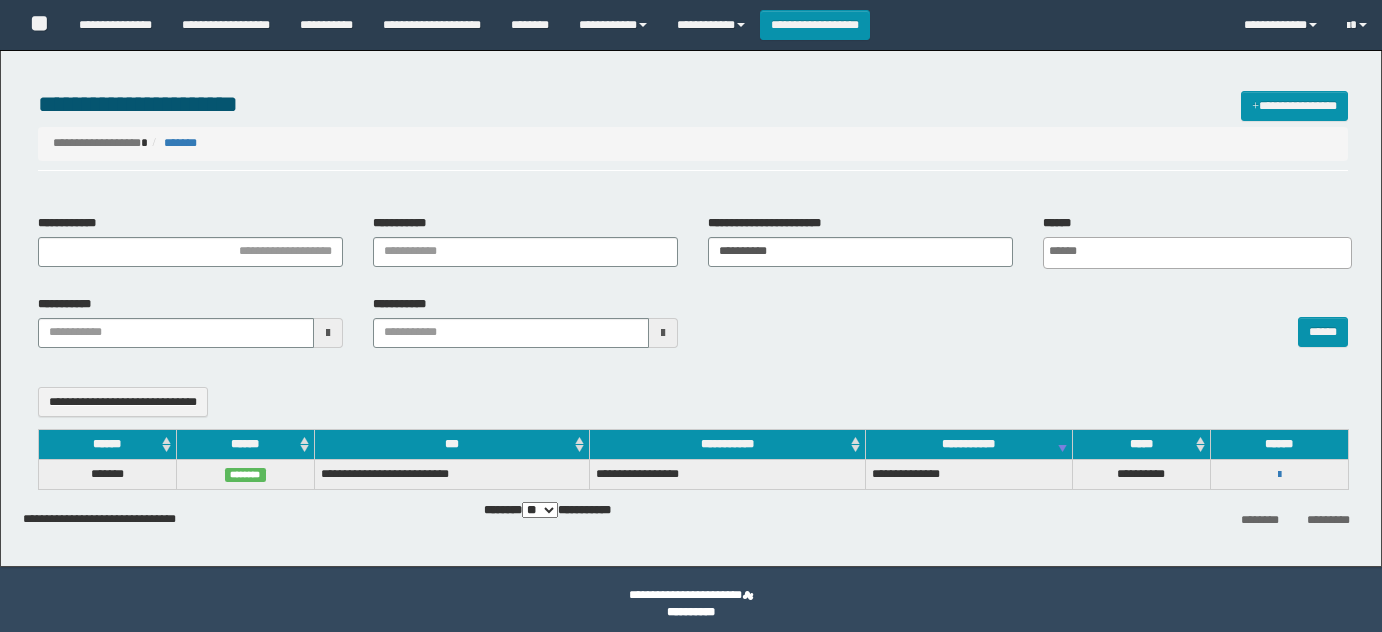select 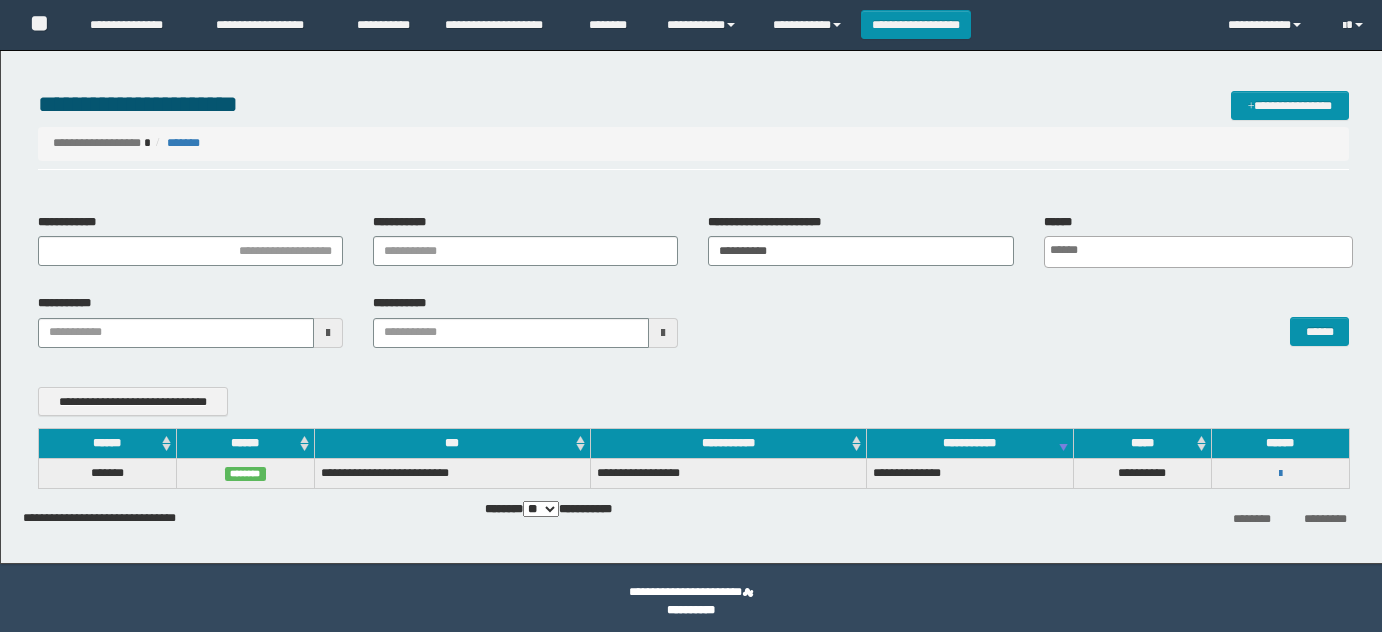 scroll, scrollTop: 0, scrollLeft: 0, axis: both 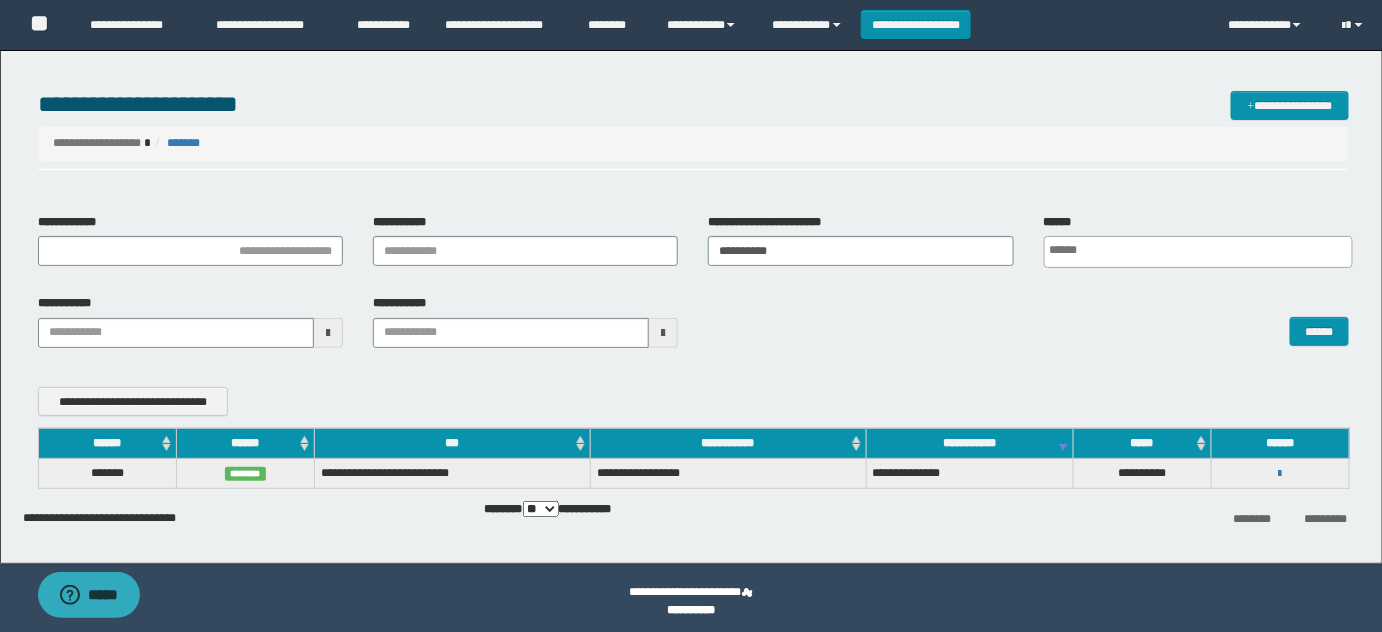 click on "**********" at bounding box center [694, 248] 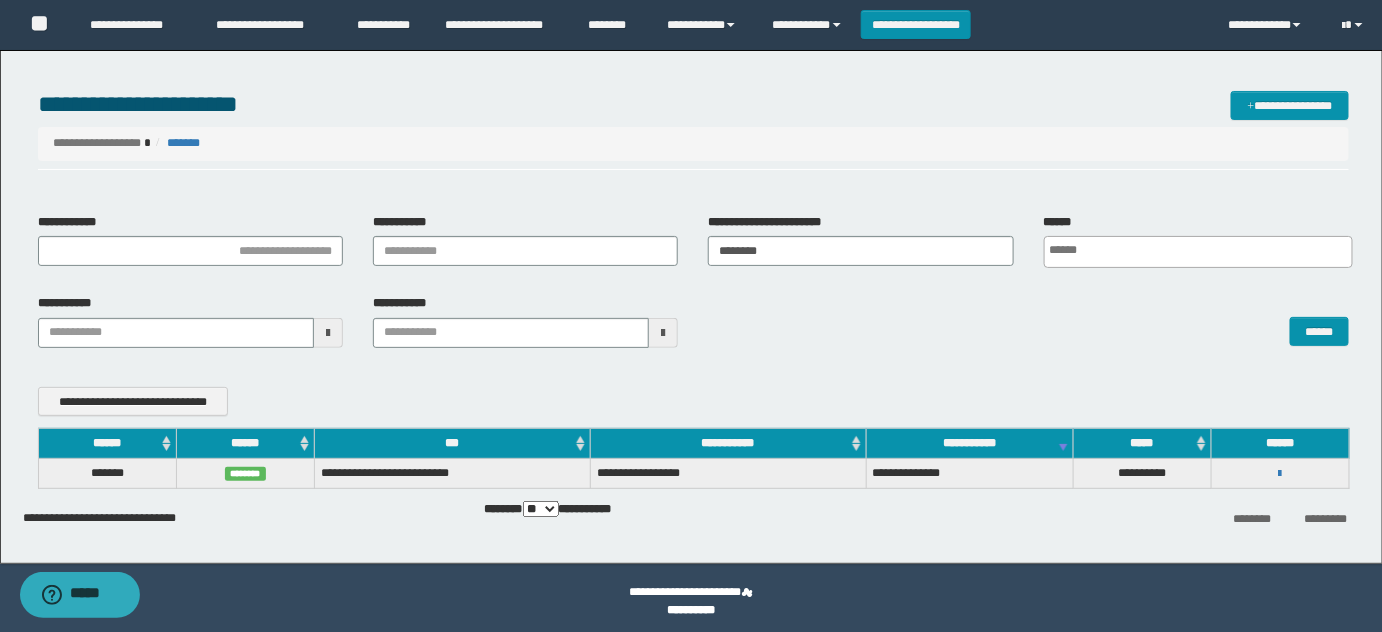 type on "********" 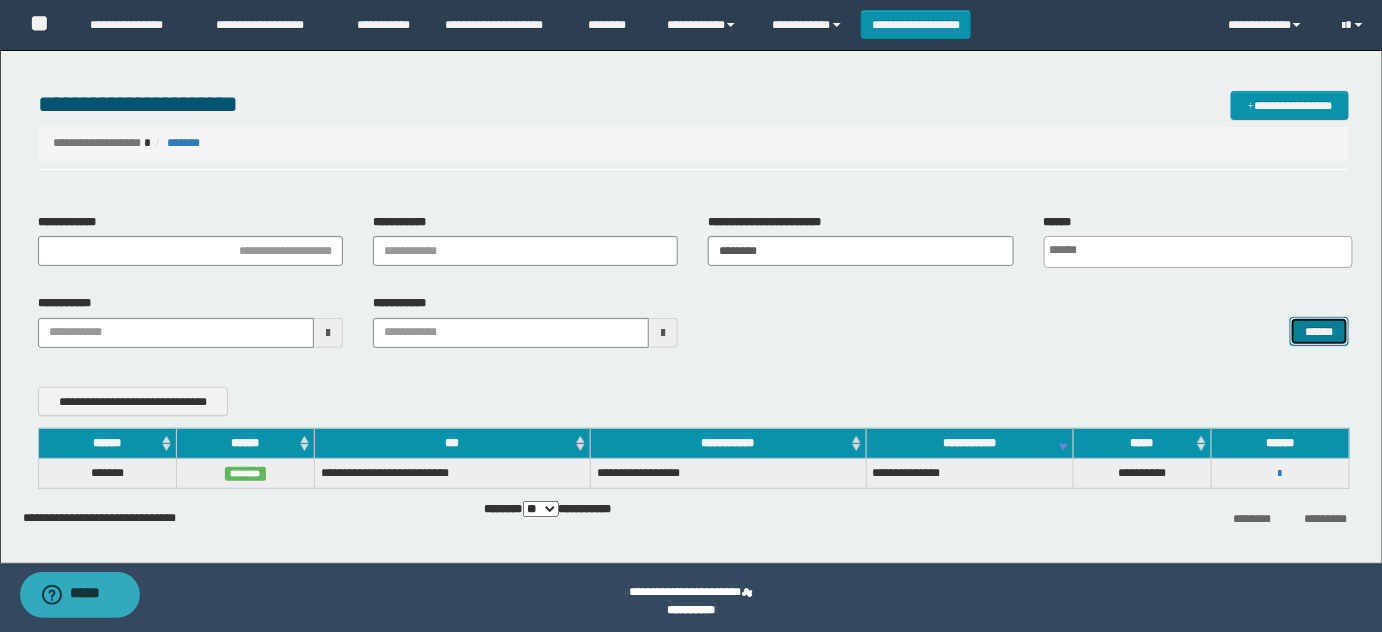 click on "******" at bounding box center (1319, 331) 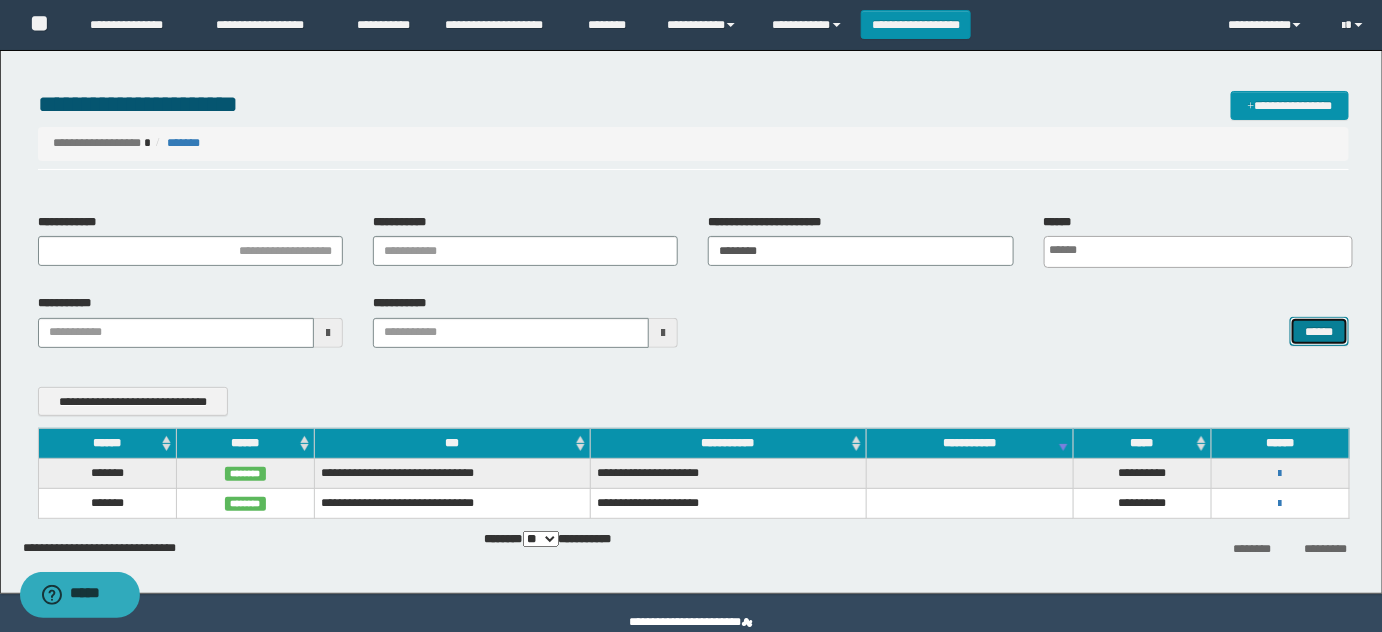 type 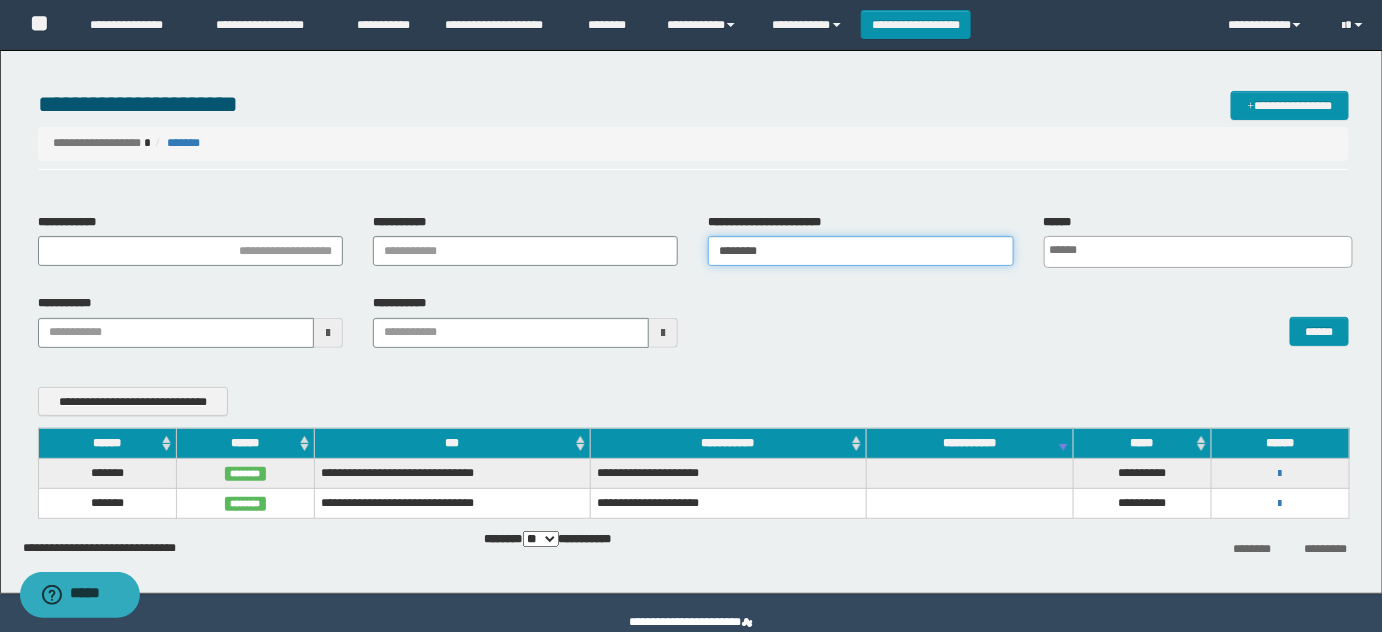 drag, startPoint x: 775, startPoint y: 254, endPoint x: 554, endPoint y: 220, distance: 223.60008 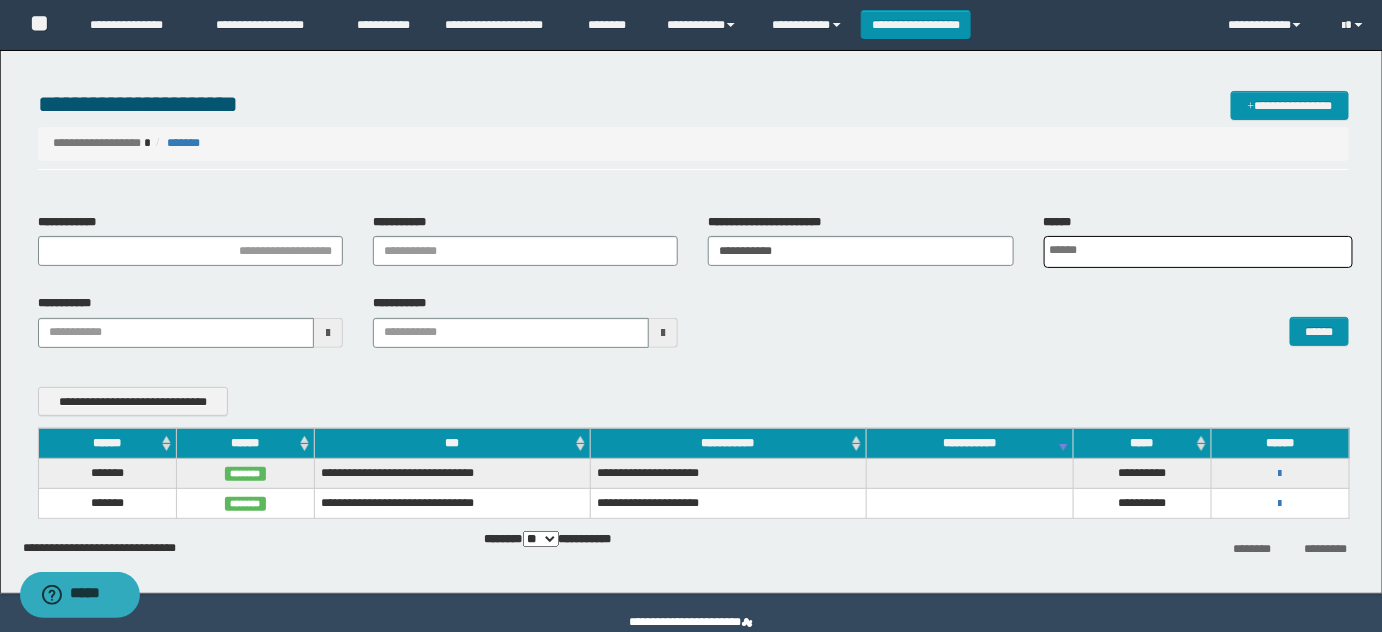 scroll, scrollTop: 0, scrollLeft: 5, axis: horizontal 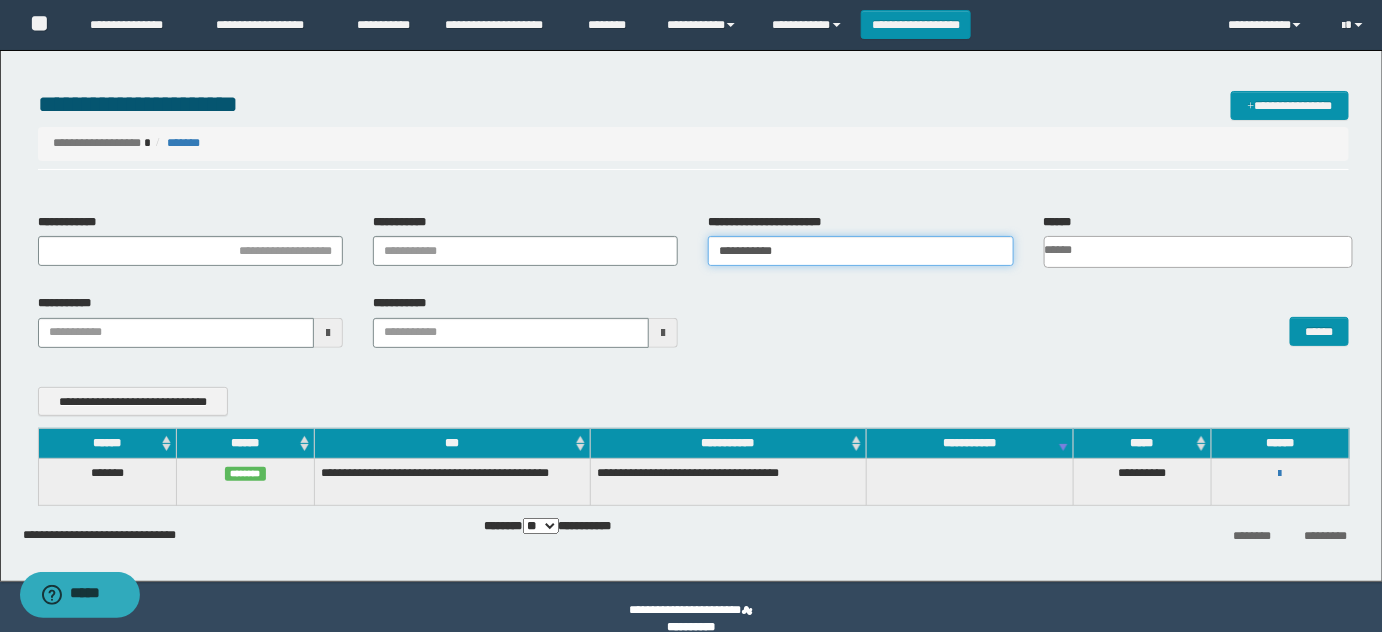 click on "**********" at bounding box center [860, 251] 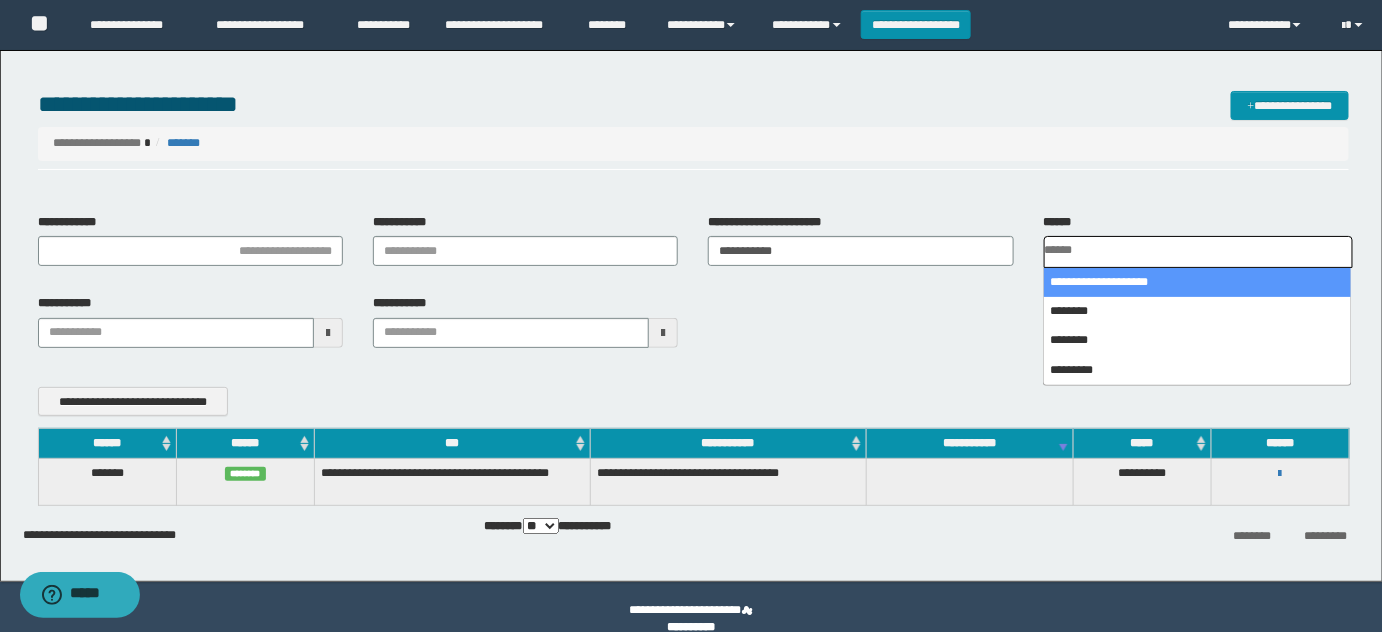 scroll, scrollTop: 0, scrollLeft: 0, axis: both 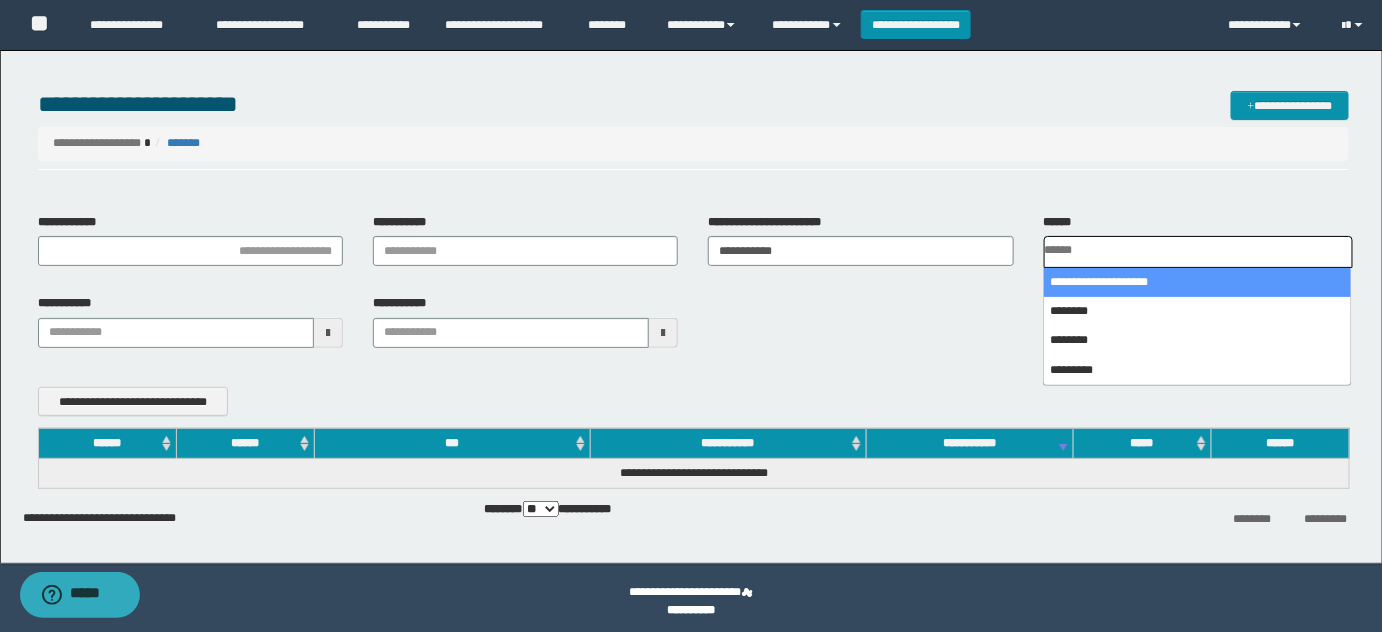 click on "**********" at bounding box center (860, 240) 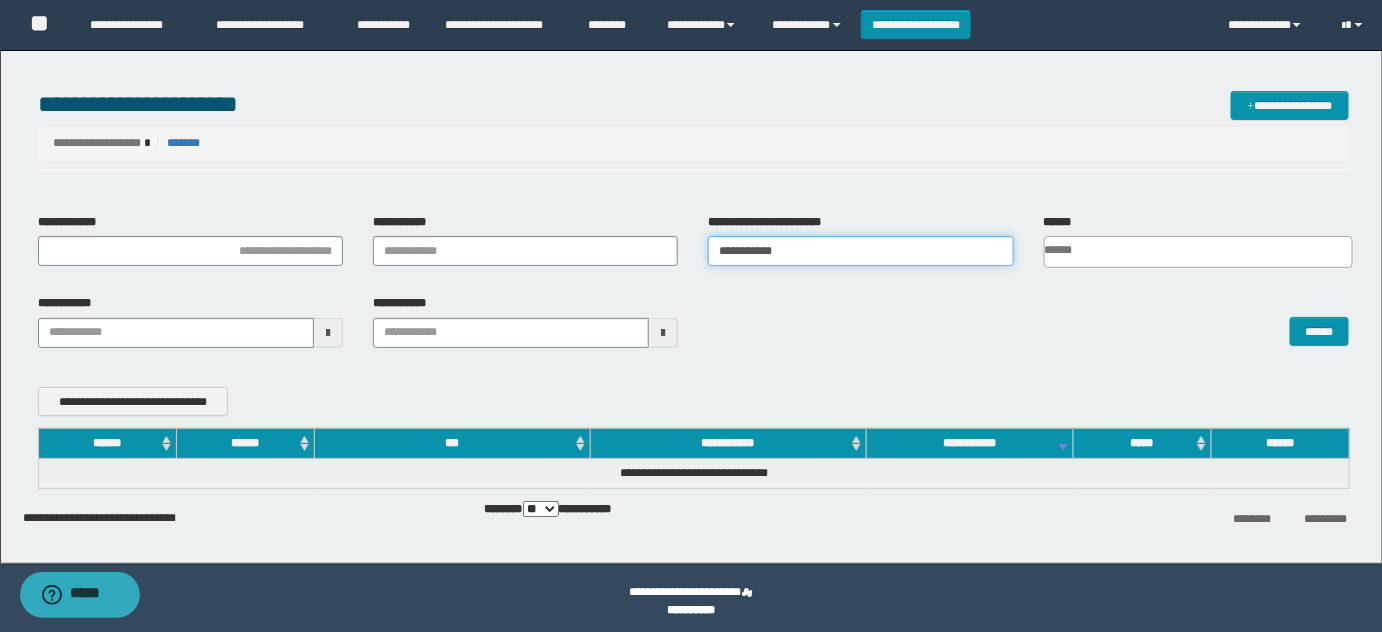 click on "**********" at bounding box center [860, 251] 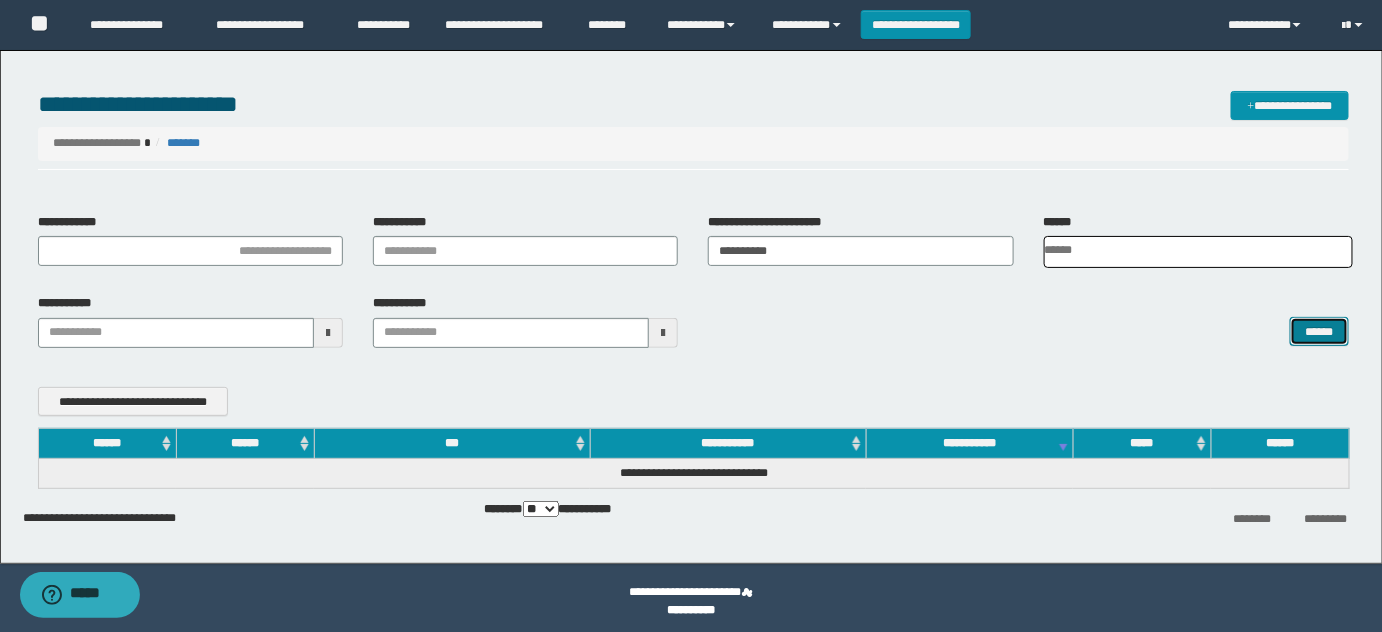 click on "******" at bounding box center (1319, 331) 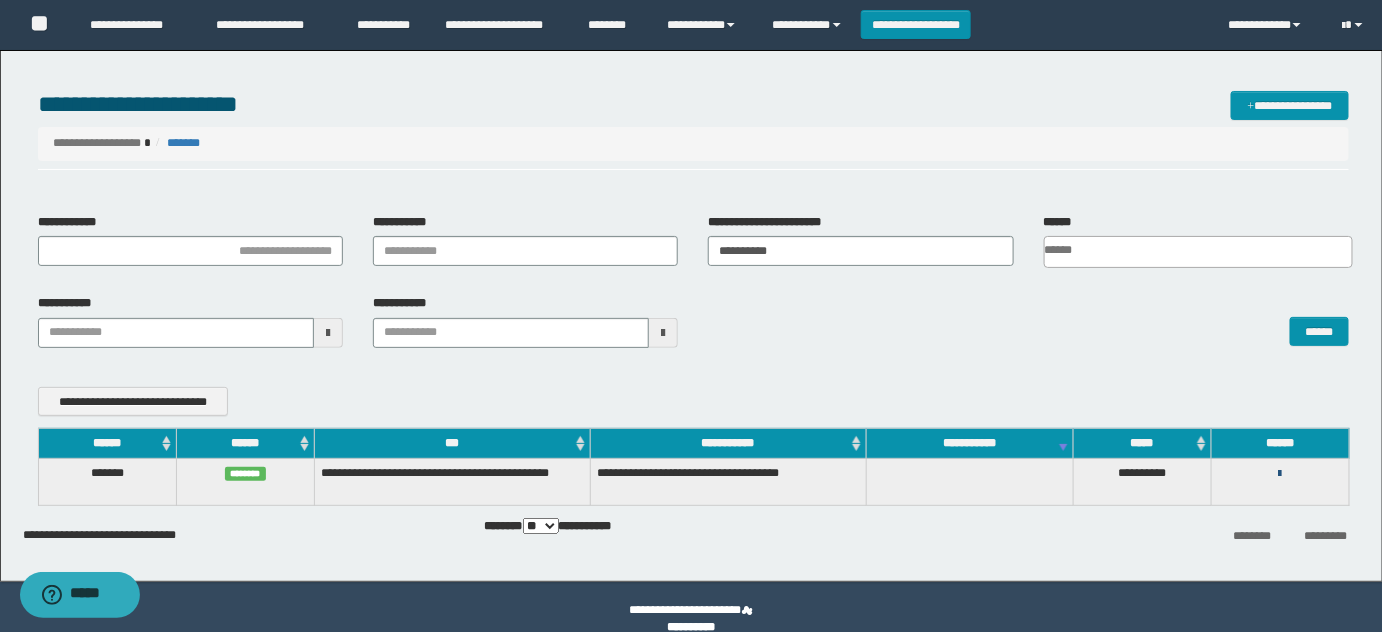 click at bounding box center [1280, 474] 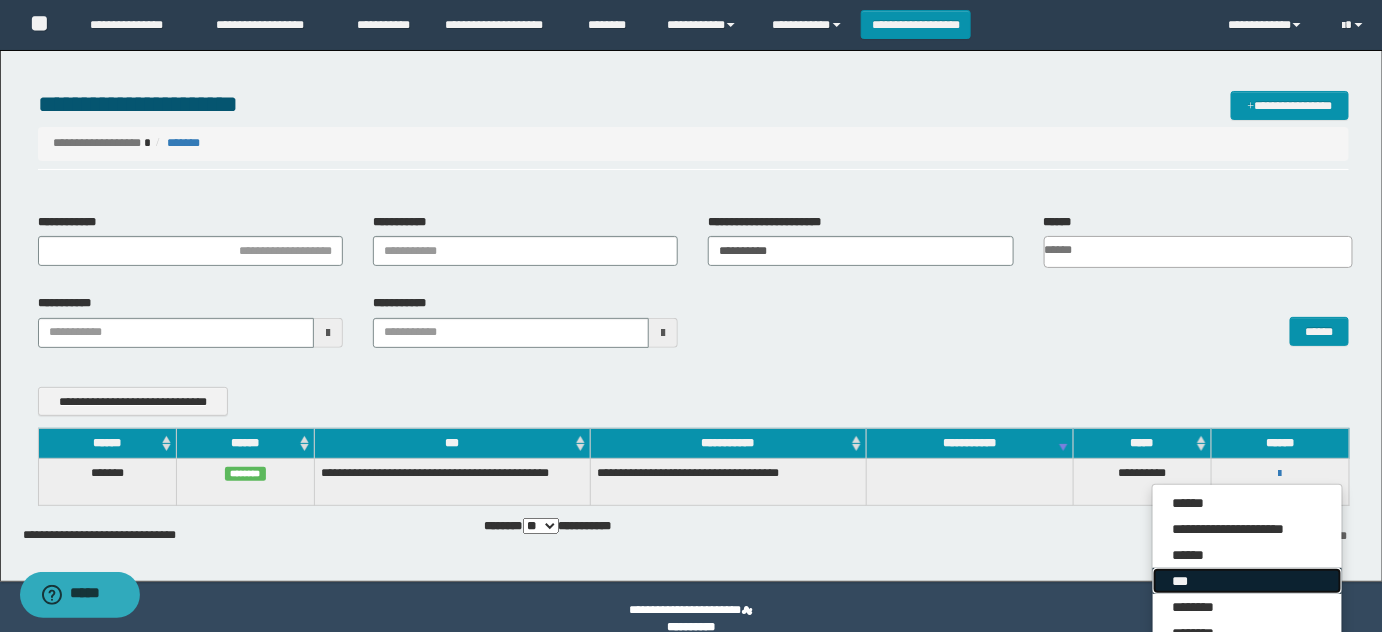 click on "***" at bounding box center (1247, 581) 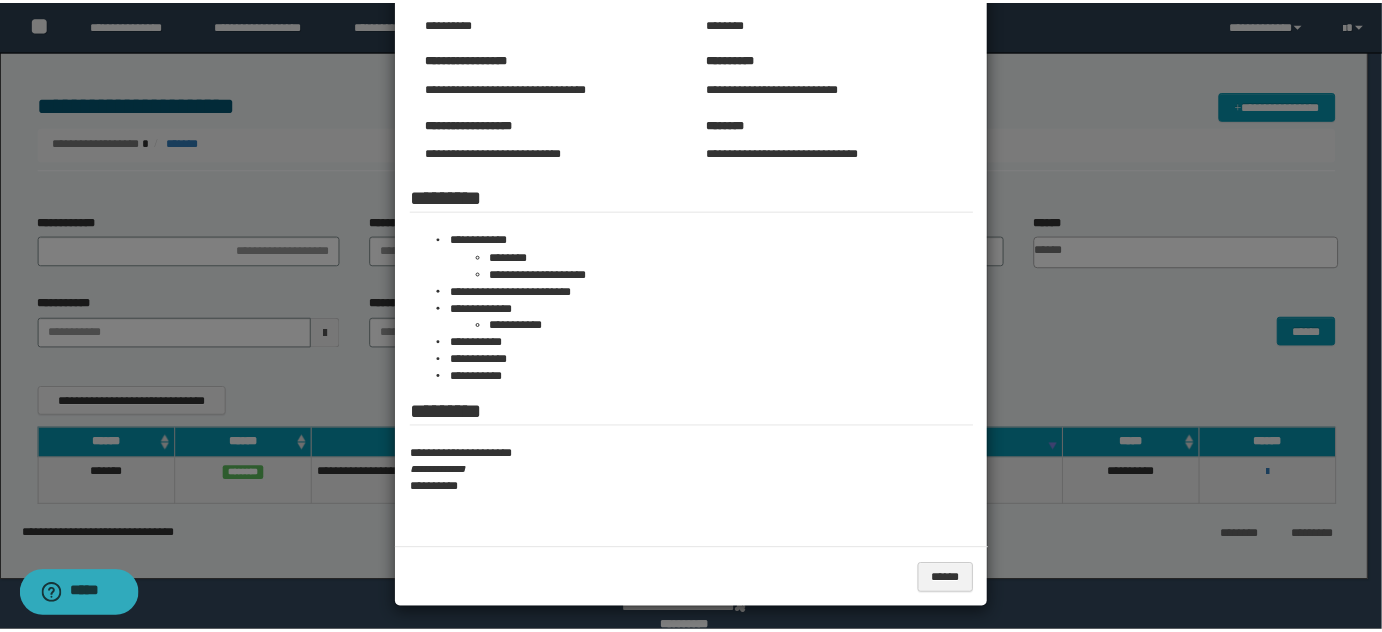 scroll, scrollTop: 218, scrollLeft: 0, axis: vertical 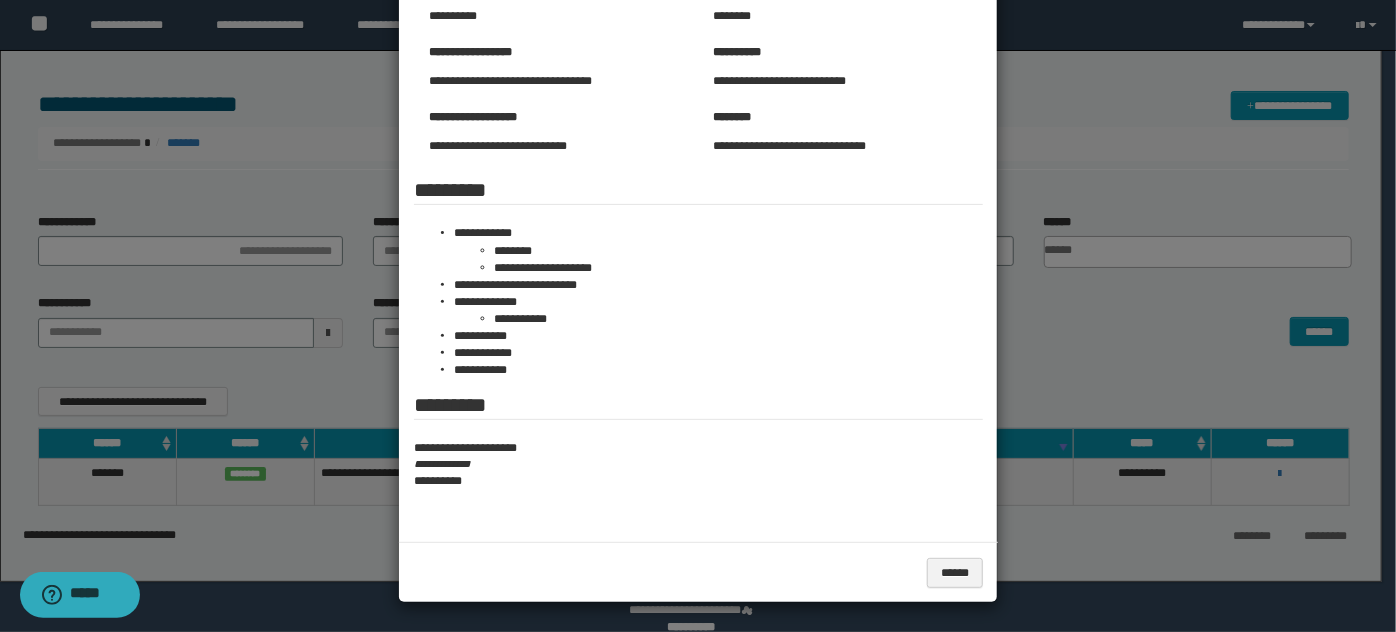 click at bounding box center [698, 207] 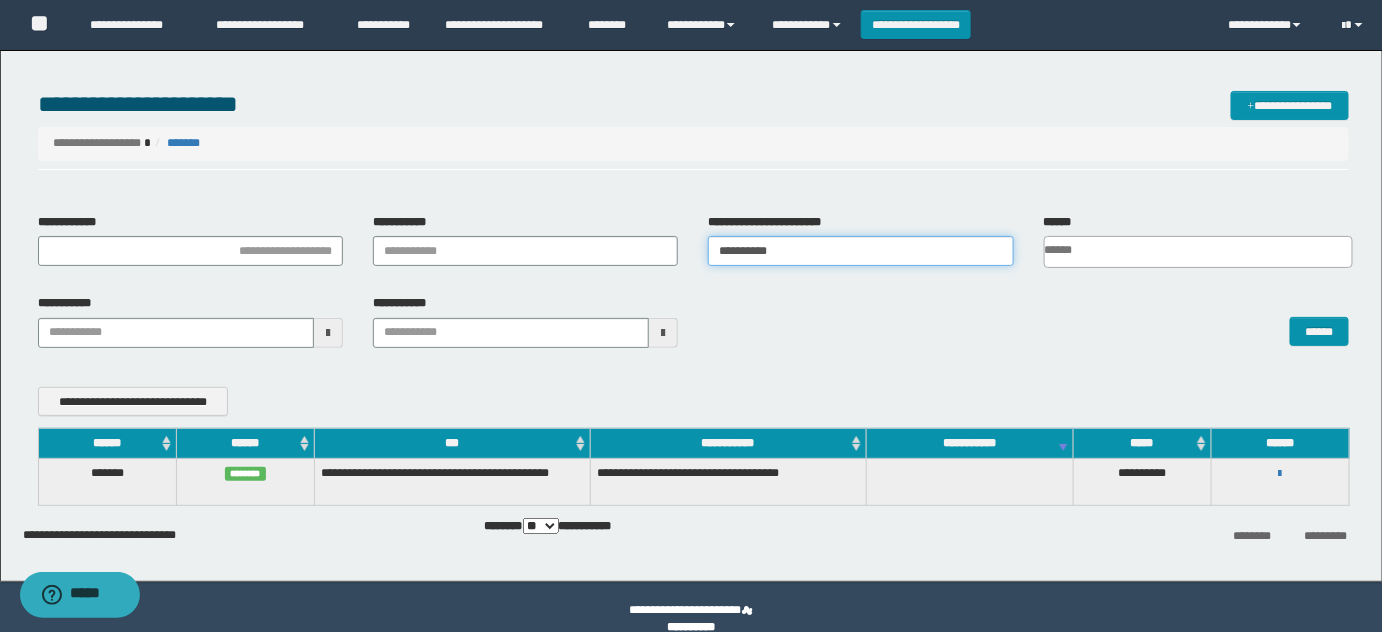 drag, startPoint x: 800, startPoint y: 244, endPoint x: 595, endPoint y: 226, distance: 205.78873 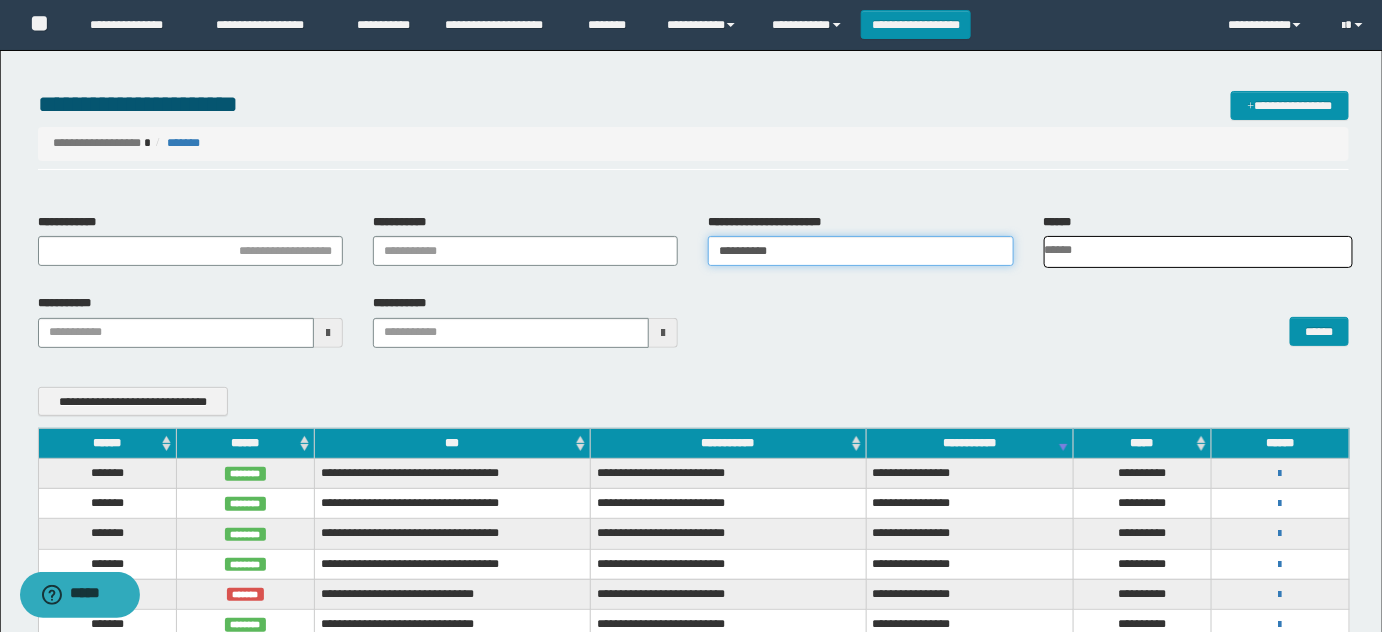 drag, startPoint x: 827, startPoint y: 254, endPoint x: 415, endPoint y: 209, distance: 414.45023 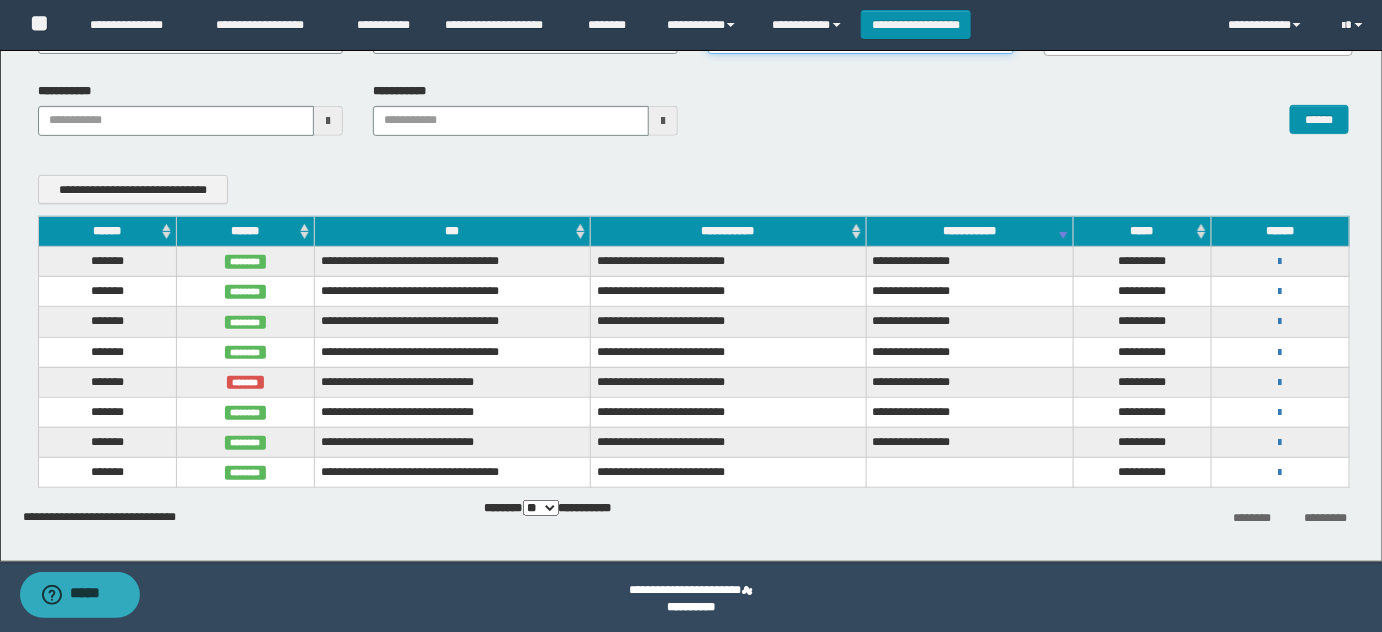 scroll, scrollTop: 216, scrollLeft: 0, axis: vertical 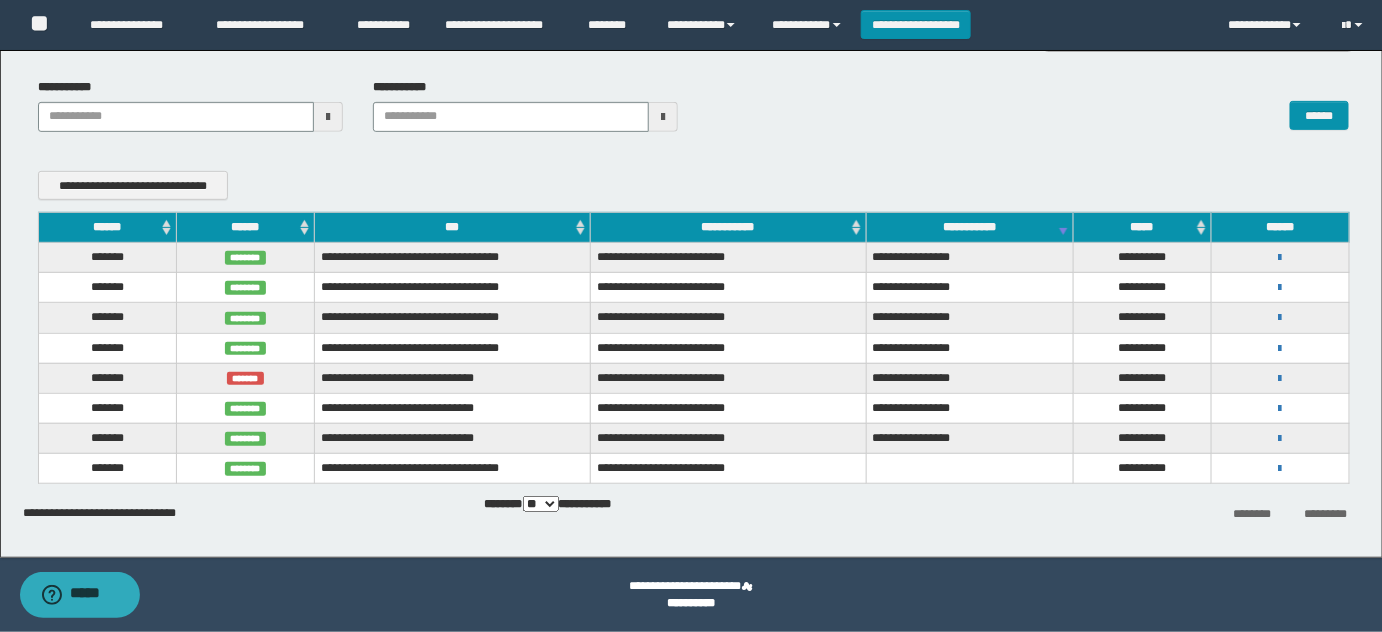 click on "*****" at bounding box center [1142, 227] 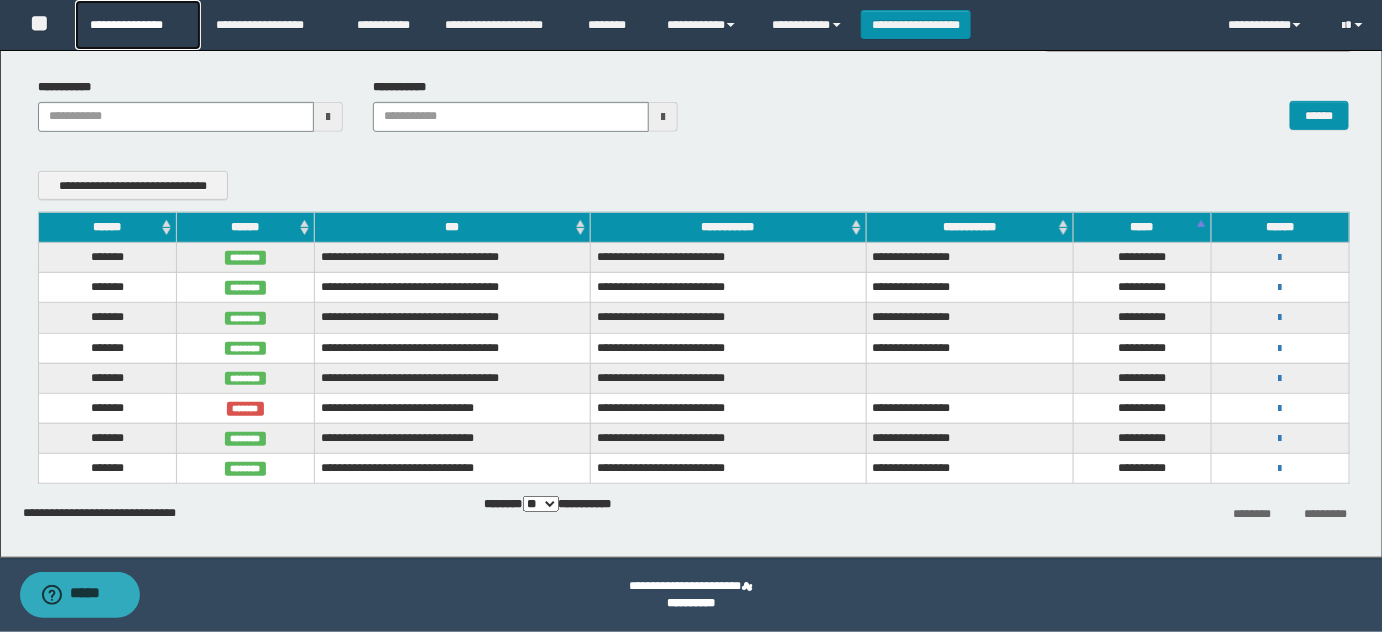 click on "**********" at bounding box center [137, 25] 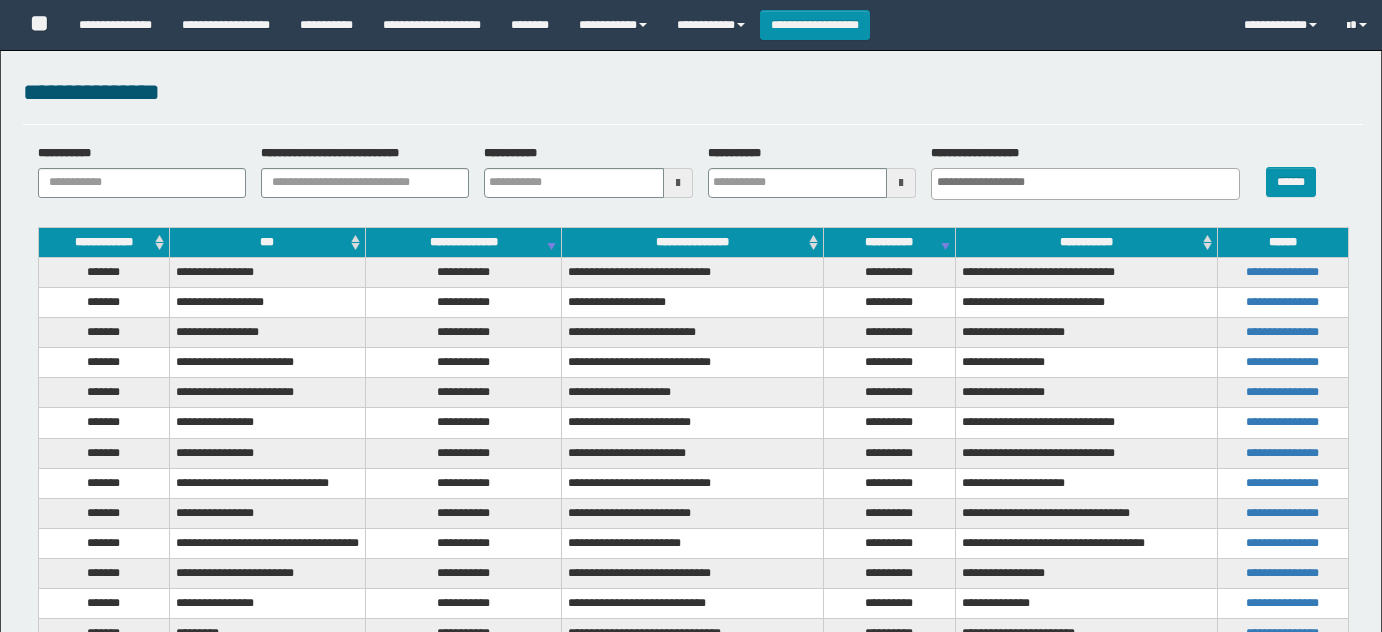 select 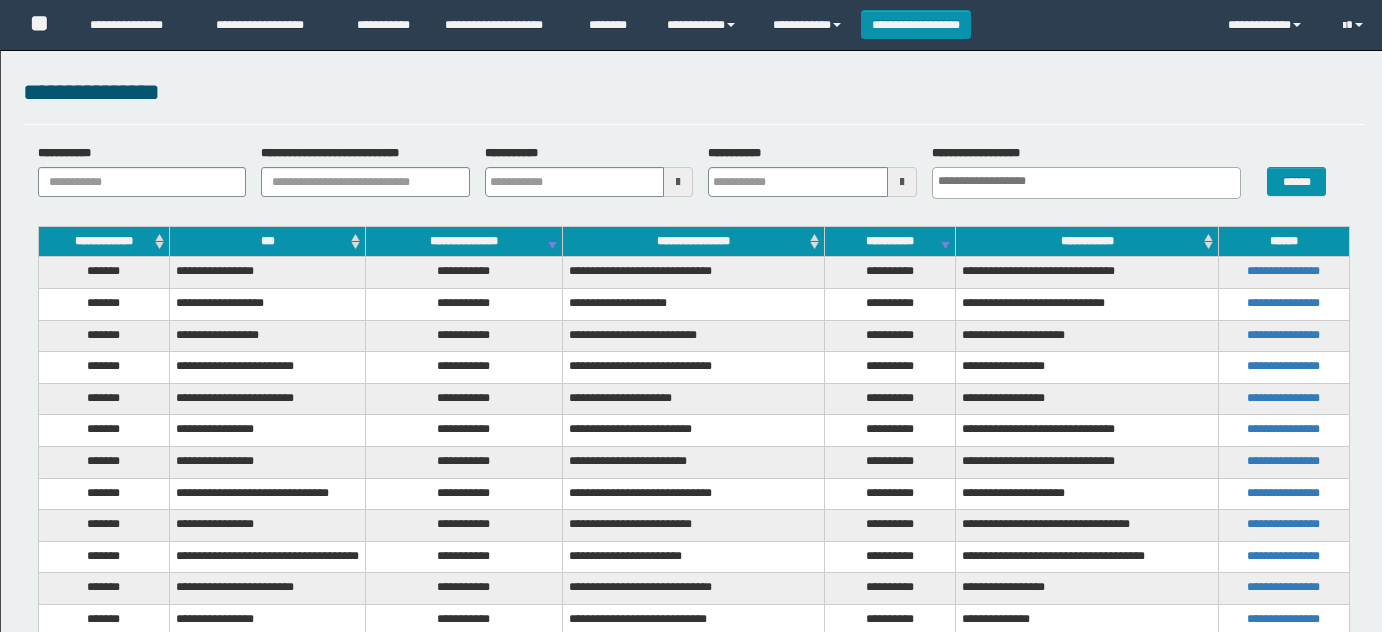 scroll, scrollTop: 0, scrollLeft: 0, axis: both 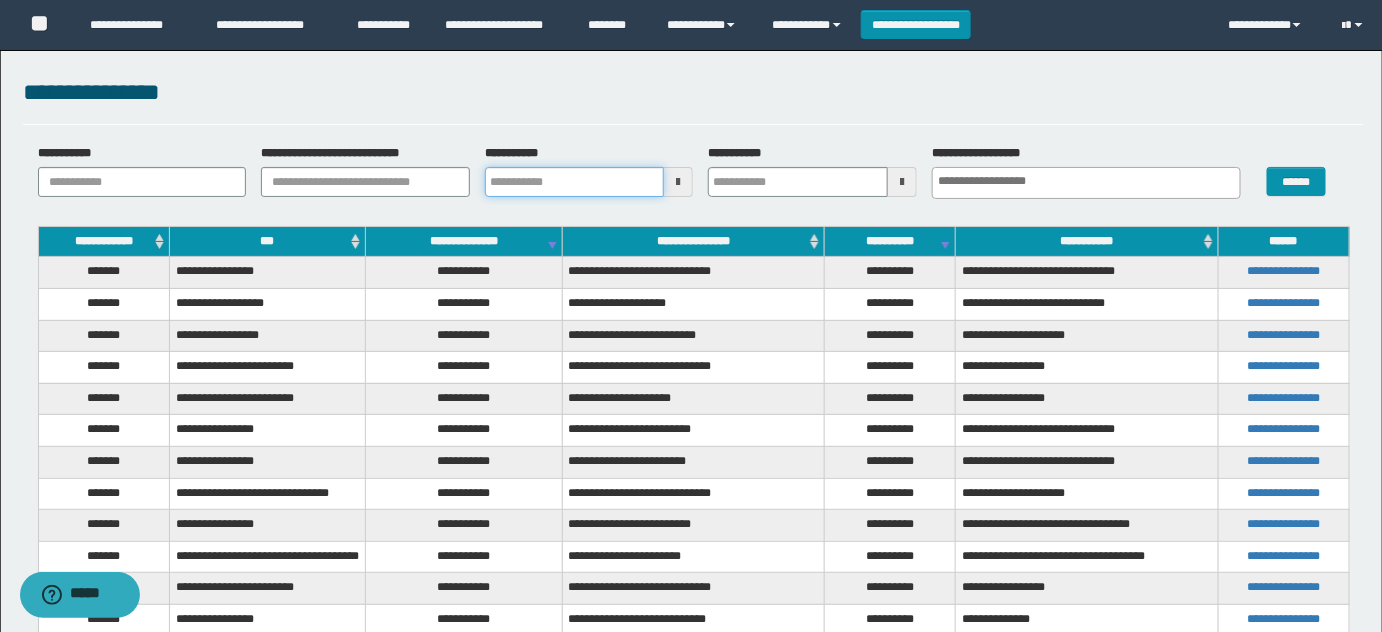 click on "**********" at bounding box center (575, 182) 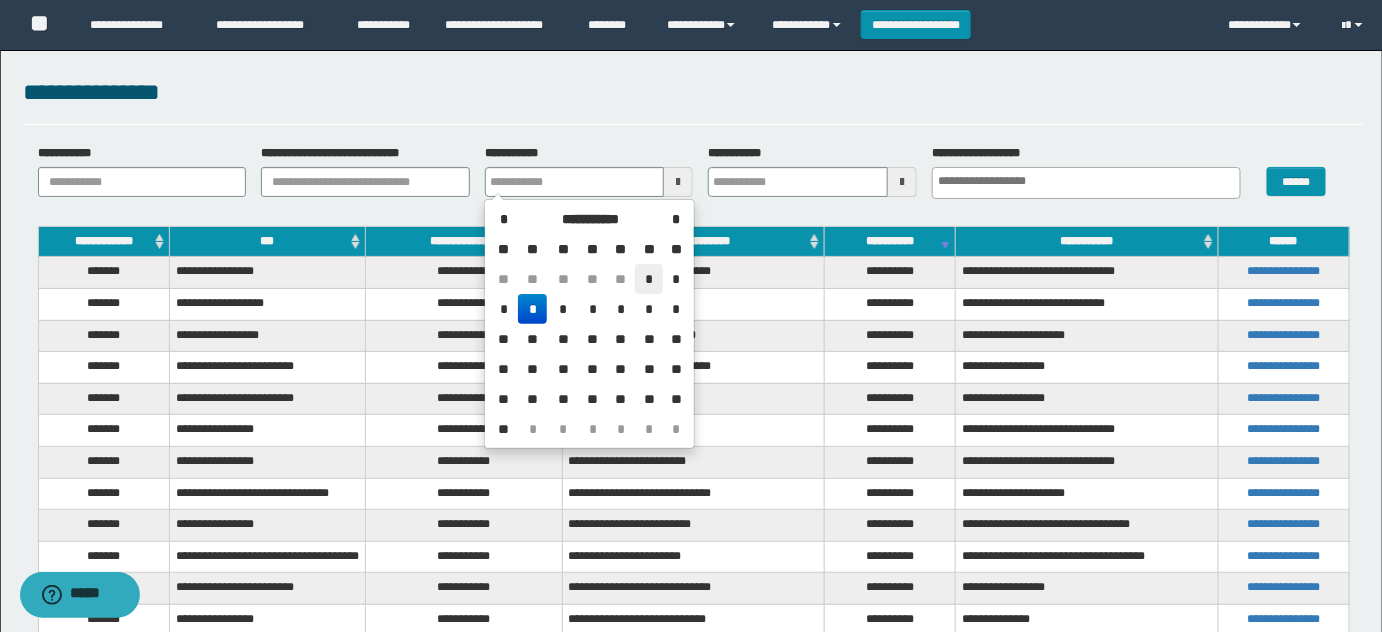 click on "*" at bounding box center [649, 279] 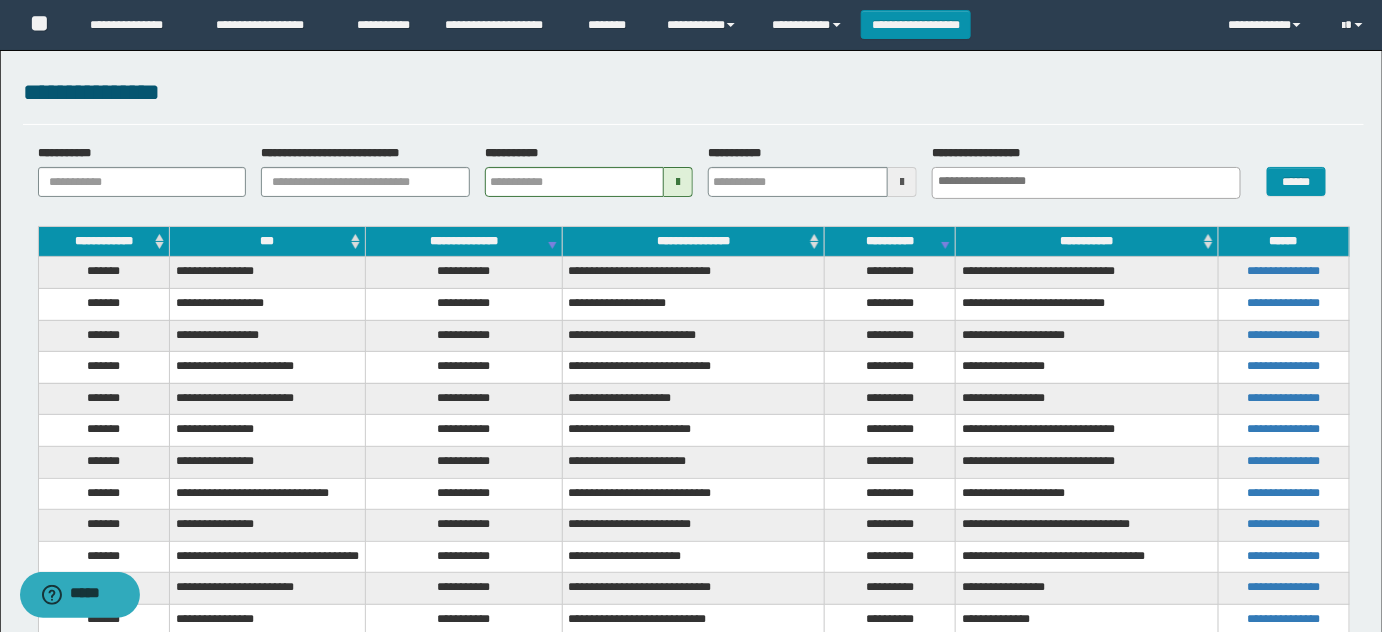 click at bounding box center [902, 182] 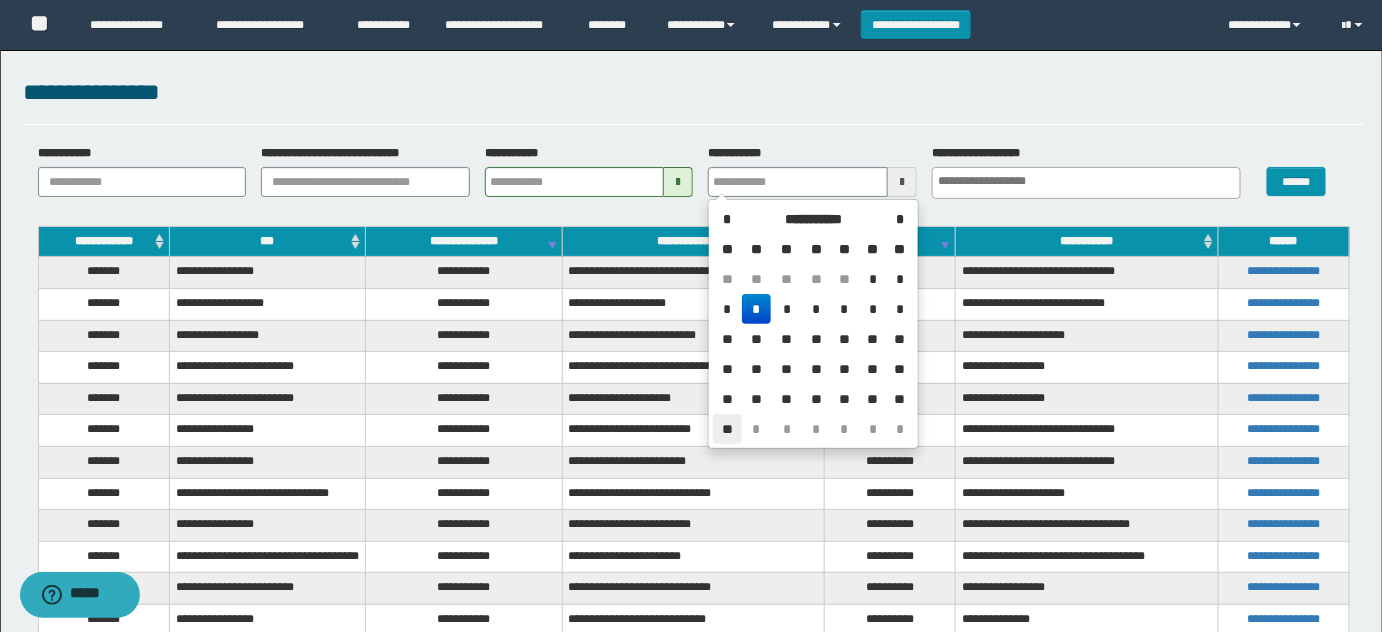 click on "**" at bounding box center (727, 429) 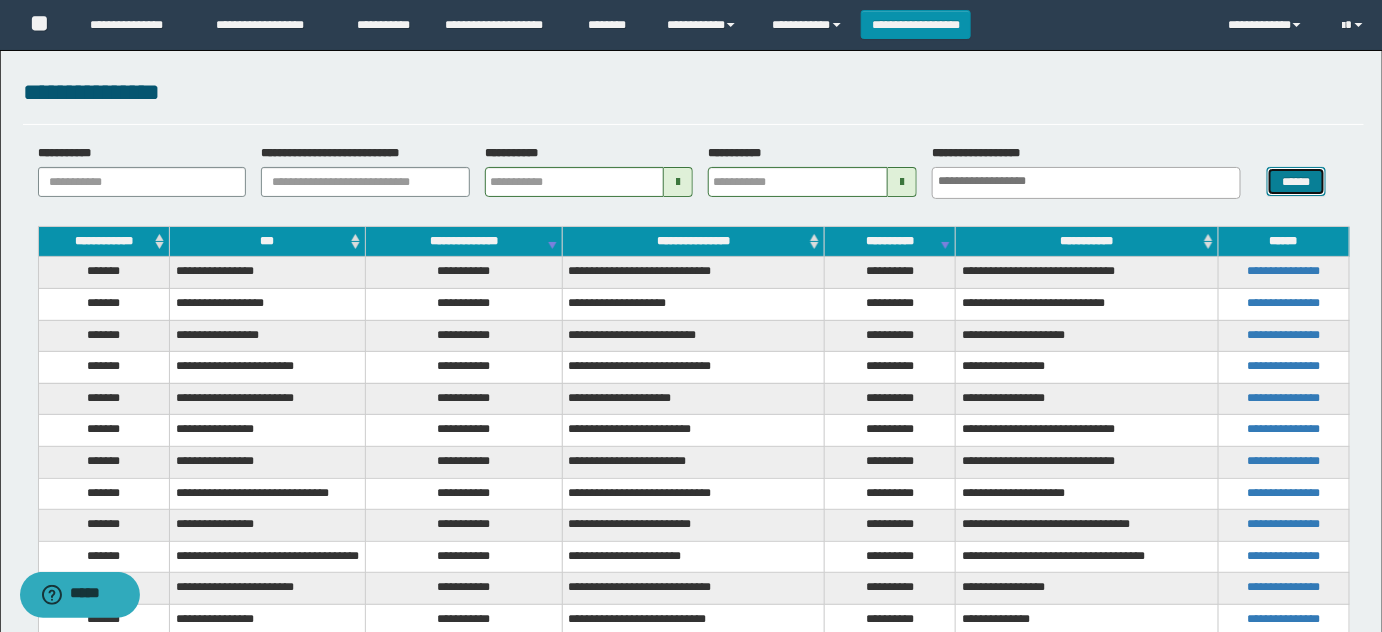 click on "******" at bounding box center (1296, 181) 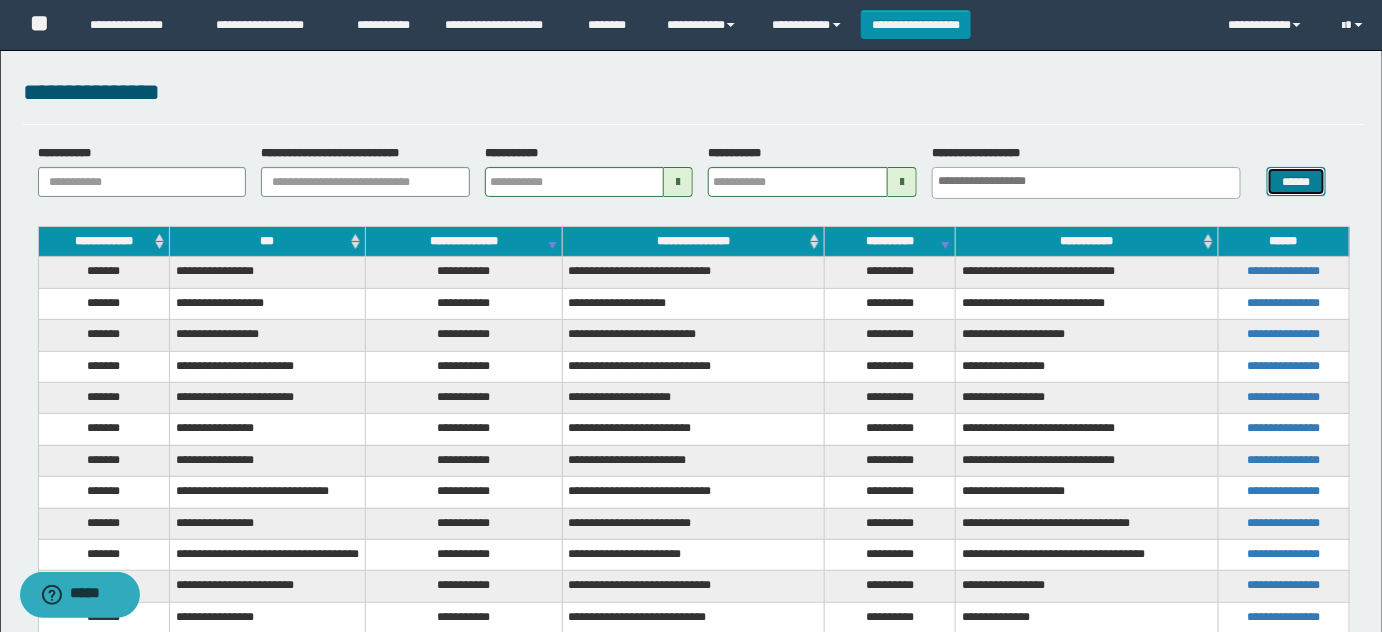 type 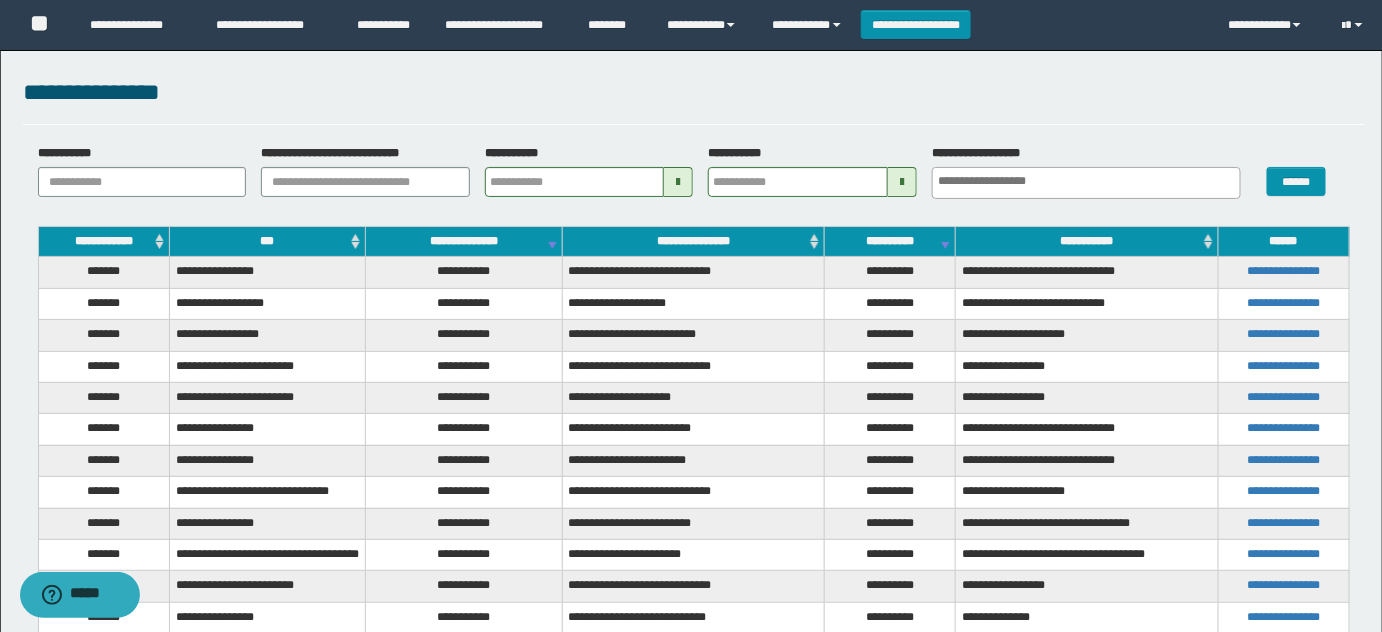 click on "***" at bounding box center [267, 242] 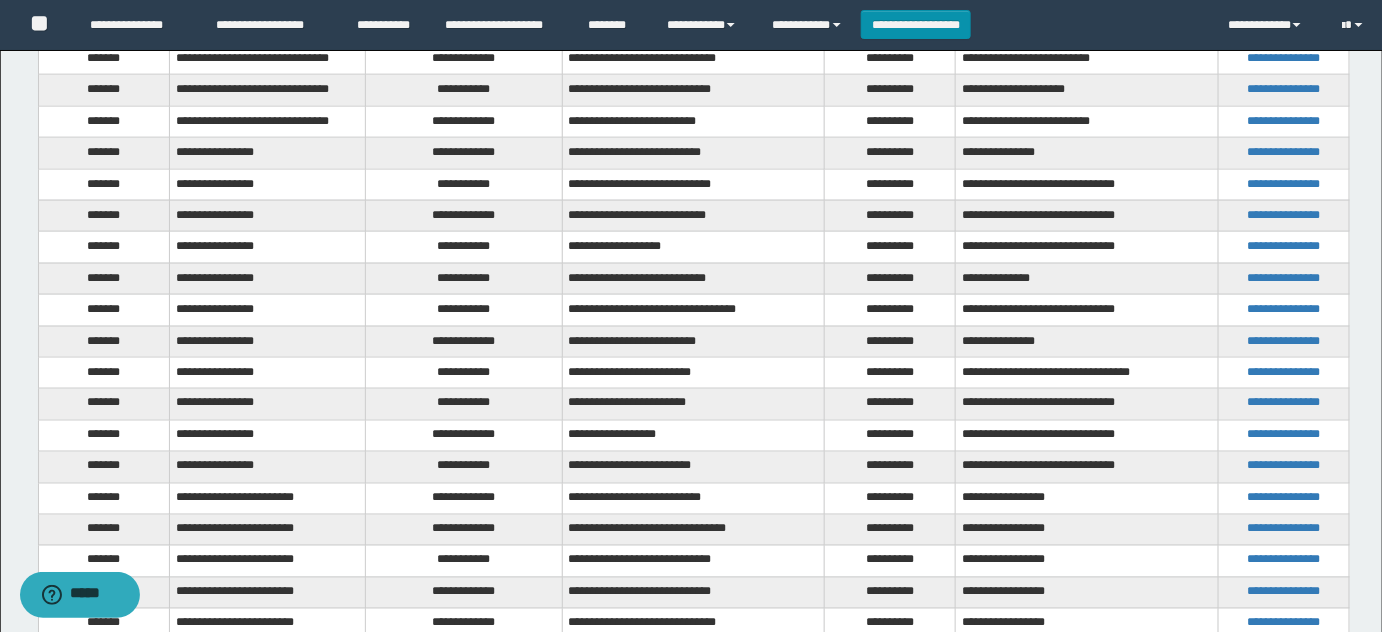 scroll, scrollTop: 1157, scrollLeft: 0, axis: vertical 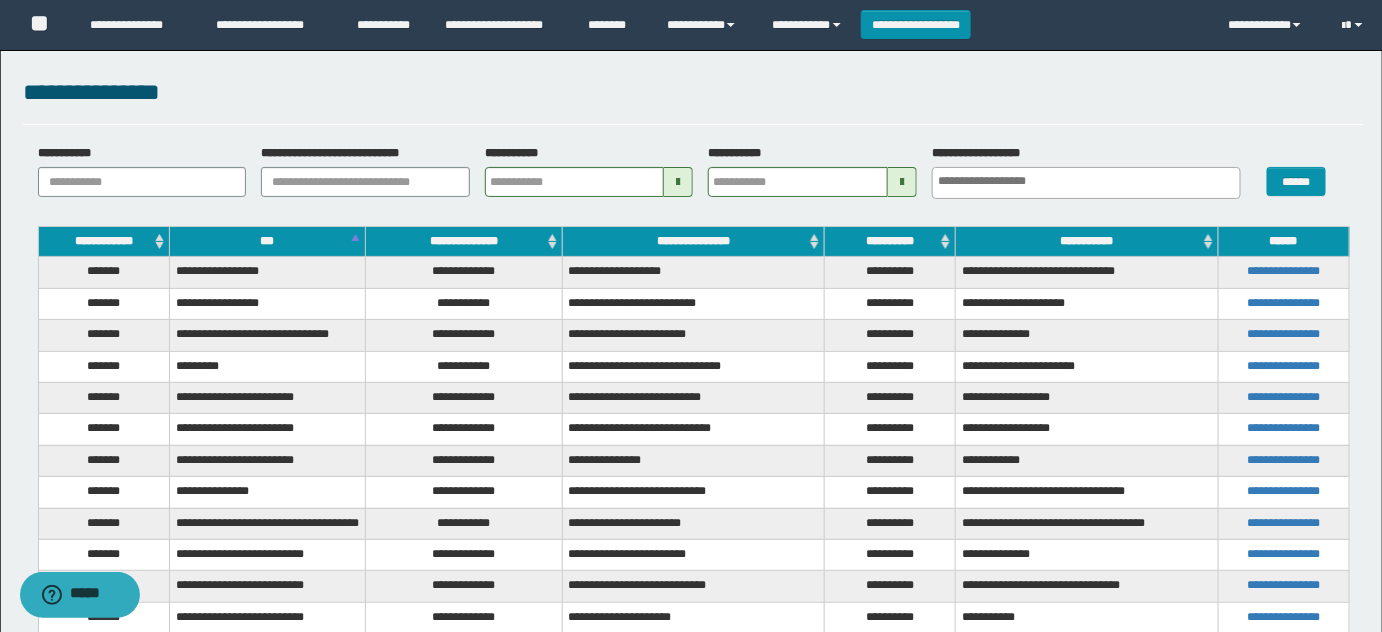 click on "**********" at bounding box center [464, 272] 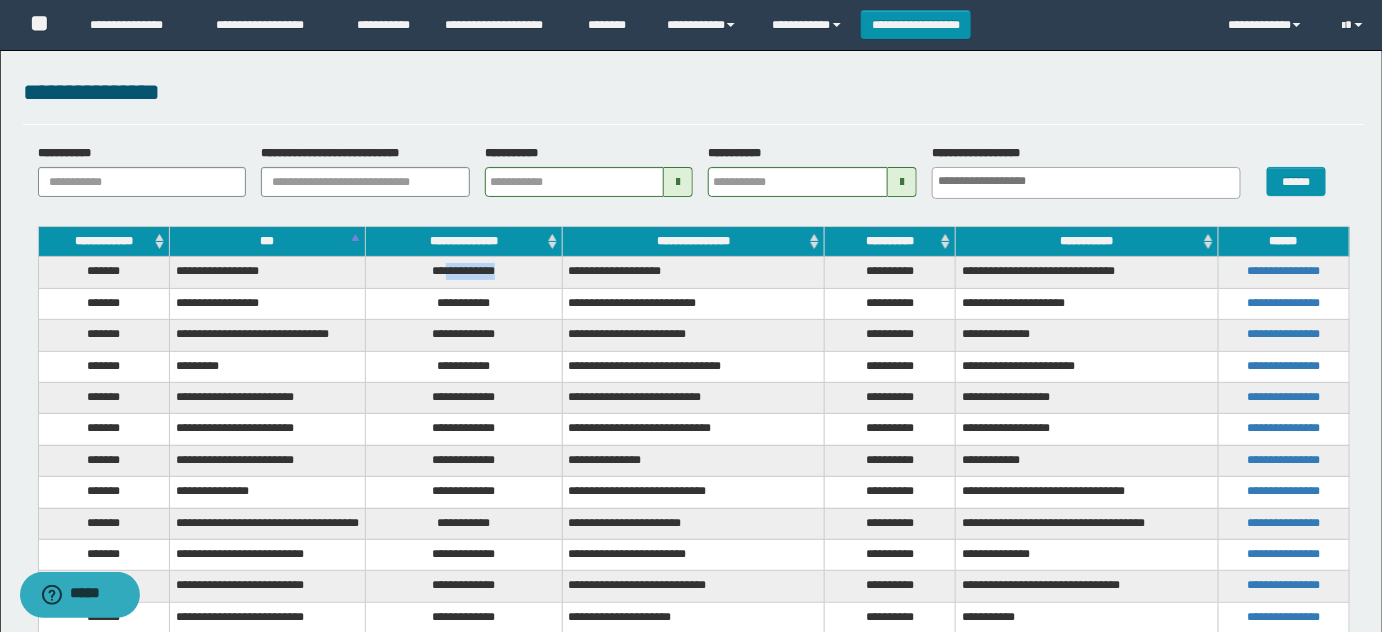 click on "**********" at bounding box center [464, 272] 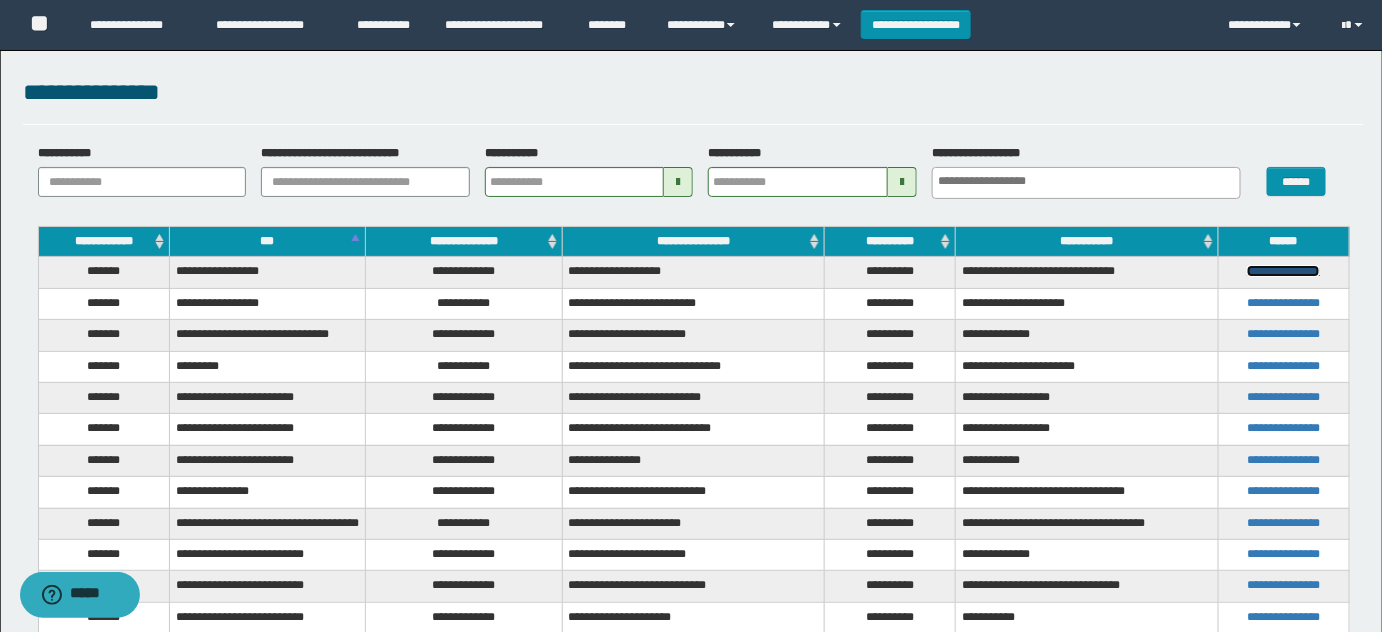 drag, startPoint x: 1293, startPoint y: 277, endPoint x: 1306, endPoint y: 271, distance: 14.3178215 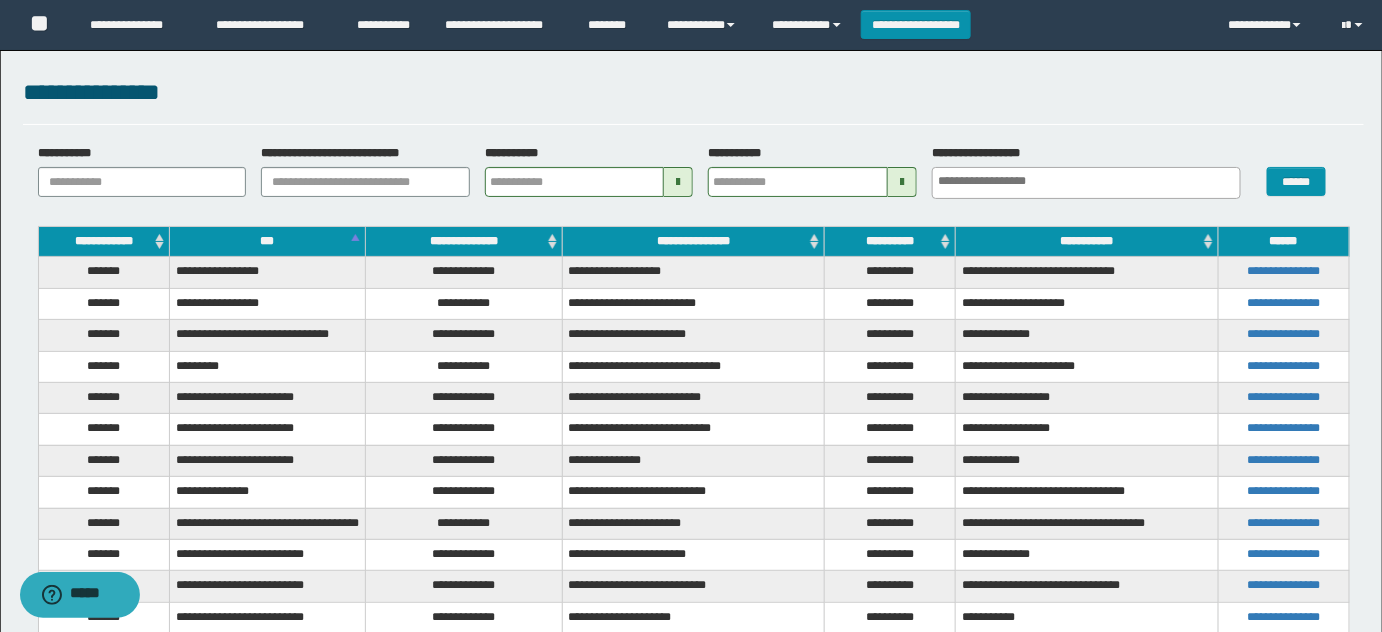 click on "**********" at bounding box center (464, 303) 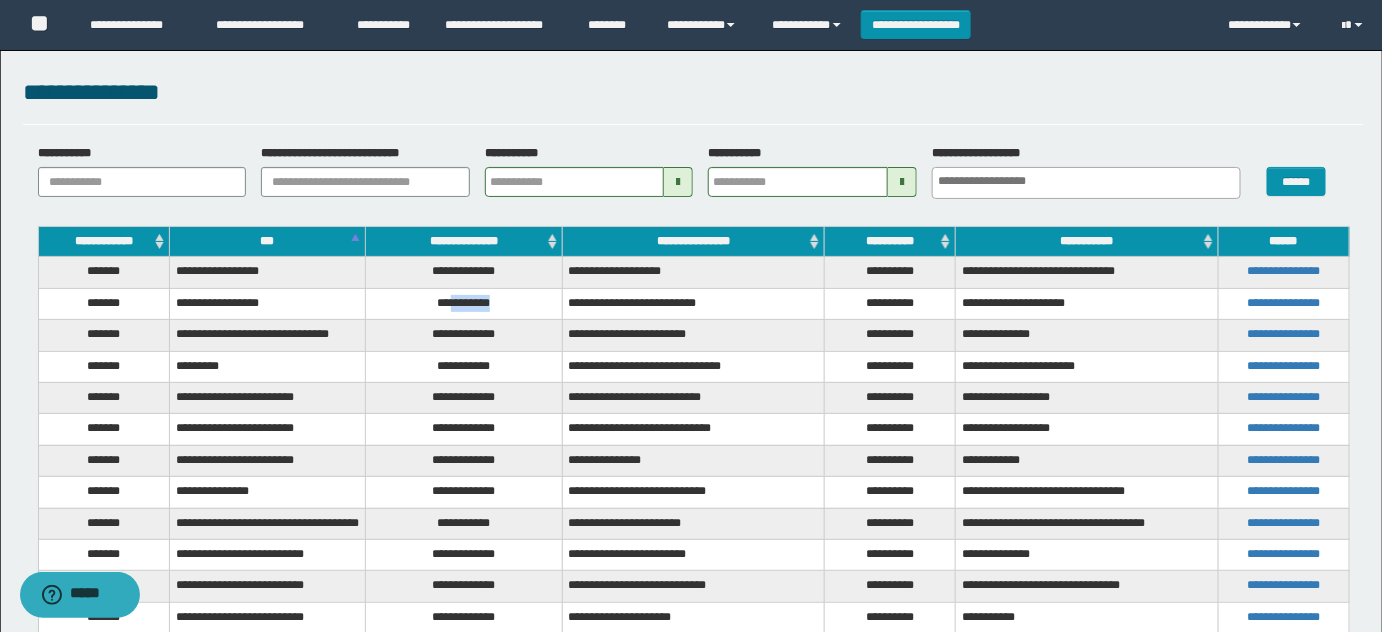 click on "**********" at bounding box center [464, 303] 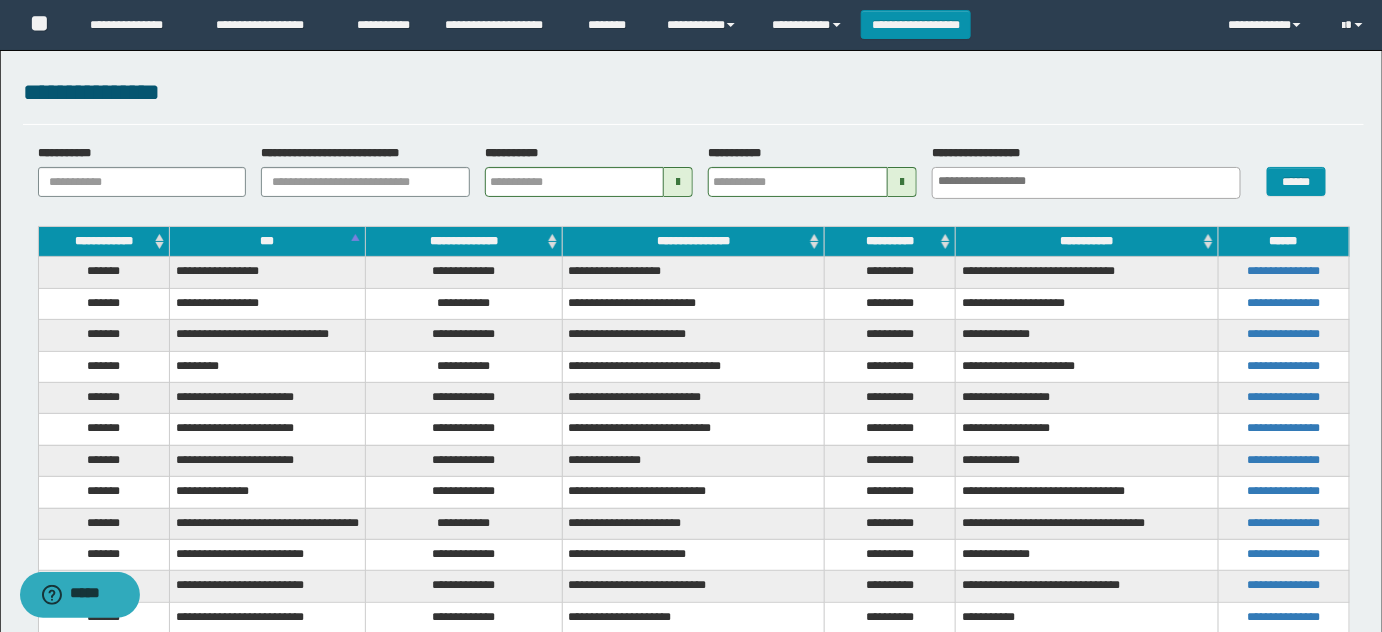 click on "**********" at bounding box center [464, 335] 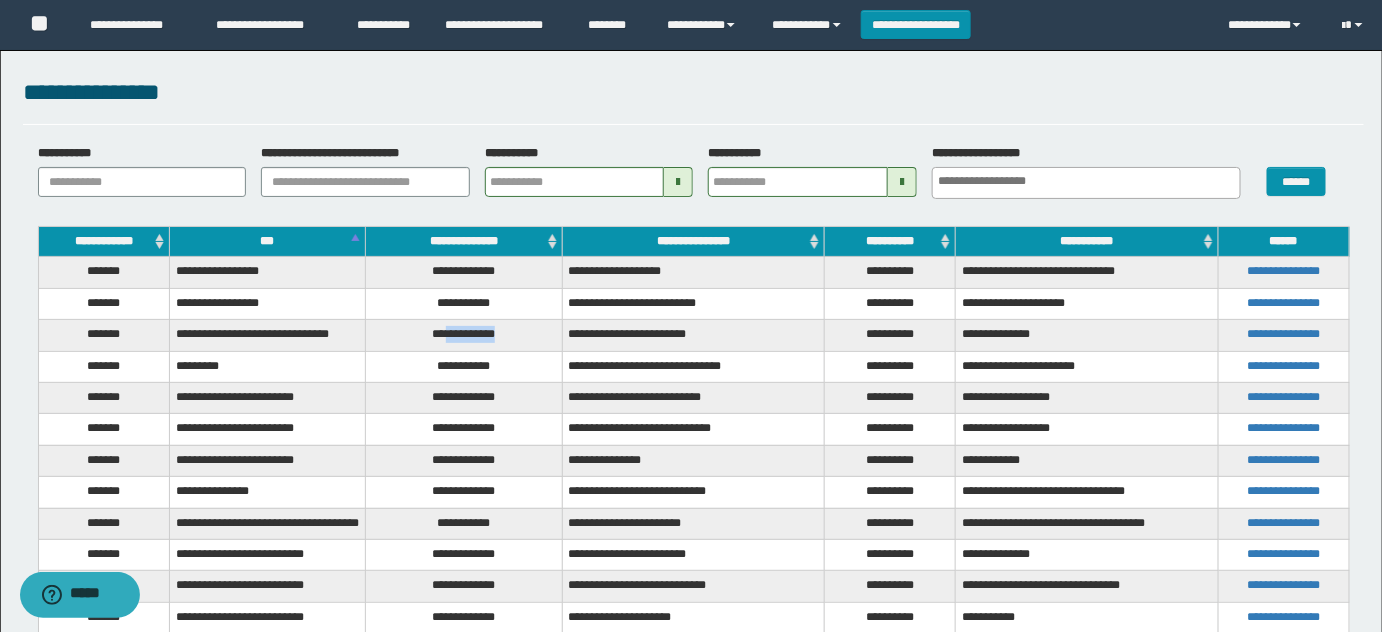 click on "**********" at bounding box center (464, 335) 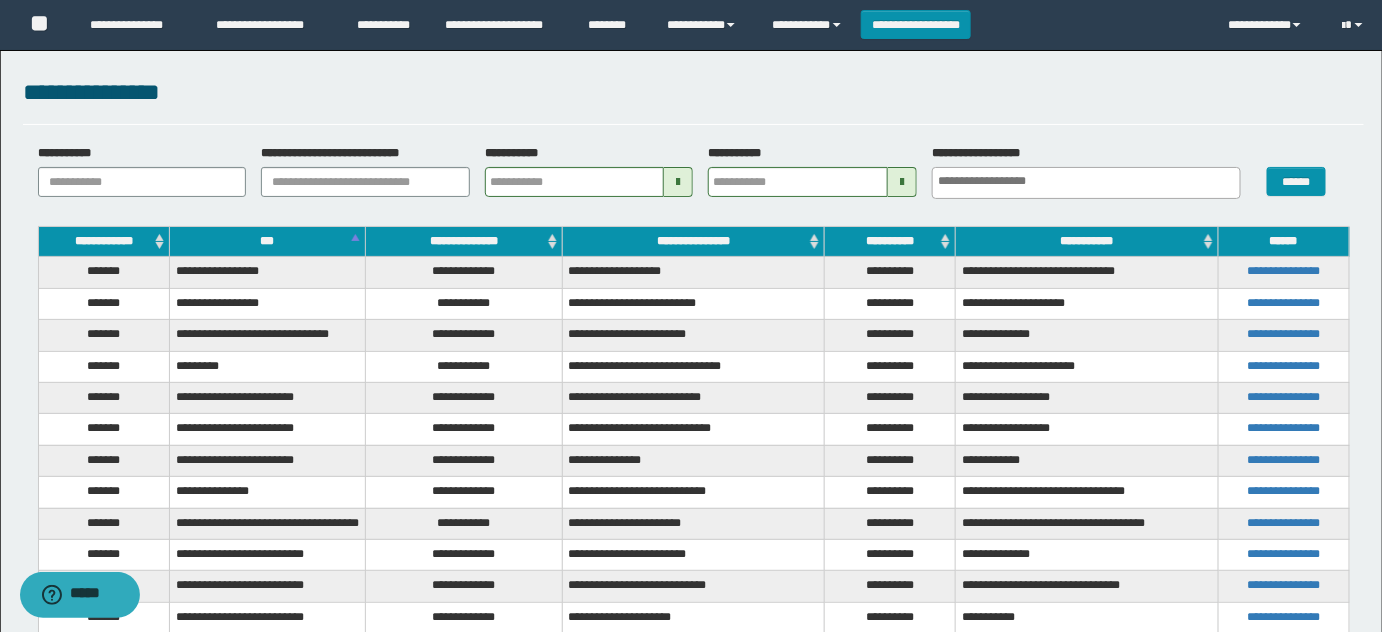 click on "**********" at bounding box center (464, 366) 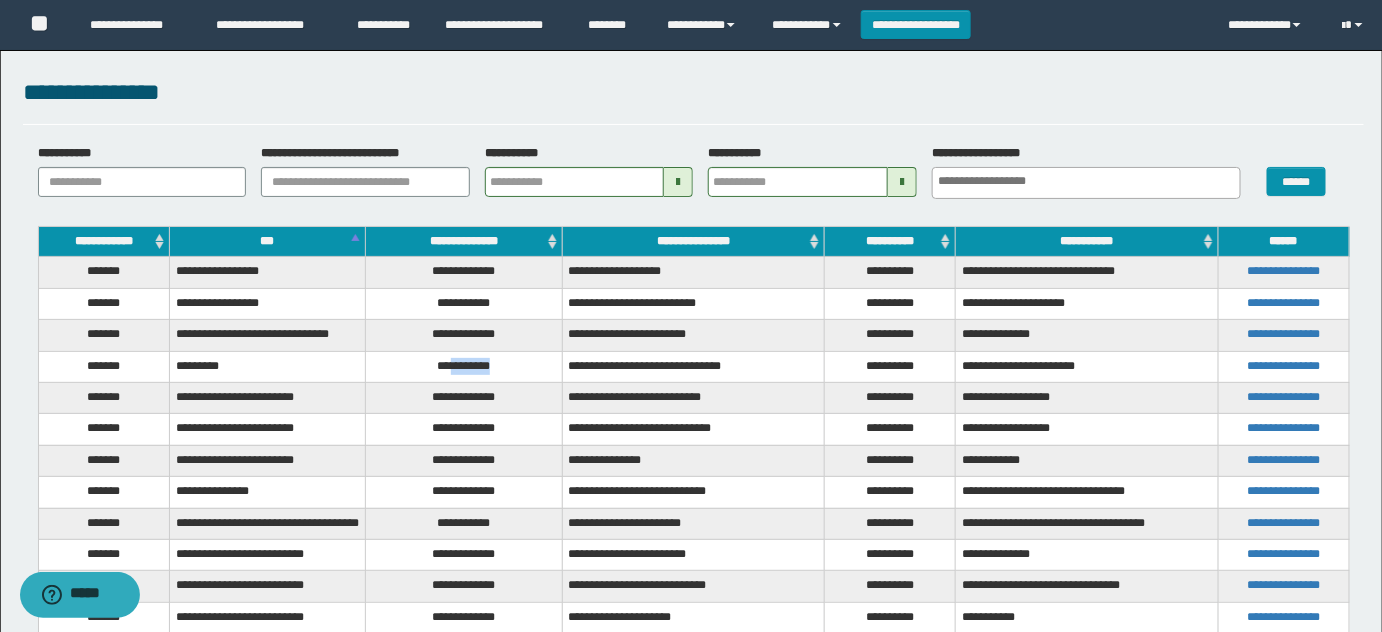 click on "**********" at bounding box center [464, 366] 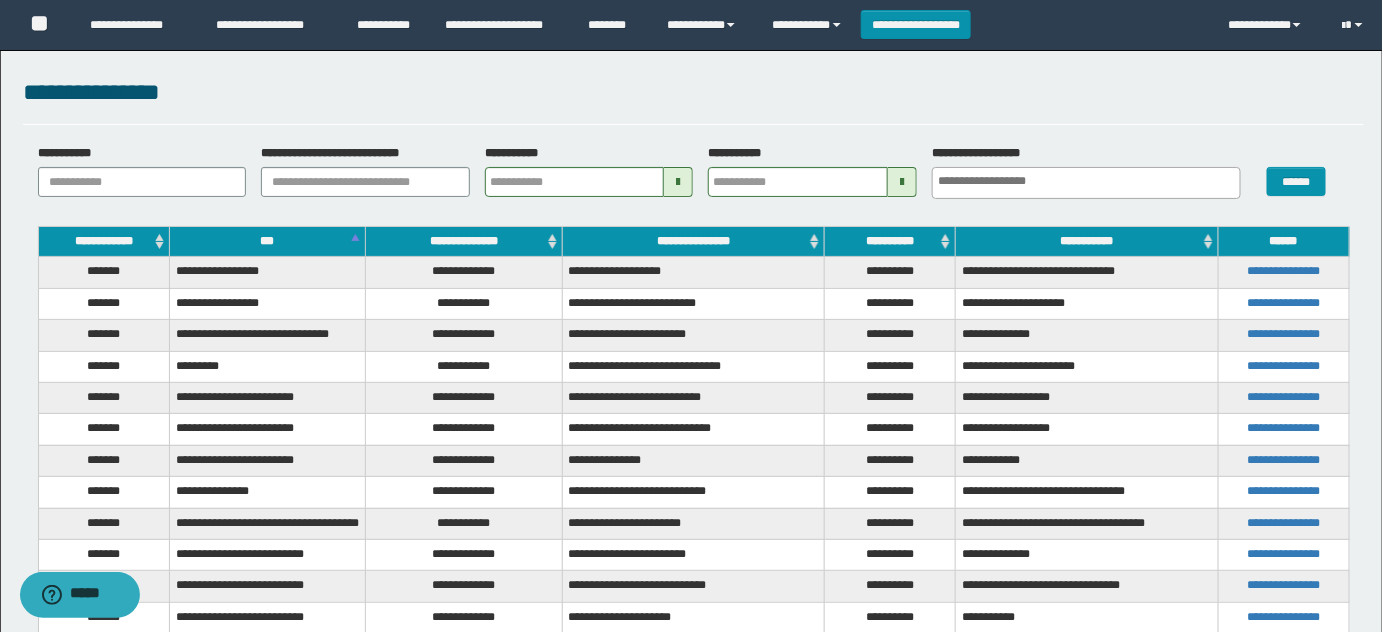 click on "**********" at bounding box center [464, 398] 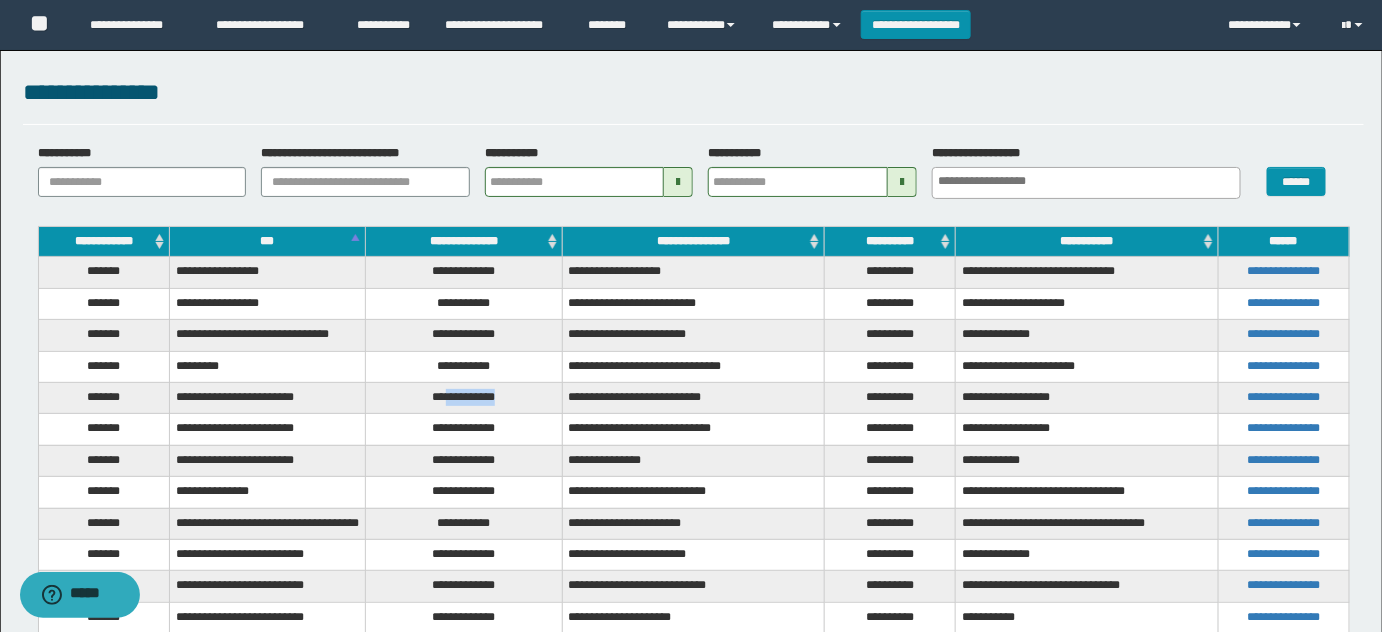 click on "**********" at bounding box center (464, 398) 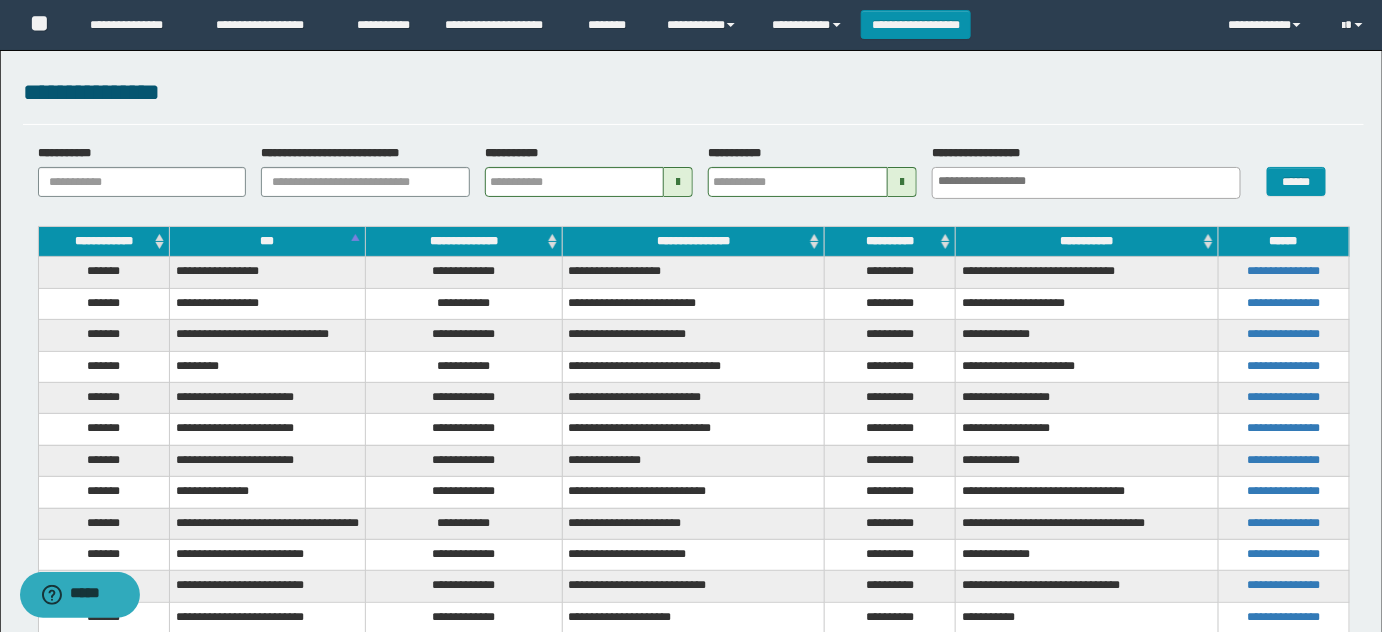 click on "**********" at bounding box center [464, 429] 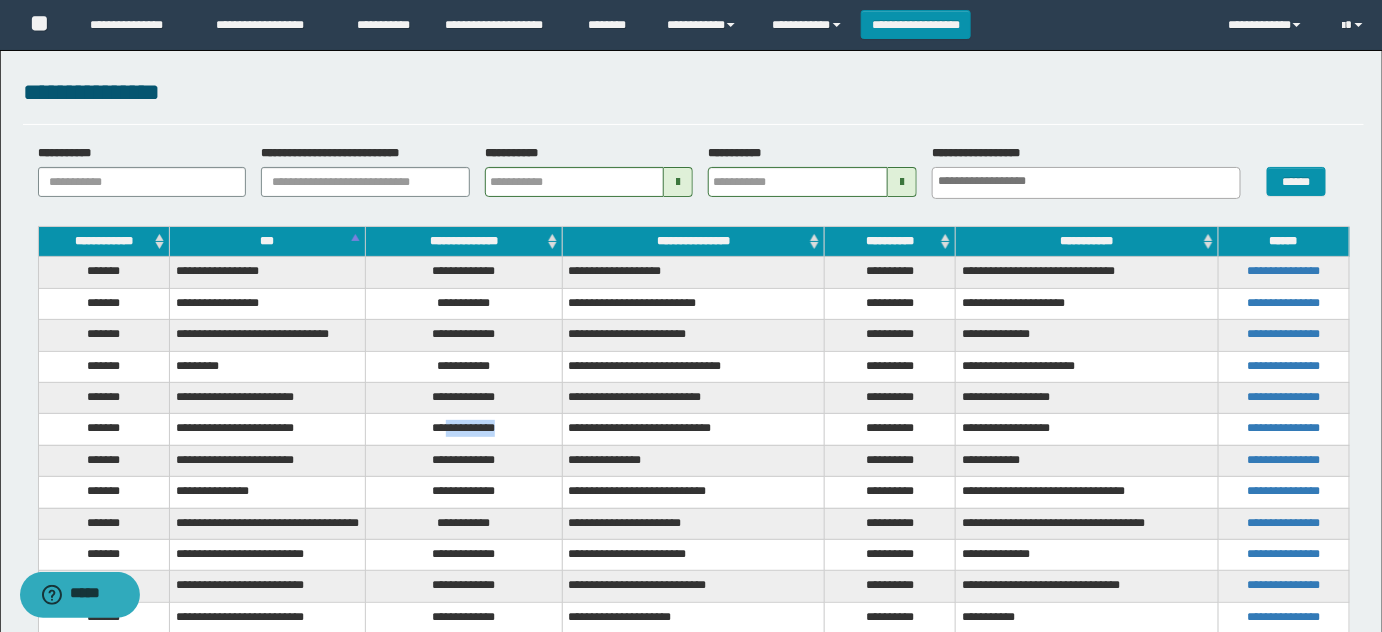 drag, startPoint x: 482, startPoint y: 415, endPoint x: 494, endPoint y: 412, distance: 12.369317 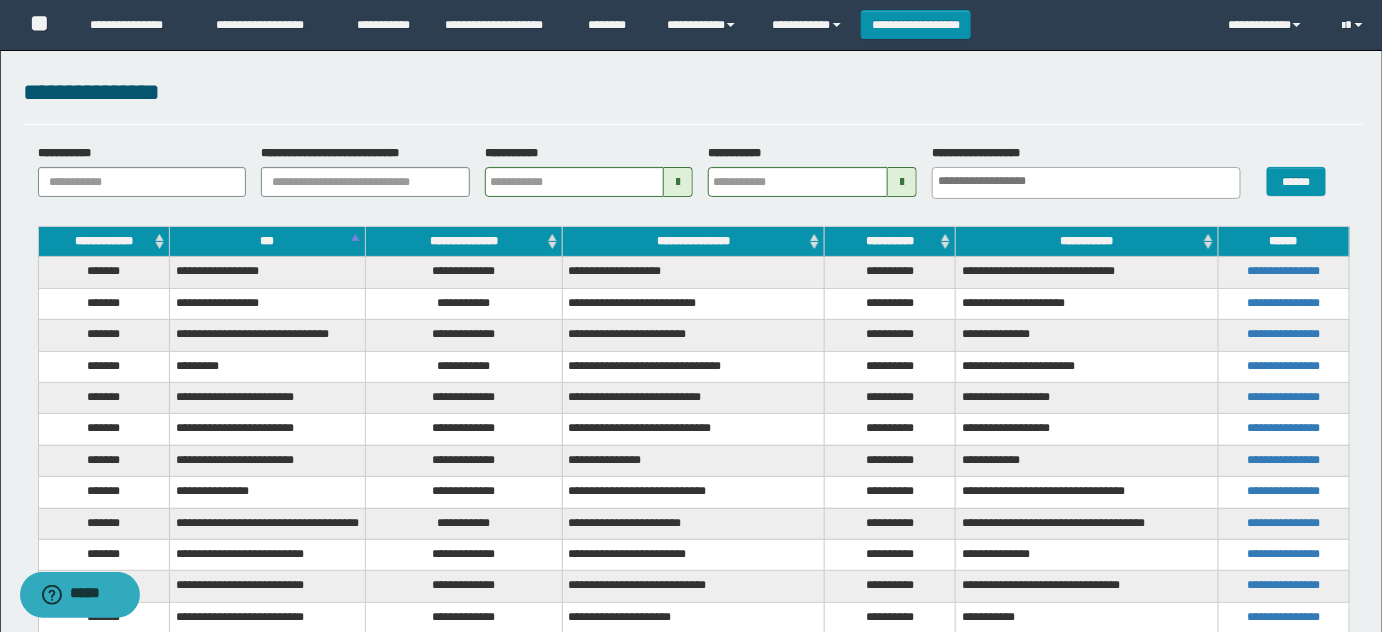 click on "**********" at bounding box center (464, 460) 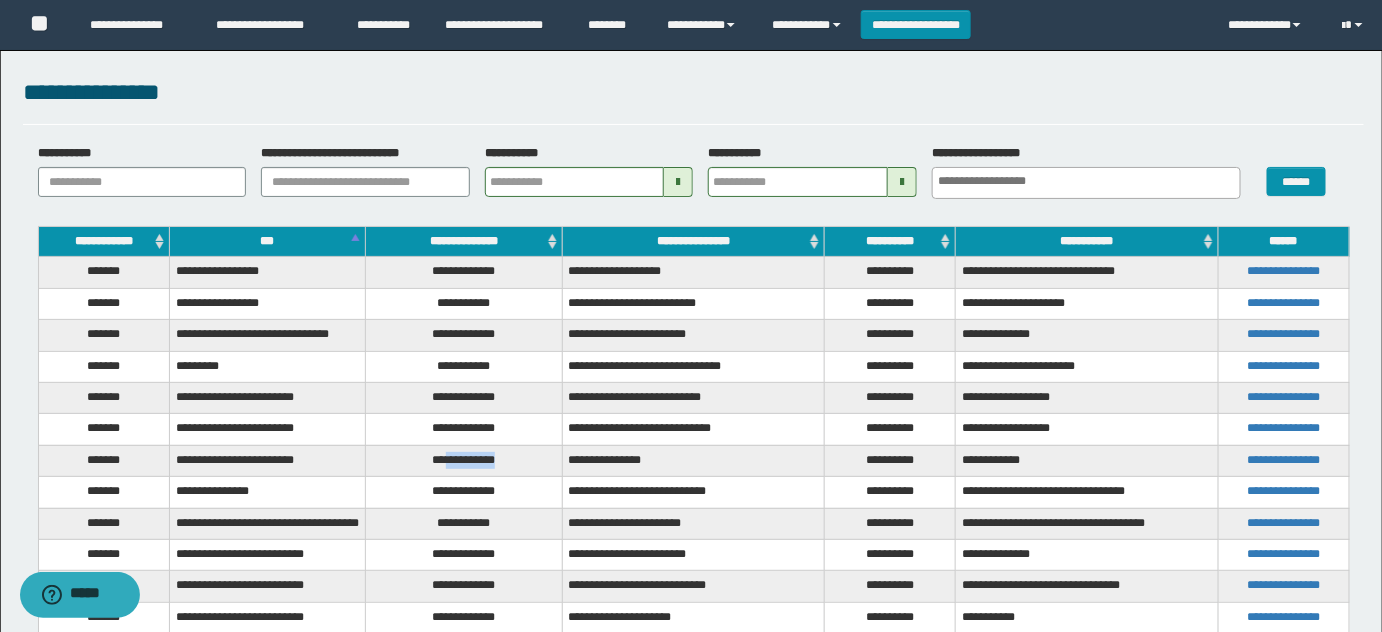 click on "**********" at bounding box center (464, 460) 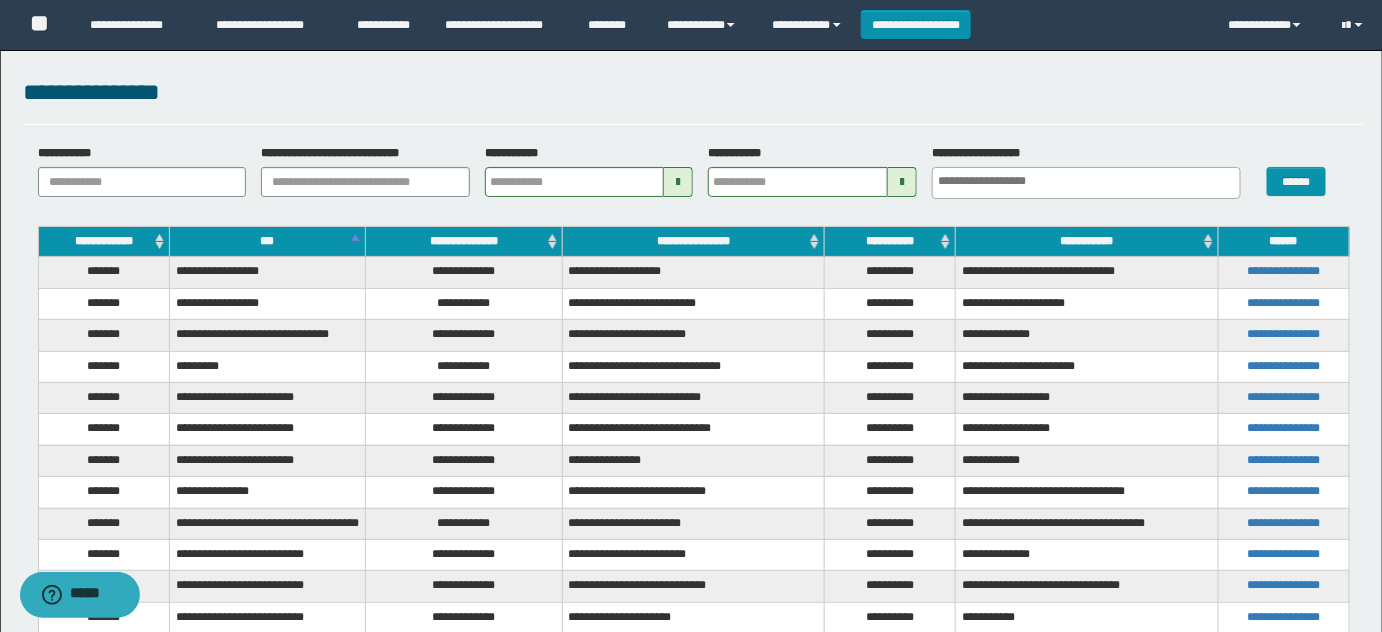 click on "**********" at bounding box center [464, 492] 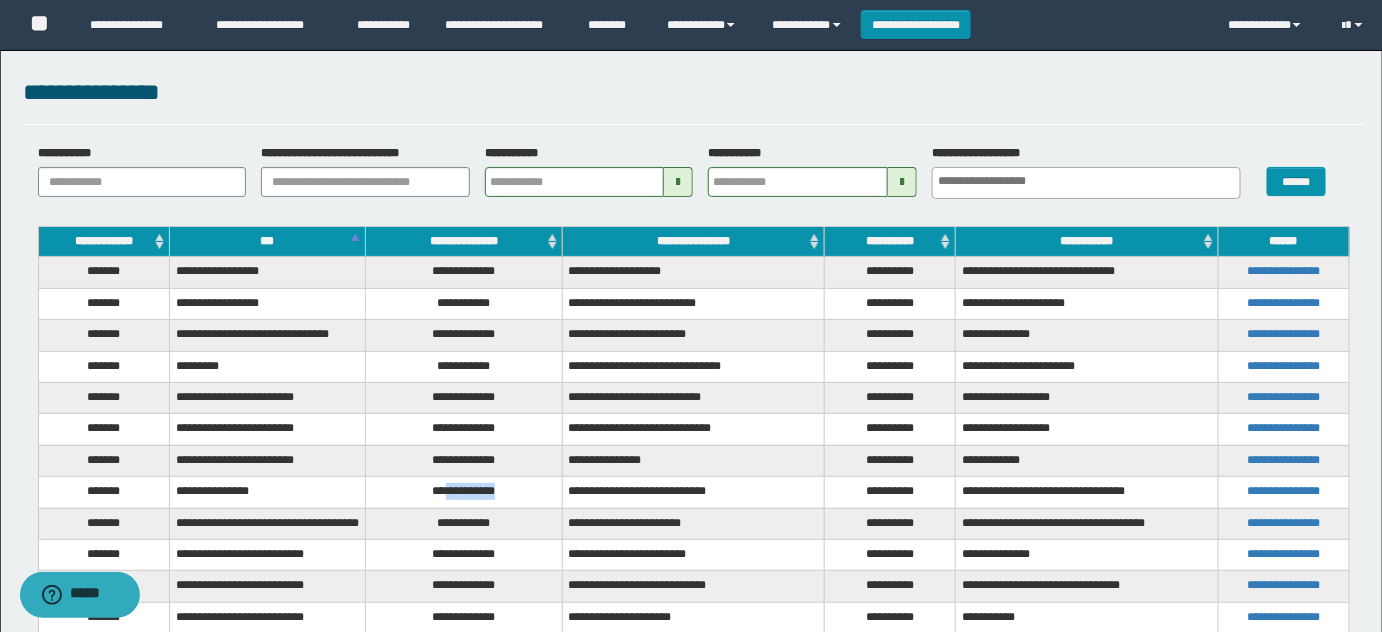 click on "**********" at bounding box center [464, 492] 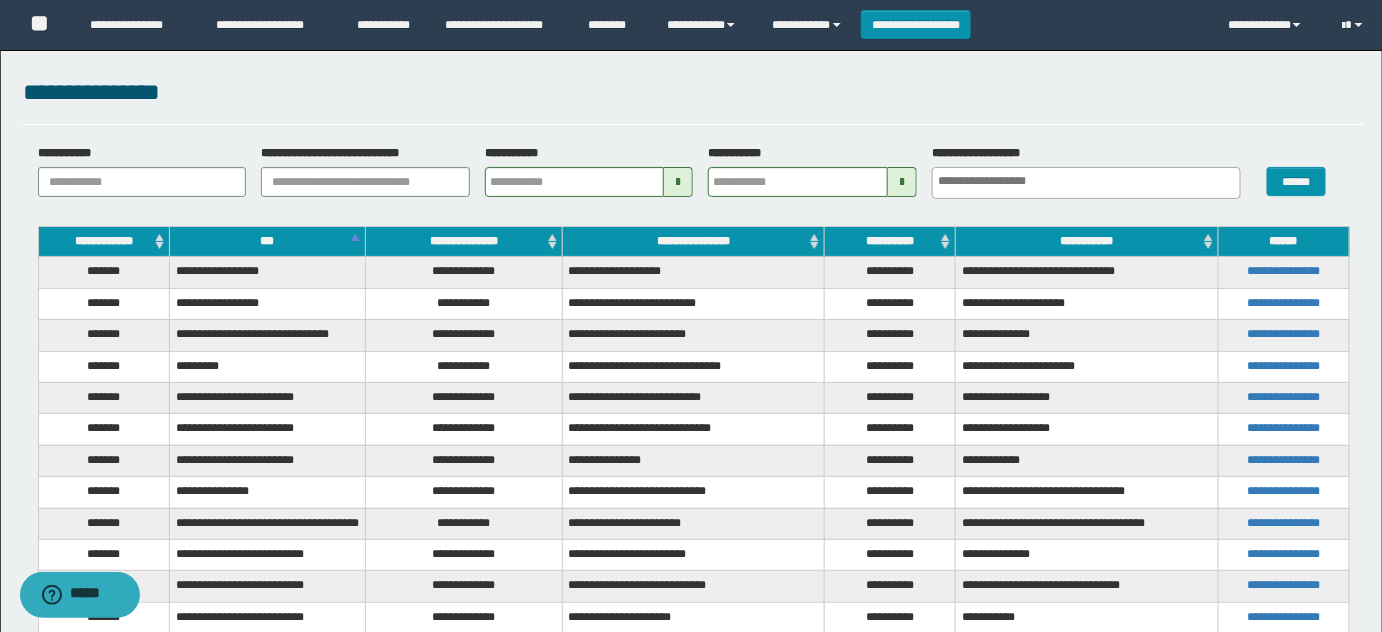 click on "**********" at bounding box center [464, 523] 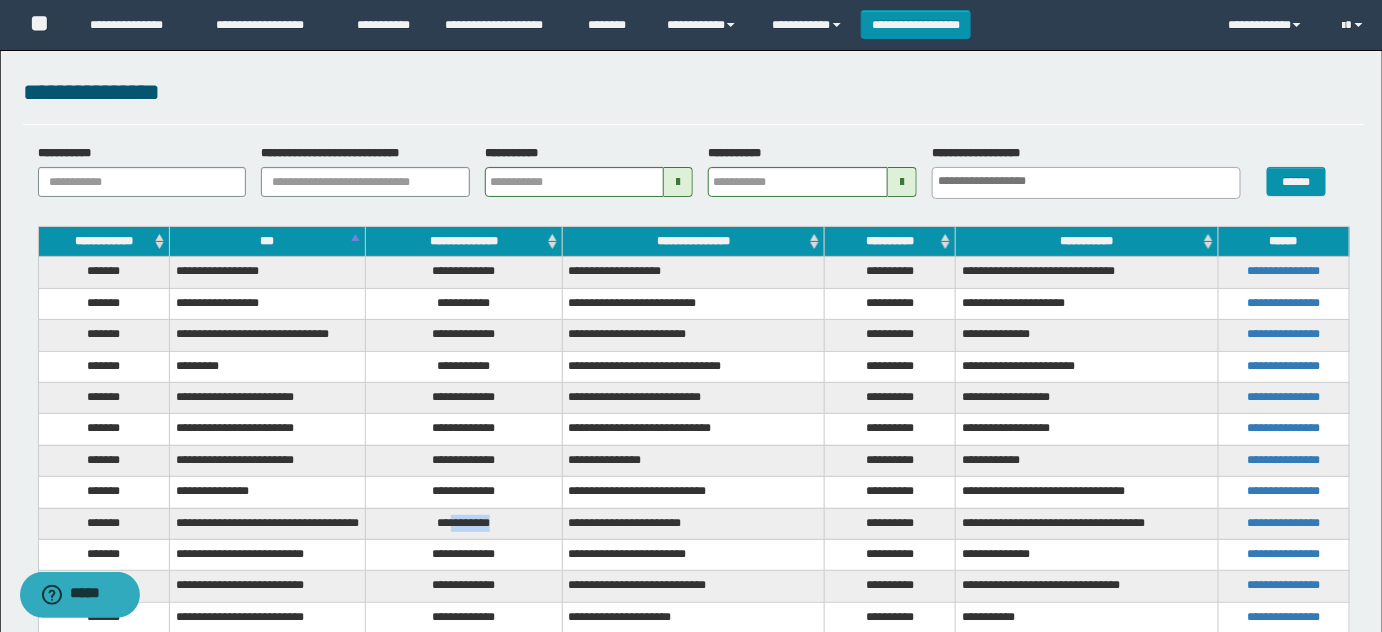 click on "**********" at bounding box center (464, 523) 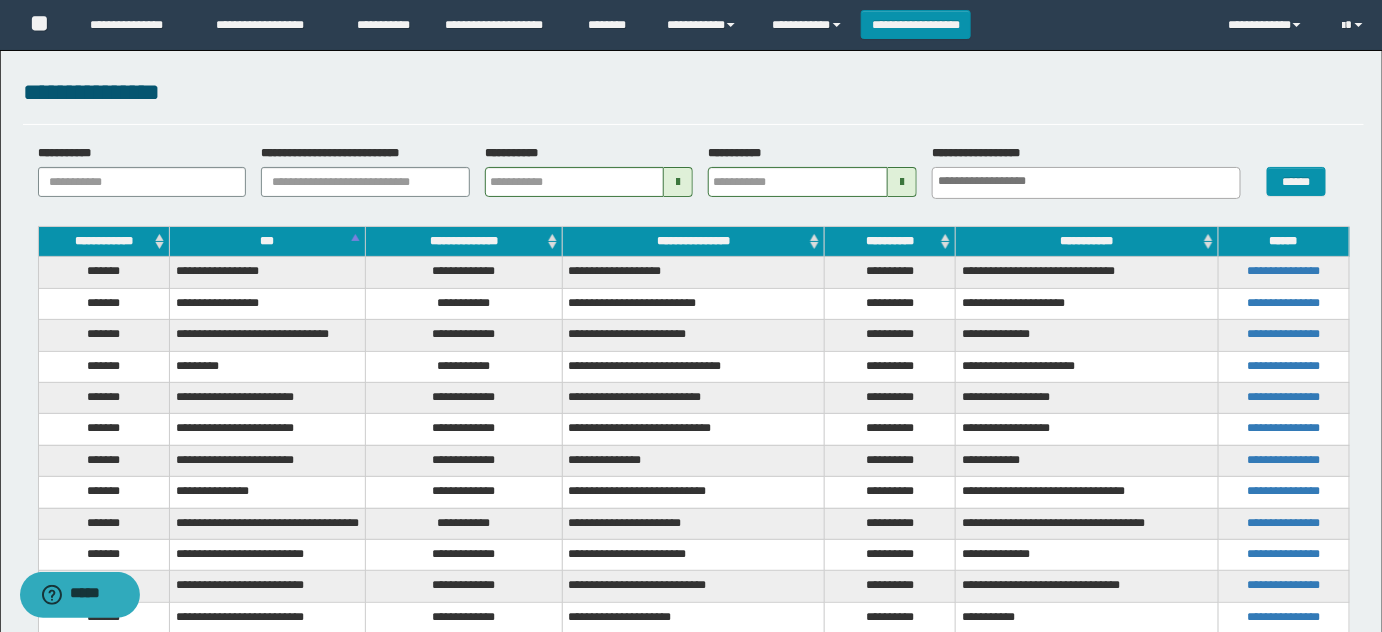 click on "**********" at bounding box center [693, 523] 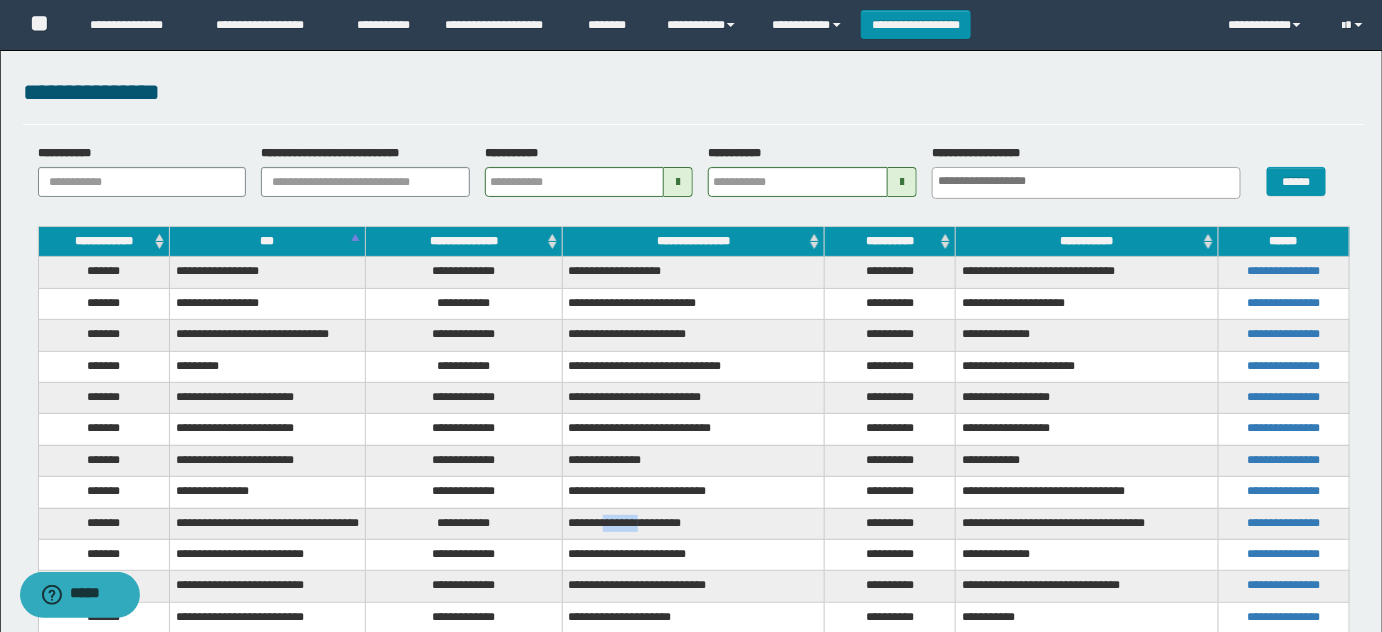 click on "**********" at bounding box center (693, 523) 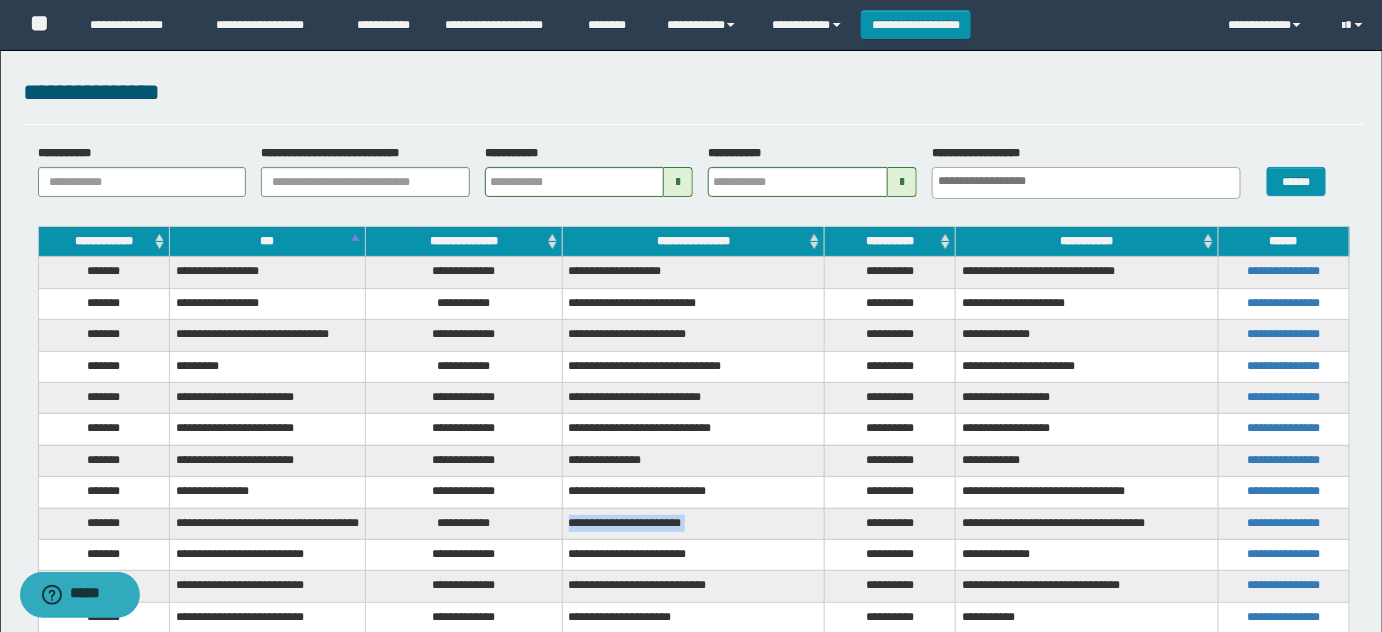drag, startPoint x: 616, startPoint y: 509, endPoint x: 899, endPoint y: 538, distance: 284.482 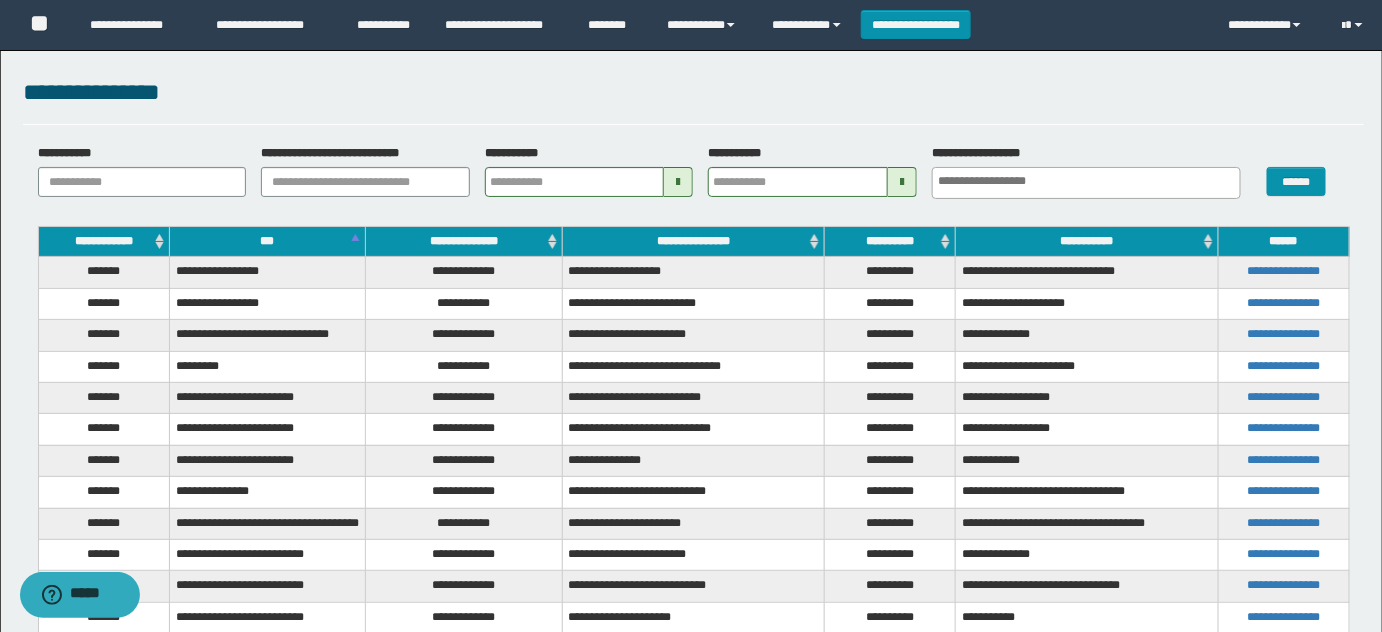 click on "**********" at bounding box center [464, 555] 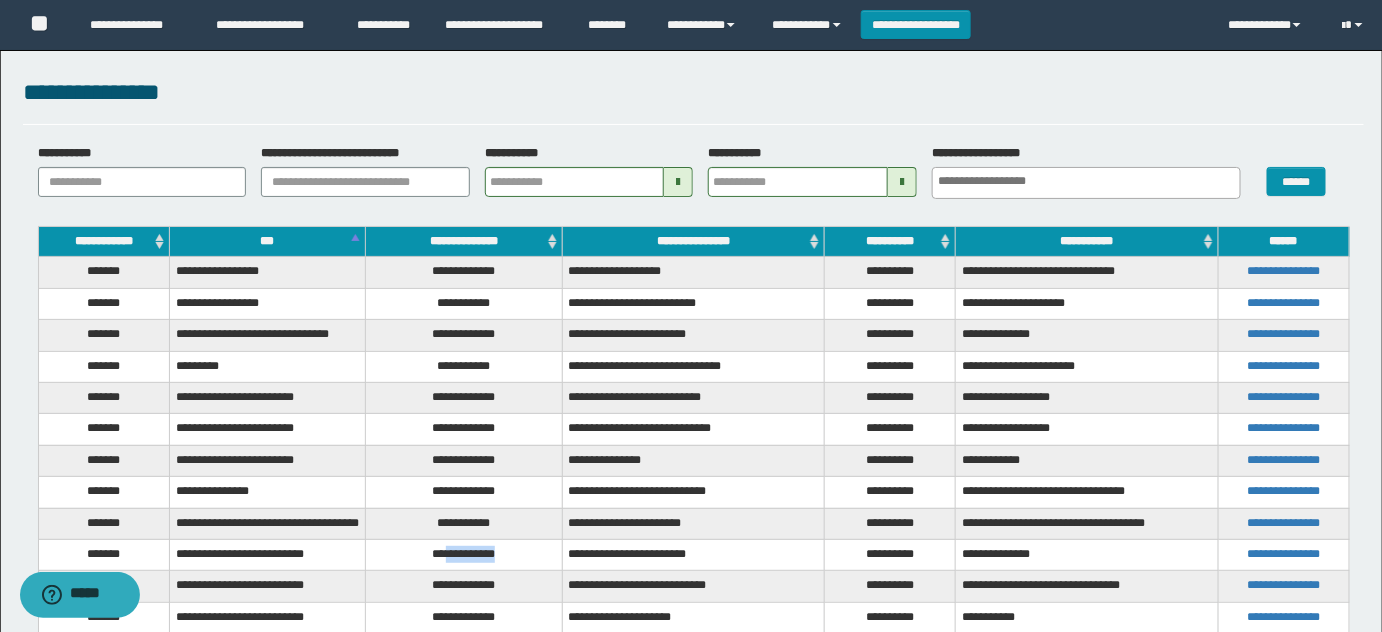 click on "**********" at bounding box center [464, 555] 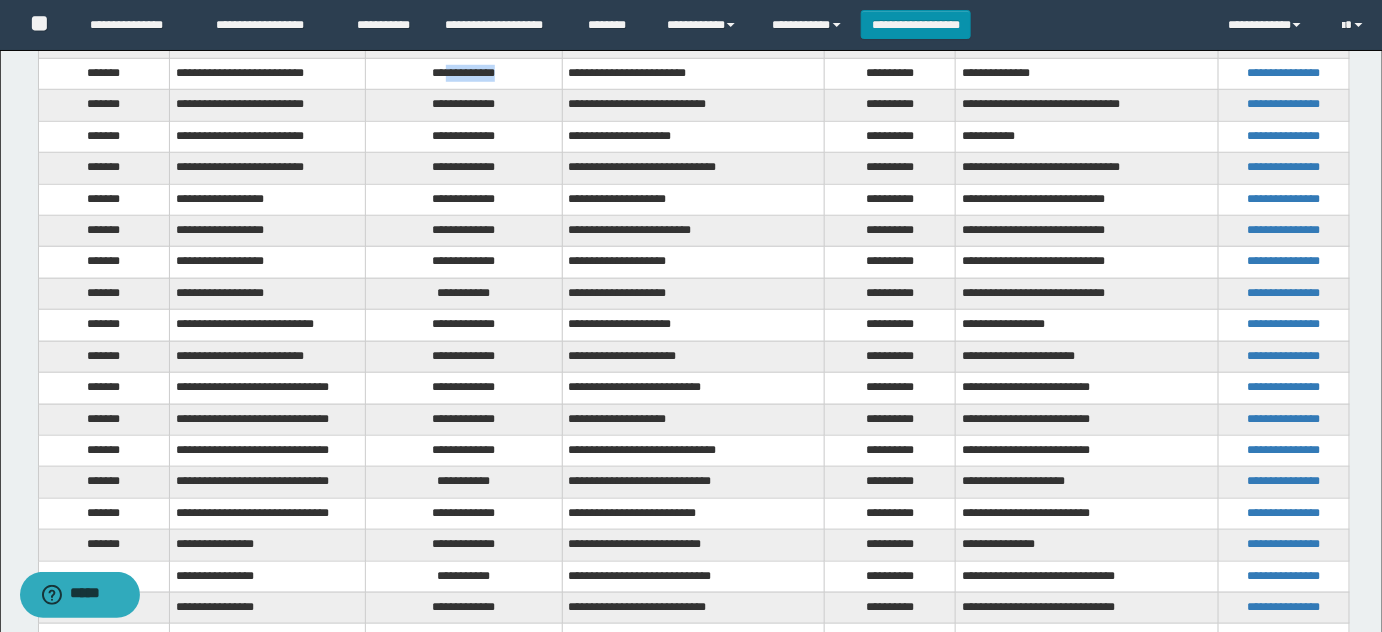 scroll, scrollTop: 454, scrollLeft: 0, axis: vertical 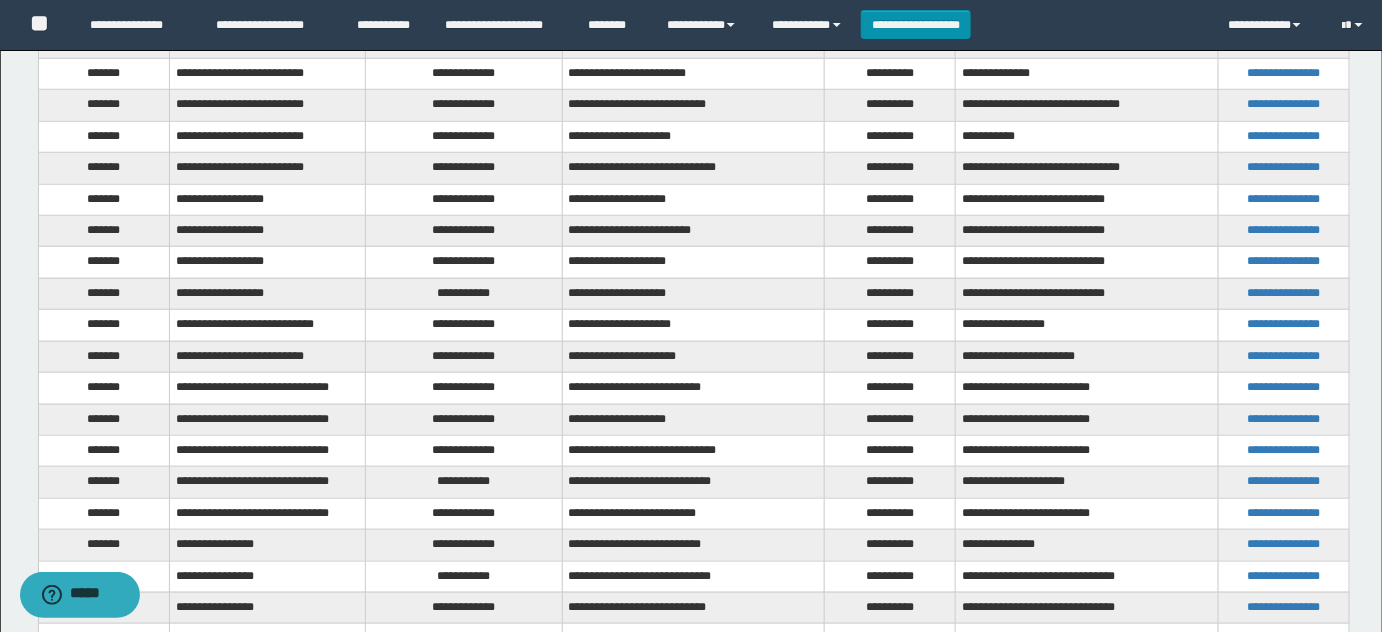 click on "**********" at bounding box center [464, 105] 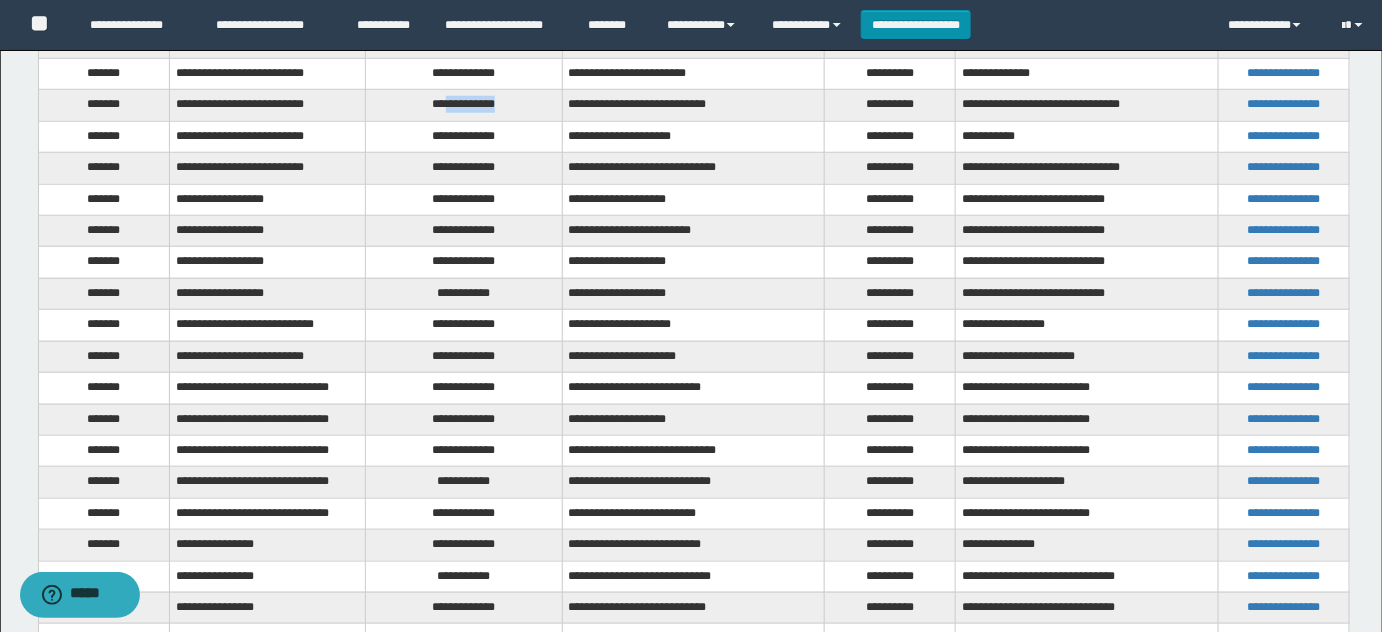 click on "**********" at bounding box center [464, 105] 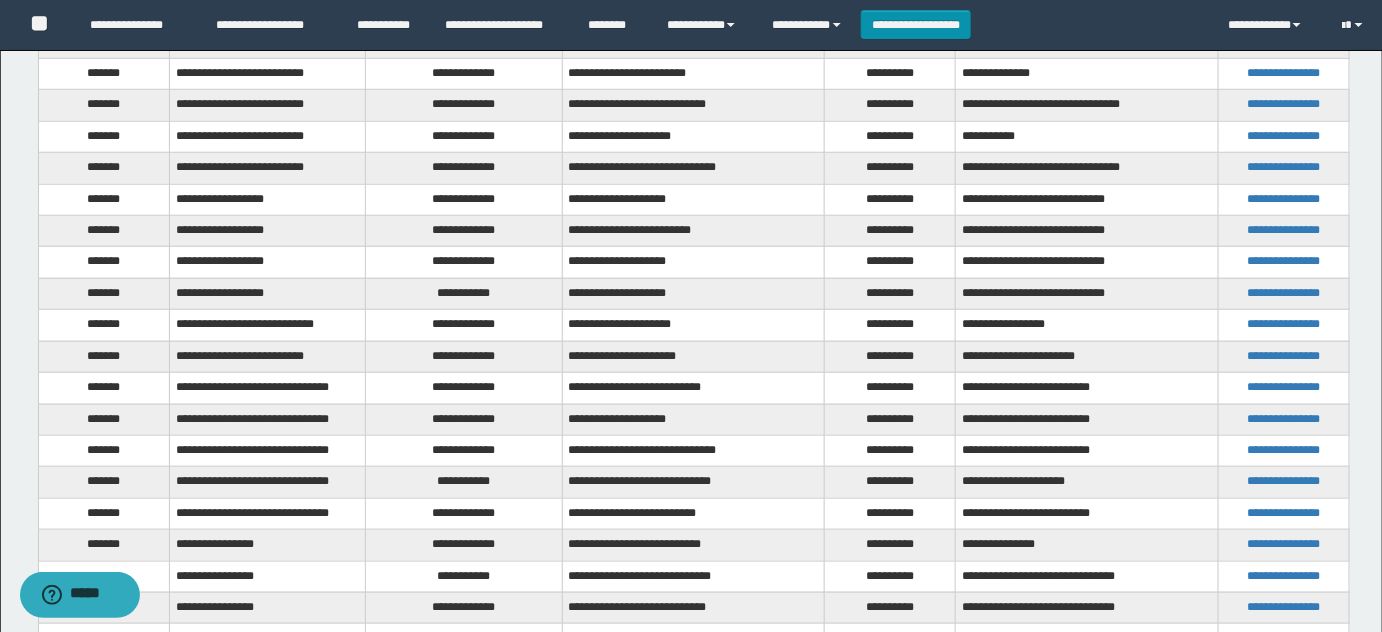 click on "**********" at bounding box center [464, 136] 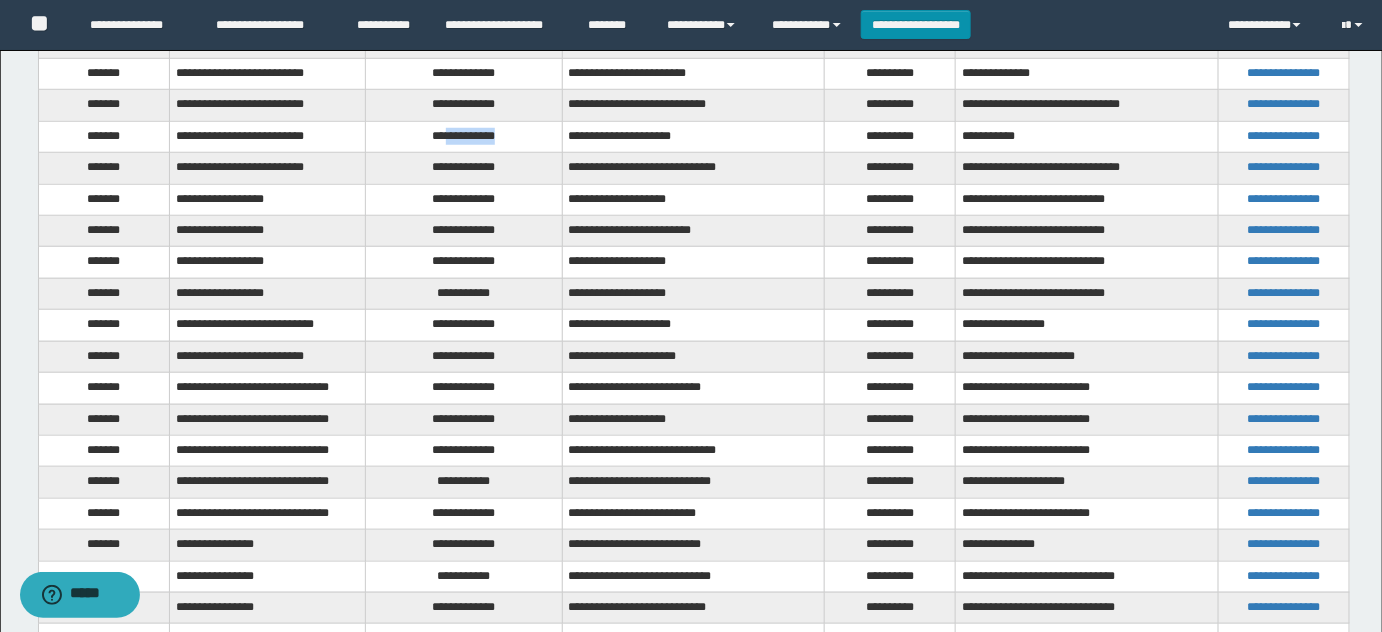 click on "**********" at bounding box center (464, 136) 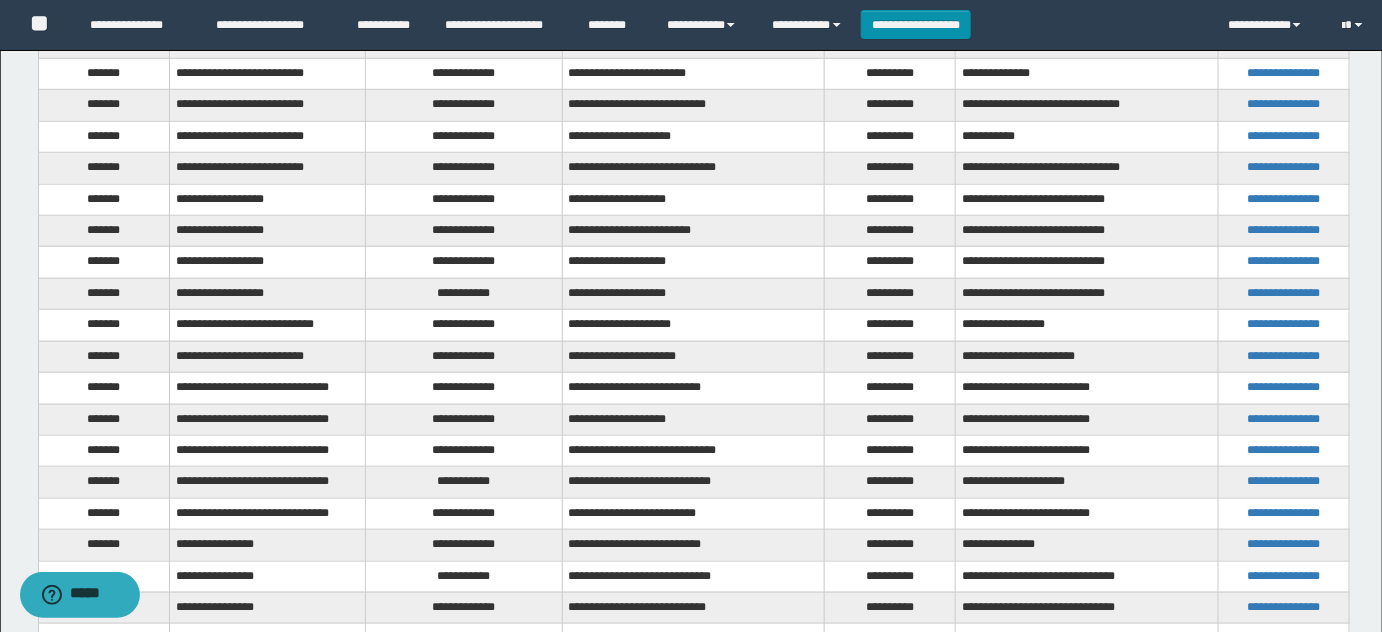 click on "**********" at bounding box center (693, 136) 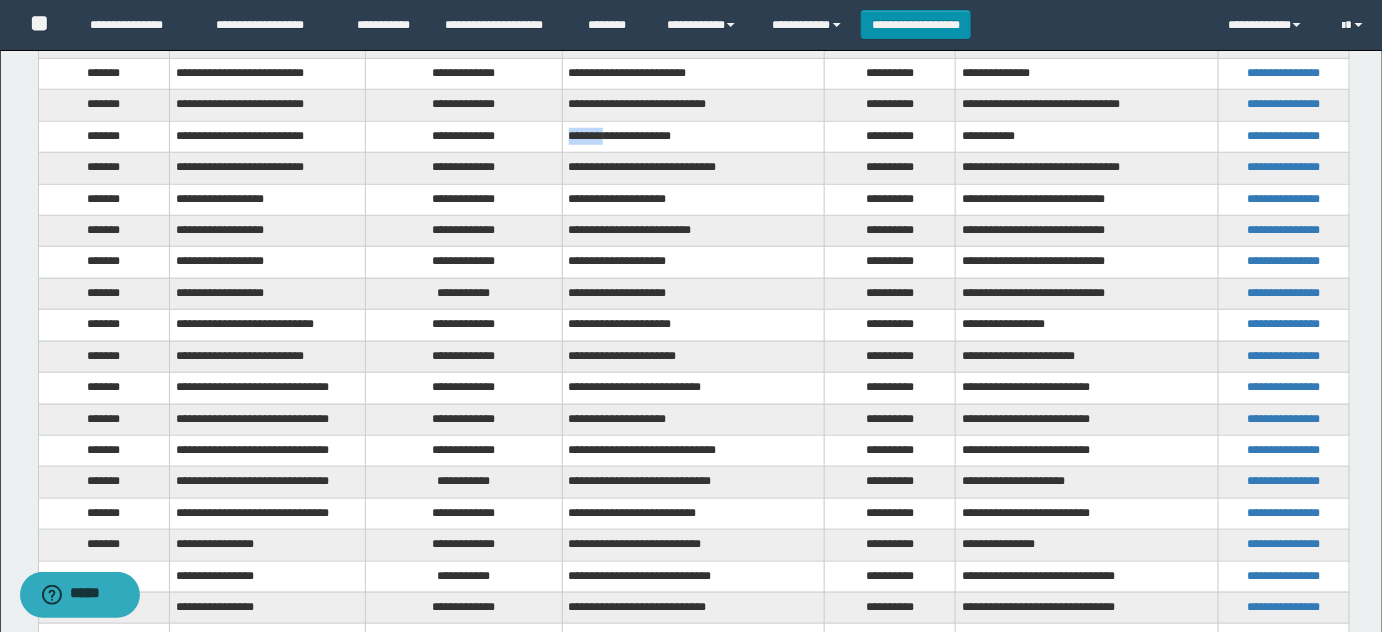 click on "**********" at bounding box center (693, 136) 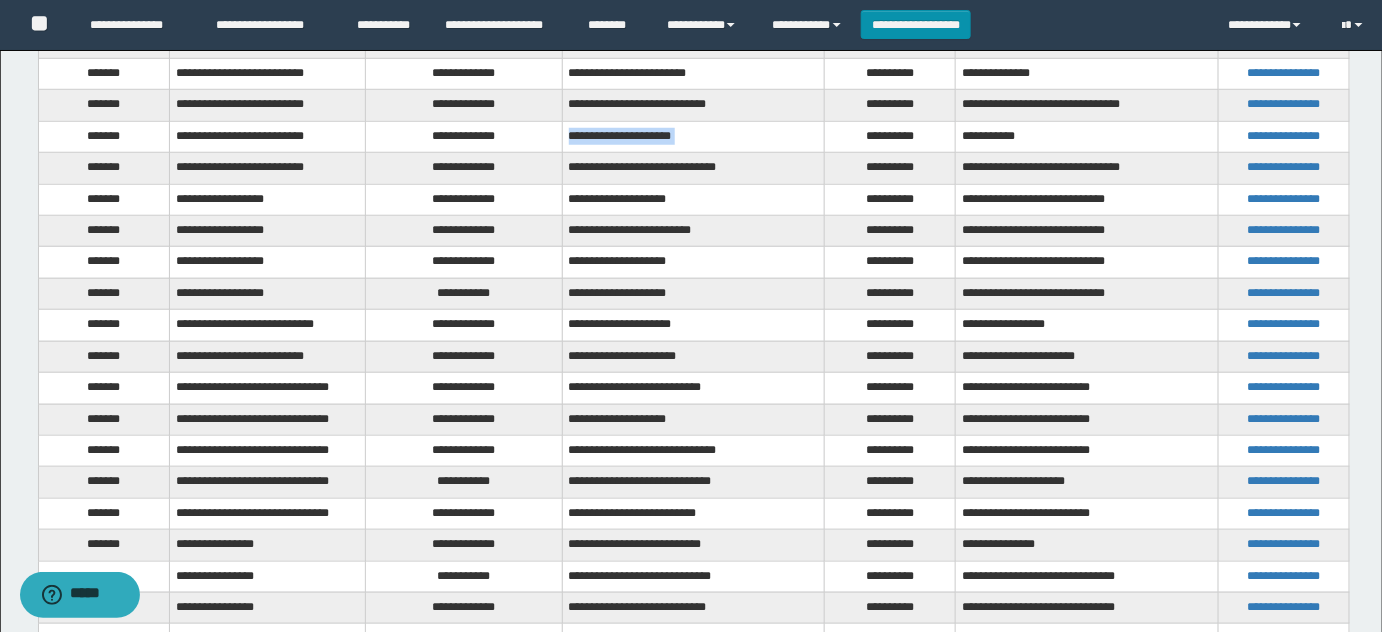 click on "**********" at bounding box center [693, 136] 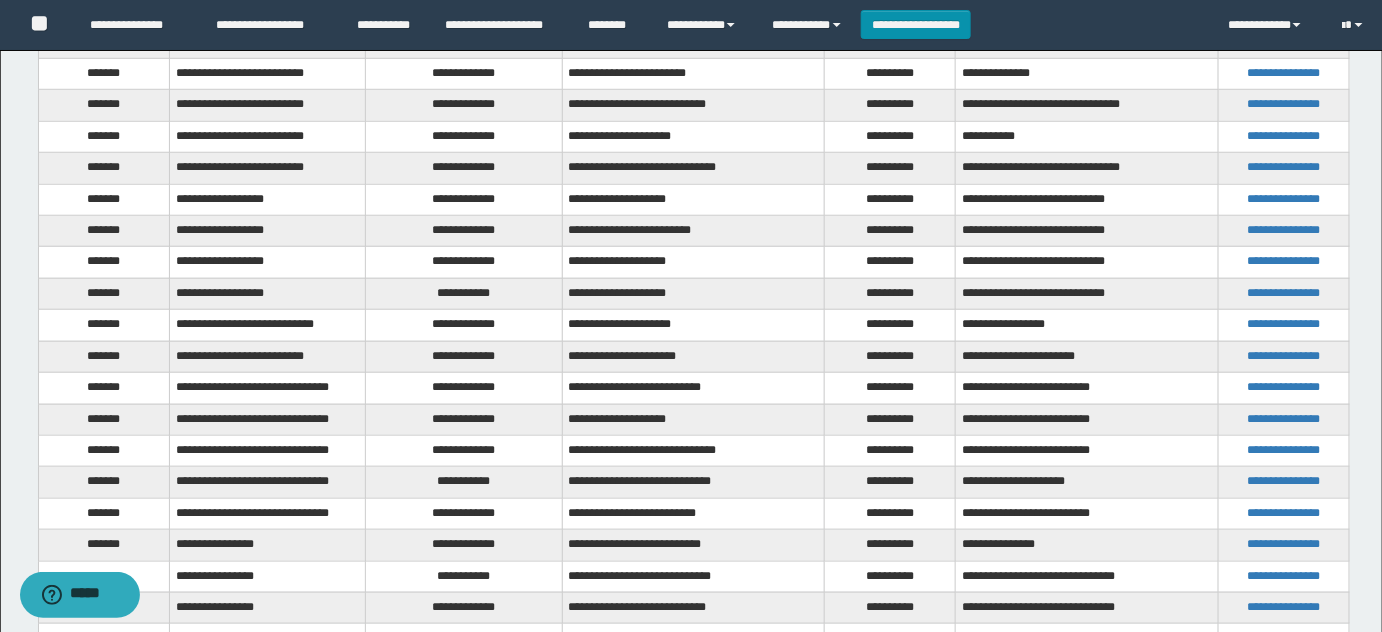 click on "**********" at bounding box center [464, 168] 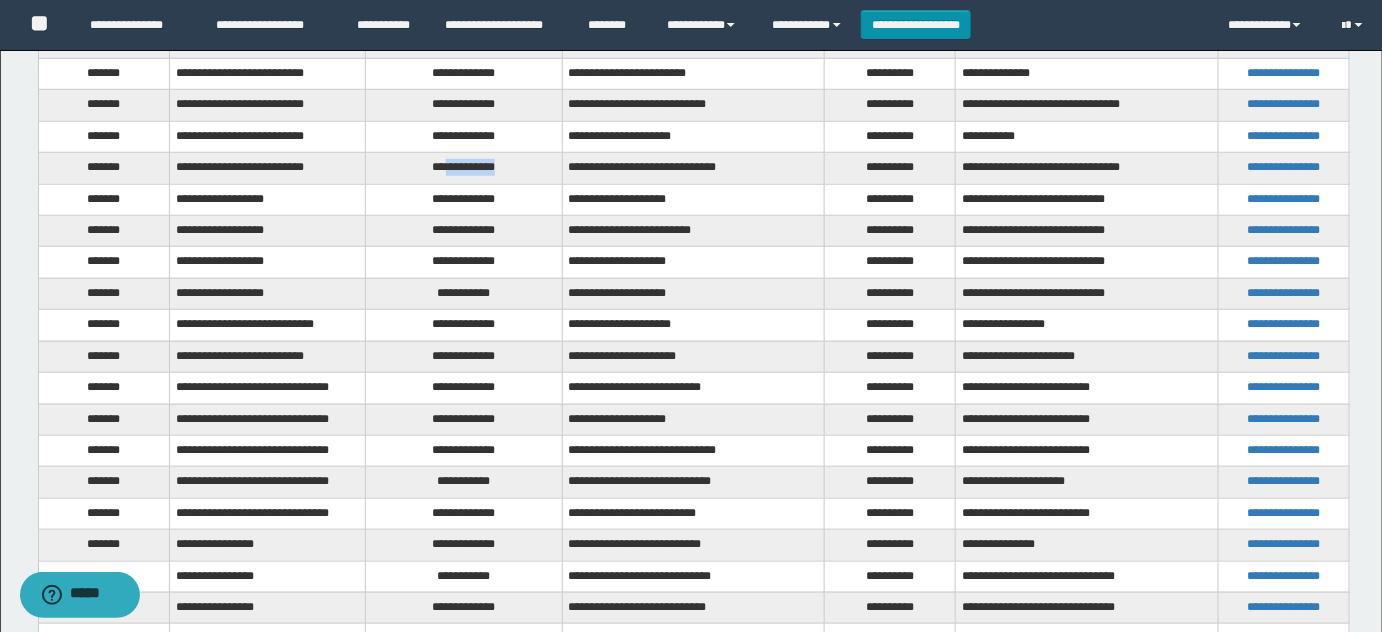 click on "**********" at bounding box center [464, 168] 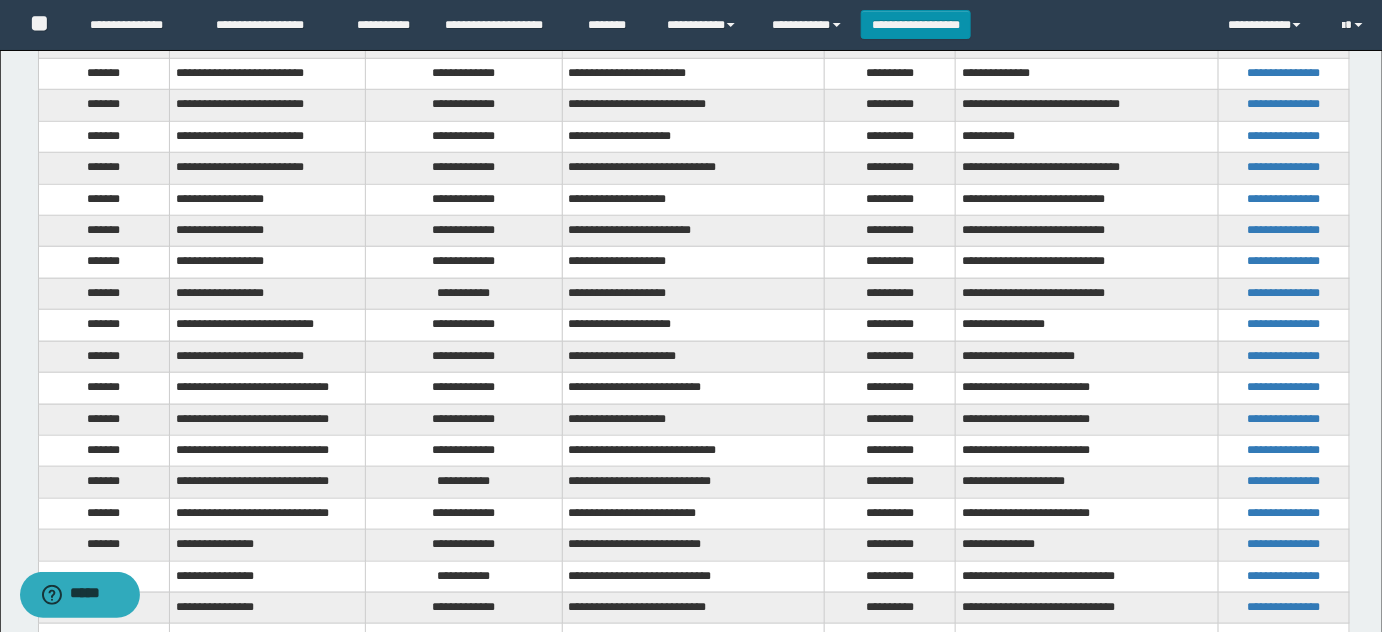 click on "**********" at bounding box center (464, 136) 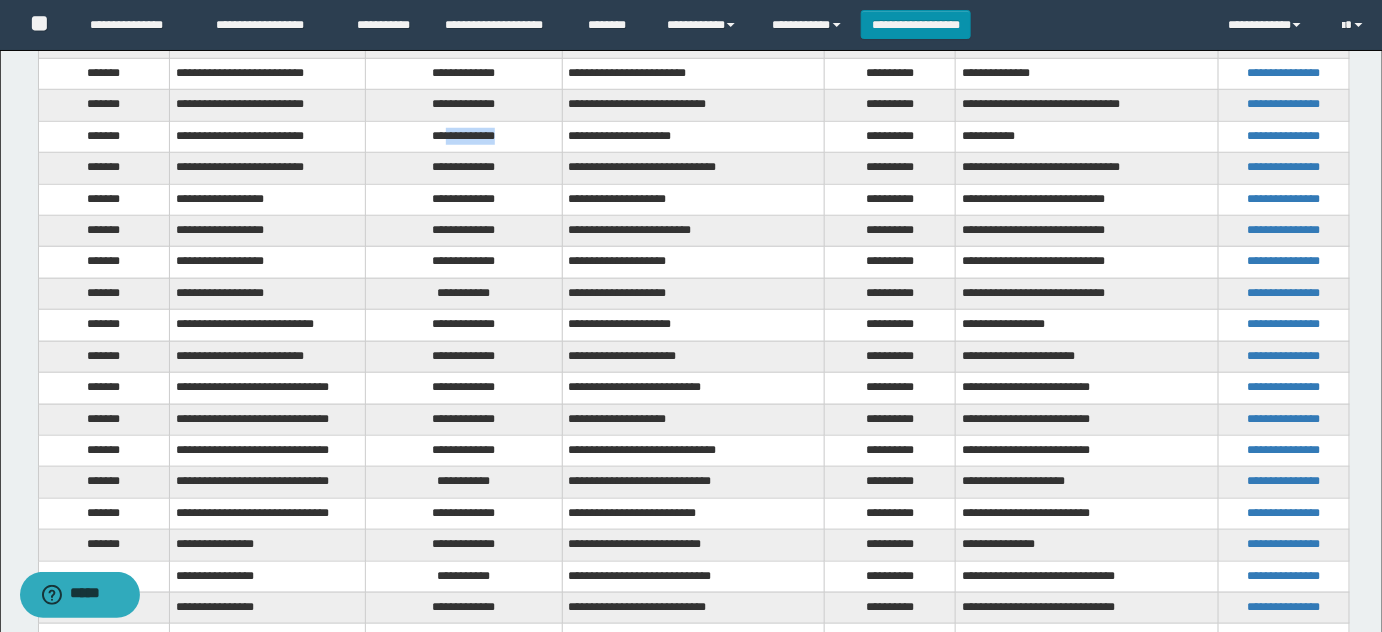 click on "**********" at bounding box center [464, 136] 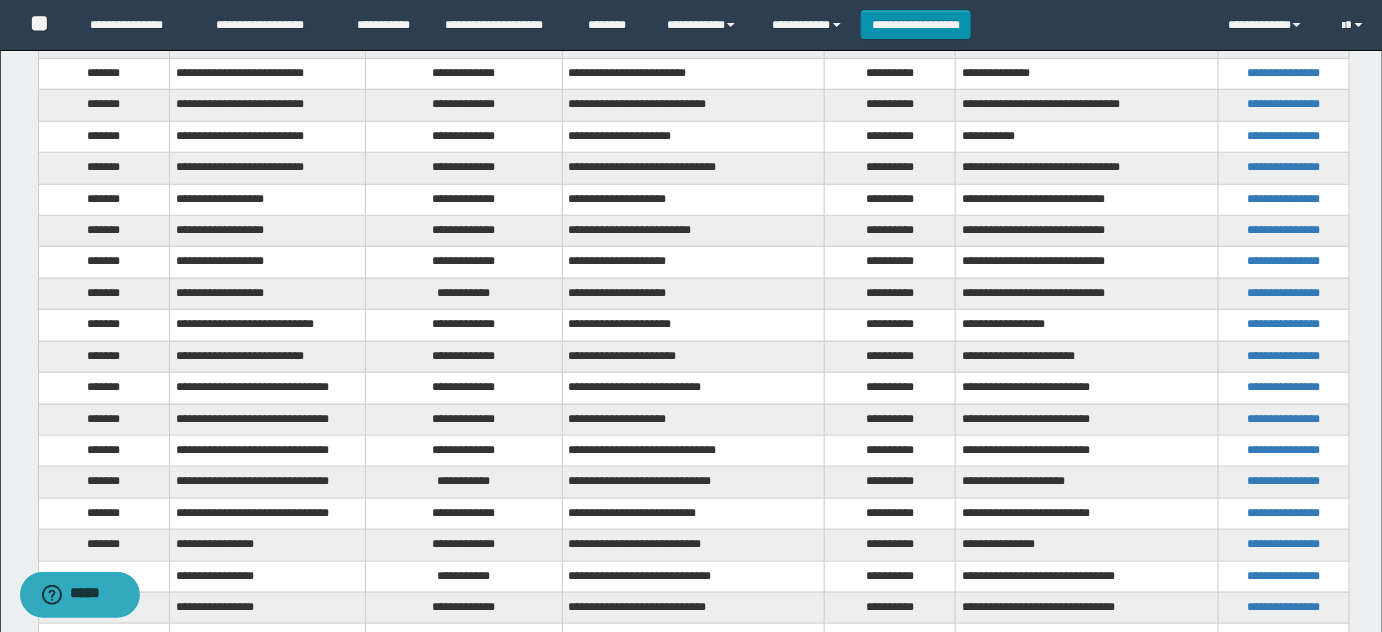 click on "**********" at bounding box center [464, 168] 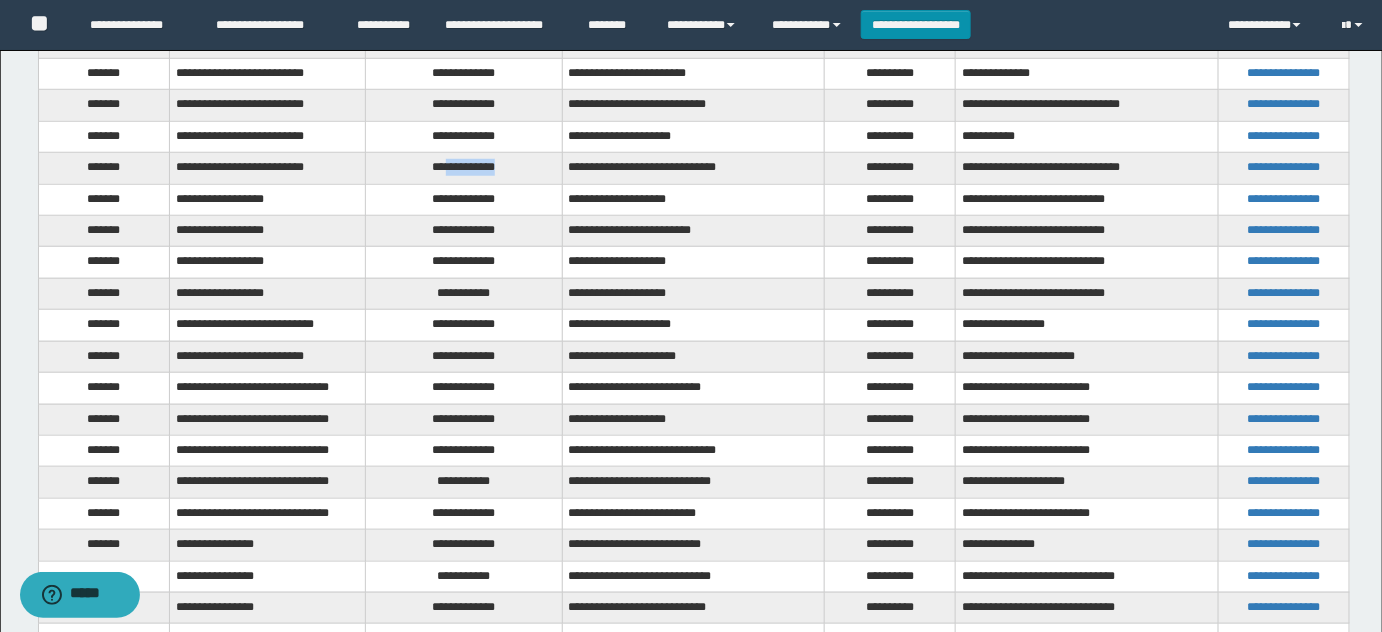 click on "**********" at bounding box center [464, 168] 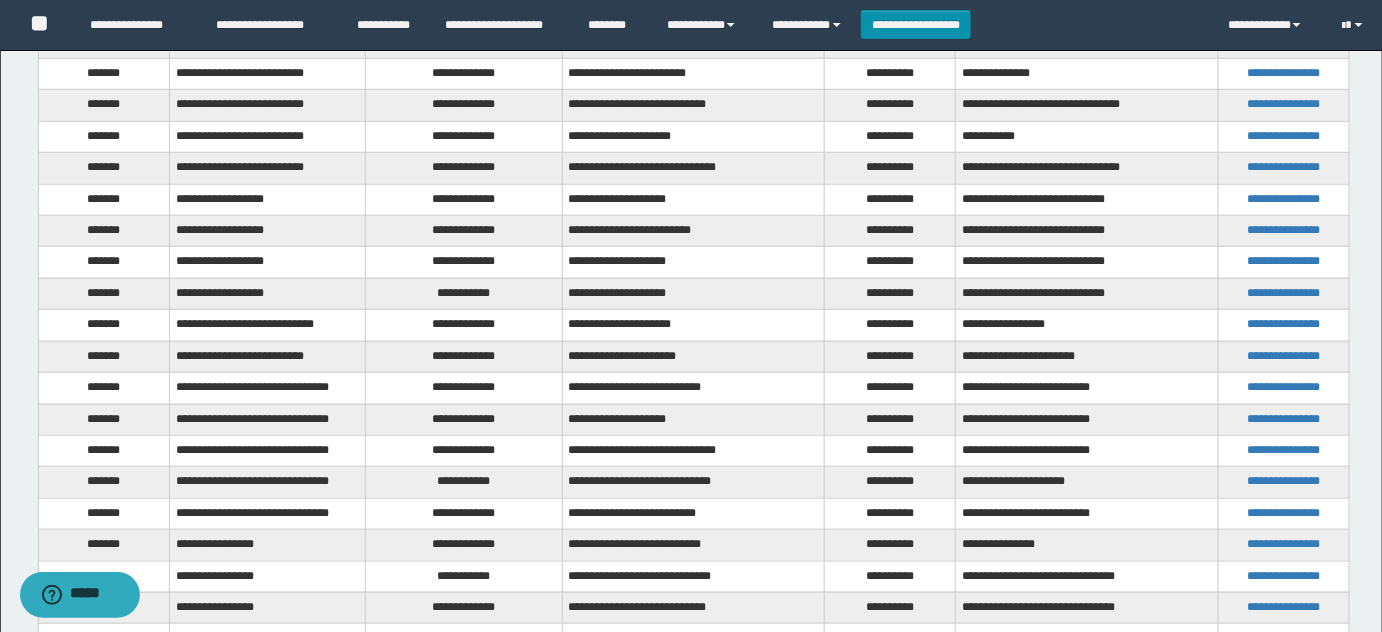 click on "**********" at bounding box center [464, 199] 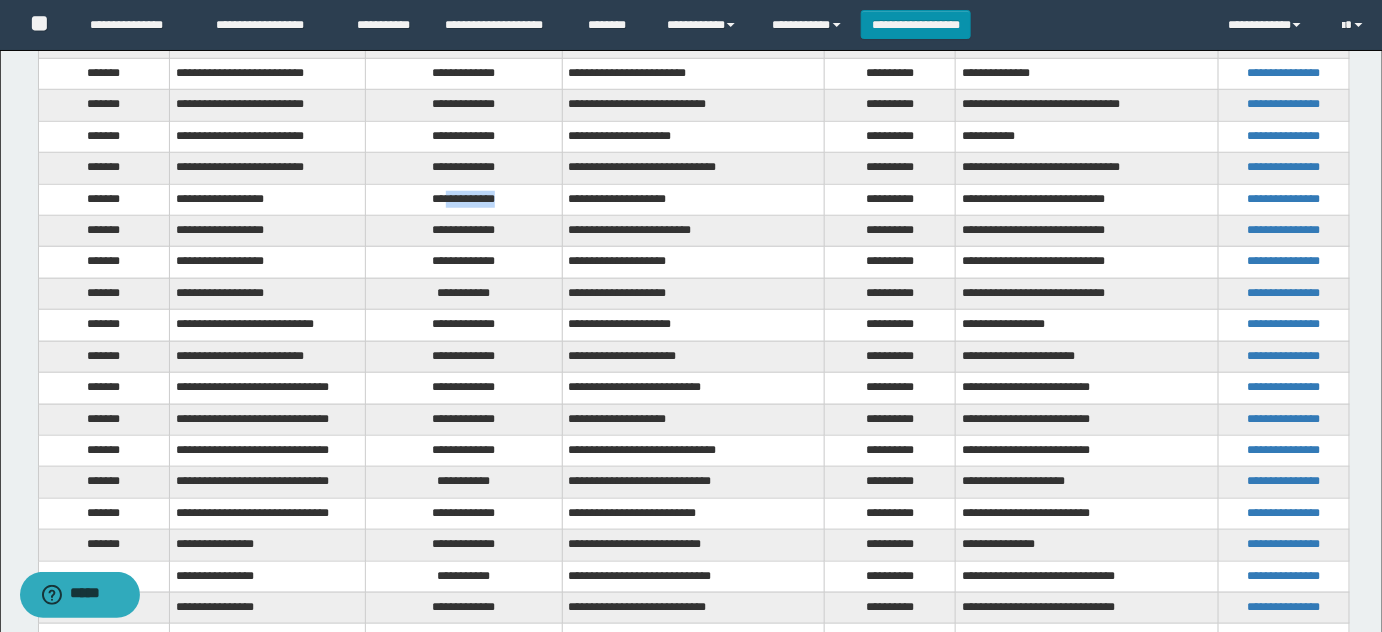 click on "**********" at bounding box center [464, 199] 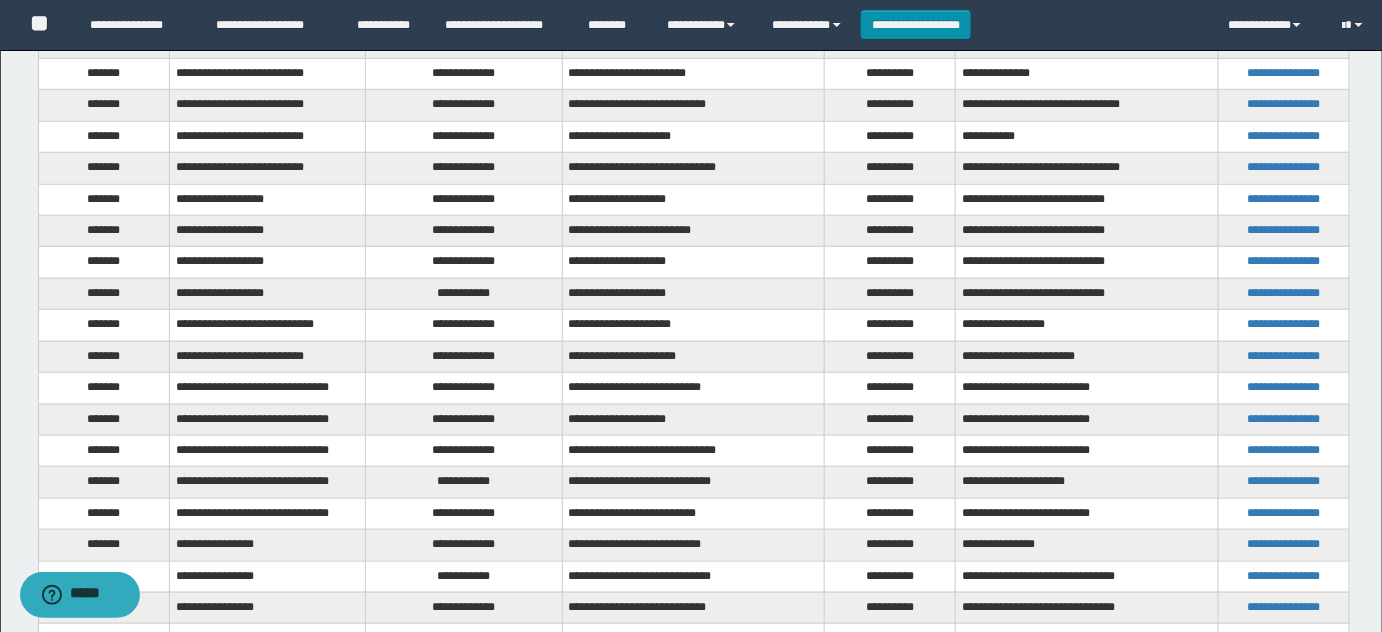 click on "**********" at bounding box center [464, 325] 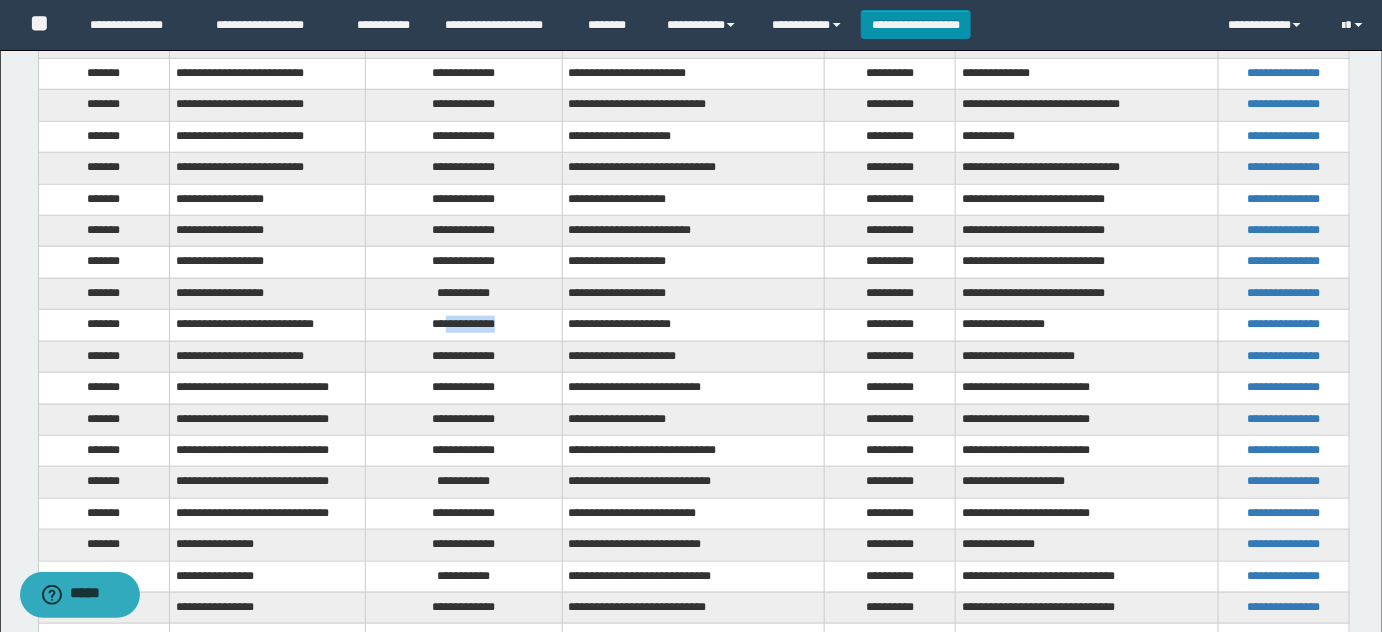 click on "**********" at bounding box center [464, 325] 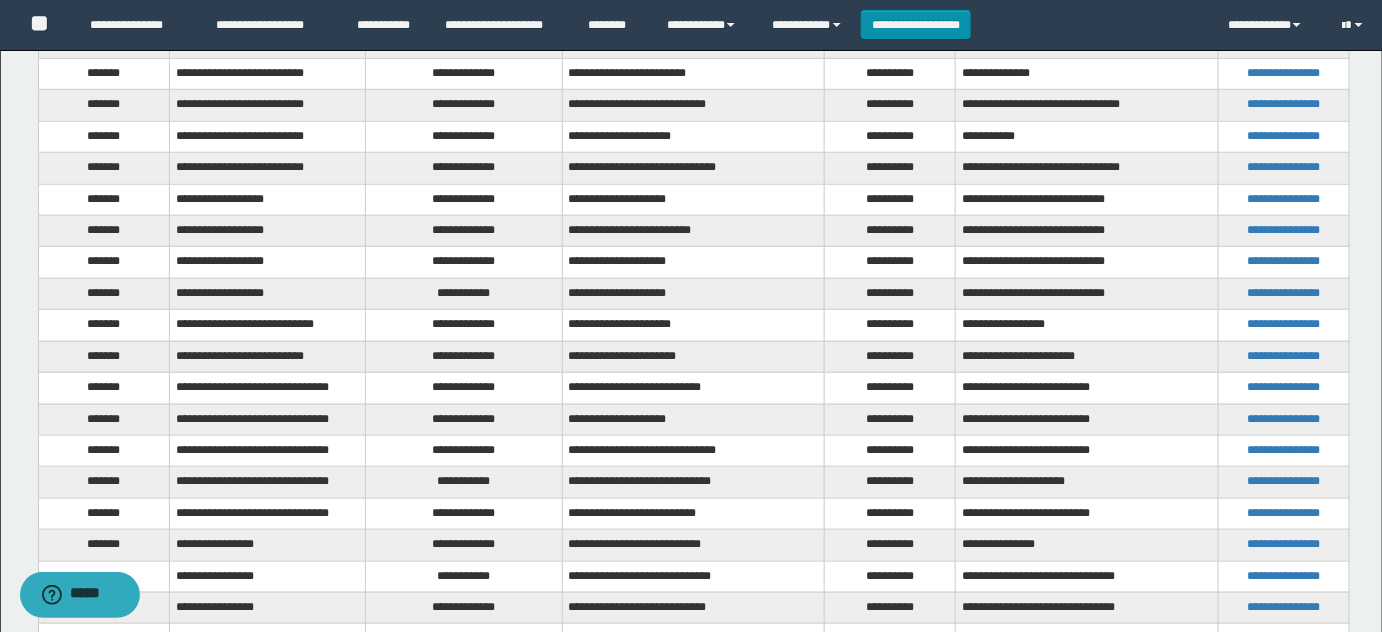click on "**********" at bounding box center (464, 356) 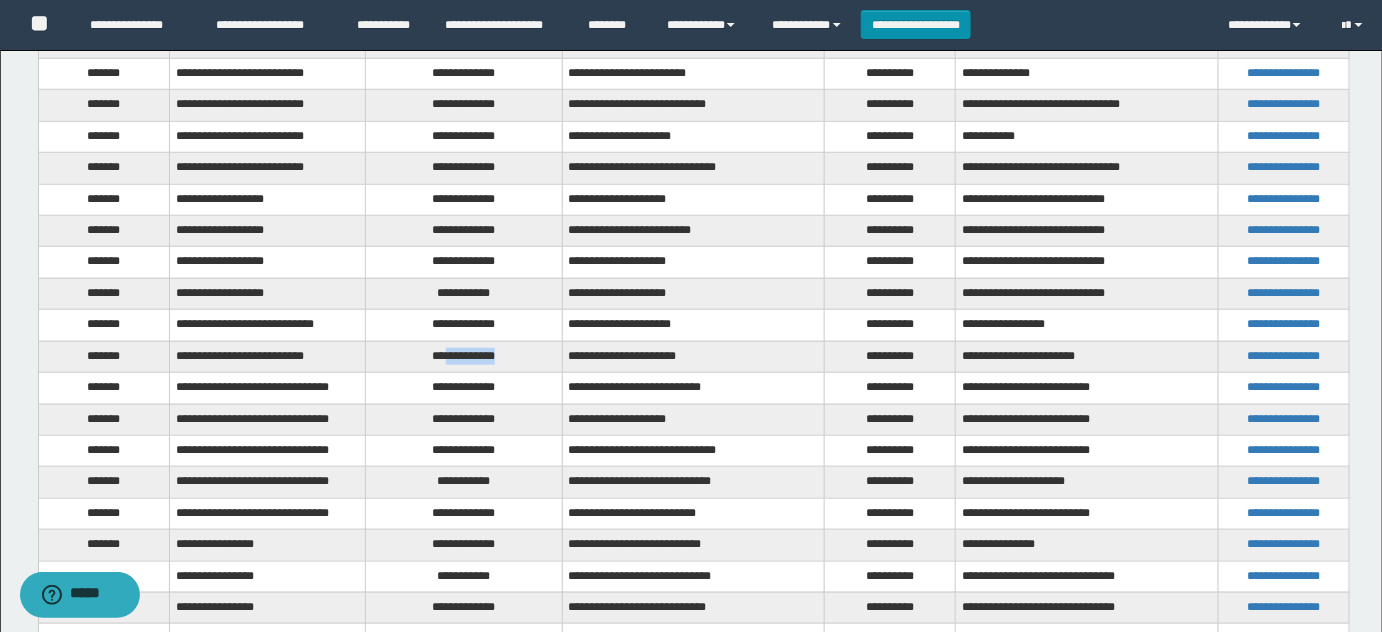 click on "**********" at bounding box center [464, 356] 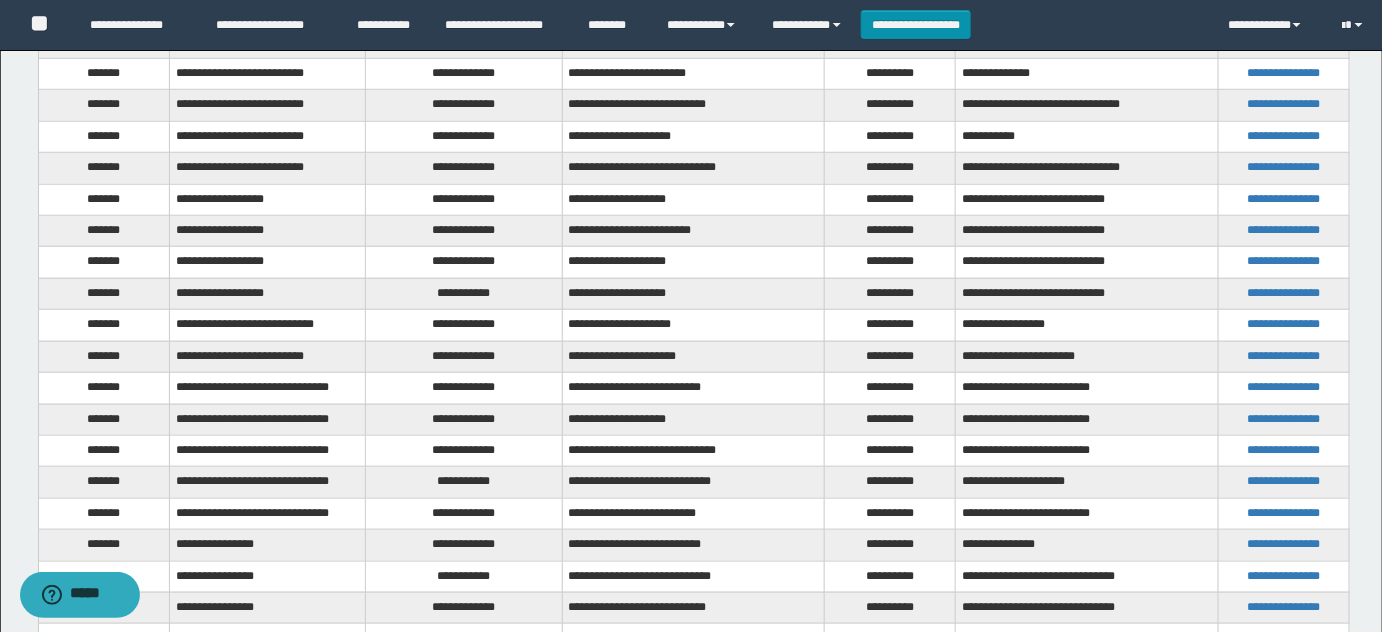 click on "**********" at bounding box center [464, 388] 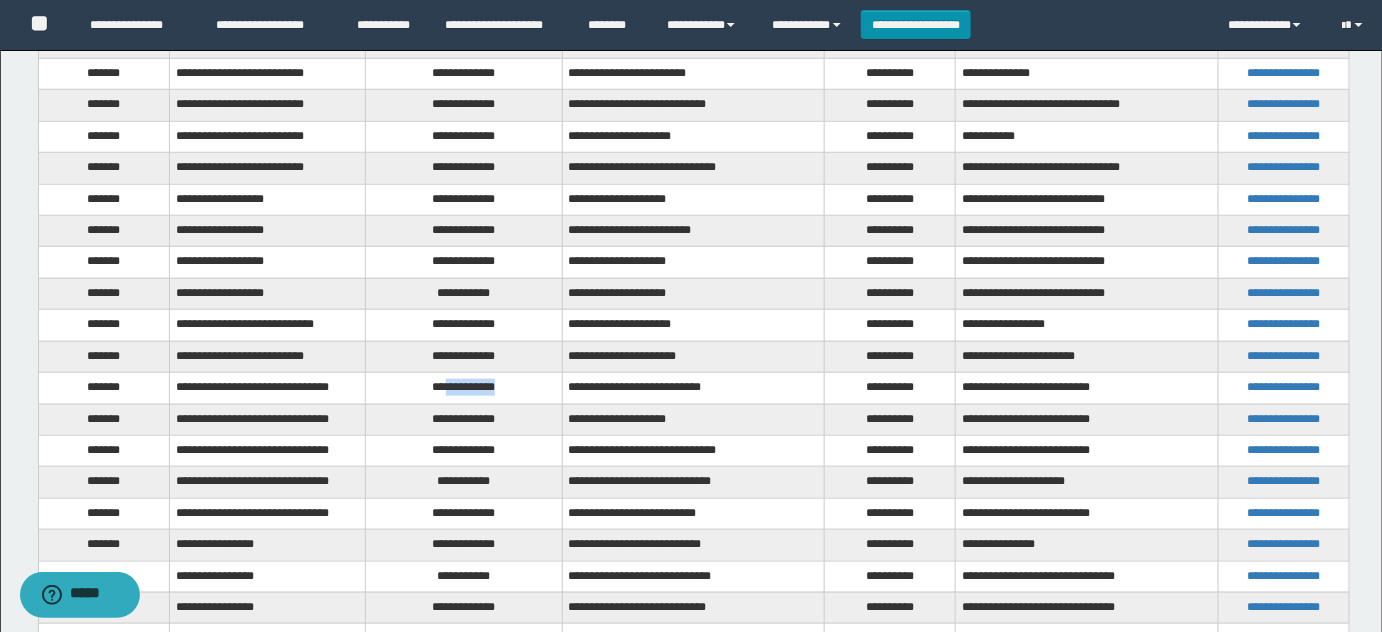 click on "**********" at bounding box center [464, 388] 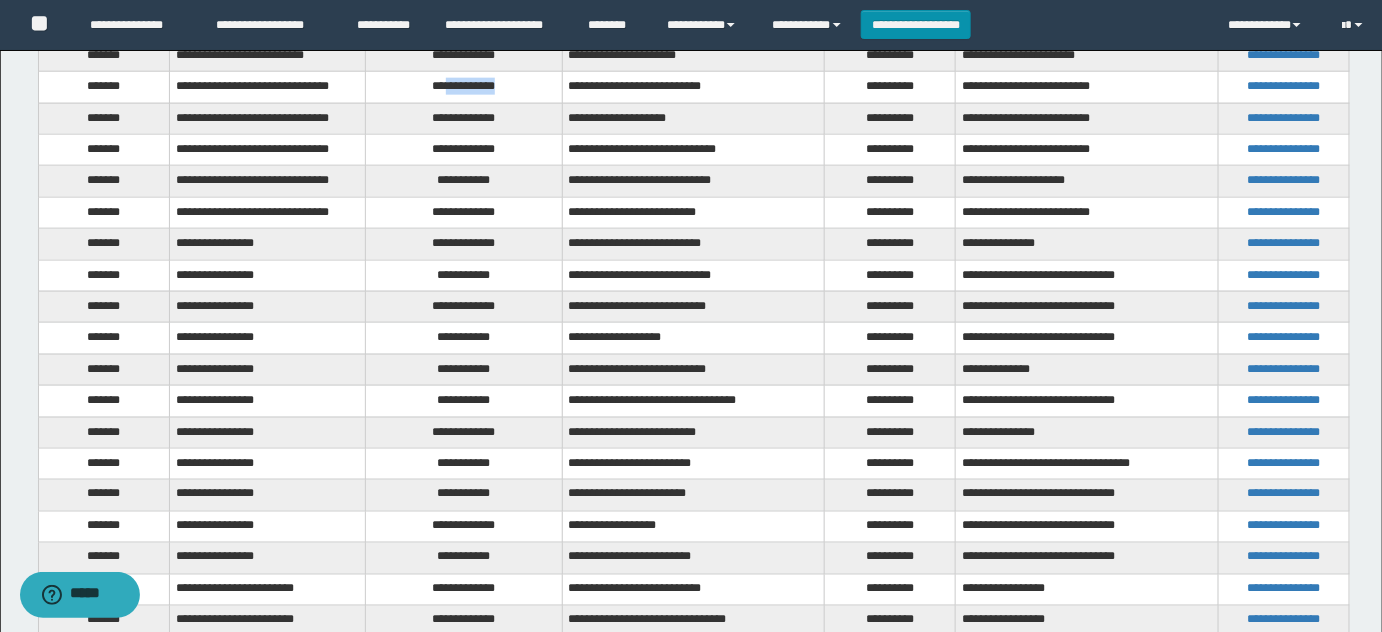 scroll, scrollTop: 754, scrollLeft: 0, axis: vertical 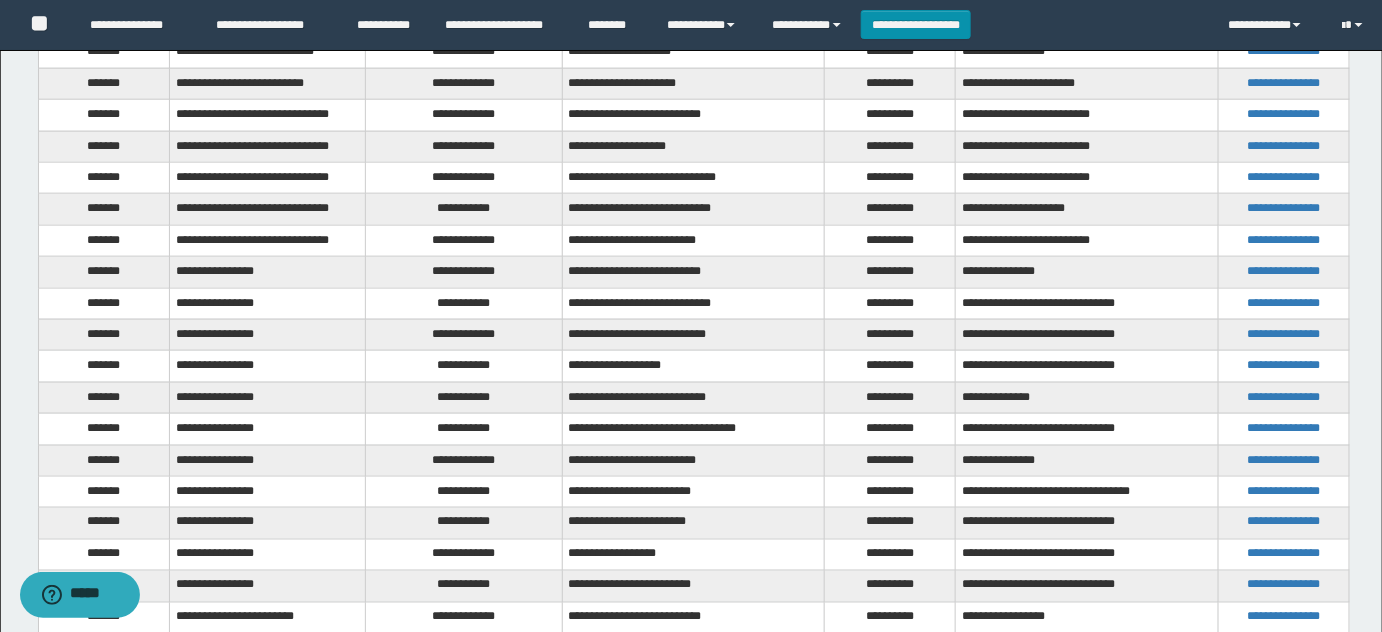 click on "**********" at bounding box center [464, 146] 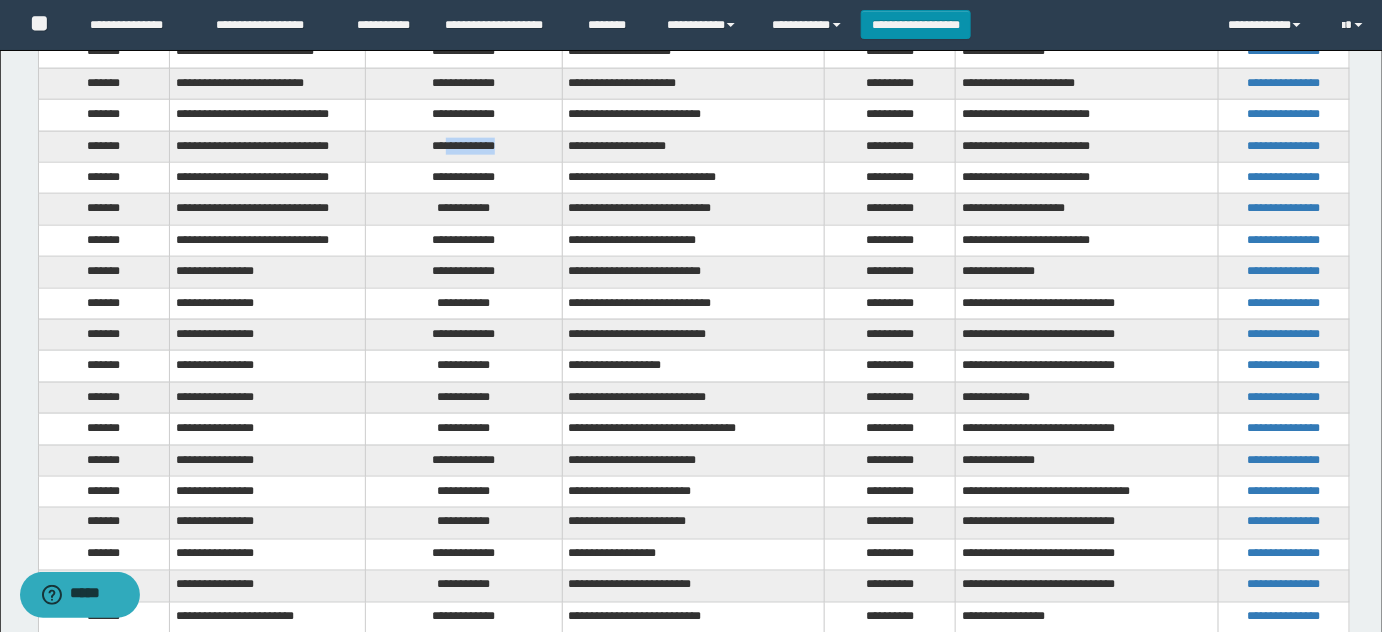 click on "**********" at bounding box center (464, 146) 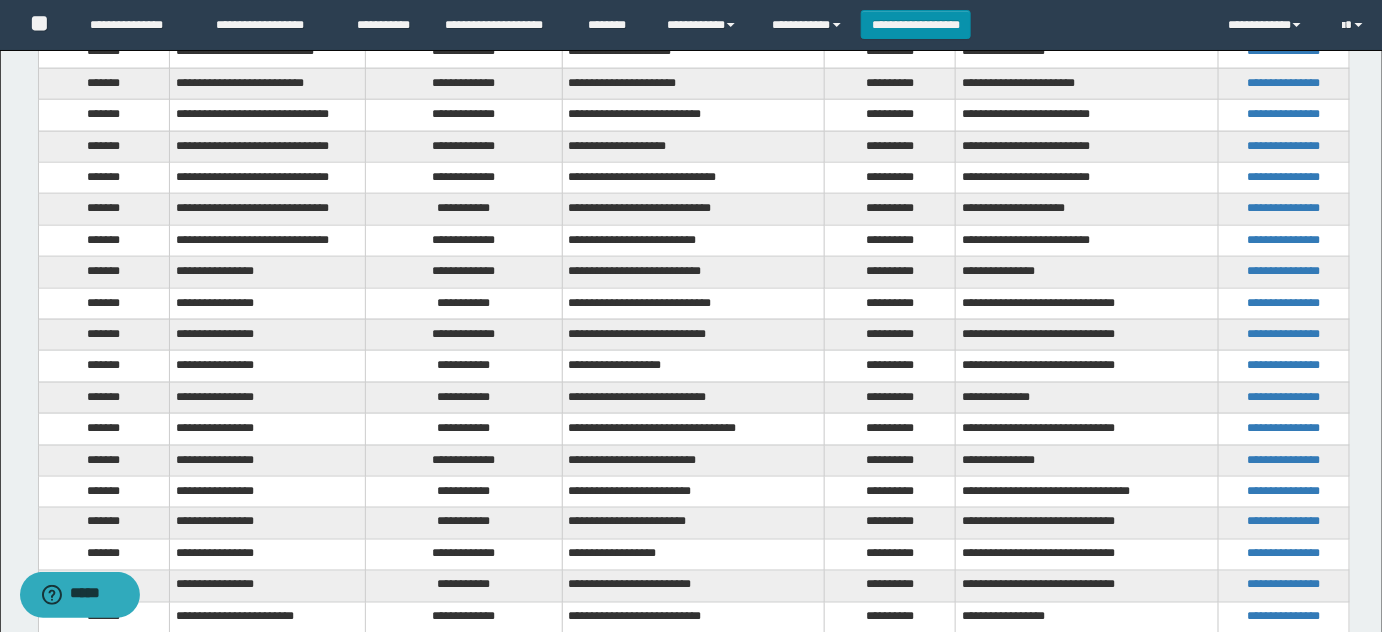 click on "**********" at bounding box center [464, 177] 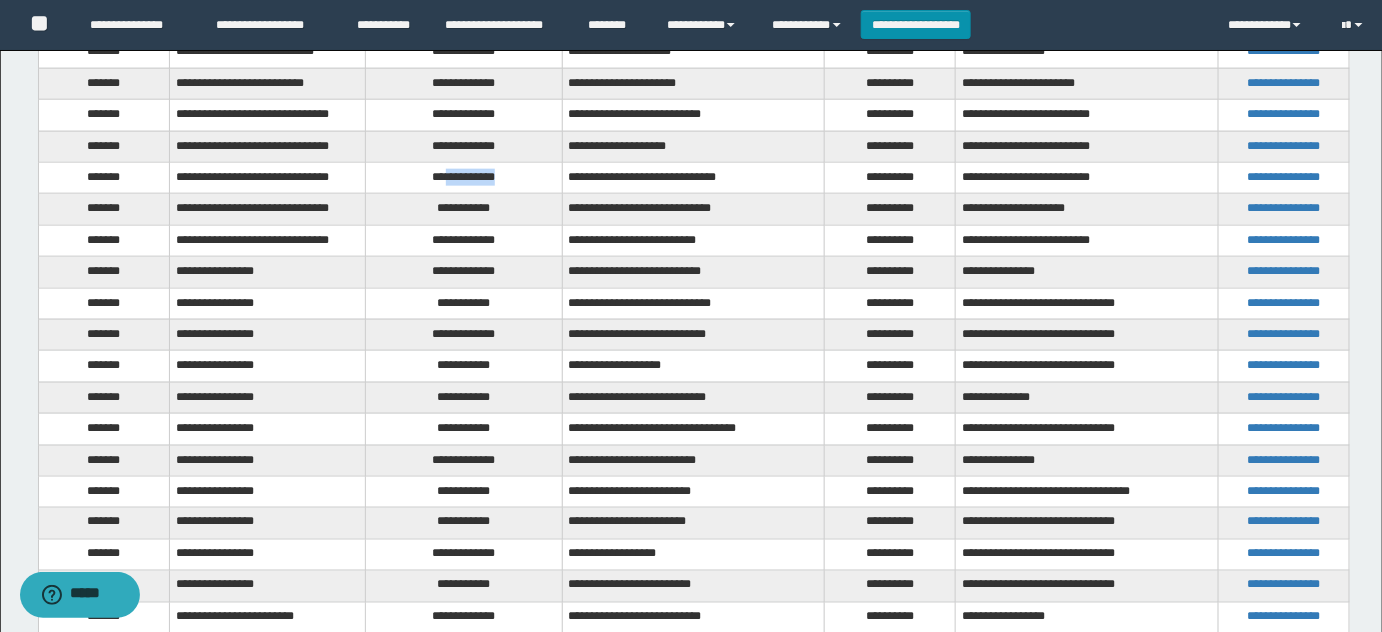 click on "**********" at bounding box center [464, 177] 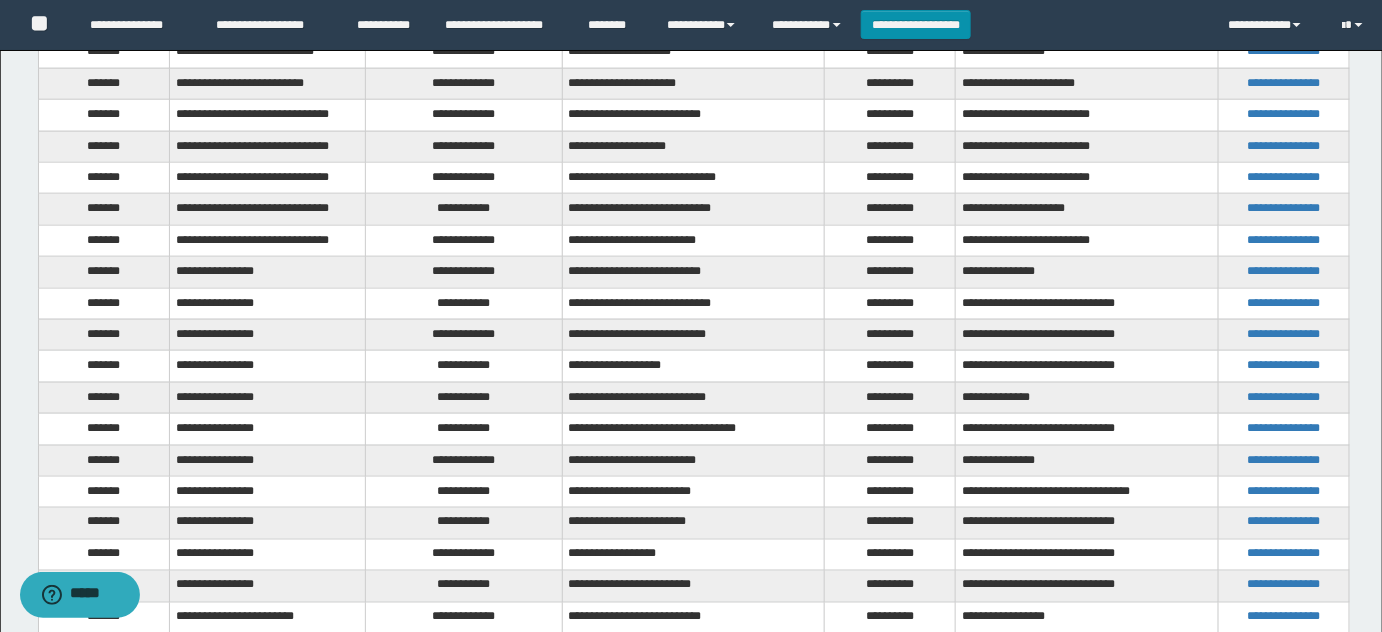 click on "**********" at bounding box center (464, 209) 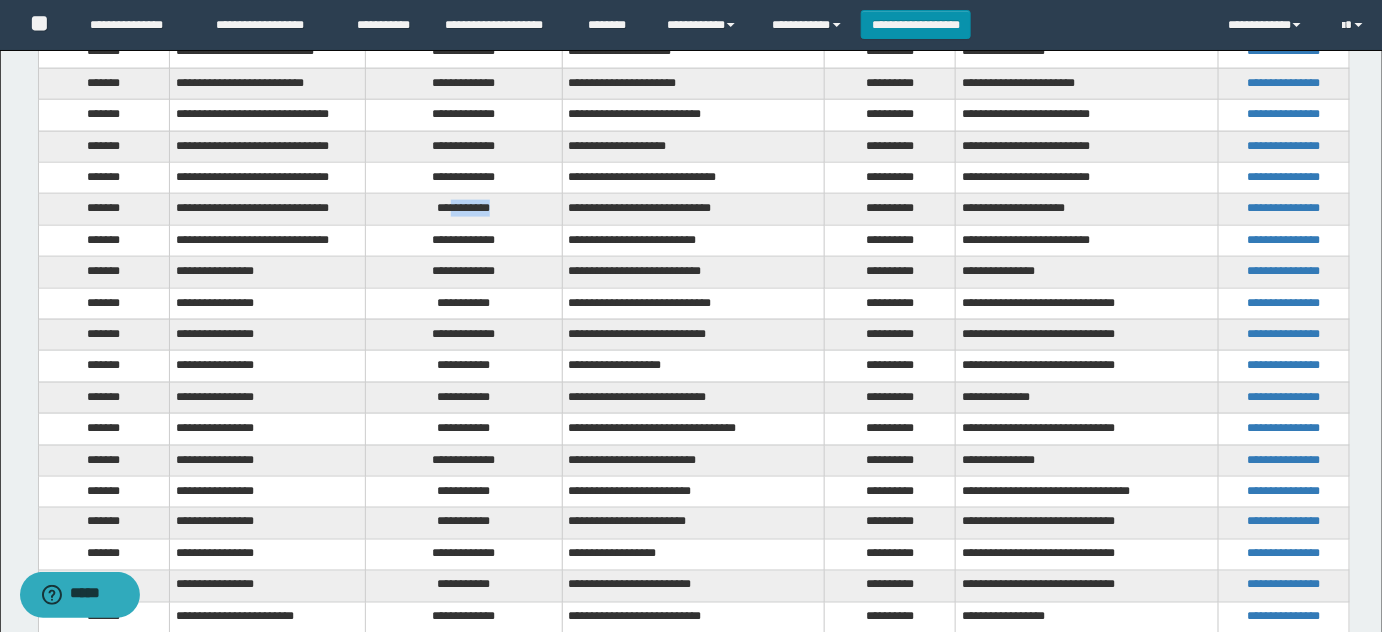click on "**********" at bounding box center [464, 209] 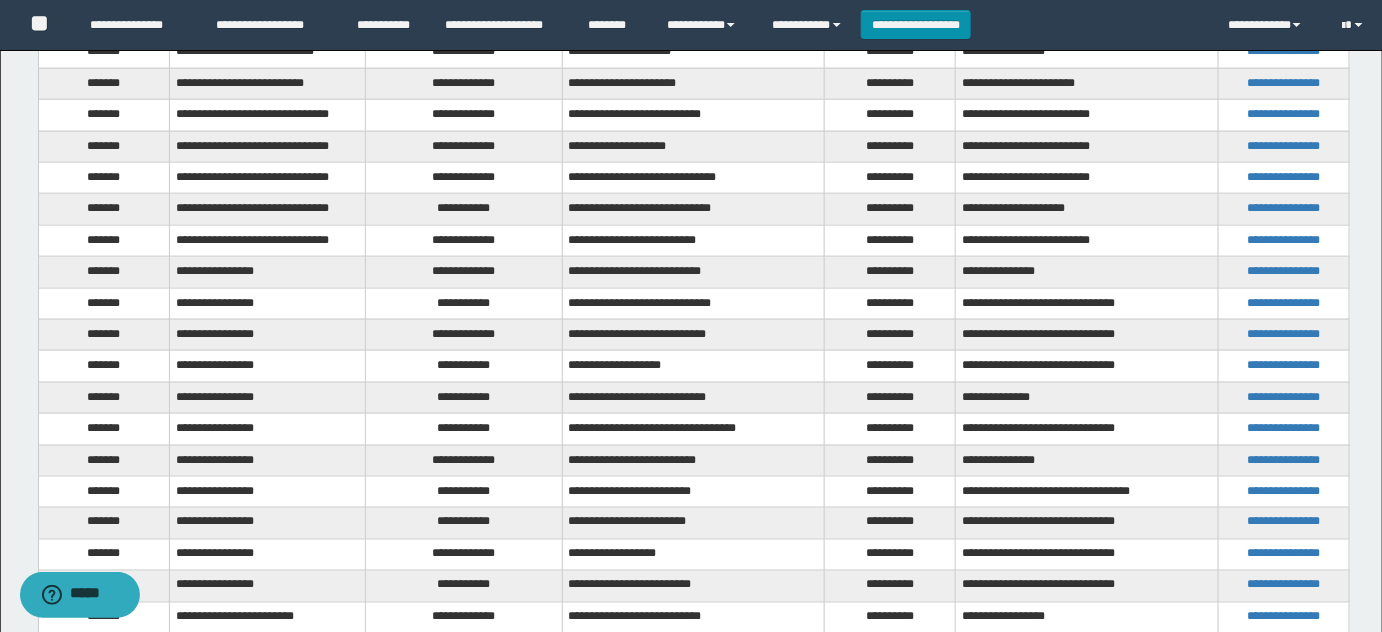 click on "**********" at bounding box center [464, 240] 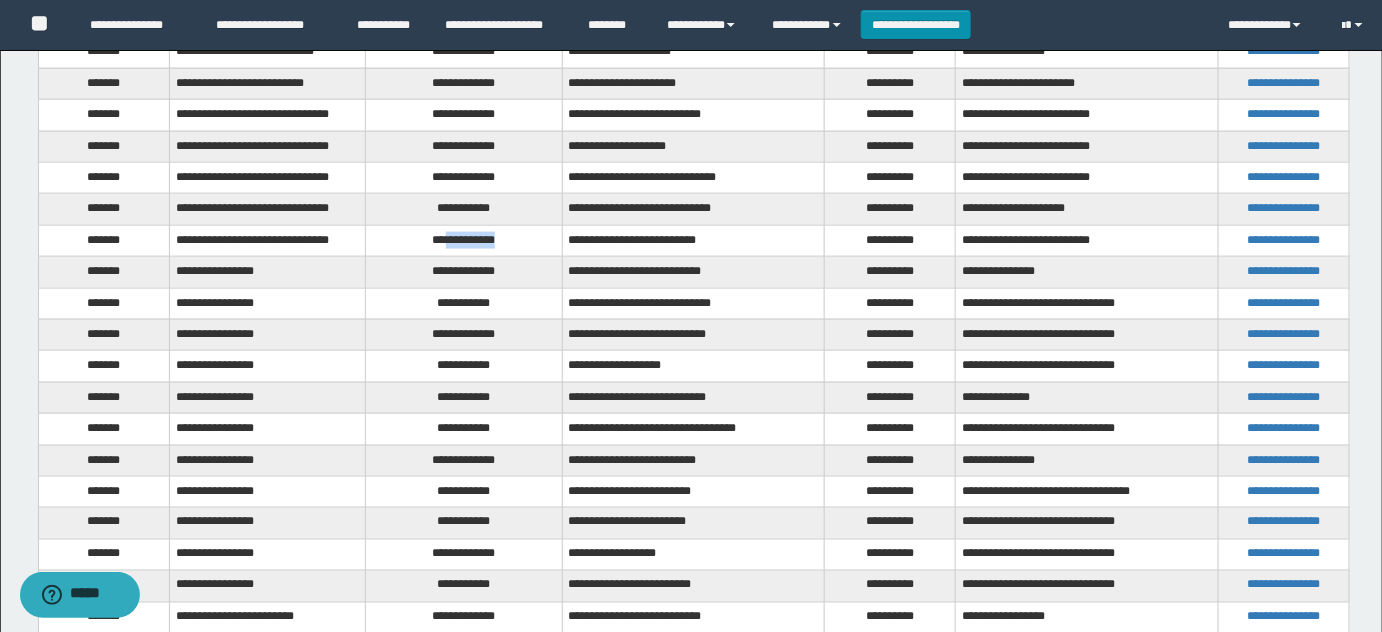 click on "**********" at bounding box center [464, 240] 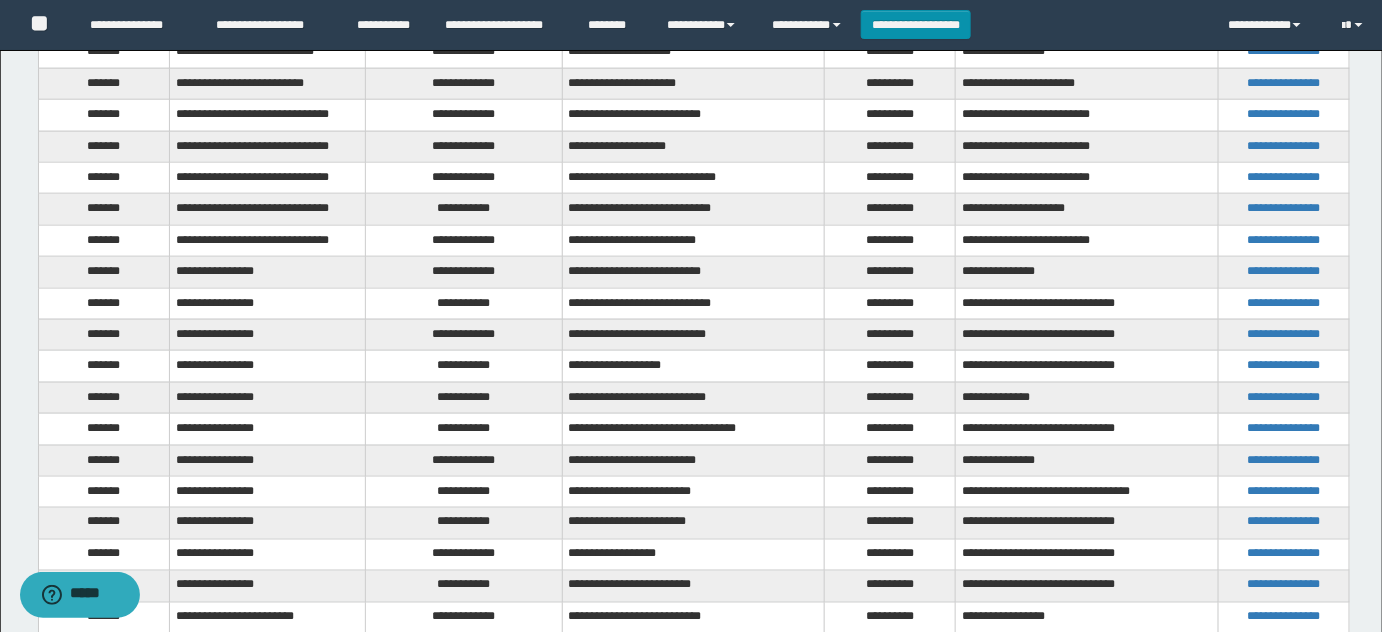 click on "**********" at bounding box center (464, 272) 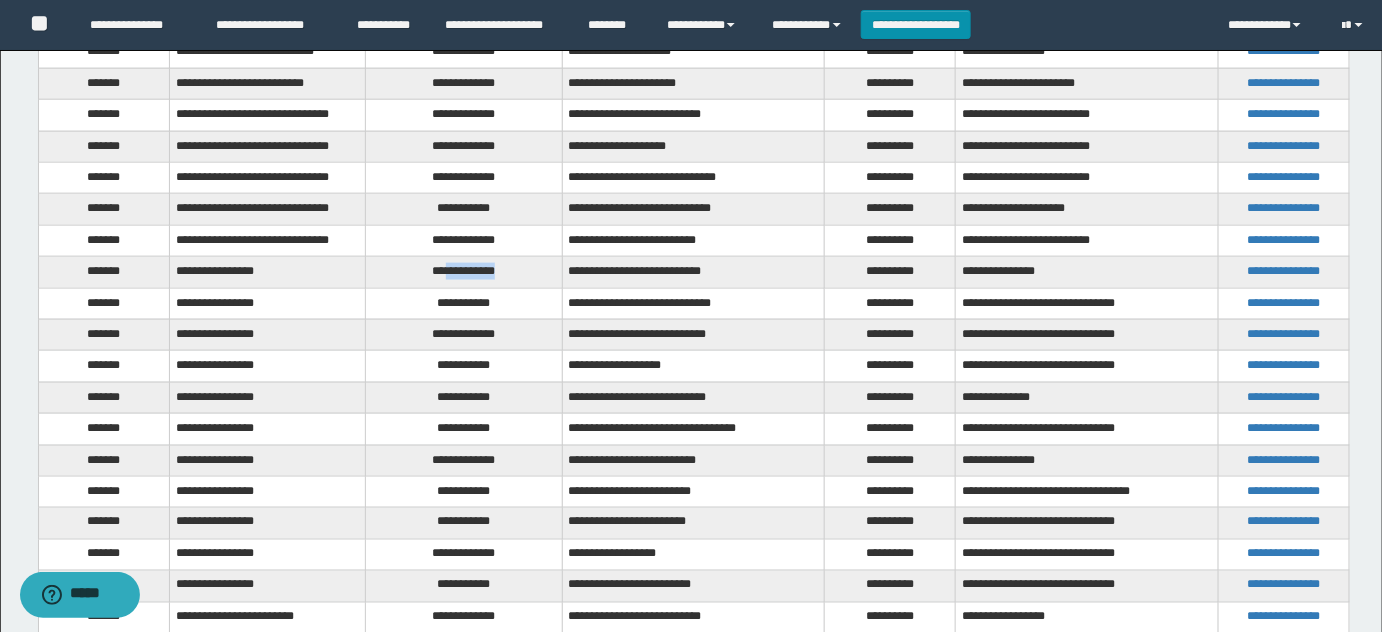click on "**********" at bounding box center [464, 272] 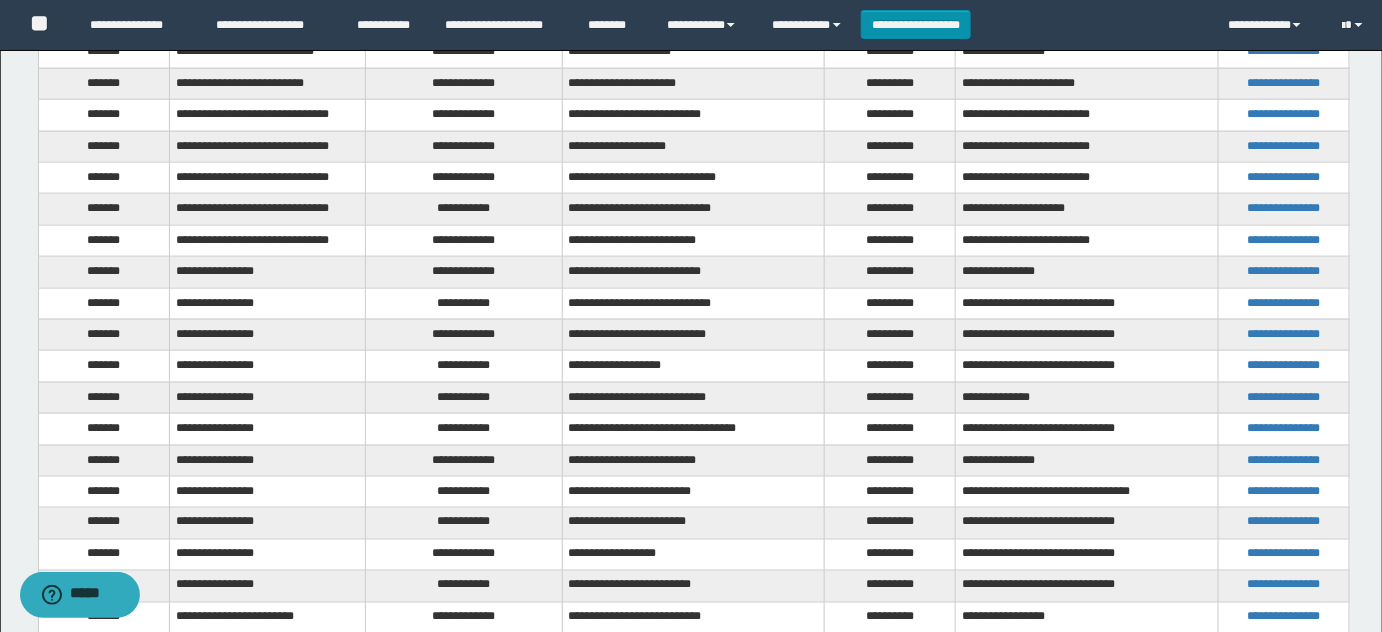 click on "**********" at bounding box center (464, 303) 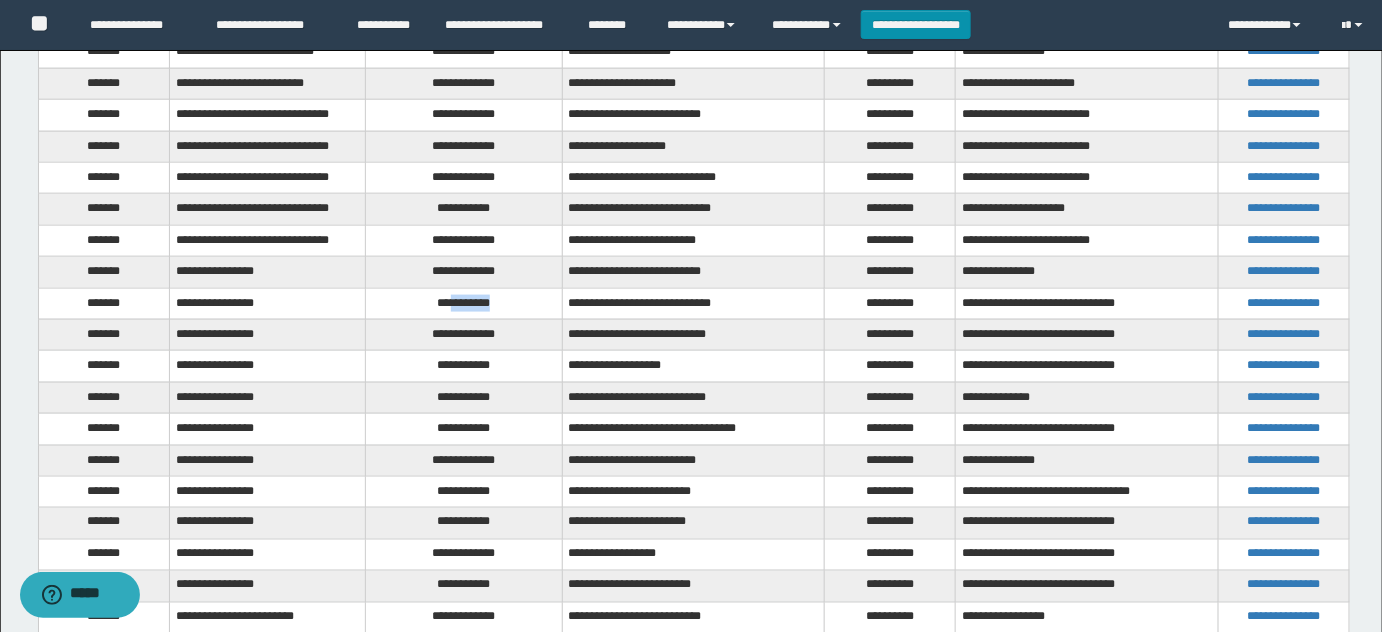 click on "**********" at bounding box center (464, 303) 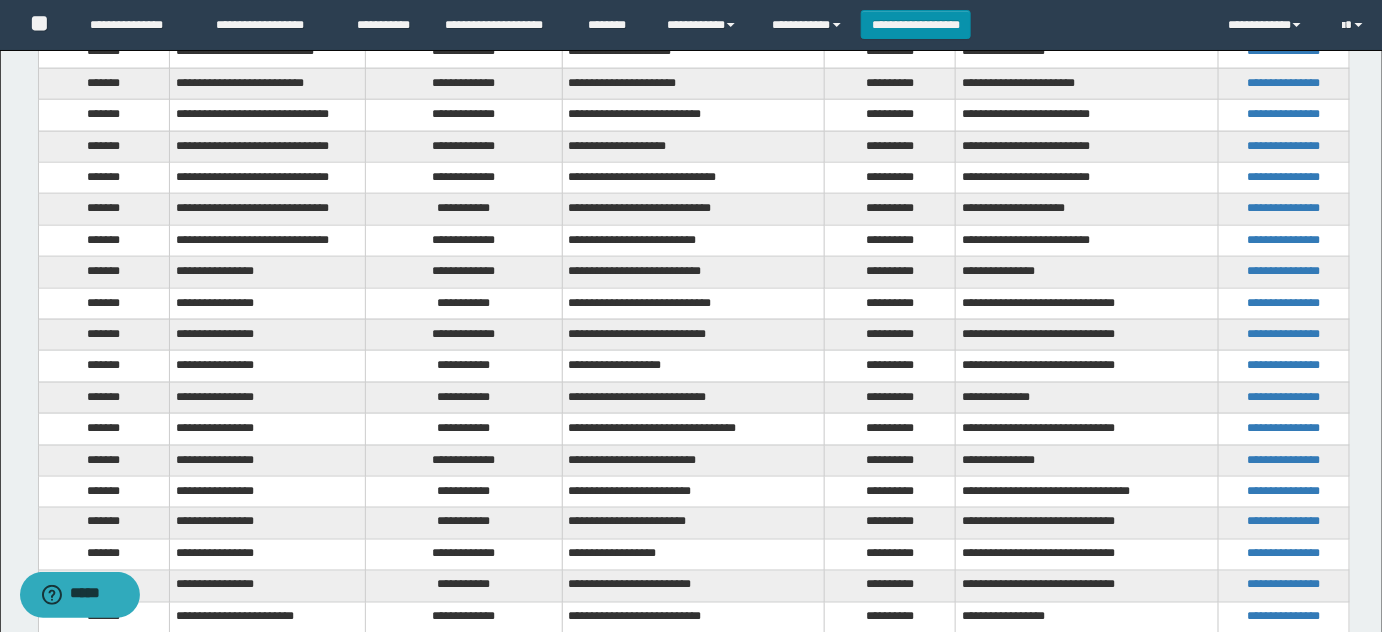 click on "**********" at bounding box center (464, 334) 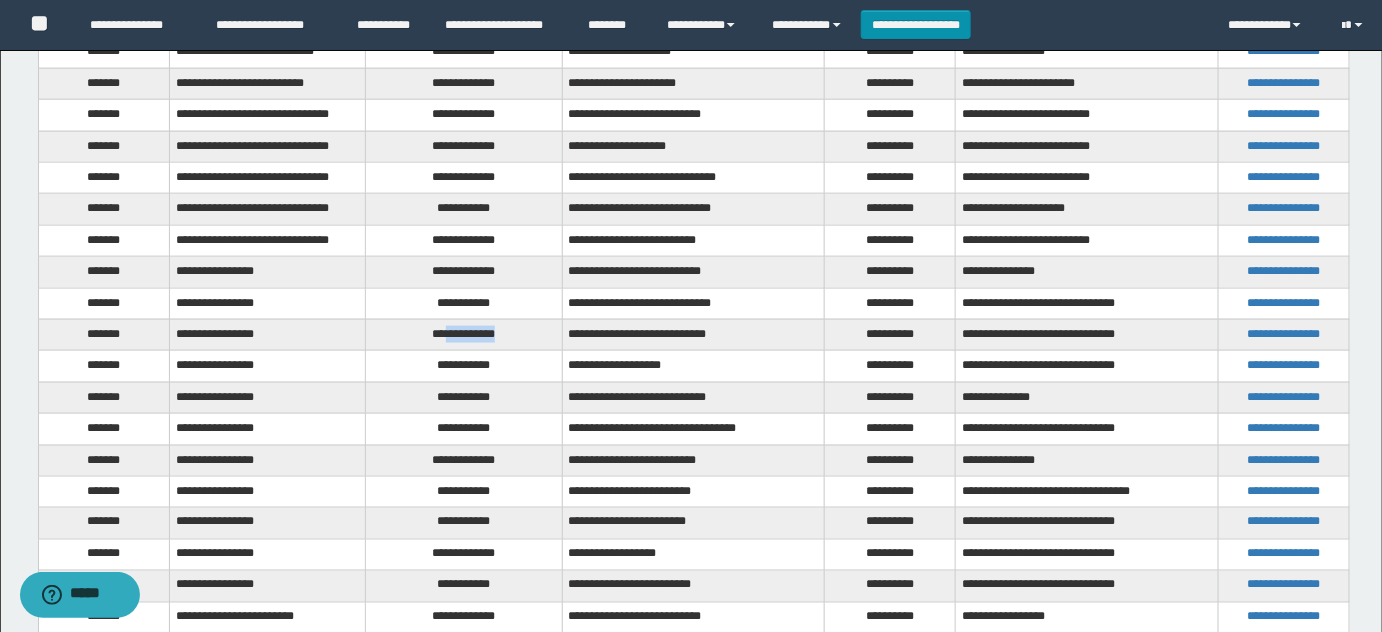 click on "**********" at bounding box center (464, 334) 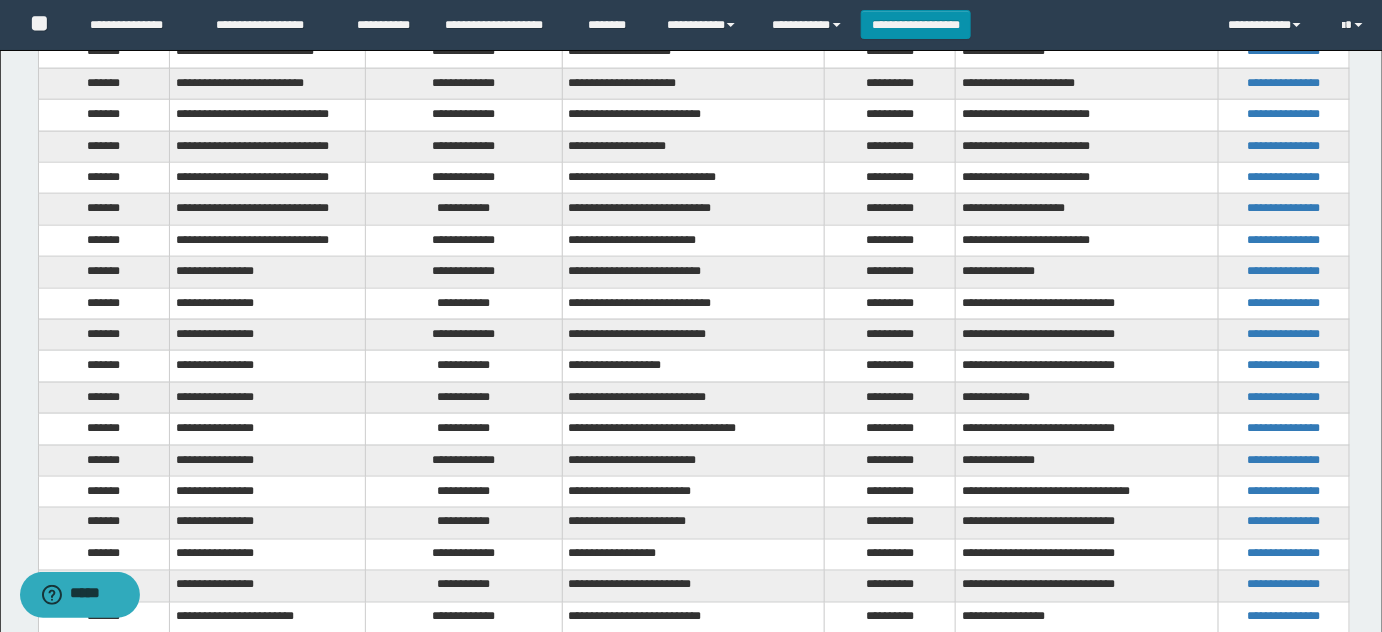 click on "**********" at bounding box center [464, 366] 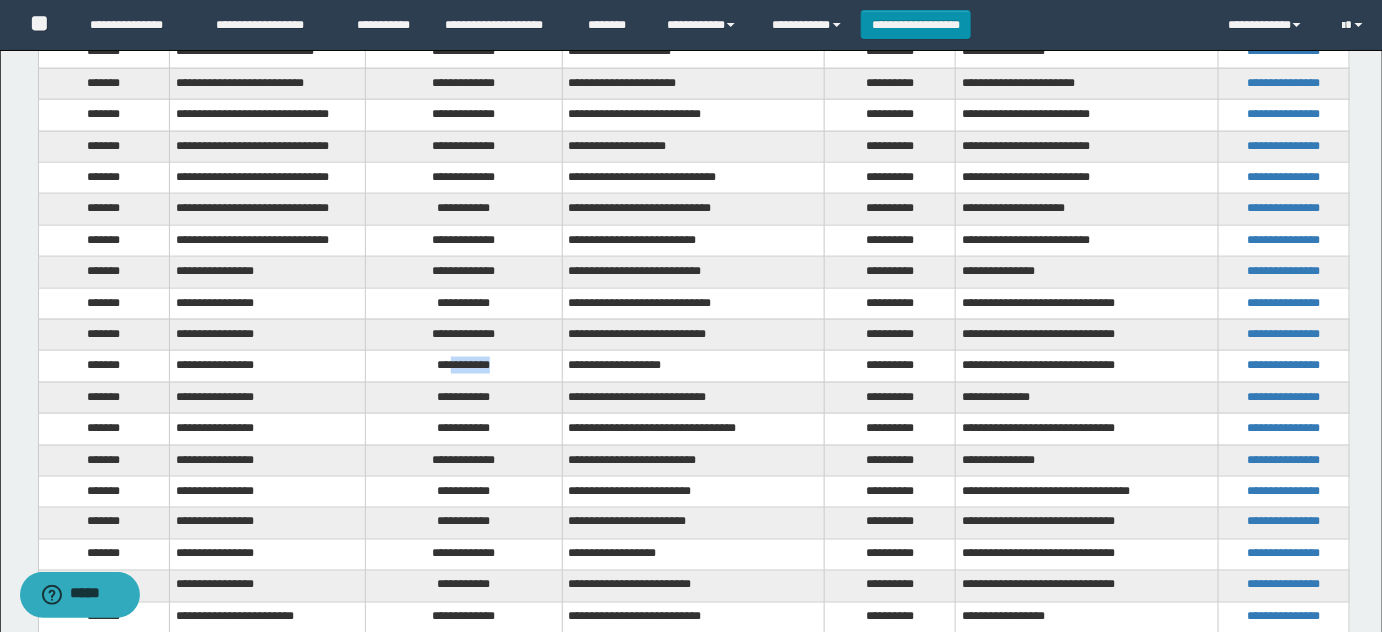 click on "**********" at bounding box center [464, 366] 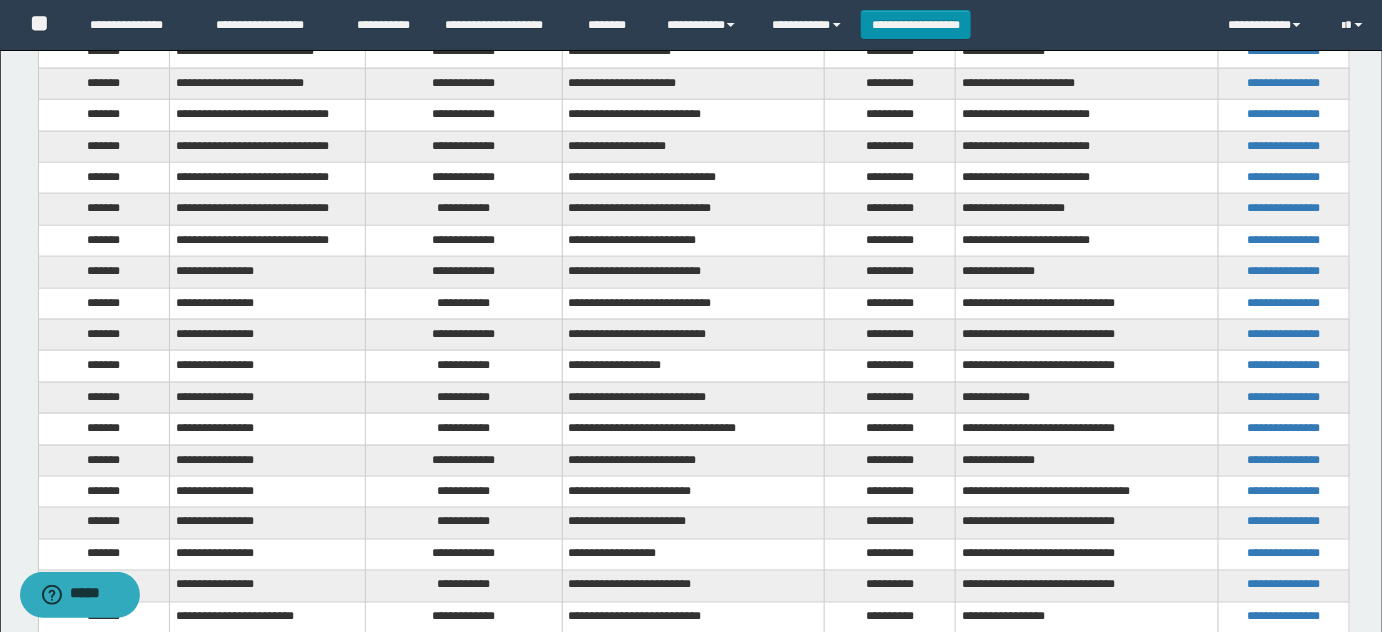 click on "**********" at bounding box center (464, 397) 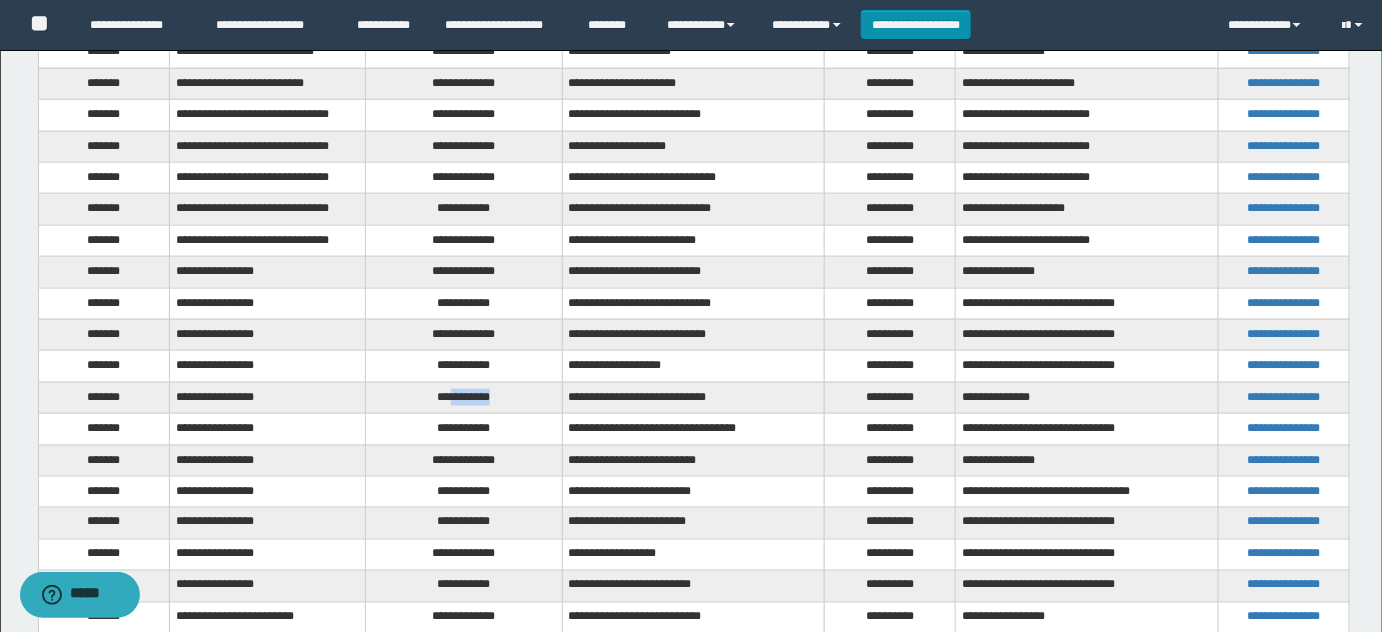click on "**********" at bounding box center (464, 397) 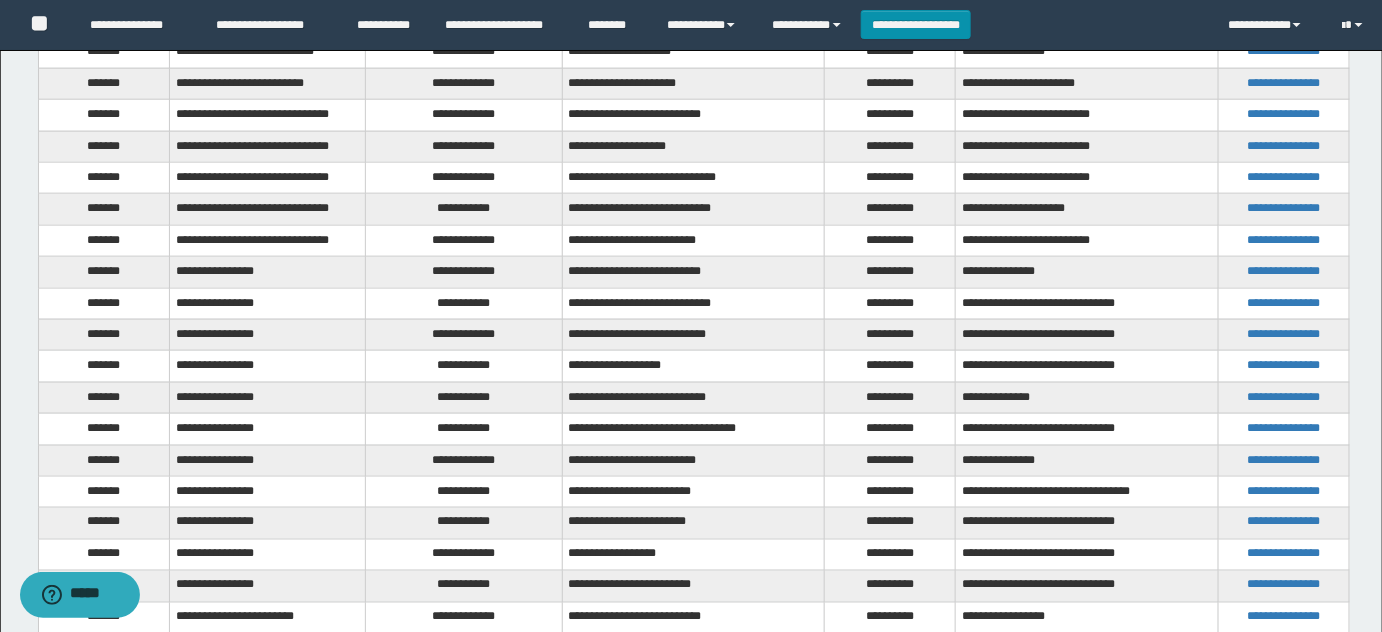 click on "**********" at bounding box center (693, 366) 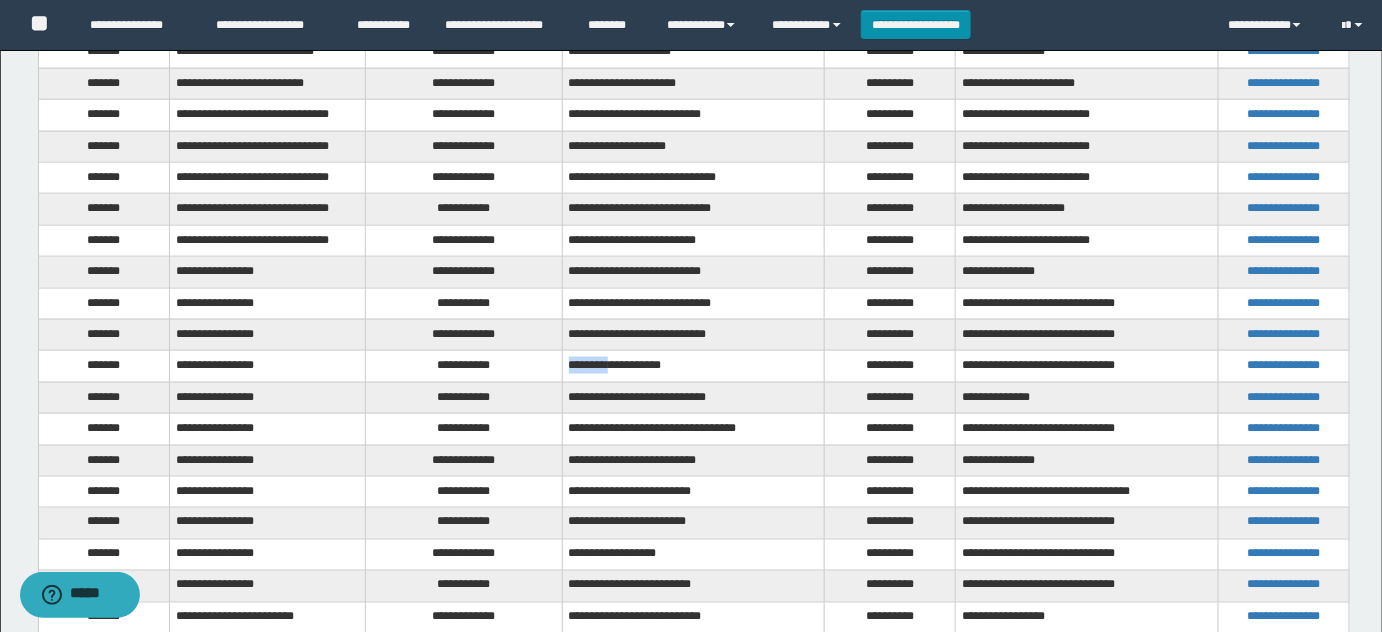 click on "**********" at bounding box center [693, 366] 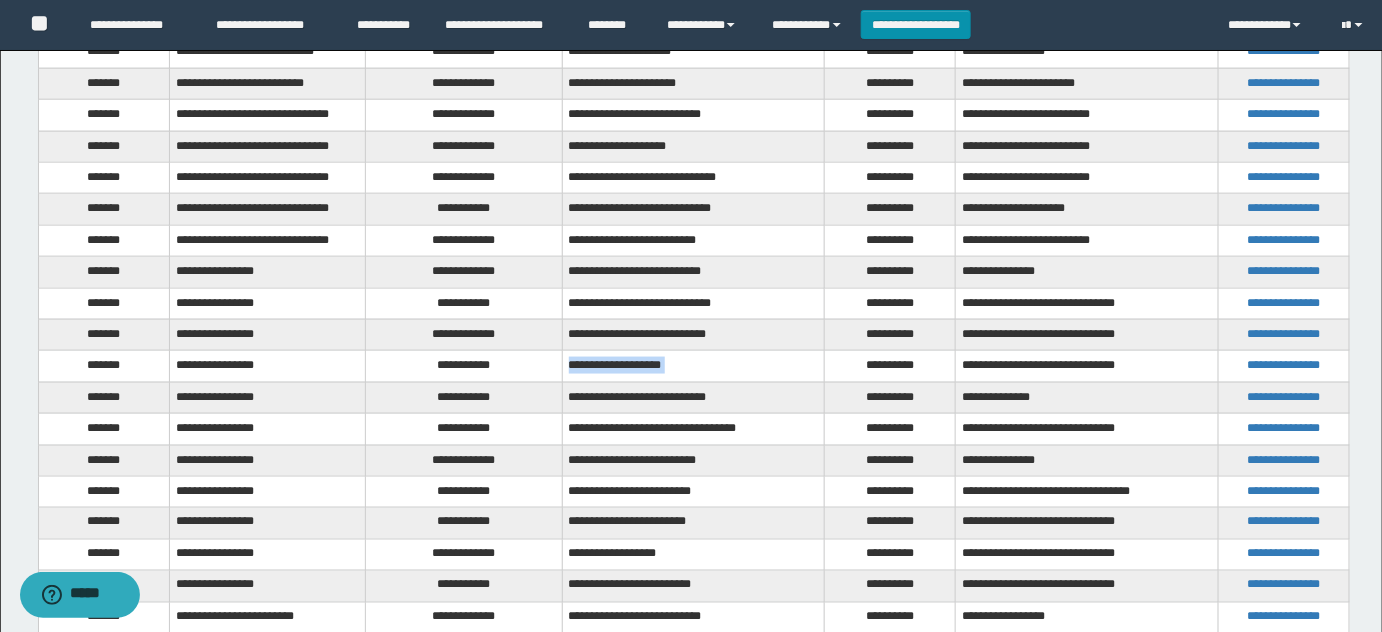 click on "**********" at bounding box center [693, 366] 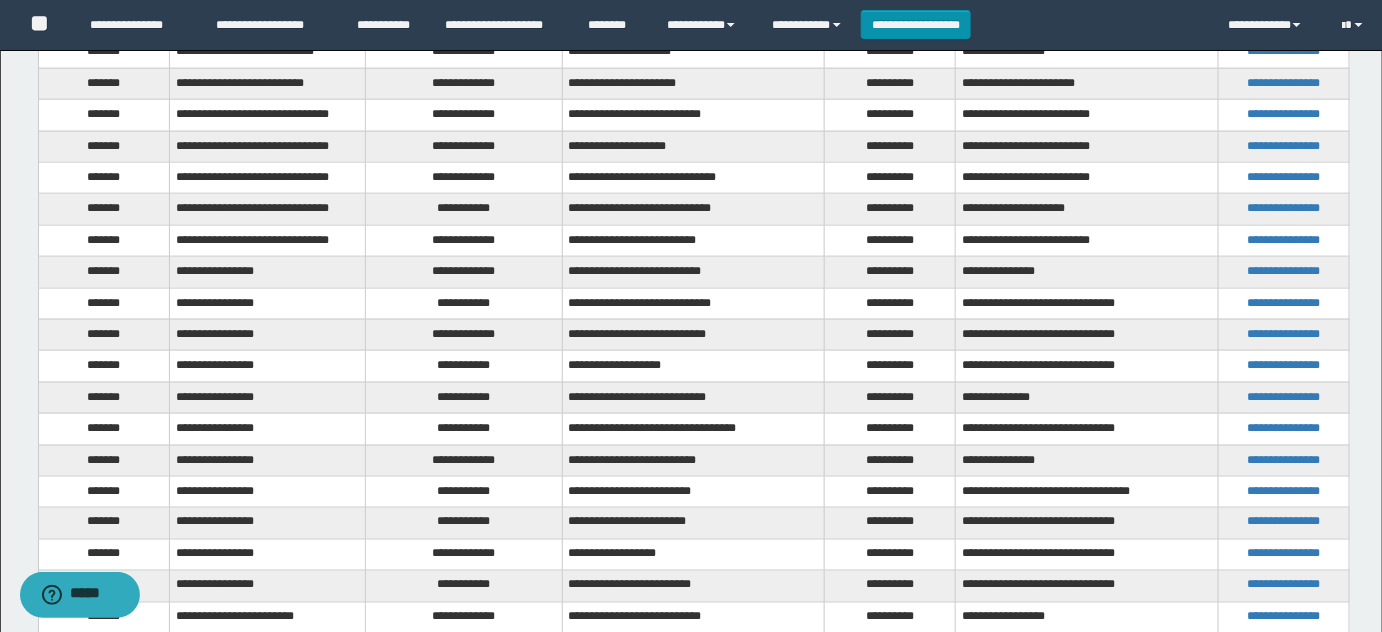 click on "**********" at bounding box center (464, 397) 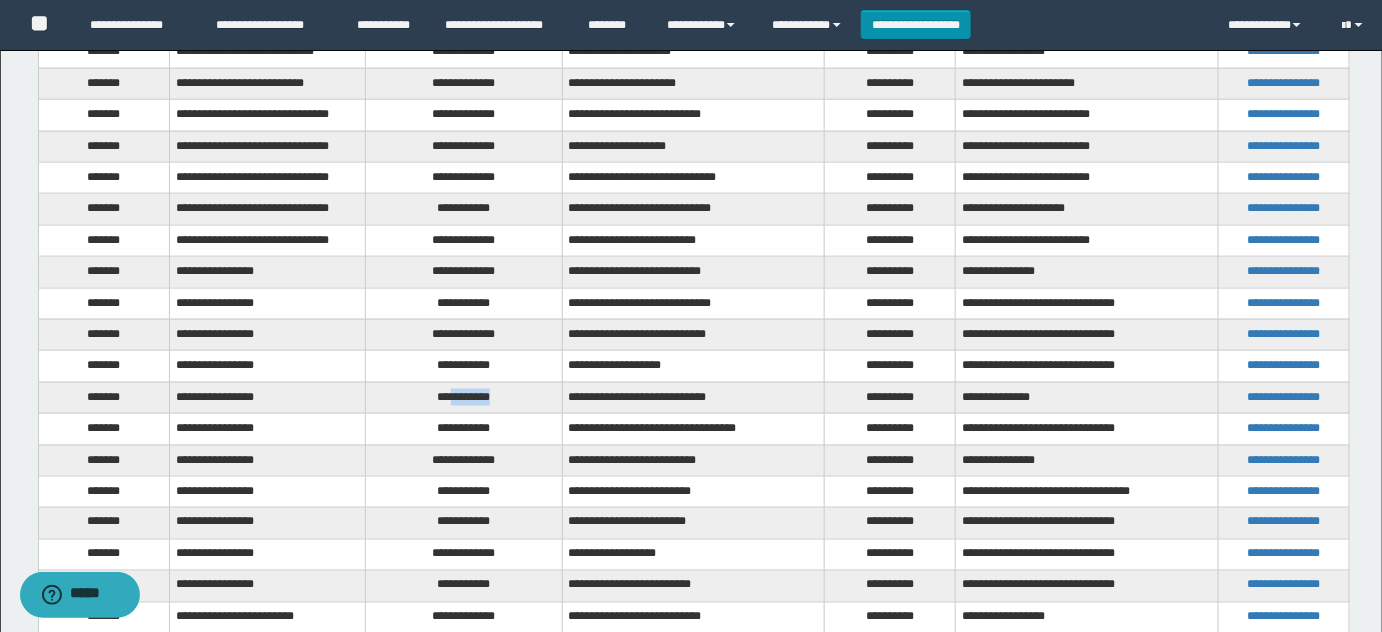 click on "**********" at bounding box center [464, 397] 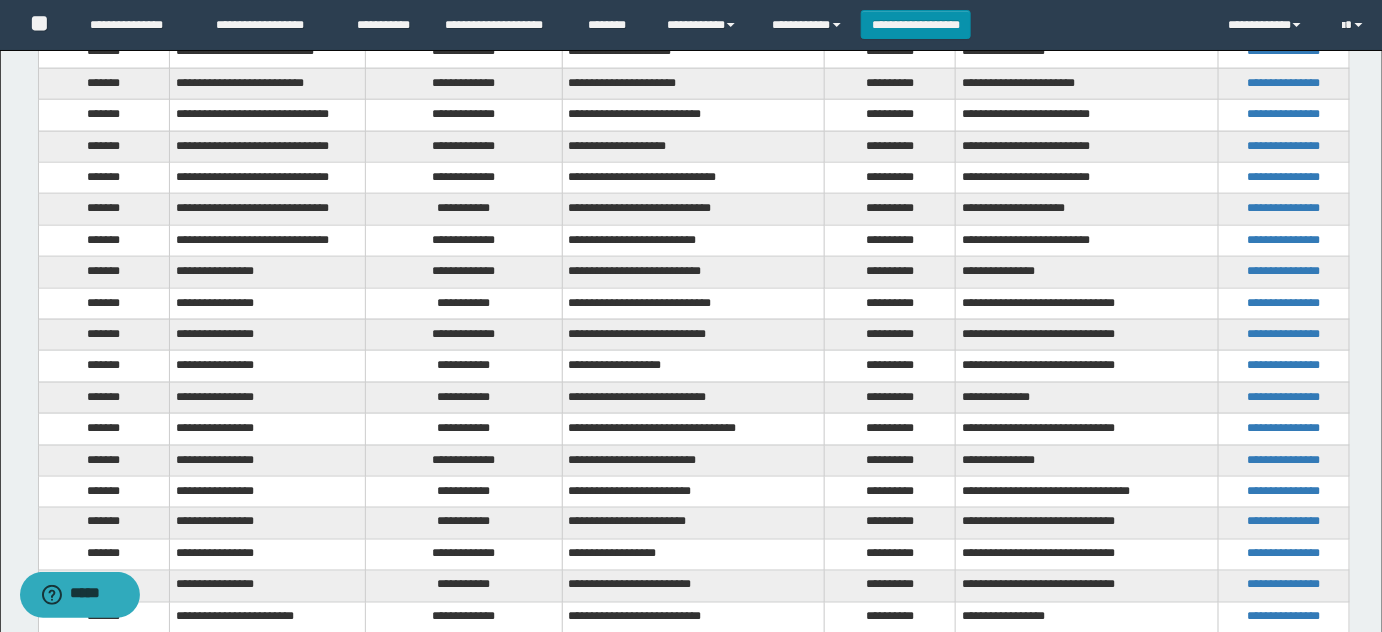 click on "**********" at bounding box center (464, 429) 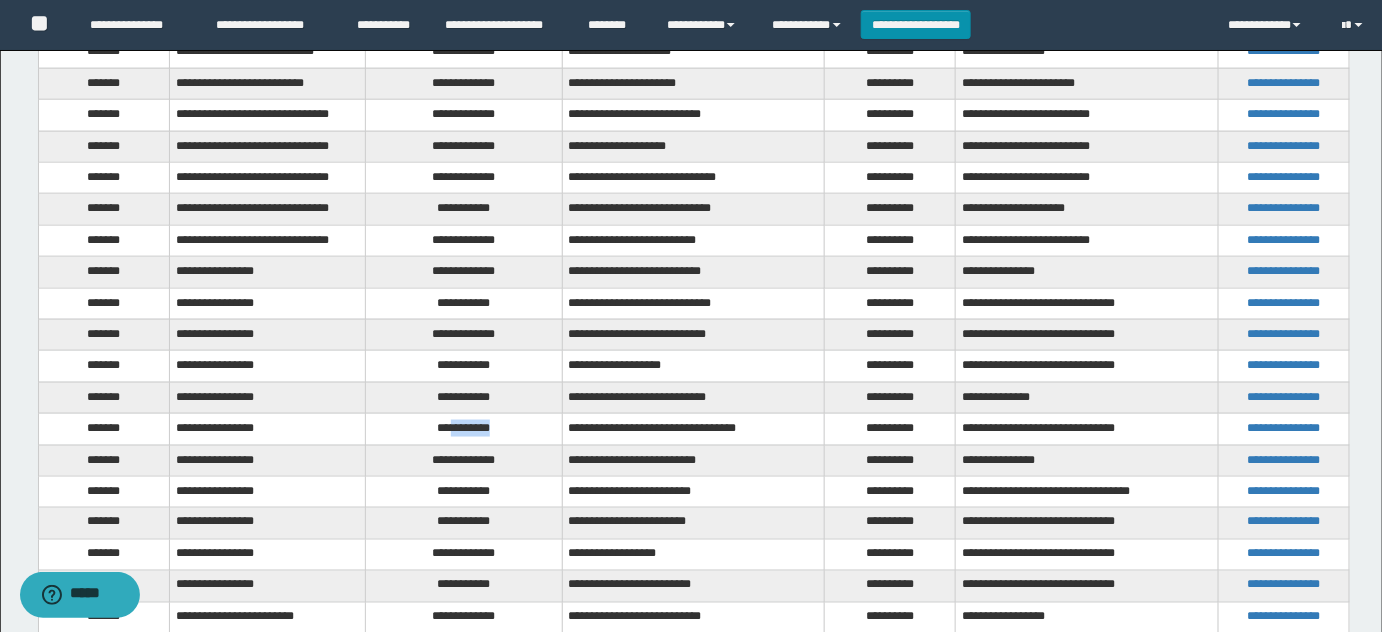 click on "**********" at bounding box center [464, 429] 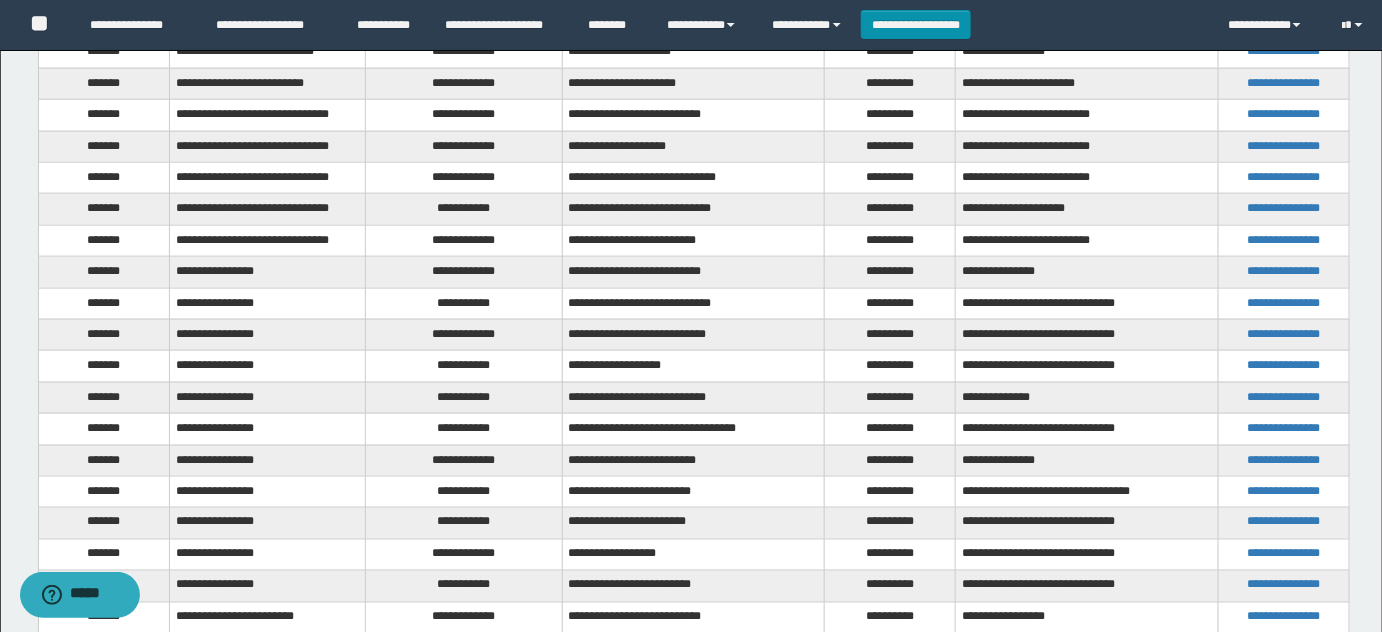 click on "**********" at bounding box center [464, 460] 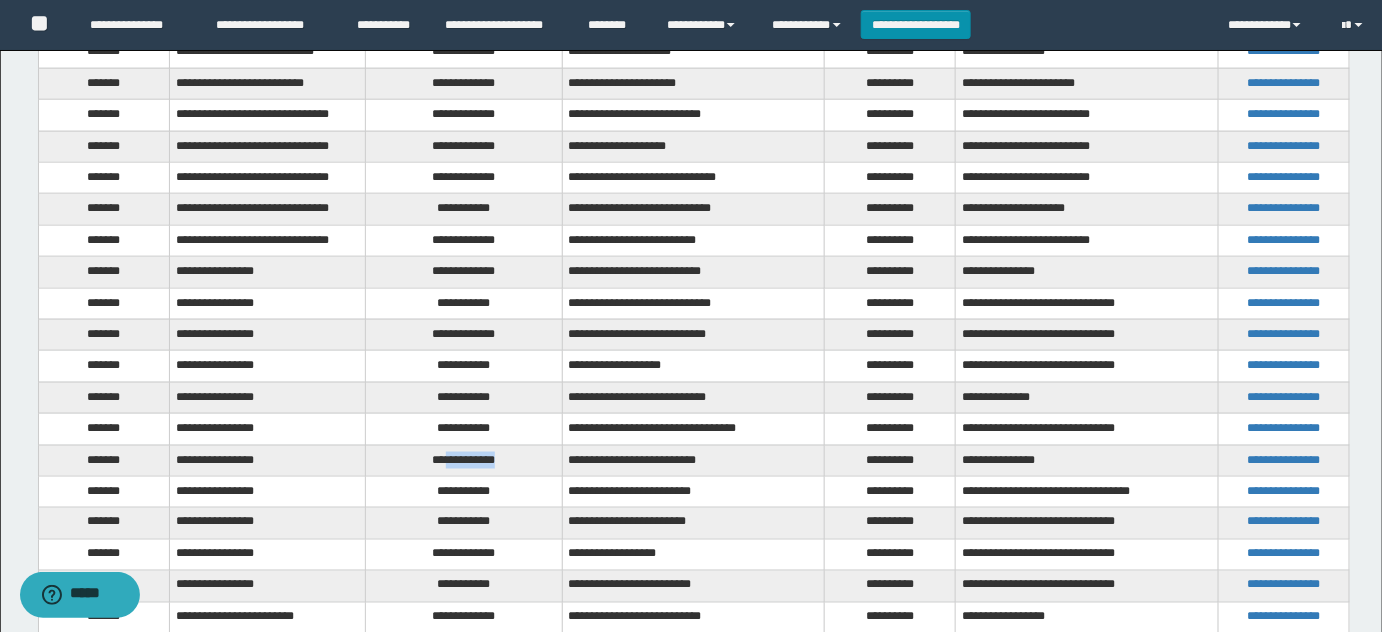 click on "**********" at bounding box center (464, 460) 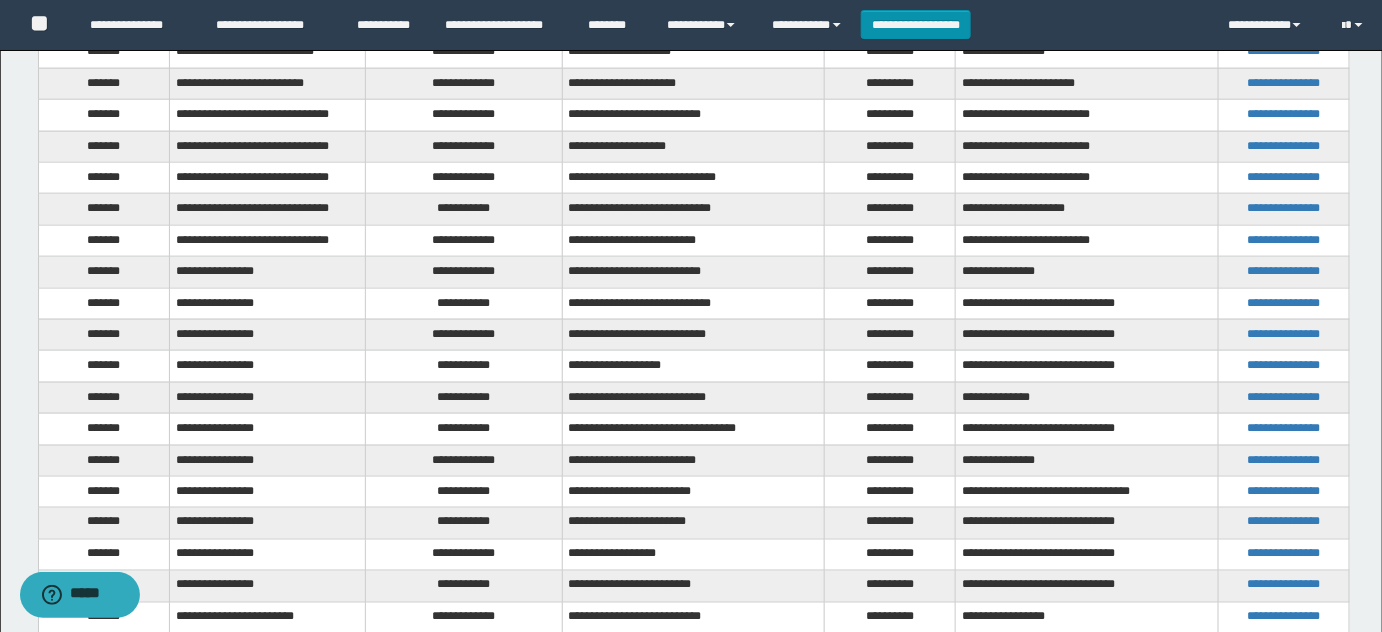 click on "**********" at bounding box center (464, 491) 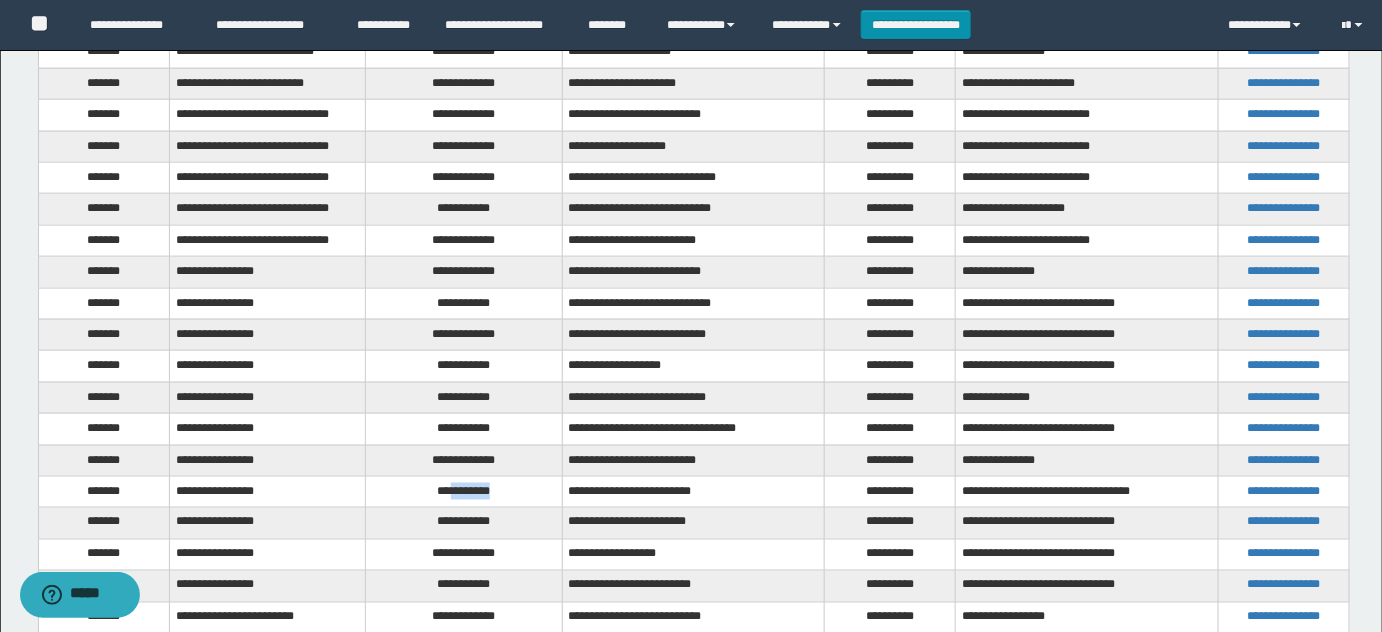 click on "**********" at bounding box center (464, 491) 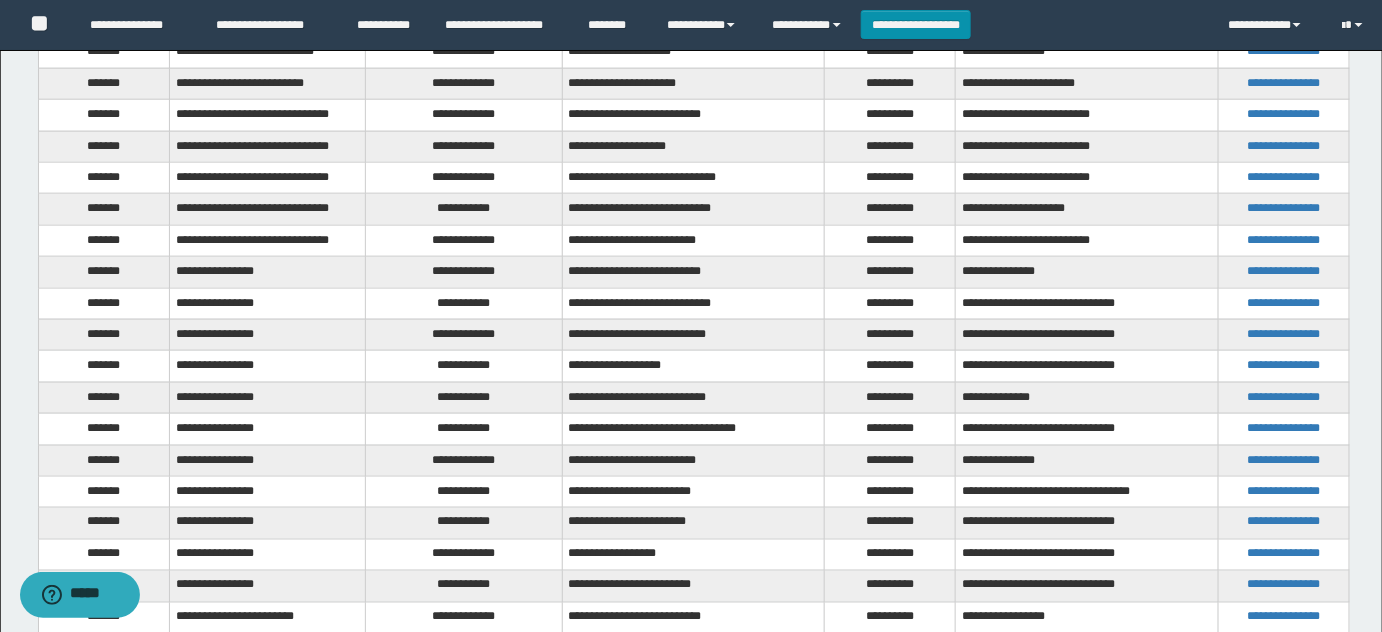 click on "**********" at bounding box center (464, 523) 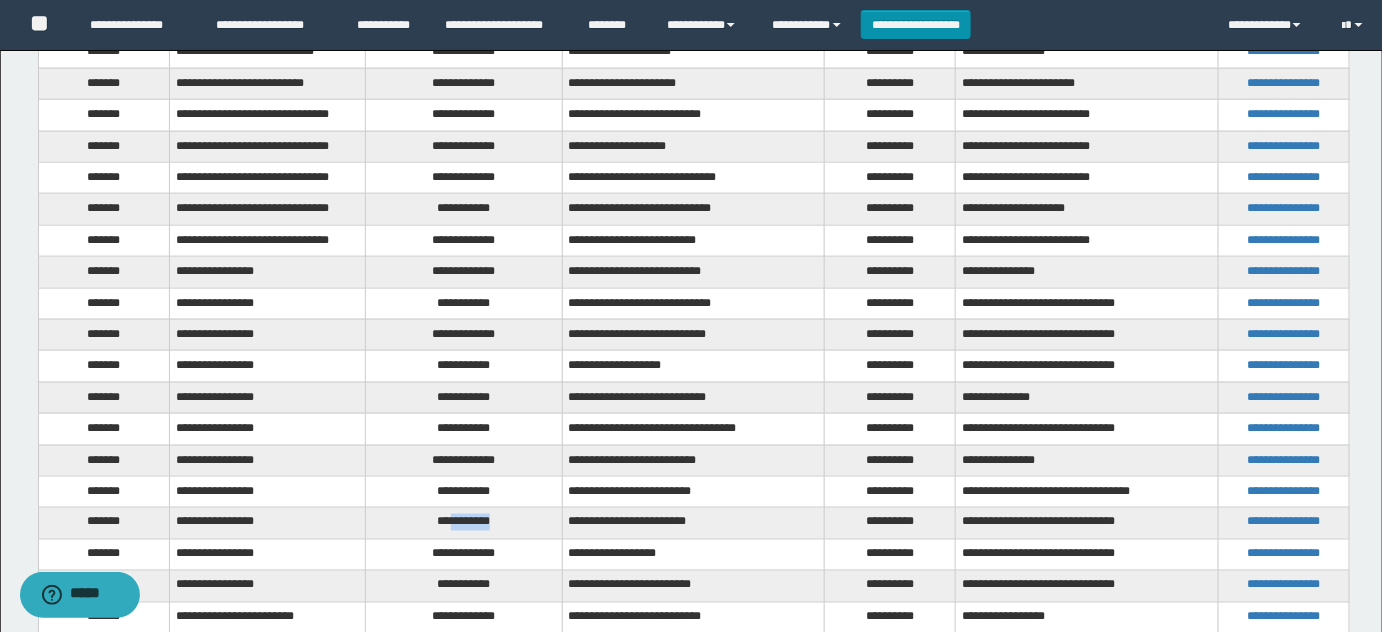 click on "**********" at bounding box center (464, 523) 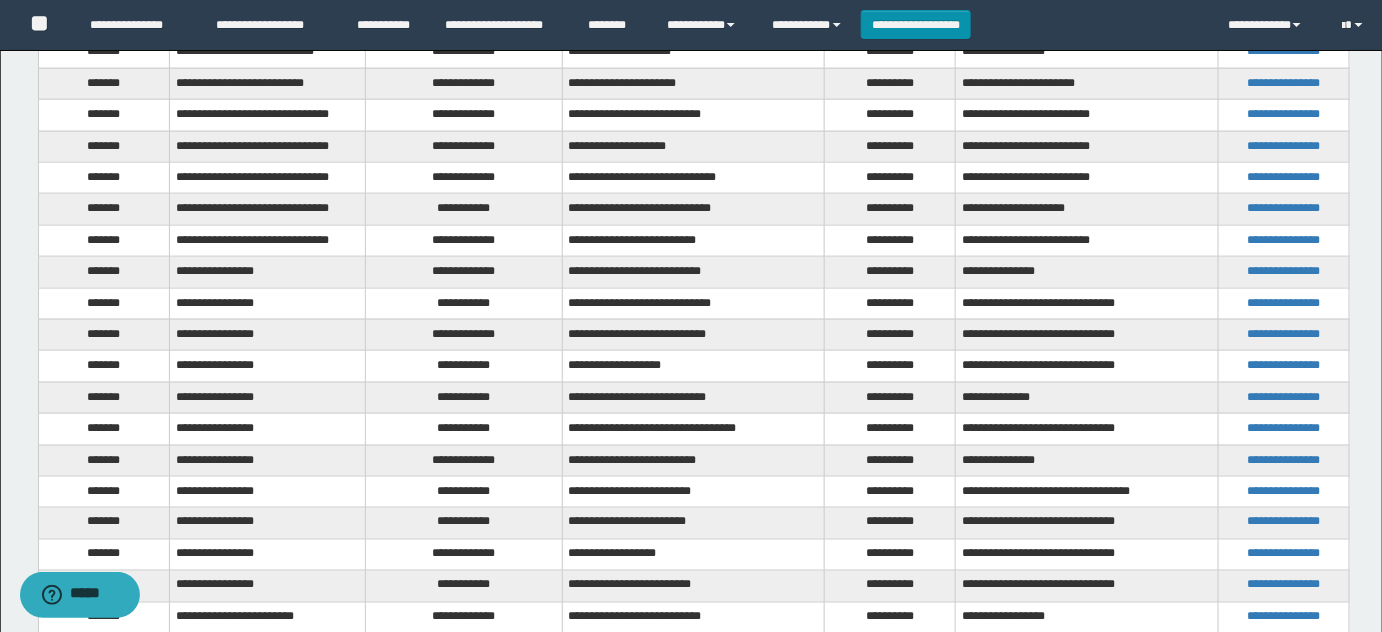 click on "**********" at bounding box center [693, 491] 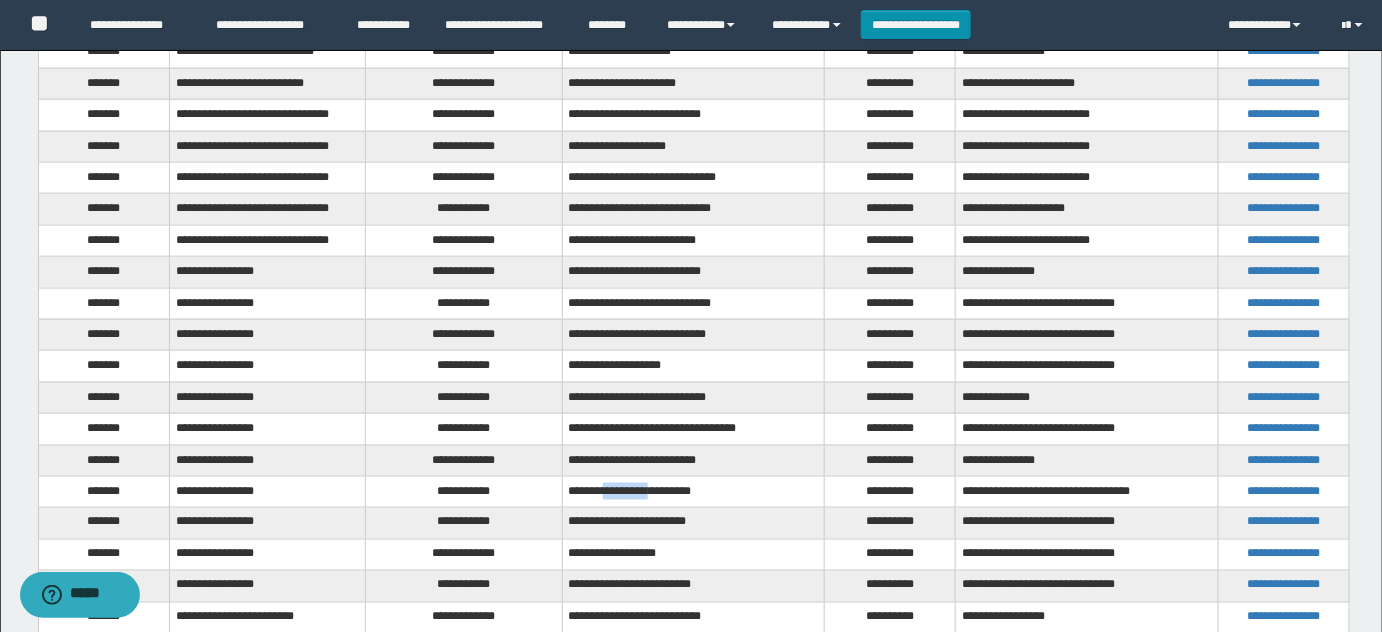 click on "**********" at bounding box center [693, 491] 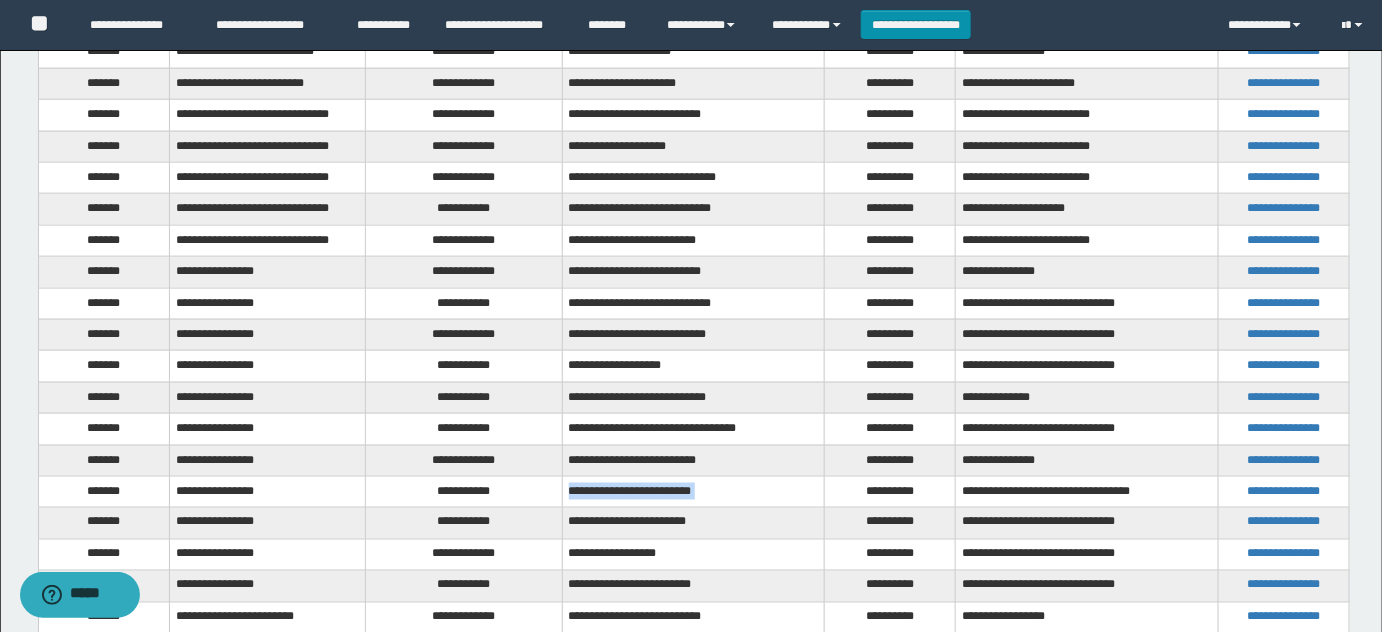 click on "**********" at bounding box center (693, 491) 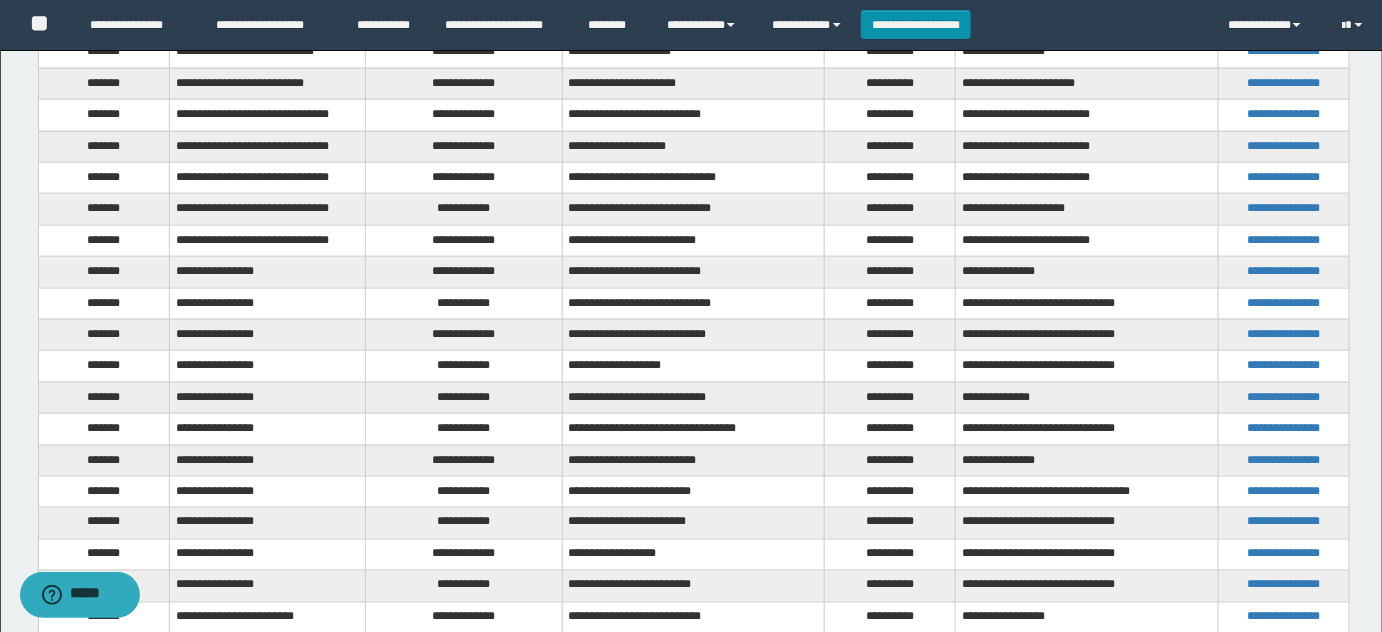 click on "**********" at bounding box center (464, 523) 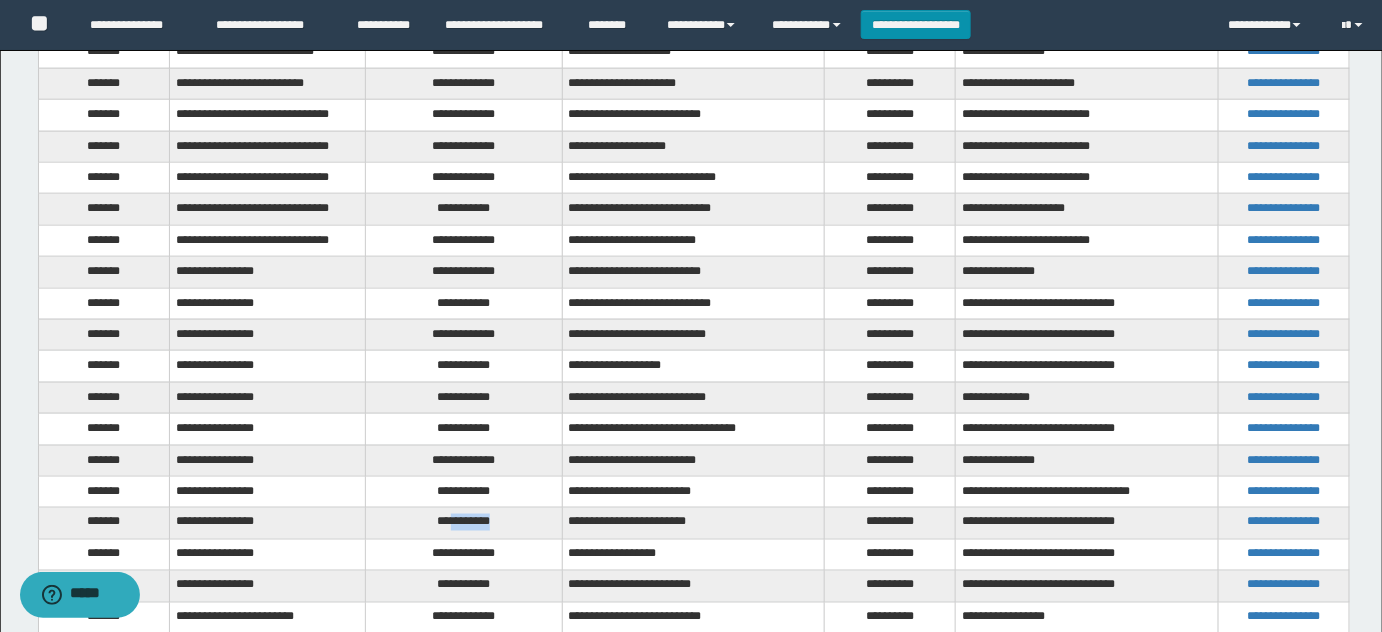 click on "**********" at bounding box center [464, 523] 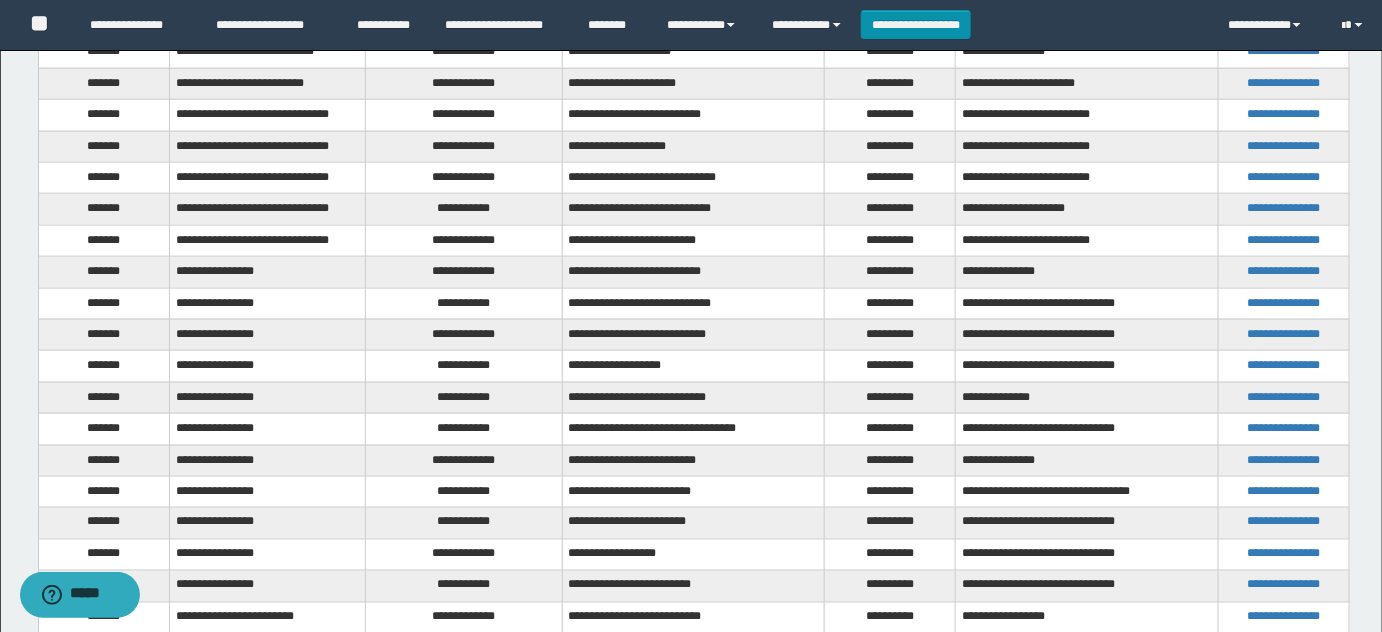 click on "**********" at bounding box center [464, 554] 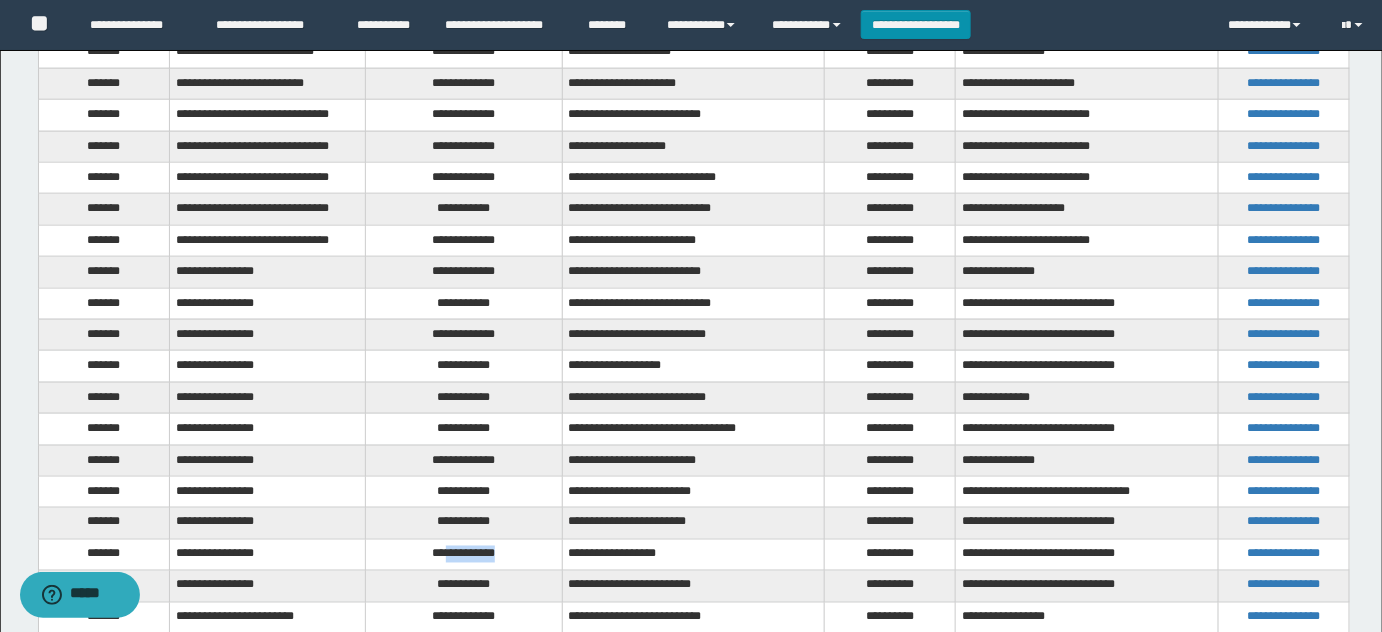 click on "**********" at bounding box center (464, 554) 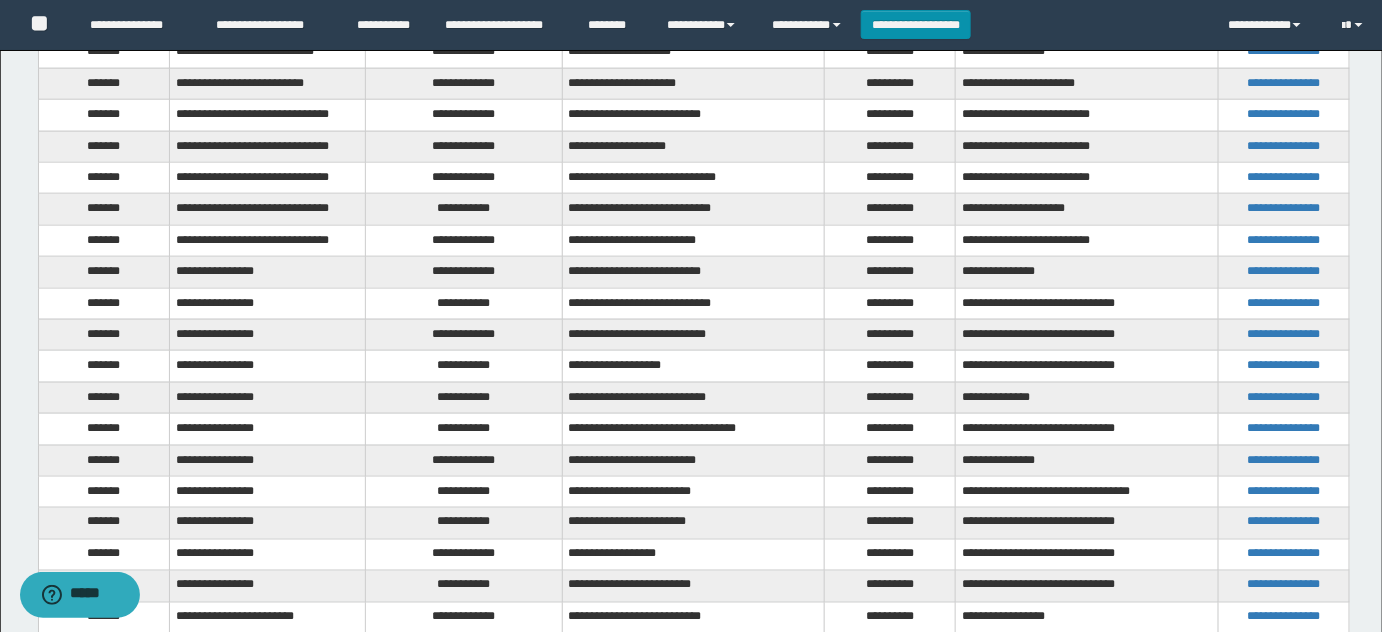 click on "**********" at bounding box center [464, 586] 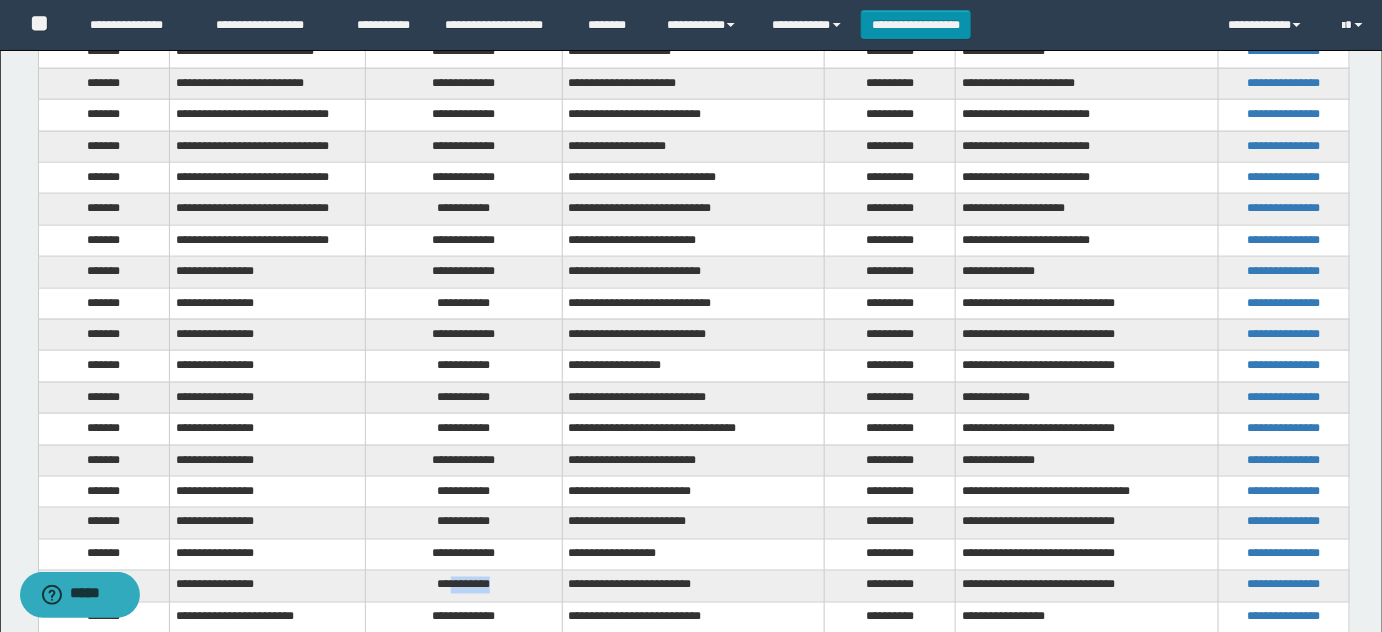 click on "**********" at bounding box center (464, 586) 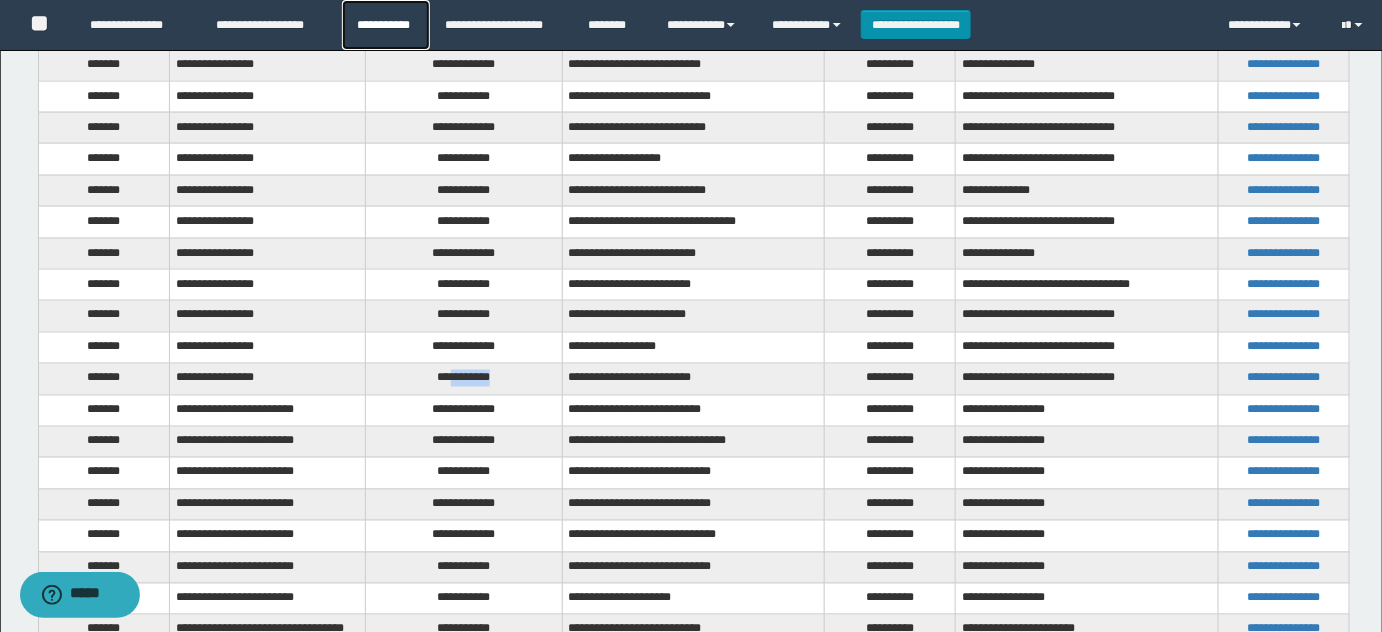 scroll, scrollTop: 1026, scrollLeft: 0, axis: vertical 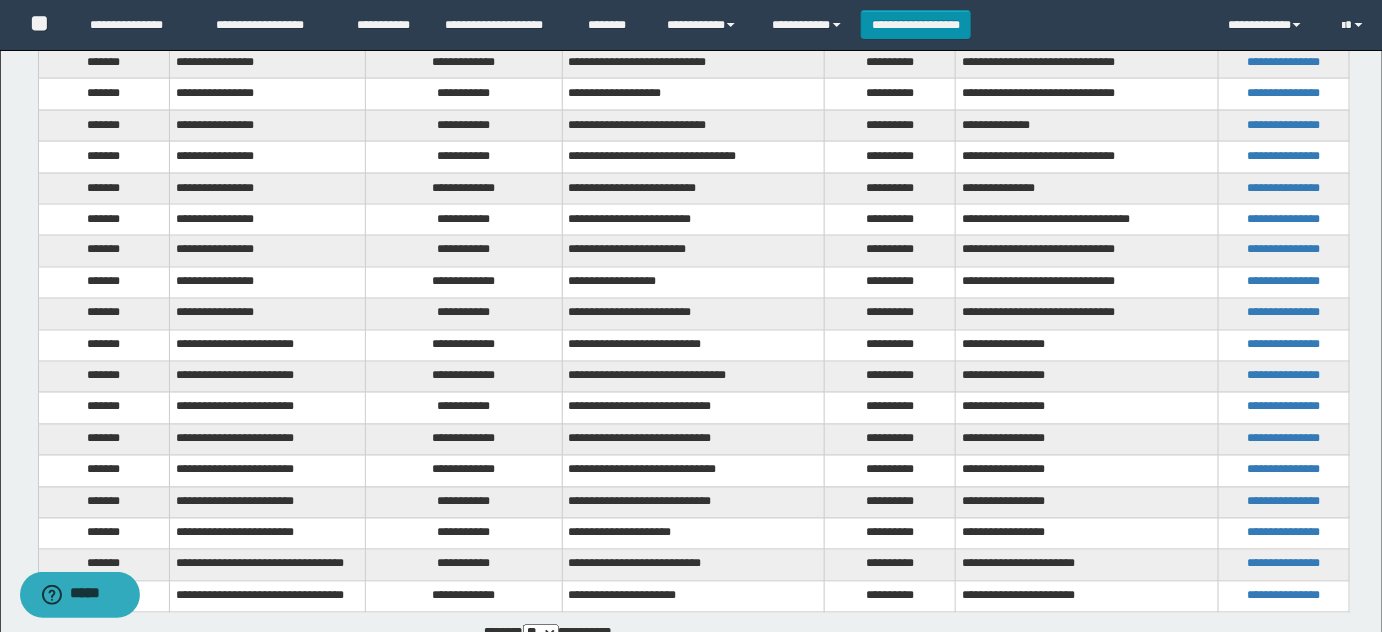 click on "**********" at bounding box center (464, 345) 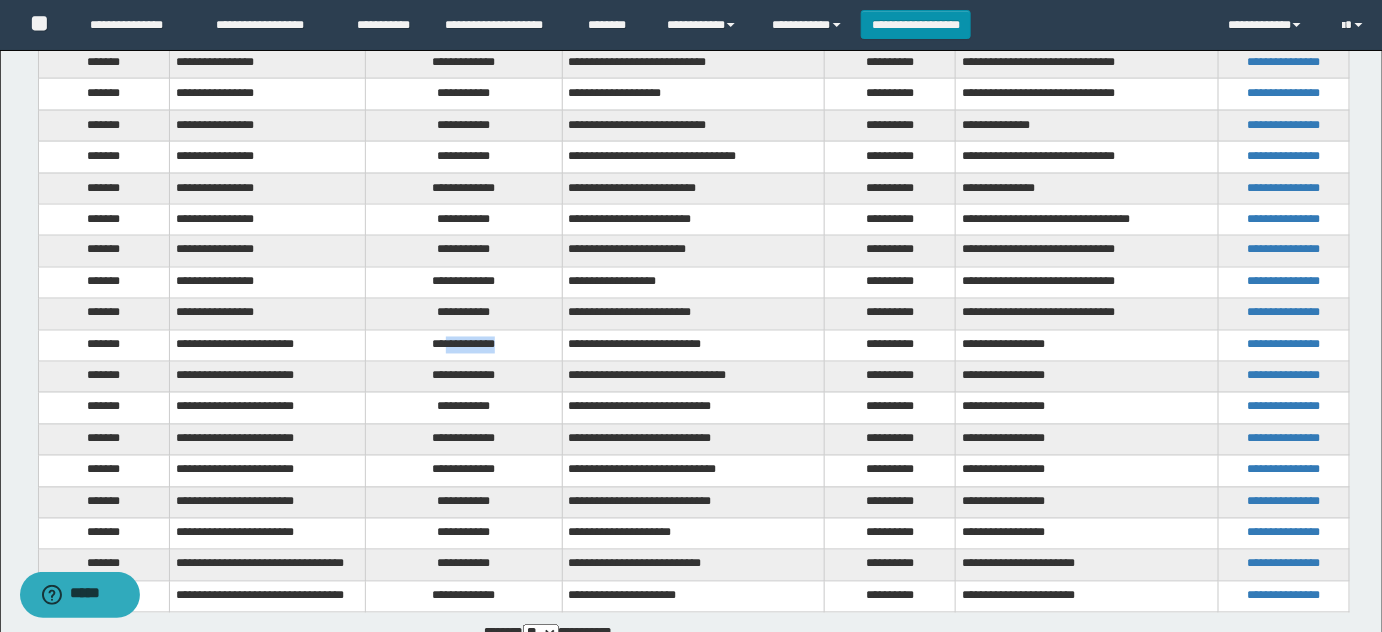 click on "**********" at bounding box center (464, 345) 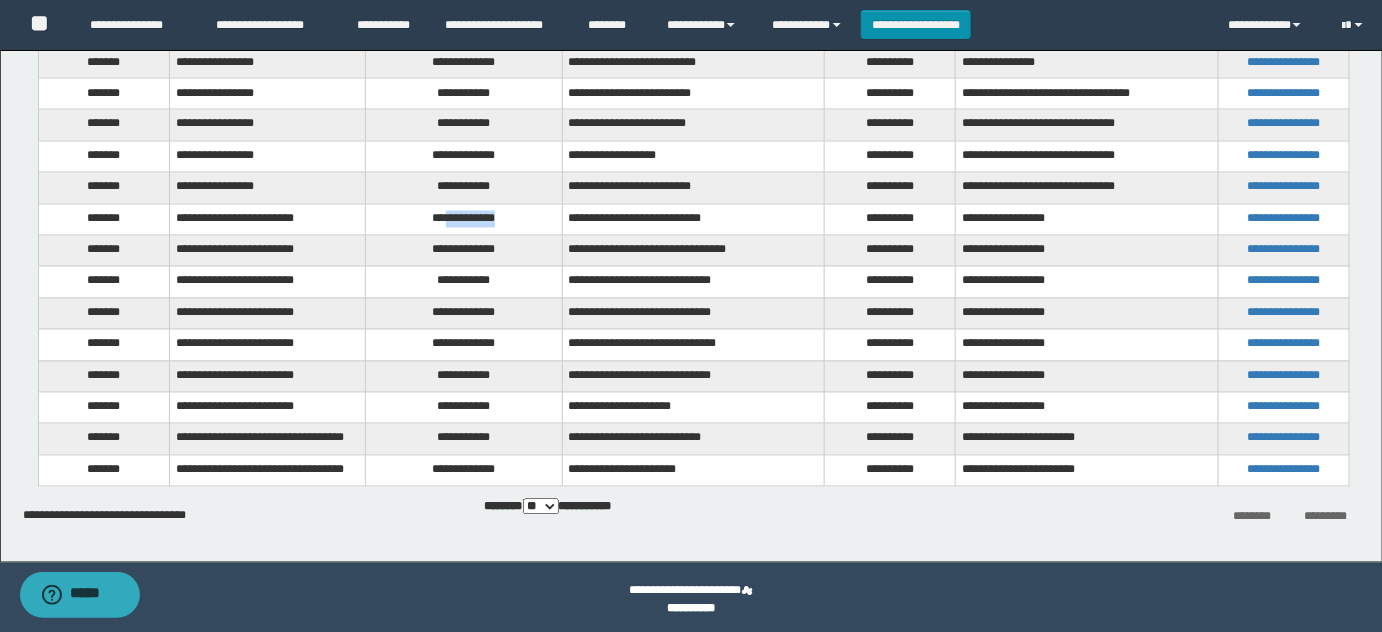 scroll, scrollTop: 1157, scrollLeft: 0, axis: vertical 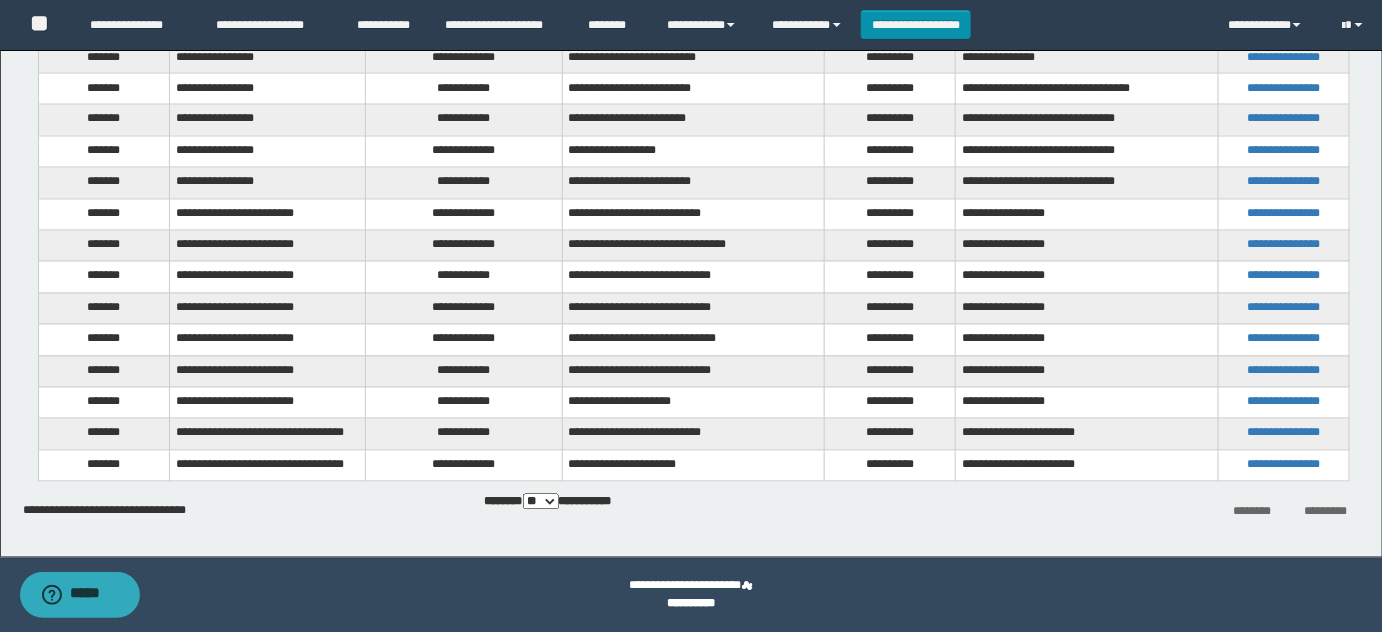 click on "**********" at bounding box center (464, 246) 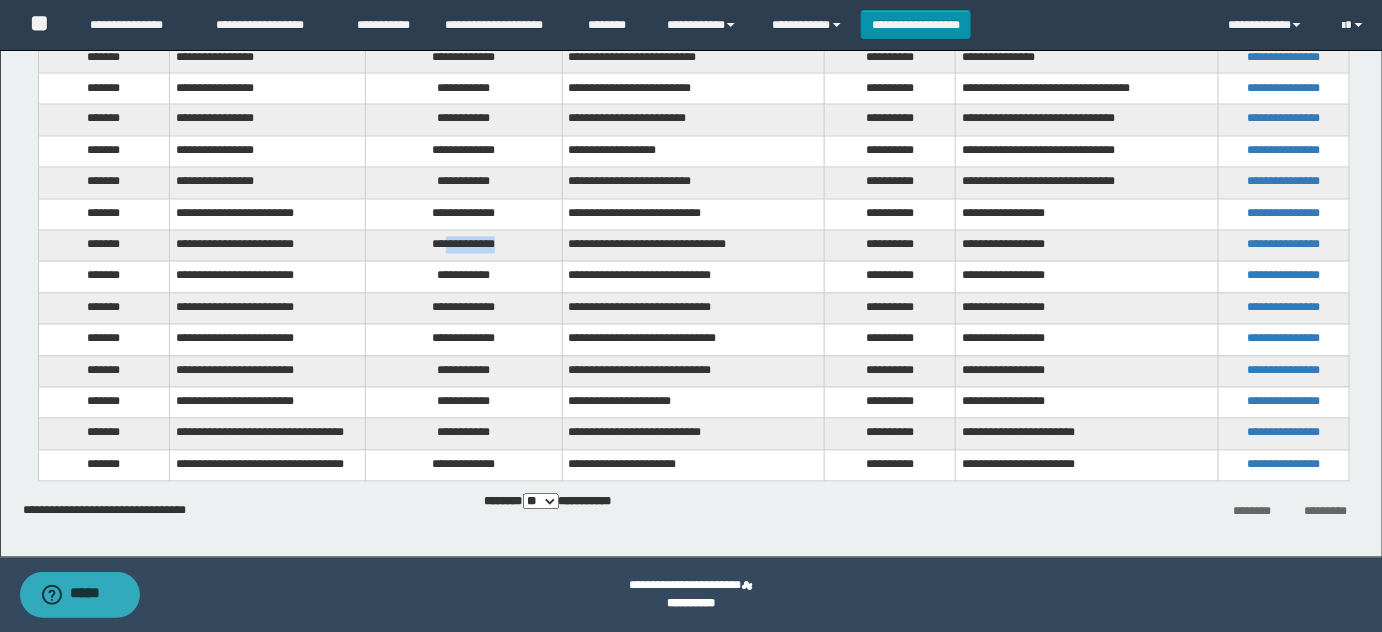 click on "**********" at bounding box center (464, 246) 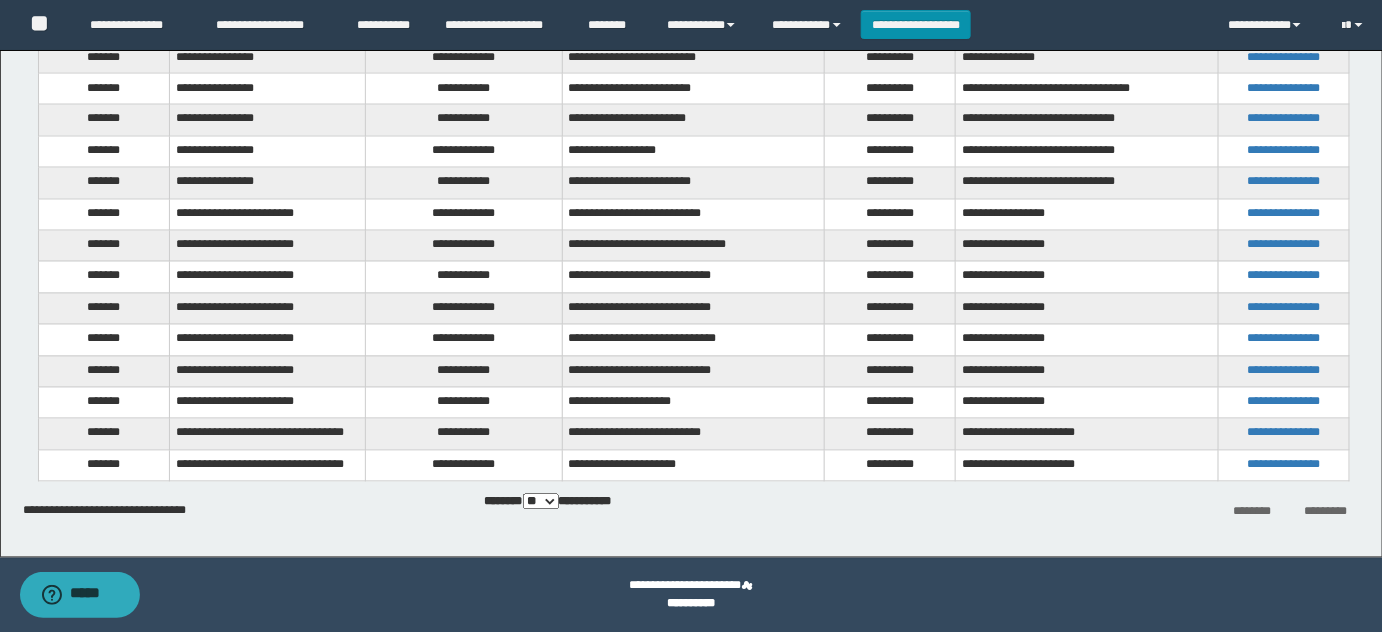 click on "**********" at bounding box center (464, 277) 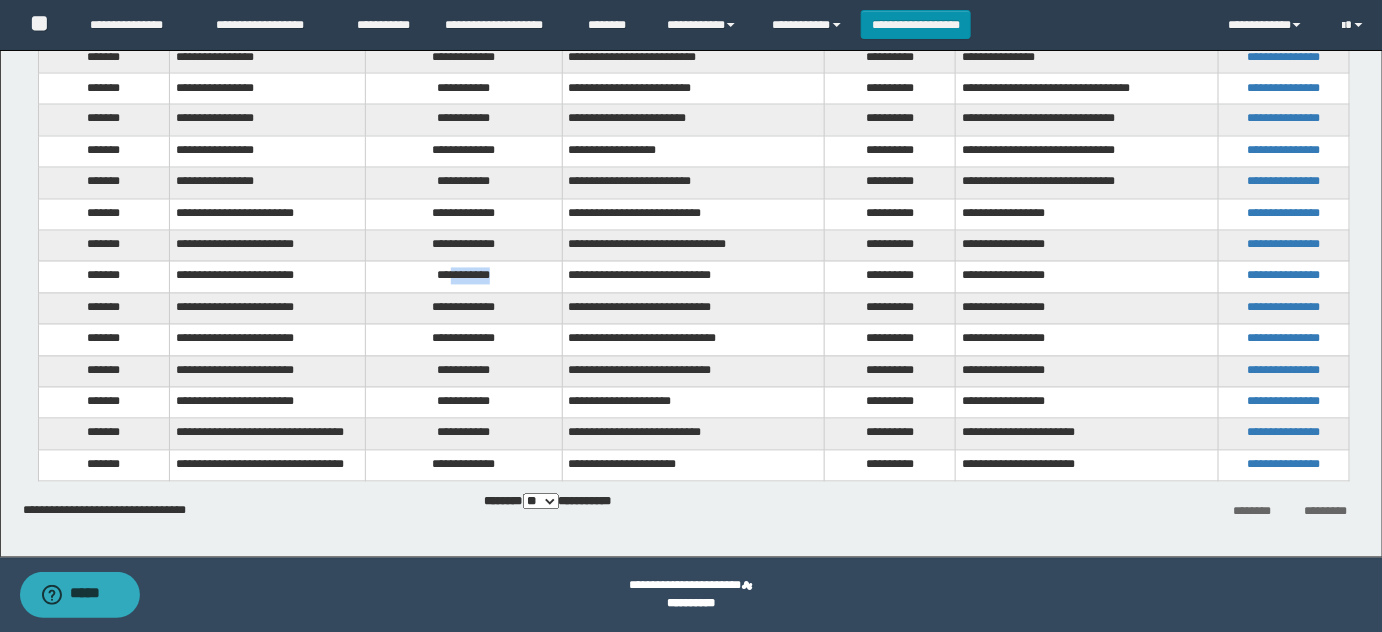 click on "**********" at bounding box center (464, 277) 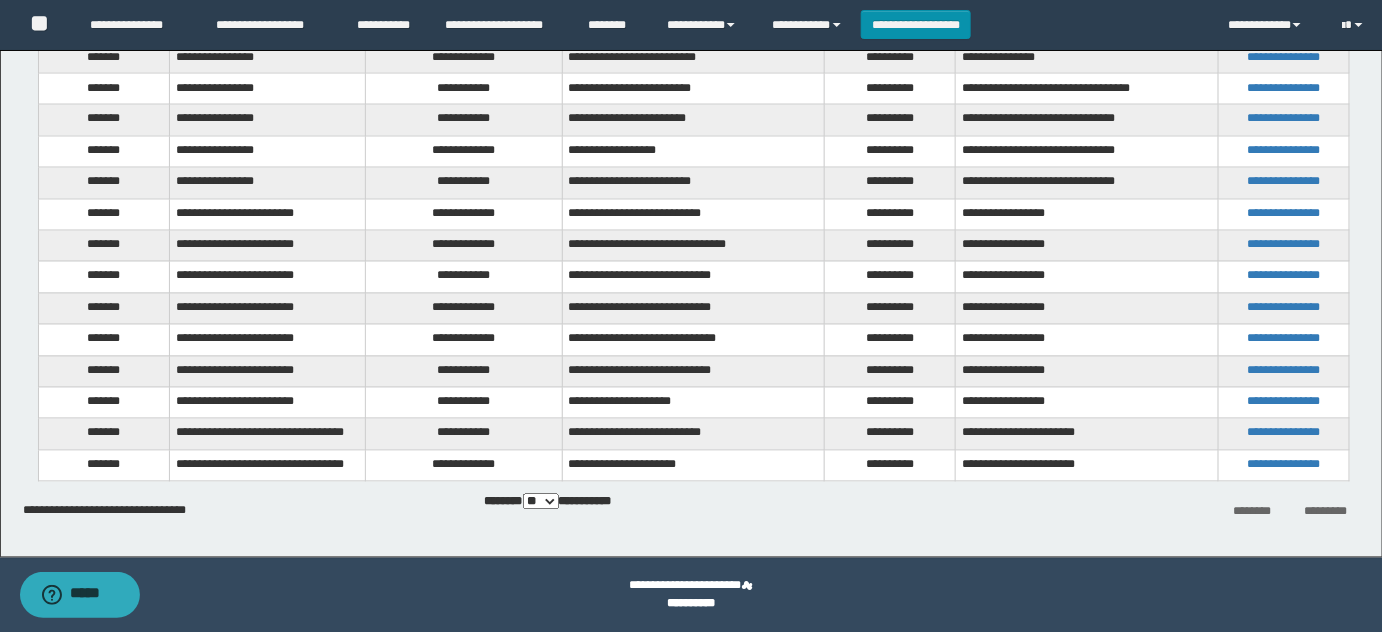 click on "**********" at bounding box center [693, 277] 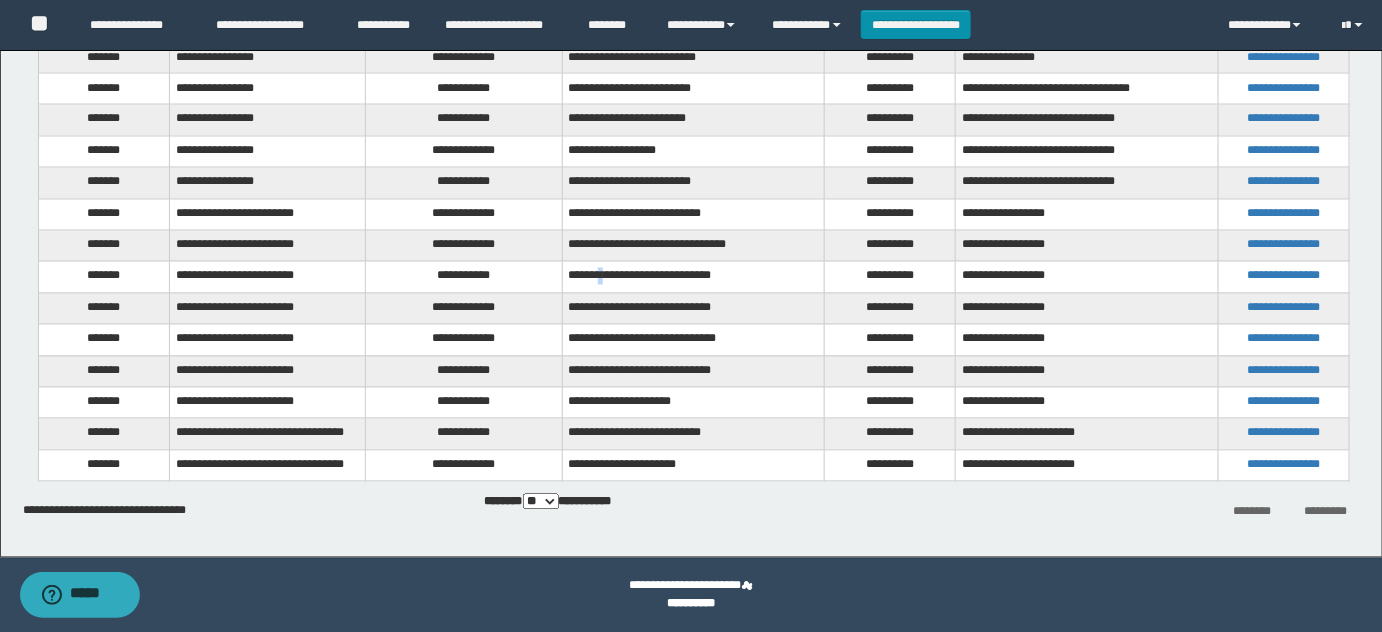 click on "**********" at bounding box center (693, 277) 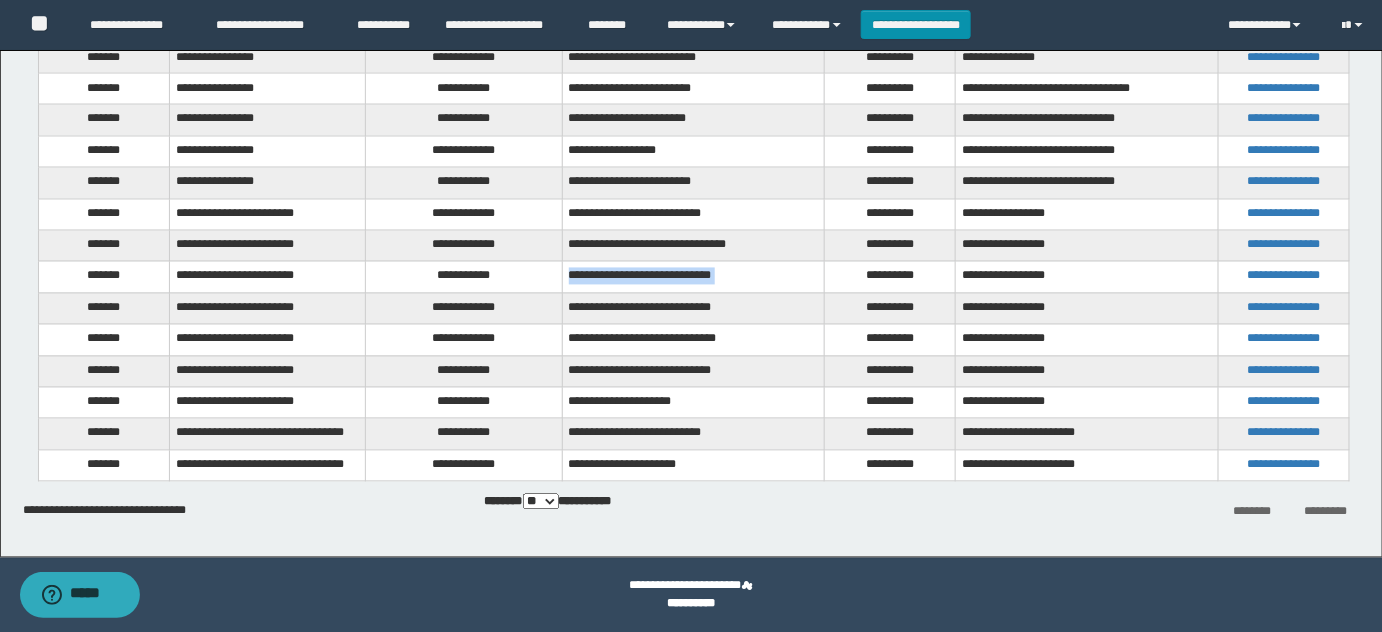 click on "**********" at bounding box center [693, 277] 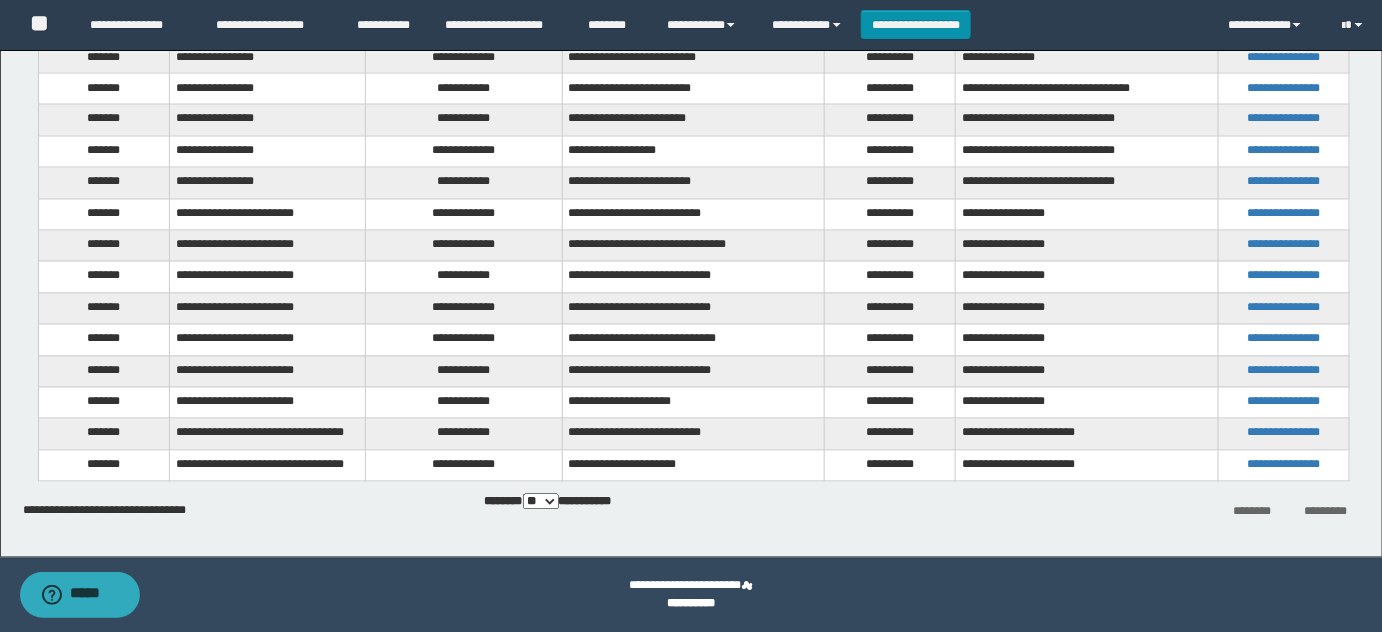 click on "**********" at bounding box center [464, 308] 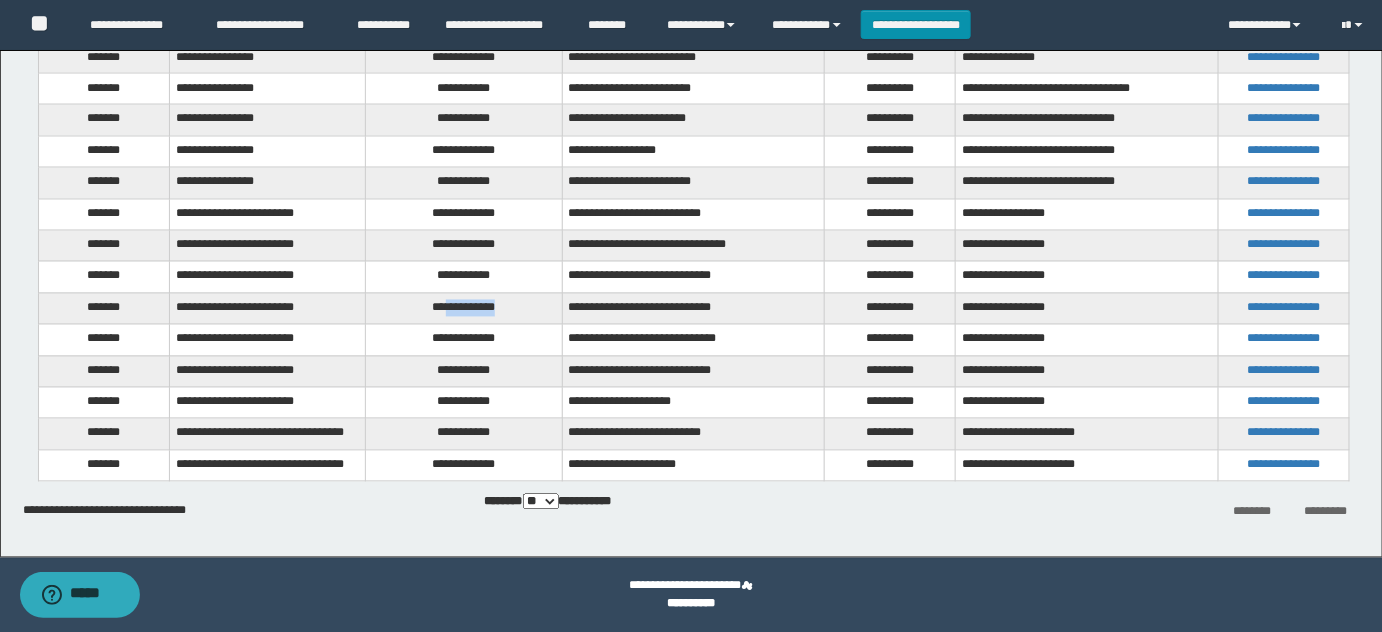 click on "**********" at bounding box center [464, 308] 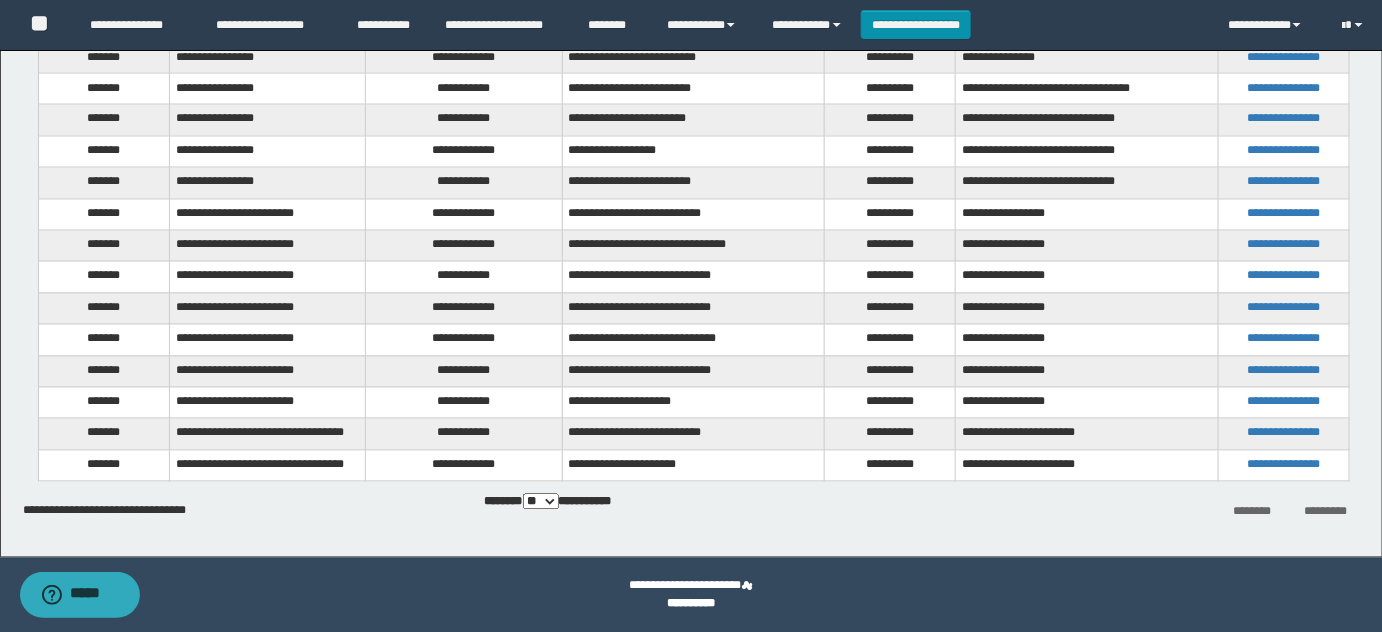 click on "**********" at bounding box center [464, 340] 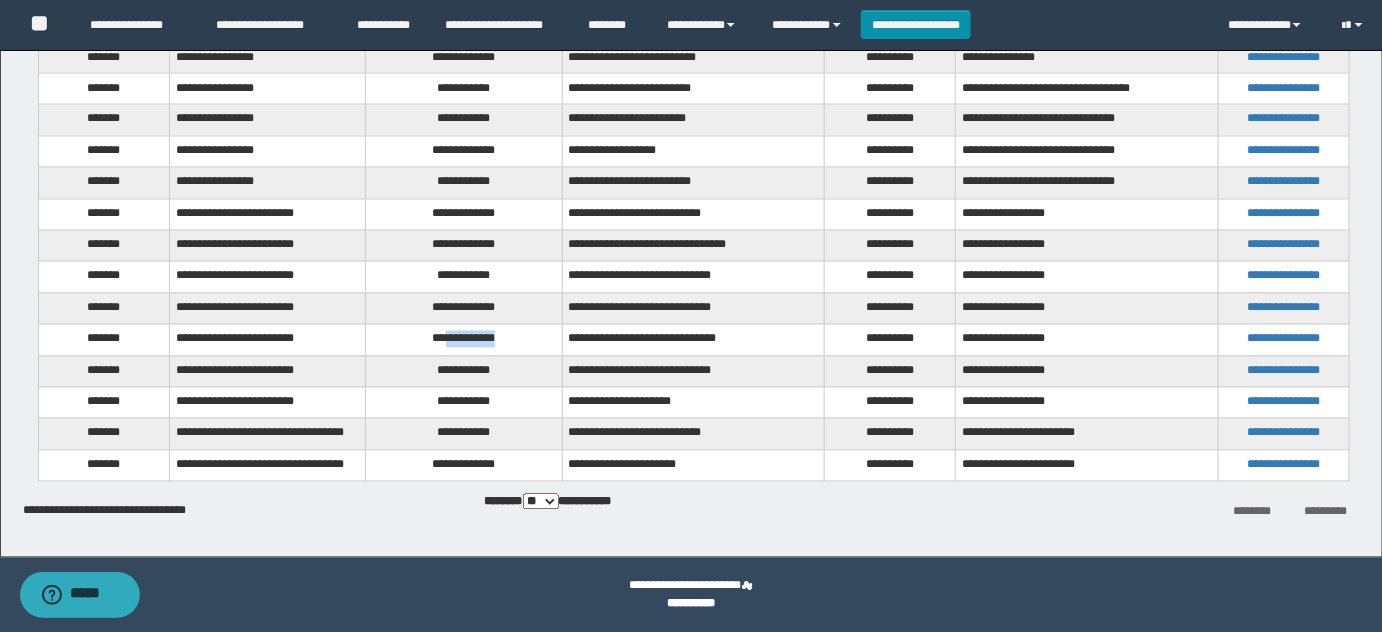 click on "**********" at bounding box center (464, 340) 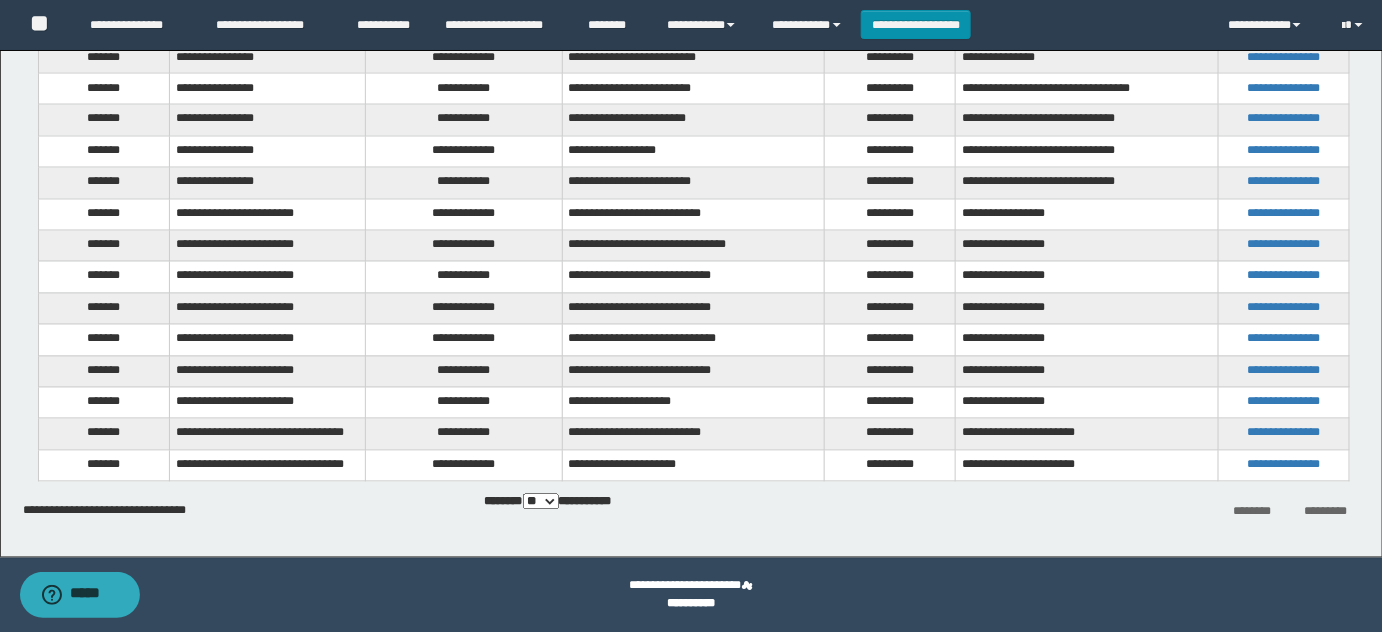 click on "**********" at bounding box center [464, 371] 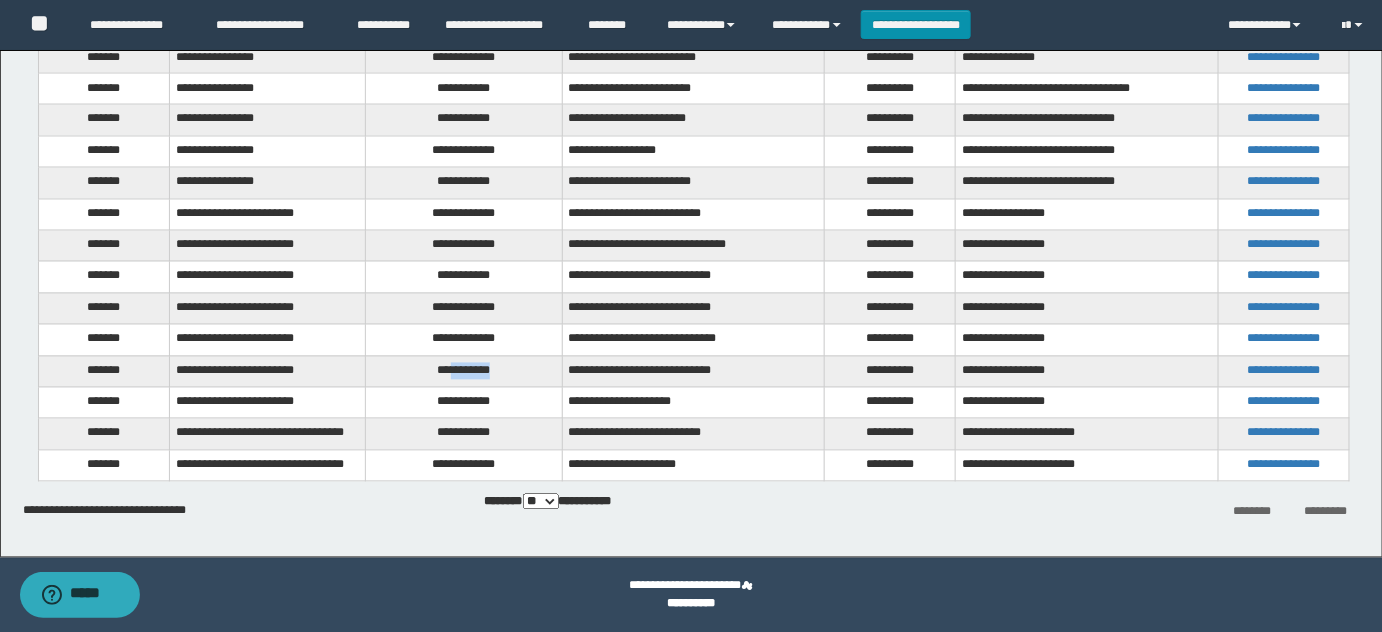 click on "**********" at bounding box center [464, 371] 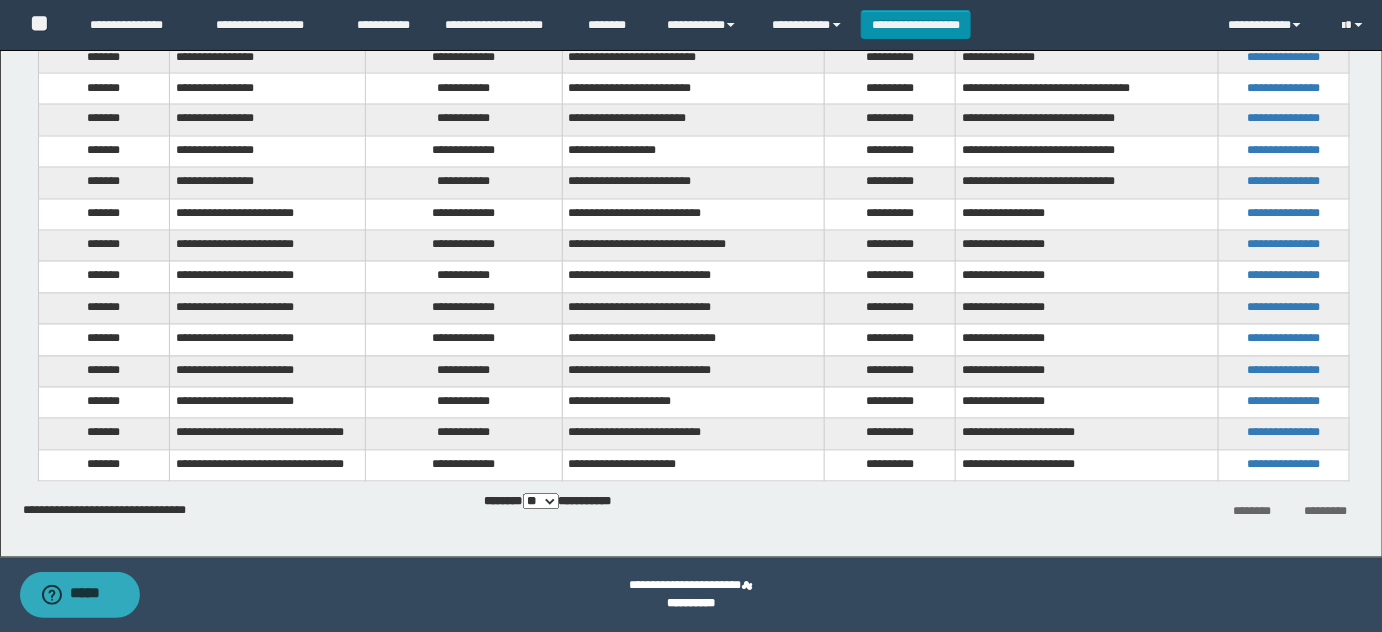 click on "**********" at bounding box center [464, 403] 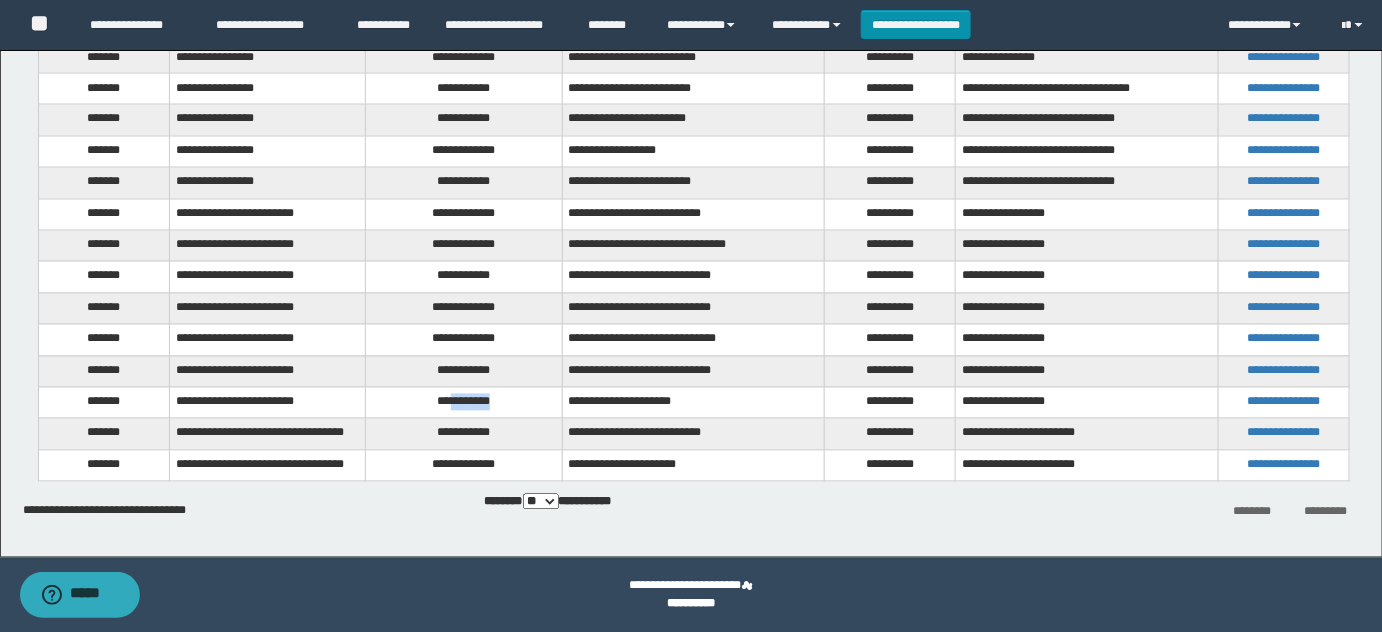 click on "**********" at bounding box center [464, 403] 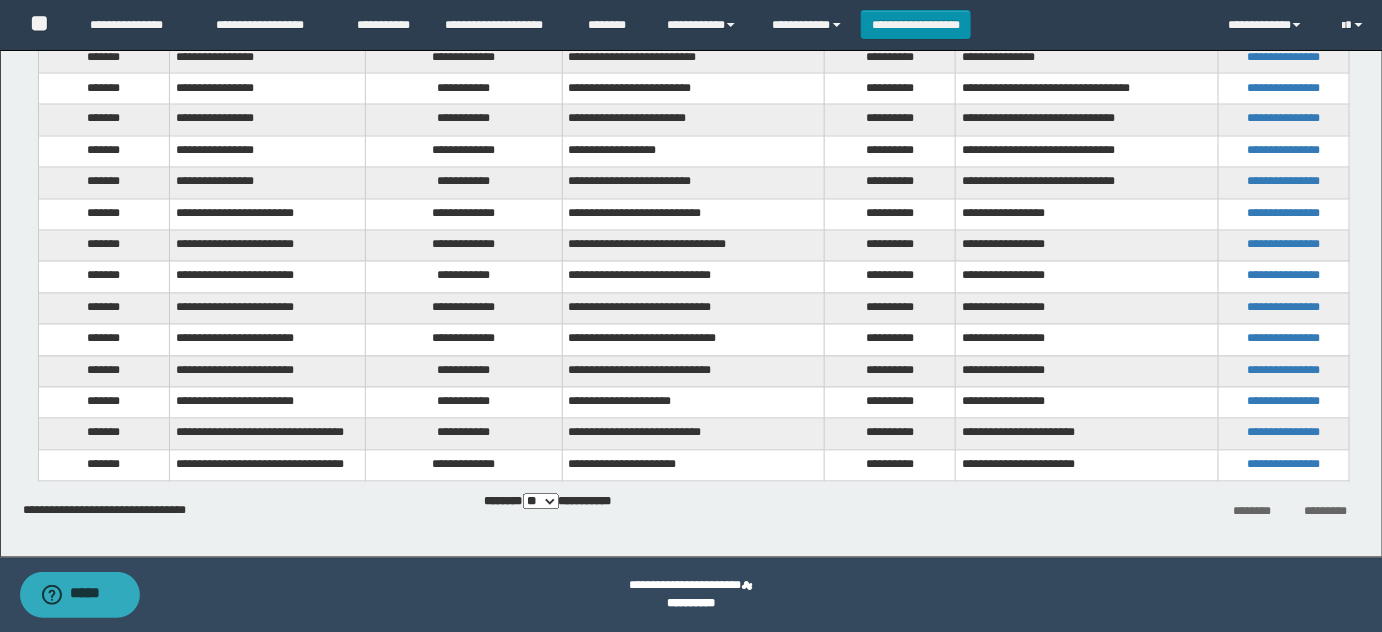 click on "**********" at bounding box center (693, 403) 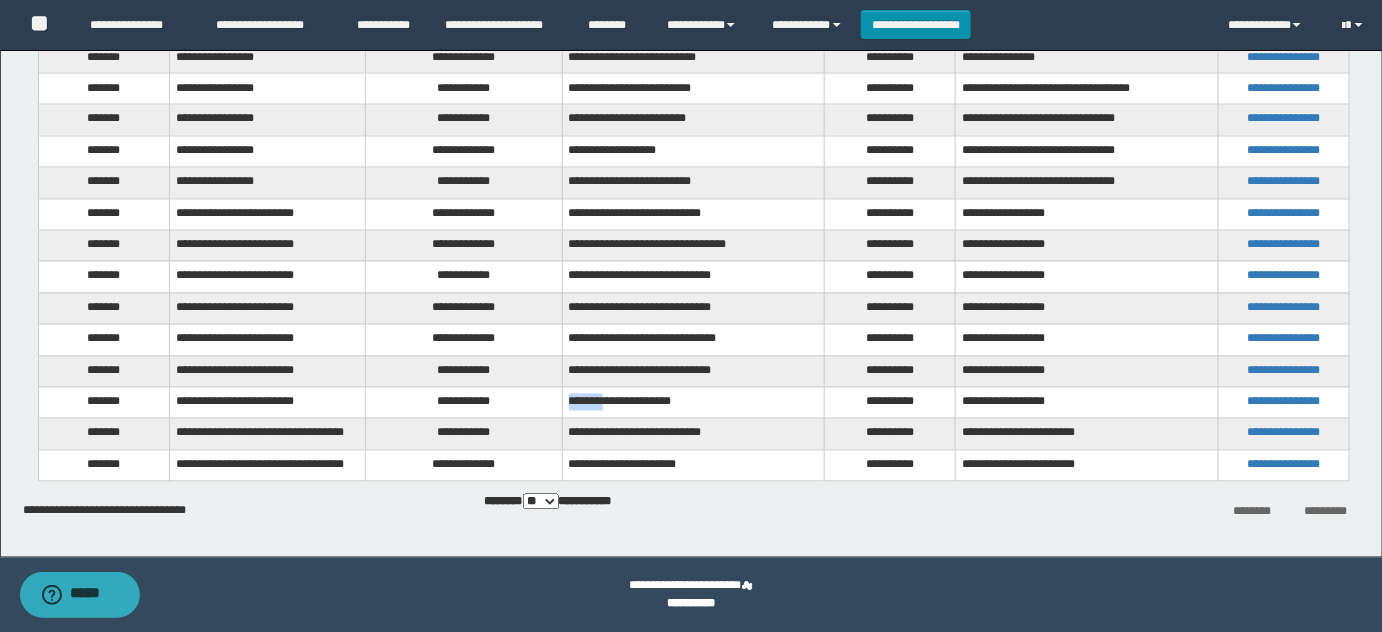 click on "**********" at bounding box center (693, 403) 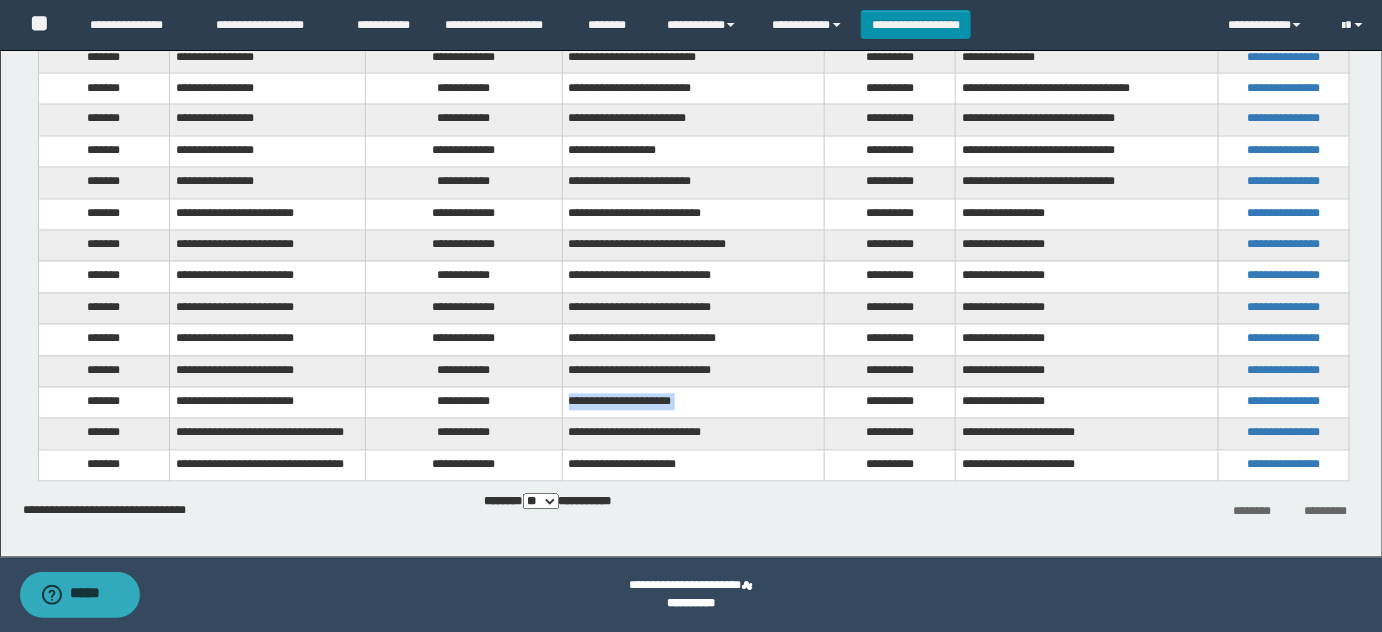 click on "**********" at bounding box center [693, 403] 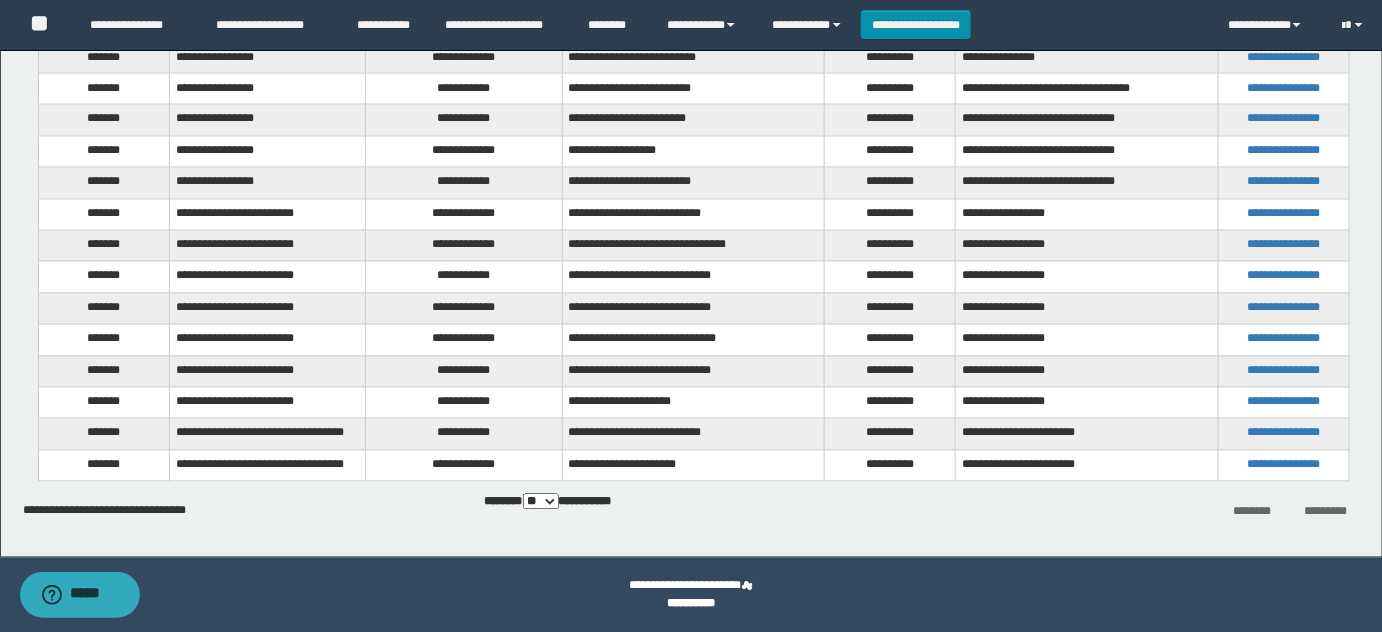 click on "**********" at bounding box center [464, 434] 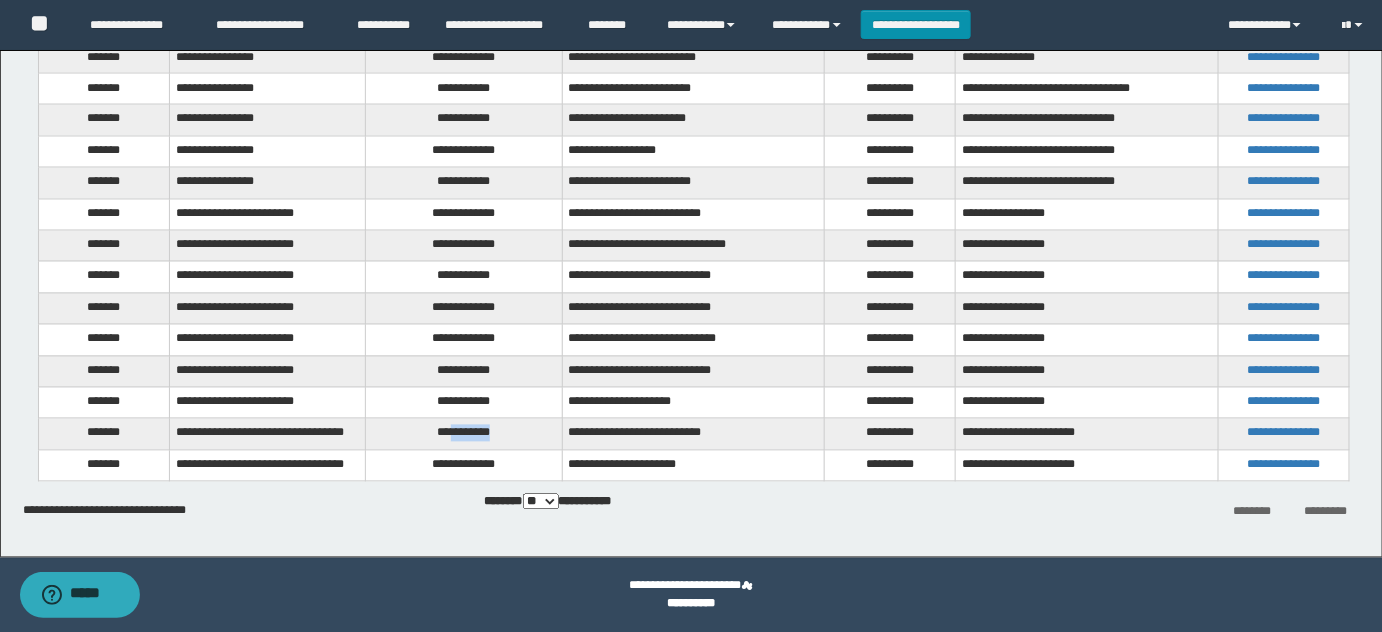 click on "**********" at bounding box center [464, 434] 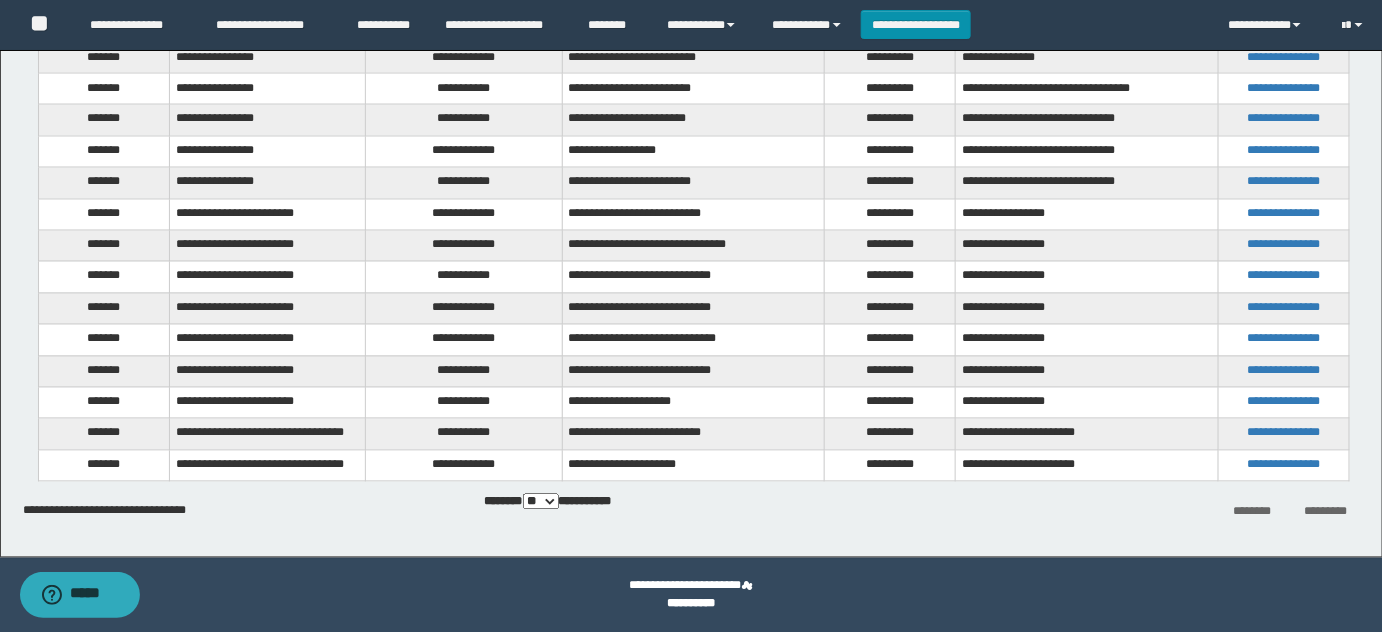 click on "**********" at bounding box center [464, 466] 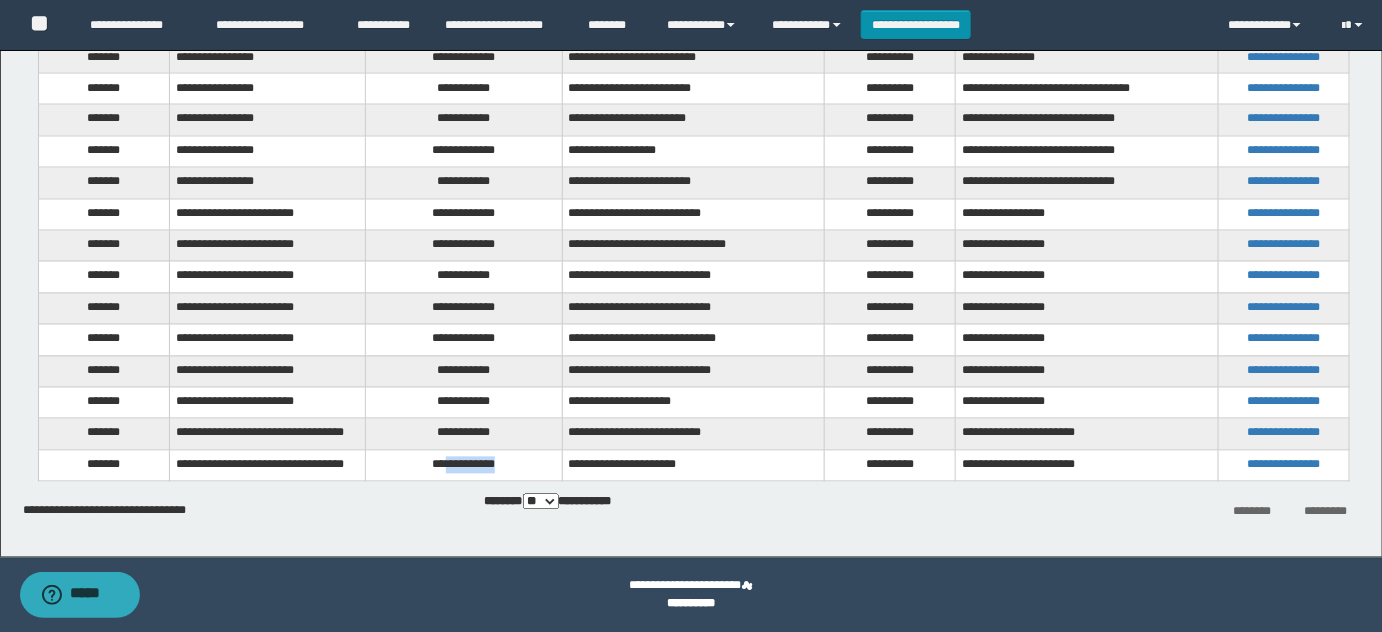 click on "**********" at bounding box center [464, 466] 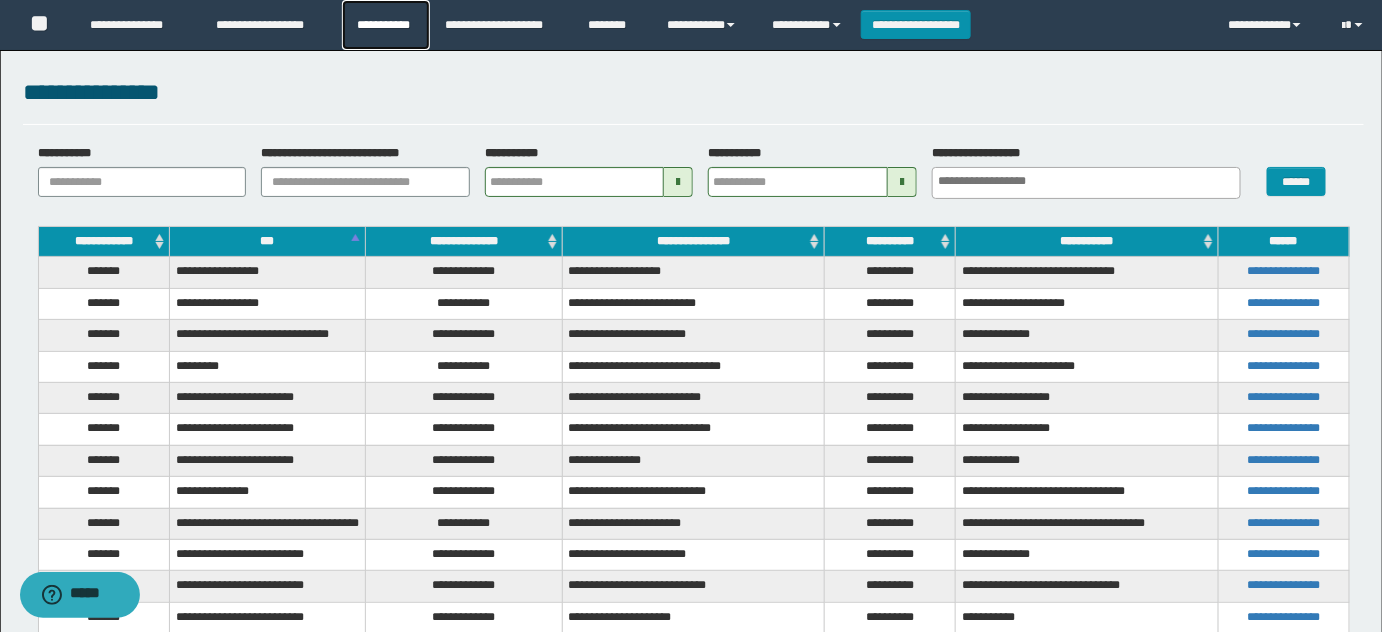 click on "**********" at bounding box center [386, 25] 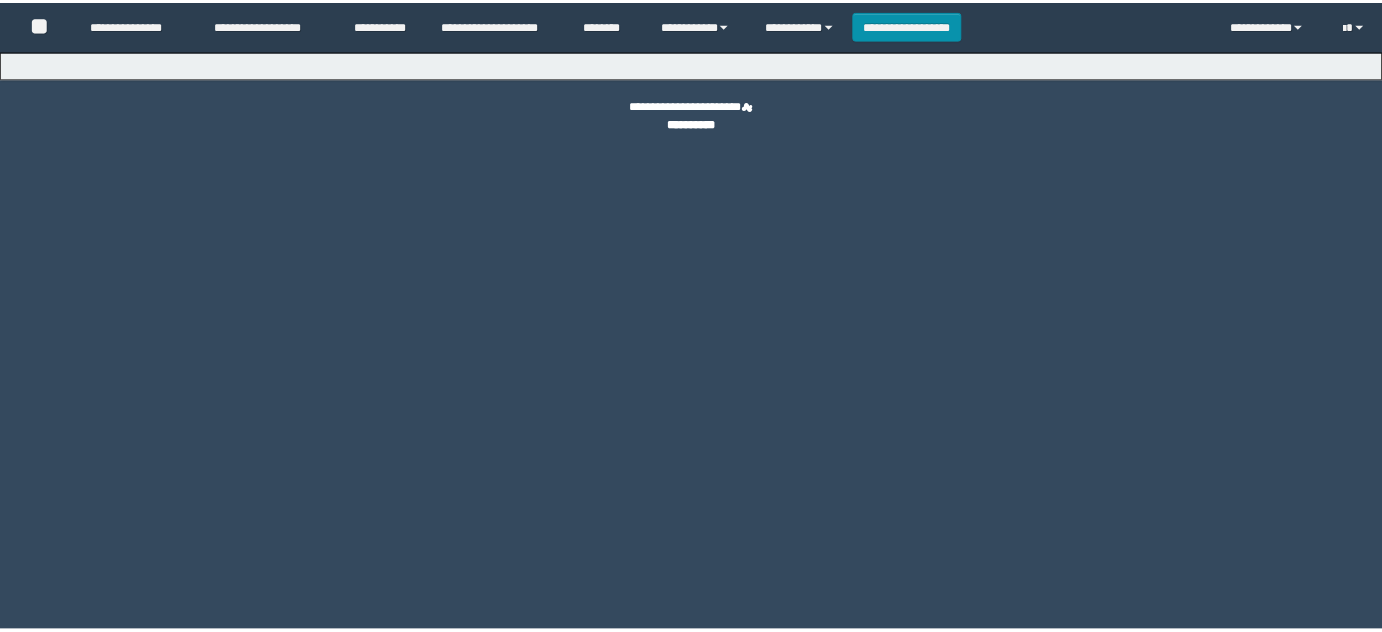 scroll, scrollTop: 0, scrollLeft: 0, axis: both 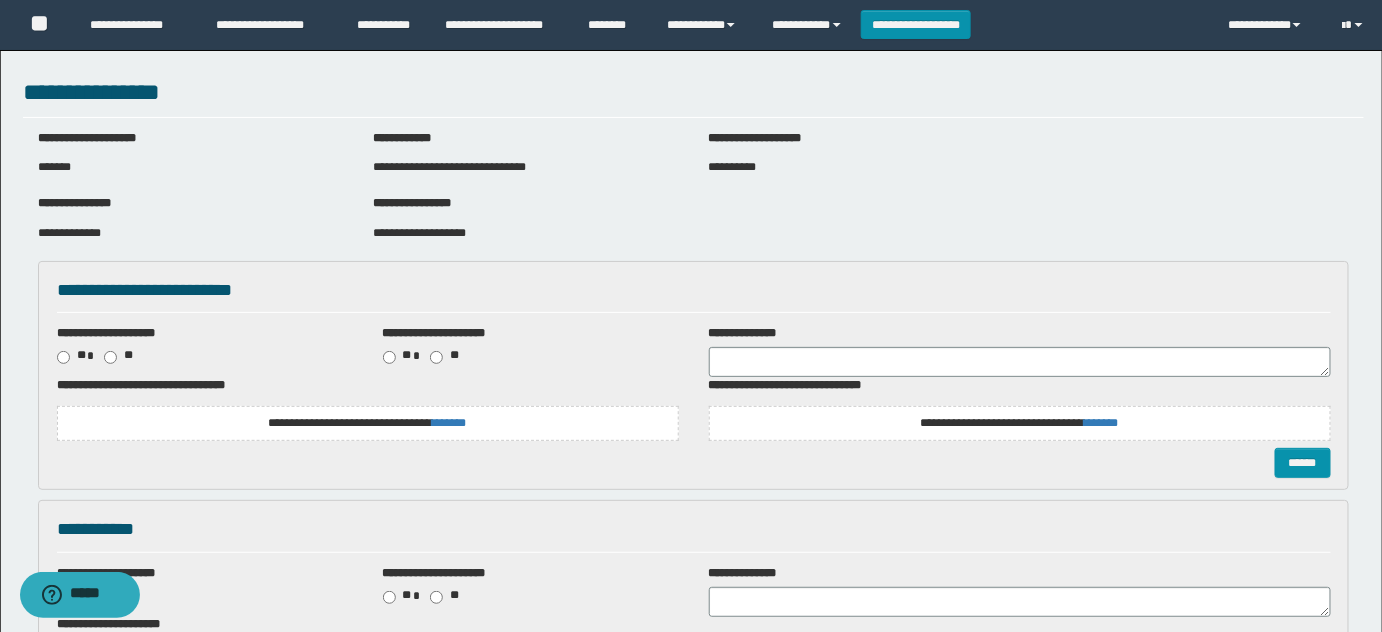 click on "**********" at bounding box center (419, 233) 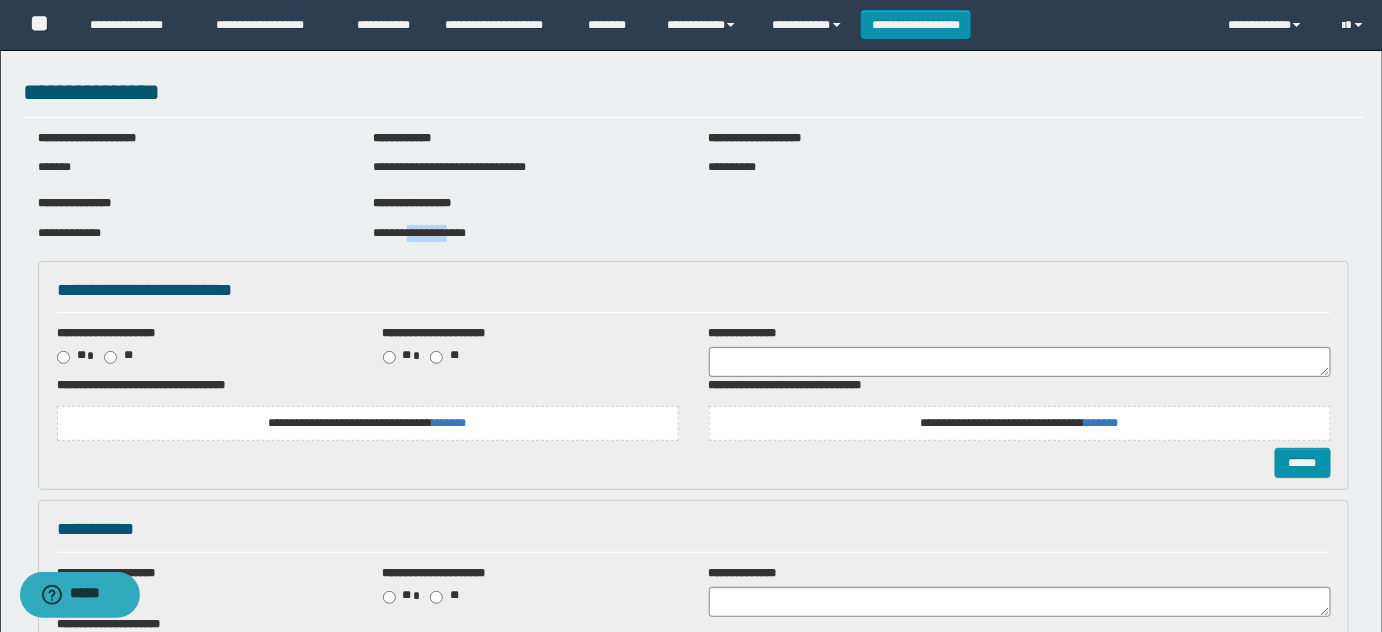 click on "**********" at bounding box center (419, 233) 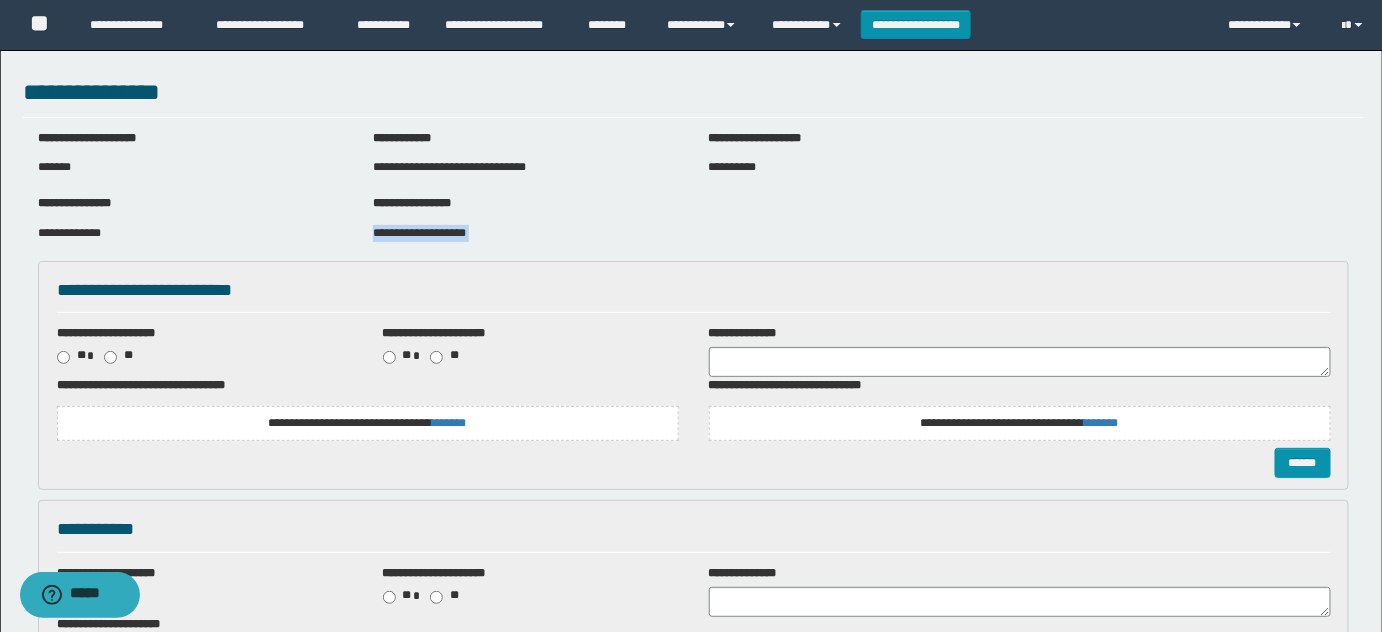 click on "**********" at bounding box center (419, 233) 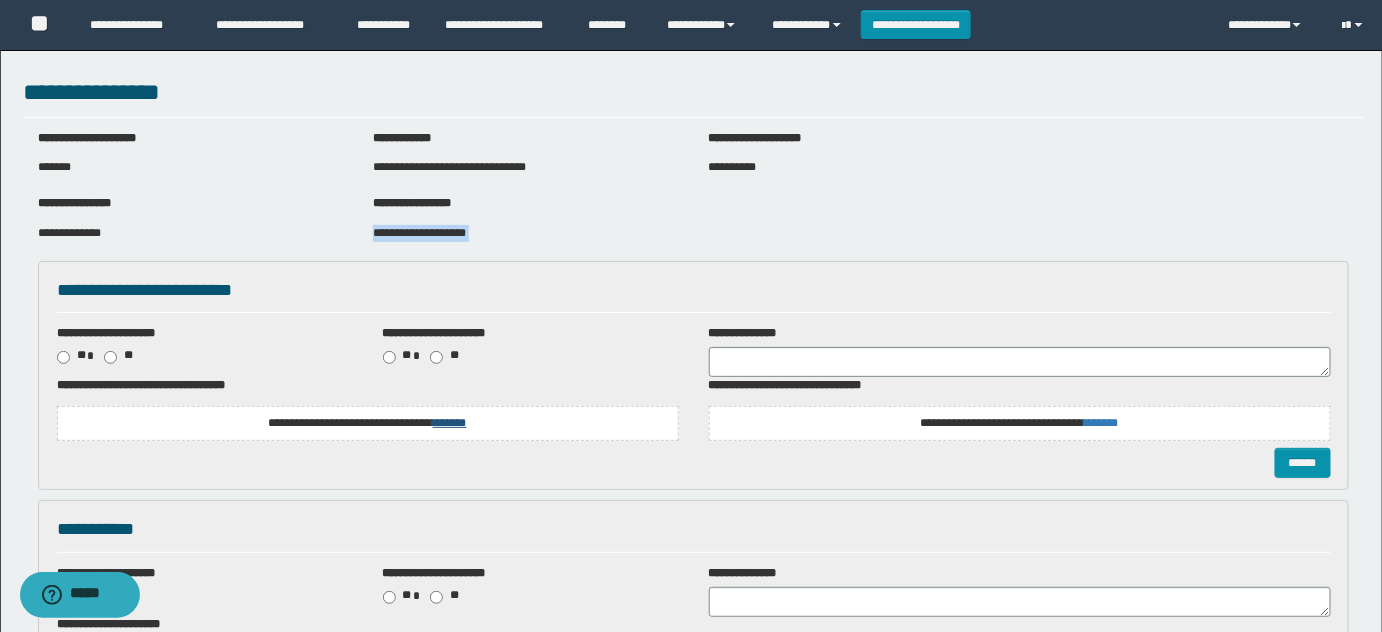 copy on "**********" 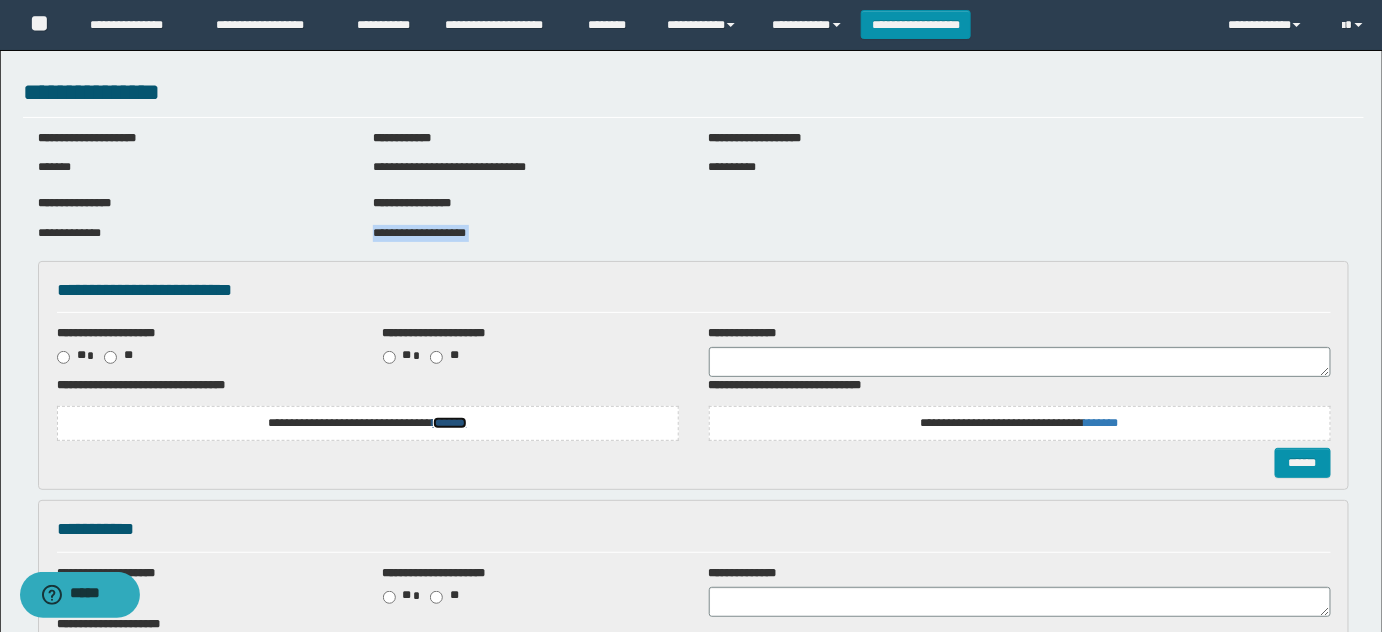 click on "*******" at bounding box center [450, 423] 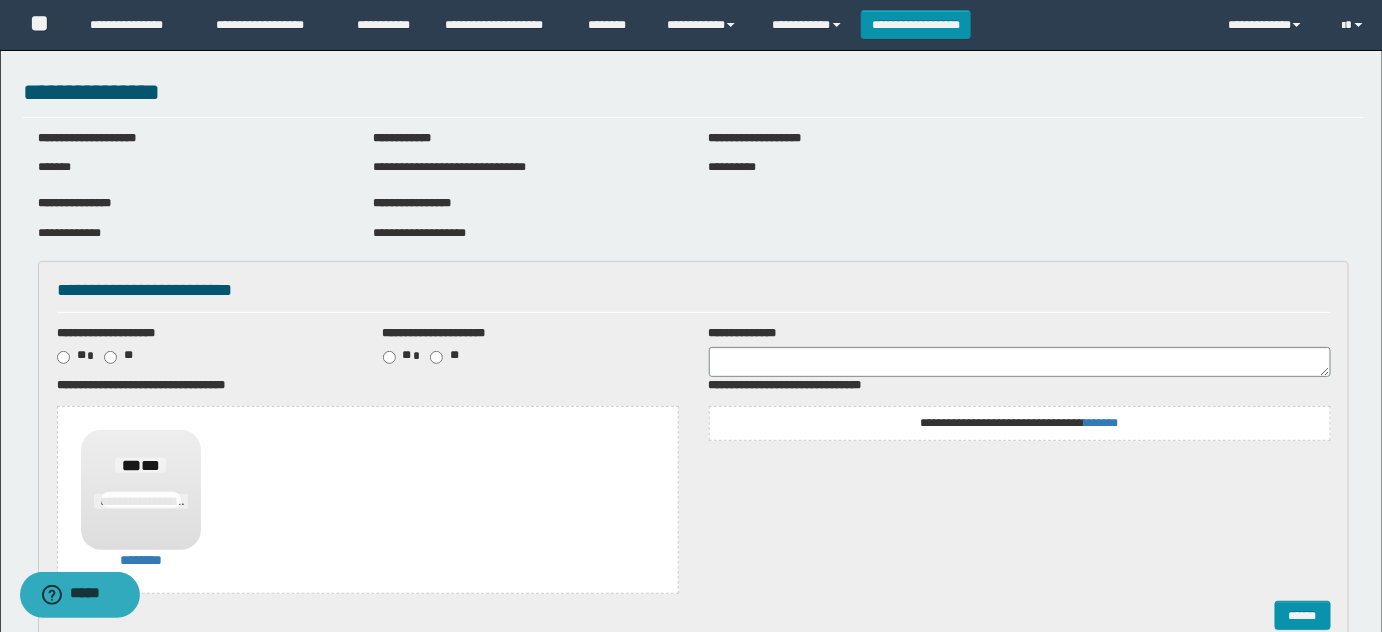 click on "**********" at bounding box center [1020, 423] 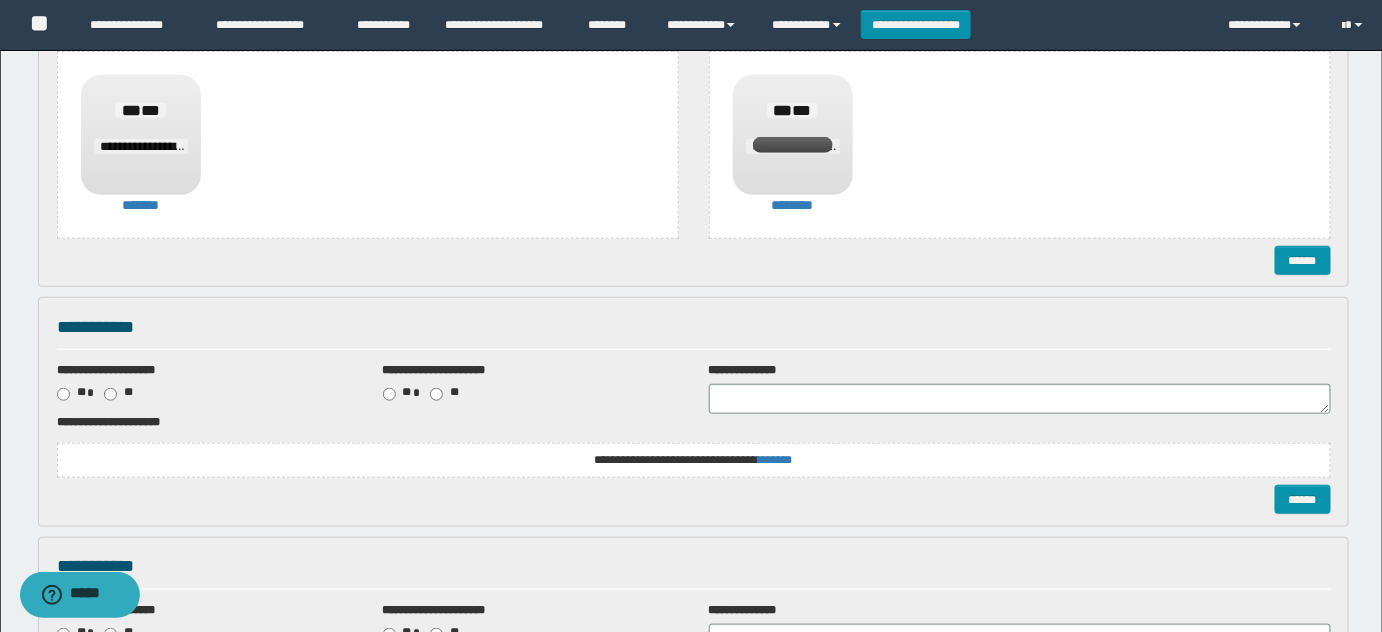 scroll, scrollTop: 363, scrollLeft: 0, axis: vertical 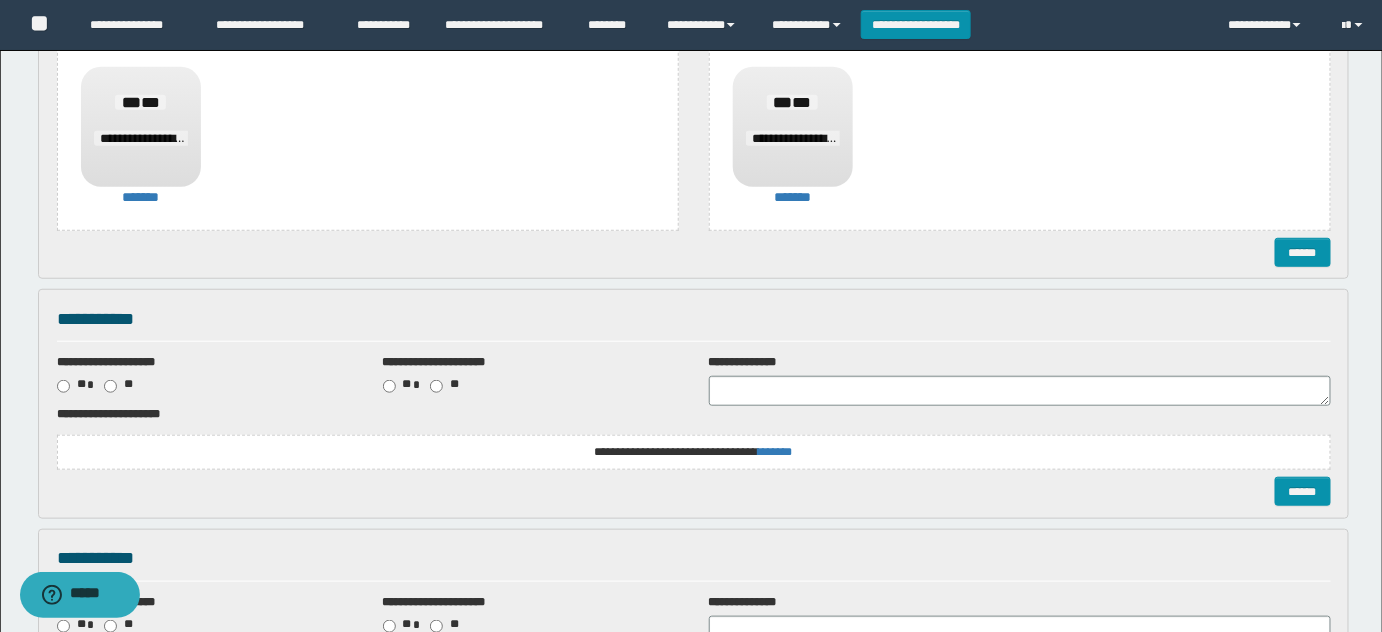 click on "**********" at bounding box center [693, 452] 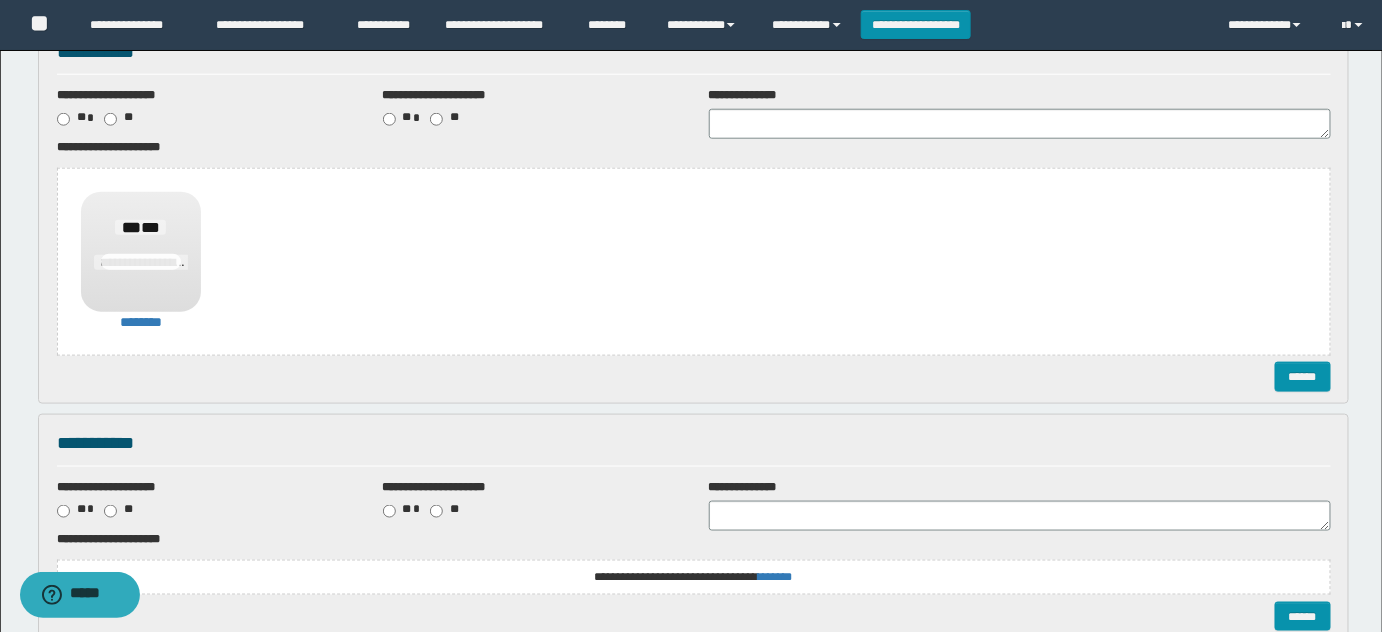 scroll, scrollTop: 727, scrollLeft: 0, axis: vertical 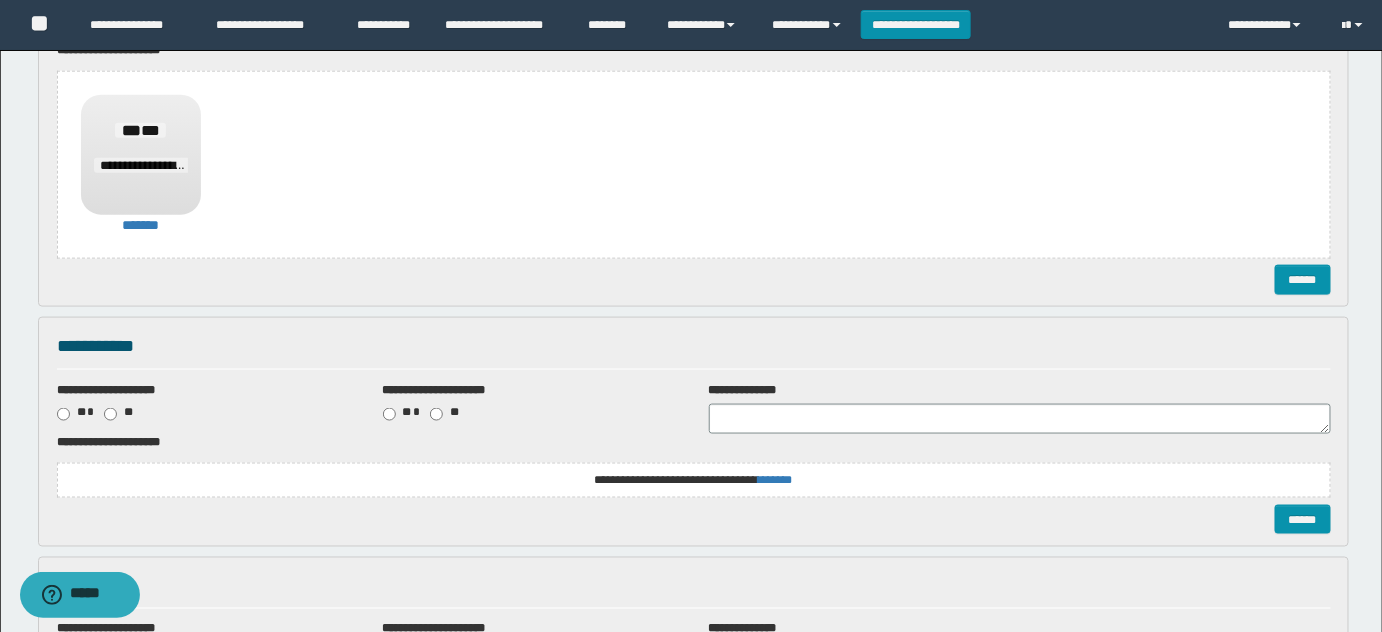 click on "**********" at bounding box center (0, 0) 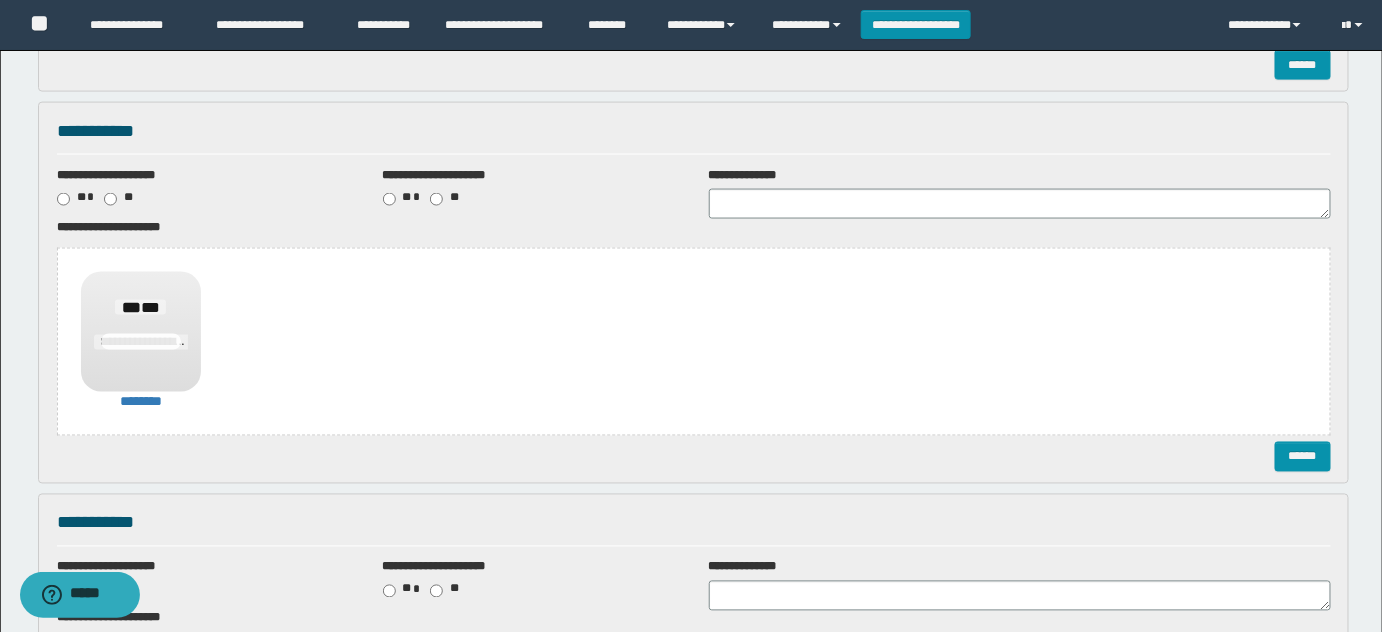 scroll, scrollTop: 1090, scrollLeft: 0, axis: vertical 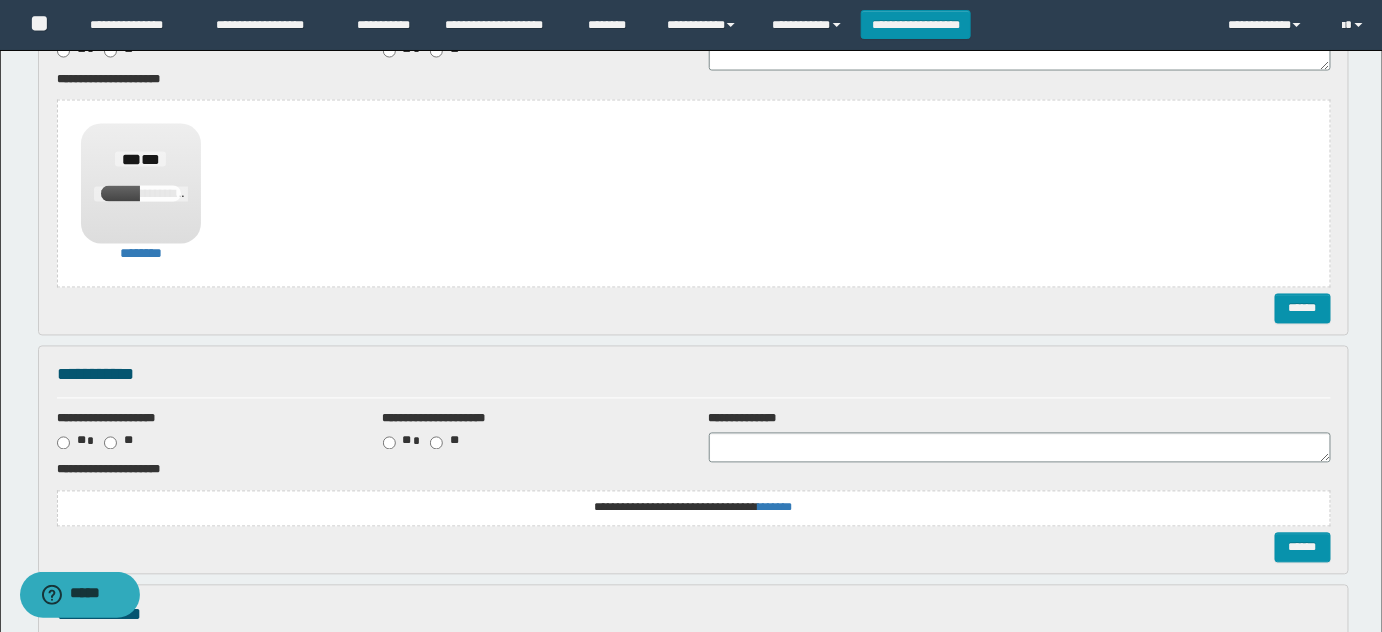 click on "**********" at bounding box center [0, 0] 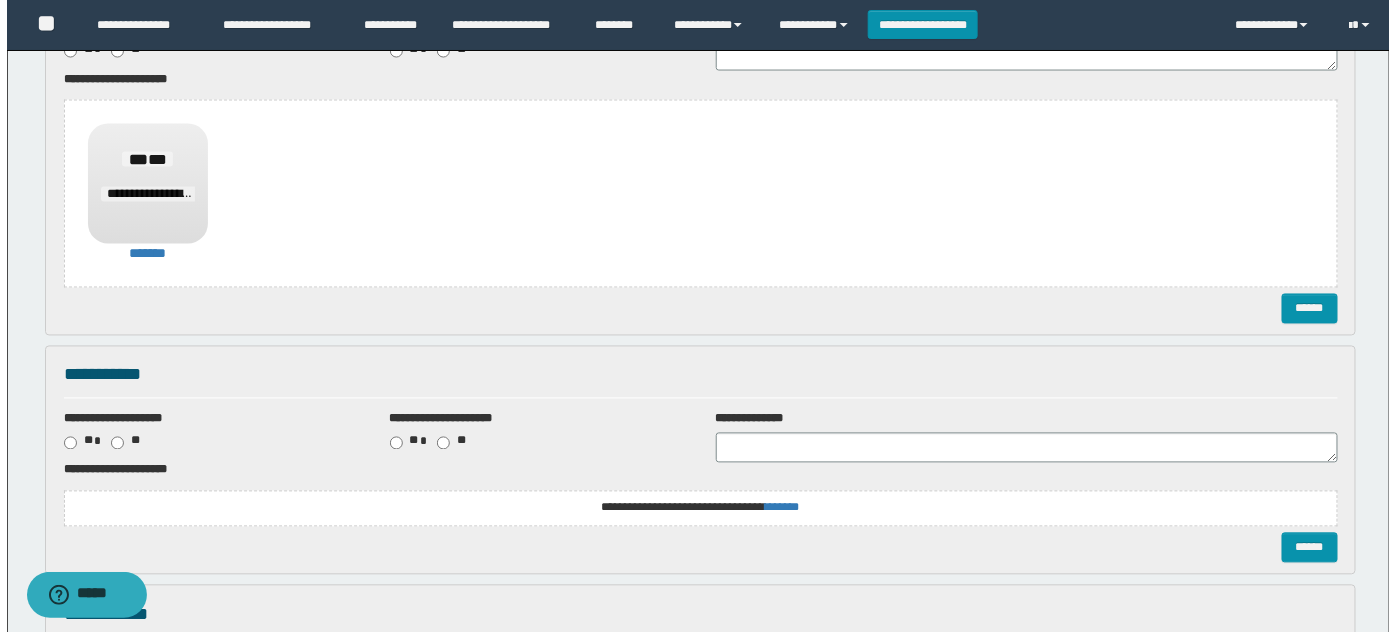 scroll, scrollTop: 1429, scrollLeft: 0, axis: vertical 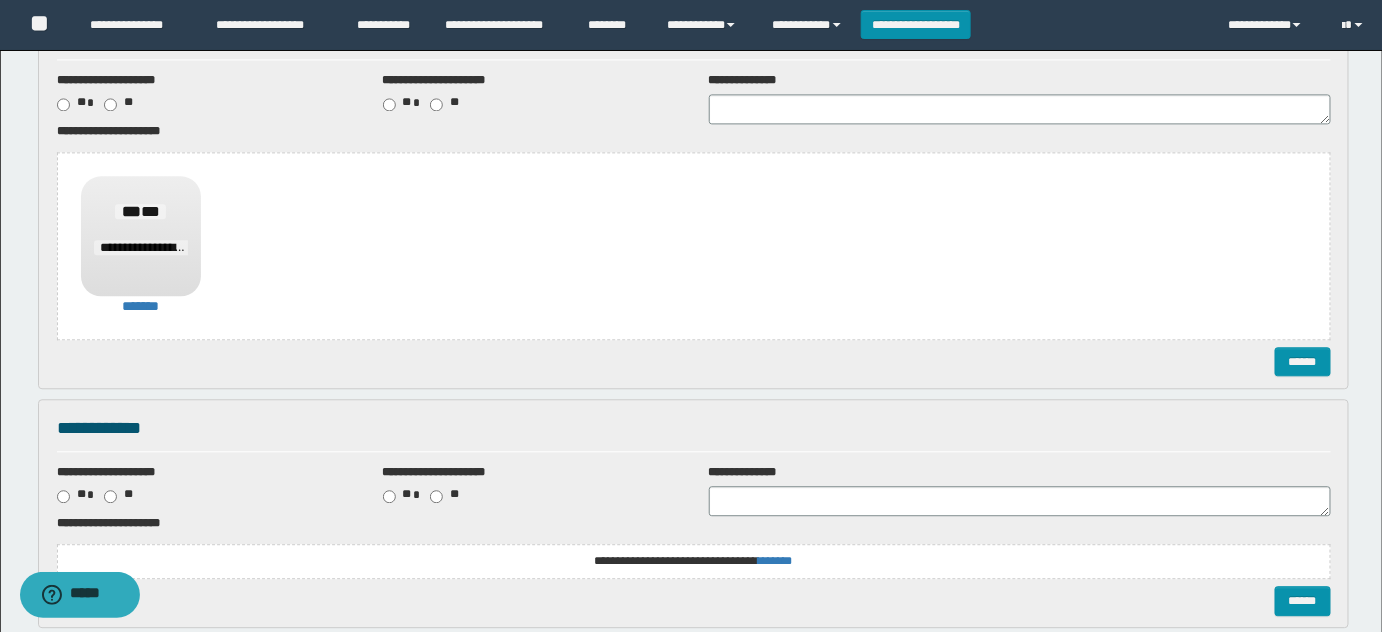 click on "**********" at bounding box center (694, -537) 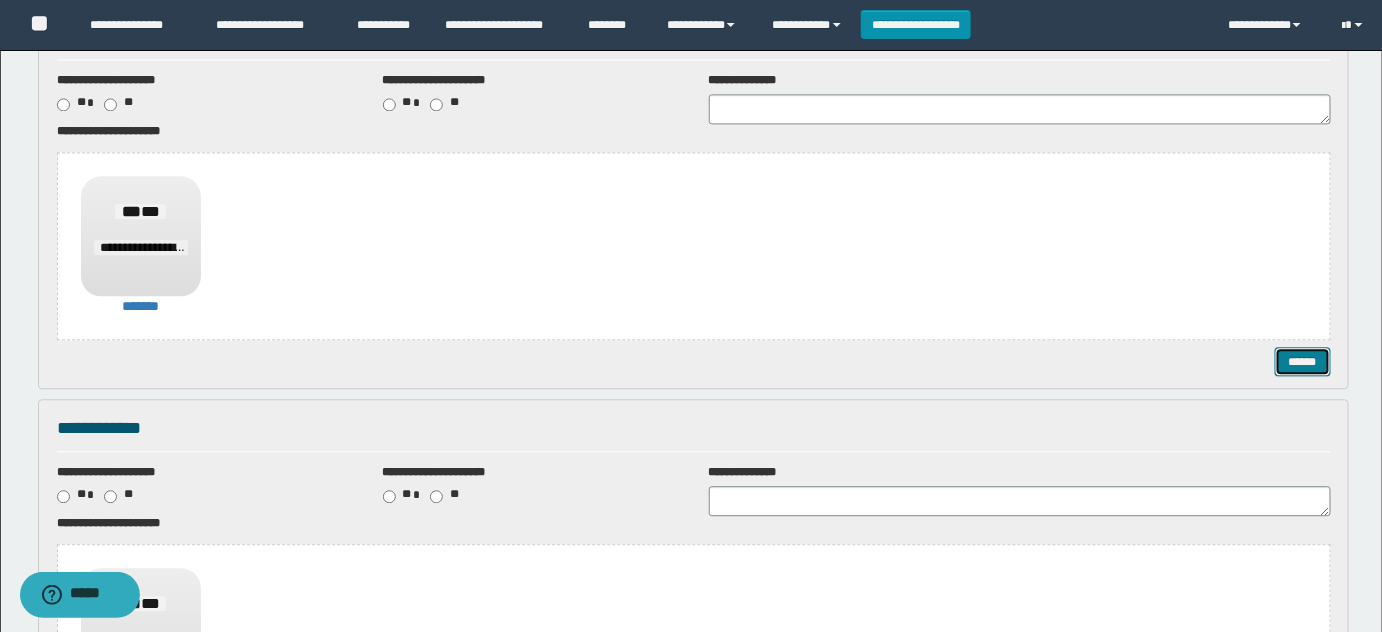 click on "******" at bounding box center [1302, 361] 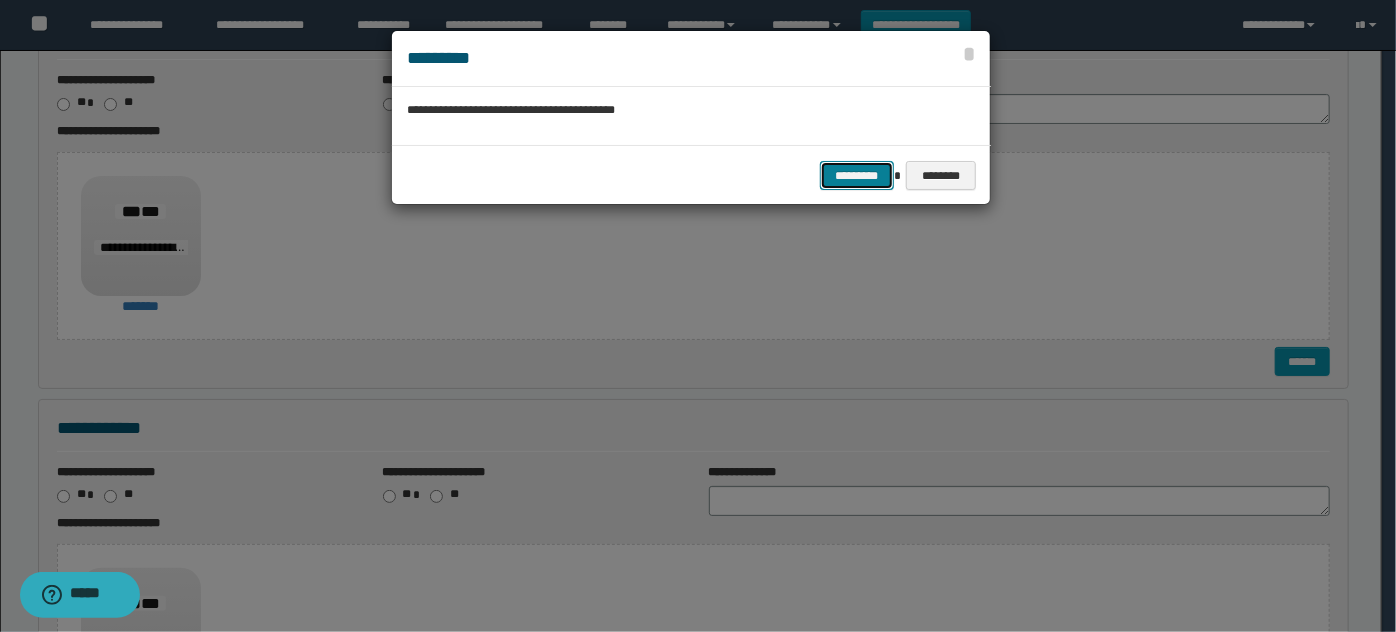 click on "*********" at bounding box center [857, 175] 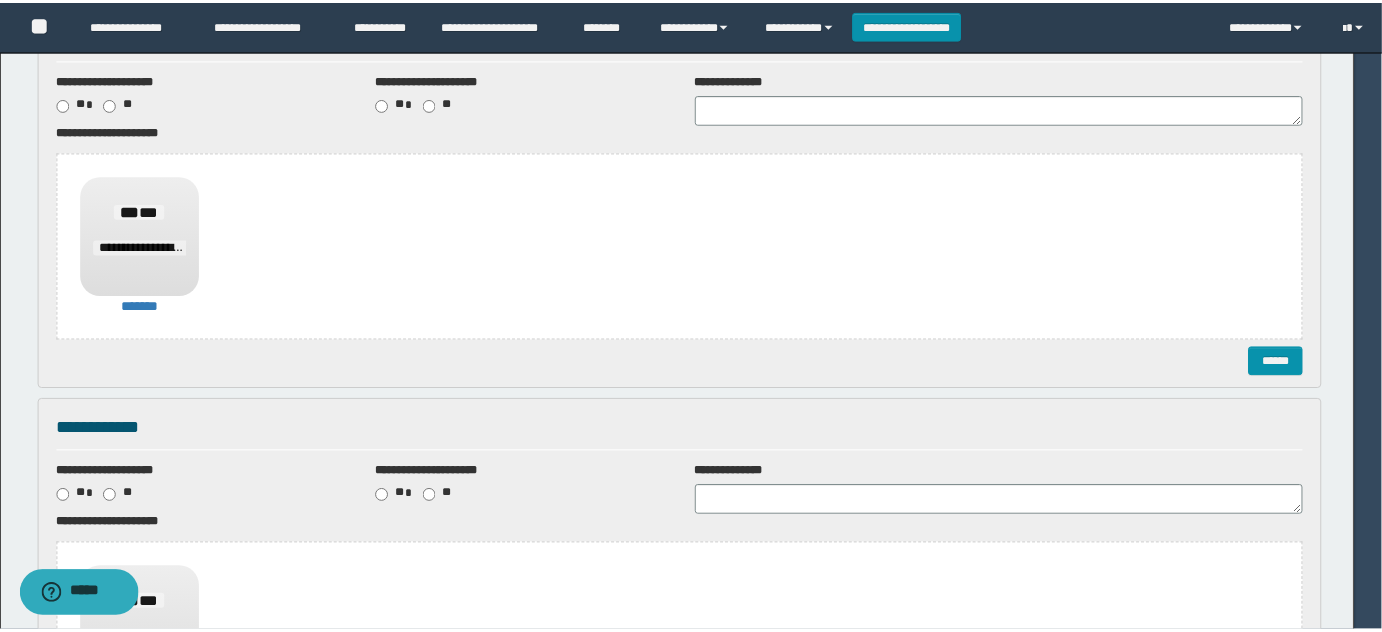 scroll, scrollTop: 0, scrollLeft: 0, axis: both 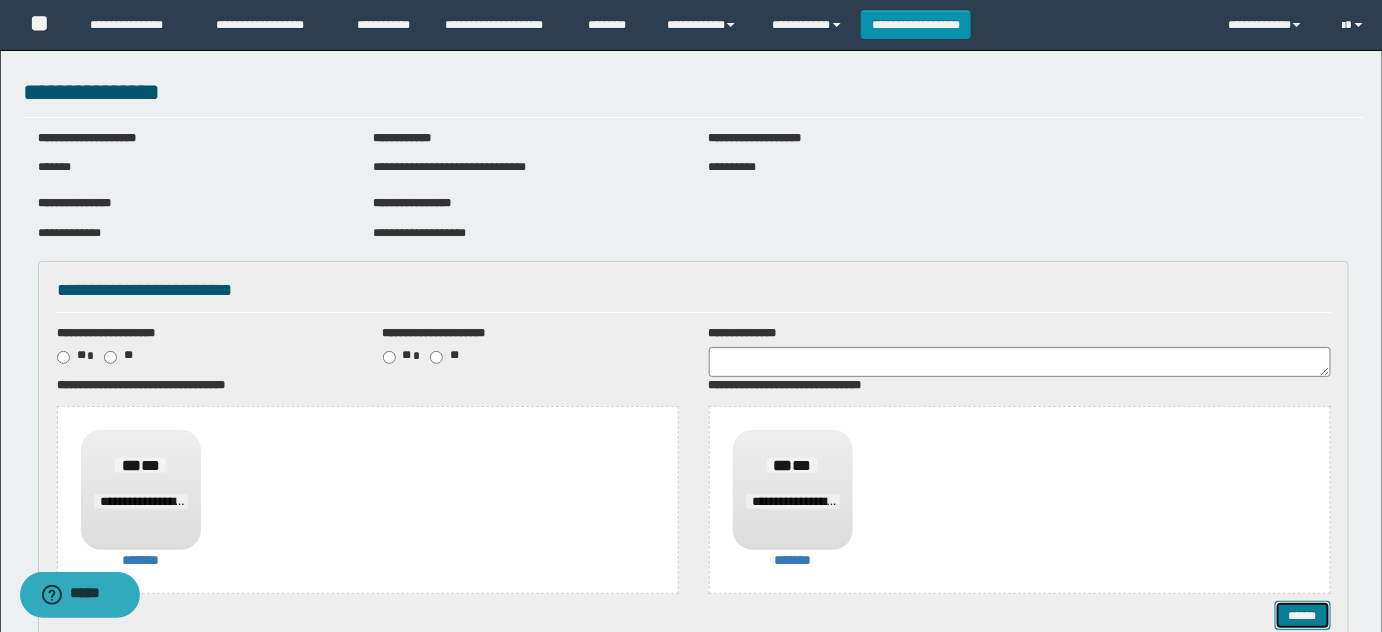 click on "******" at bounding box center (1302, 615) 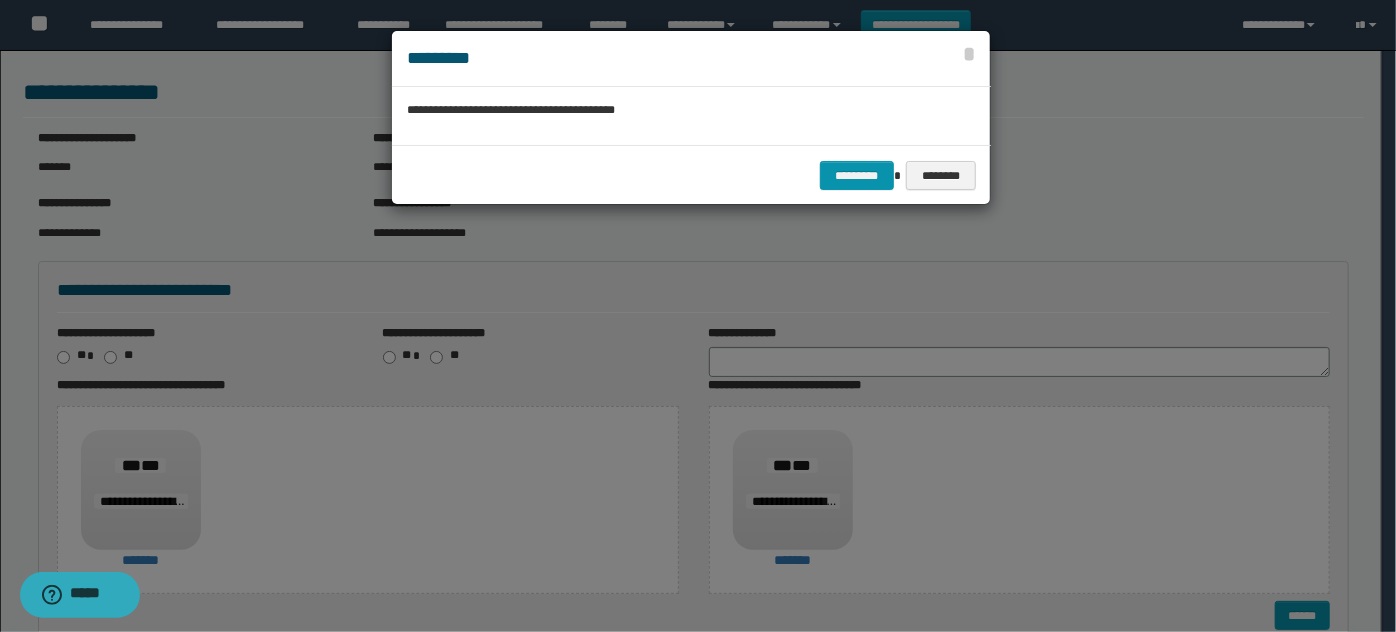 click on "*********
********" at bounding box center (691, 175) 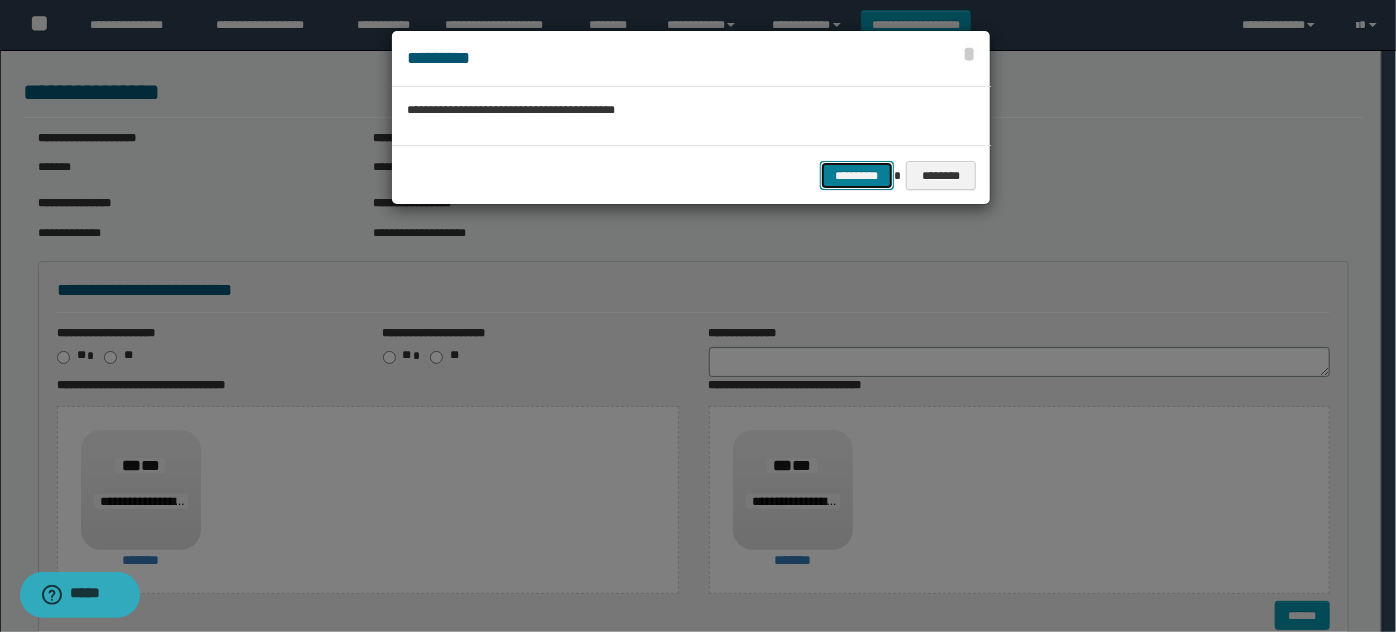 click on "*********" at bounding box center (857, 175) 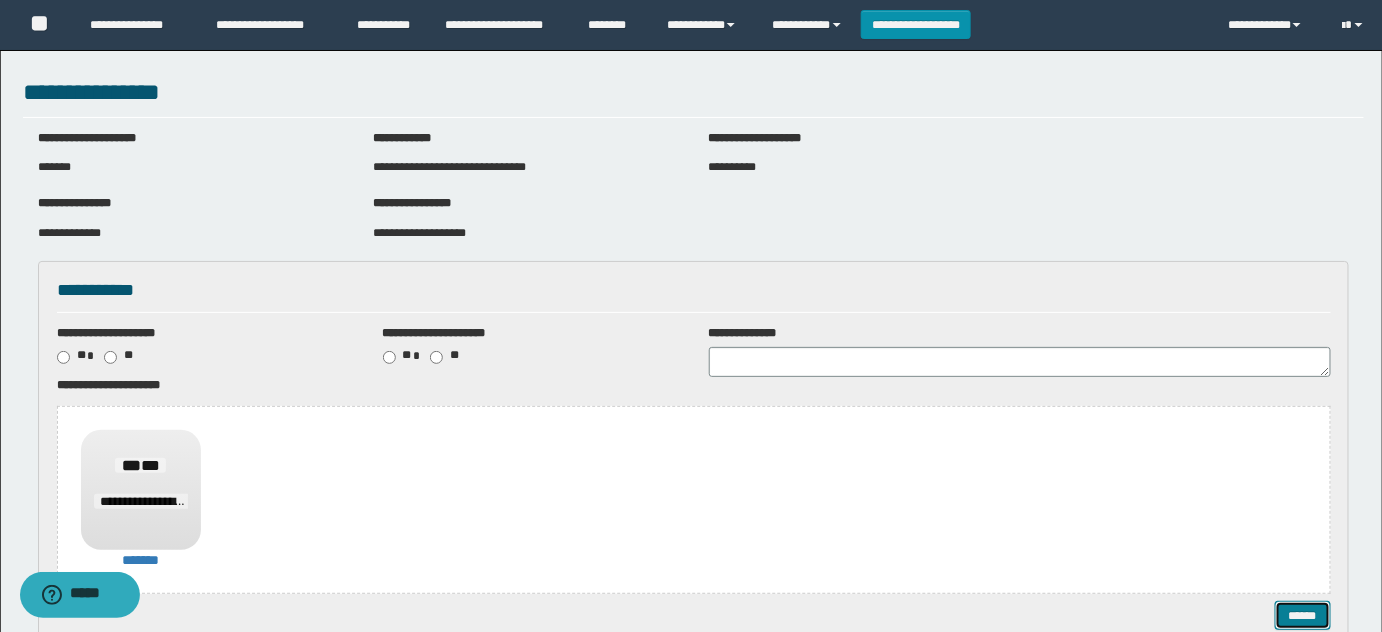 click on "******" at bounding box center [1302, 615] 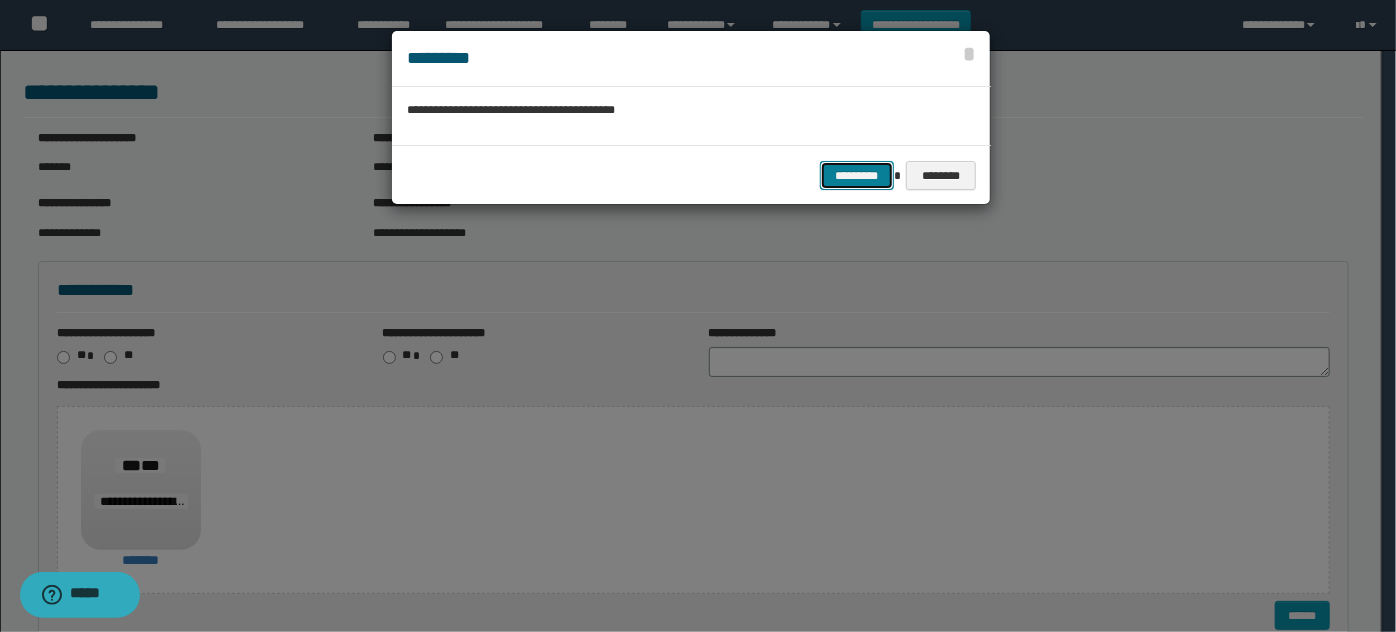 click on "*********" at bounding box center (857, 175) 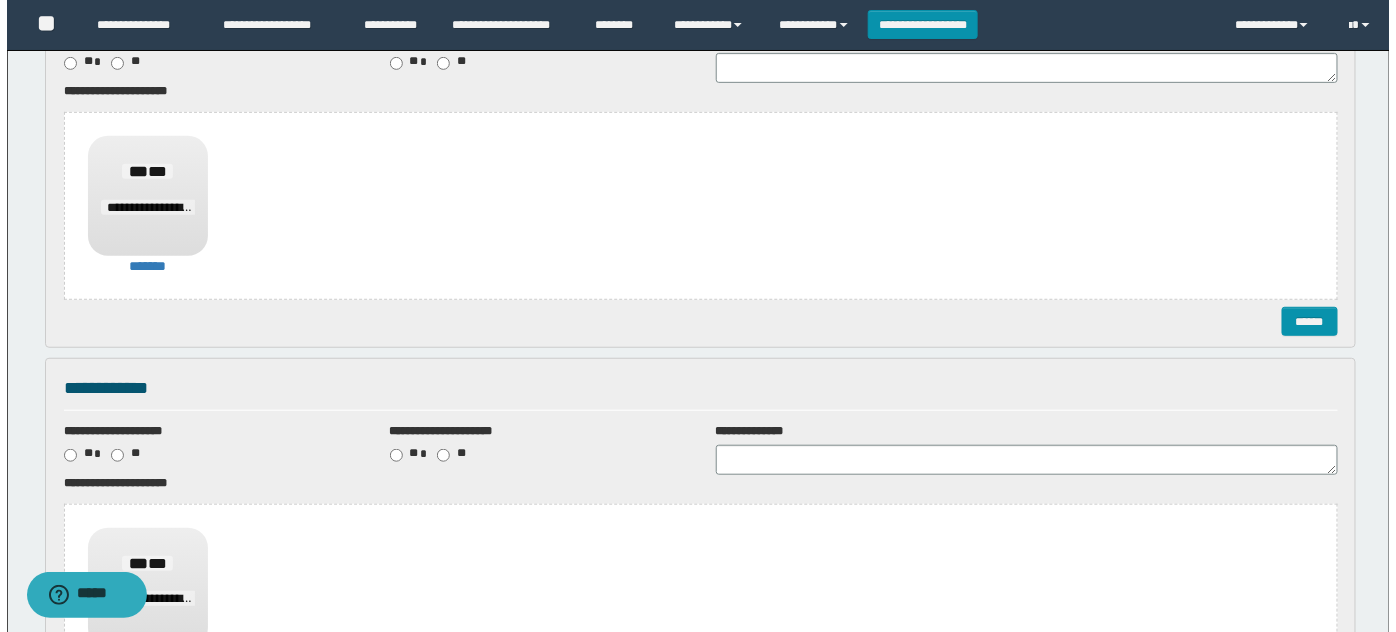 scroll, scrollTop: 363, scrollLeft: 0, axis: vertical 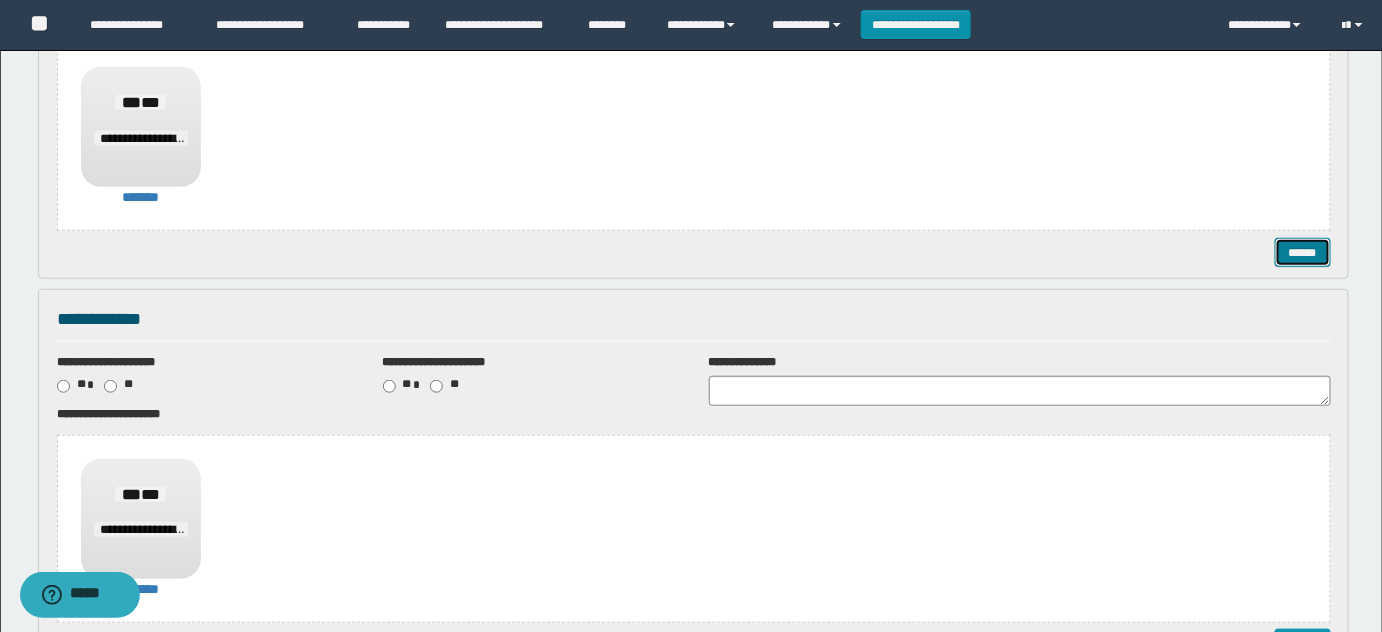 click on "******" at bounding box center [1302, 252] 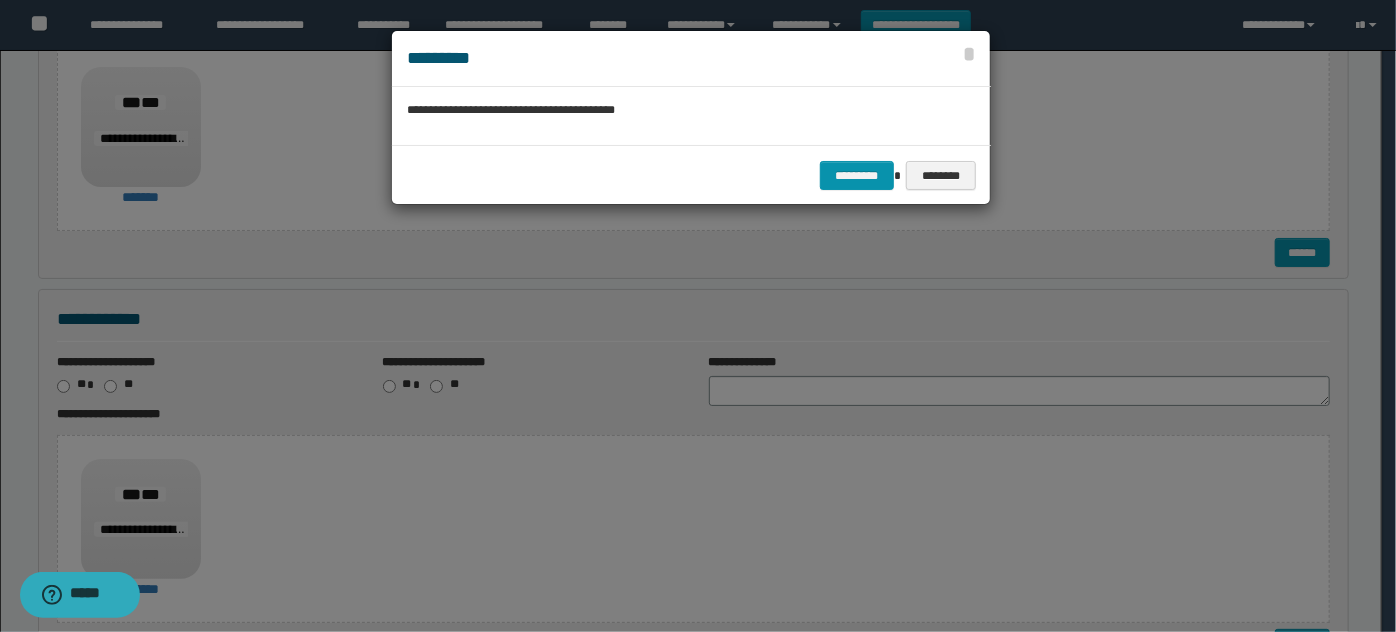 click on "*********
********" at bounding box center [691, 175] 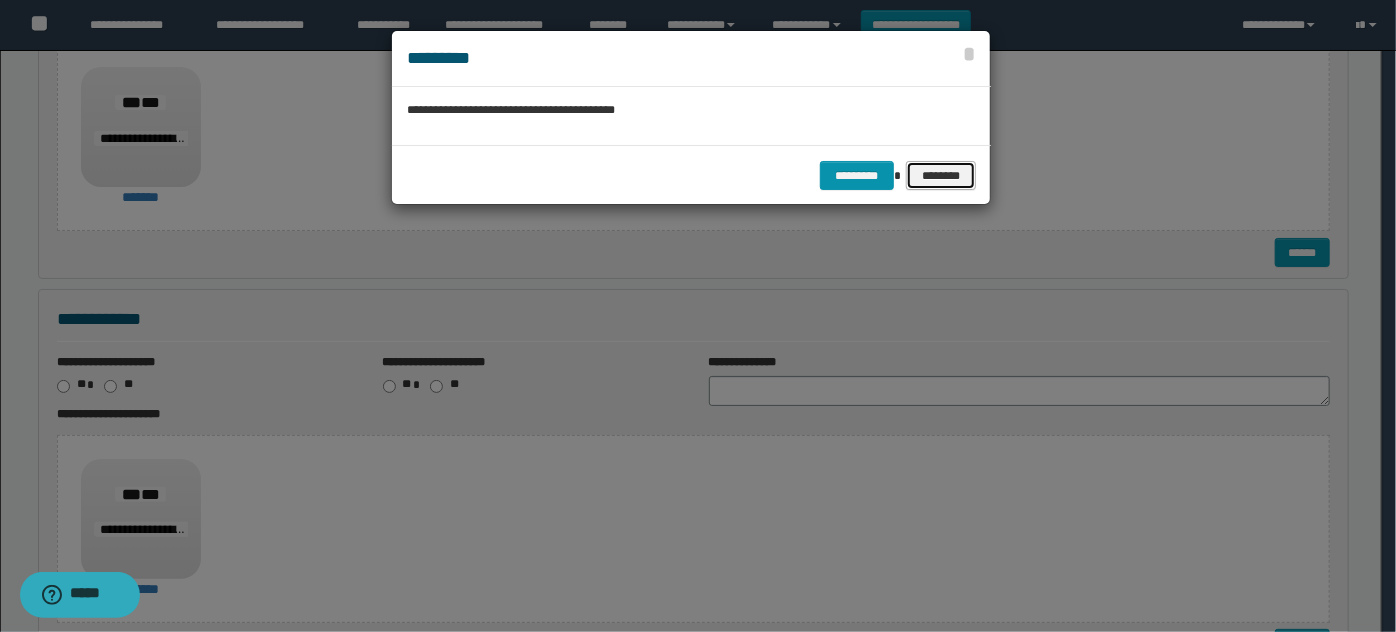 click on "********" at bounding box center (940, 175) 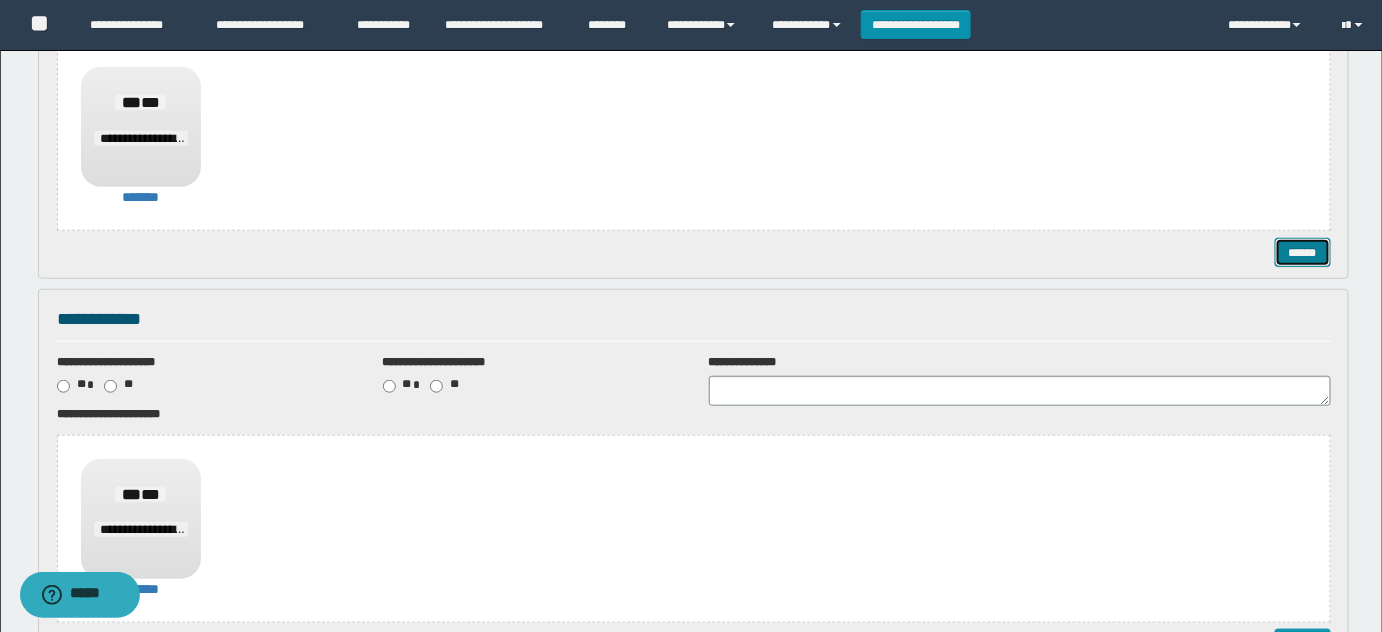 click on "******" at bounding box center (1302, 252) 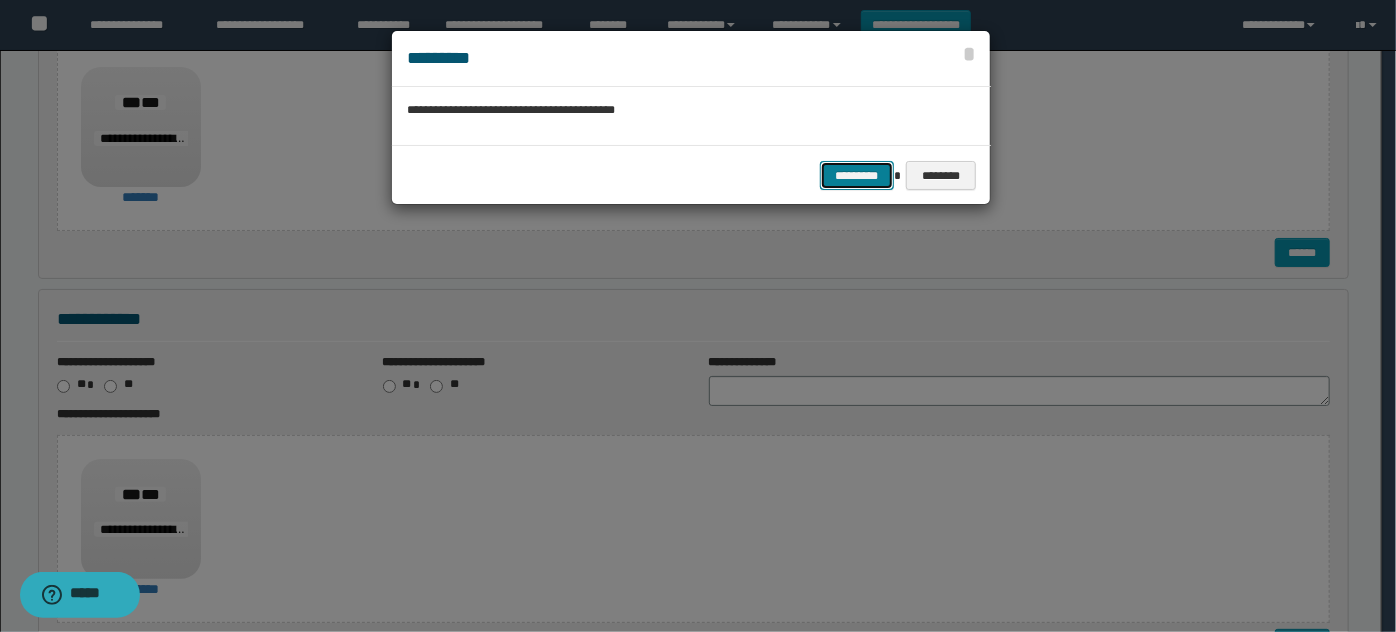 click on "*********" at bounding box center (857, 175) 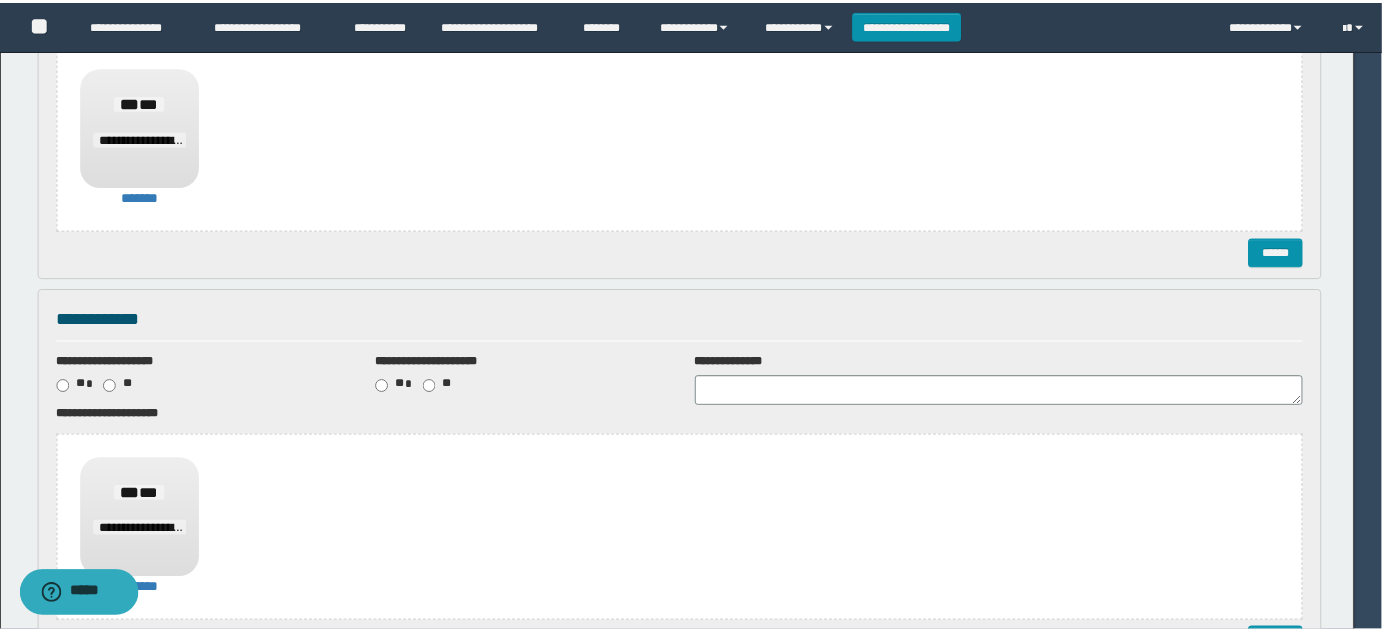 scroll, scrollTop: 0, scrollLeft: 0, axis: both 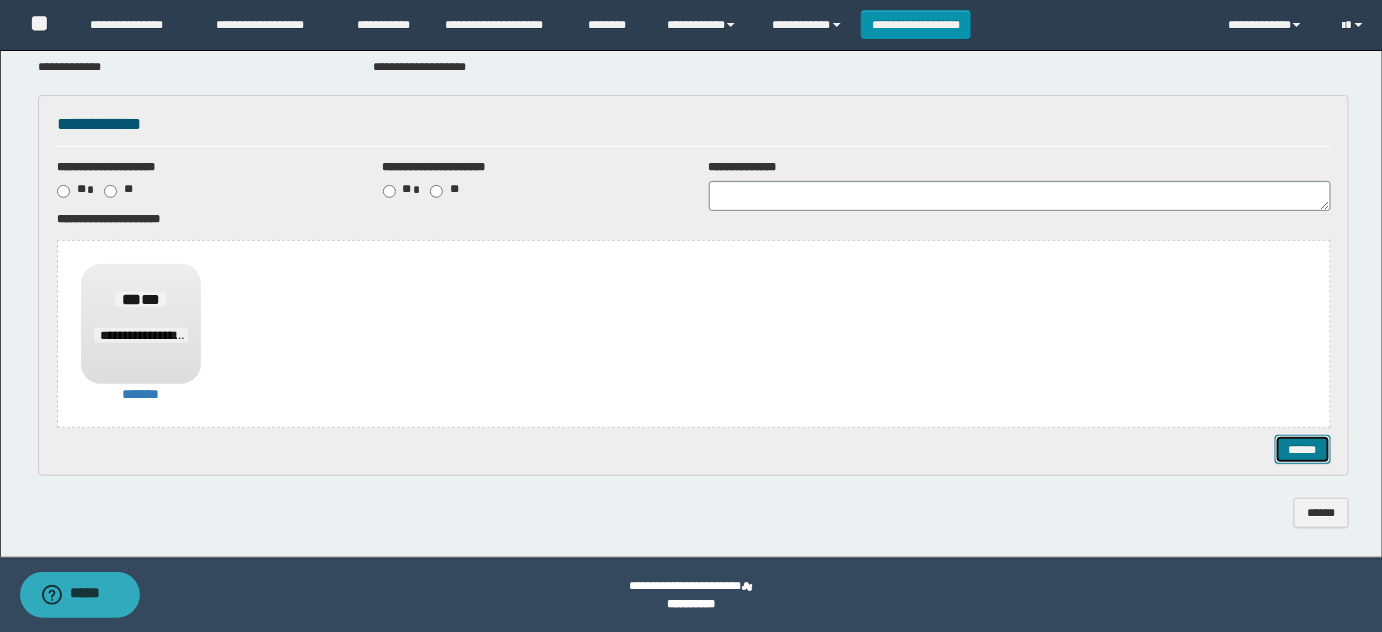 click on "******" at bounding box center (1302, 449) 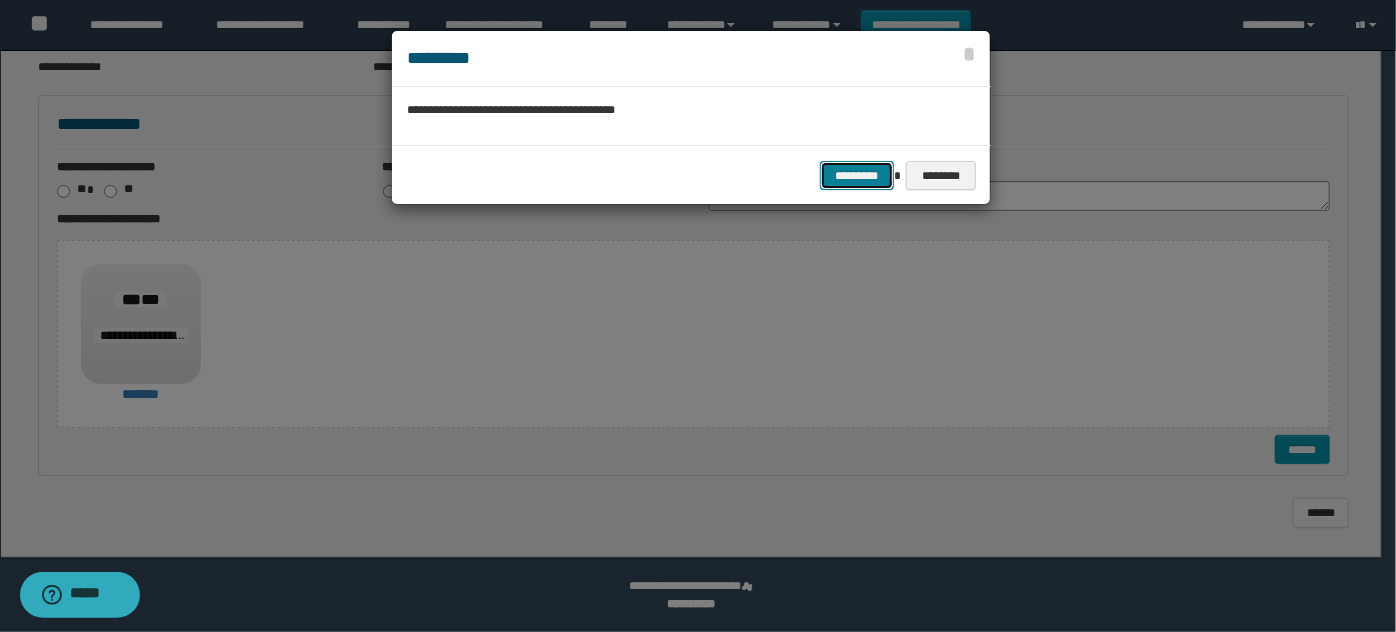 click on "*********" at bounding box center [857, 175] 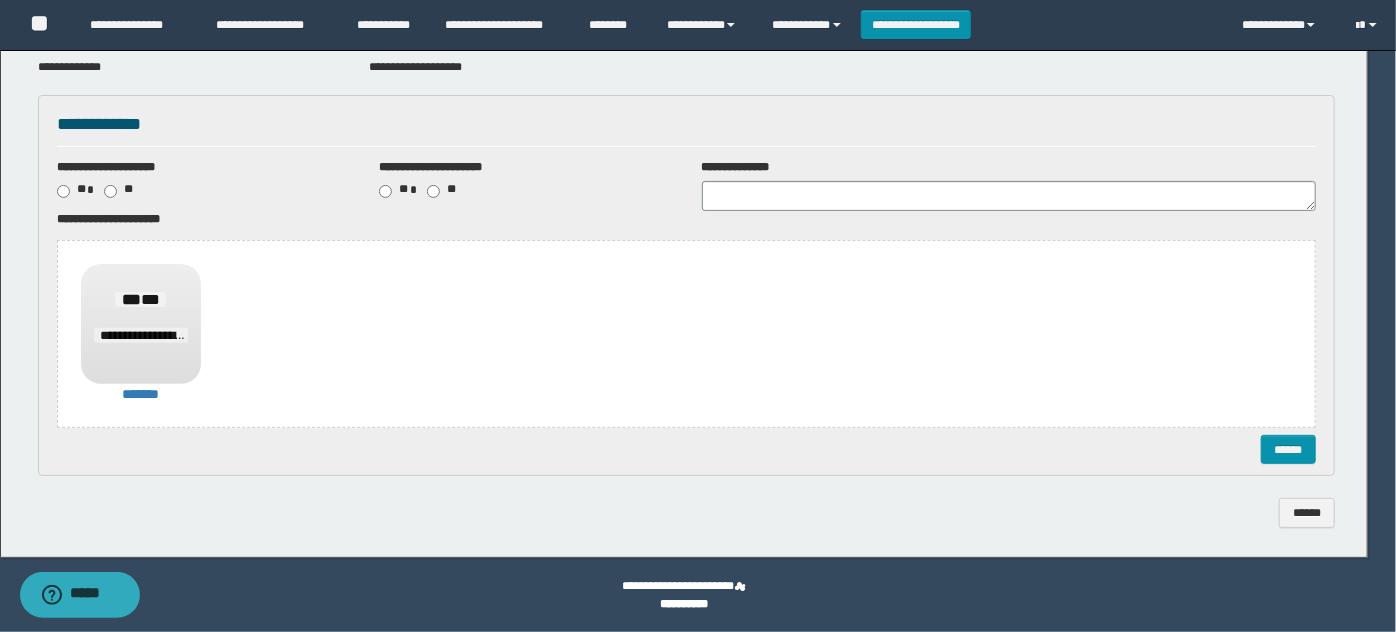 scroll, scrollTop: 0, scrollLeft: 0, axis: both 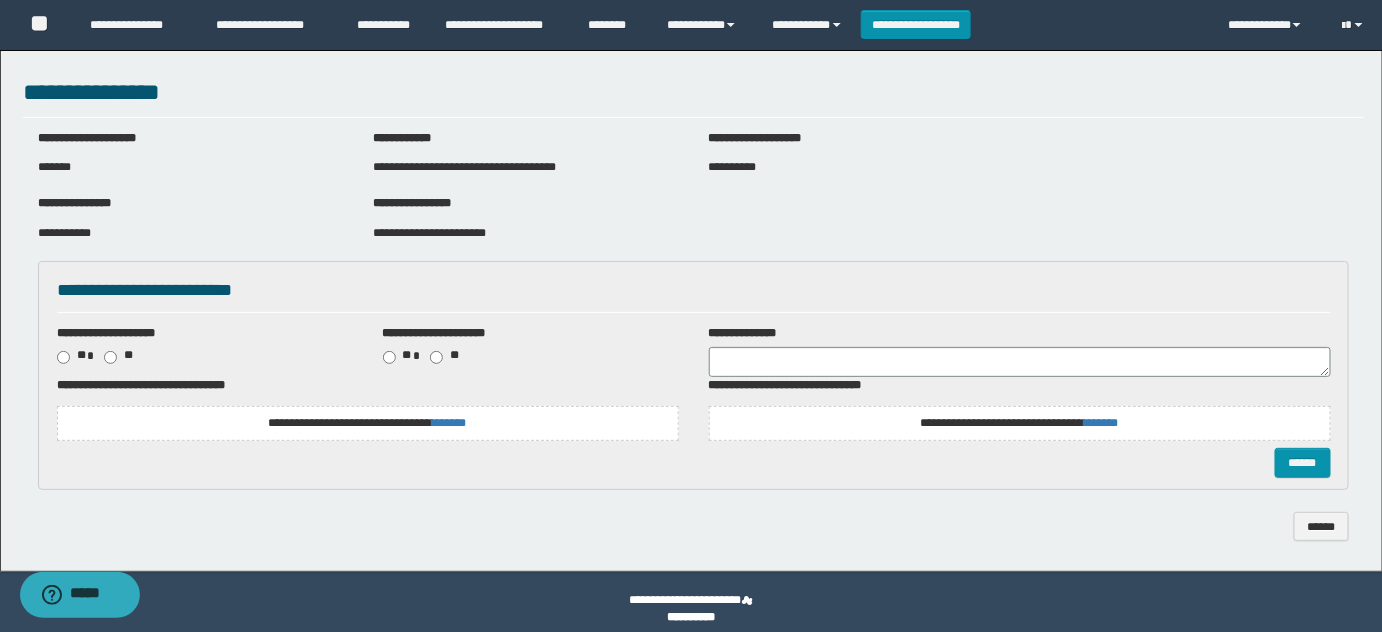 click on "**********" at bounding box center (429, 233) 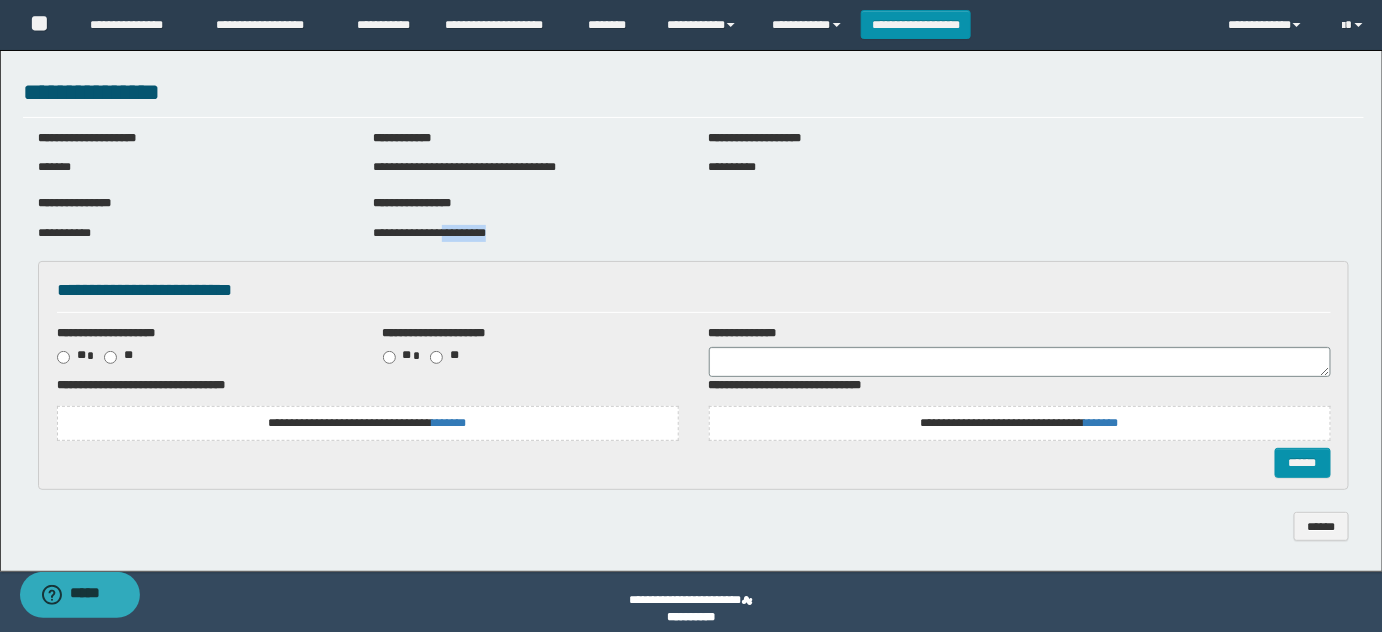 click on "**********" at bounding box center (429, 233) 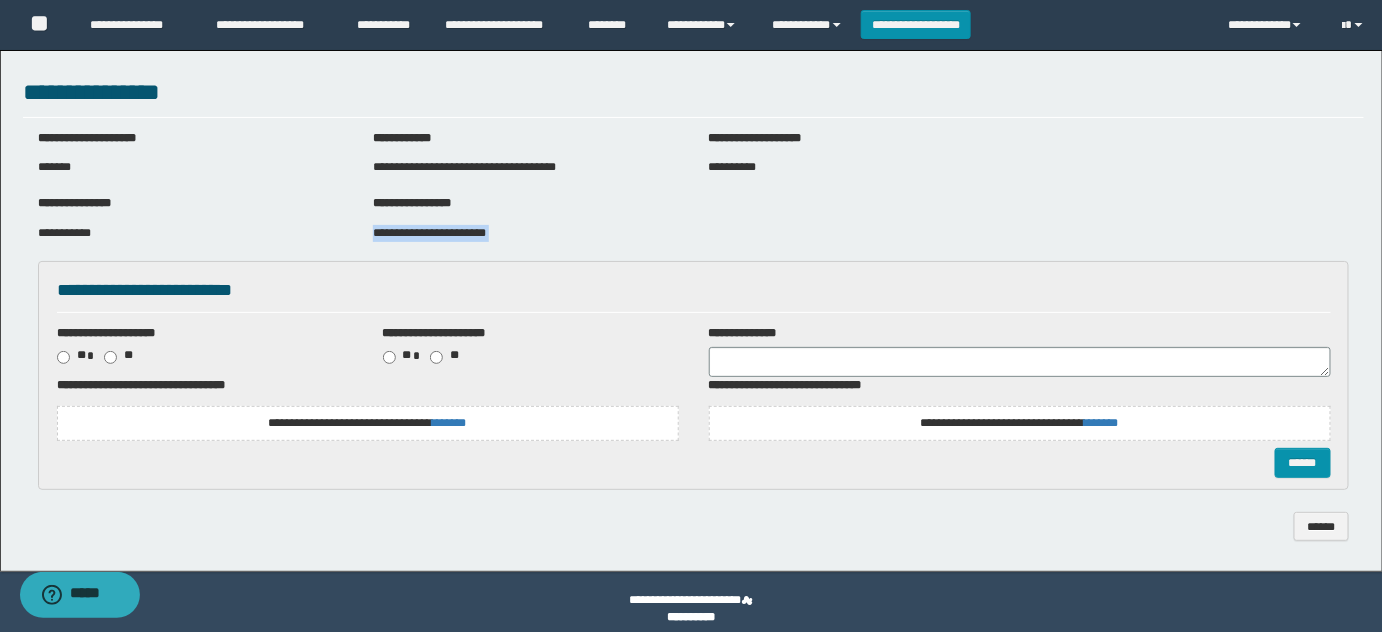 click on "**********" at bounding box center (429, 233) 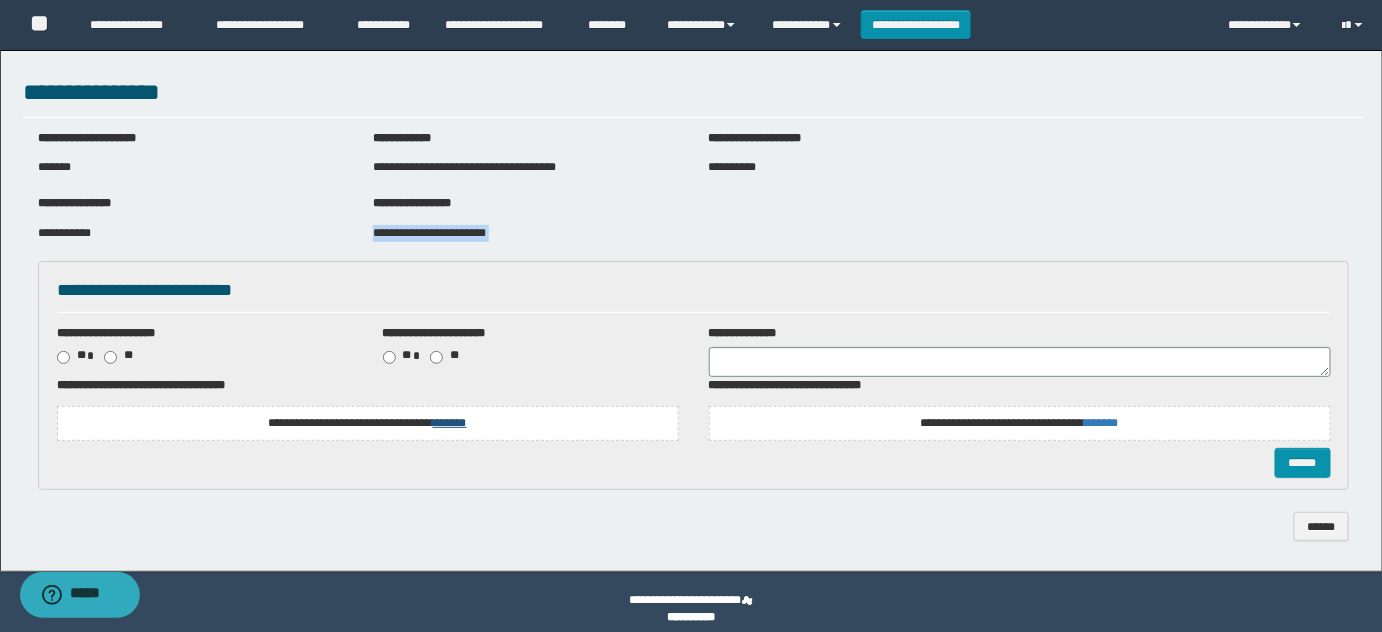 copy on "**********" 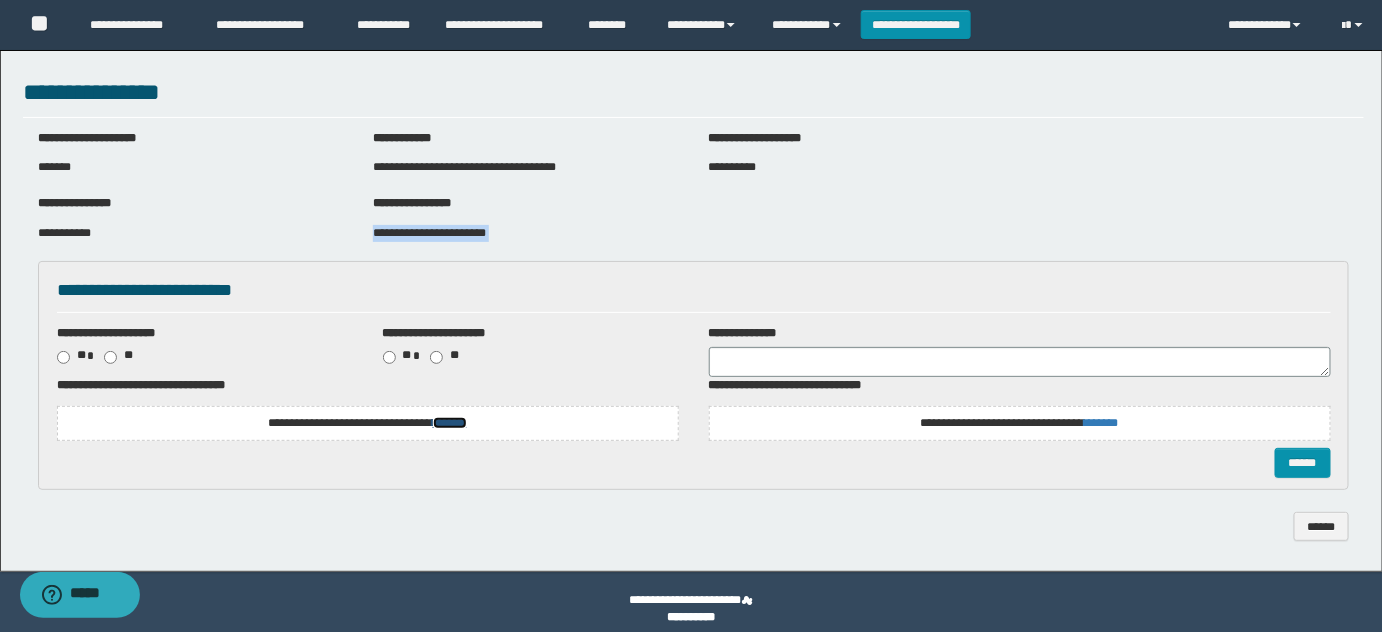 click on "*******" at bounding box center (450, 423) 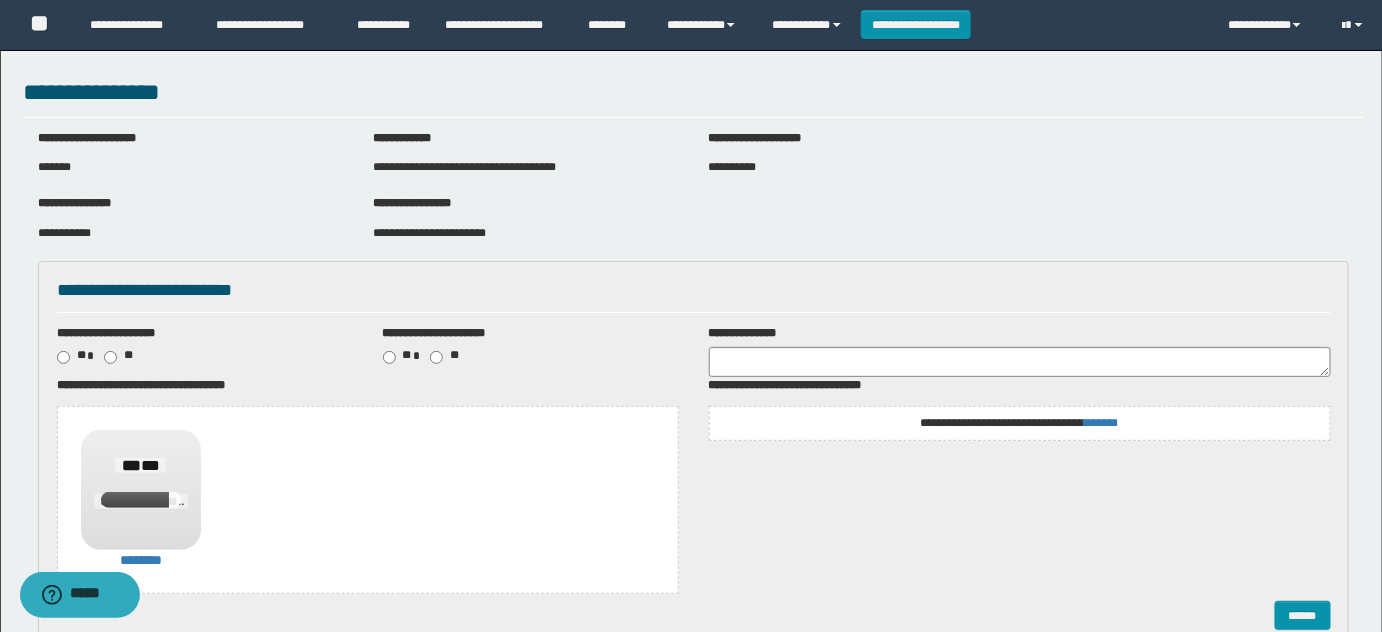 click on "**********" at bounding box center [1020, 423] 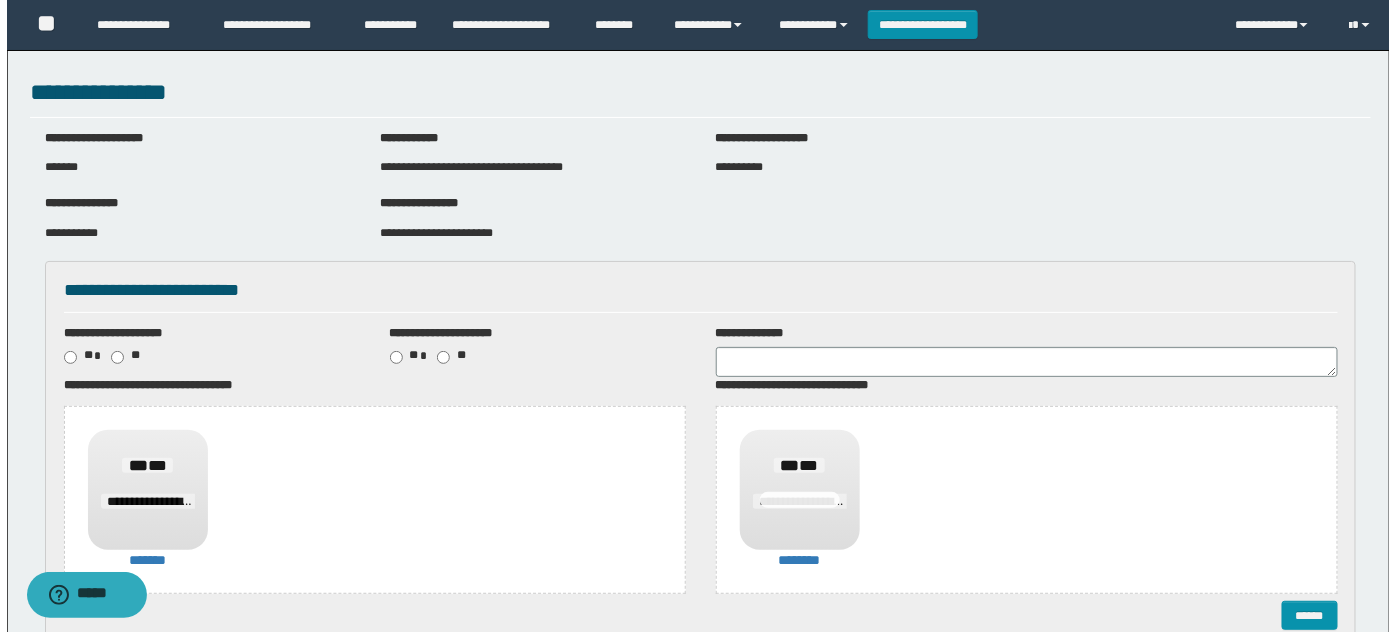 scroll, scrollTop: 166, scrollLeft: 0, axis: vertical 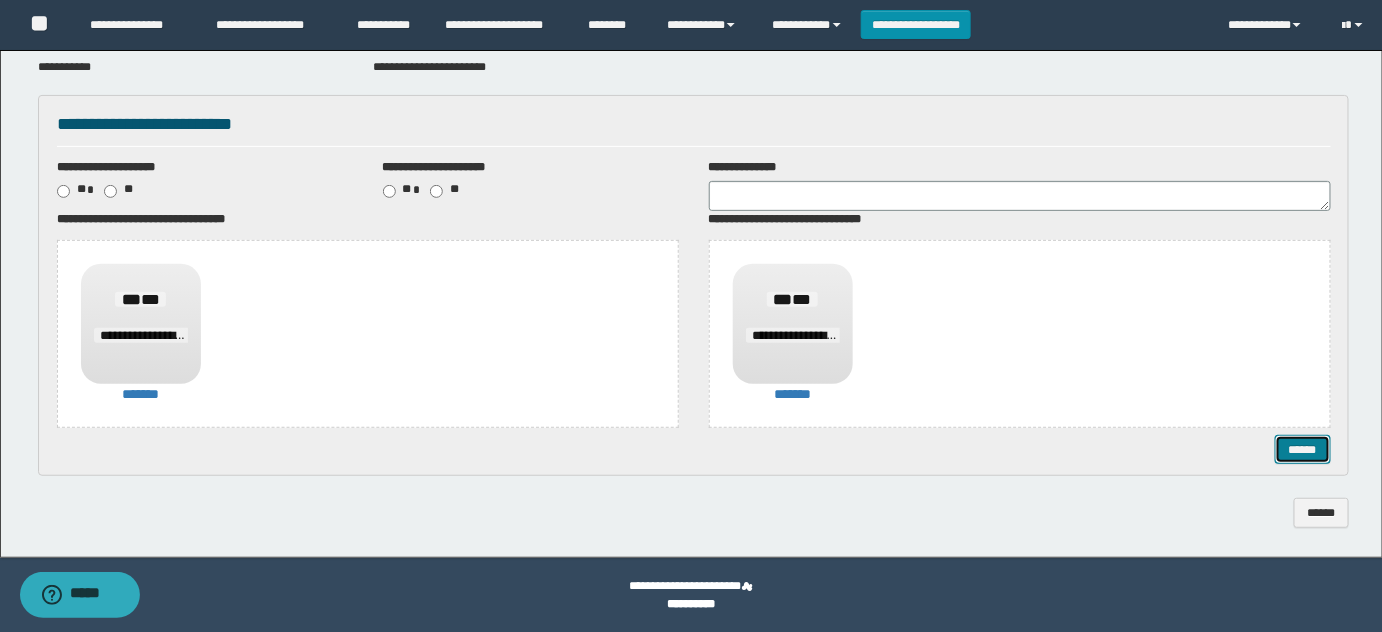click on "******" at bounding box center (1302, 449) 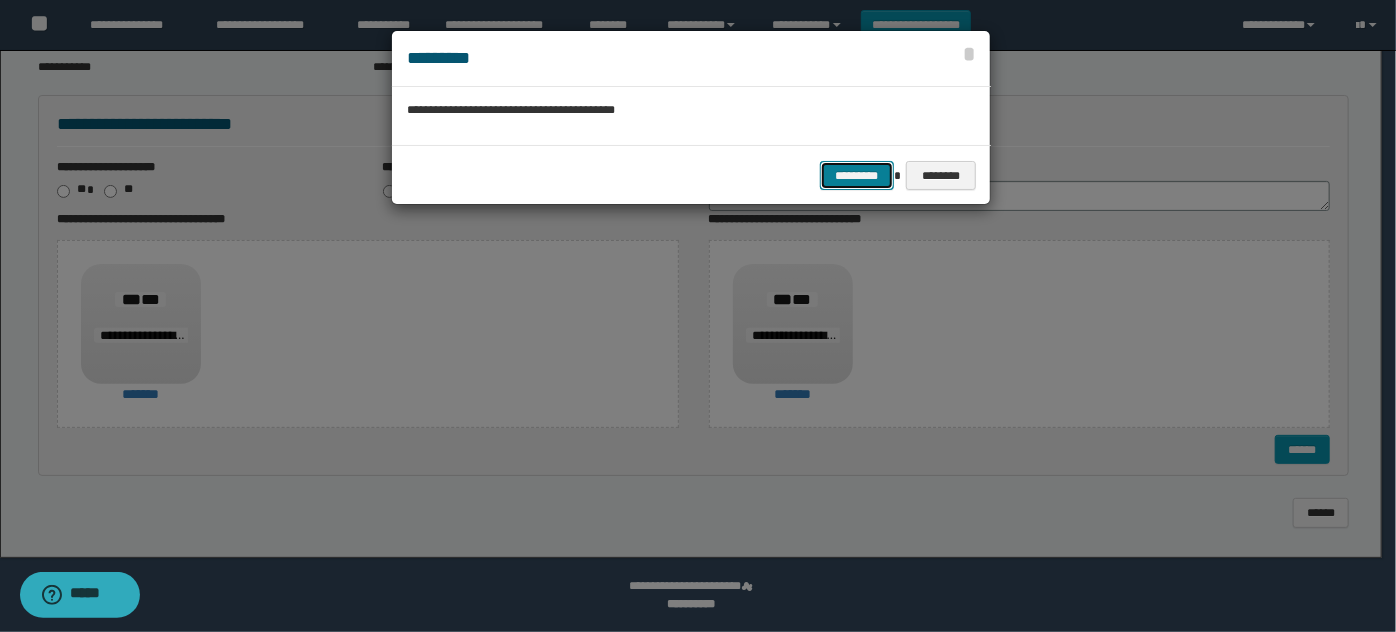 click on "*********" at bounding box center [857, 175] 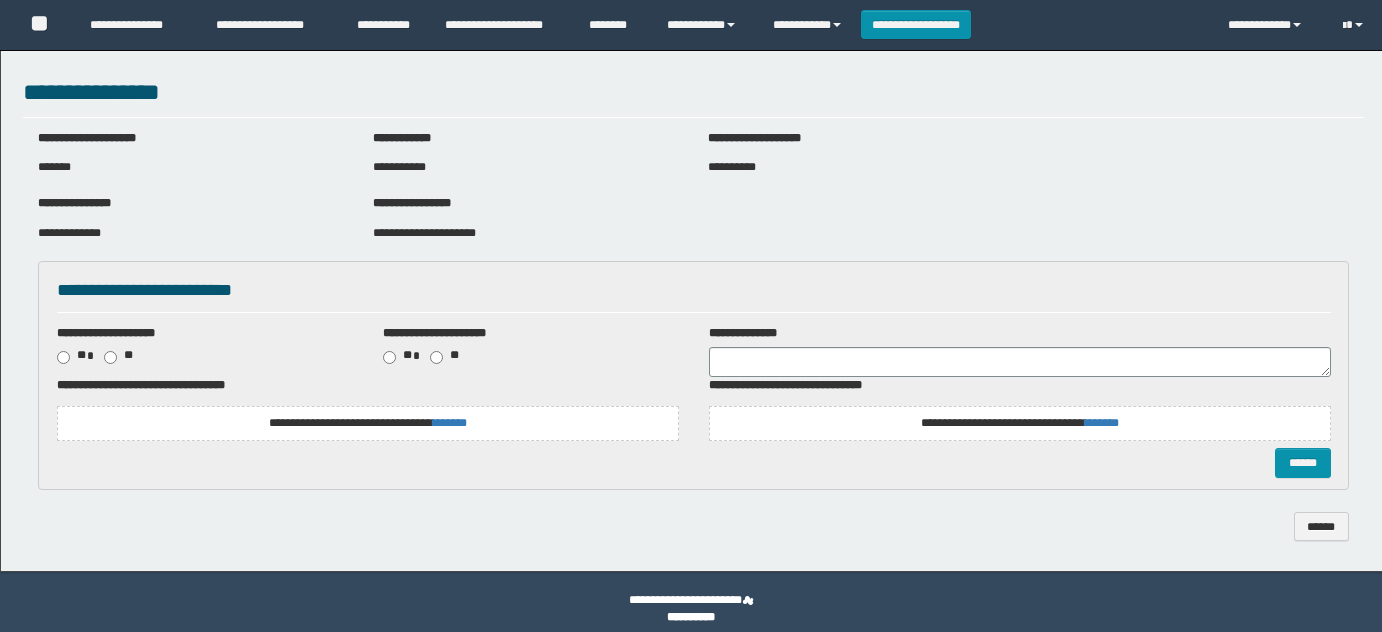 scroll, scrollTop: 0, scrollLeft: 0, axis: both 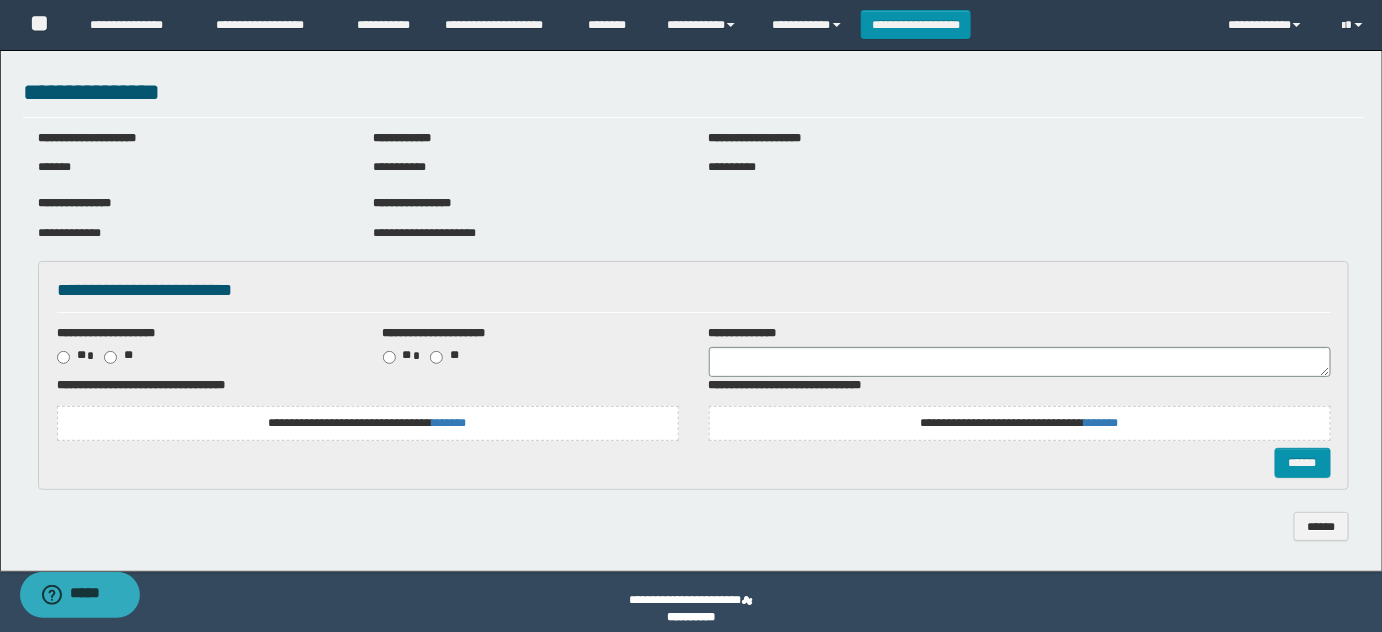 click on "**********" at bounding box center (525, 233) 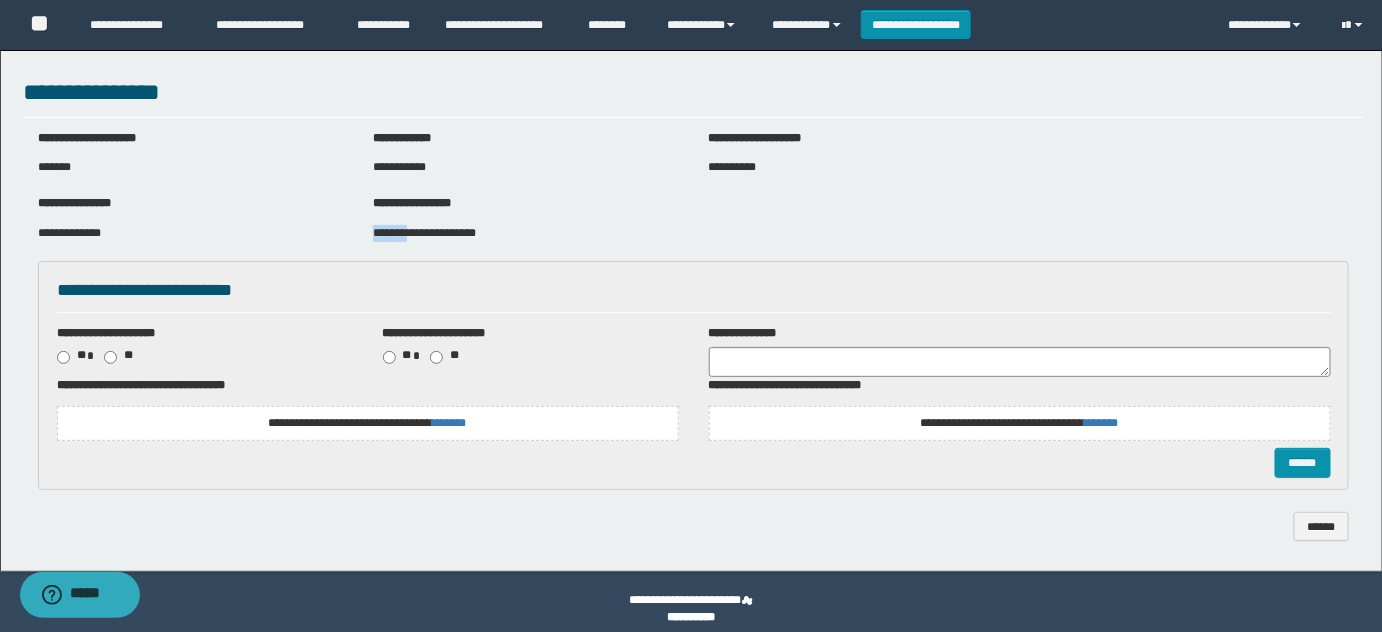 click on "**********" at bounding box center (525, 233) 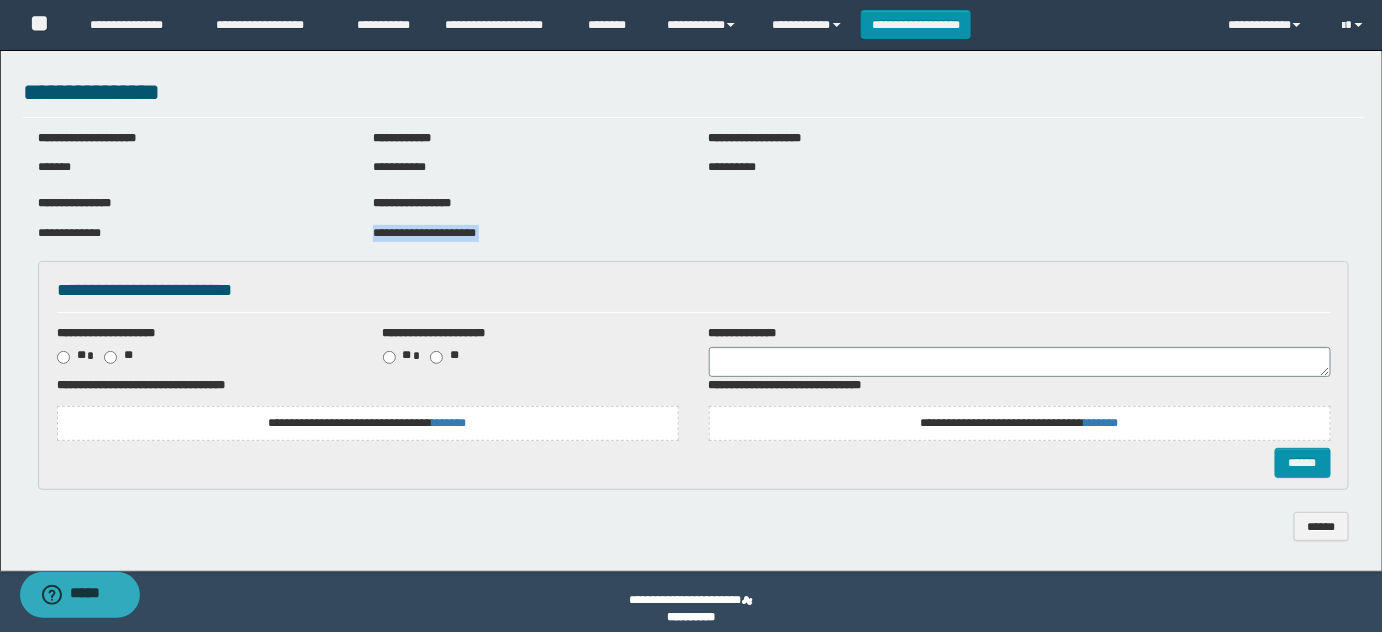 click on "**********" at bounding box center [525, 233] 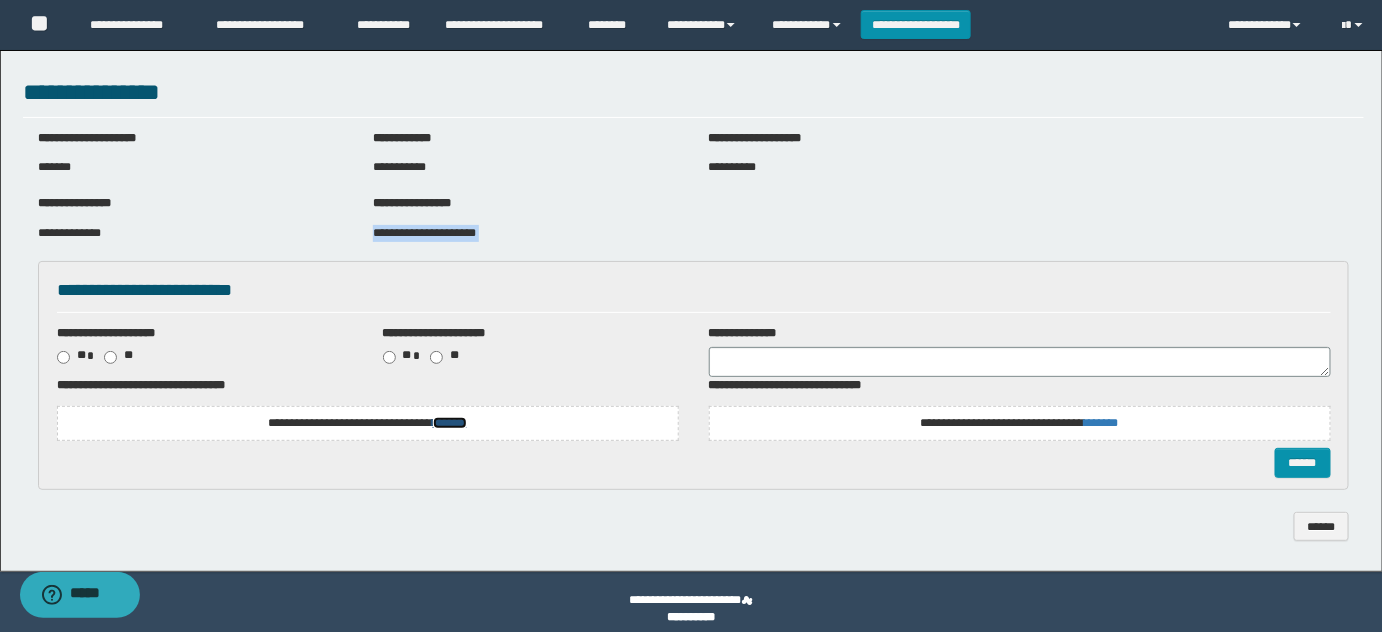 click on "*******" at bounding box center [450, 423] 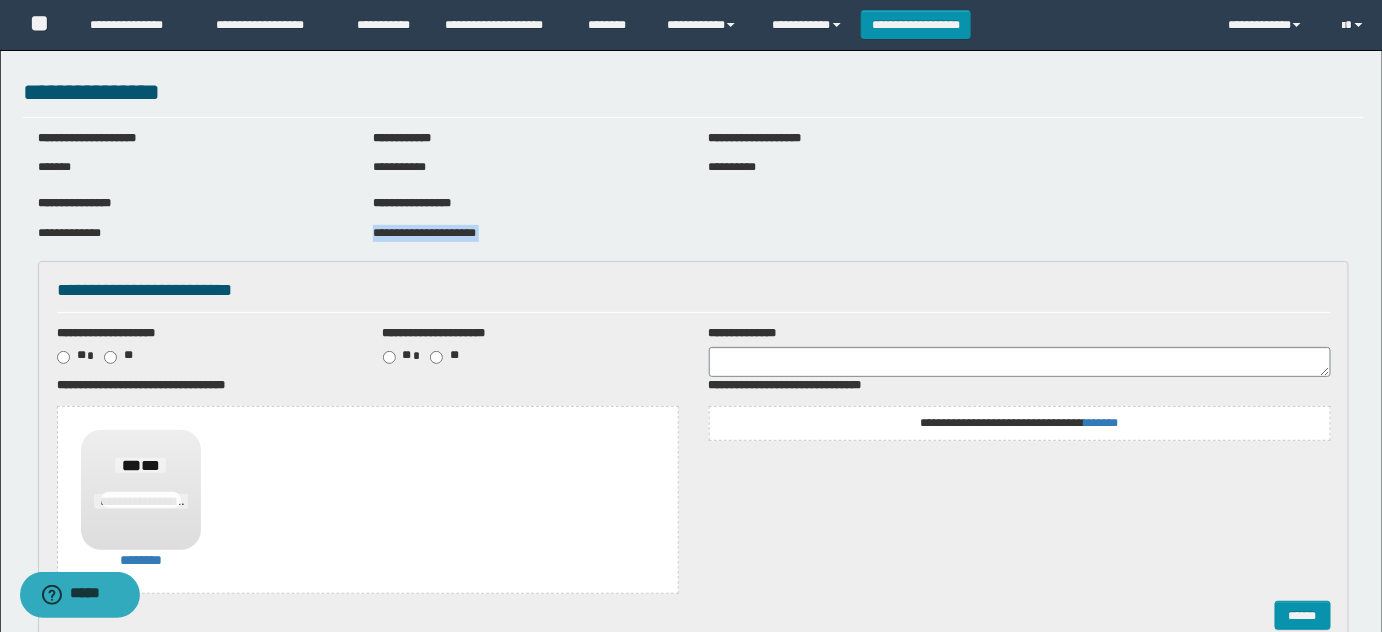 click on "**********" at bounding box center (1019, 423) 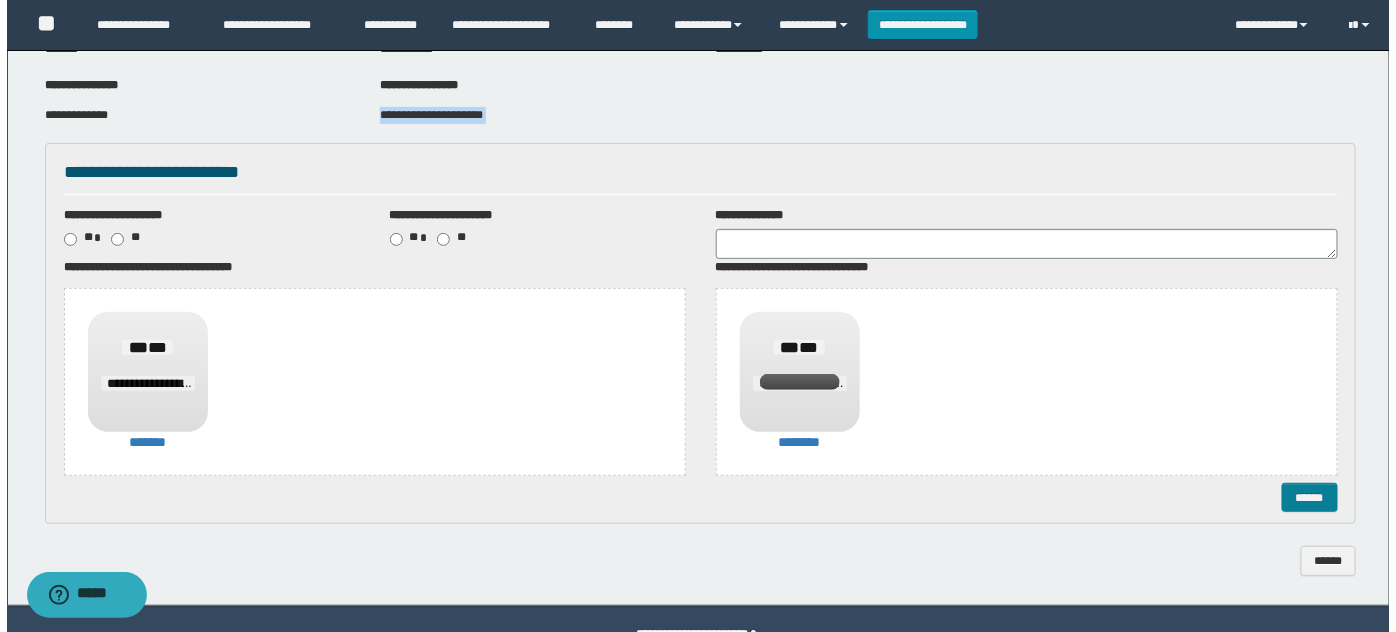 scroll, scrollTop: 166, scrollLeft: 0, axis: vertical 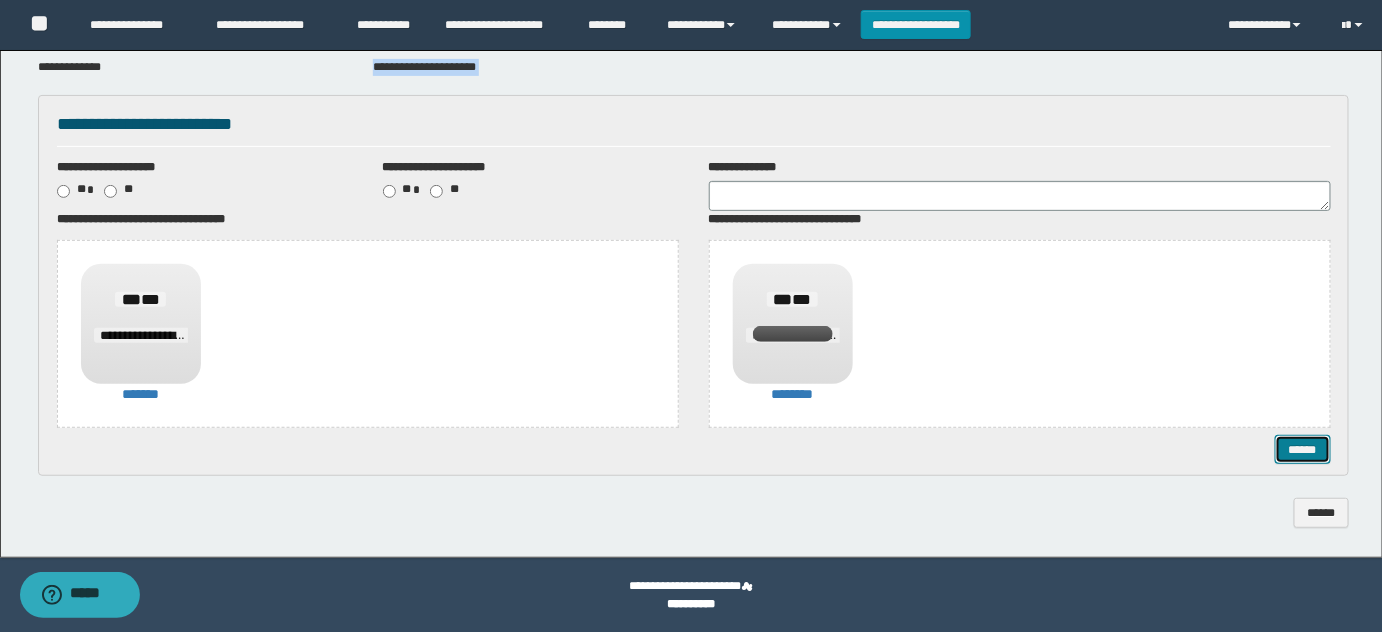click on "******" at bounding box center (1302, 449) 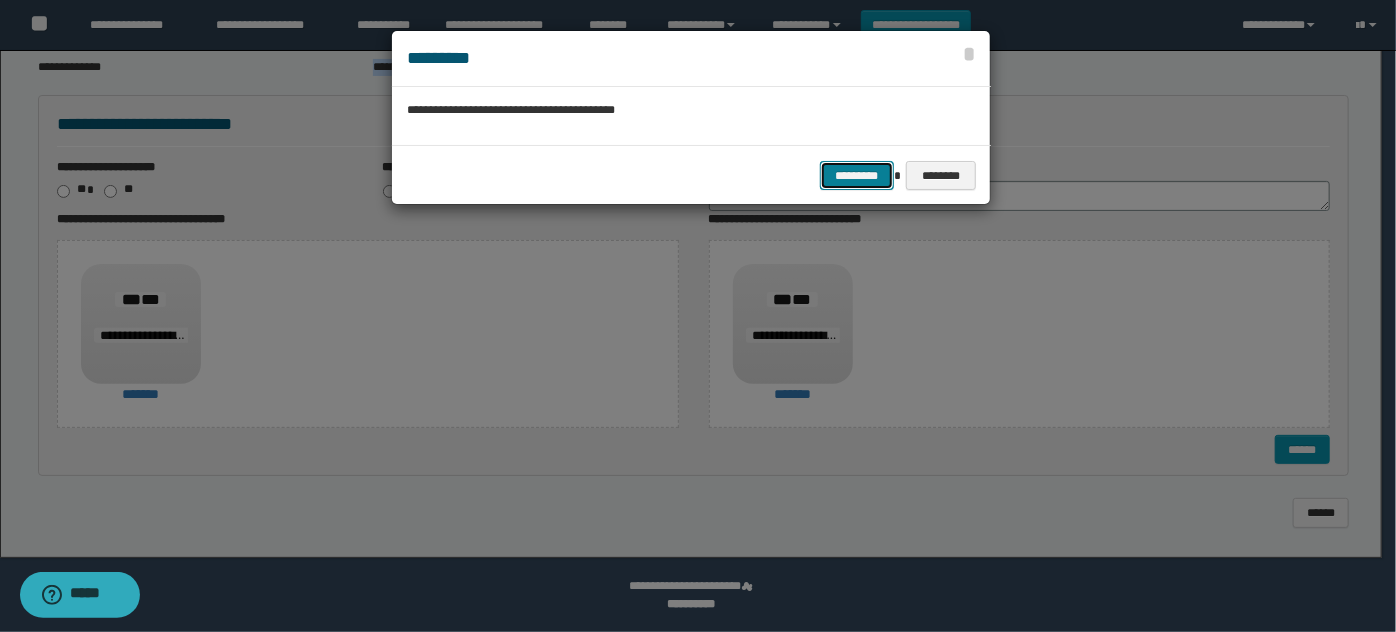 click on "*********" at bounding box center (857, 175) 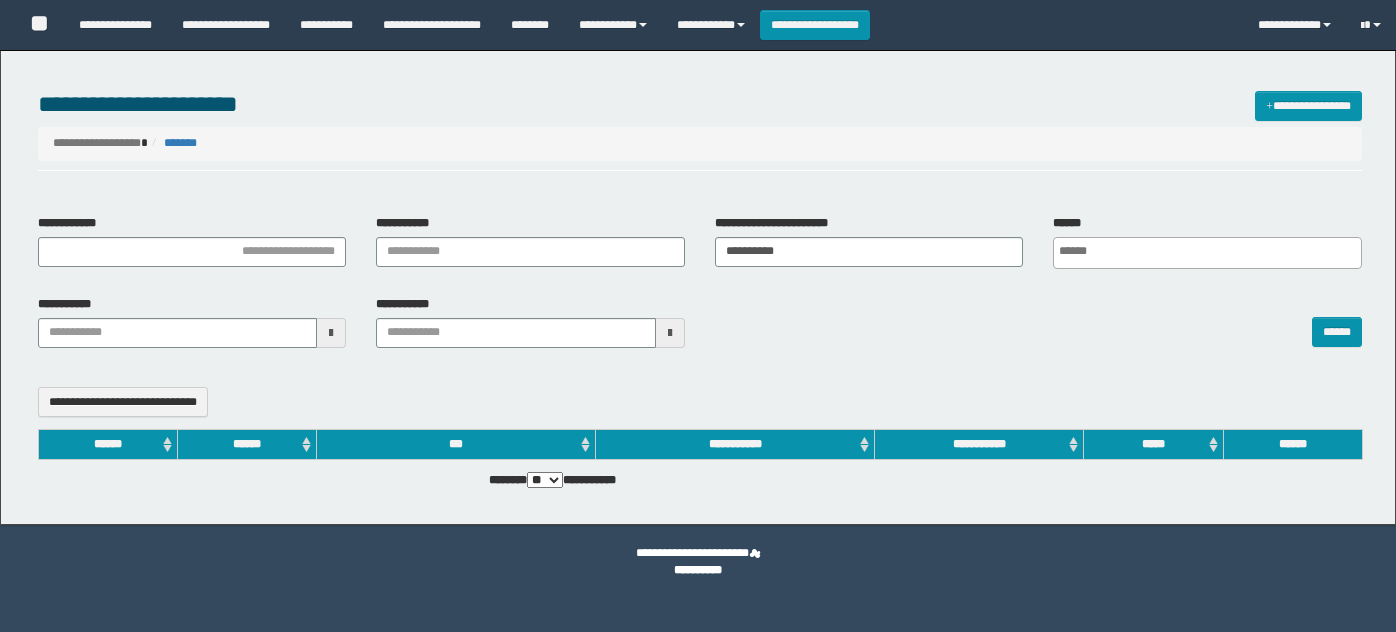 select 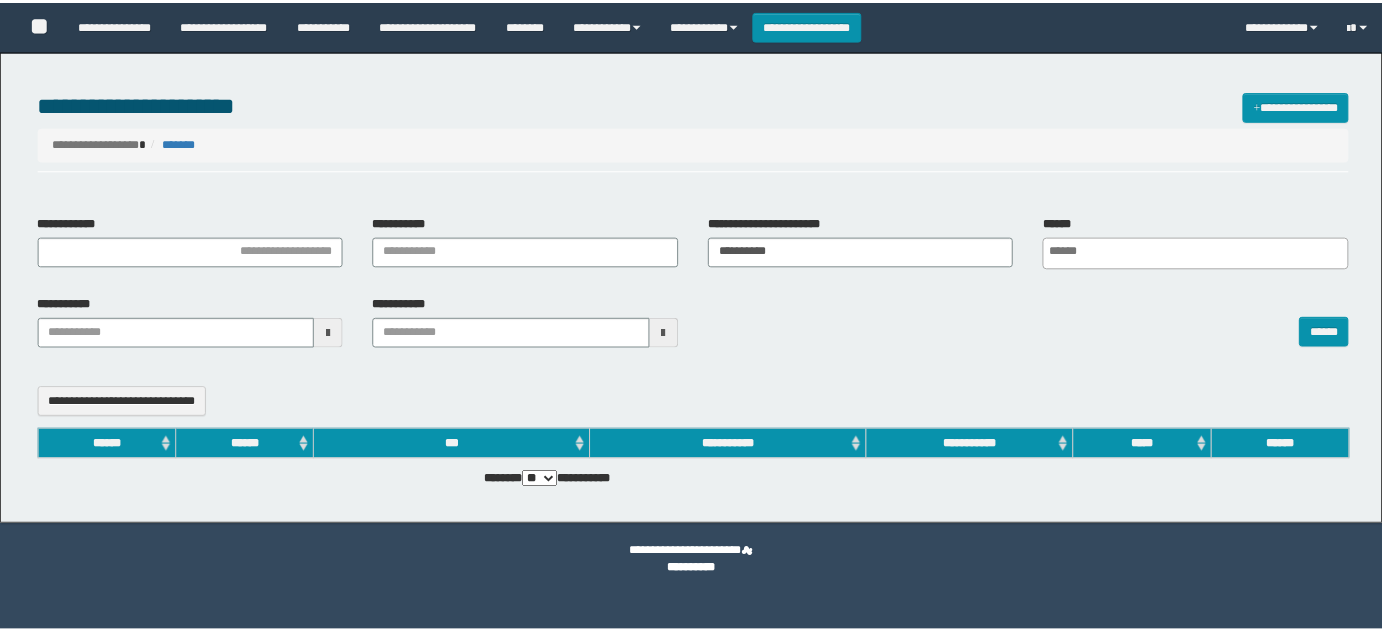 scroll, scrollTop: 0, scrollLeft: 0, axis: both 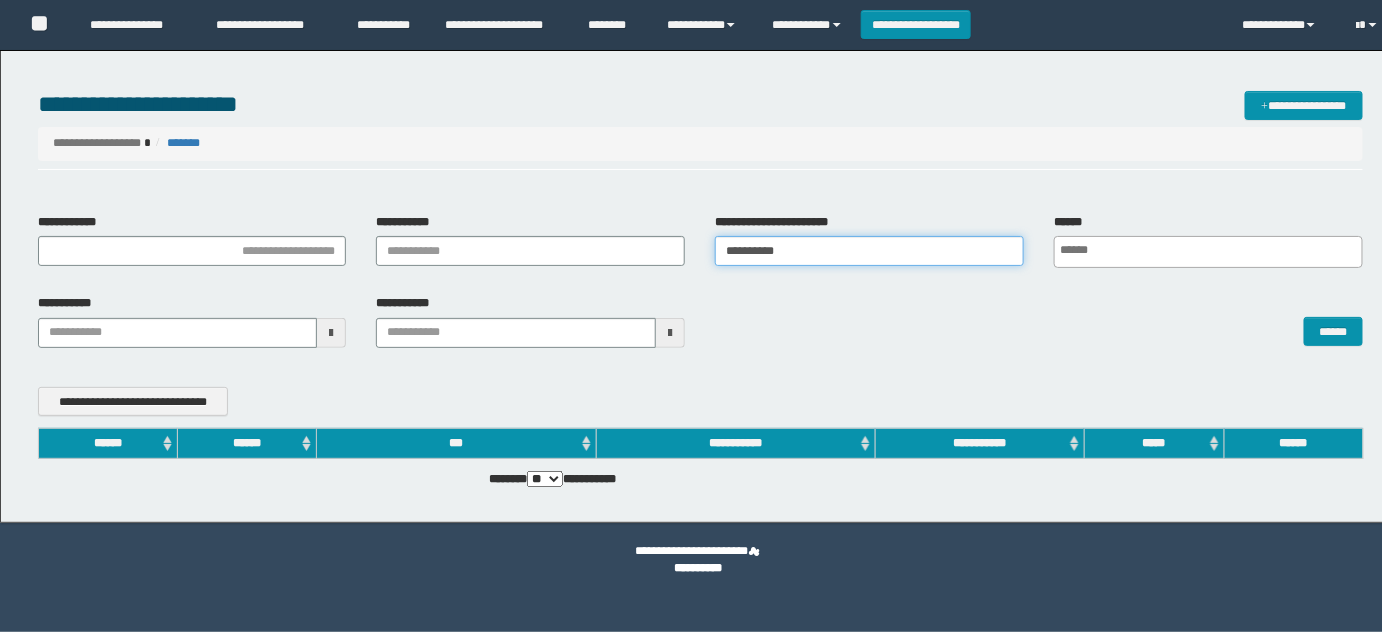 drag, startPoint x: 592, startPoint y: 254, endPoint x: 978, endPoint y: 319, distance: 391.43454 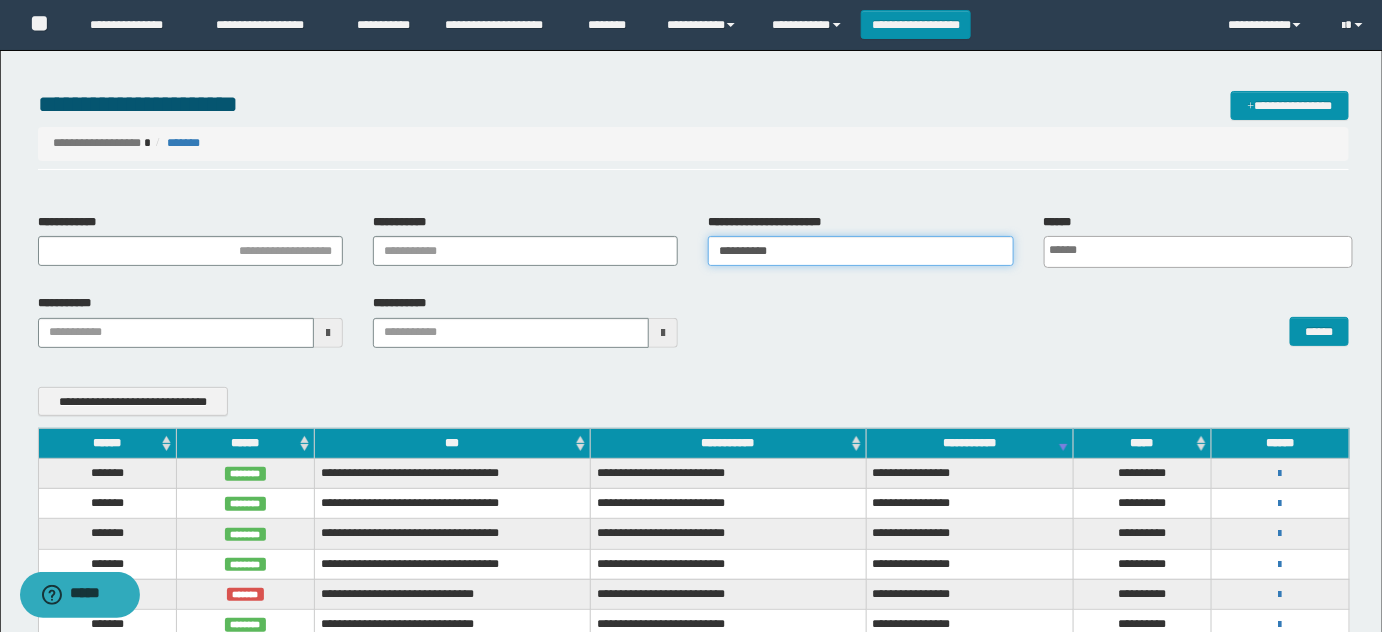 paste 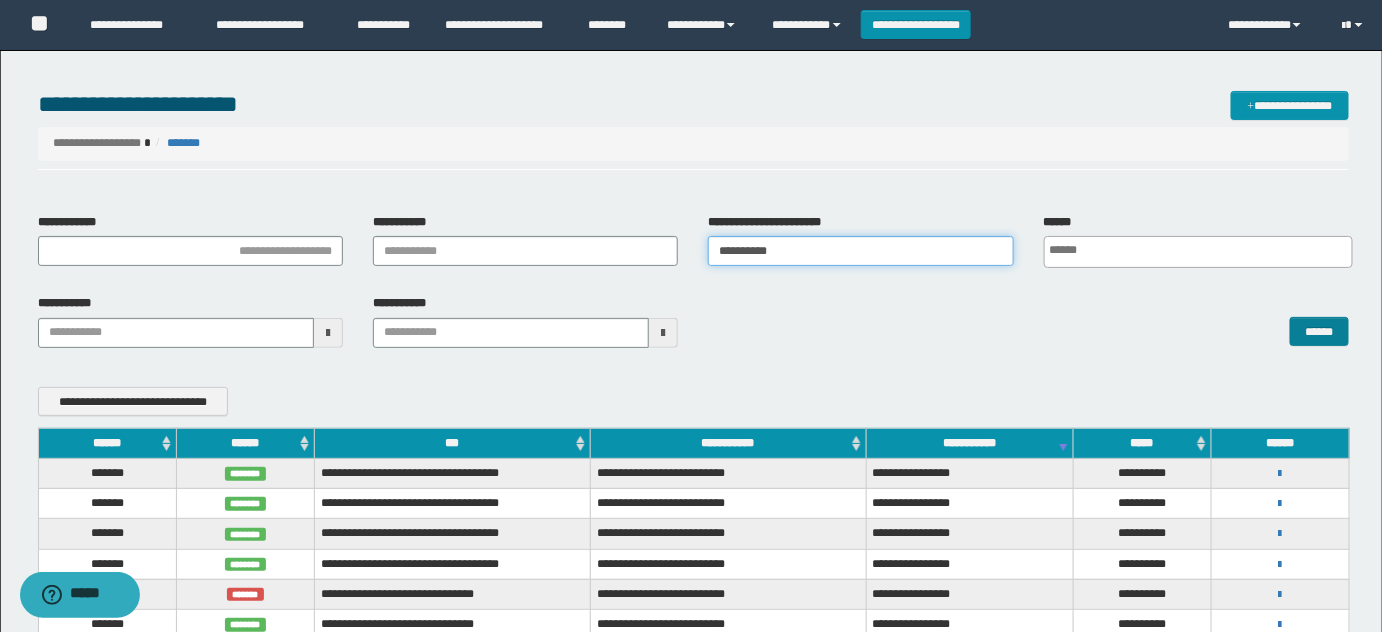 type on "**********" 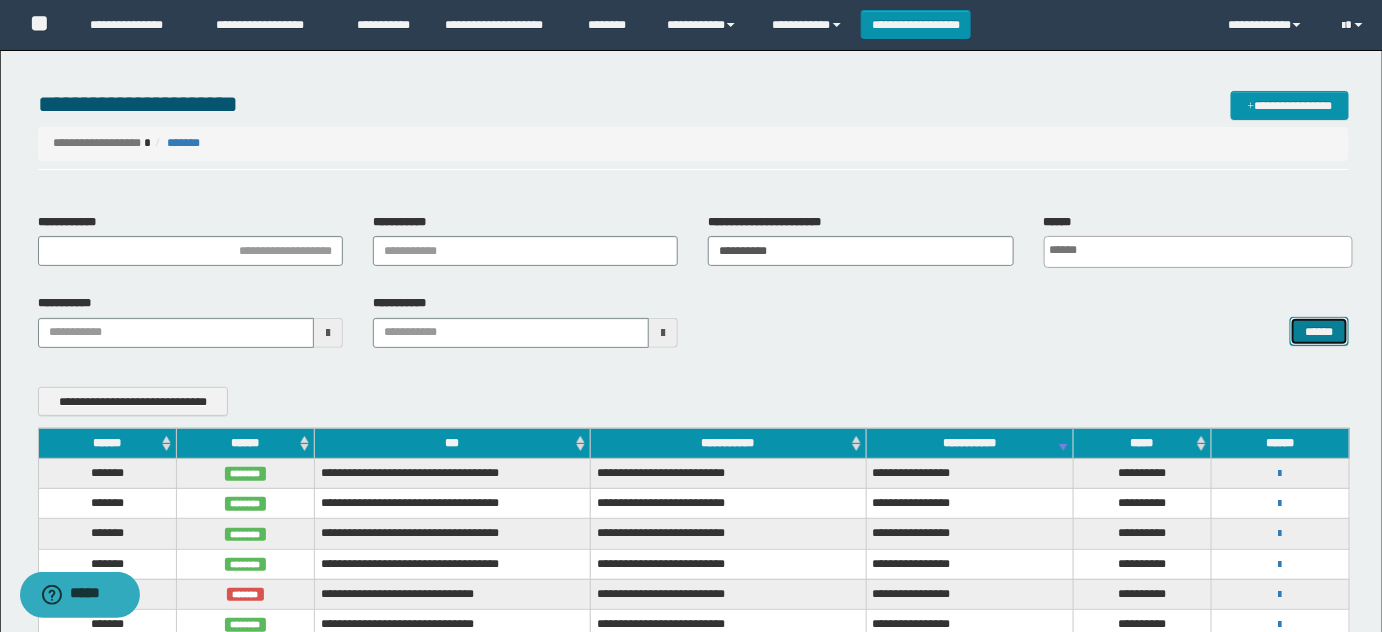 click on "******" at bounding box center [1319, 331] 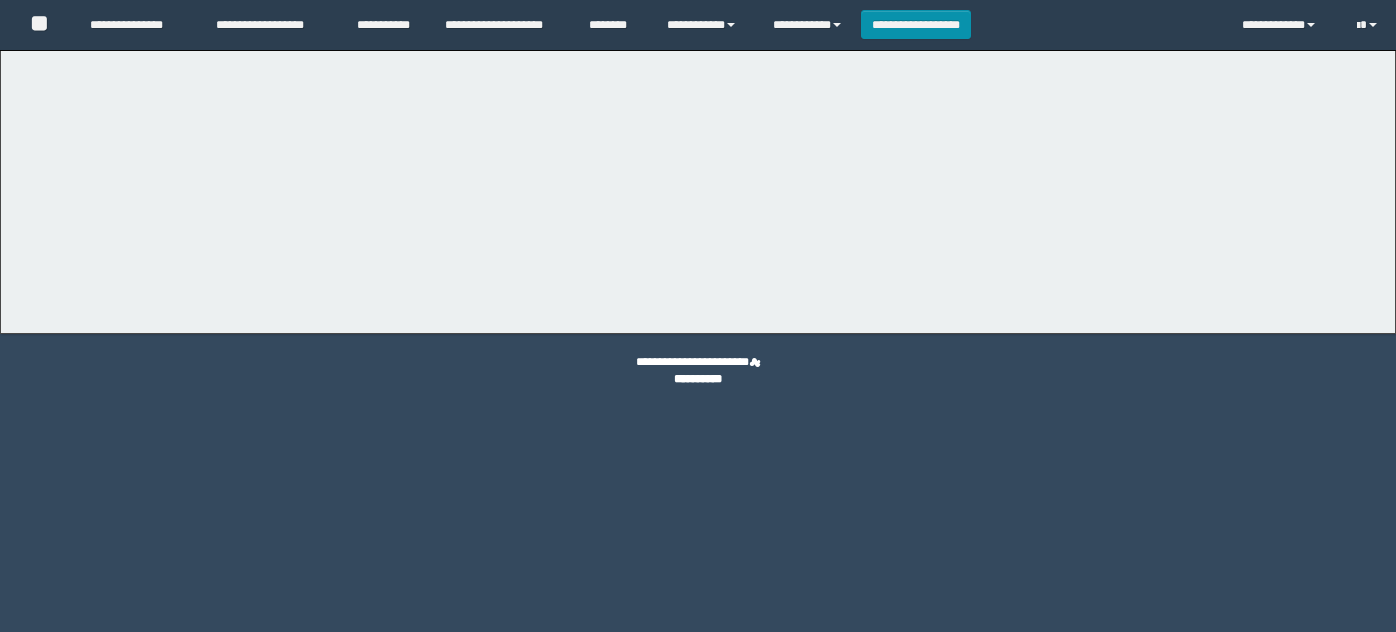 scroll, scrollTop: 0, scrollLeft: 0, axis: both 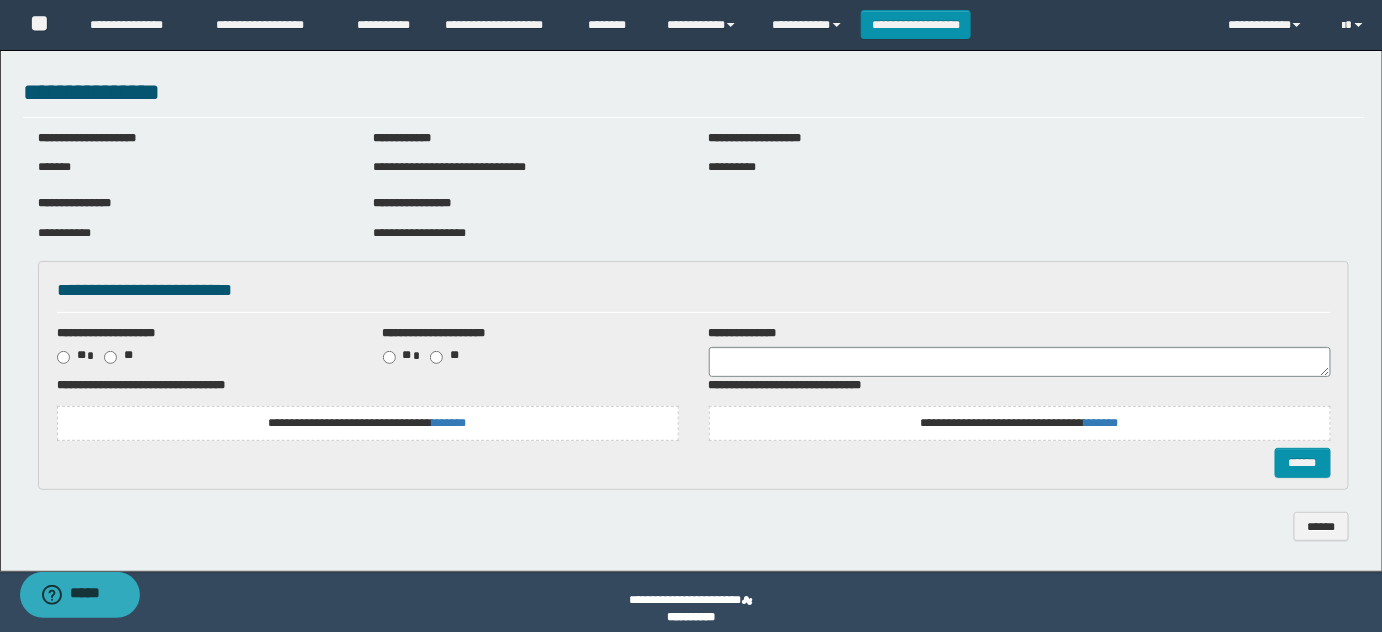 click on "**********" at bounding box center [368, 423] 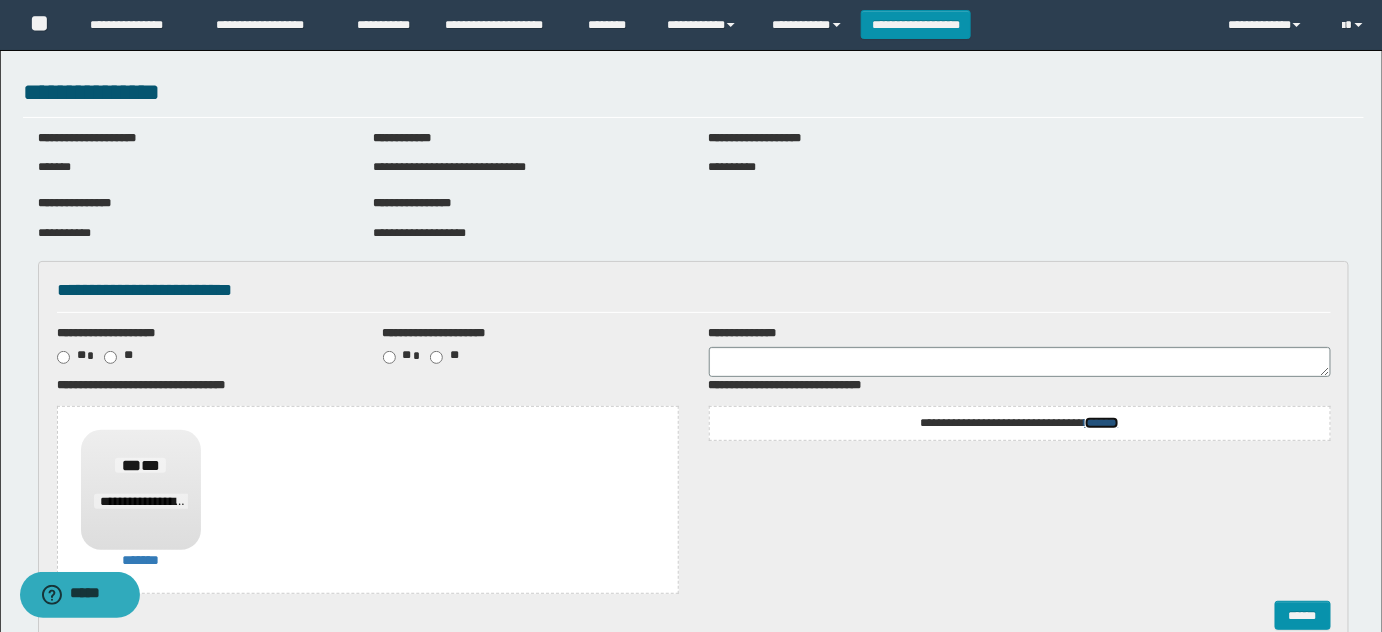 click on "*******" at bounding box center [1102, 423] 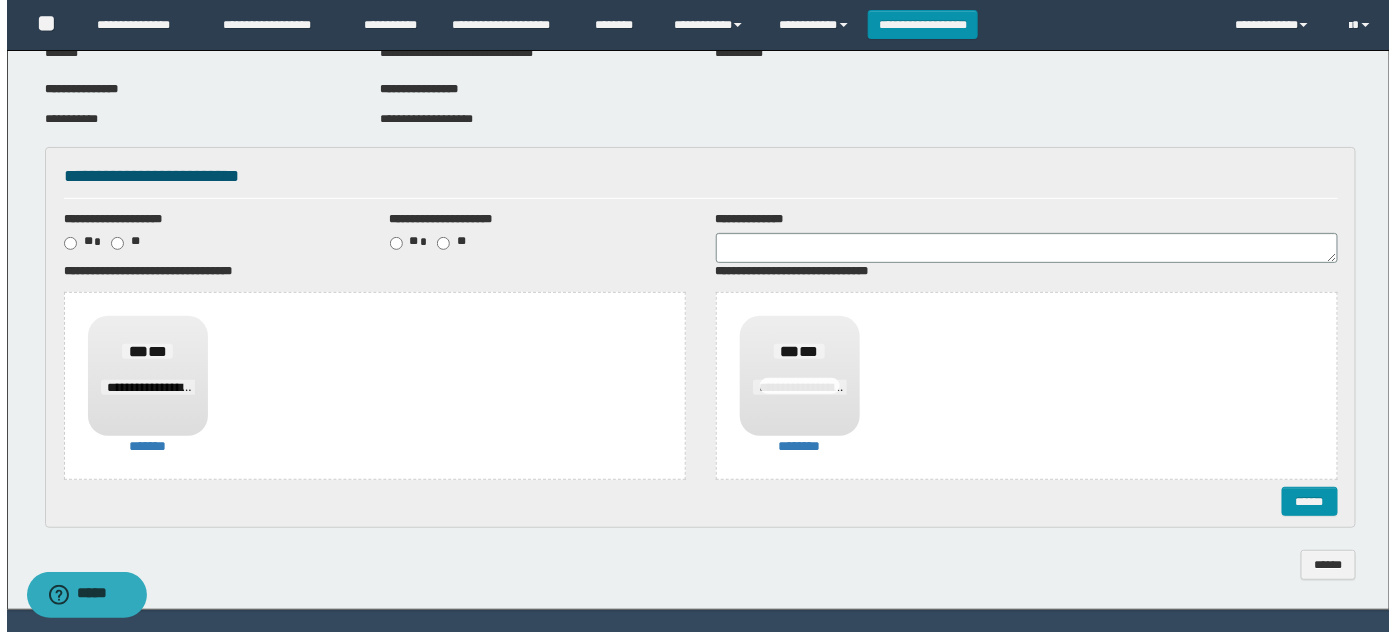 scroll, scrollTop: 166, scrollLeft: 0, axis: vertical 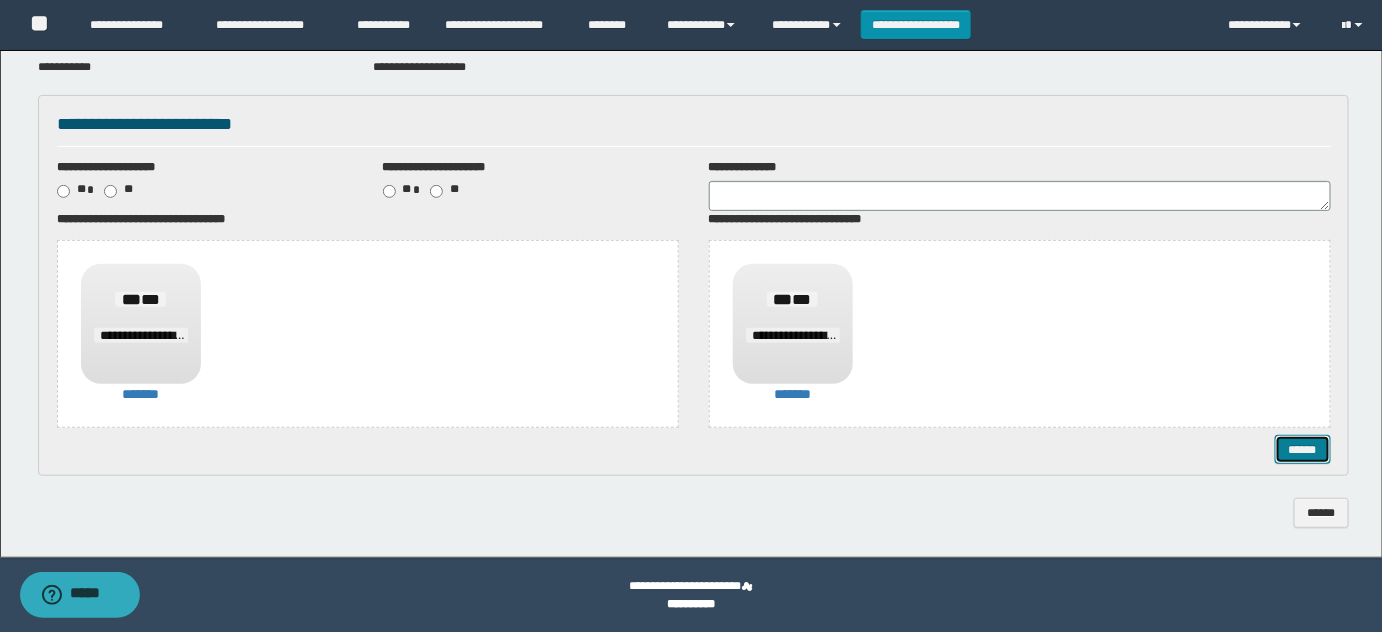 click on "******" at bounding box center (1302, 449) 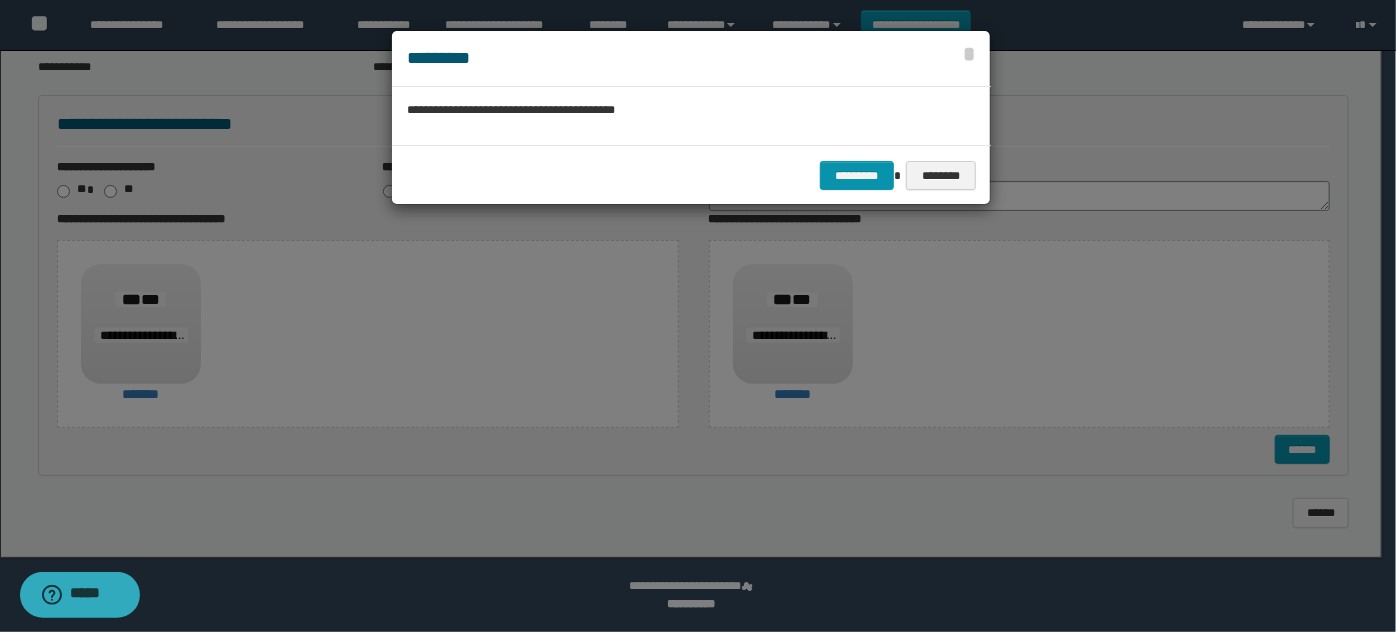 click on "*********
********" at bounding box center (691, 175) 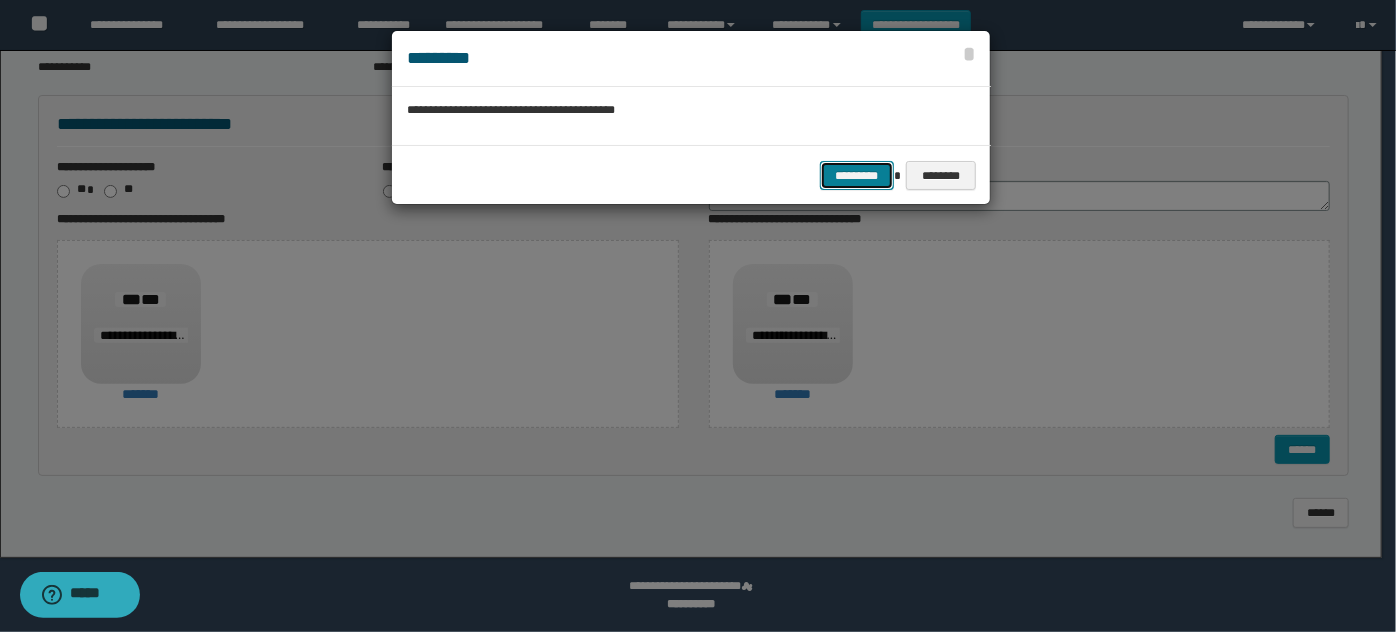 click on "*********" at bounding box center [857, 175] 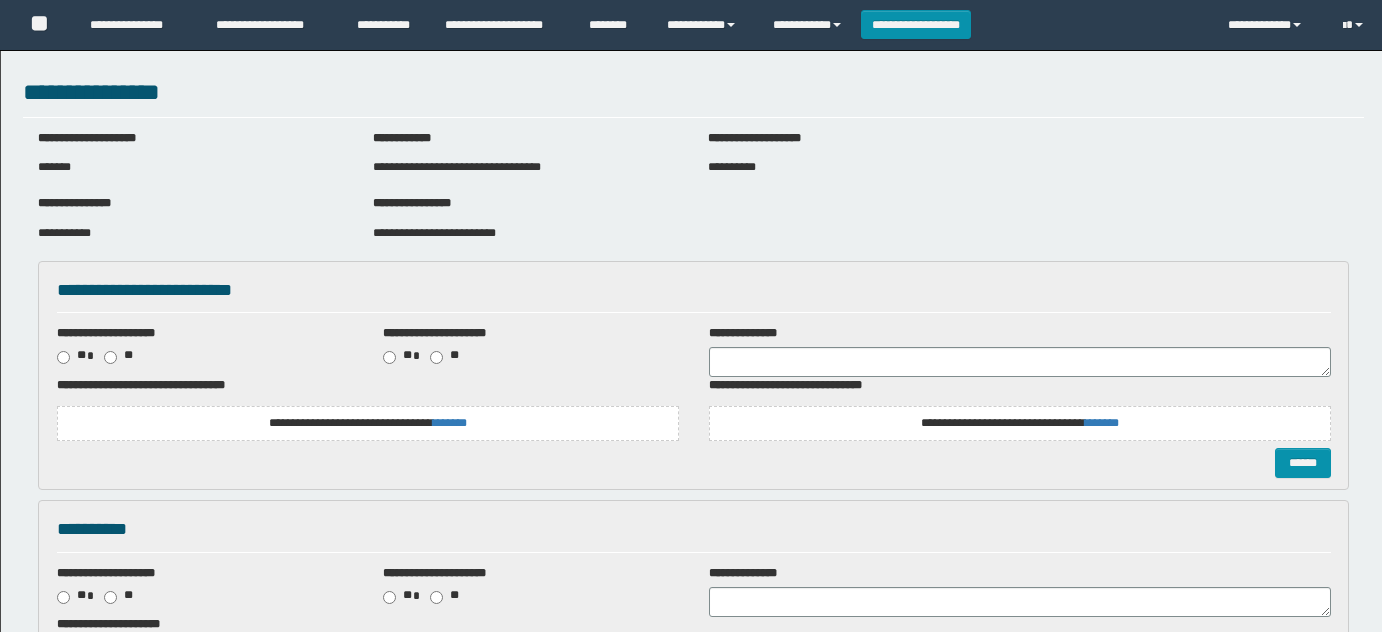 scroll, scrollTop: 0, scrollLeft: 0, axis: both 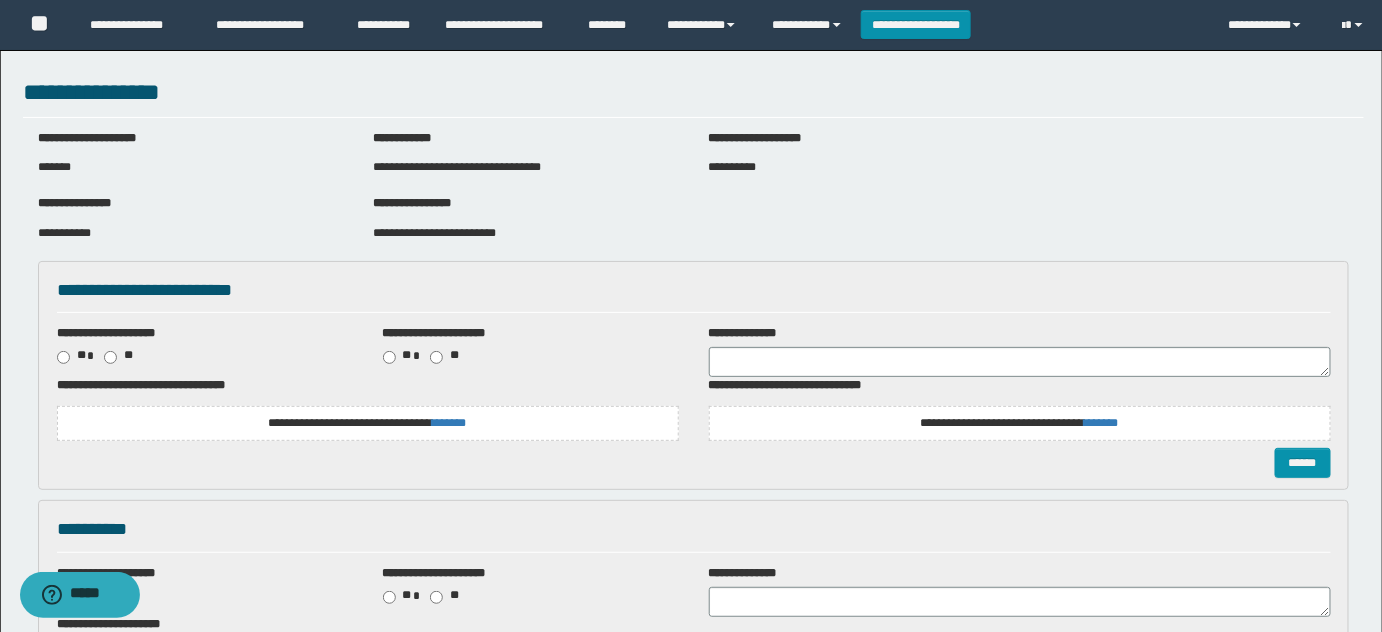 click on "**********" at bounding box center (434, 233) 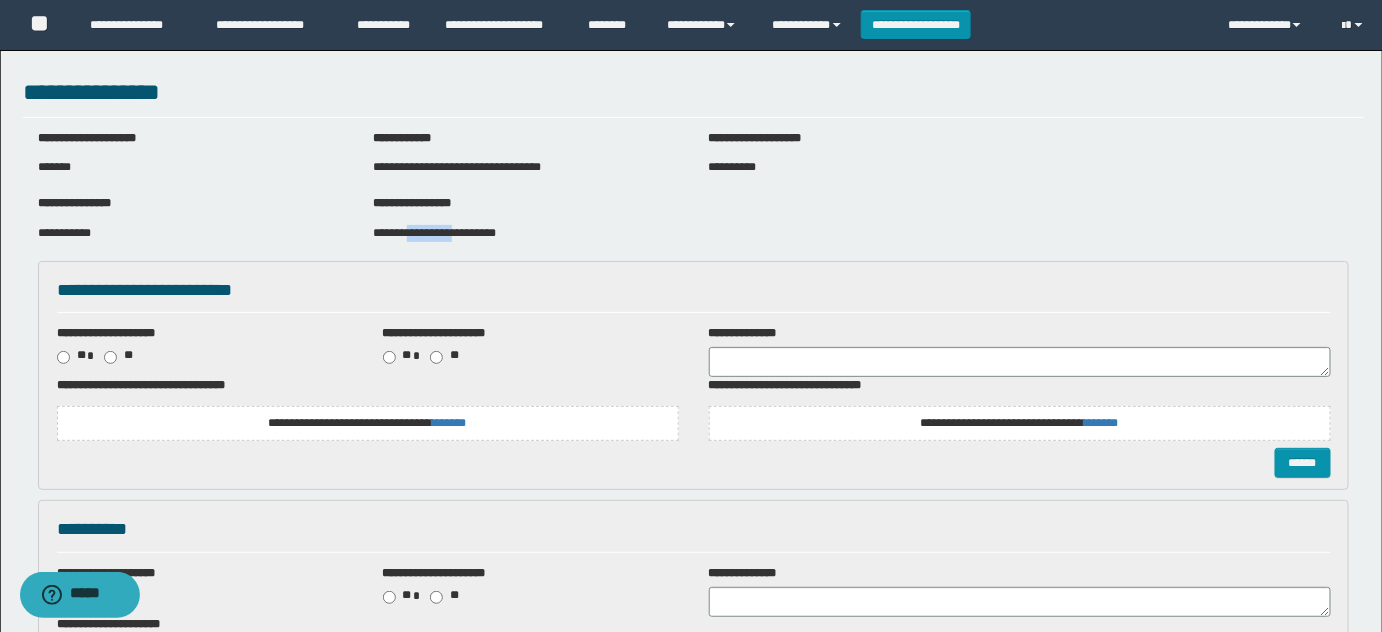 click on "**********" at bounding box center [434, 233] 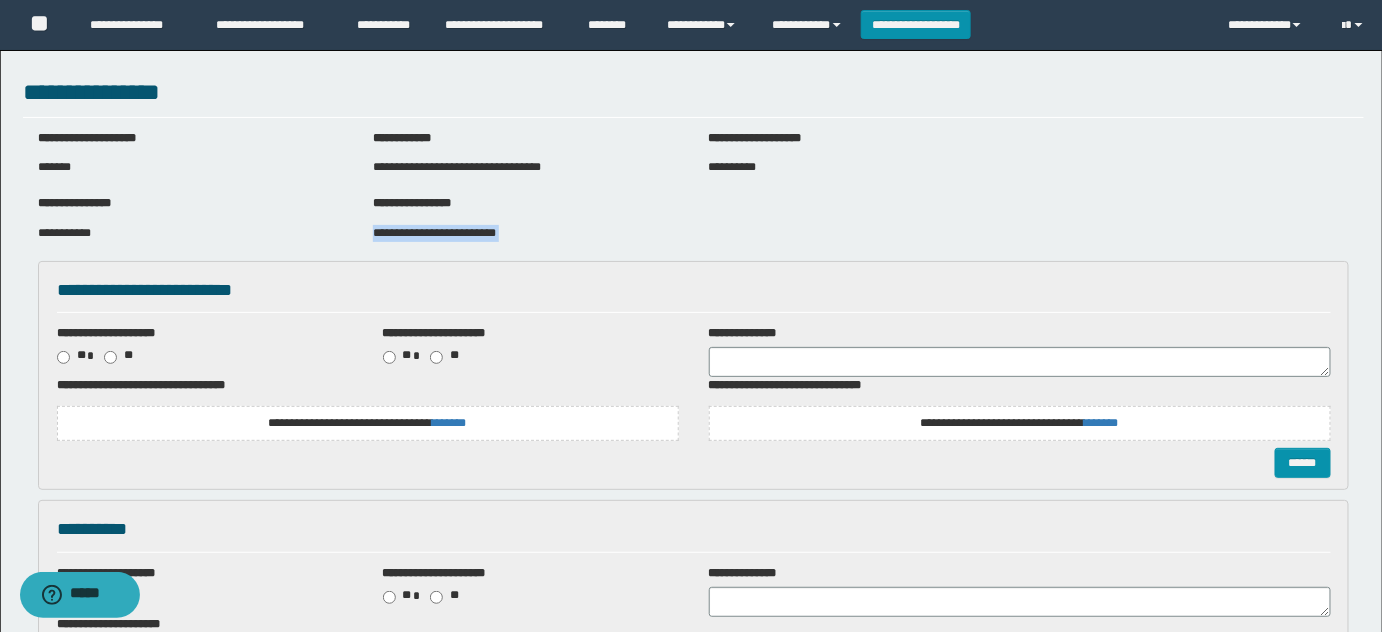 click on "**********" at bounding box center (434, 233) 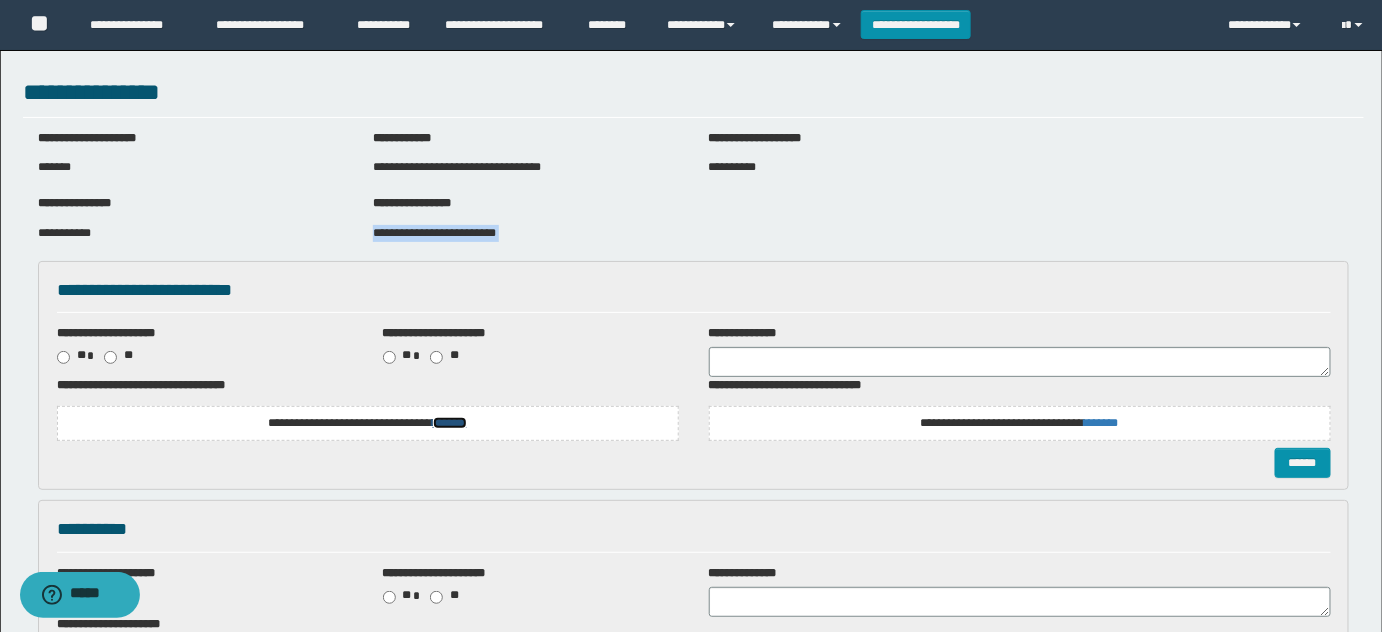 click on "*******" at bounding box center (450, 423) 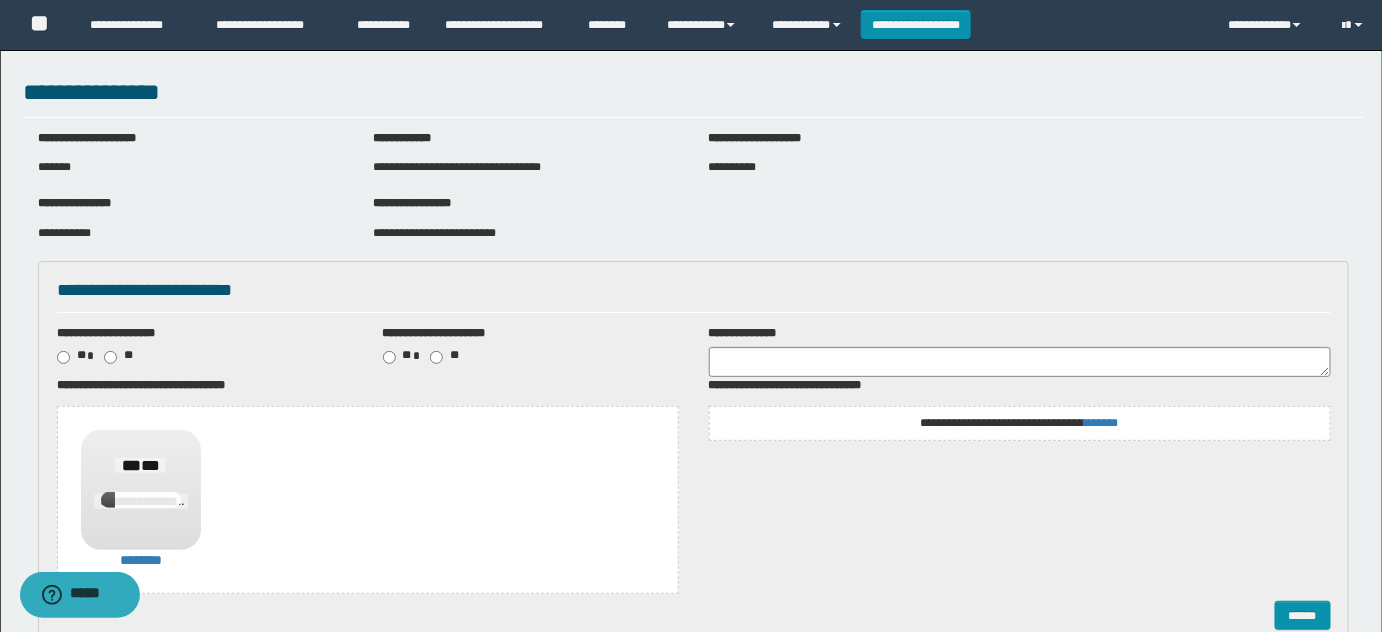 click on "**********" at bounding box center [1020, 412] 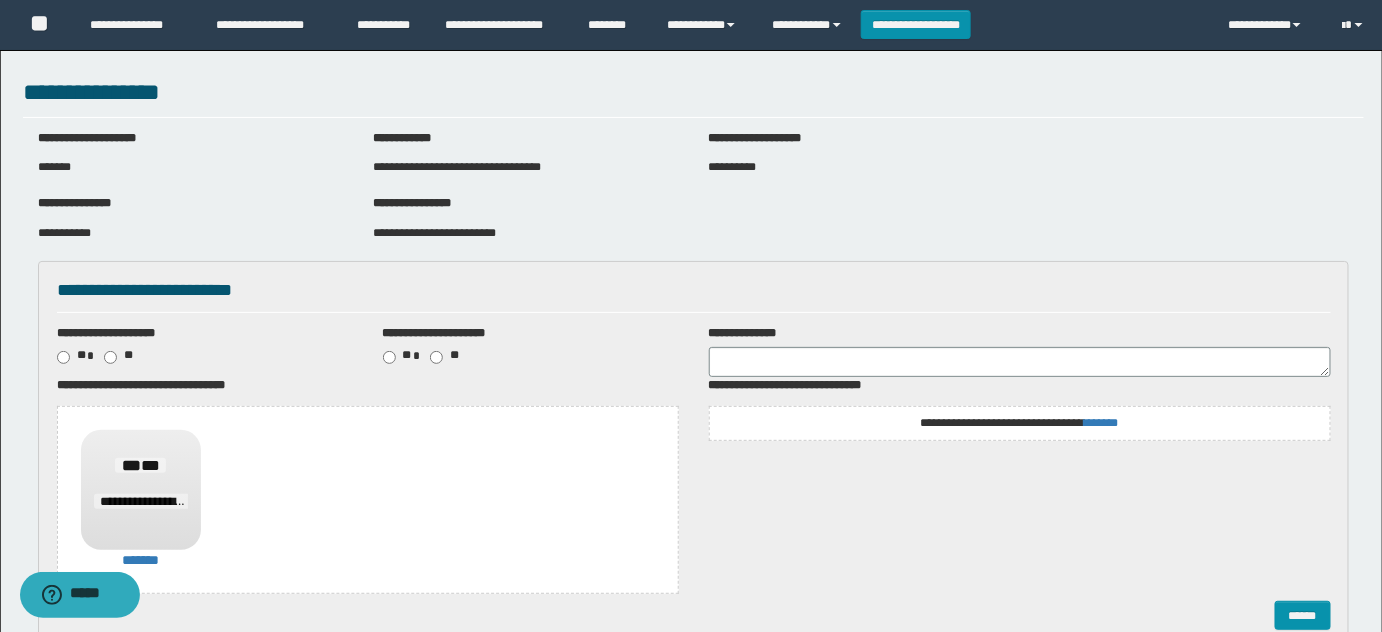 click on "**********" at bounding box center (1020, 423) 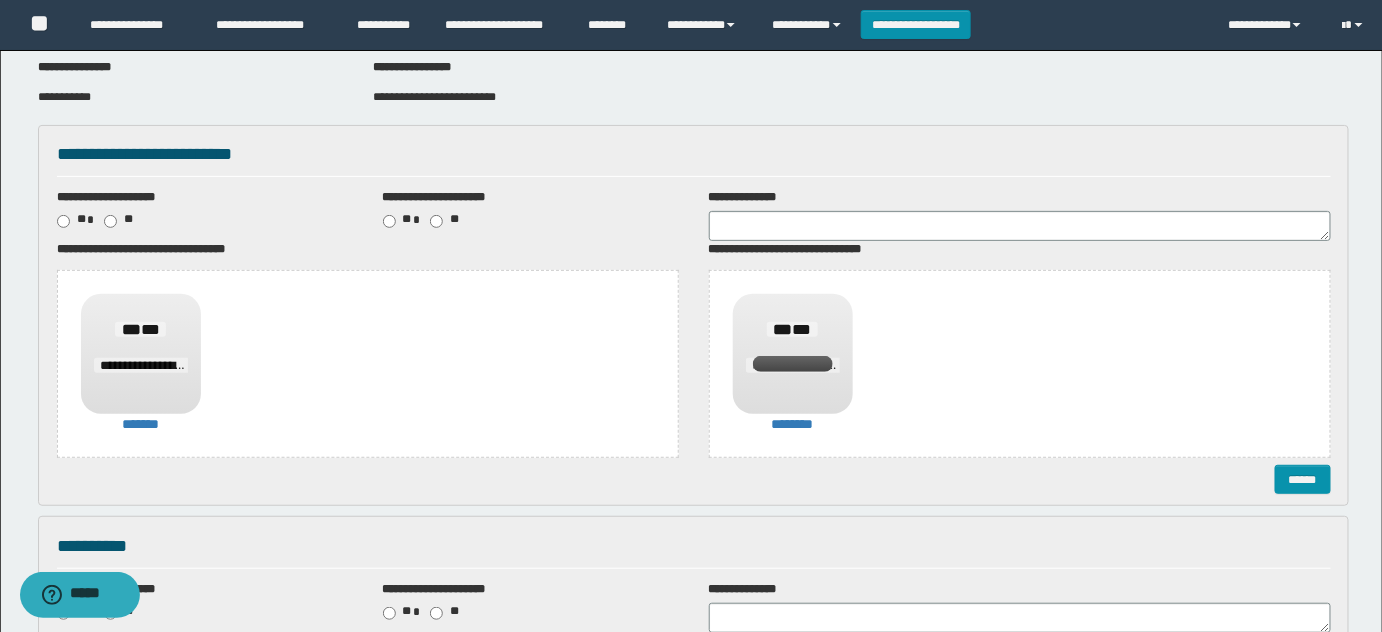 scroll, scrollTop: 272, scrollLeft: 0, axis: vertical 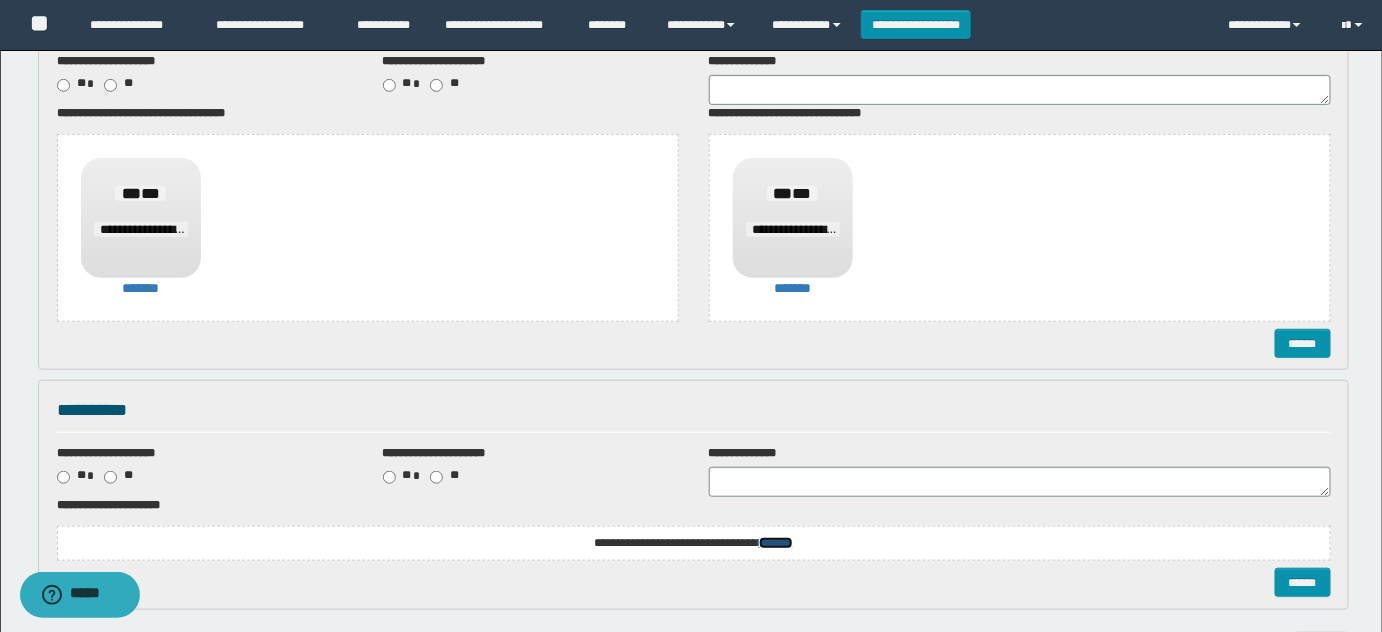 click on "*******" at bounding box center (776, 543) 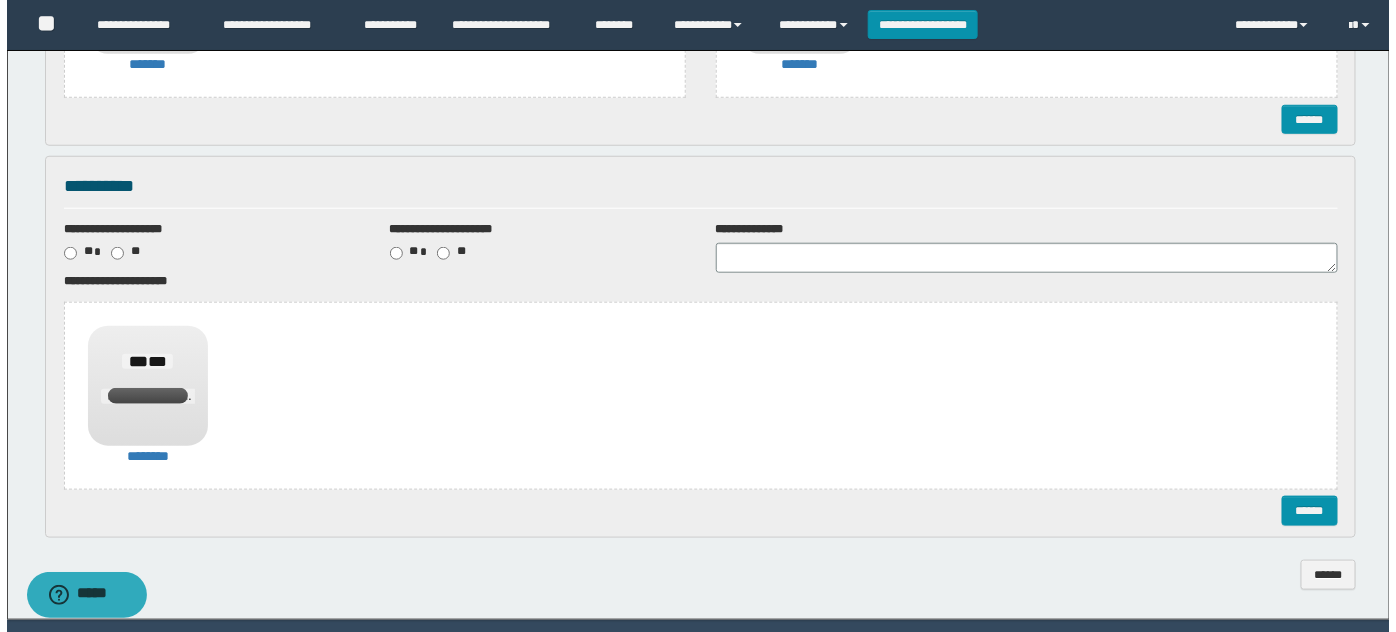 scroll, scrollTop: 558, scrollLeft: 0, axis: vertical 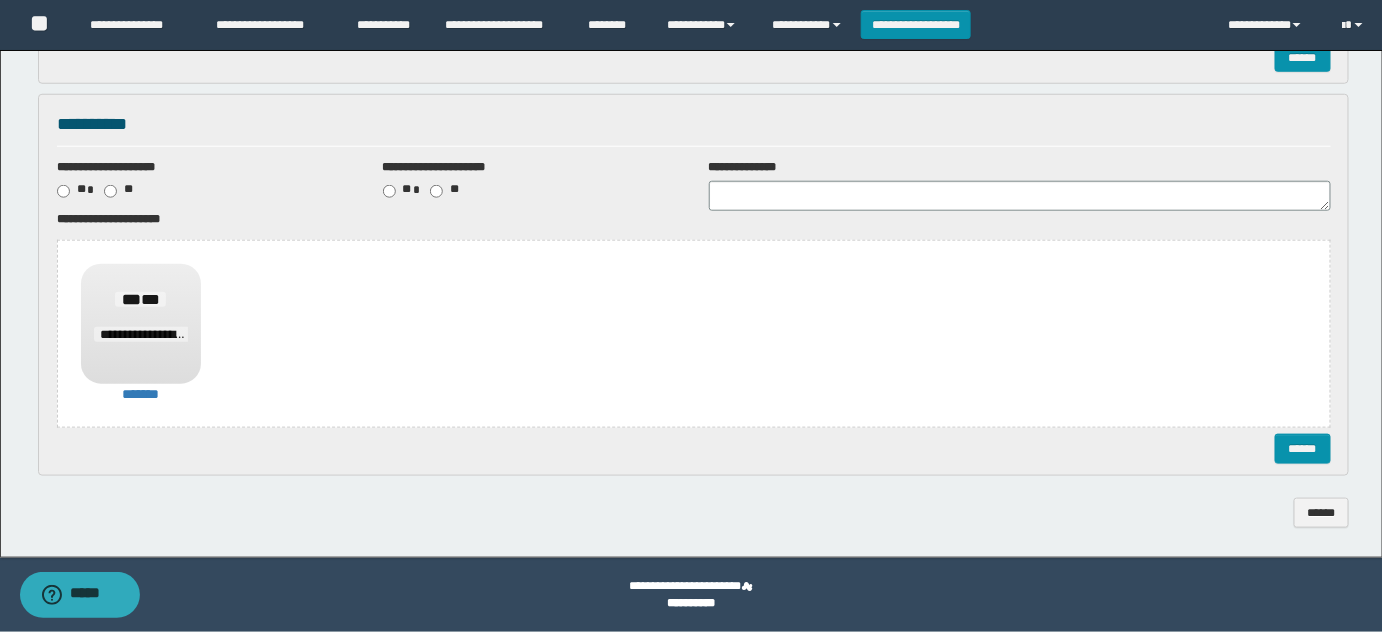 click on "**********" at bounding box center (694, 334) 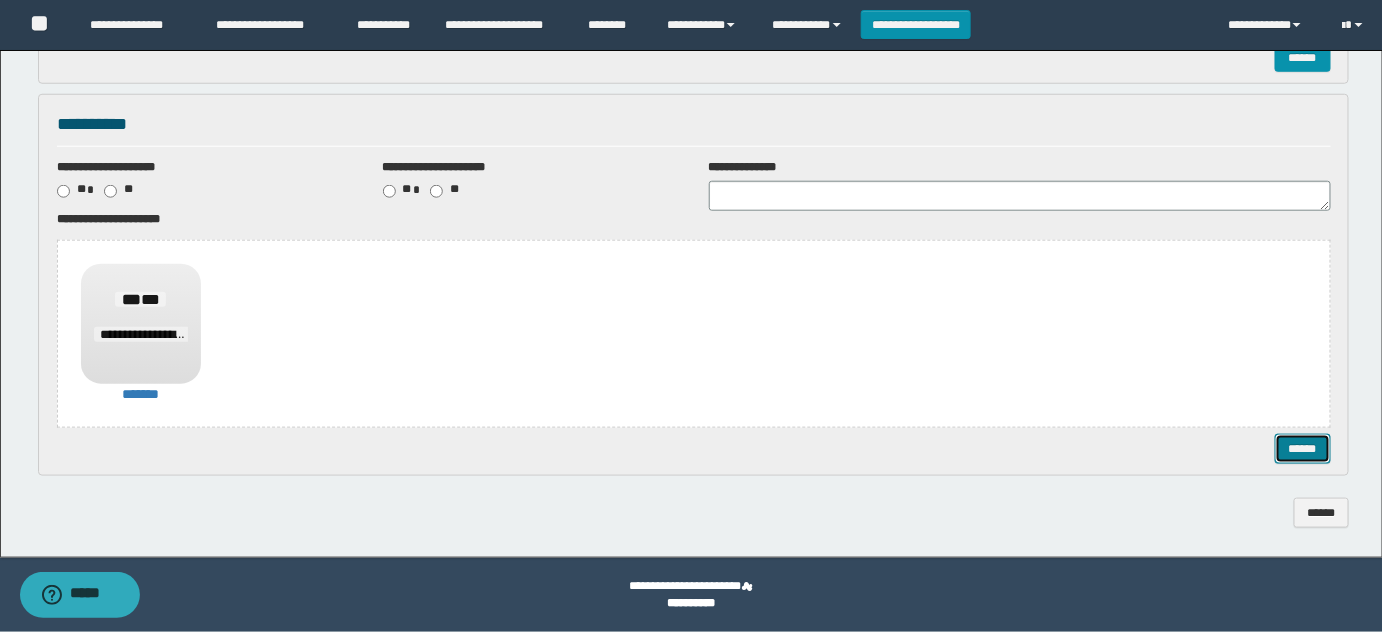 click on "******" at bounding box center [1302, 448] 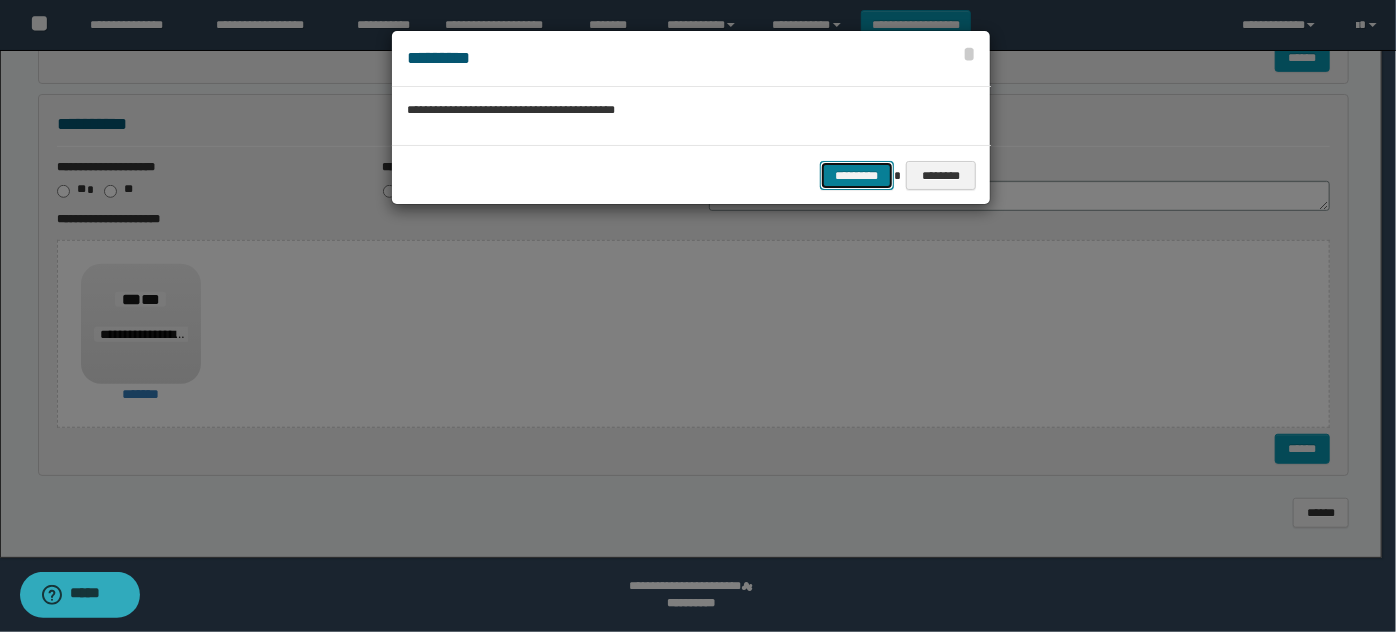 click on "*********" at bounding box center (857, 175) 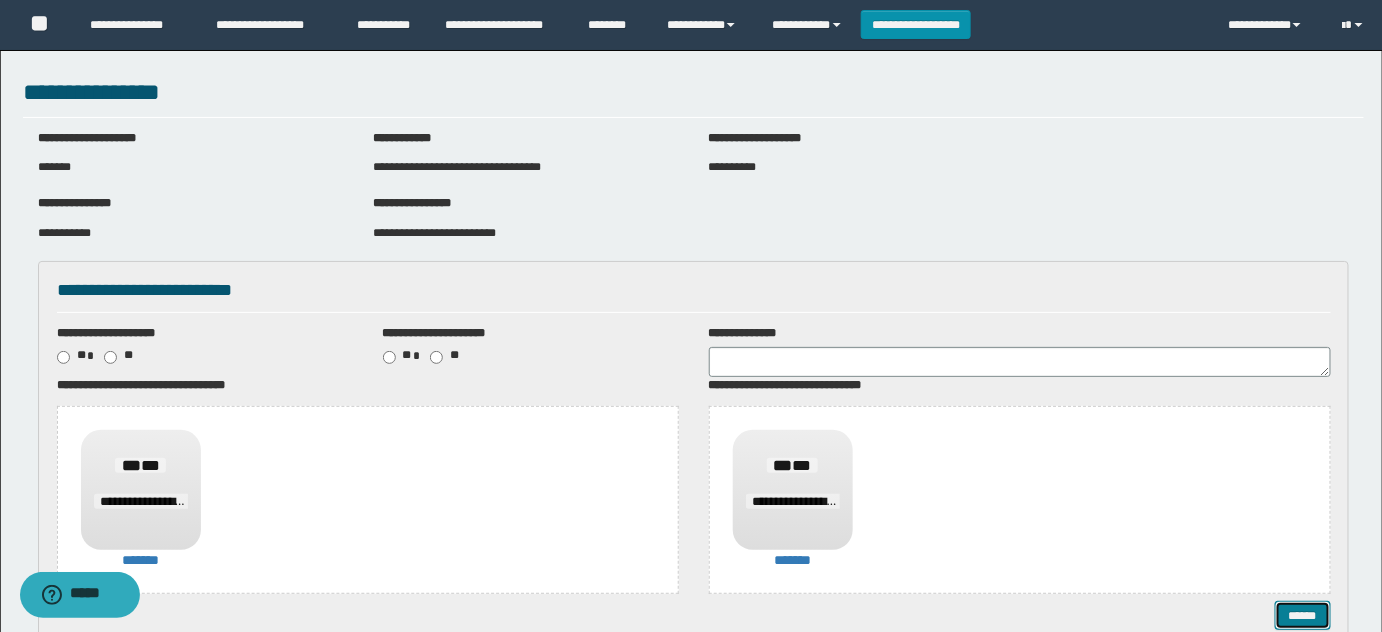 click on "******" at bounding box center (1302, 615) 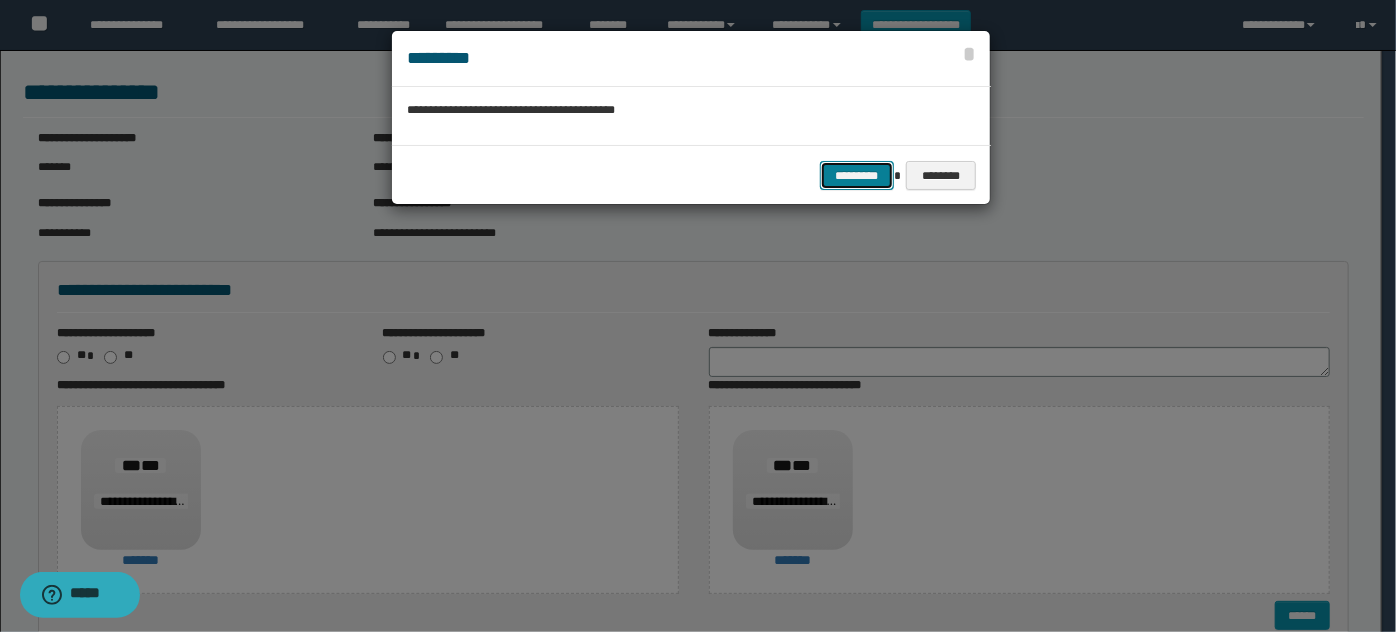 click on "*********" at bounding box center [857, 175] 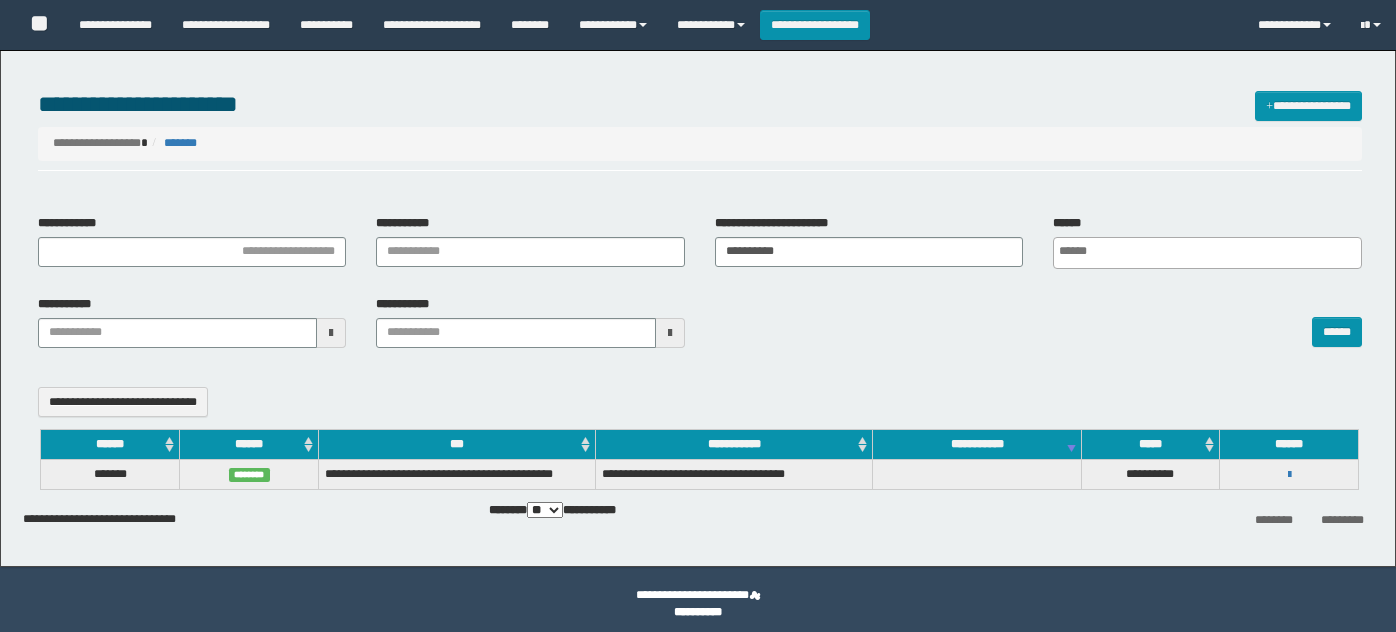 select 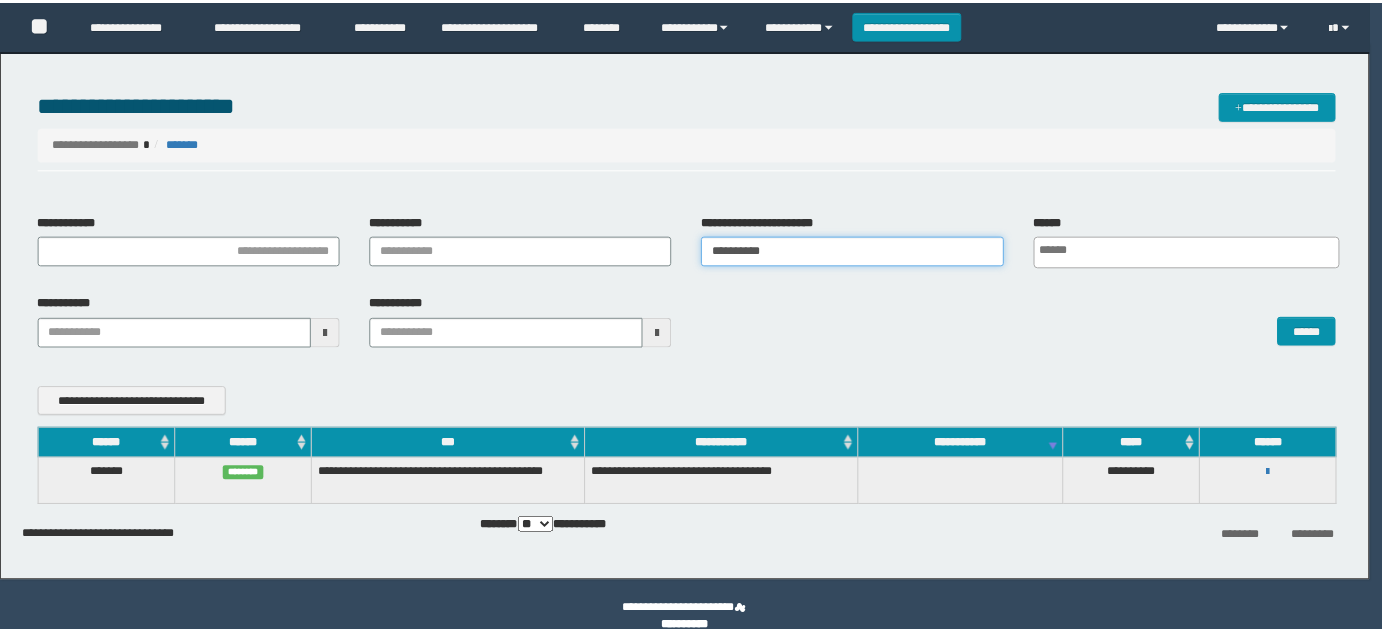 scroll, scrollTop: 0, scrollLeft: 0, axis: both 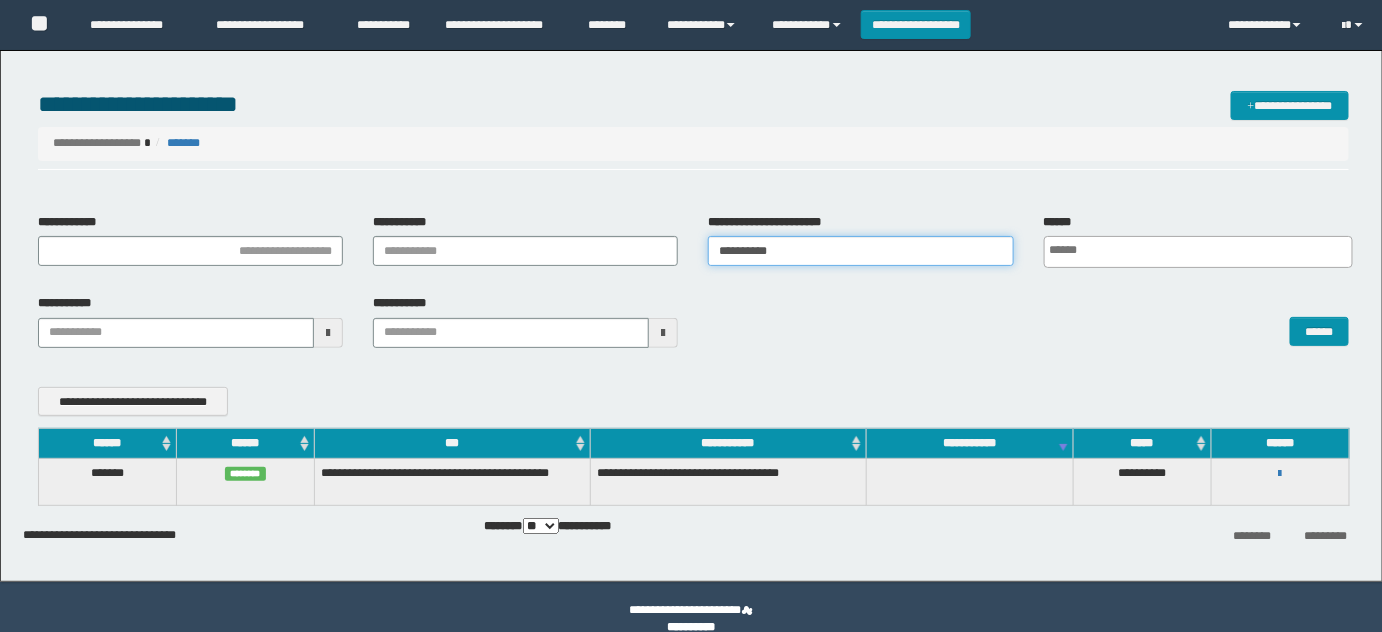 drag, startPoint x: 0, startPoint y: 0, endPoint x: 373, endPoint y: 243, distance: 445.17188 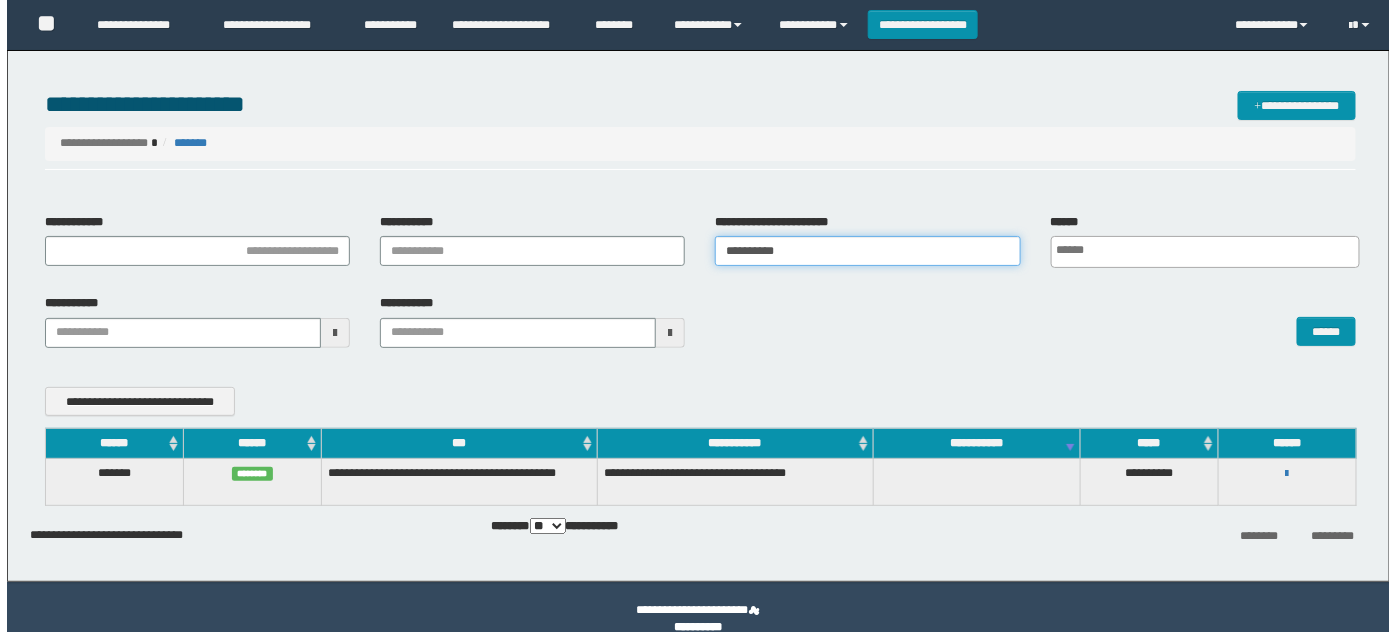 scroll, scrollTop: 0, scrollLeft: 0, axis: both 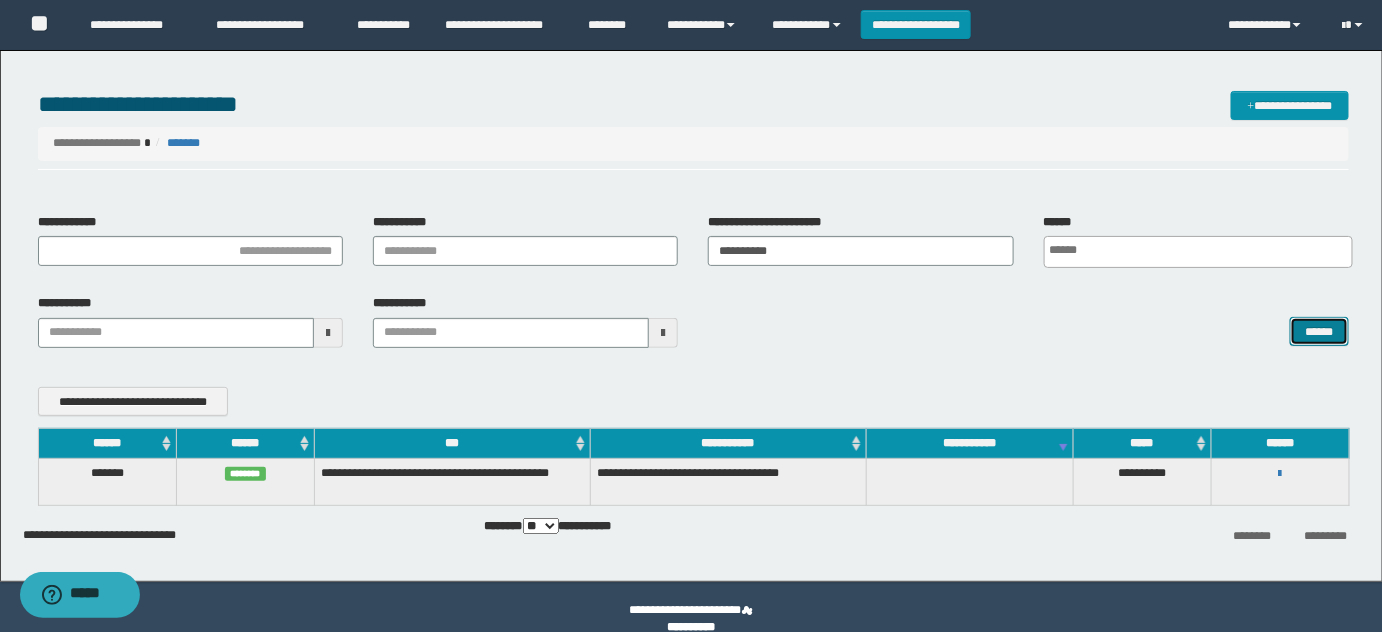 click on "******" at bounding box center [1319, 331] 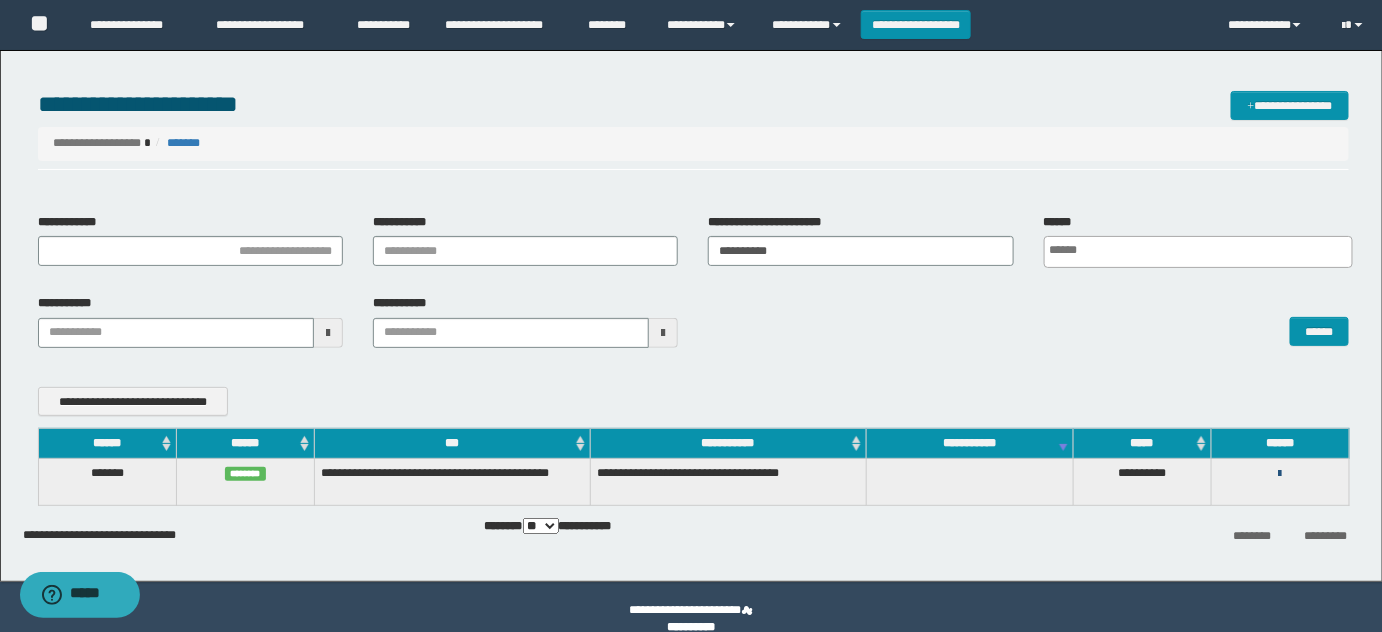 click at bounding box center (1280, 474) 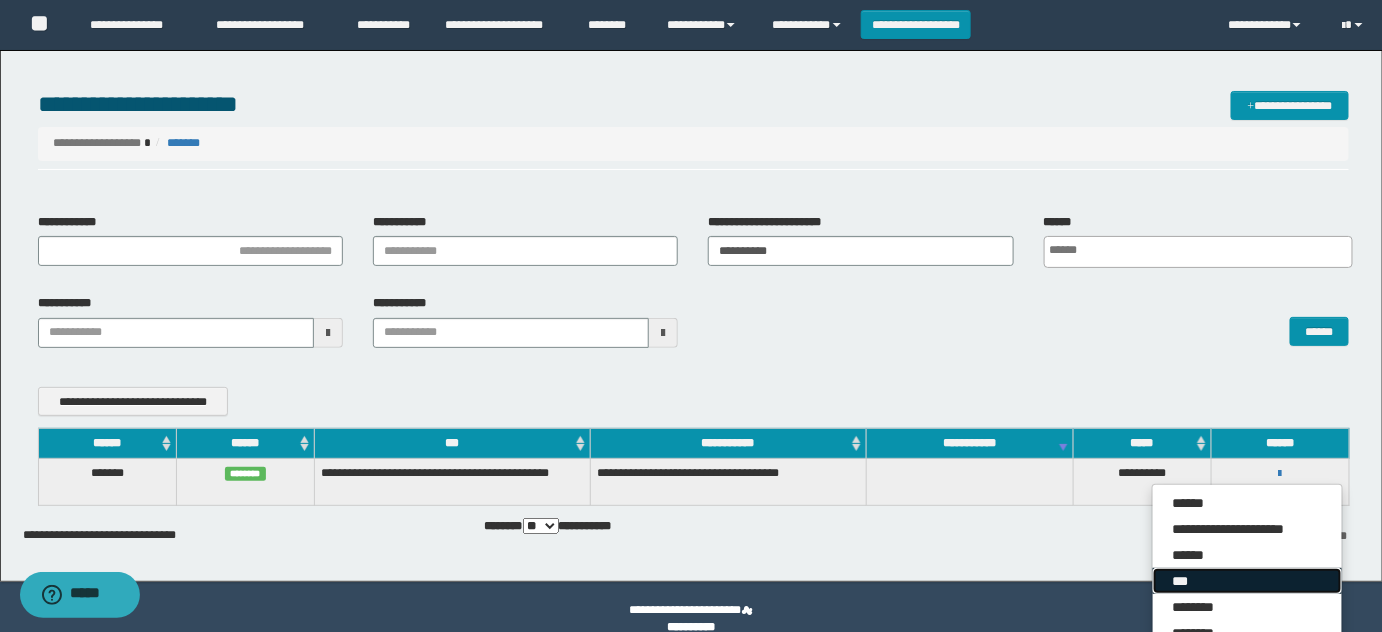 click on "***" at bounding box center [1247, 581] 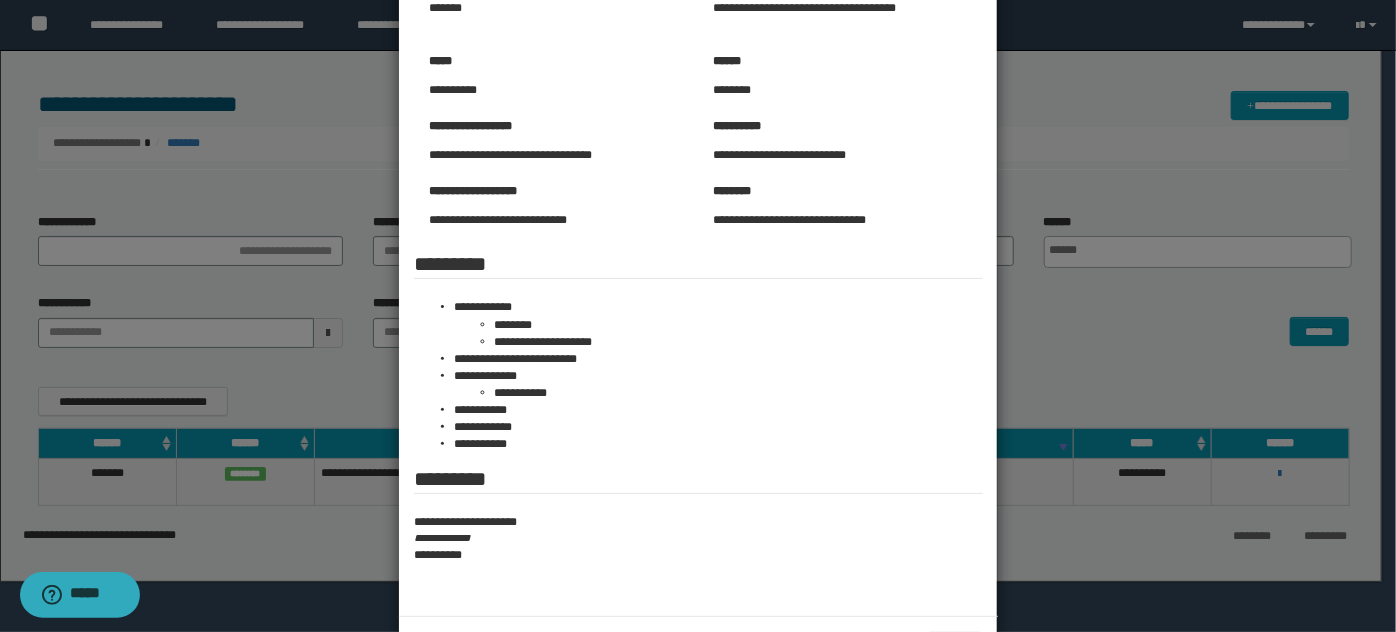 scroll, scrollTop: 218, scrollLeft: 0, axis: vertical 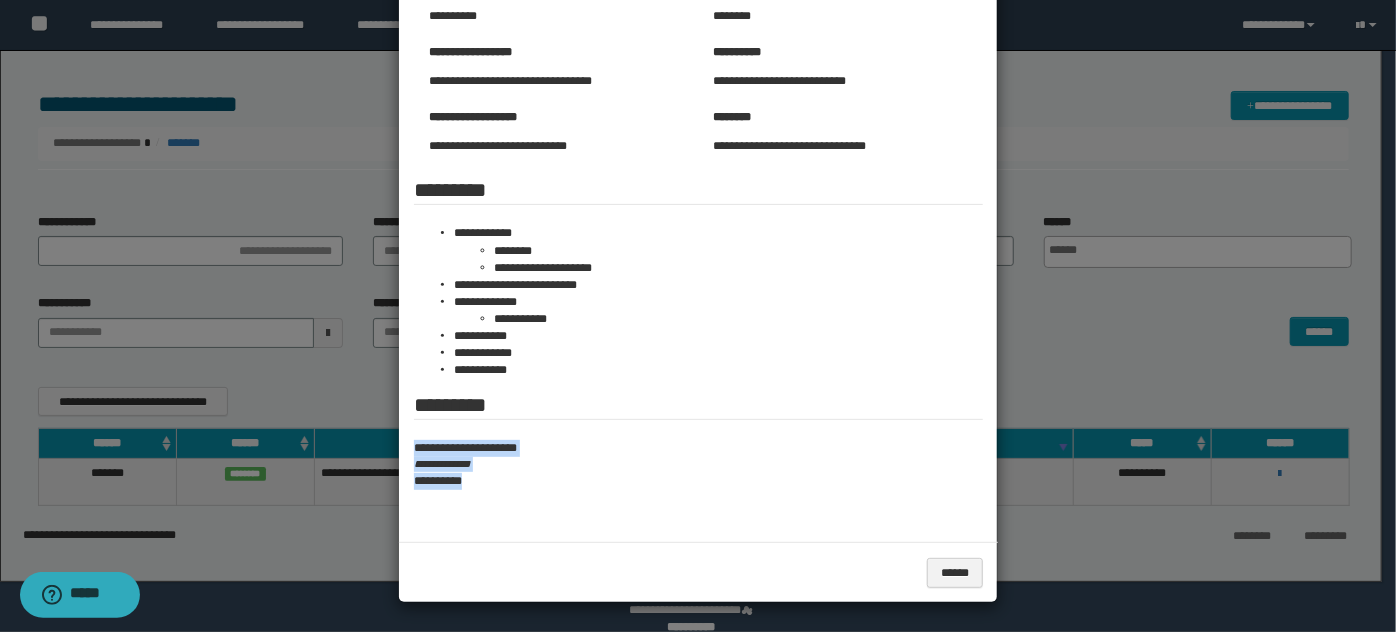 drag, startPoint x: 489, startPoint y: 488, endPoint x: 402, endPoint y: 453, distance: 93.77633 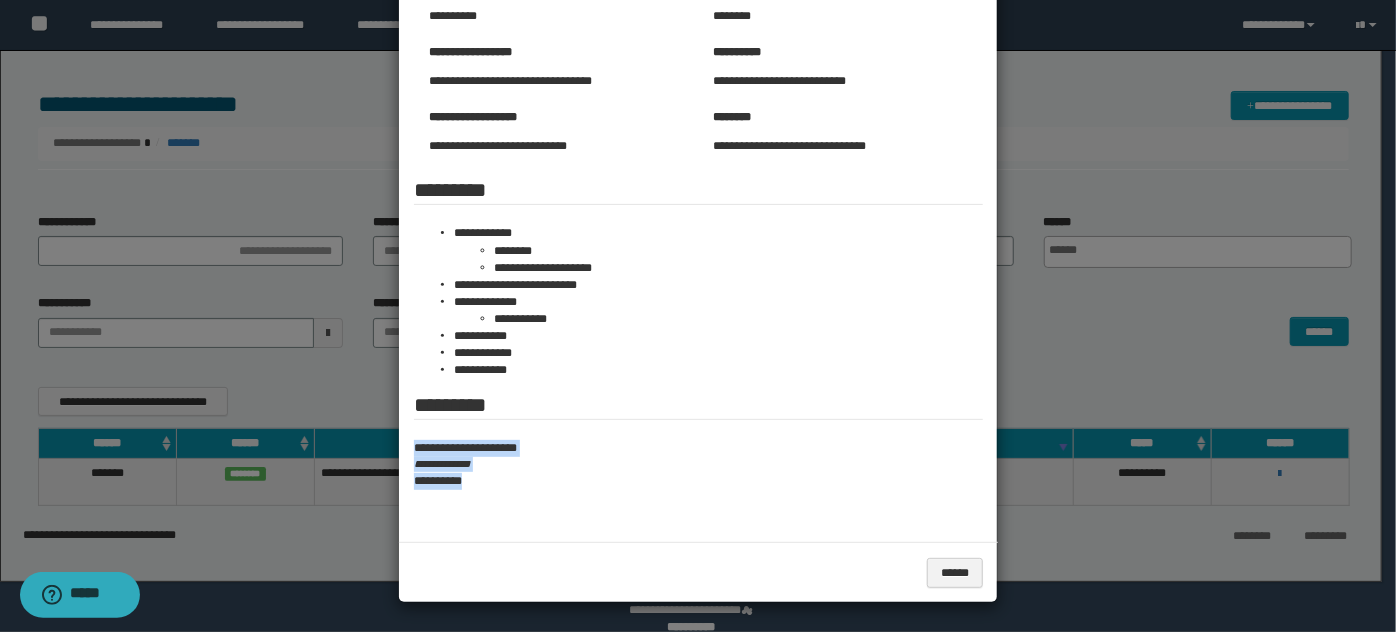click on "**********" at bounding box center (698, 464) 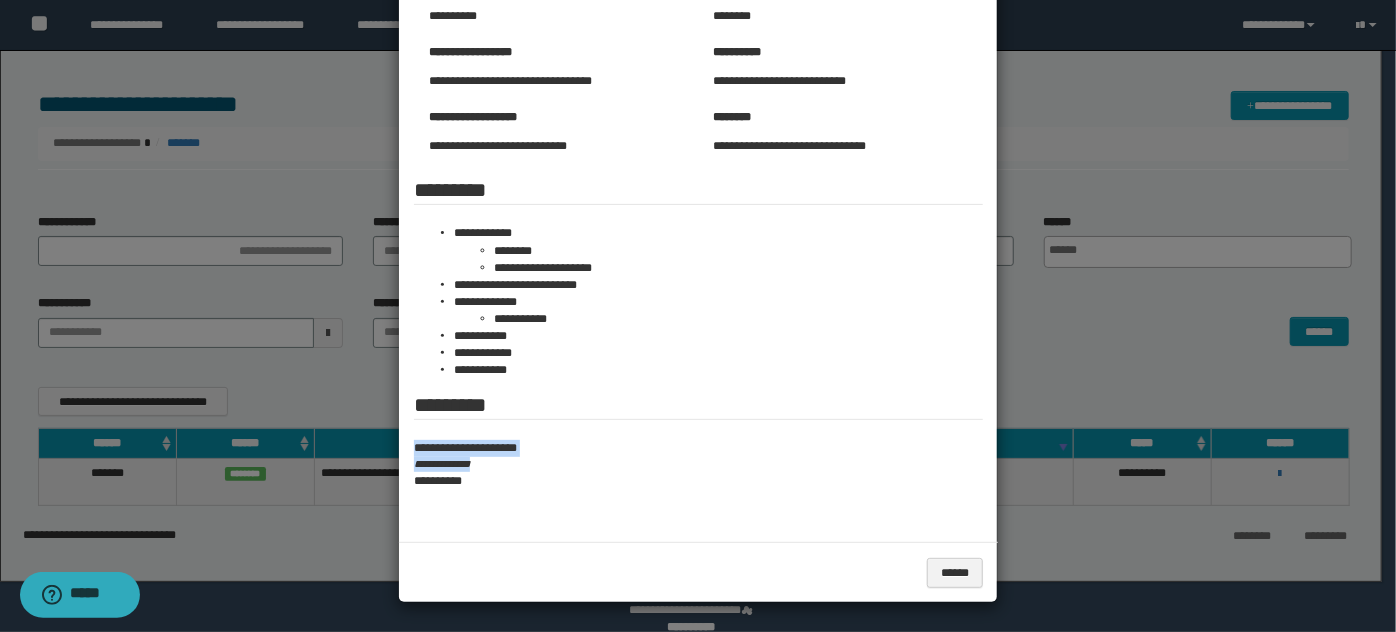 drag, startPoint x: 505, startPoint y: 465, endPoint x: 404, endPoint y: 433, distance: 105.9481 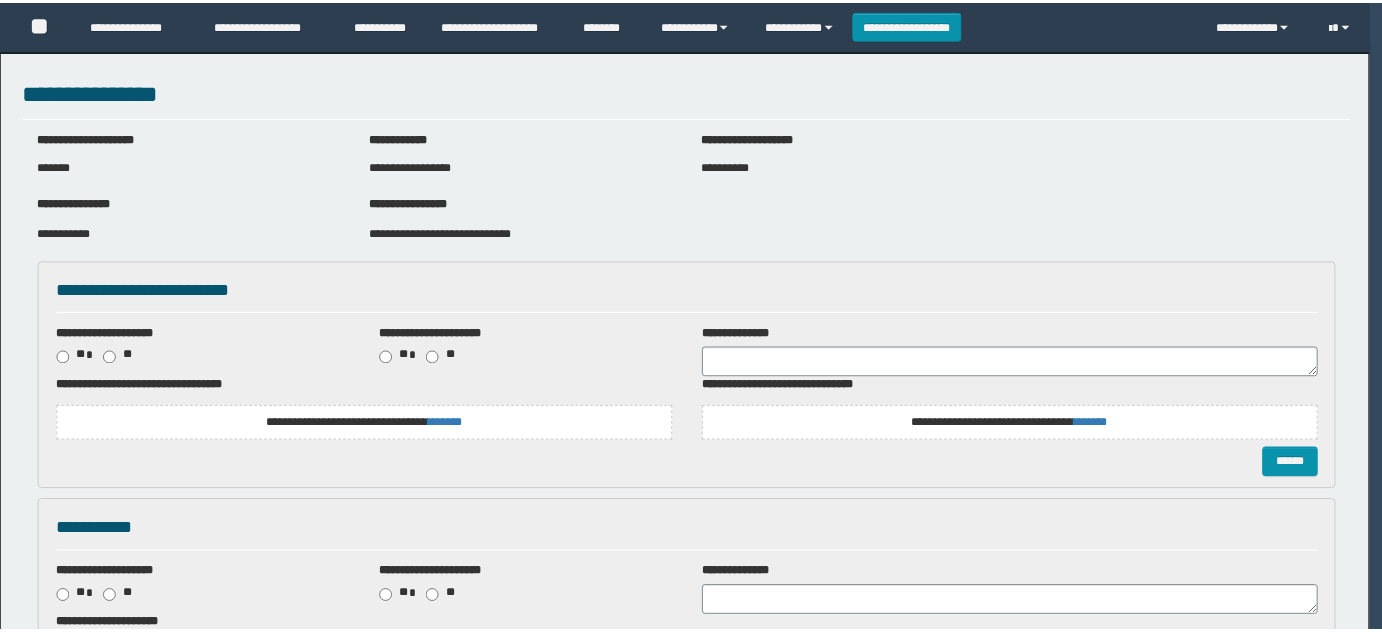scroll, scrollTop: 0, scrollLeft: 0, axis: both 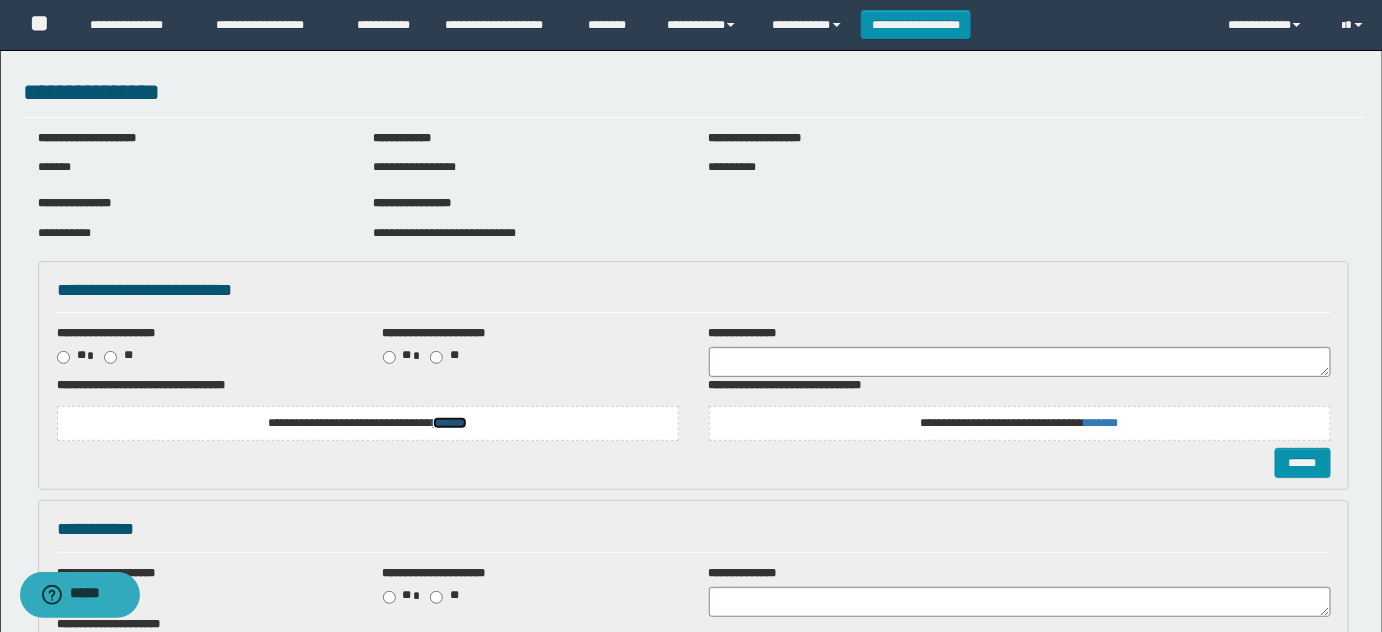 click on "*******" at bounding box center [450, 423] 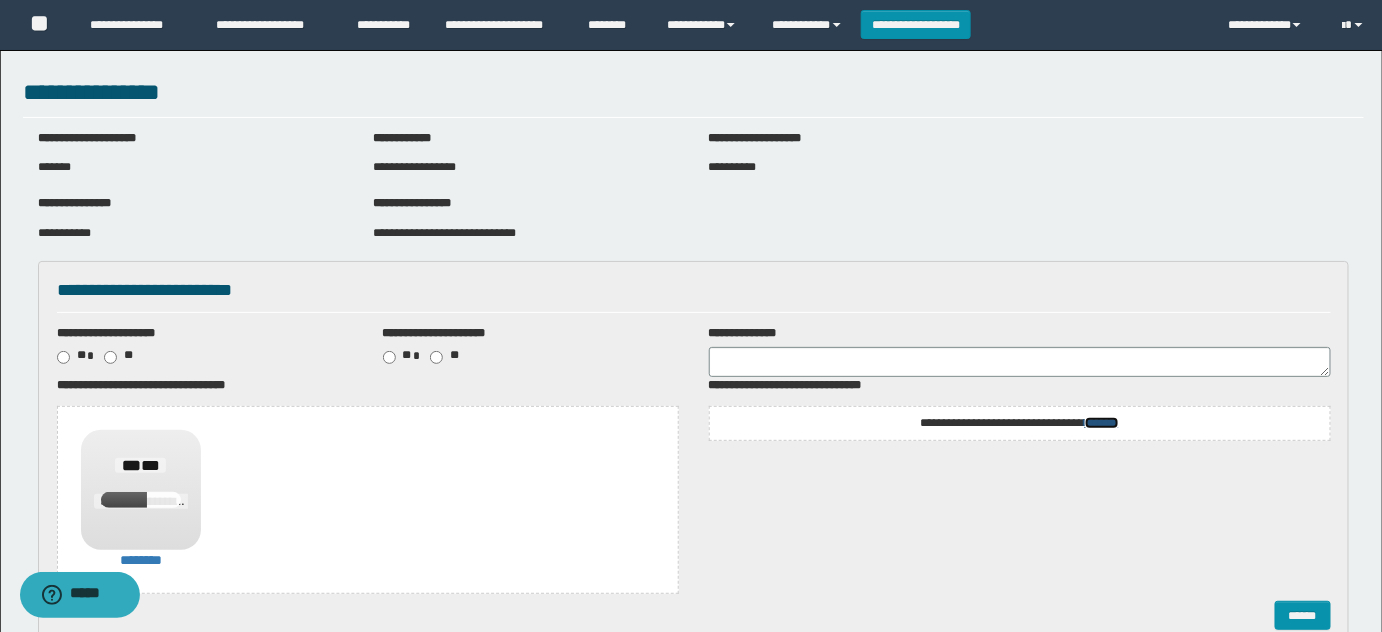 click on "*******" at bounding box center [1102, 423] 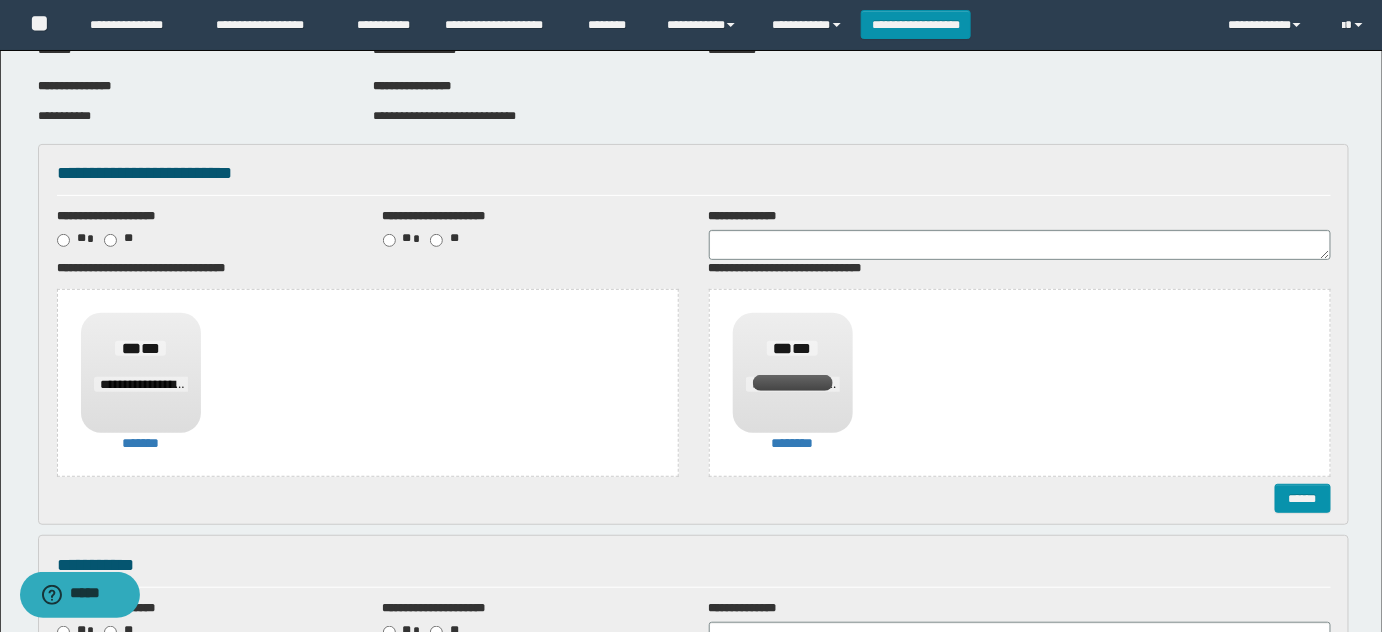scroll, scrollTop: 272, scrollLeft: 0, axis: vertical 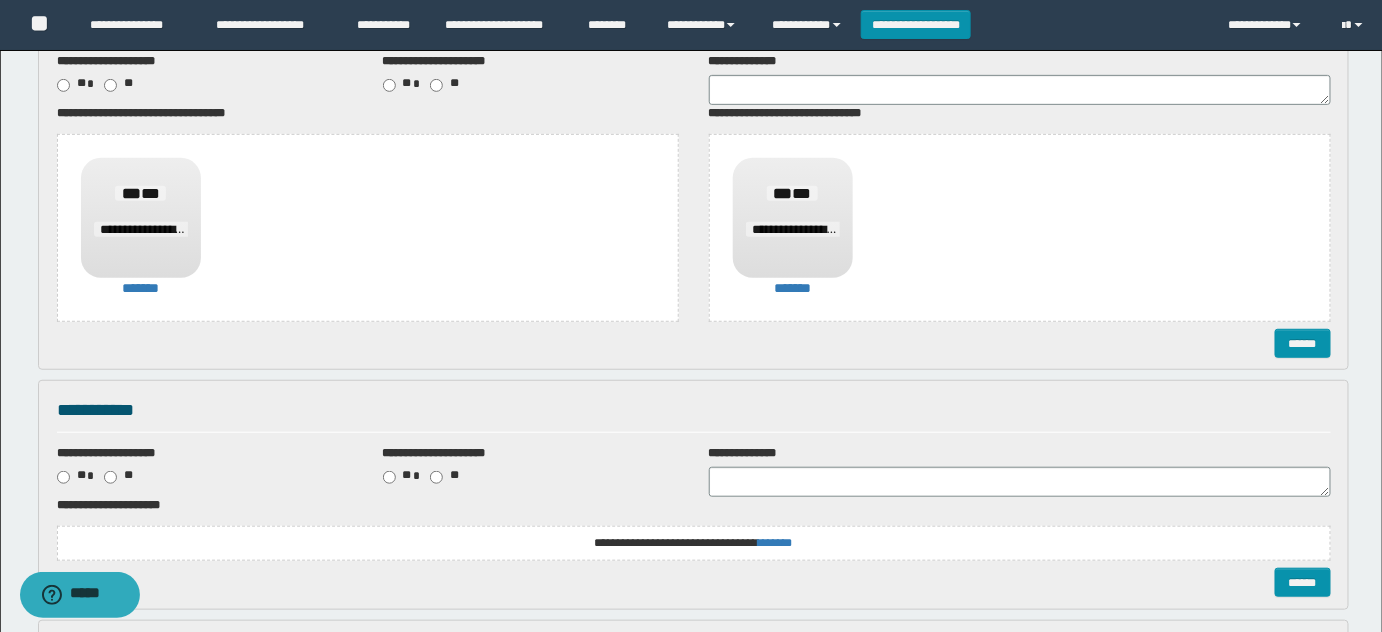click on "**********" at bounding box center (693, 543) 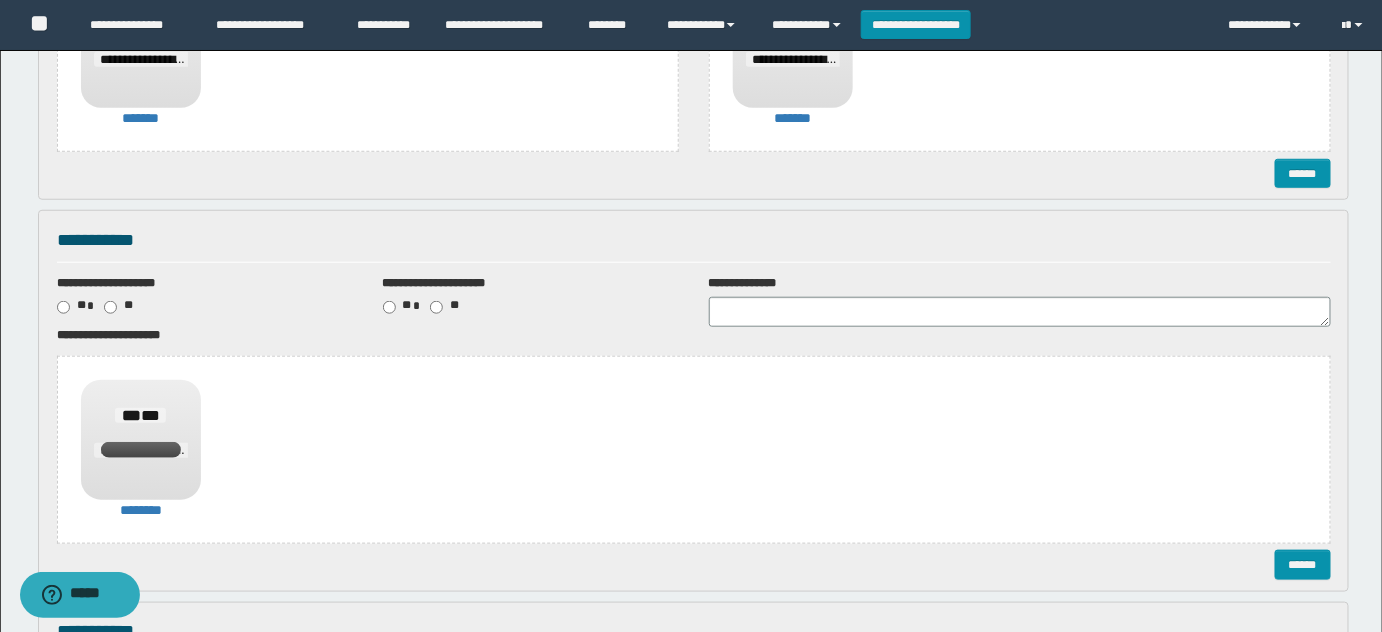 scroll, scrollTop: 636, scrollLeft: 0, axis: vertical 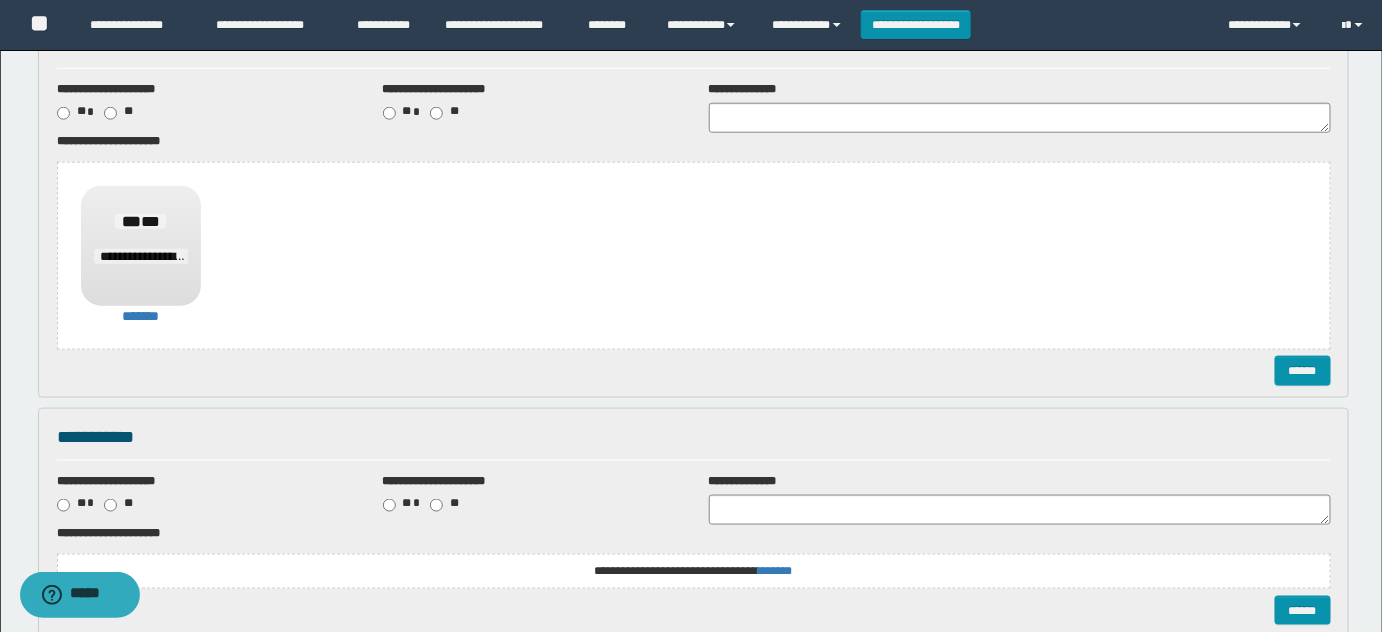 click on "**********" at bounding box center [0, 0] 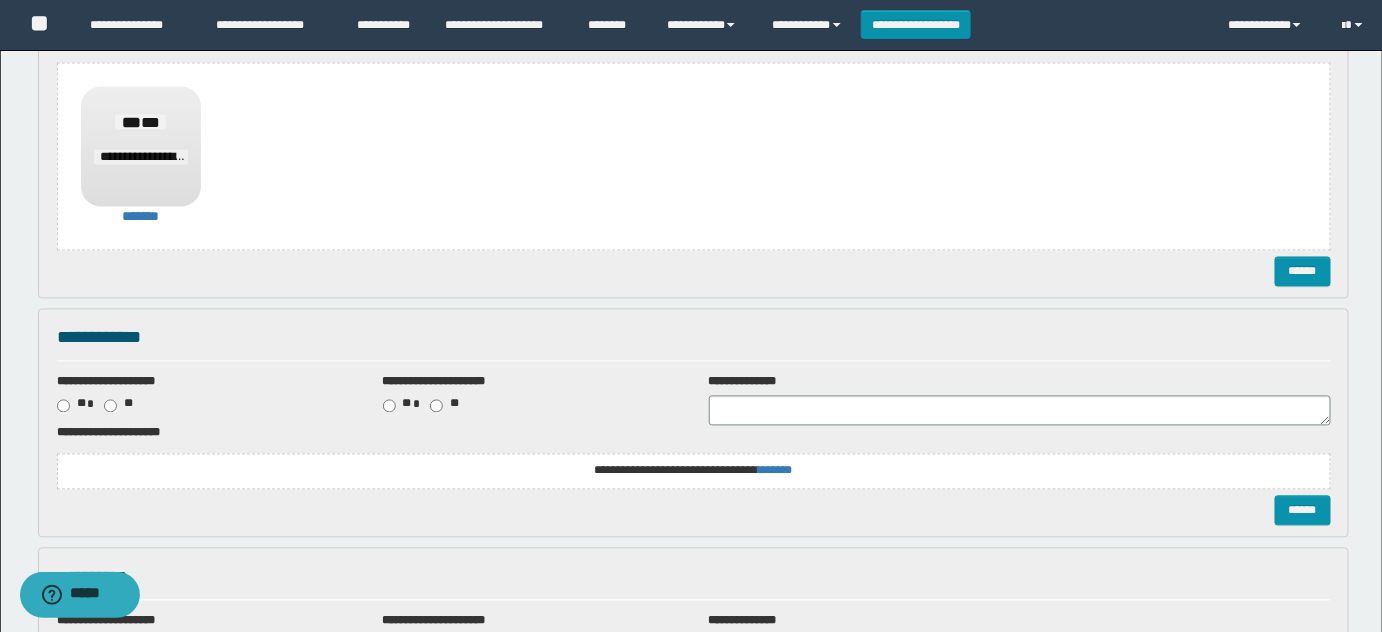 scroll, scrollTop: 1272, scrollLeft: 0, axis: vertical 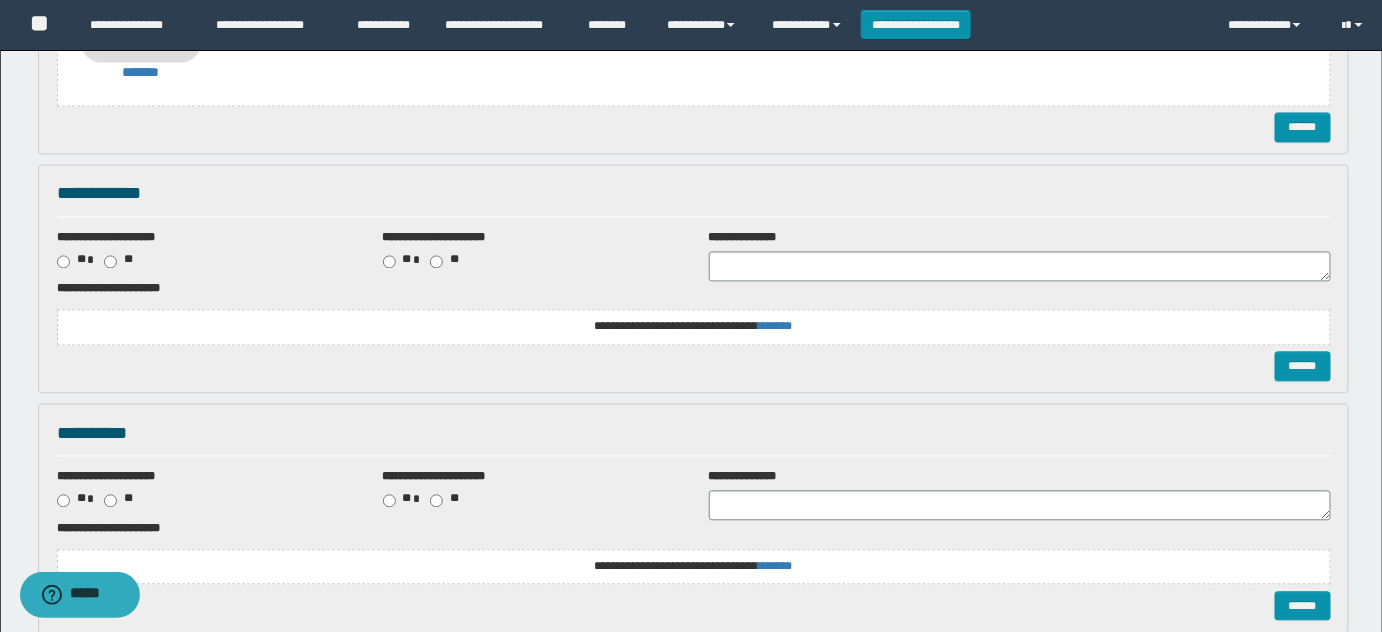 click on "**********" at bounding box center [694, 315] 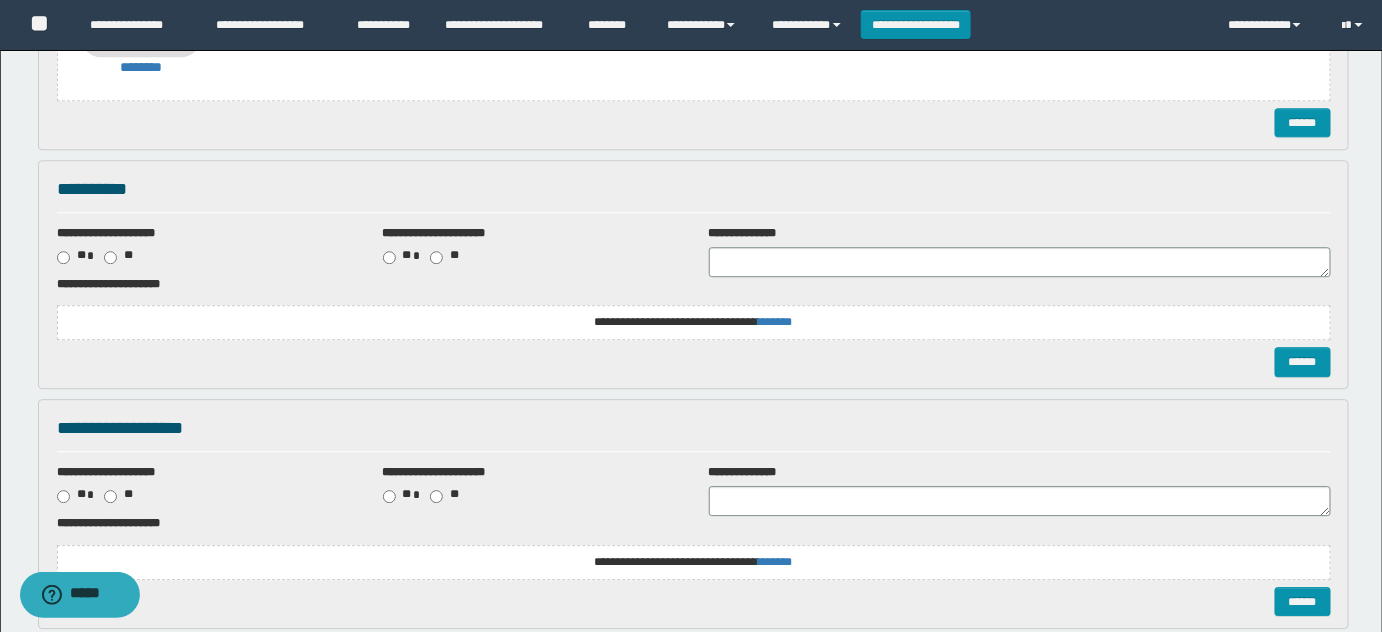 click on "**********" at bounding box center [694, -776] 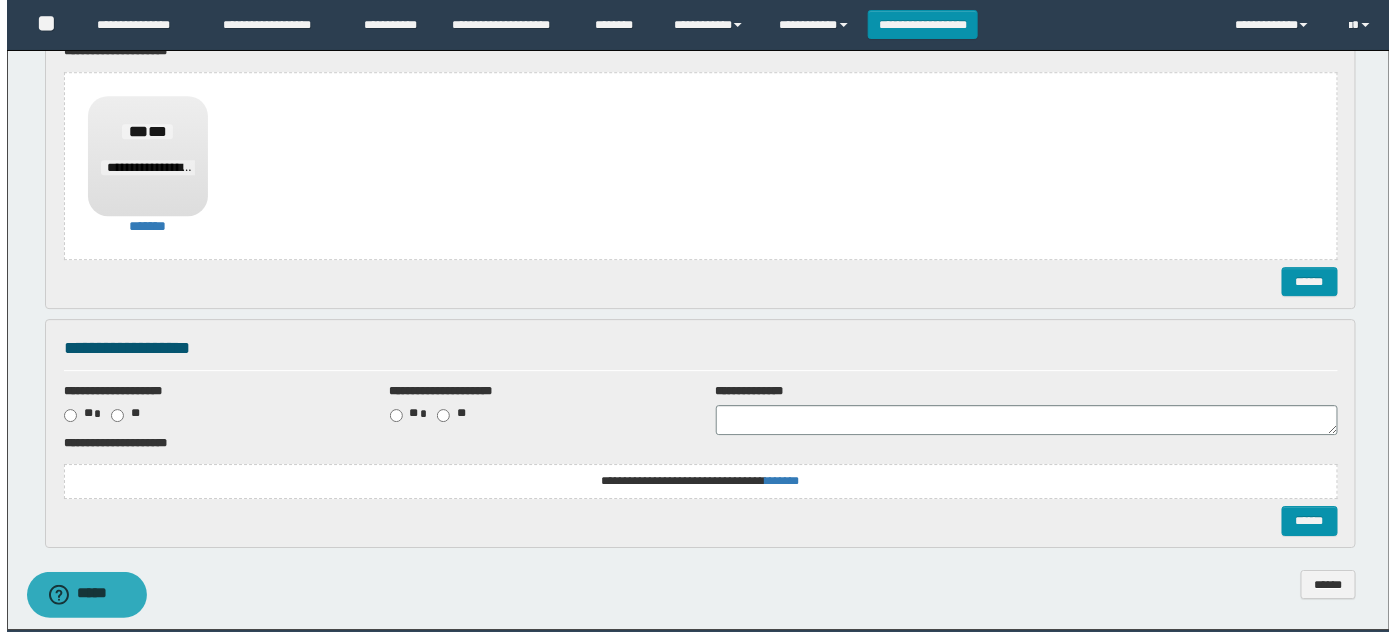scroll, scrollTop: 1973, scrollLeft: 0, axis: vertical 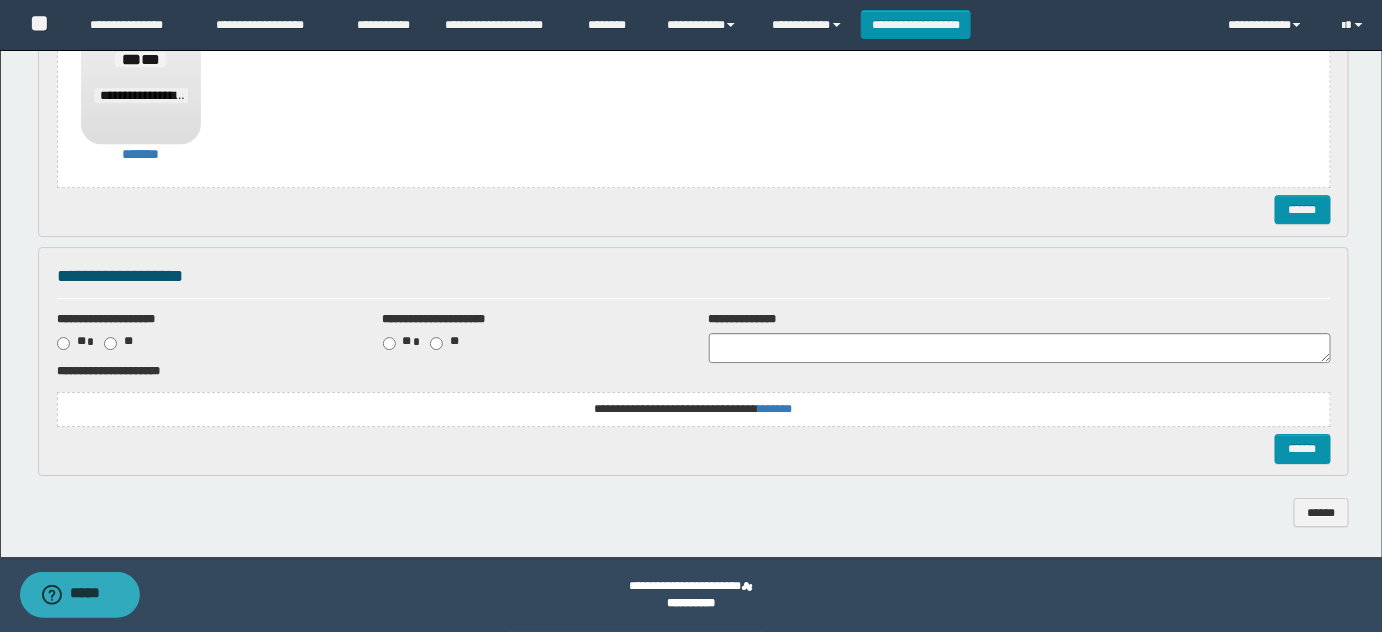 click on "**********" at bounding box center (0, 0) 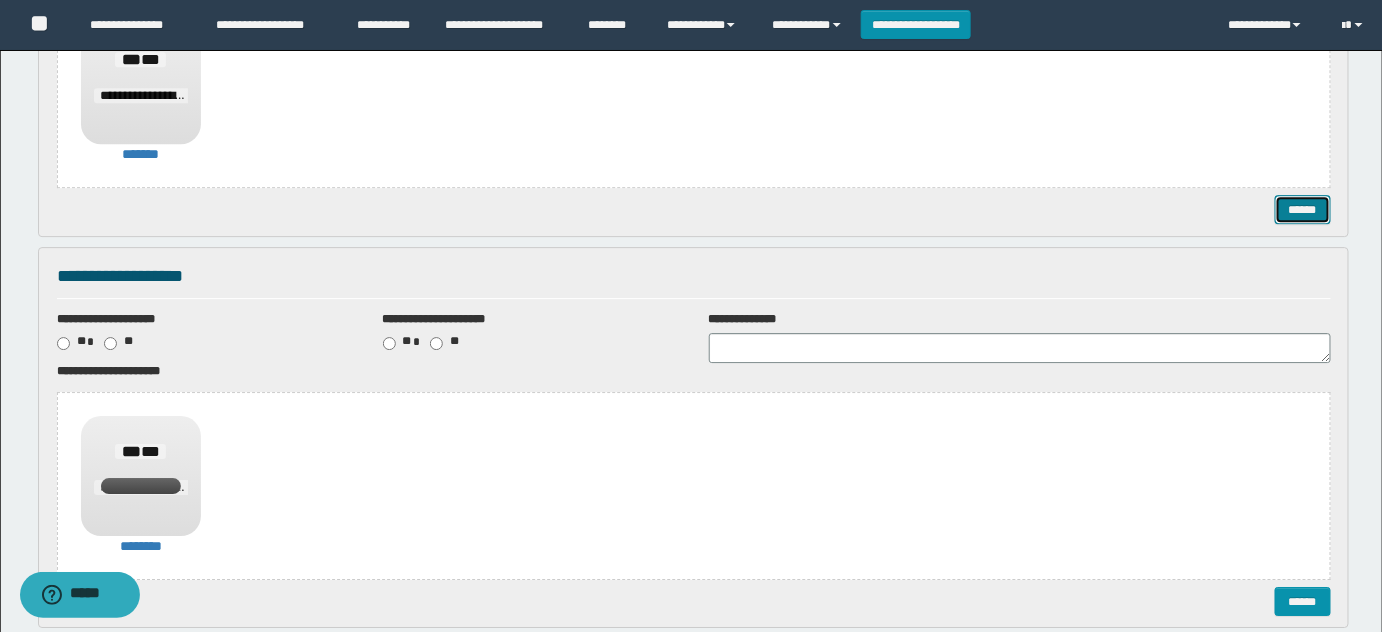 click on "******" at bounding box center (1302, 209) 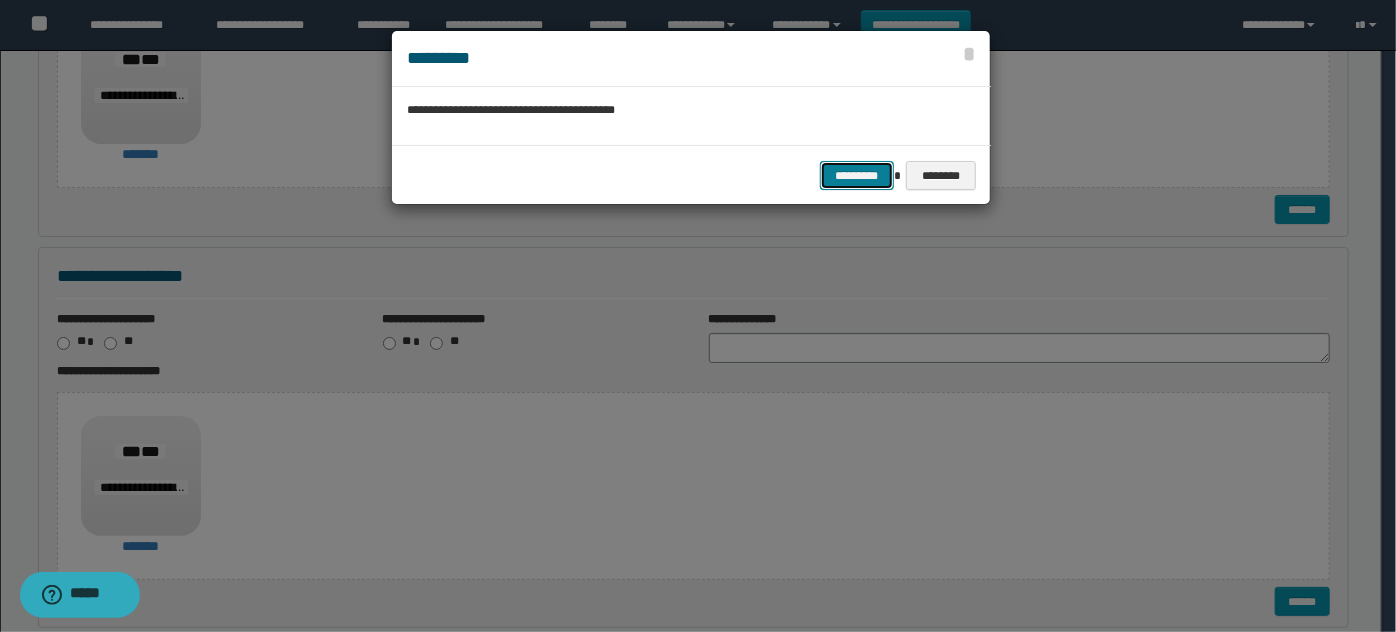click on "*********" at bounding box center [857, 175] 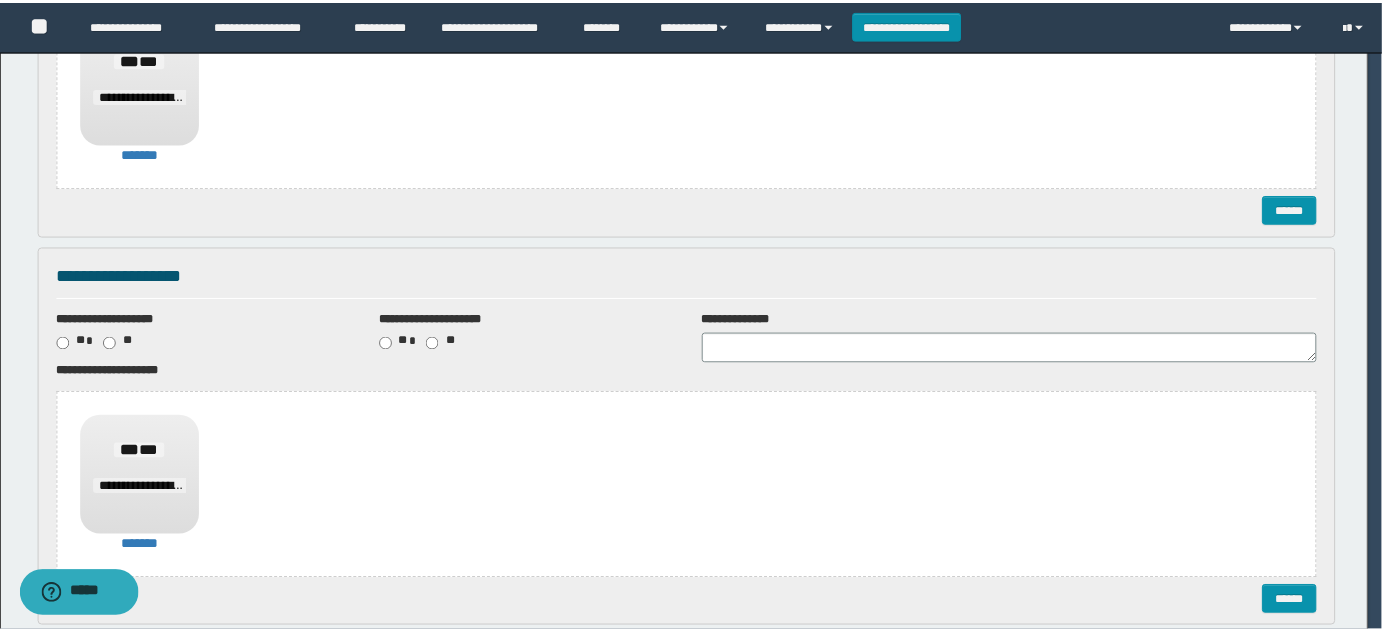 scroll, scrollTop: 0, scrollLeft: 0, axis: both 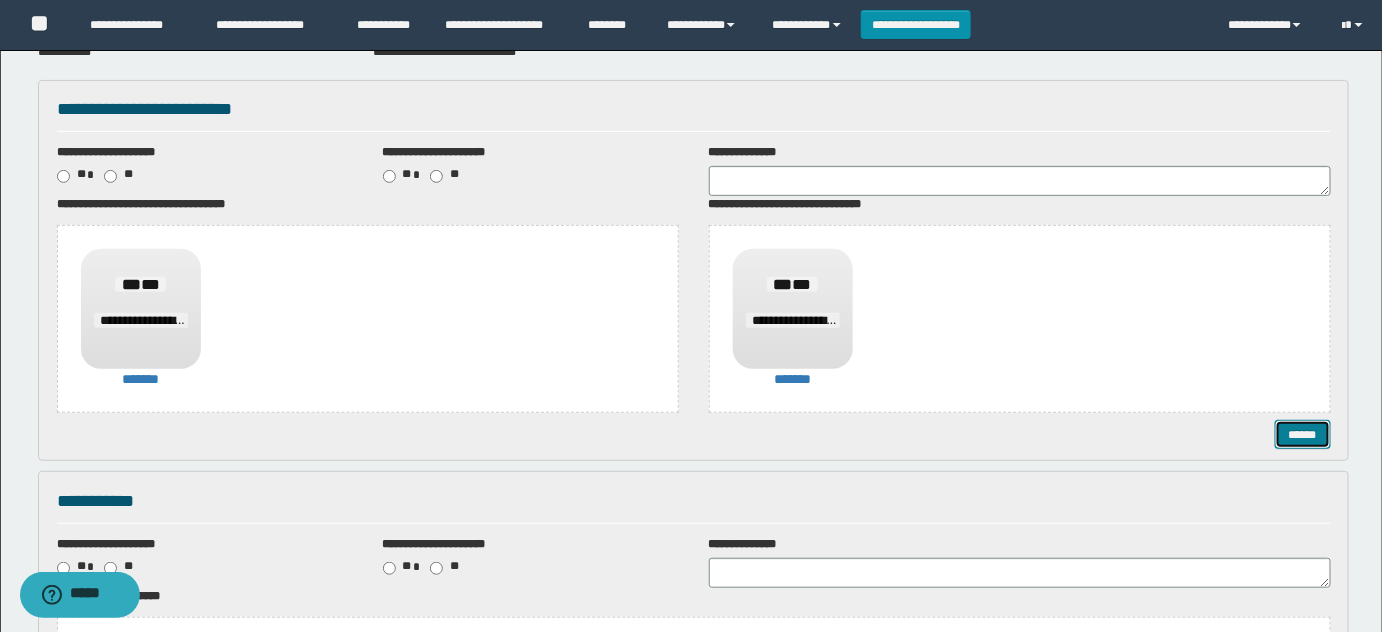 click on "******" at bounding box center [1302, 434] 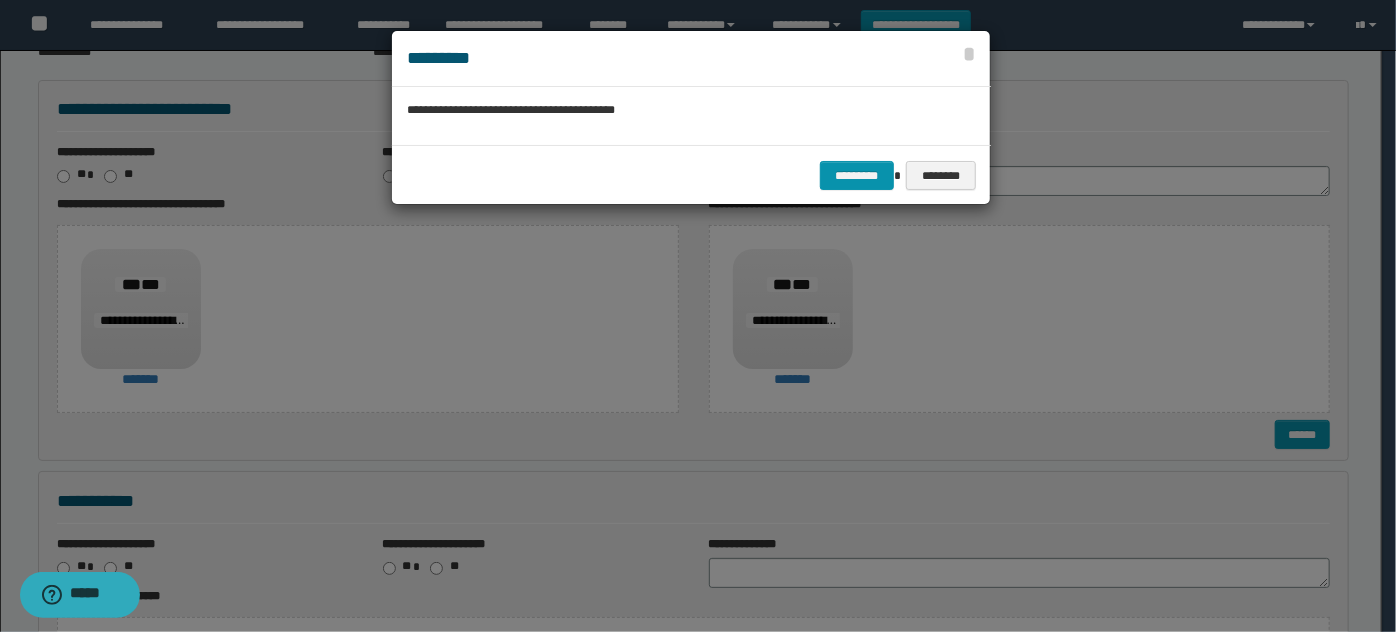 click on "*********
********" at bounding box center [691, 175] 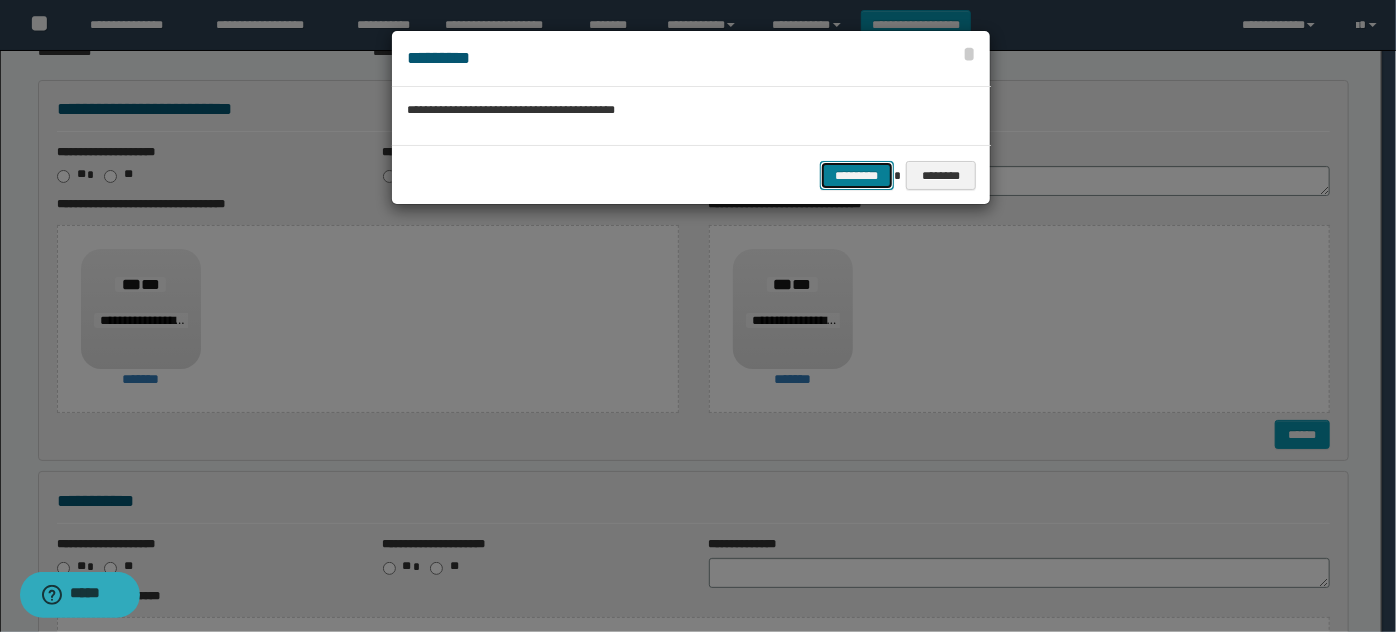 click on "*********" at bounding box center [857, 175] 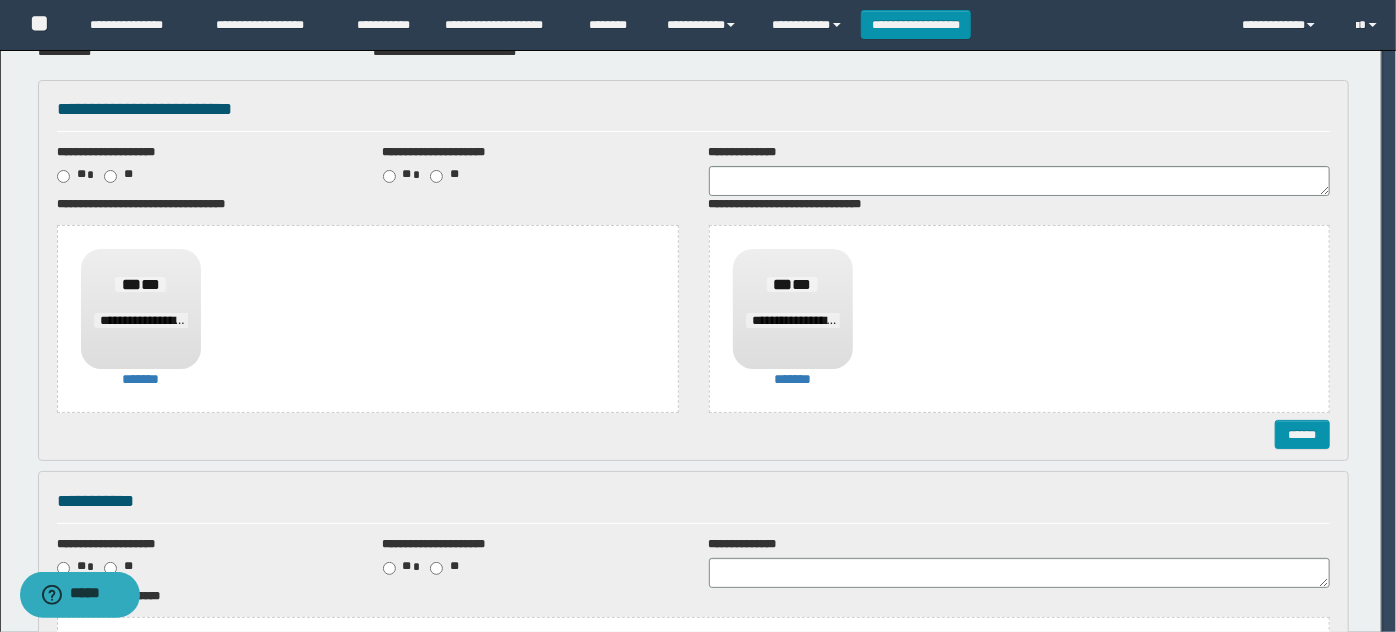 scroll, scrollTop: 0, scrollLeft: 0, axis: both 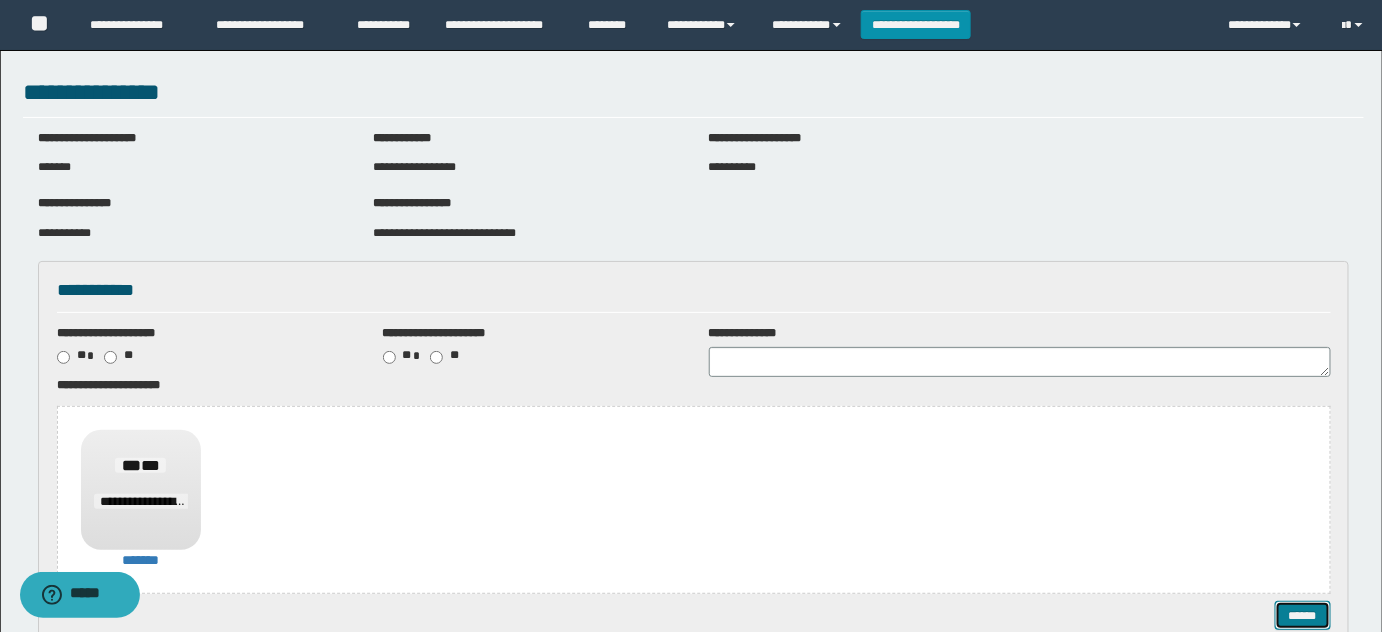 click on "******" at bounding box center (1302, 615) 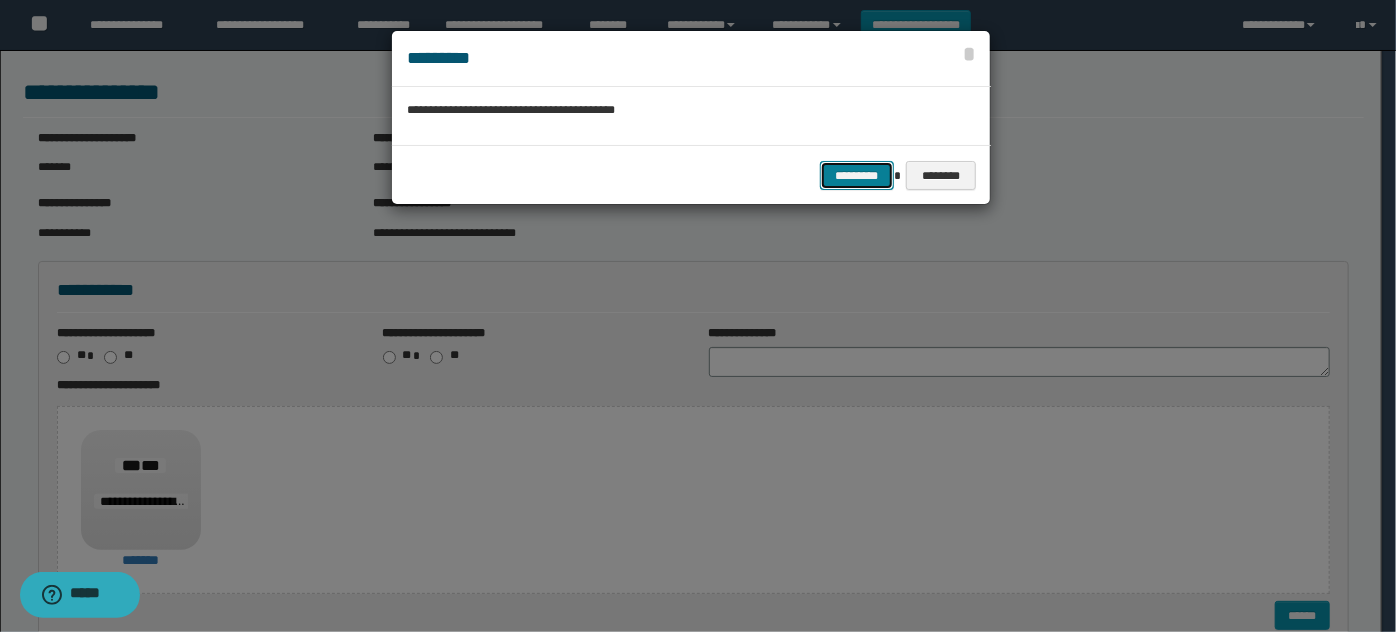 click on "*********" at bounding box center [857, 175] 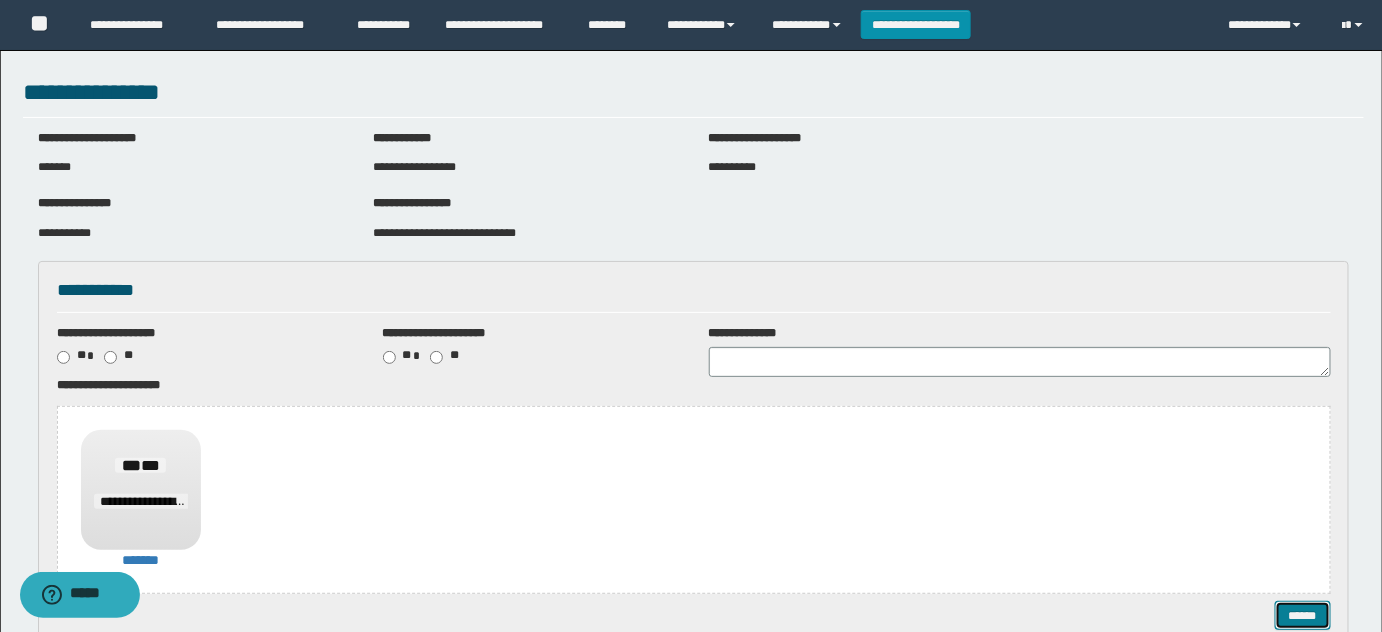 click on "******" at bounding box center [1302, 615] 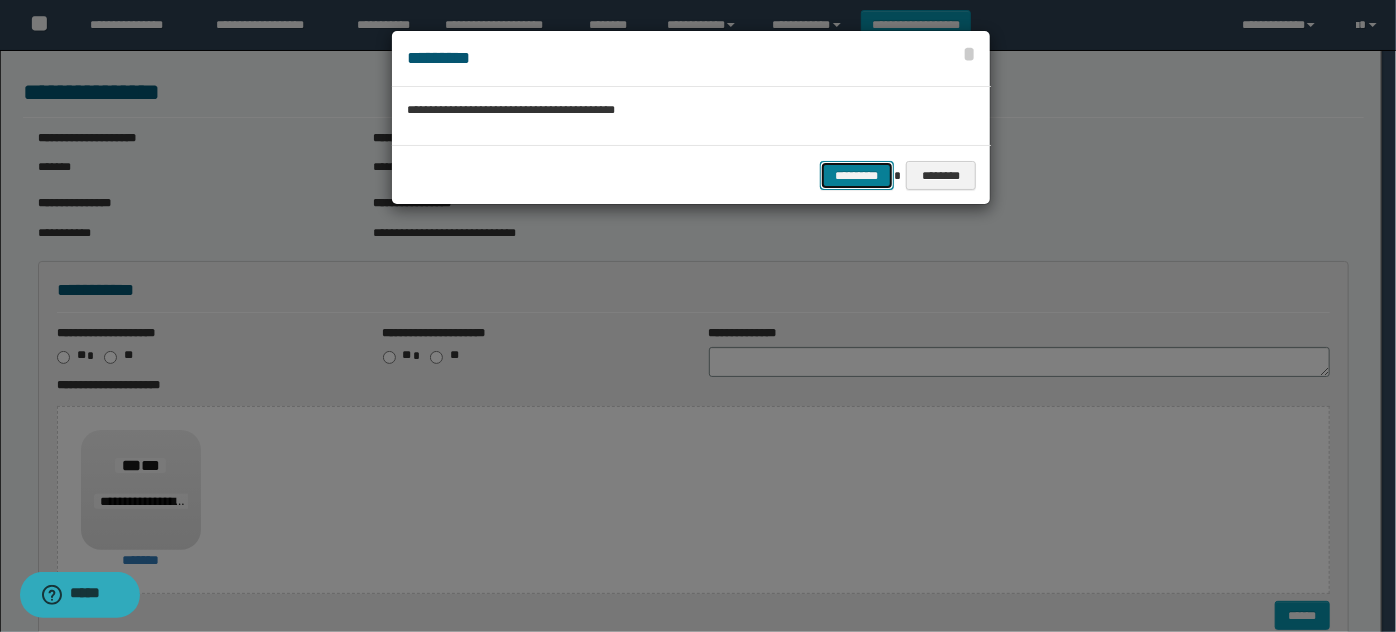 click on "*********" at bounding box center [857, 175] 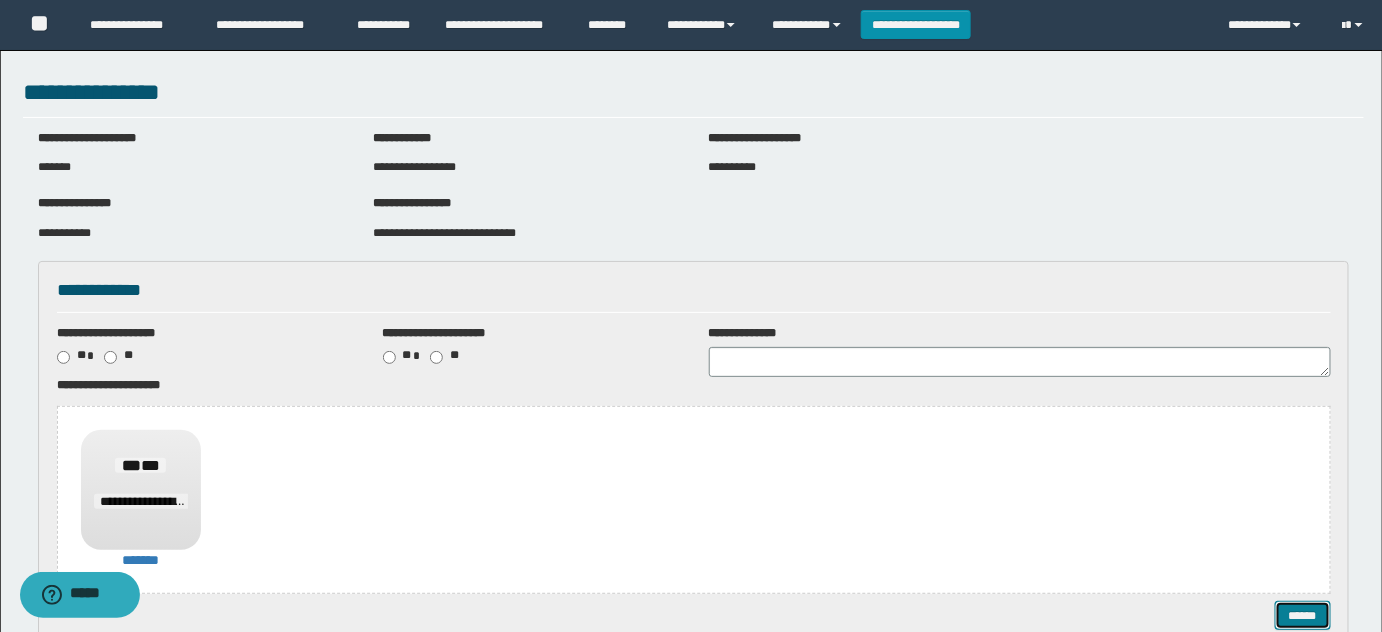 click on "******" at bounding box center [1302, 615] 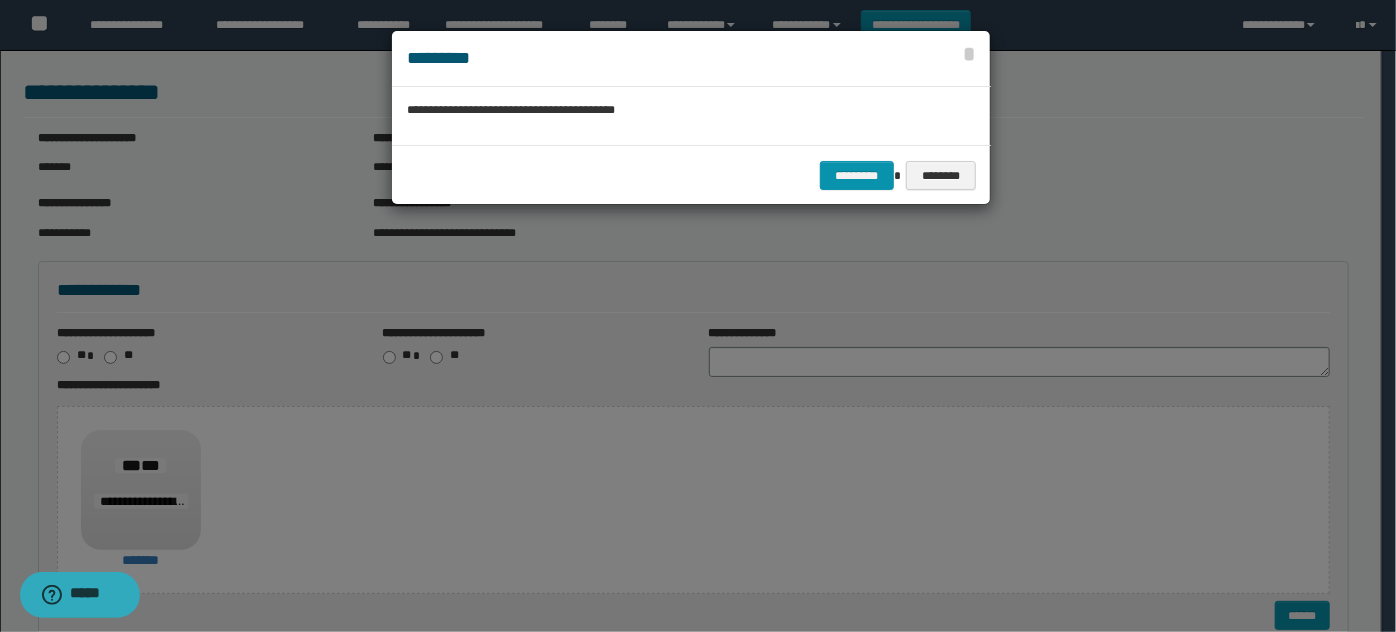 click on "*********
********" at bounding box center (691, 175) 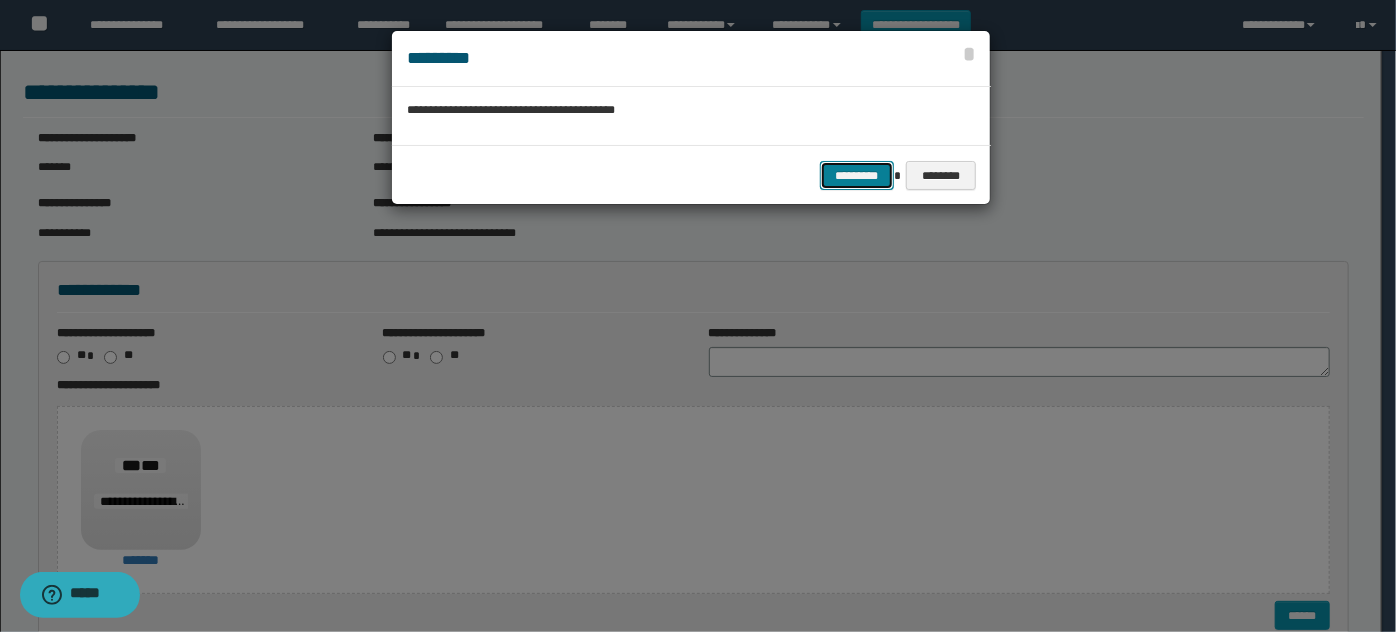 click on "*********" at bounding box center (857, 175) 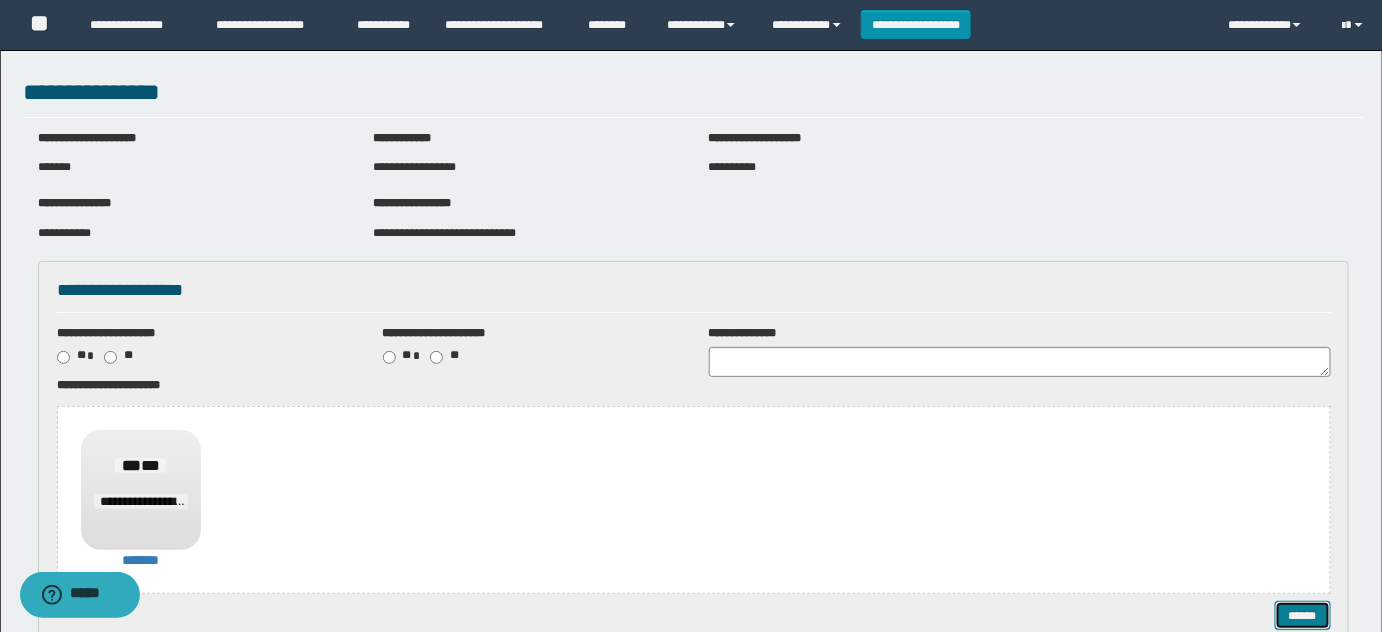 click on "******" at bounding box center [1302, 615] 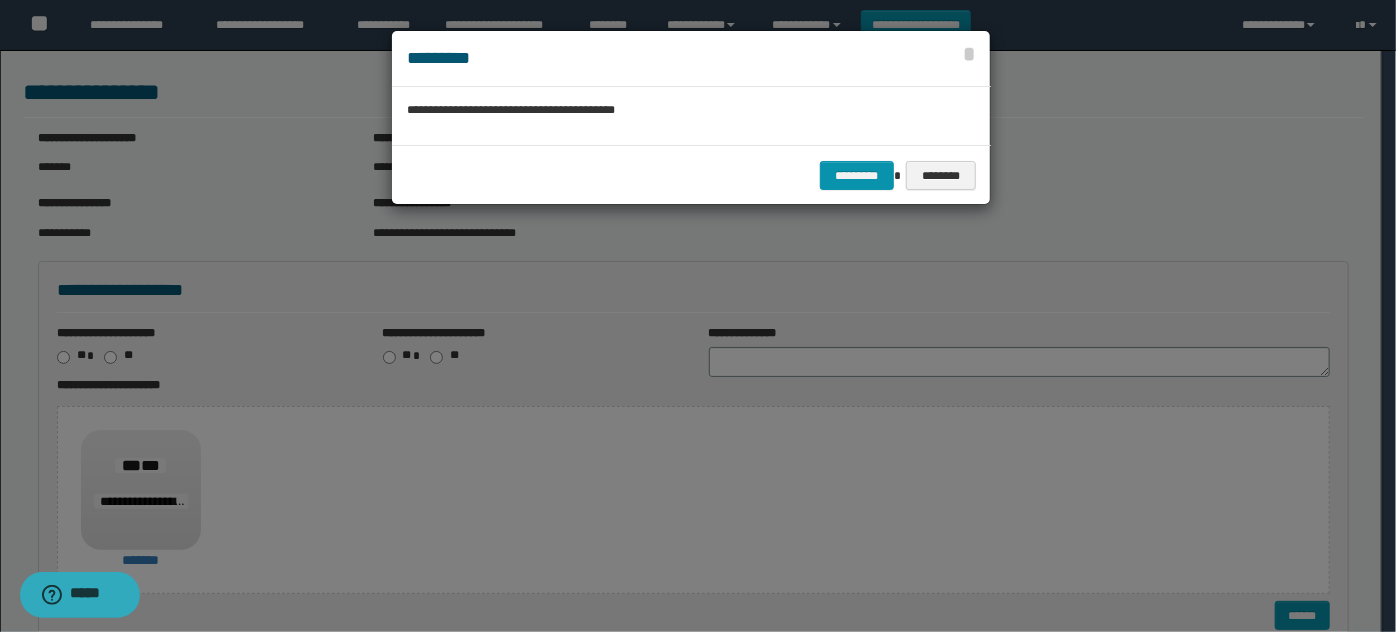 click on "*********
********" at bounding box center (691, 175) 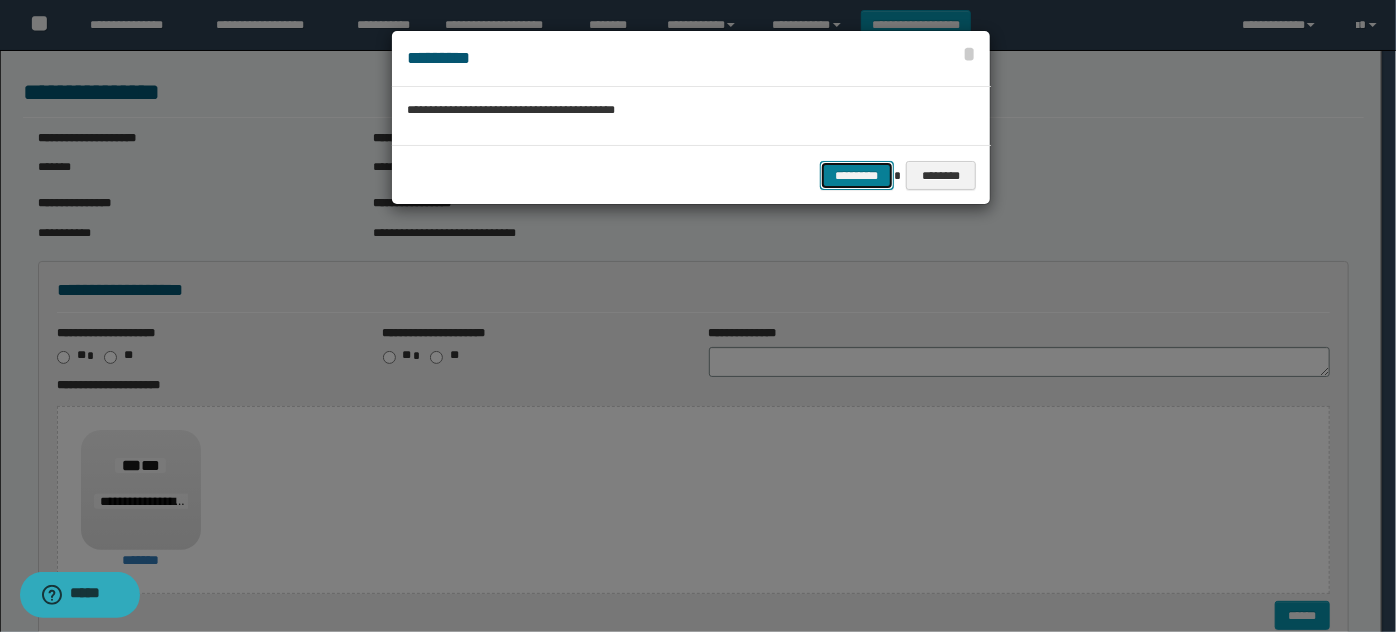 click on "*********" at bounding box center (857, 175) 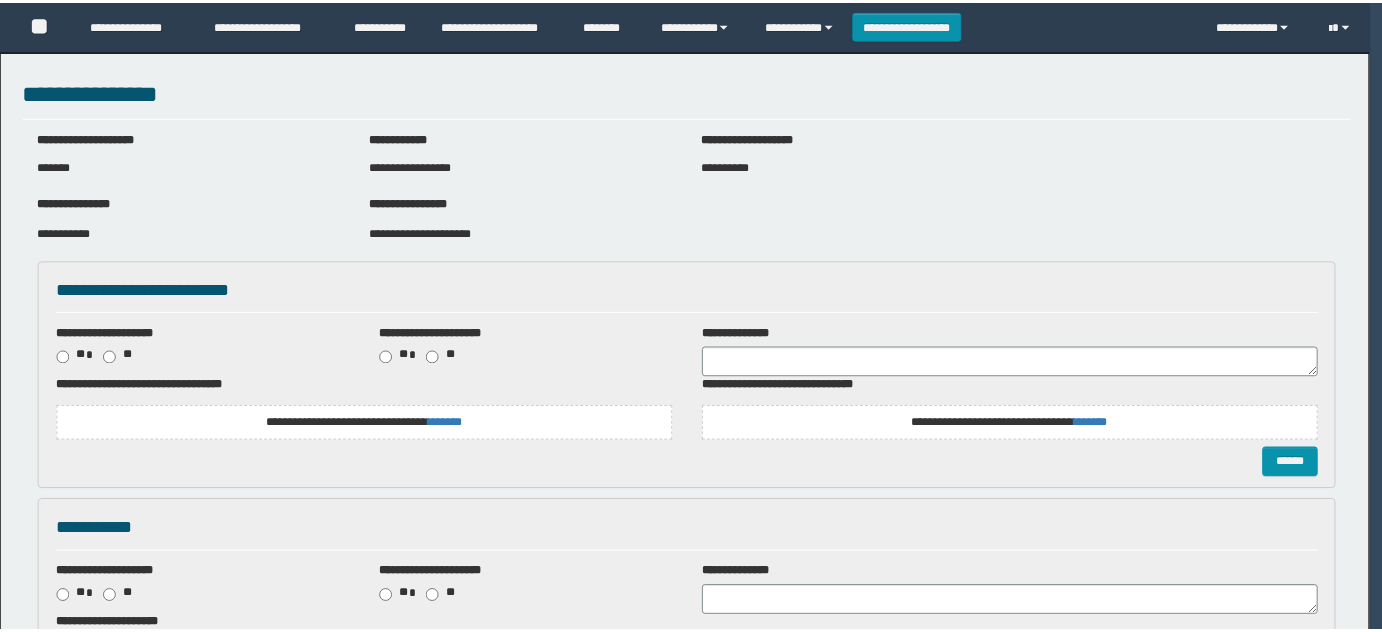 scroll, scrollTop: 0, scrollLeft: 0, axis: both 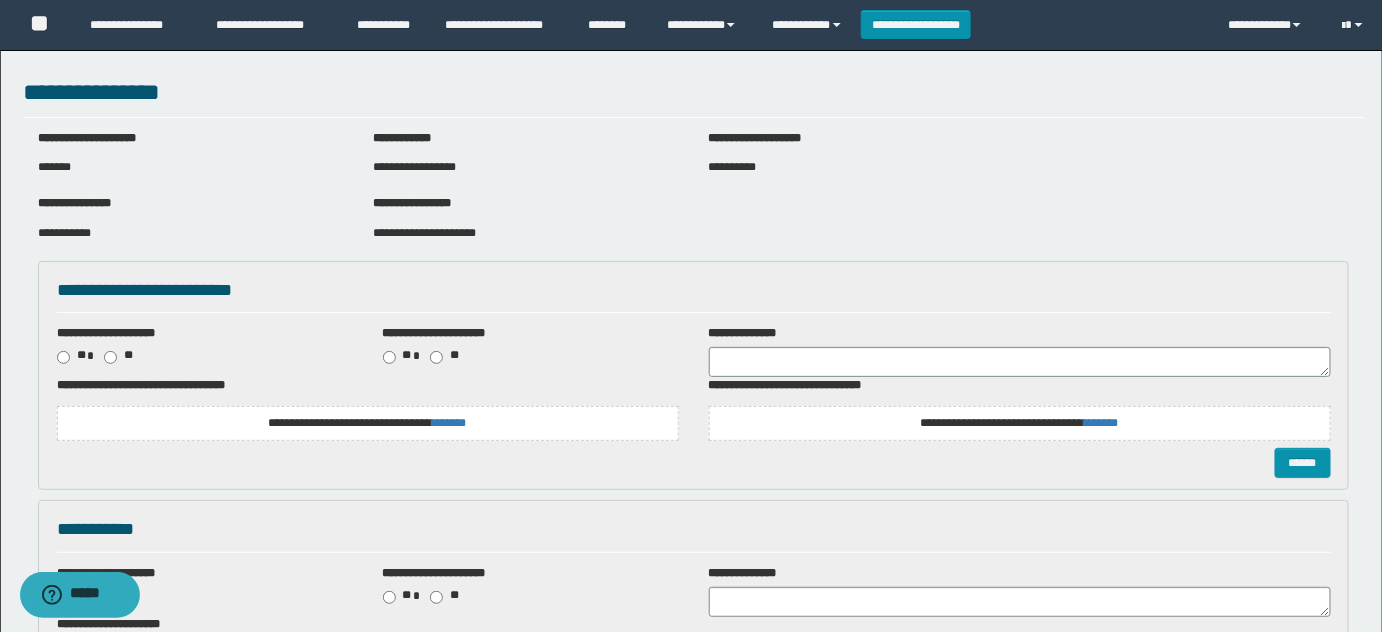 click on "**********" at bounding box center (368, 423) 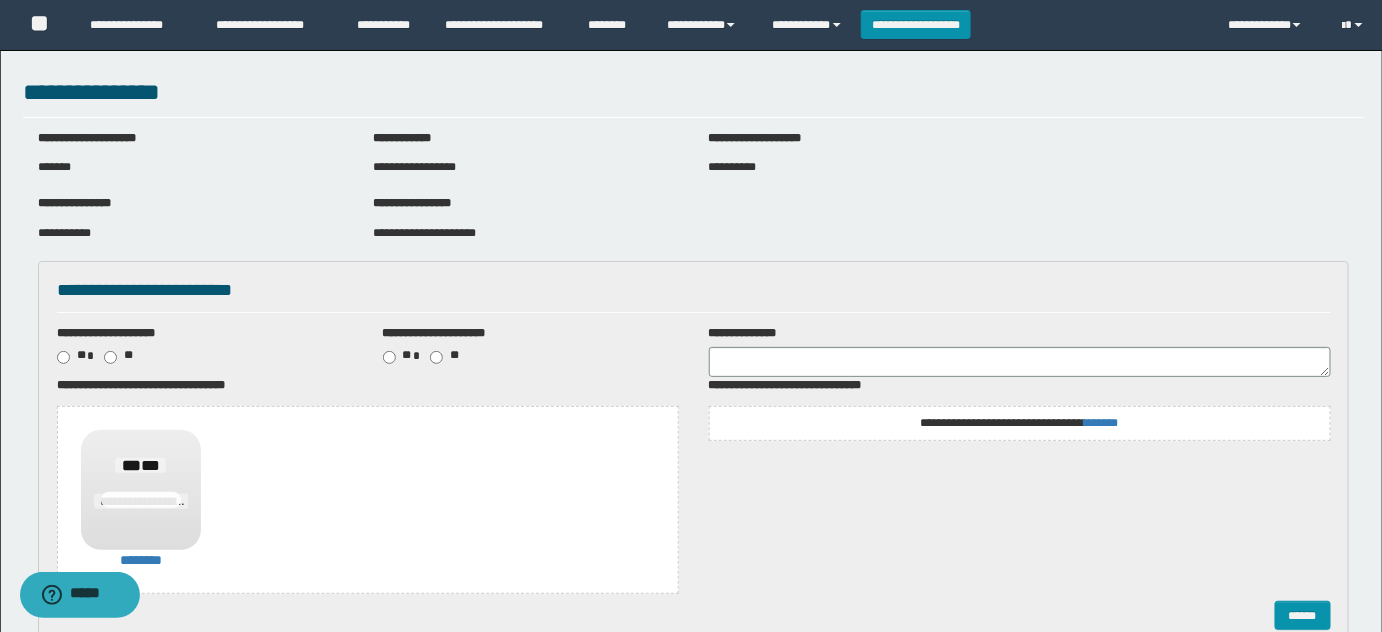 click on "**********" at bounding box center [1019, 423] 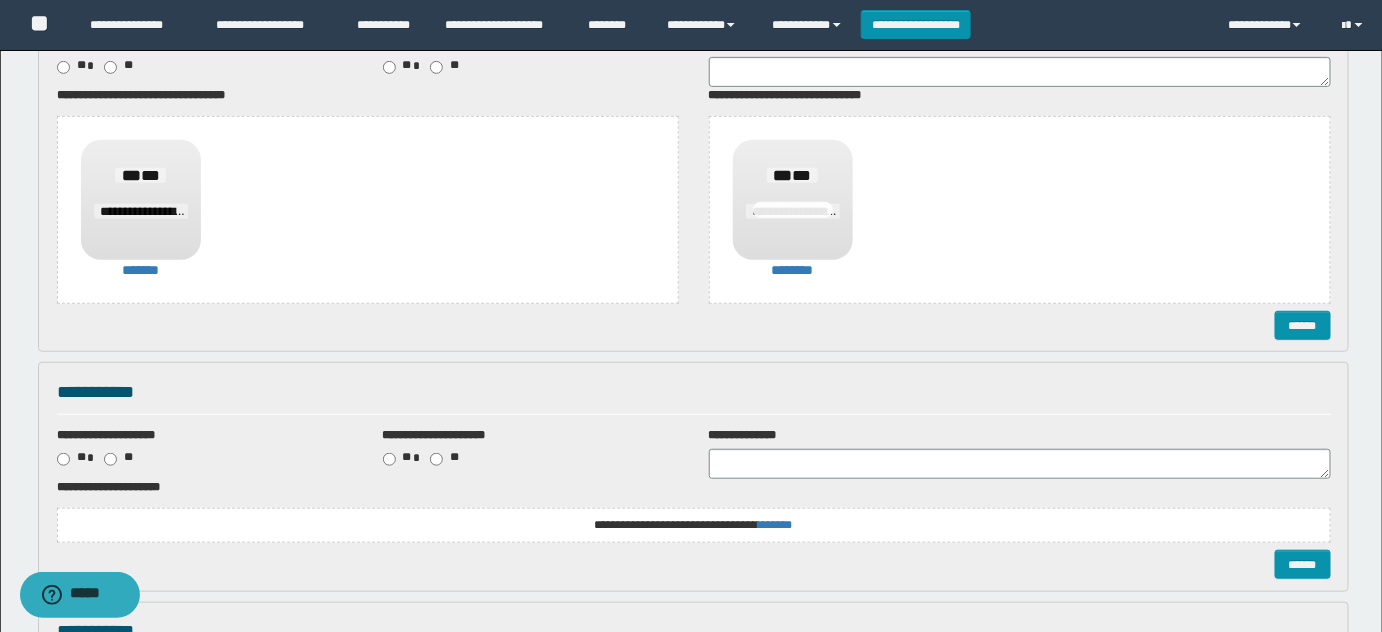 scroll, scrollTop: 363, scrollLeft: 0, axis: vertical 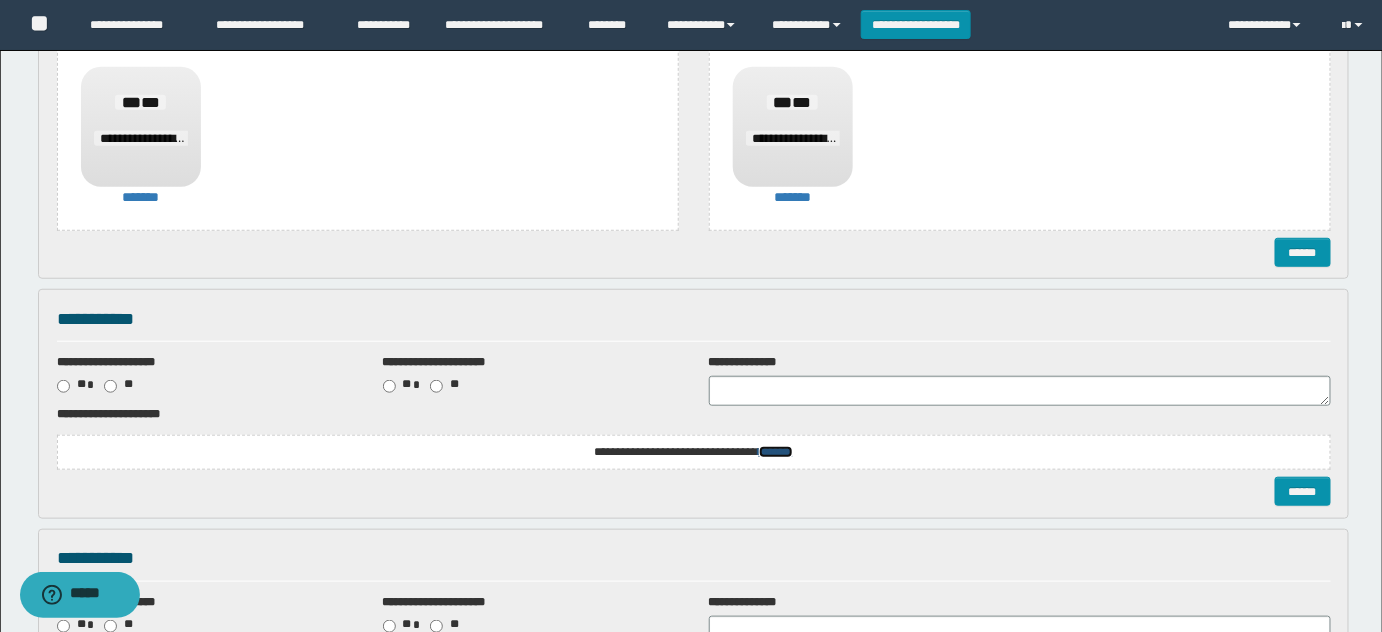 click on "*******" at bounding box center (776, 452) 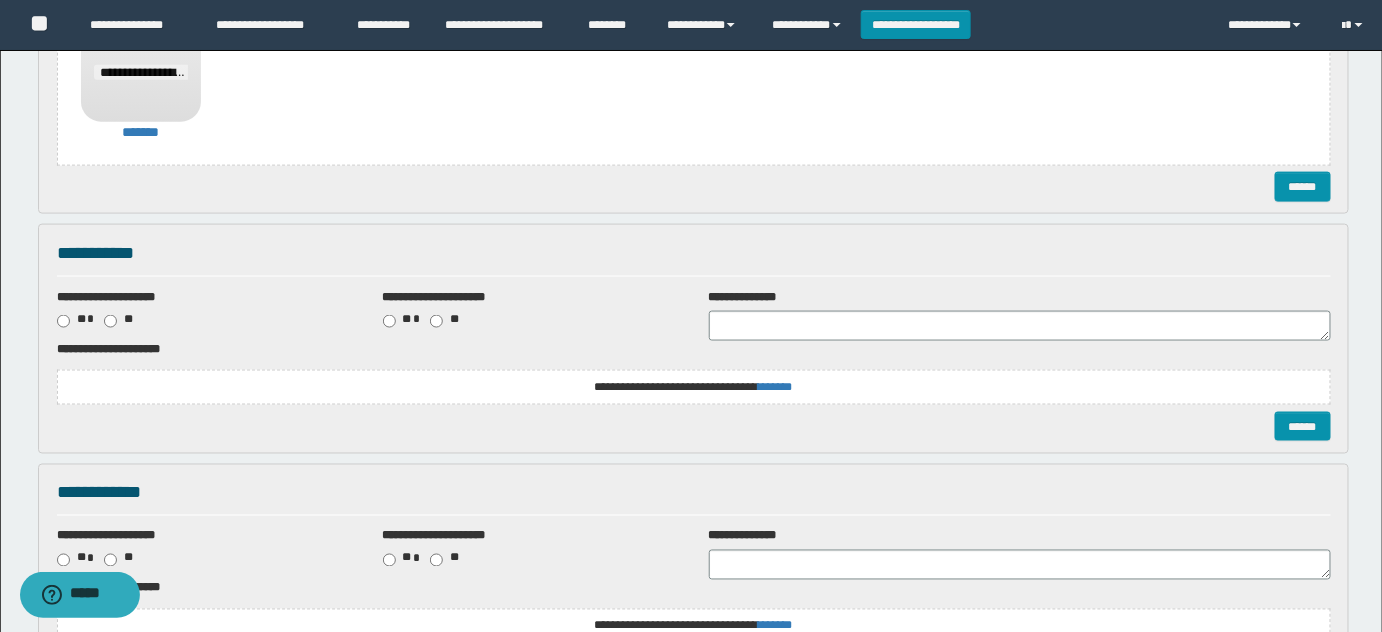scroll, scrollTop: 909, scrollLeft: 0, axis: vertical 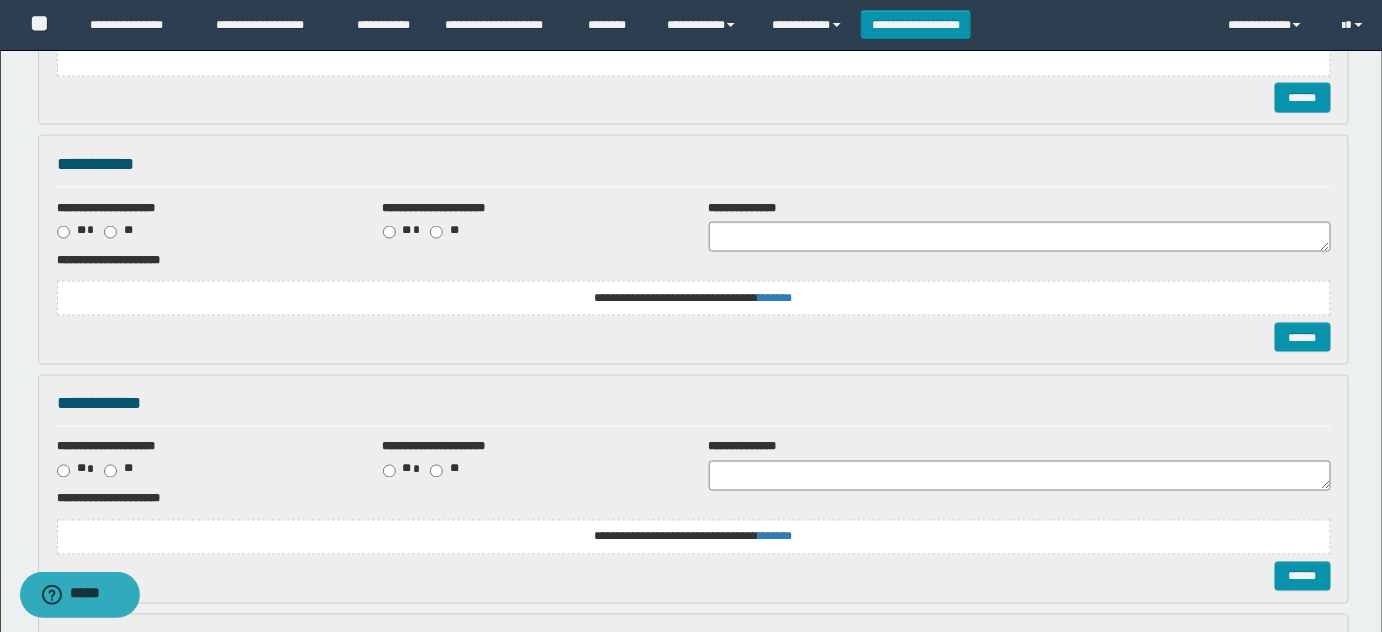 click on "**********" at bounding box center (694, 287) 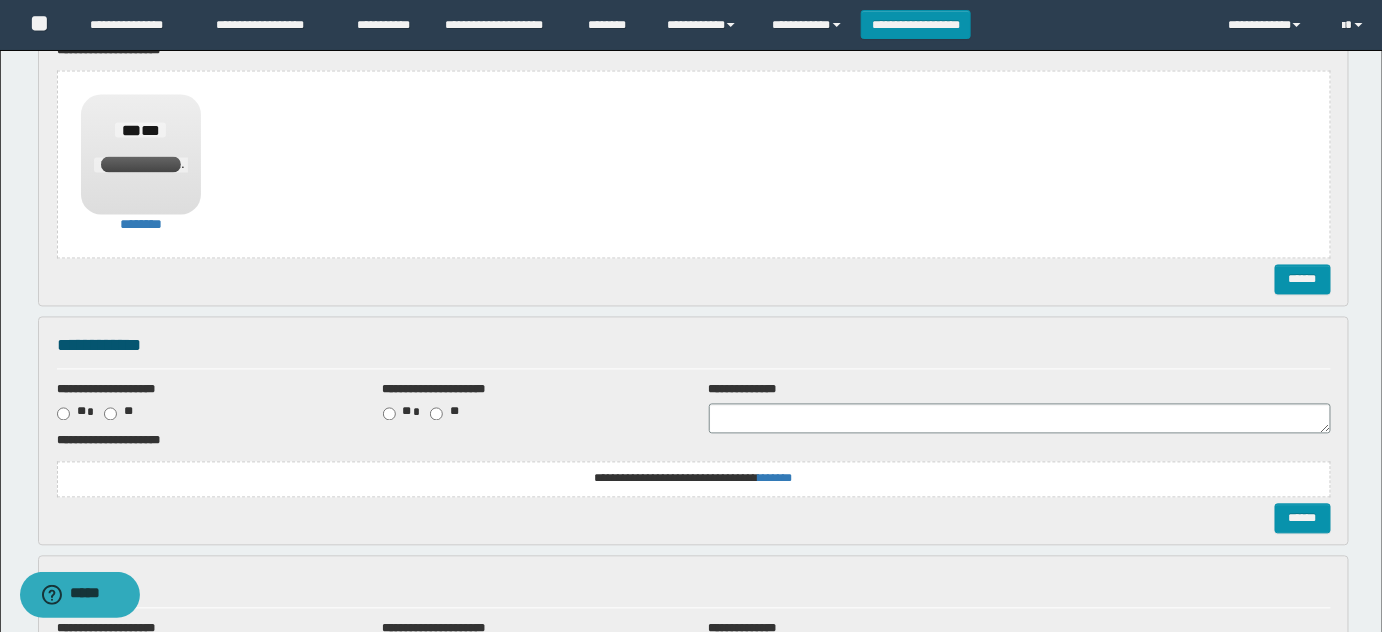 scroll, scrollTop: 1272, scrollLeft: 0, axis: vertical 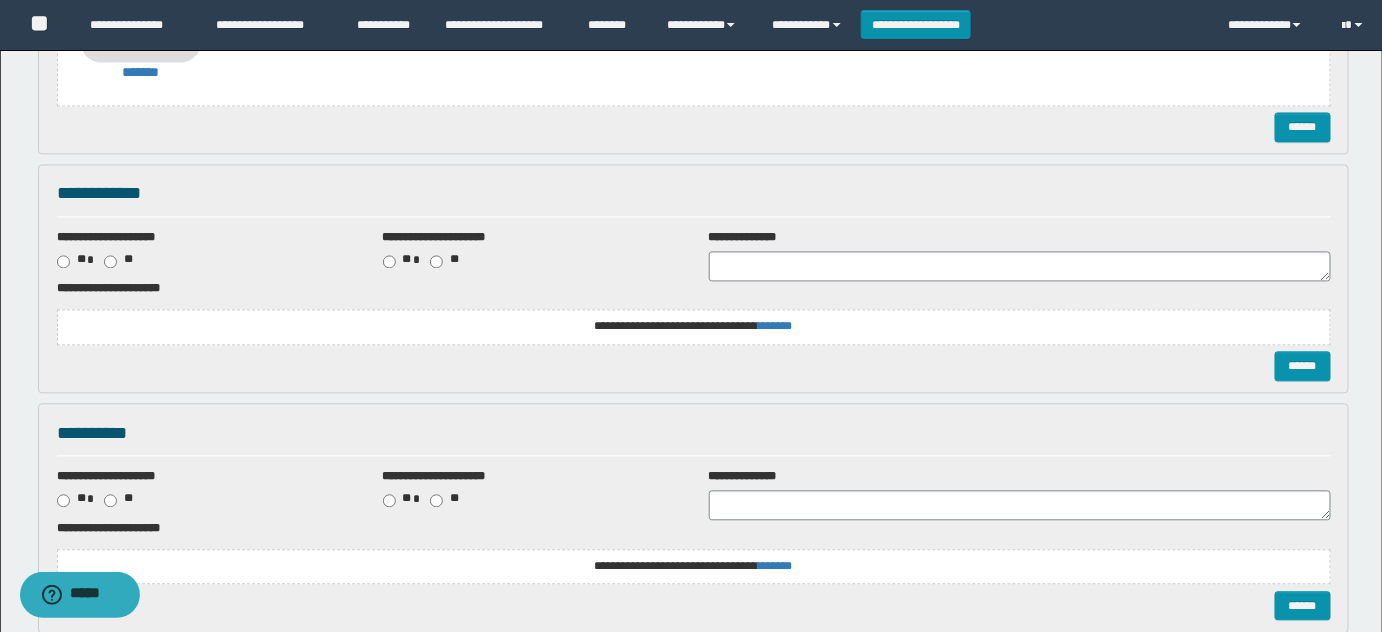 click on "**********" at bounding box center (694, 315) 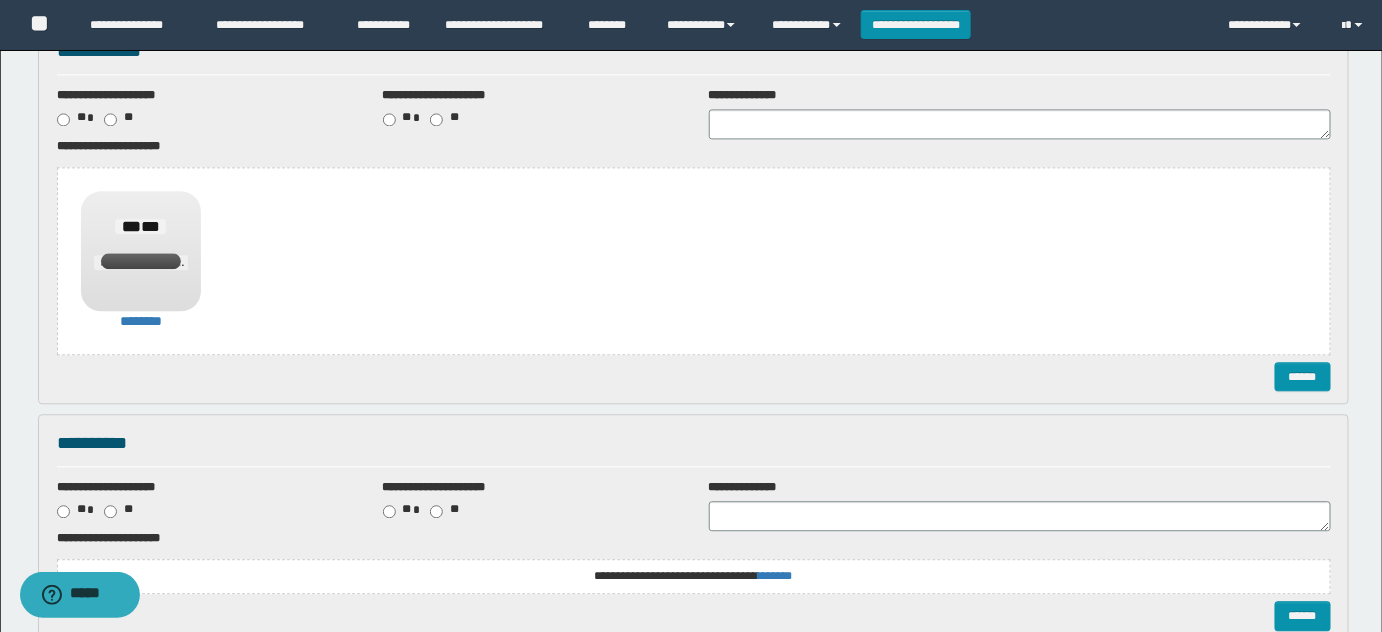 scroll, scrollTop: 1545, scrollLeft: 0, axis: vertical 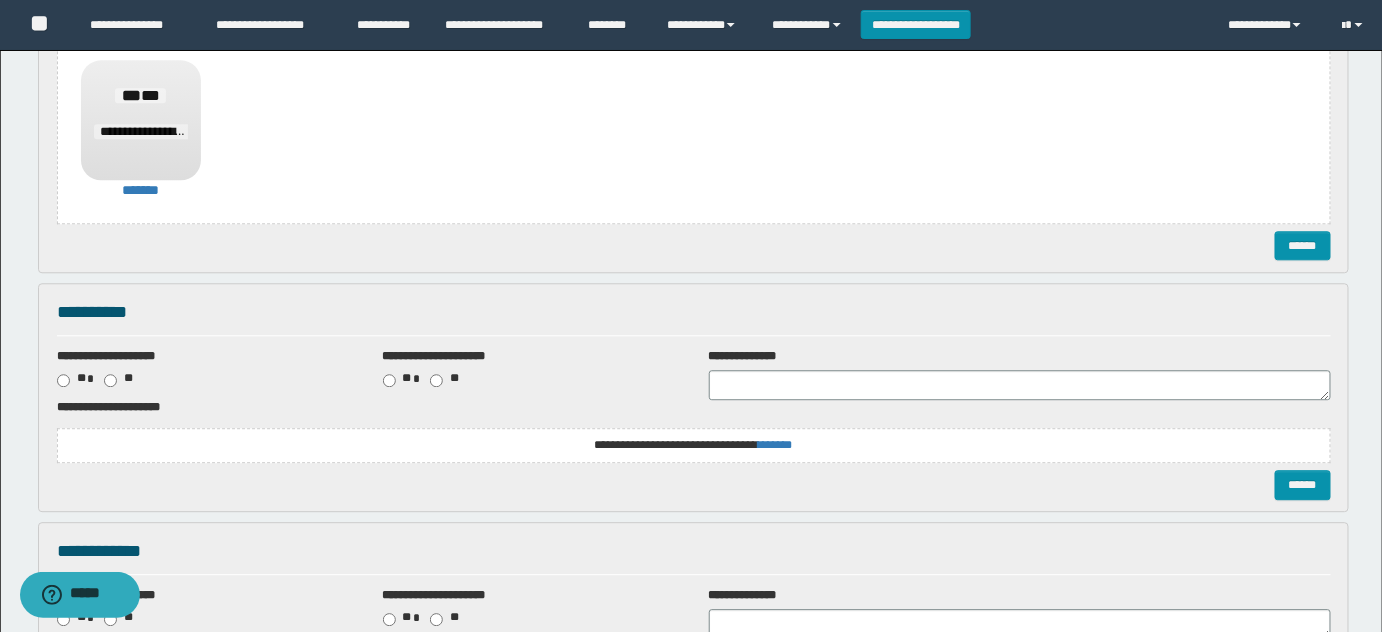click on "**********" at bounding box center (0, 0) 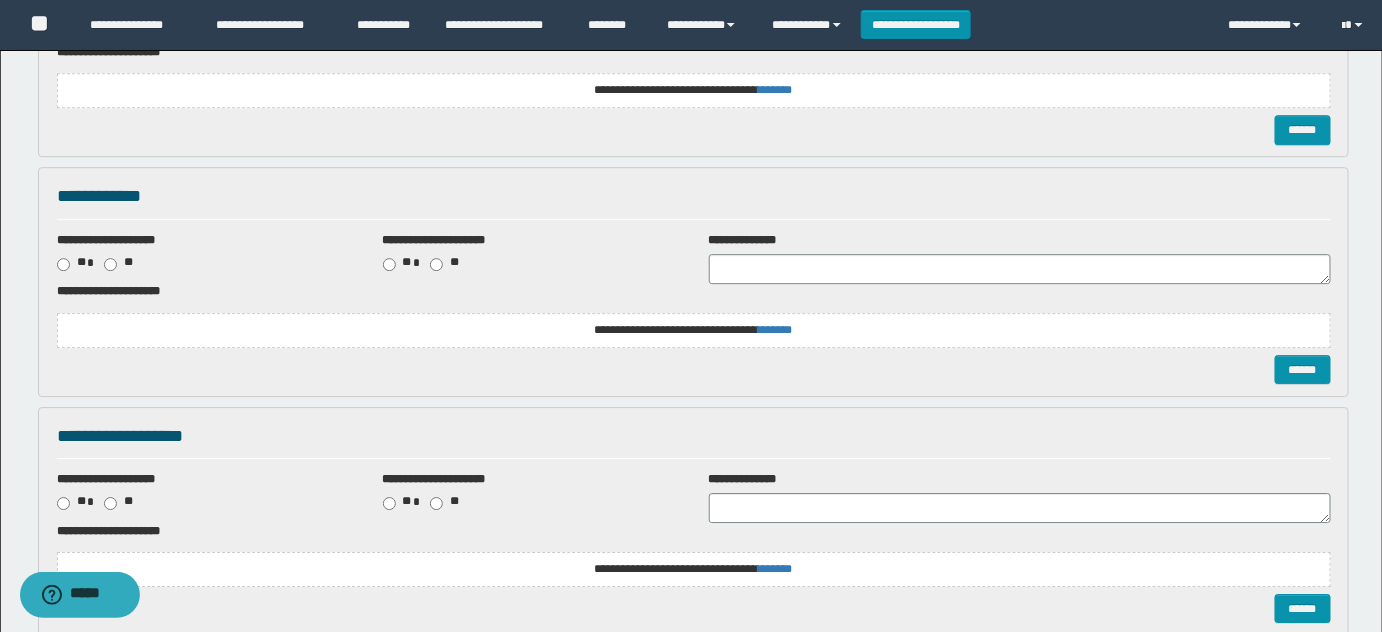 scroll, scrollTop: 1909, scrollLeft: 0, axis: vertical 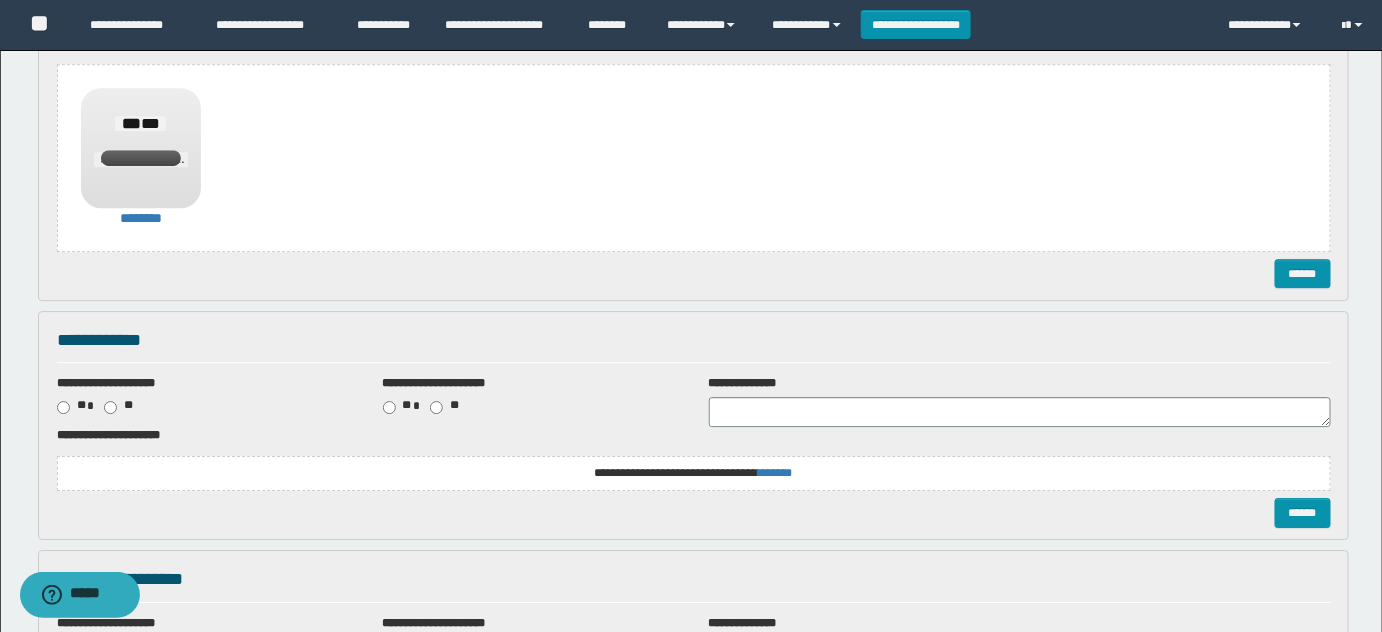 click on "**********" at bounding box center [694, -1017] 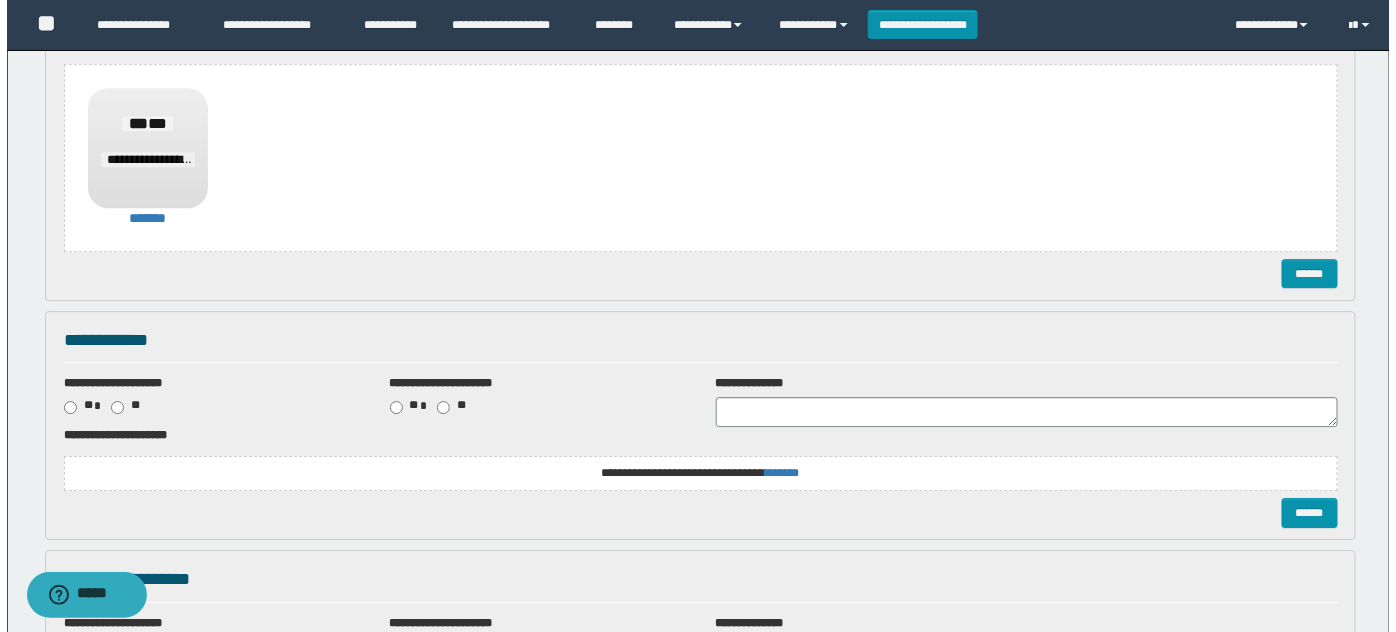 scroll, scrollTop: 2212, scrollLeft: 0, axis: vertical 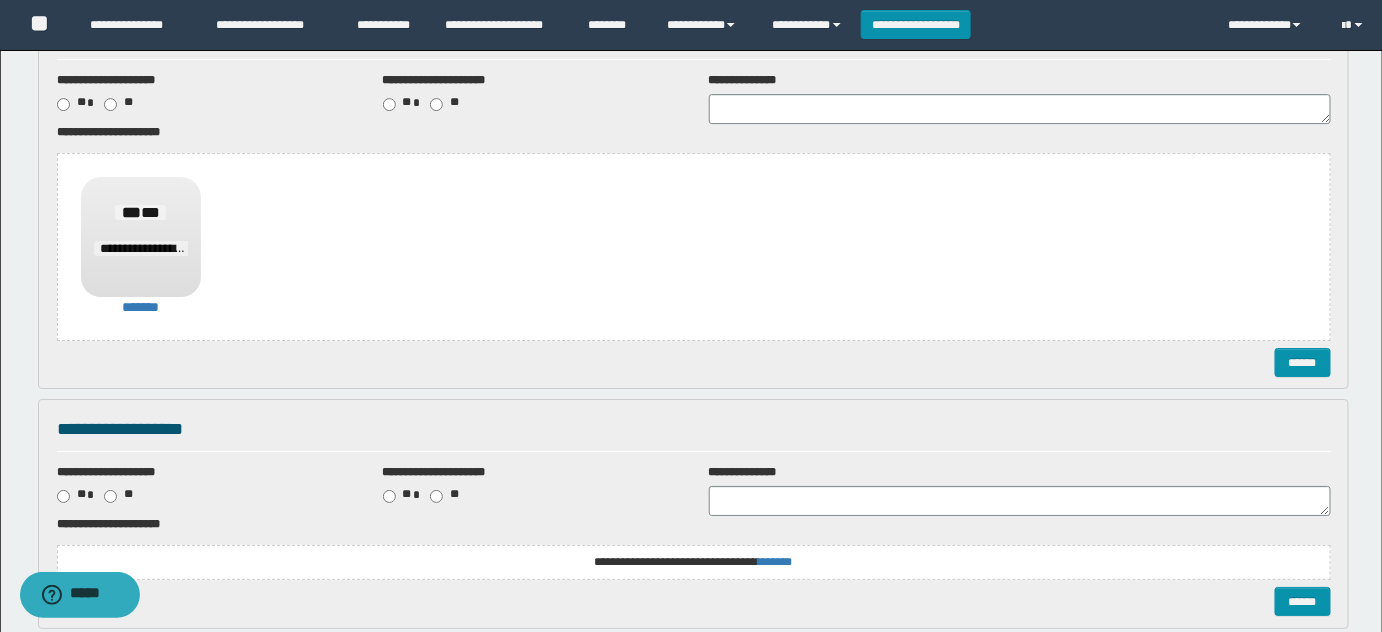 click on "**********" at bounding box center [0, 0] 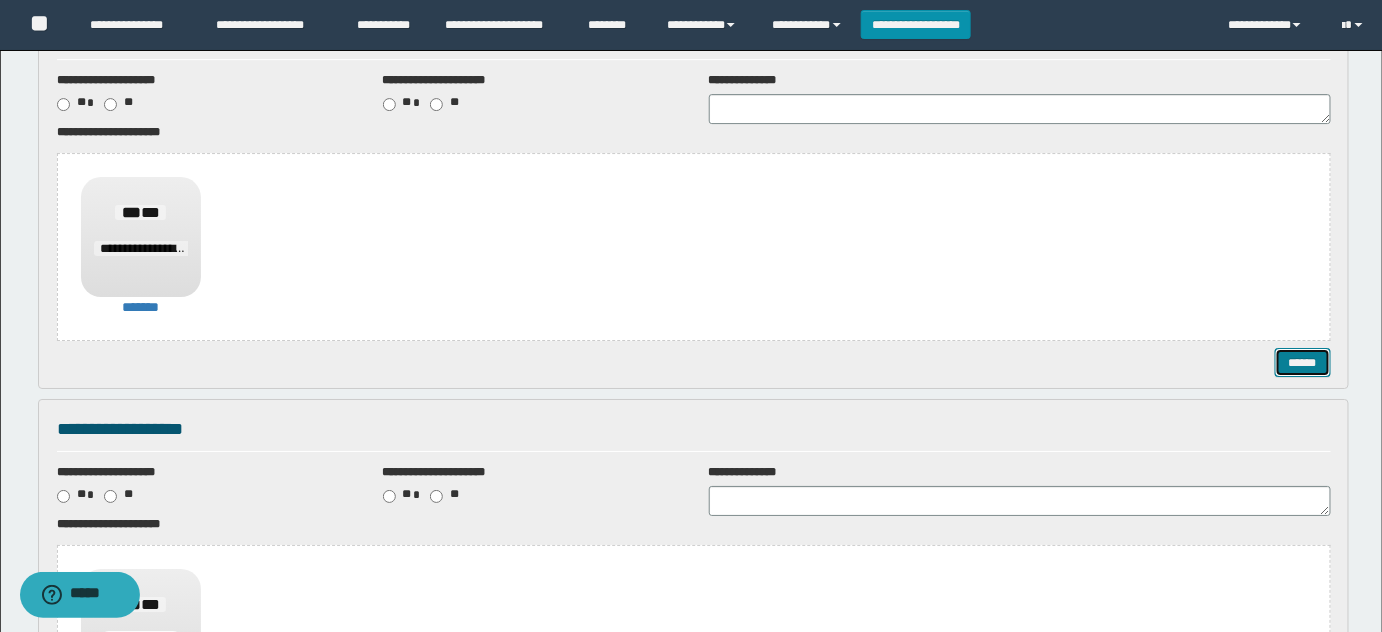 click on "******" at bounding box center [1302, 362] 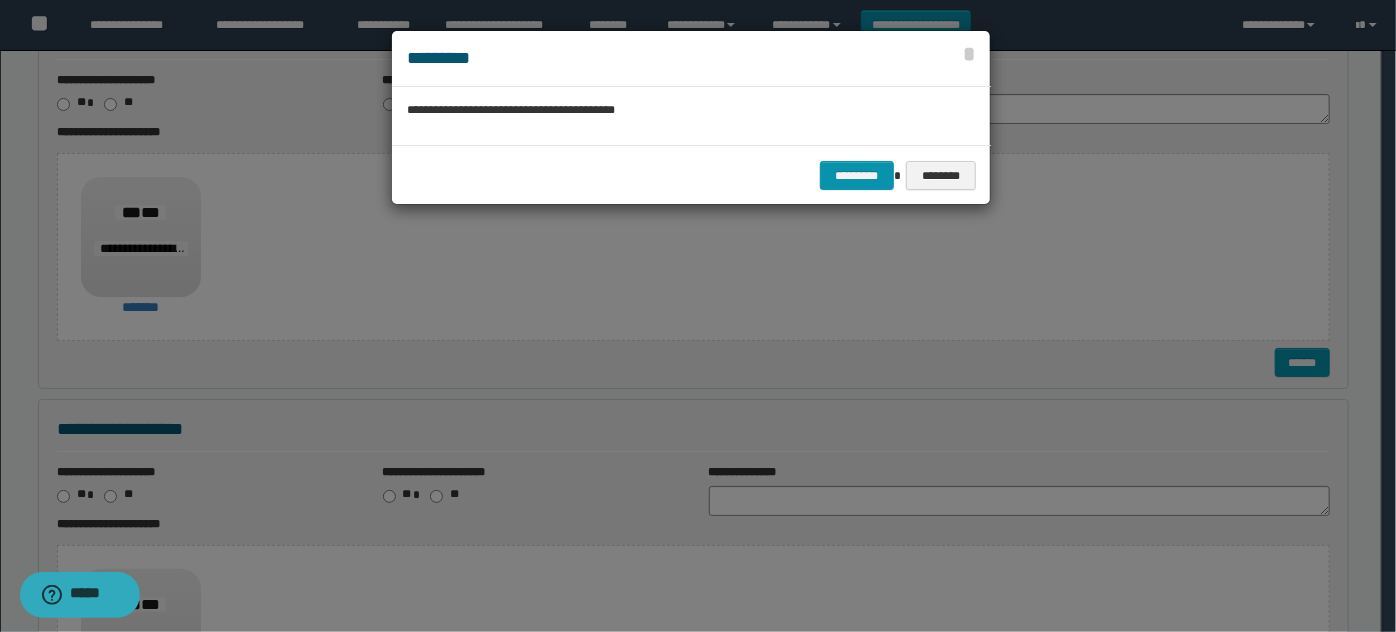 click on "*********
********" at bounding box center (691, 175) 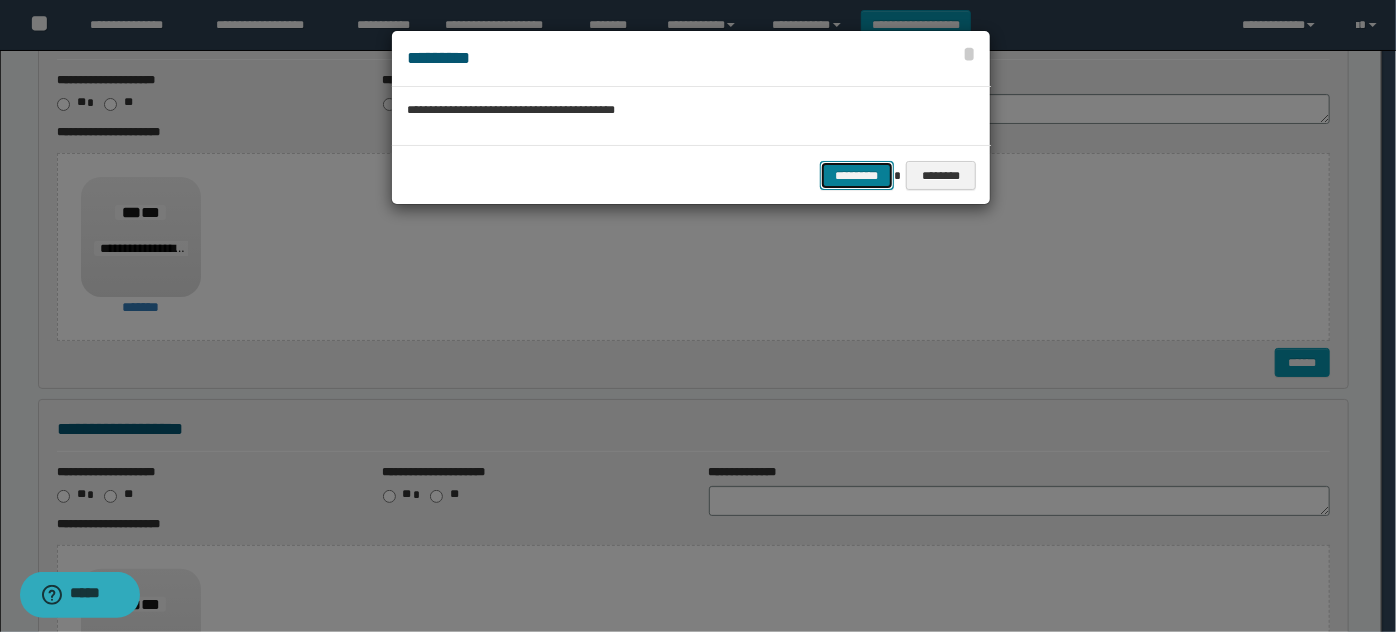 click on "*********" at bounding box center [857, 175] 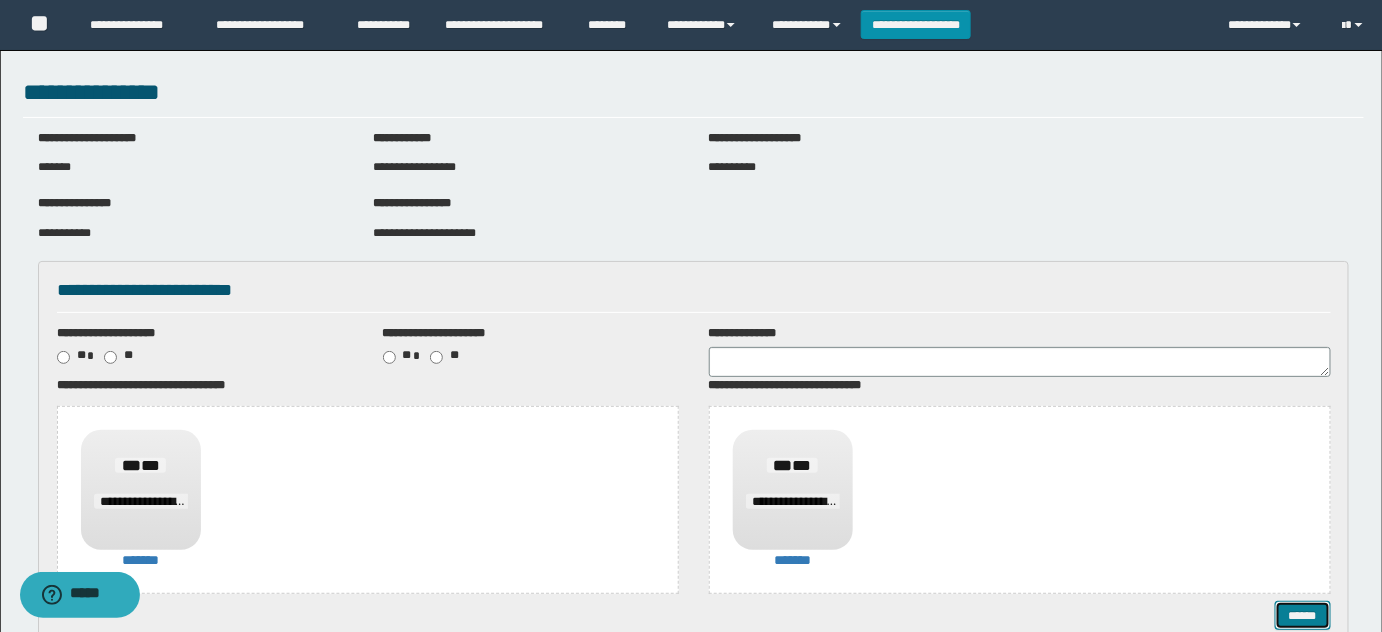 click on "******" at bounding box center [1302, 615] 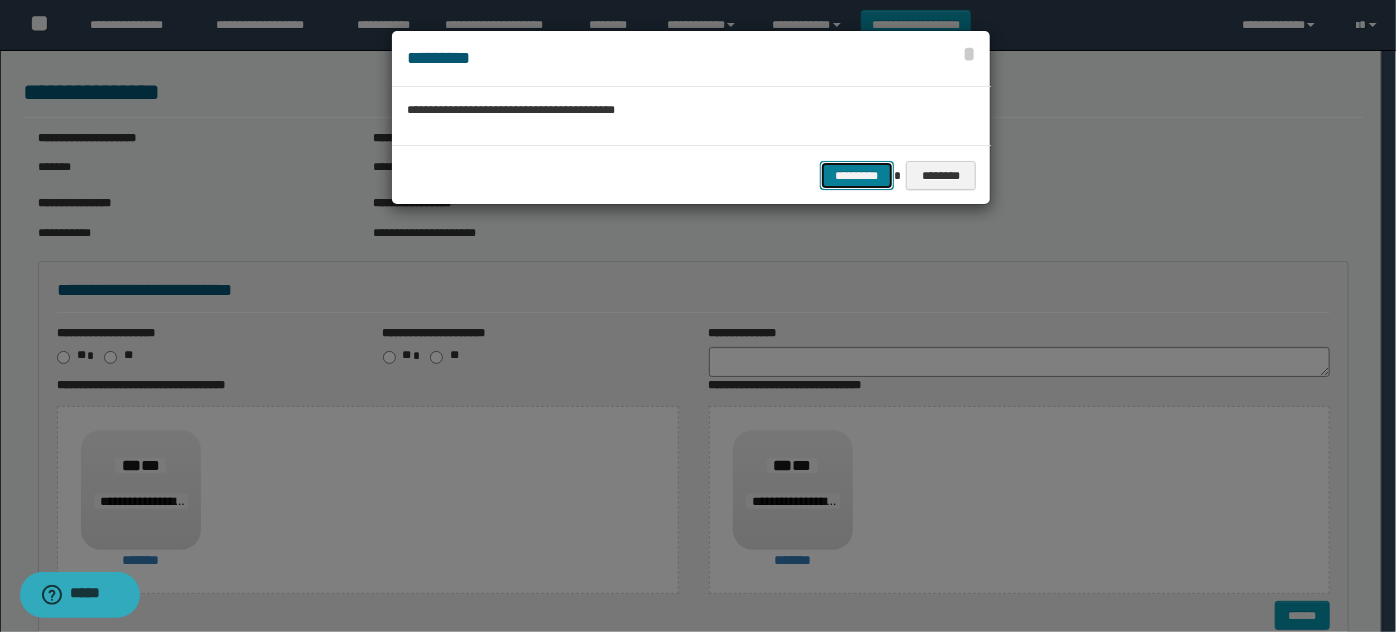 click on "*********" at bounding box center [857, 175] 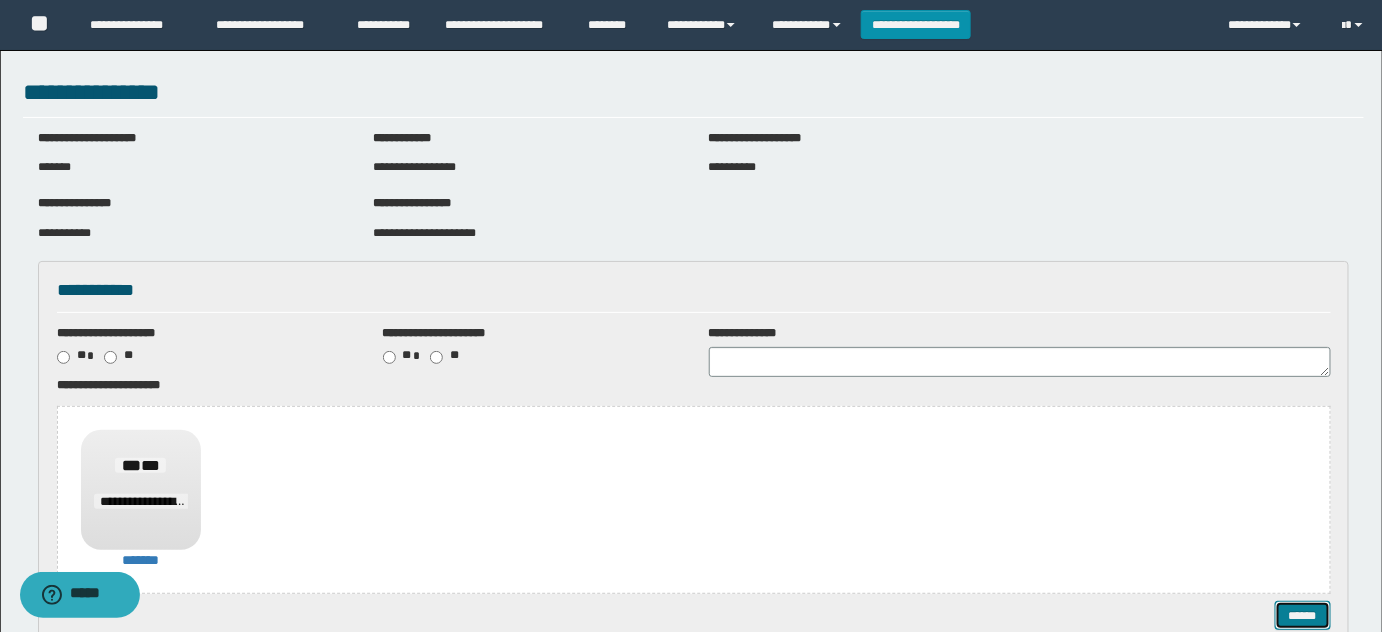 click on "******" at bounding box center [1302, 615] 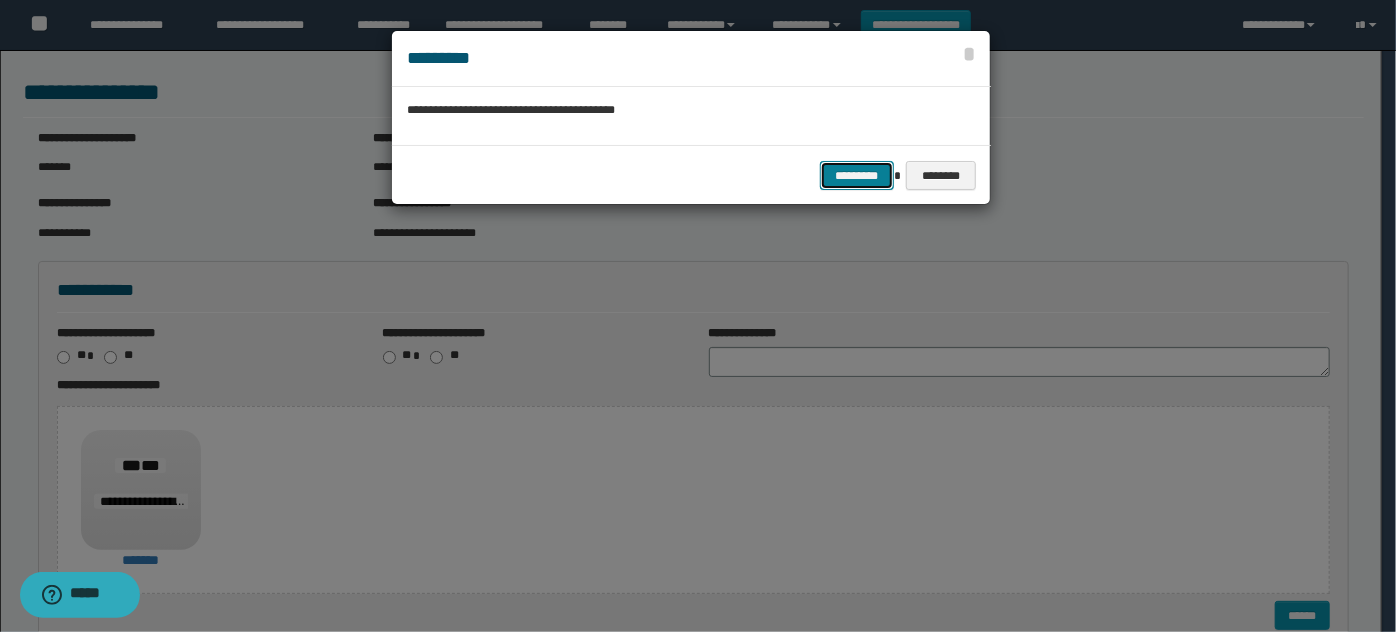click on "*********" at bounding box center (857, 175) 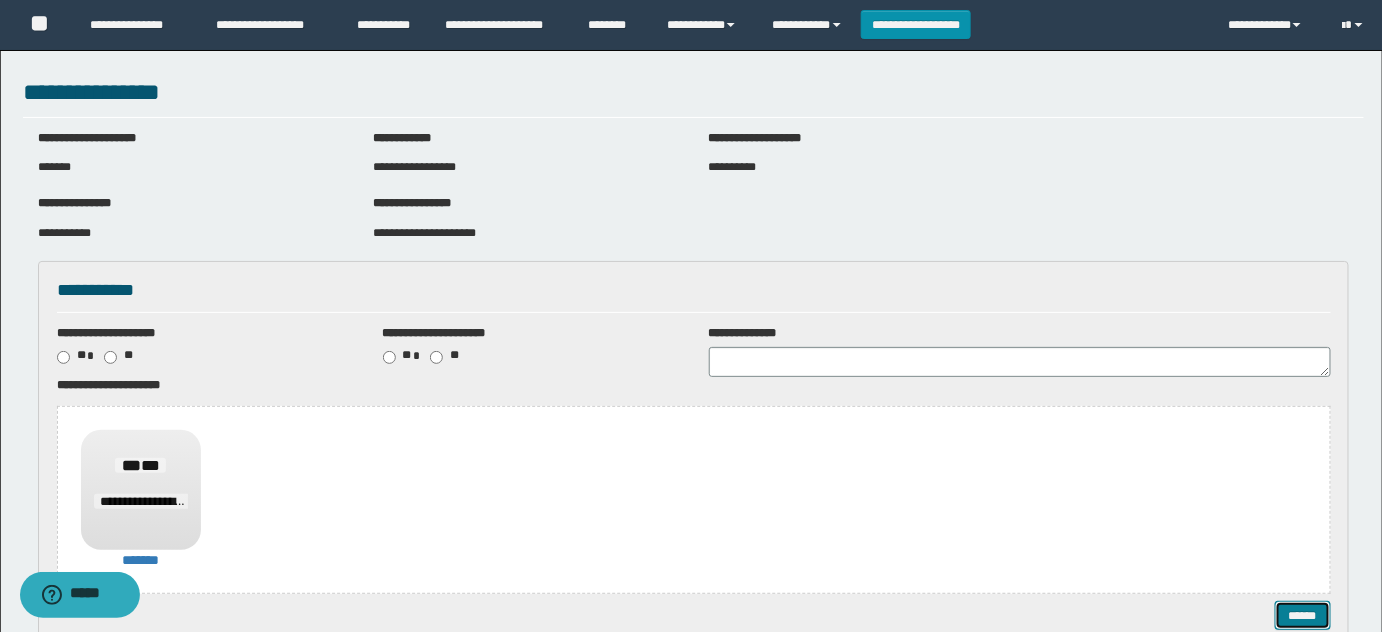 click on "******" at bounding box center [1302, 615] 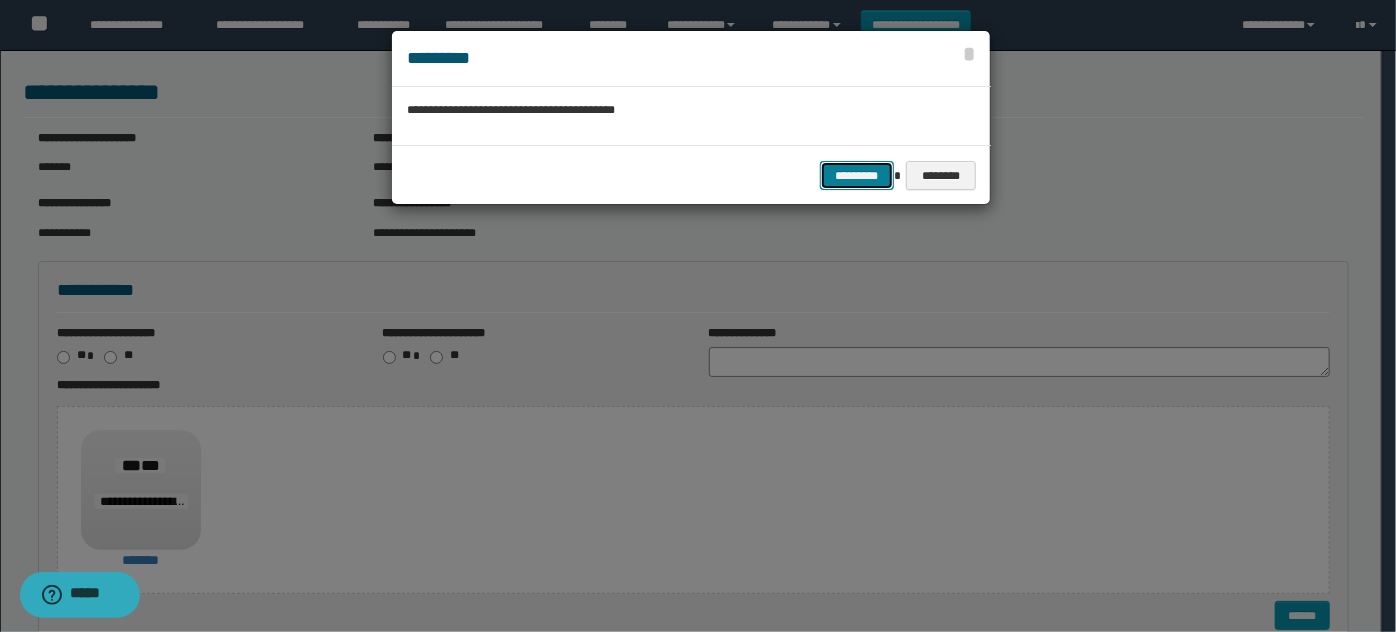 click on "*********" at bounding box center (857, 175) 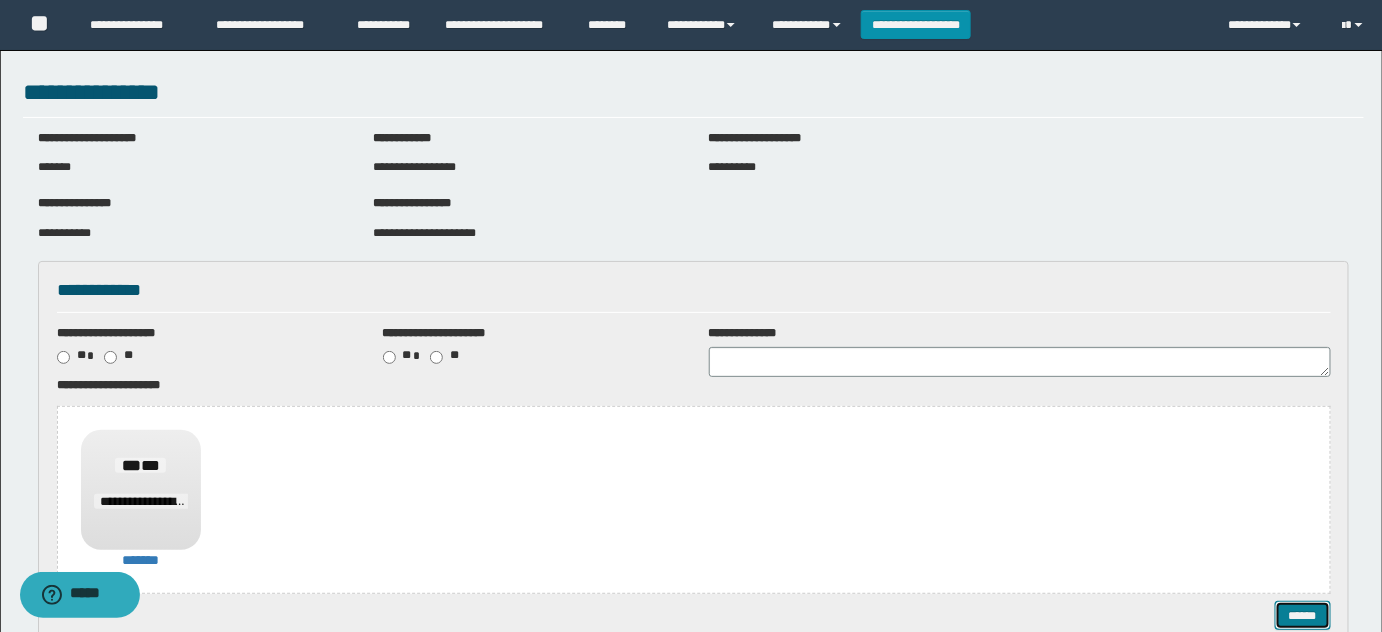 click on "******" at bounding box center (1302, 615) 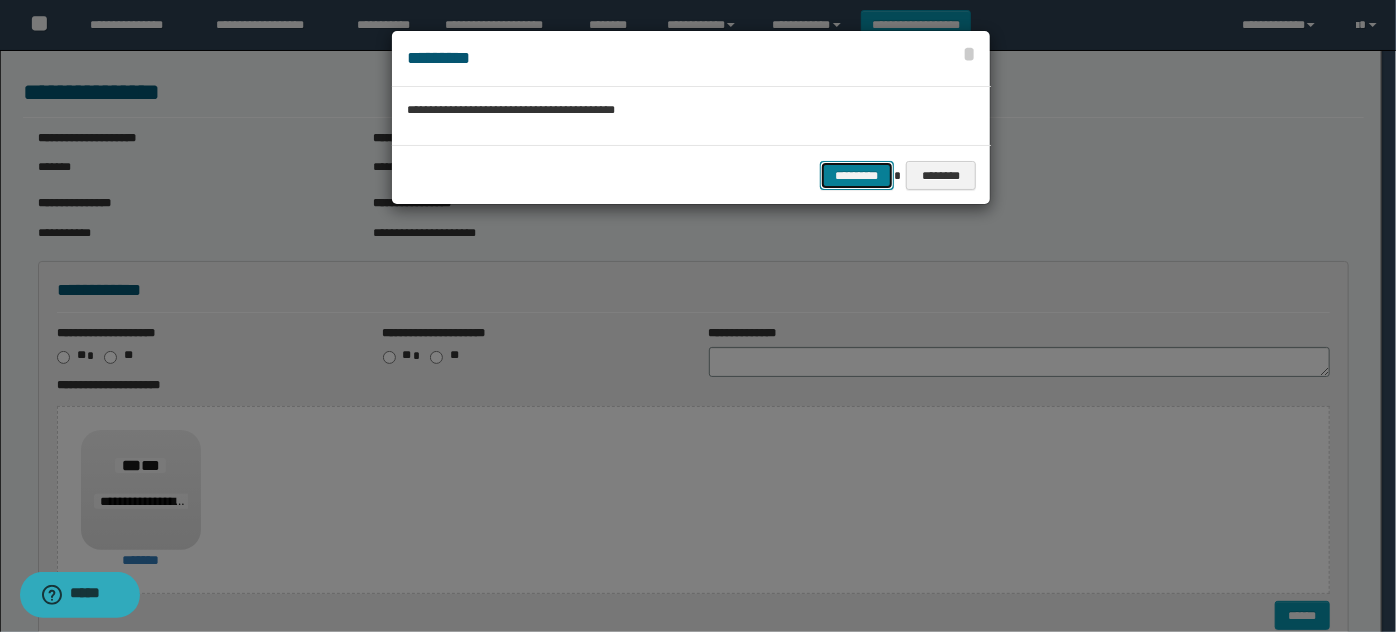 click on "*********" at bounding box center [857, 175] 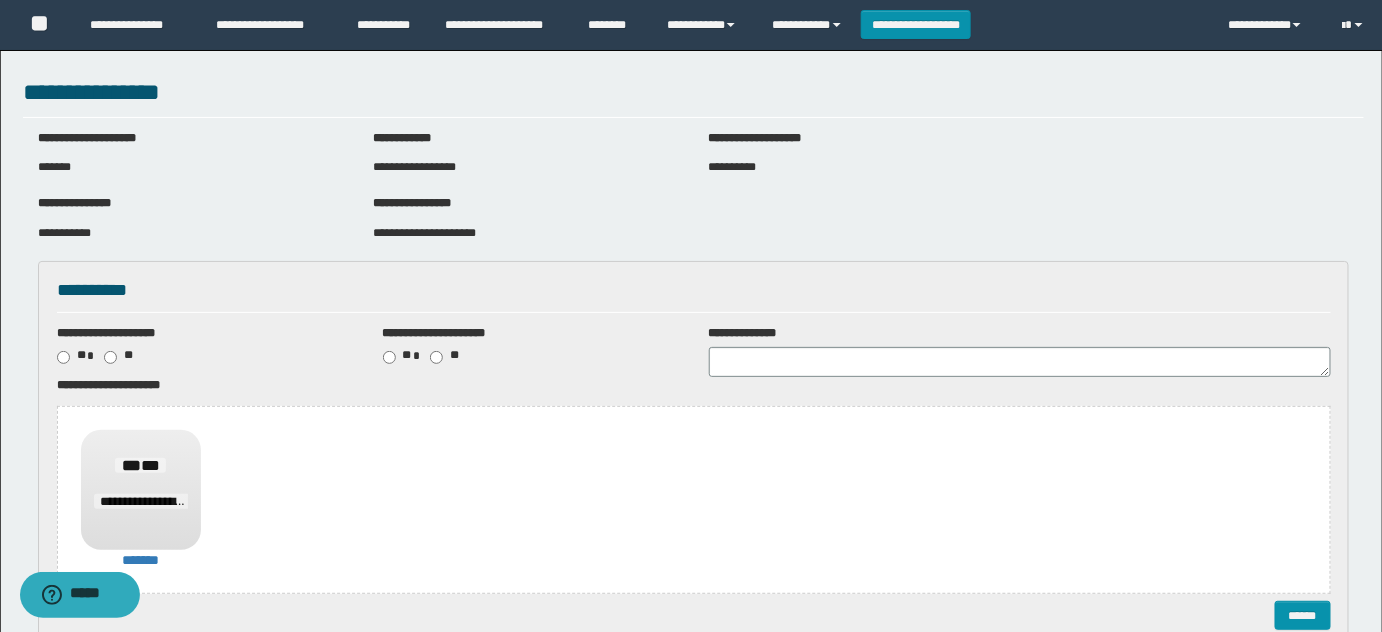 click on "**********" at bounding box center [694, 489] 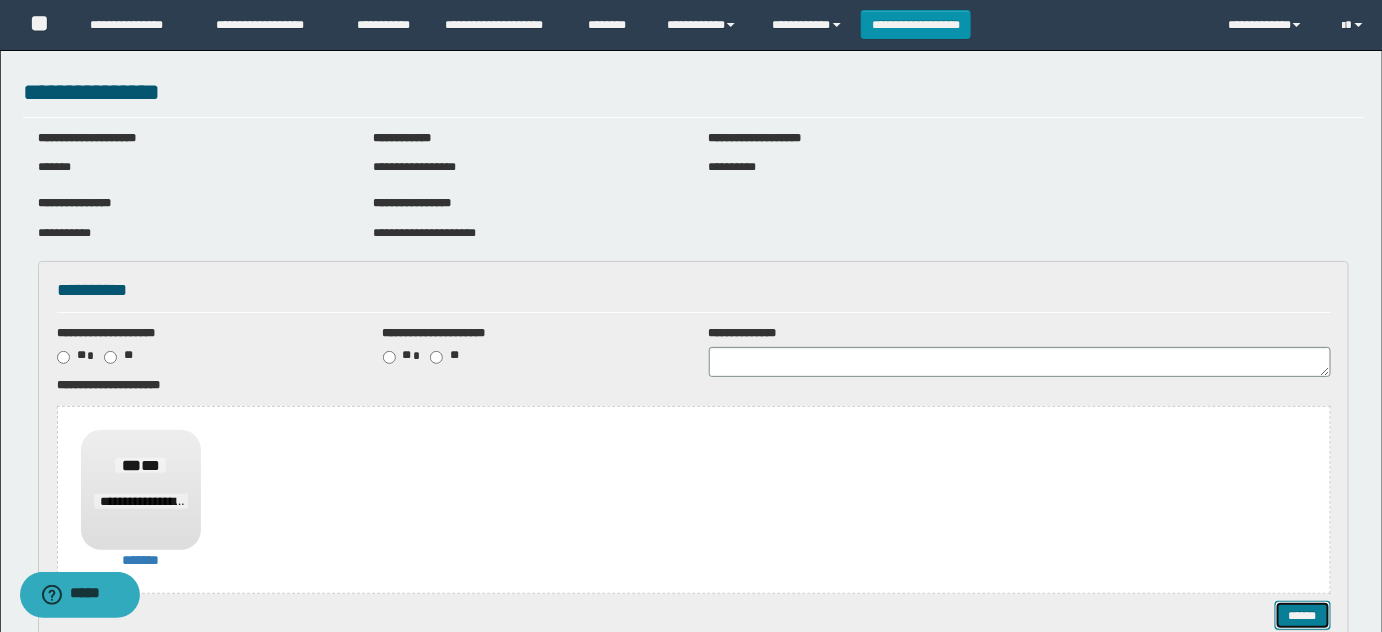 click on "******" at bounding box center [1302, 615] 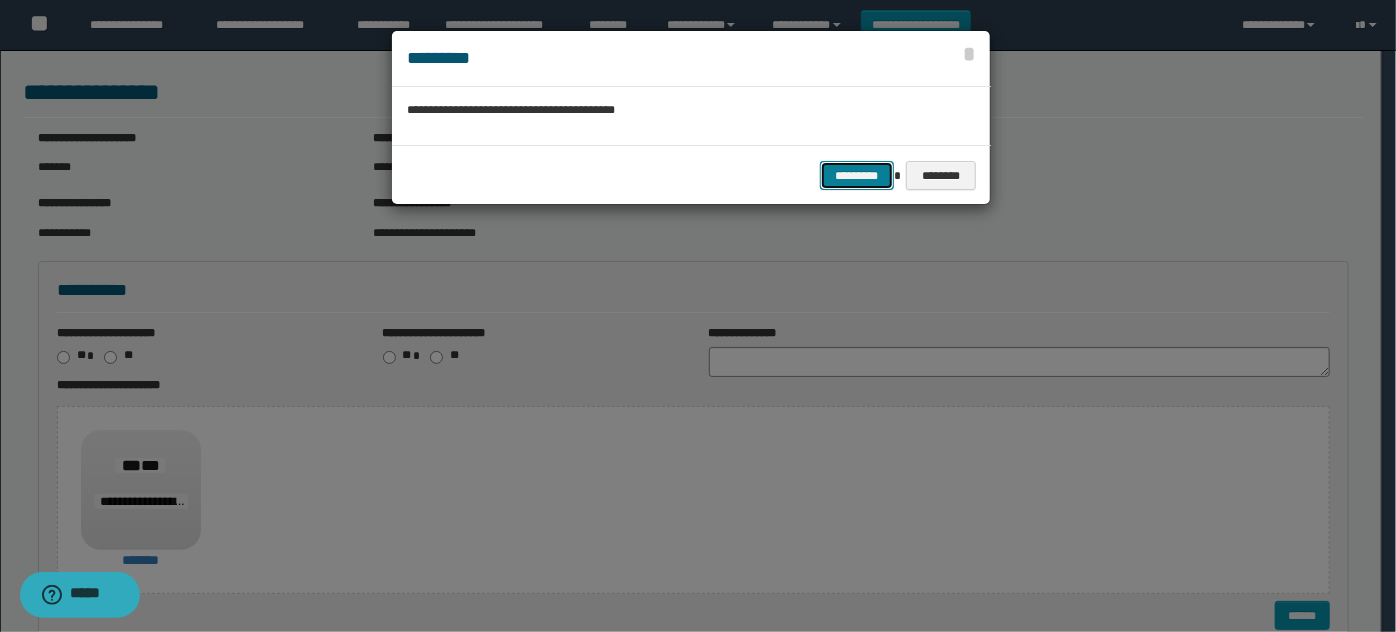 click on "*********" at bounding box center [857, 175] 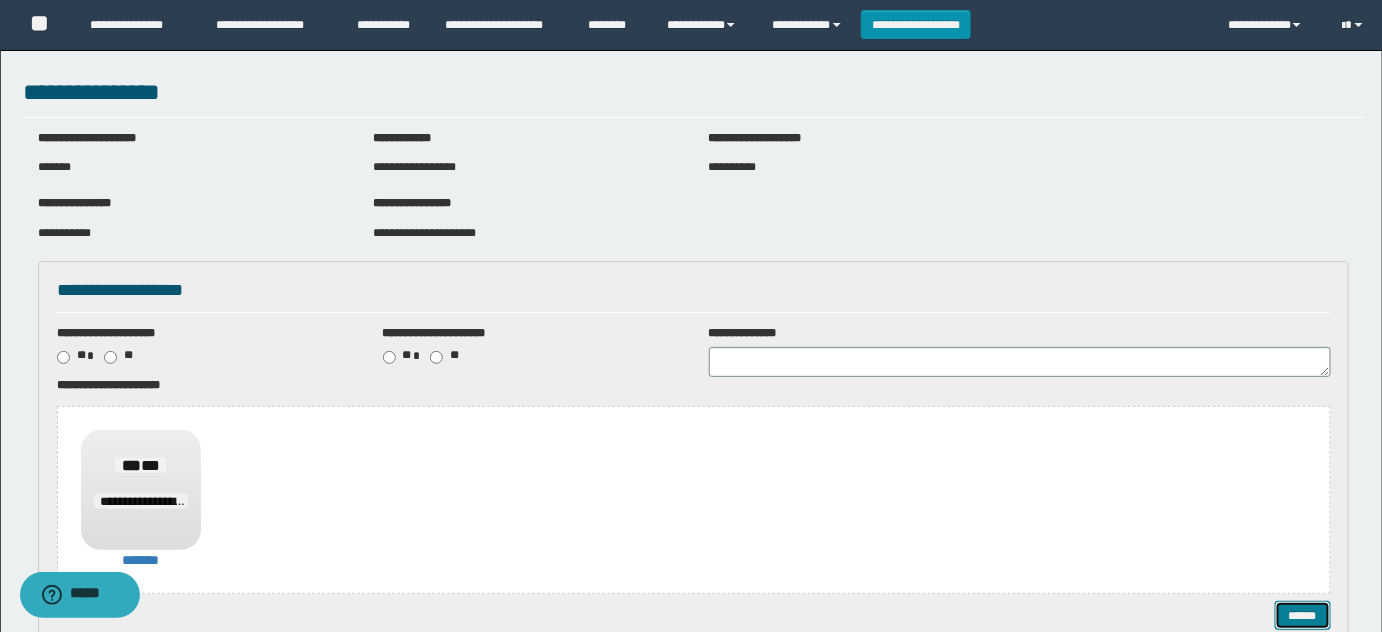 click on "******" at bounding box center [1302, 615] 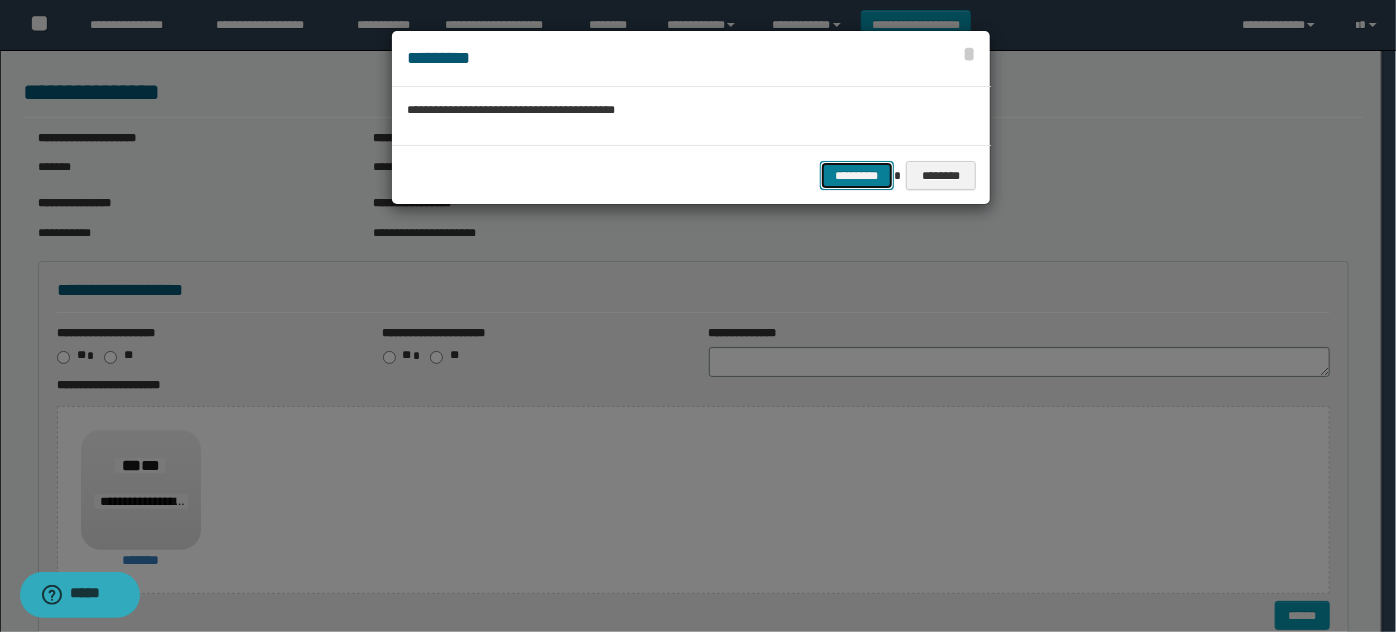click on "*********" at bounding box center [857, 175] 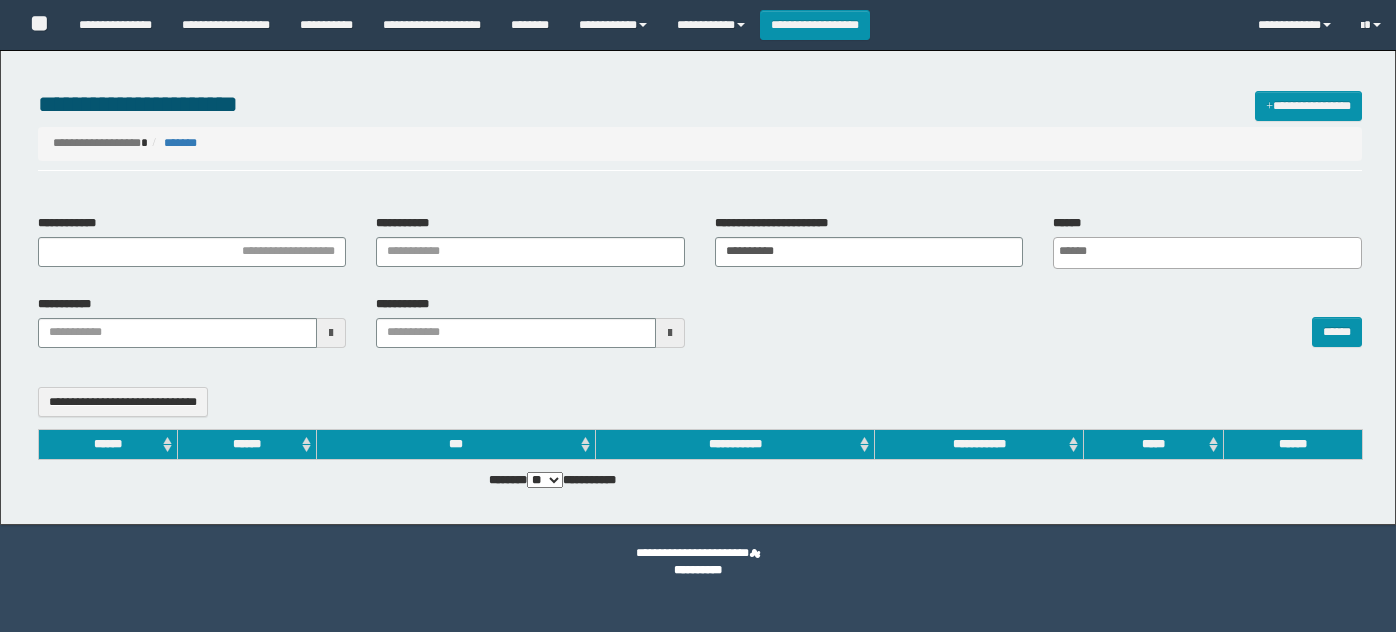 select 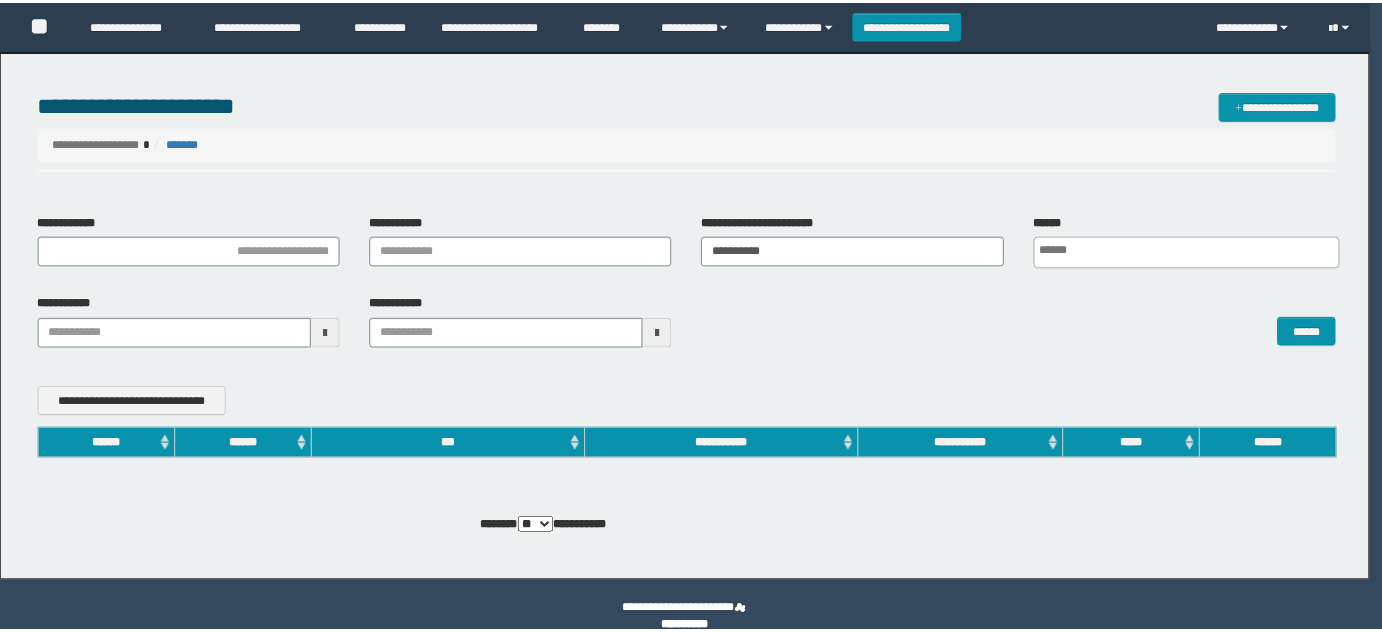 scroll, scrollTop: 0, scrollLeft: 0, axis: both 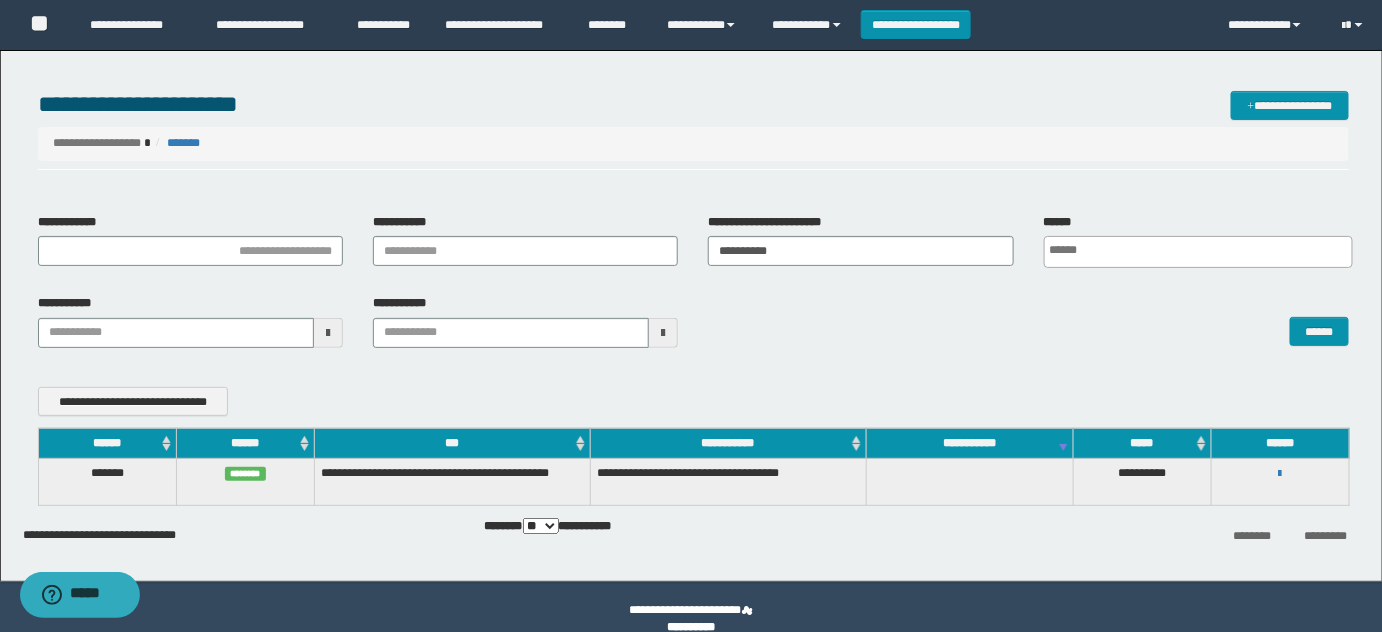 click on "**********" at bounding box center [694, 143] 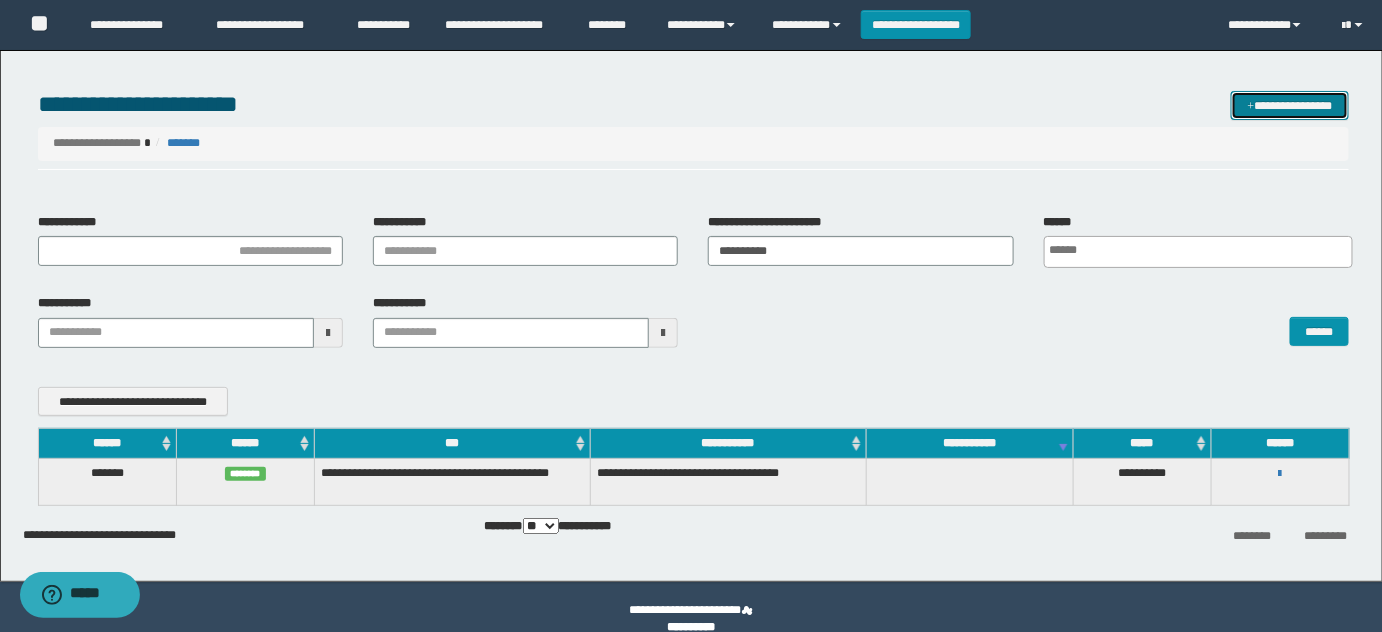 click on "**********" at bounding box center [1290, 105] 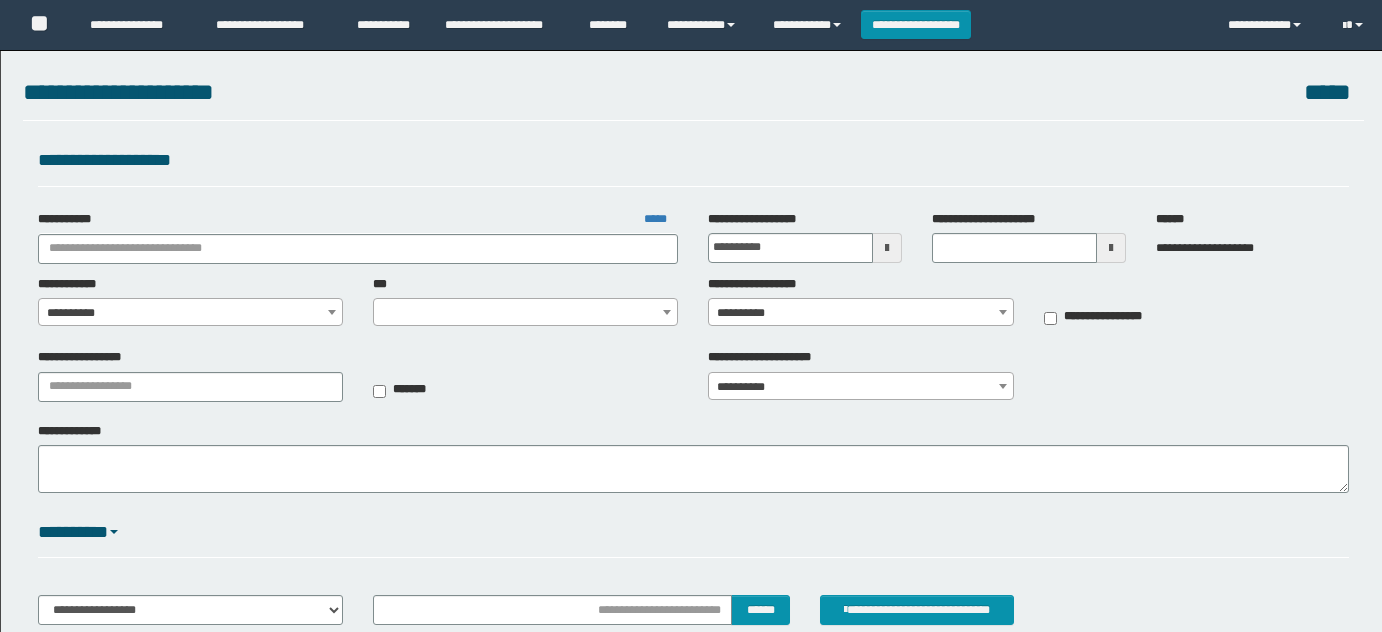 scroll, scrollTop: 0, scrollLeft: 0, axis: both 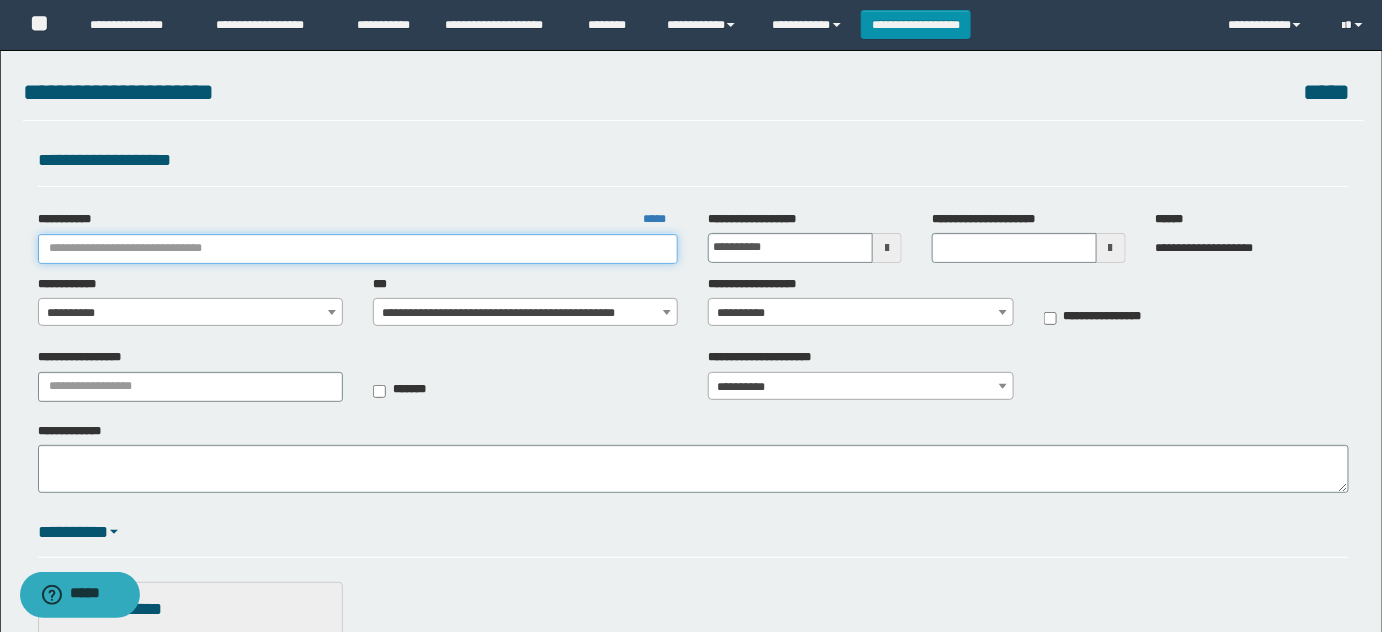 click at bounding box center (358, 248) 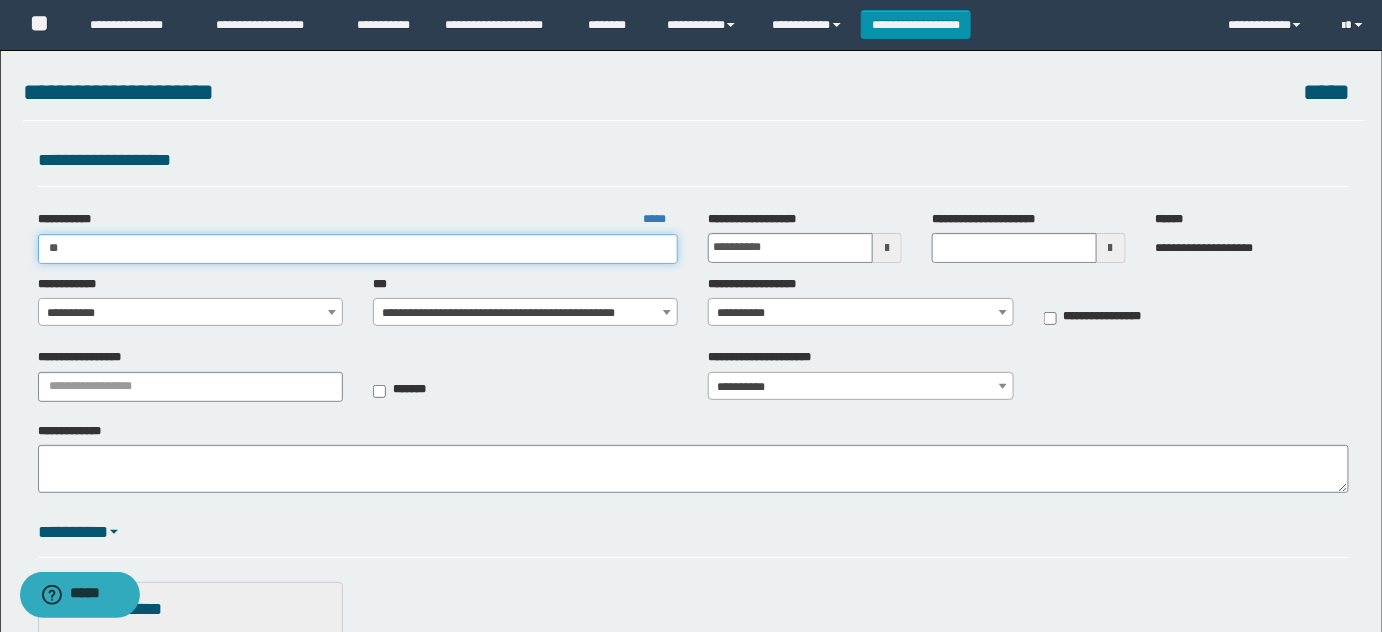 type on "***" 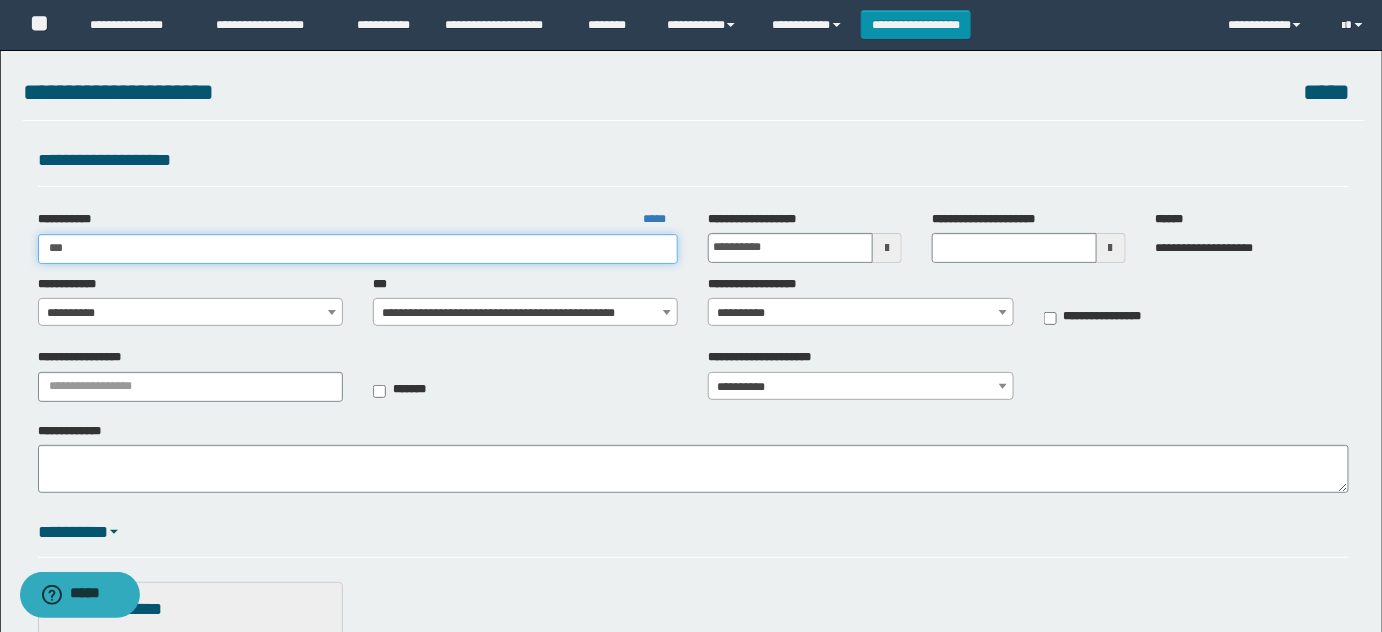 type on "***" 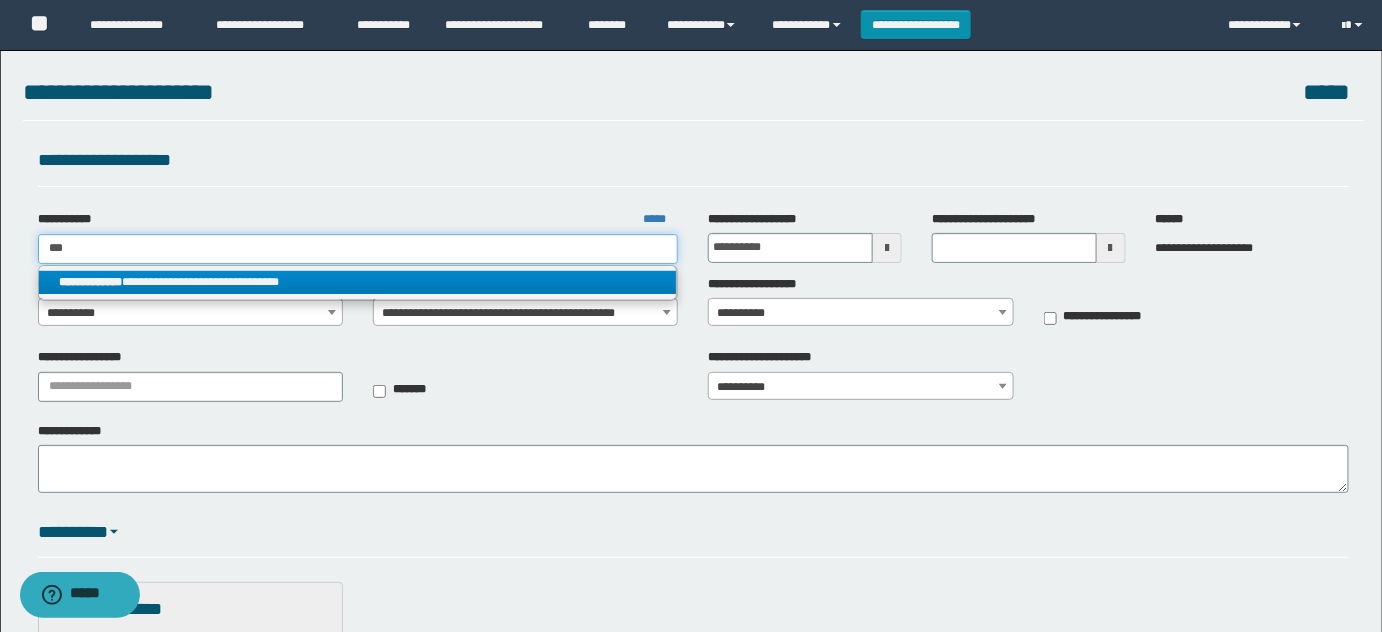 type on "***" 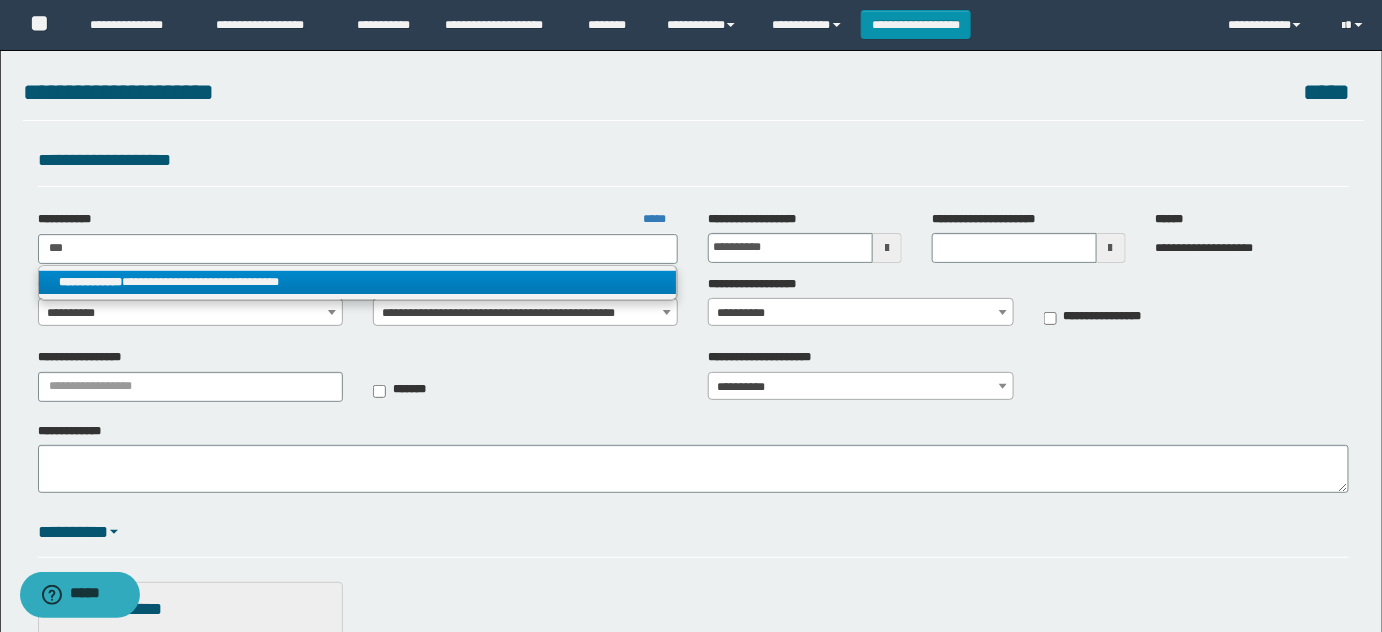 click on "**********" at bounding box center (358, 282) 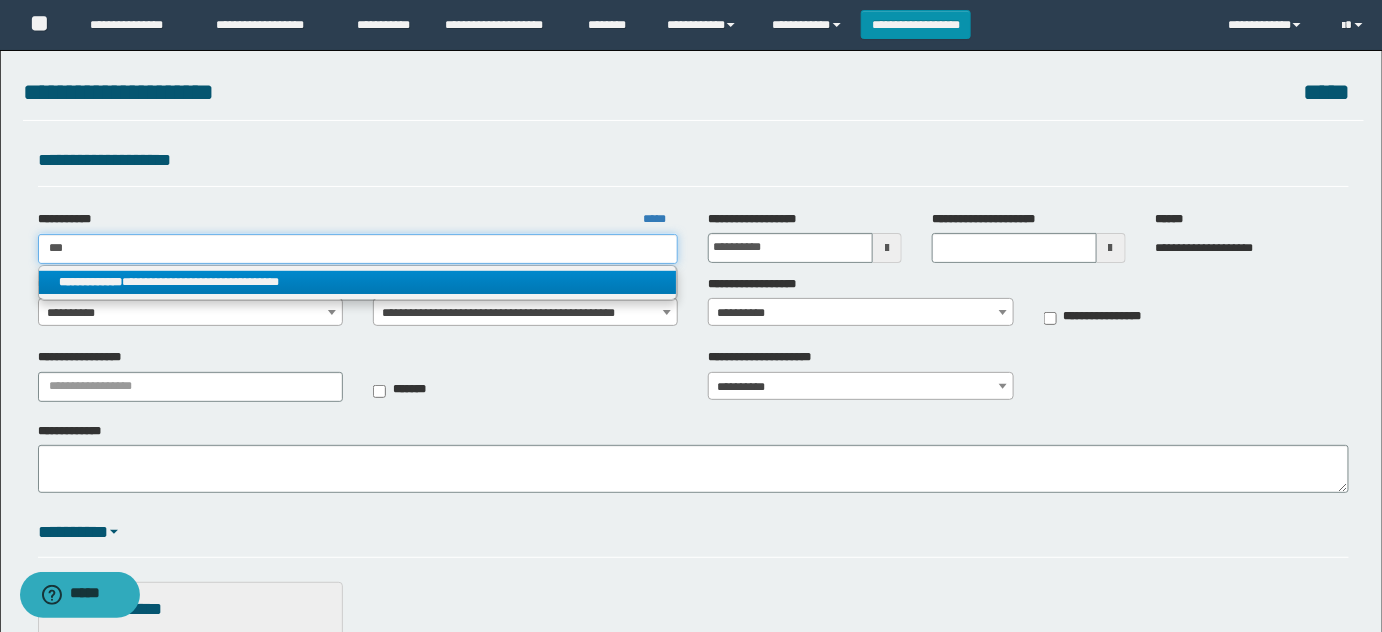 type 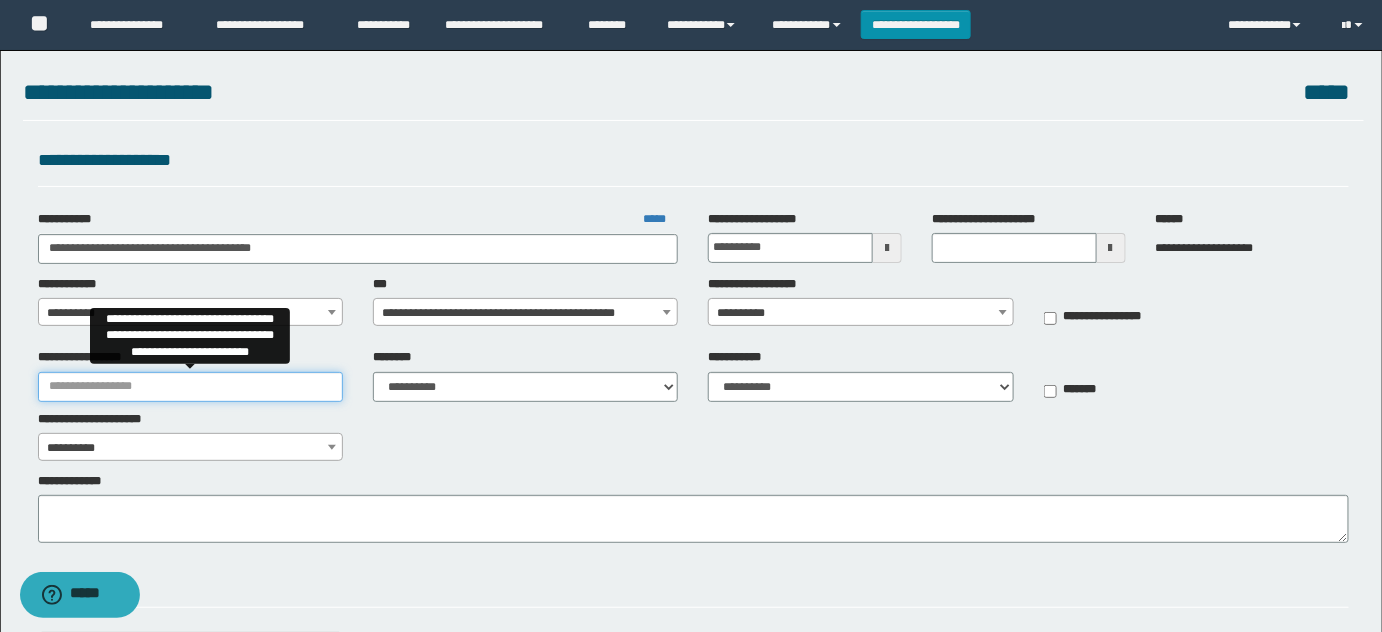 click on "**********" at bounding box center [190, 387] 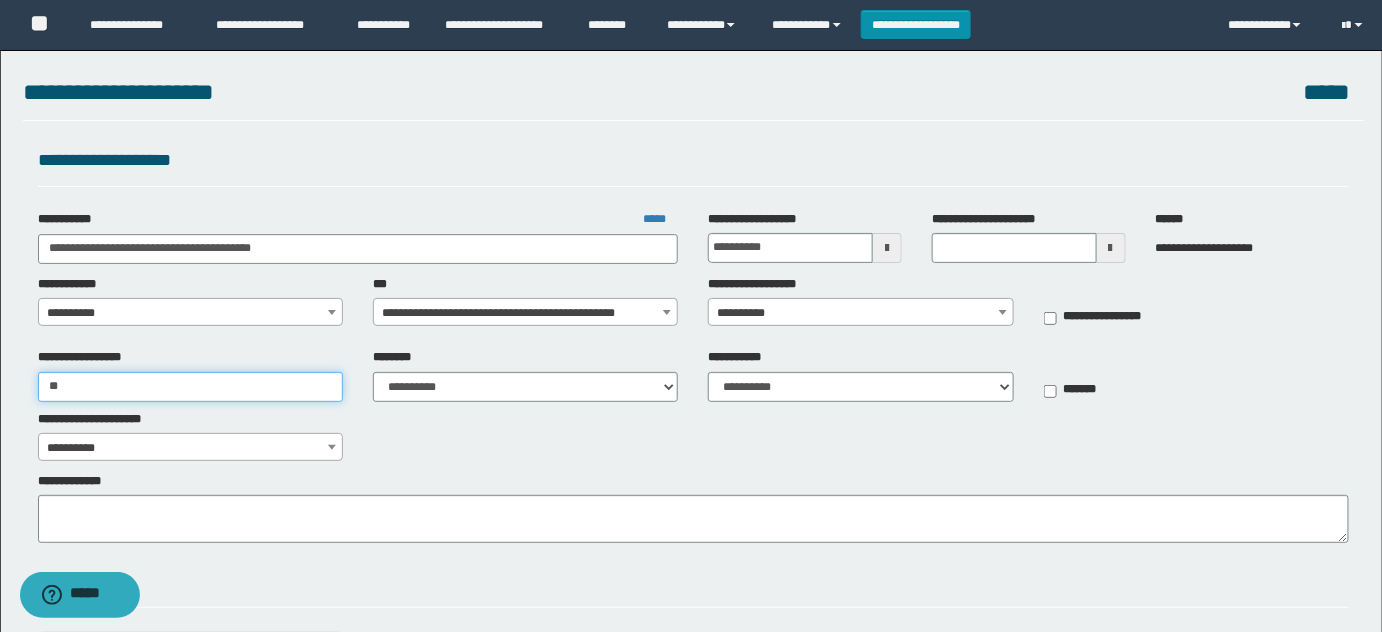 type on "**********" 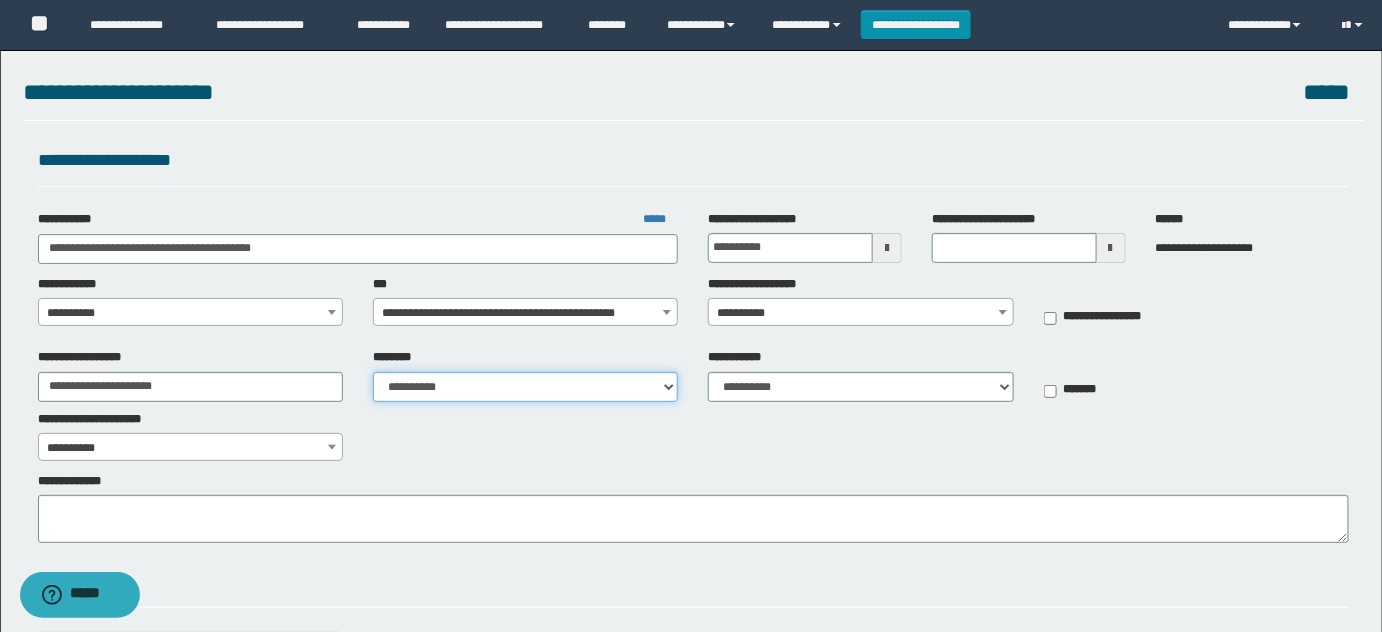 click on "**********" at bounding box center (525, 387) 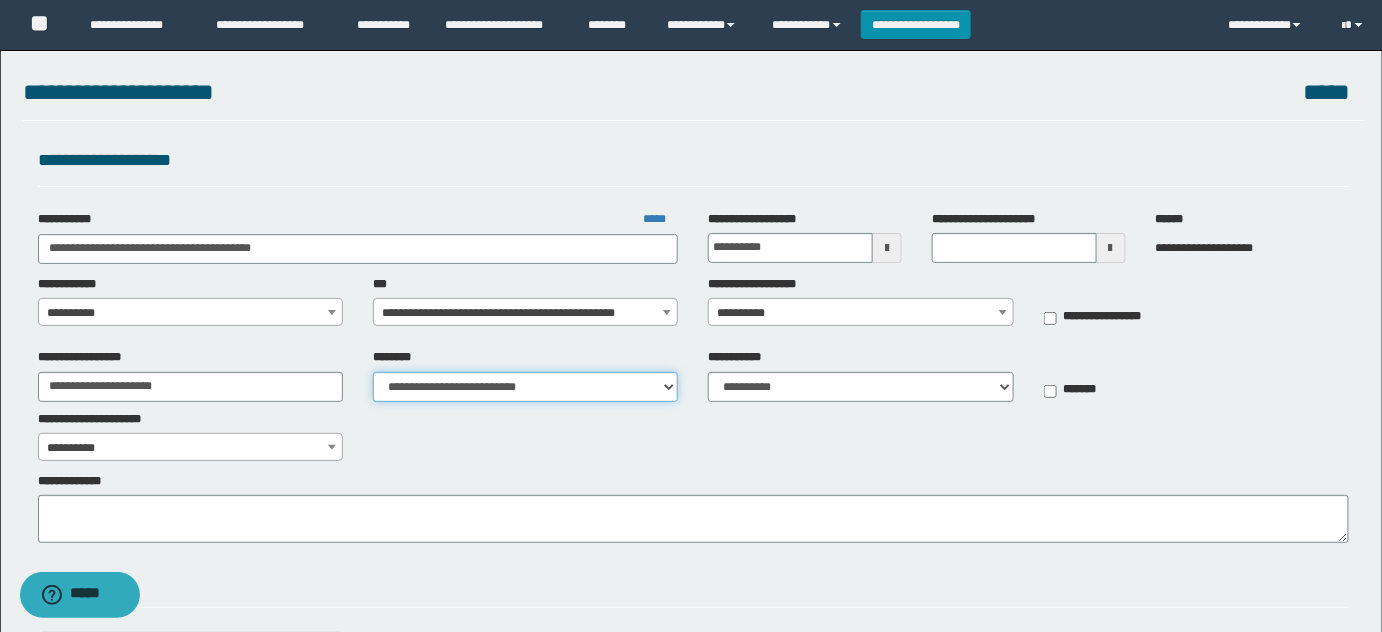 click on "**********" at bounding box center [525, 387] 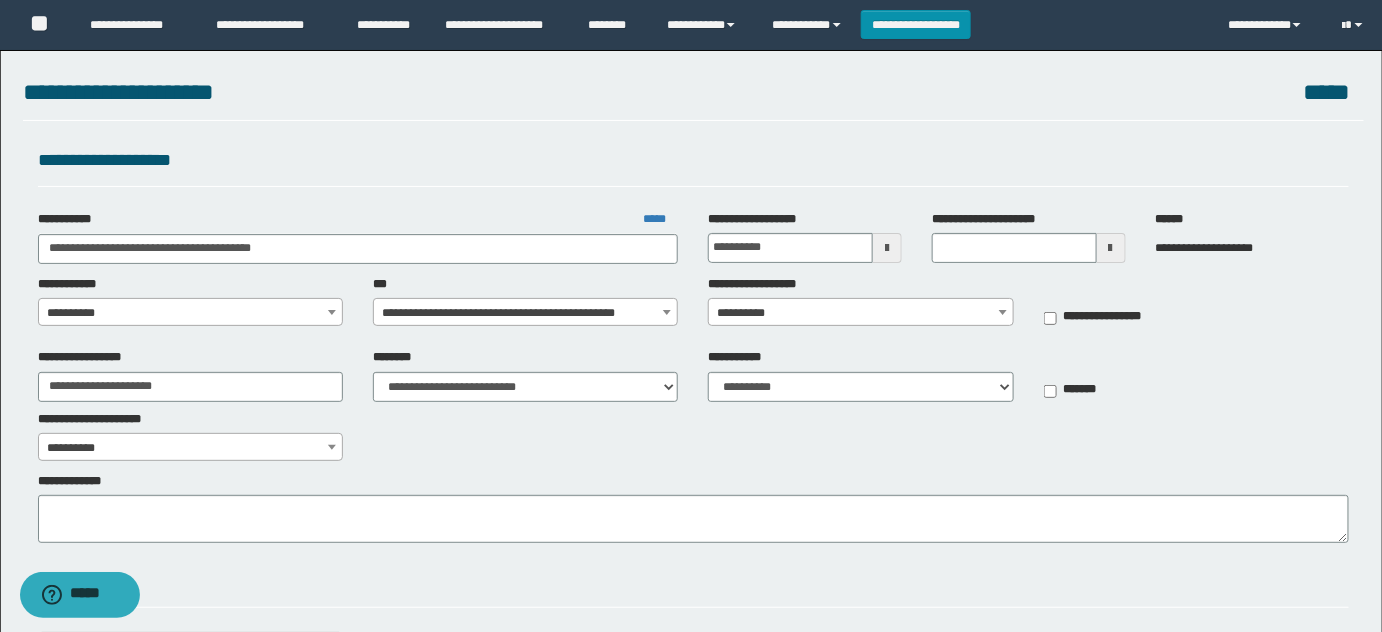 click on "**********" at bounding box center [191, 313] 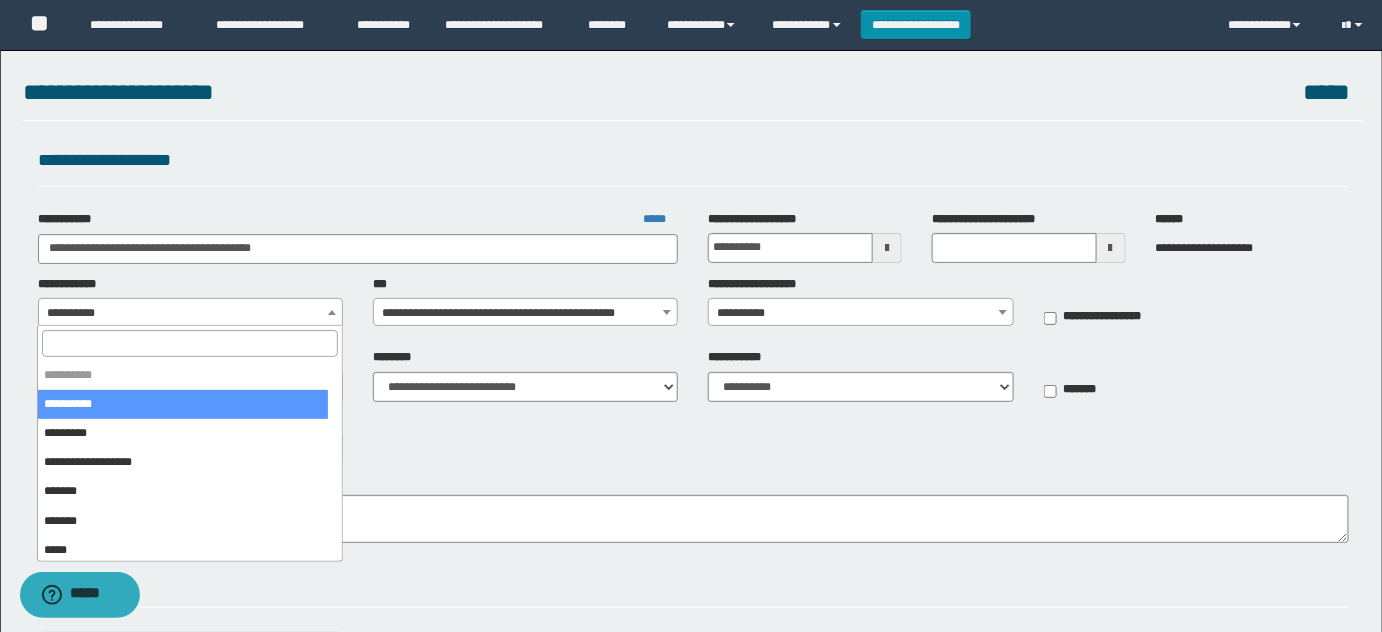 click at bounding box center (189, 343) 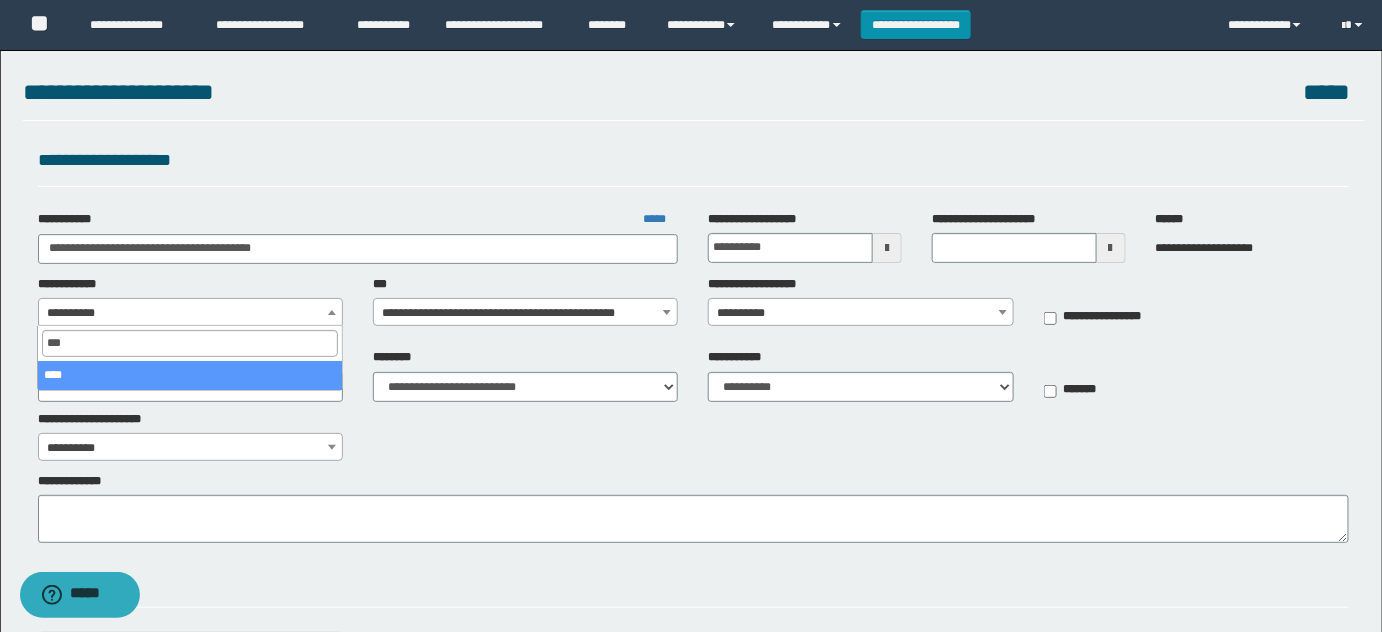 type on "****" 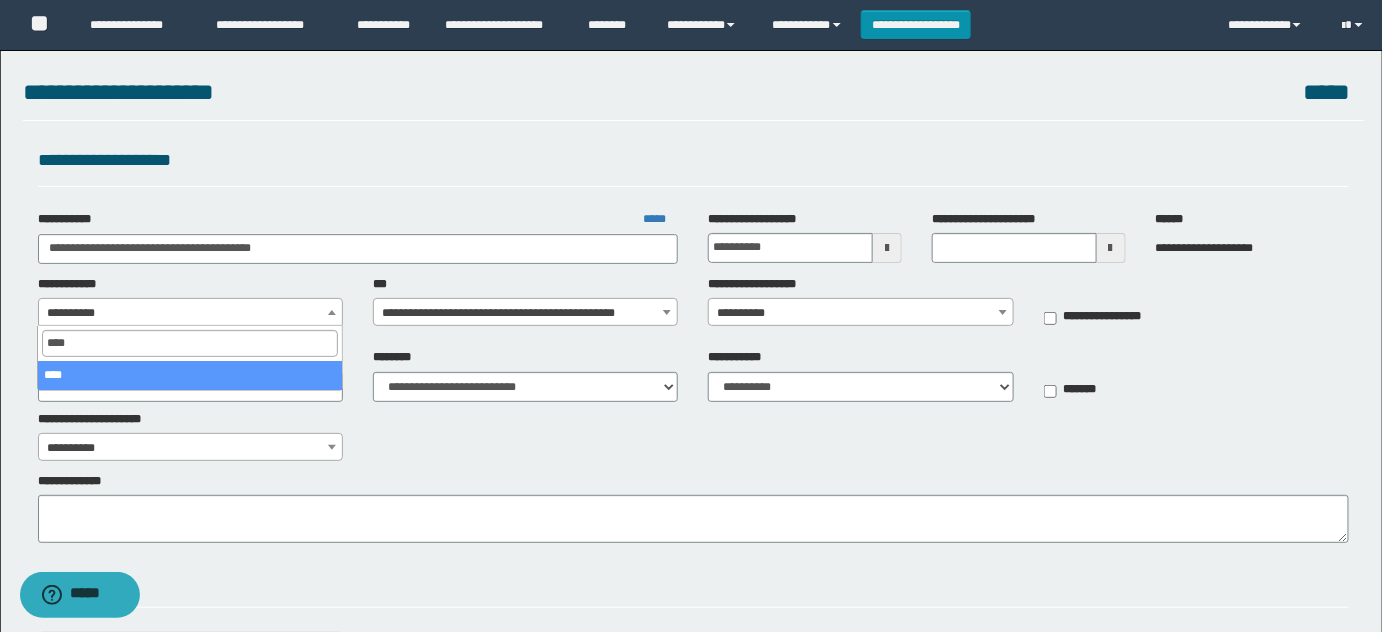 select on "**" 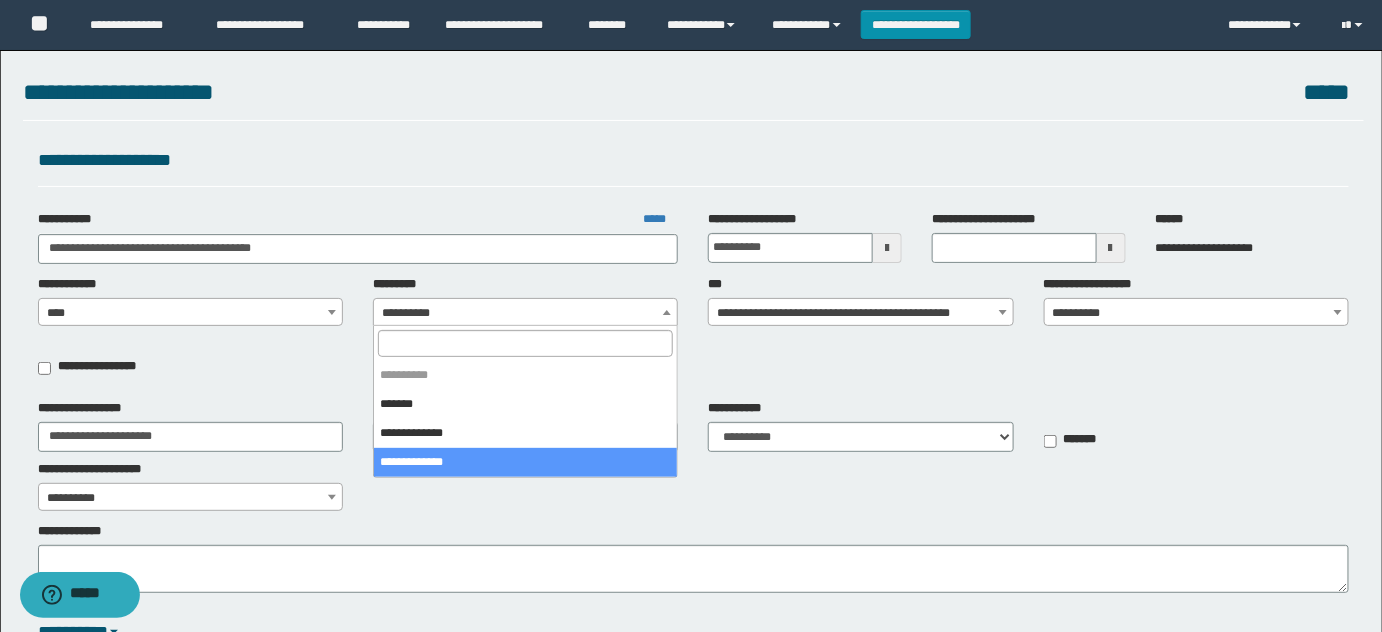 select on "****" 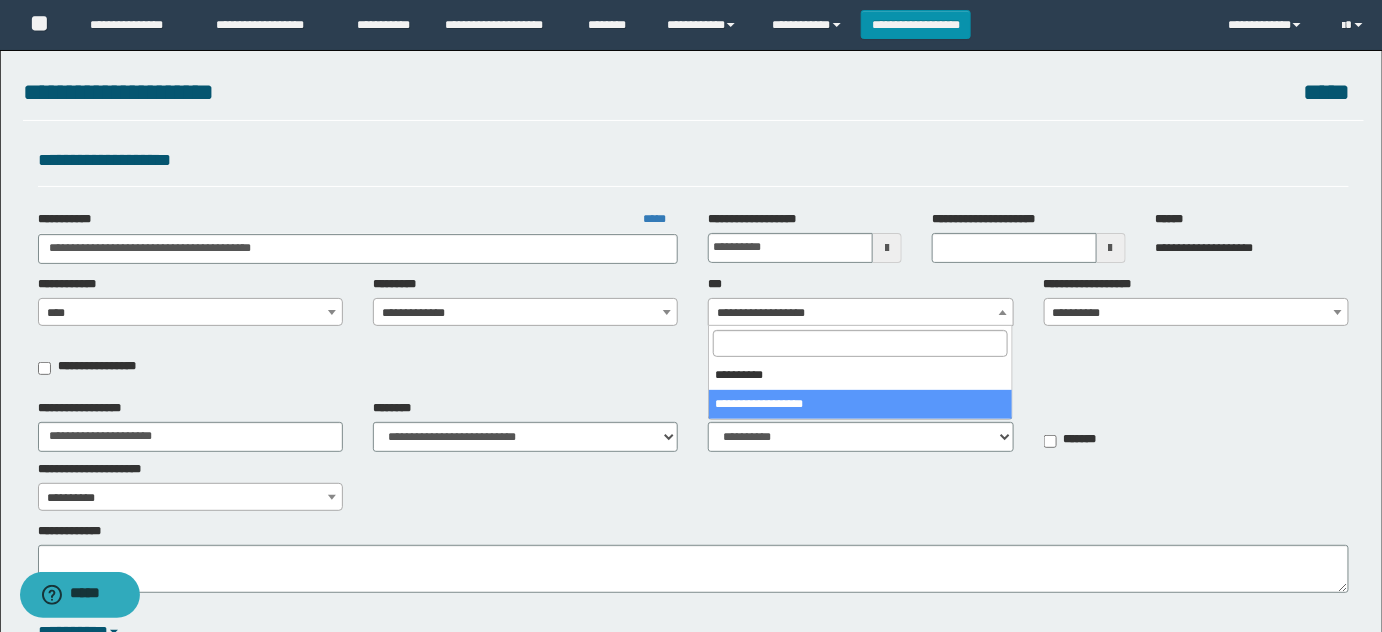 click on "**********" at bounding box center [861, 313] 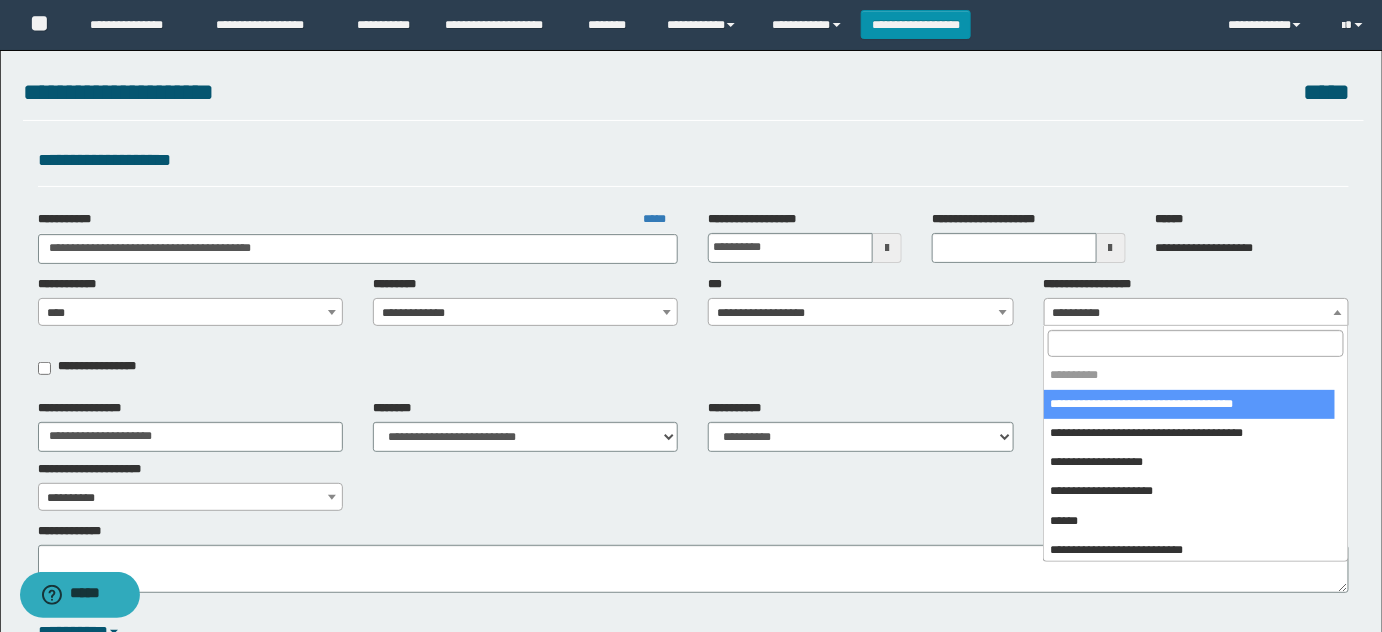 click on "**********" at bounding box center (1197, 313) 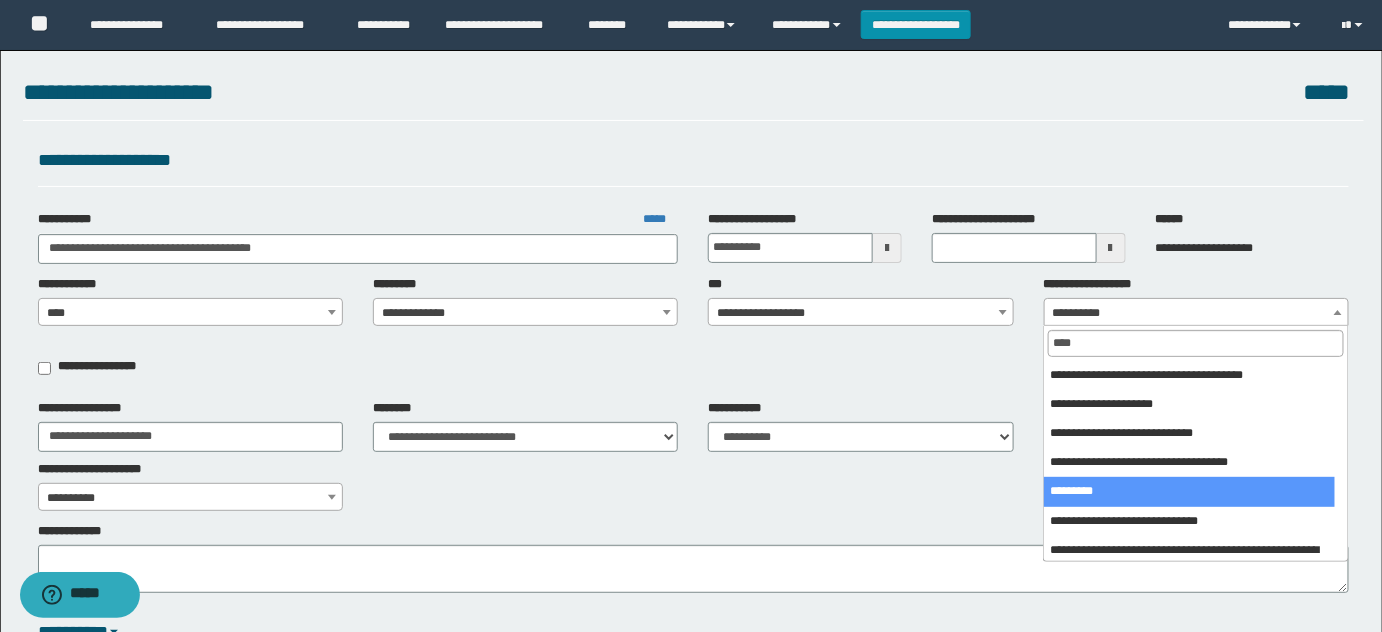 type on "****" 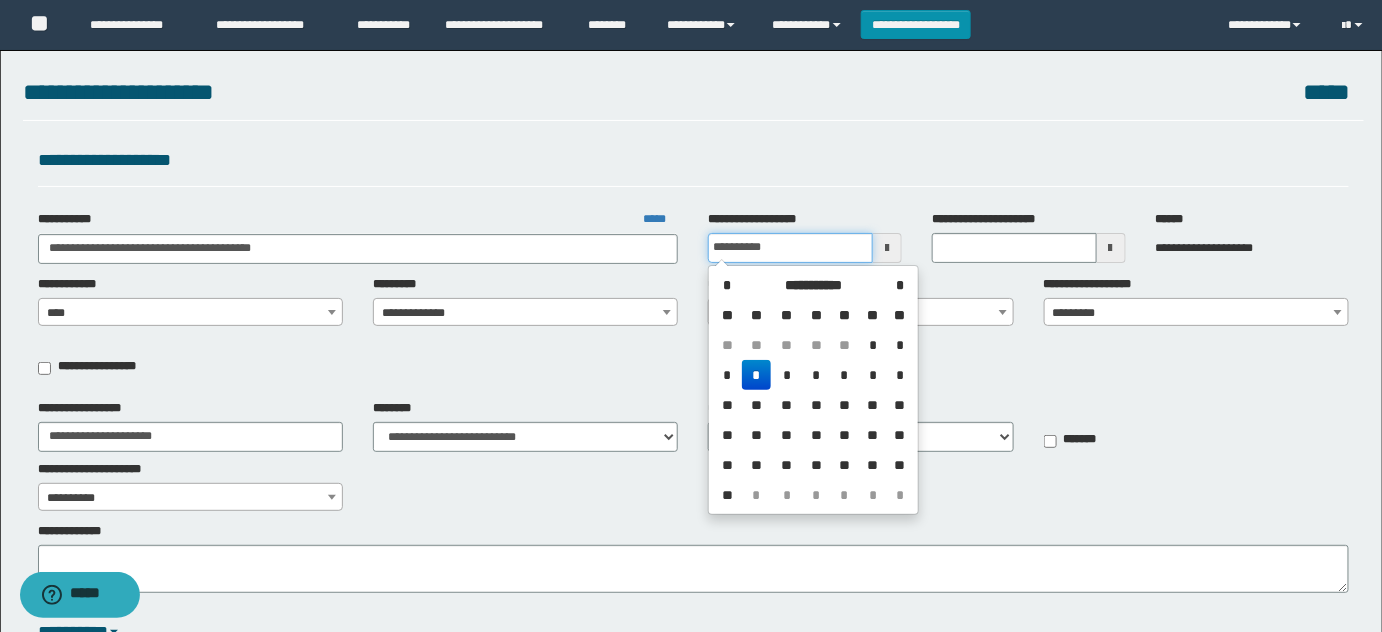 click on "**********" at bounding box center [790, 248] 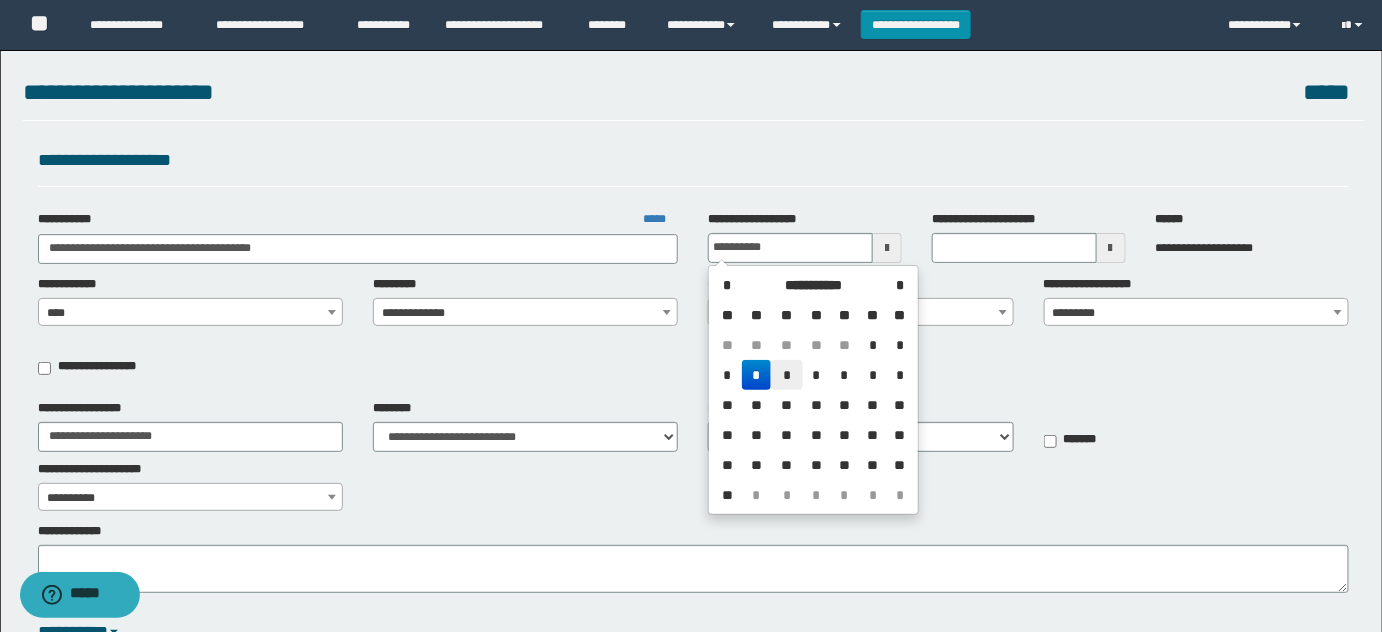 click on "*" at bounding box center [787, 375] 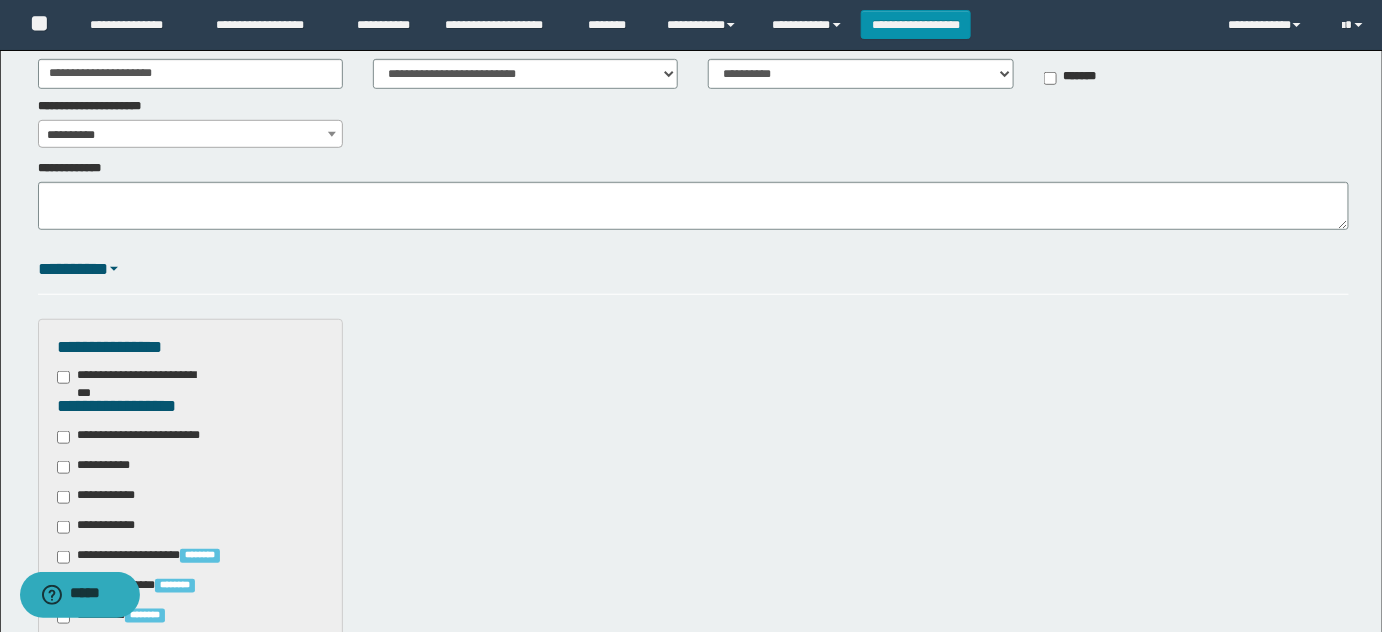 click on "**********" at bounding box center [143, 437] 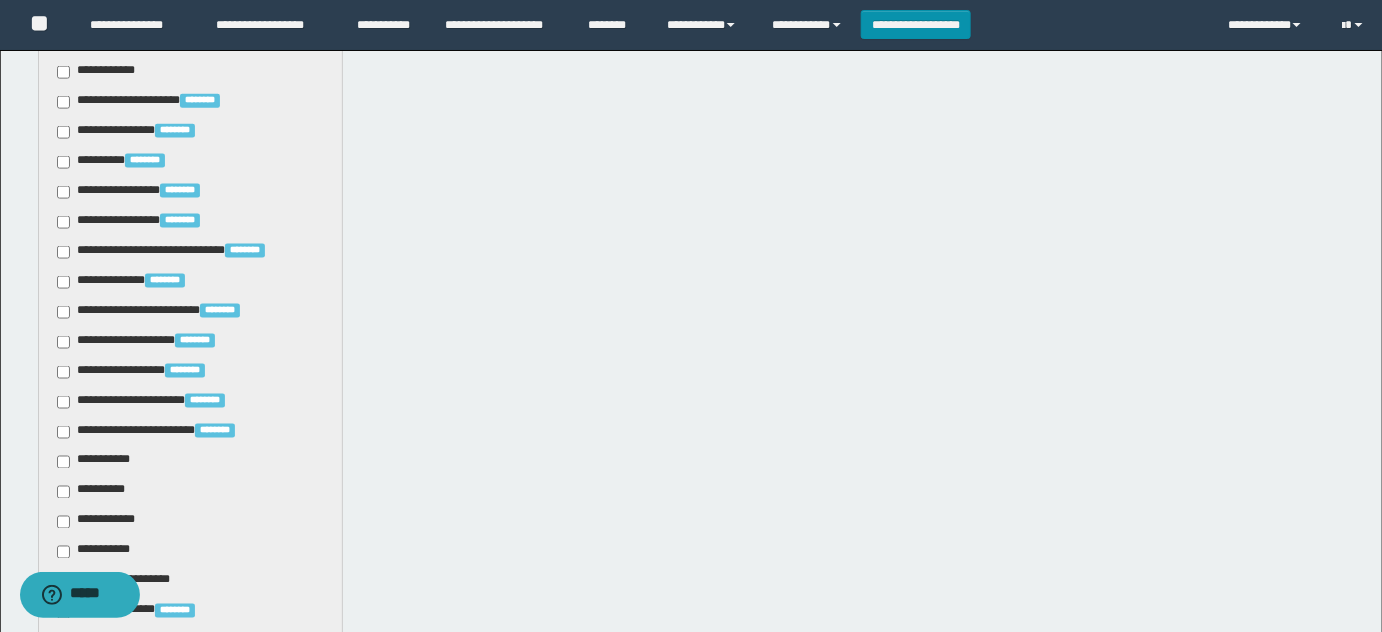 click on "**********" at bounding box center (97, 462) 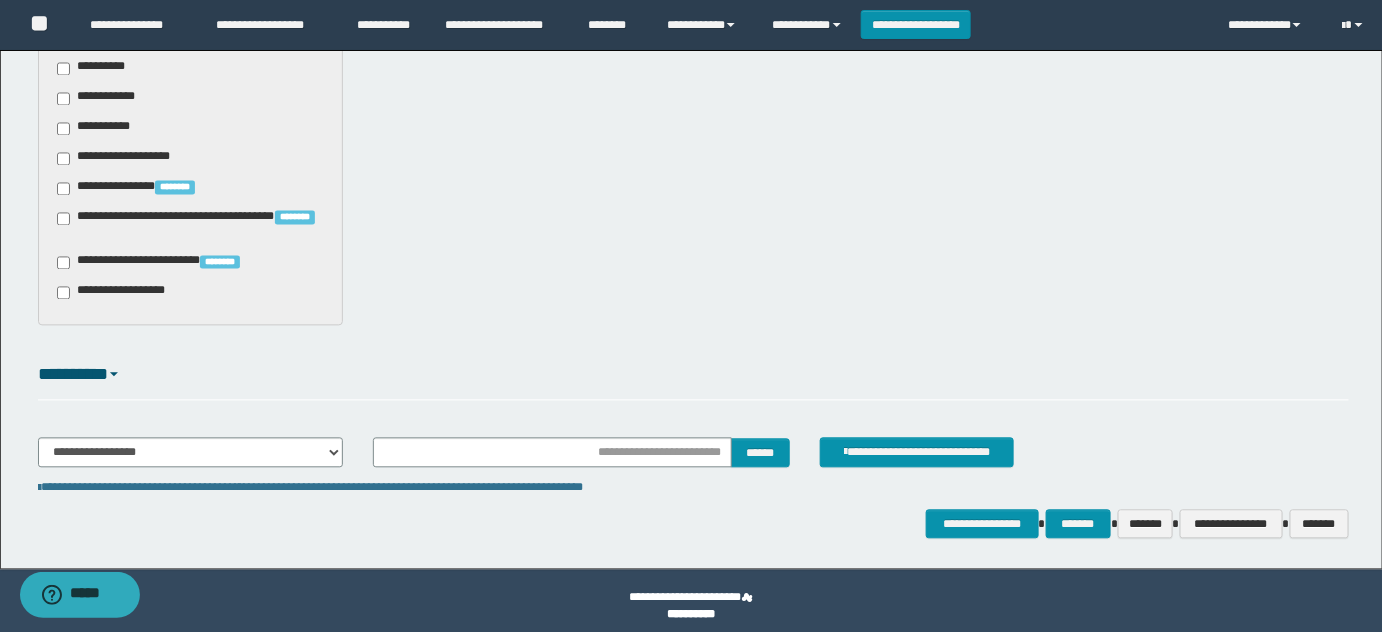 scroll, scrollTop: 1253, scrollLeft: 0, axis: vertical 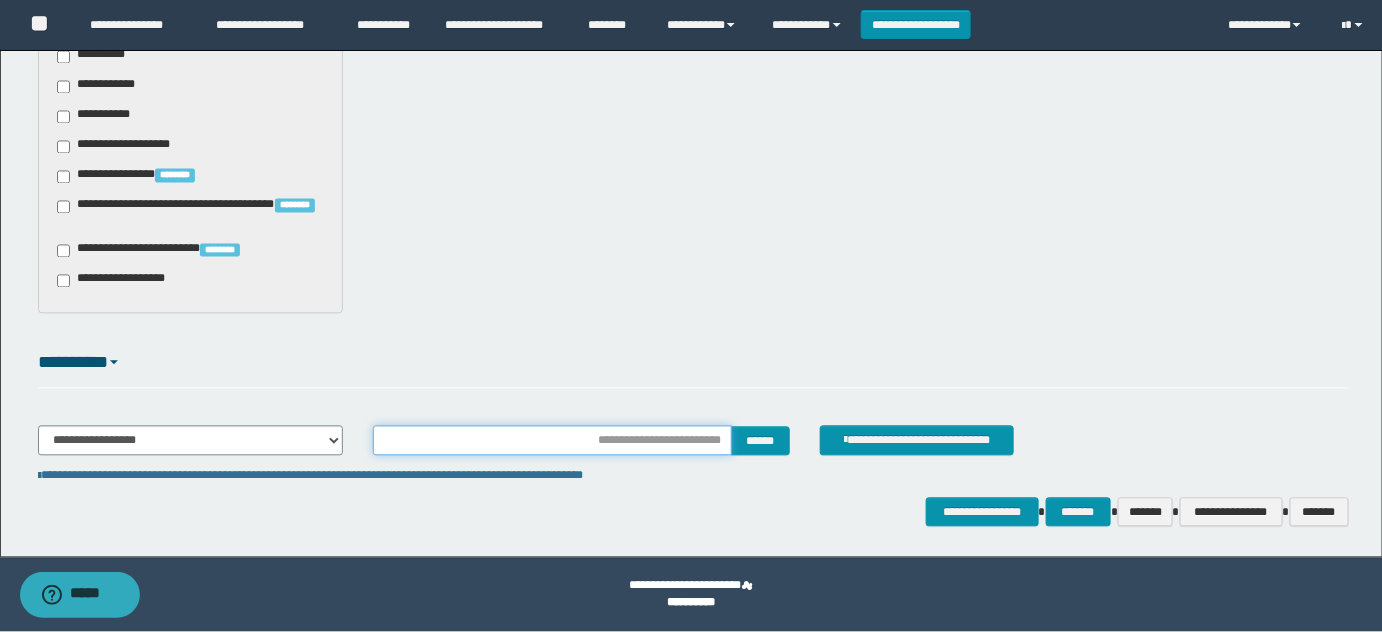 drag, startPoint x: 561, startPoint y: 437, endPoint x: 656, endPoint y: 444, distance: 95.257545 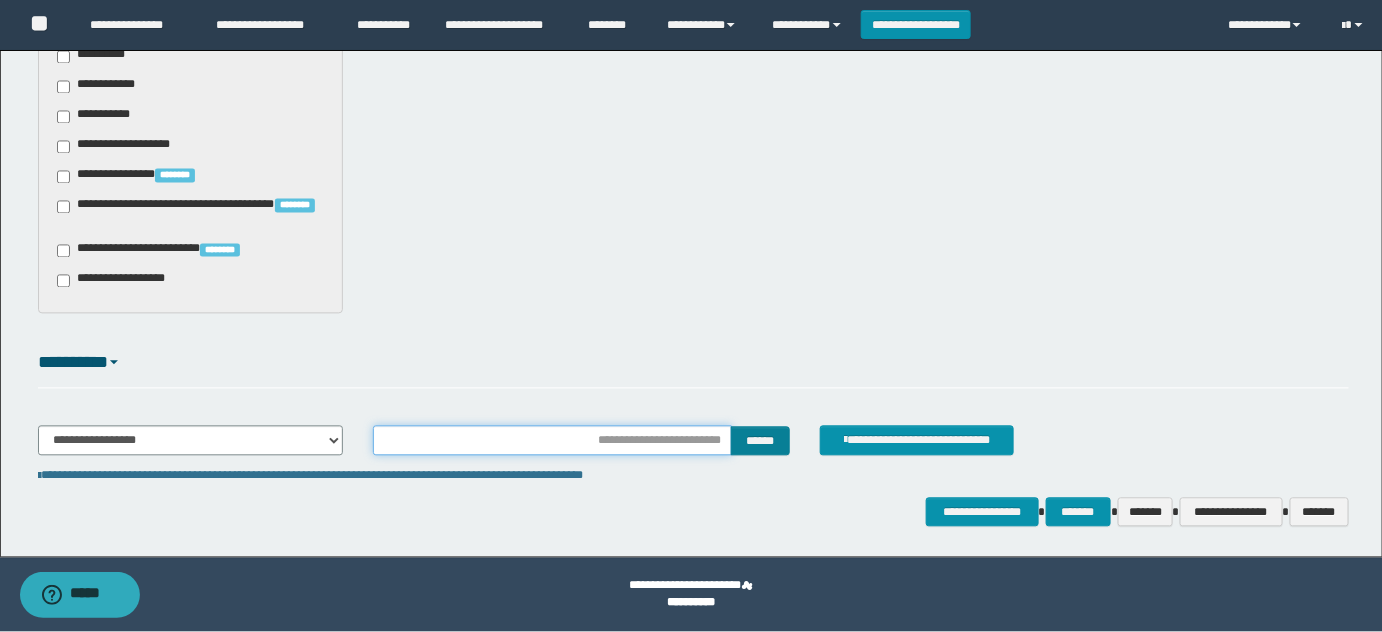 type on "********" 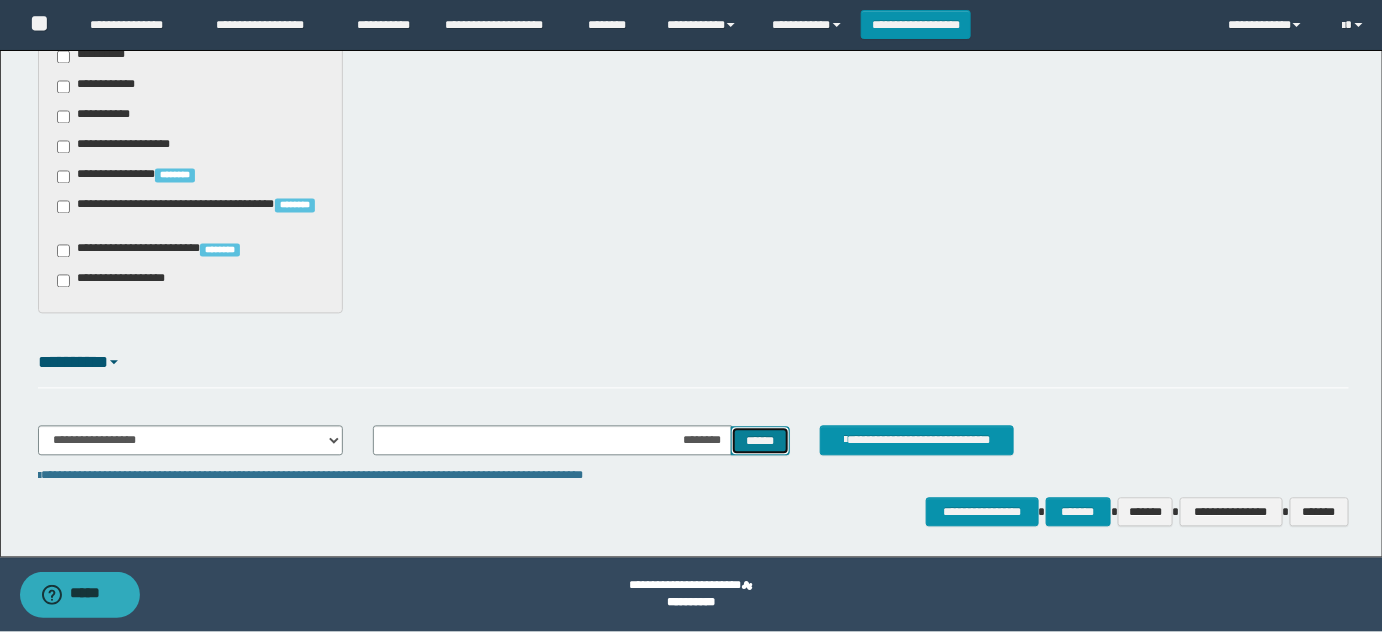 click on "******" at bounding box center (760, 441) 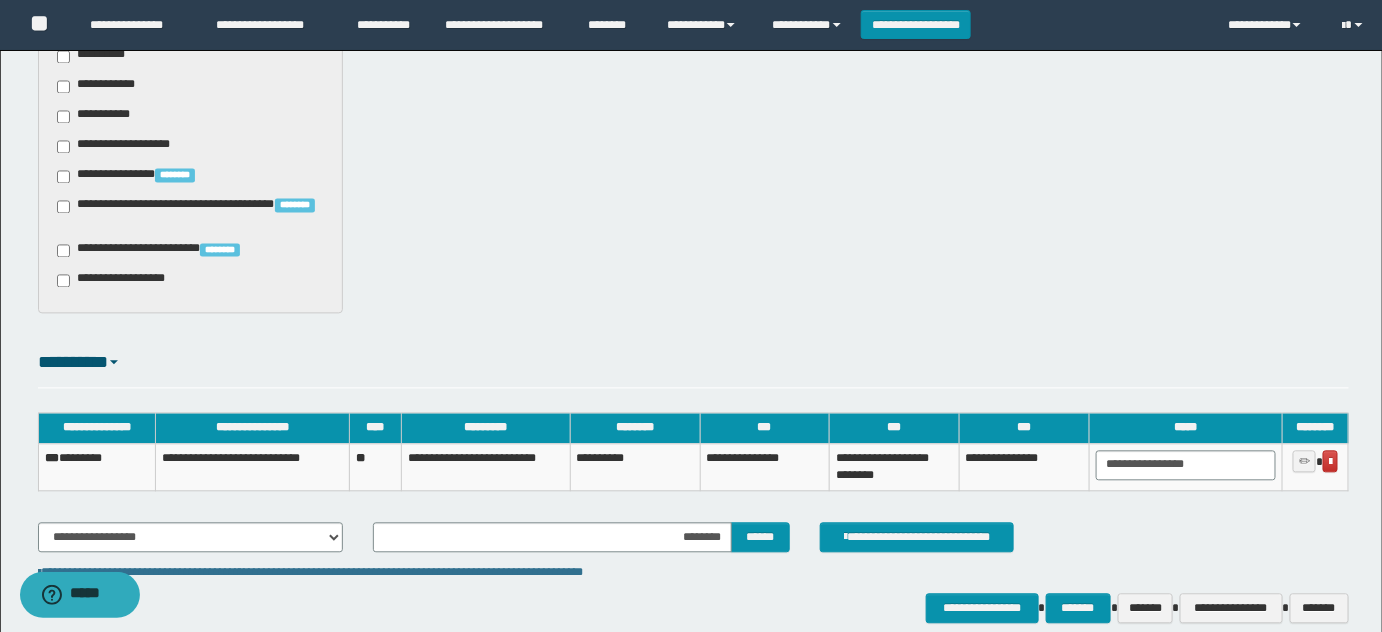 click on "*** ********" at bounding box center [96, 467] 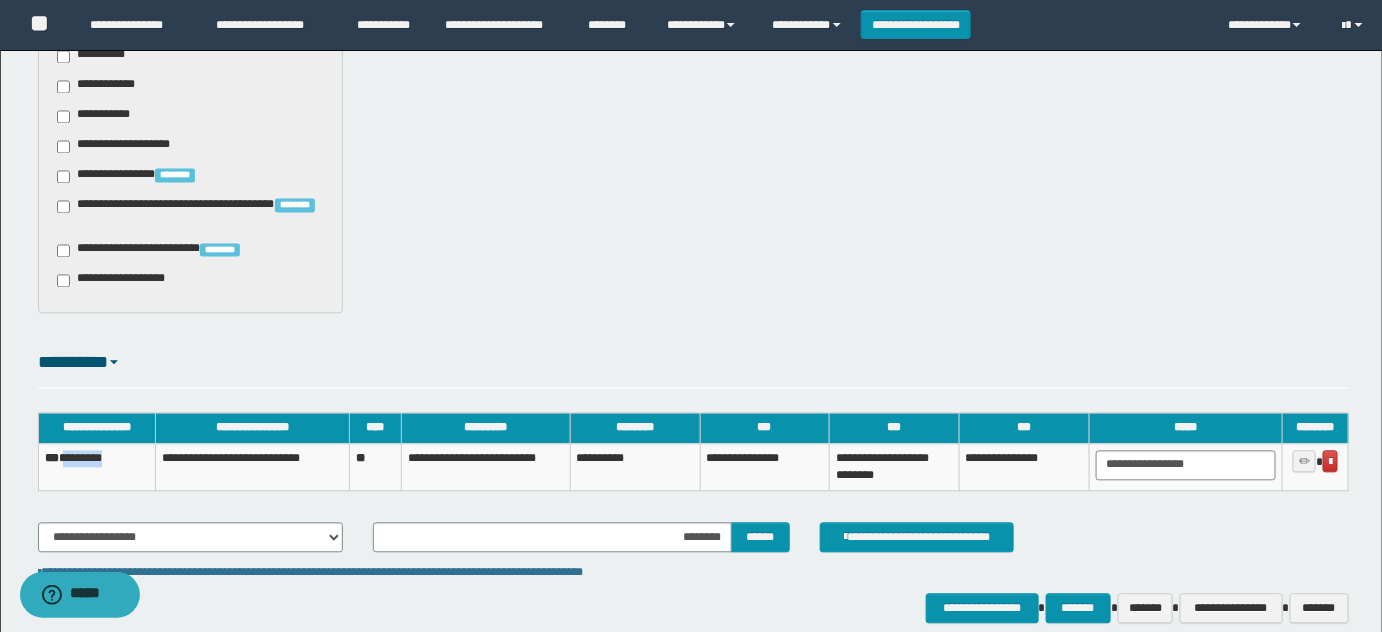 click on "*** ********" at bounding box center (96, 467) 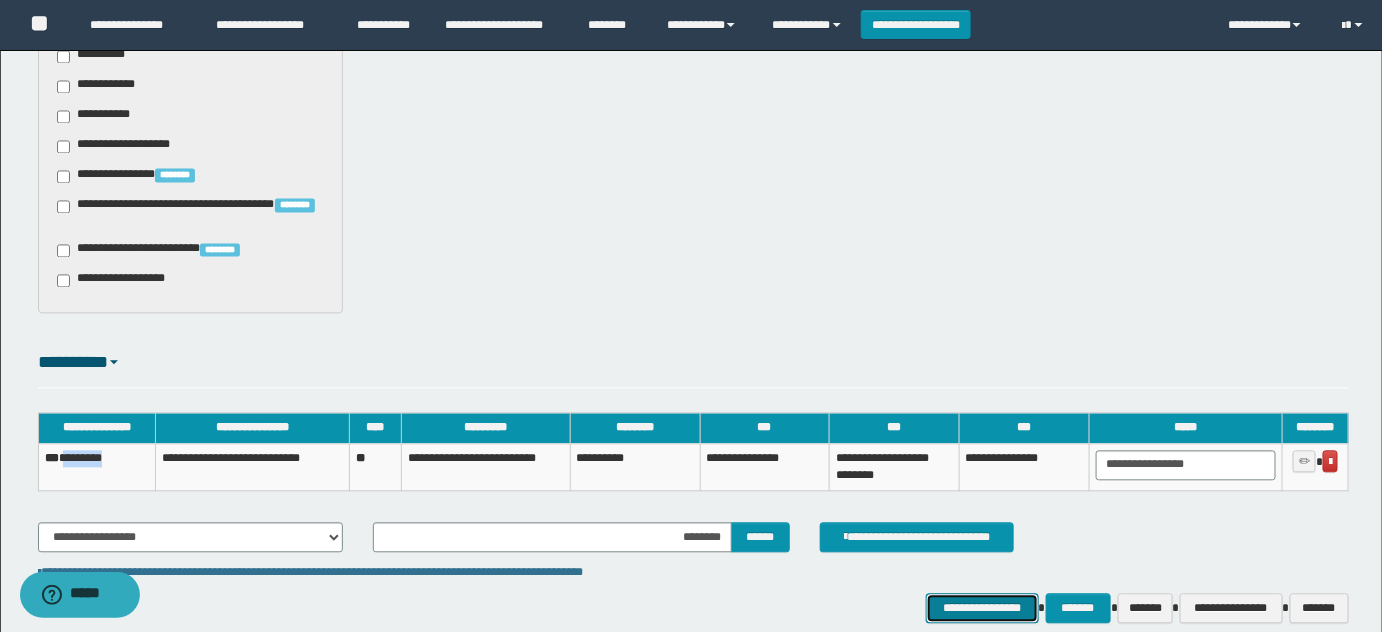 click on "**********" at bounding box center (982, 608) 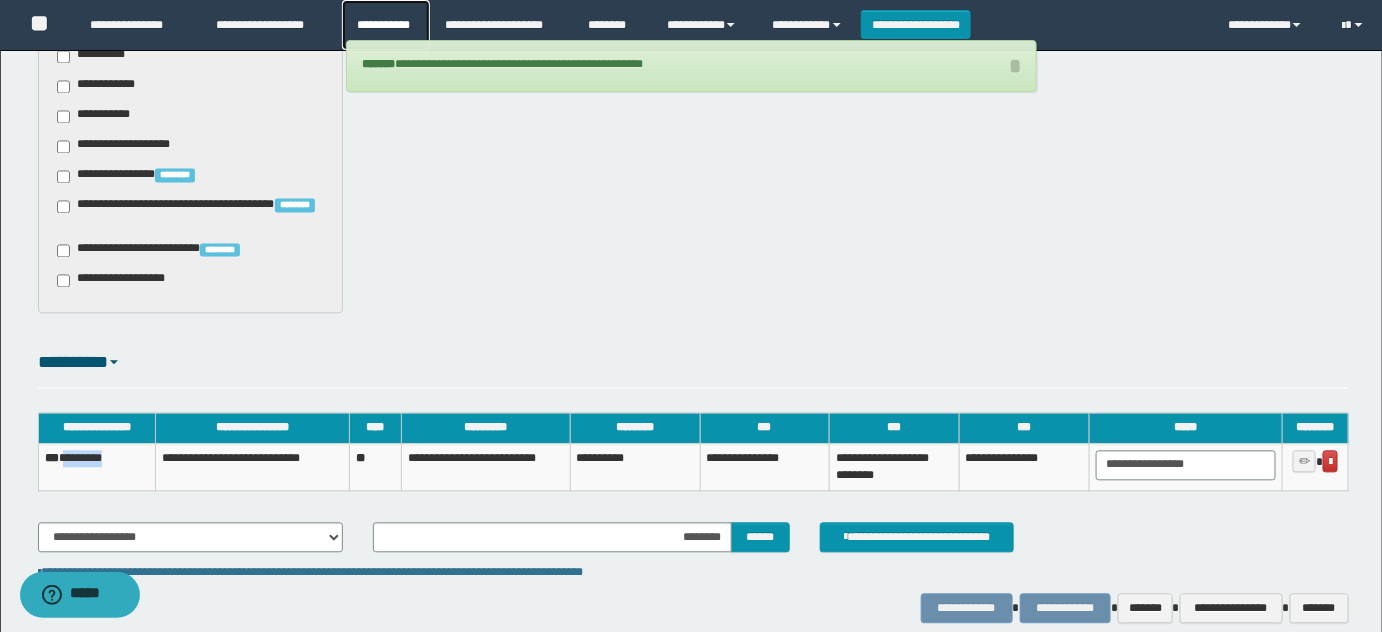 click on "**********" at bounding box center [386, 25] 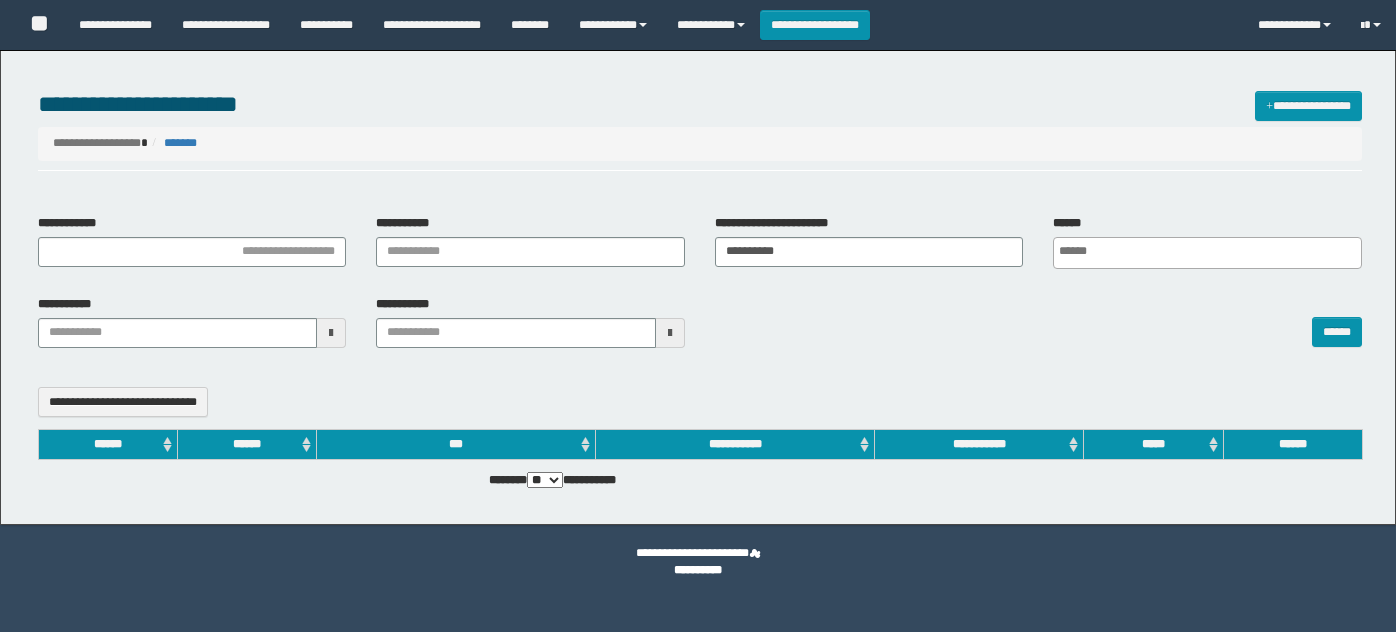select 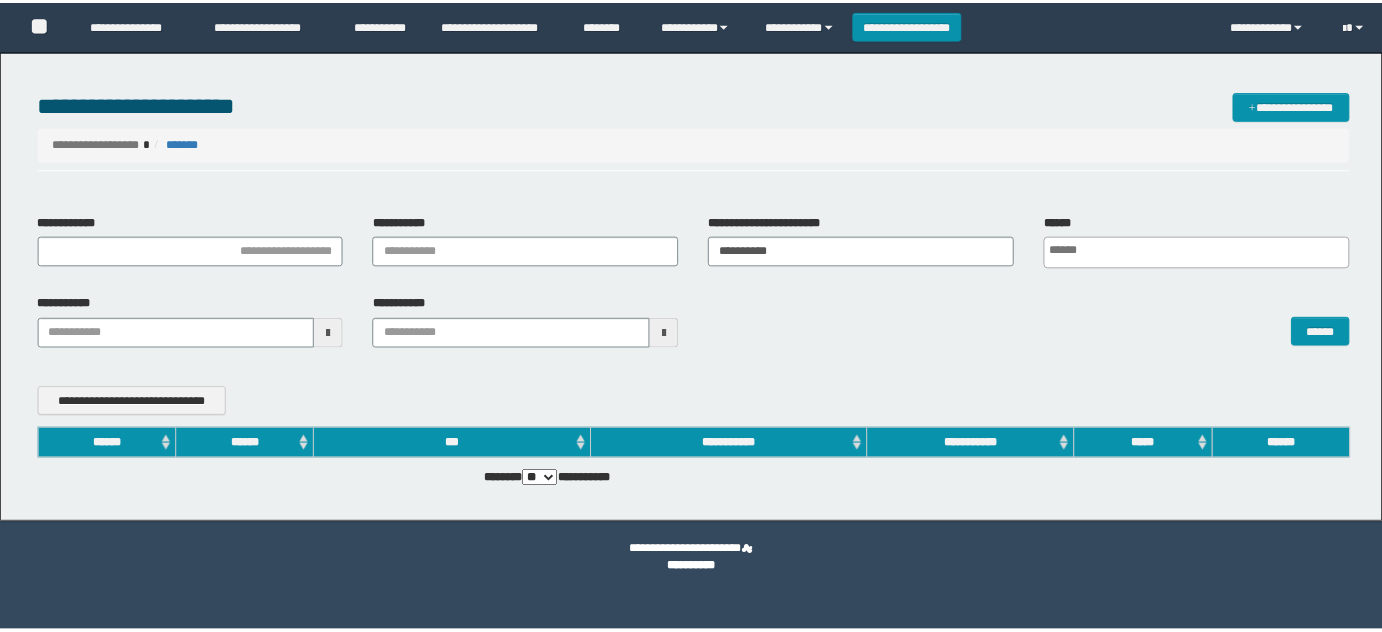 scroll, scrollTop: 0, scrollLeft: 0, axis: both 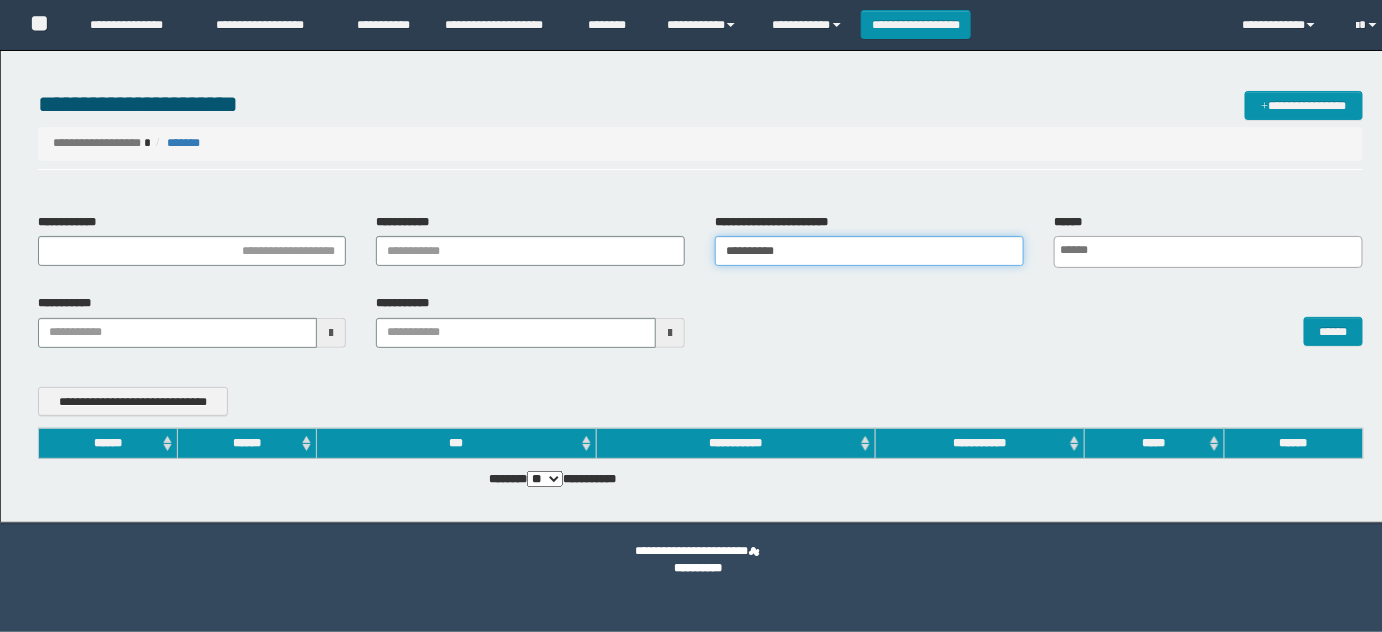 drag, startPoint x: 808, startPoint y: 250, endPoint x: 568, endPoint y: 228, distance: 241.00623 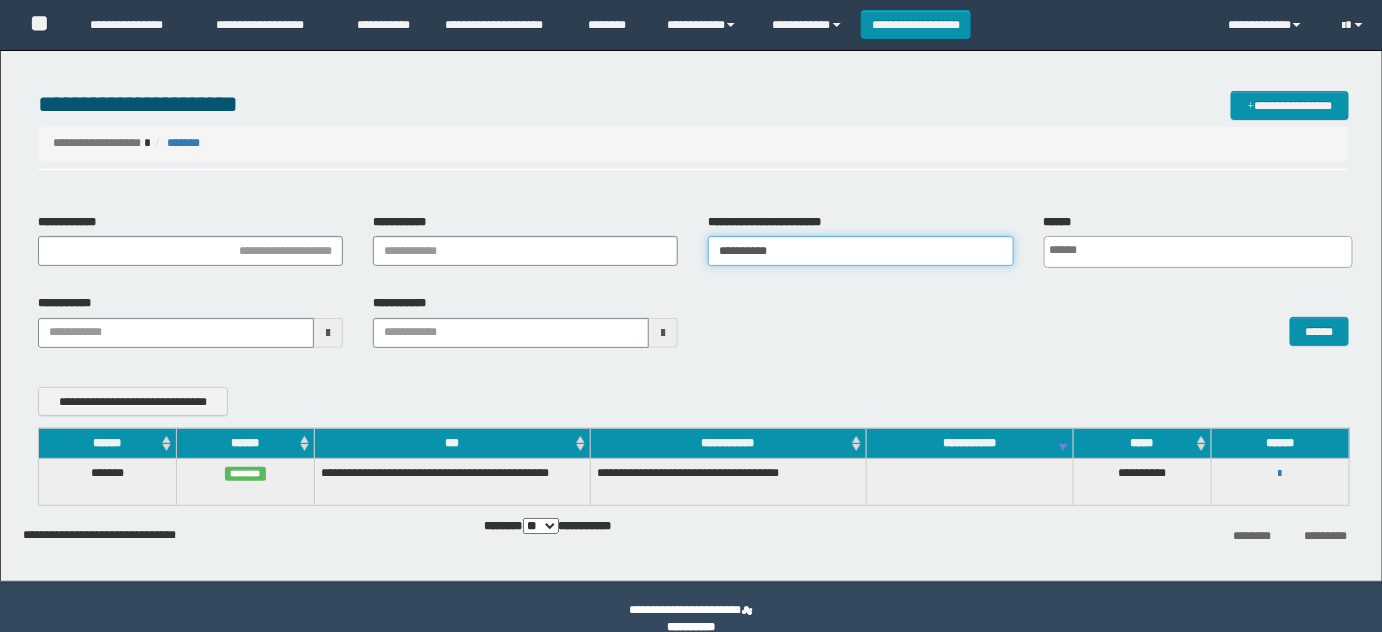 scroll, scrollTop: 0, scrollLeft: 0, axis: both 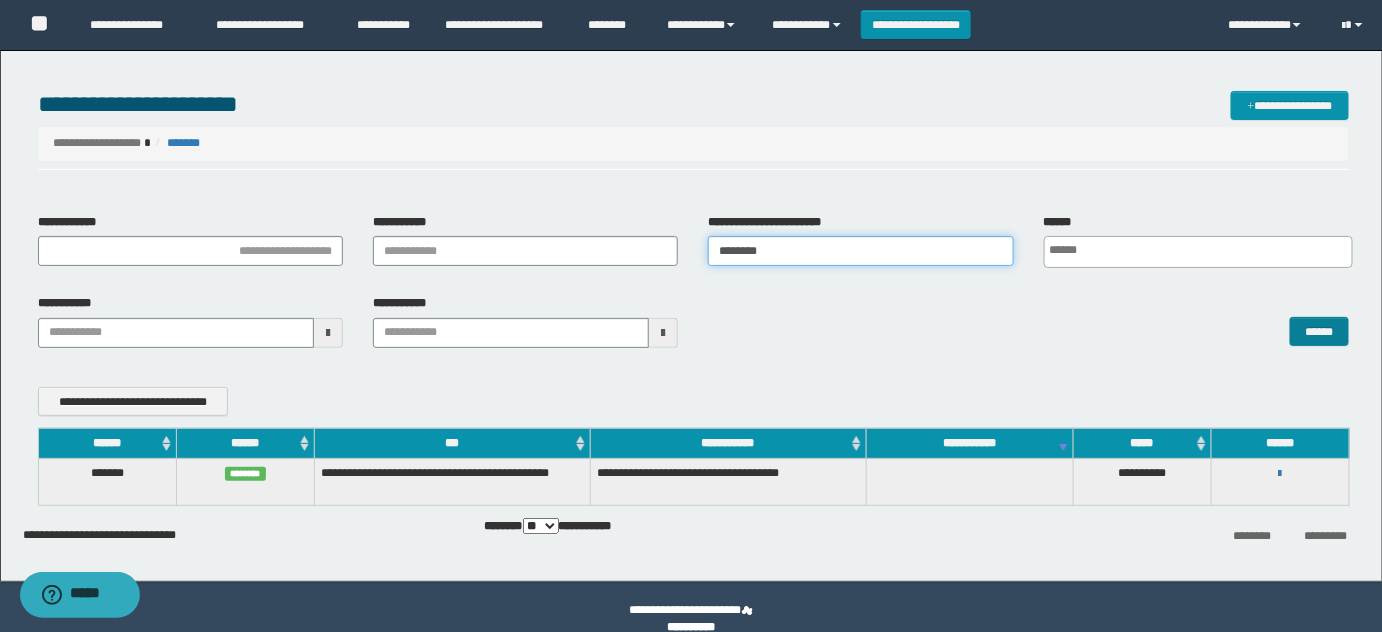 type on "********" 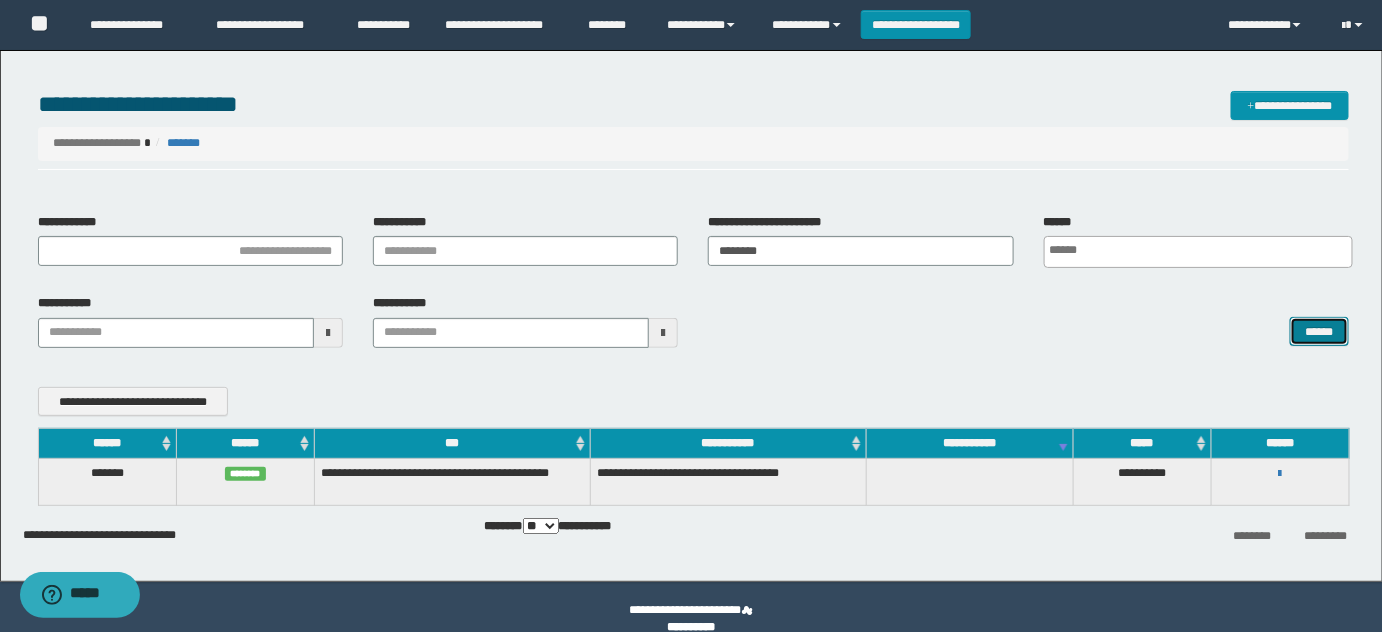 click on "******" at bounding box center [1319, 331] 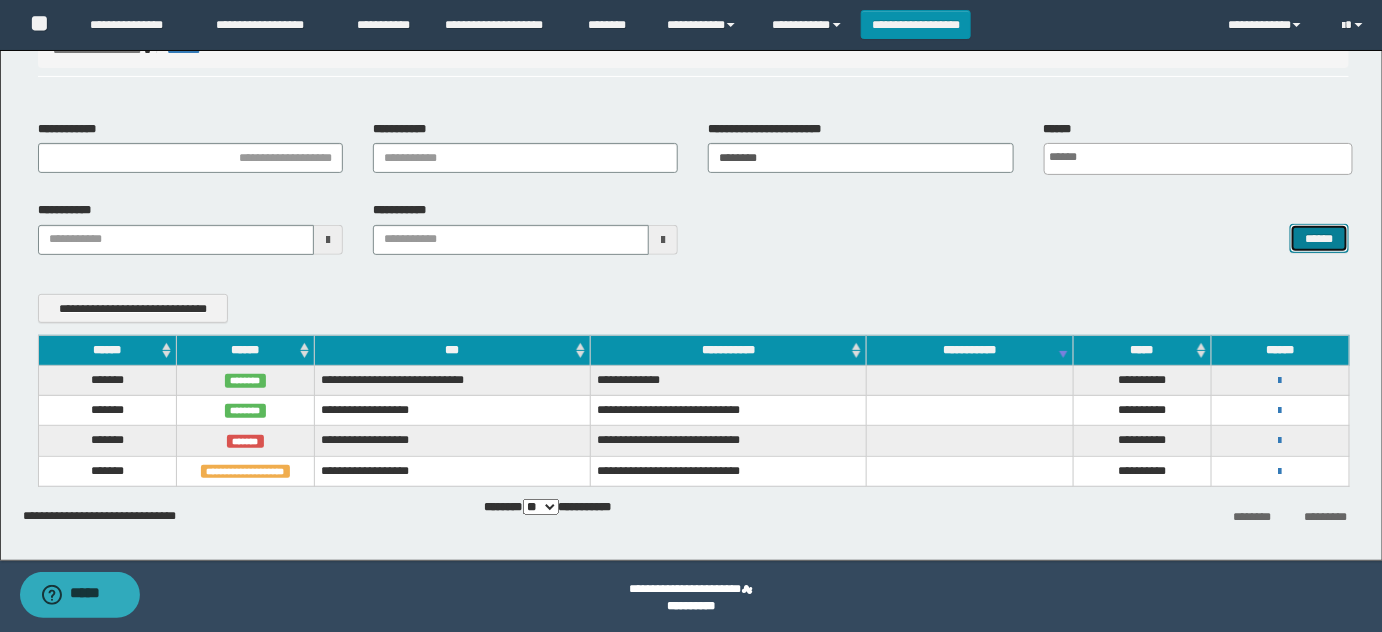 scroll, scrollTop: 96, scrollLeft: 0, axis: vertical 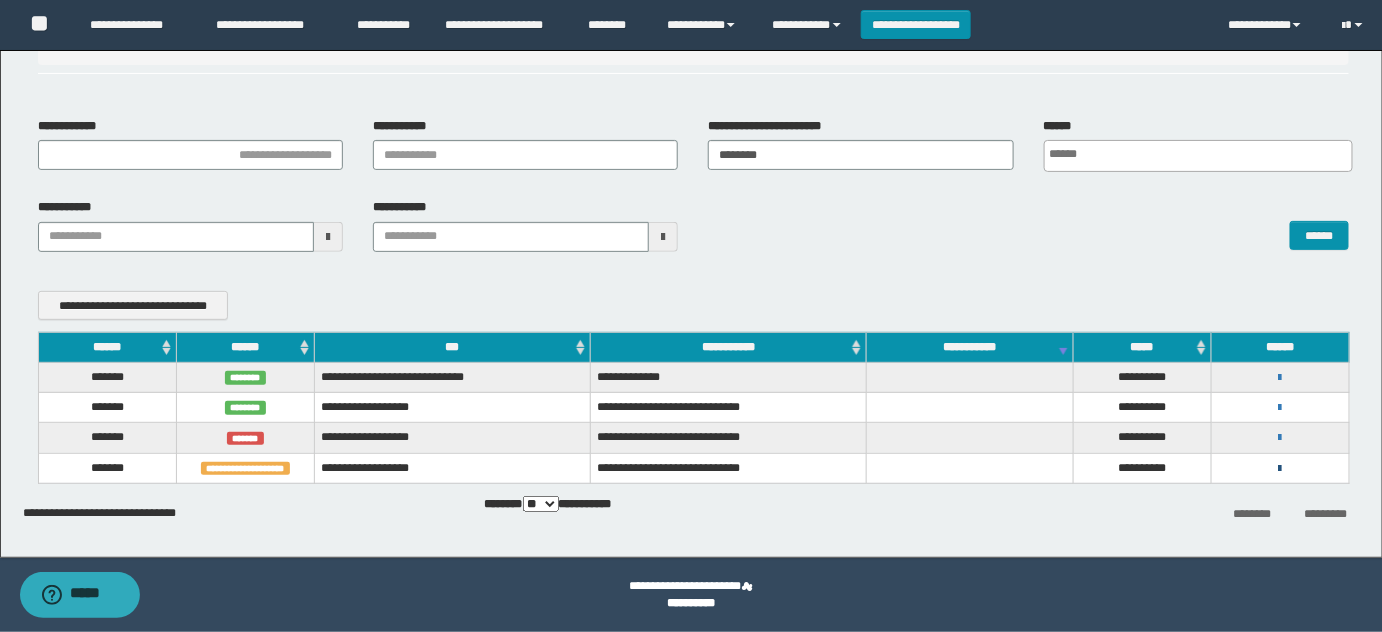 click at bounding box center [1280, 469] 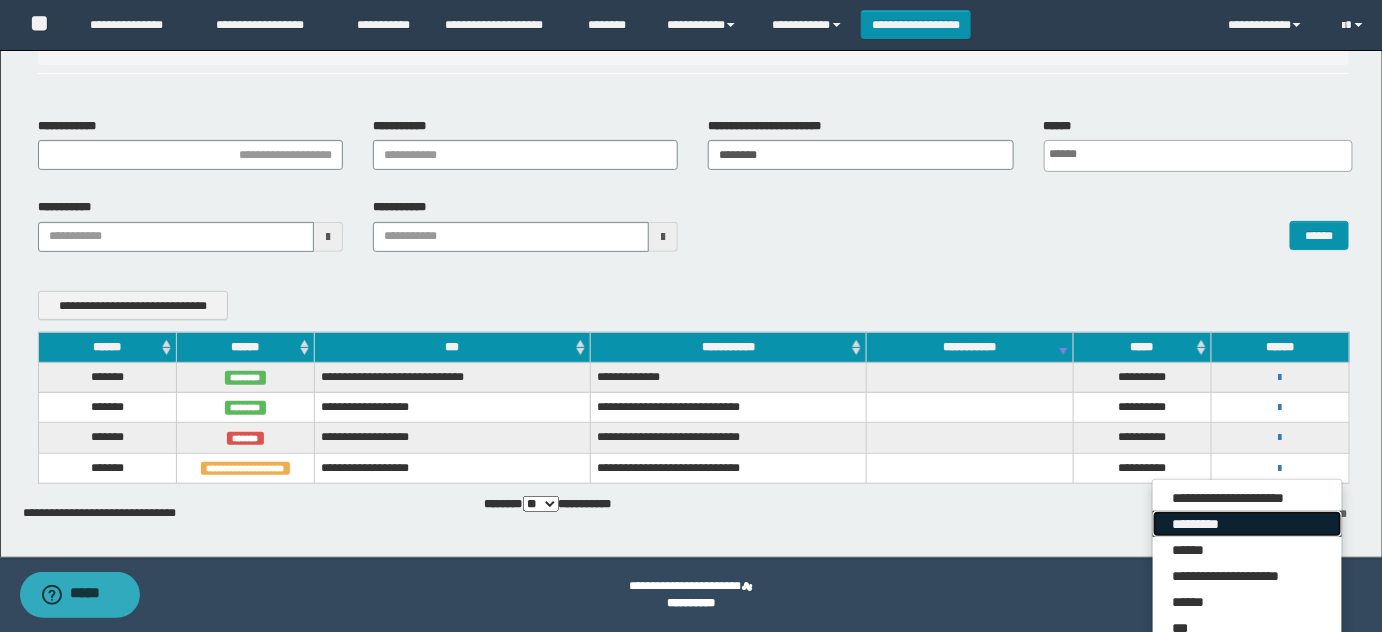 click on "*********" at bounding box center (1247, 524) 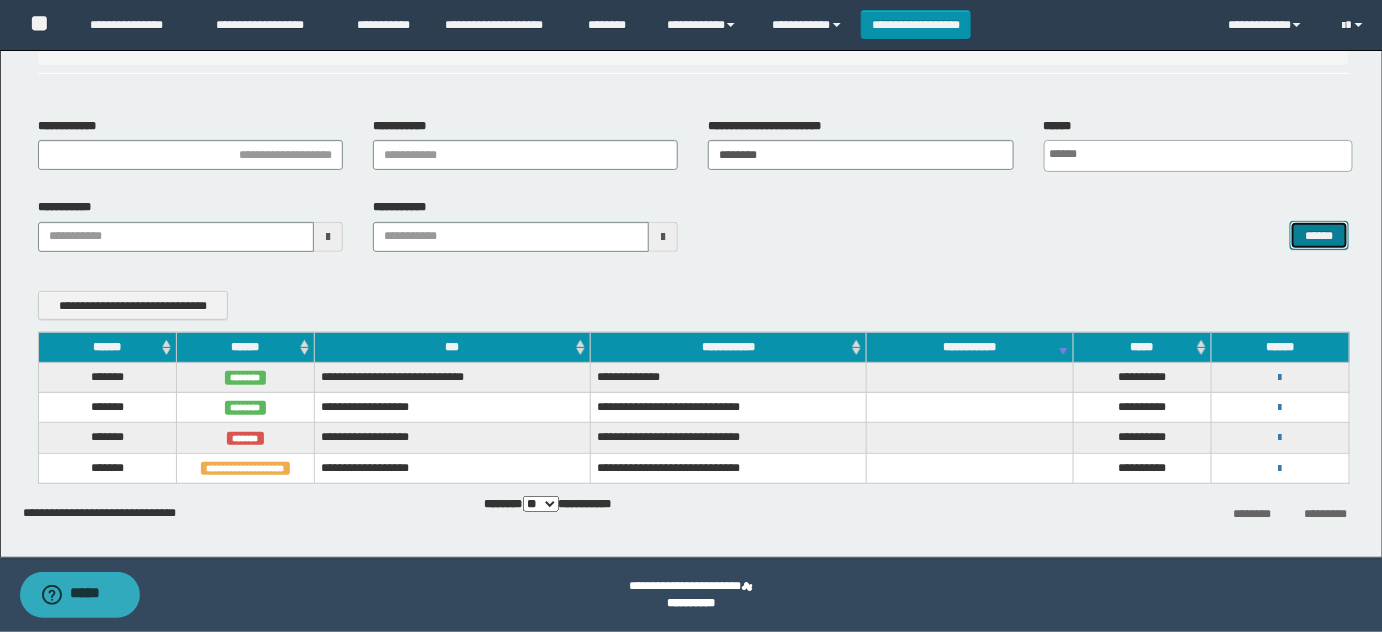 click on "******" at bounding box center [1319, 235] 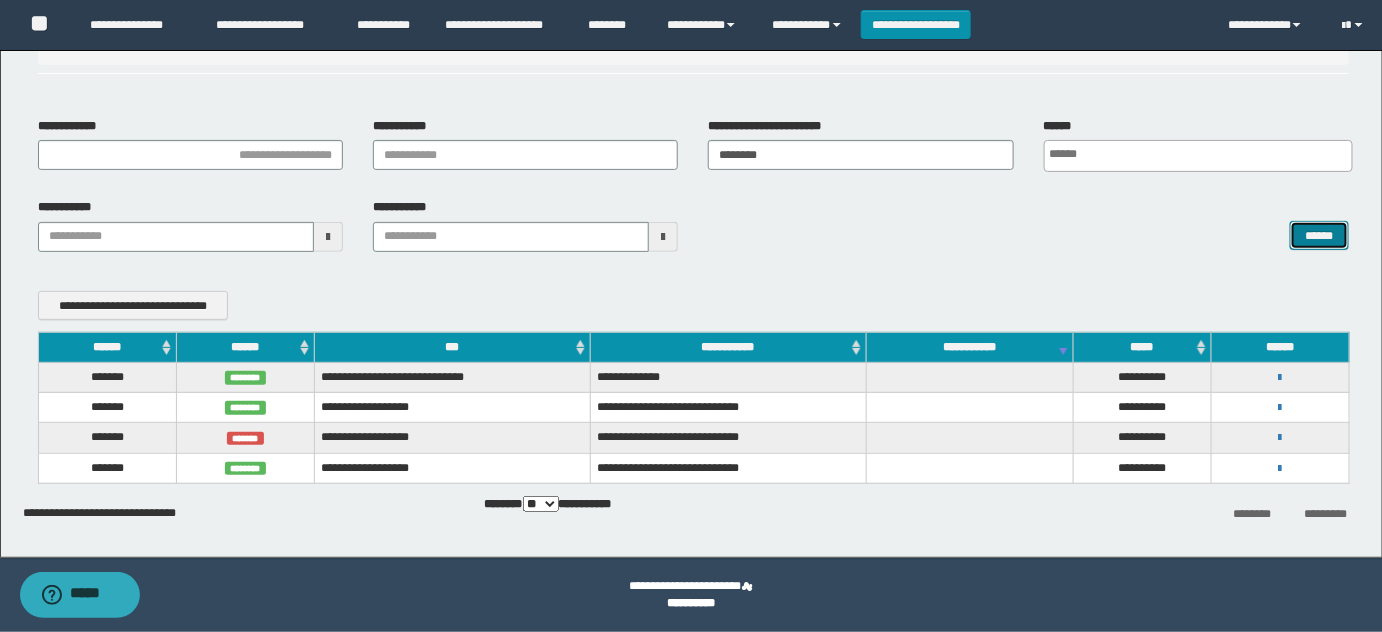 type 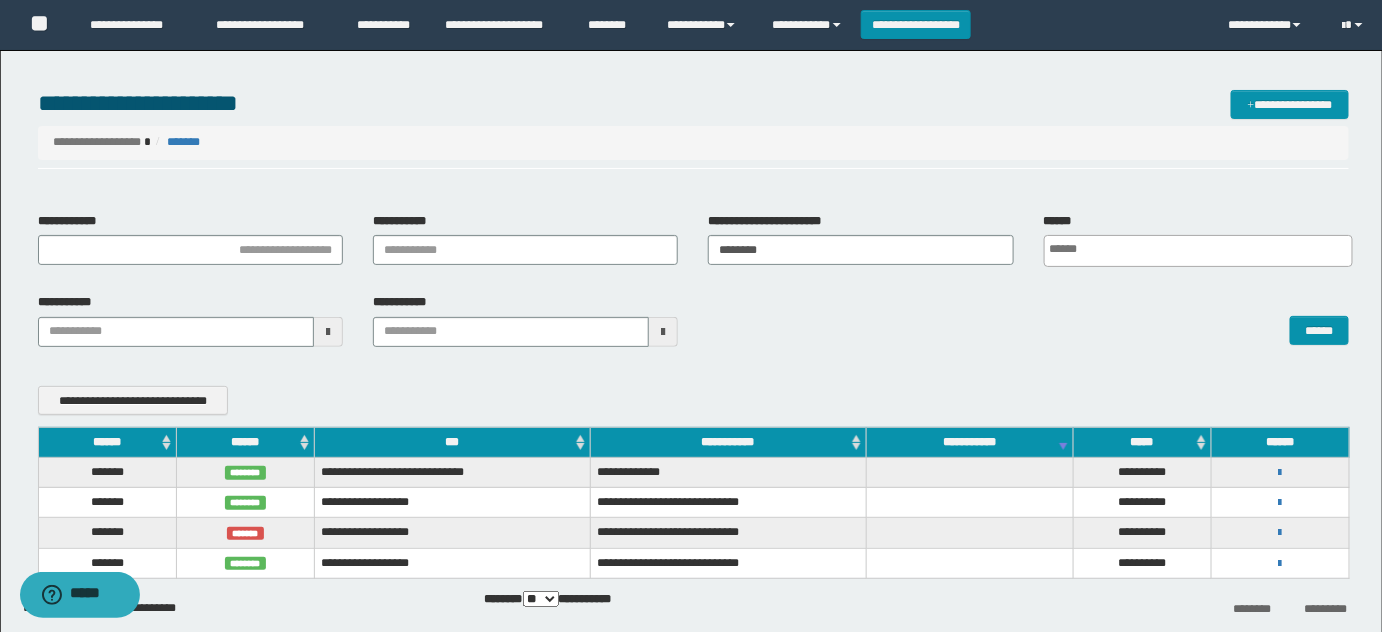 scroll, scrollTop: 0, scrollLeft: 0, axis: both 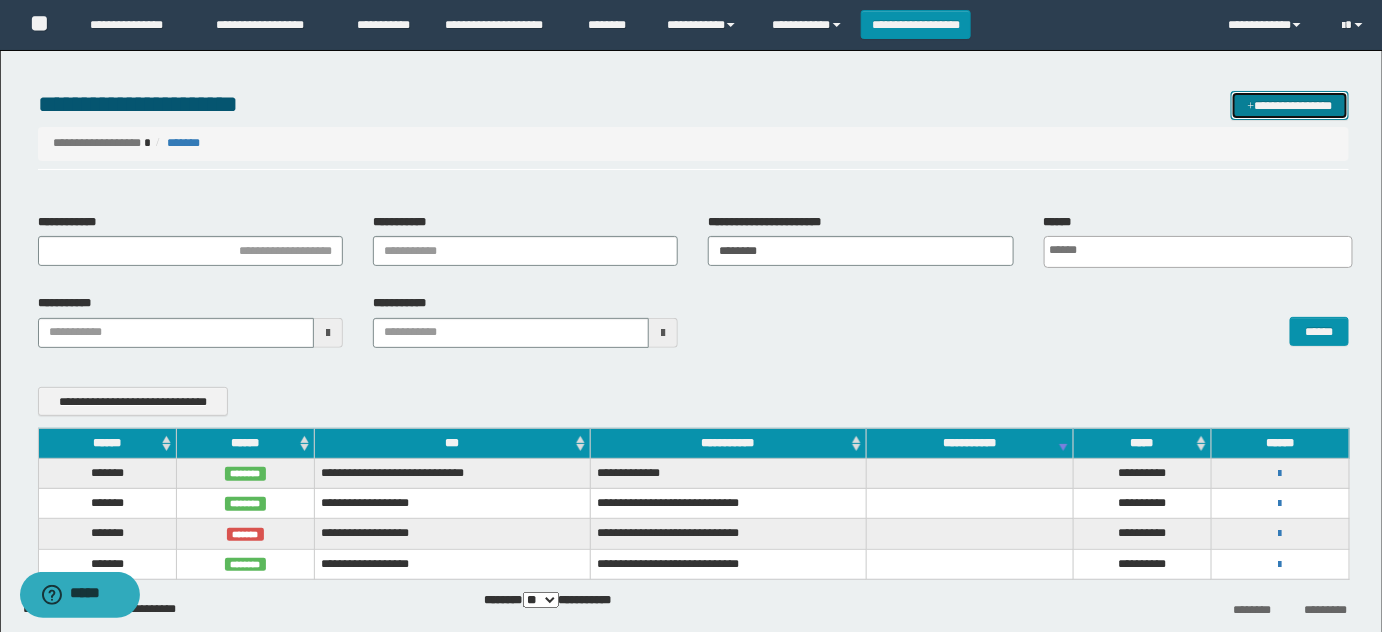 click on "**********" at bounding box center (1290, 105) 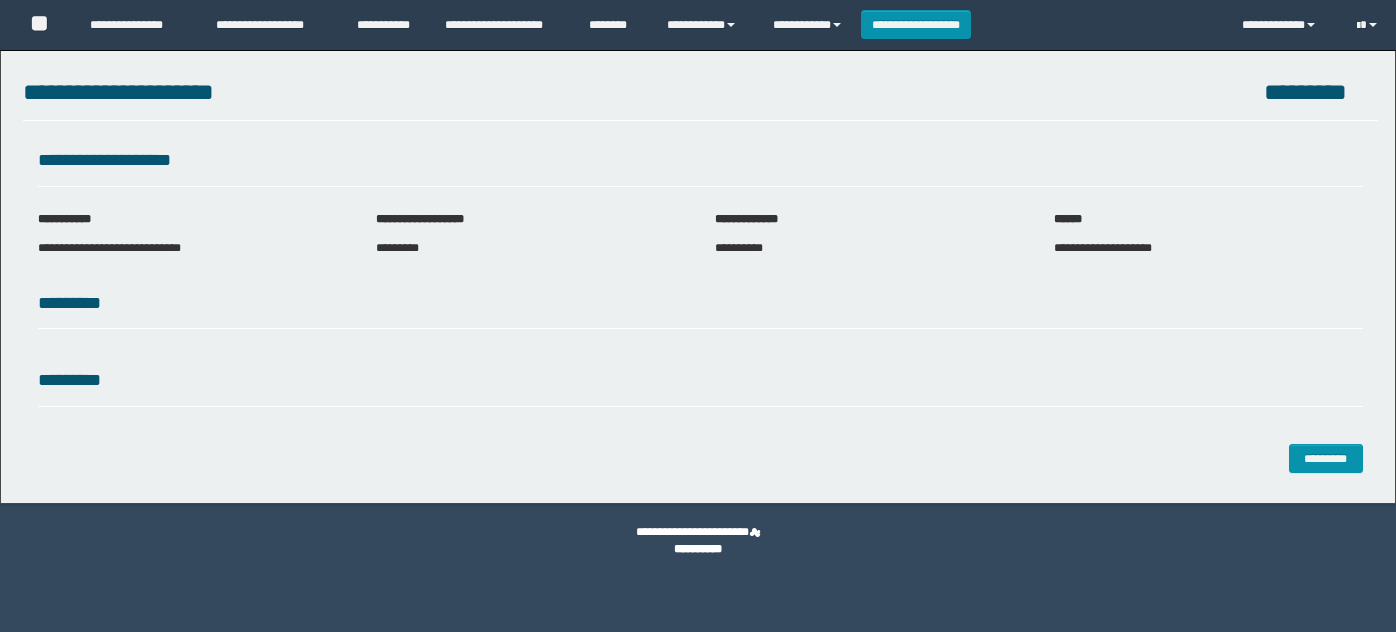scroll, scrollTop: 0, scrollLeft: 0, axis: both 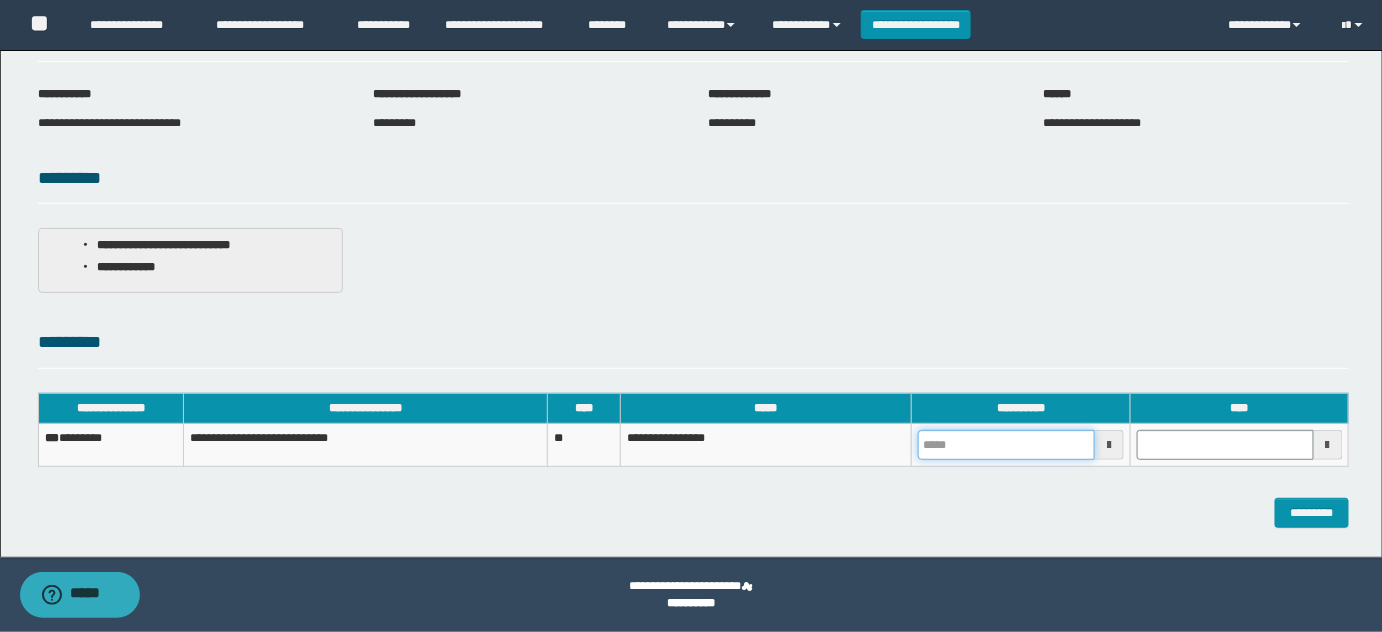 click at bounding box center [1006, 445] 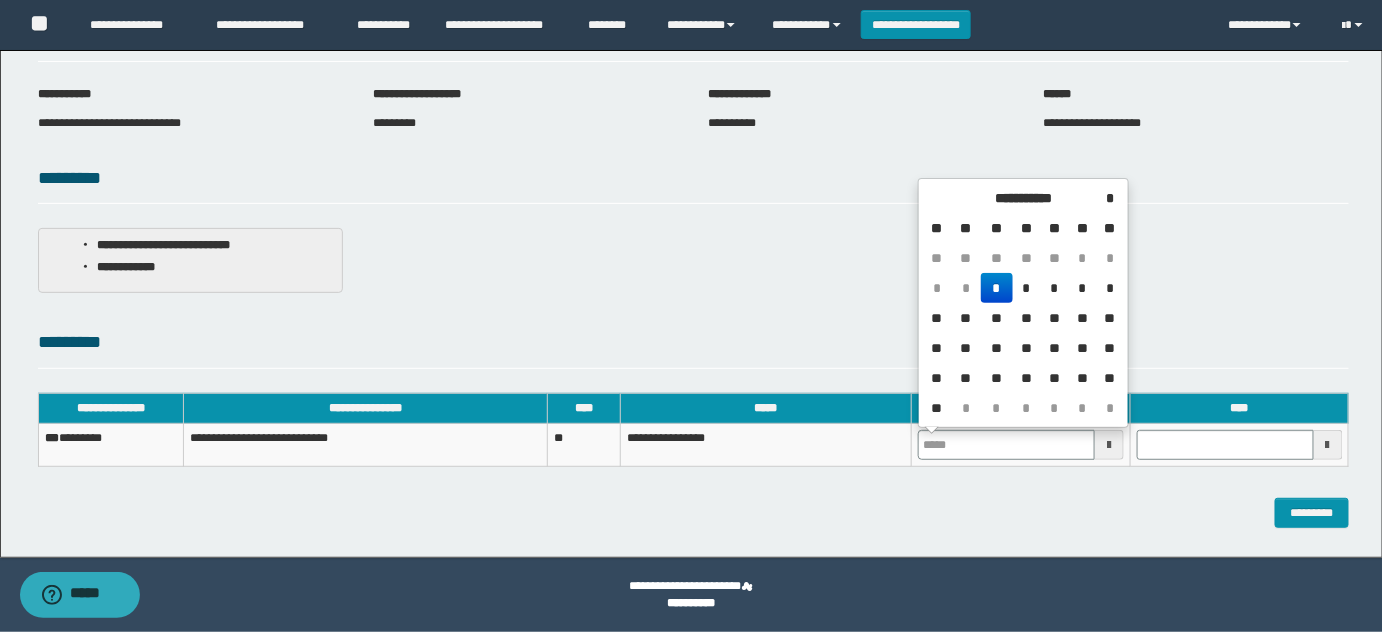 click on "*" at bounding box center (997, 288) 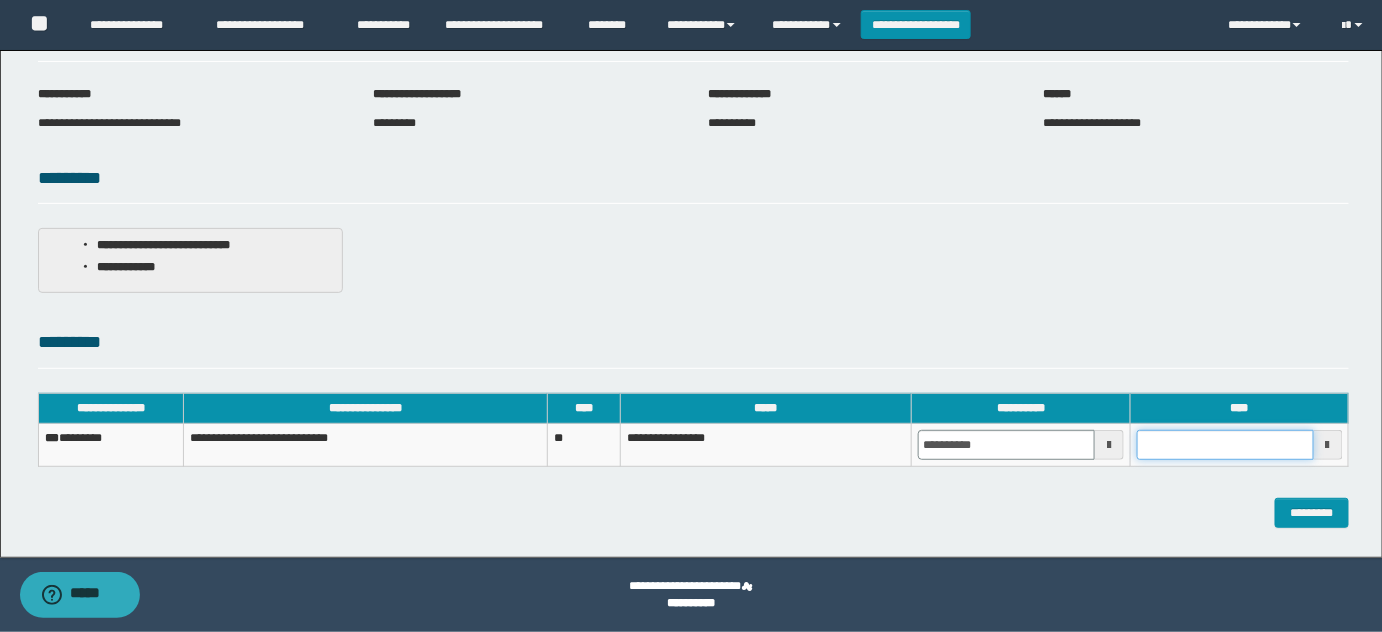 click at bounding box center (1225, 445) 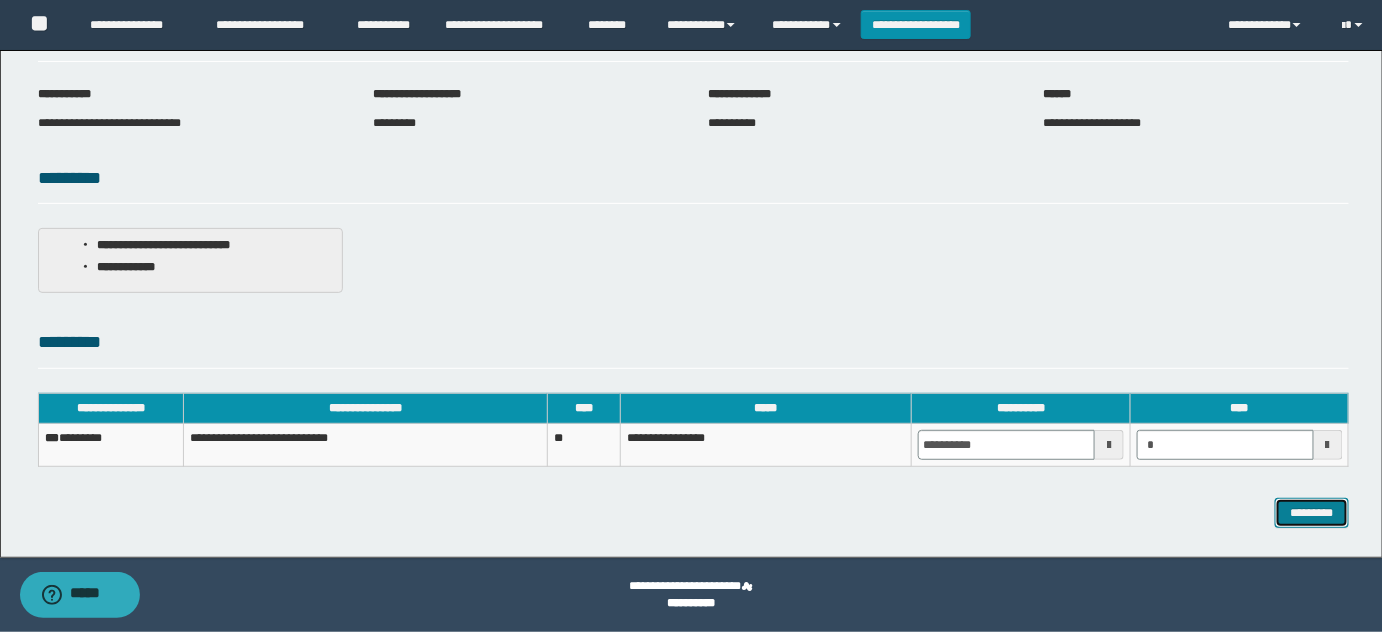 type on "*******" 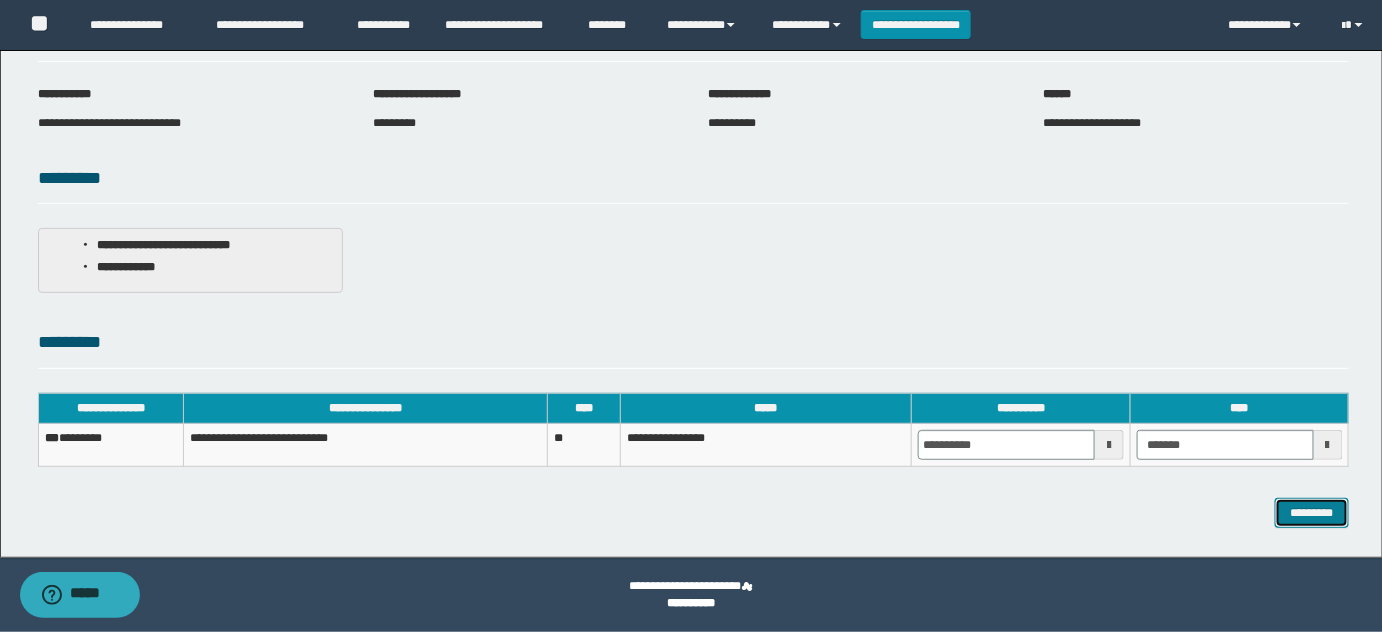 click on "*********" at bounding box center (1312, 512) 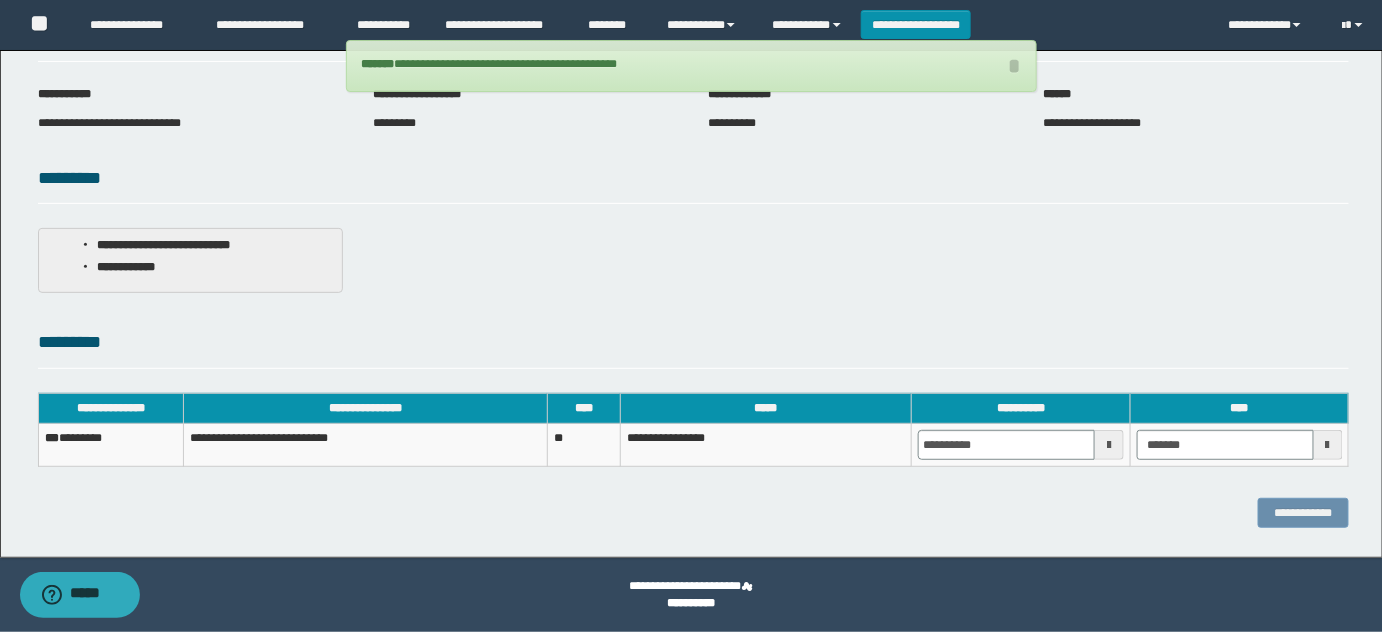 click on "*** ********" at bounding box center [111, 445] 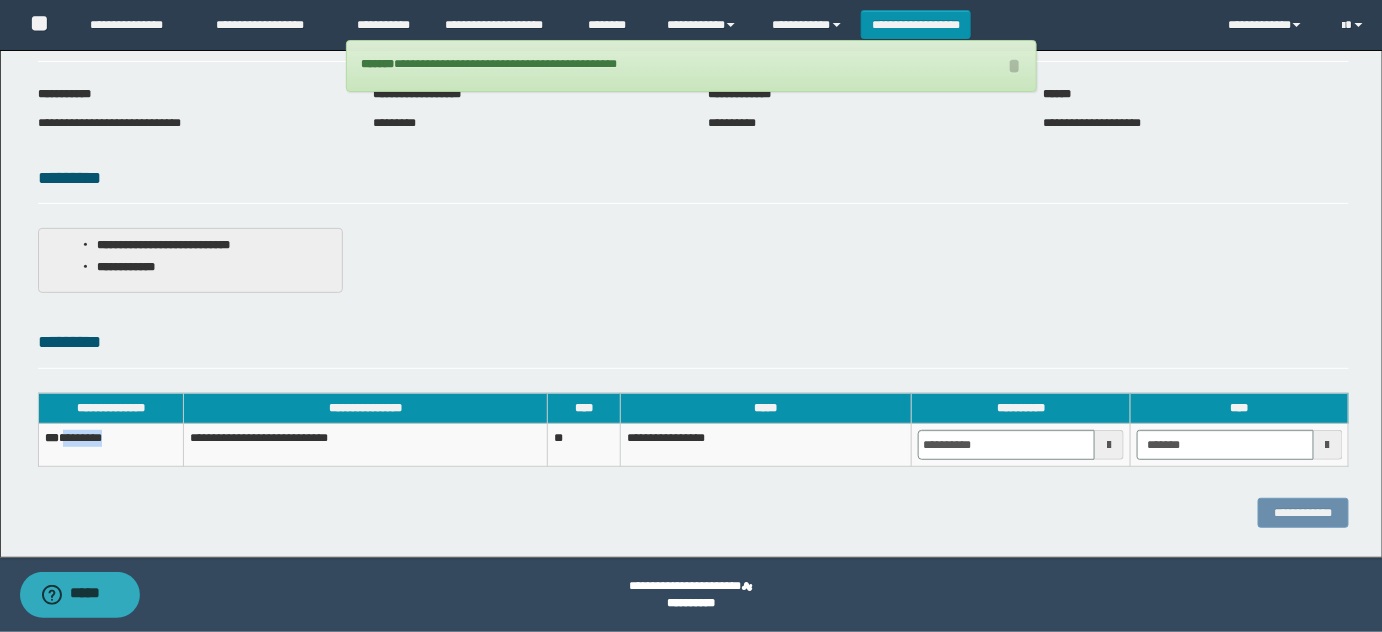 click on "*** ********" at bounding box center (111, 445) 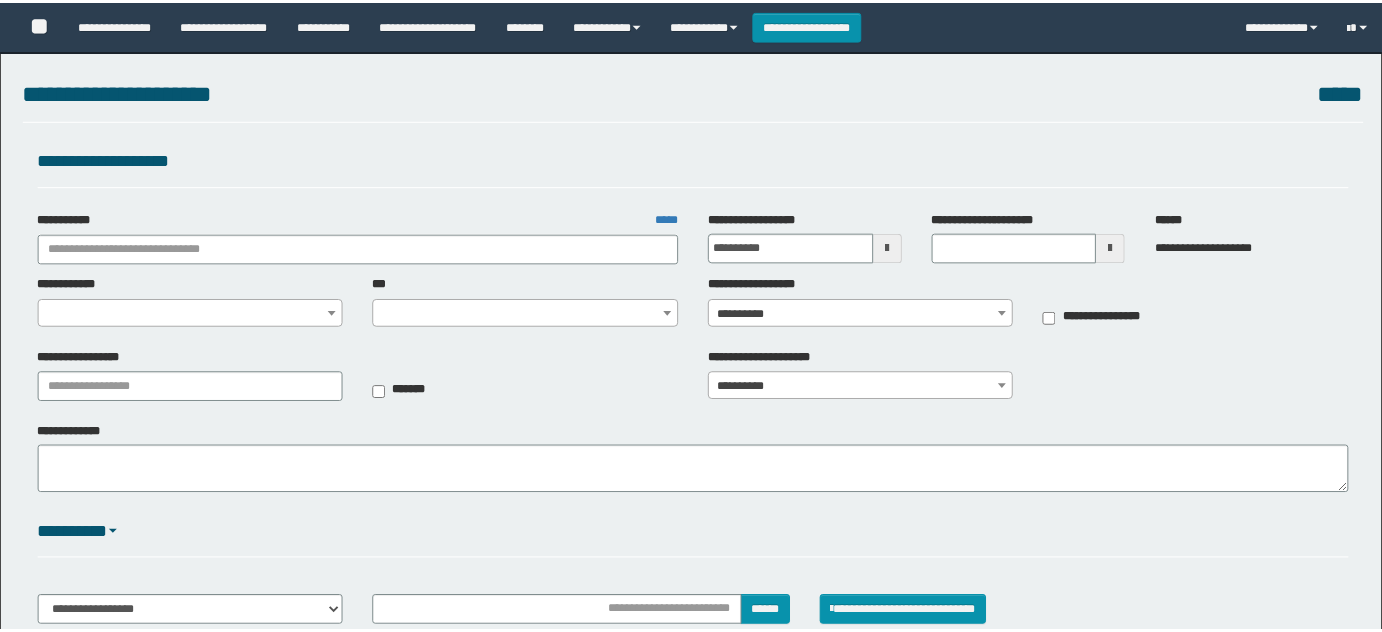 scroll, scrollTop: 0, scrollLeft: 0, axis: both 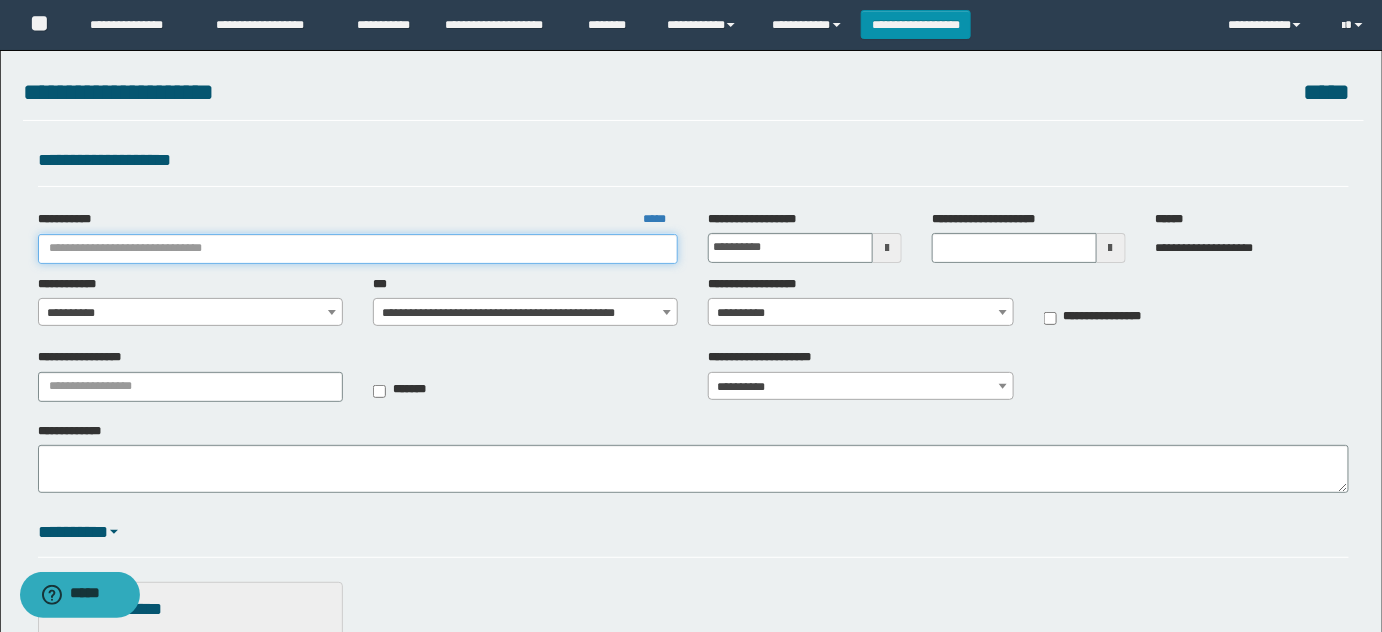 click on "**********" at bounding box center (358, 249) 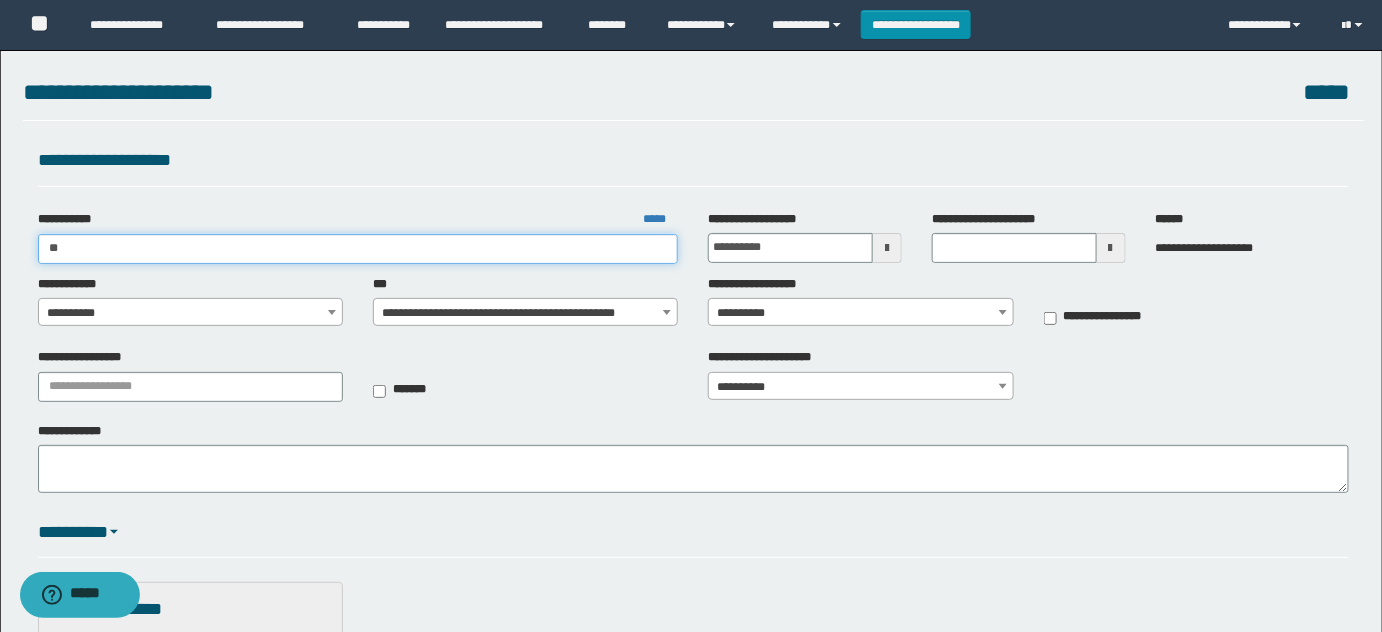 type on "***" 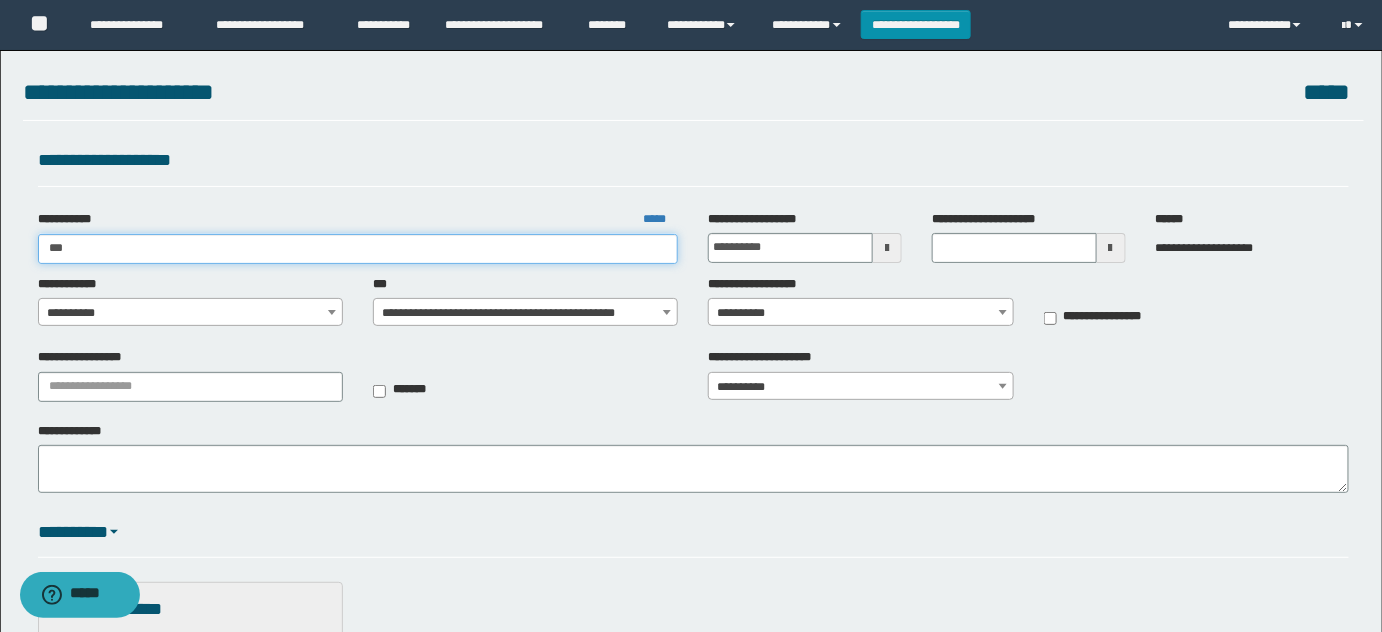 type on "***" 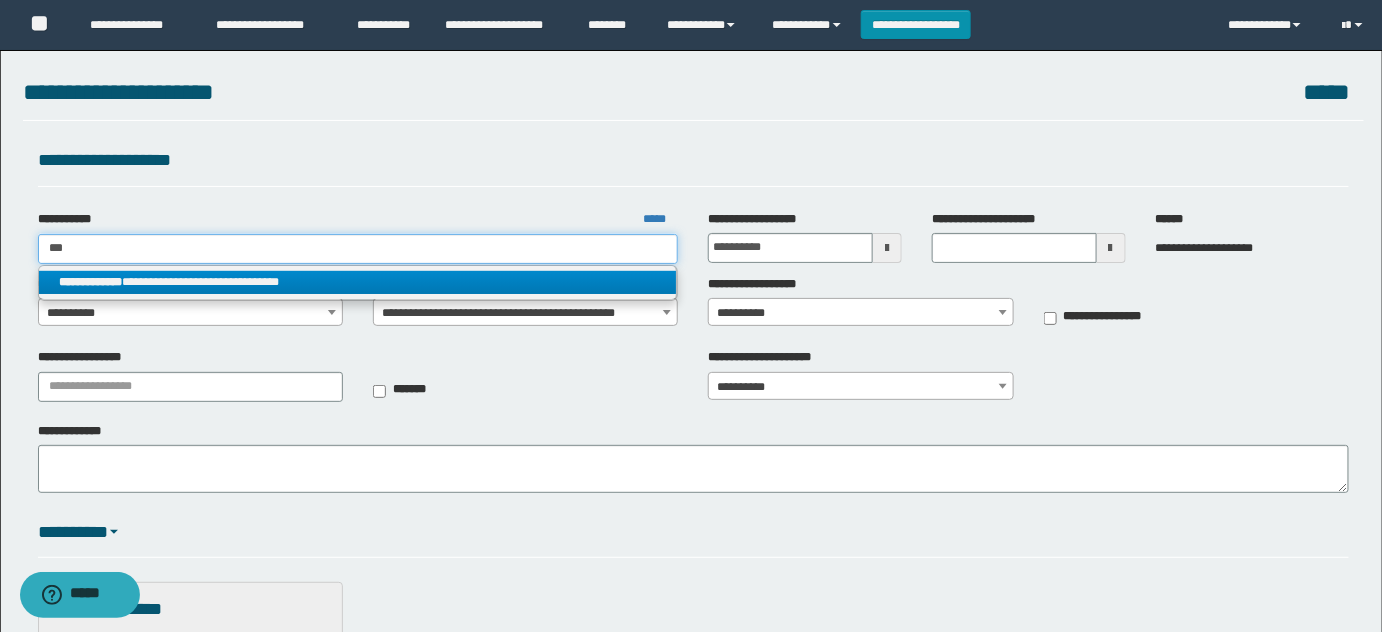 type on "***" 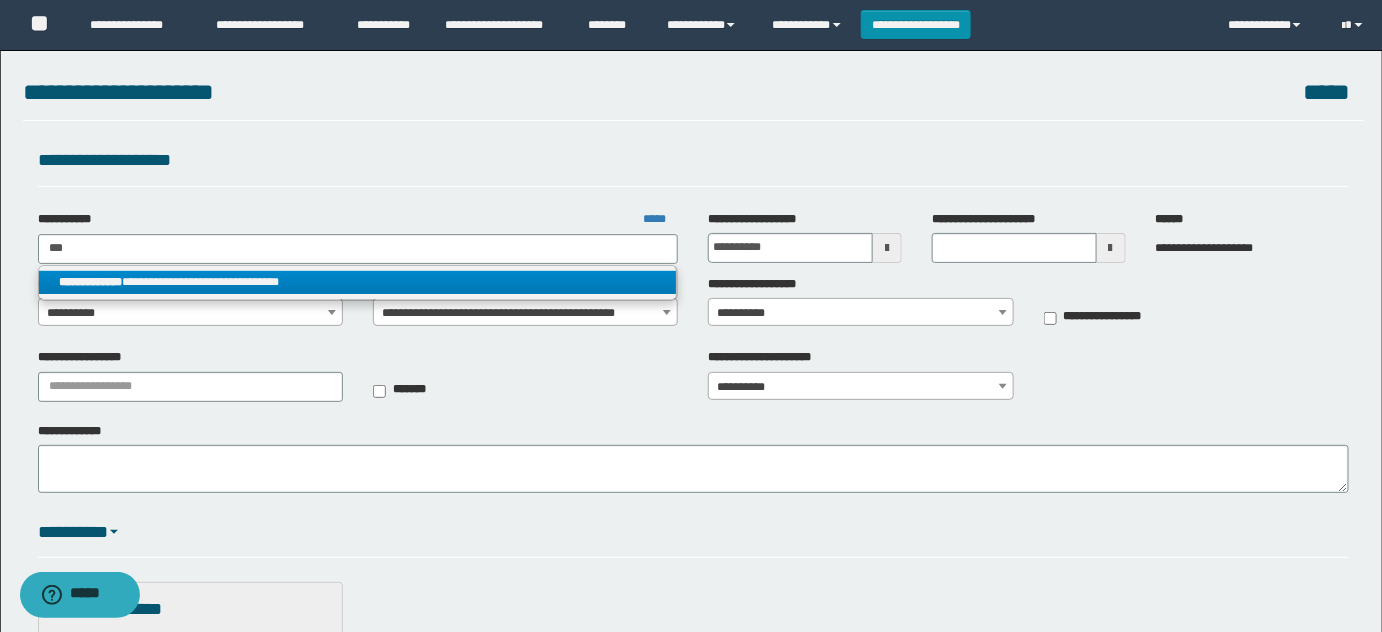 click on "**********" at bounding box center (358, 282) 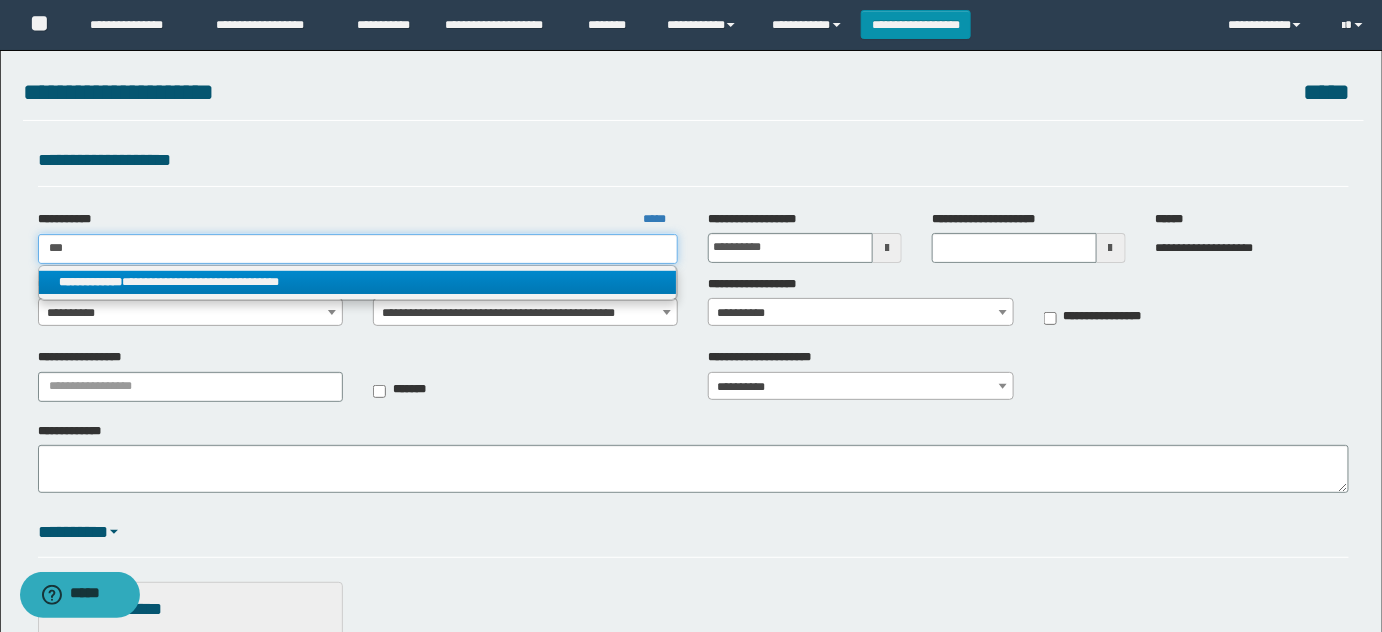 type 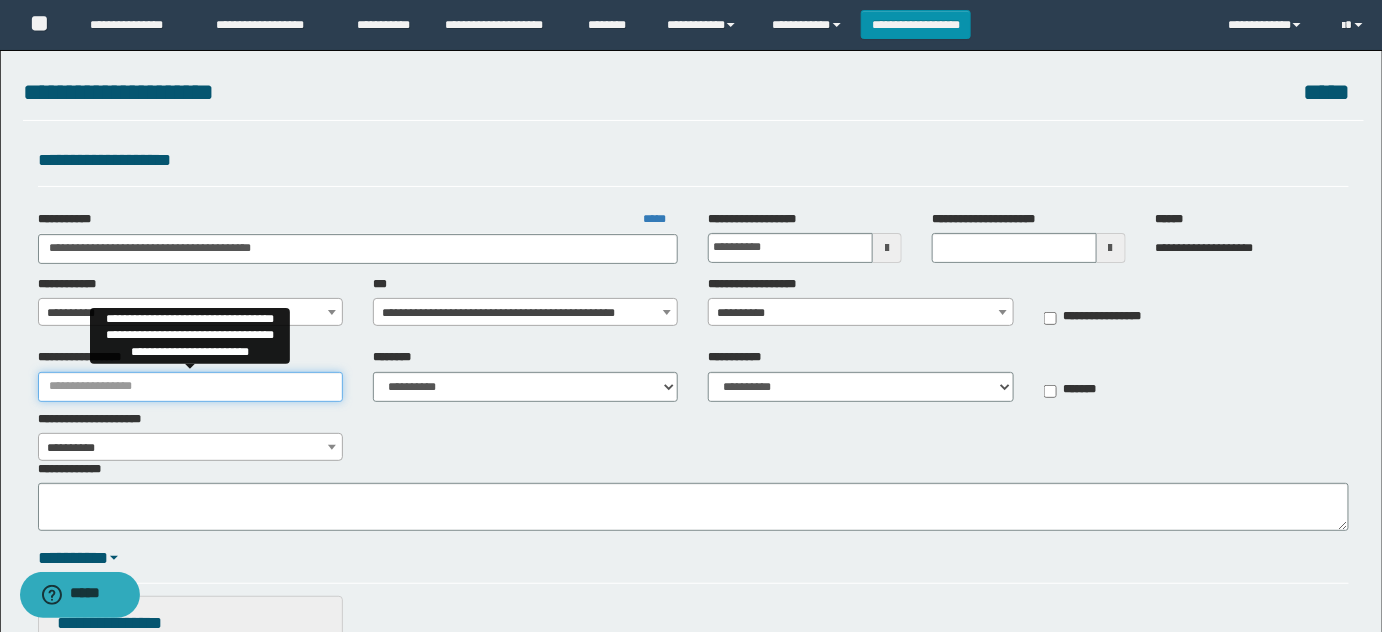 click on "**********" at bounding box center (190, 387) 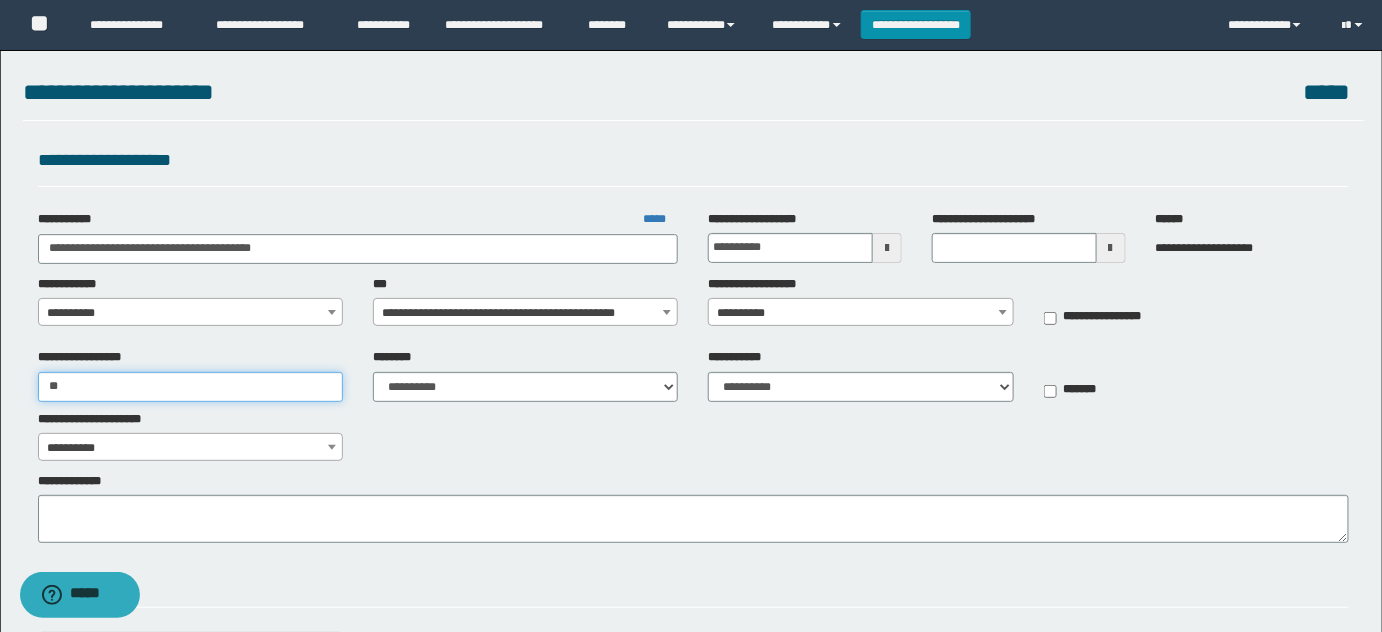 type on "**********" 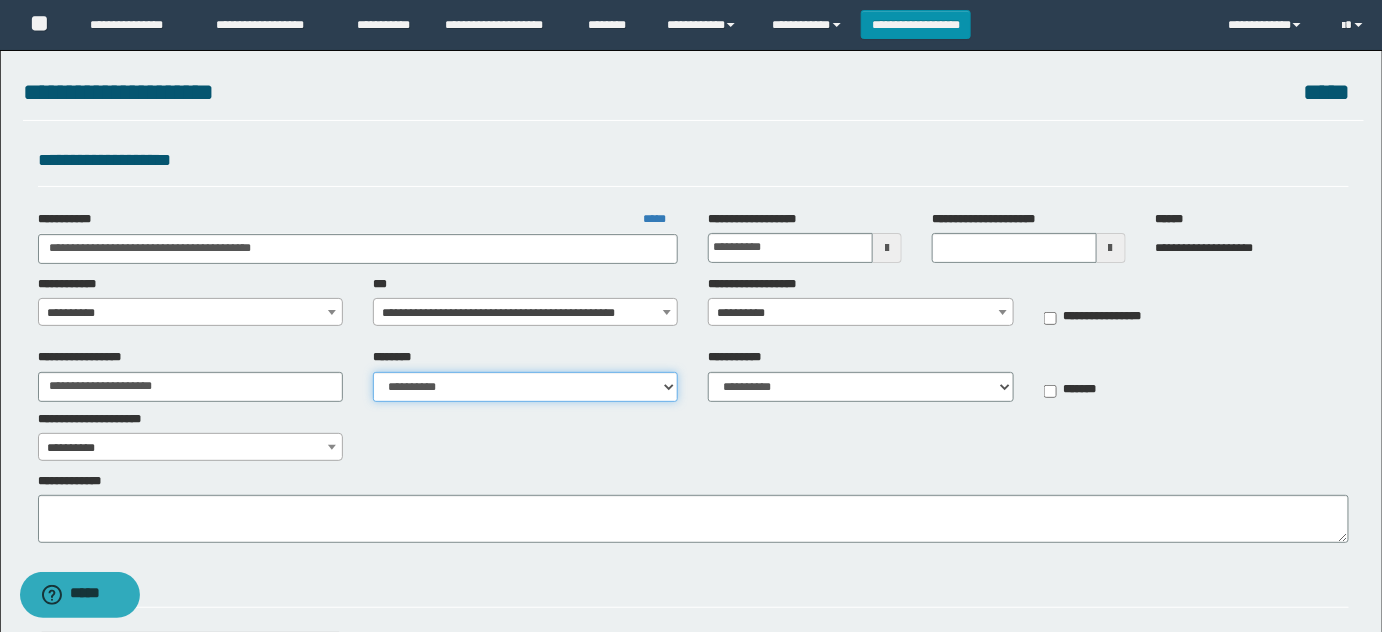 click on "**********" at bounding box center (525, 387) 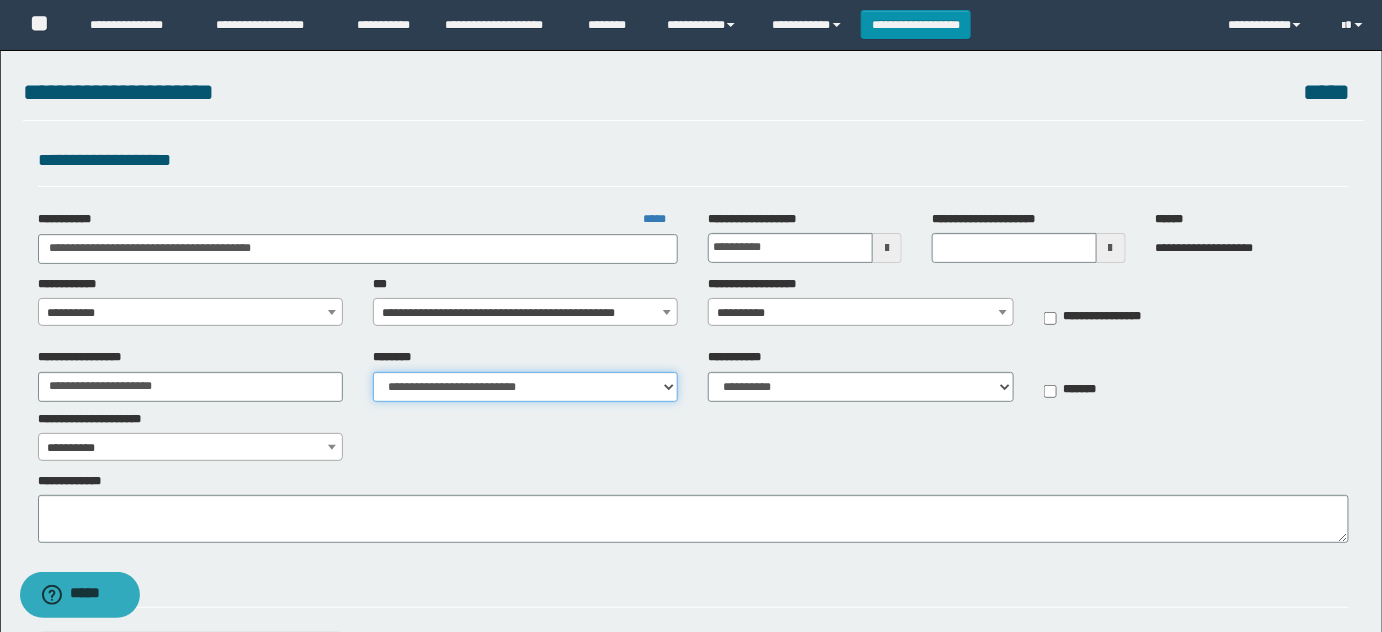 click on "**********" at bounding box center [525, 387] 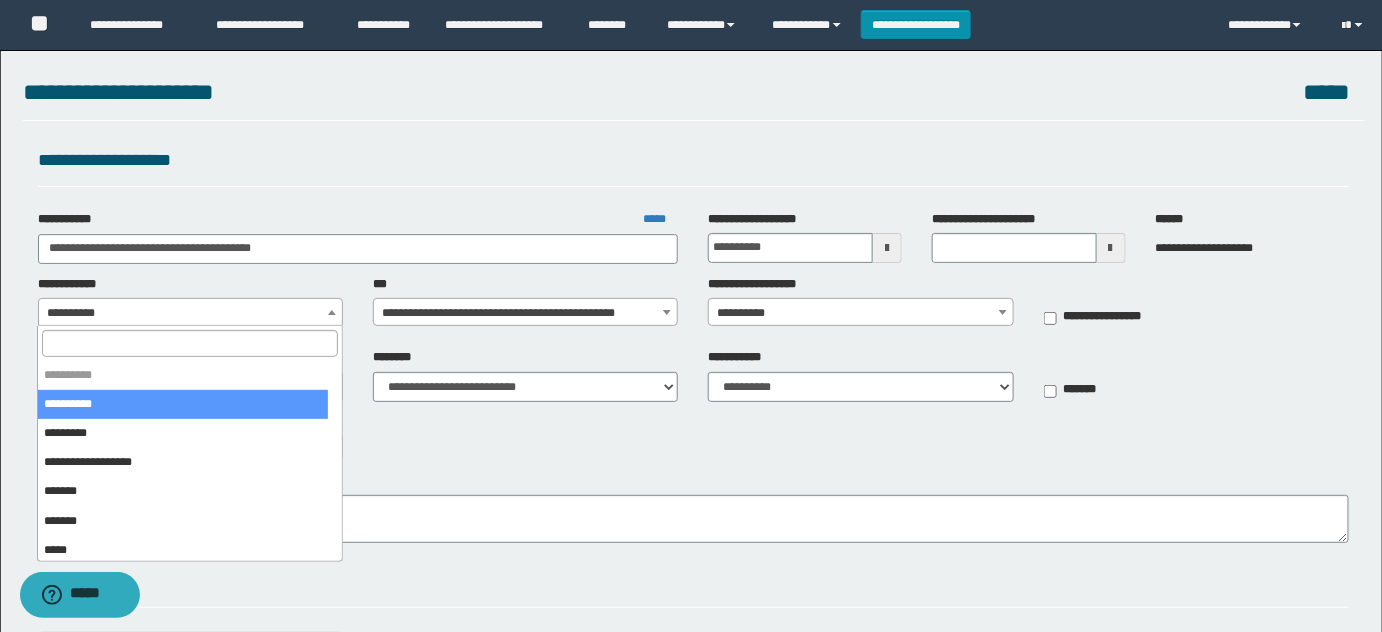 click on "**********" at bounding box center (191, 313) 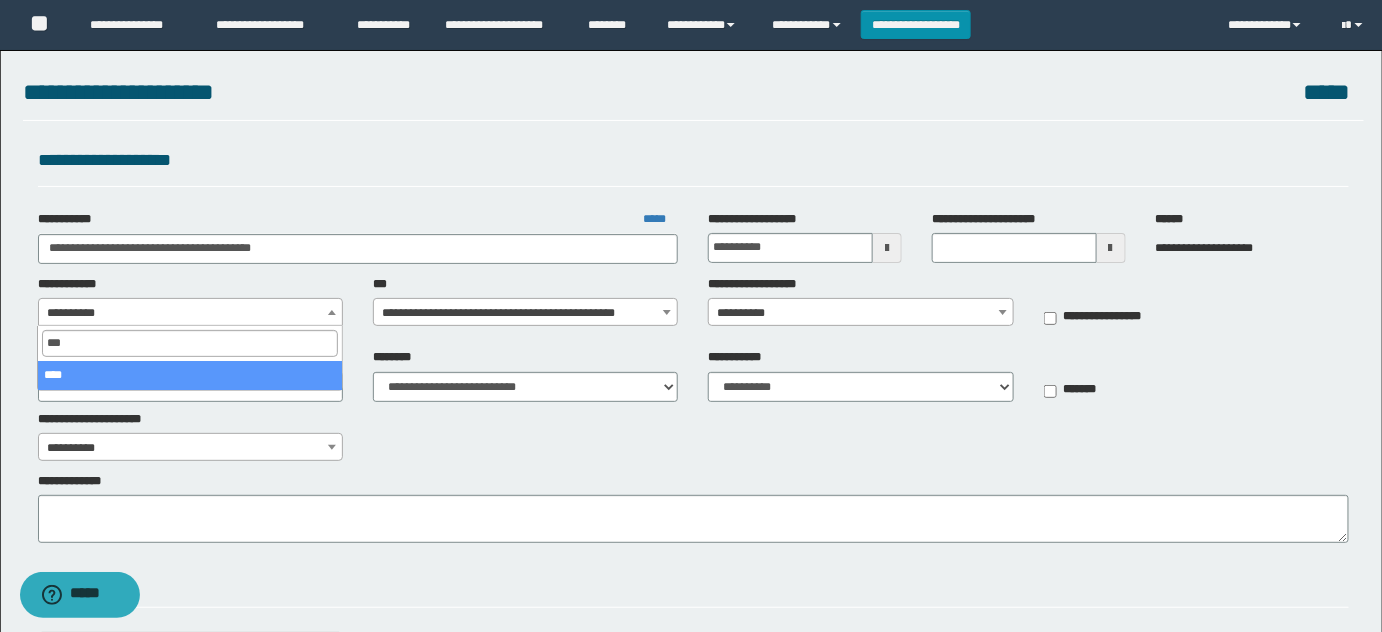 type on "****" 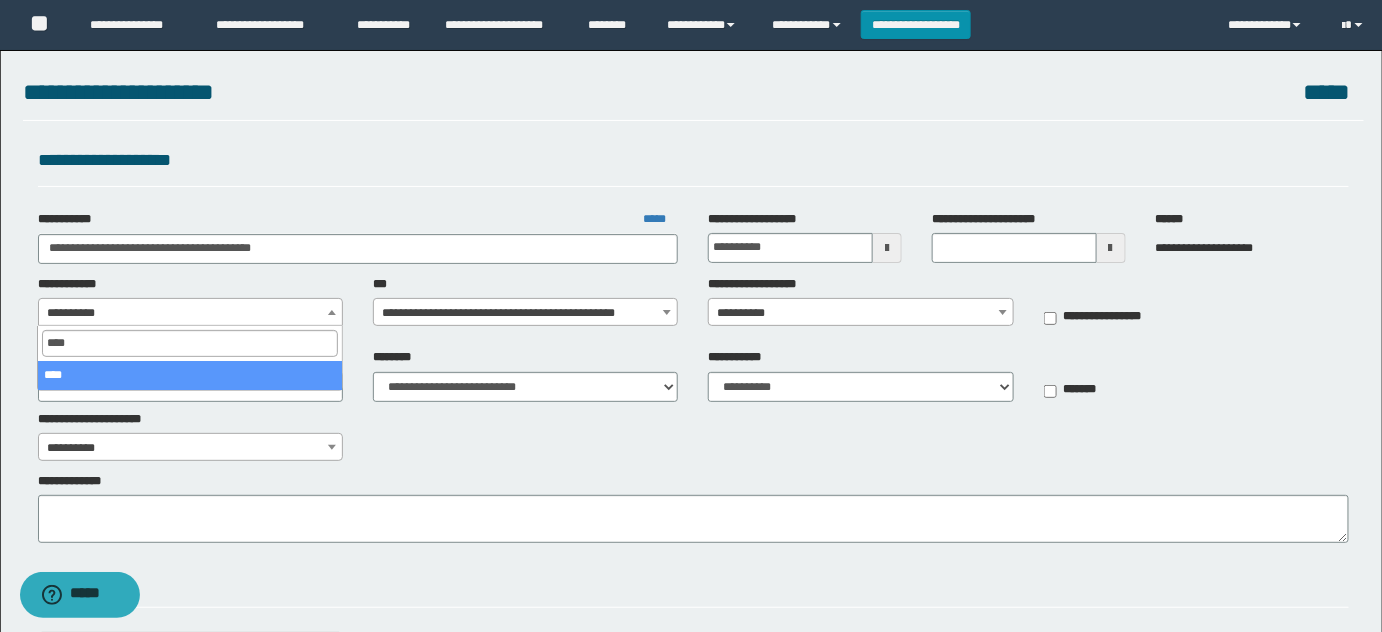 select on "**" 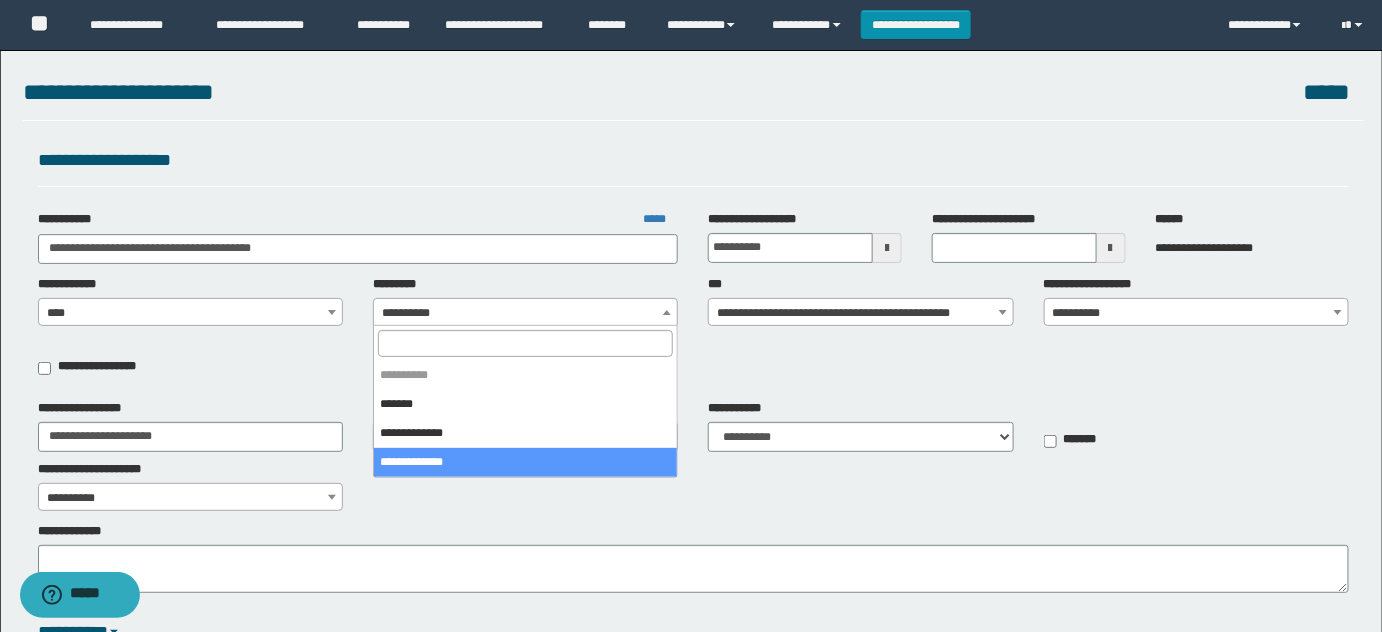 select on "****" 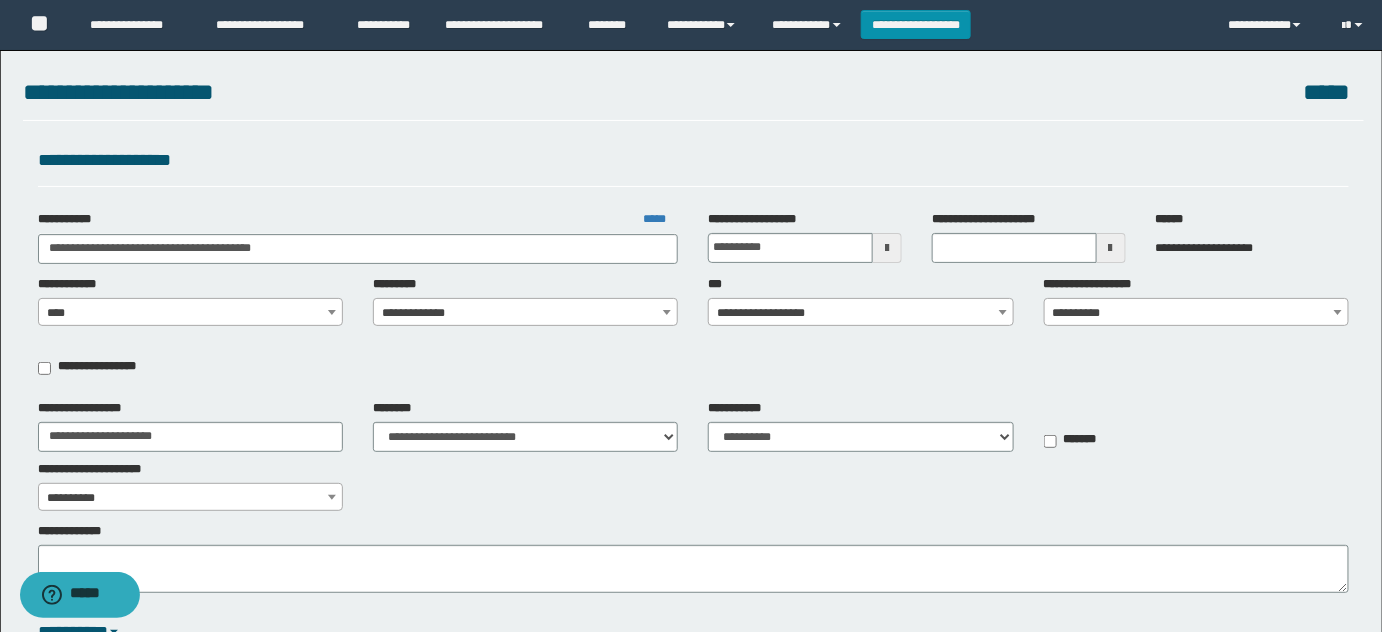 drag, startPoint x: 848, startPoint y: 310, endPoint x: 834, endPoint y: 324, distance: 19.79899 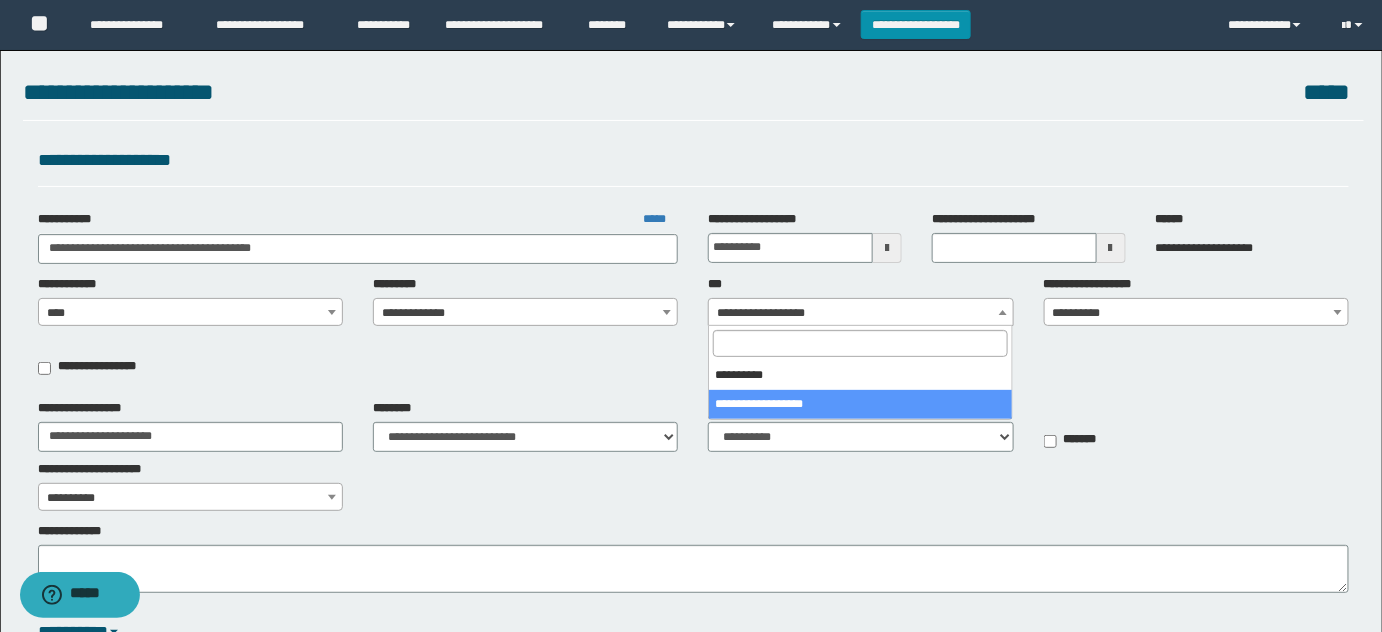 click on "**********" at bounding box center [1196, 301] 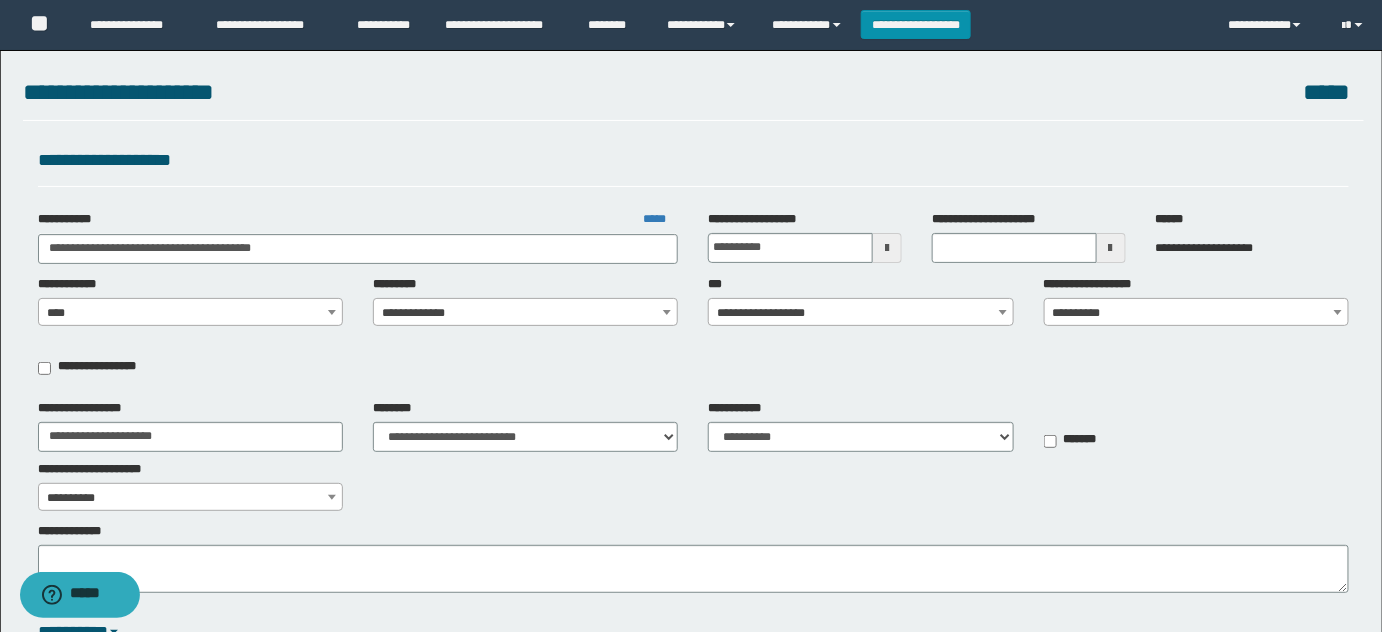 click on "**********" at bounding box center [1197, 313] 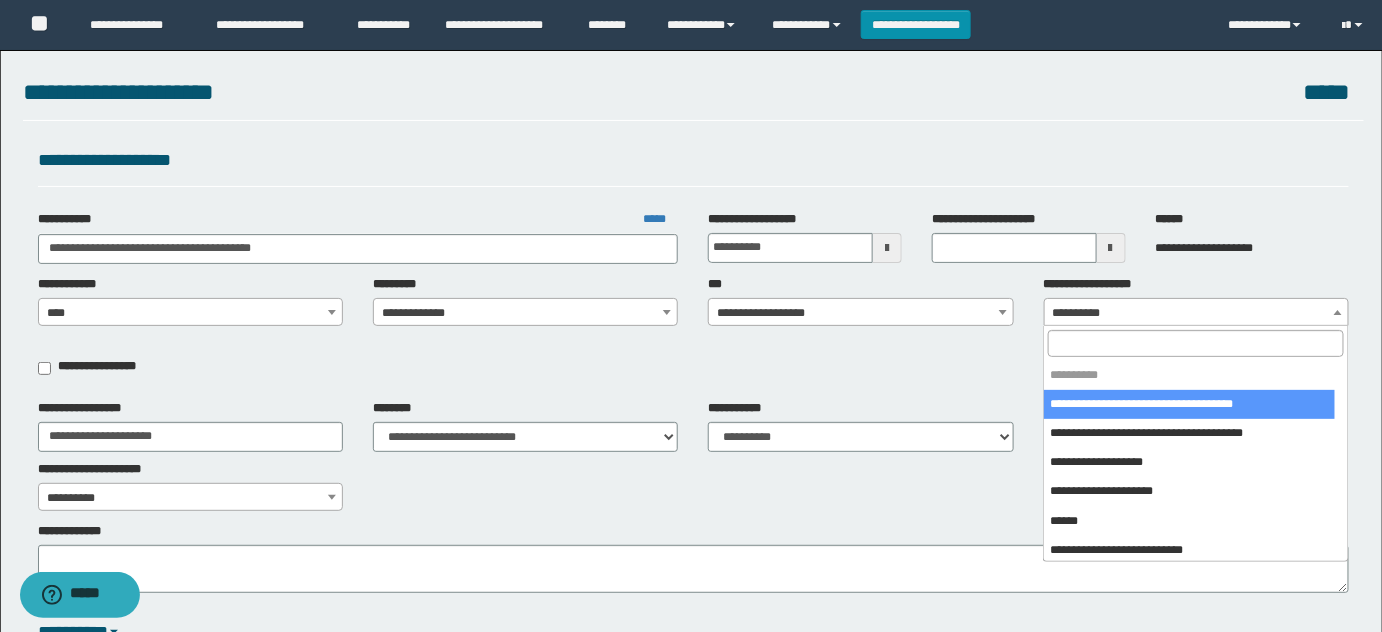 click at bounding box center [1195, 343] 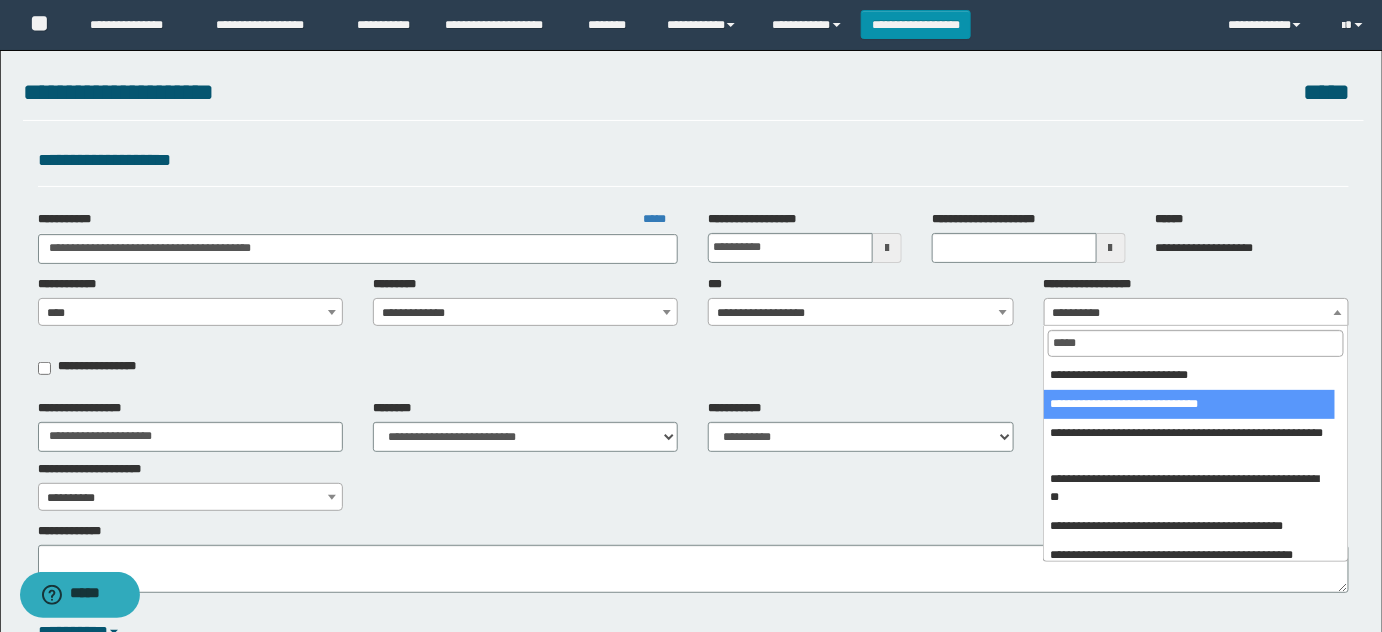 type on "*****" 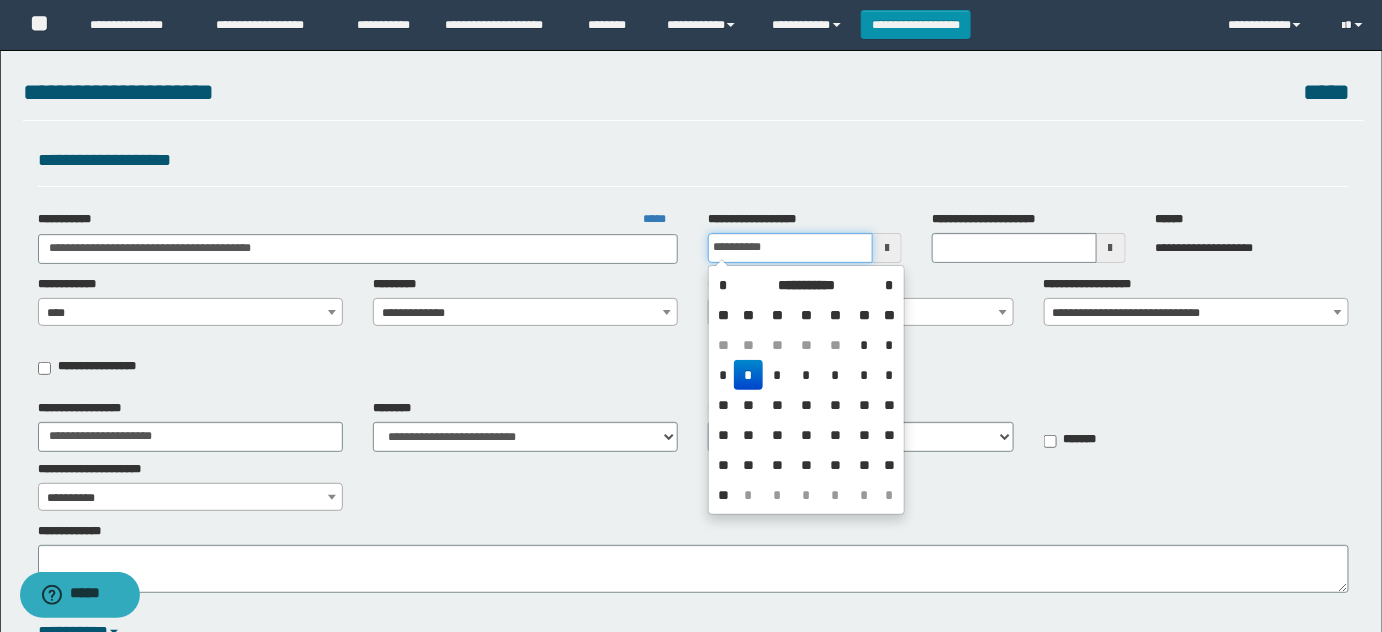 click on "**********" at bounding box center (790, 248) 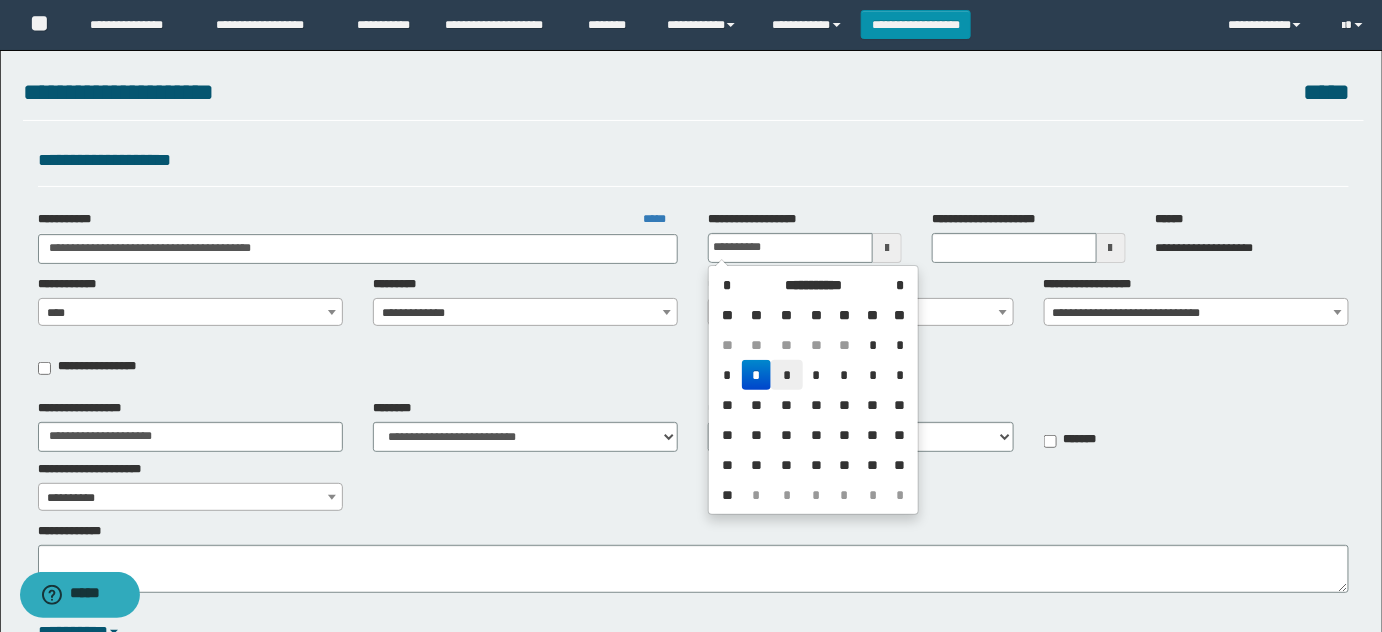 click on "*" at bounding box center [787, 375] 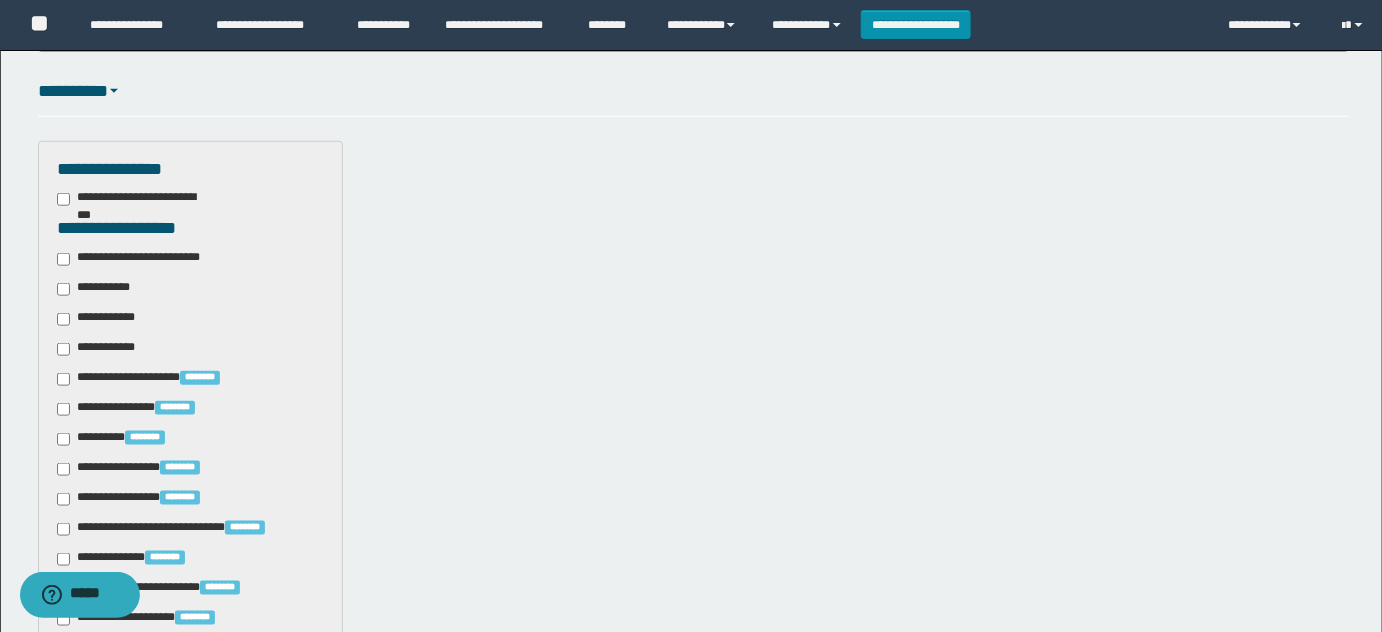 scroll, scrollTop: 545, scrollLeft: 0, axis: vertical 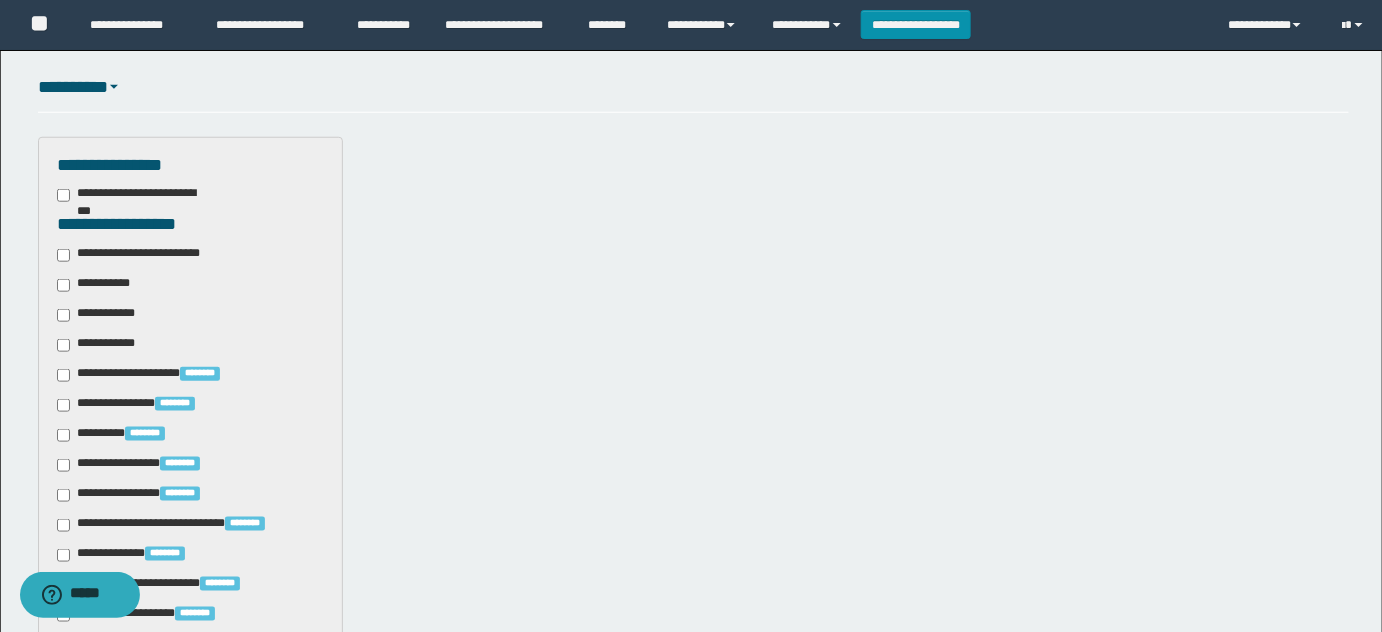 click on "**********" at bounding box center (143, 255) 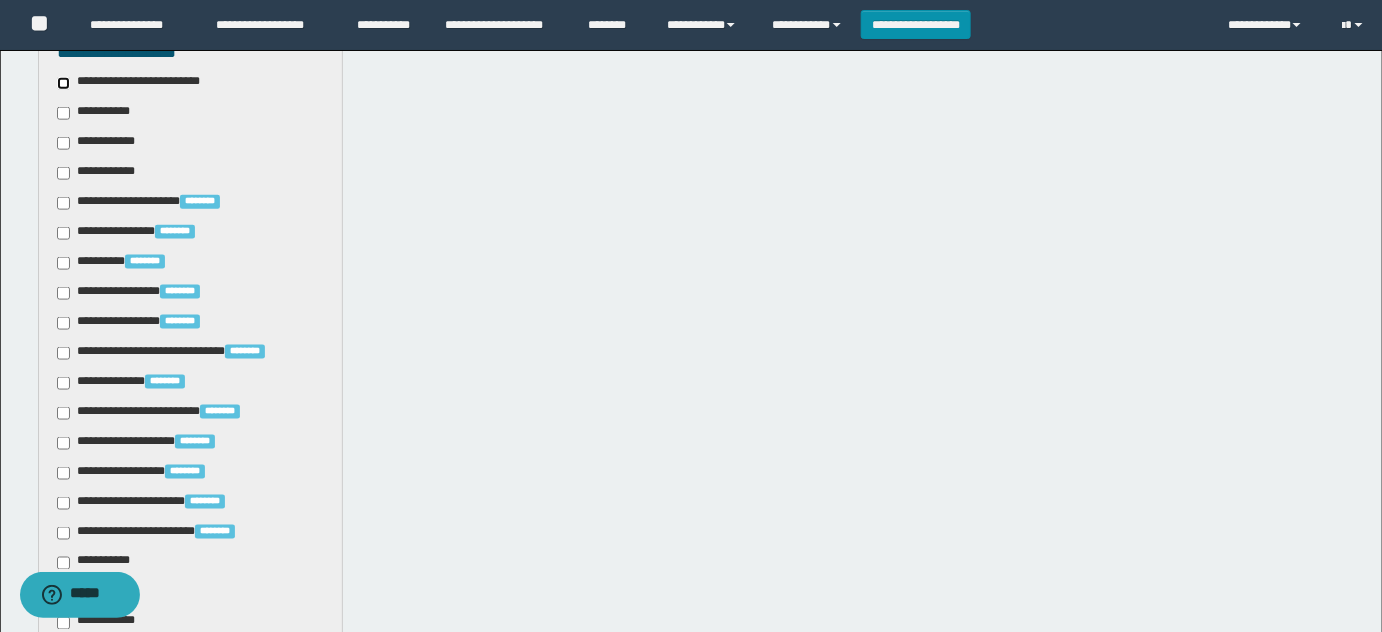 scroll, scrollTop: 818, scrollLeft: 0, axis: vertical 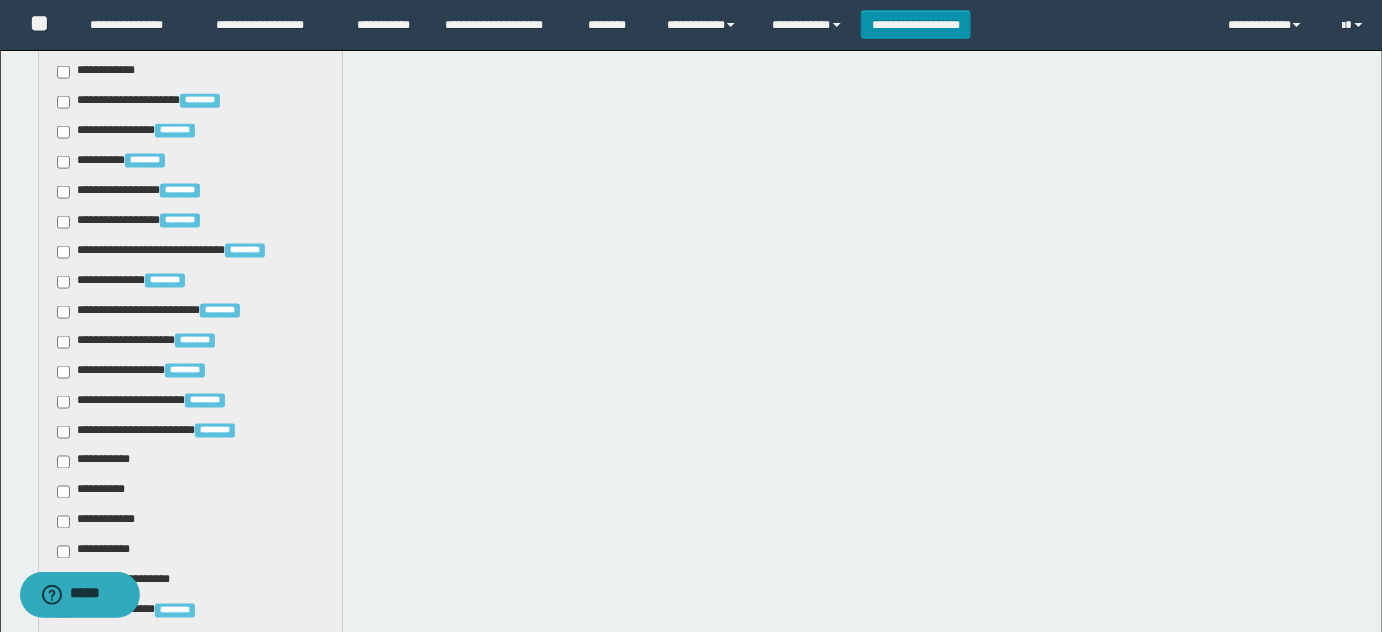 click on "**********" at bounding box center (97, 462) 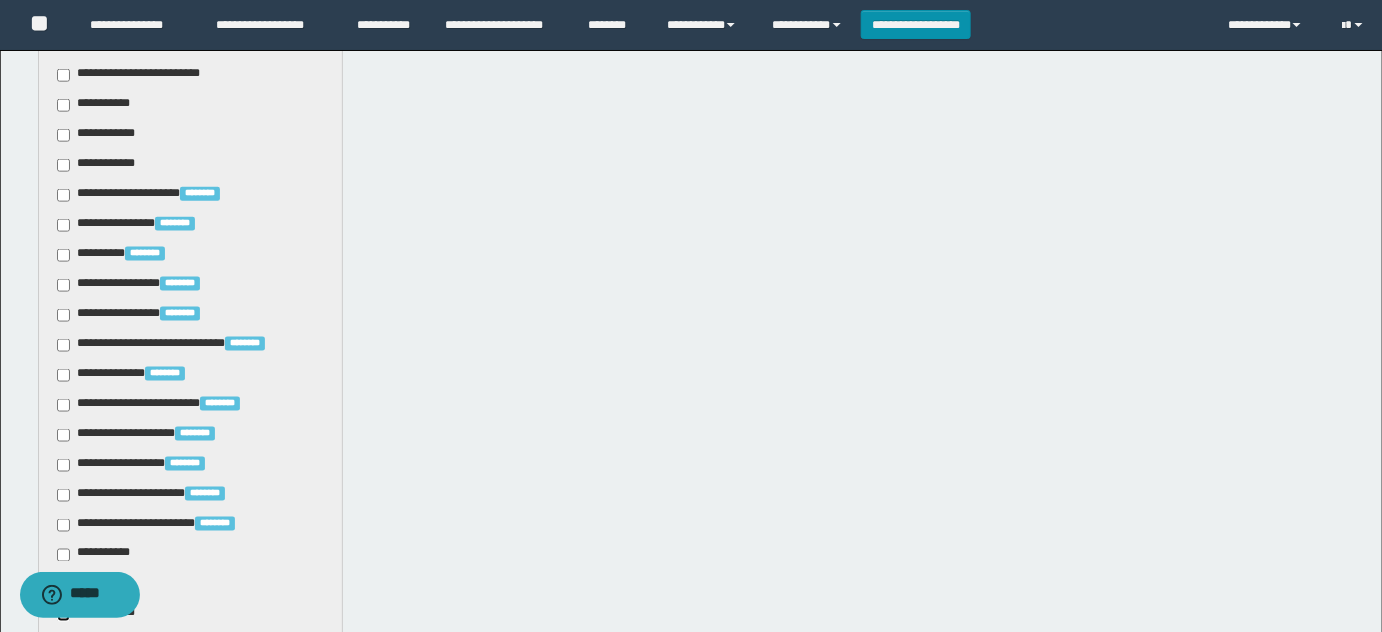 scroll, scrollTop: 636, scrollLeft: 0, axis: vertical 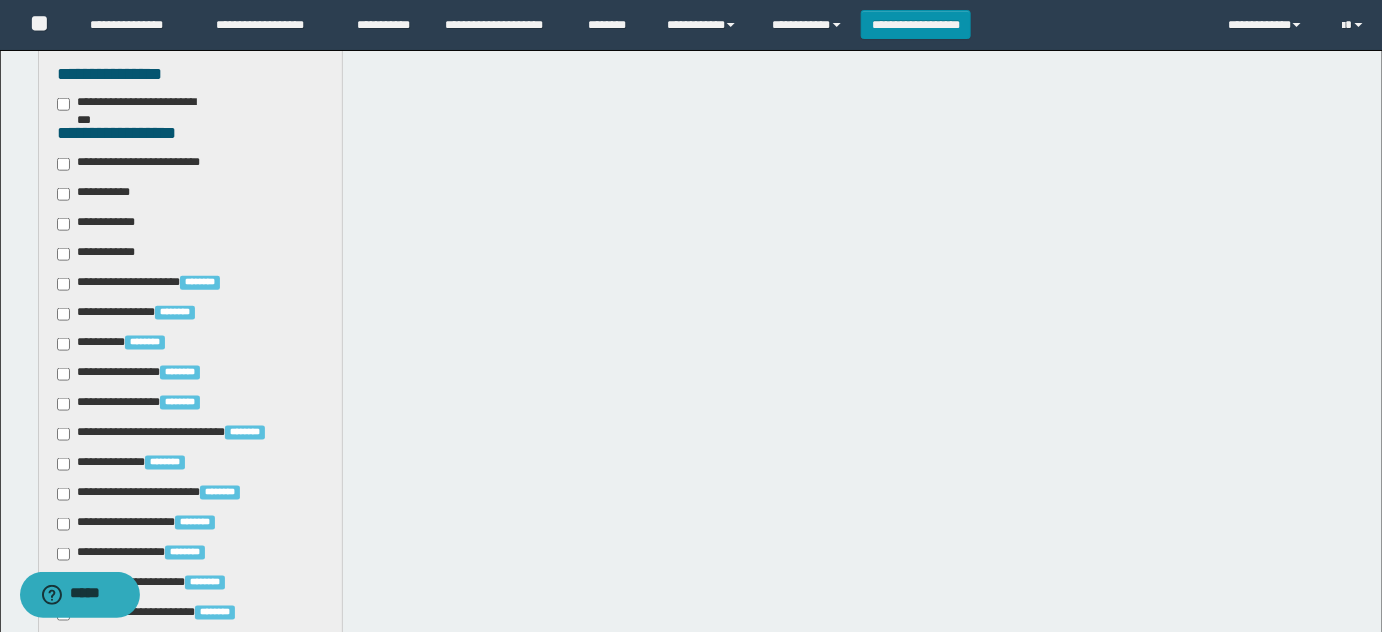 click on "**********" at bounding box center [97, 194] 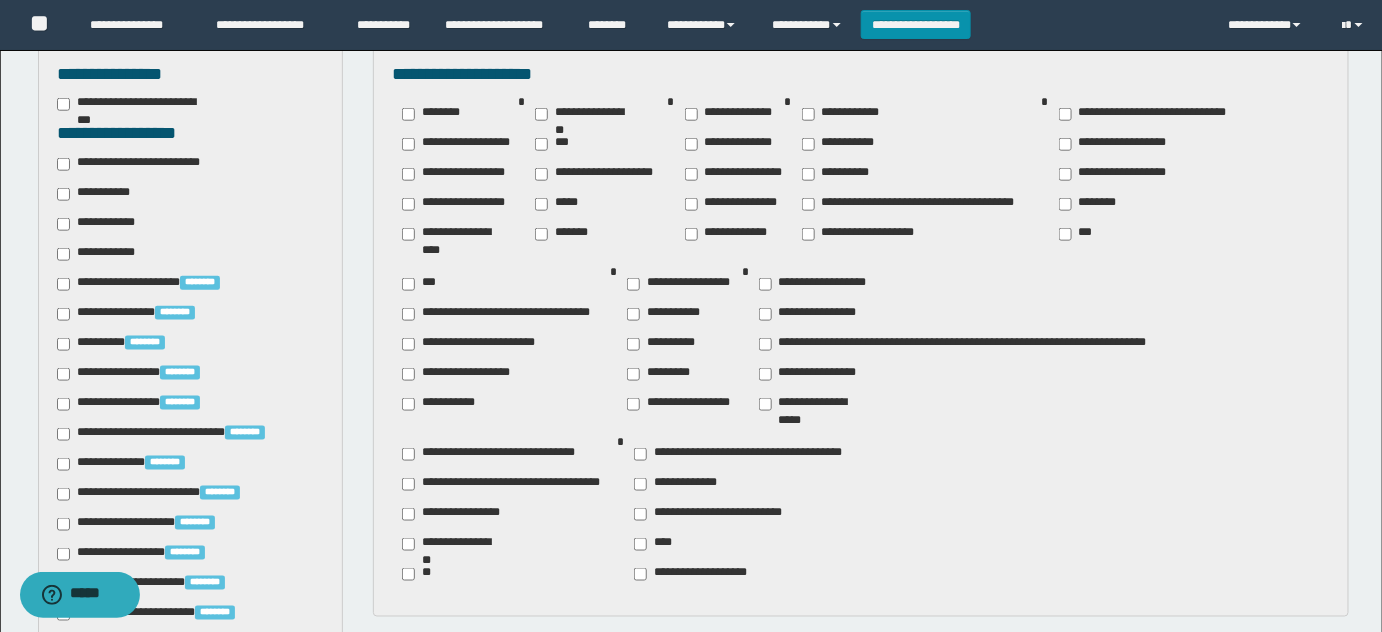 click on "********" at bounding box center [1092, 204] 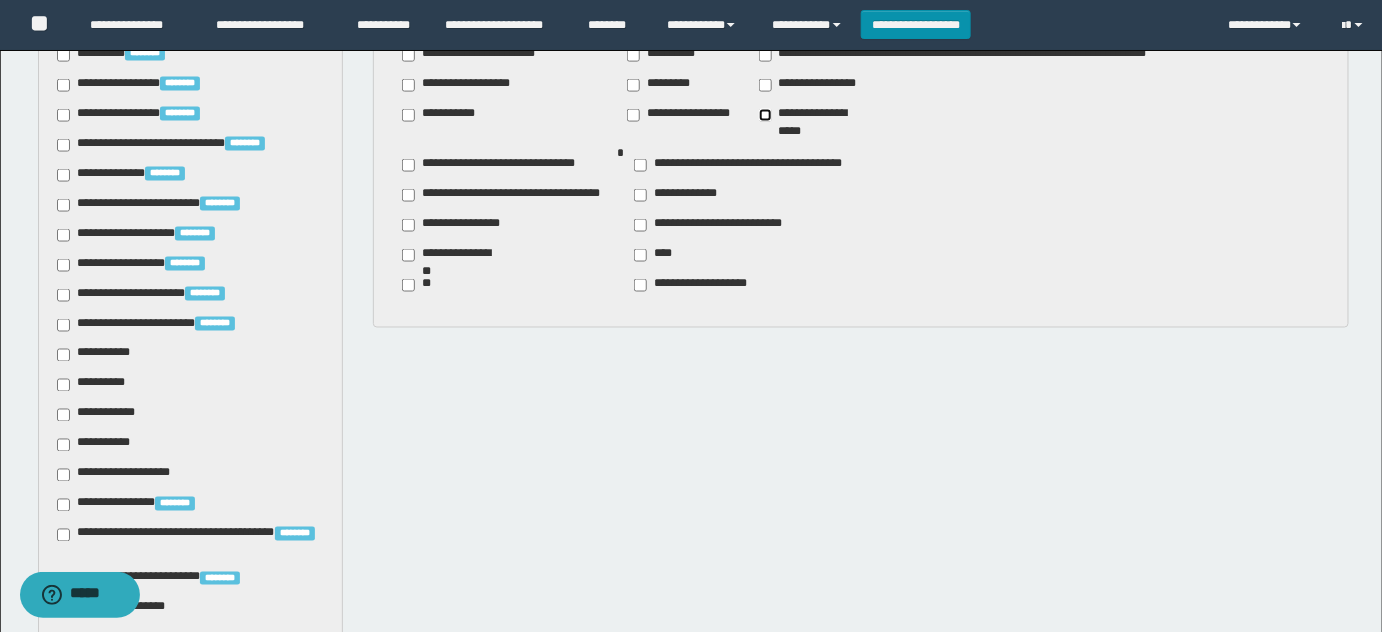 scroll, scrollTop: 1253, scrollLeft: 0, axis: vertical 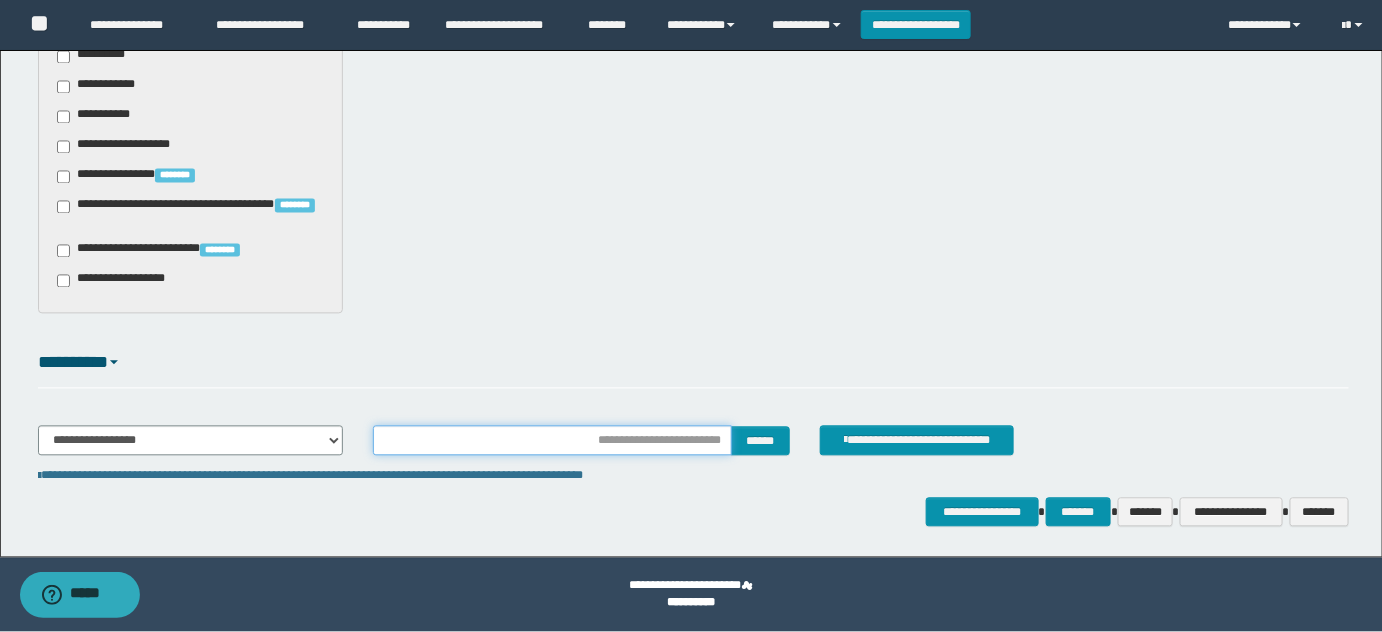 click at bounding box center (552, 441) 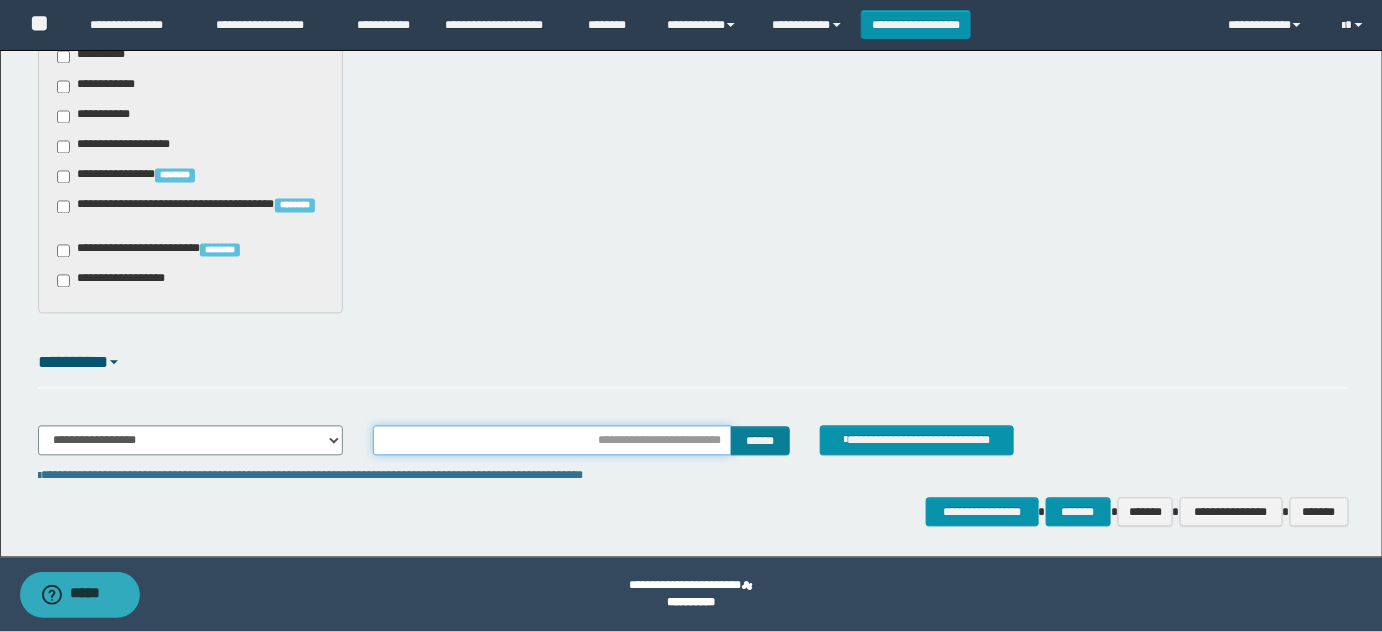 type on "********" 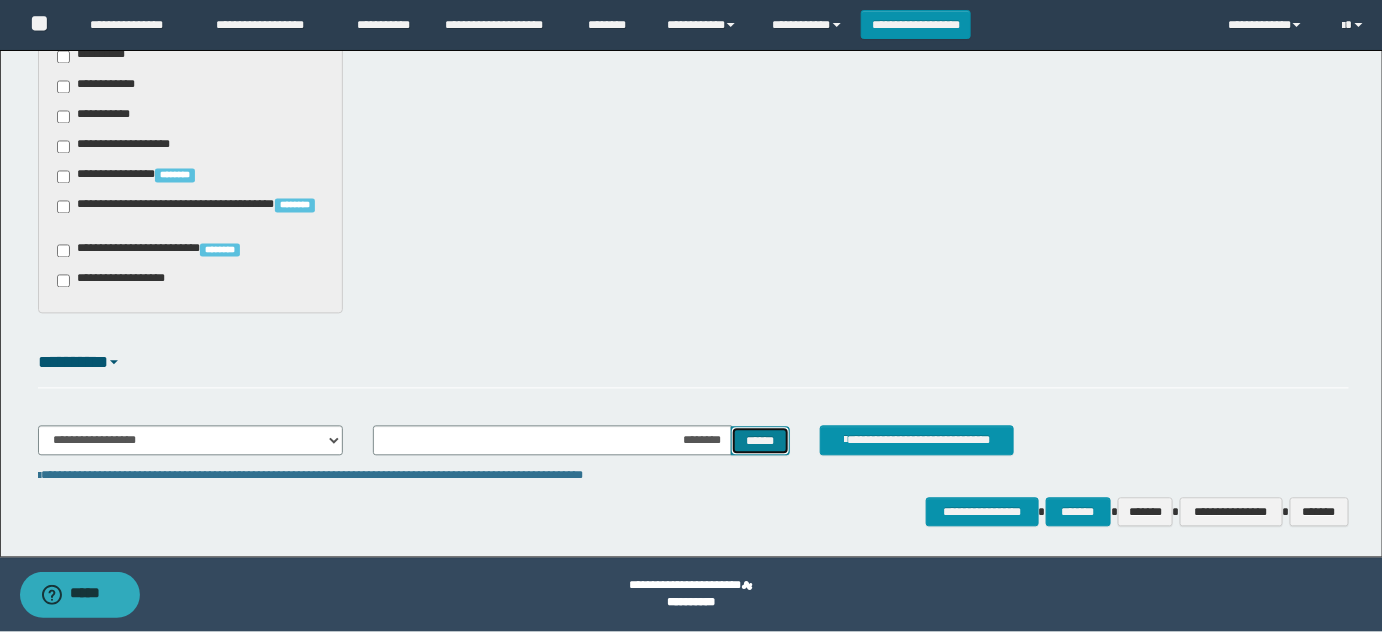 click on "******" at bounding box center [760, 441] 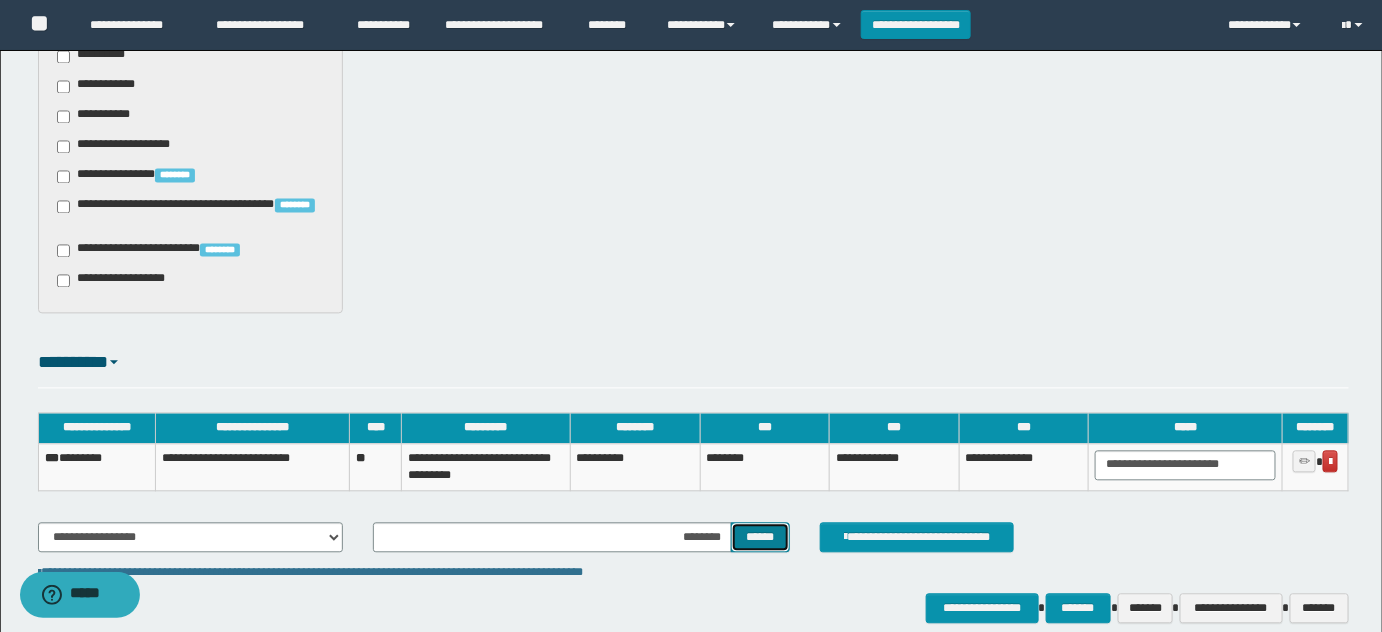type 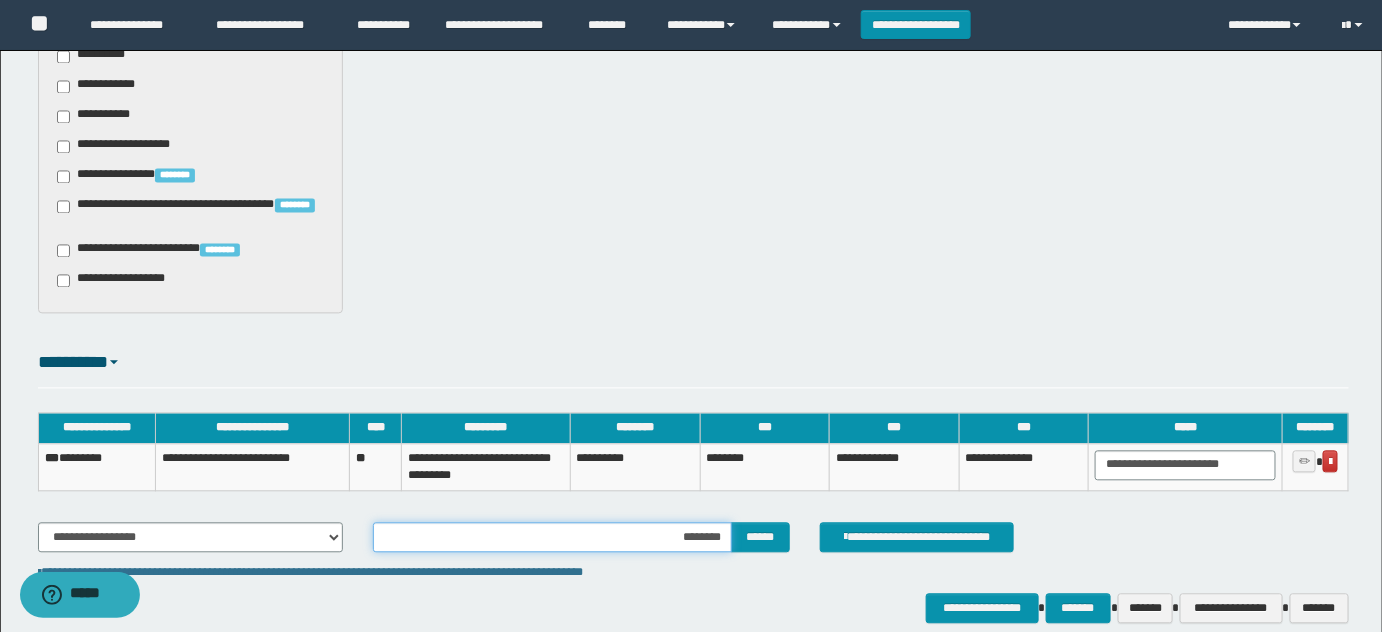 drag, startPoint x: 706, startPoint y: 539, endPoint x: 728, endPoint y: 539, distance: 22 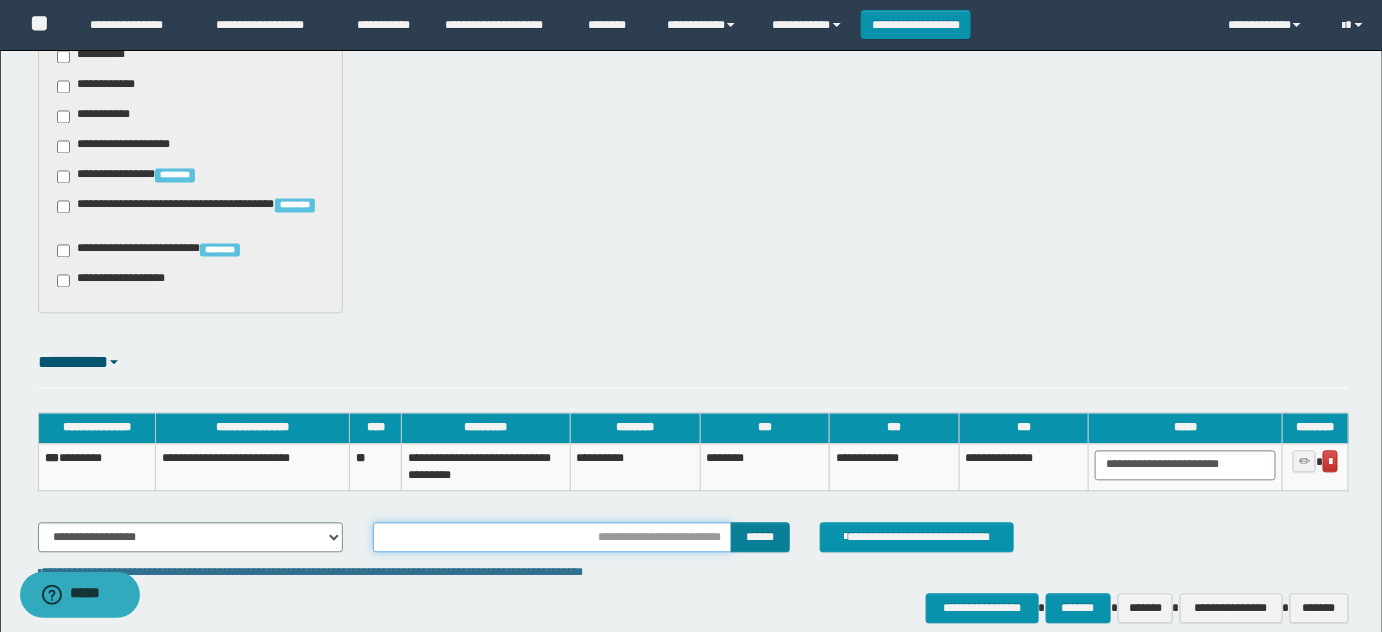 type on "**********" 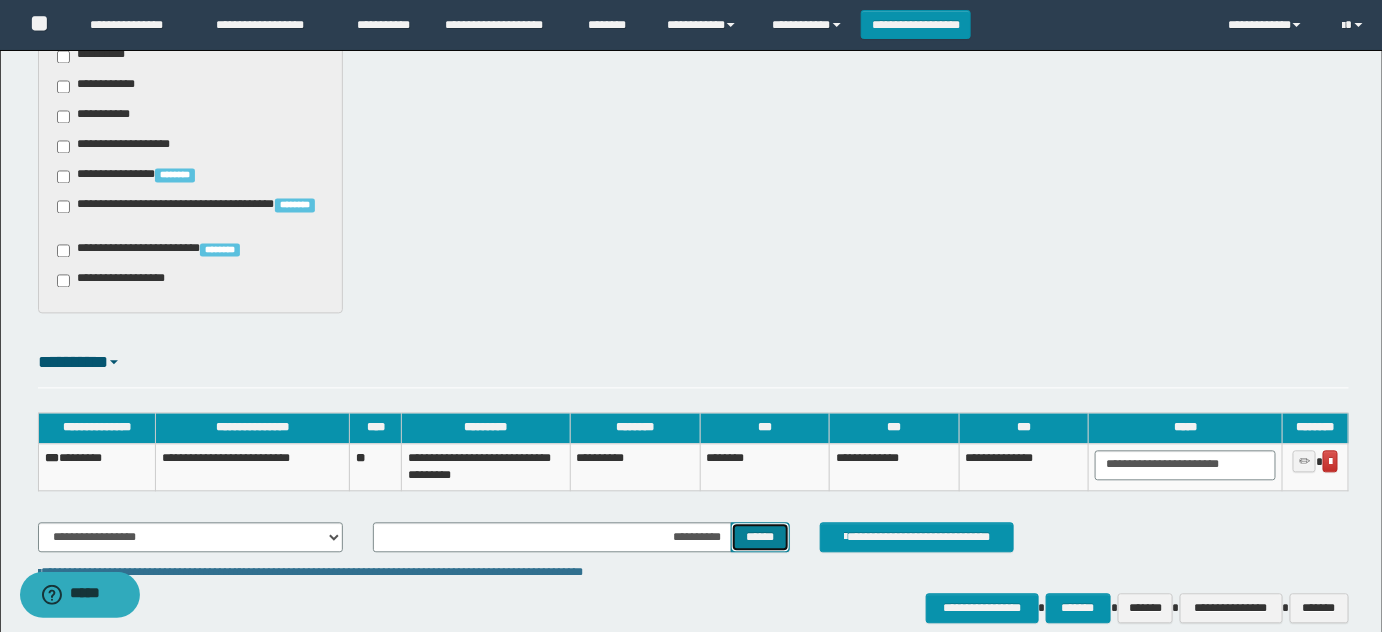drag, startPoint x: 756, startPoint y: 539, endPoint x: 741, endPoint y: 527, distance: 19.209373 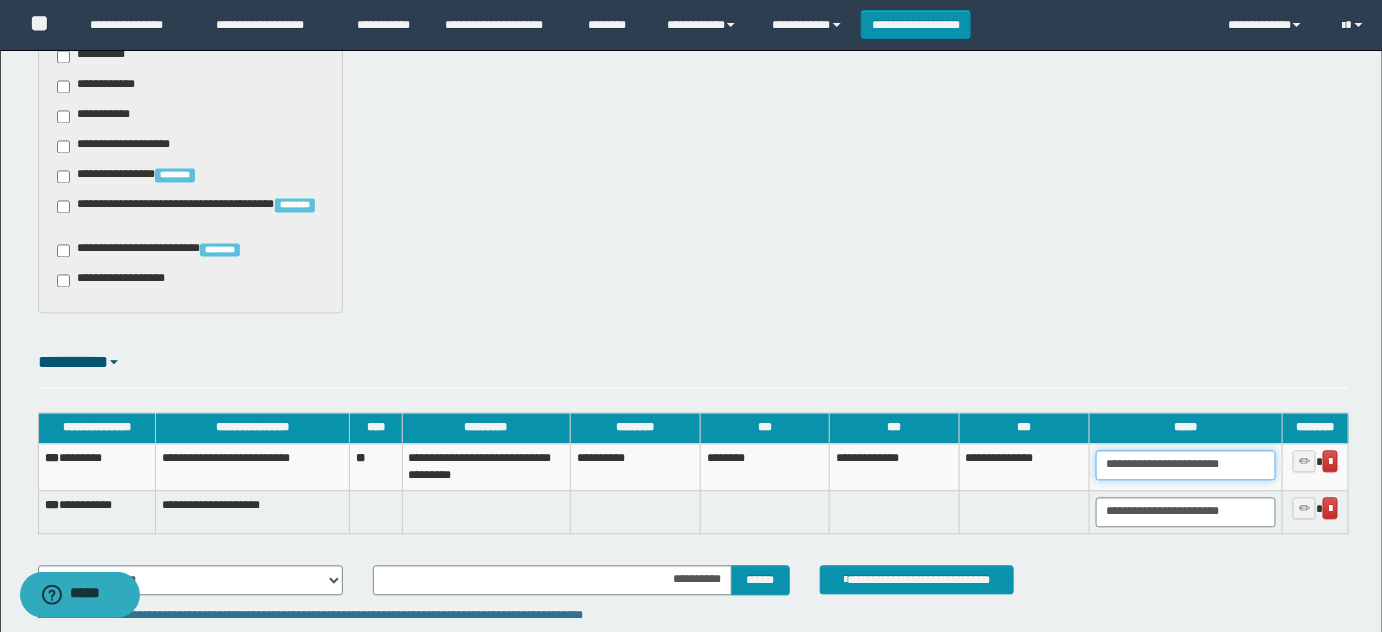 drag, startPoint x: 1095, startPoint y: 460, endPoint x: 1395, endPoint y: 451, distance: 300.13498 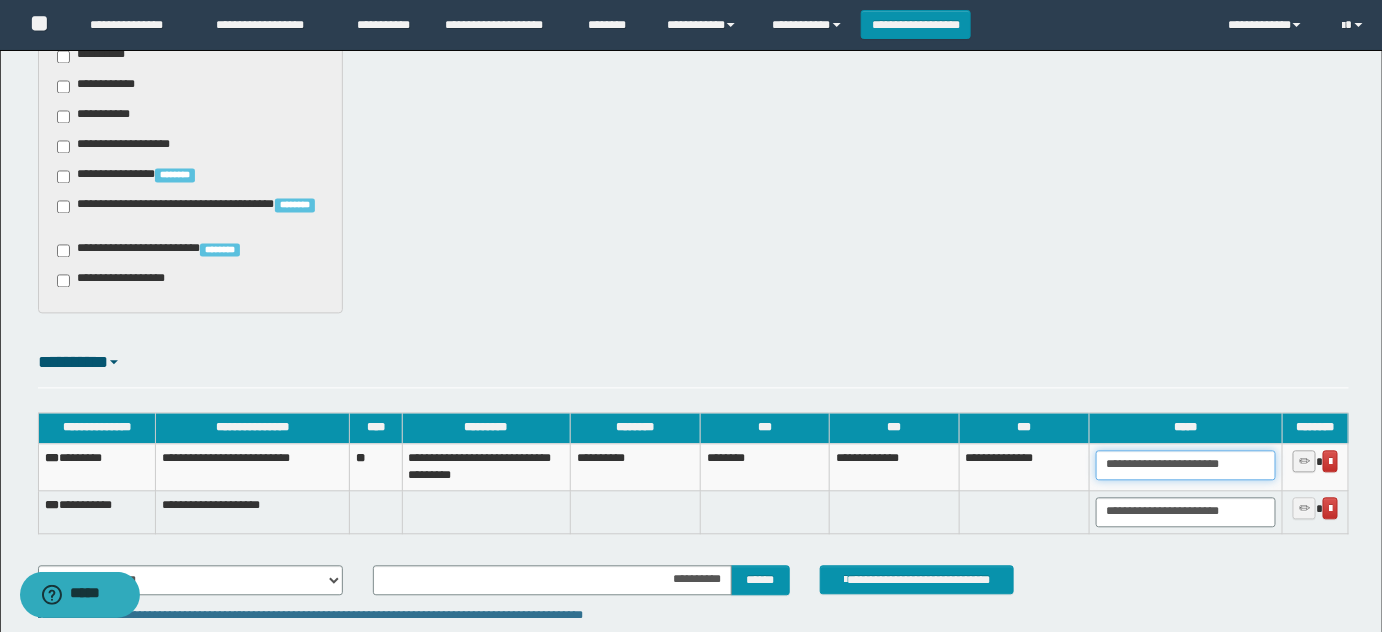 paste 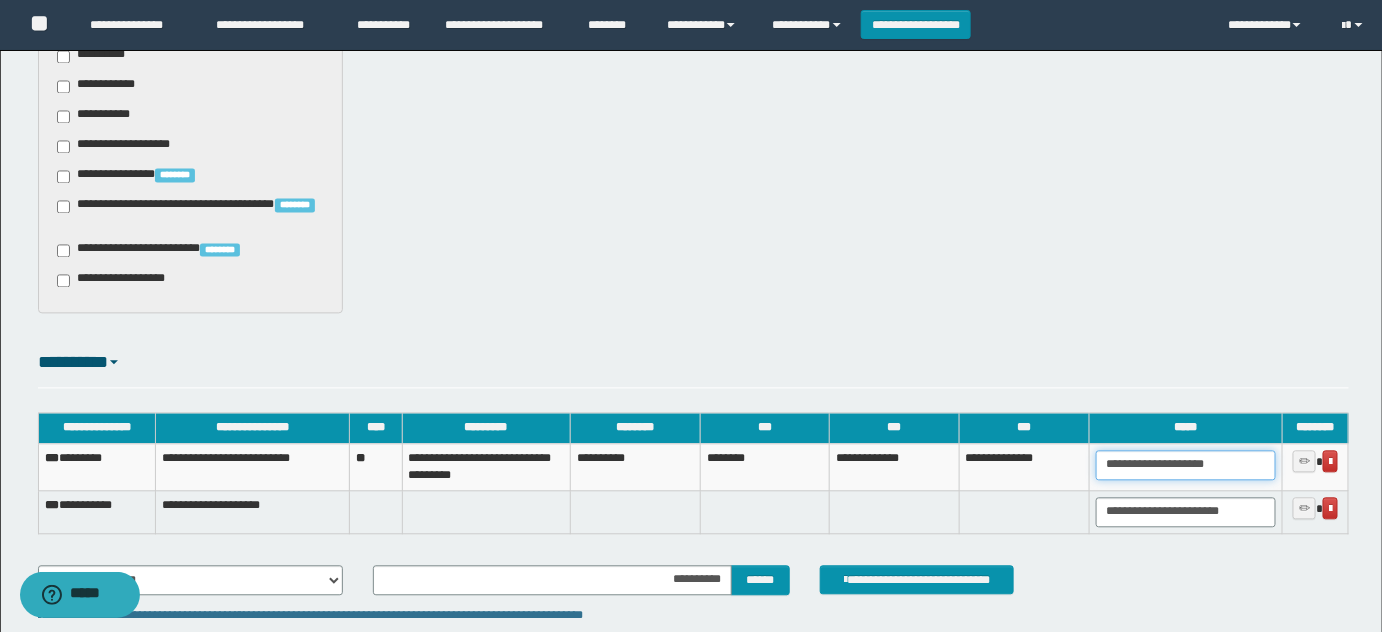 type on "**********" 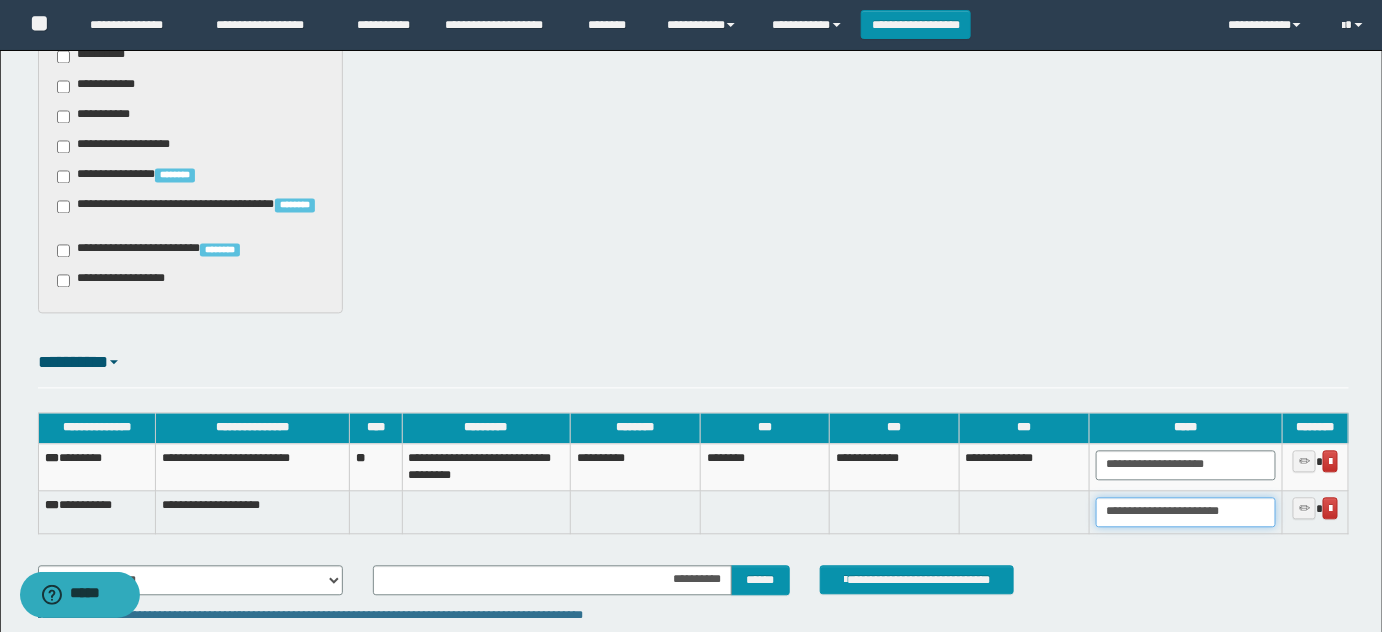 scroll, scrollTop: 0, scrollLeft: 5, axis: horizontal 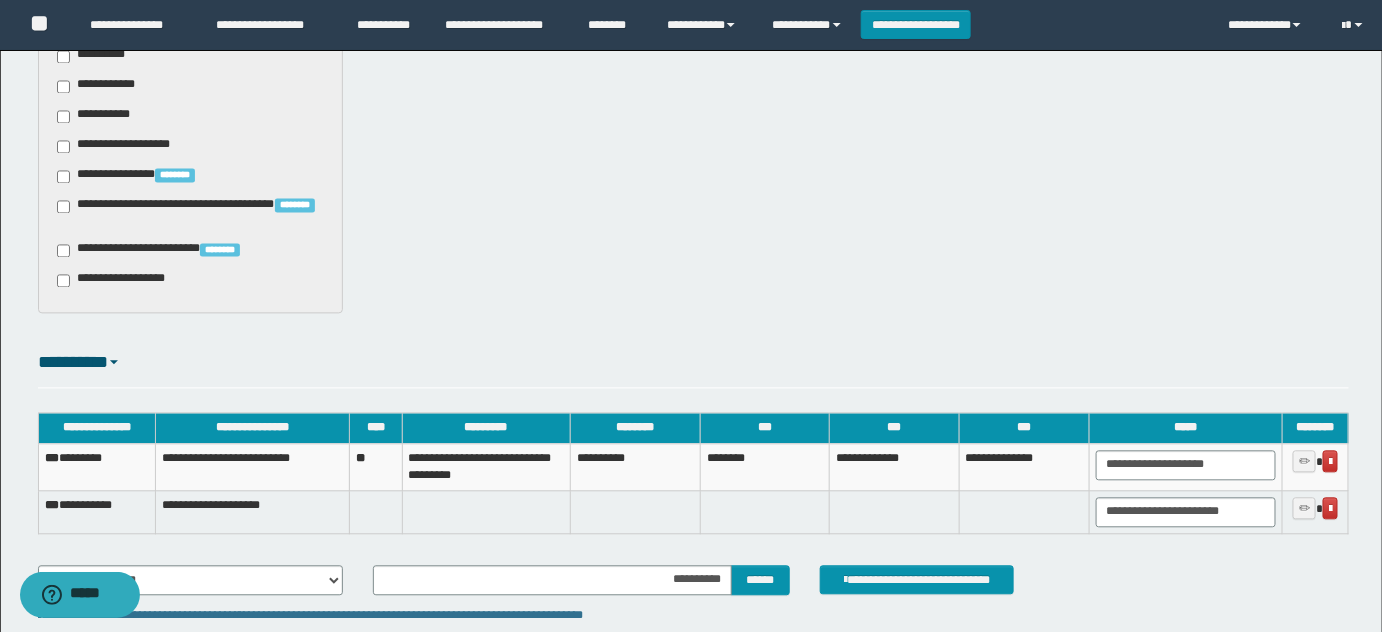 click on "**********" at bounding box center [694, -124] 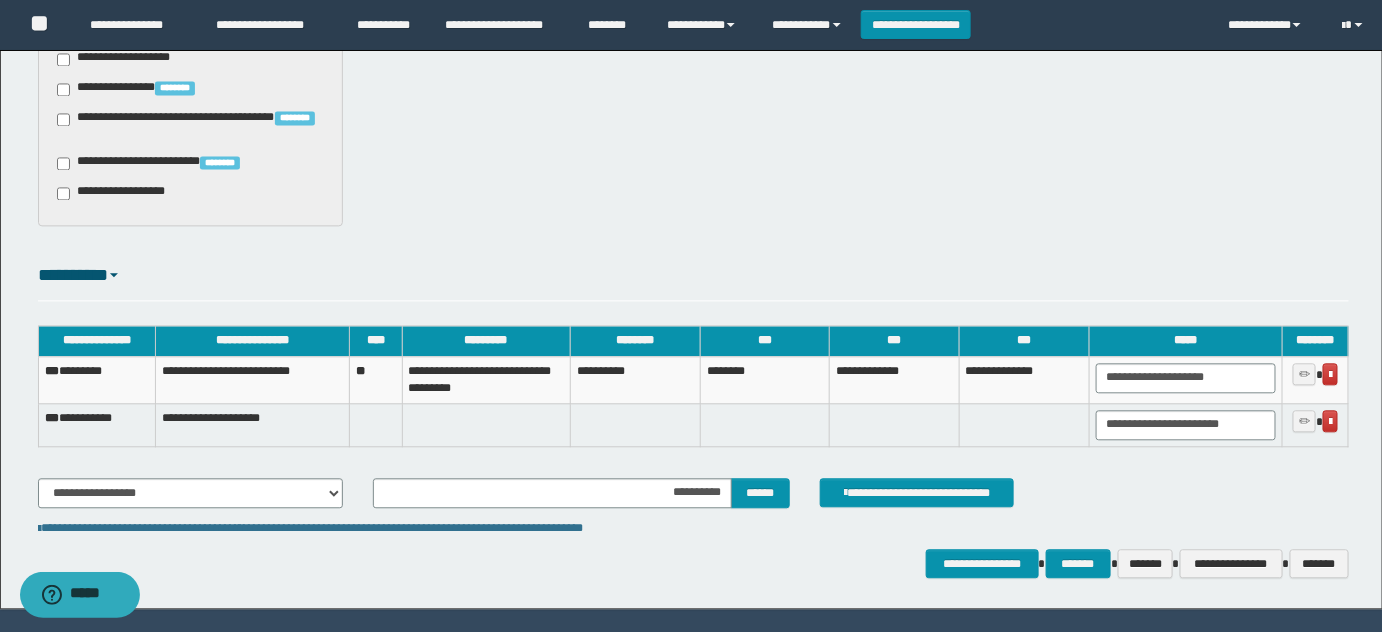 scroll, scrollTop: 1392, scrollLeft: 0, axis: vertical 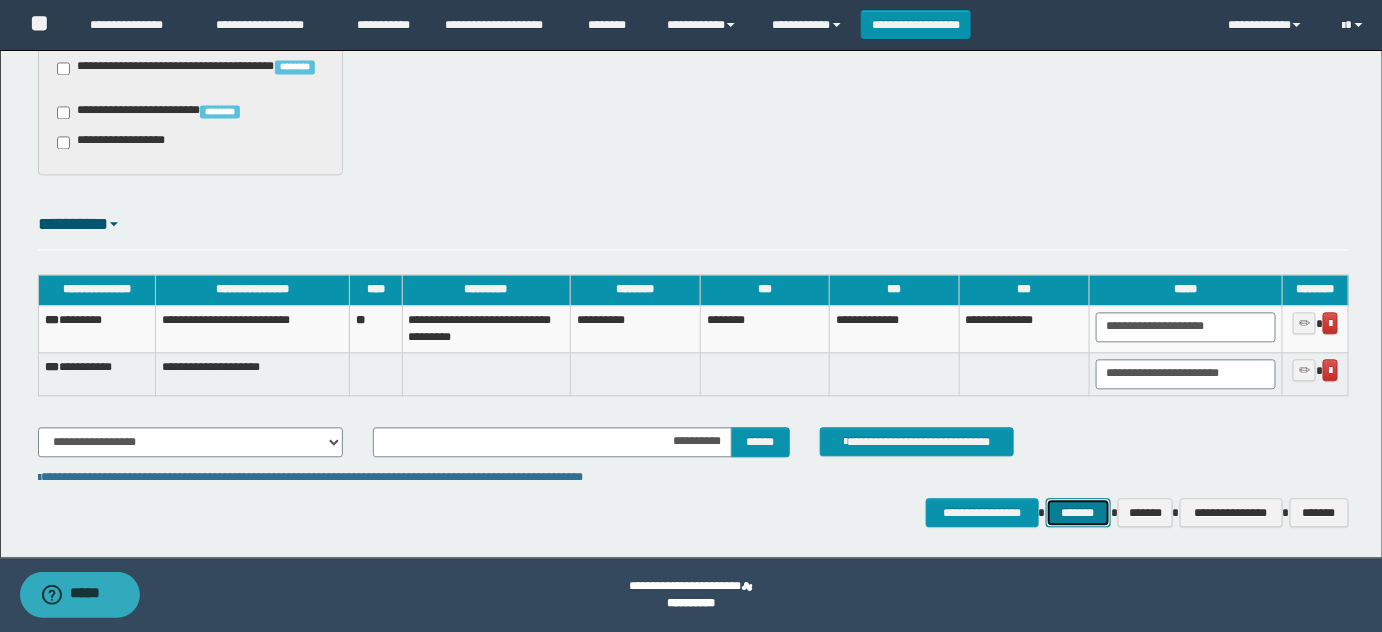 click on "*******" at bounding box center [1078, 512] 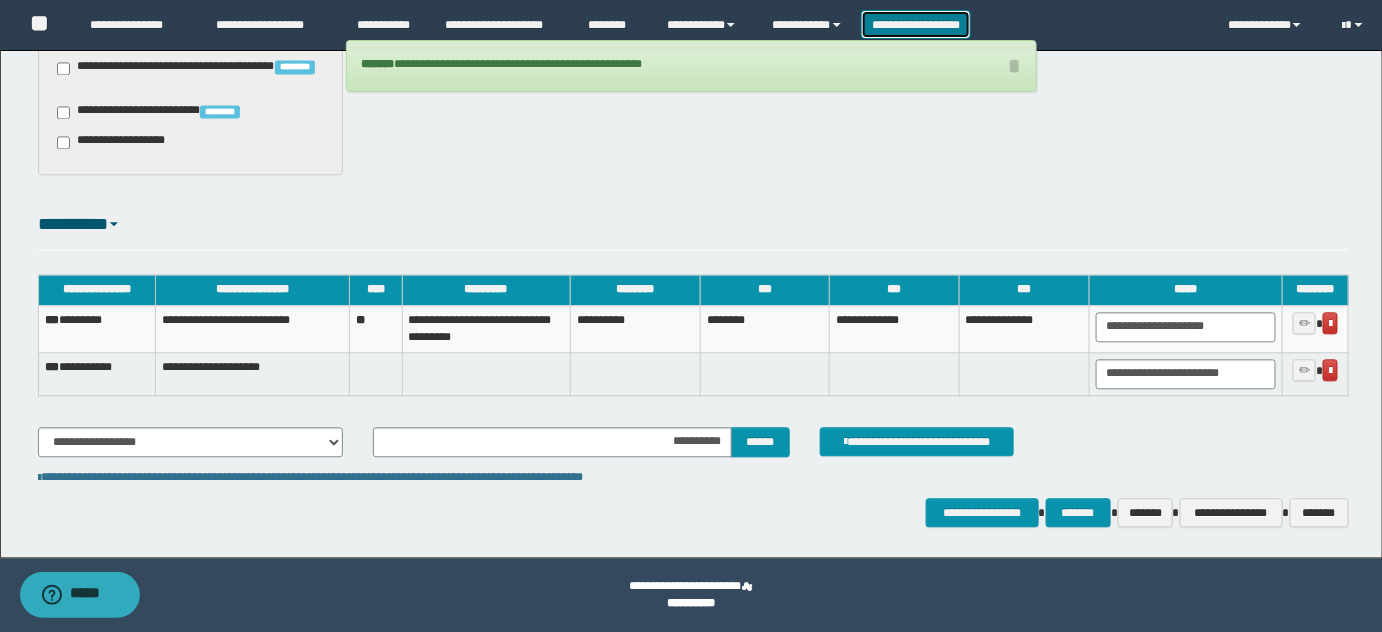 click on "**********" at bounding box center [916, 24] 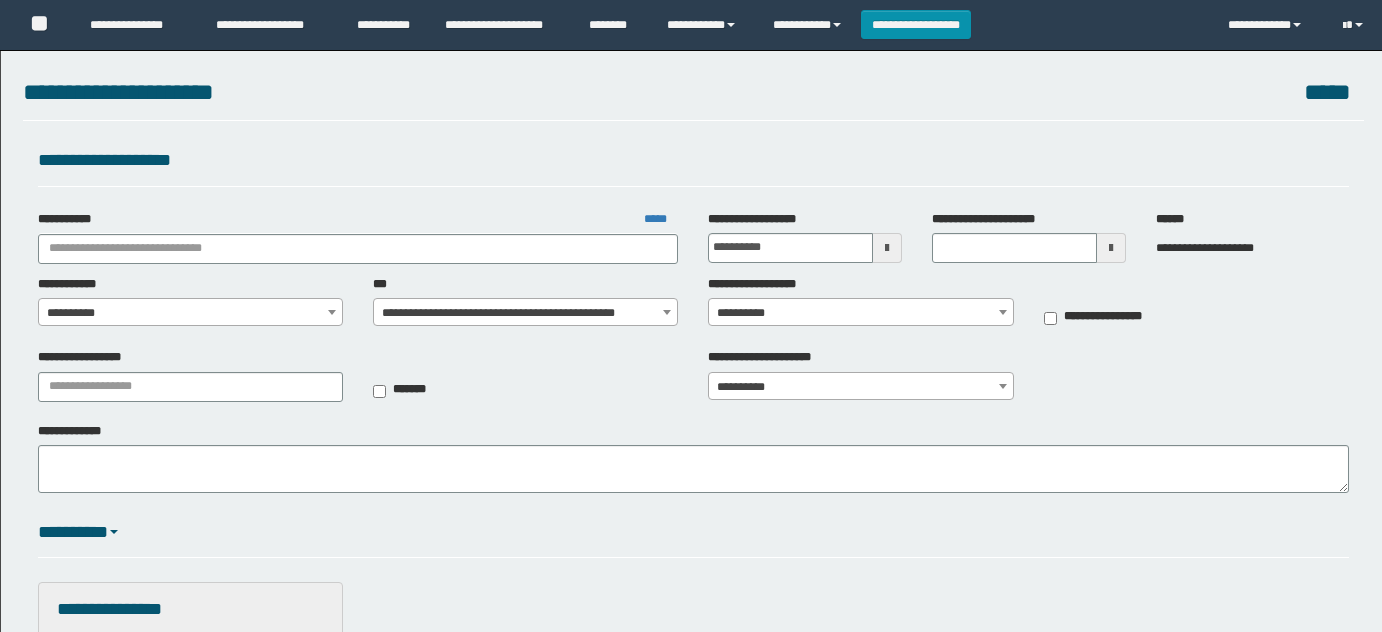 scroll, scrollTop: 0, scrollLeft: 0, axis: both 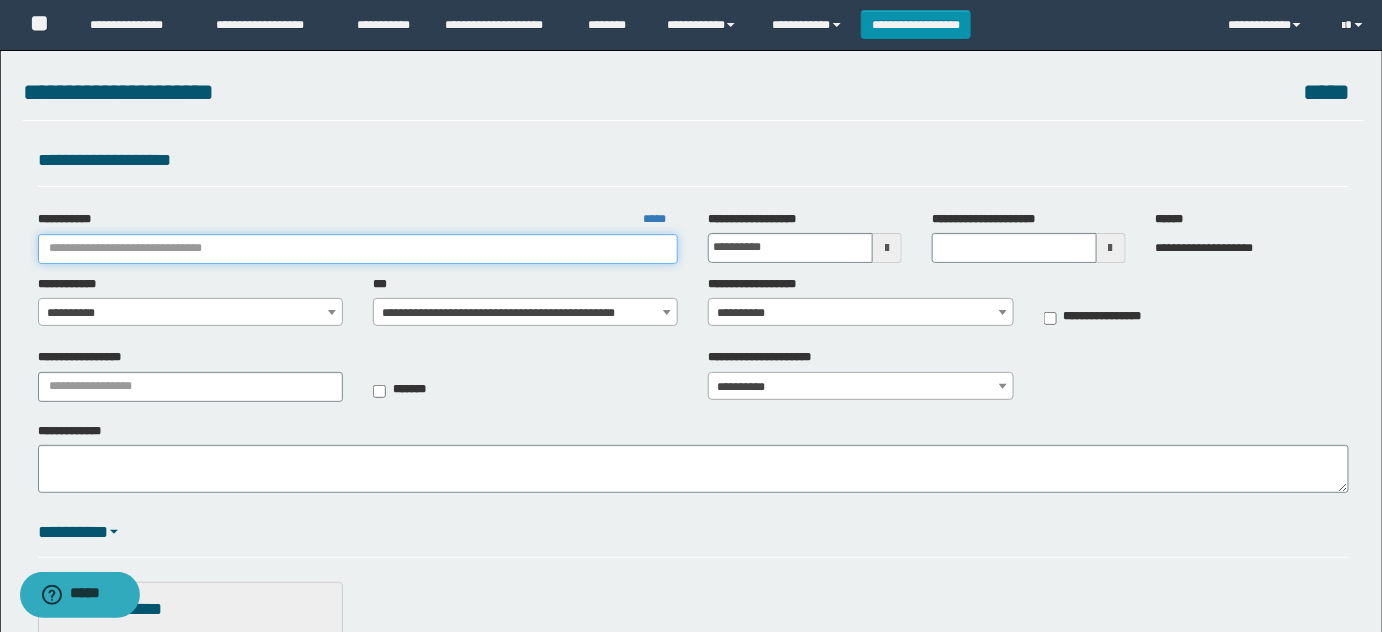 click on "**********" at bounding box center [358, 249] 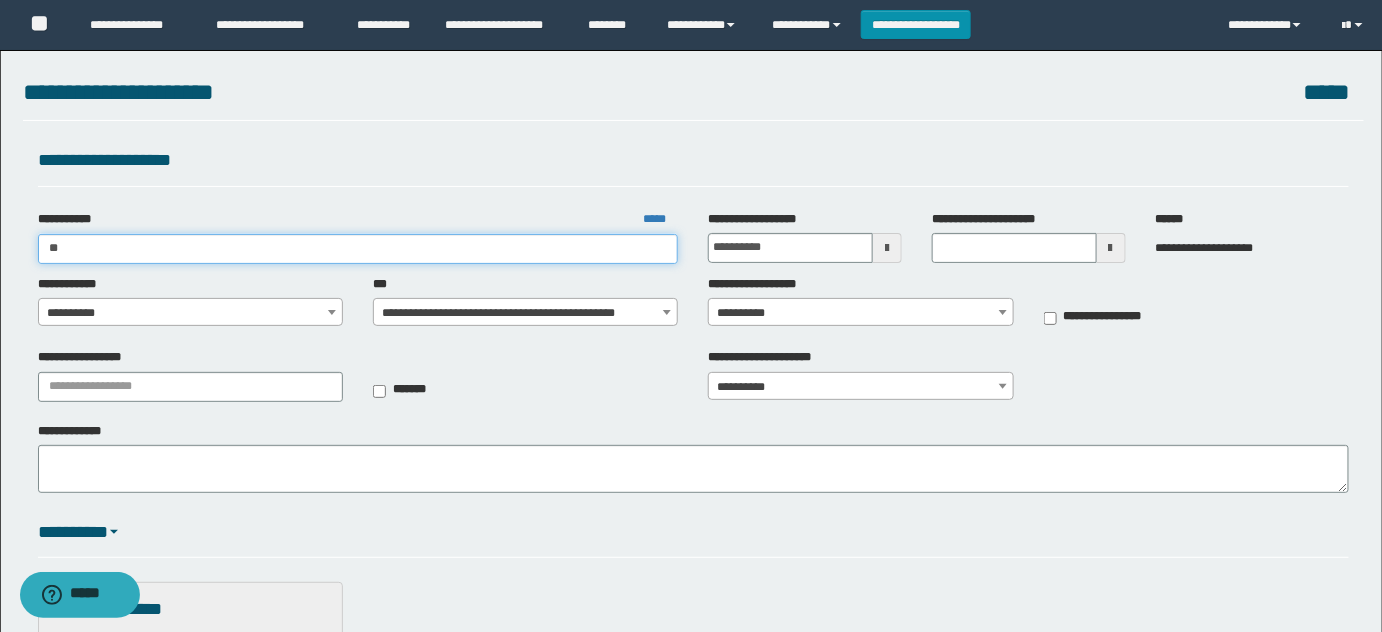 type on "***" 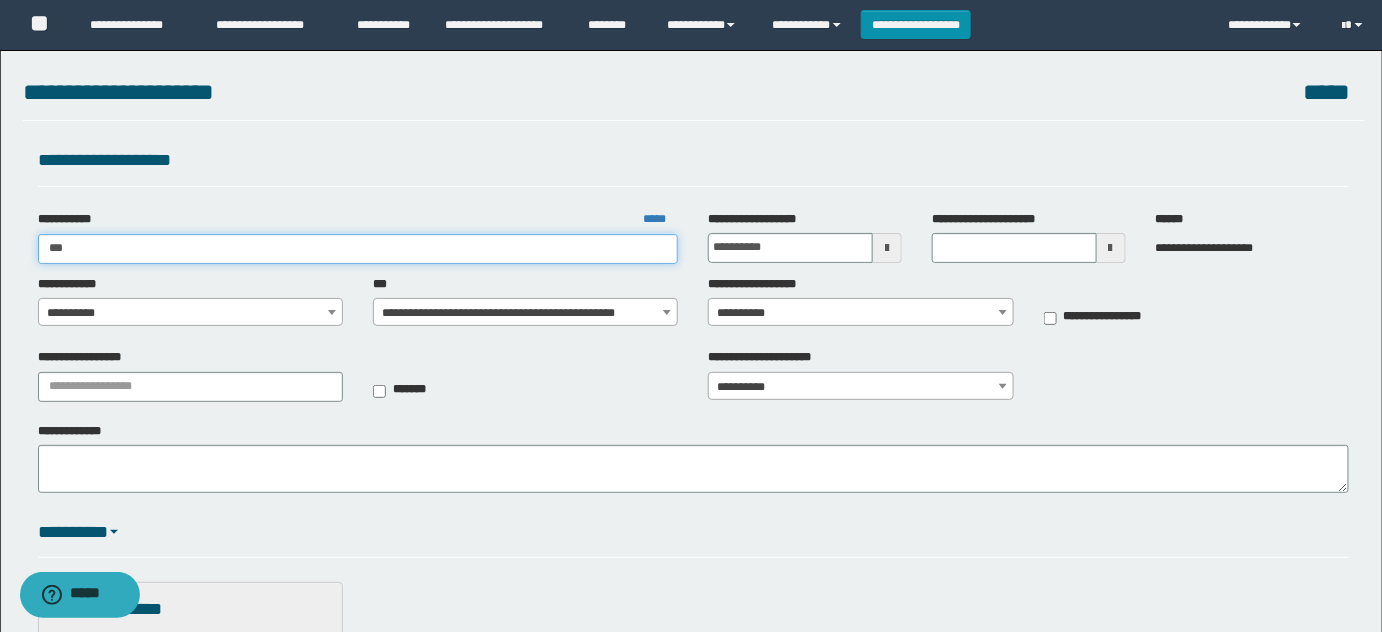 type on "***" 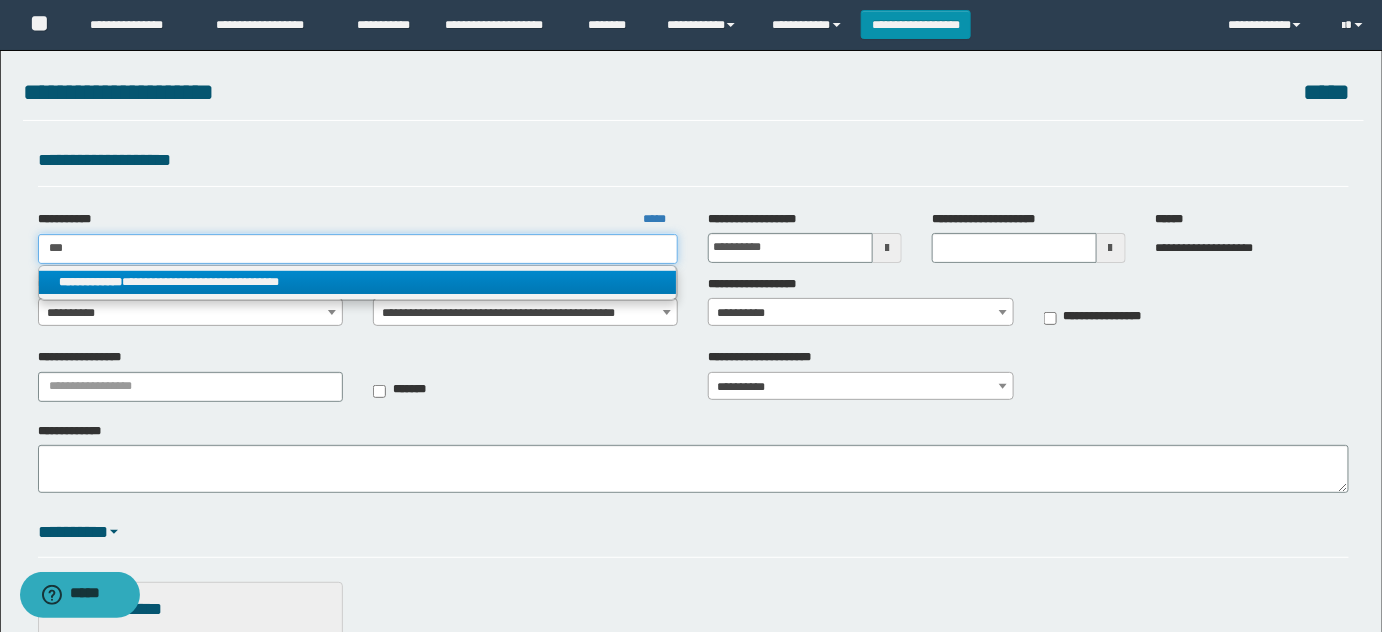 type on "***" 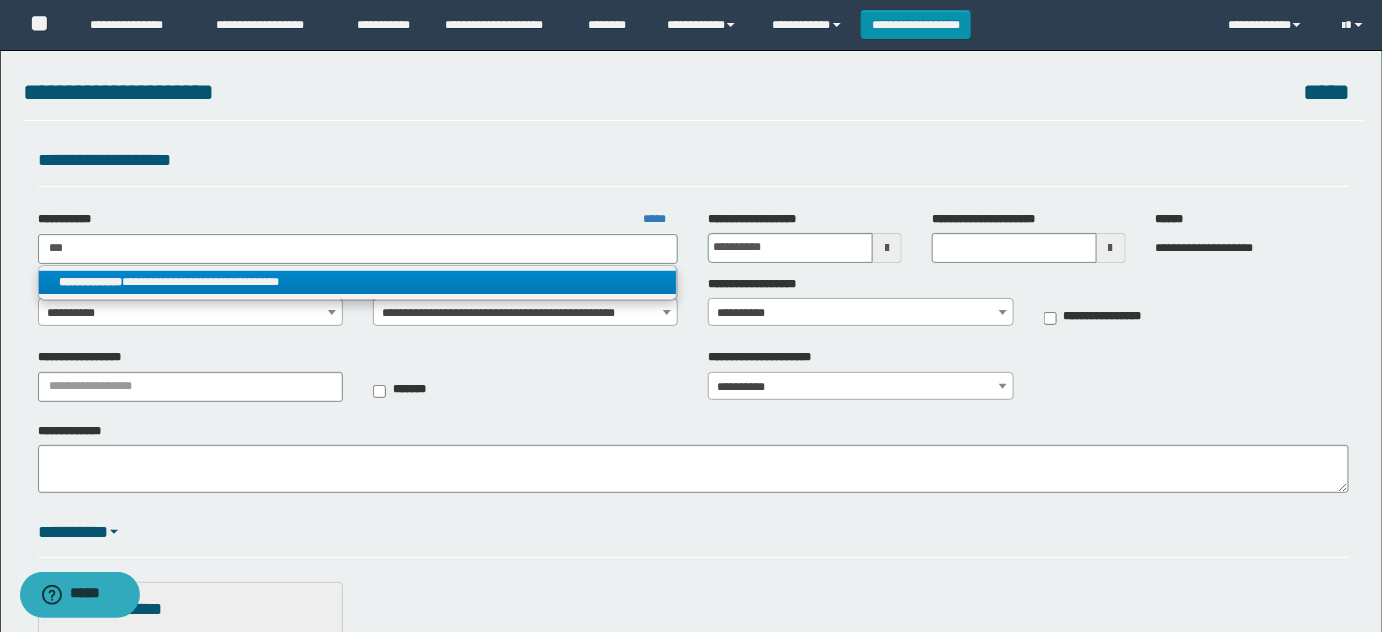 click on "**********" at bounding box center (90, 282) 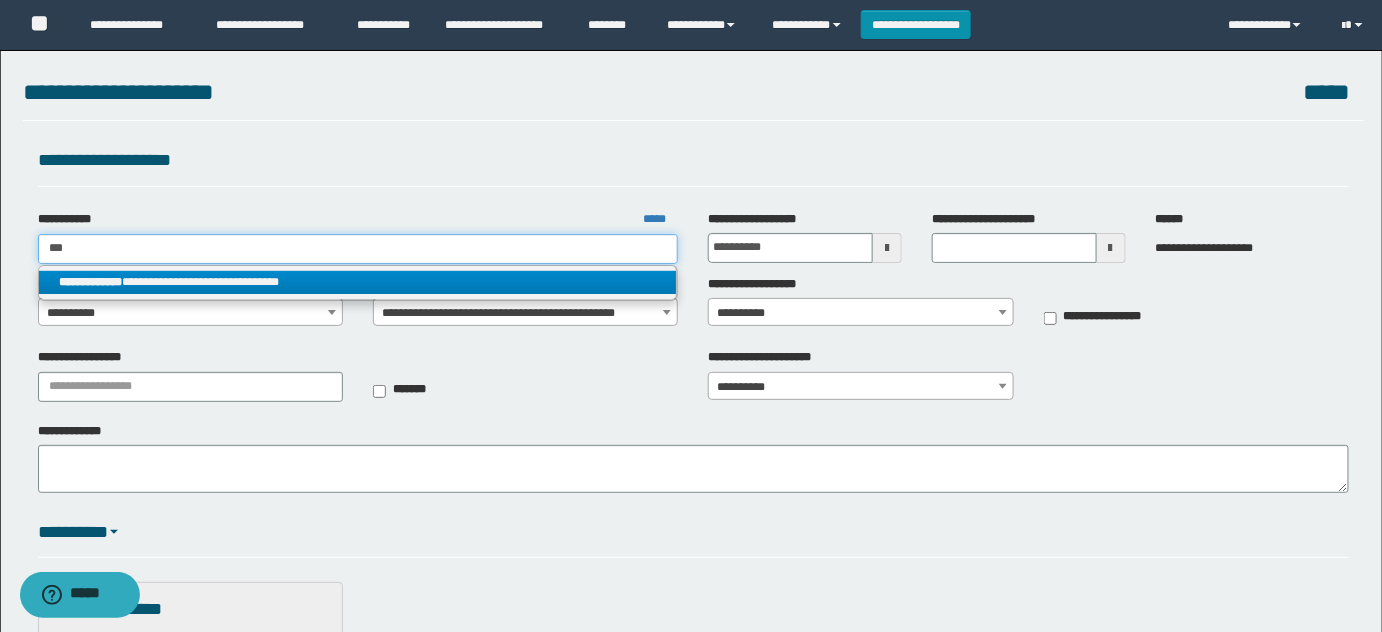 type 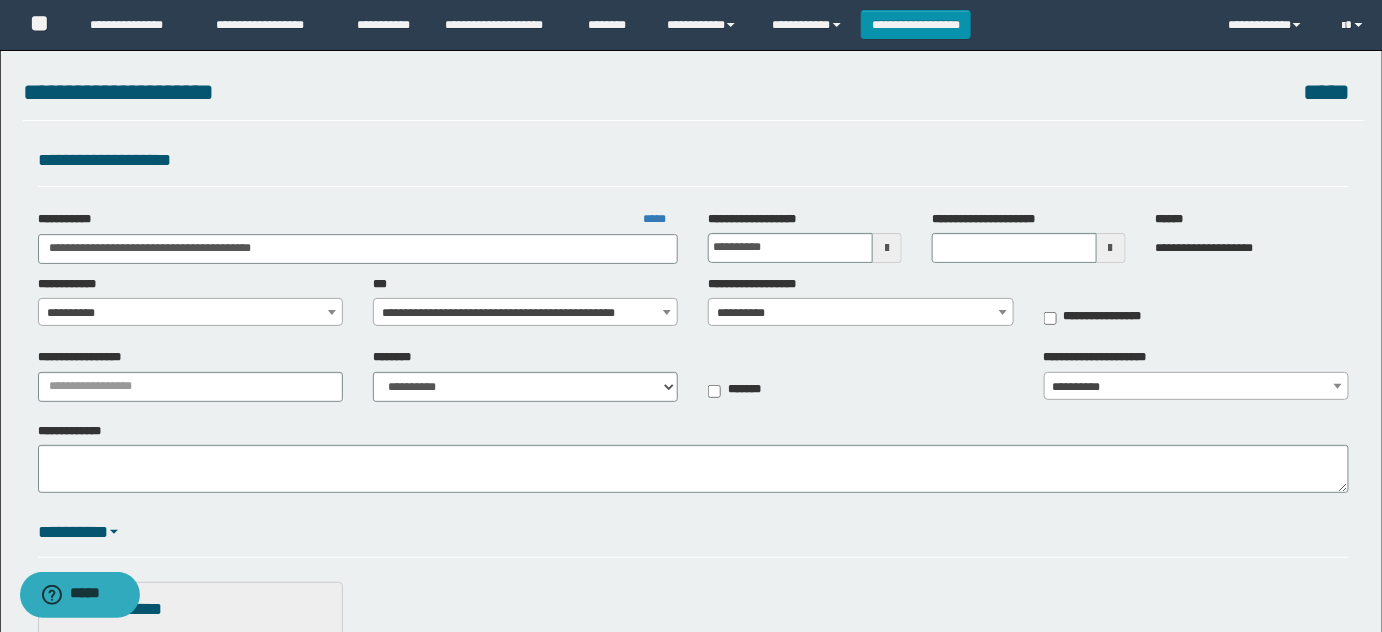 click on "**********" at bounding box center (191, 313) 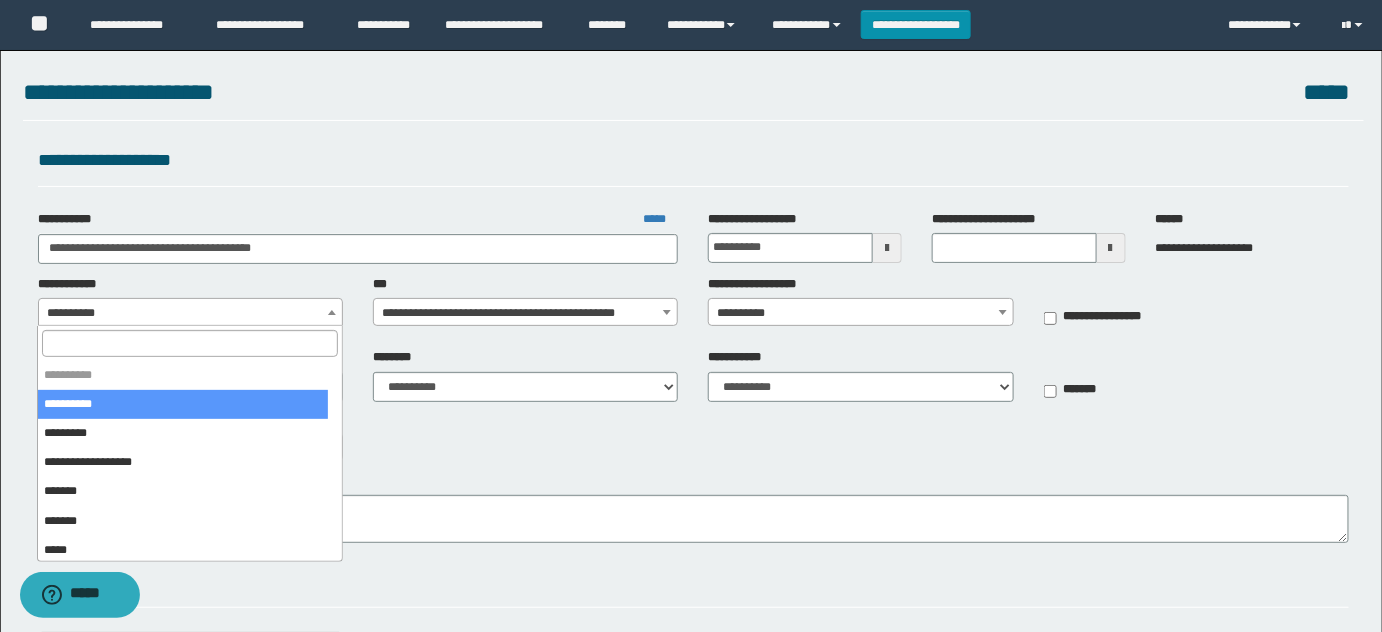 click at bounding box center [189, 343] 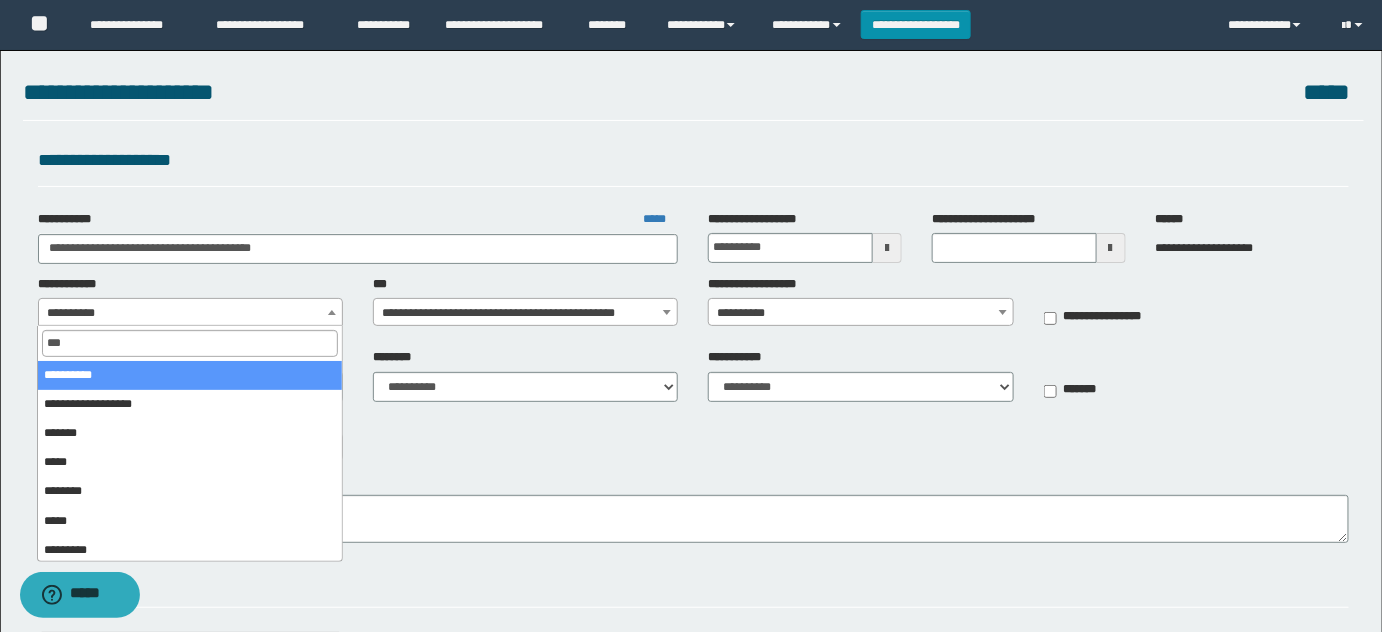 type on "****" 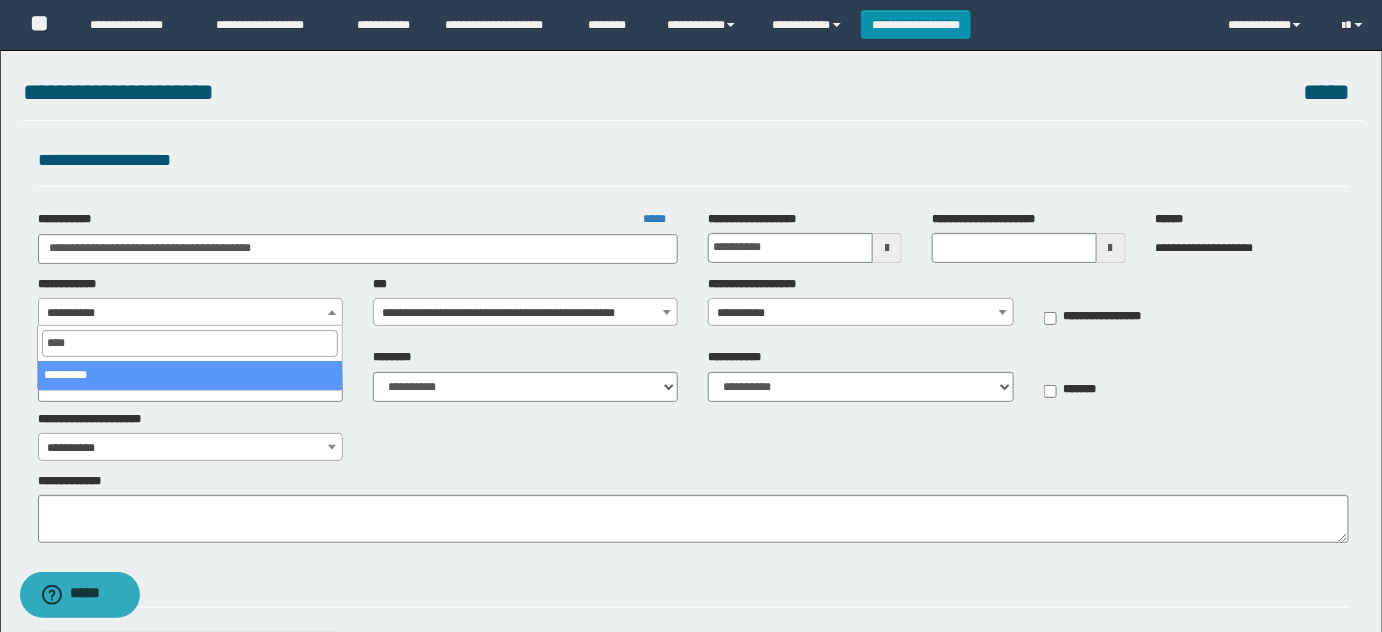 select on "**" 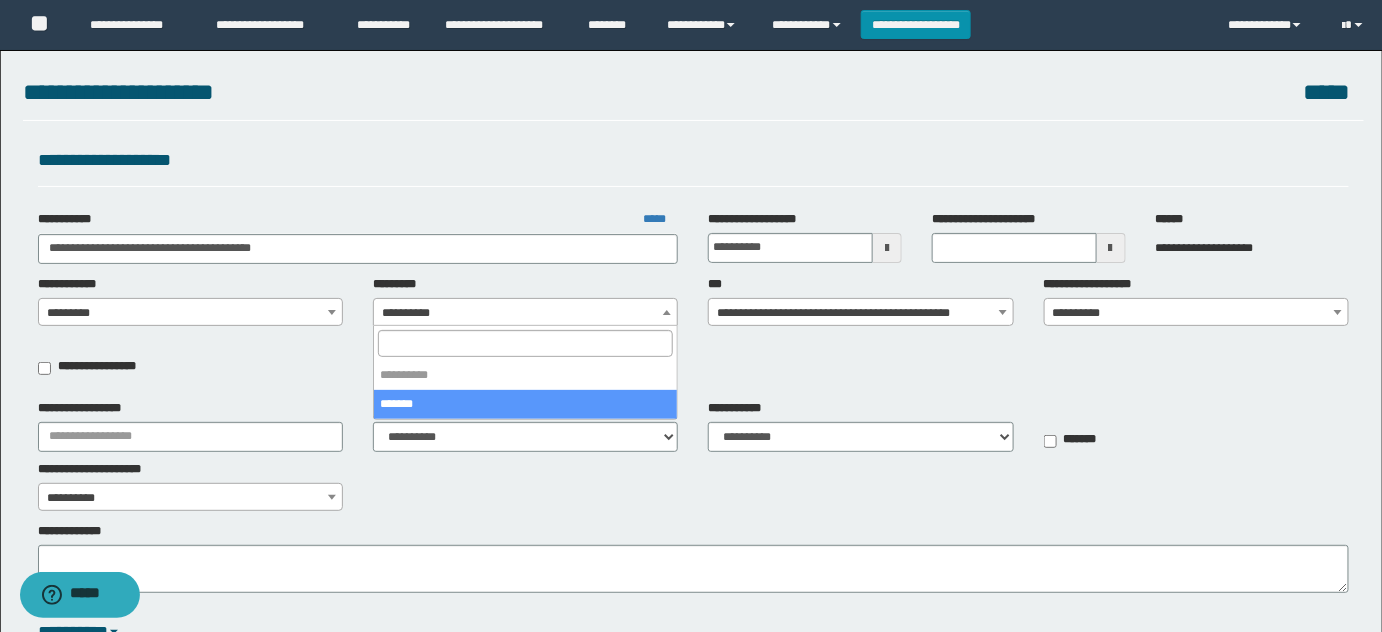select on "****" 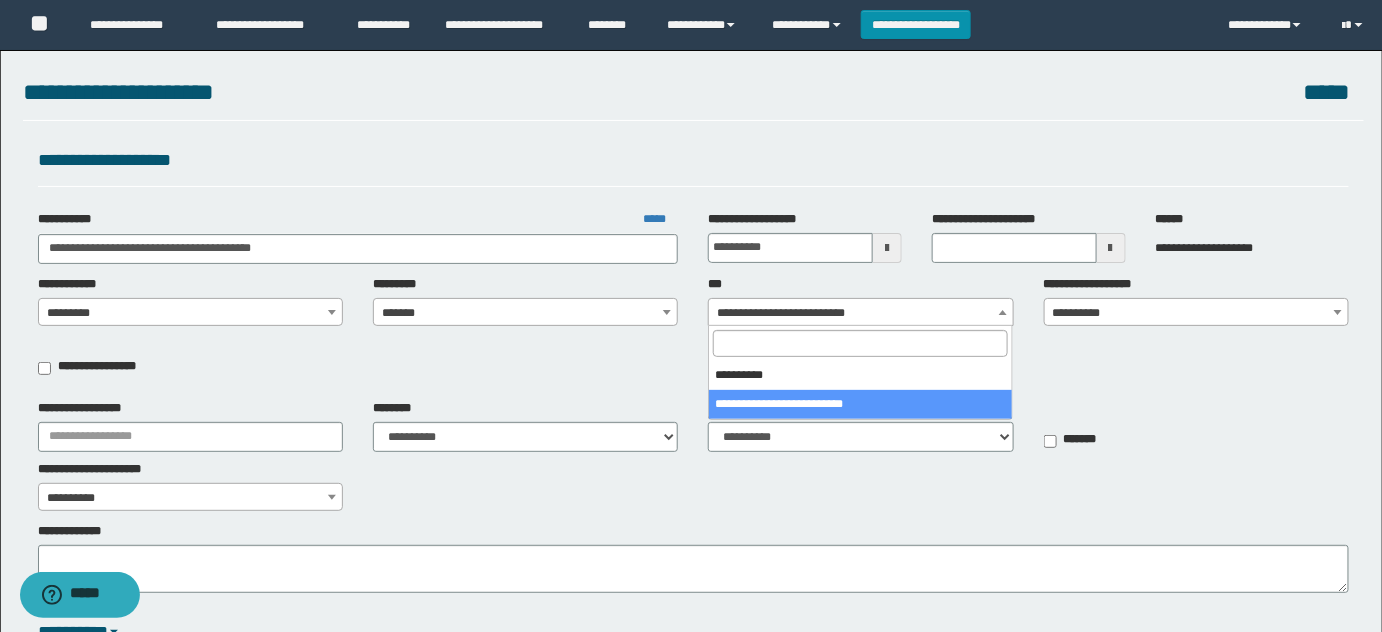 click on "**********" at bounding box center (861, 313) 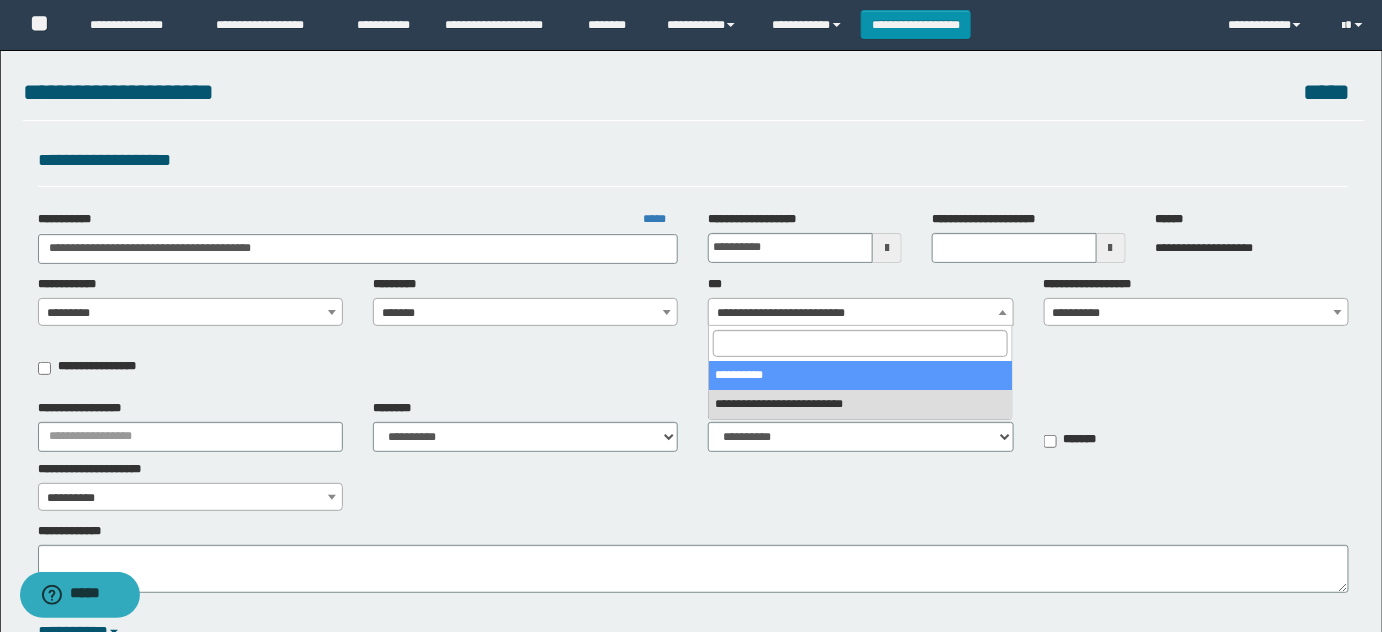 drag, startPoint x: 1092, startPoint y: 280, endPoint x: 1101, endPoint y: 306, distance: 27.513634 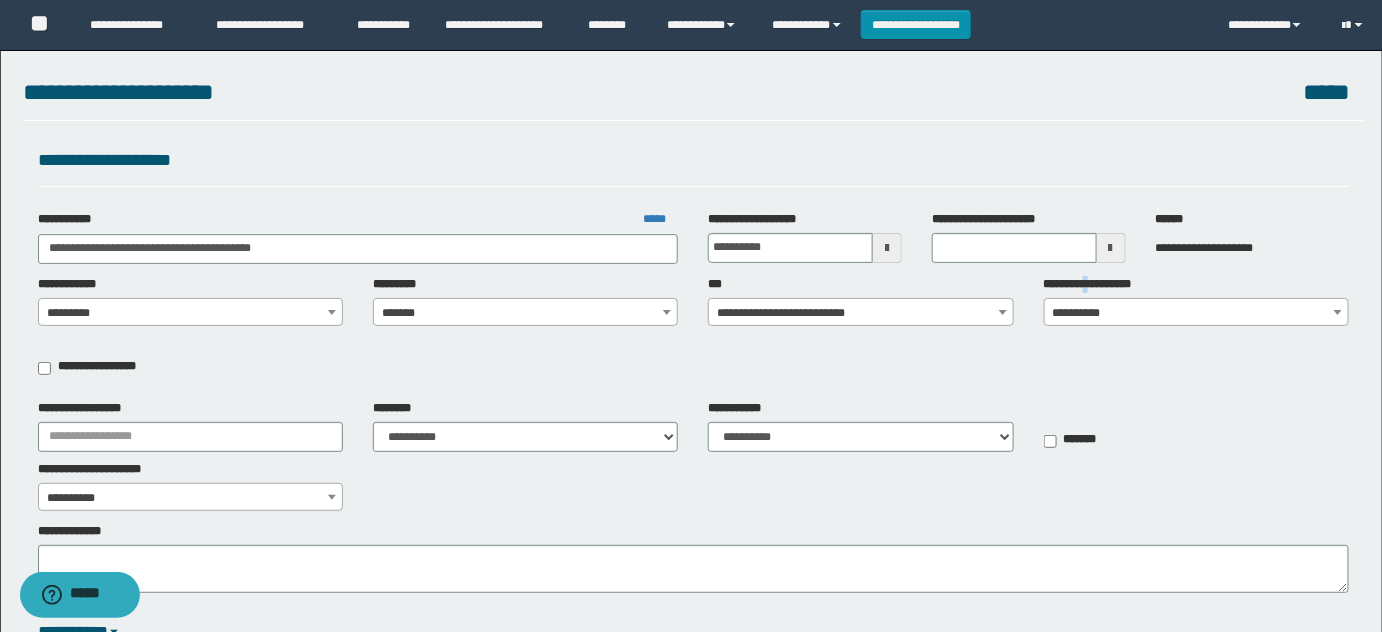 click on "**********" at bounding box center [1197, 313] 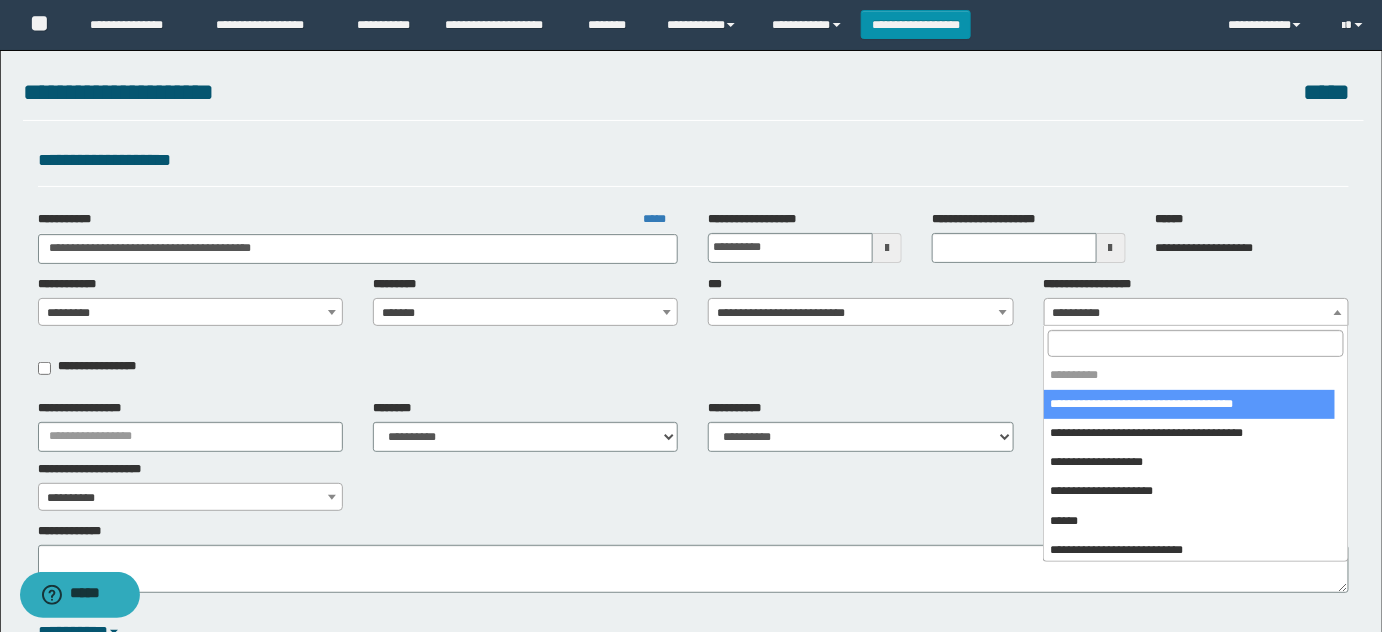 click at bounding box center [1195, 343] 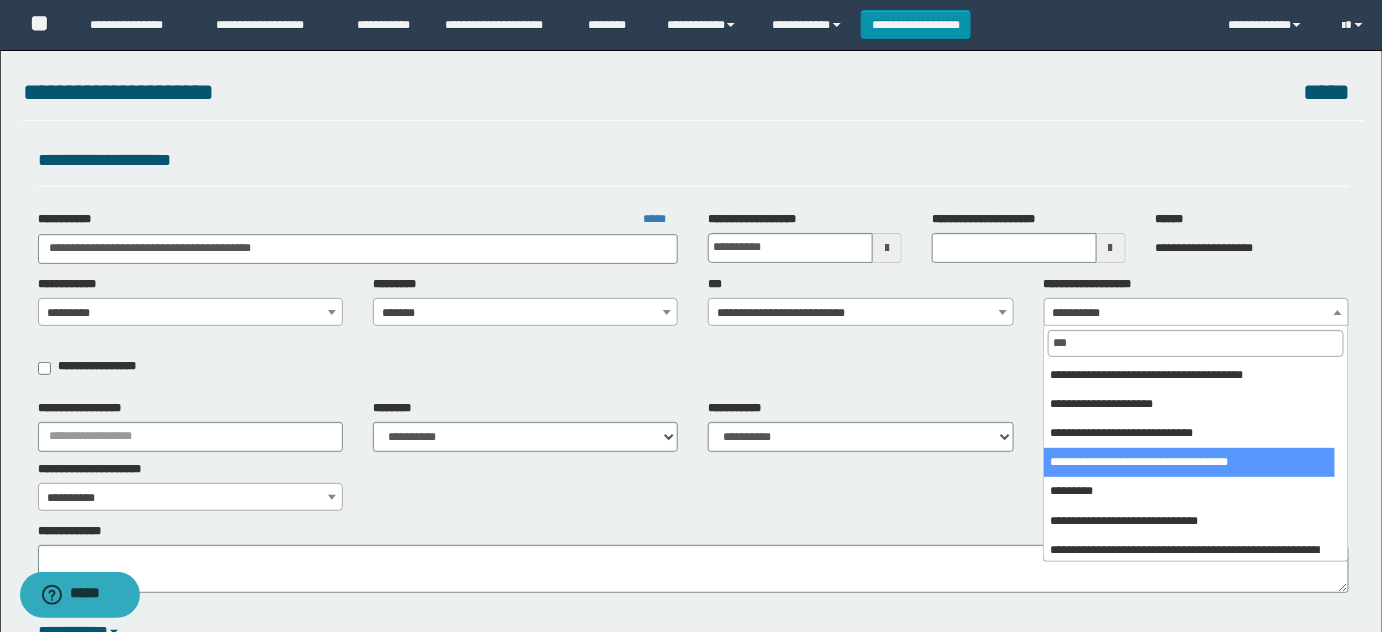 type on "***" 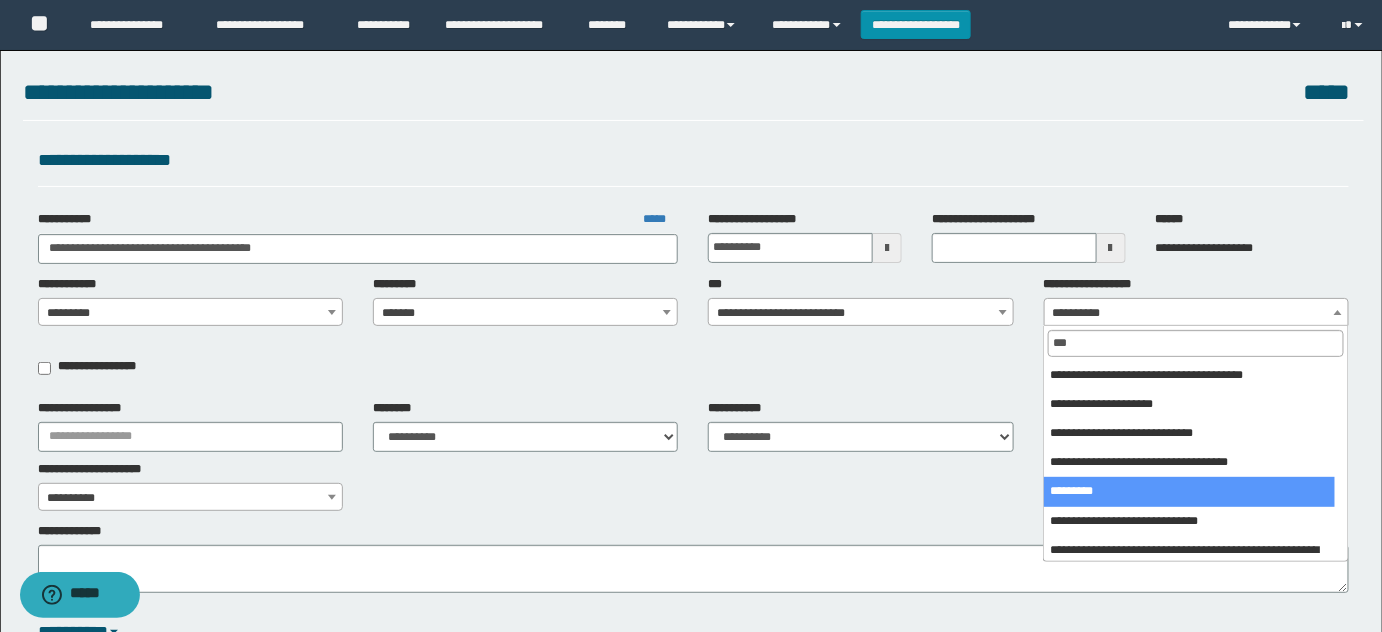 select on "***" 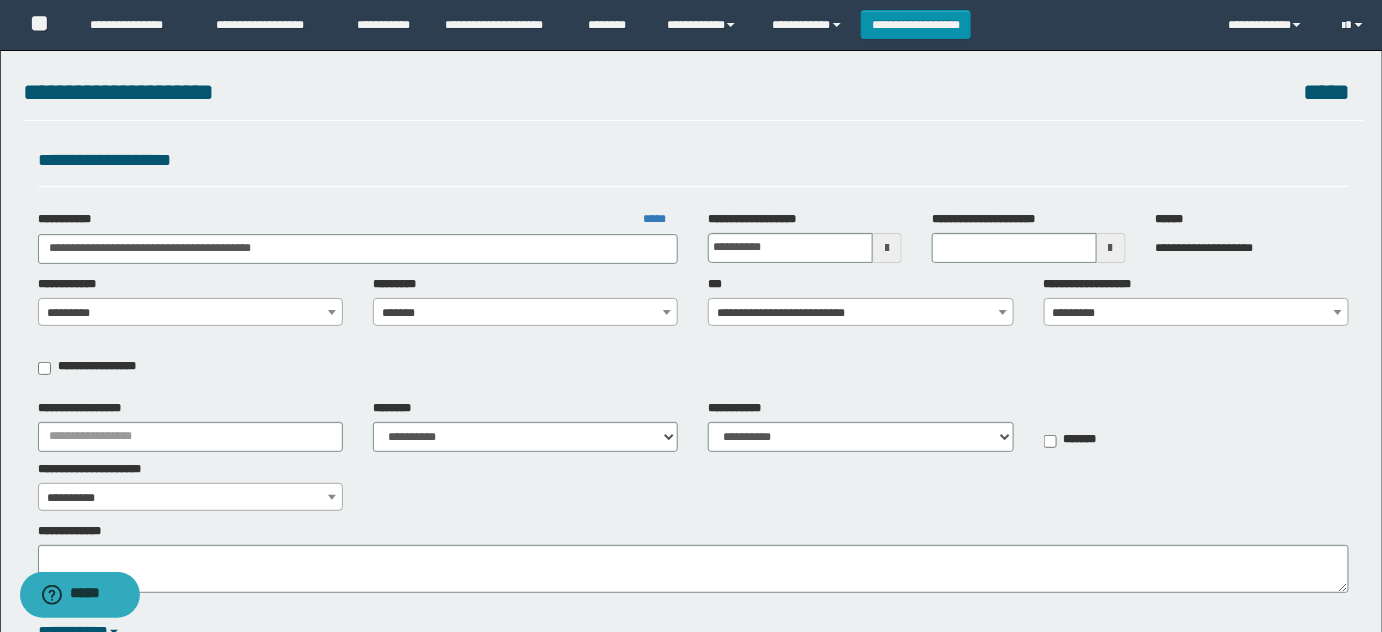 click on "**********" at bounding box center [805, 248] 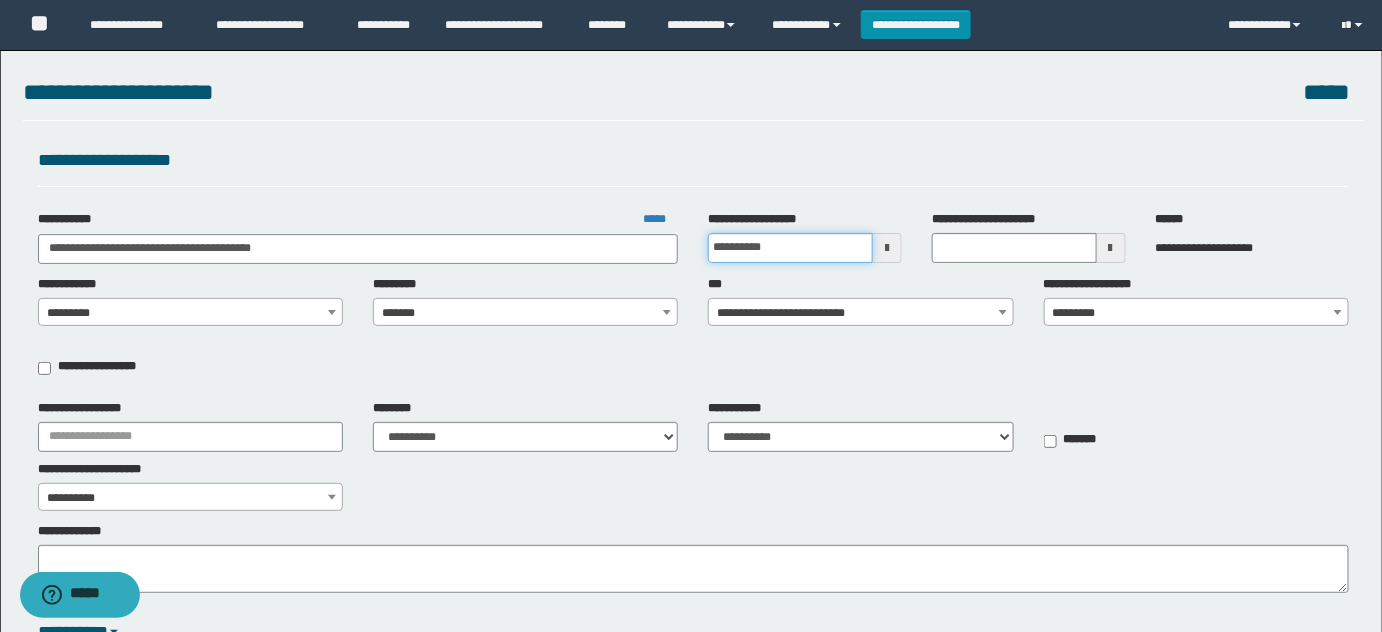 click on "**********" at bounding box center (790, 248) 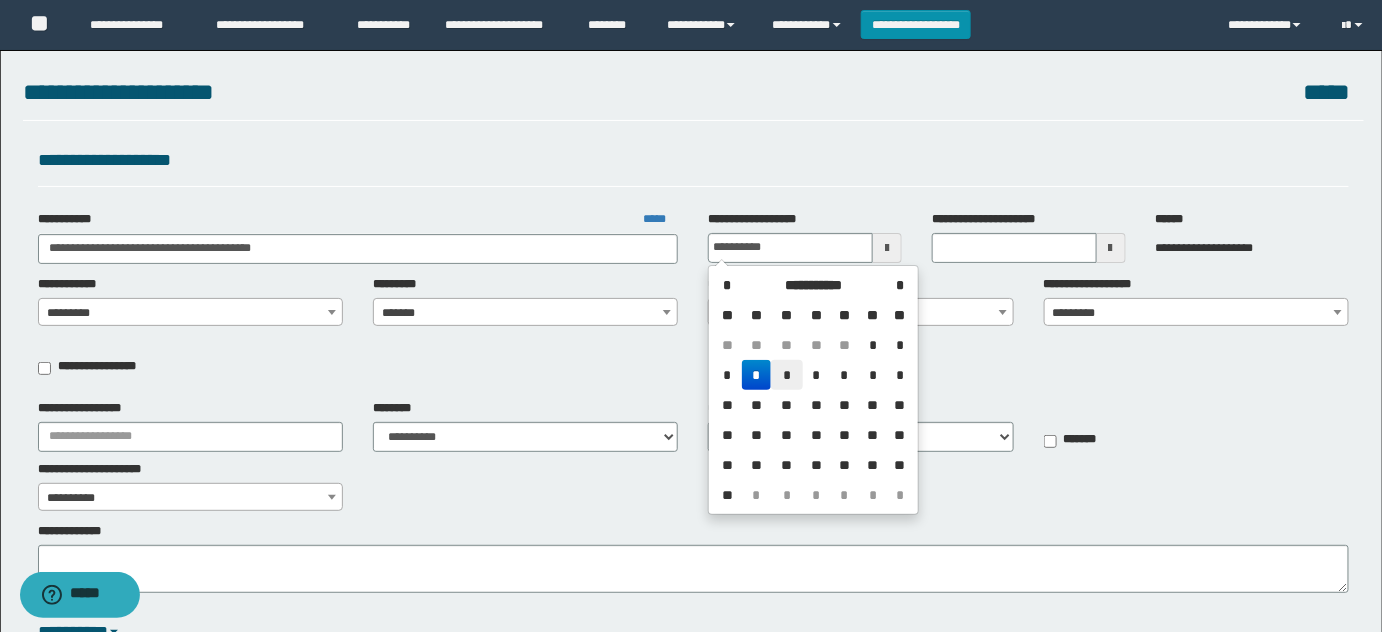 click on "*" at bounding box center (787, 375) 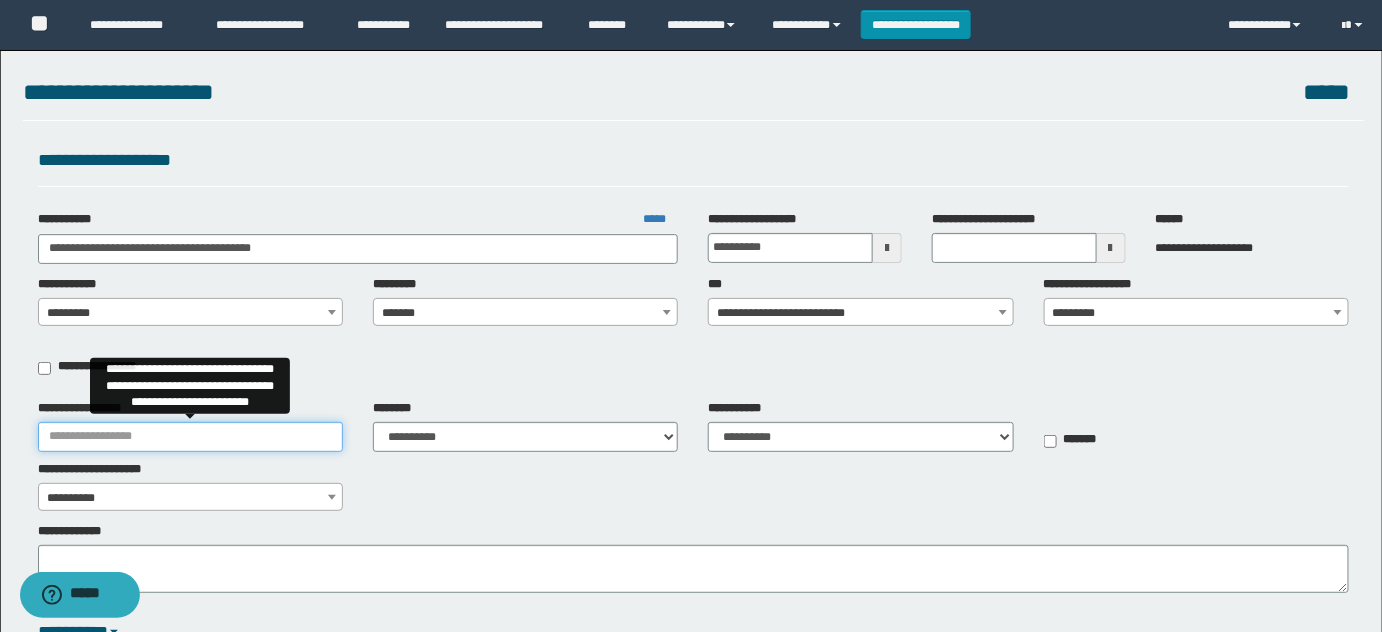 click on "**********" at bounding box center (190, 437) 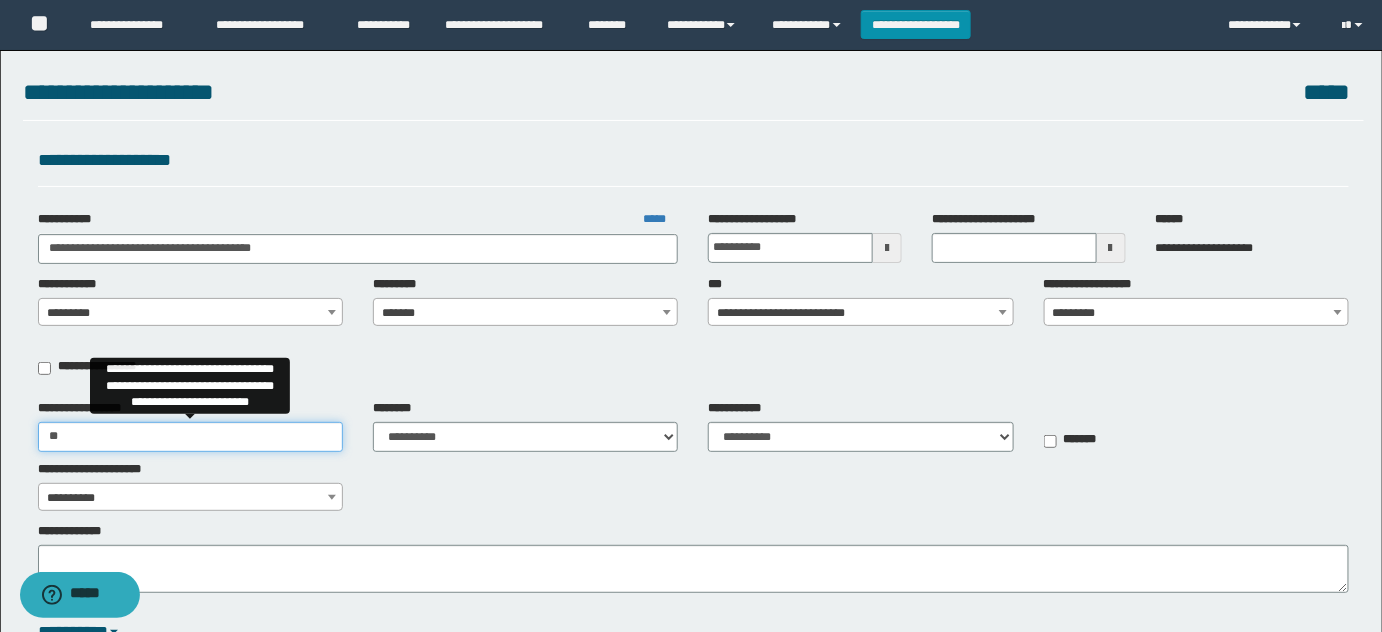 type on "**********" 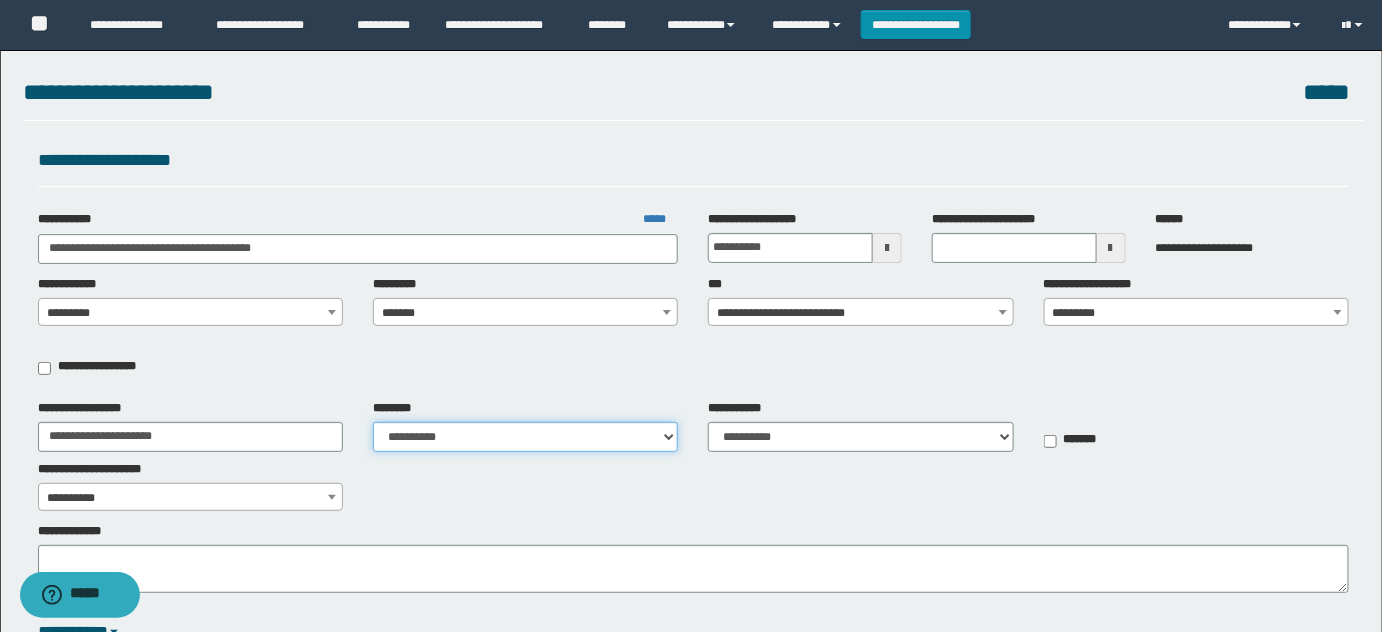 select on "***" 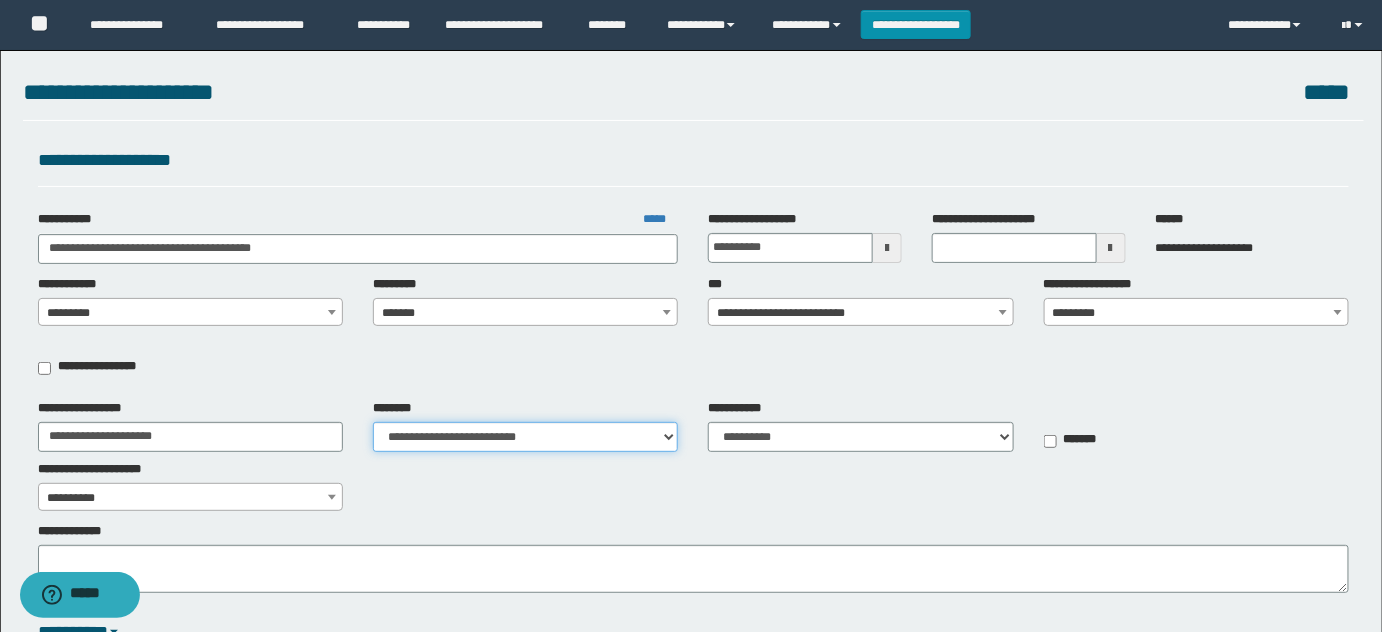 click on "**********" at bounding box center [525, 437] 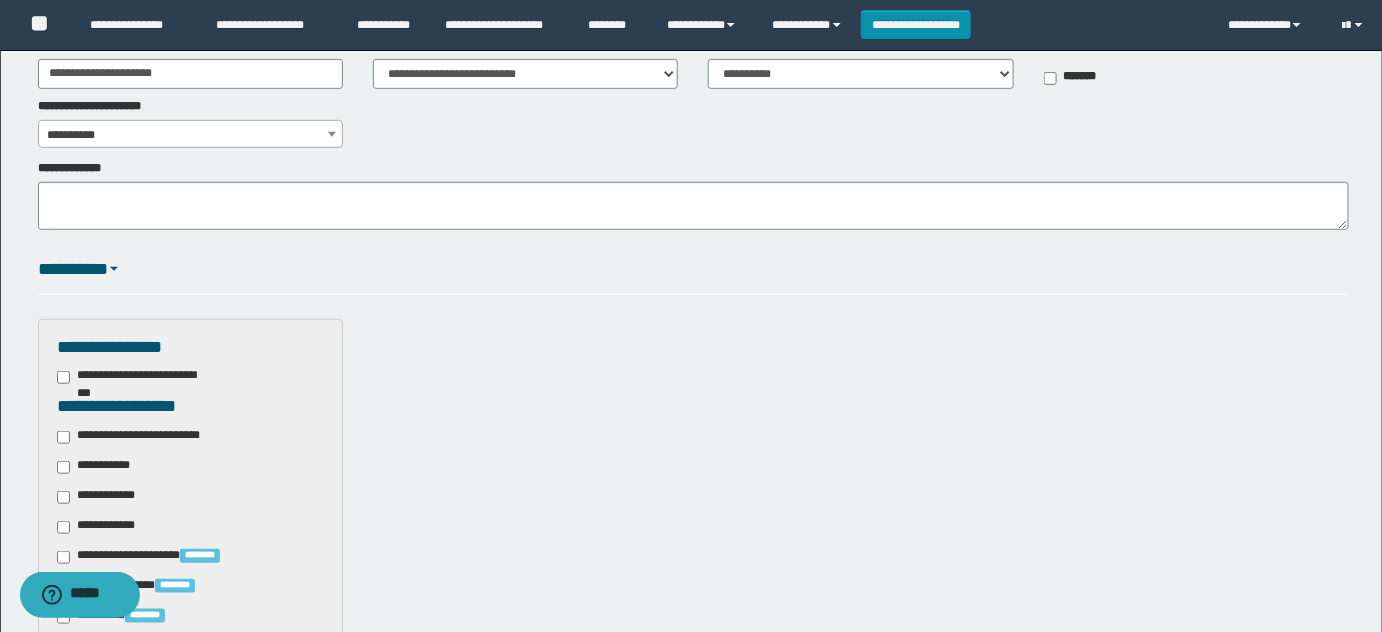 click on "**********" at bounding box center [143, 437] 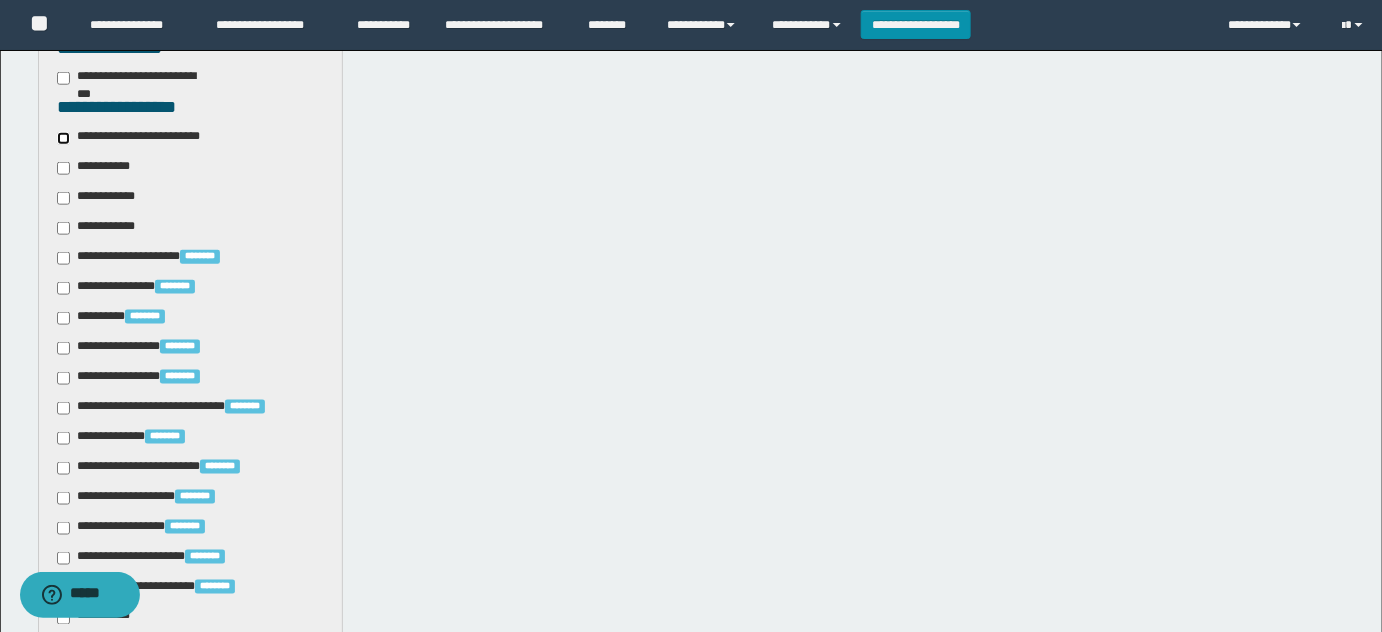 scroll, scrollTop: 909, scrollLeft: 0, axis: vertical 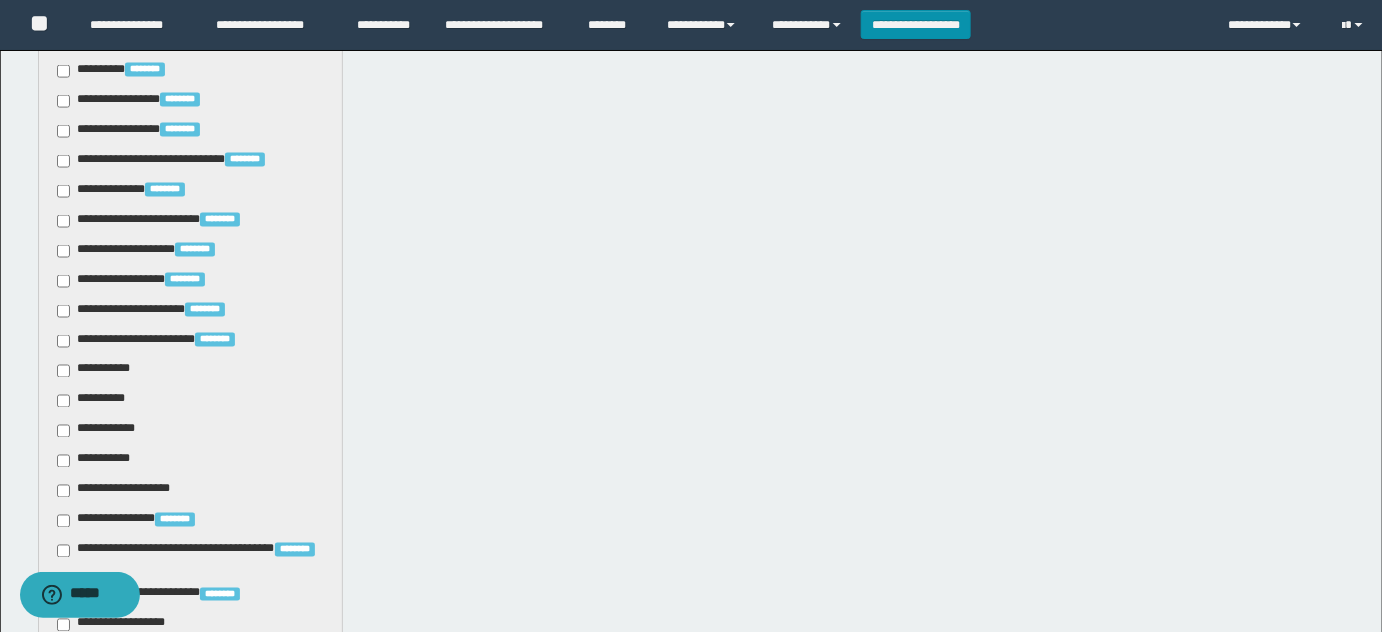 click on "**********" at bounding box center (97, 371) 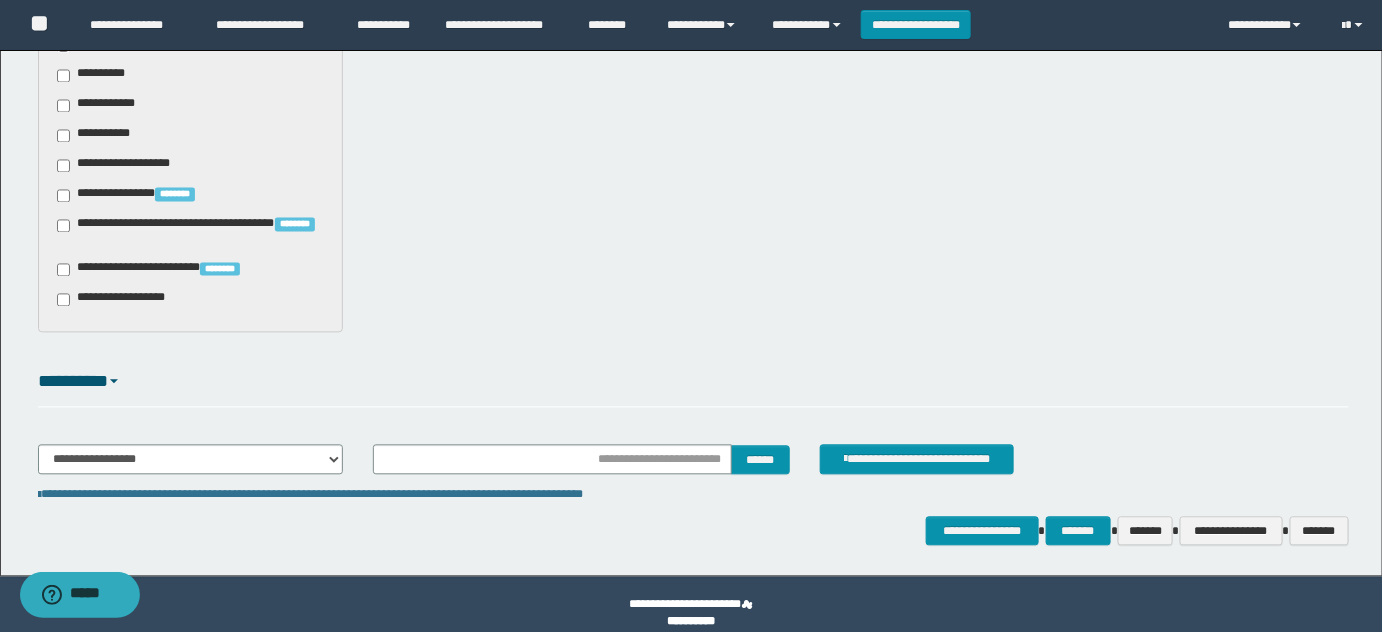 scroll, scrollTop: 1253, scrollLeft: 0, axis: vertical 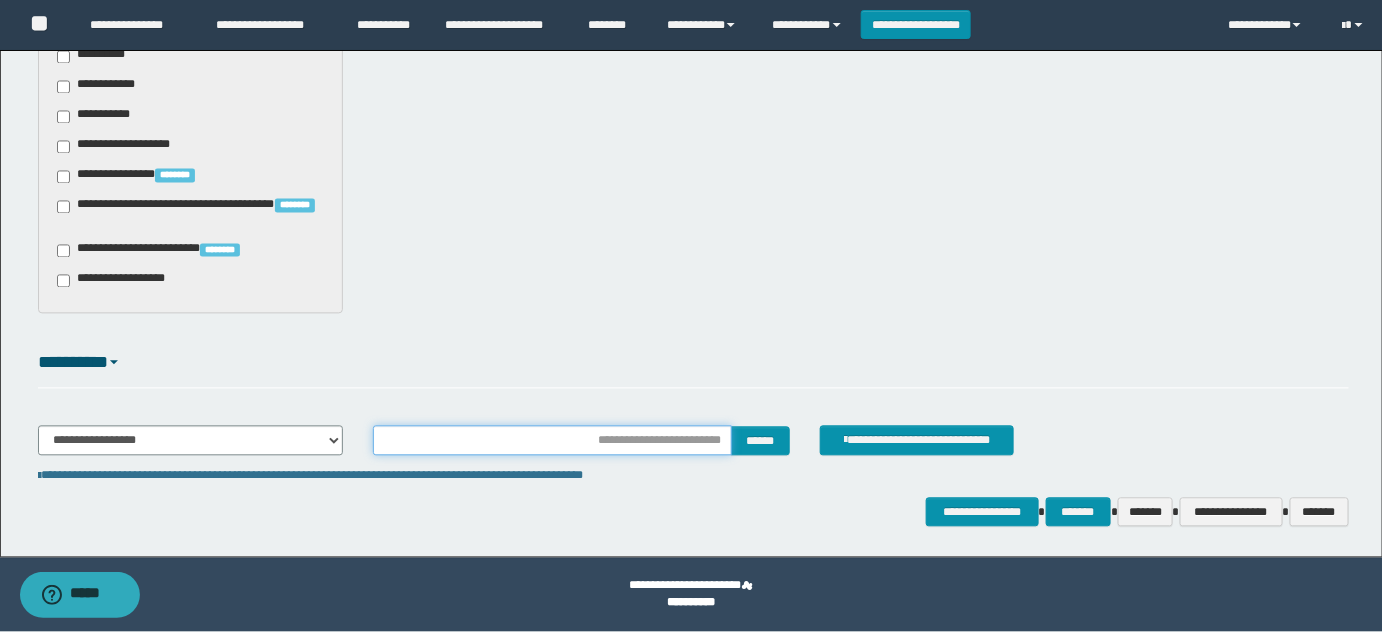 drag, startPoint x: 636, startPoint y: 442, endPoint x: 710, endPoint y: 455, distance: 75.13322 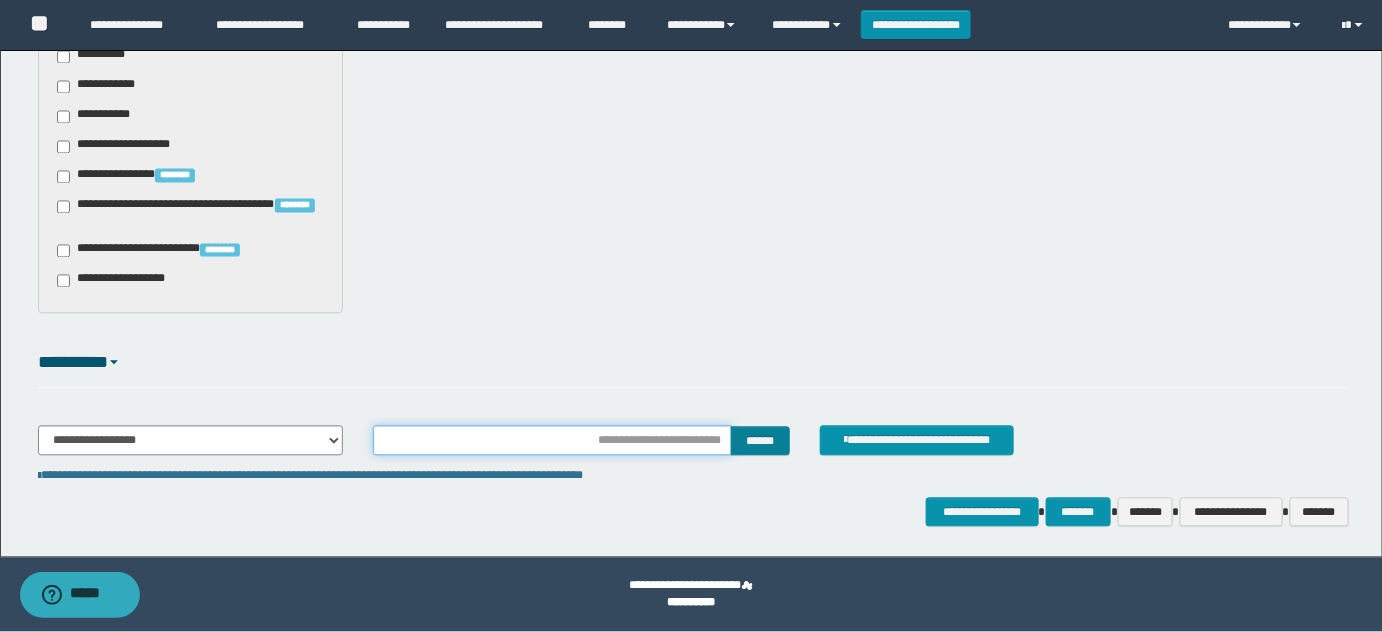 type on "********" 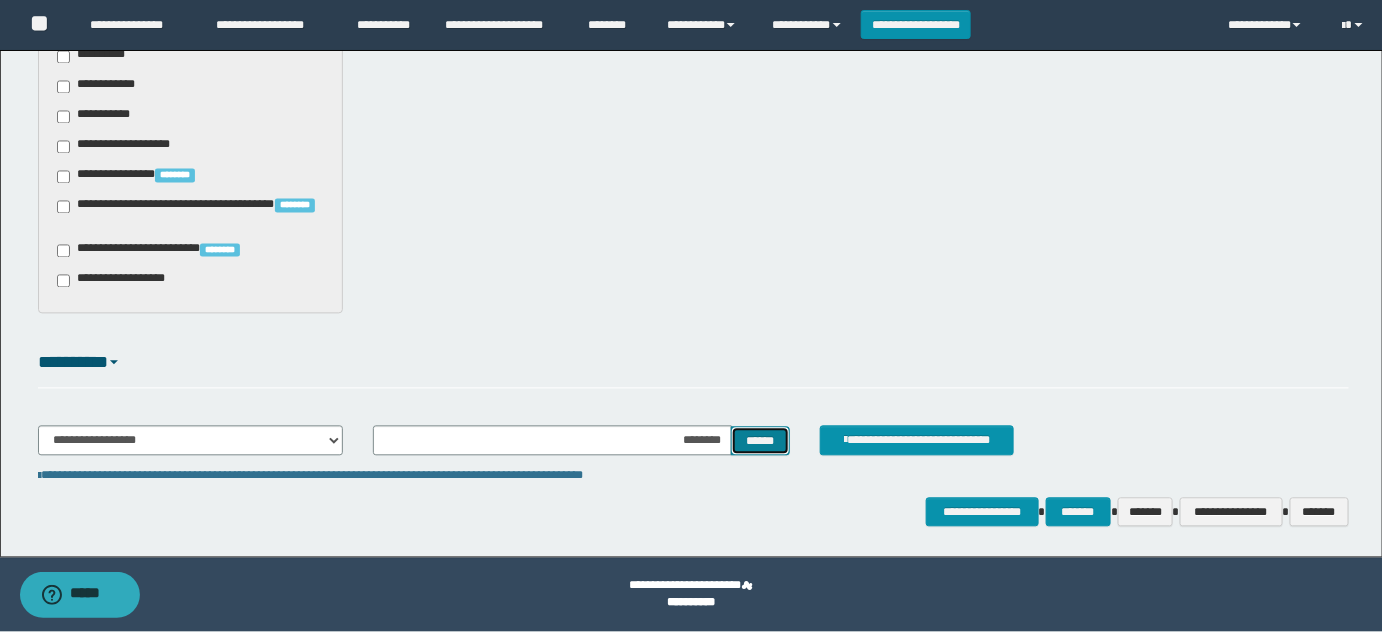 click on "******" at bounding box center (760, 441) 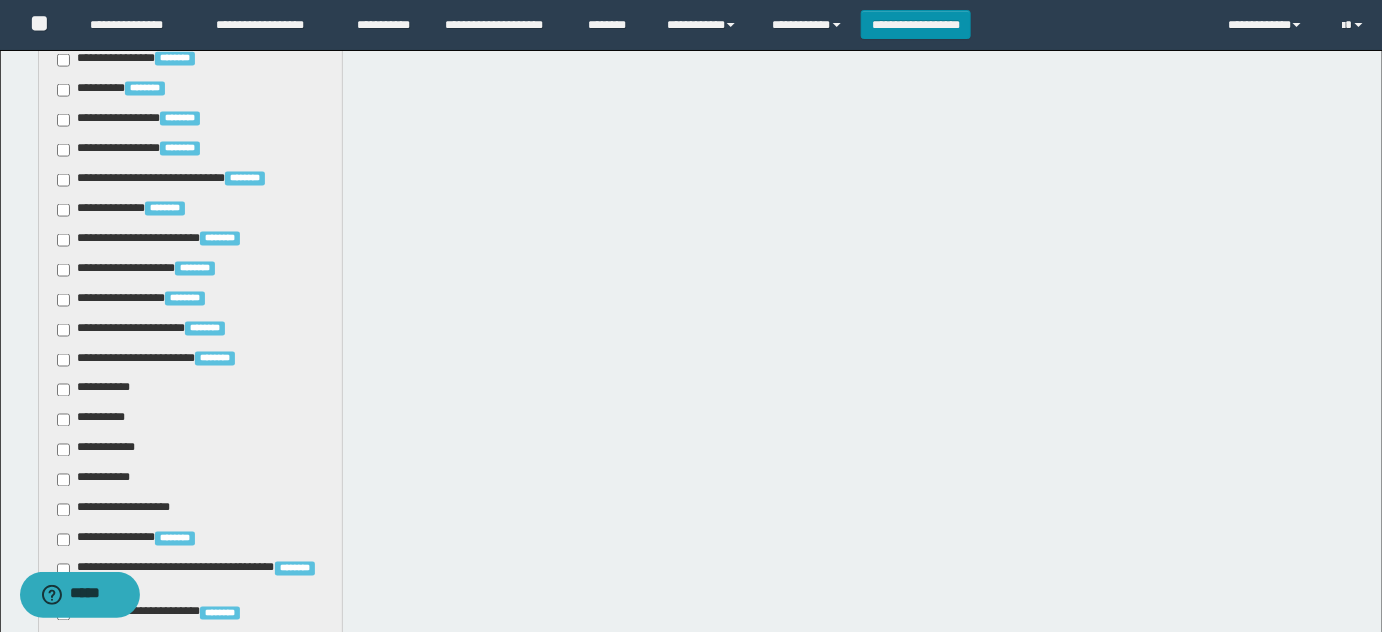 scroll, scrollTop: 1344, scrollLeft: 0, axis: vertical 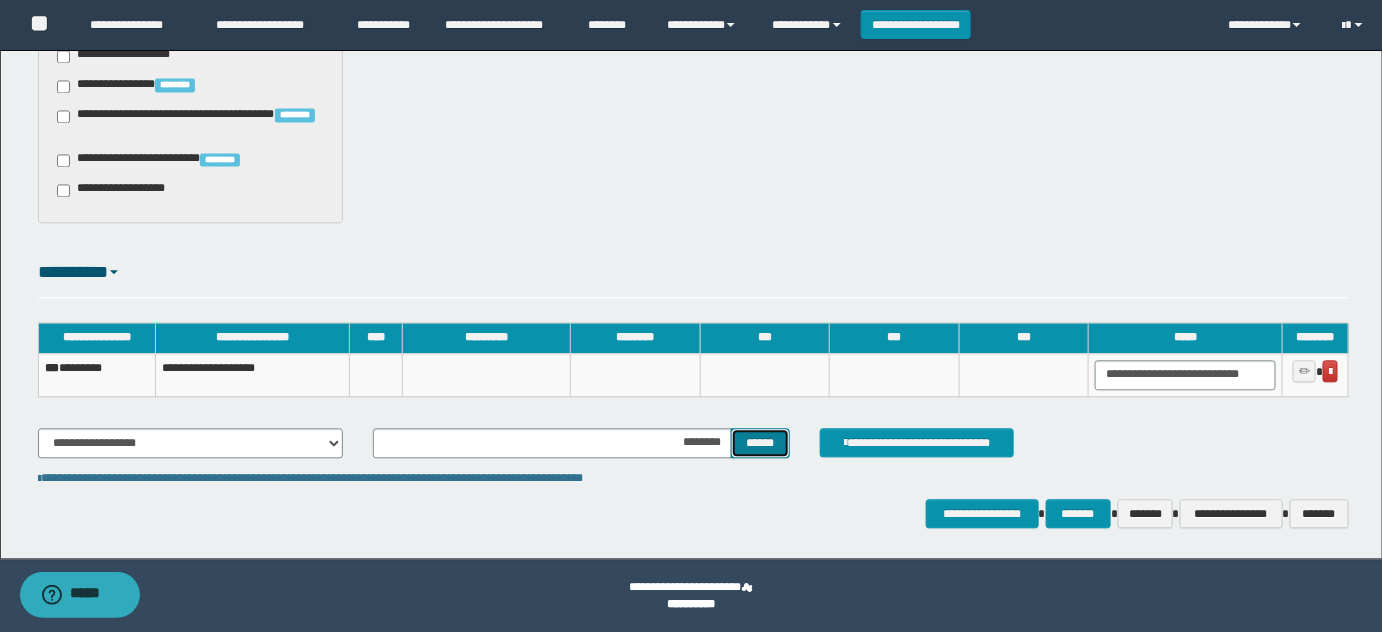 type 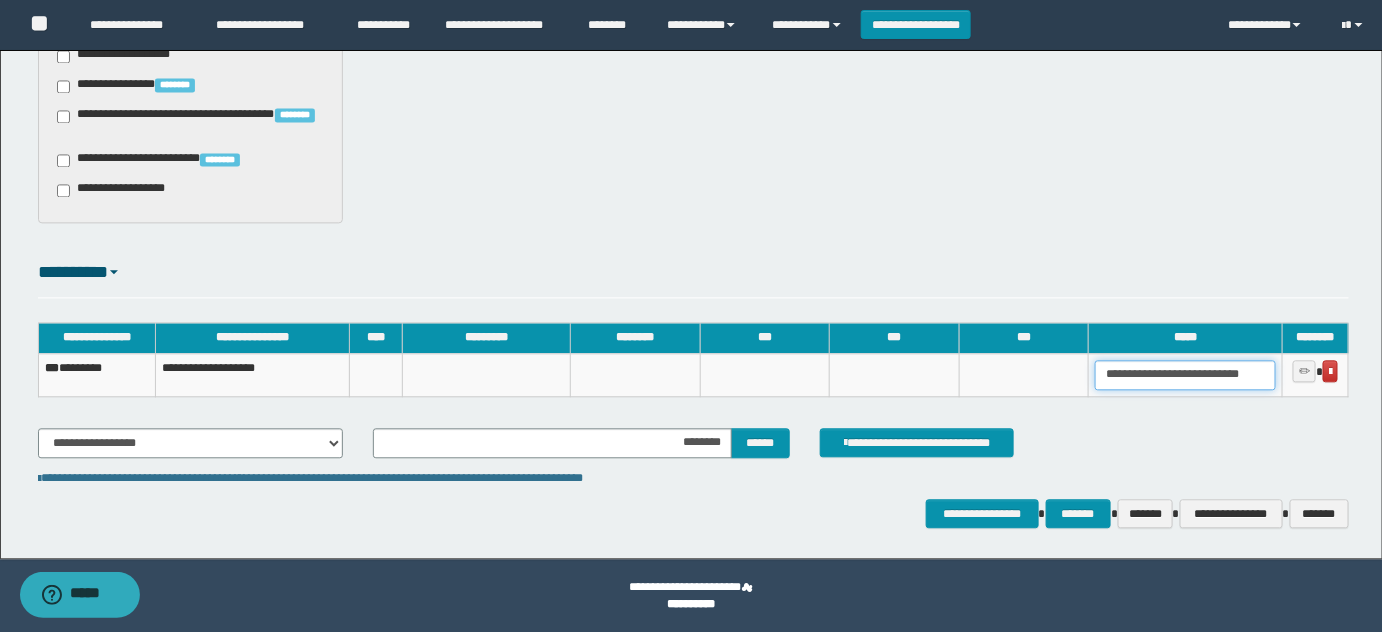 drag, startPoint x: 1269, startPoint y: 366, endPoint x: 868, endPoint y: 389, distance: 401.65906 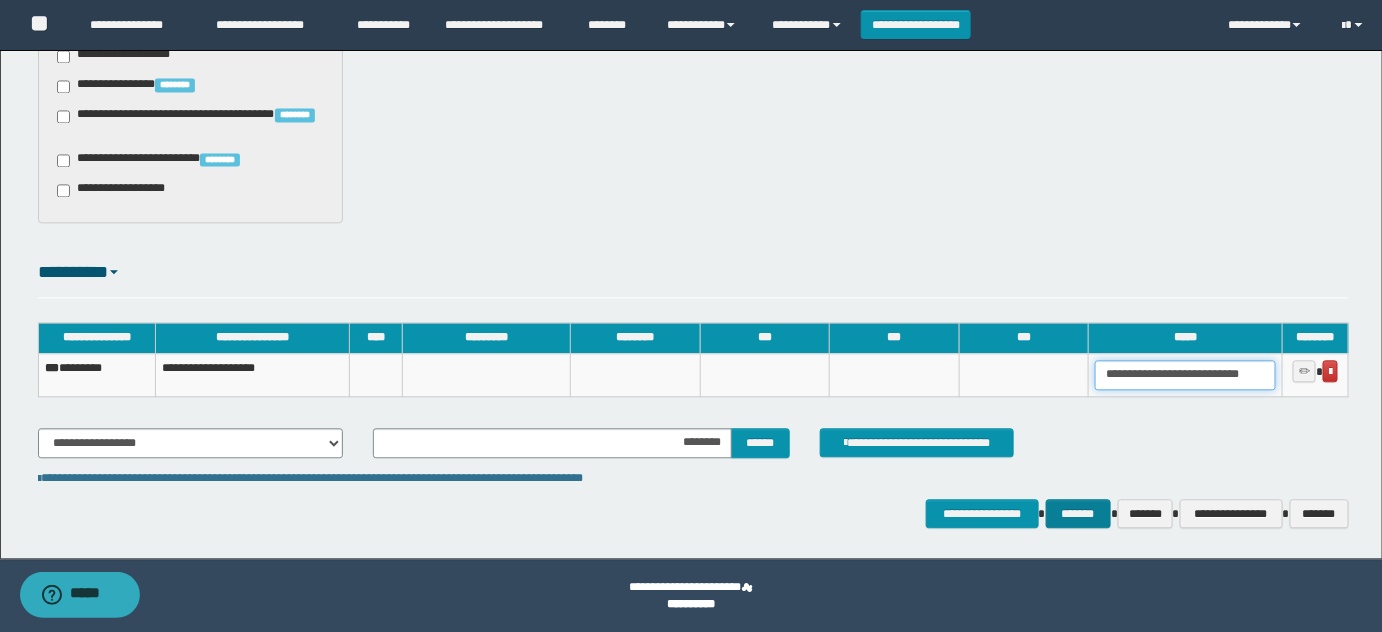 paste on "***" 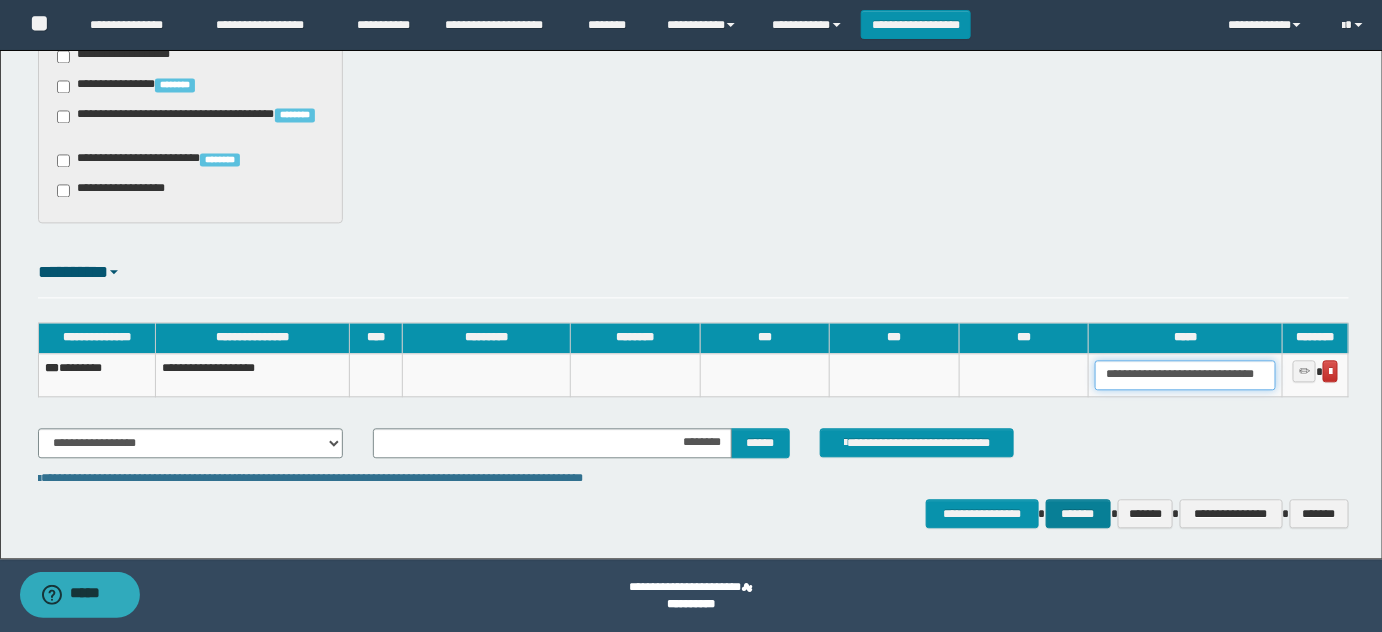 scroll, scrollTop: 0, scrollLeft: 46, axis: horizontal 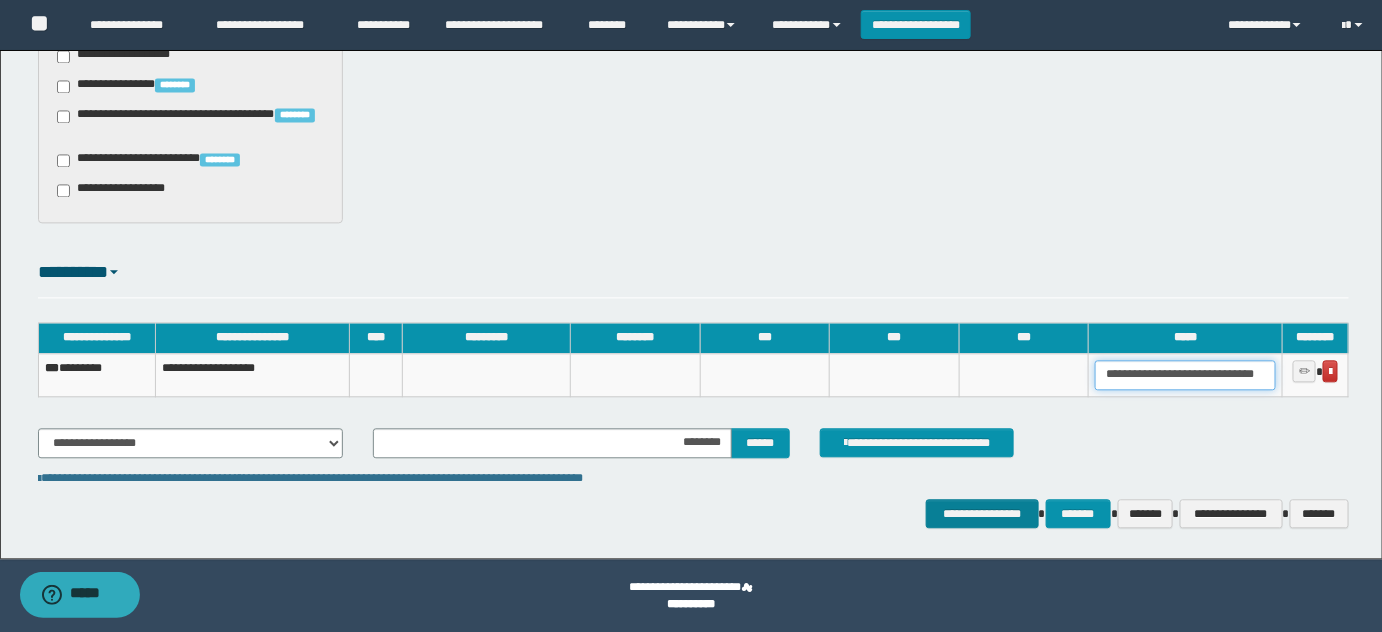 type on "**********" 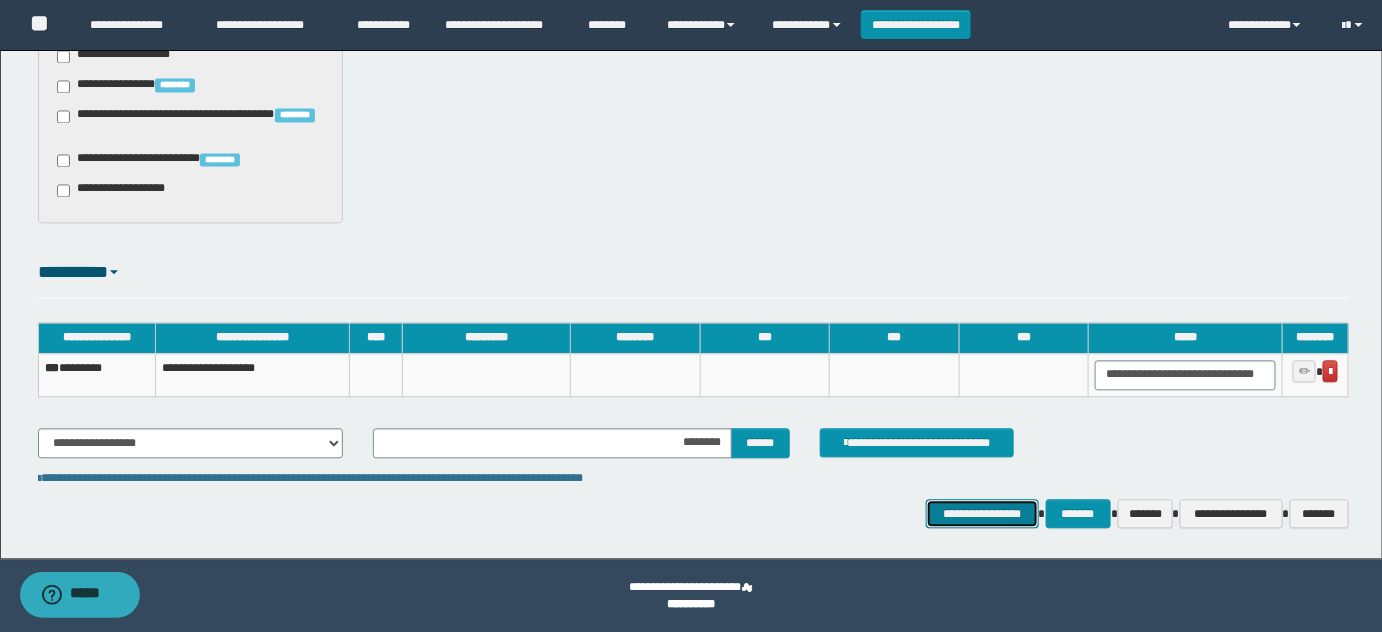 click on "**********" at bounding box center [982, 513] 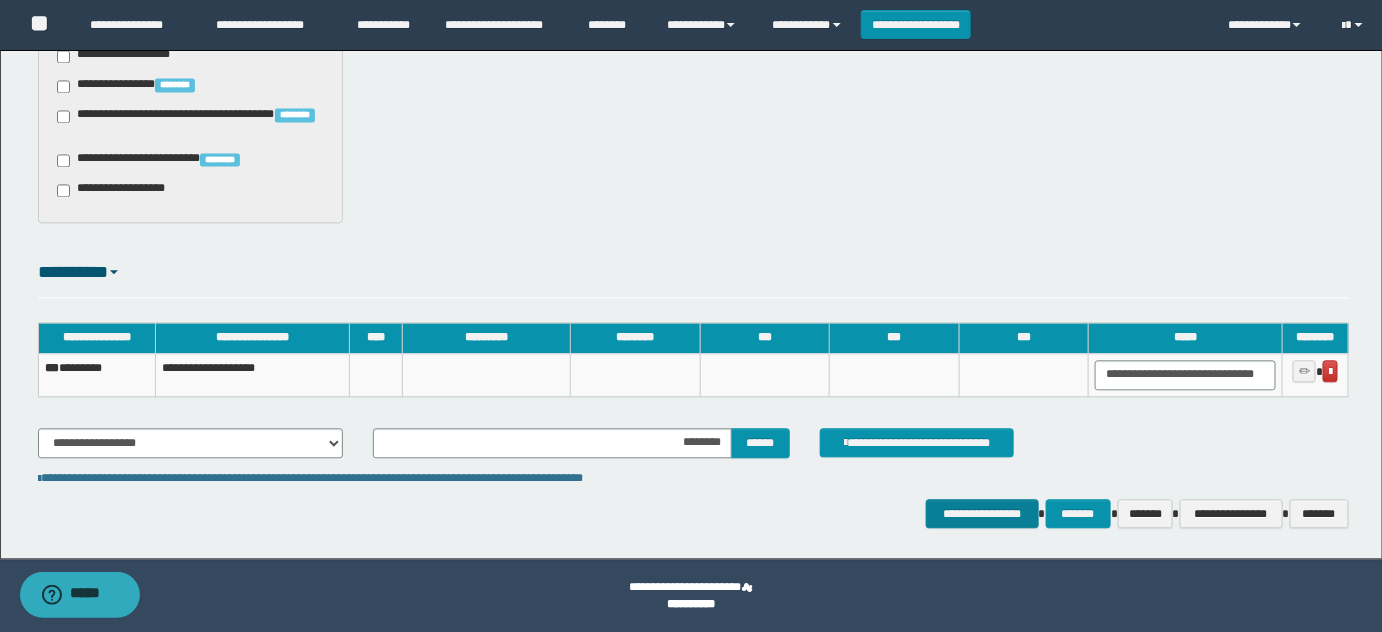 scroll, scrollTop: 0, scrollLeft: 0, axis: both 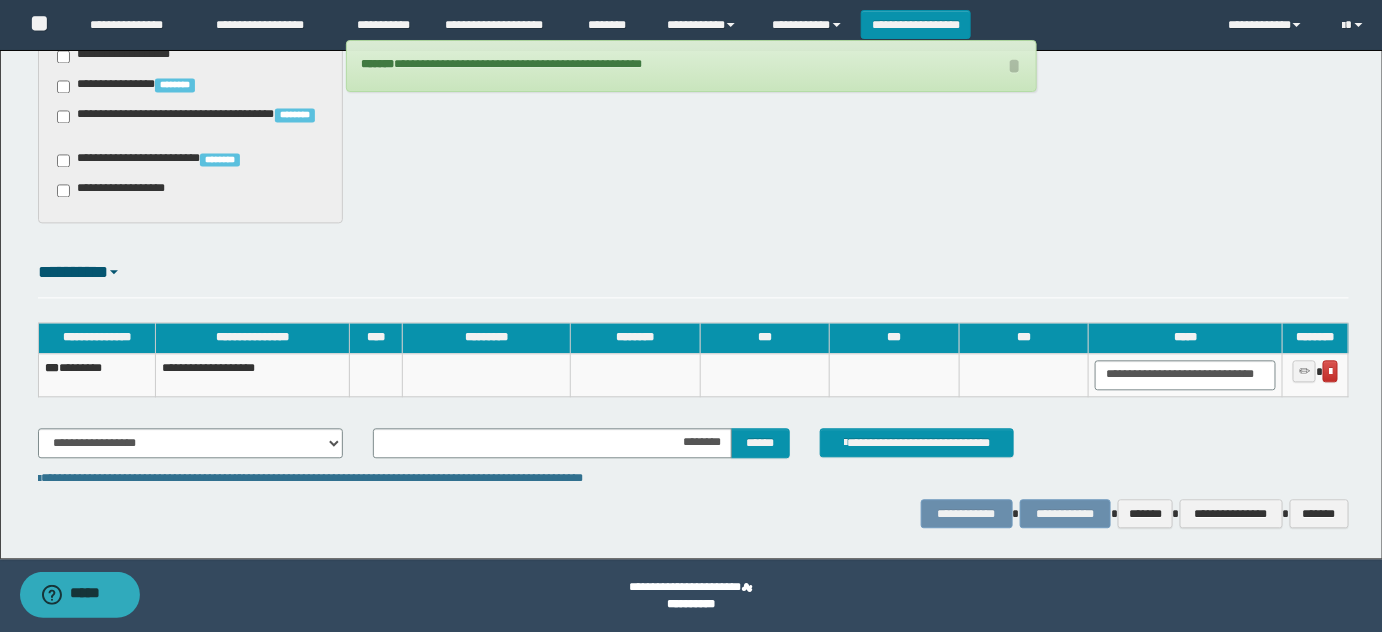 click on "*** ********" at bounding box center [96, 374] 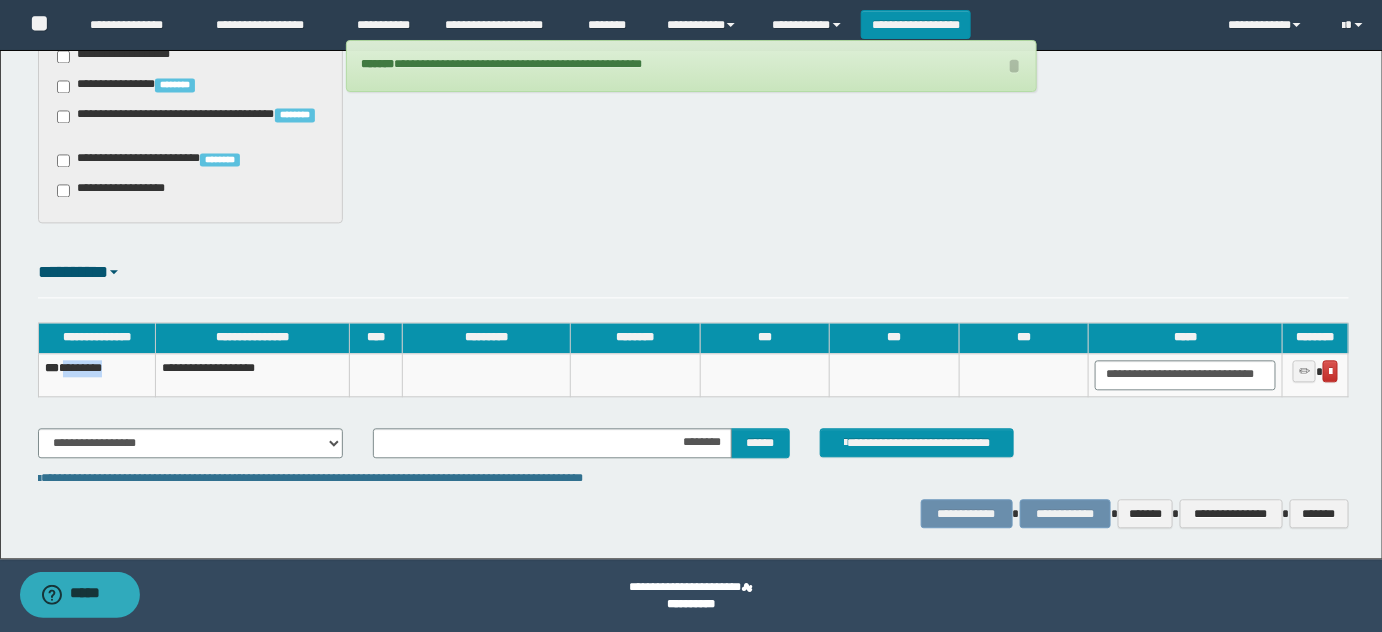 click on "*** ********" at bounding box center (96, 374) 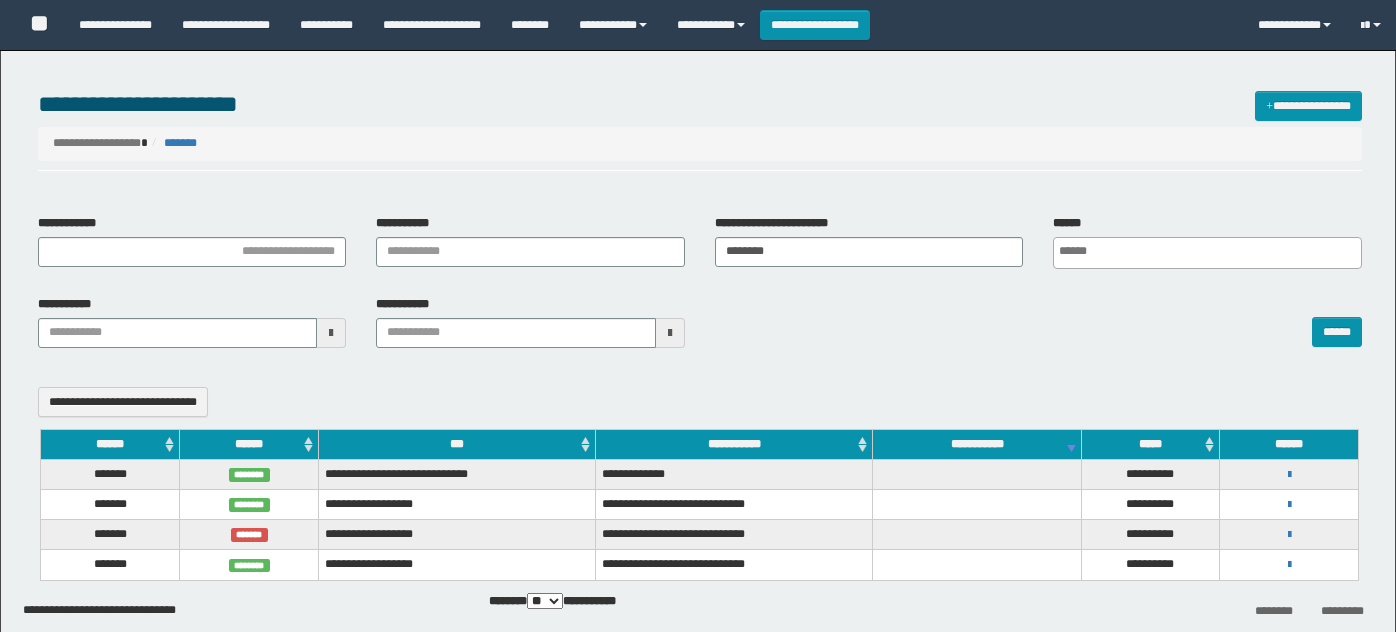select 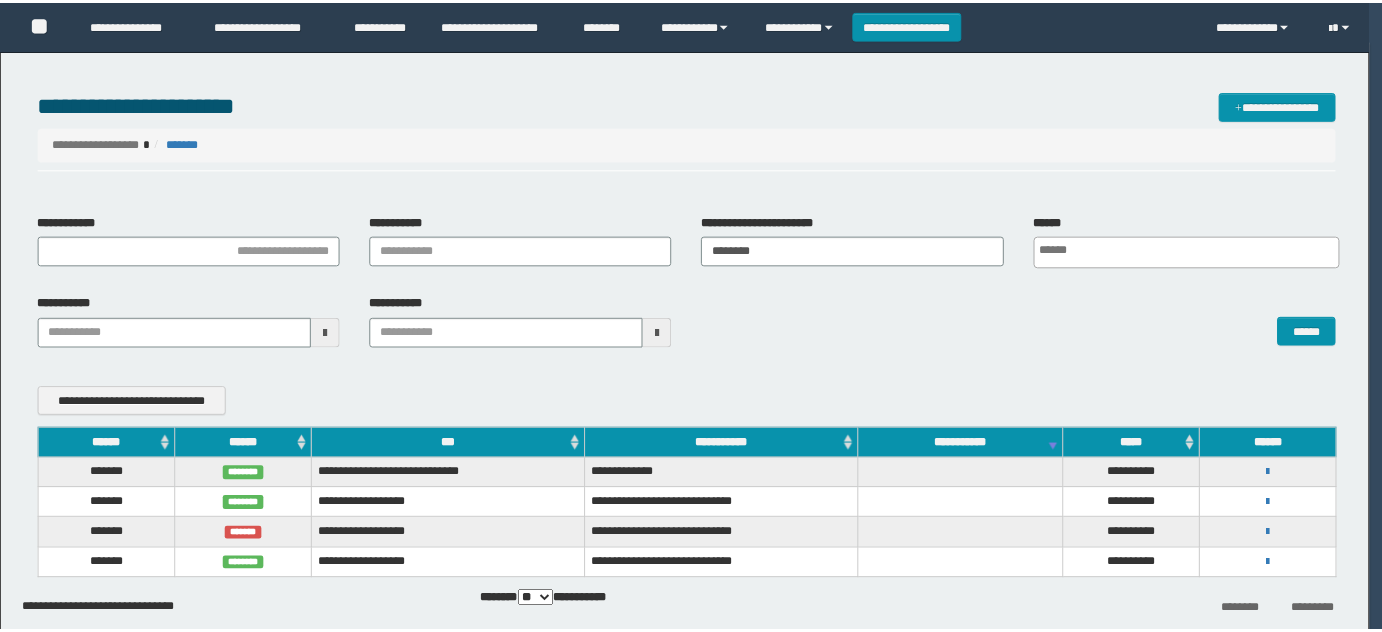 scroll, scrollTop: 0, scrollLeft: 0, axis: both 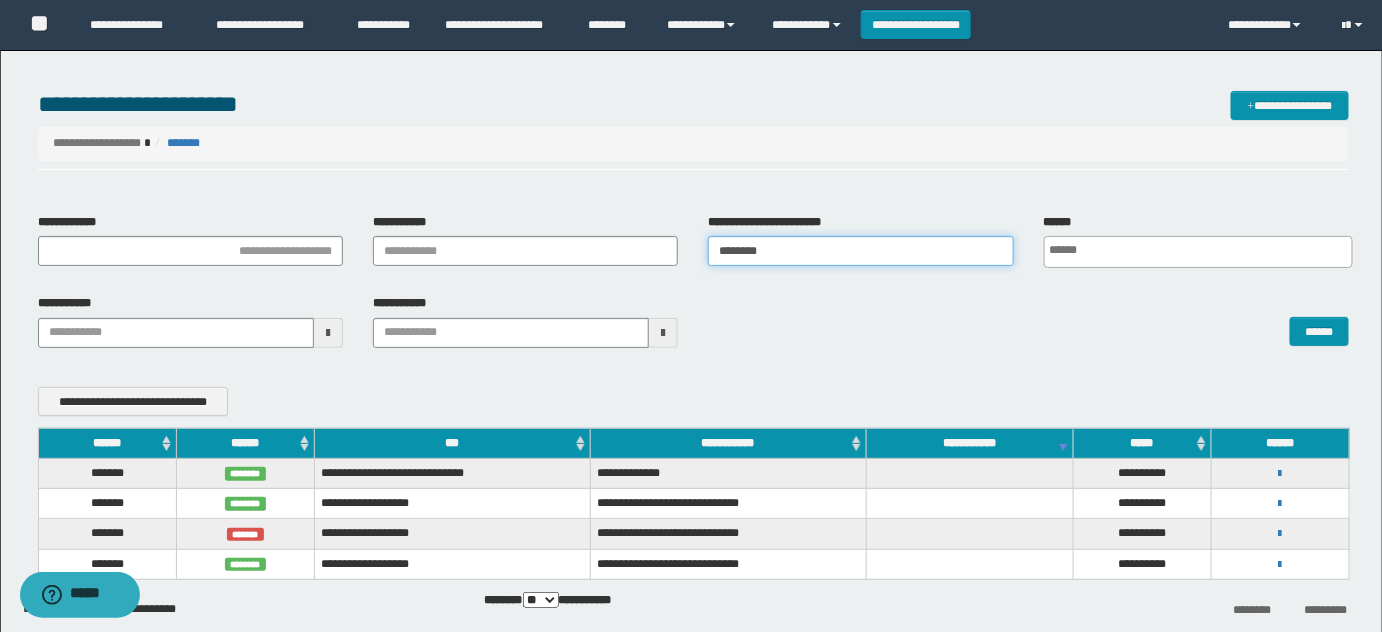 drag, startPoint x: 807, startPoint y: 247, endPoint x: 402, endPoint y: 206, distance: 407.07 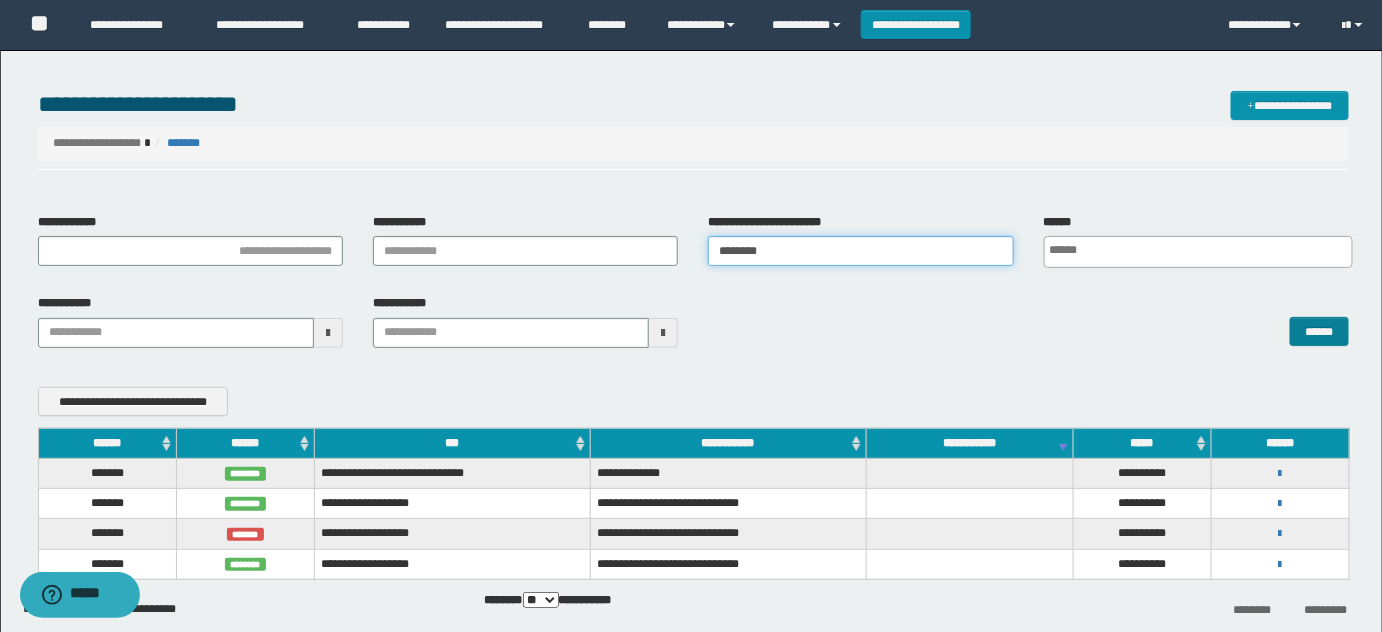 type on "********" 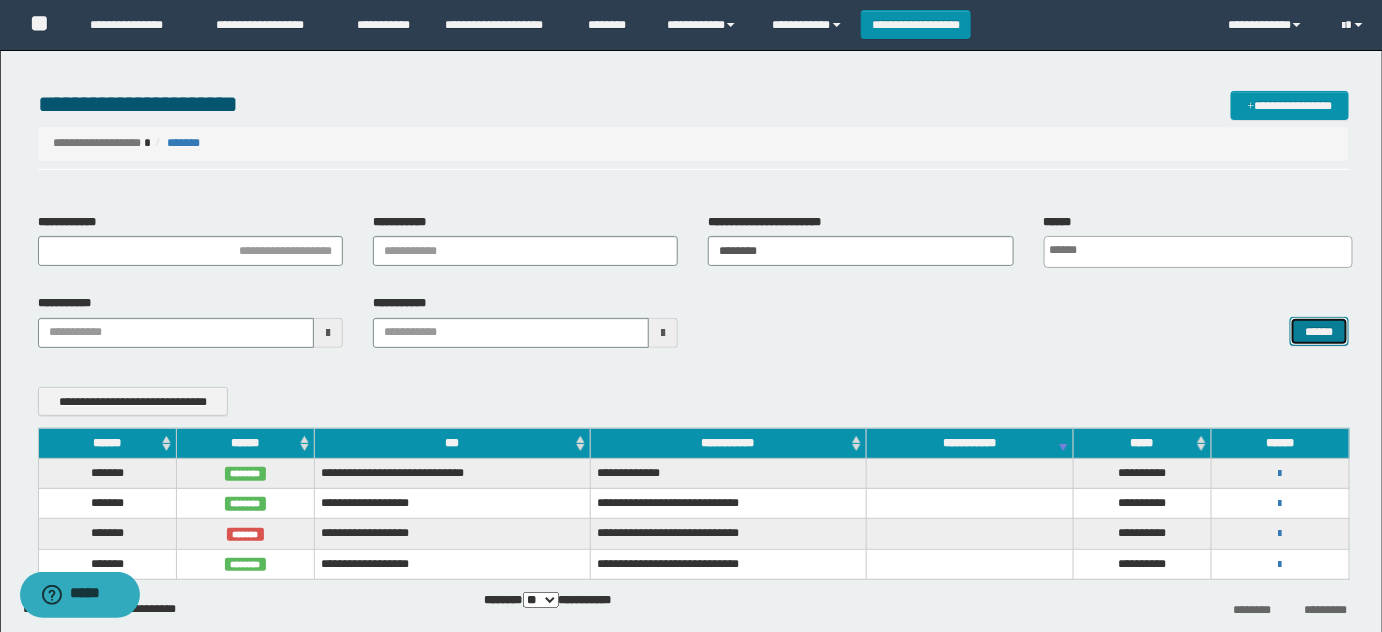 click on "******" at bounding box center (1319, 331) 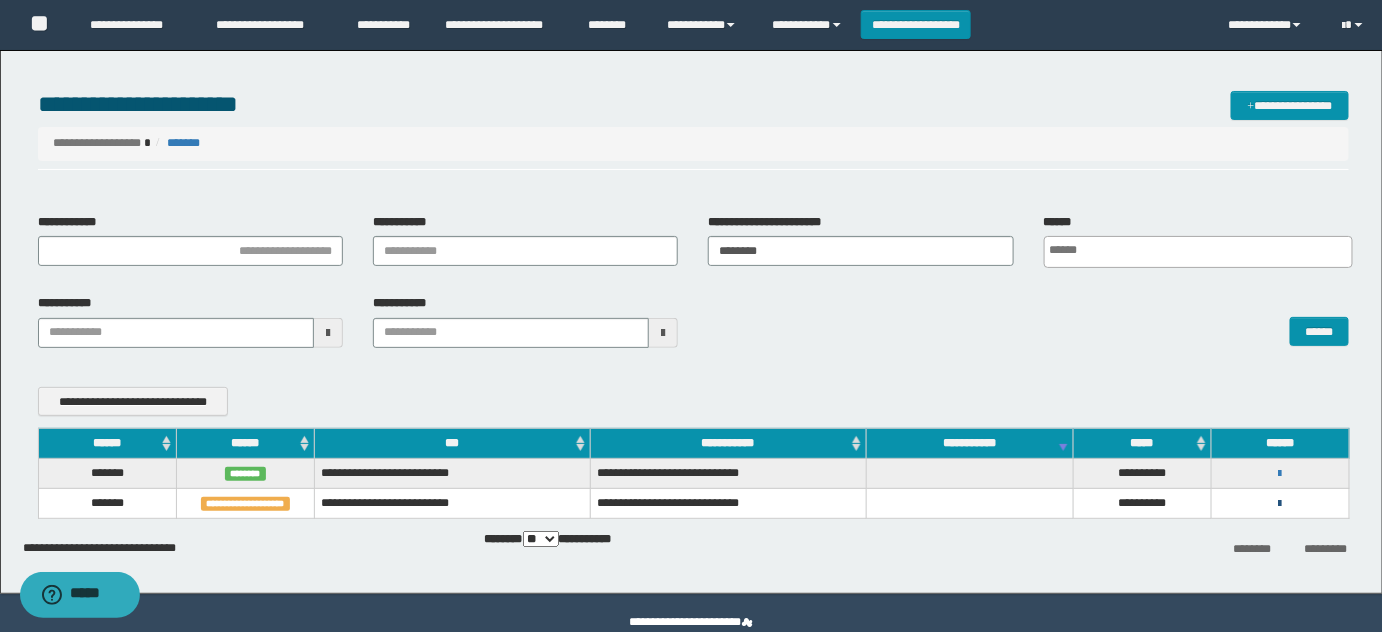 click at bounding box center (1280, 504) 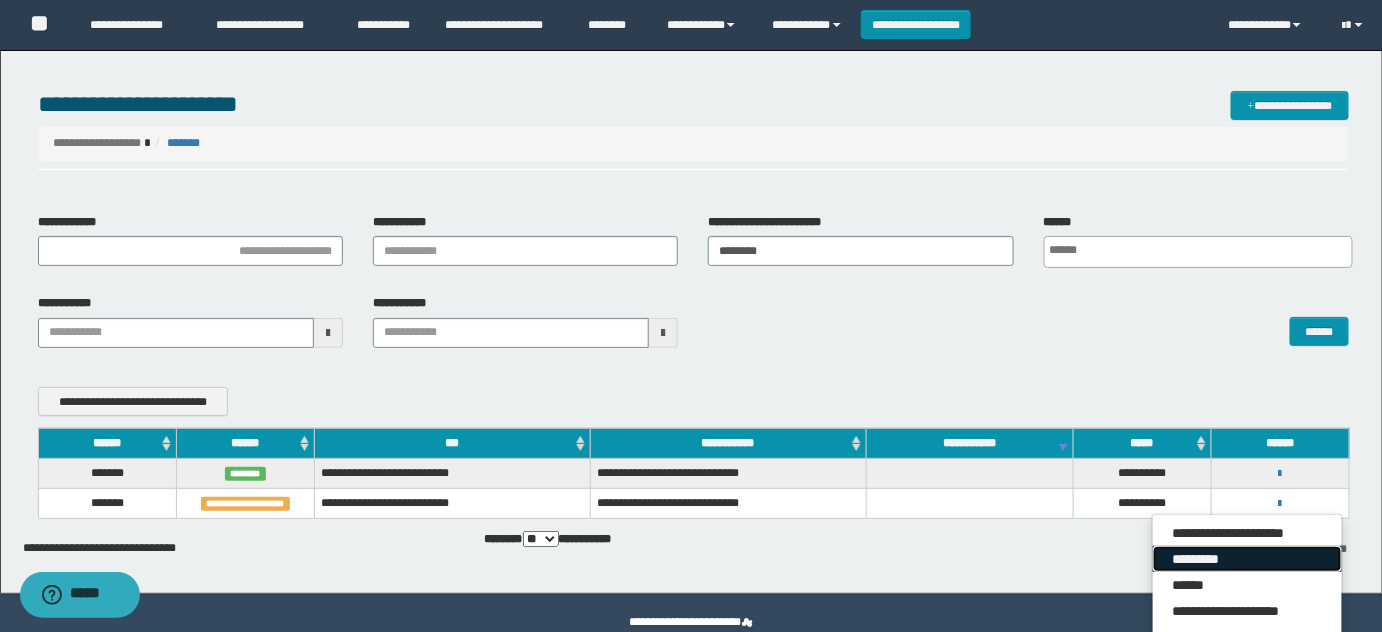 click on "*********" at bounding box center [1247, 559] 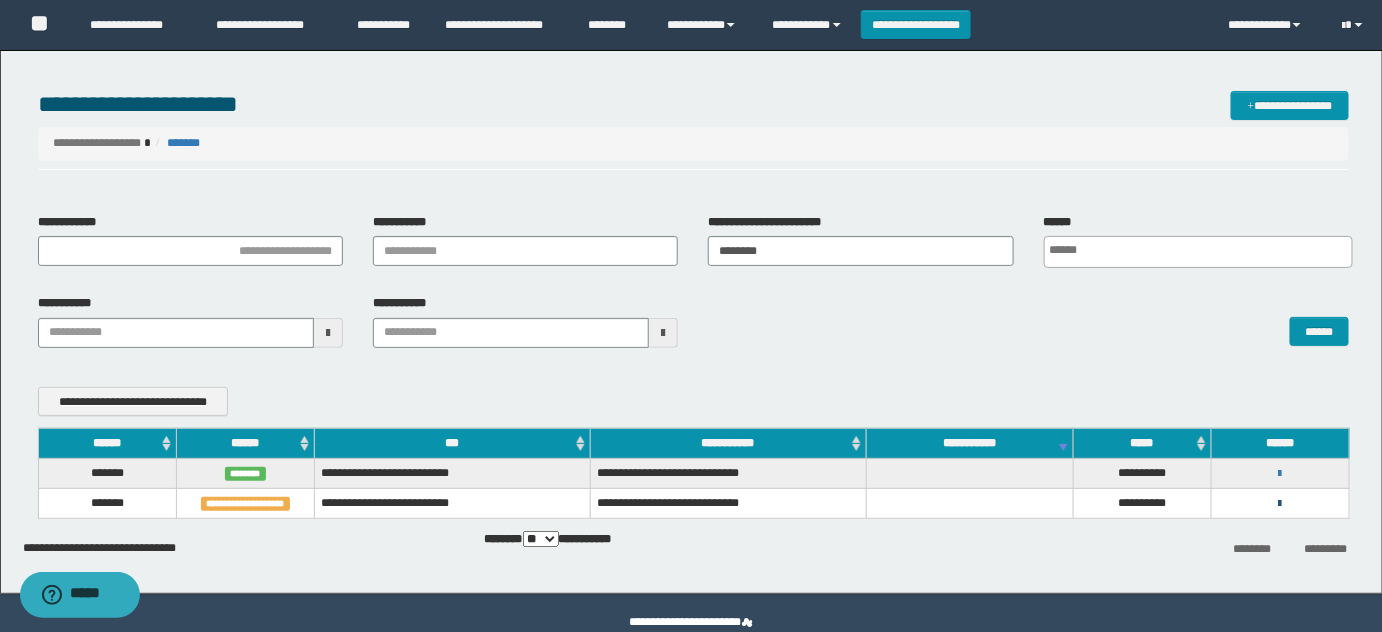 click at bounding box center (1280, 504) 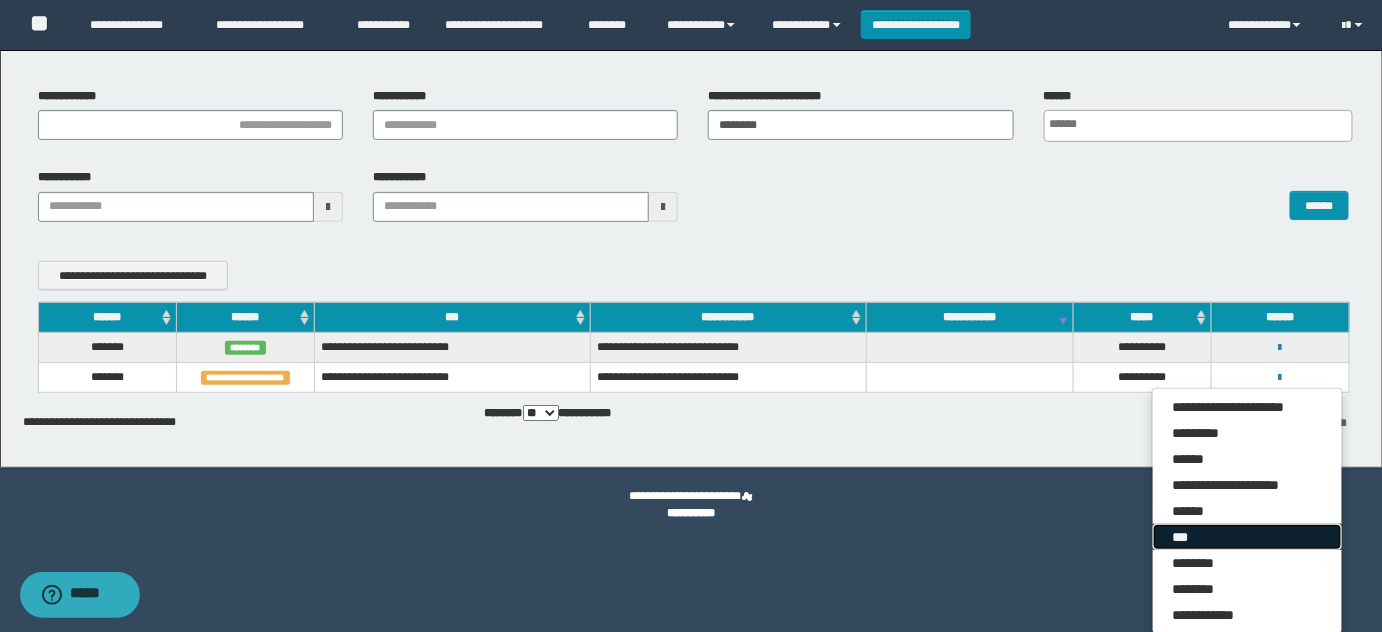 click on "***" at bounding box center (1247, 537) 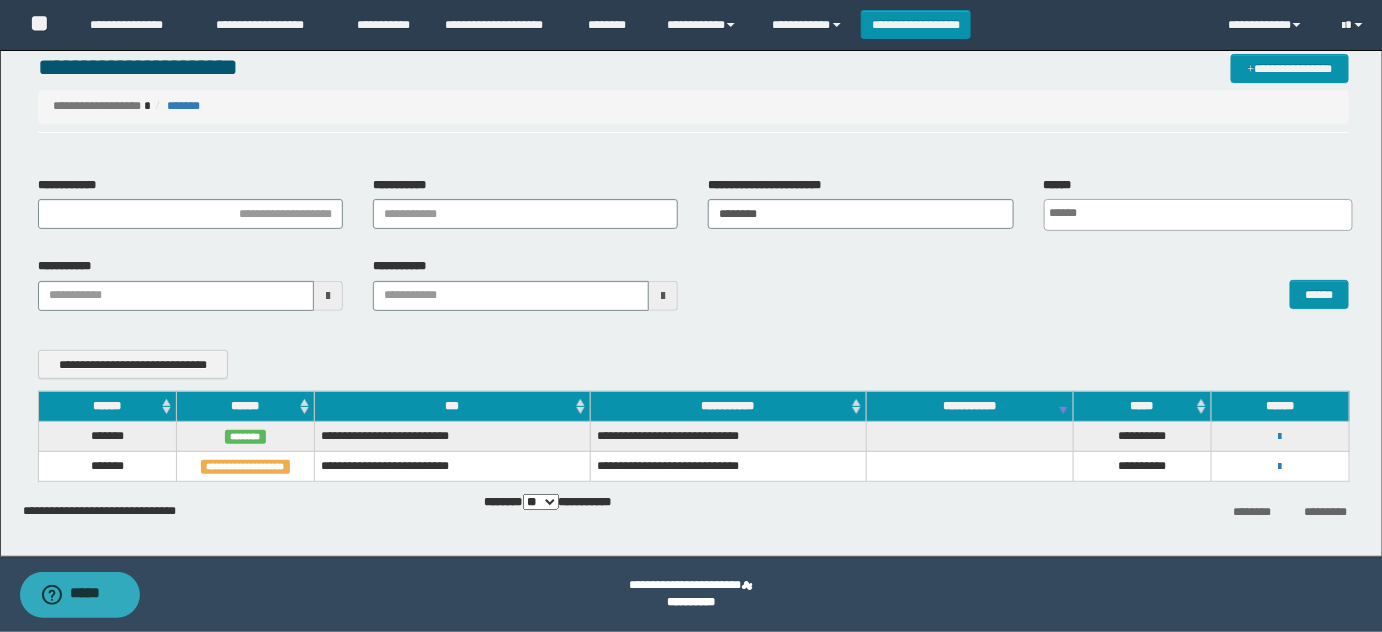 scroll, scrollTop: 36, scrollLeft: 0, axis: vertical 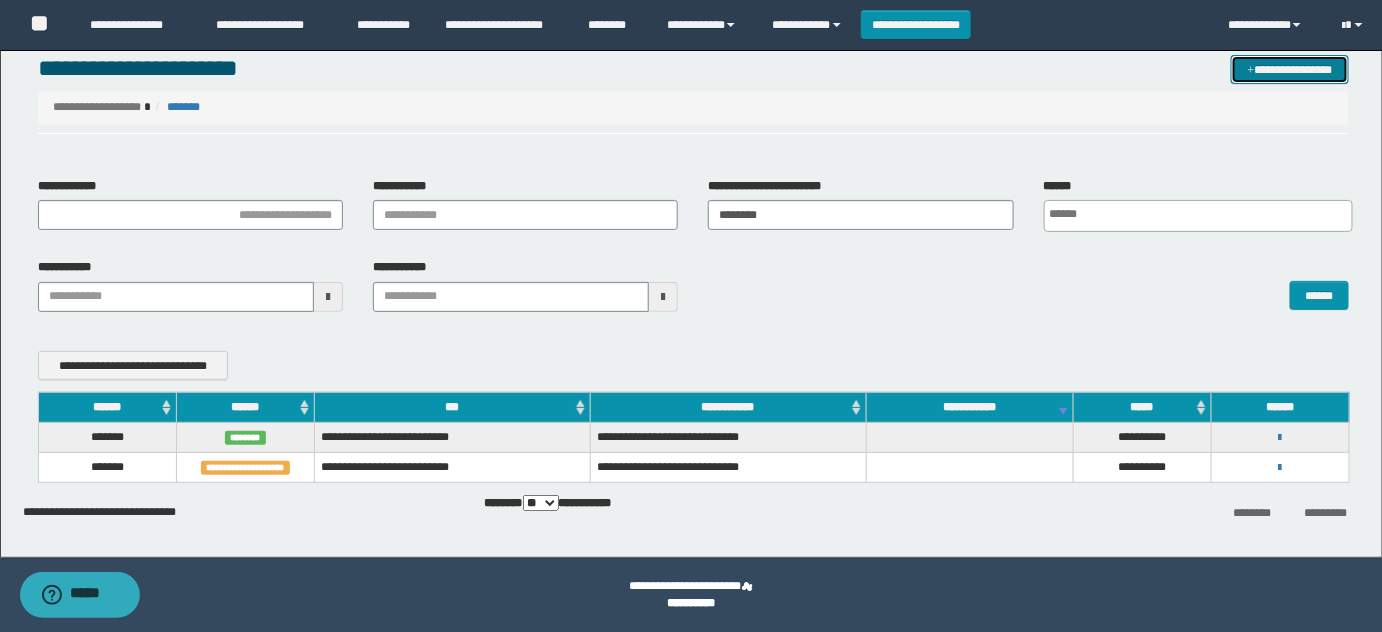 click at bounding box center (1251, 71) 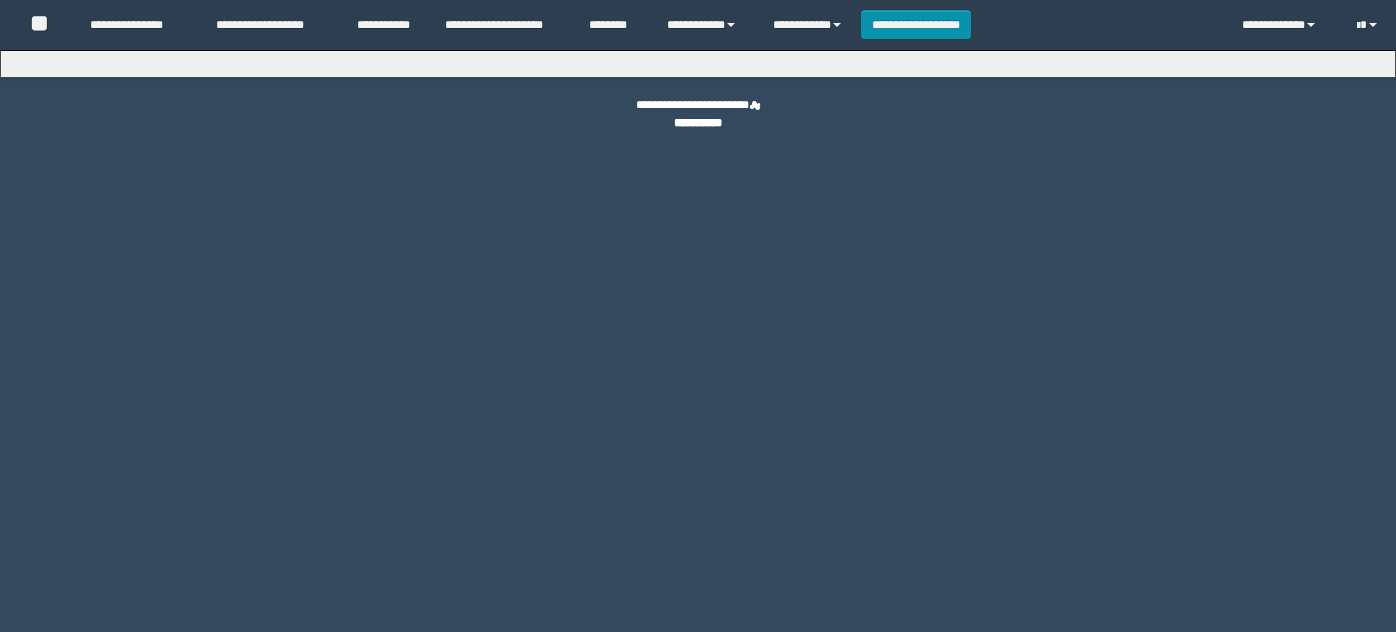 scroll, scrollTop: 0, scrollLeft: 0, axis: both 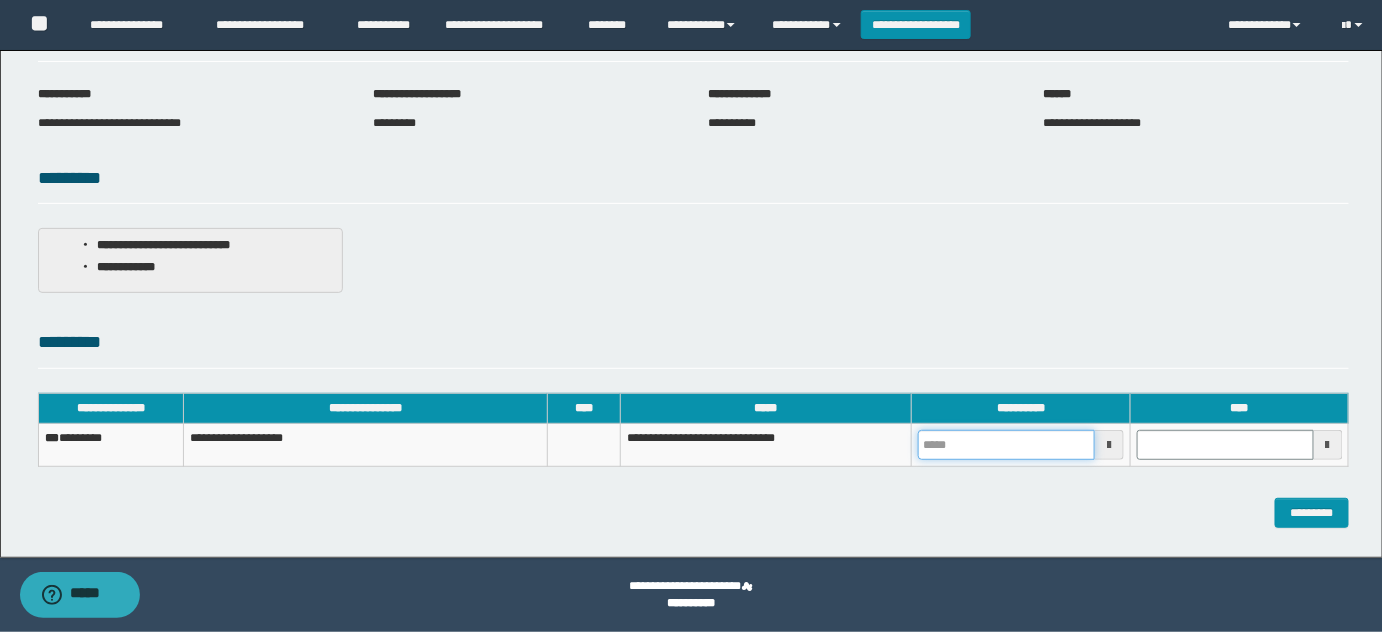 click at bounding box center [1006, 445] 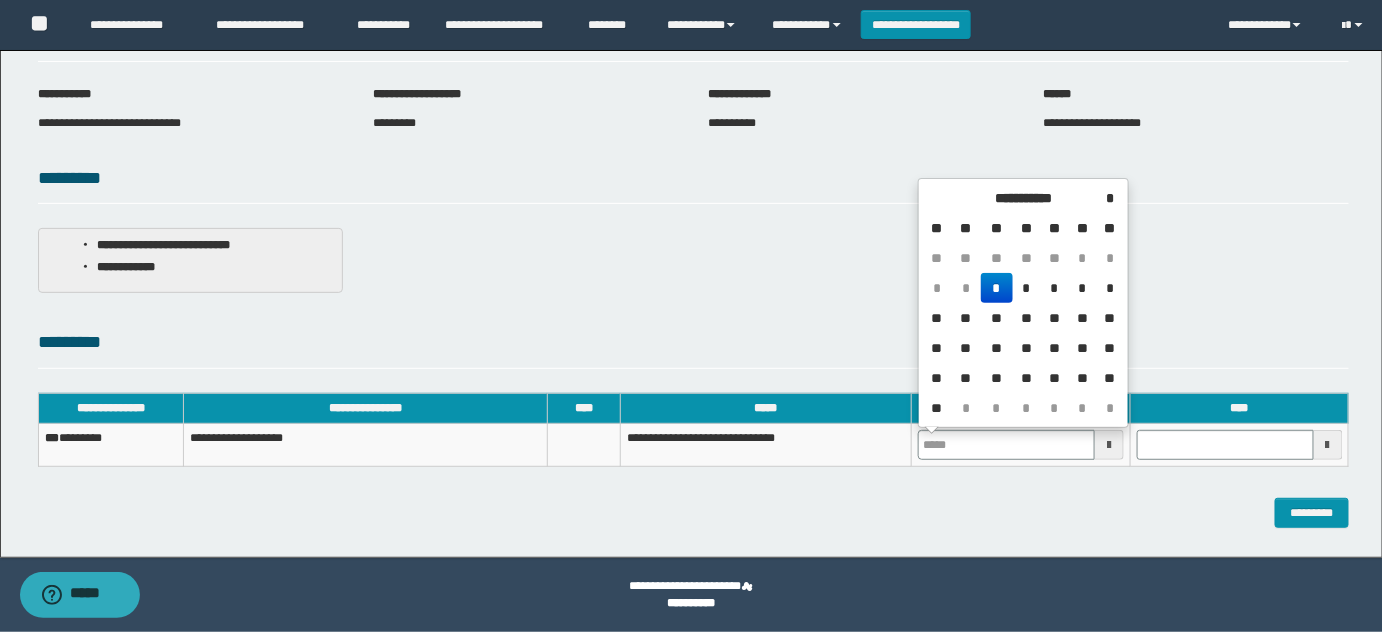 click on "*" at bounding box center (997, 288) 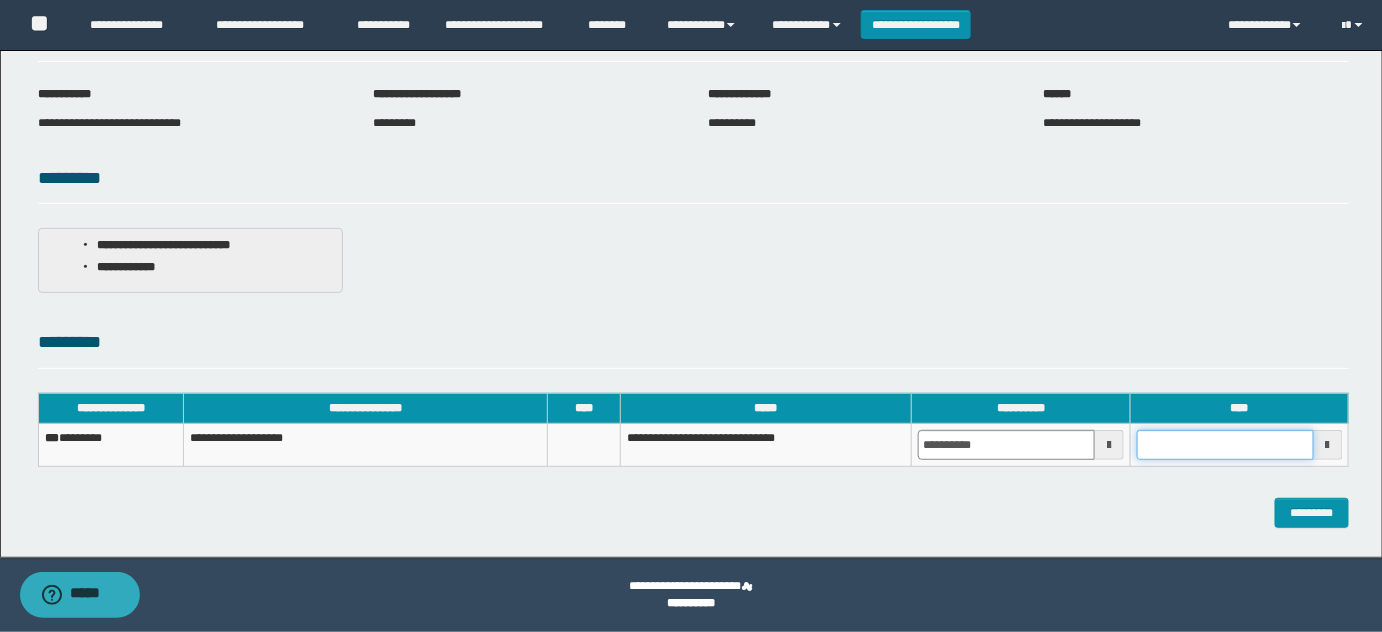 click at bounding box center [1225, 445] 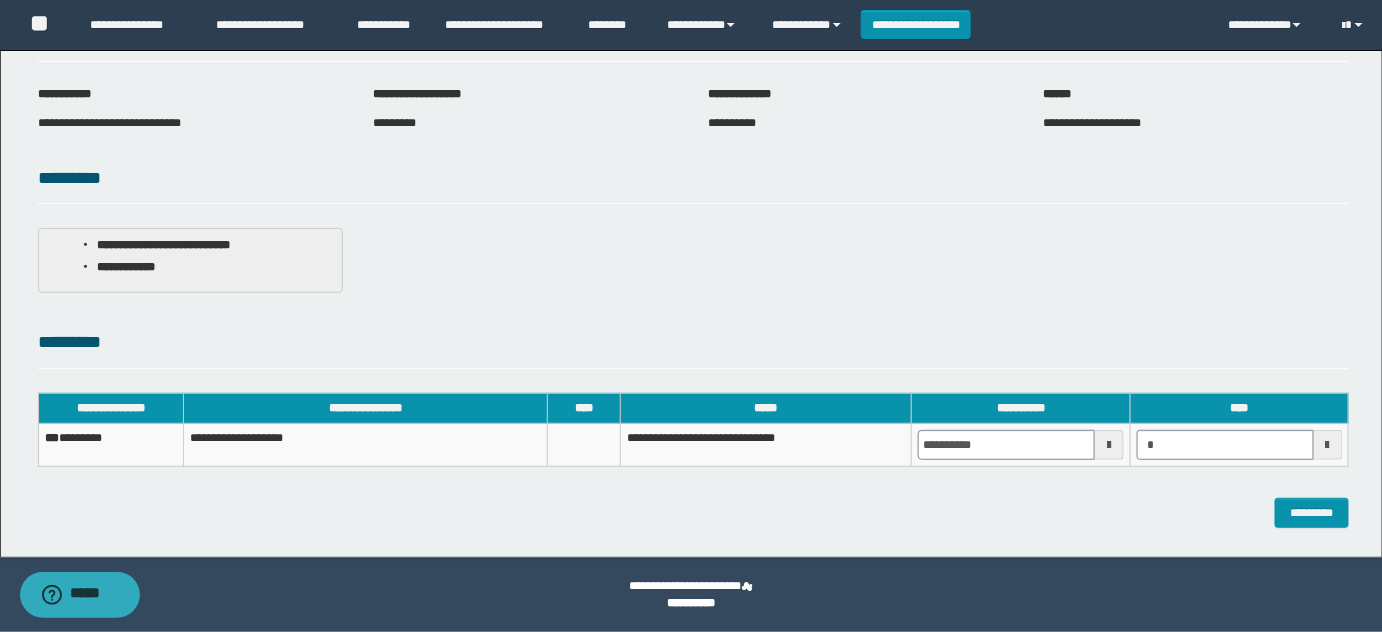 type on "*******" 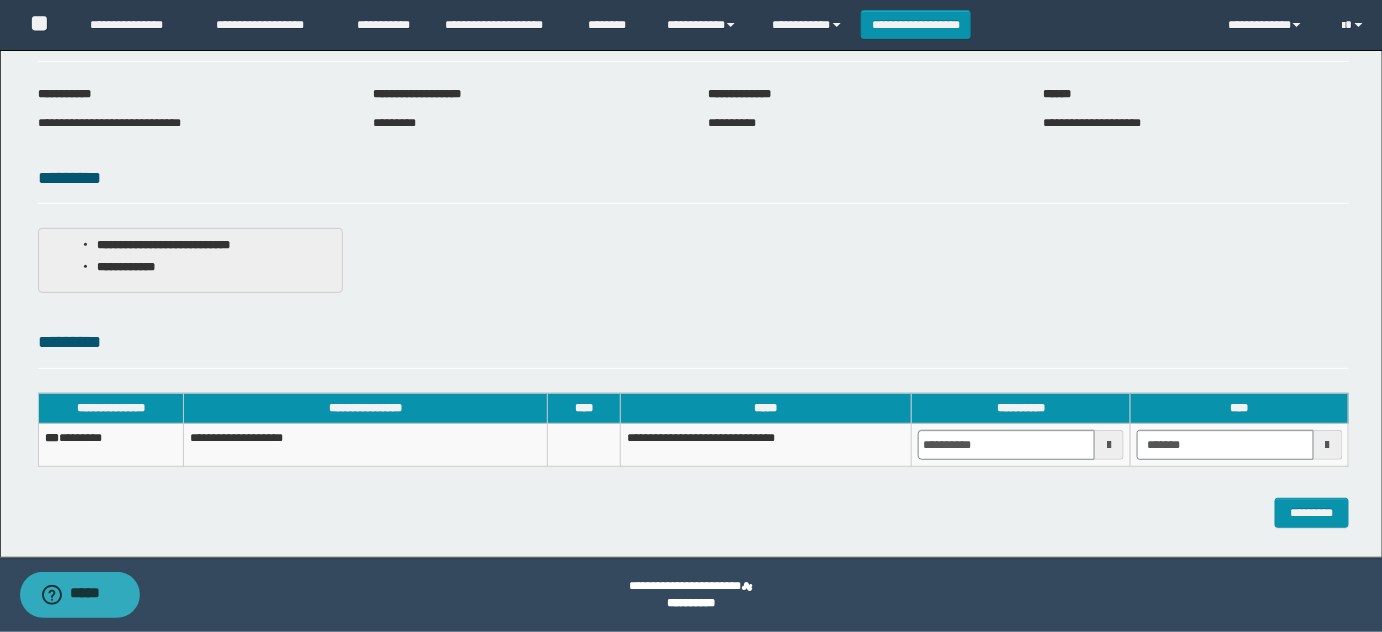 click on "**********" at bounding box center (694, 439) 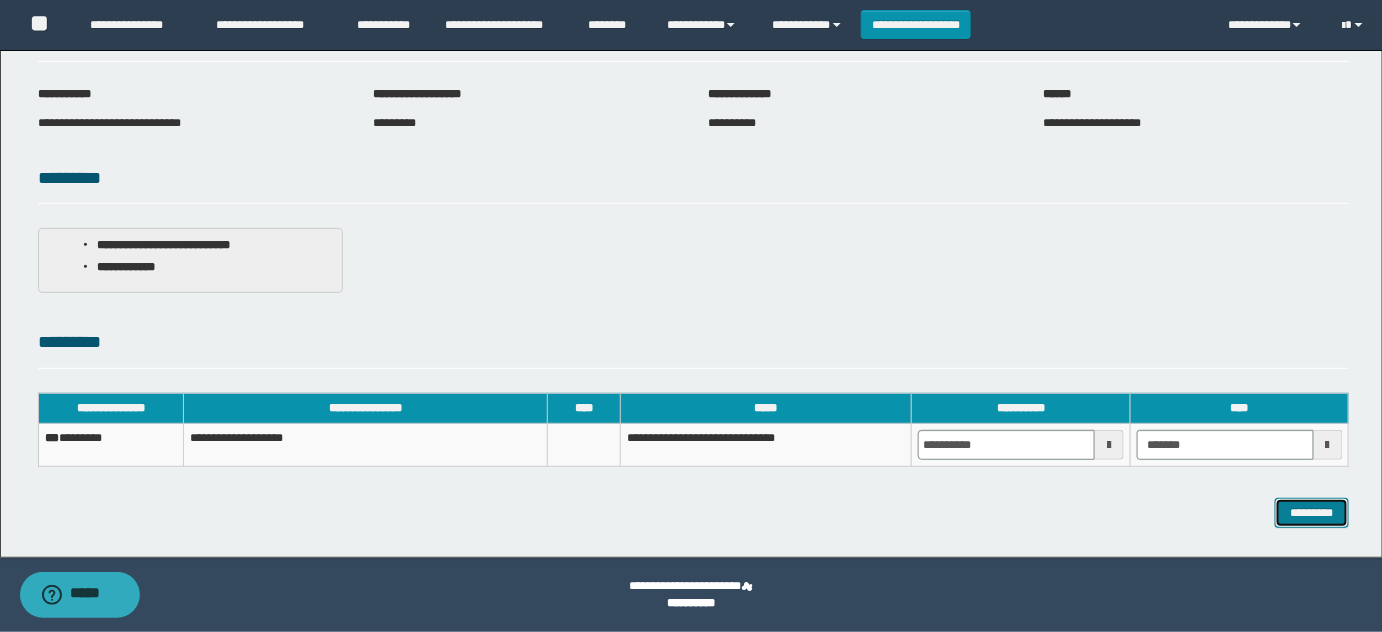 click on "*********" at bounding box center [1312, 512] 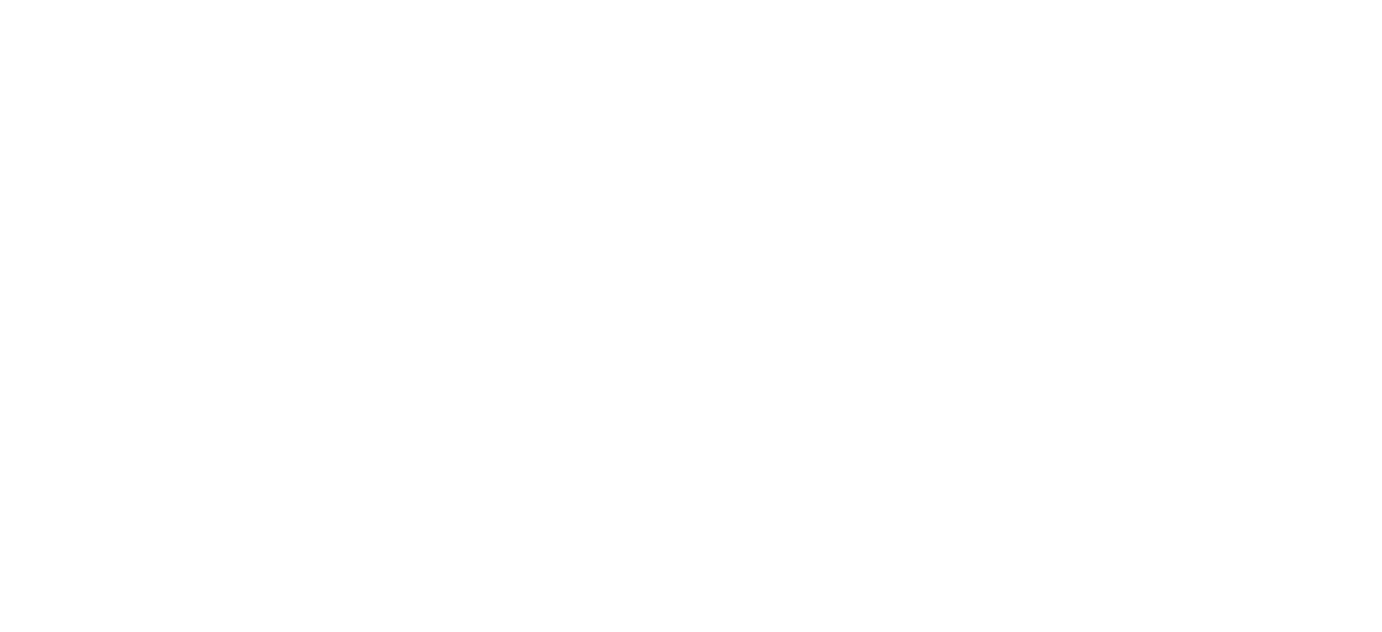 scroll, scrollTop: 0, scrollLeft: 0, axis: both 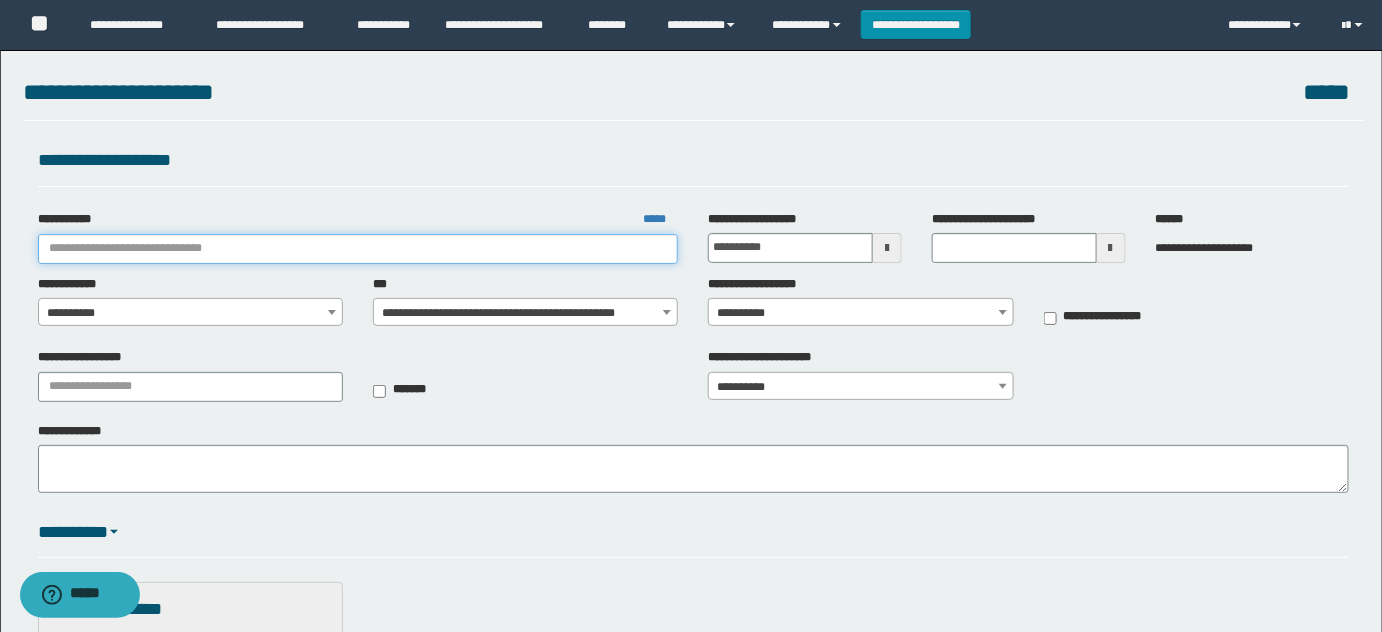 click on "**********" at bounding box center (358, 249) 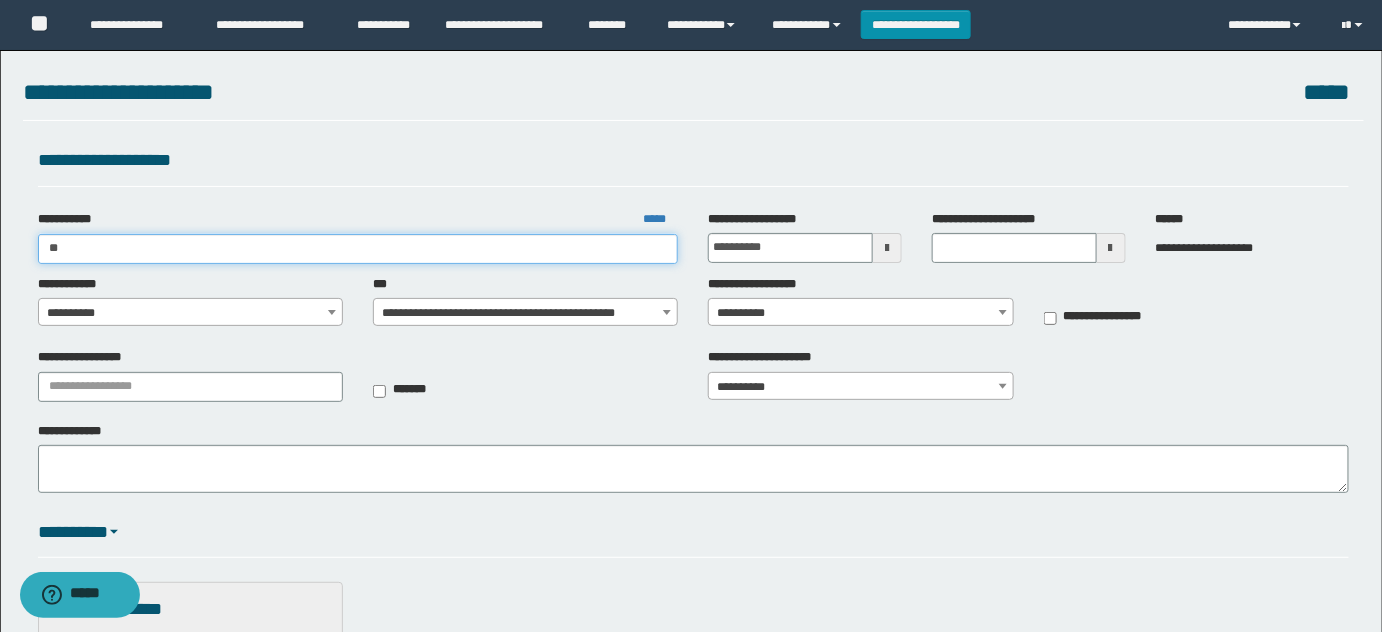 type on "***" 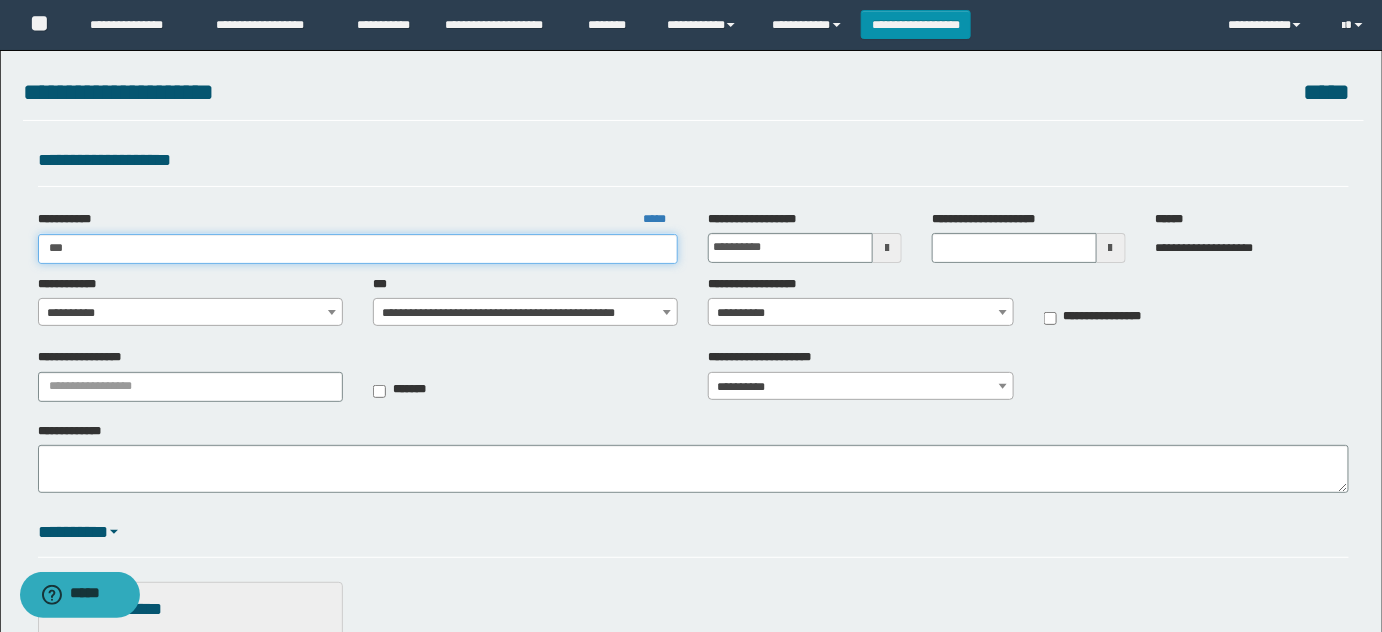 type on "***" 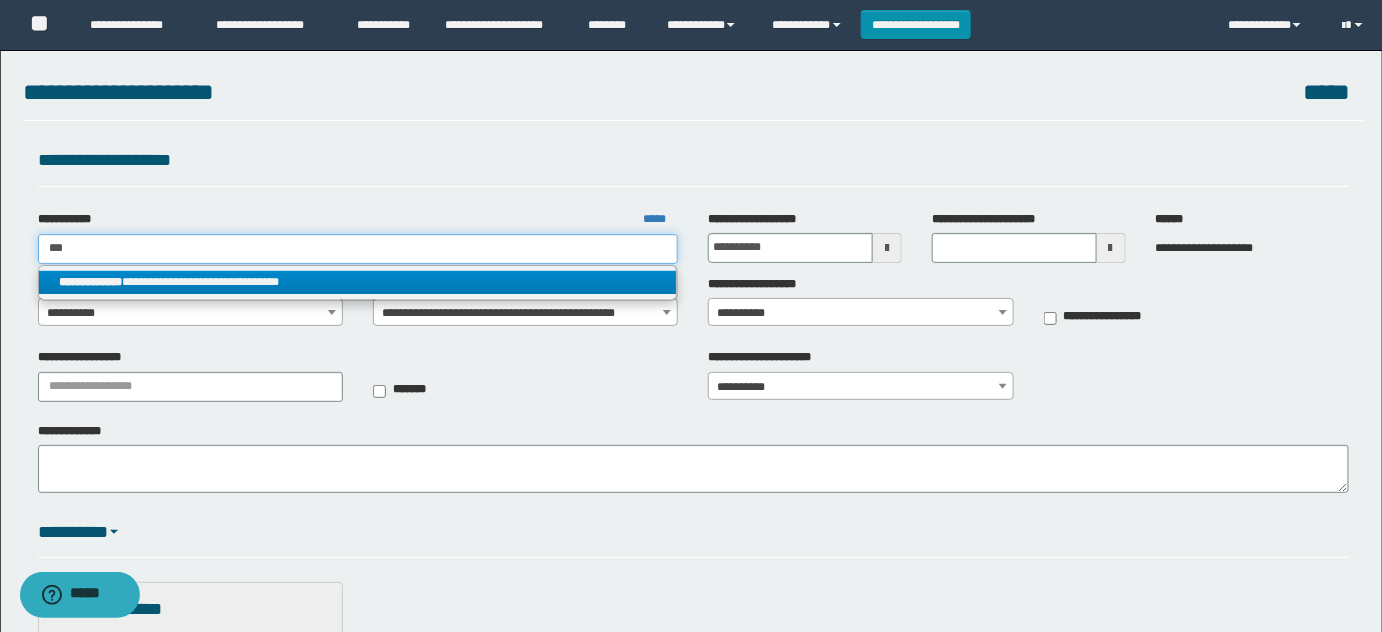 type on "***" 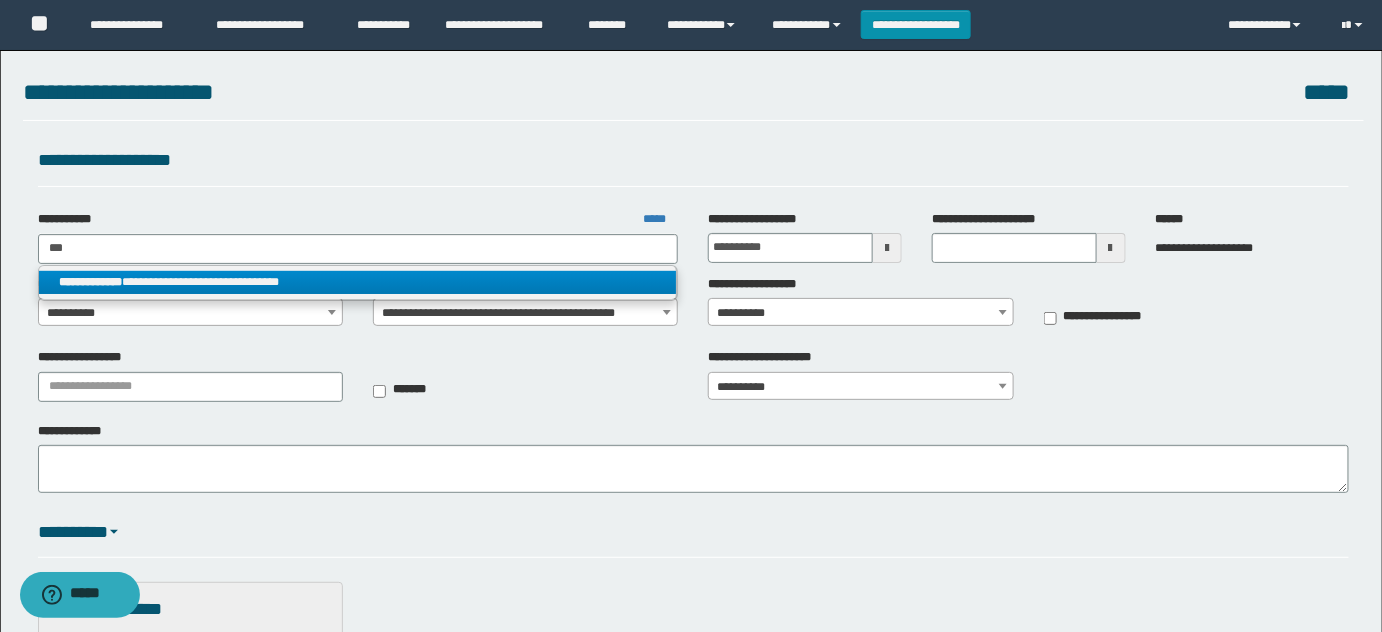 click on "**********" at bounding box center [358, 282] 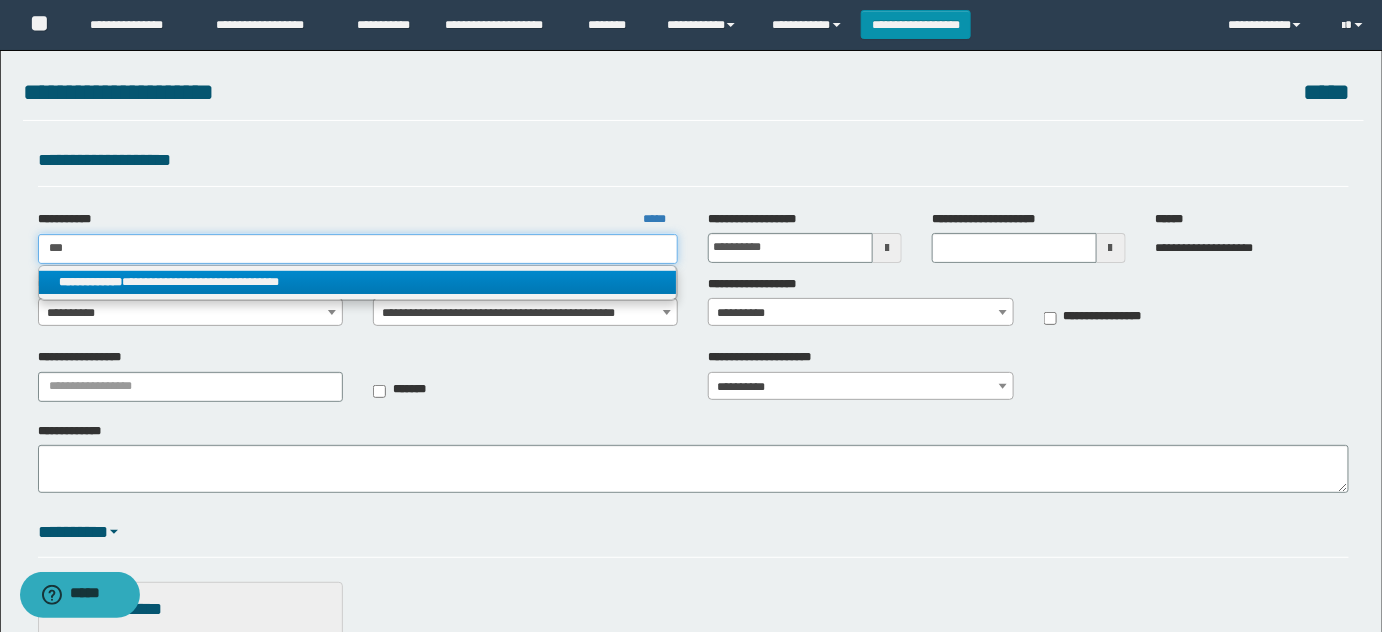 type 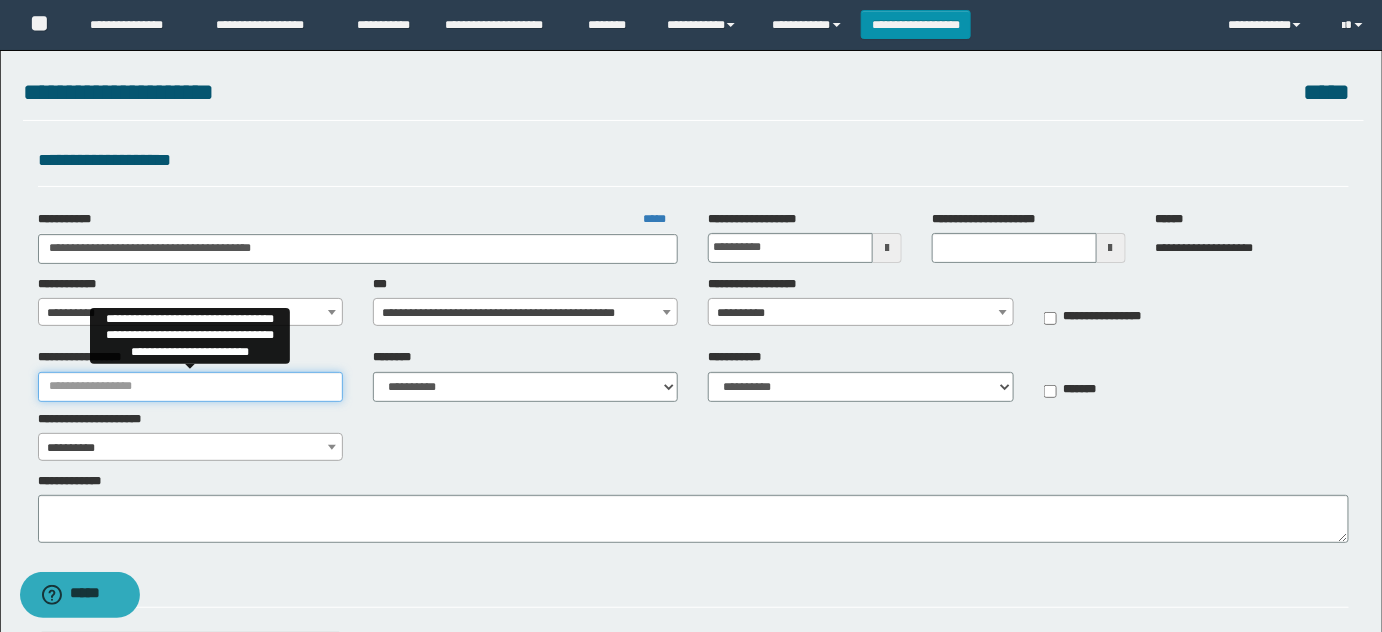 click on "**********" at bounding box center [190, 387] 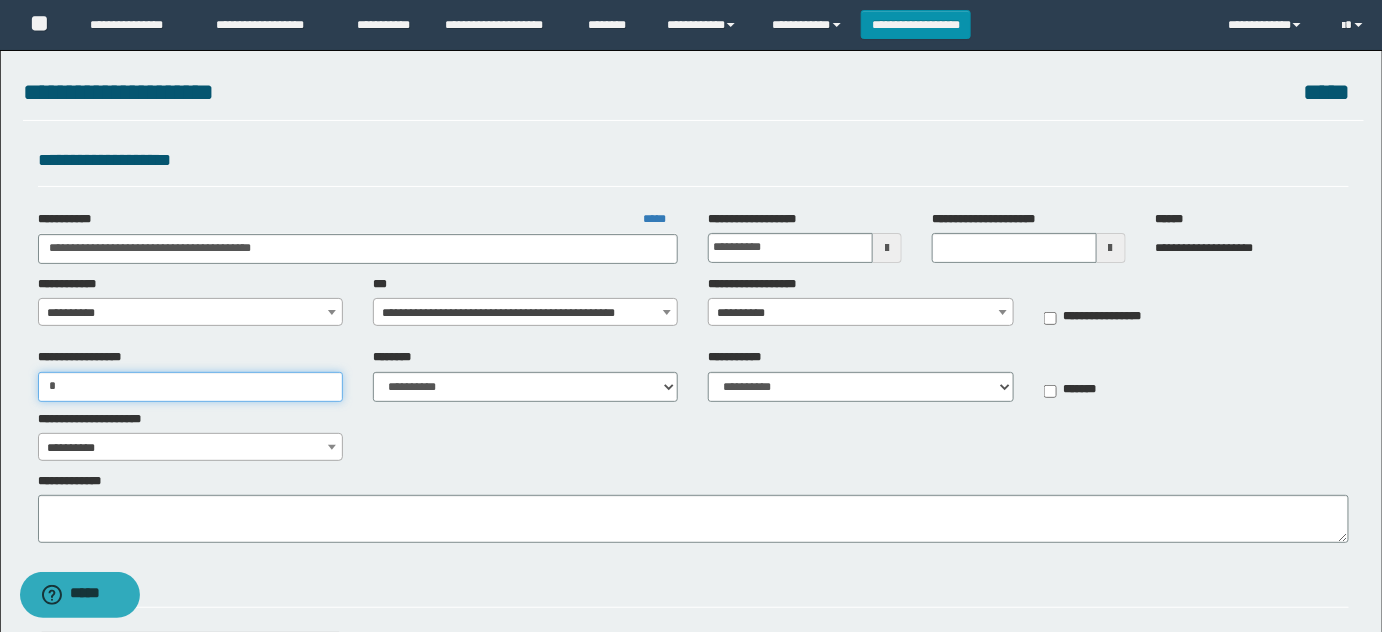 type on "**********" 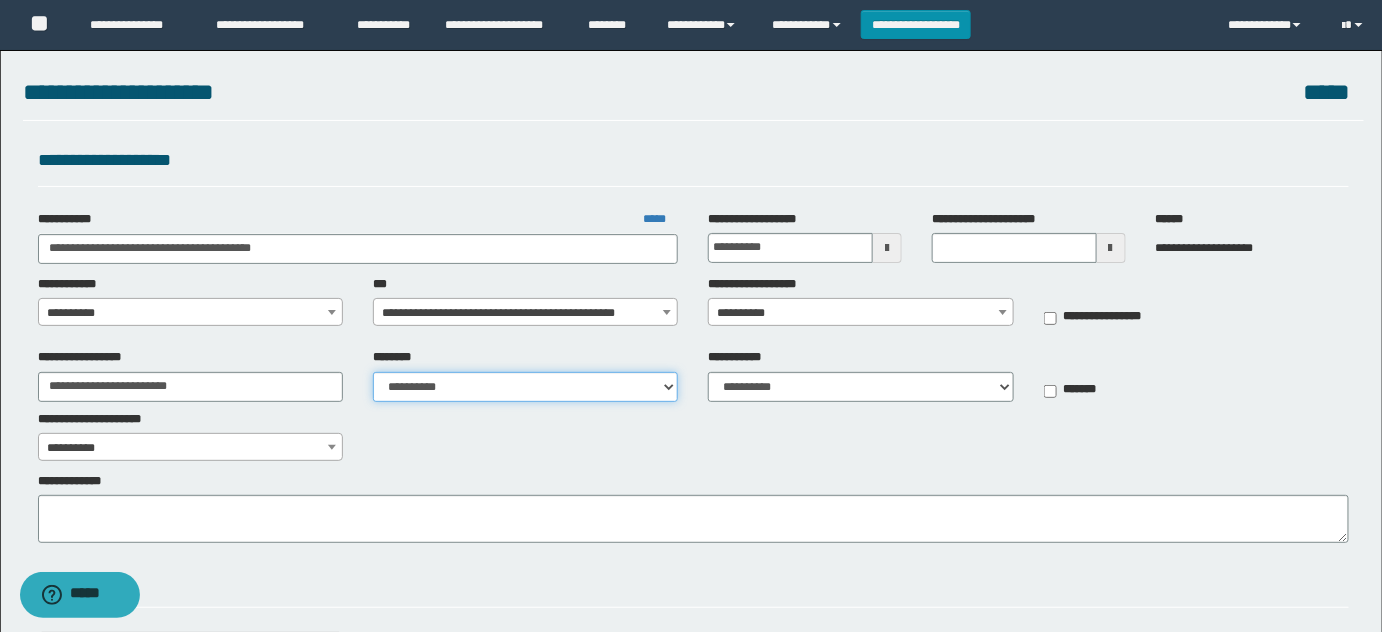 click on "**********" at bounding box center [525, 387] 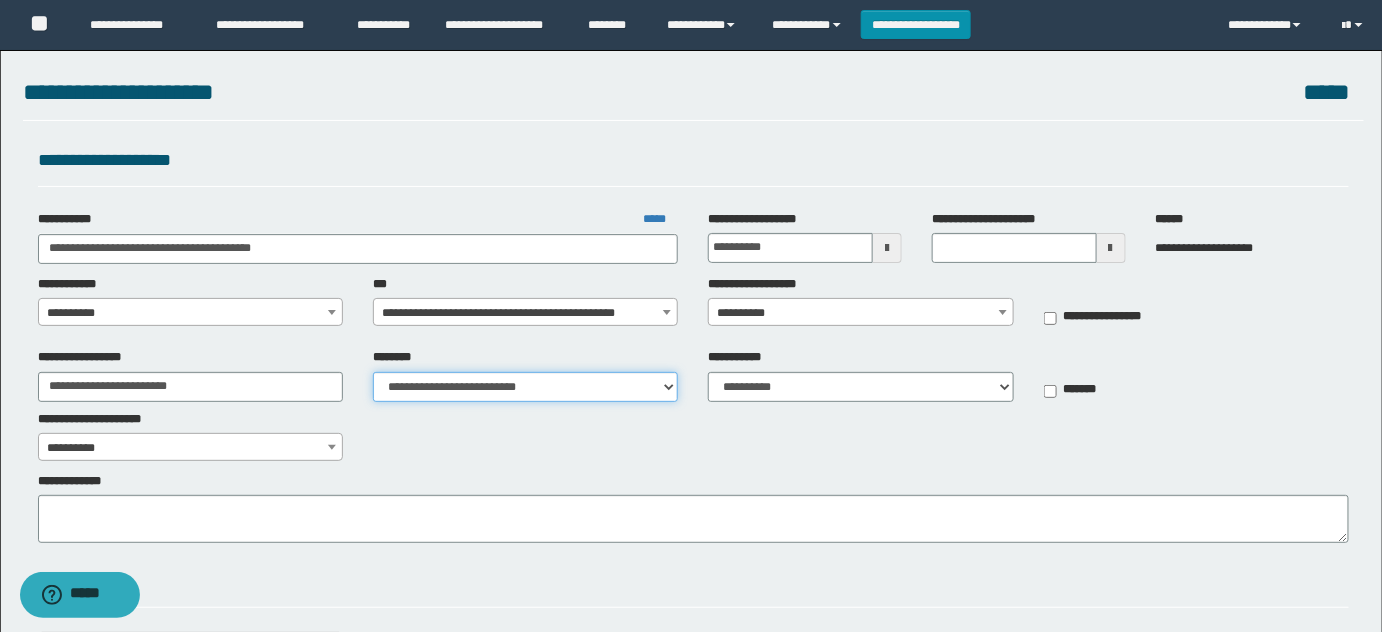 click on "**********" at bounding box center (525, 387) 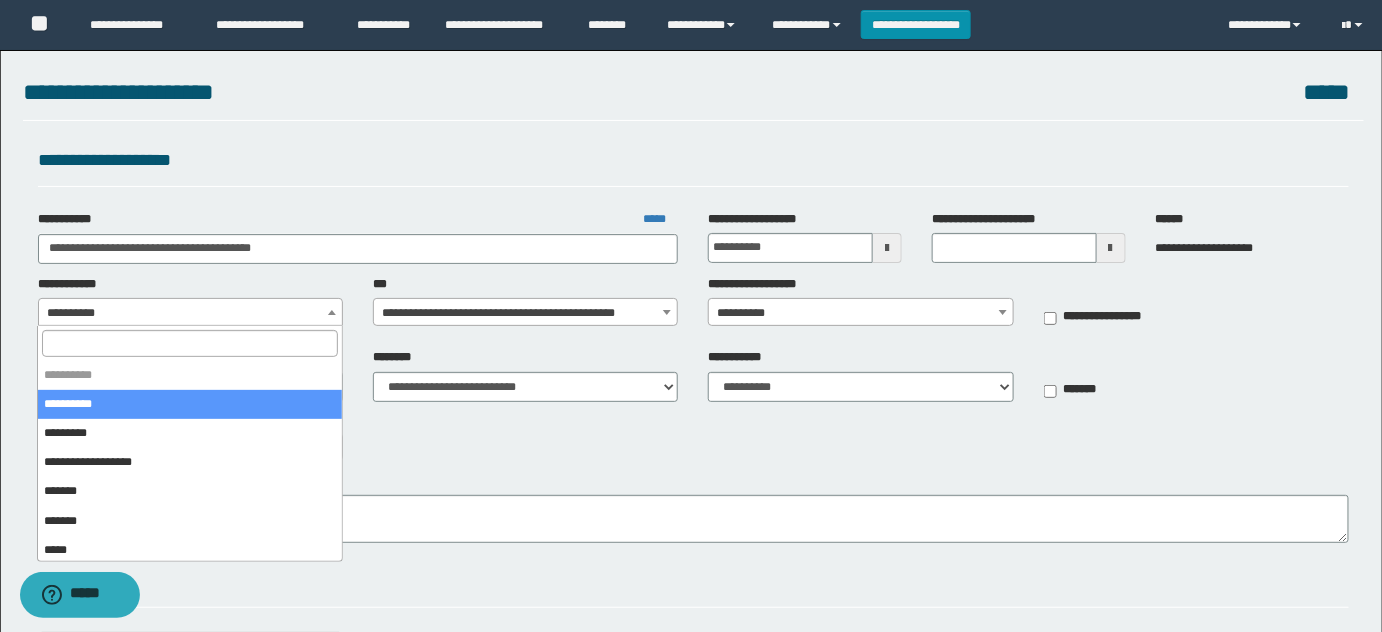 click on "**********" at bounding box center (191, 313) 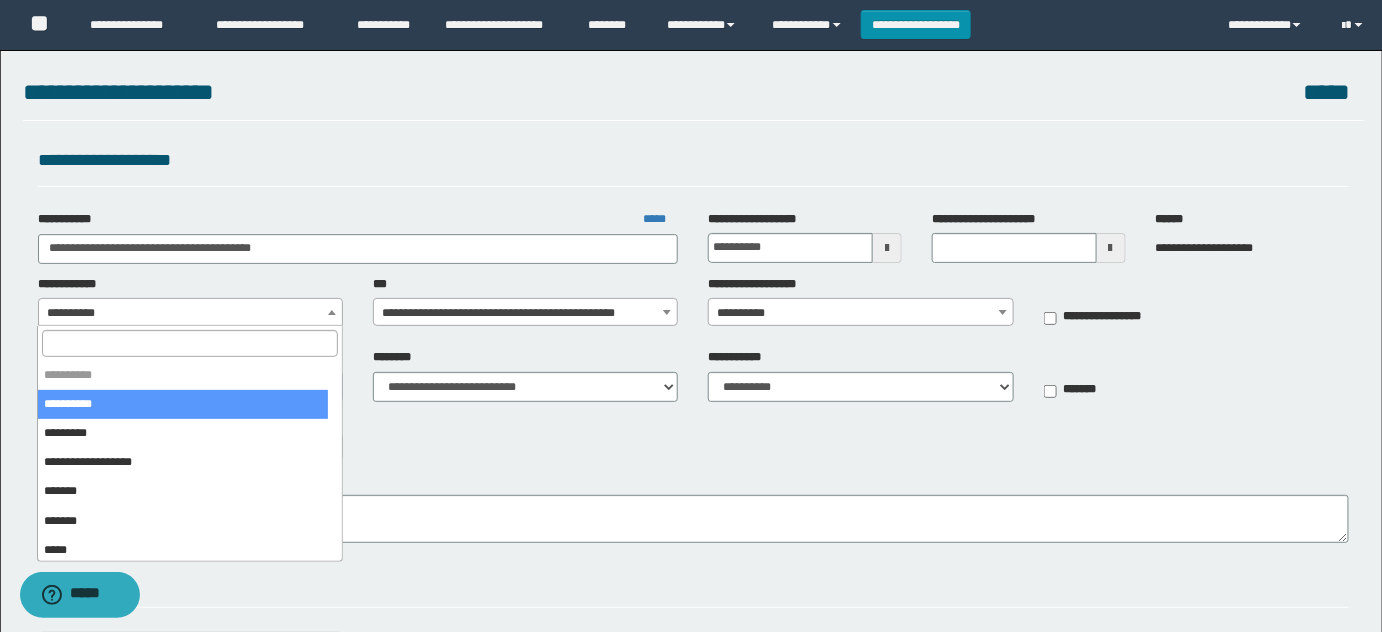 click at bounding box center [189, 343] 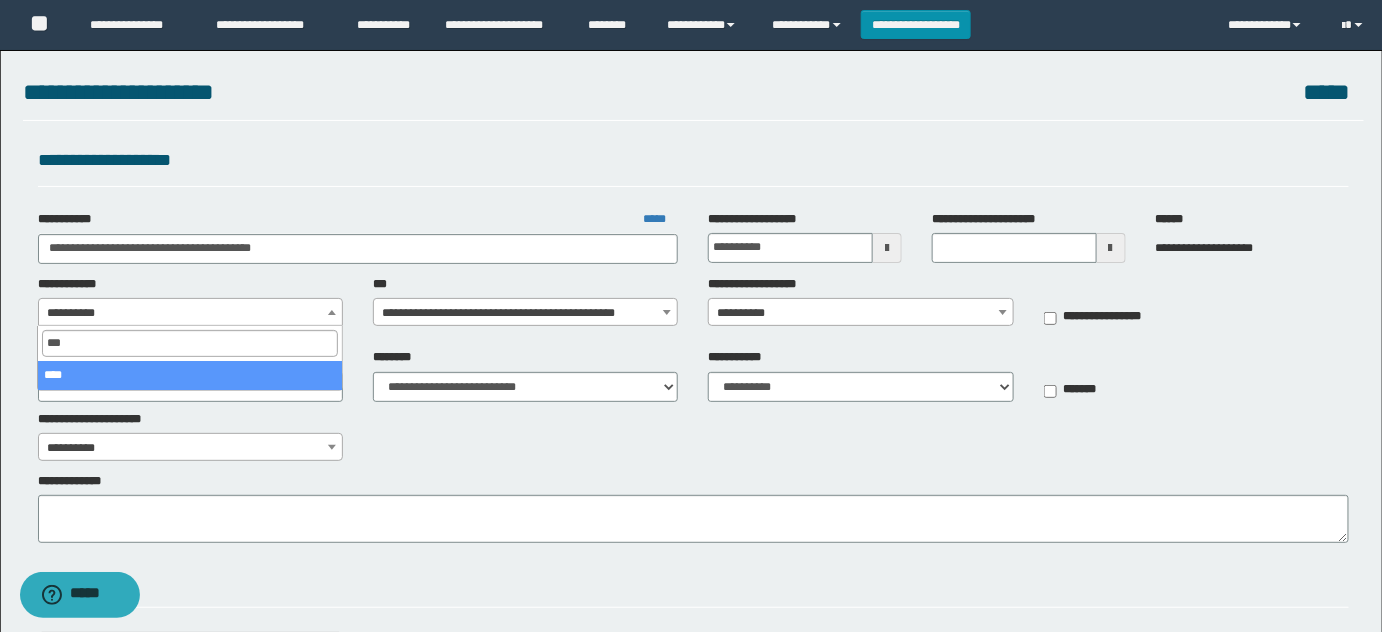 type on "****" 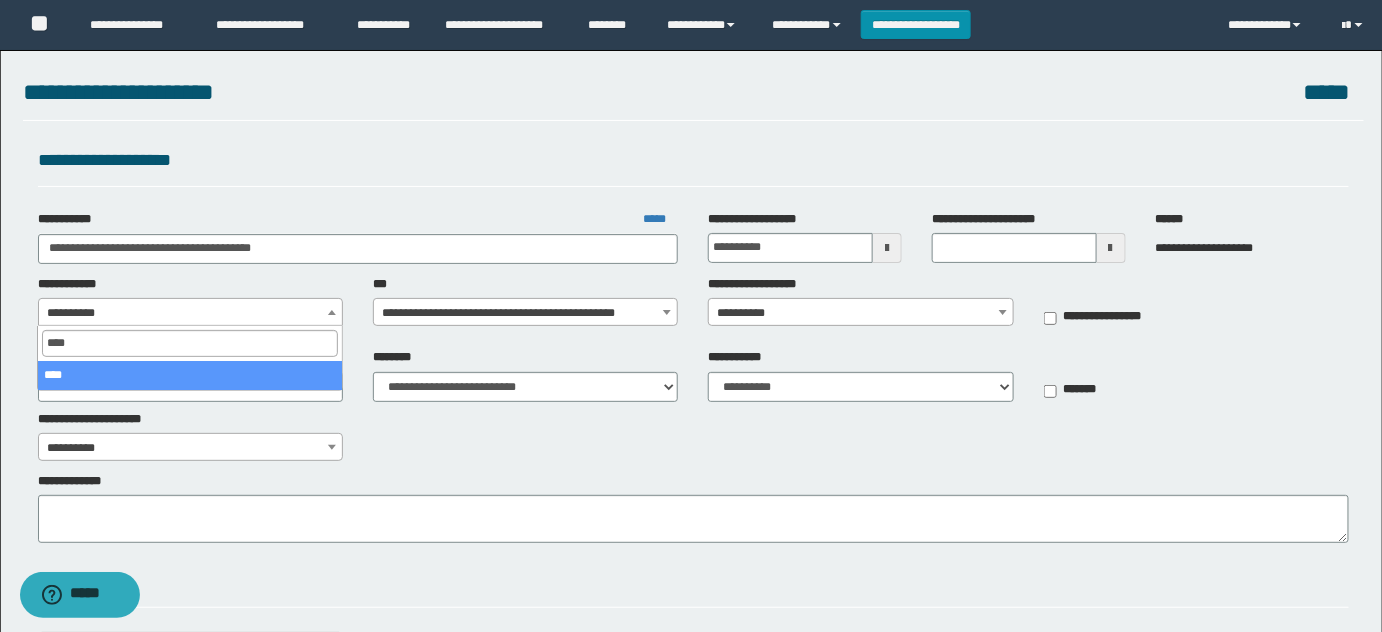 select on "**" 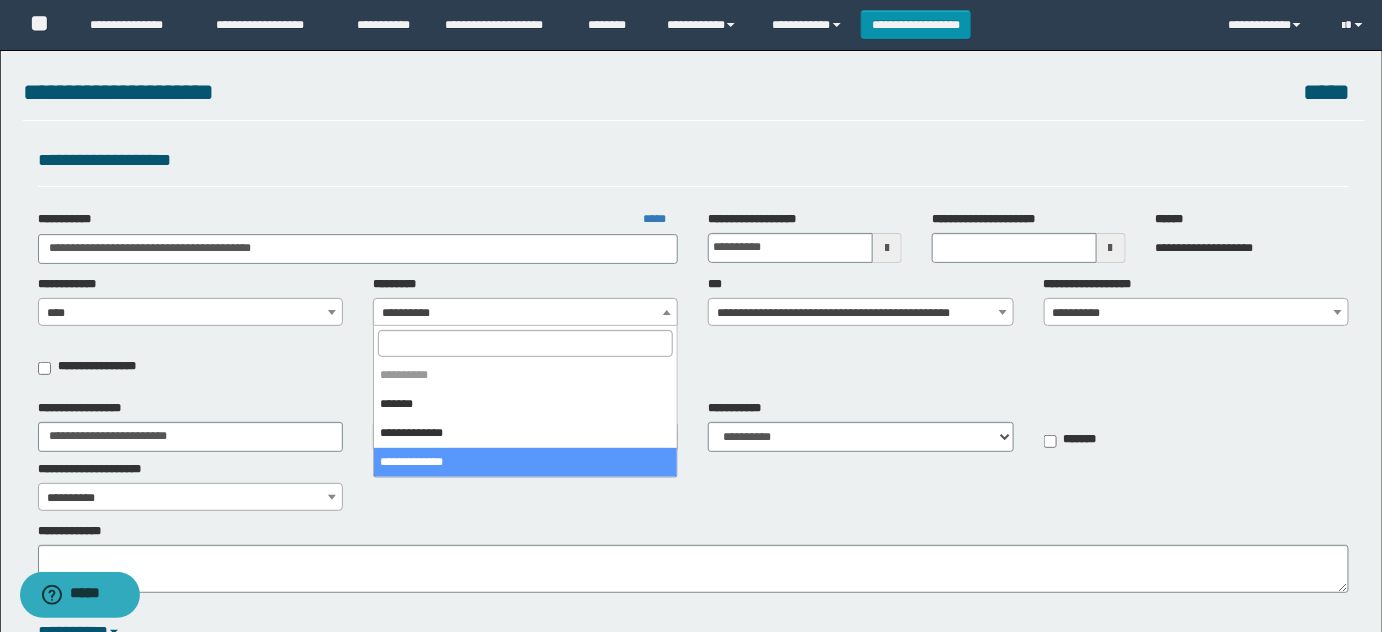 select on "****" 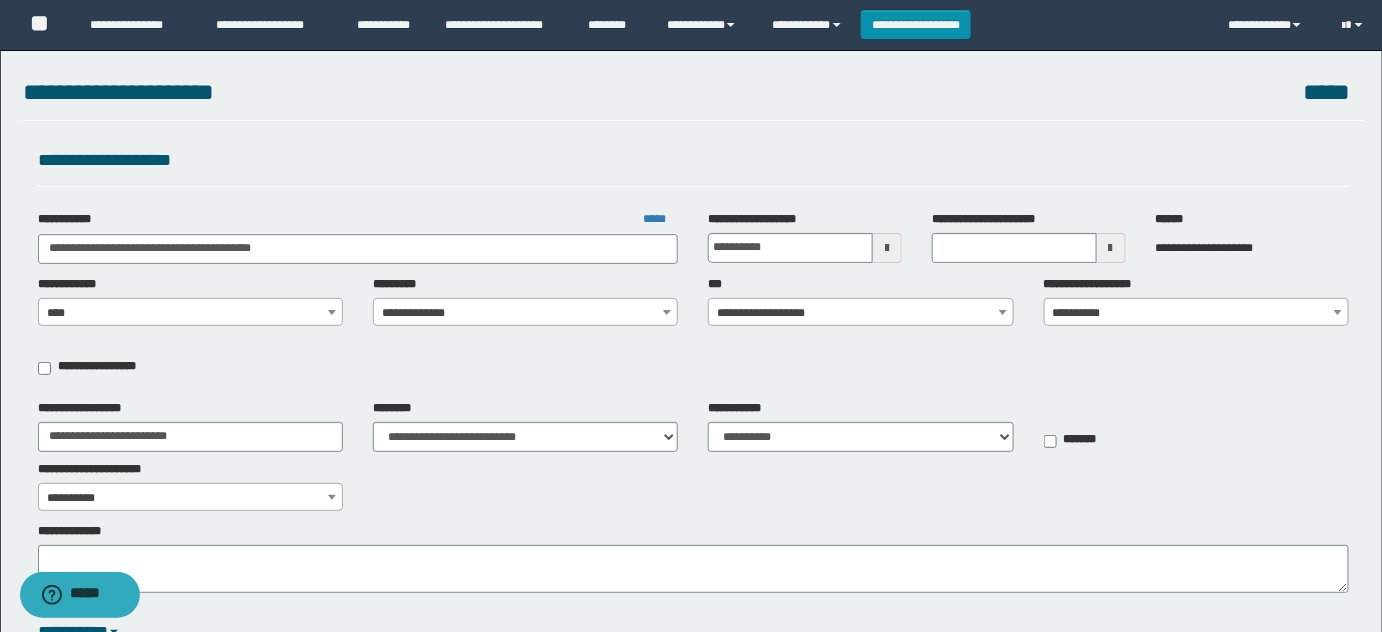 click on "**********" at bounding box center [1197, 313] 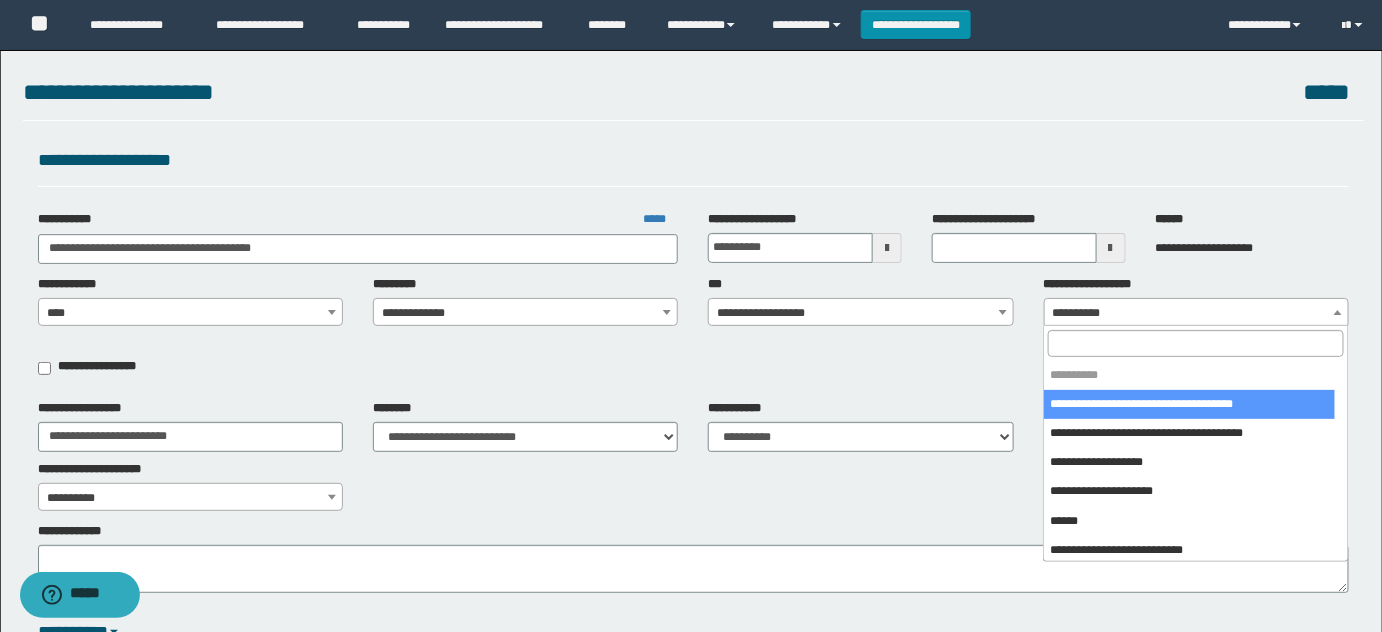 click at bounding box center (1195, 343) 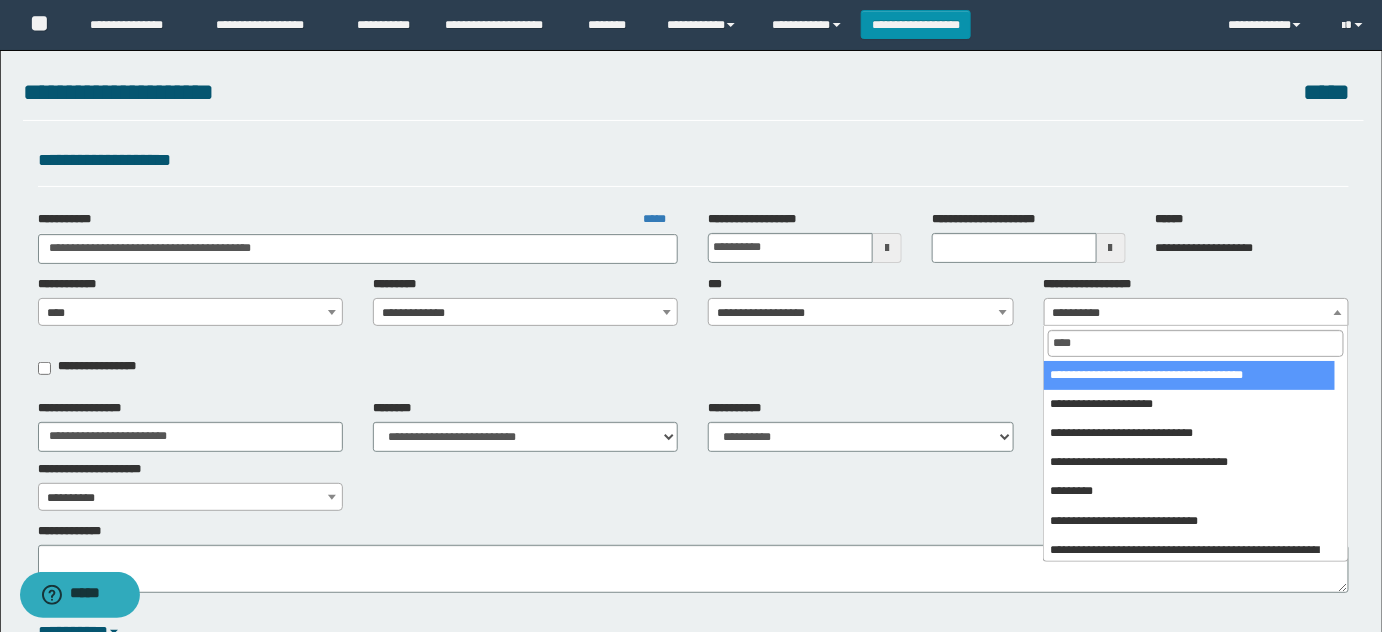 type on "*****" 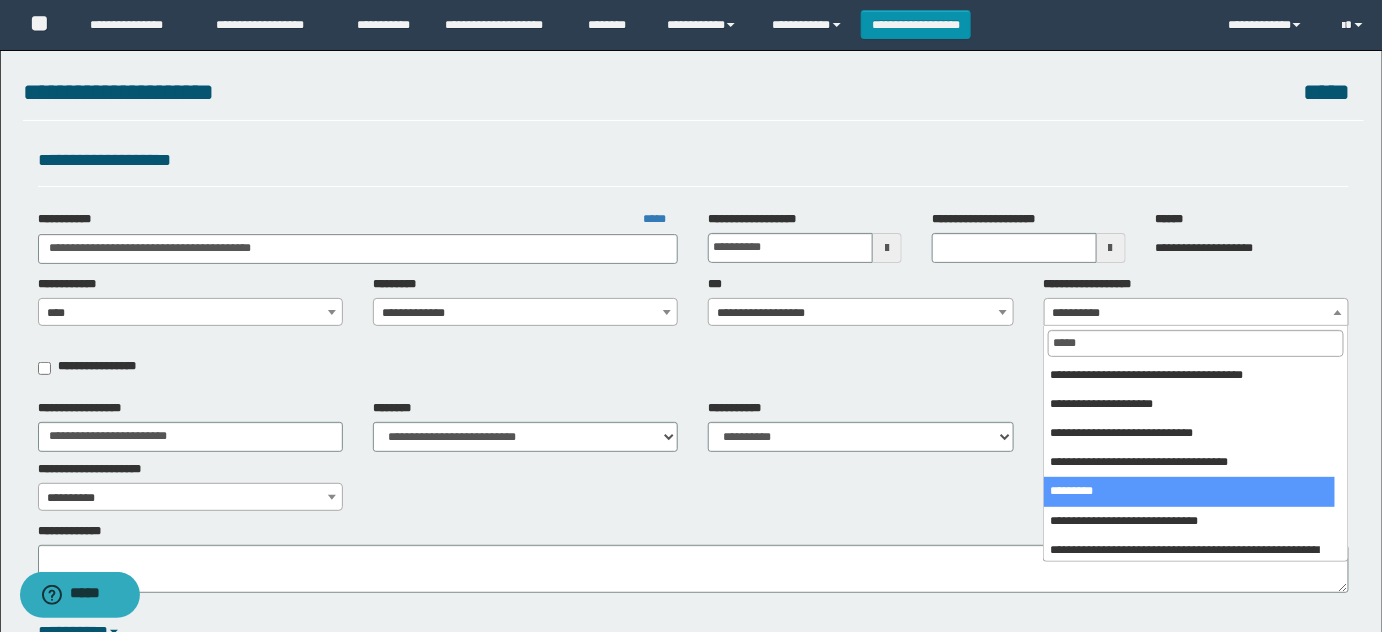 select on "***" 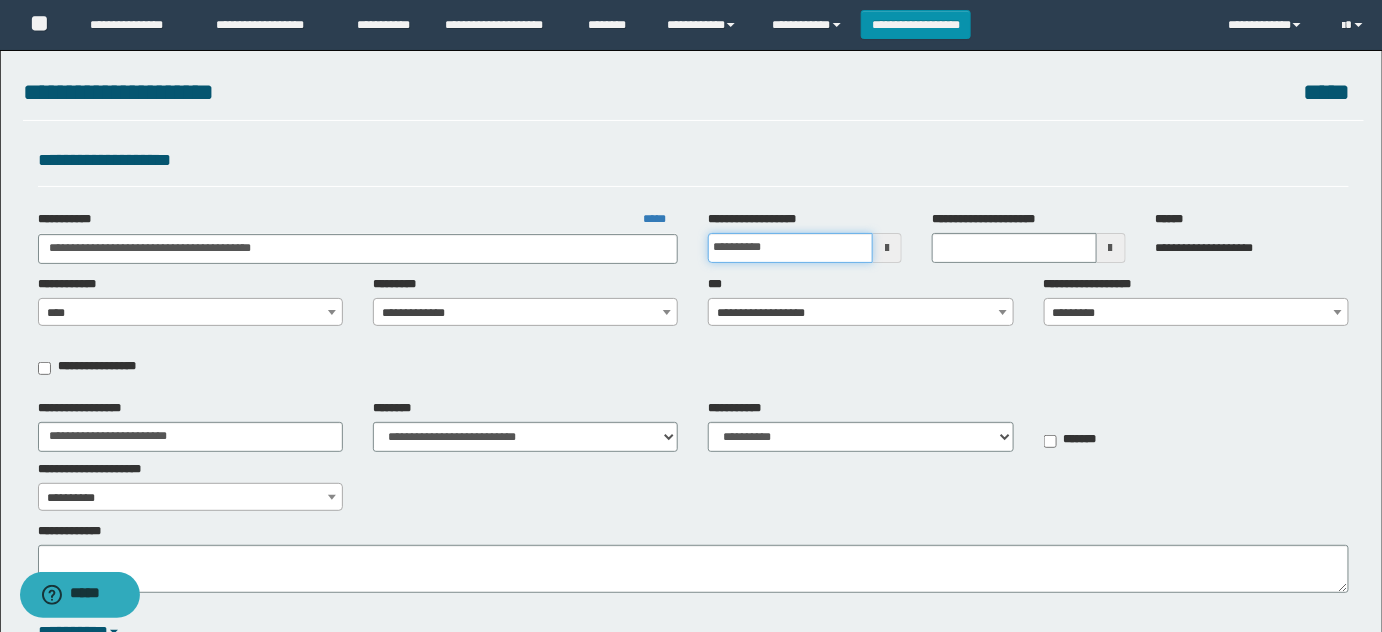 click on "**********" at bounding box center [790, 248] 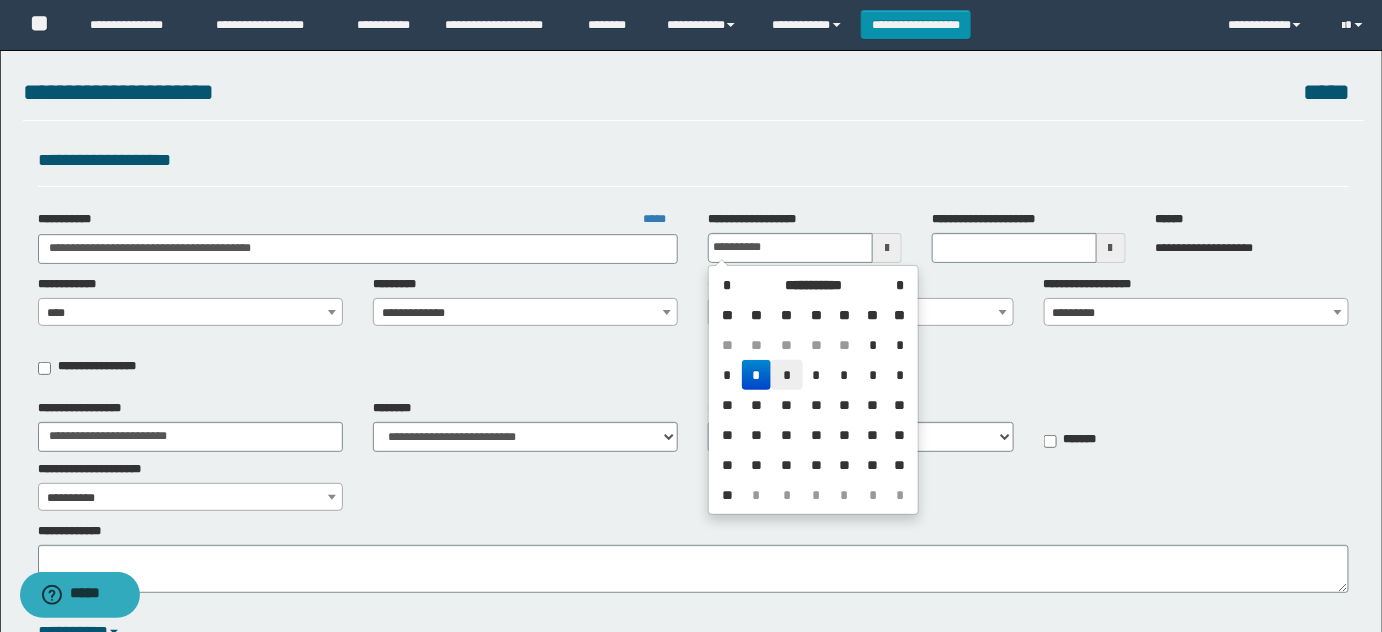 click on "*" at bounding box center [787, 375] 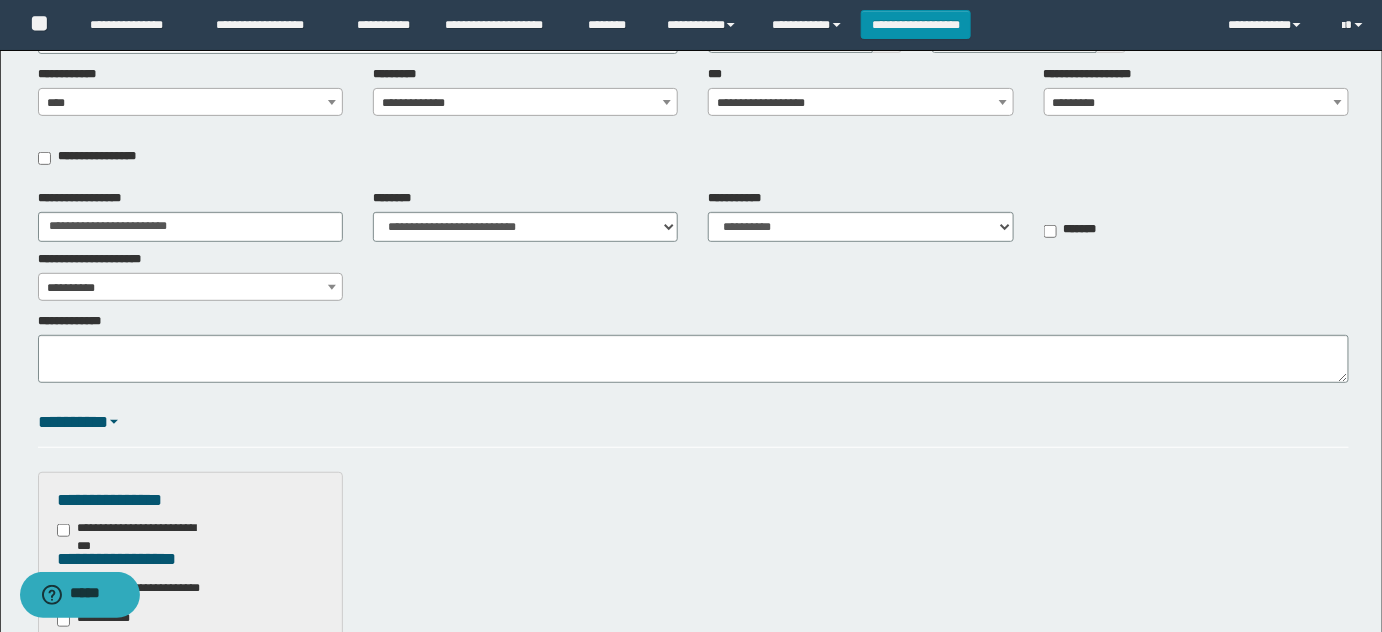 scroll, scrollTop: 454, scrollLeft: 0, axis: vertical 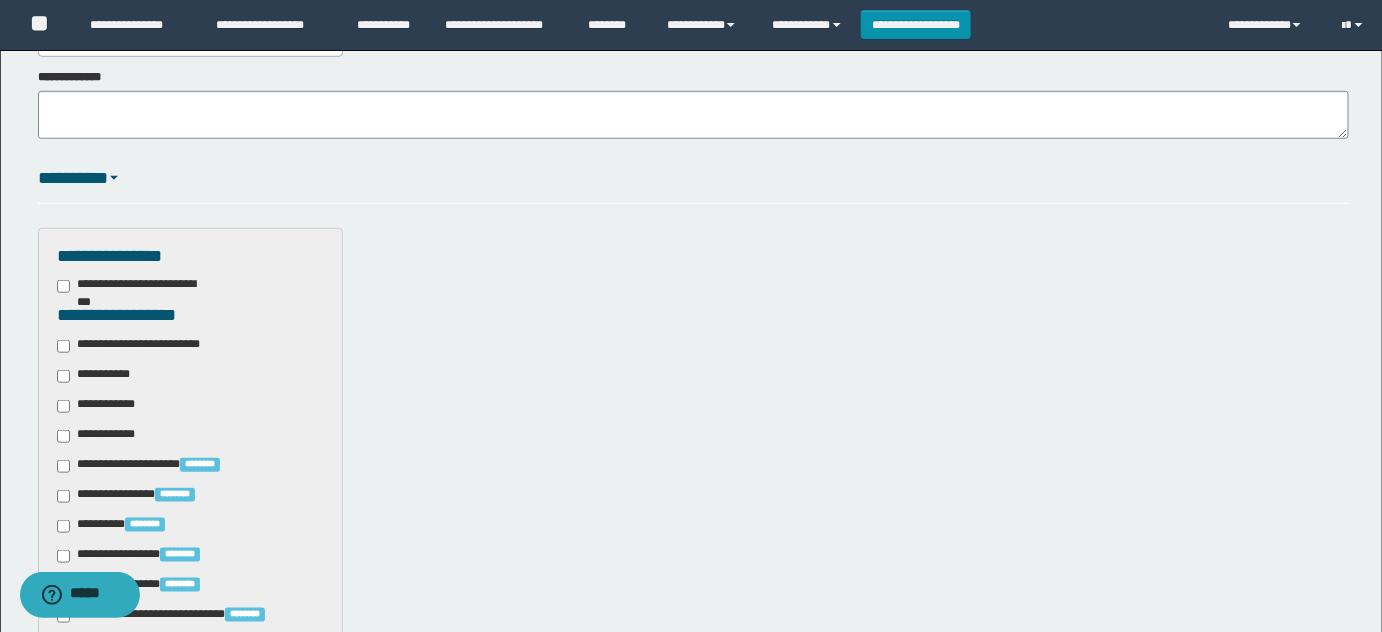click on "**********" at bounding box center [143, 346] 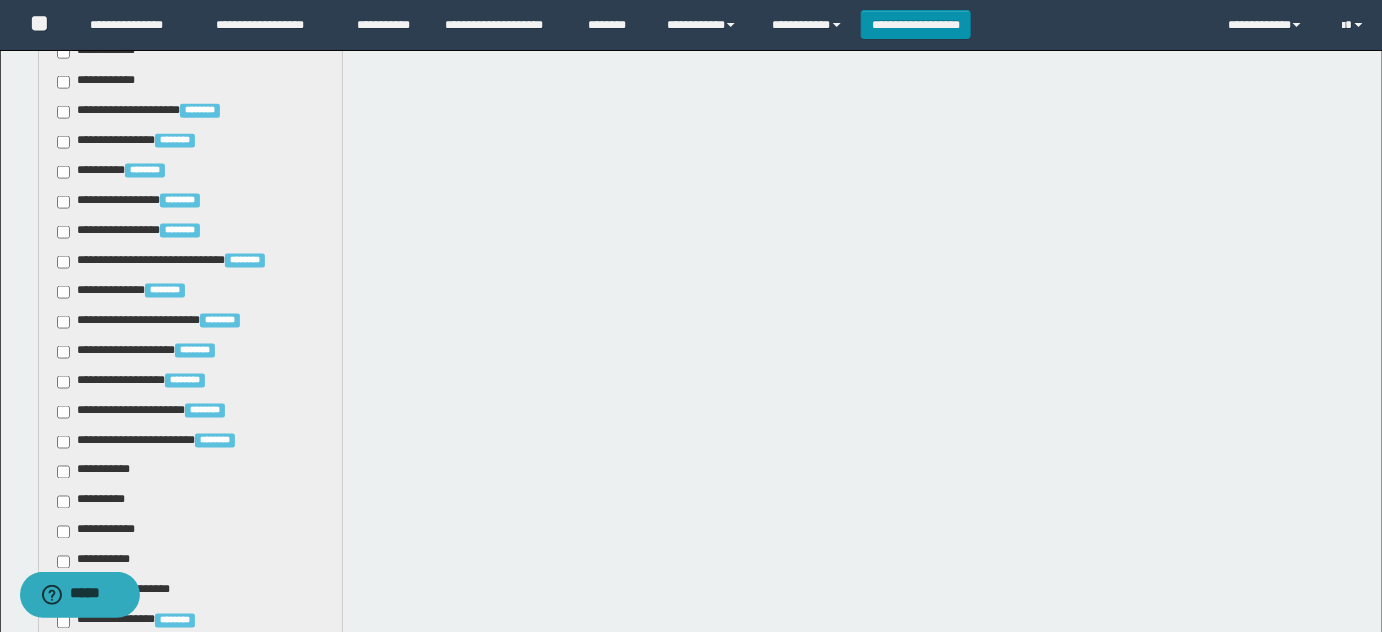 scroll, scrollTop: 818, scrollLeft: 0, axis: vertical 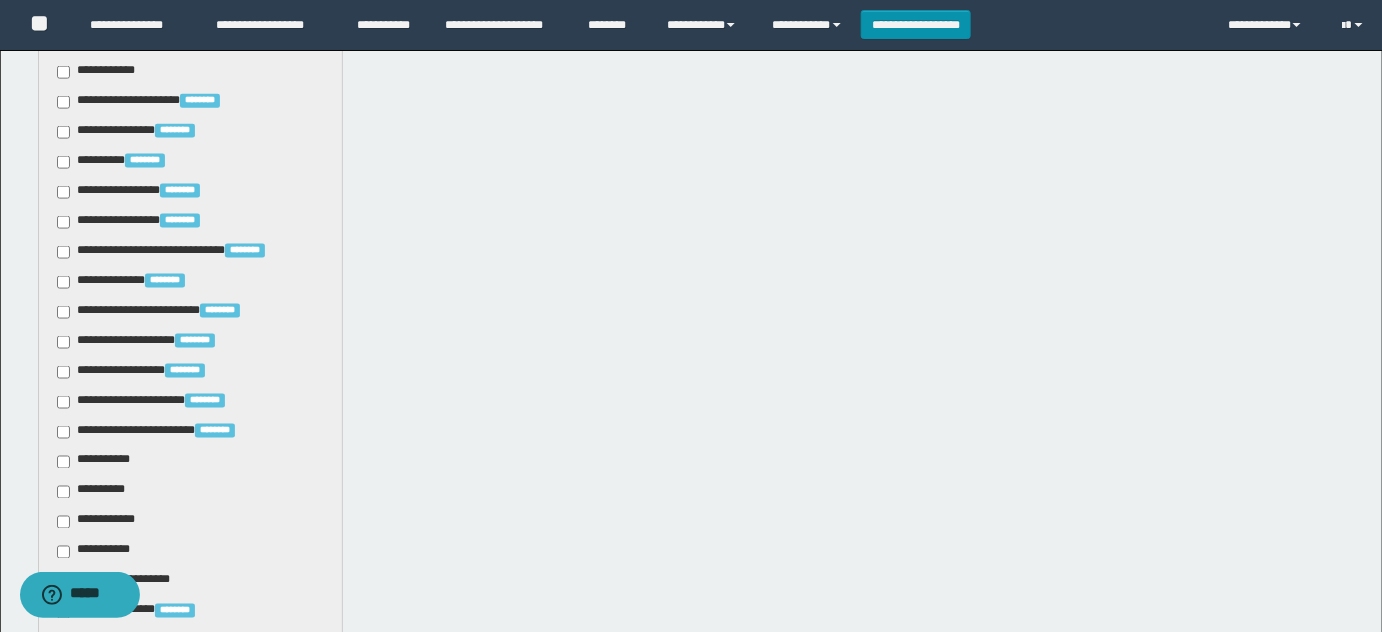 click on "**********" at bounding box center [97, 462] 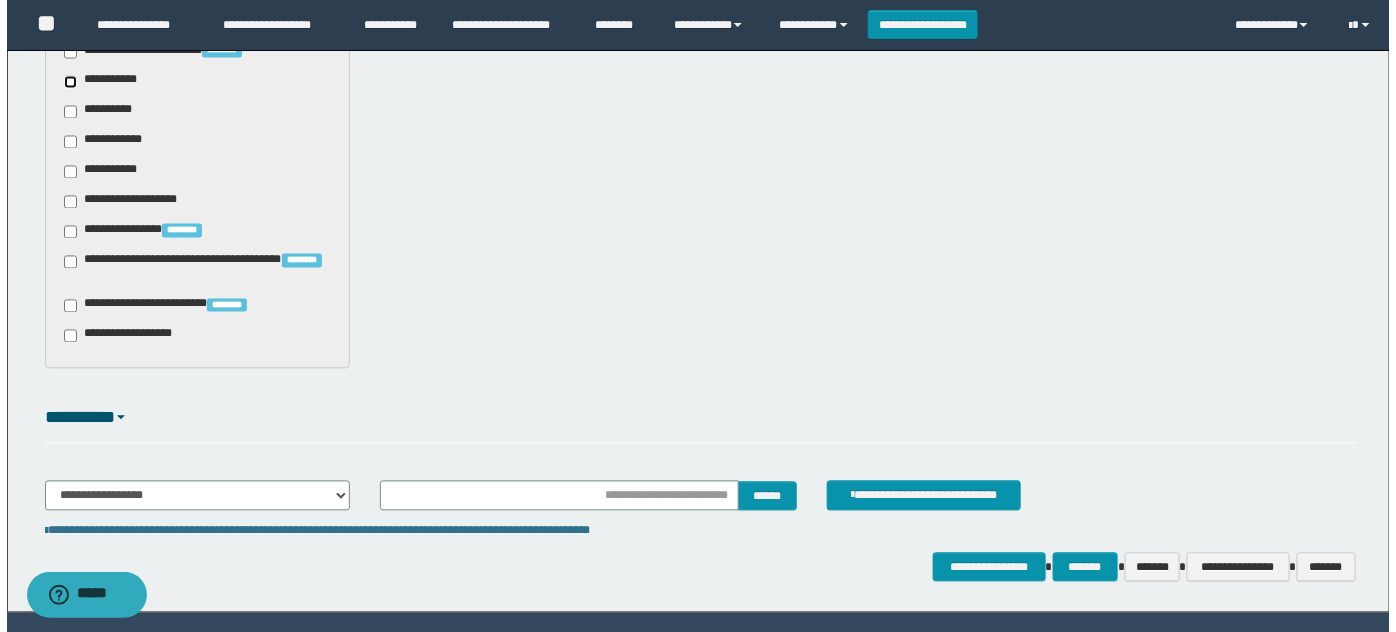 scroll, scrollTop: 1253, scrollLeft: 0, axis: vertical 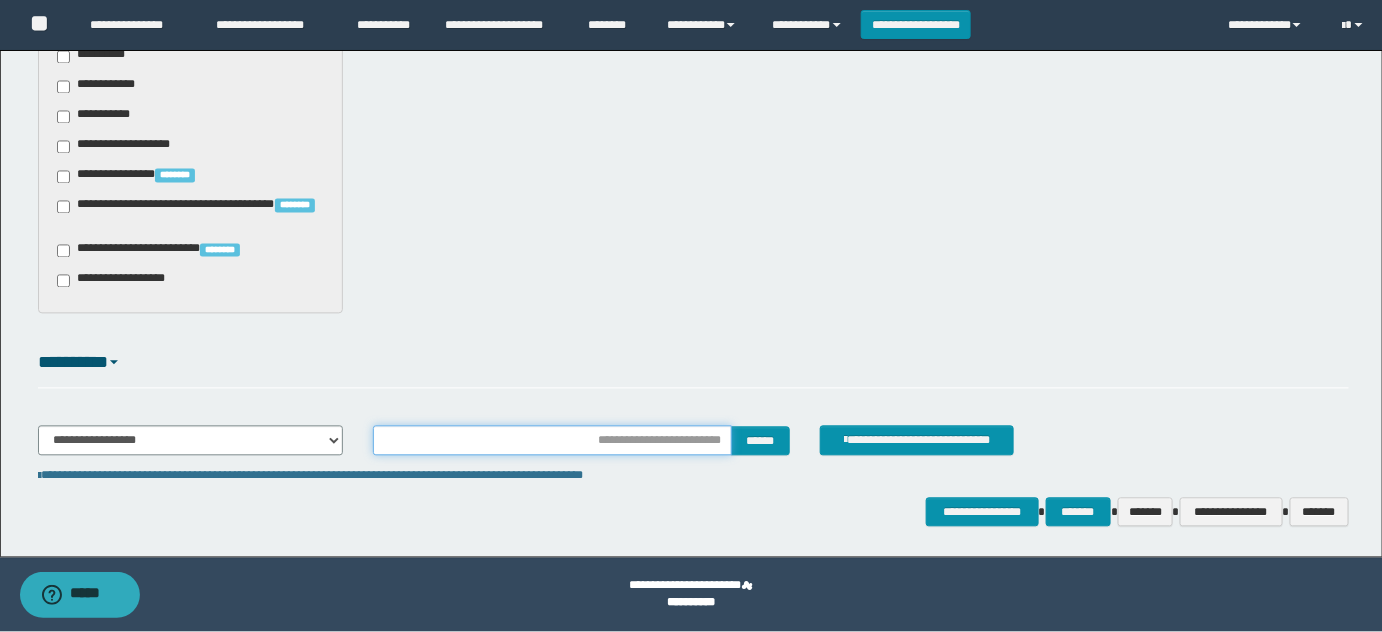 drag, startPoint x: 685, startPoint y: 446, endPoint x: 695, endPoint y: 443, distance: 10.440307 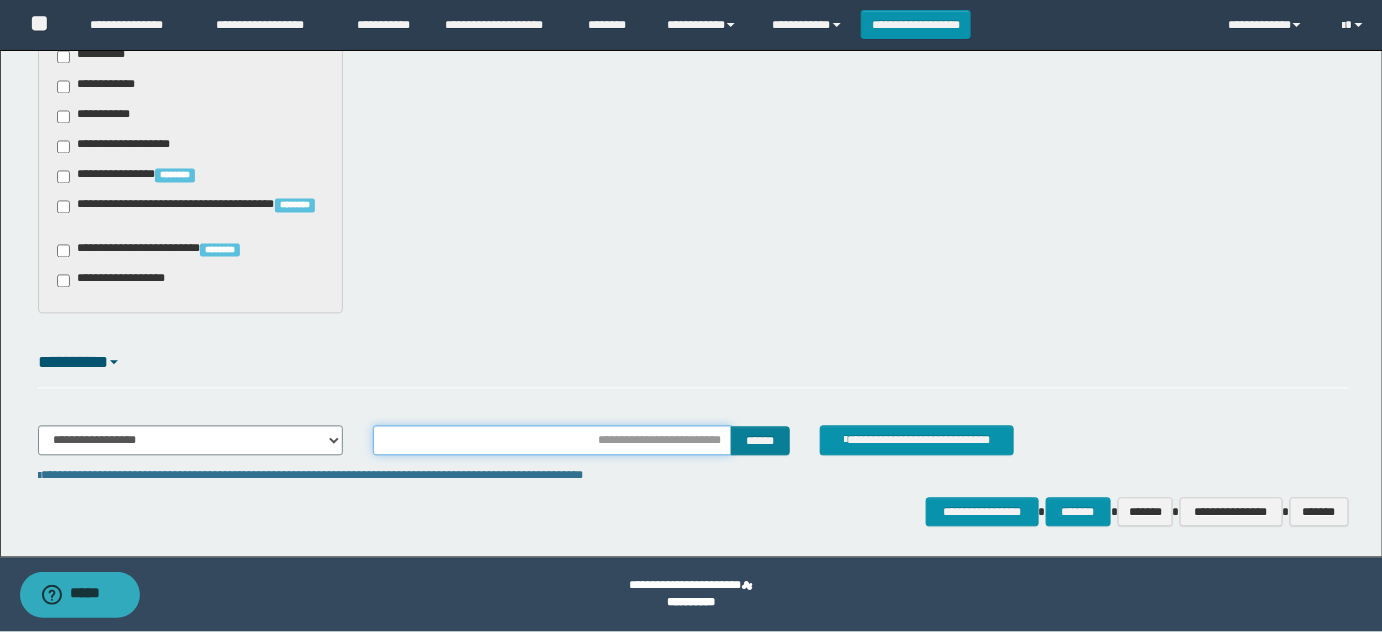 type on "**********" 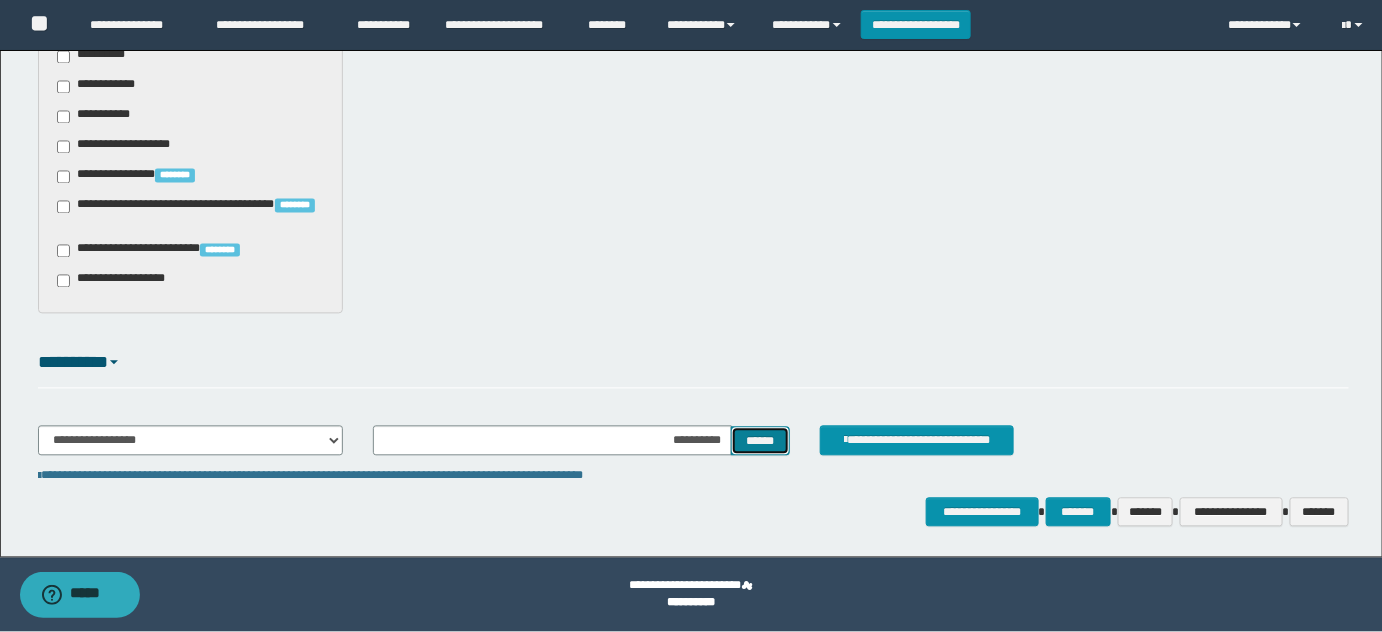 click on "******" at bounding box center (760, 441) 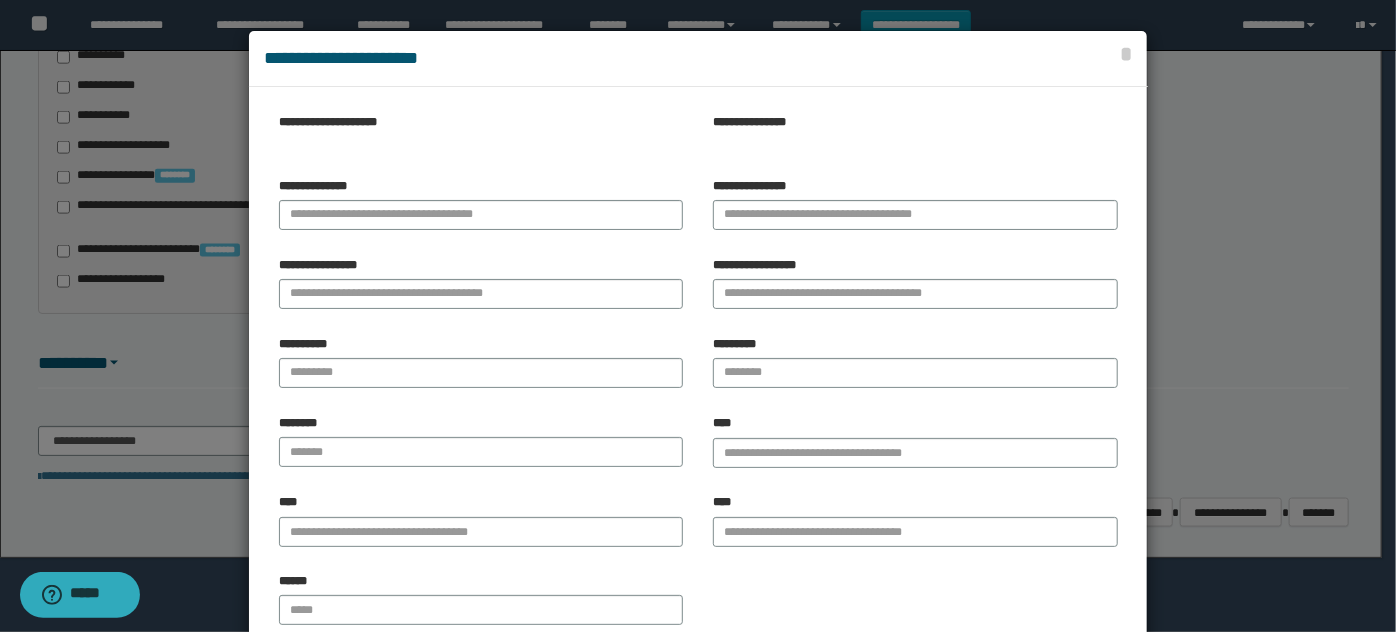 type 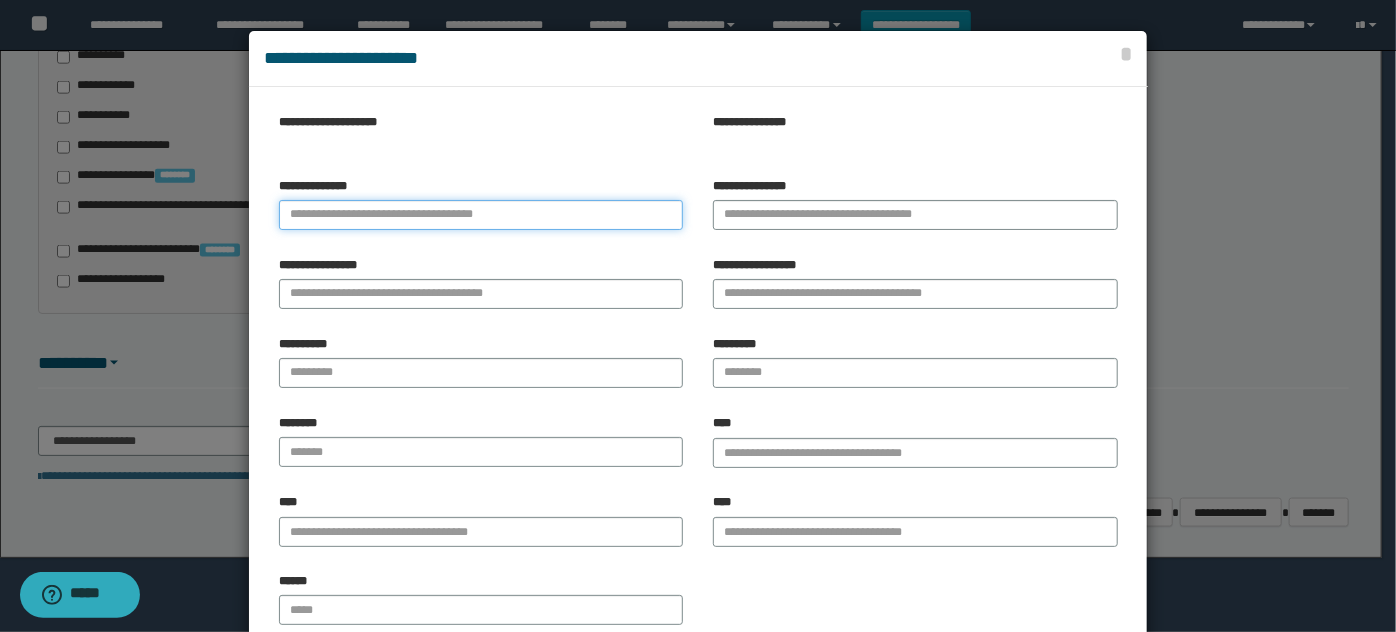 paste on "**********" 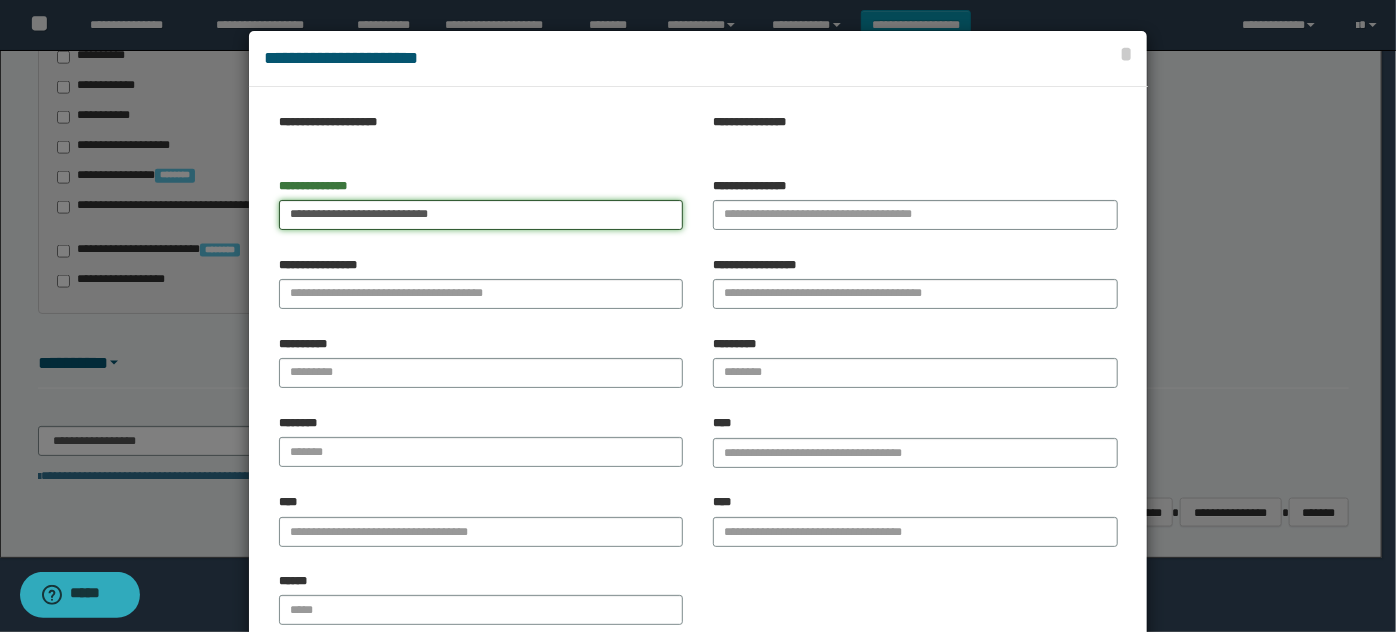 click on "**********" at bounding box center (481, 215) 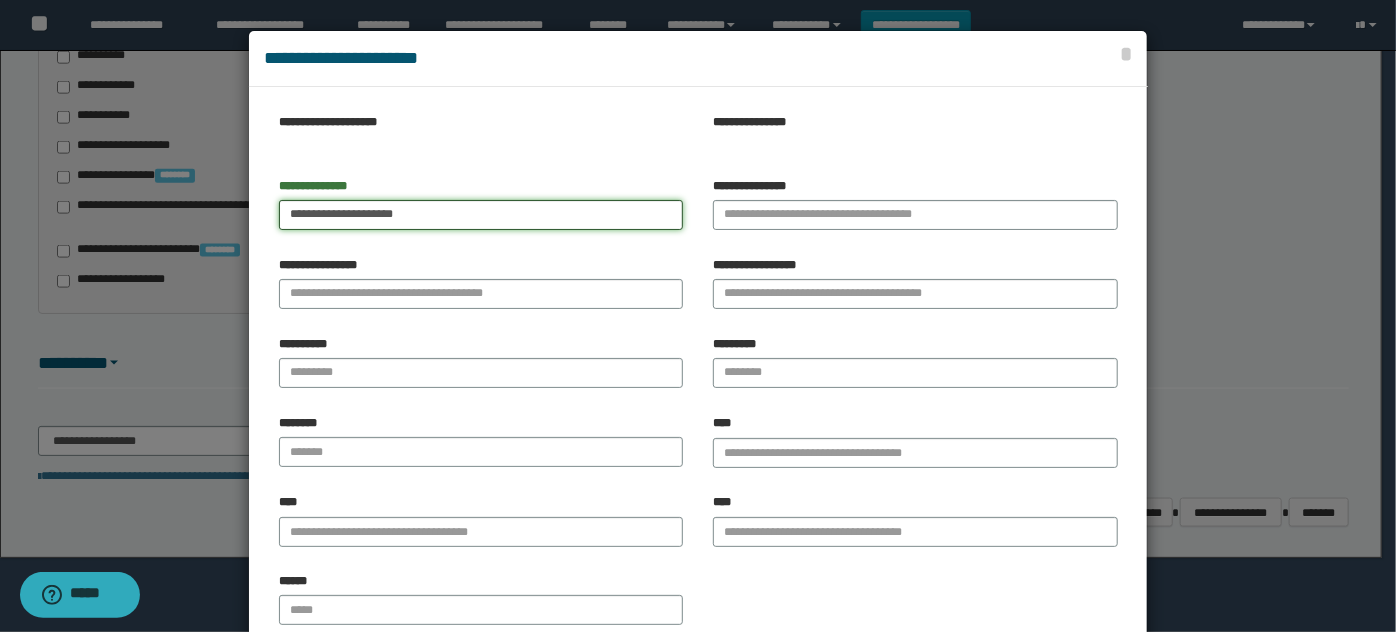 type on "**********" 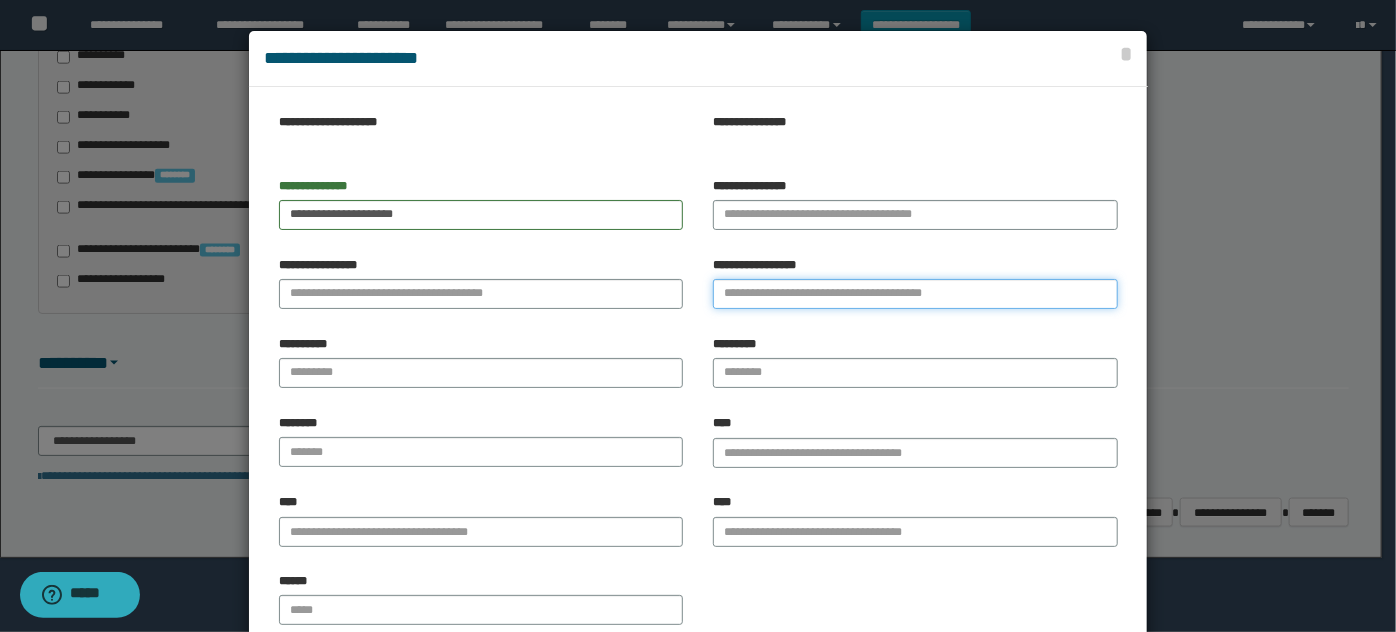 click on "**********" at bounding box center (915, 294) 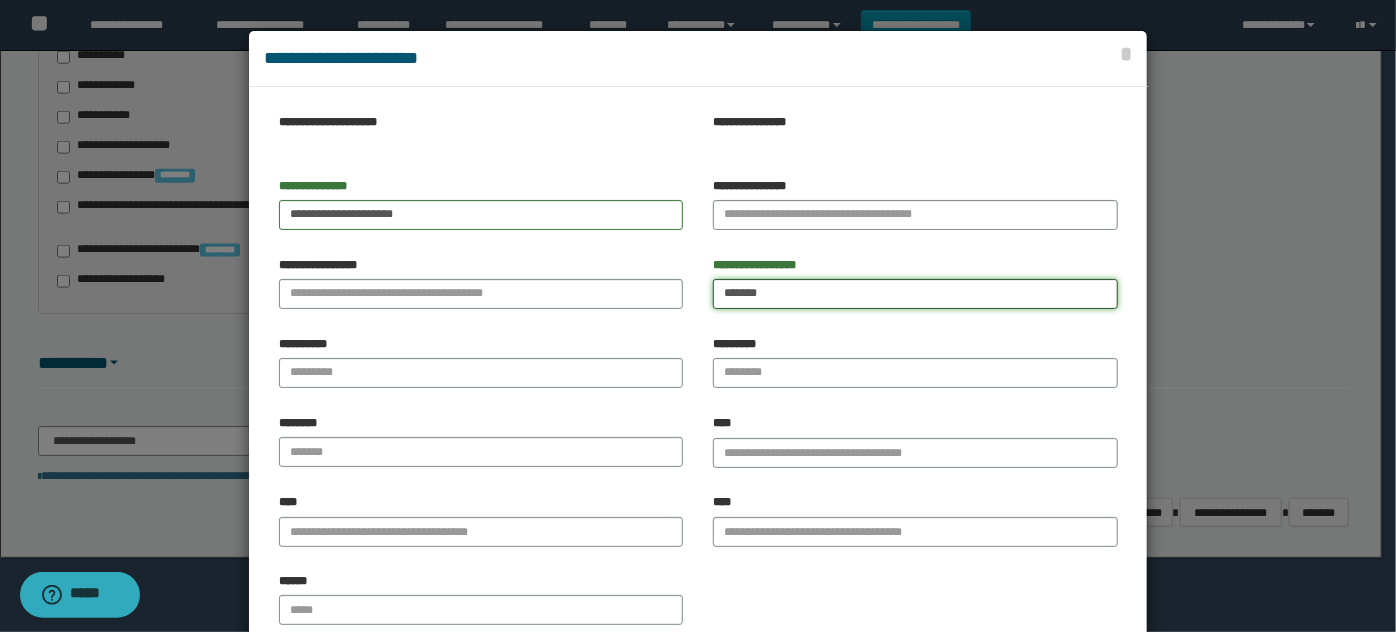click on "*******" at bounding box center [915, 294] 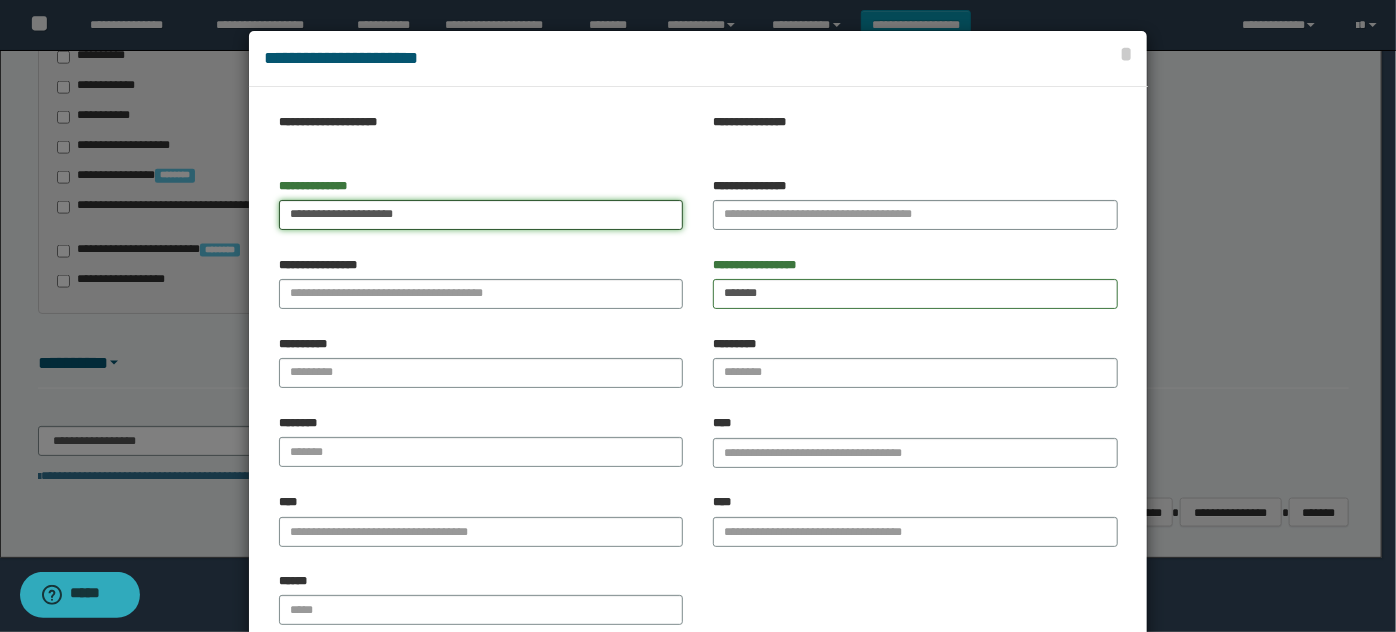 click on "**********" at bounding box center [481, 215] 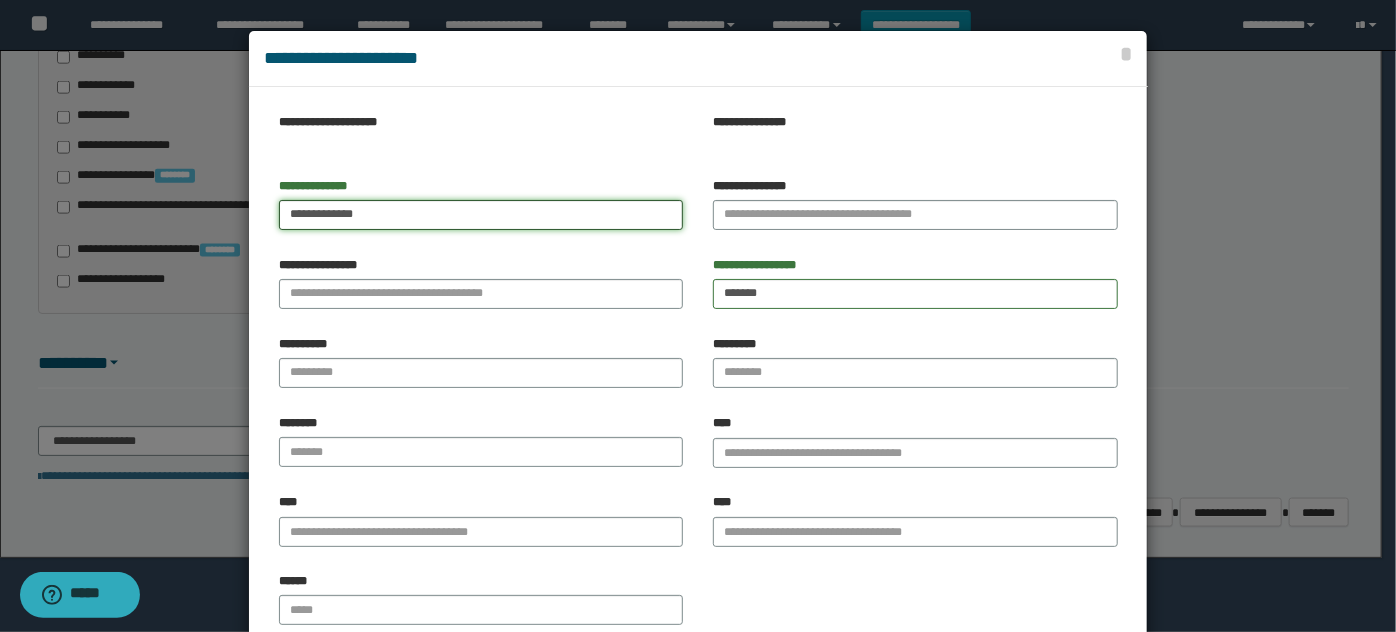 type on "**********" 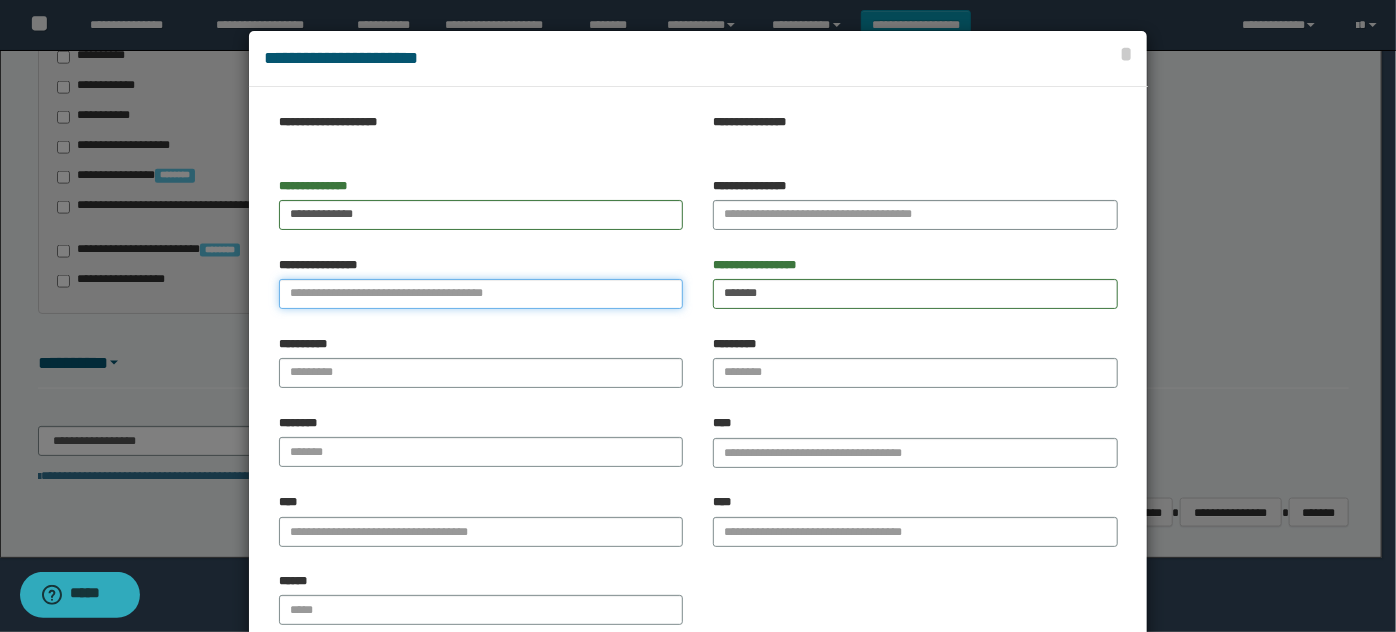 drag, startPoint x: 362, startPoint y: 297, endPoint x: 358, endPoint y: 233, distance: 64.12488 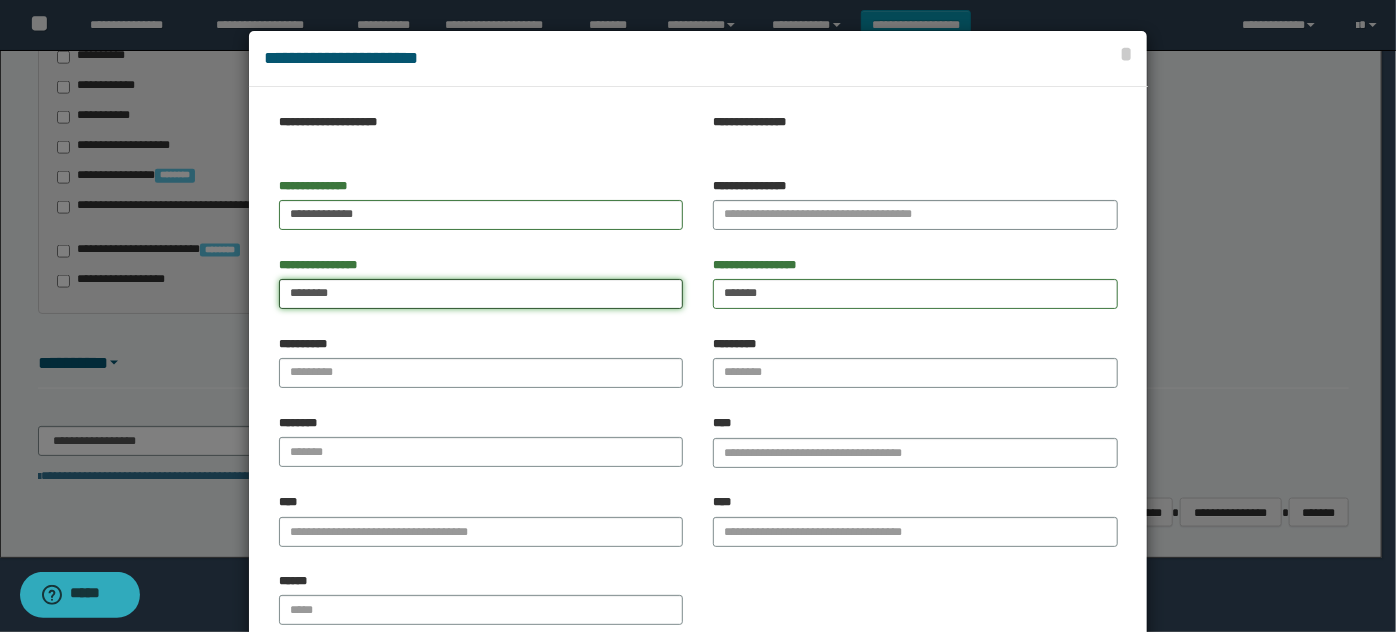 type on "*******" 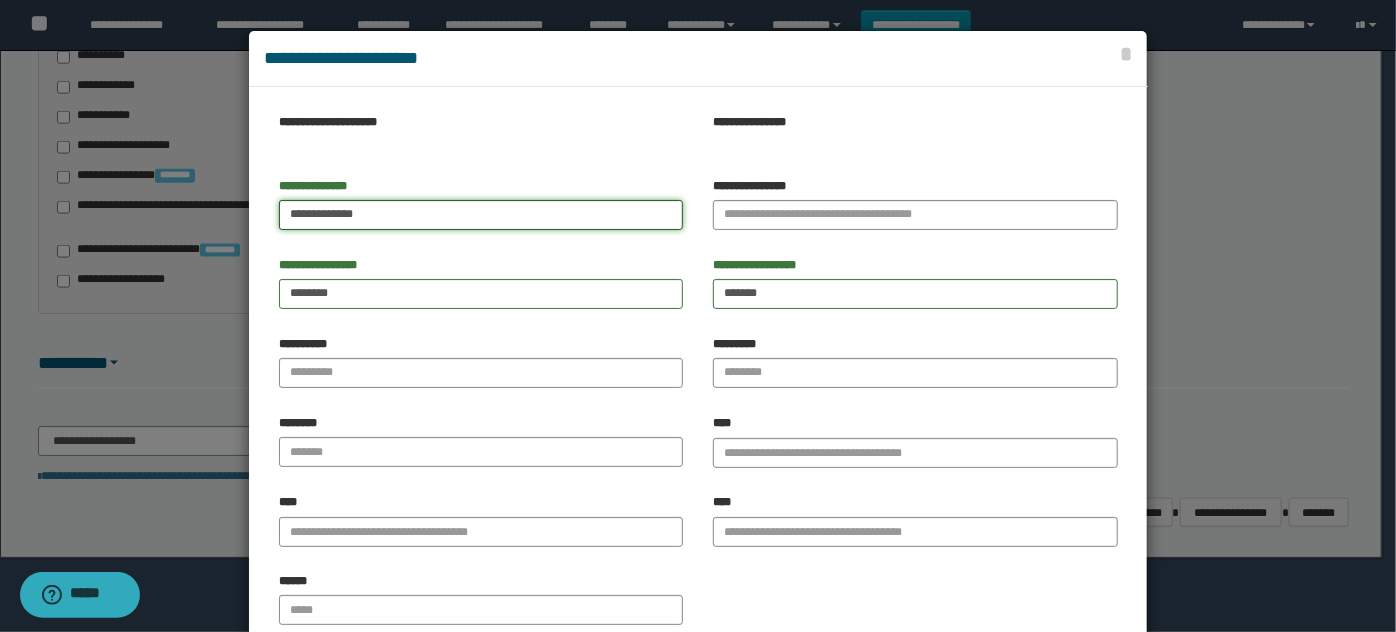 click on "**********" at bounding box center (481, 215) 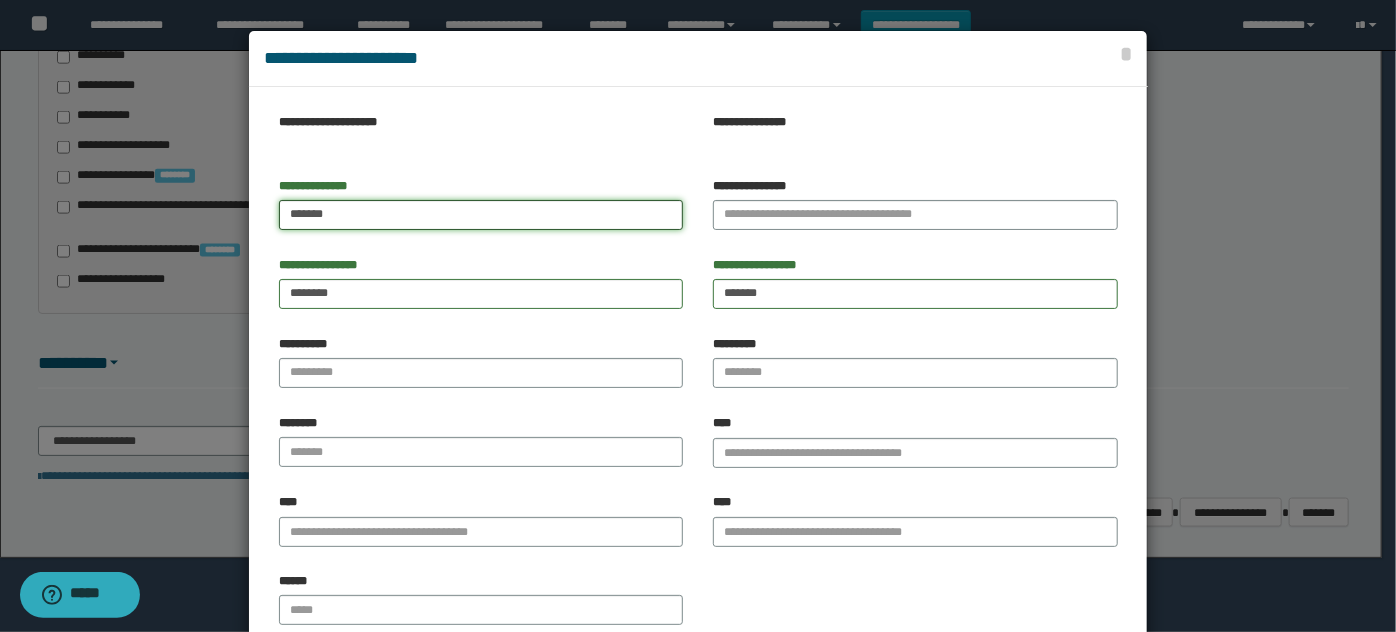 type on "*****" 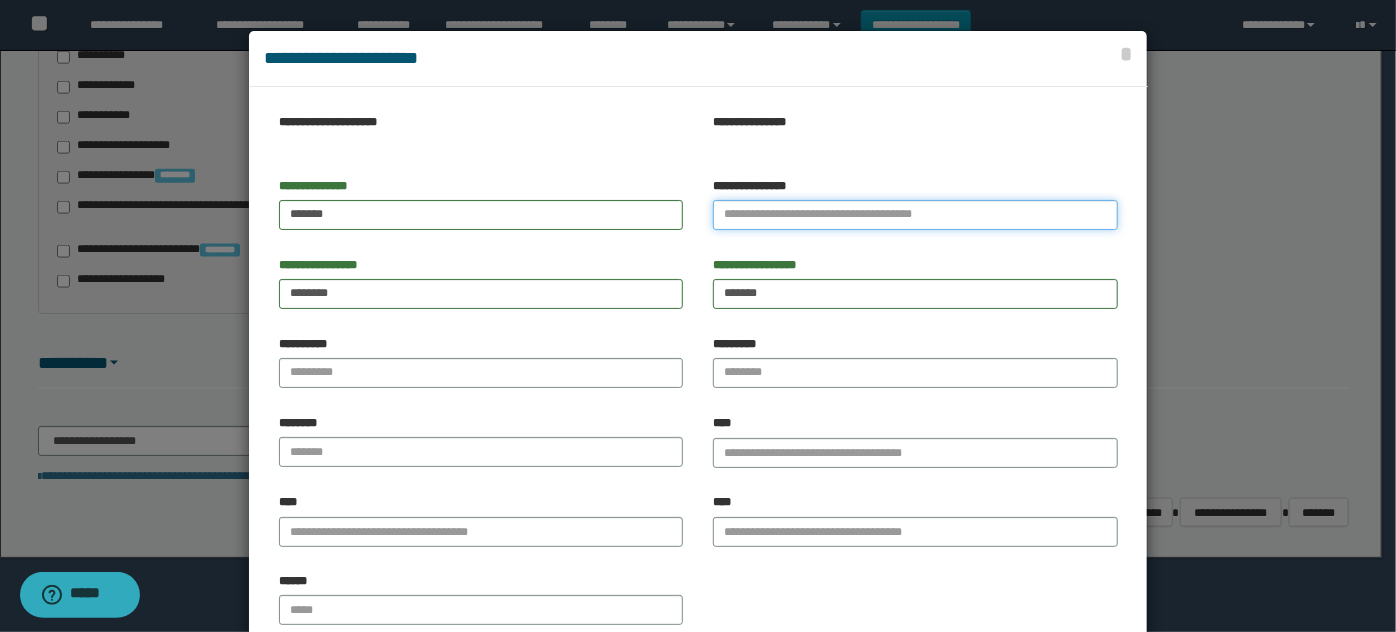 drag, startPoint x: 881, startPoint y: 207, endPoint x: 867, endPoint y: 210, distance: 14.3178215 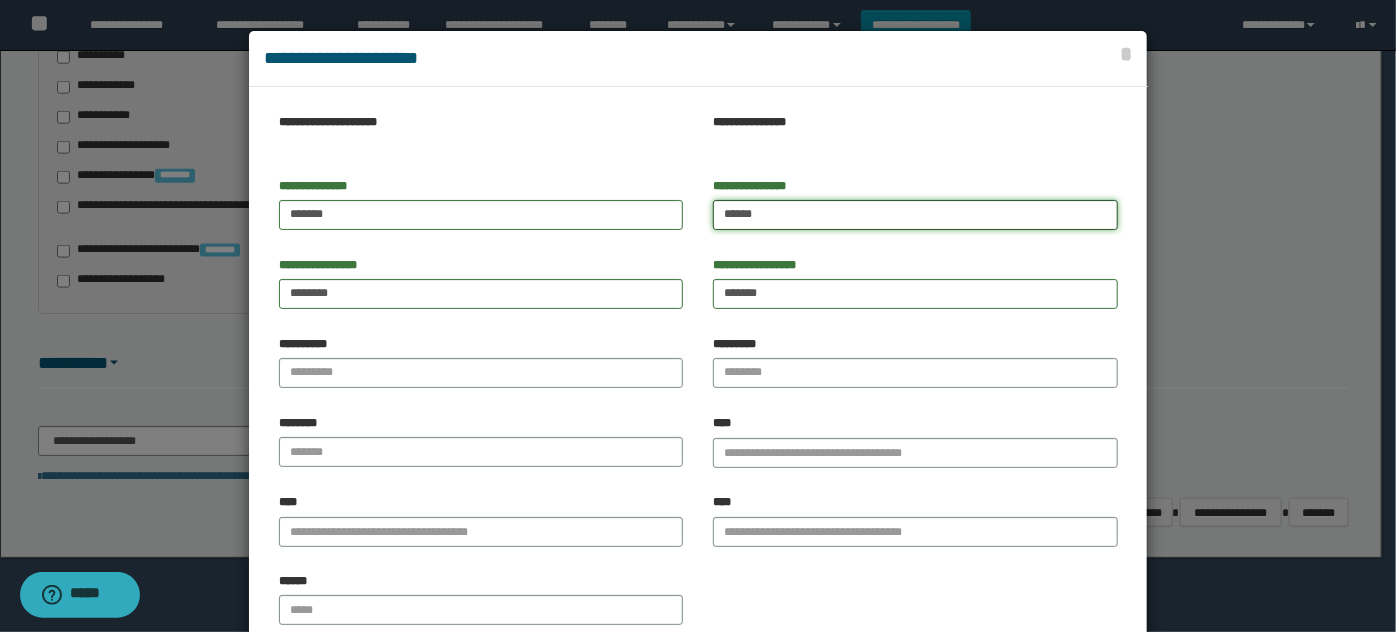 type on "******" 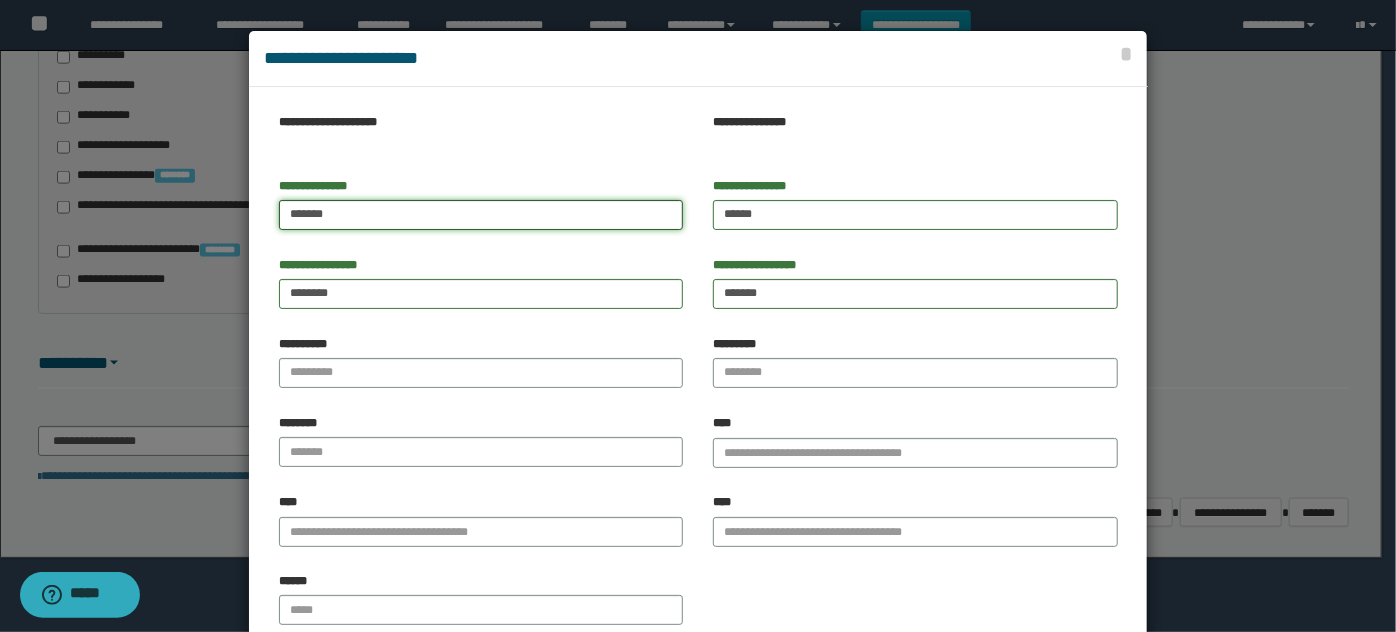 click on "*****" at bounding box center (481, 215) 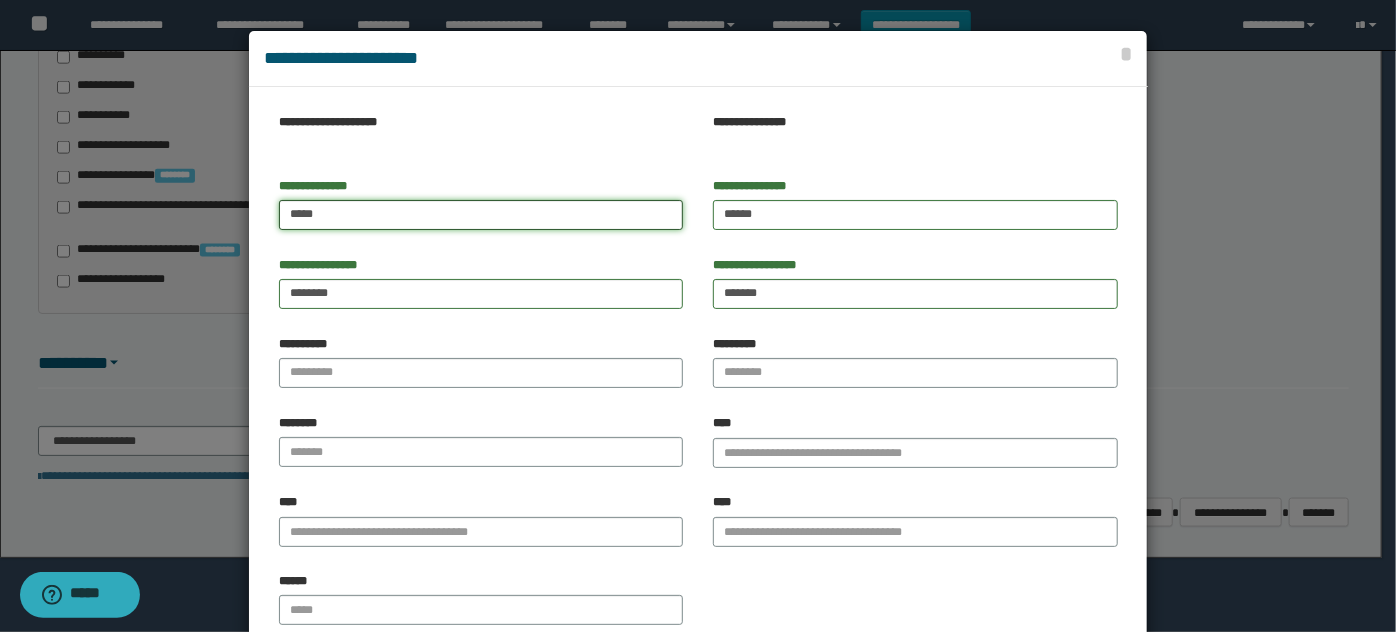 click on "*****" at bounding box center (481, 215) 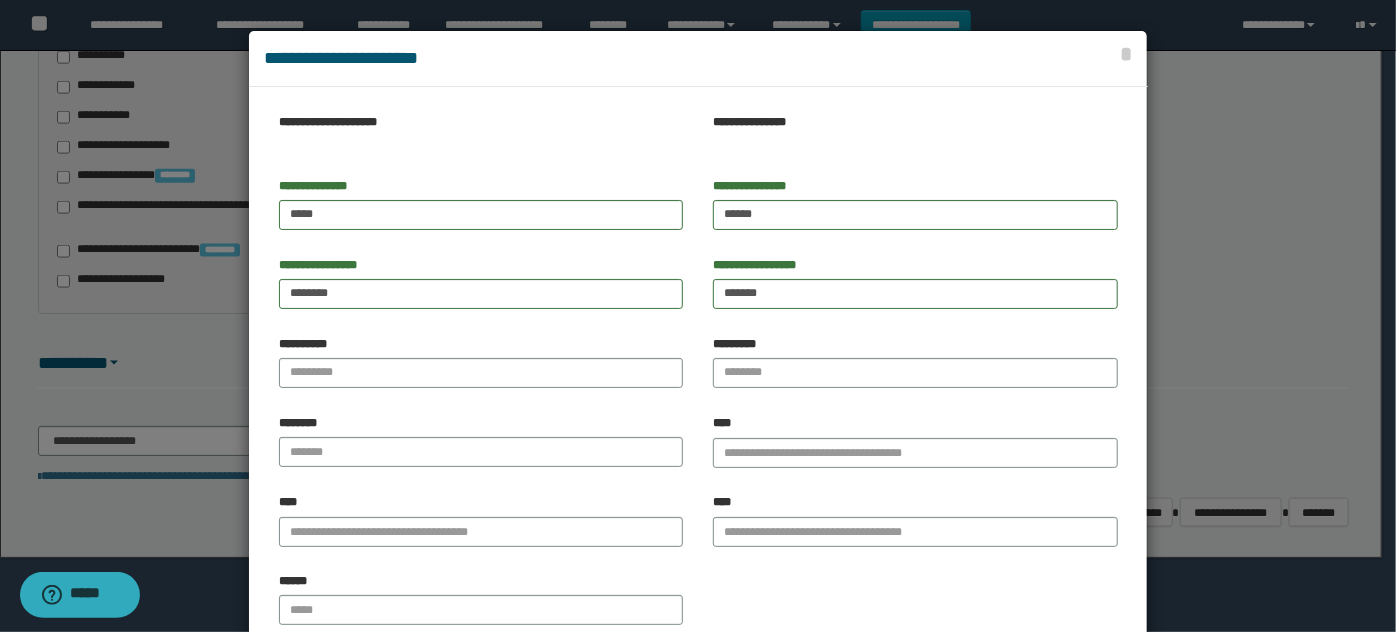 click on "**********" at bounding box center [481, 290] 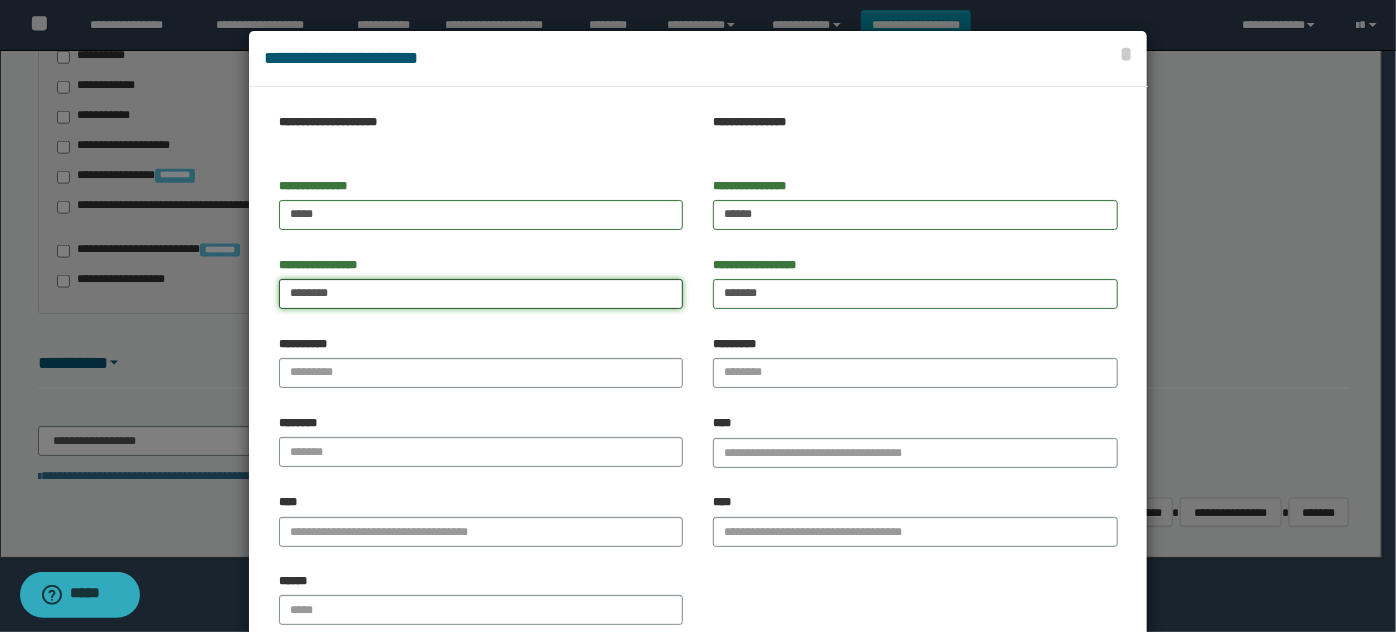 click on "*******" at bounding box center (481, 294) 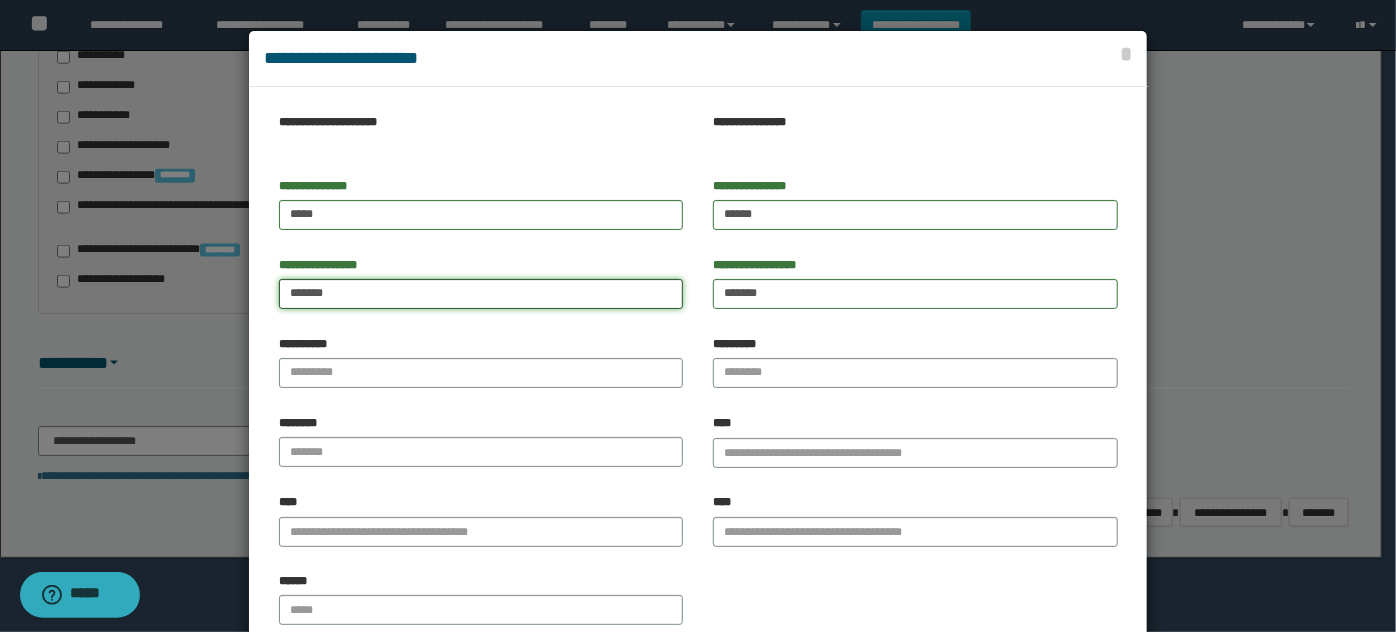 type on "*******" 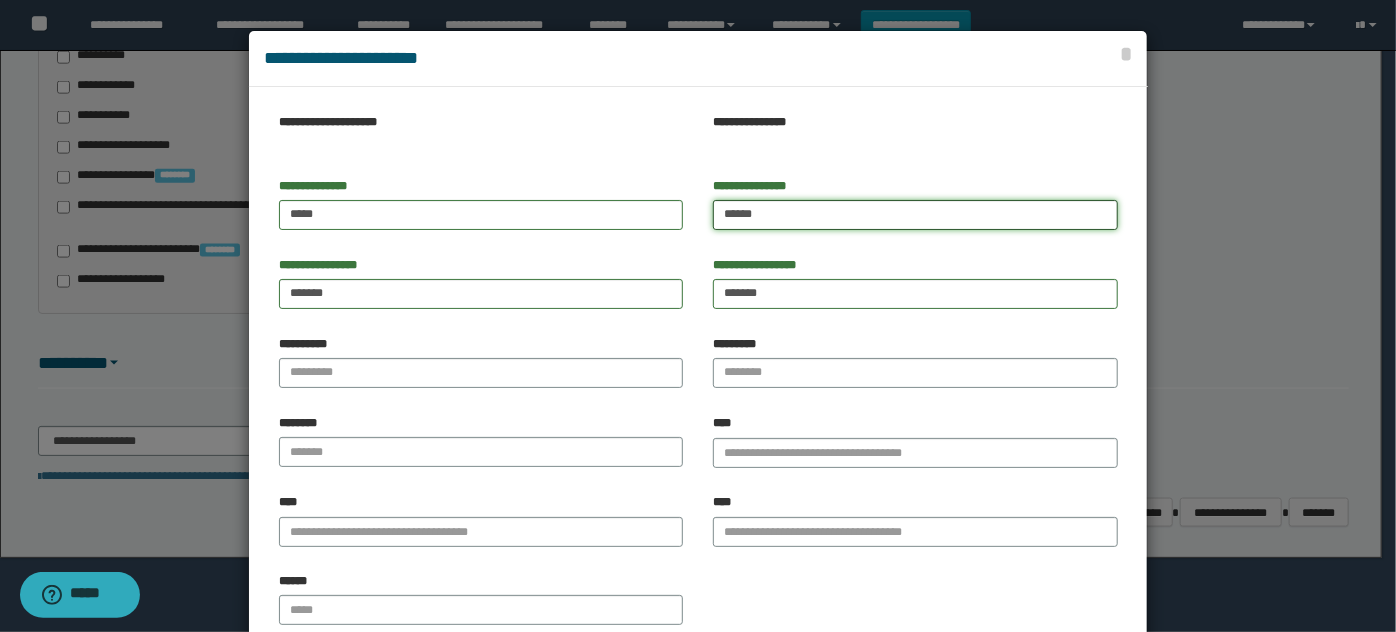 click on "******" at bounding box center (915, 215) 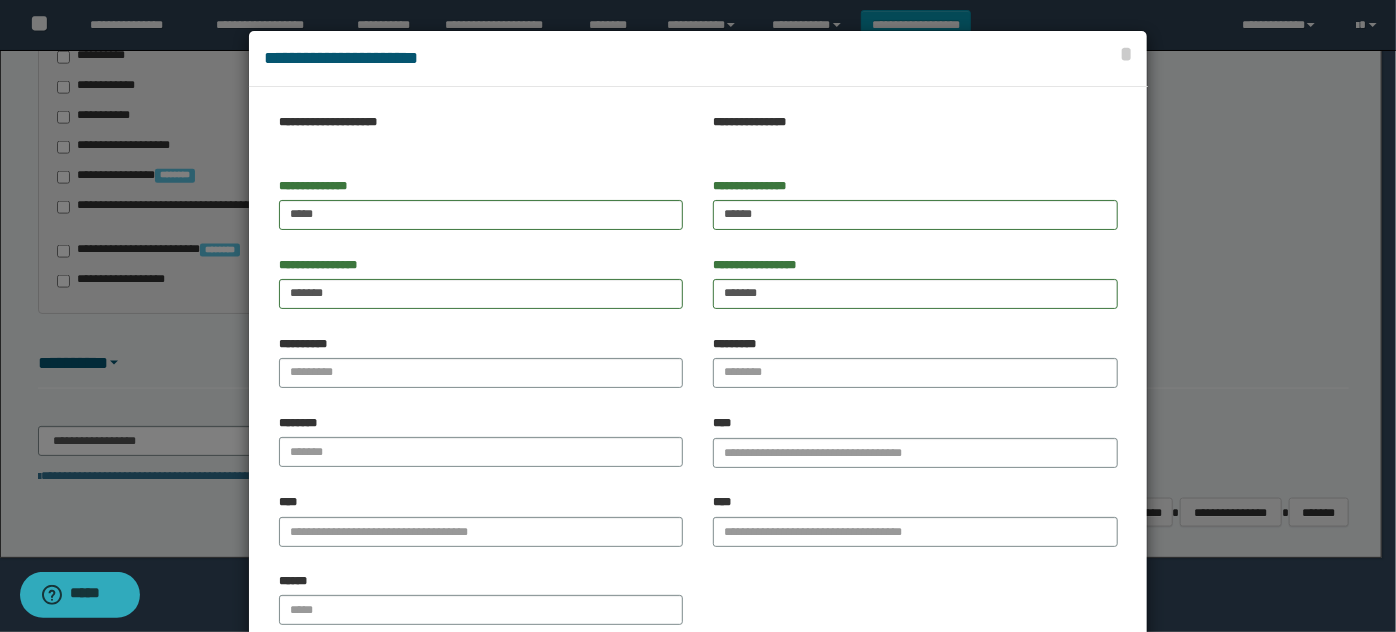 click on "**********" at bounding box center [915, 290] 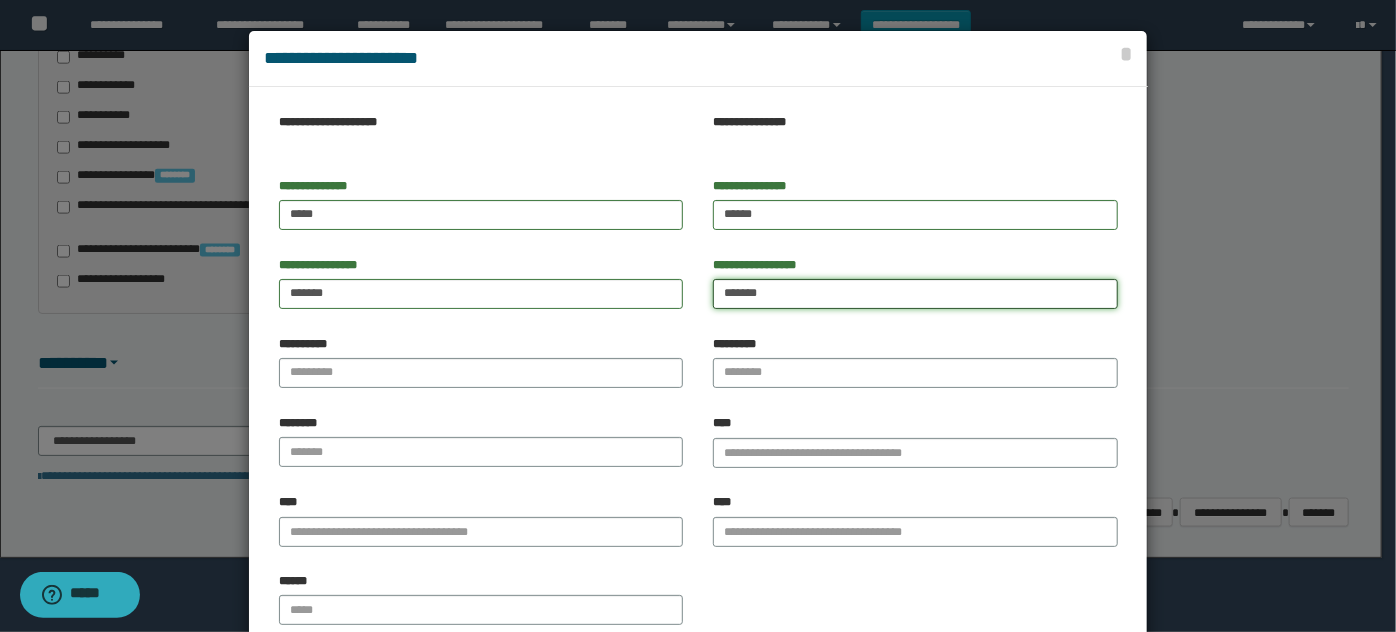 click on "*******" at bounding box center (915, 294) 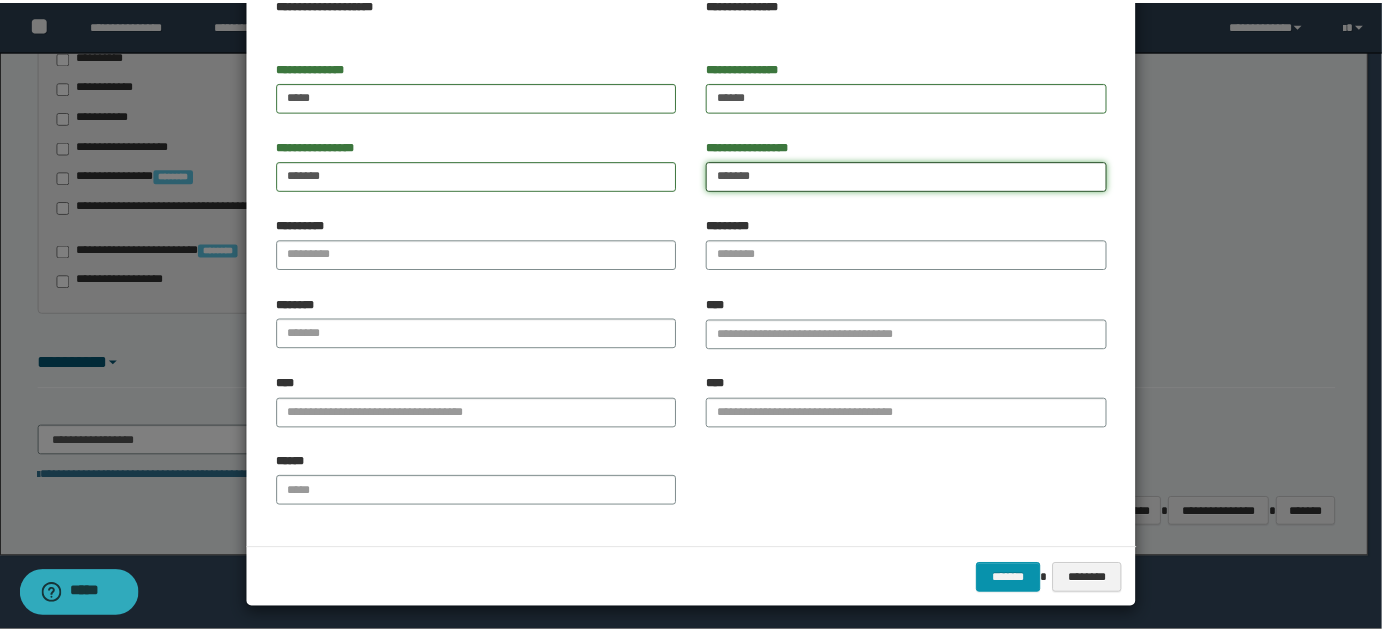 scroll, scrollTop: 125, scrollLeft: 0, axis: vertical 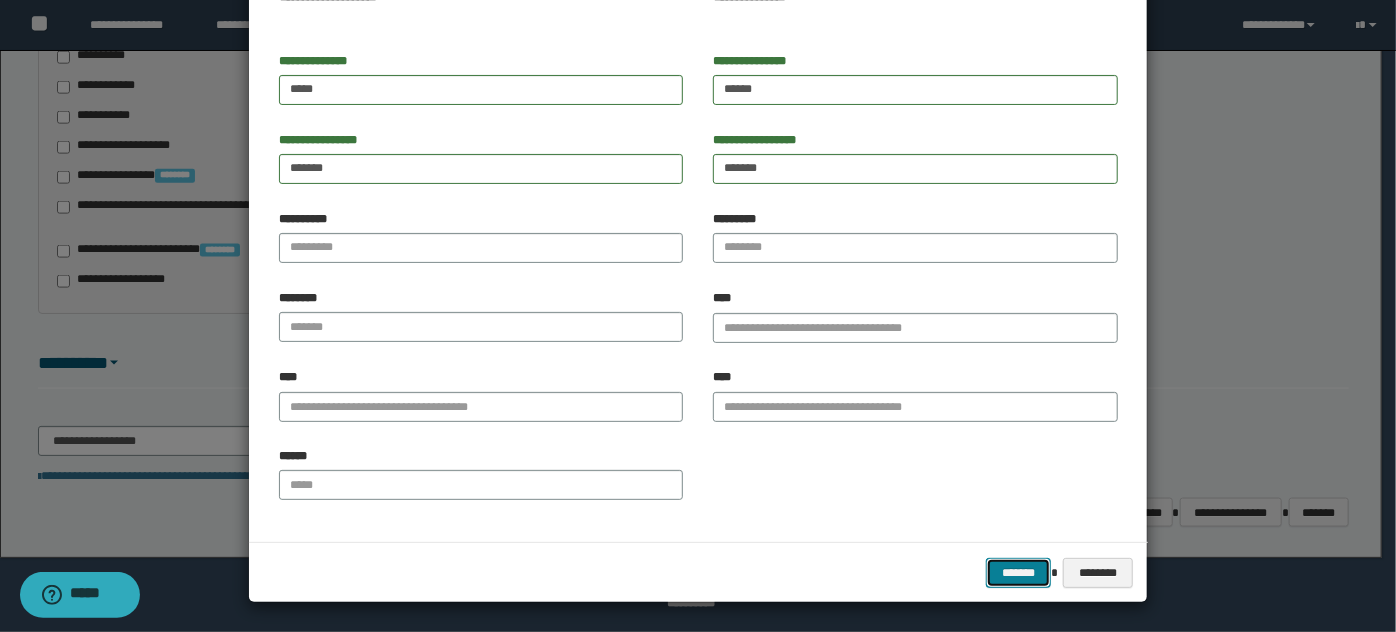 click on "*******" at bounding box center (1018, 572) 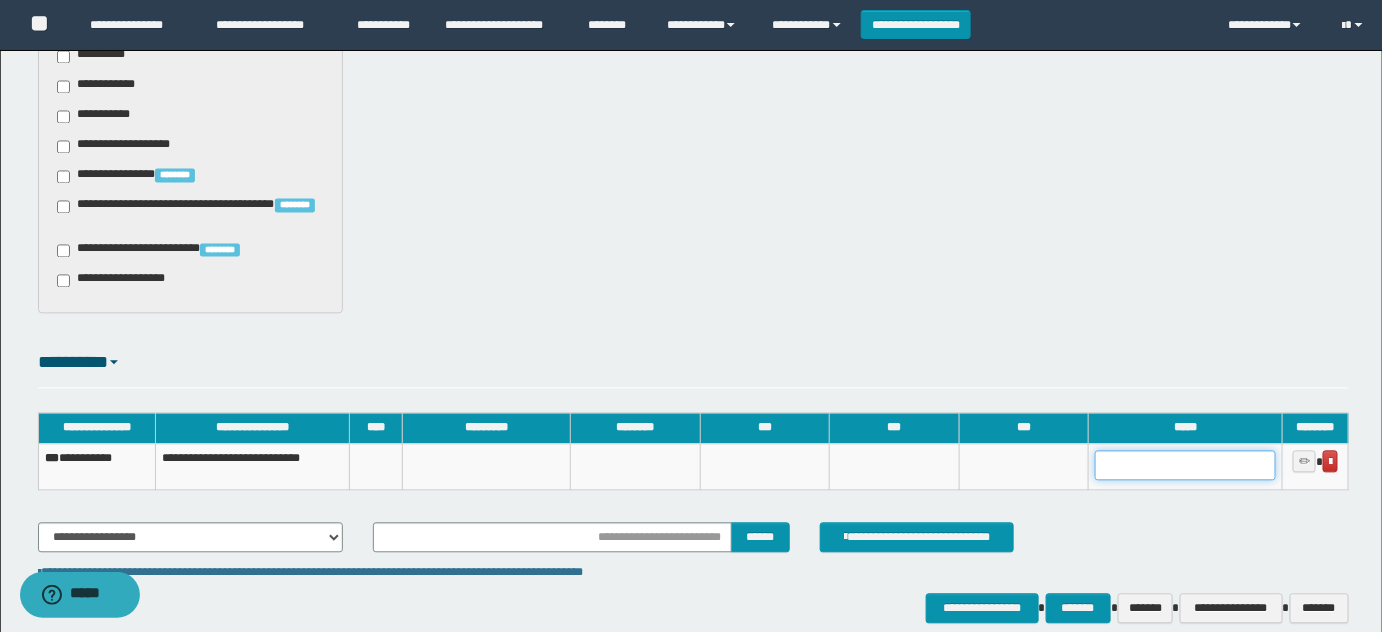 click at bounding box center (1185, 466) 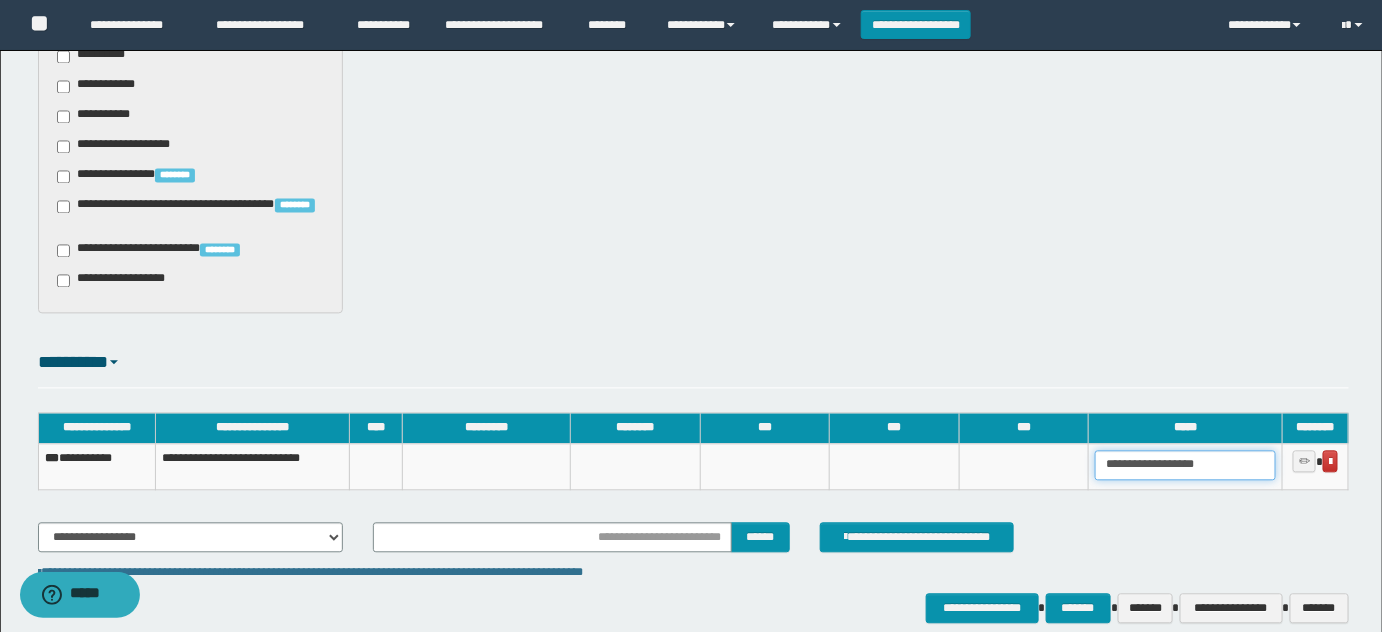 type on "**********" 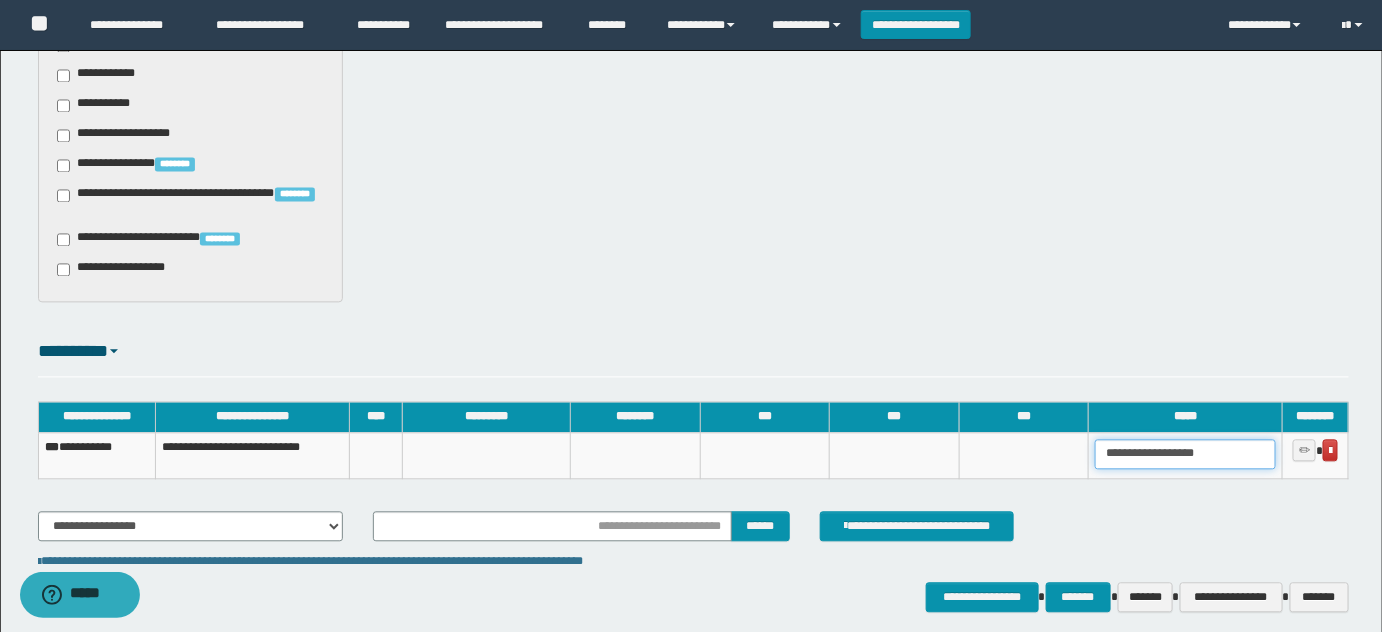 scroll, scrollTop: 1349, scrollLeft: 0, axis: vertical 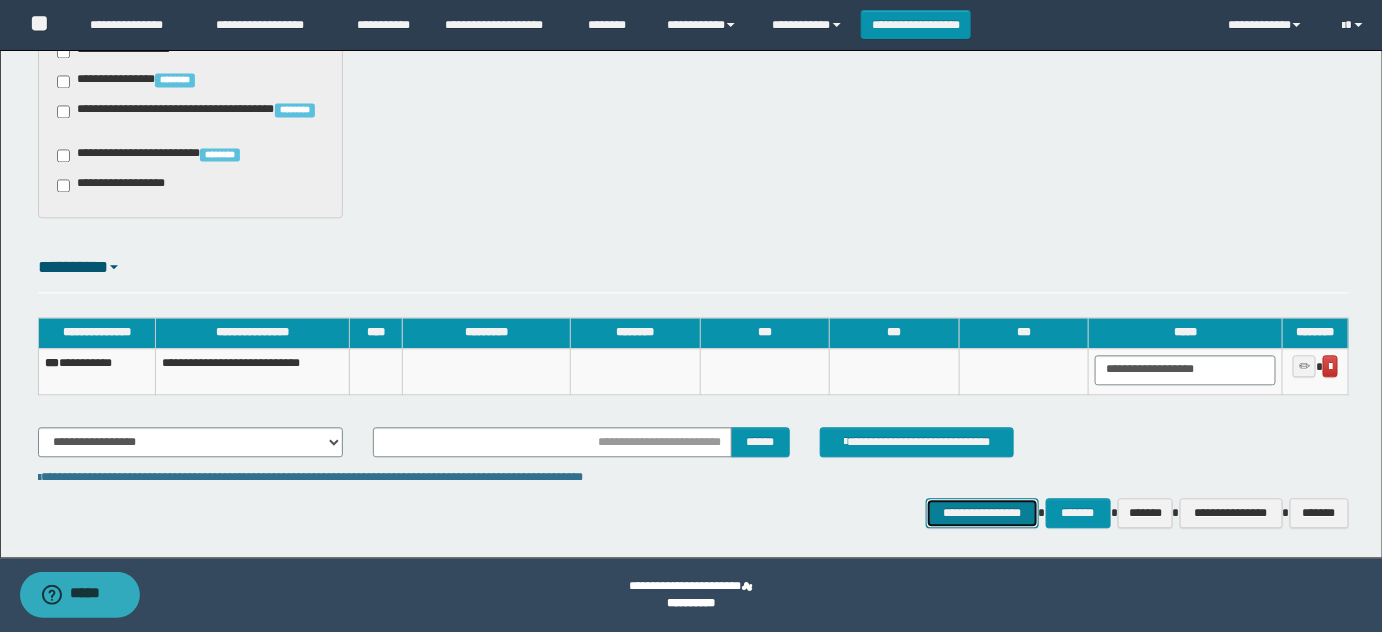 click on "**********" at bounding box center (982, 512) 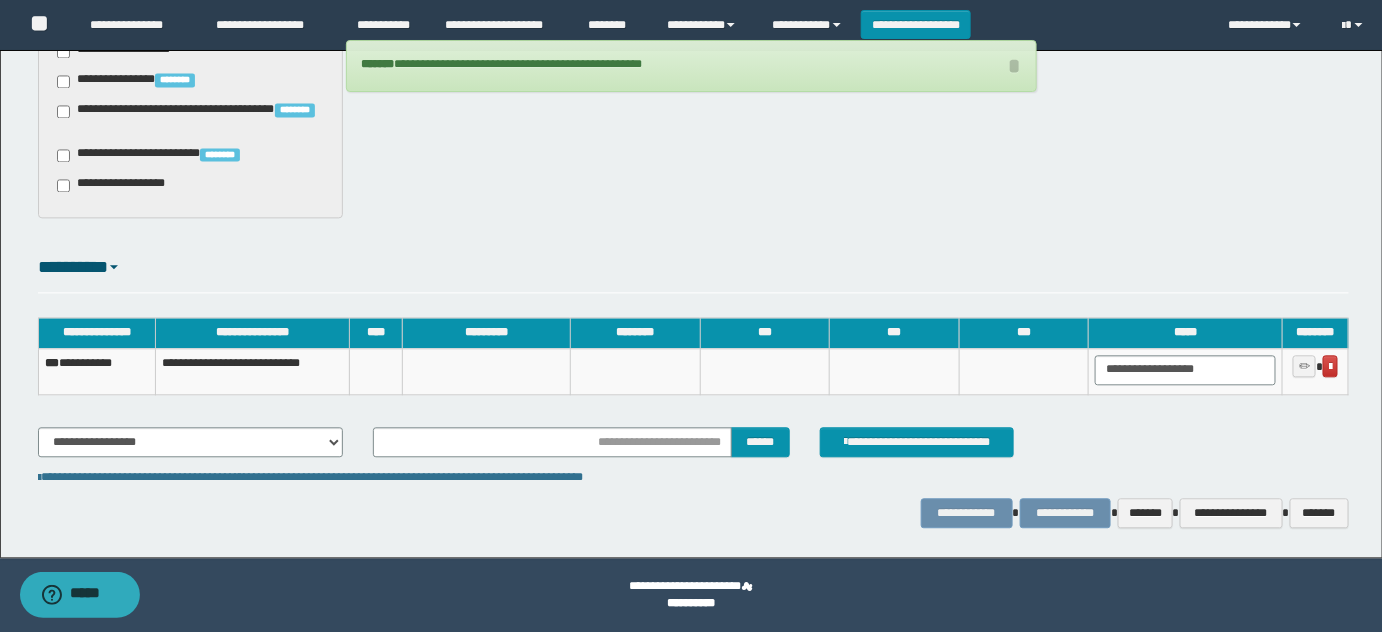 click on "**********" at bounding box center [96, 371] 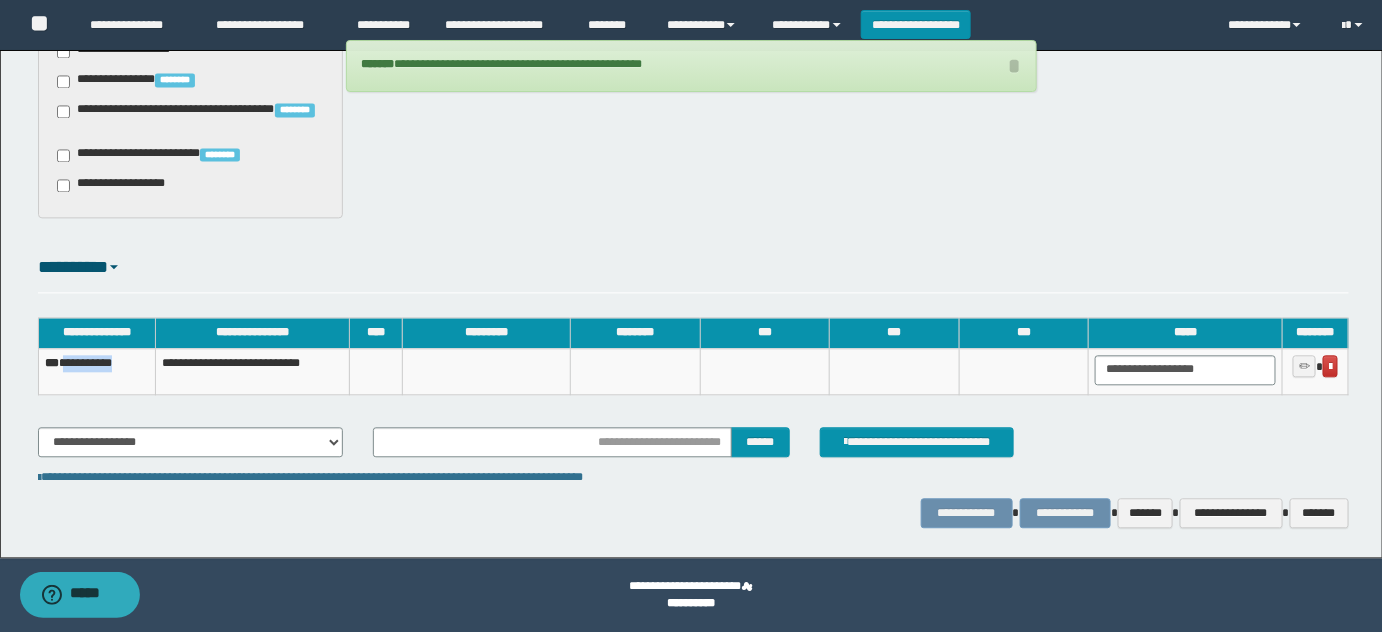 click on "**********" at bounding box center (96, 371) 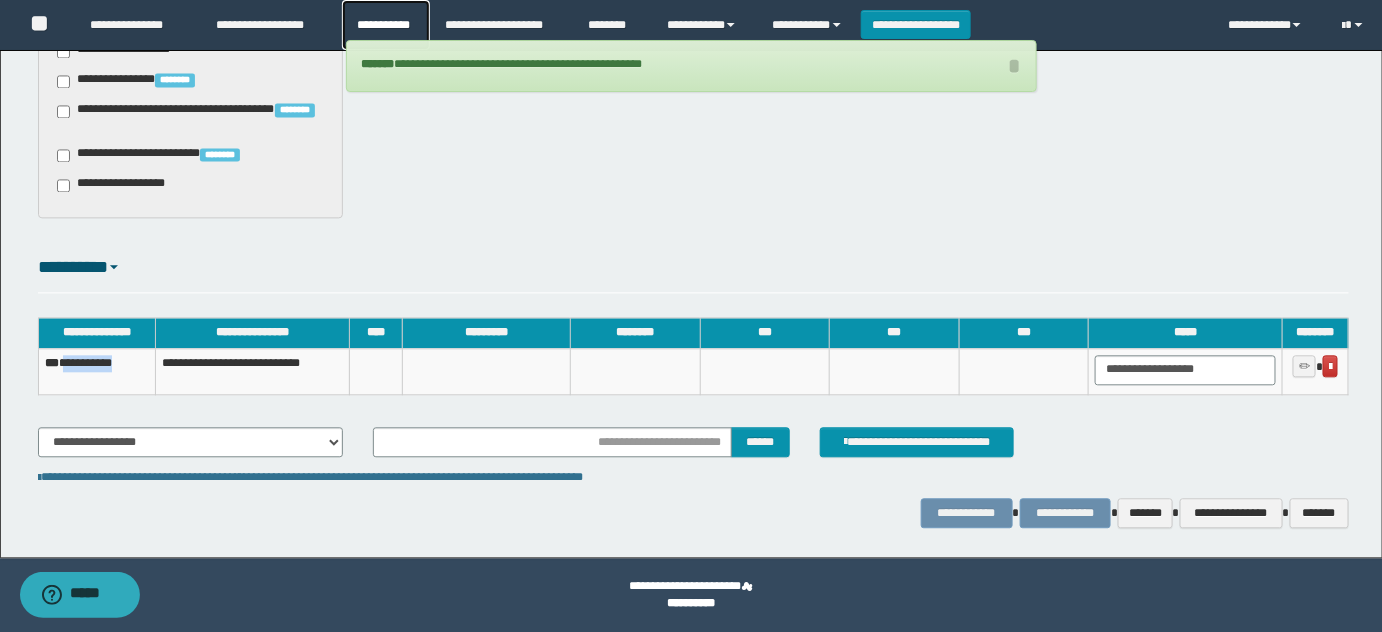 click on "**********" at bounding box center [386, 25] 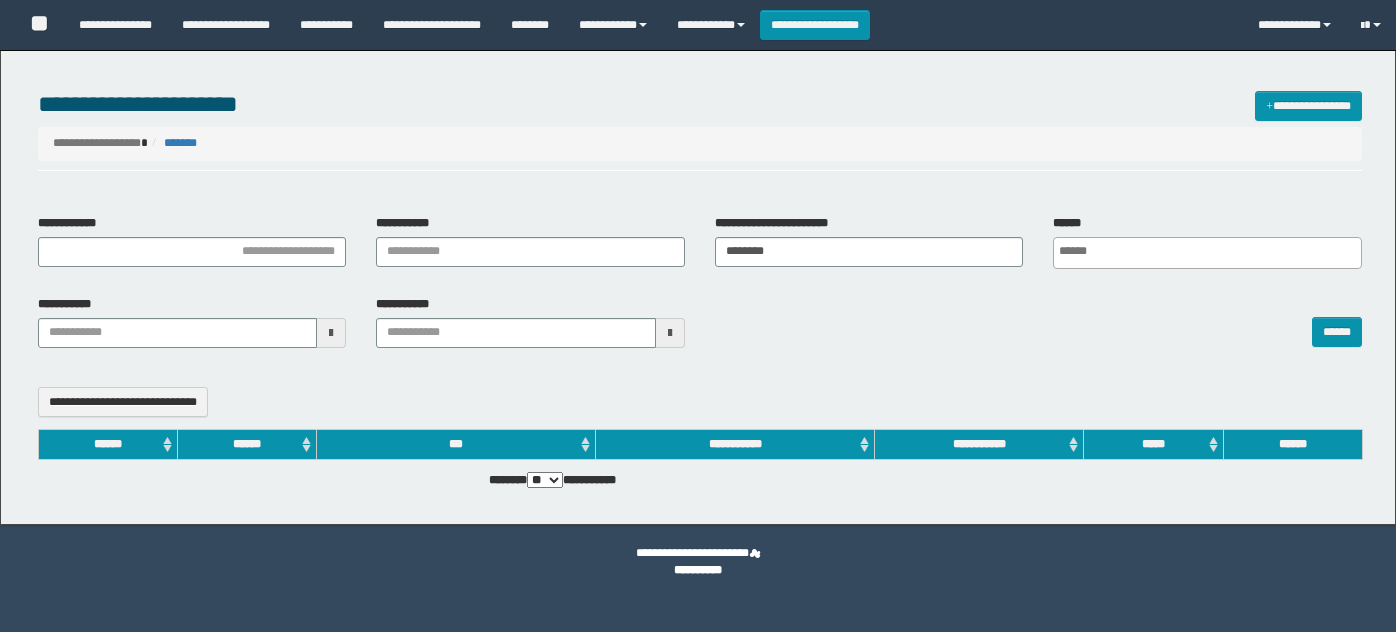 select 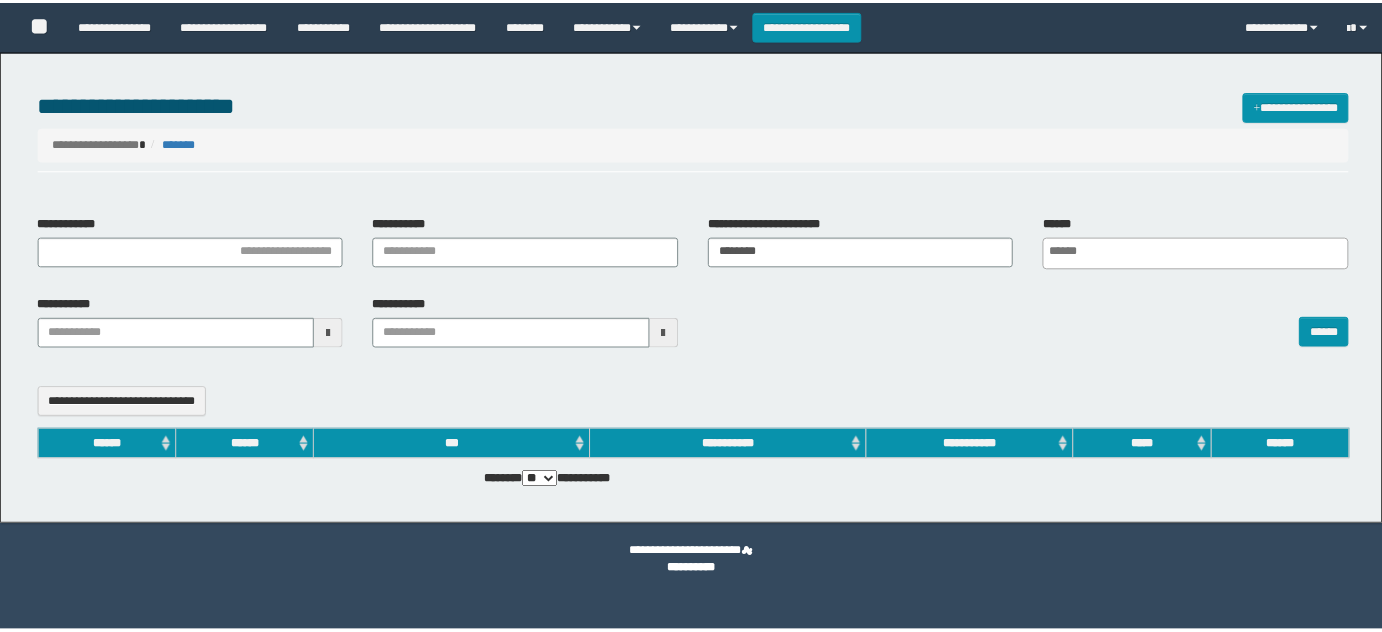 scroll, scrollTop: 0, scrollLeft: 0, axis: both 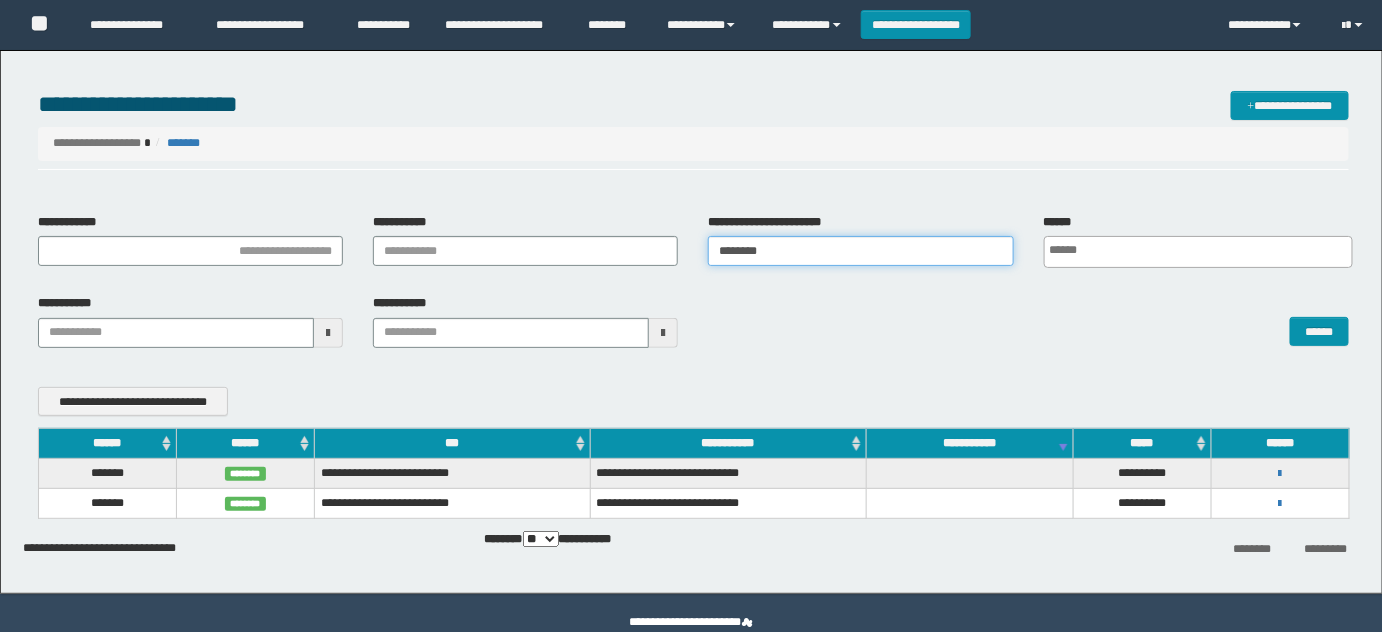 drag, startPoint x: 724, startPoint y: 251, endPoint x: 621, endPoint y: 250, distance: 103.00485 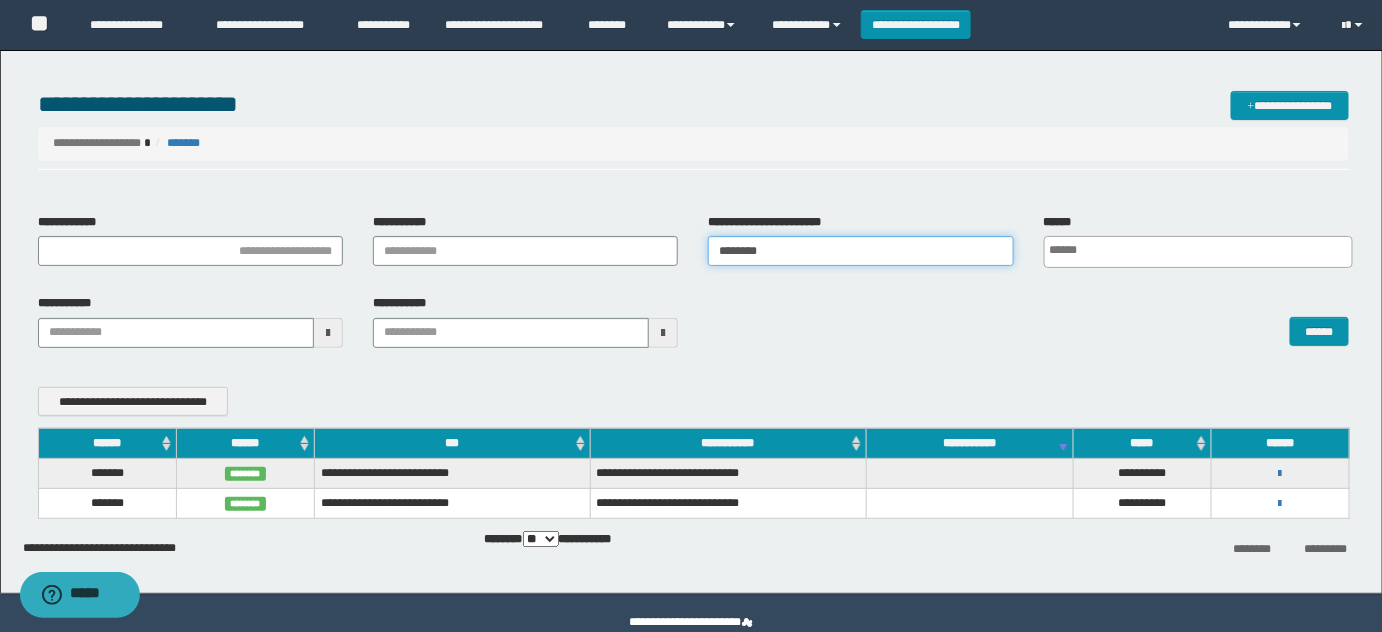 paste on "**" 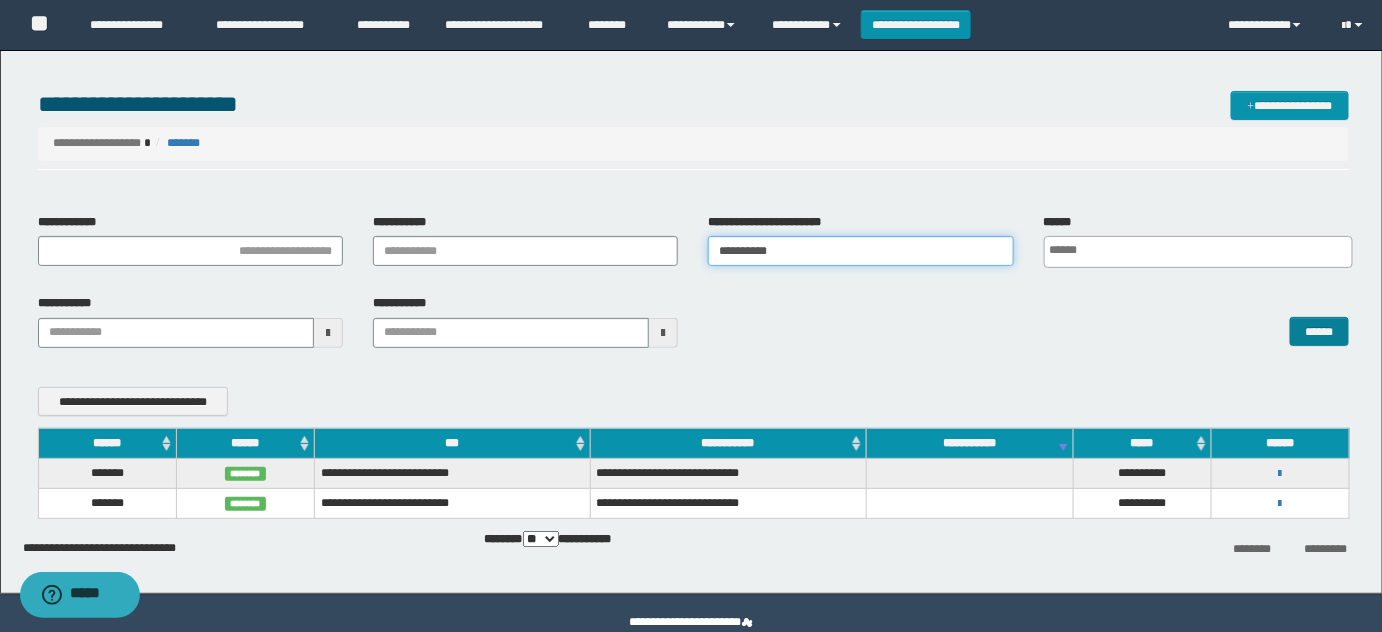 type on "**********" 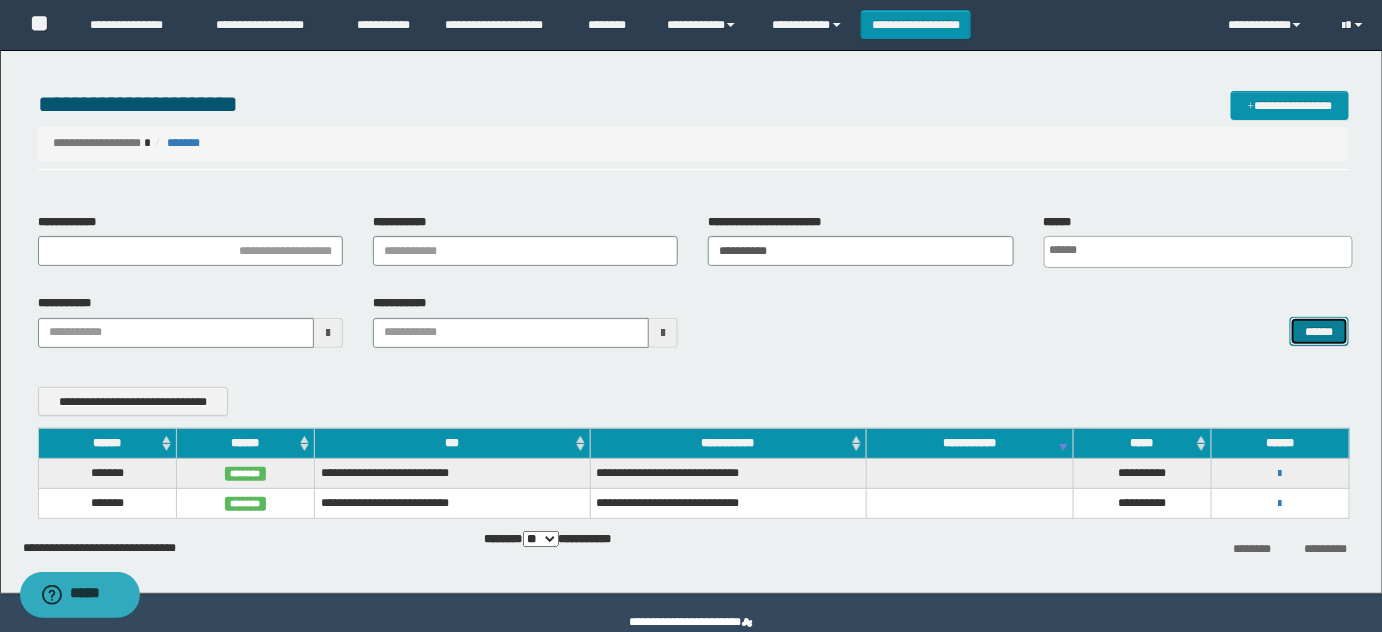 click on "******" at bounding box center (1319, 331) 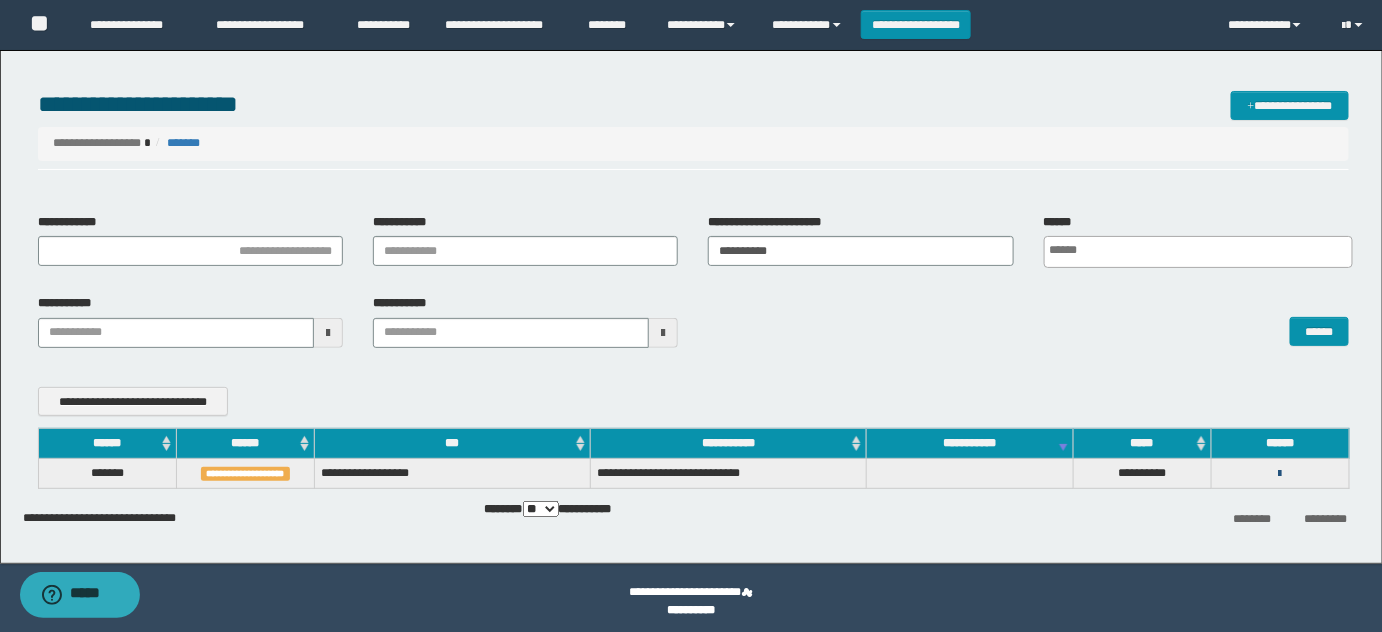 click at bounding box center (1280, 474) 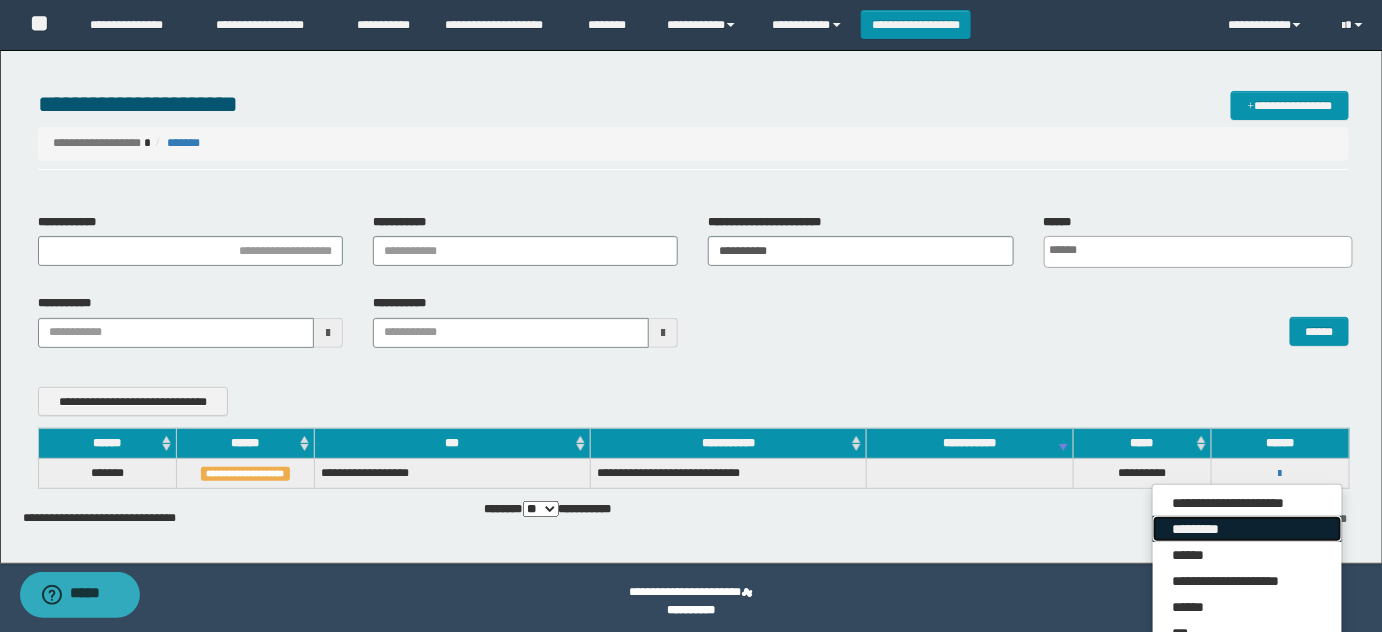 click on "*********" at bounding box center (1247, 529) 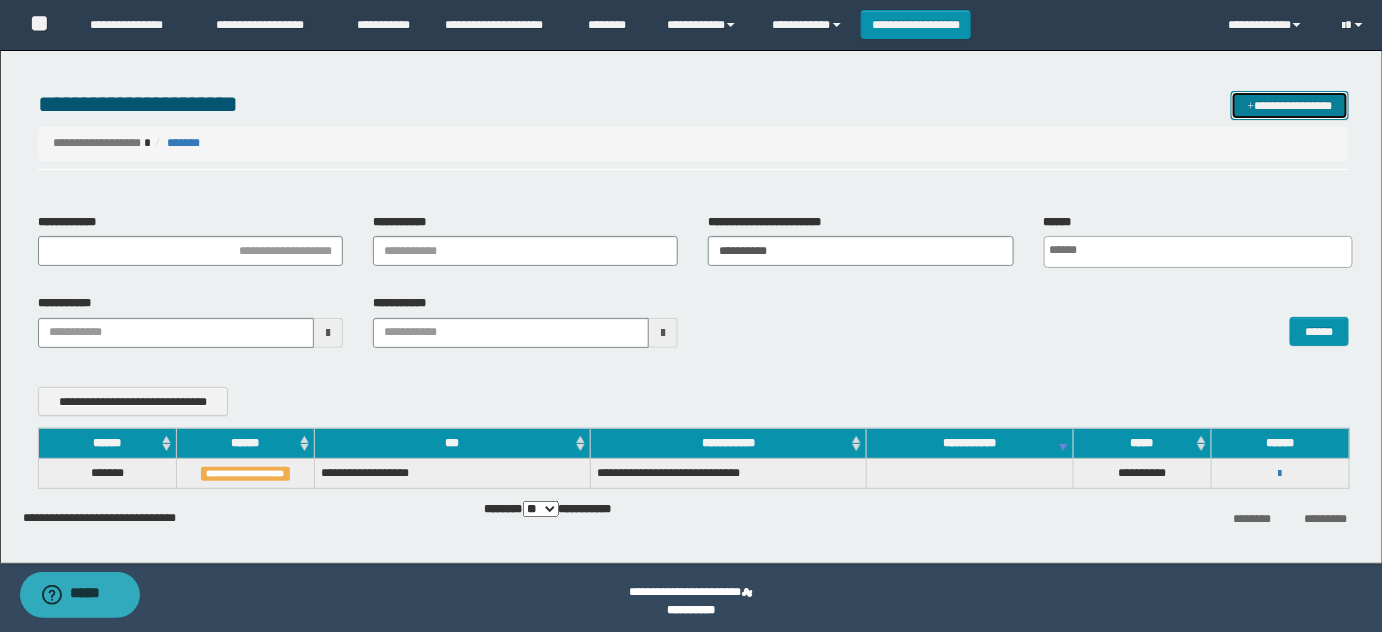 click on "**********" at bounding box center (1290, 105) 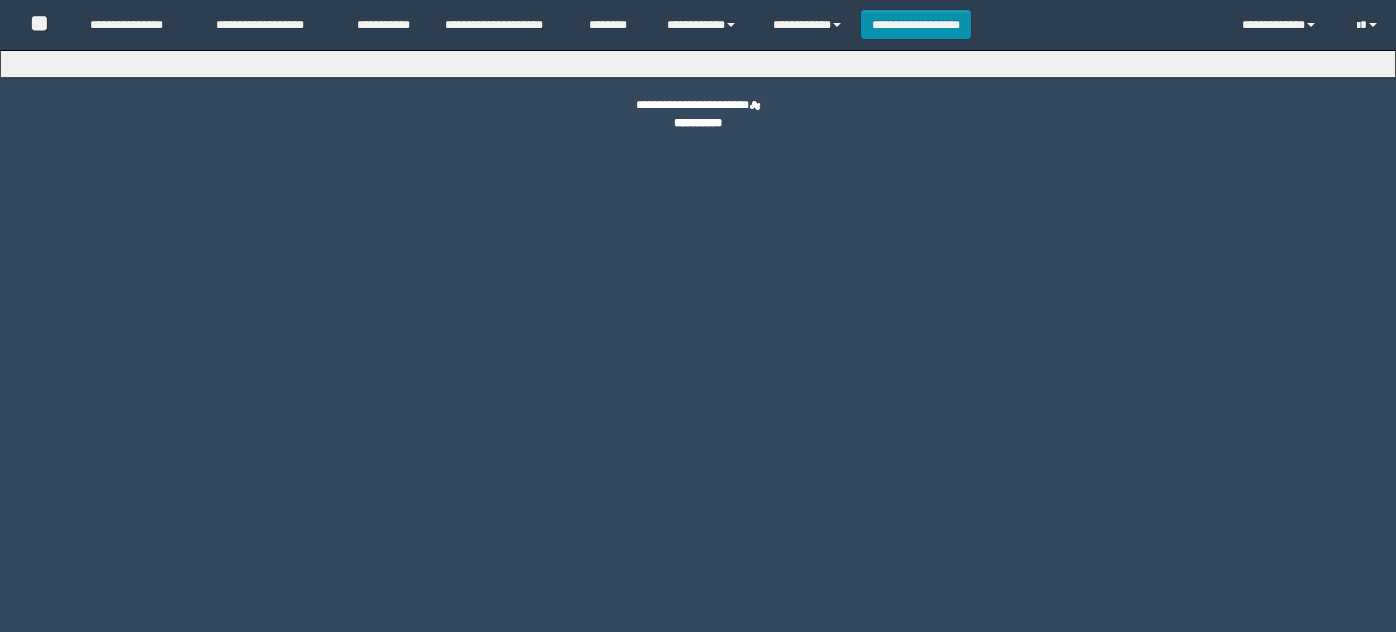 scroll, scrollTop: 0, scrollLeft: 0, axis: both 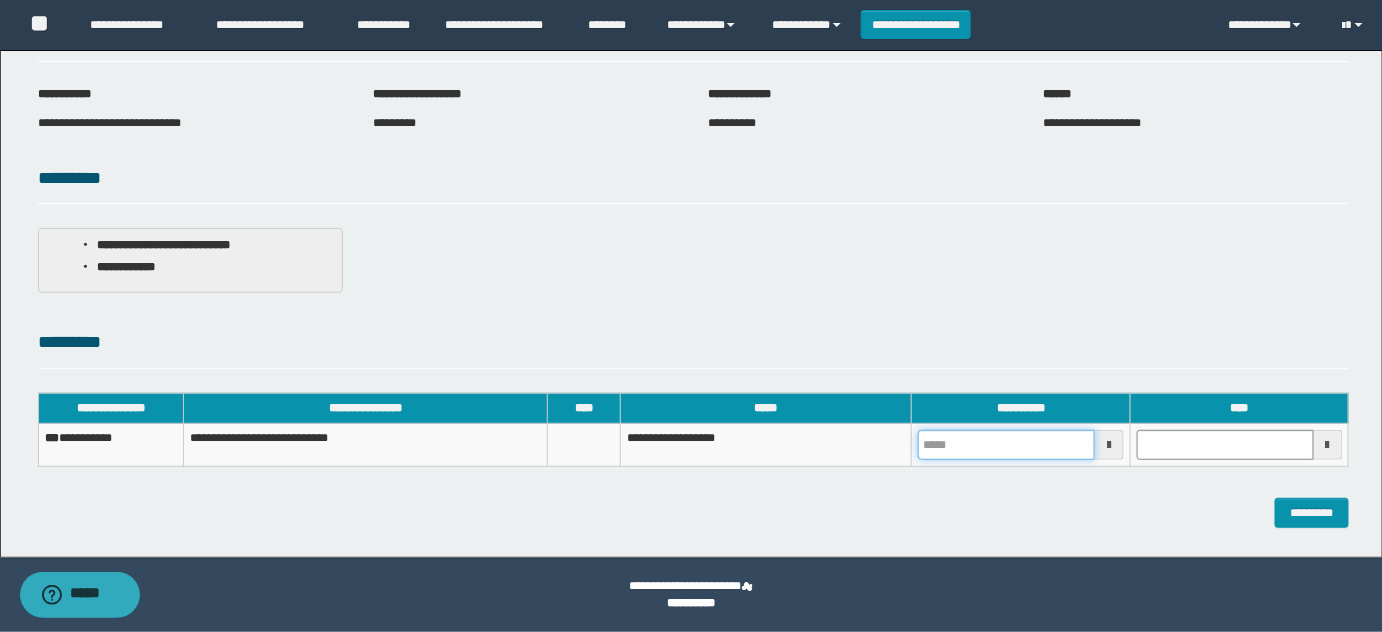 click at bounding box center [1006, 445] 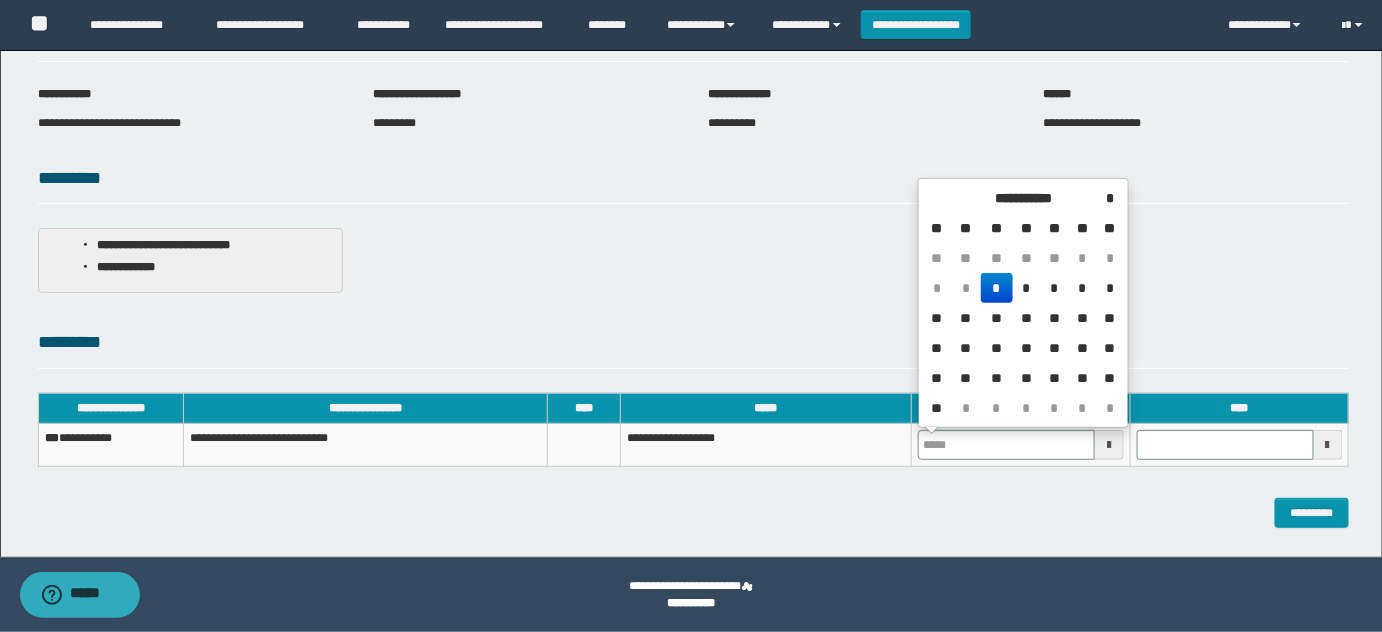 click on "*" at bounding box center (997, 288) 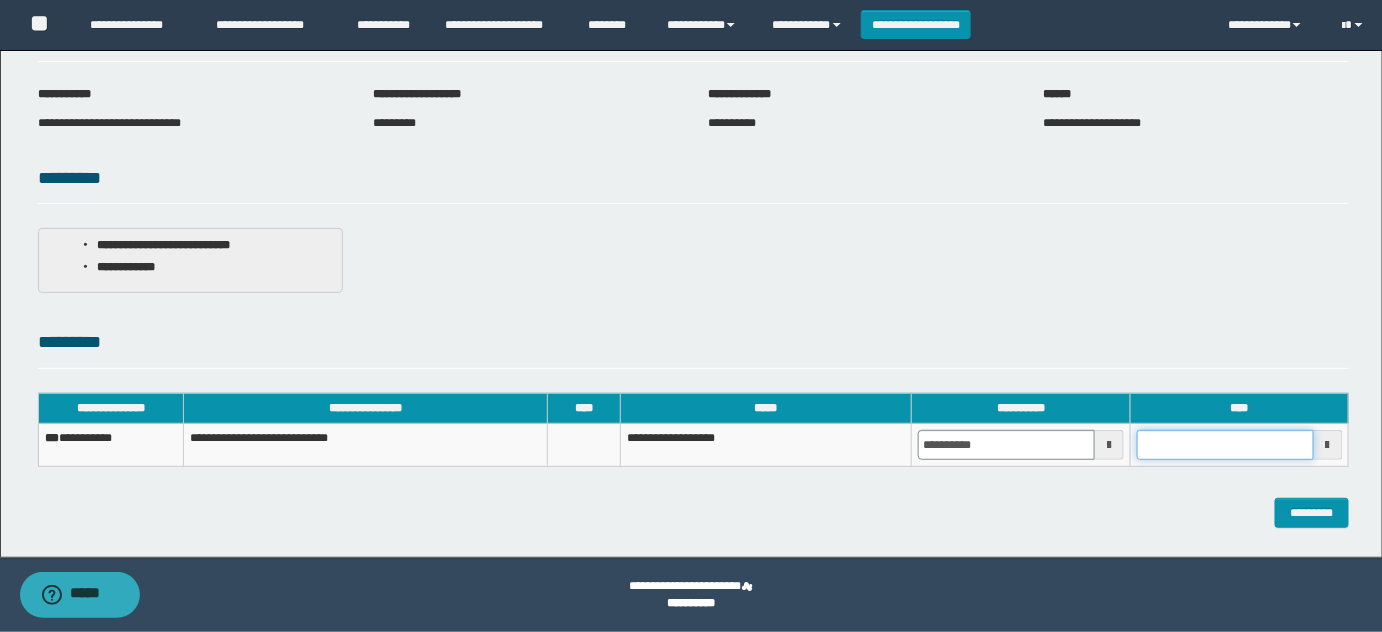 click at bounding box center (1225, 445) 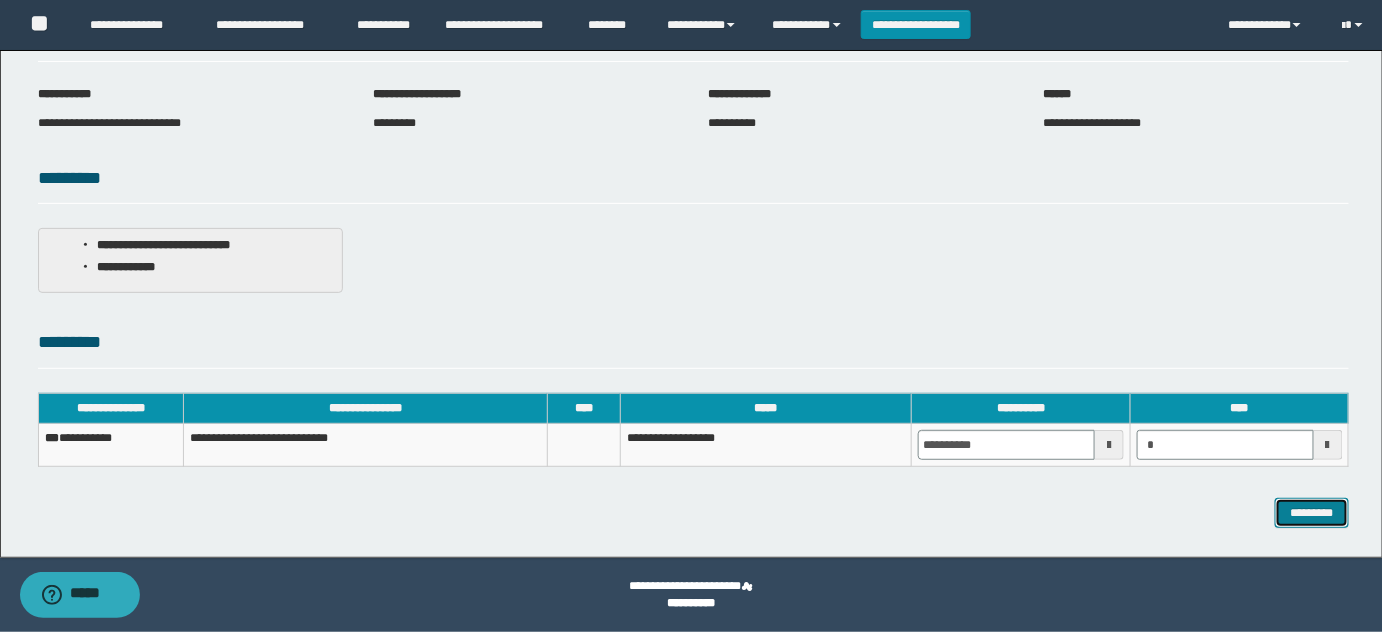 type on "*******" 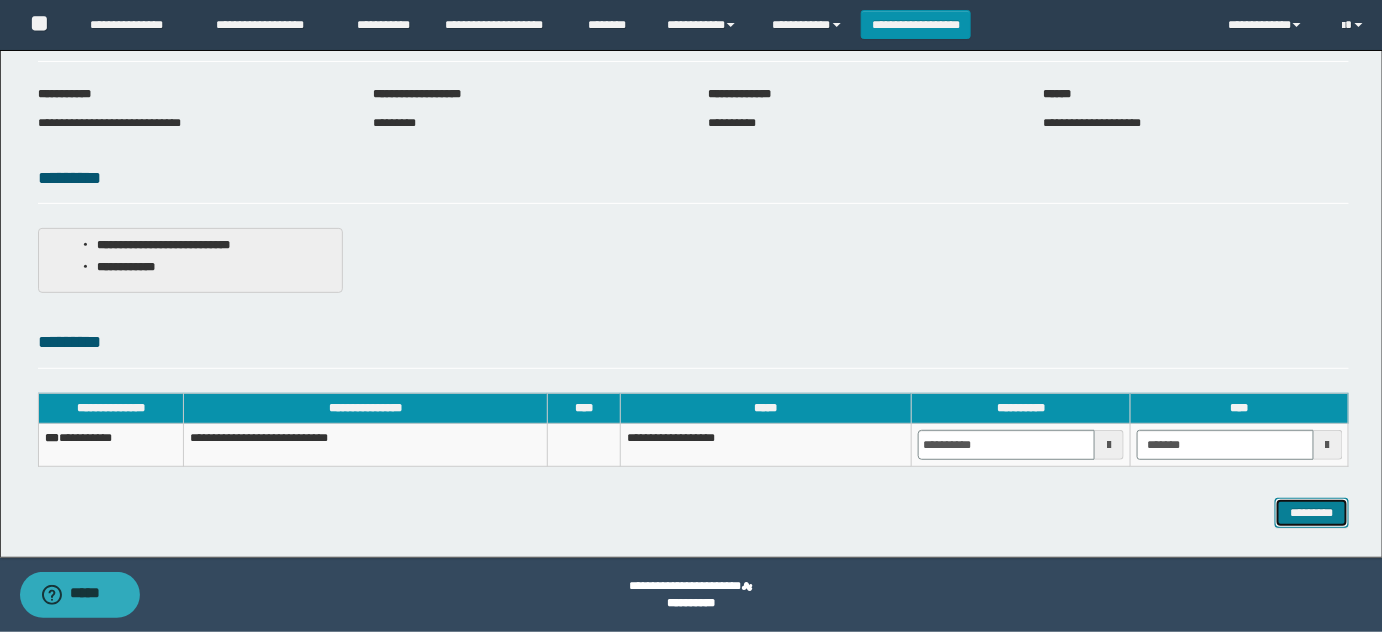 click on "*********" at bounding box center (1312, 512) 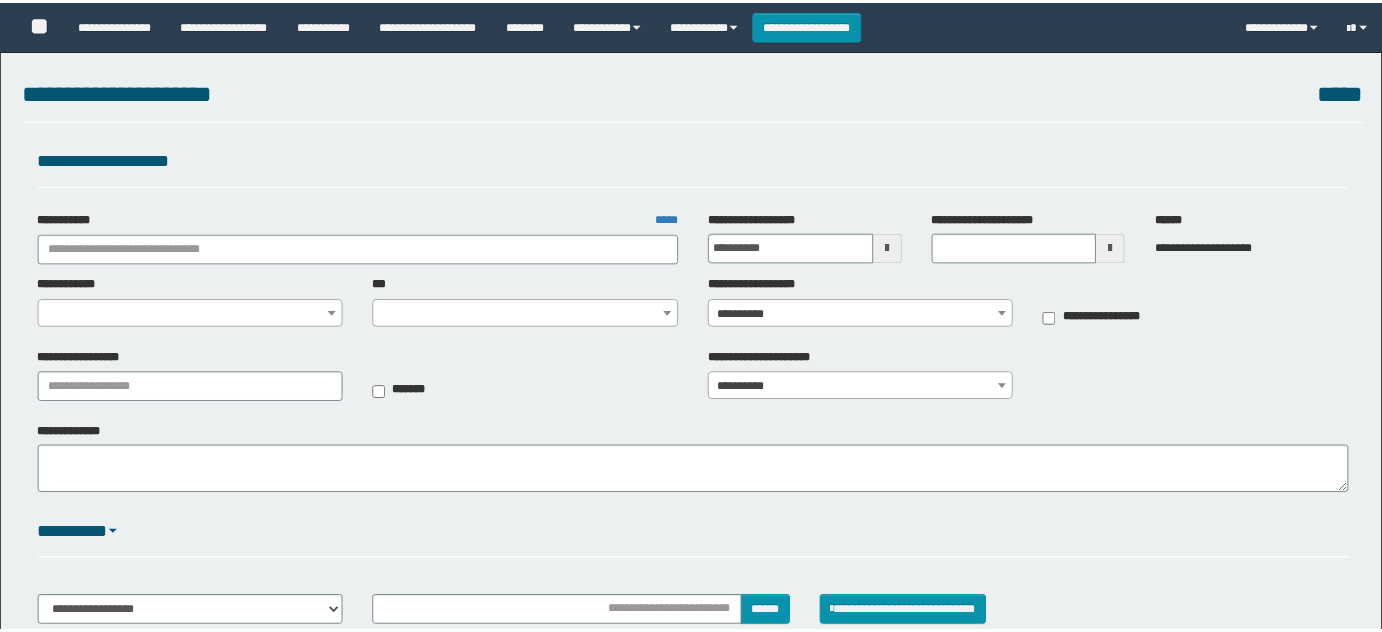 scroll, scrollTop: 0, scrollLeft: 0, axis: both 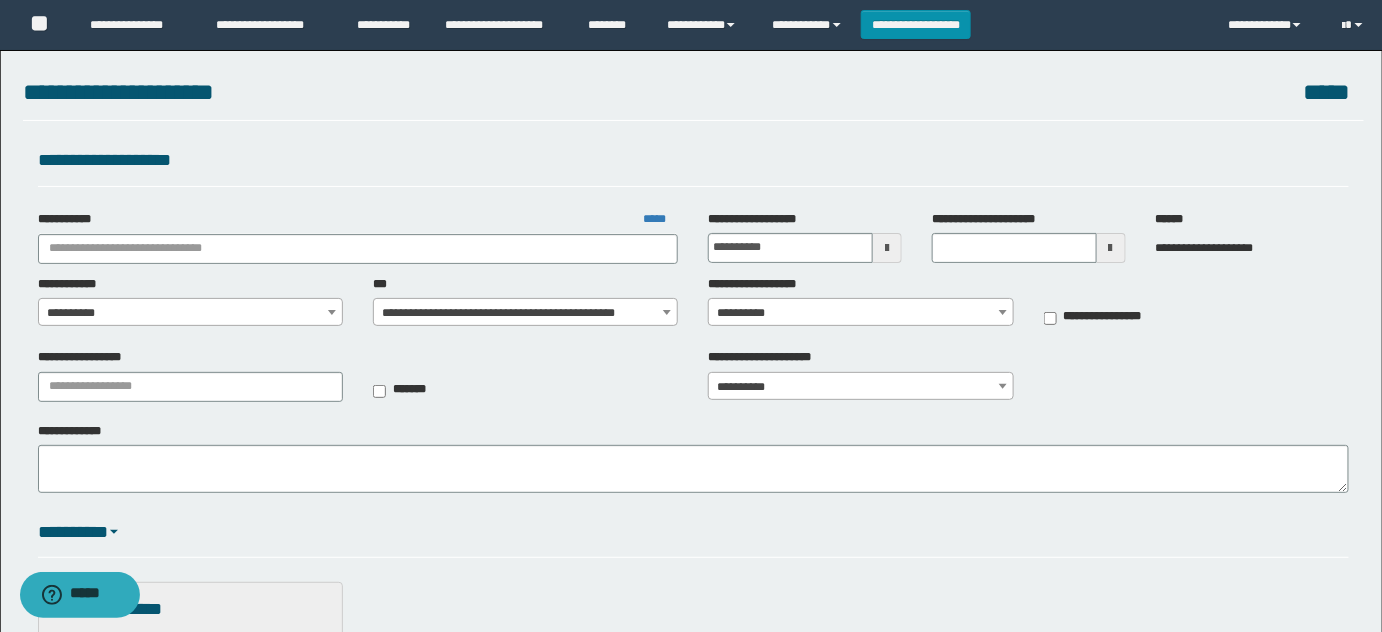 click on "**********" at bounding box center [691, 875] 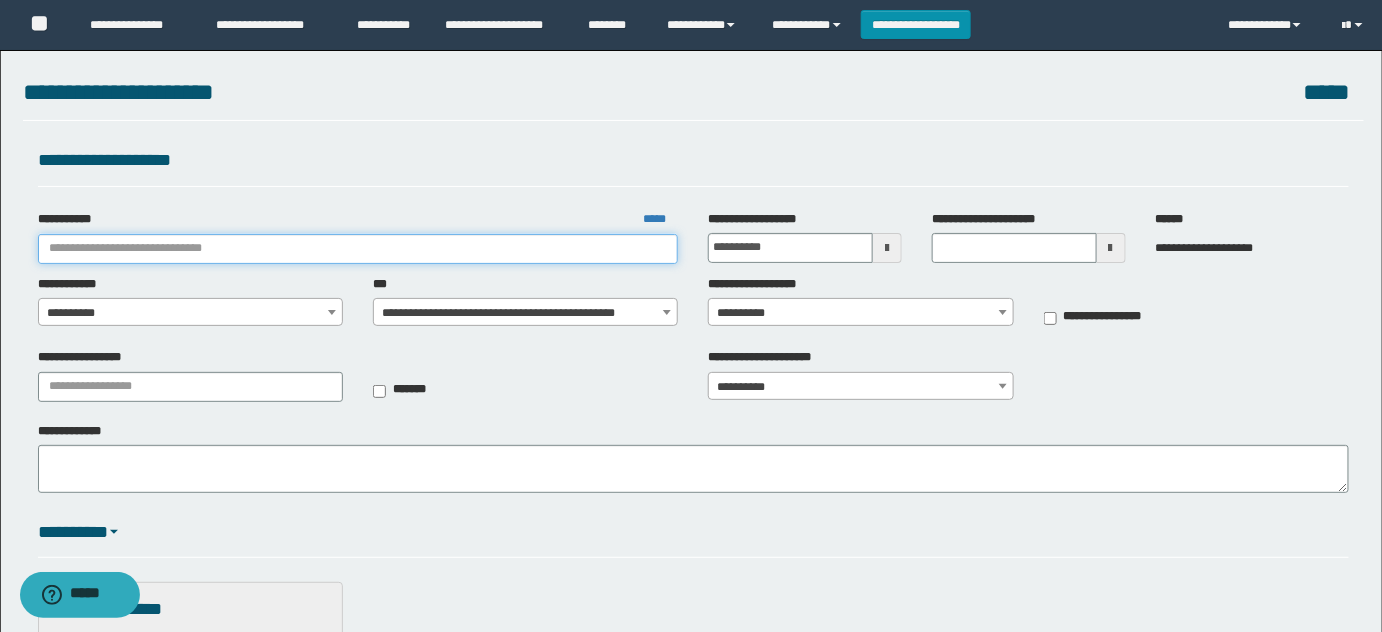 click on "**********" at bounding box center [358, 249] 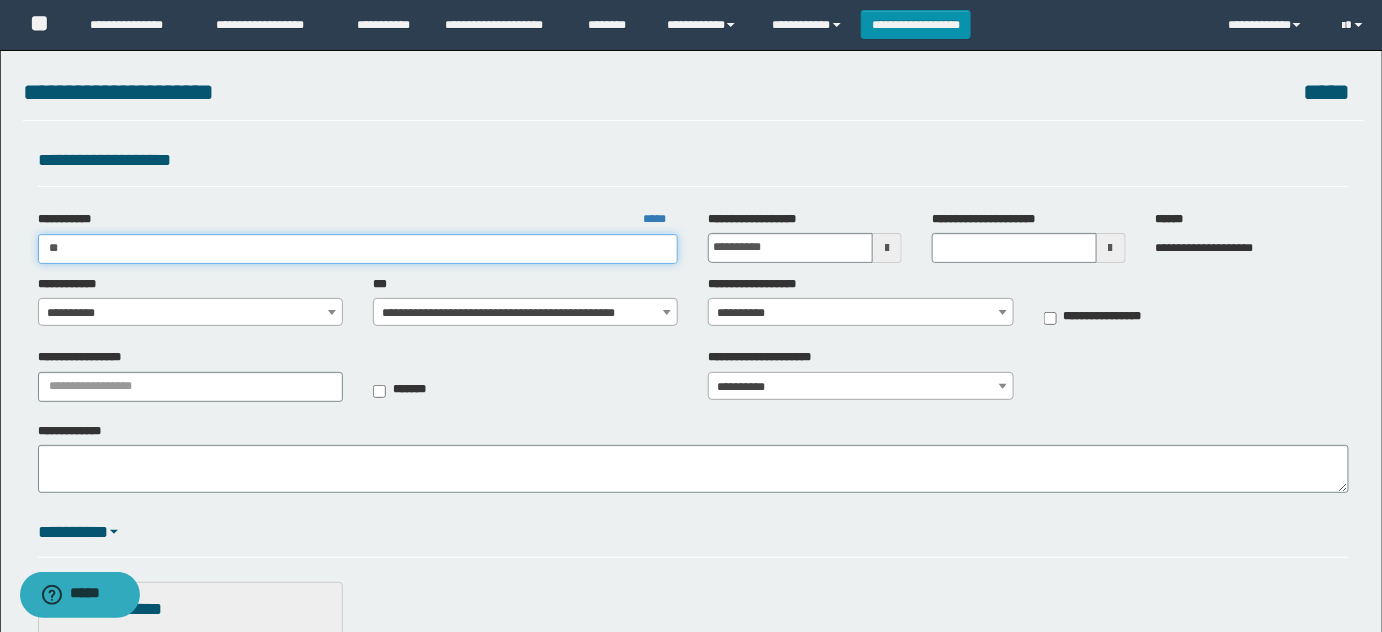 type on "***" 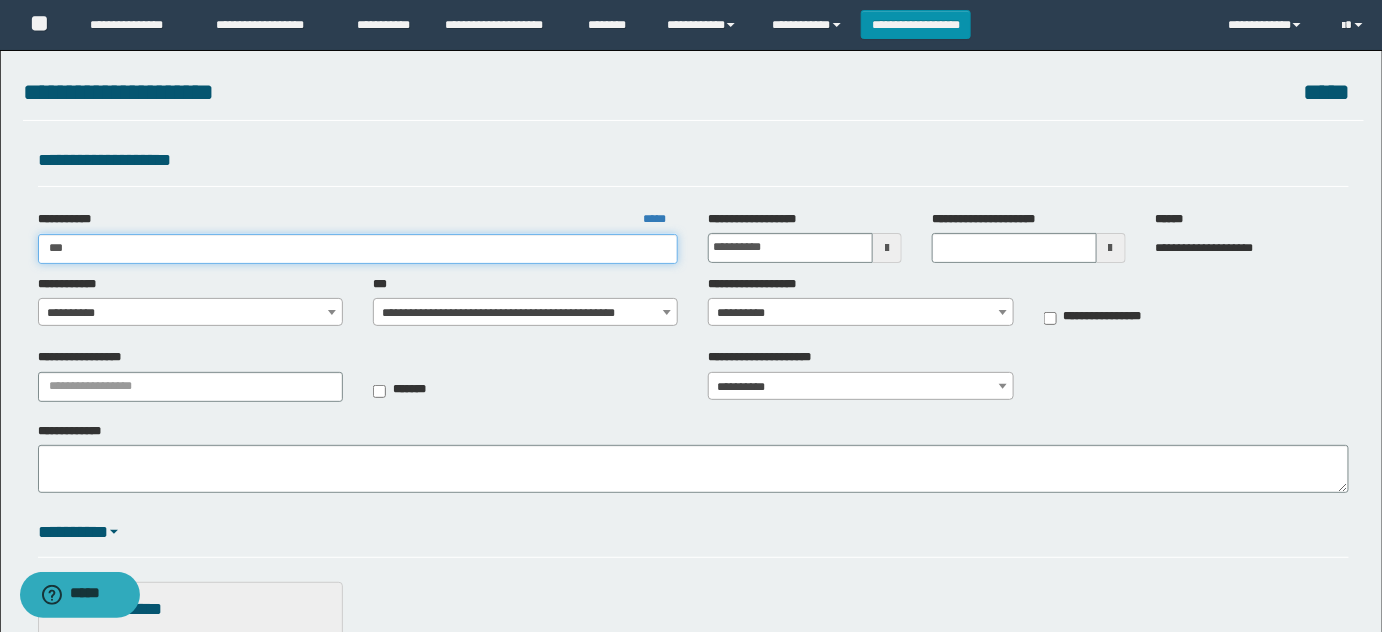 type on "***" 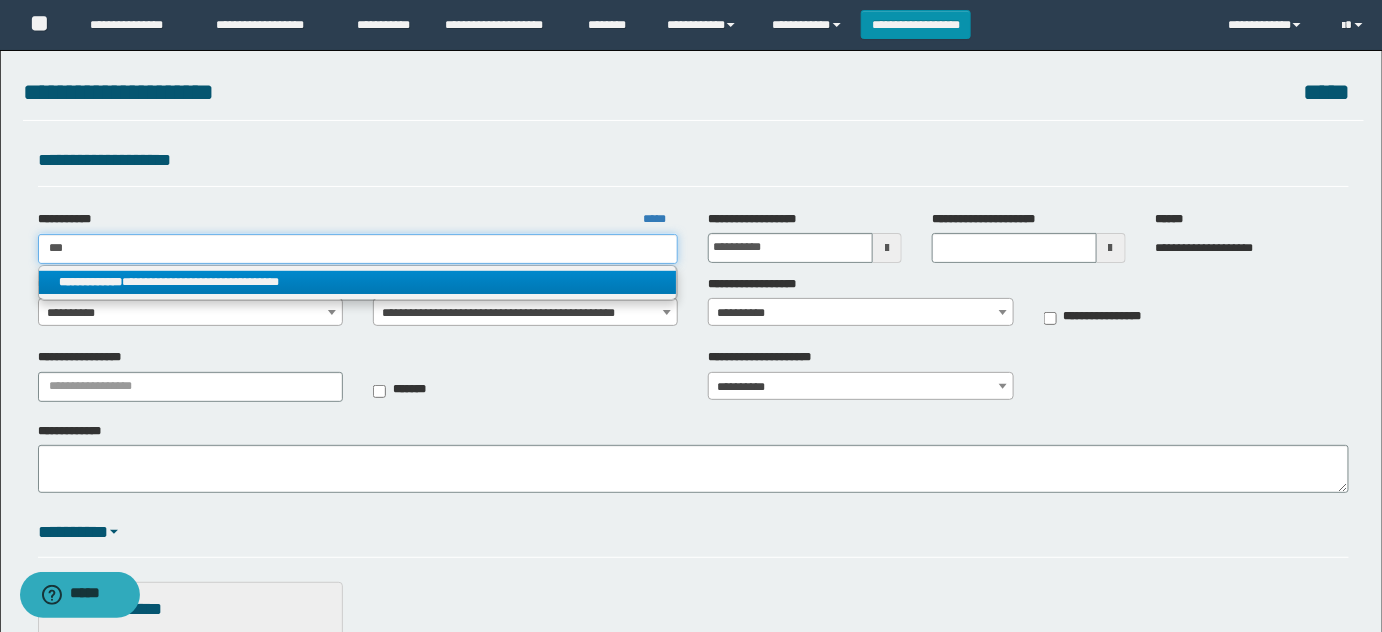 type on "***" 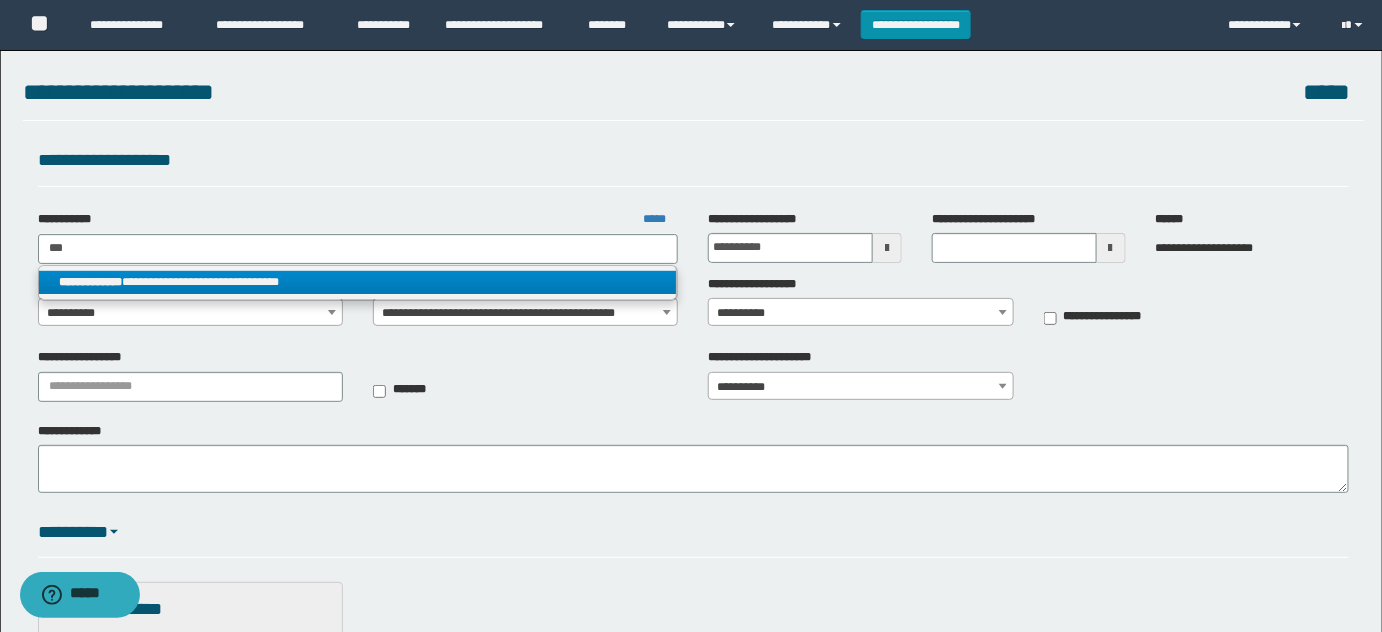 click on "**********" at bounding box center (358, 282) 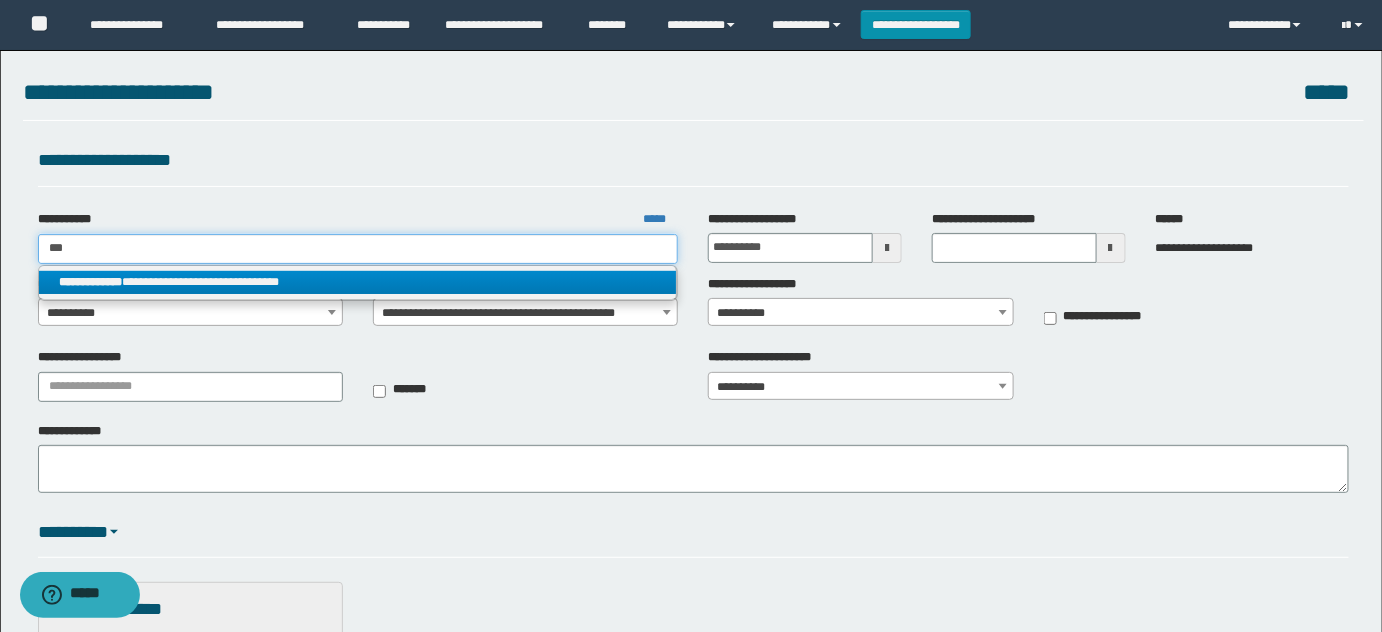 type 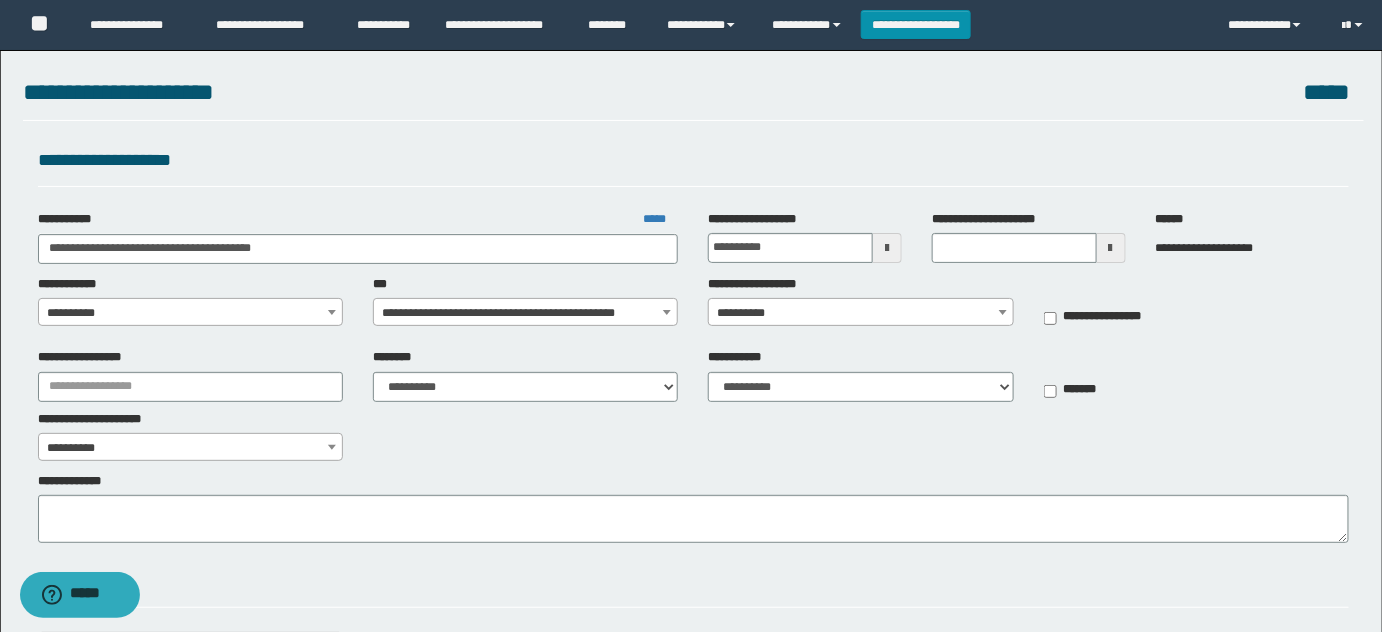 click on "**********" at bounding box center (191, 313) 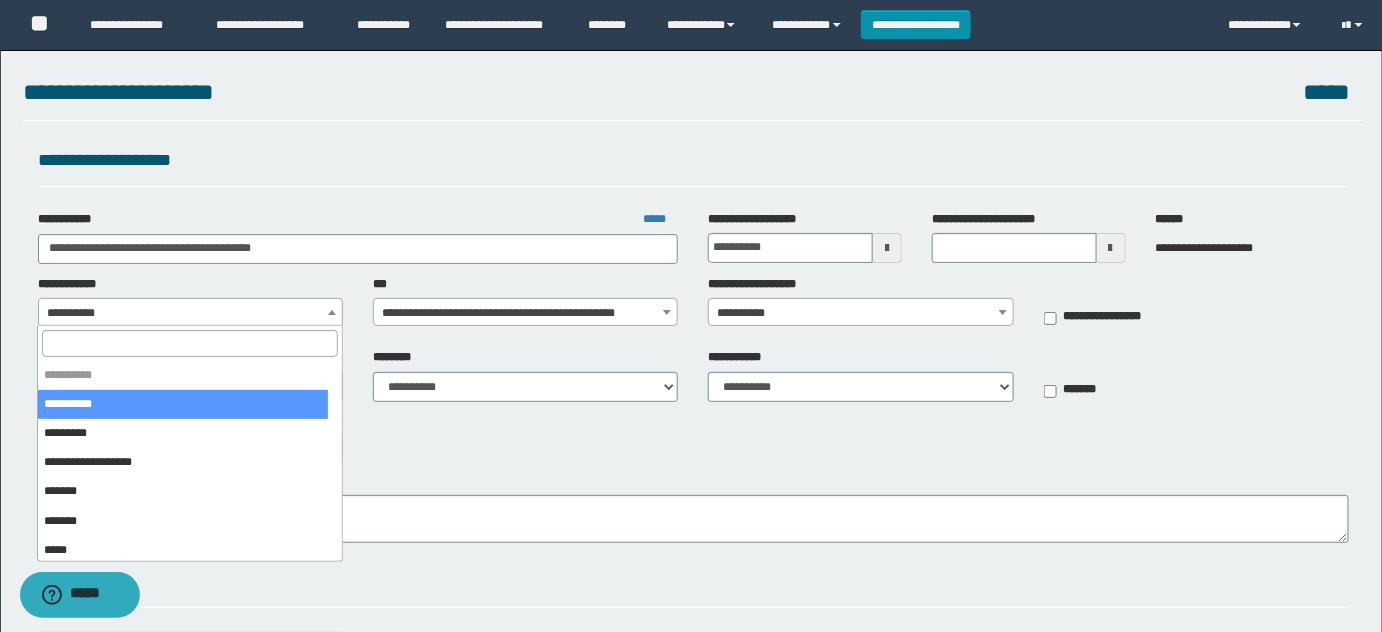 click on "**********" at bounding box center [191, 313] 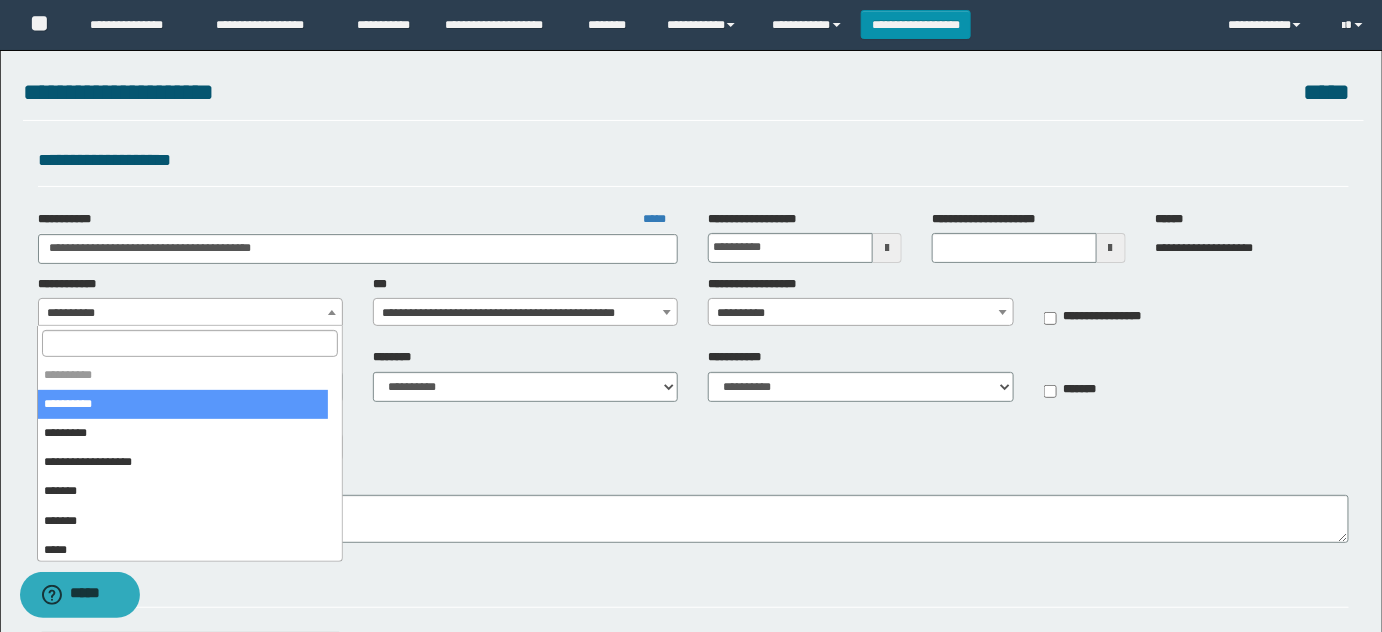 click on "**********" at bounding box center (191, 313) 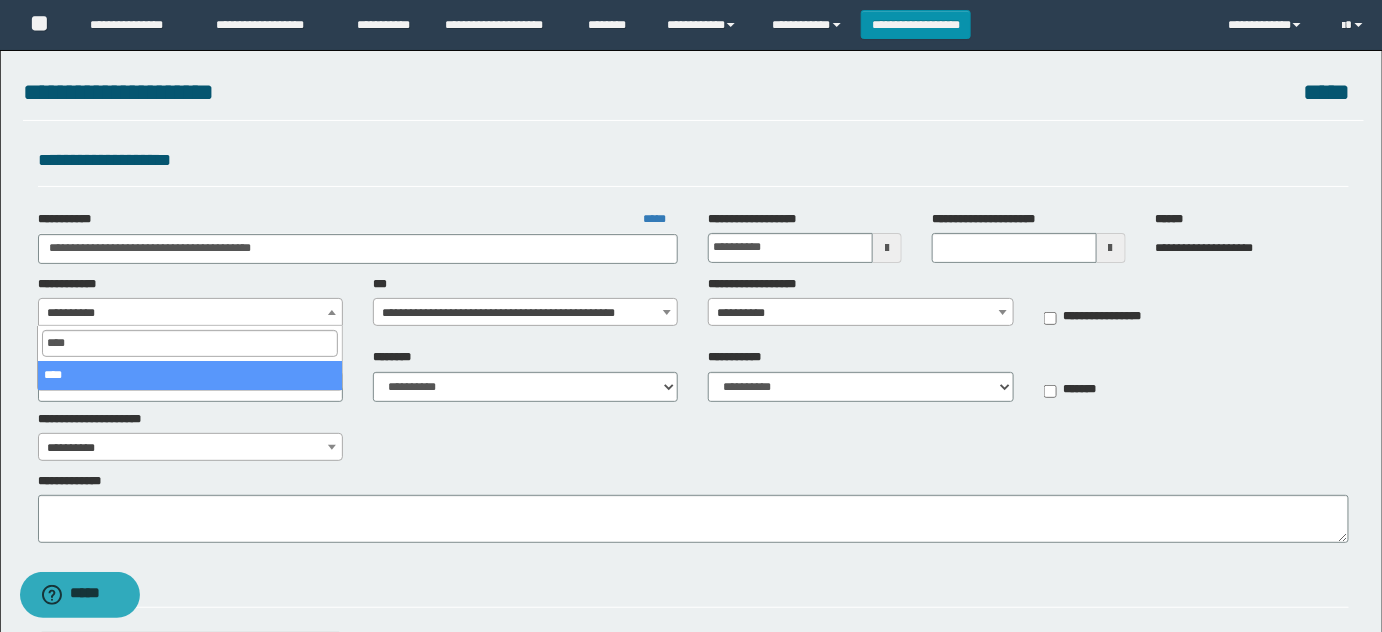 type on "****" 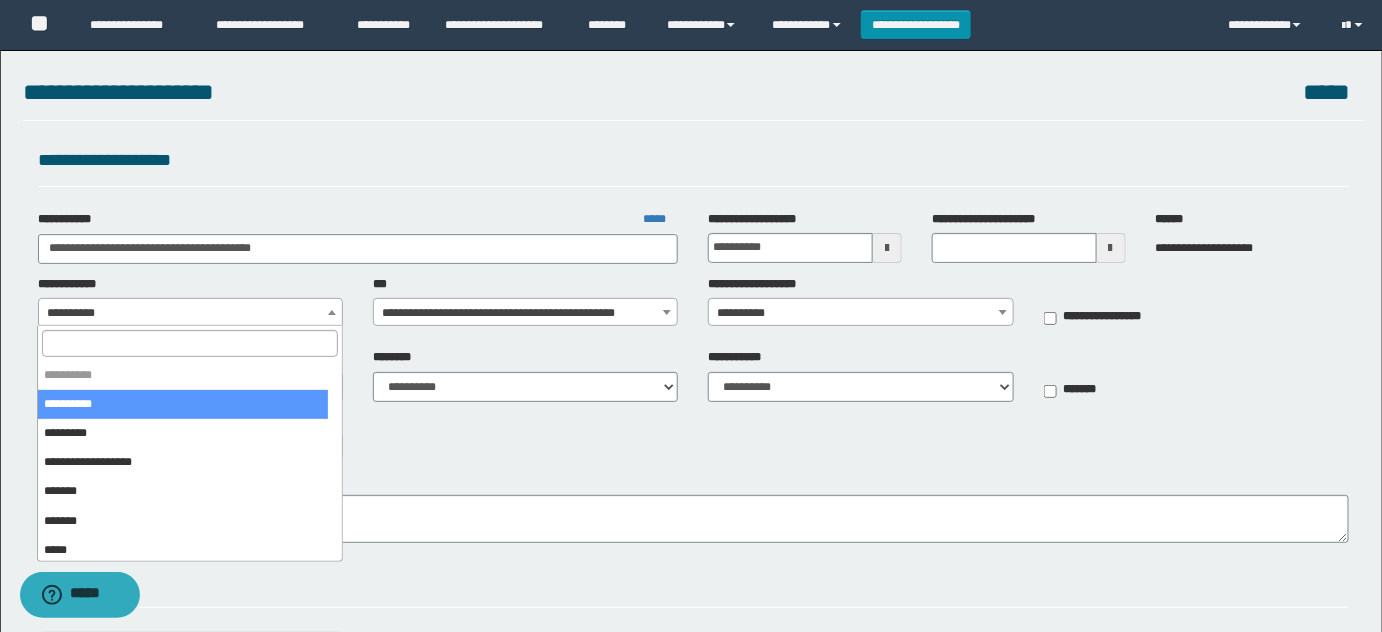 select on "**" 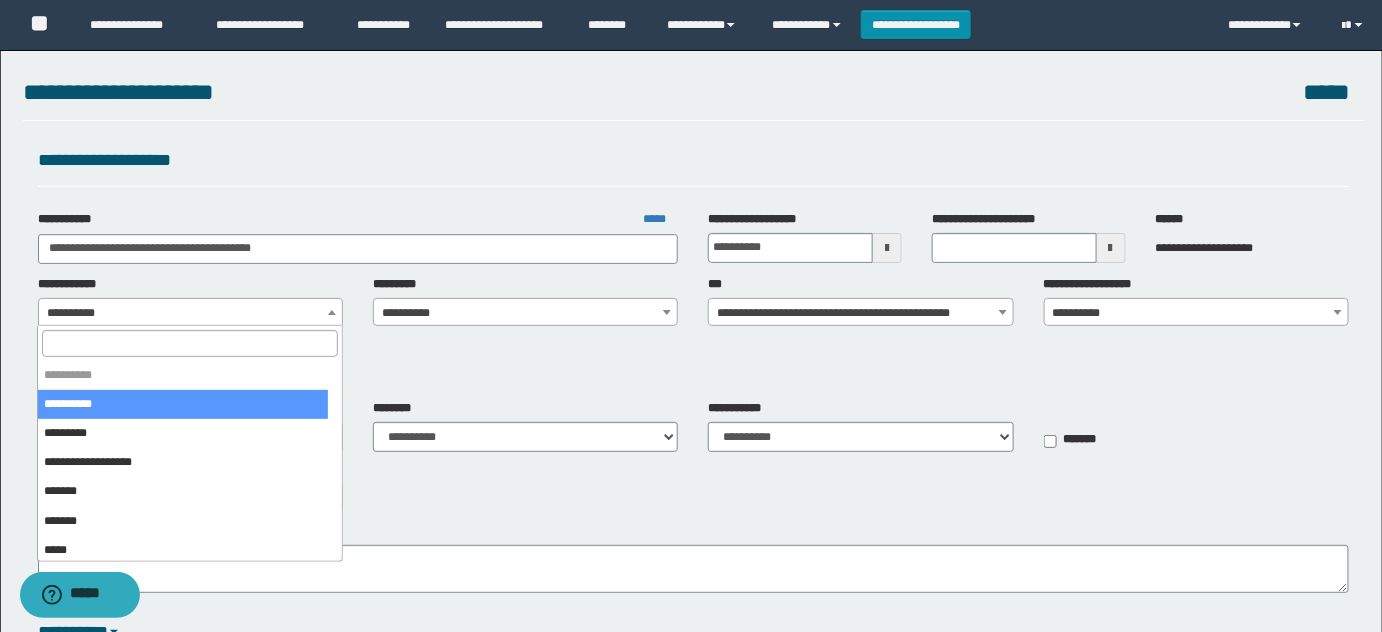 click at bounding box center (189, 343) 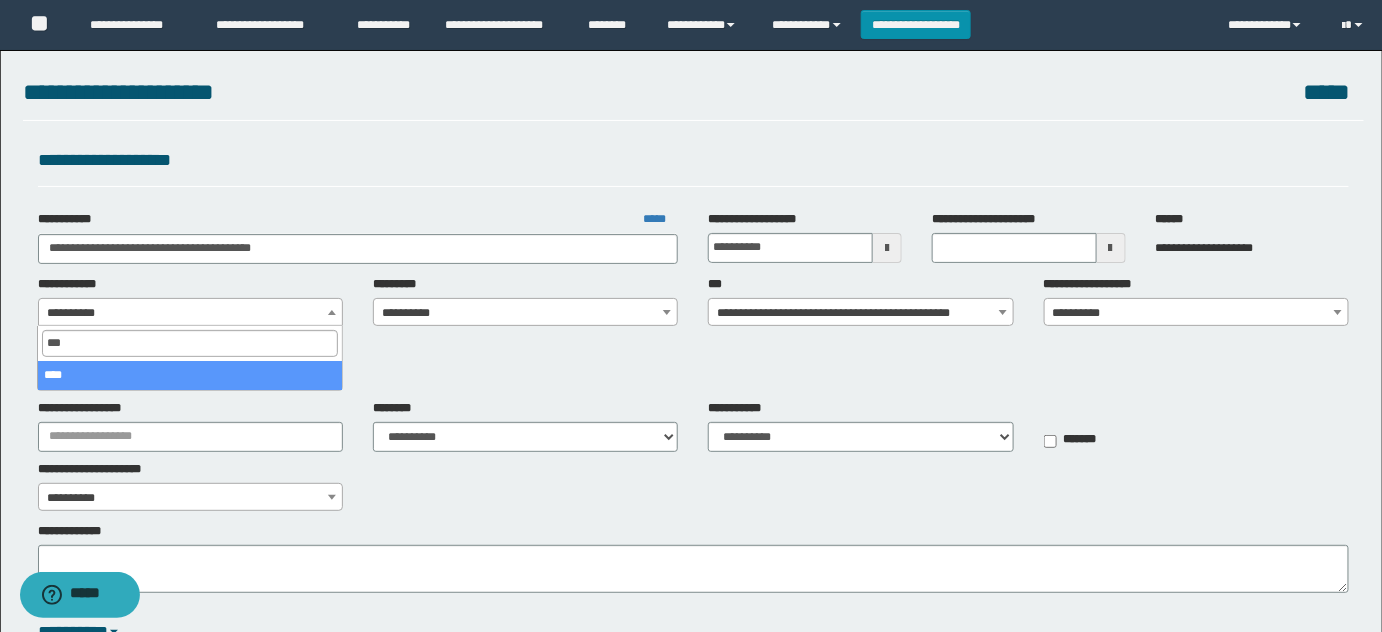 type on "****" 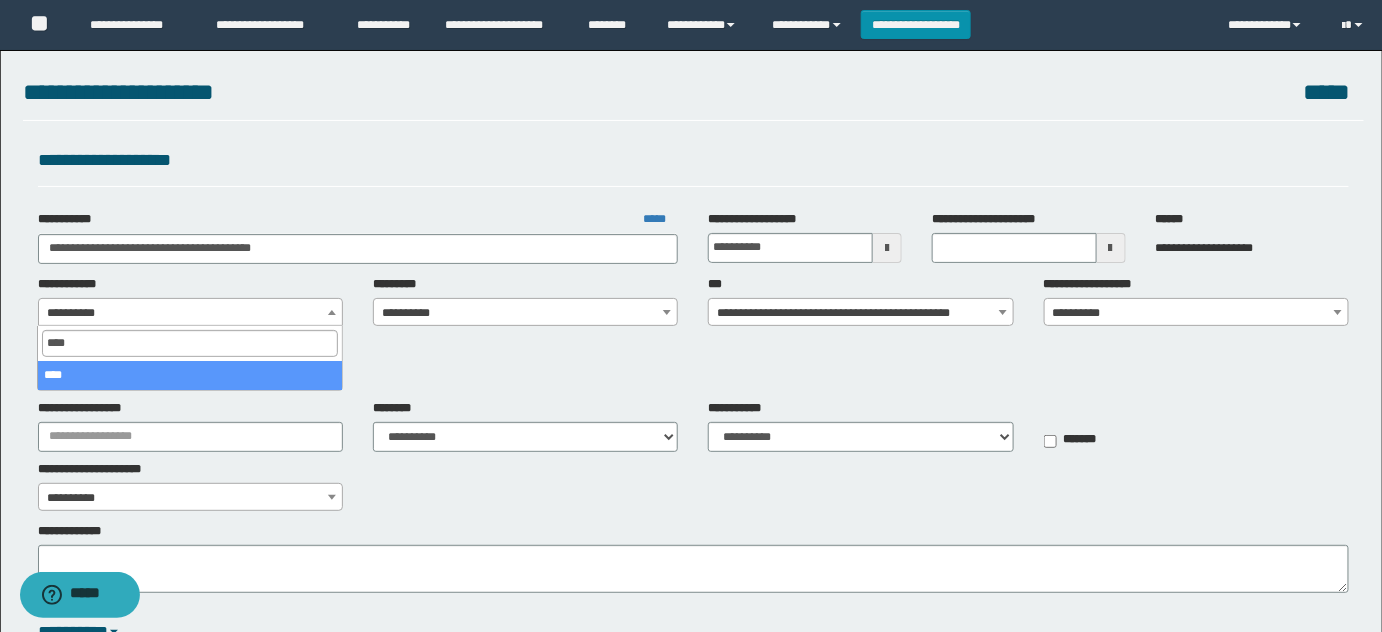 select on "**" 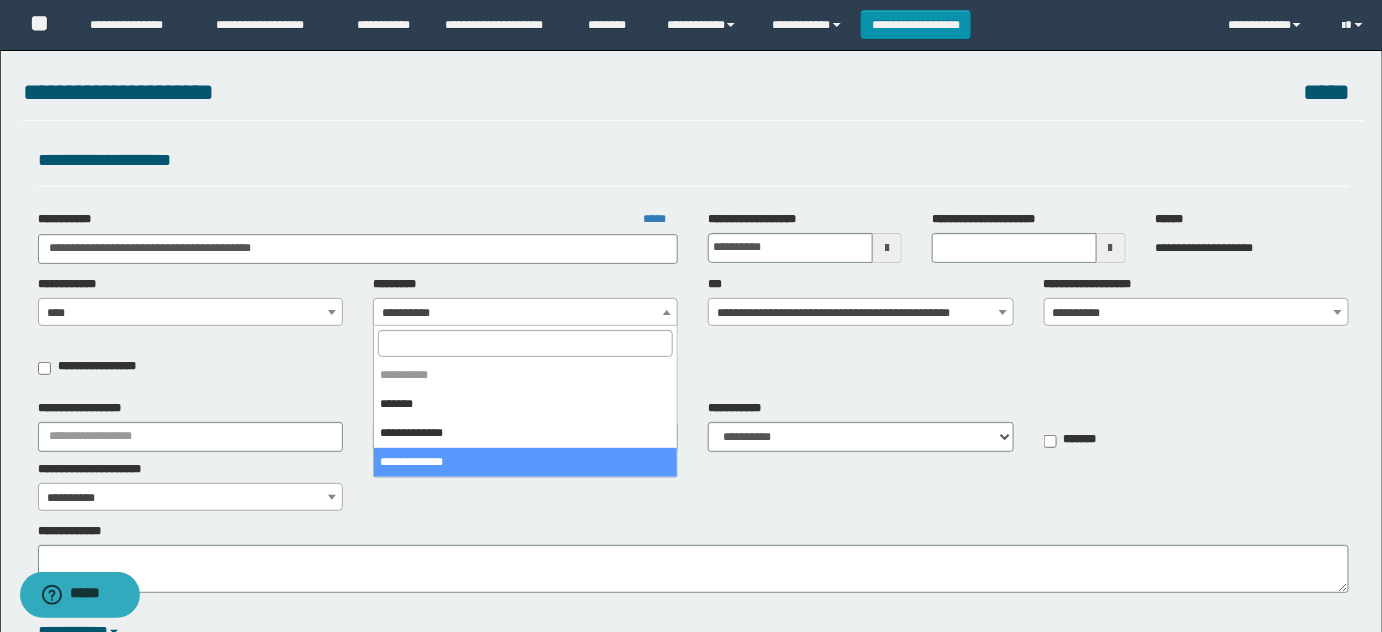 select on "****" 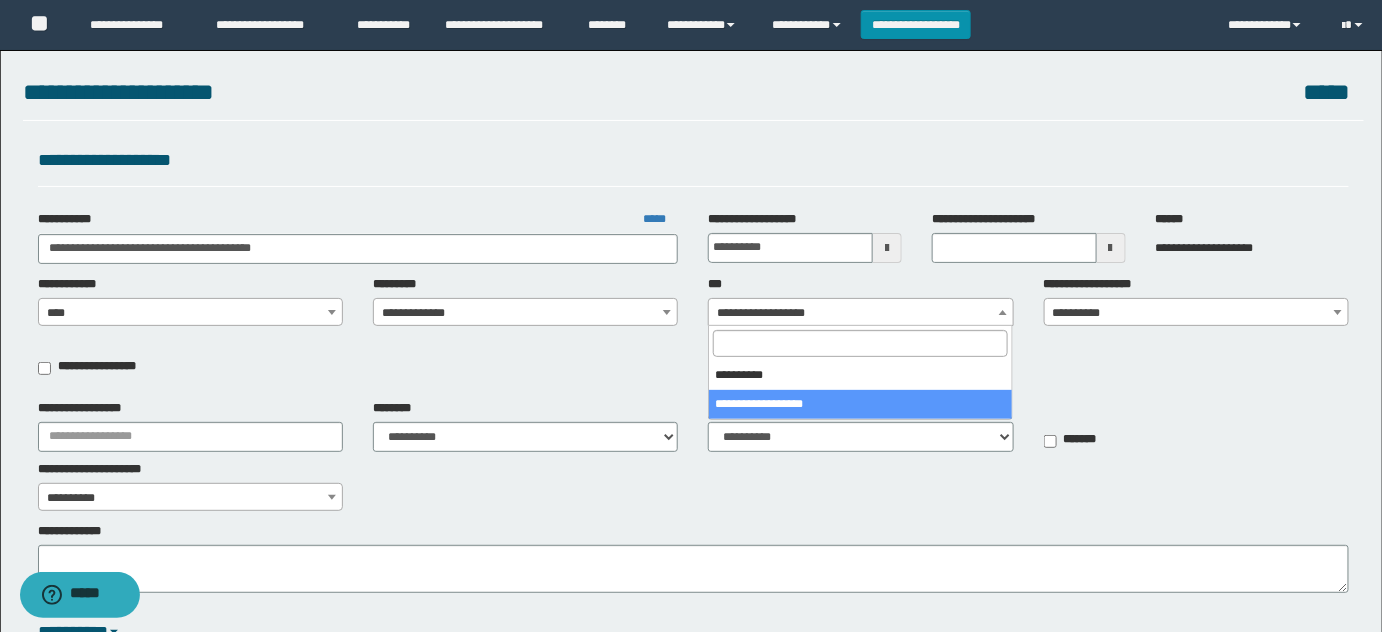 click on "**********" at bounding box center (861, 313) 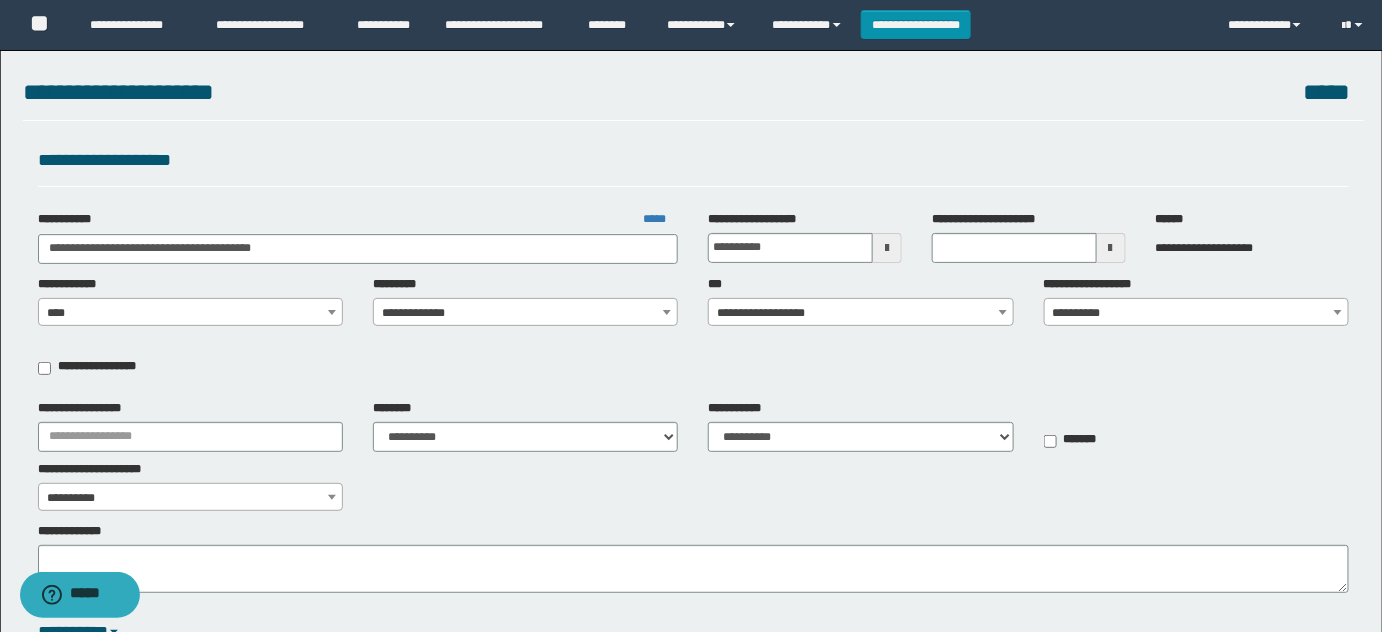 click on "**********" at bounding box center (694, 332) 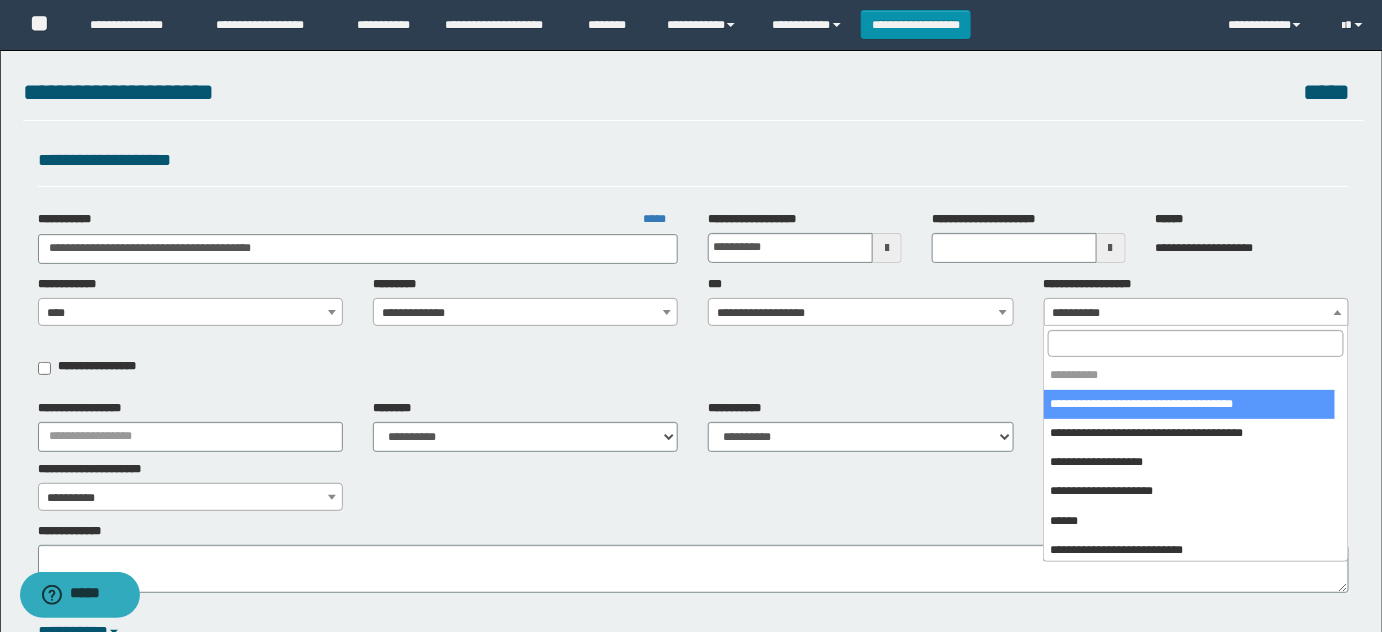 click on "**********" at bounding box center (1197, 313) 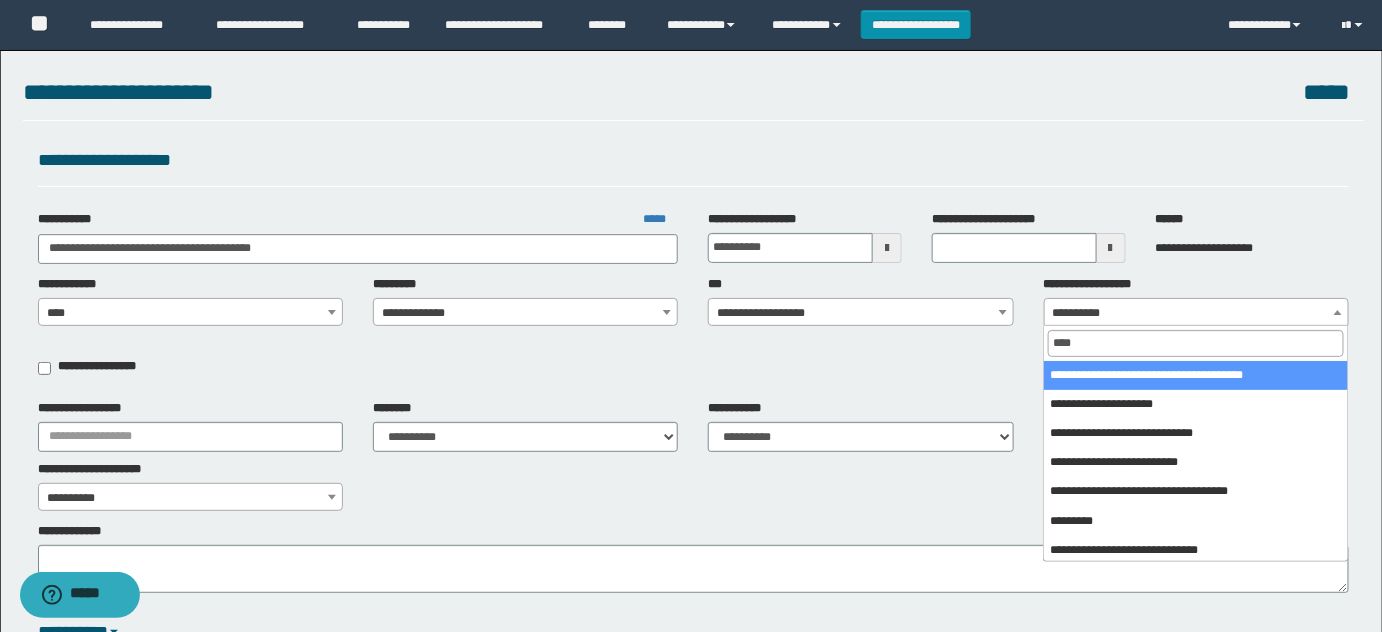 type on "*****" 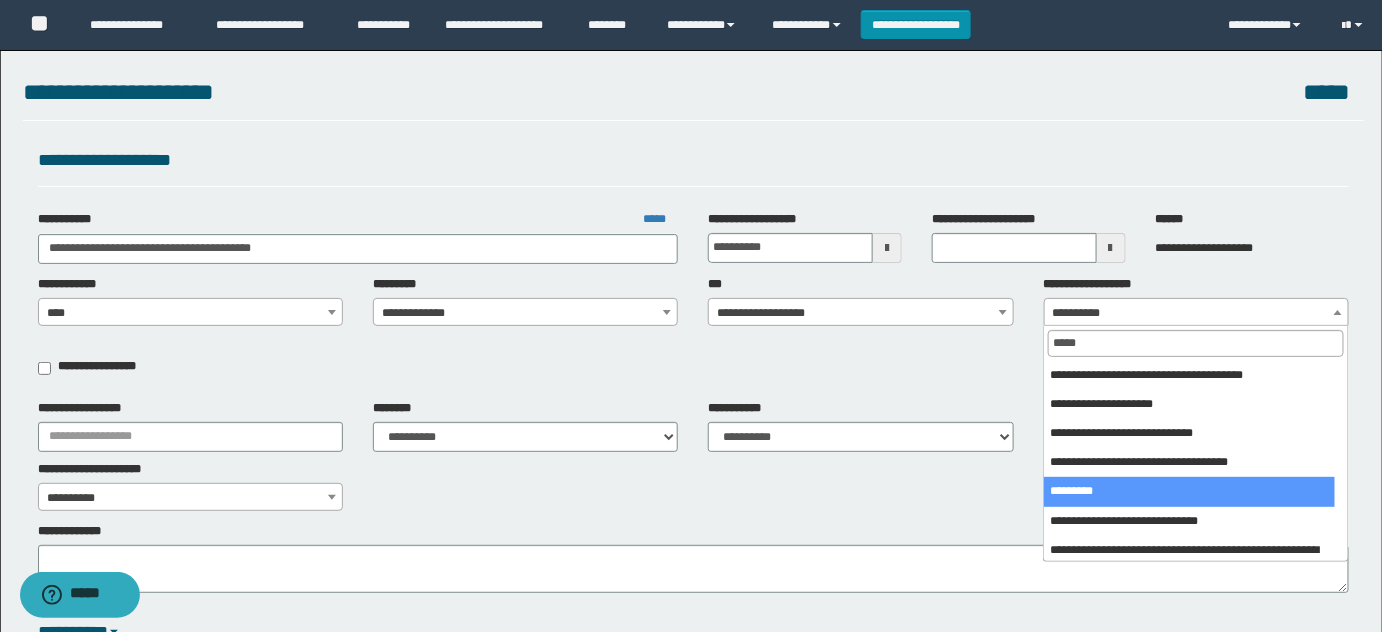 select on "***" 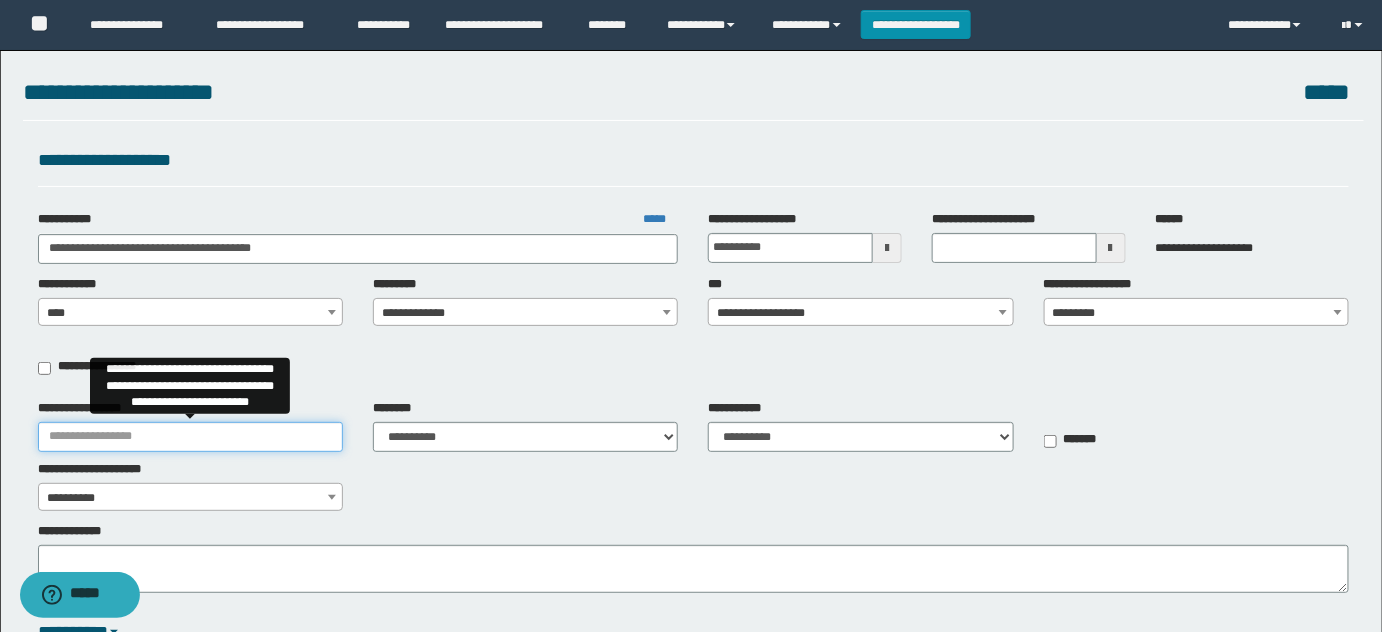 click on "**********" at bounding box center [190, 437] 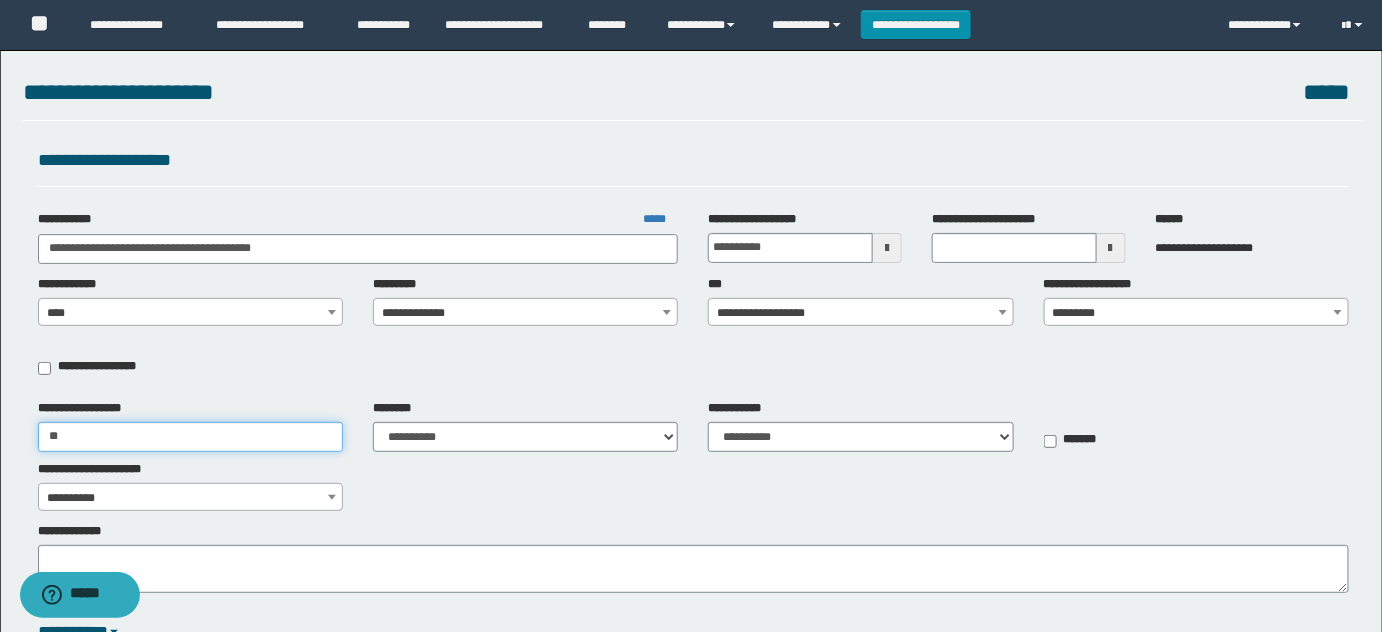 type on "**********" 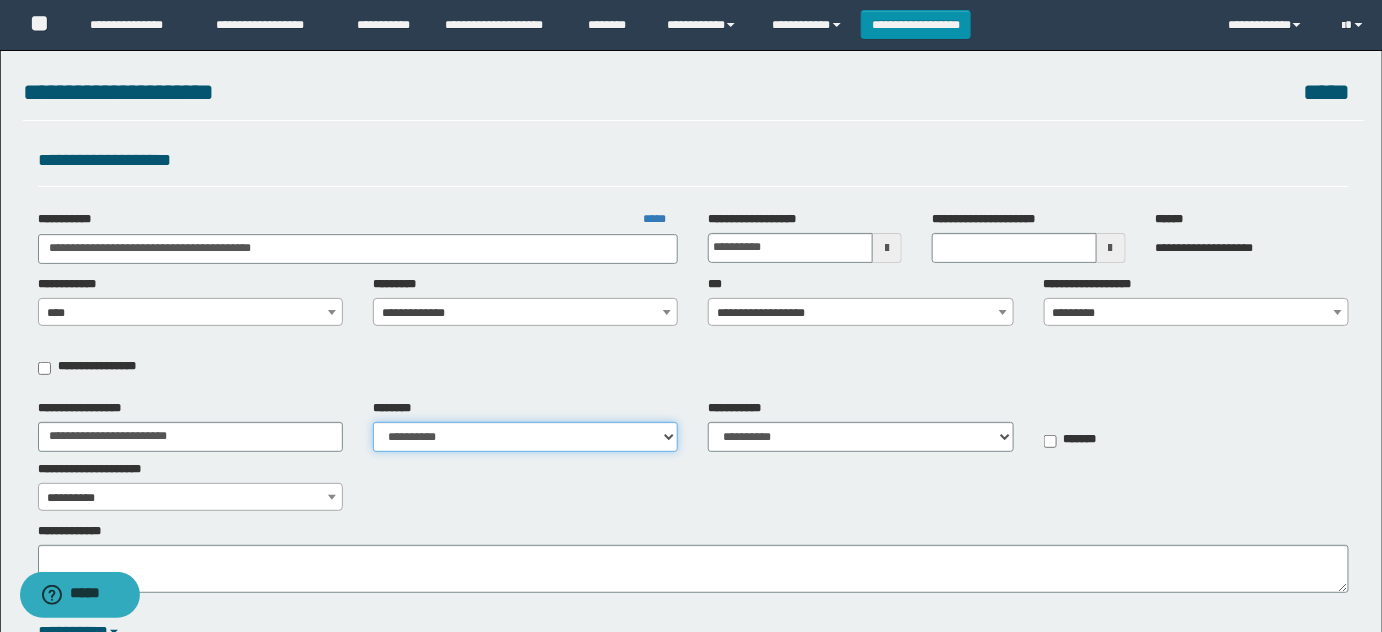 click on "**********" at bounding box center [525, 437] 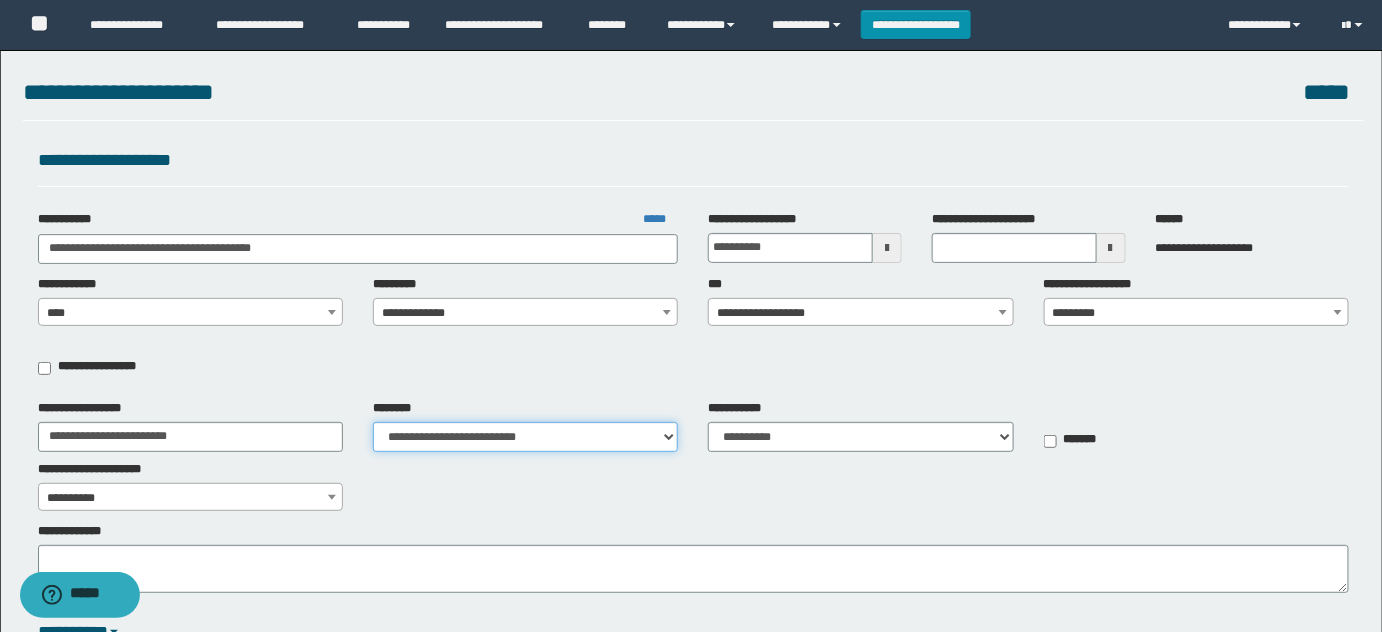 click on "**********" at bounding box center [525, 437] 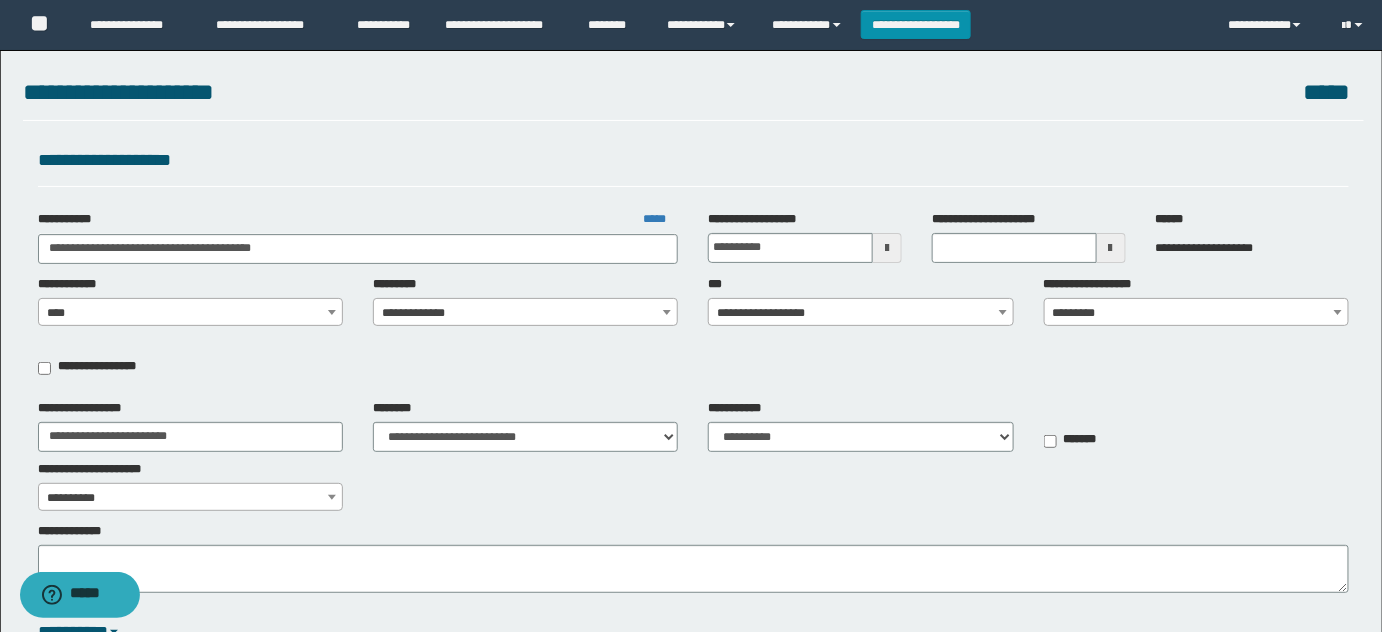 click on "**********" at bounding box center [691, 925] 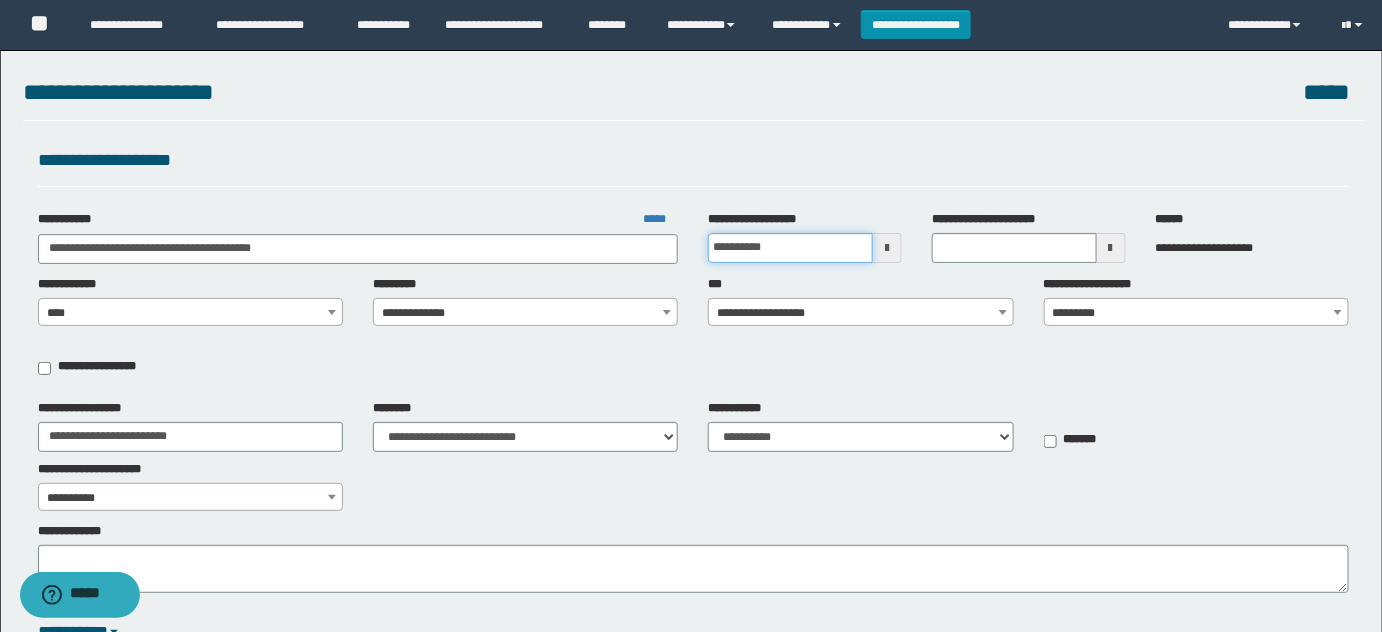 click on "**********" at bounding box center (790, 248) 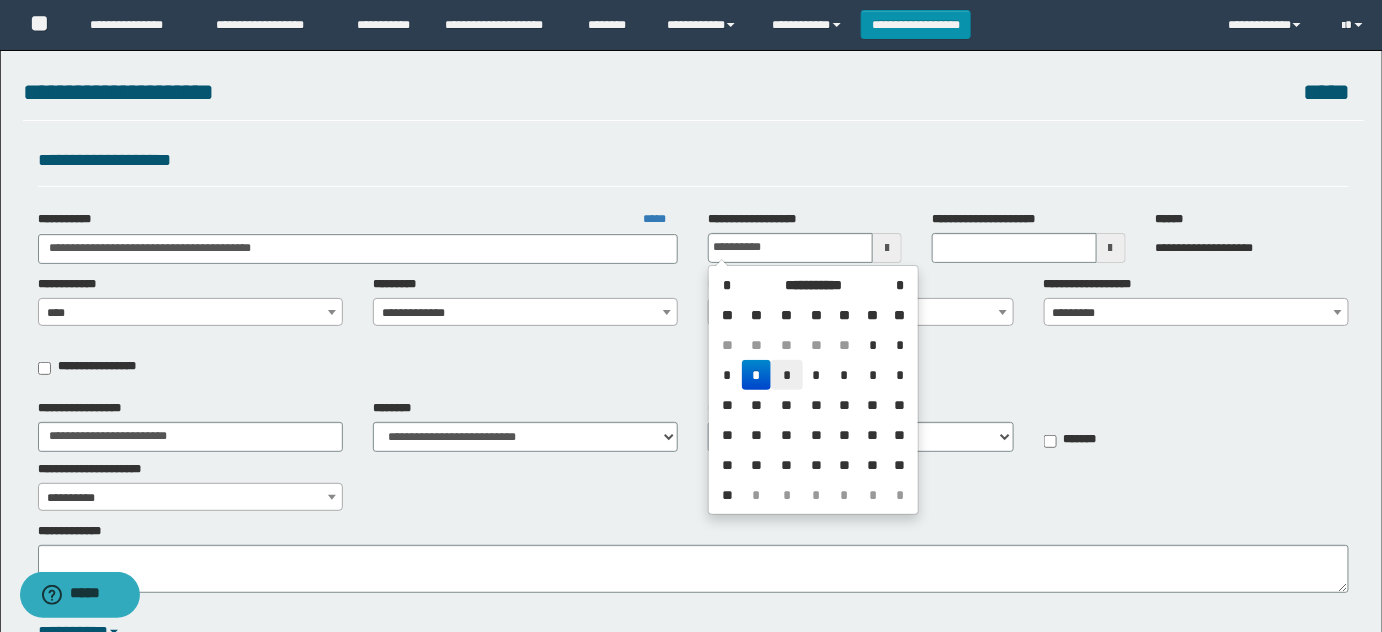 click on "*" at bounding box center [787, 375] 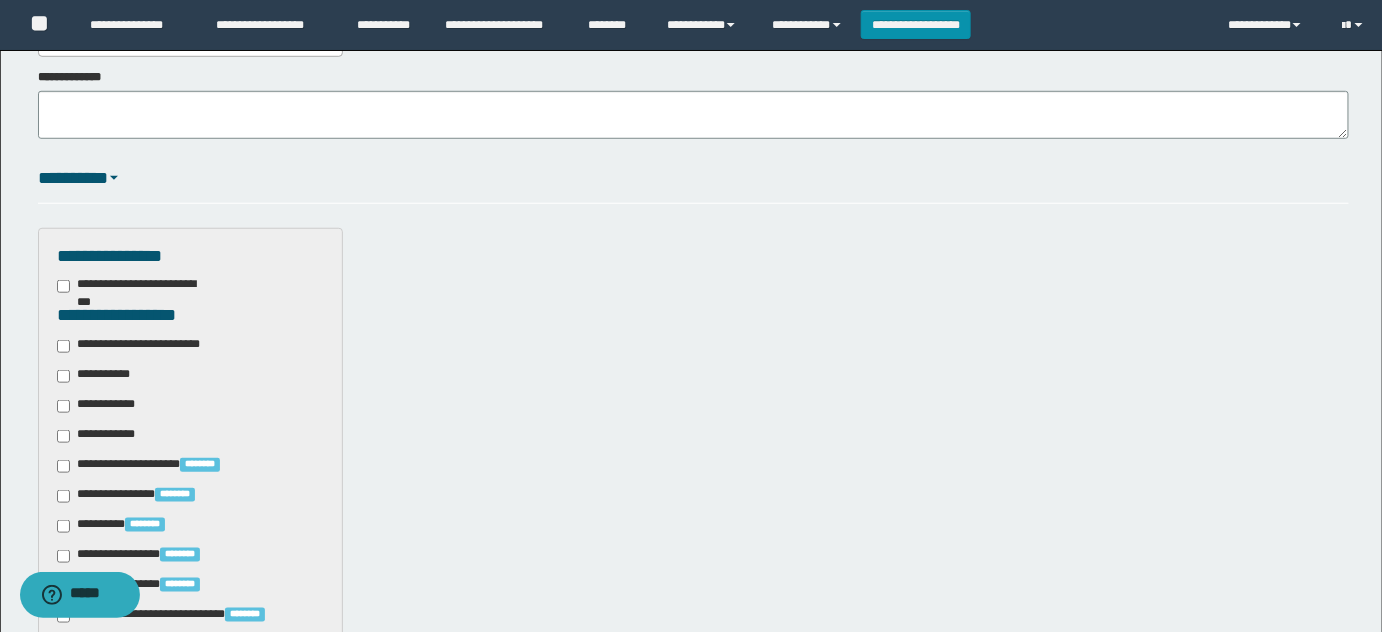 click on "**********" at bounding box center [143, 346] 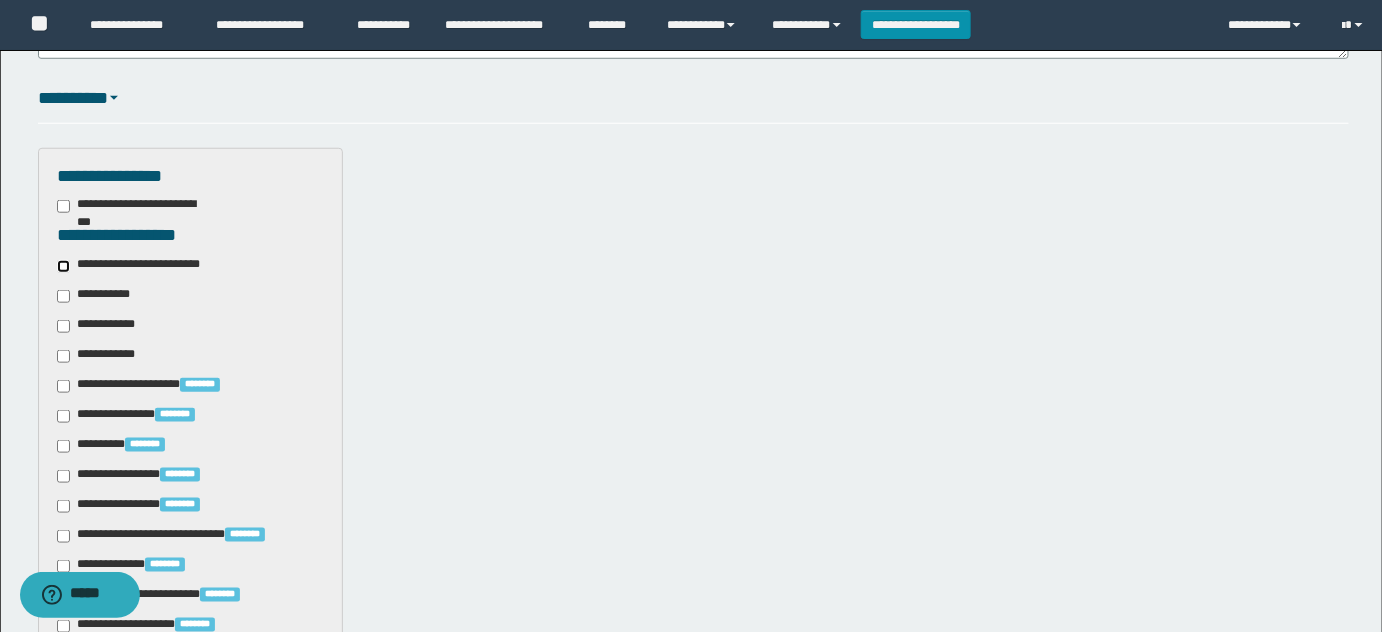scroll, scrollTop: 636, scrollLeft: 0, axis: vertical 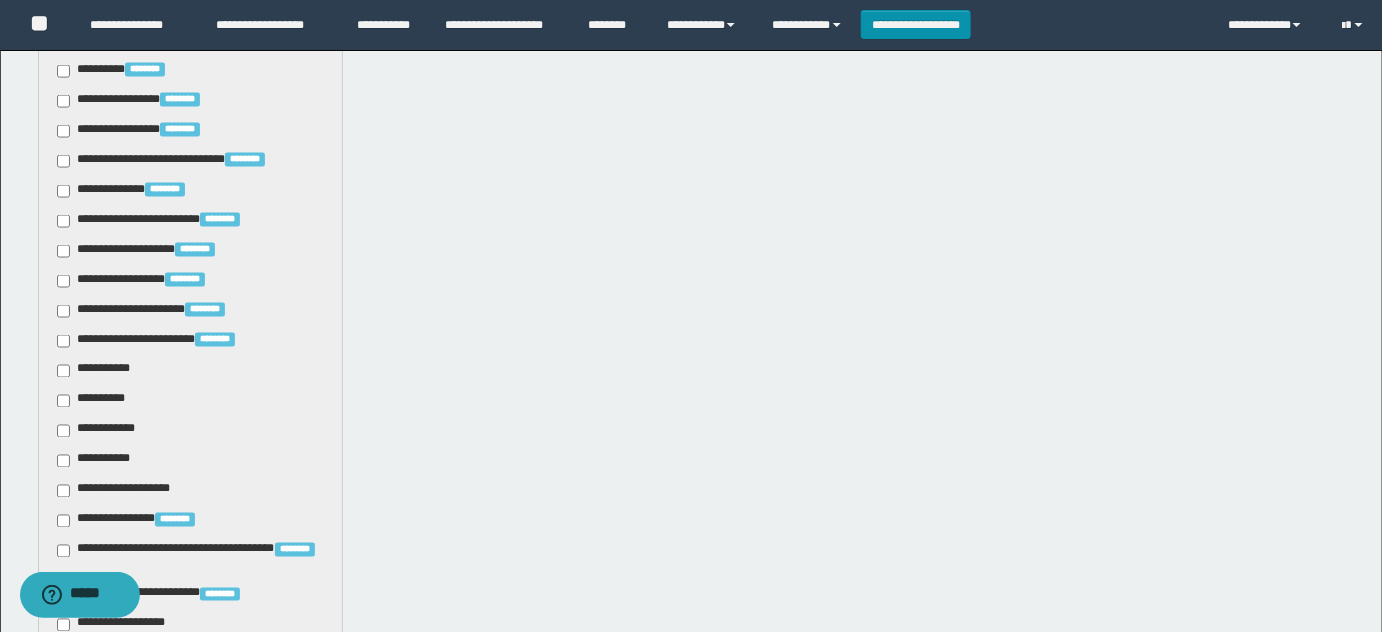 click on "**********" at bounding box center (97, 371) 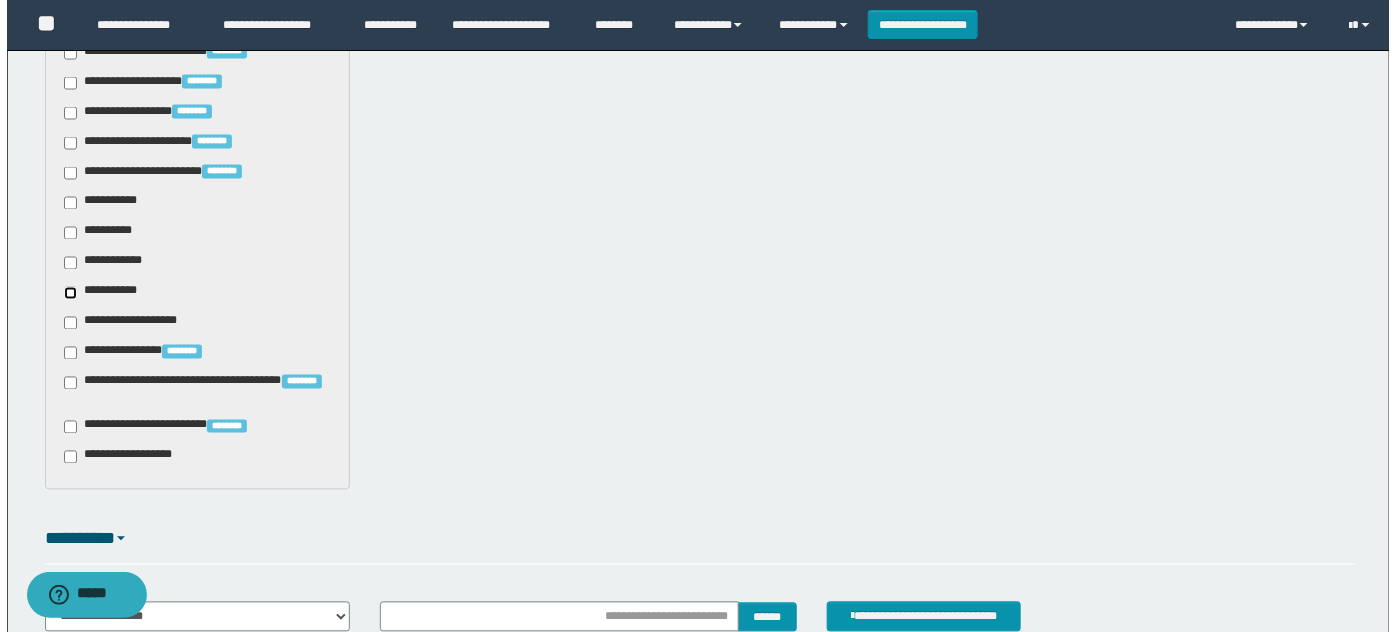 scroll, scrollTop: 1253, scrollLeft: 0, axis: vertical 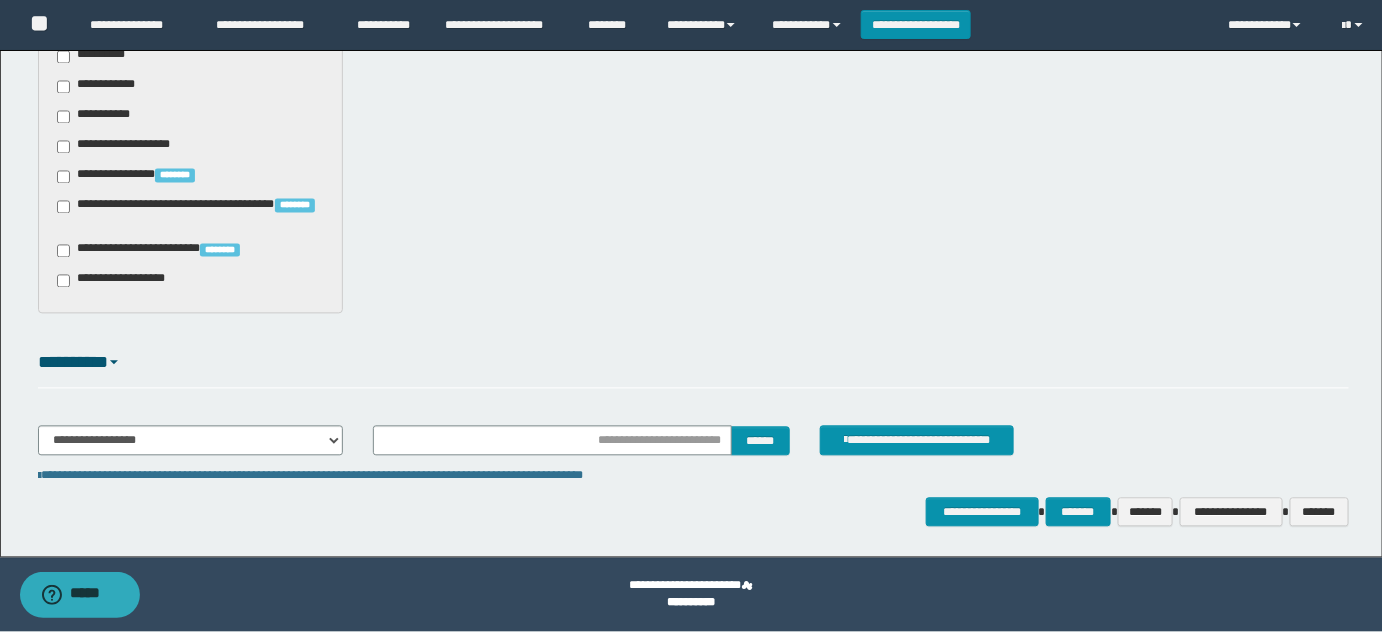 click on "**********" at bounding box center (164, 251) 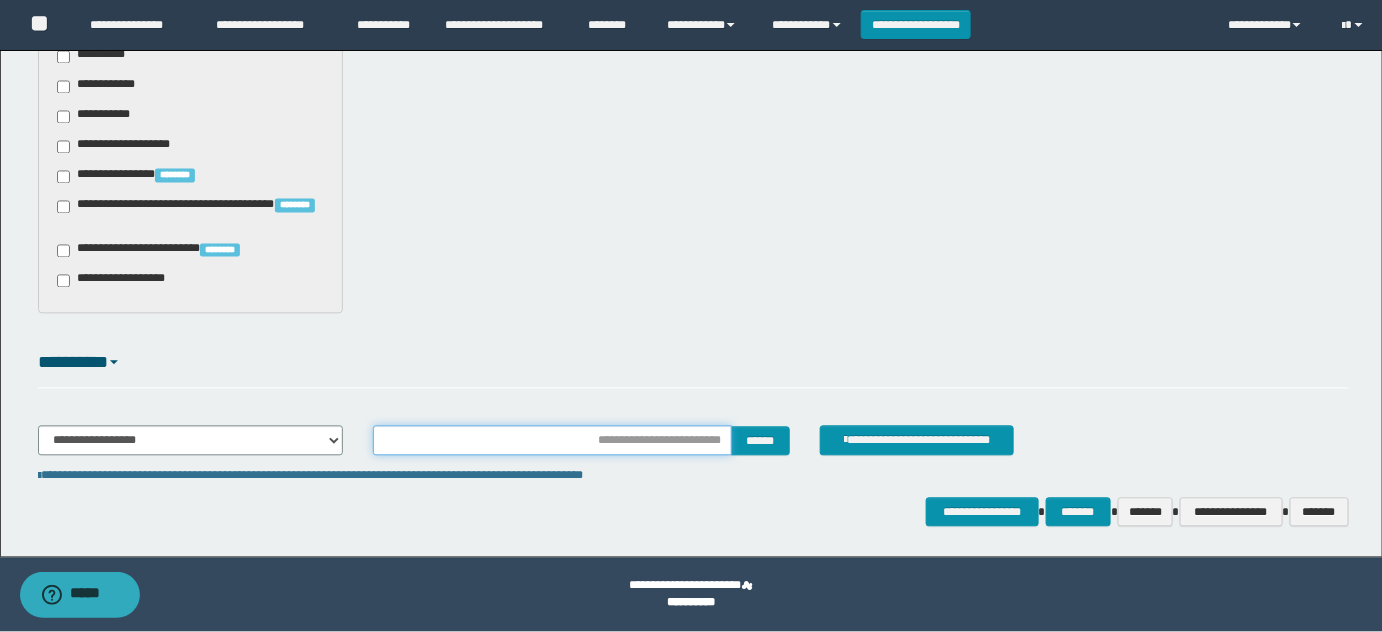 click at bounding box center (552, 441) 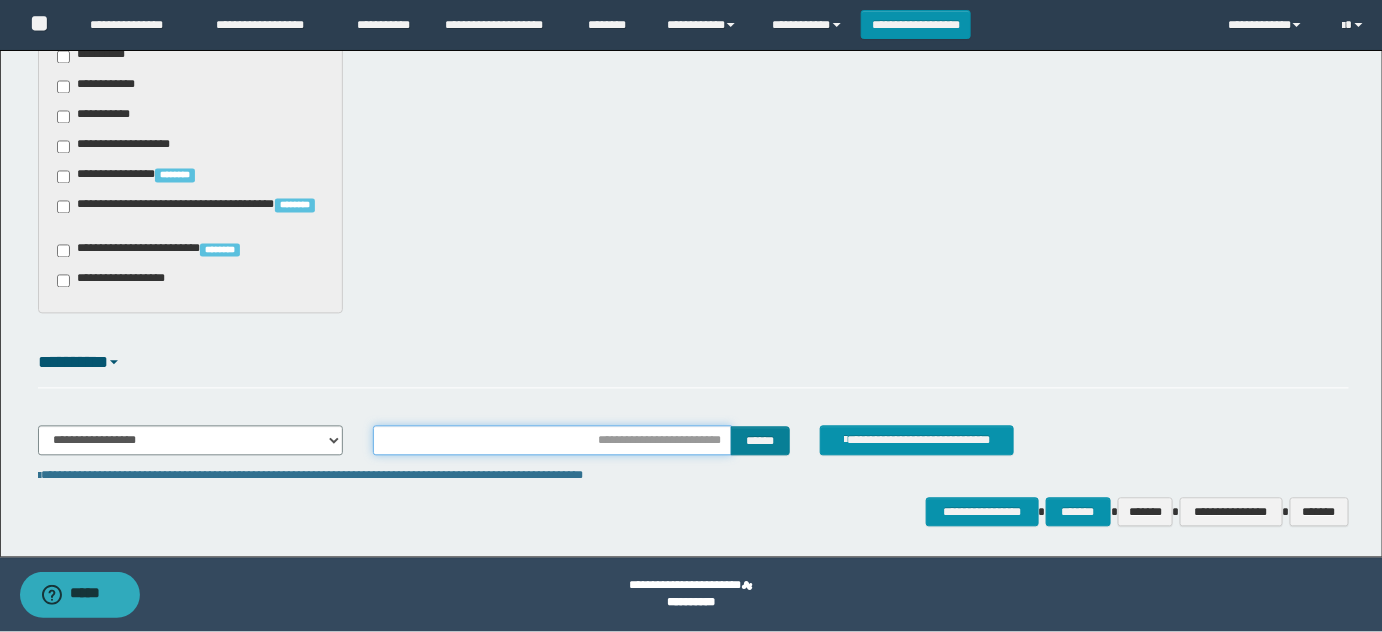 type on "**********" 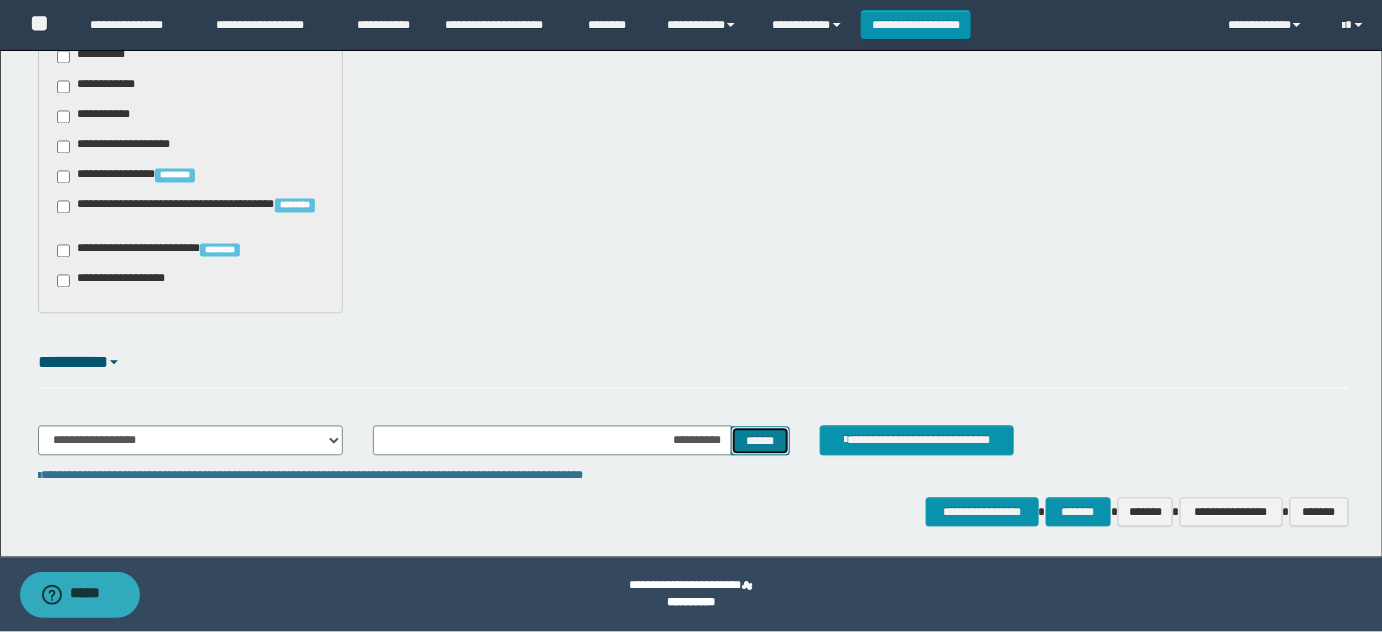 click on "******" at bounding box center (760, 441) 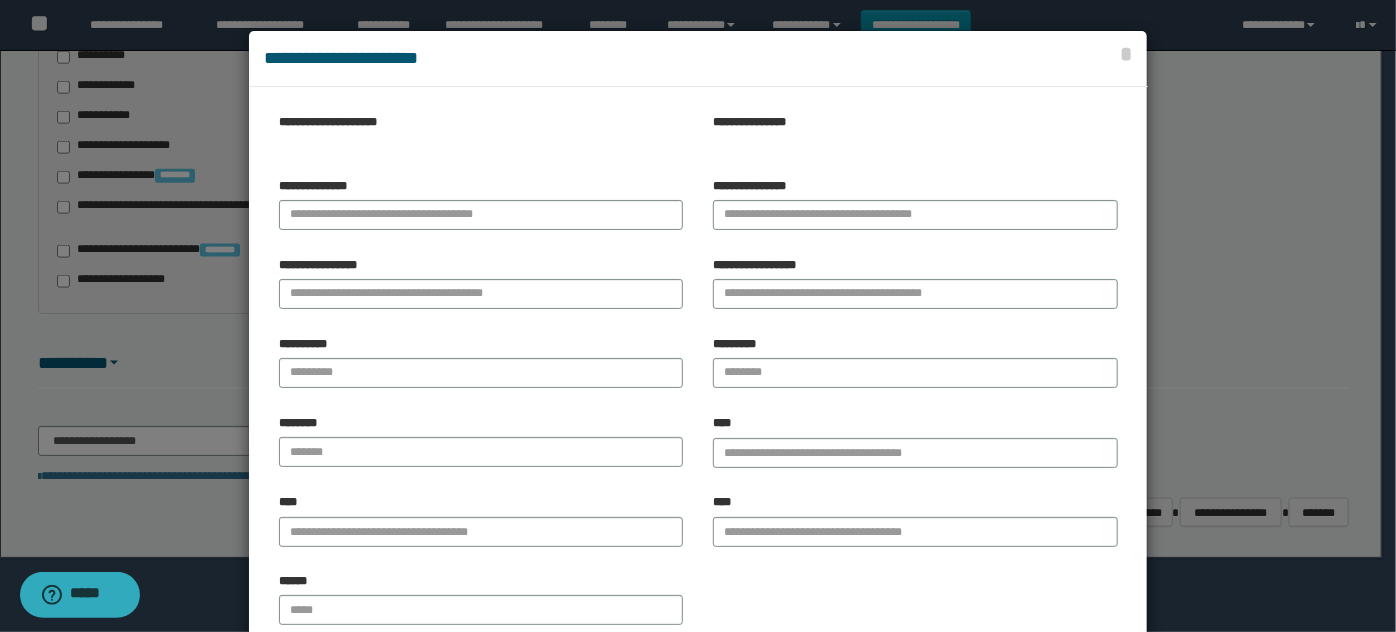 type 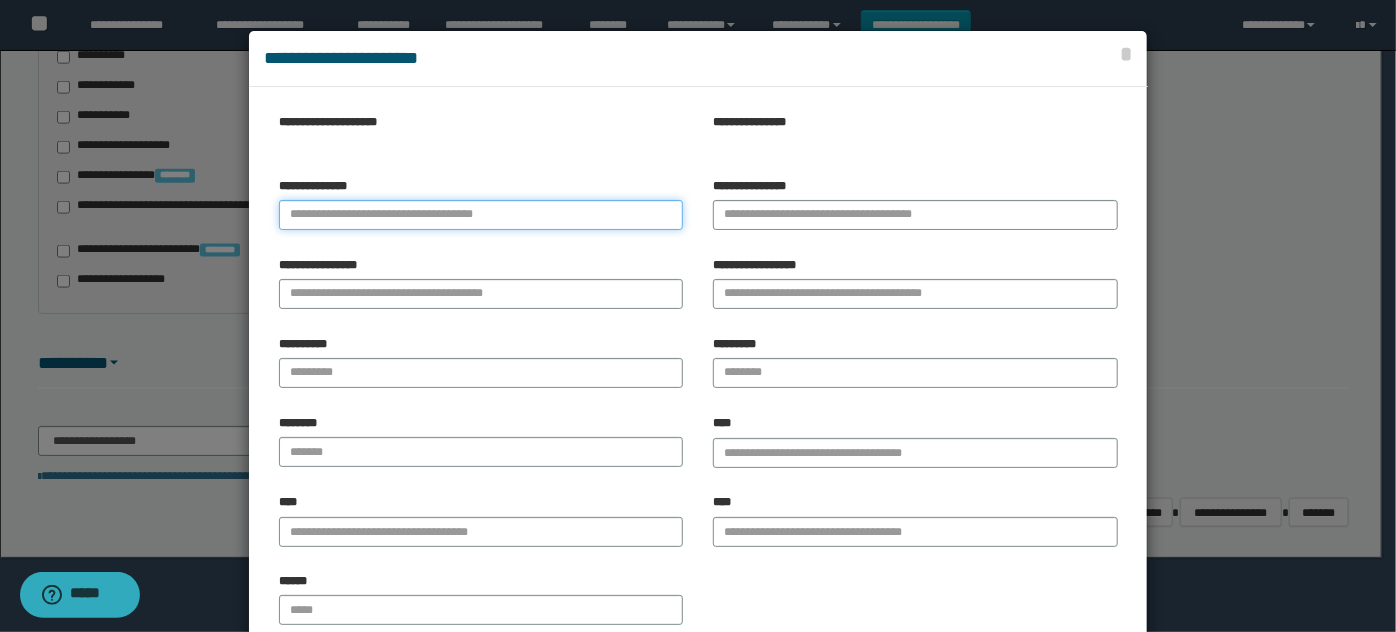 paste on "**********" 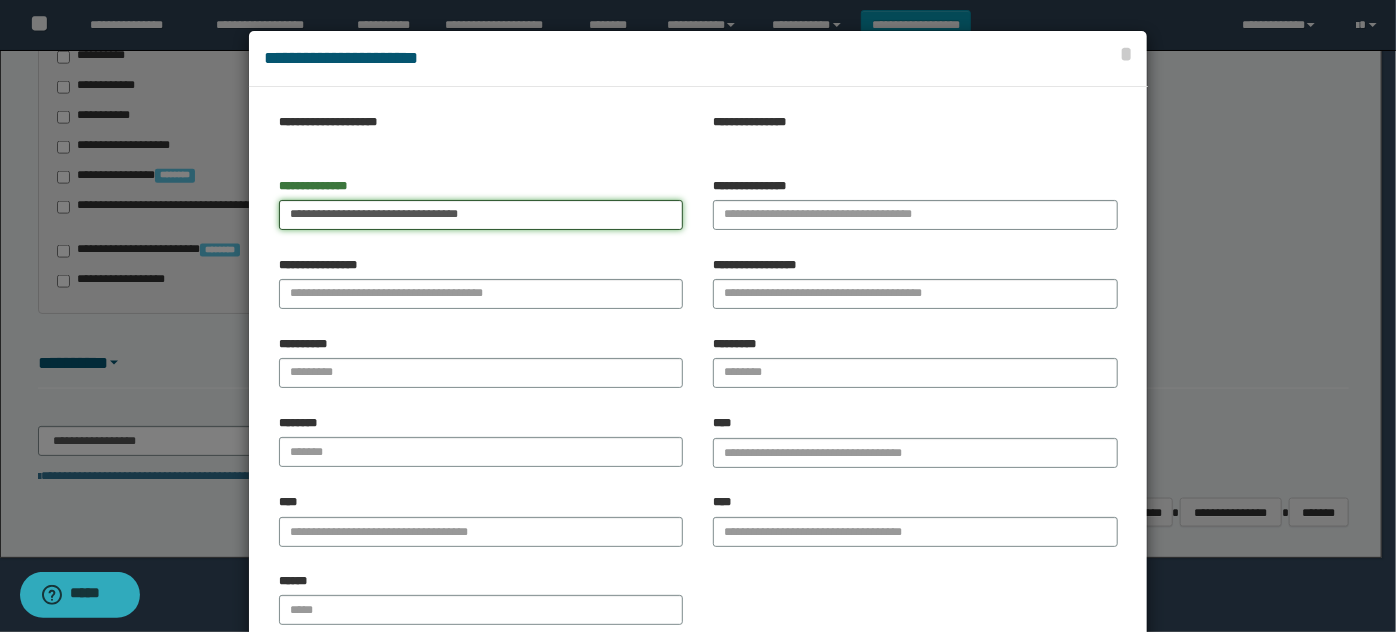 click on "**********" at bounding box center (481, 215) 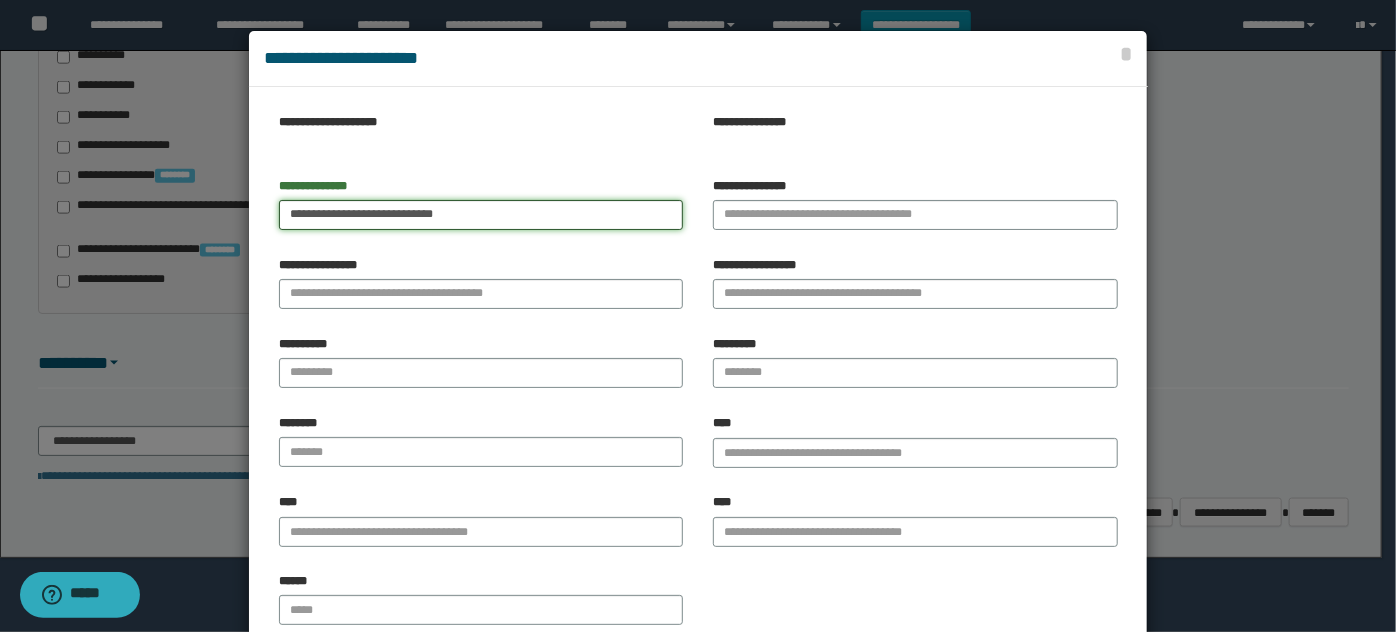 type on "**********" 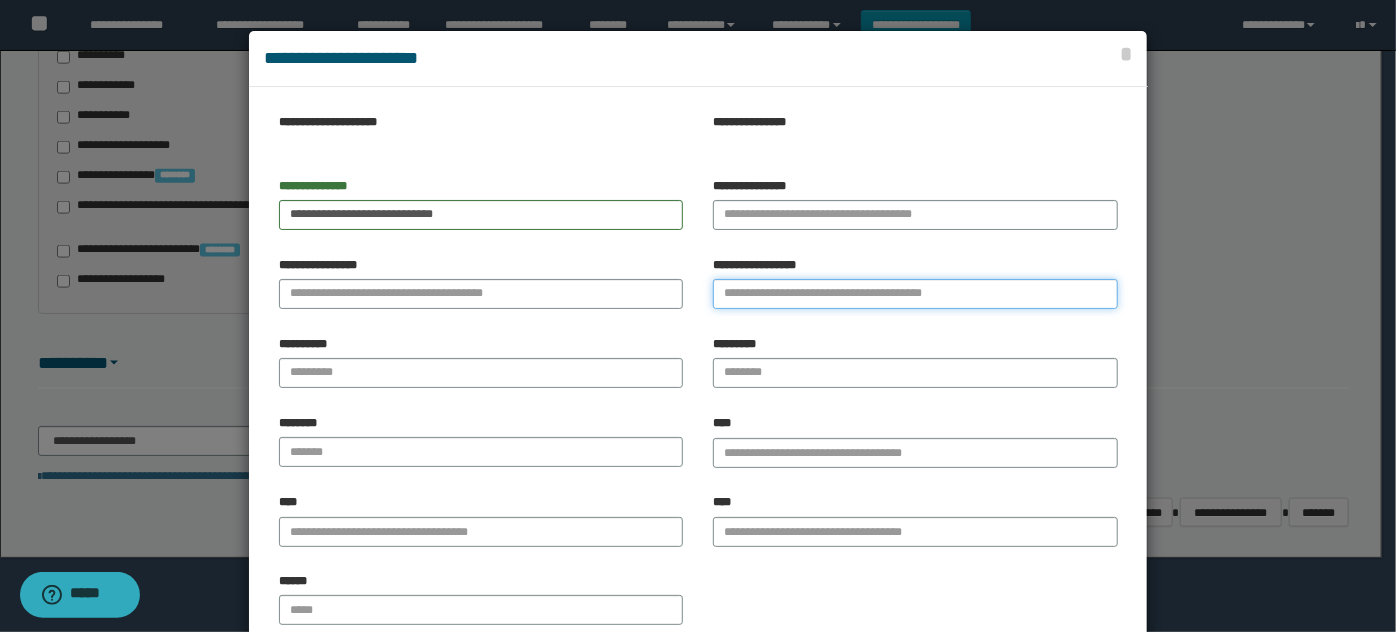 click on "**********" at bounding box center (915, 294) 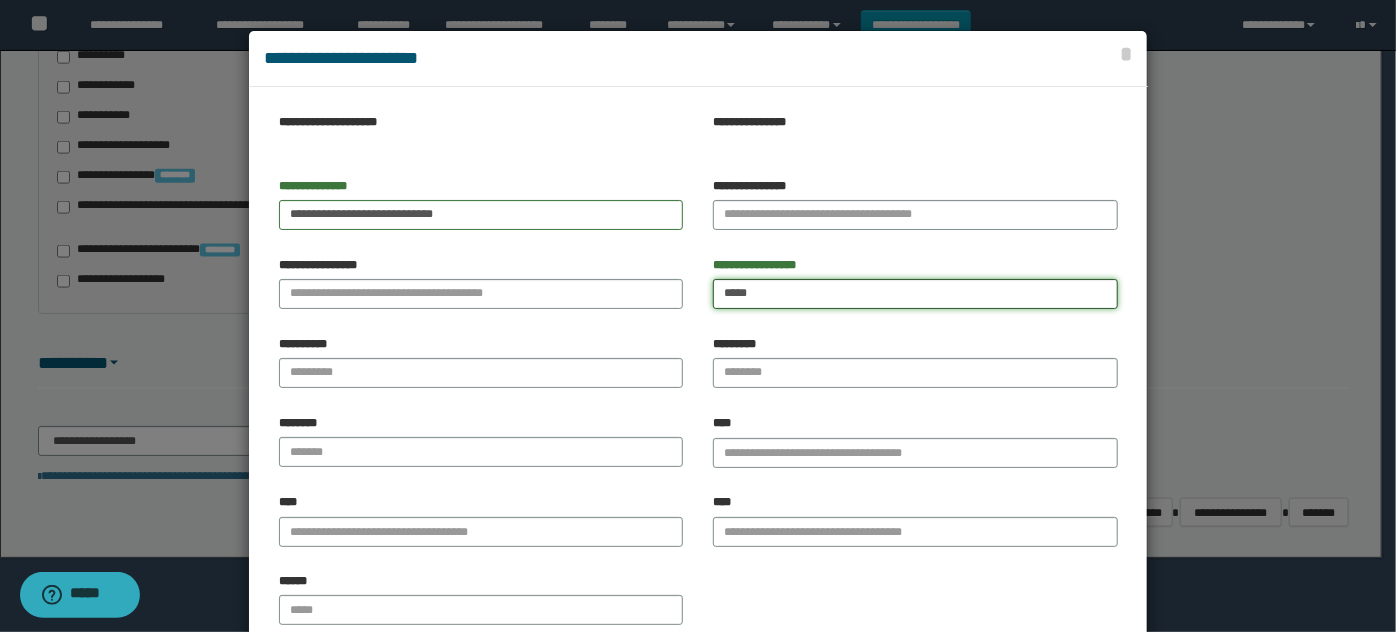 type on "*****" 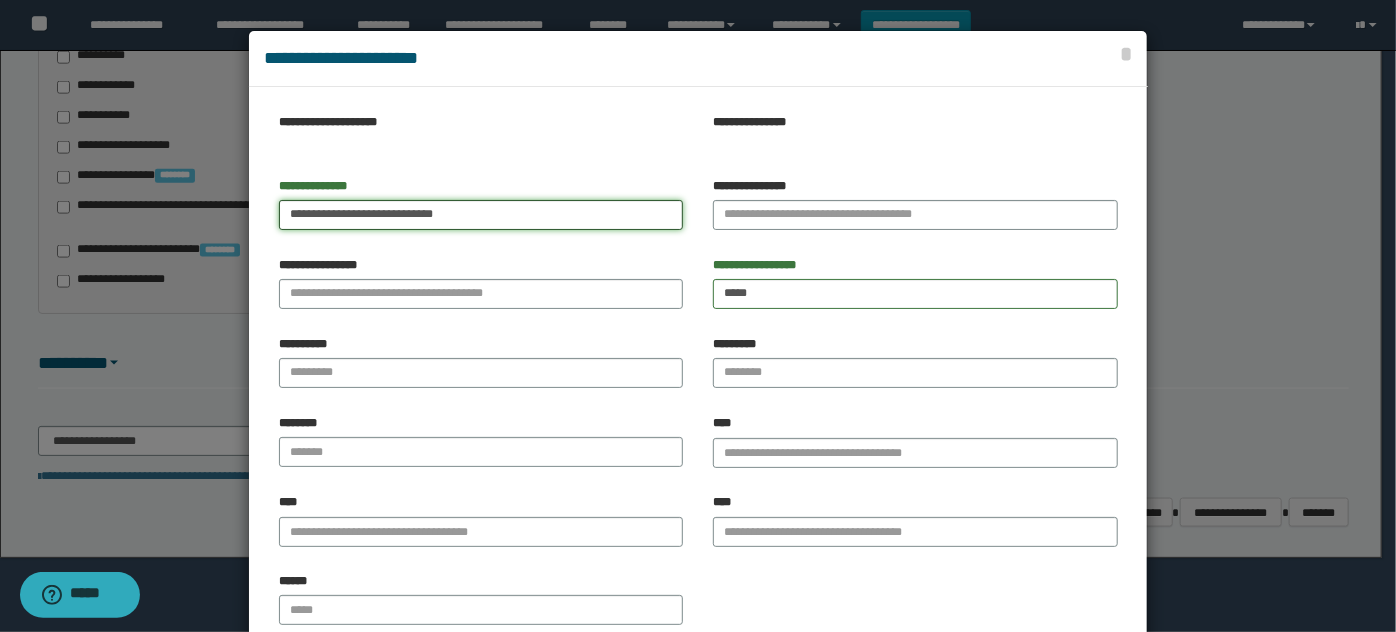 click on "**********" at bounding box center [481, 215] 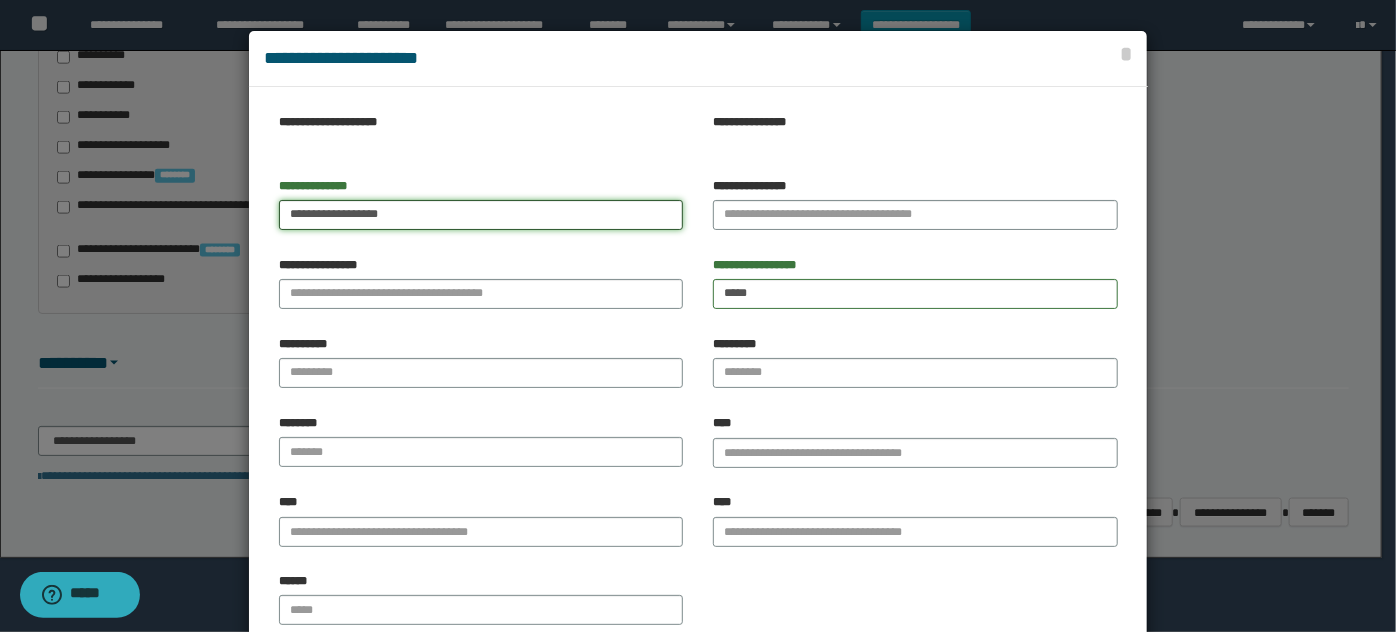 type on "**********" 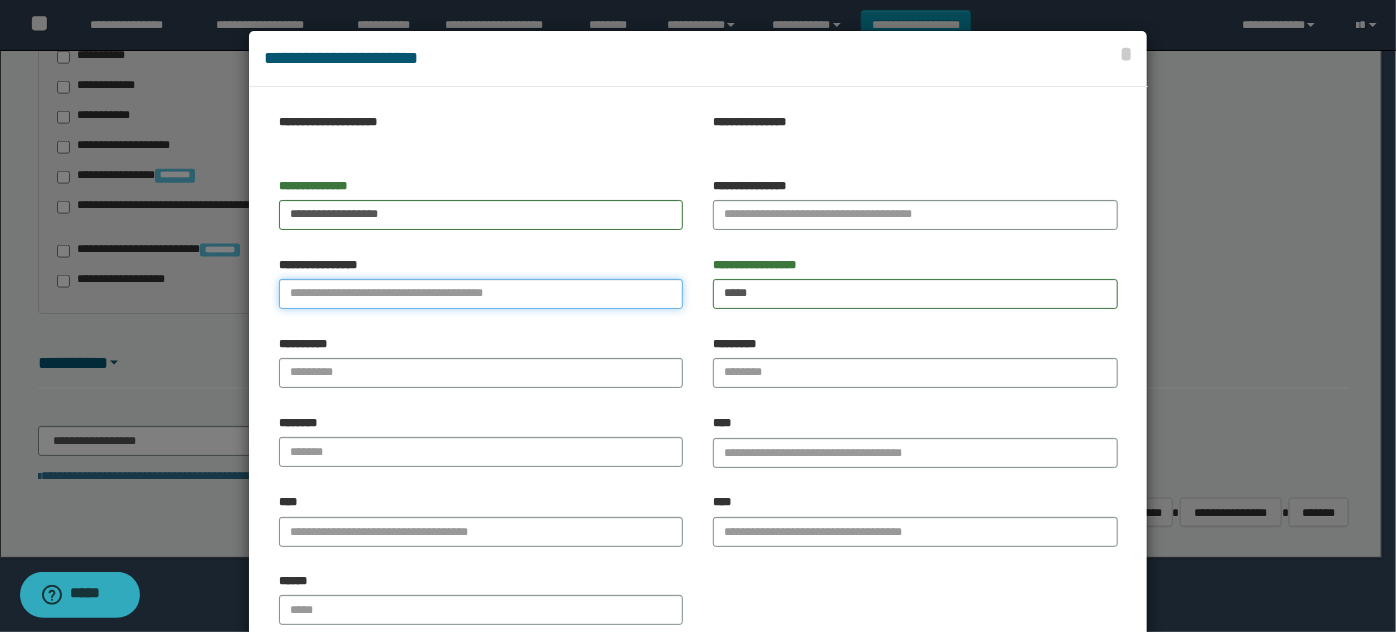 drag, startPoint x: 413, startPoint y: 282, endPoint x: 386, endPoint y: 245, distance: 45.80393 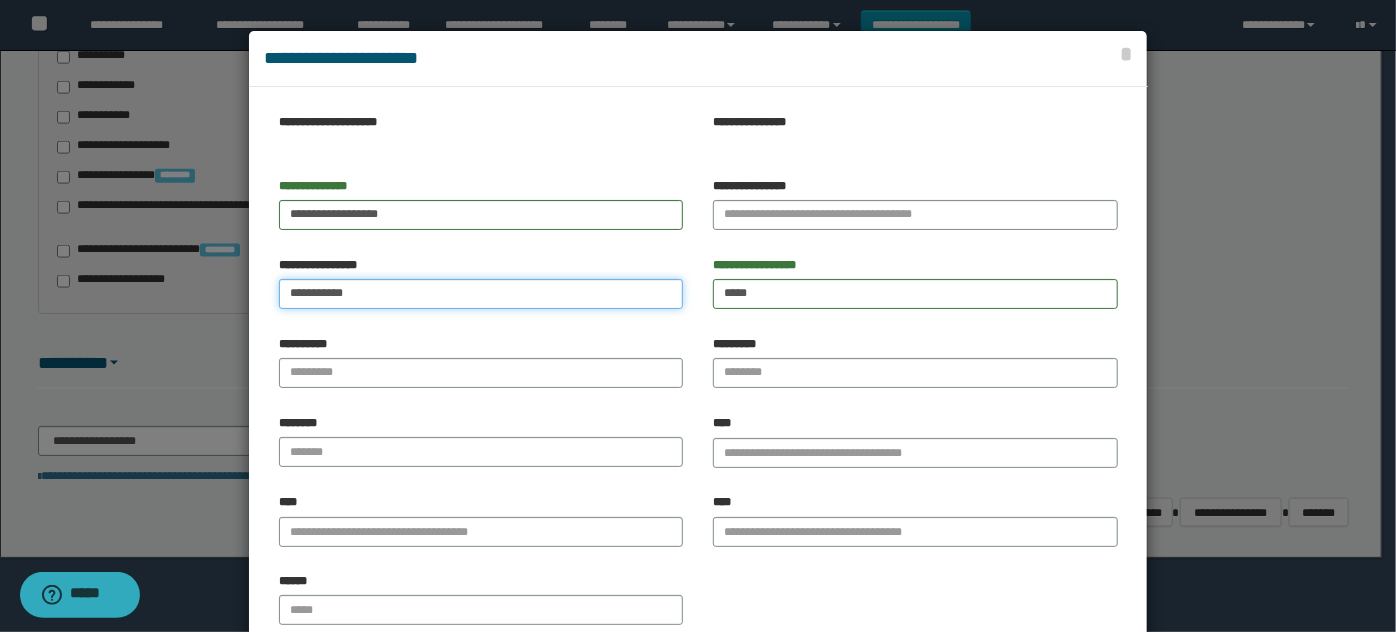 type on "**********" 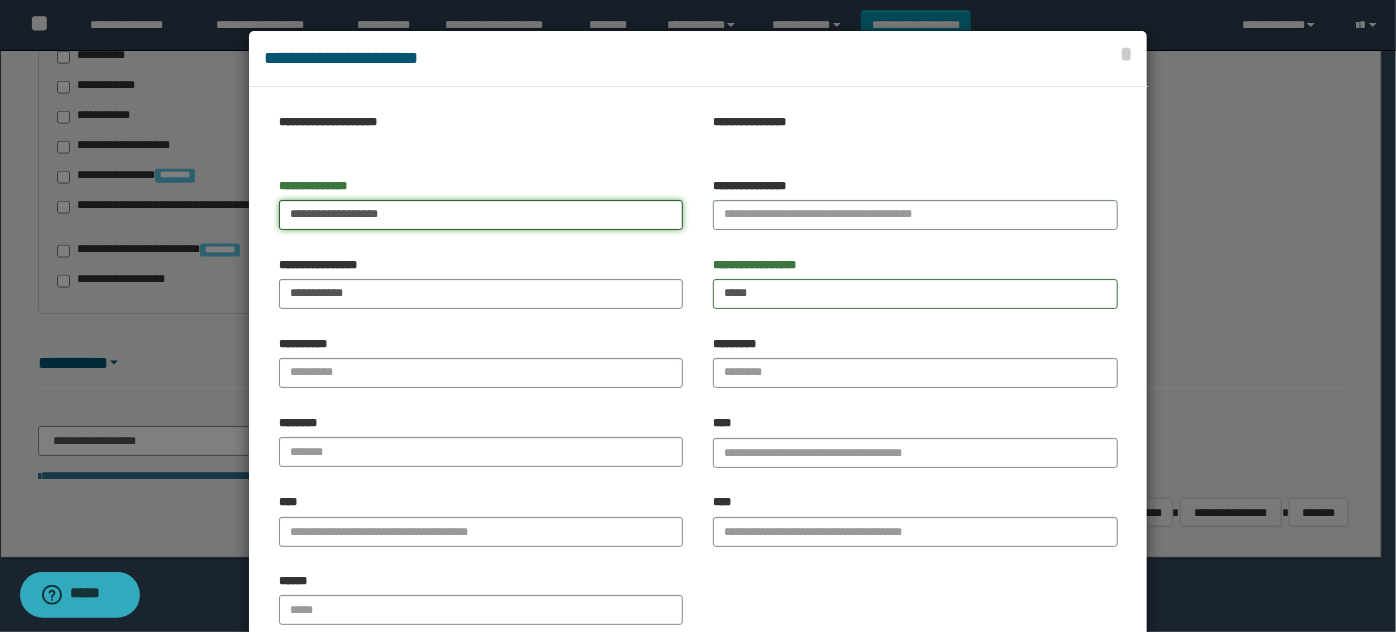 click on "**********" at bounding box center [481, 215] 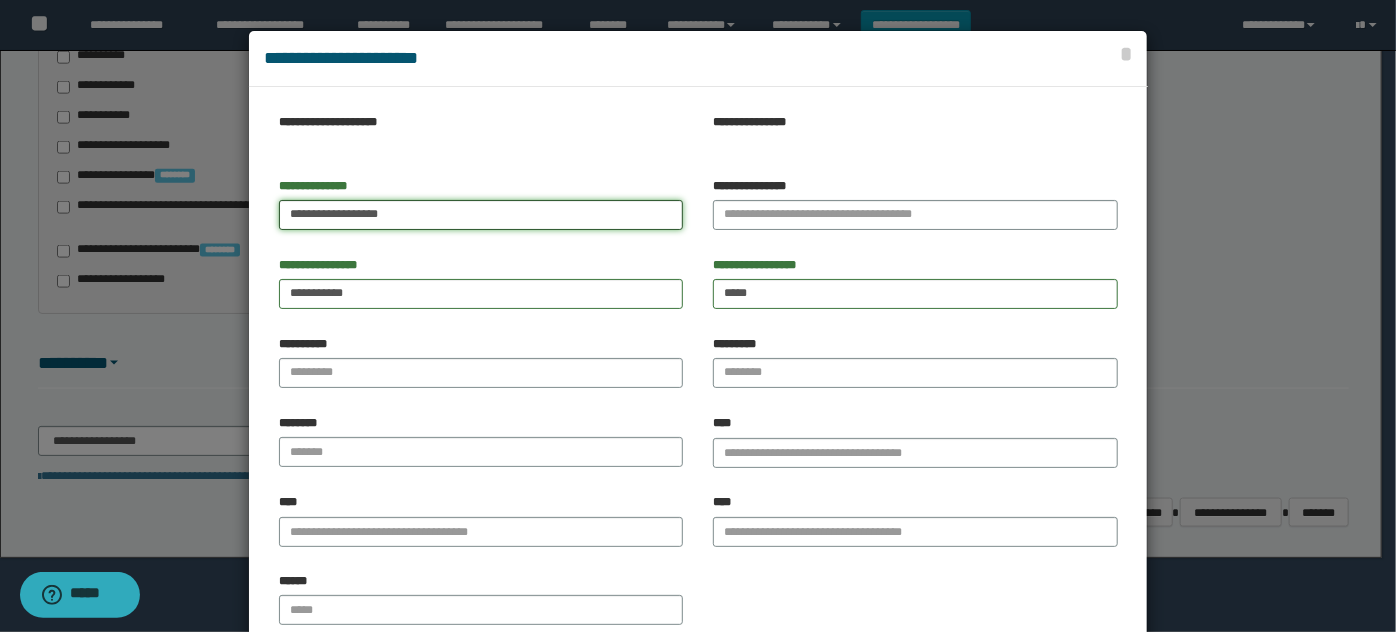 click on "**********" at bounding box center [481, 215] 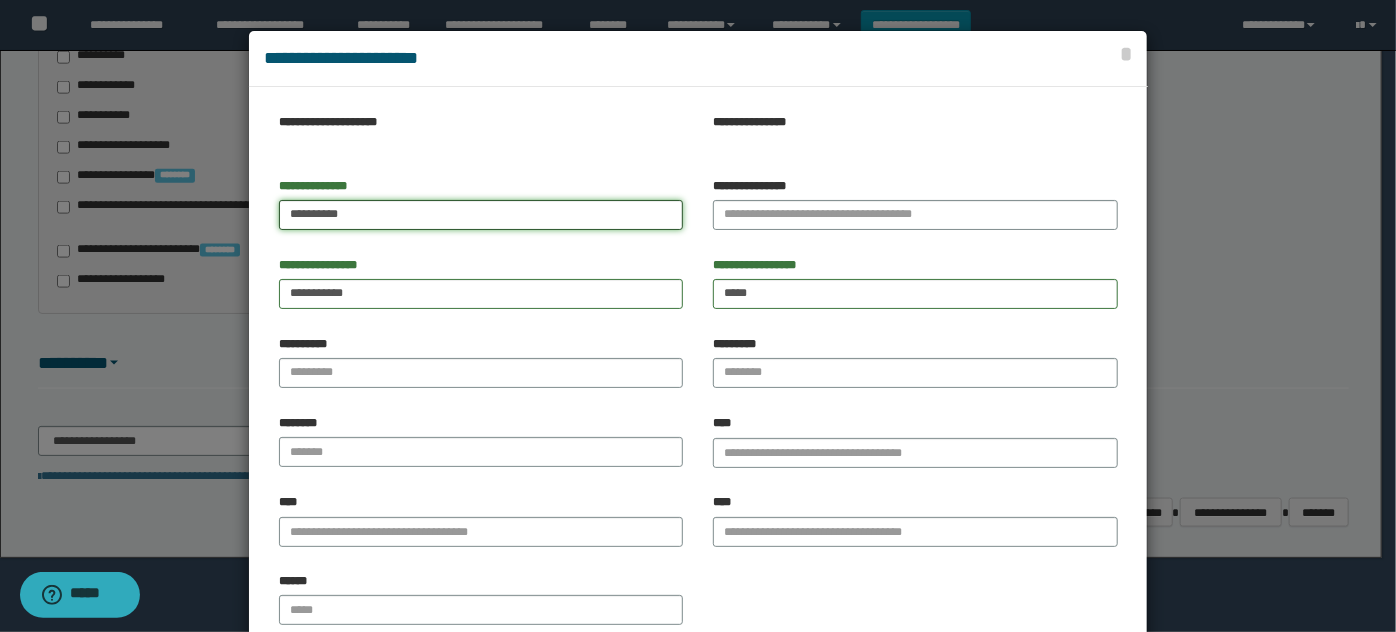 type on "*********" 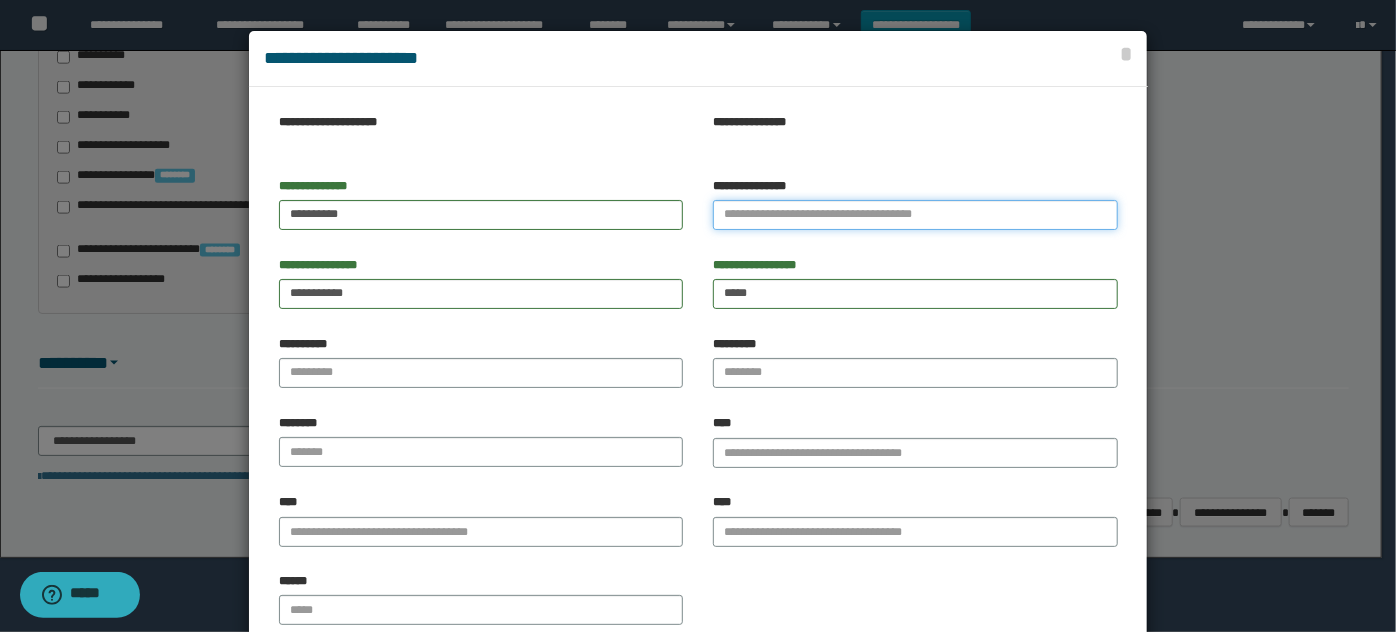 drag, startPoint x: 818, startPoint y: 207, endPoint x: 646, endPoint y: 209, distance: 172.01163 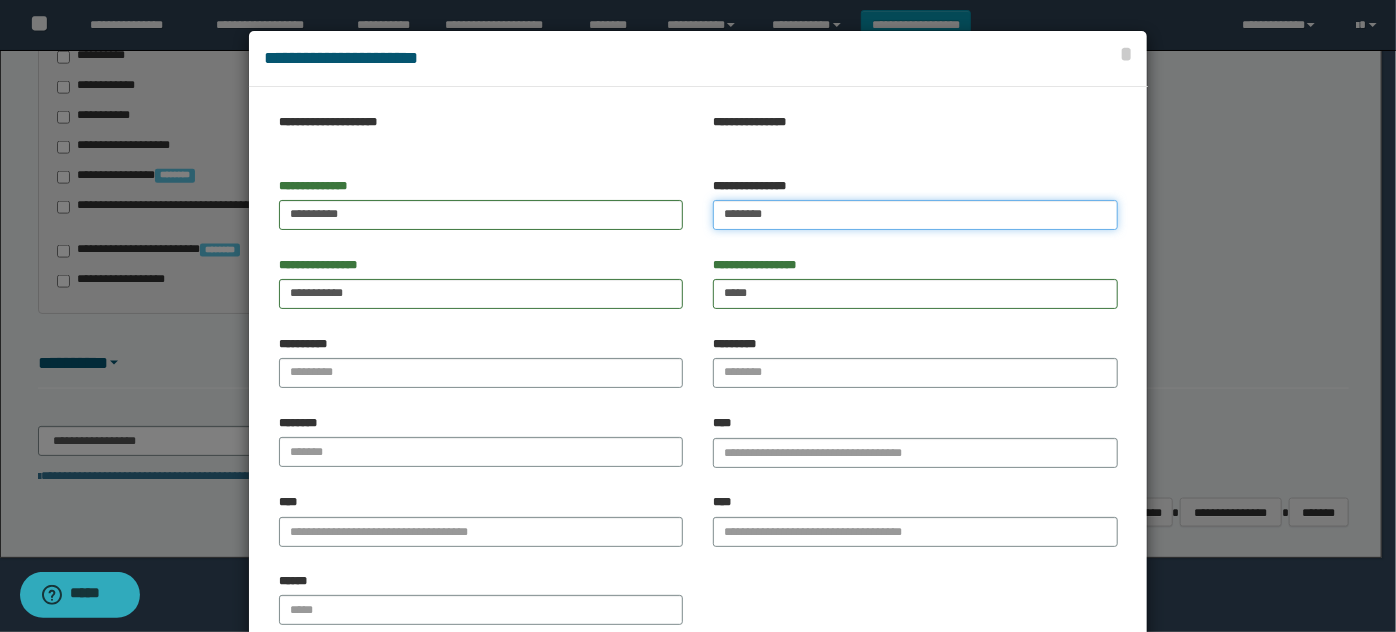 type on "*******" 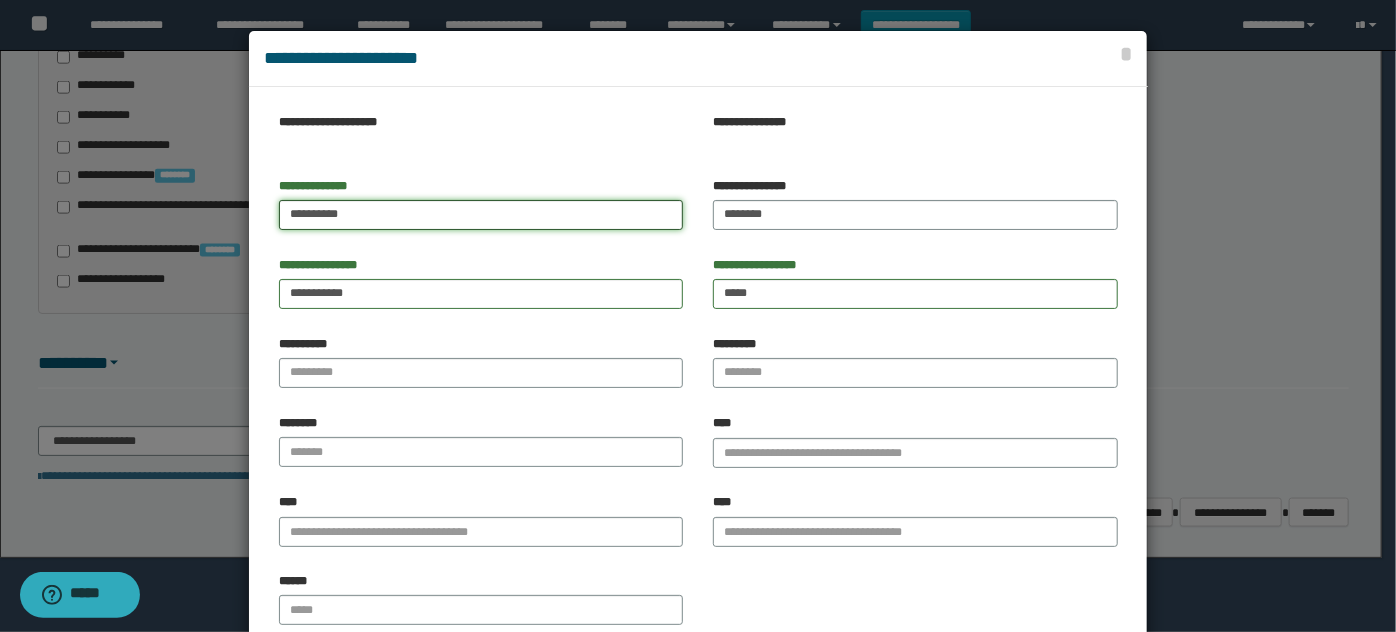 drag, startPoint x: 540, startPoint y: 215, endPoint x: 512, endPoint y: 218, distance: 28.160255 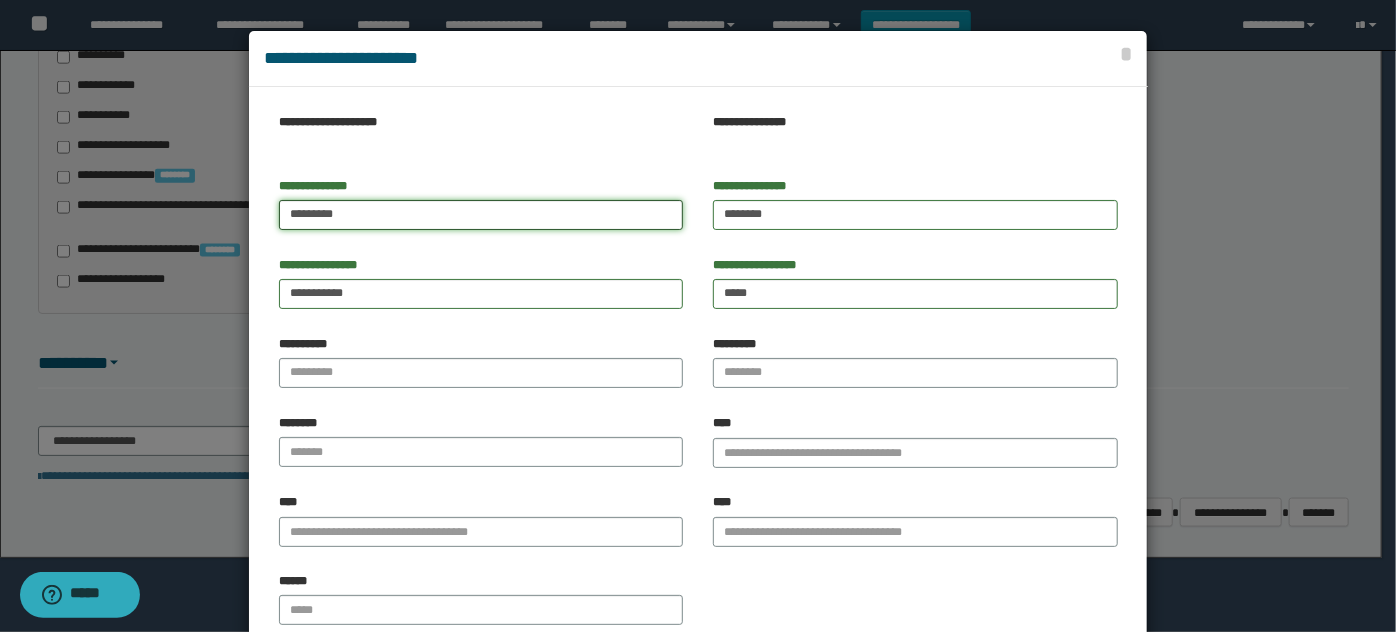 click on "*********" at bounding box center [481, 215] 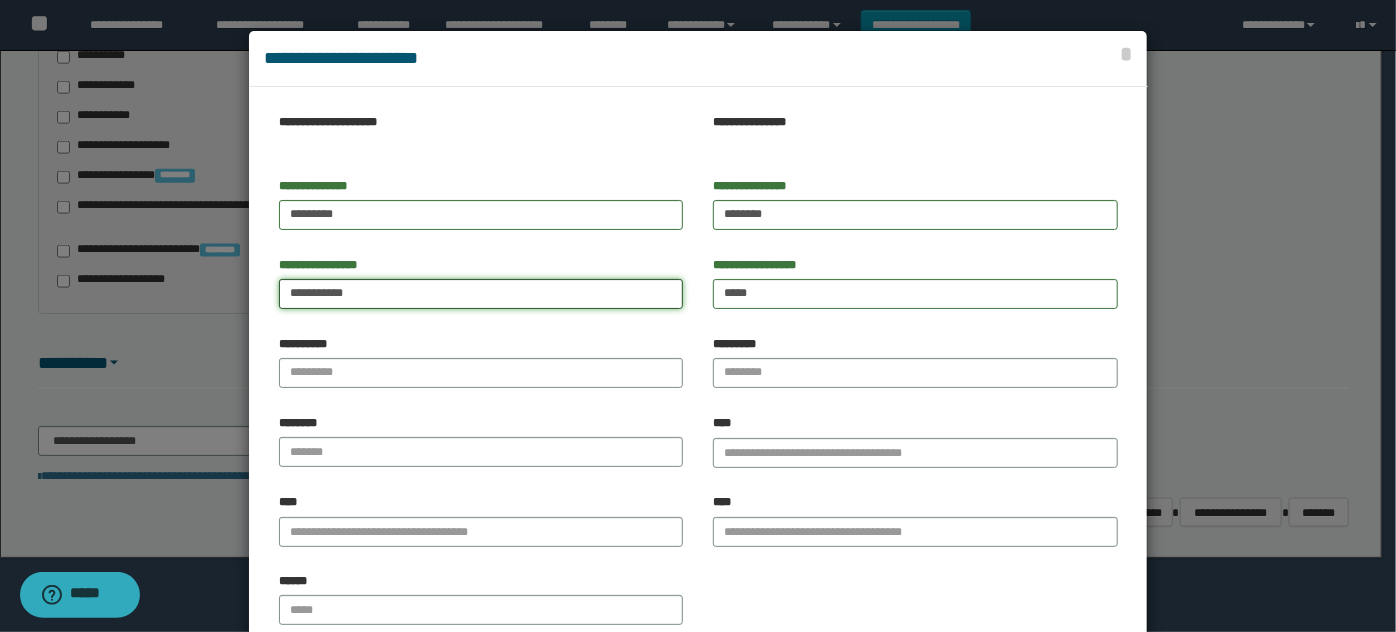 click on "**********" at bounding box center (481, 294) 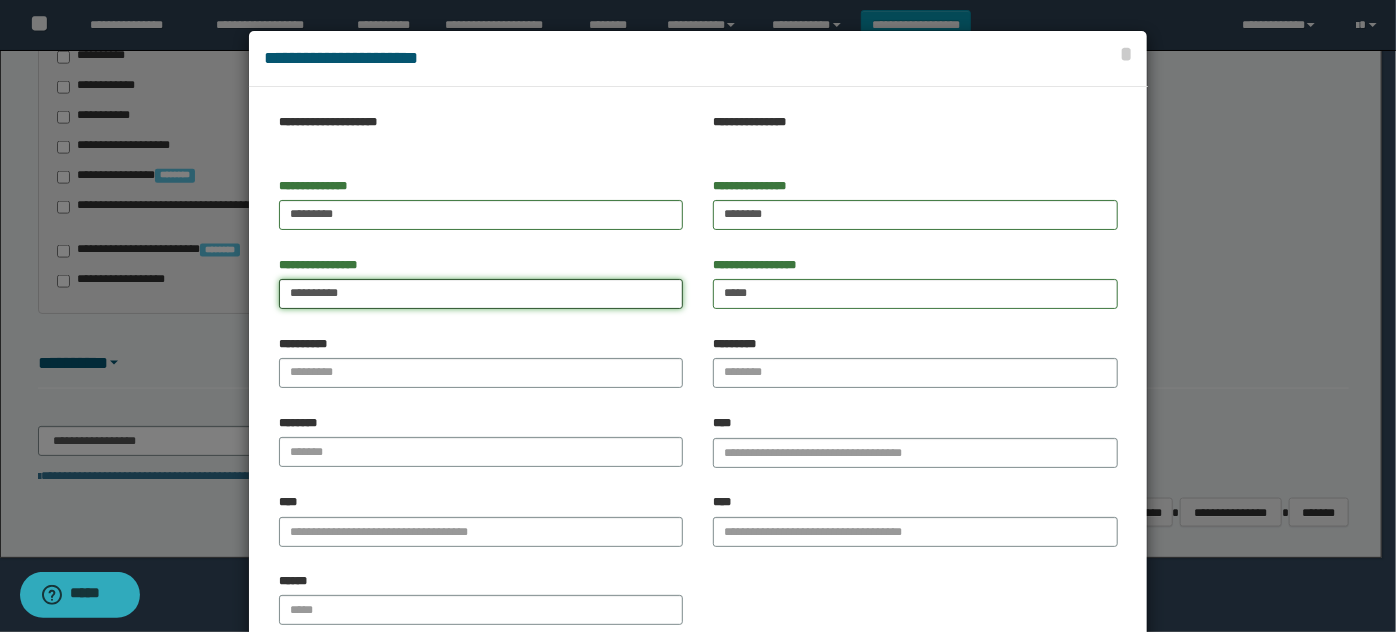 type on "**********" 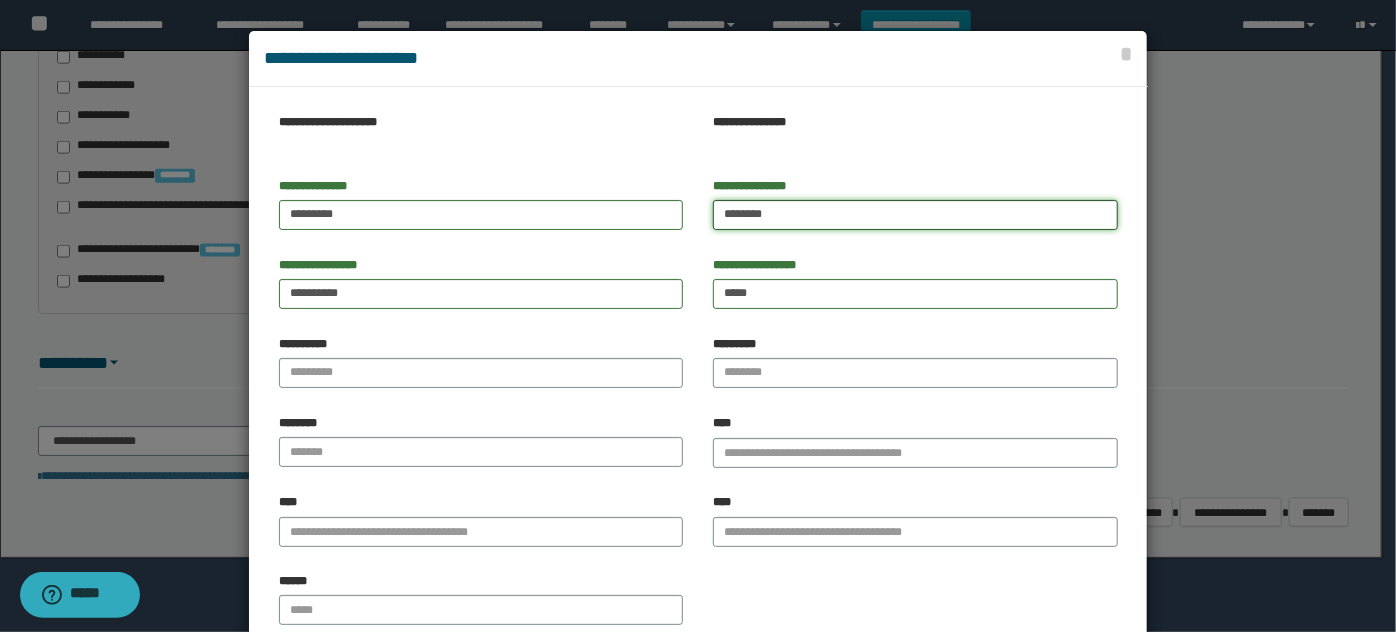 drag, startPoint x: 882, startPoint y: 202, endPoint x: 869, endPoint y: 210, distance: 15.264338 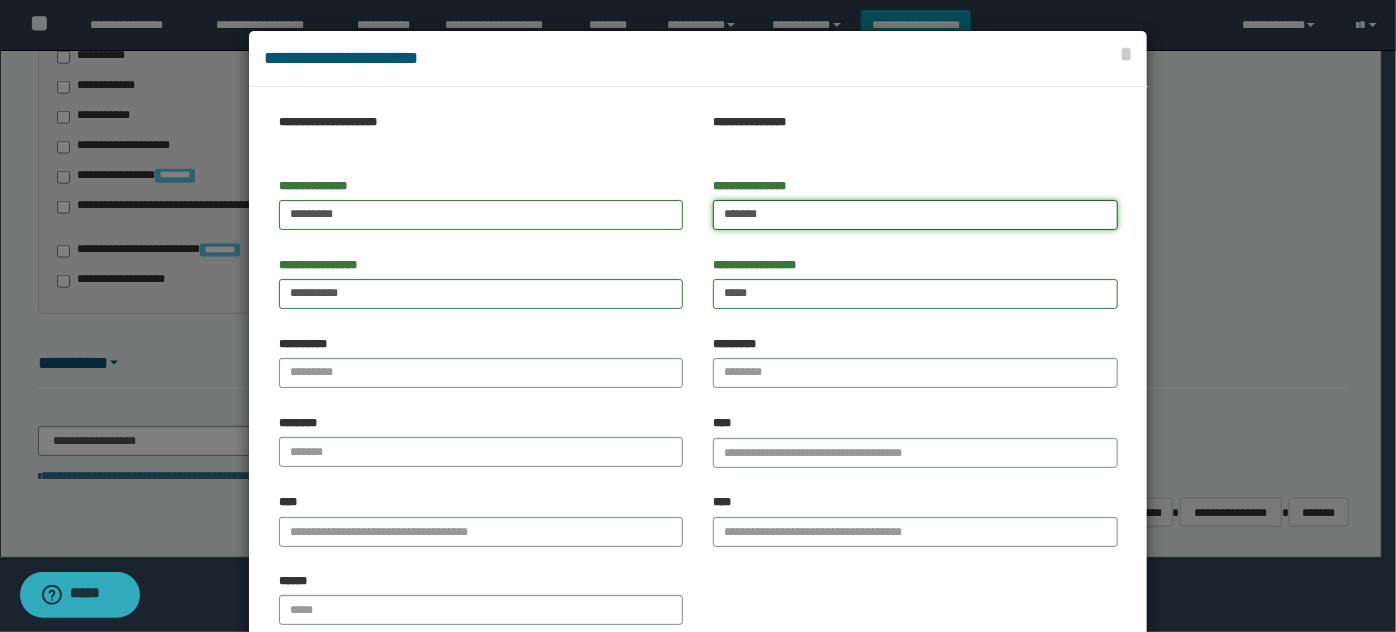 click on "*******" at bounding box center [915, 215] 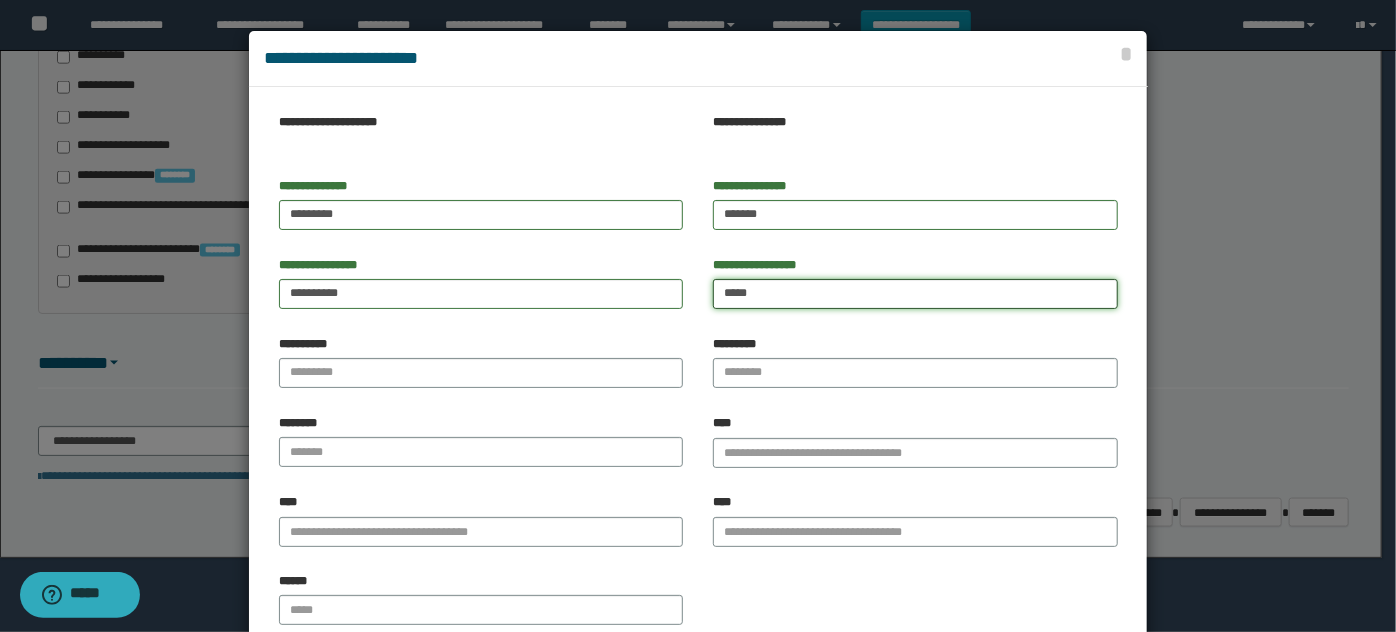 click on "*****" at bounding box center (915, 294) 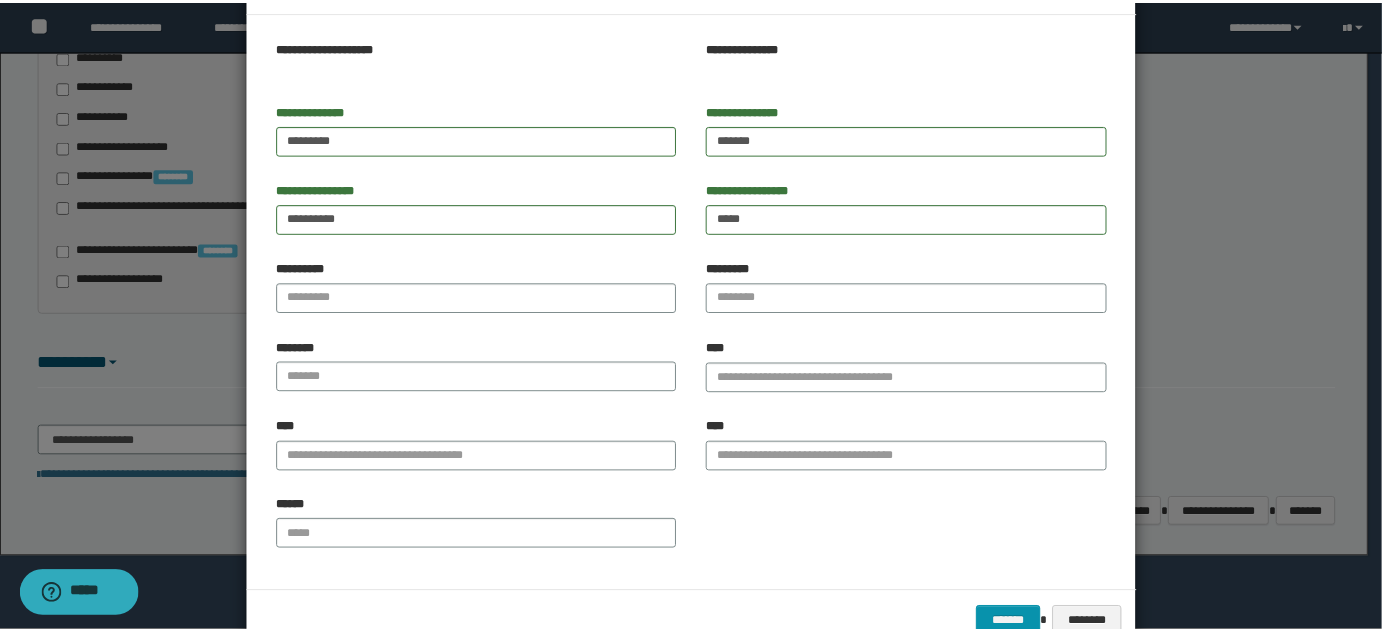 scroll, scrollTop: 125, scrollLeft: 0, axis: vertical 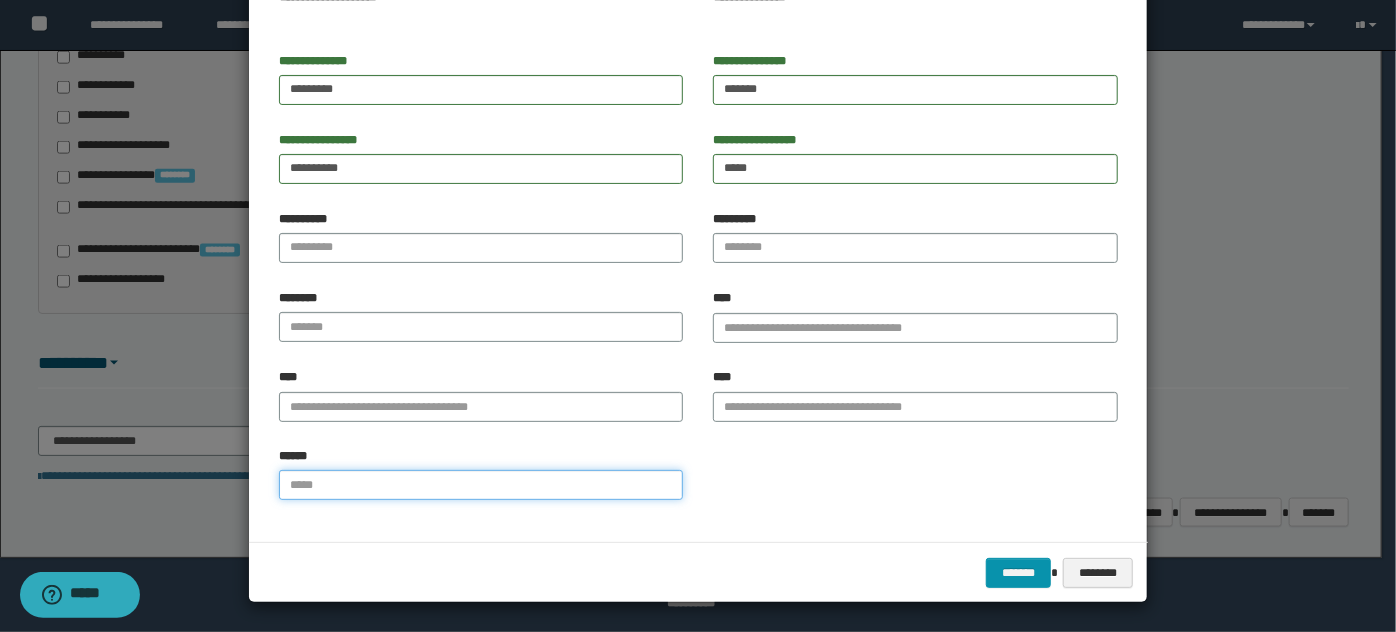 drag, startPoint x: 452, startPoint y: 488, endPoint x: 779, endPoint y: 554, distance: 333.59406 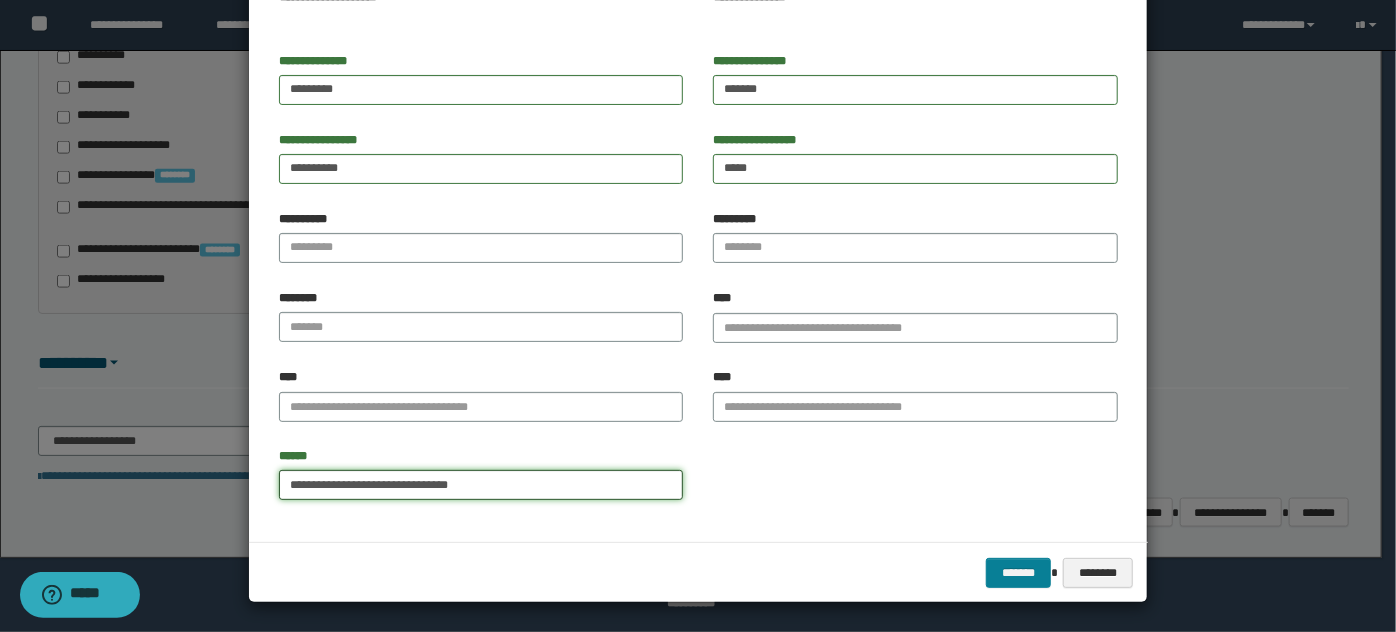 type on "**********" 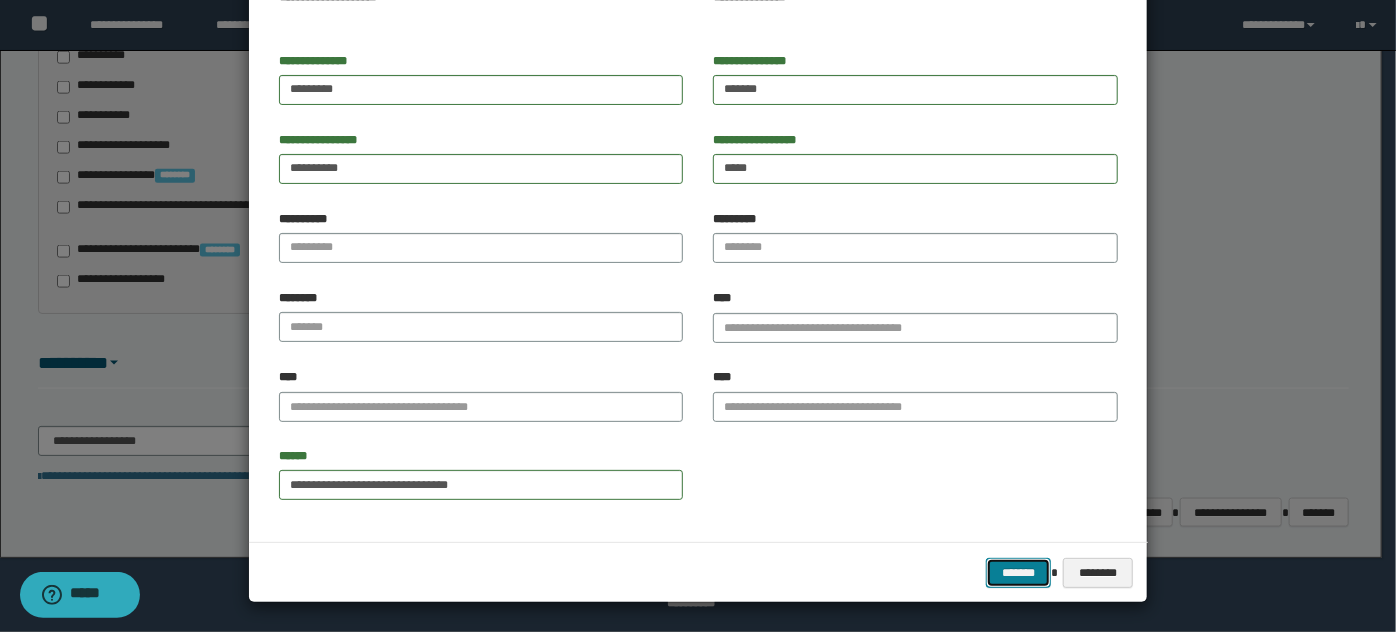 click on "*******" at bounding box center (1018, 572) 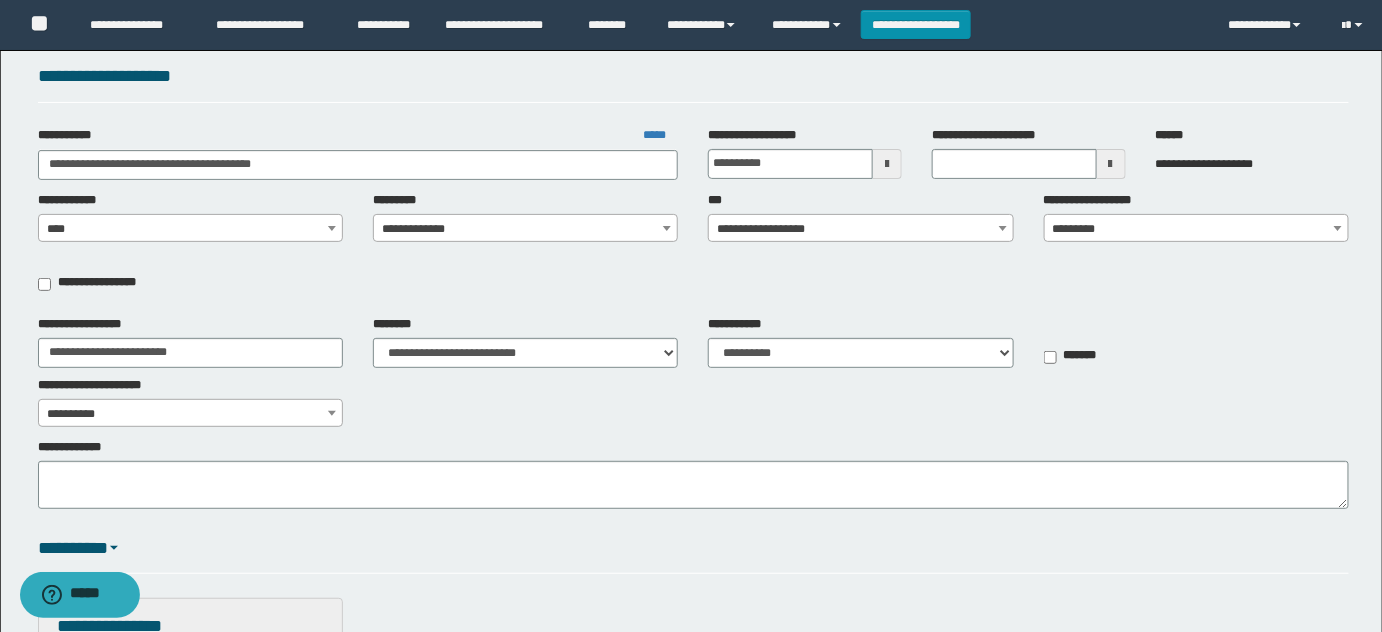 scroll, scrollTop: 0, scrollLeft: 0, axis: both 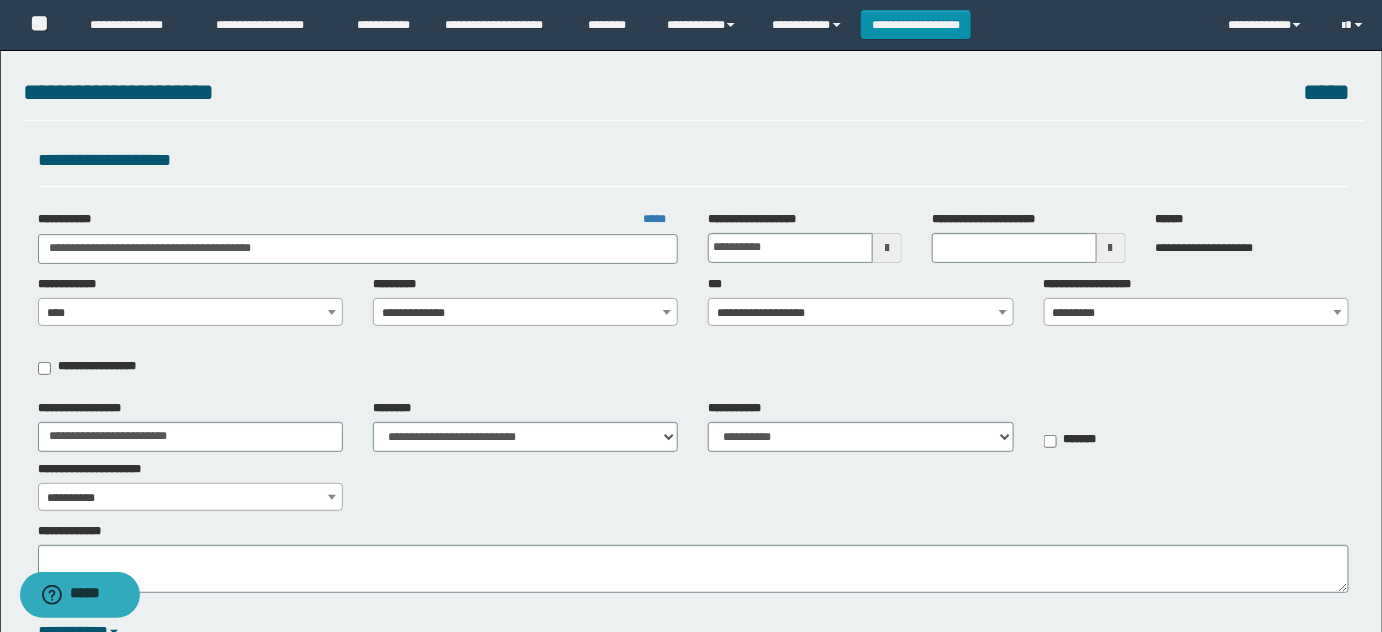 click on "*********" at bounding box center (1197, 313) 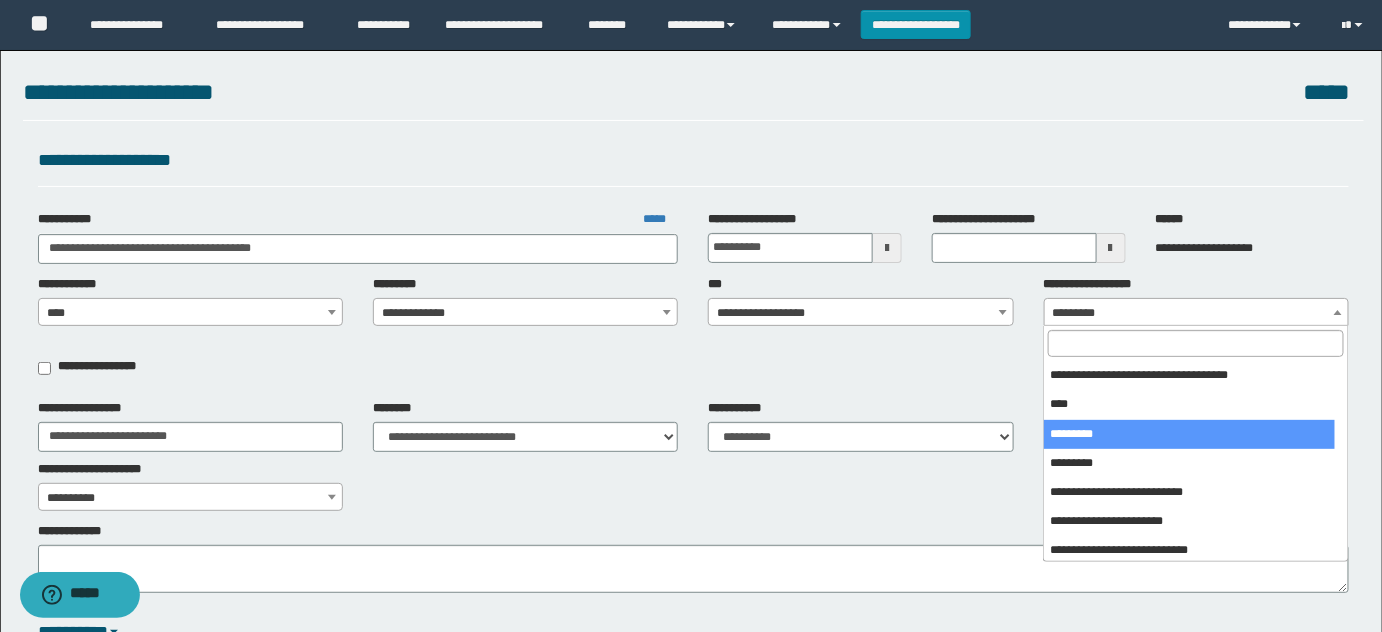 click at bounding box center [1195, 343] 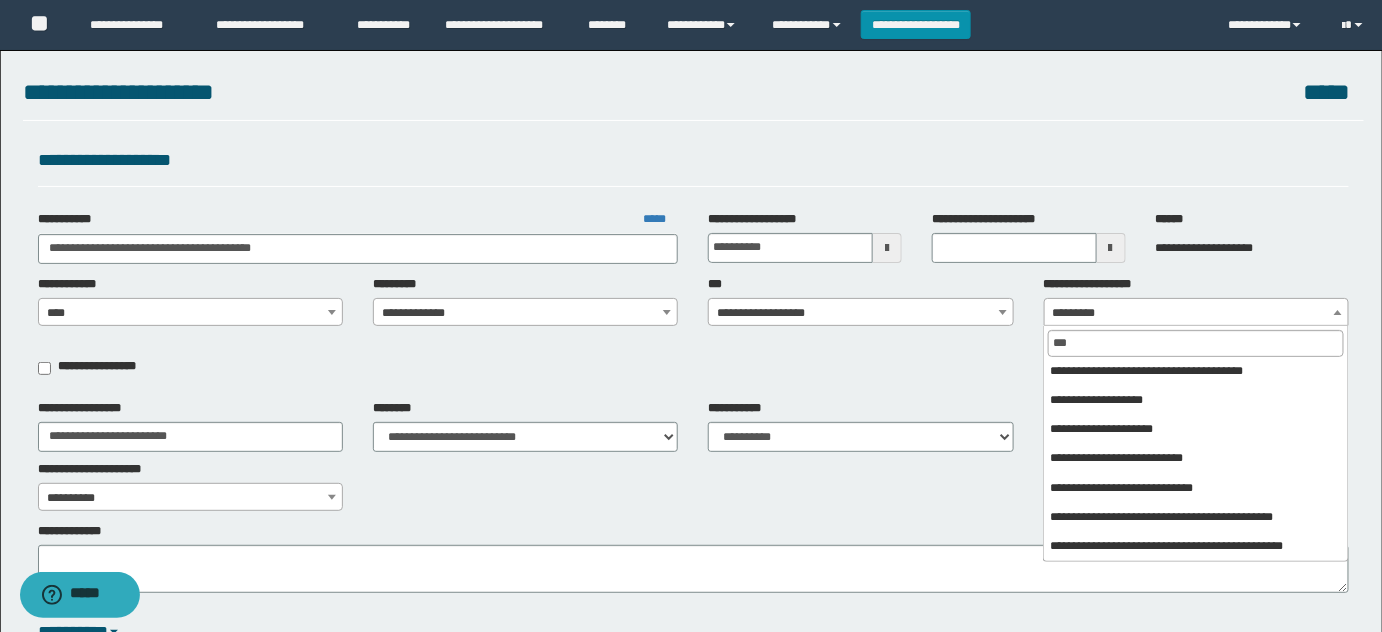 scroll, scrollTop: 0, scrollLeft: 0, axis: both 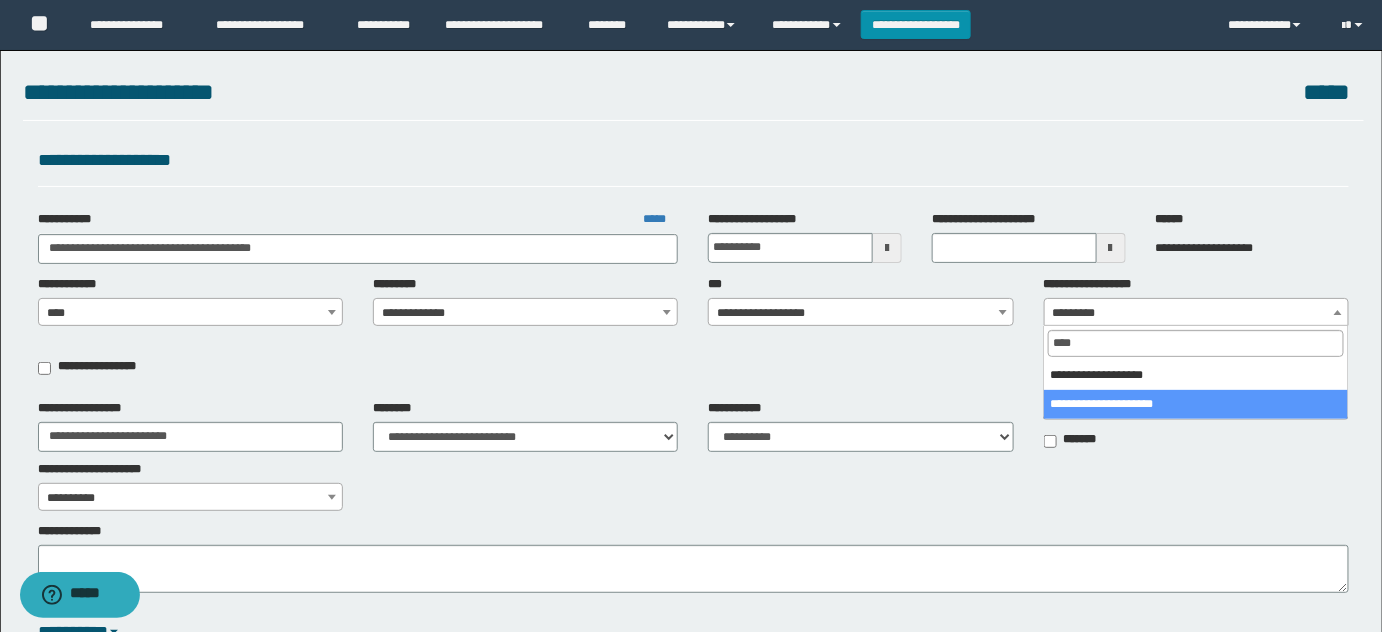 type on "****" 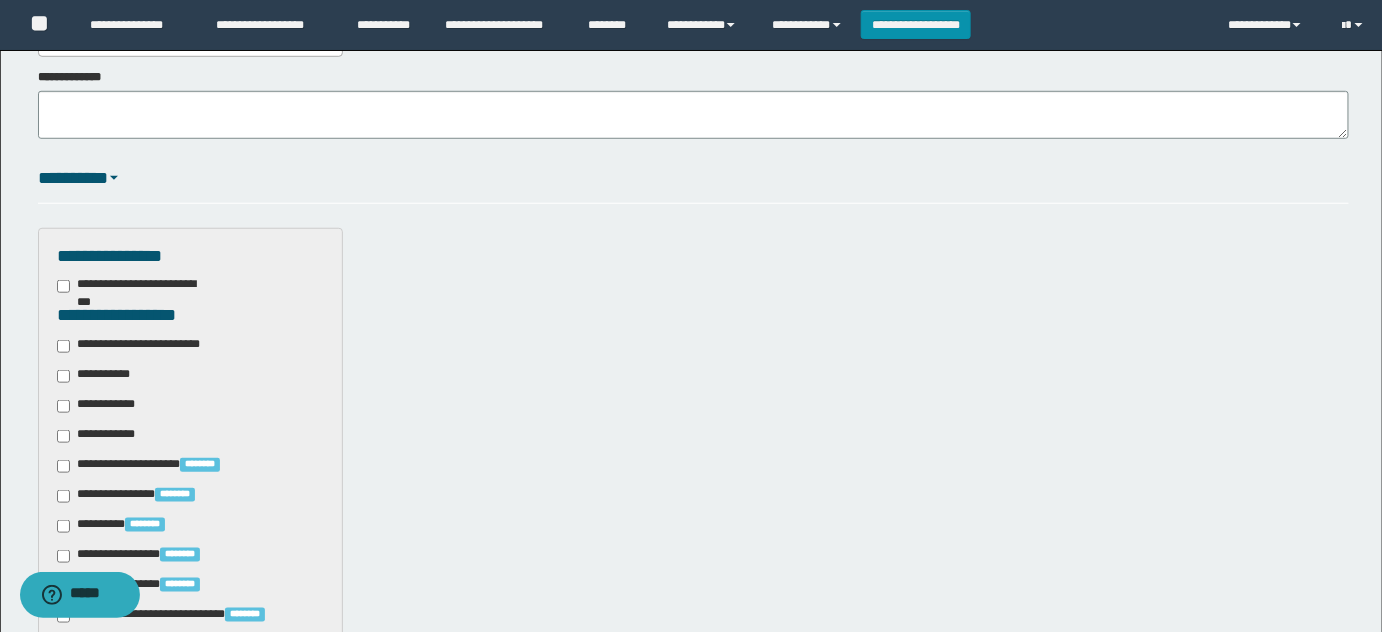 click on "**********" at bounding box center [143, 346] 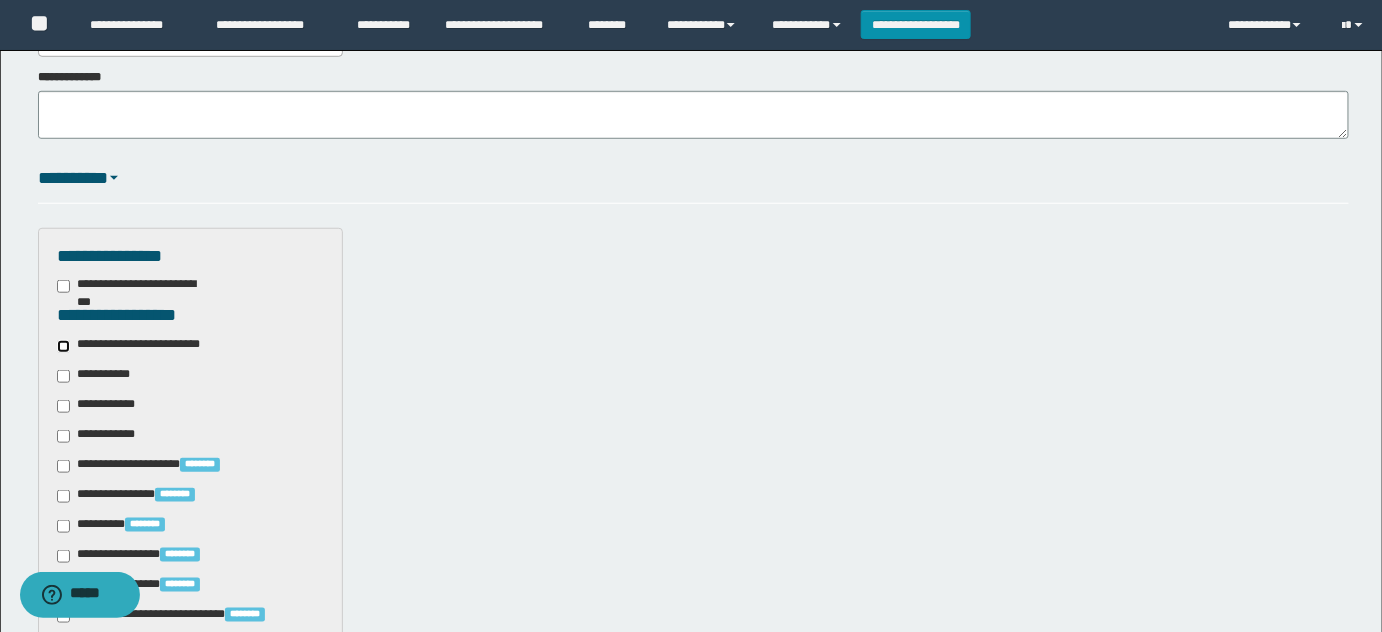scroll, scrollTop: 909, scrollLeft: 0, axis: vertical 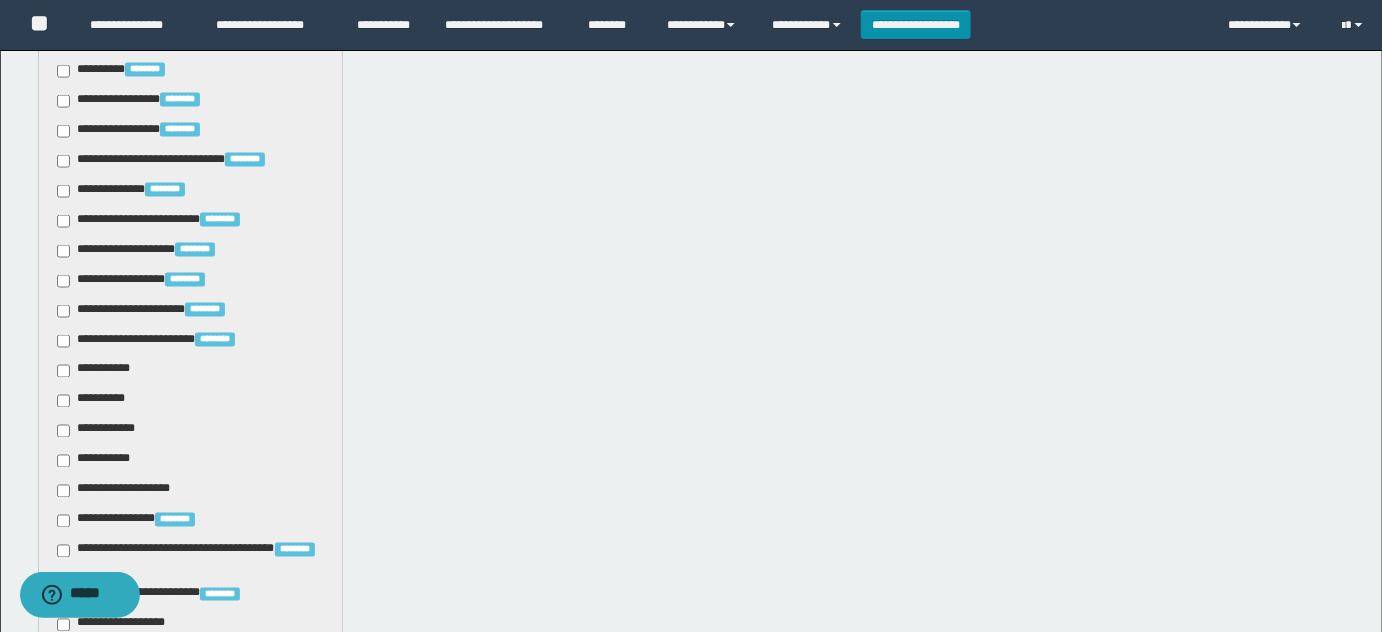click on "**********" at bounding box center (97, 371) 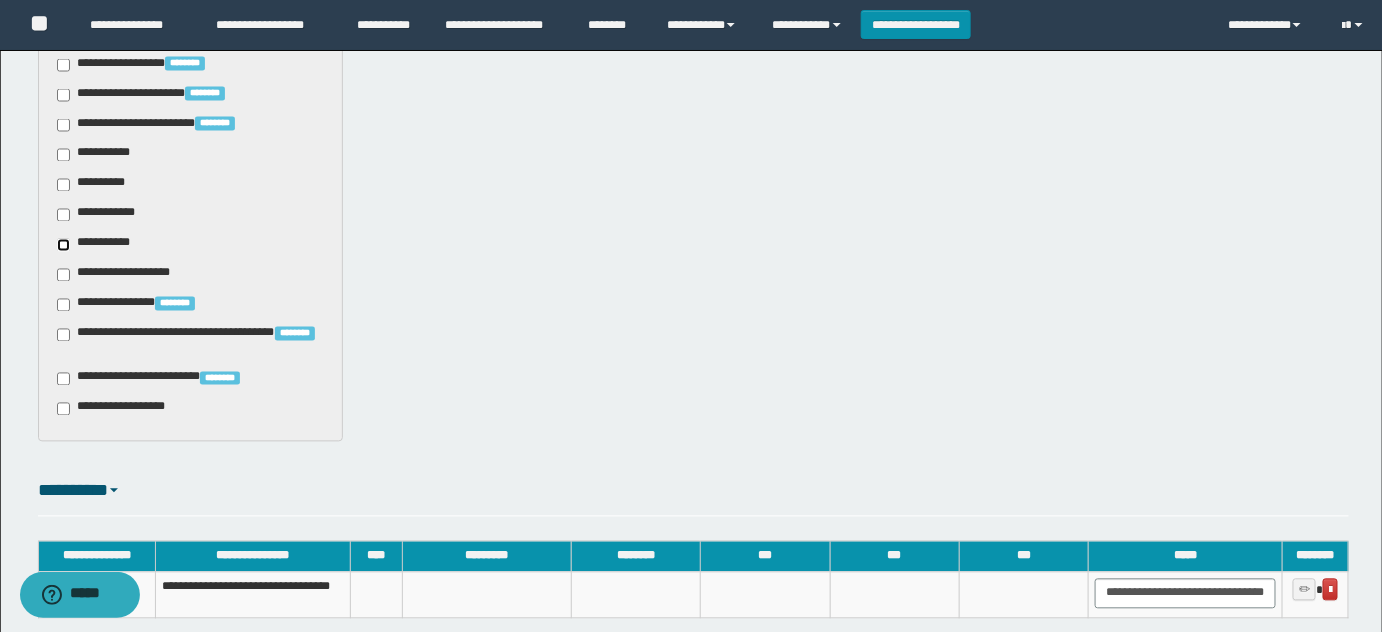 scroll, scrollTop: 1181, scrollLeft: 0, axis: vertical 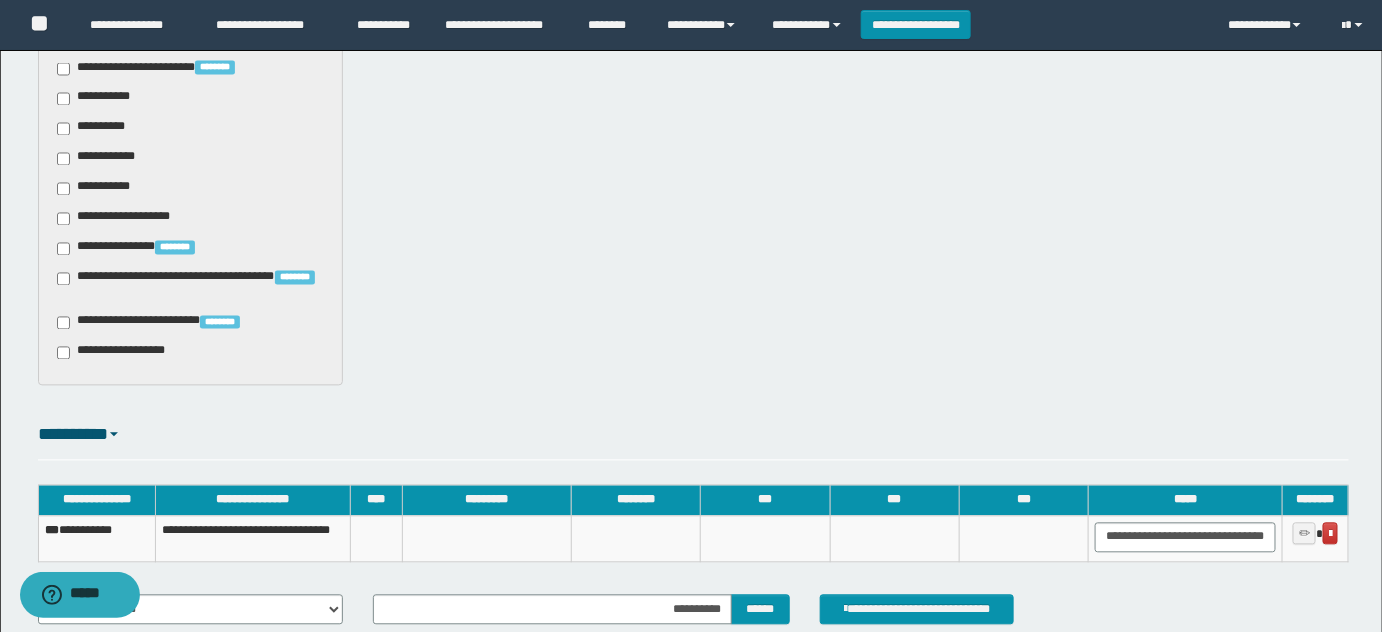 click on "**********" at bounding box center [117, 353] 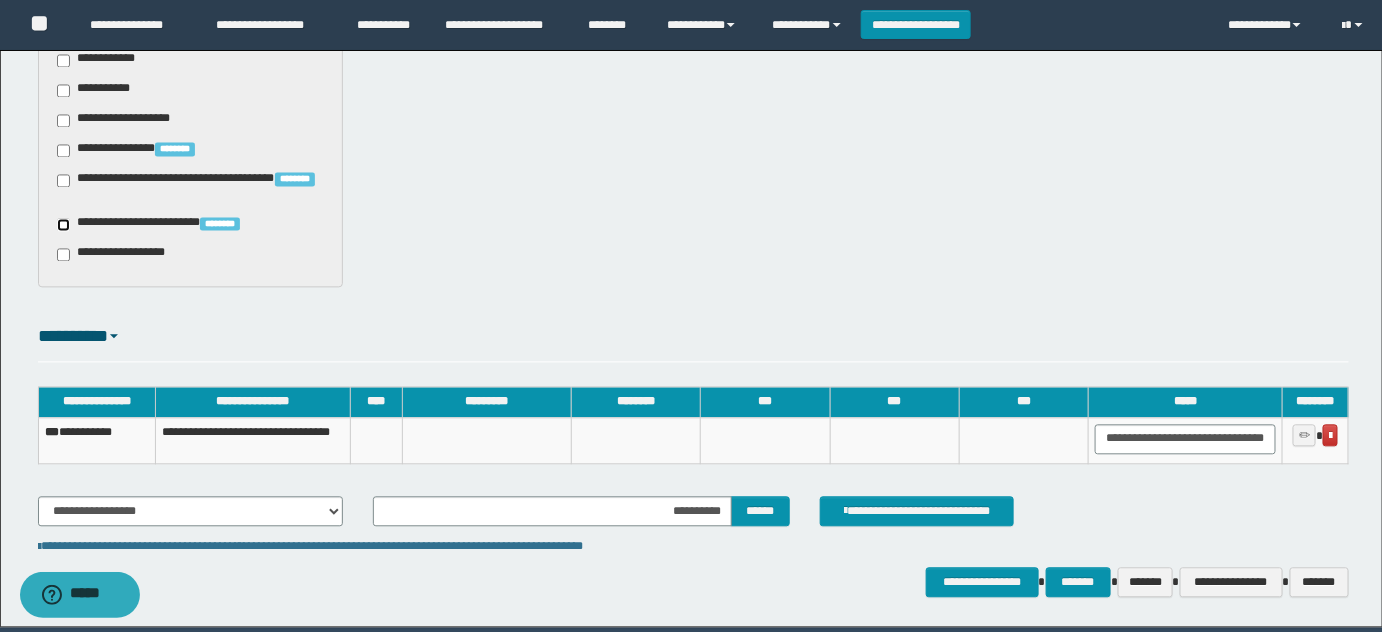 scroll, scrollTop: 1349, scrollLeft: 0, axis: vertical 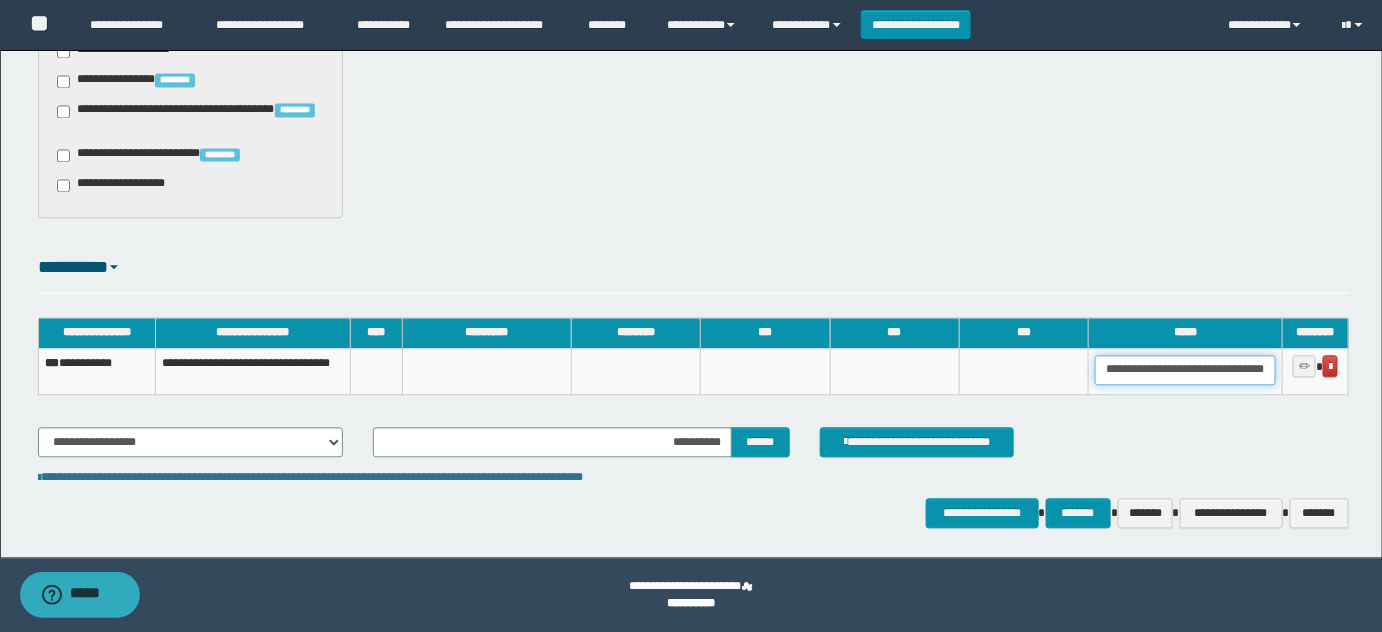 click on "**********" at bounding box center (1185, 370) 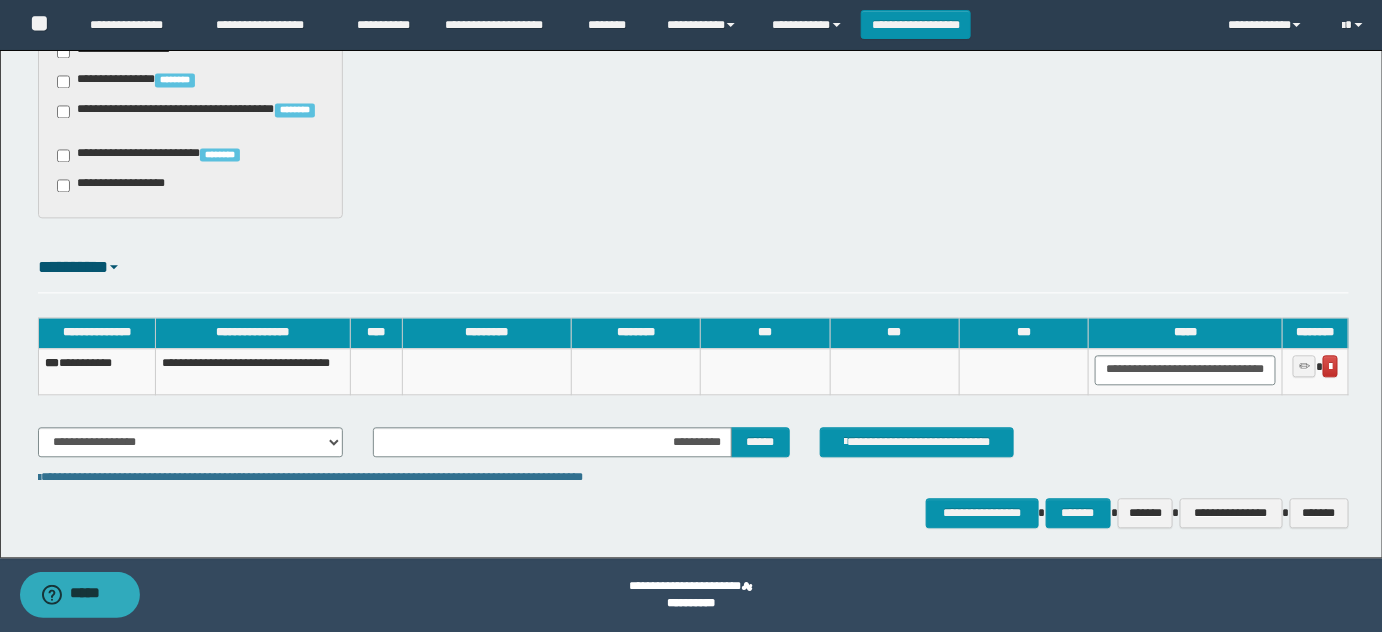 click on "**********" at bounding box center (96, 371) 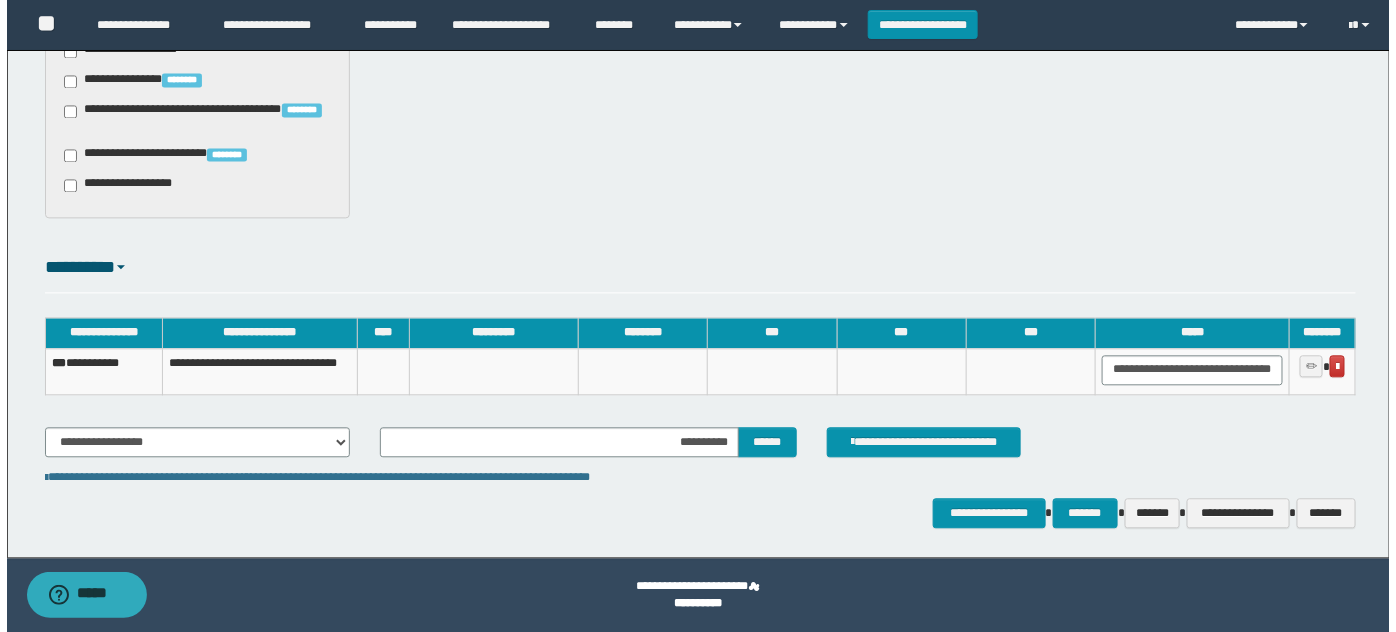 scroll, scrollTop: 0, scrollLeft: 0, axis: both 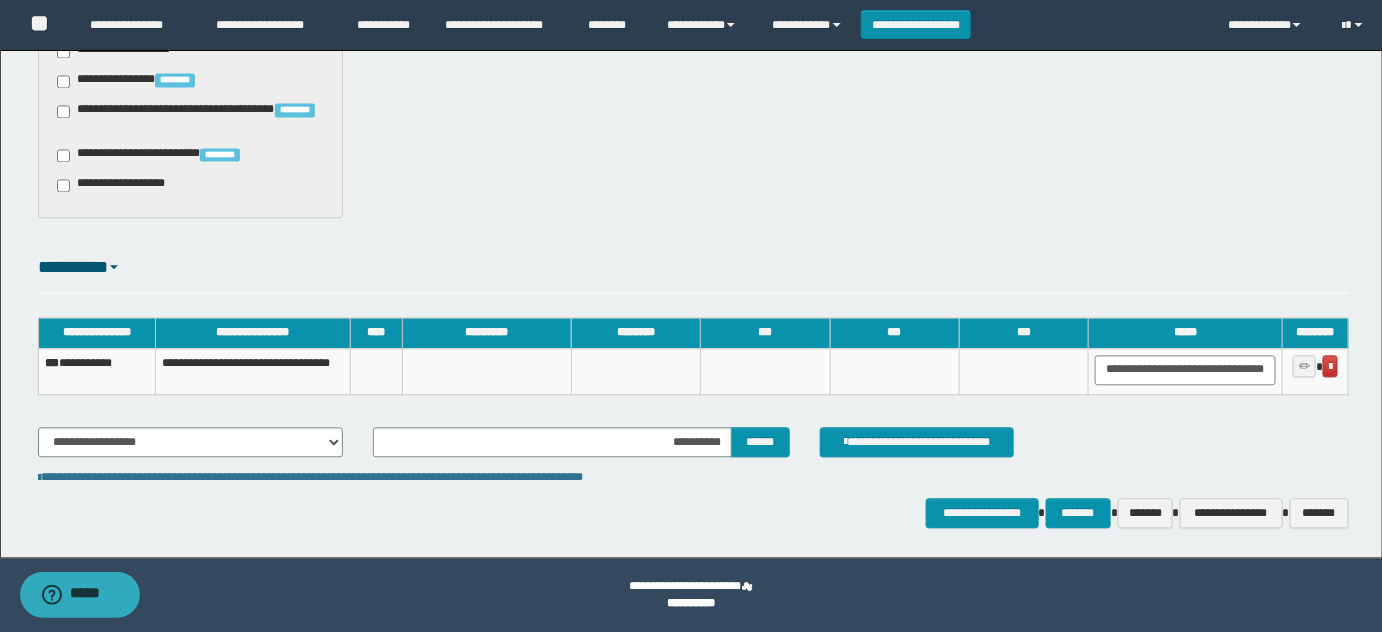 click on "**********" at bounding box center (96, 371) 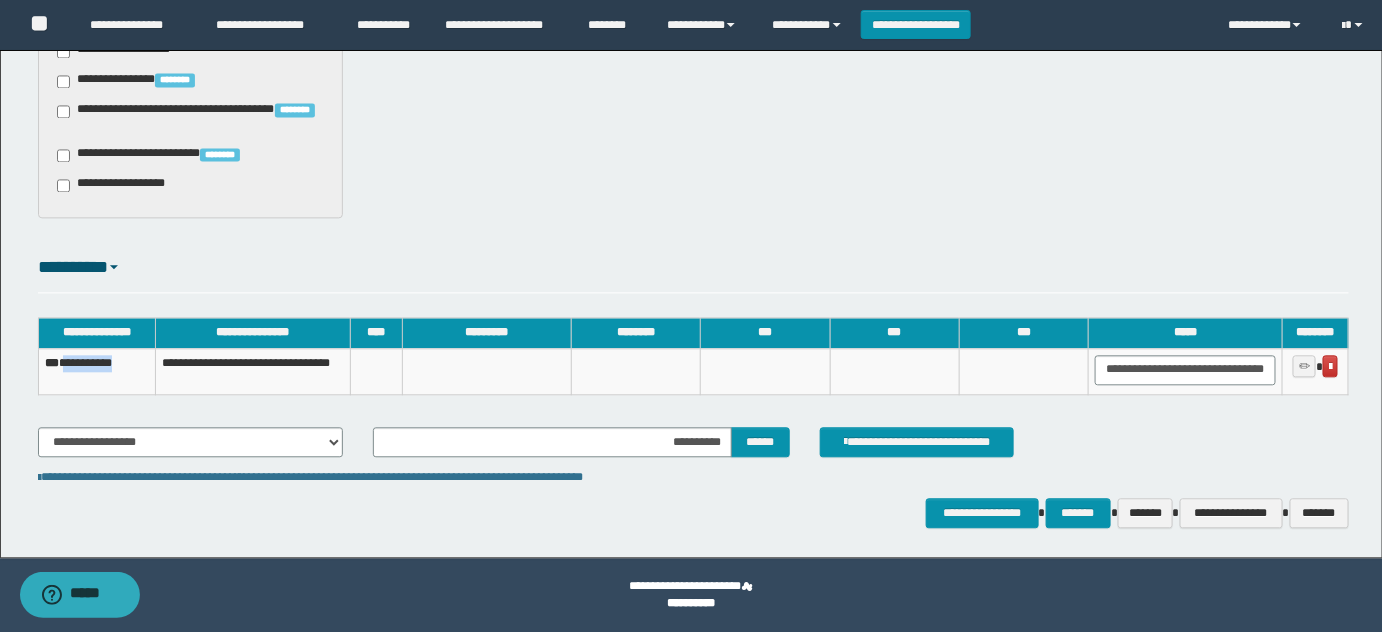 click on "**********" at bounding box center [96, 371] 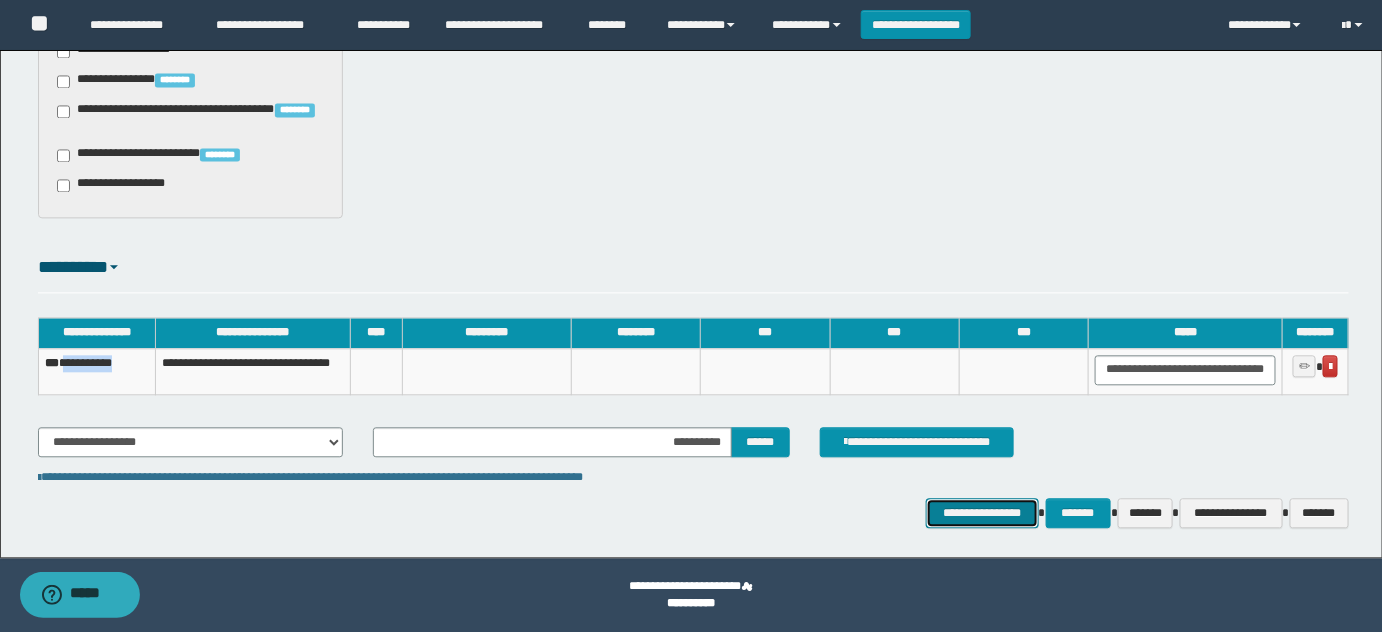 click on "**********" at bounding box center (982, 512) 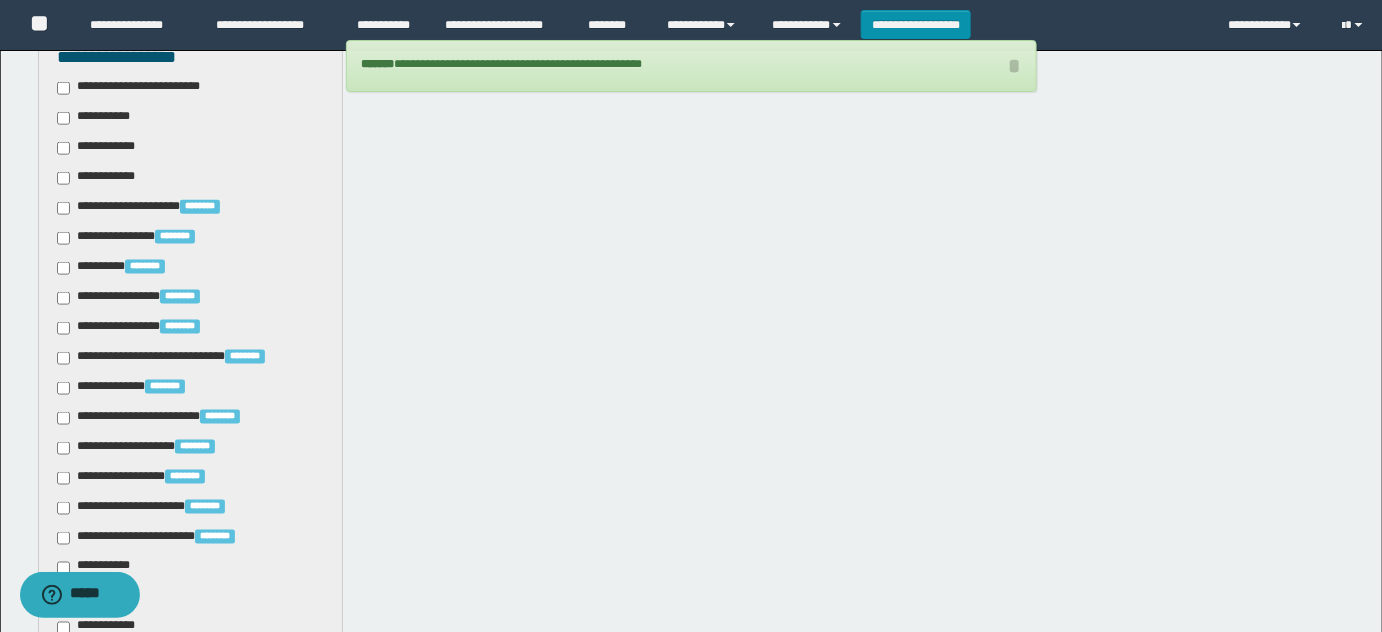 scroll, scrollTop: 349, scrollLeft: 0, axis: vertical 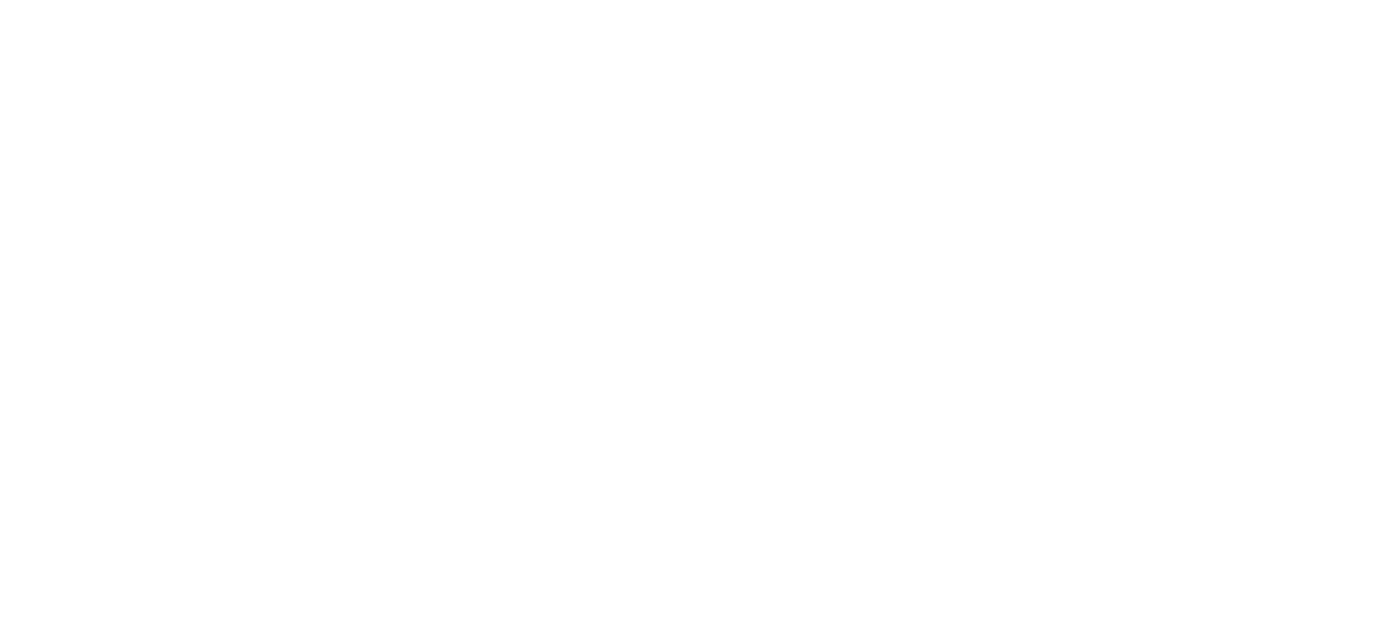 select 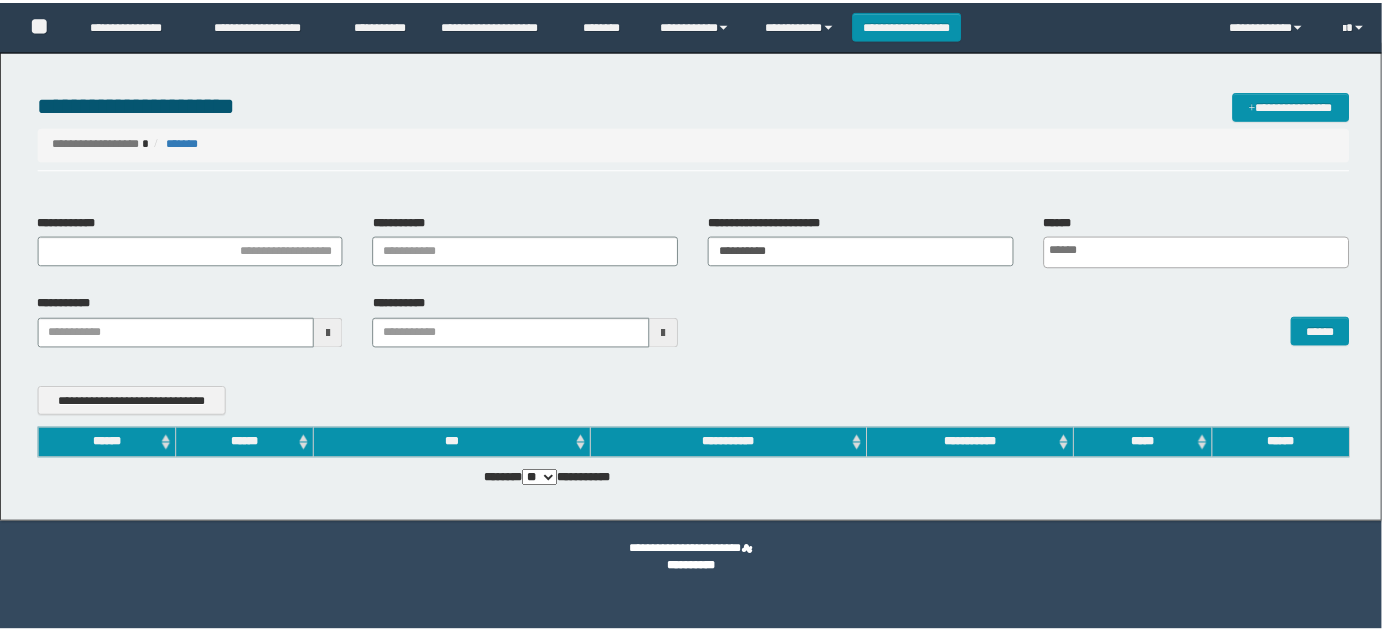 scroll, scrollTop: 0, scrollLeft: 0, axis: both 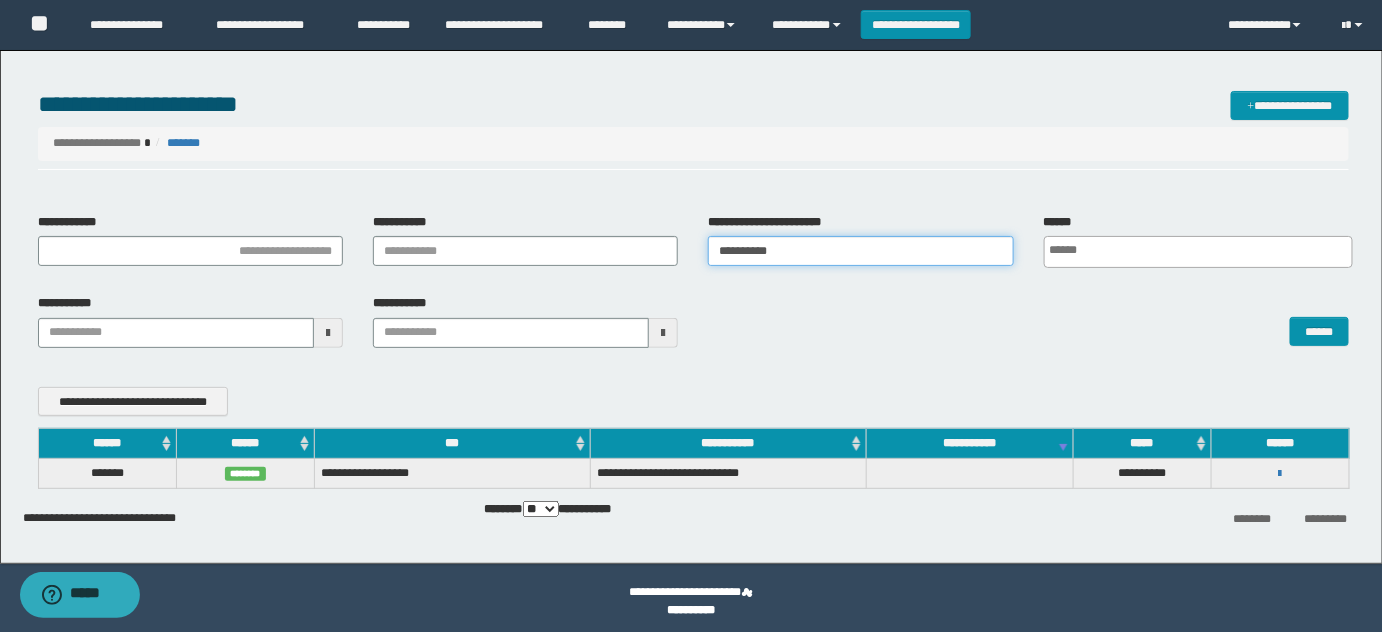 drag, startPoint x: 782, startPoint y: 237, endPoint x: 597, endPoint y: 227, distance: 185.27008 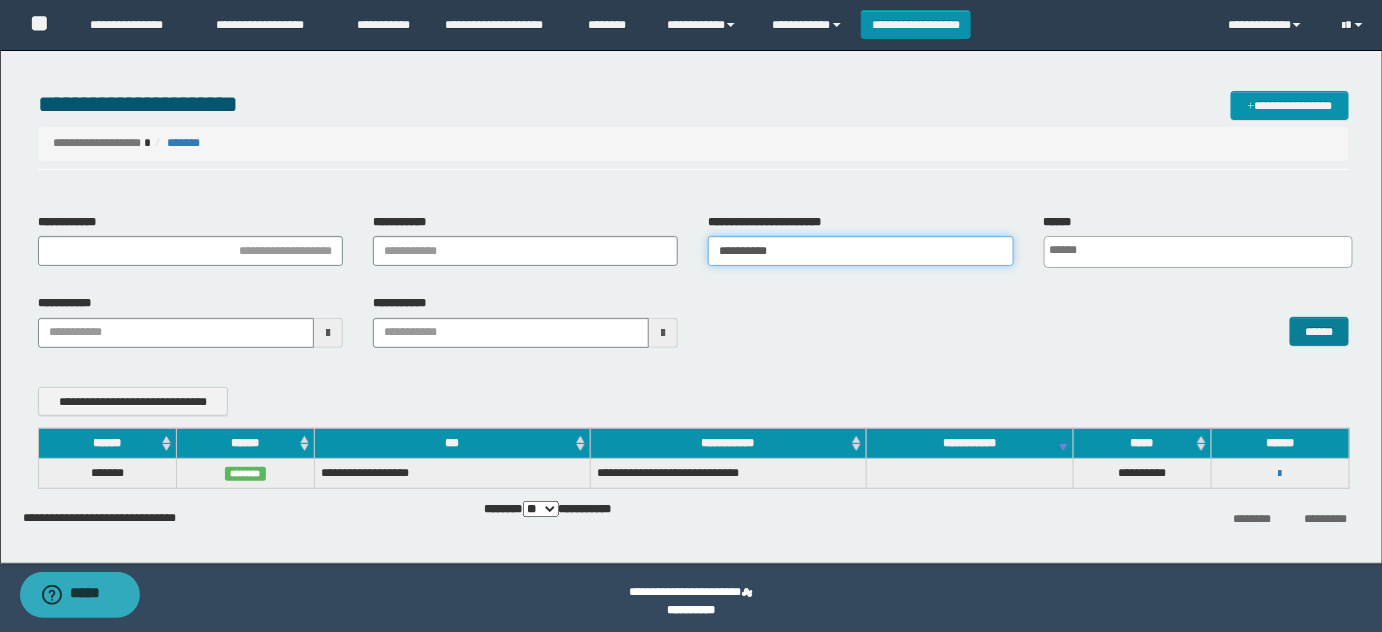 type on "**********" 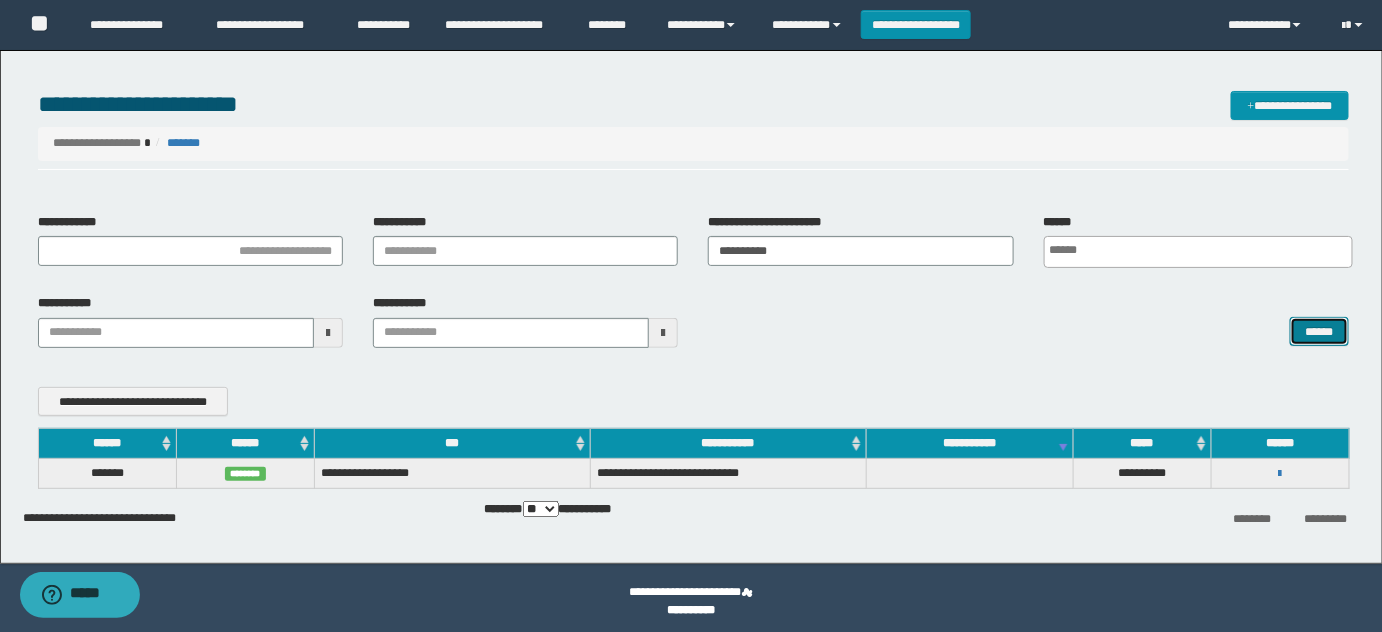 click on "******" at bounding box center [1319, 331] 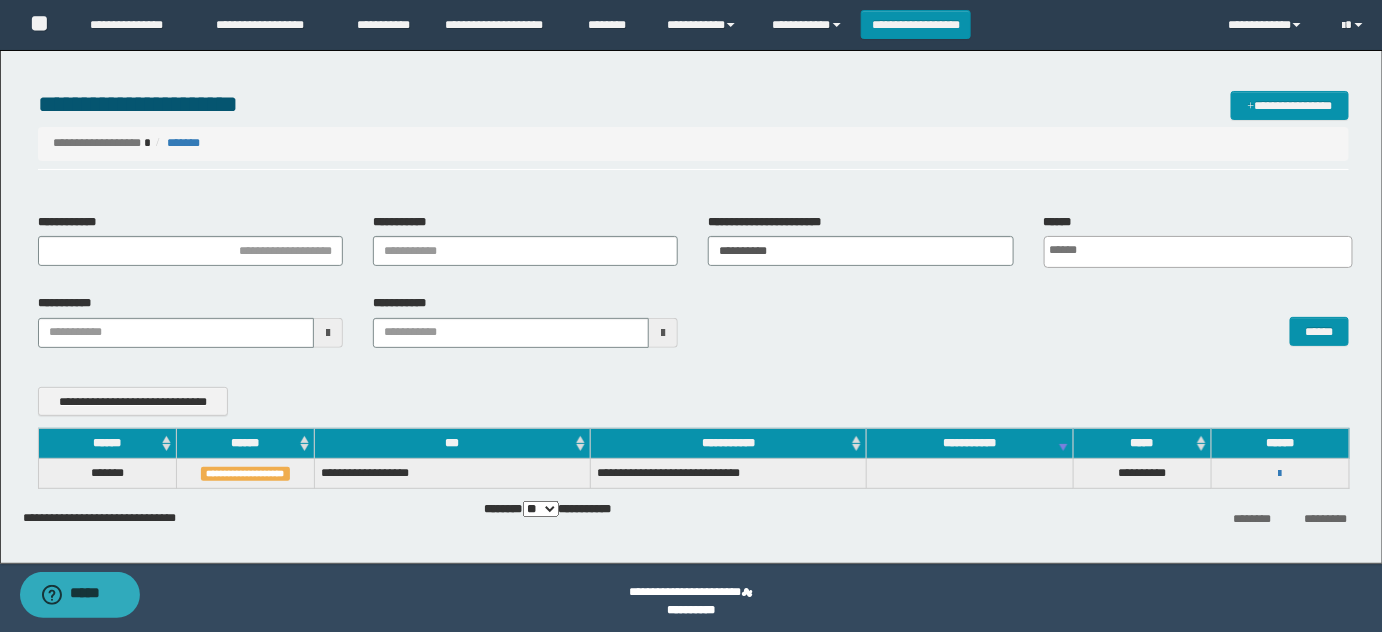 click on "**********" at bounding box center [1280, 473] 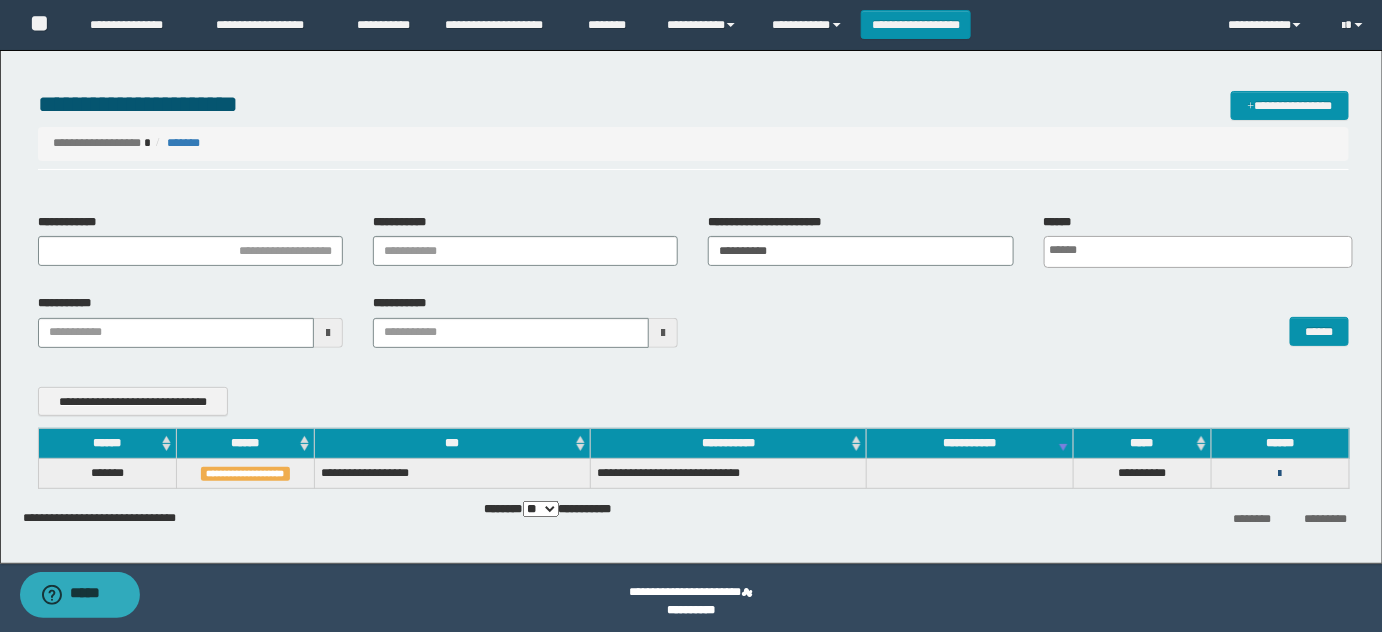 click at bounding box center (1280, 474) 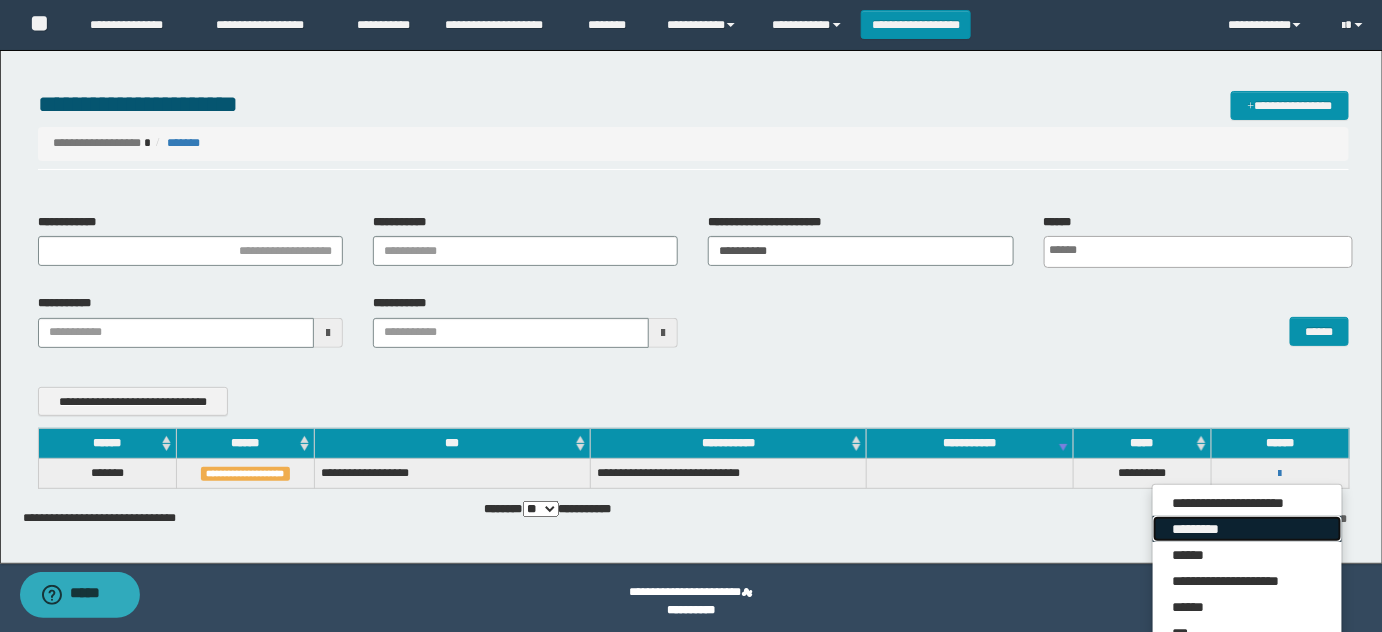 click on "*********" at bounding box center [1247, 529] 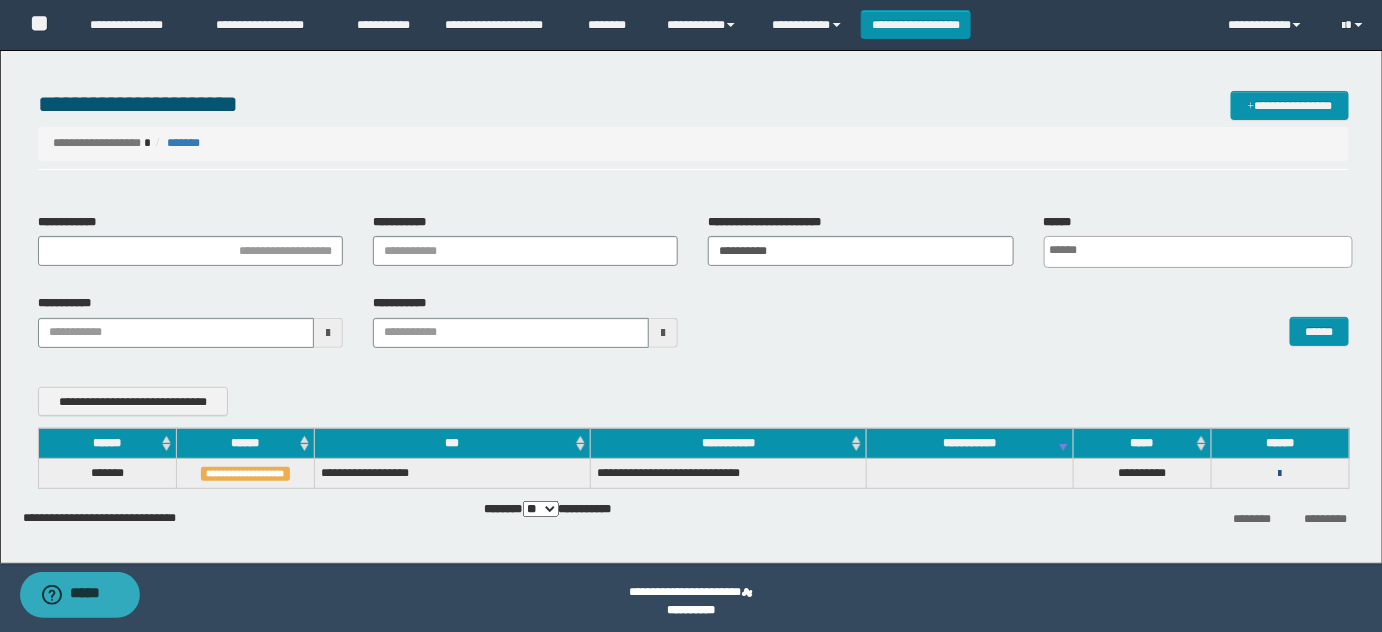 click at bounding box center (1280, 474) 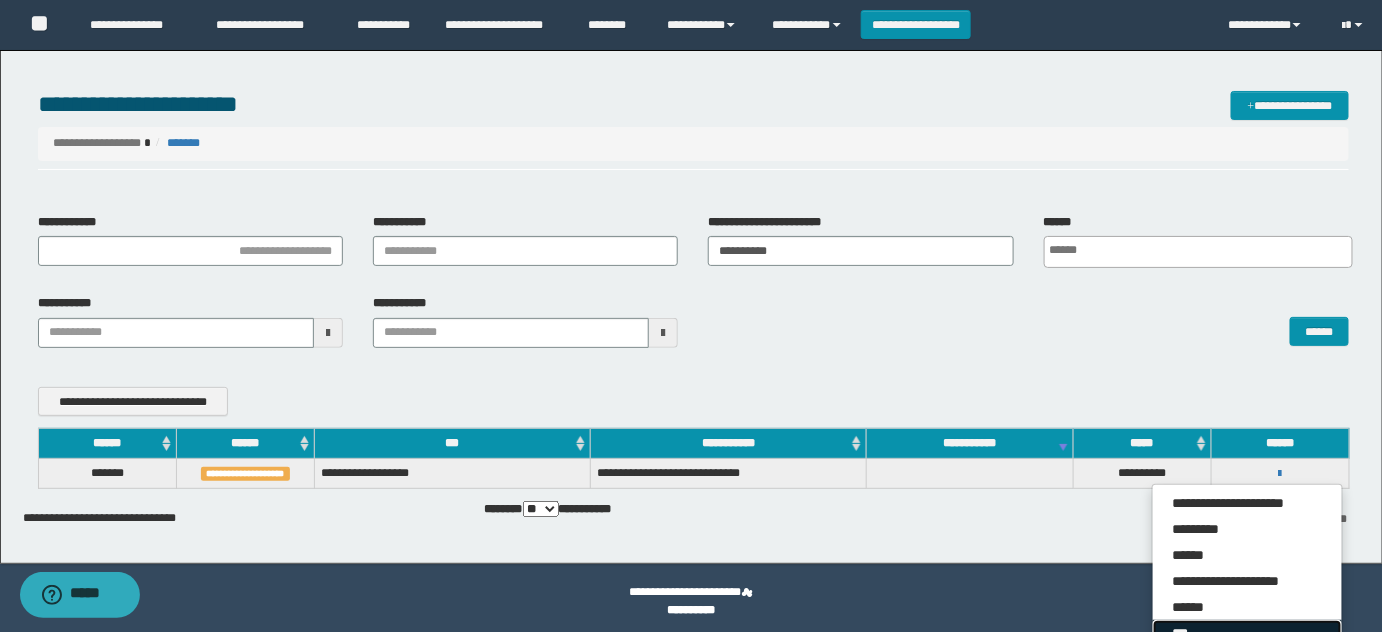 click on "***" at bounding box center (1247, 633) 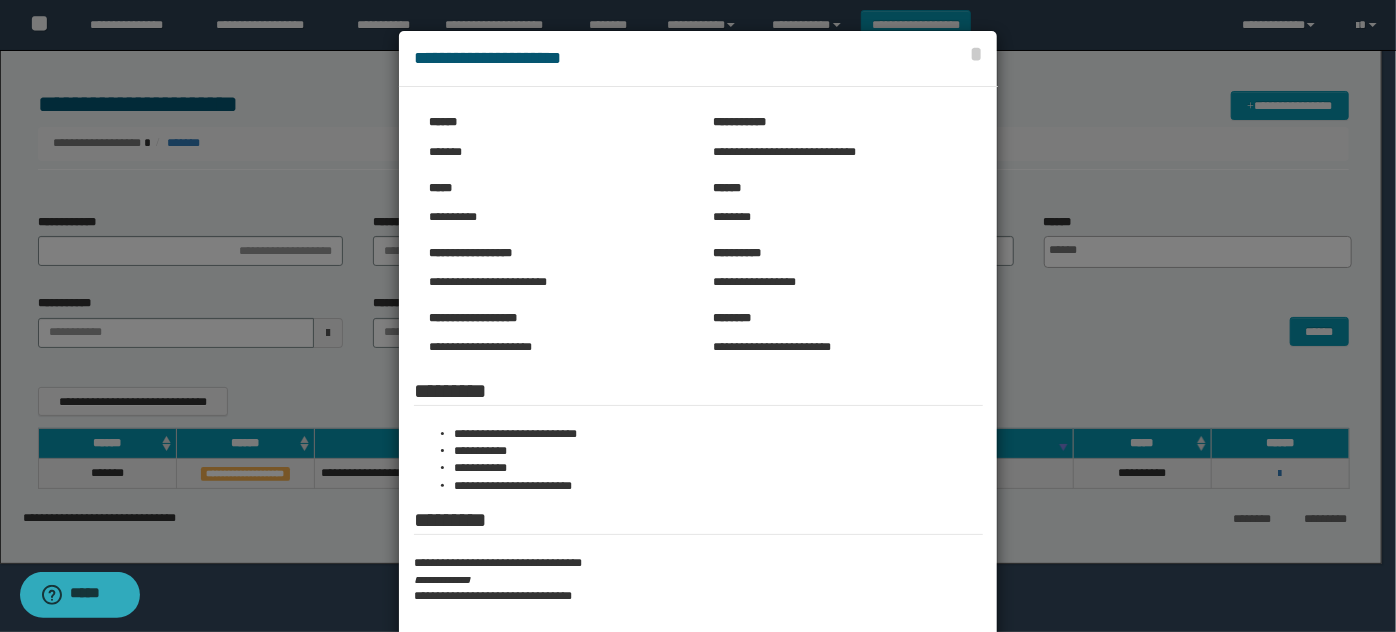 click at bounding box center (698, 374) 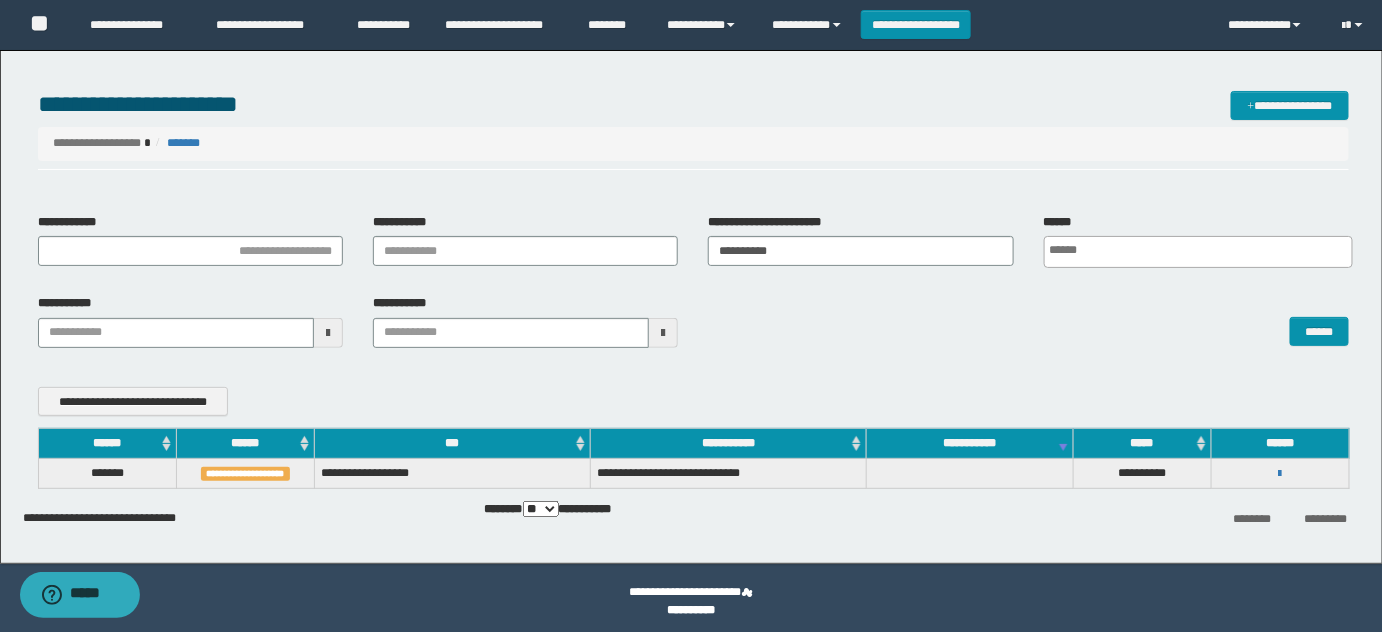 click on "**********" at bounding box center (694, 130) 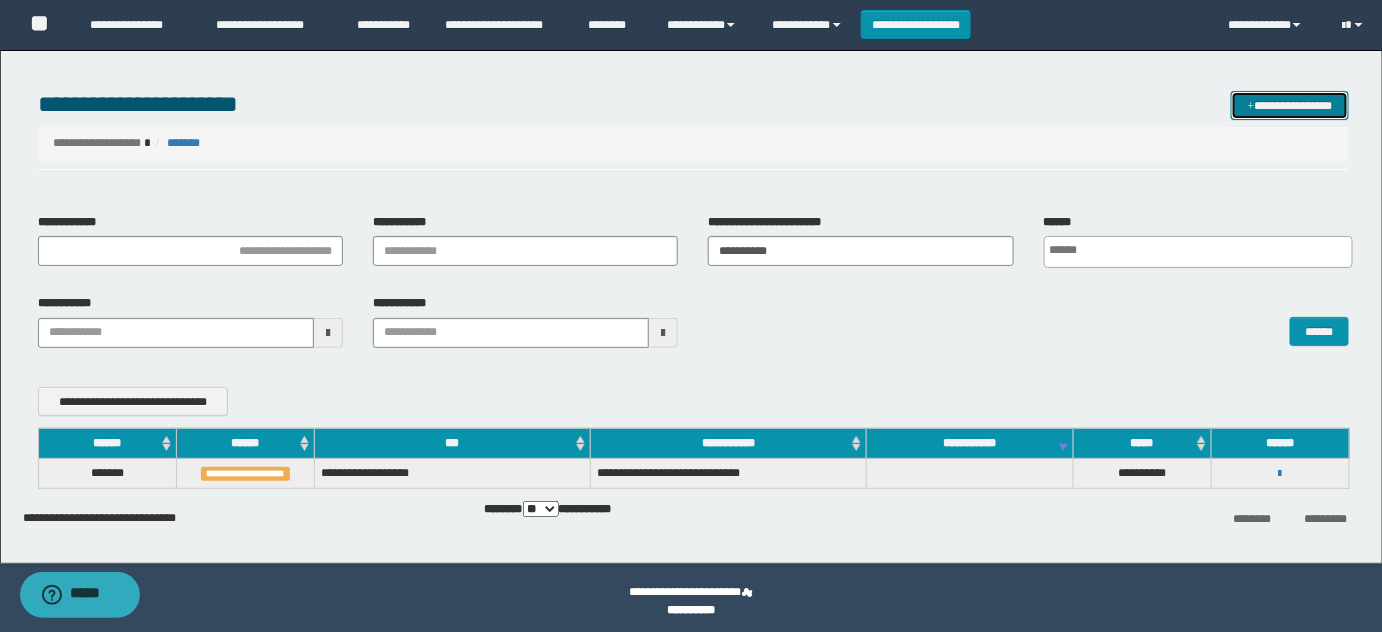 click on "**********" at bounding box center [1290, 105] 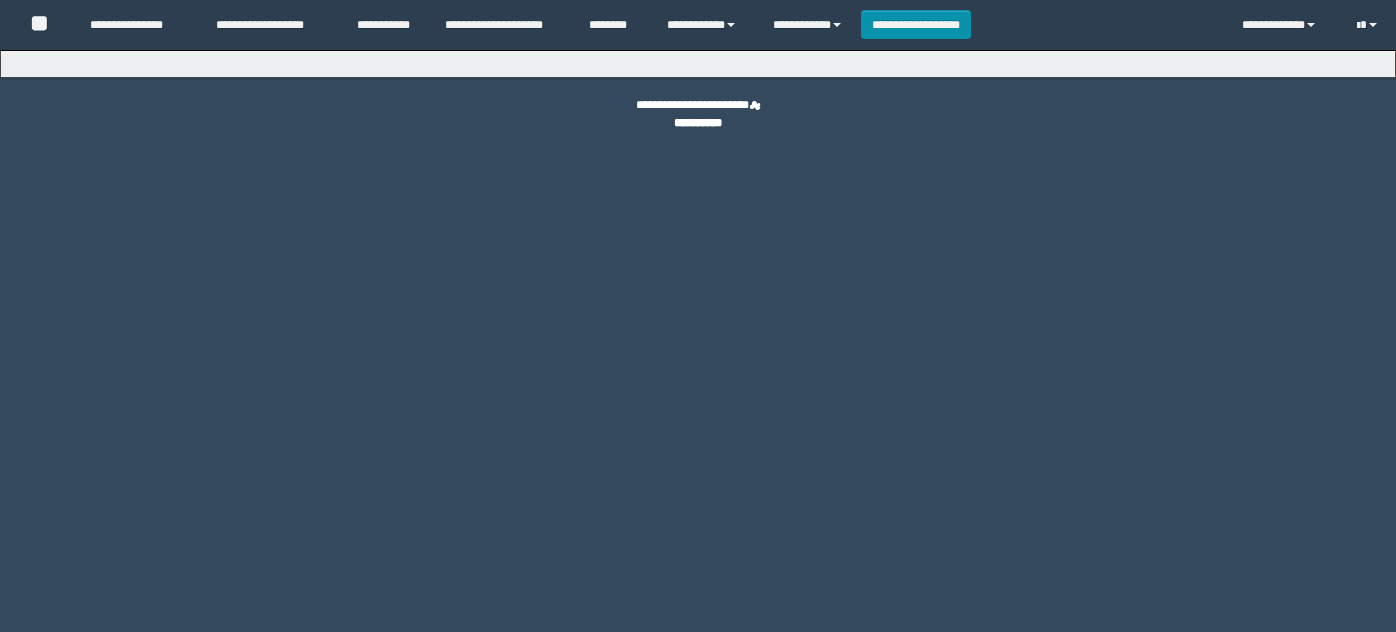 scroll, scrollTop: 0, scrollLeft: 0, axis: both 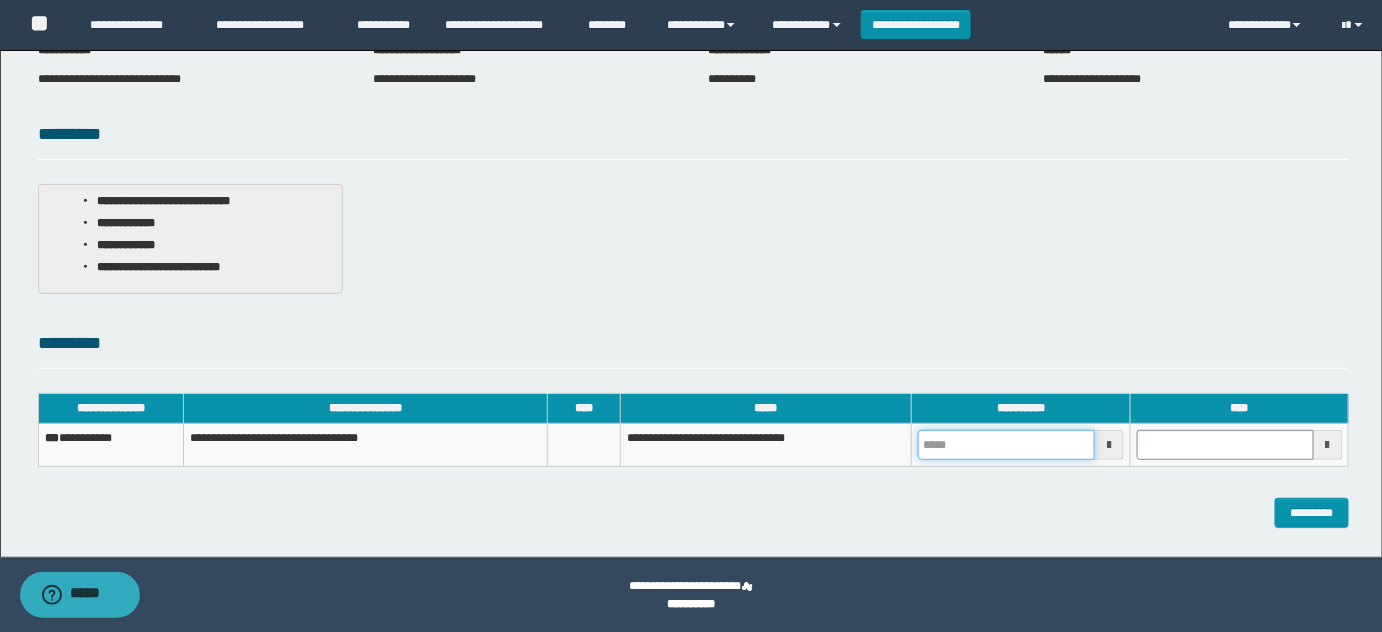 click at bounding box center [1006, 445] 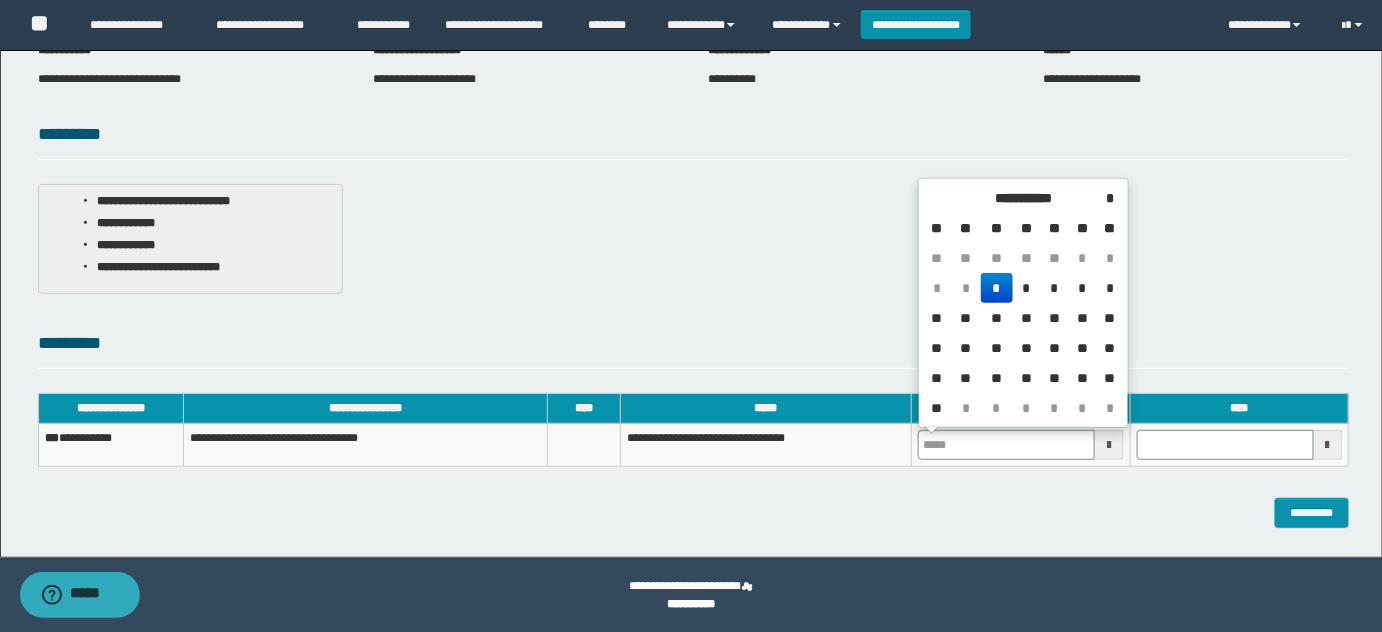 click on "*" at bounding box center (997, 288) 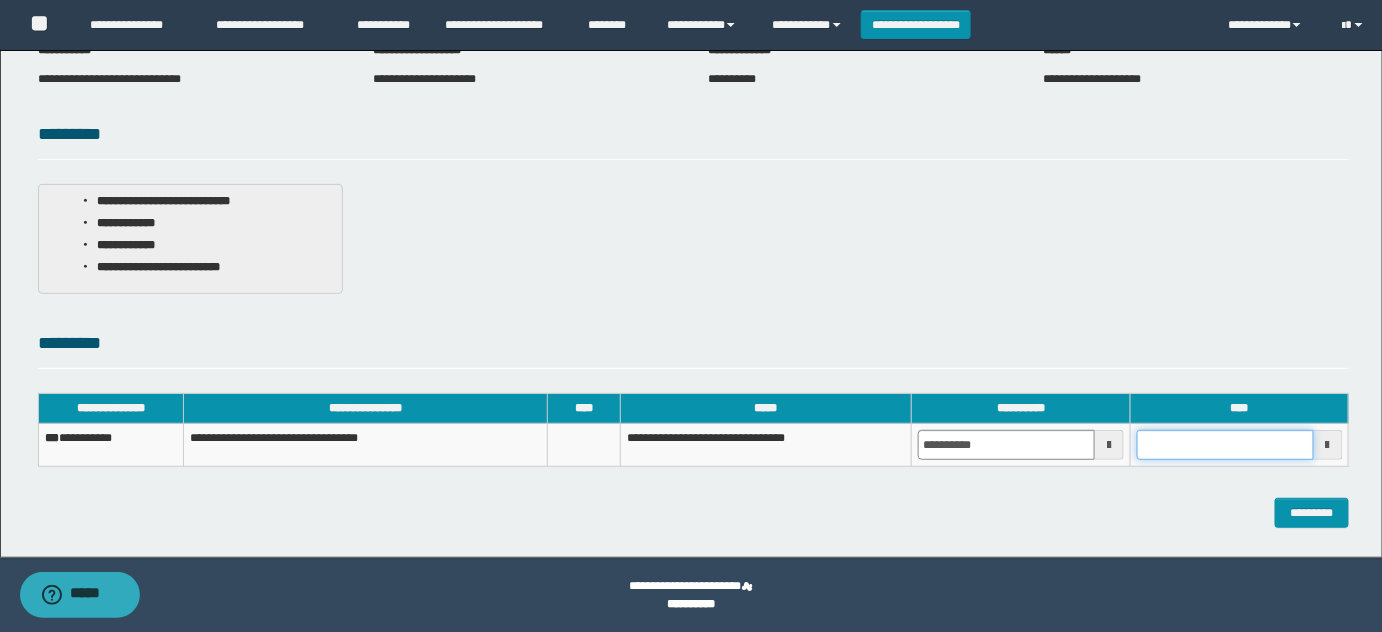 click at bounding box center [1225, 445] 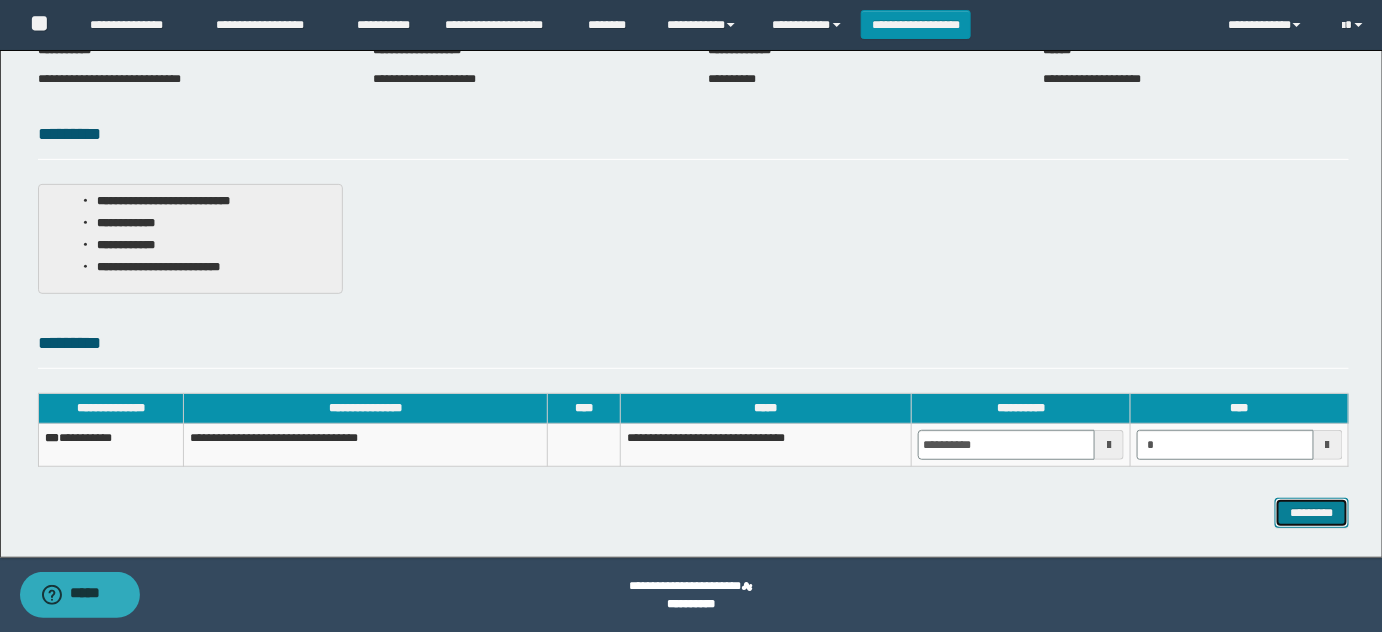 type on "*******" 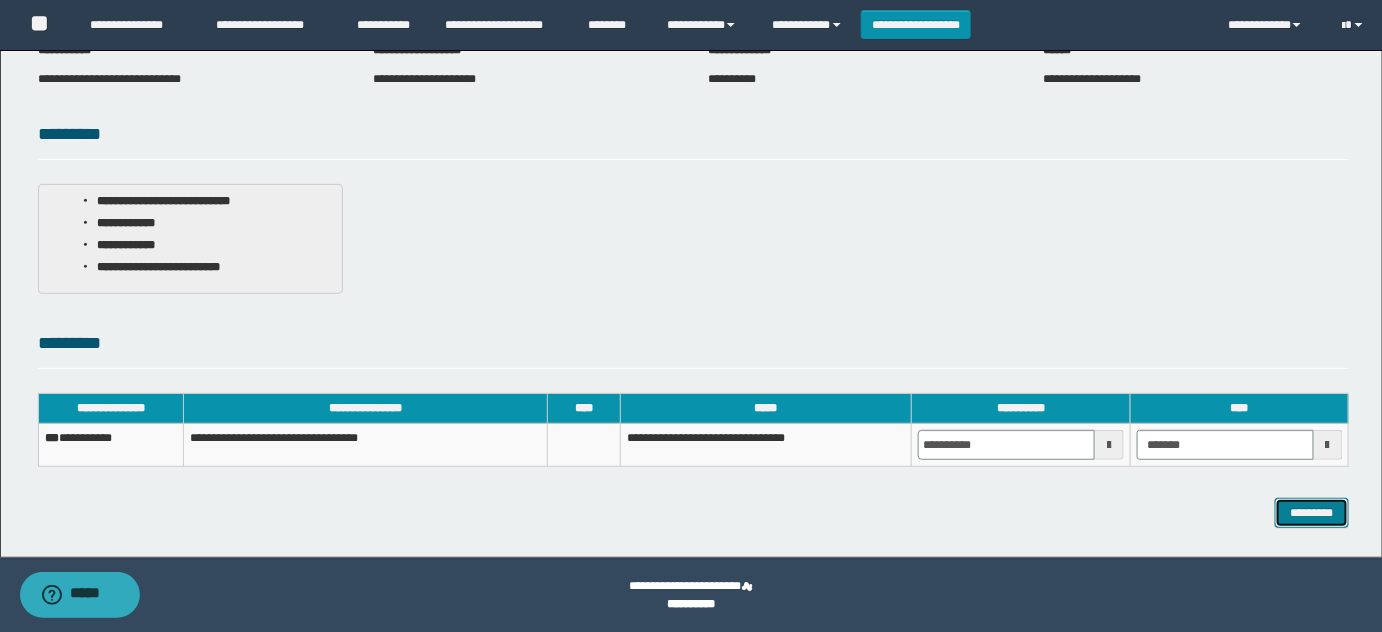 click on "*********" at bounding box center (1312, 512) 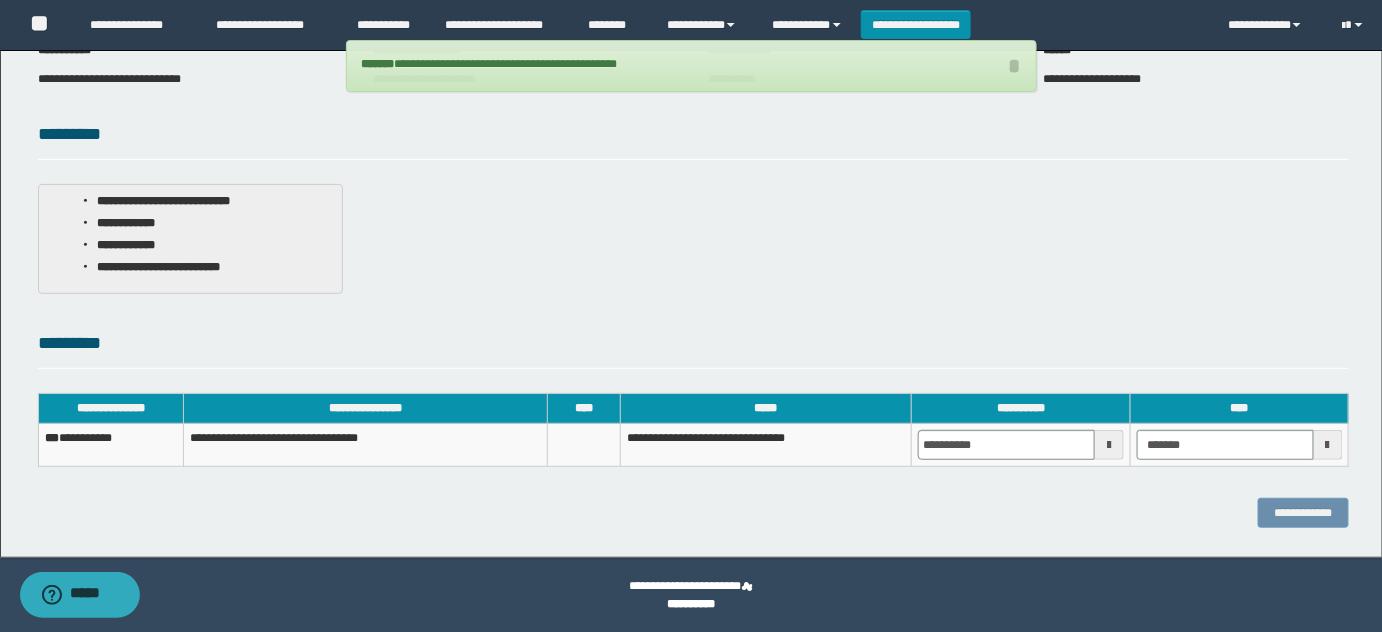 click on "**********" at bounding box center [111, 445] 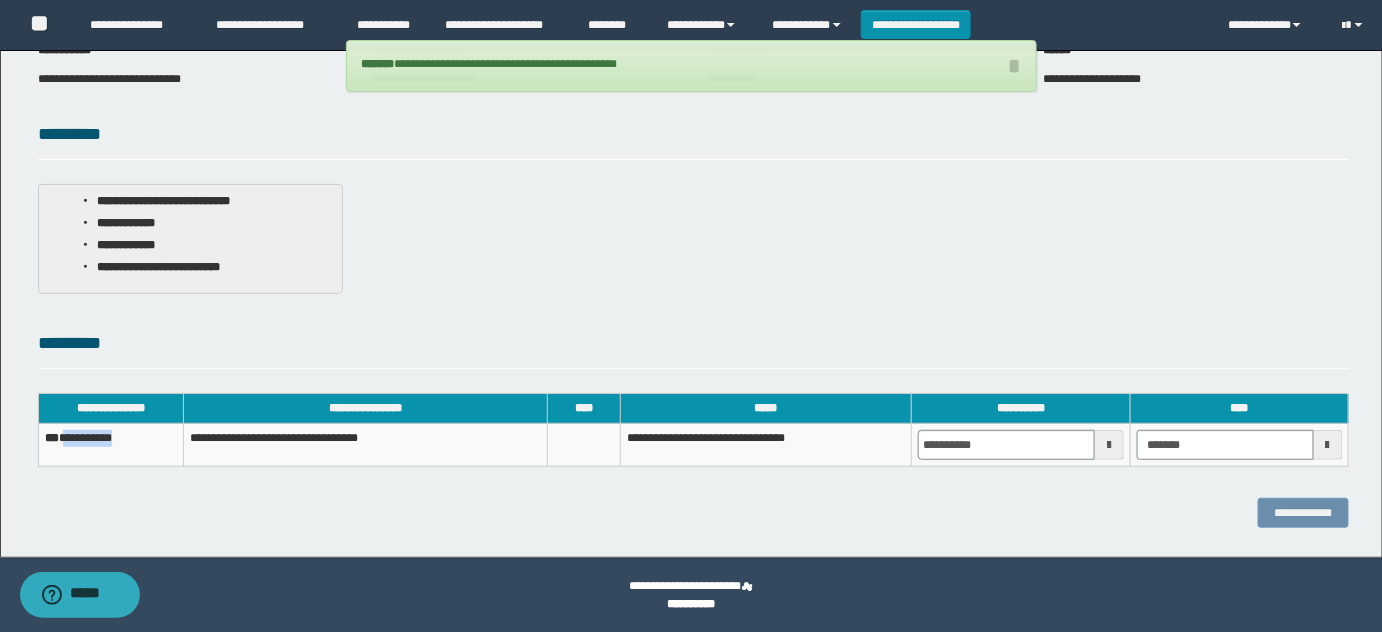click on "**********" at bounding box center [111, 445] 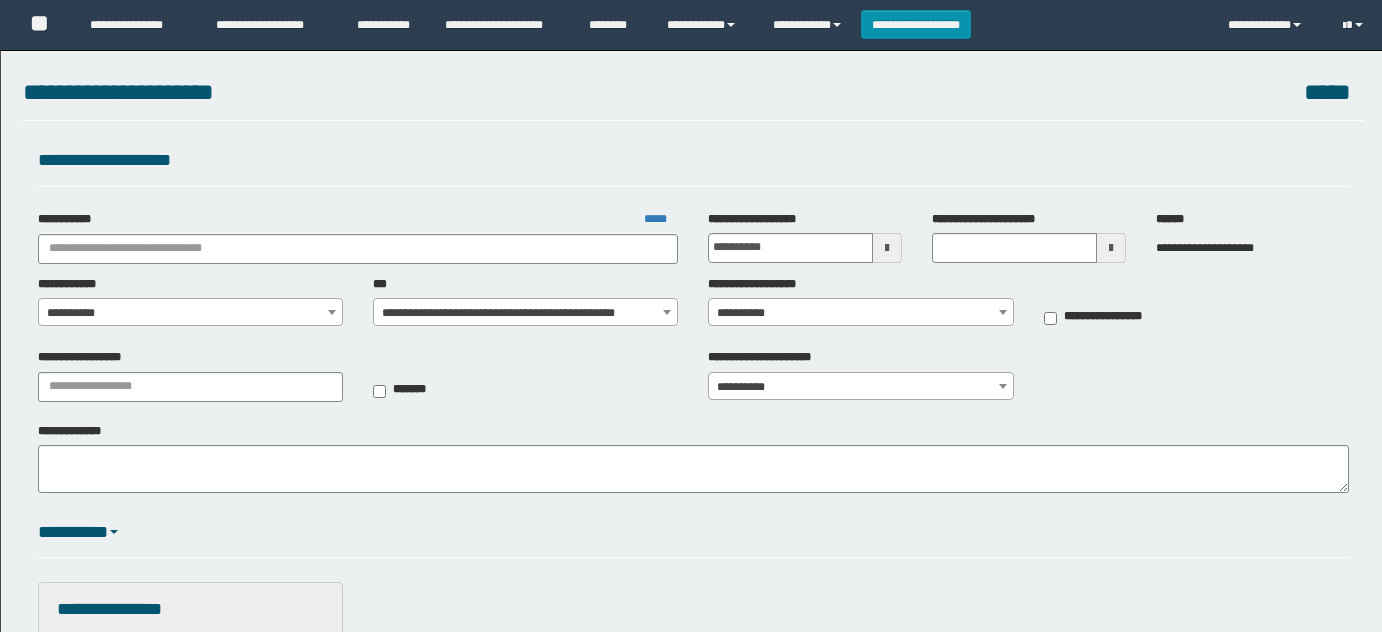 scroll, scrollTop: 0, scrollLeft: 0, axis: both 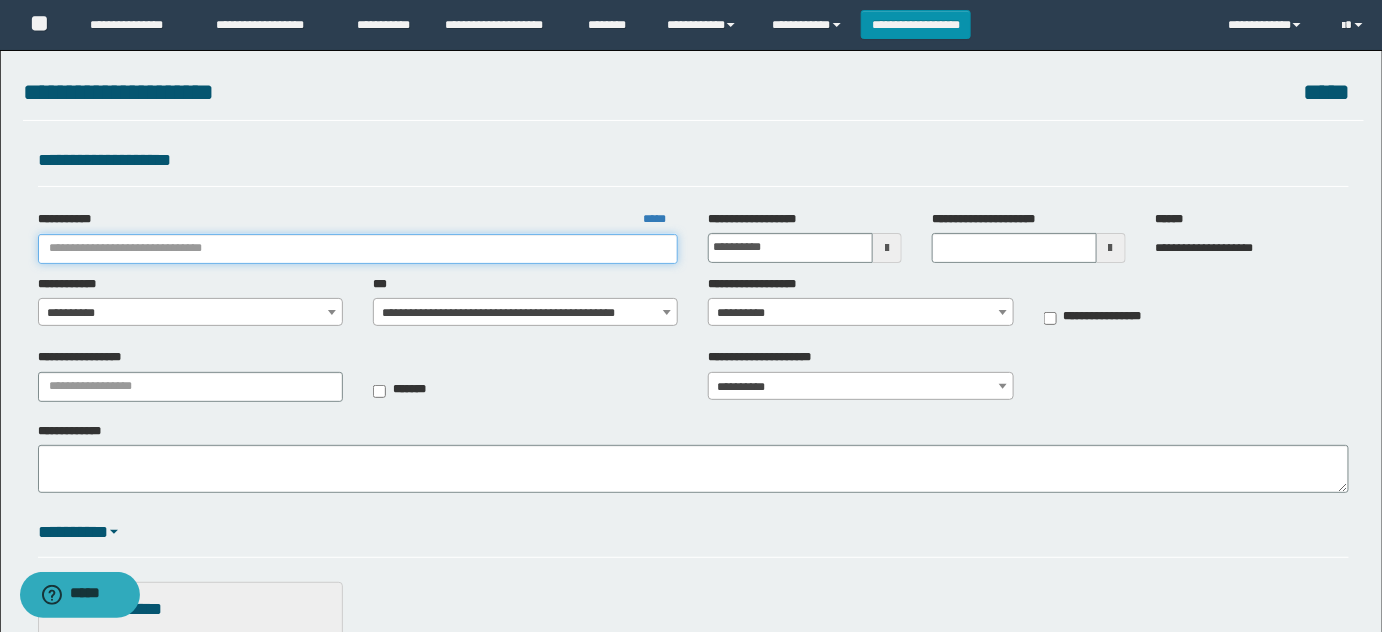 click on "**********" at bounding box center [358, 249] 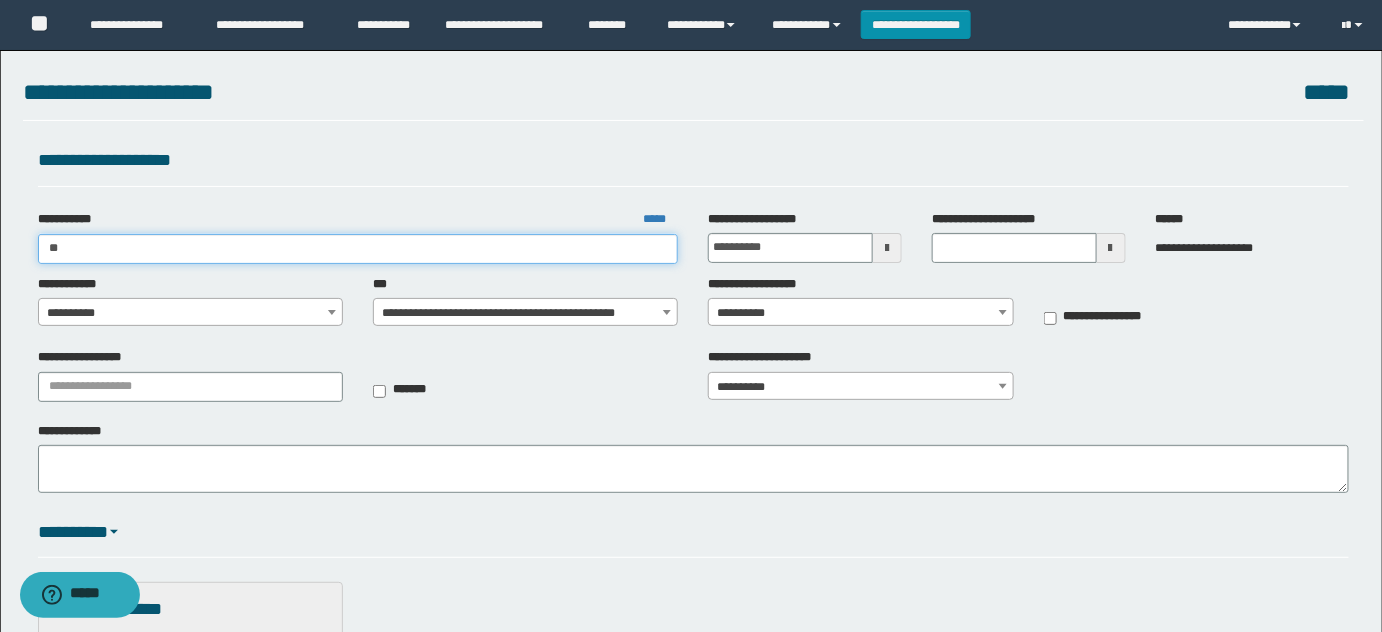 type on "***" 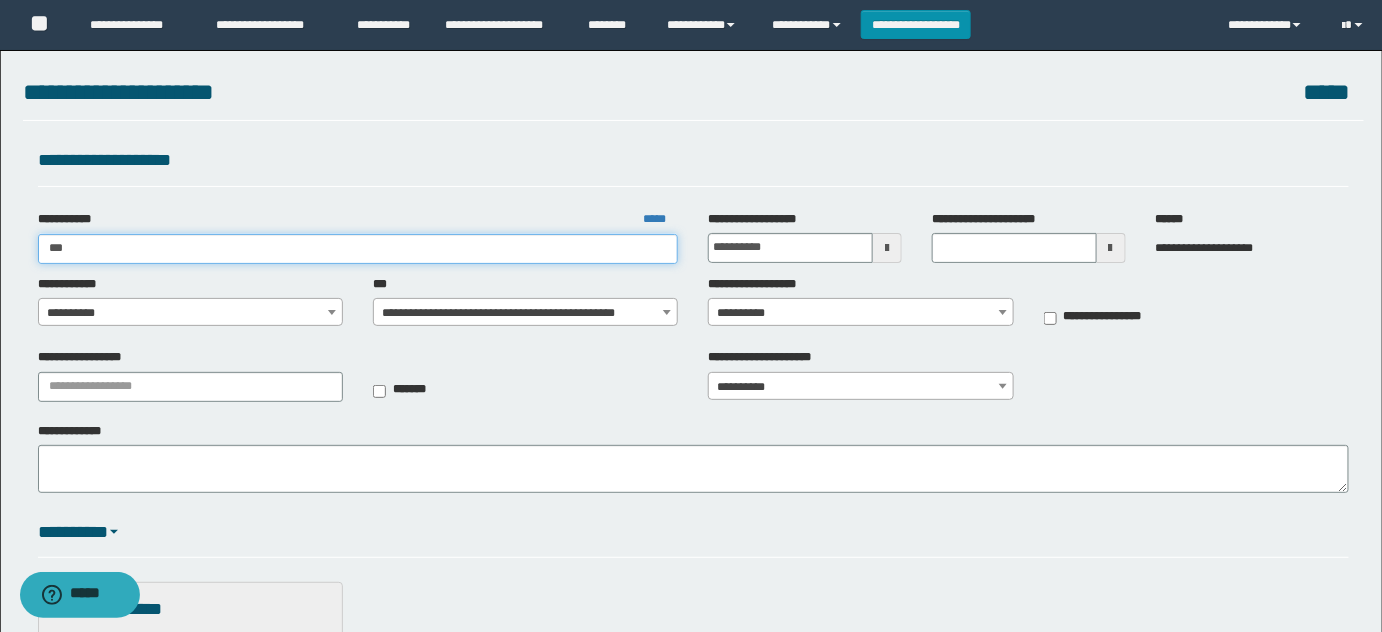type on "***" 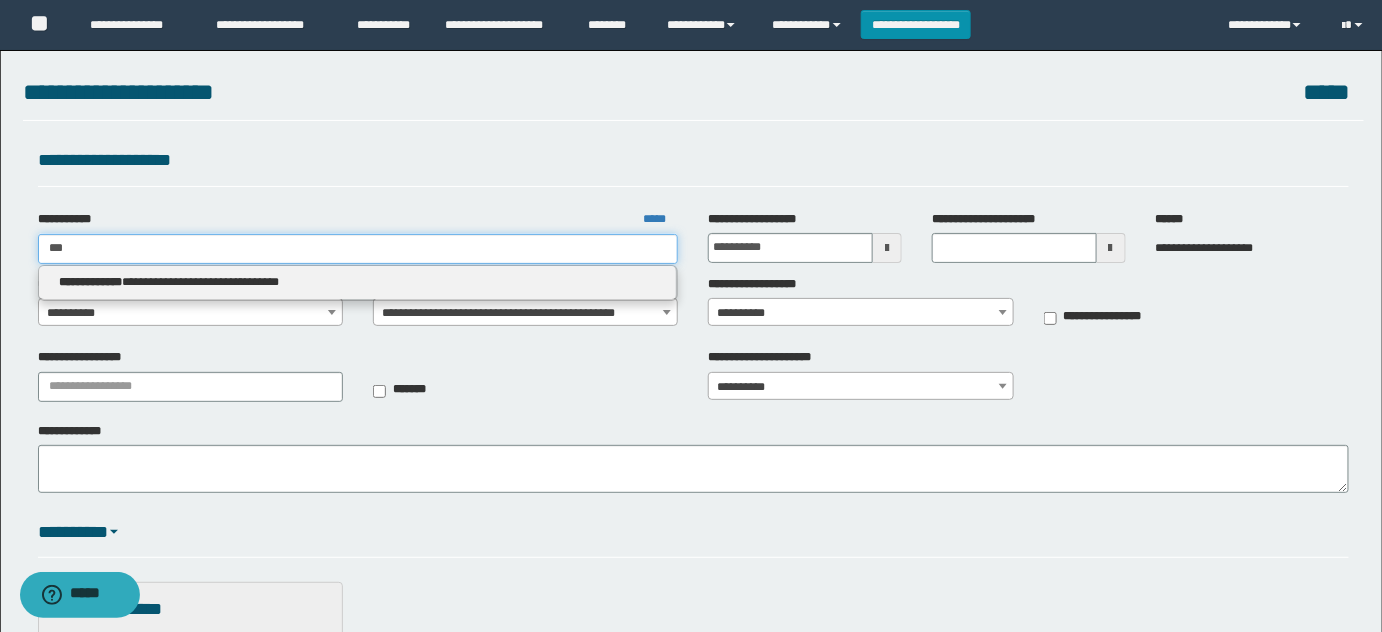 type on "***" 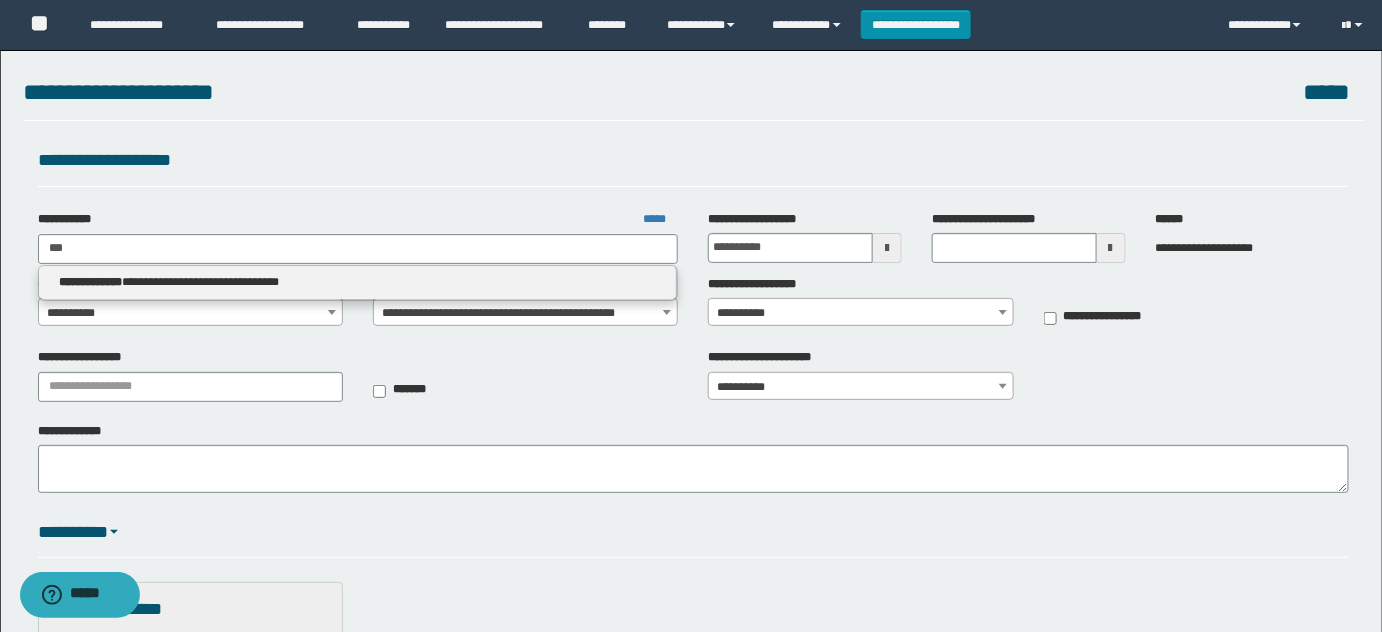 click on "**********" at bounding box center (358, 282) 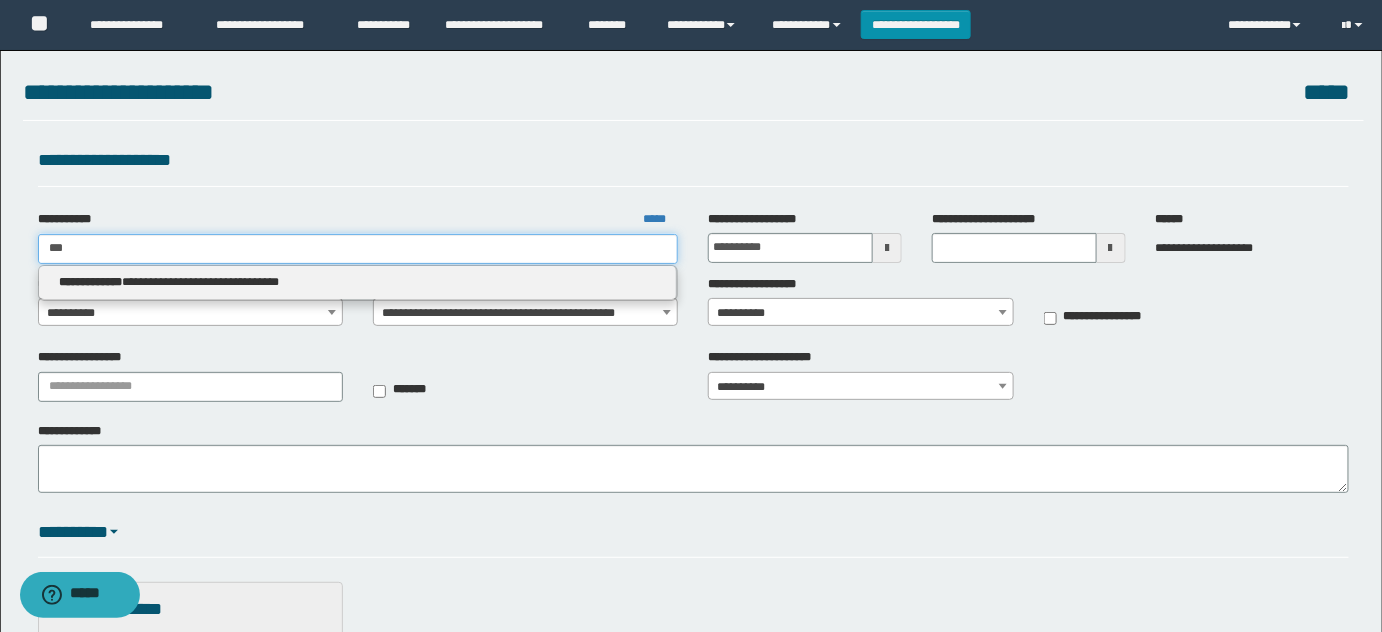 type 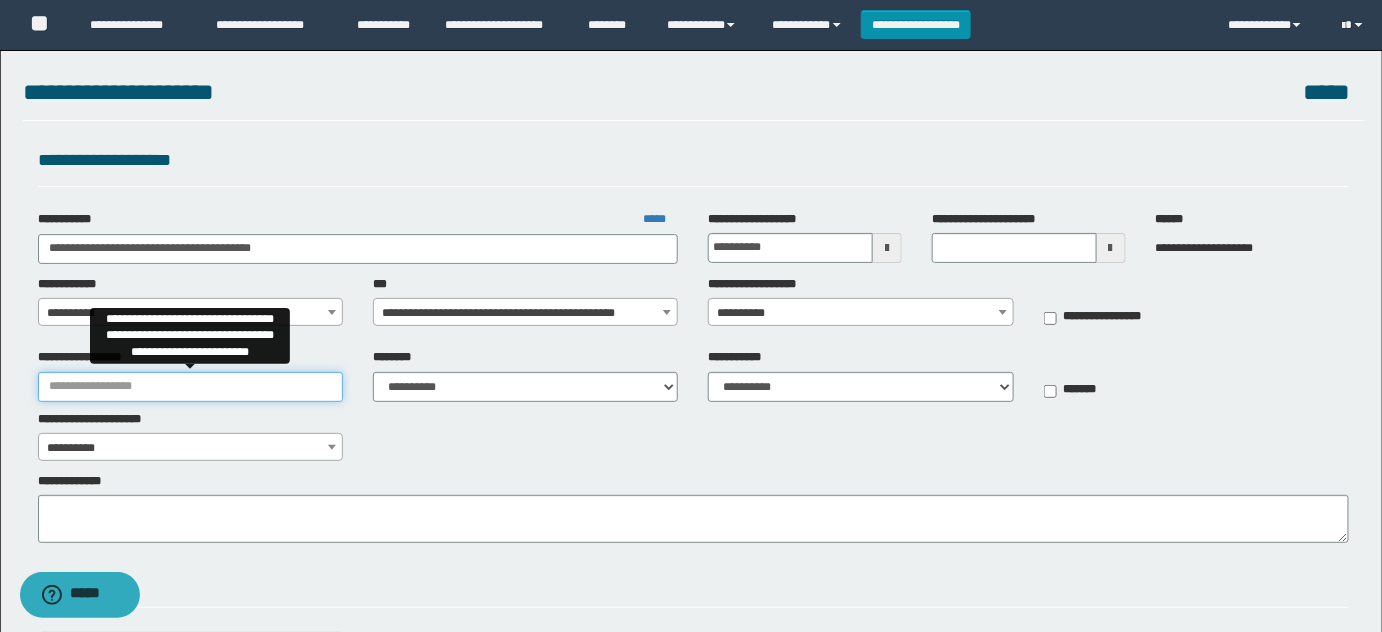 click on "**********" at bounding box center (190, 387) 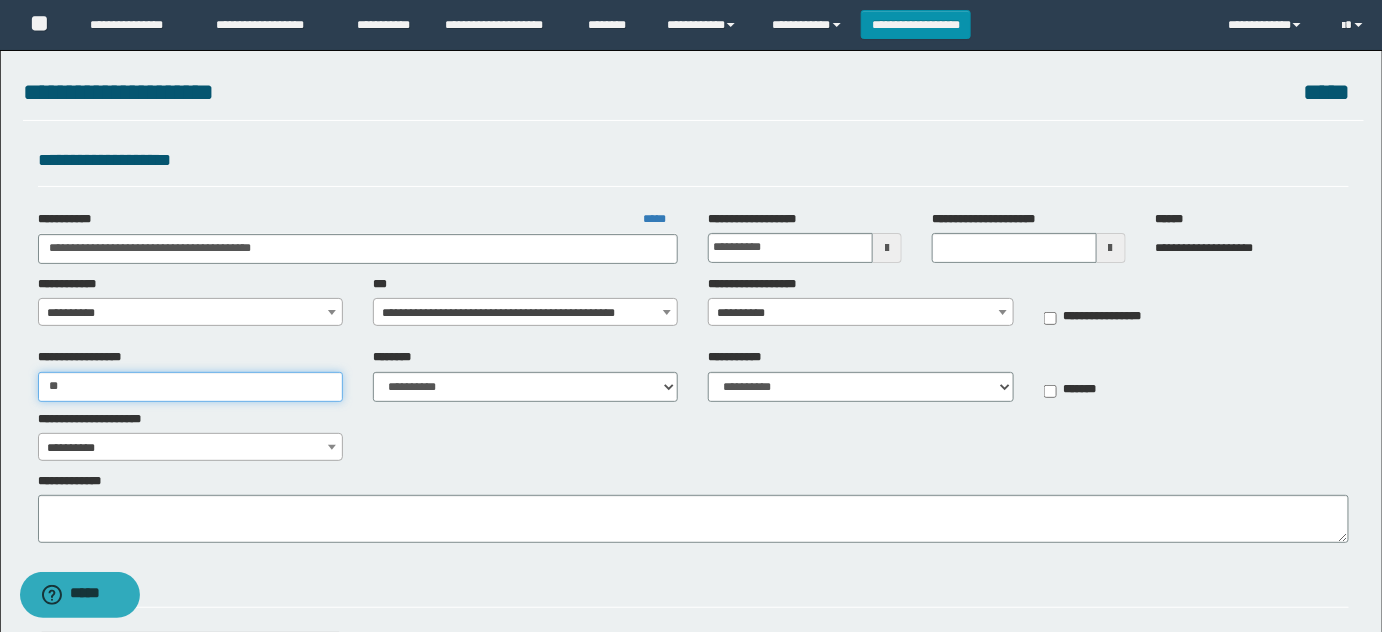 type on "**********" 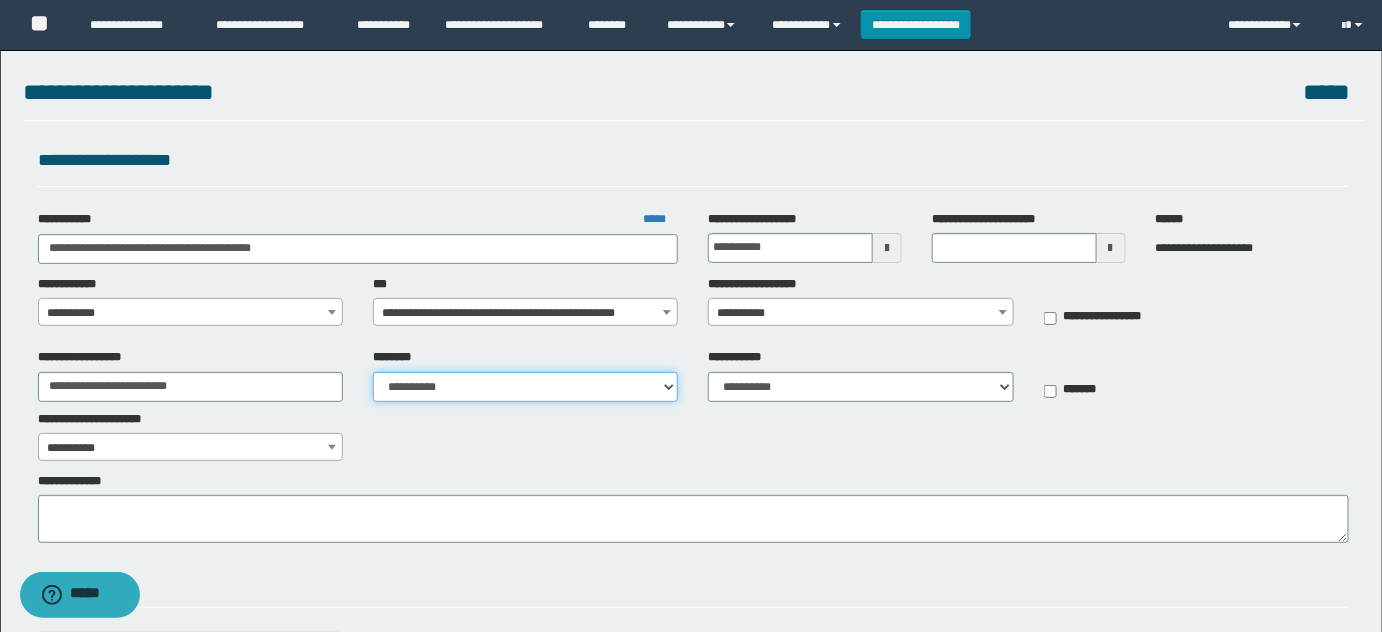 click on "**********" at bounding box center (525, 387) 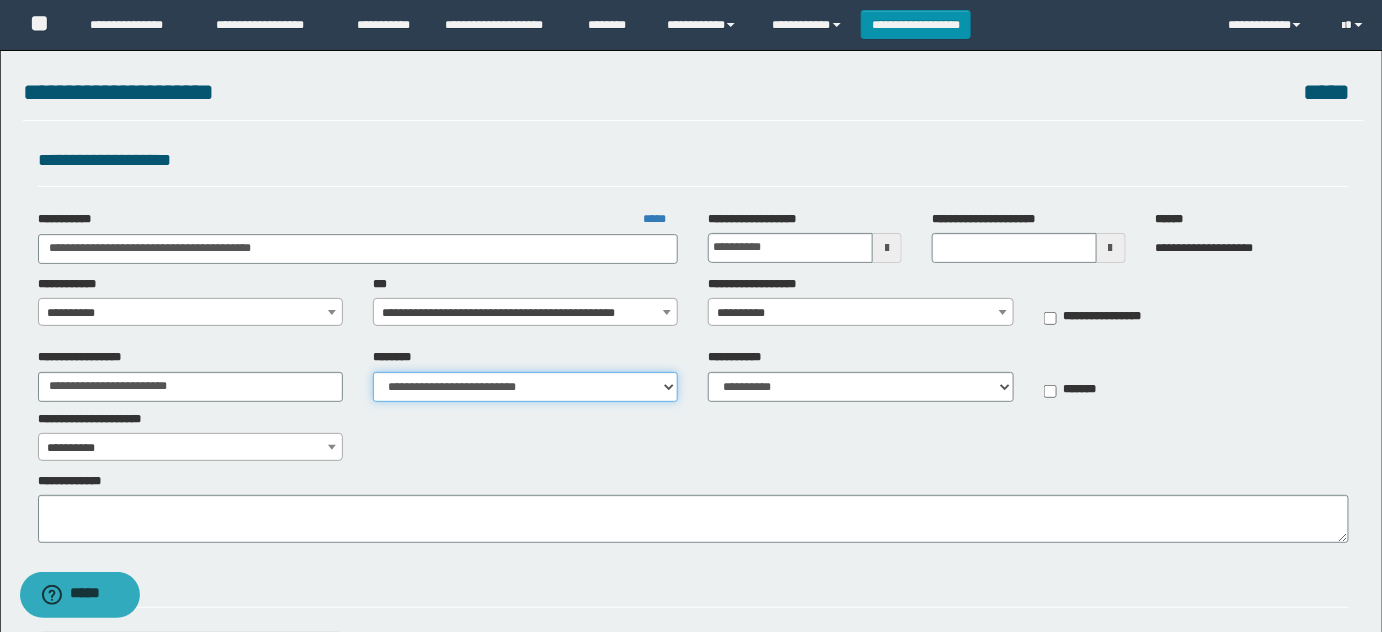 click on "**********" at bounding box center (525, 387) 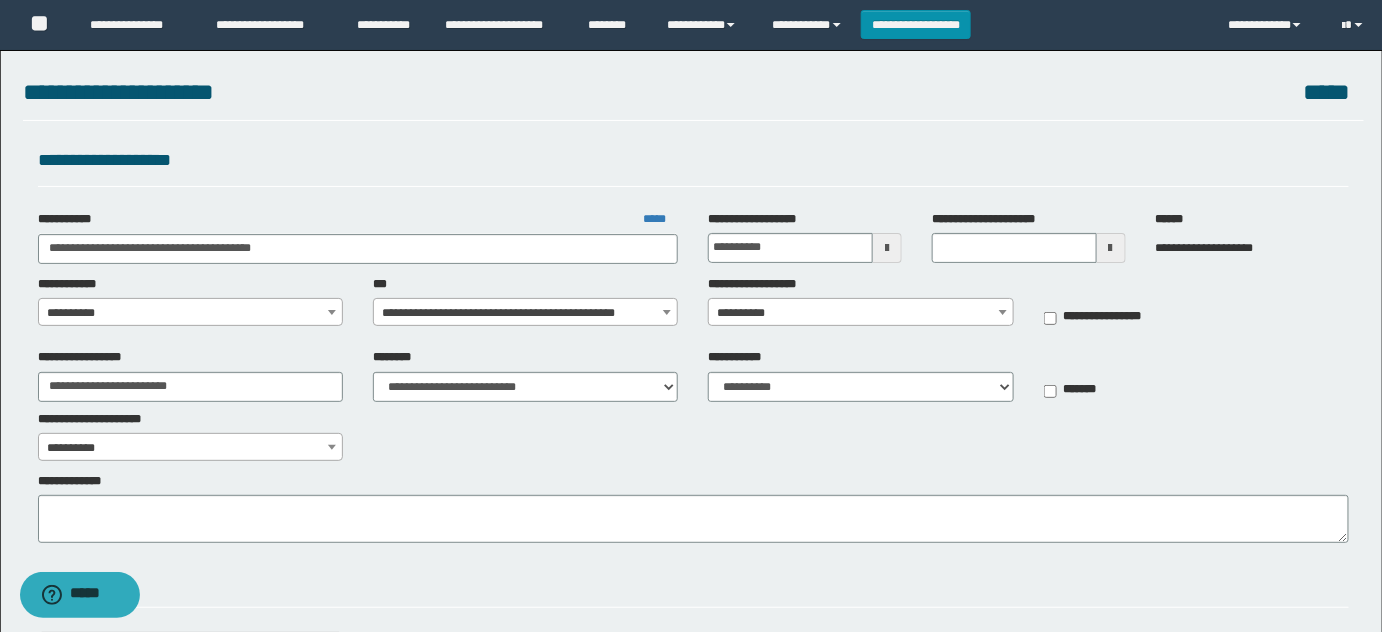 click on "**********" at bounding box center (191, 313) 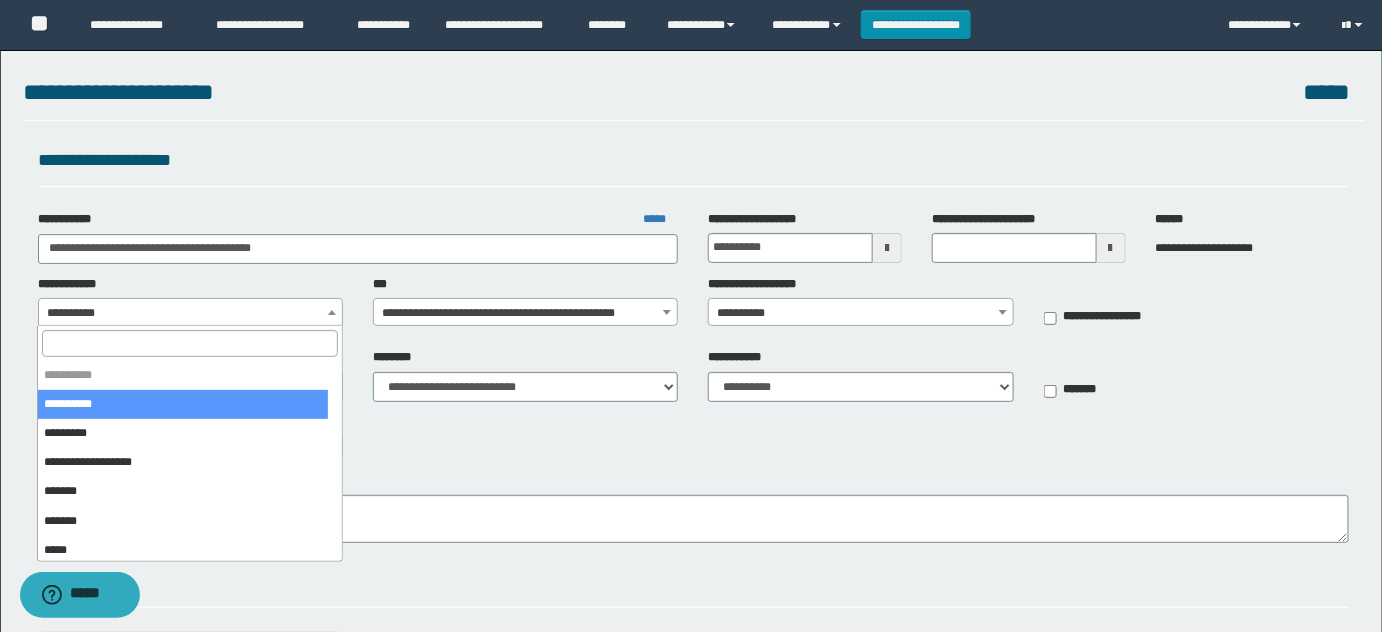 click at bounding box center (189, 343) 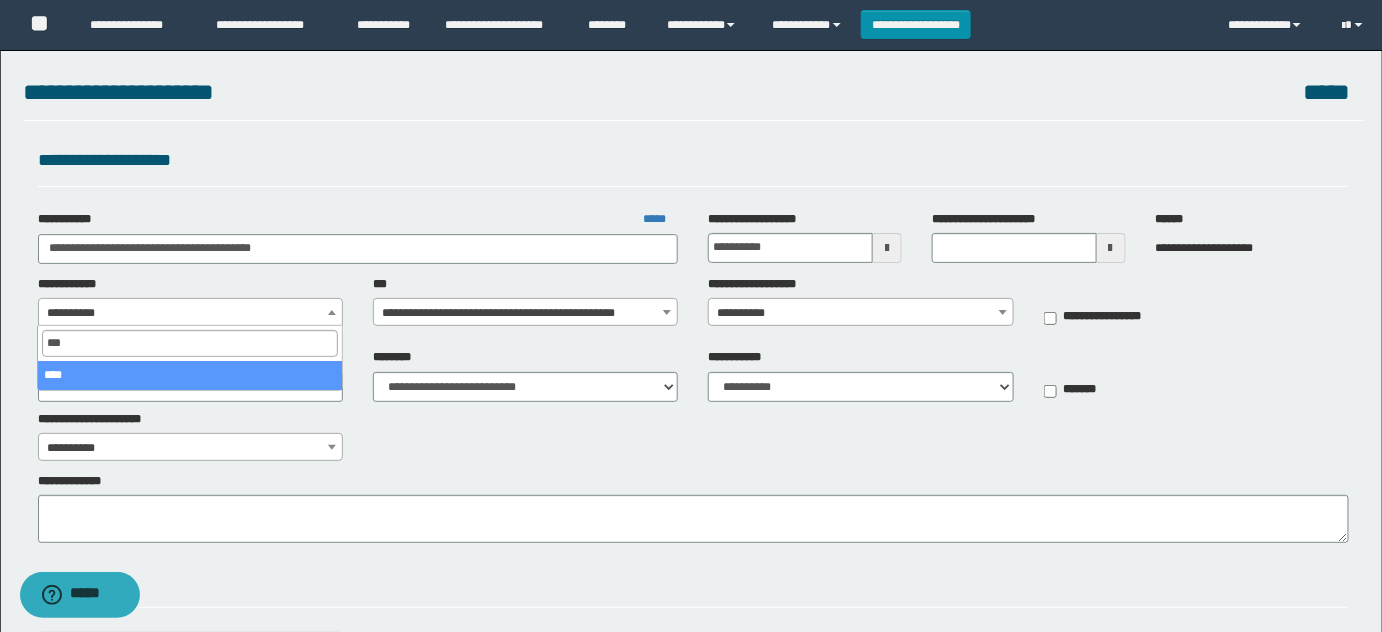 type on "****" 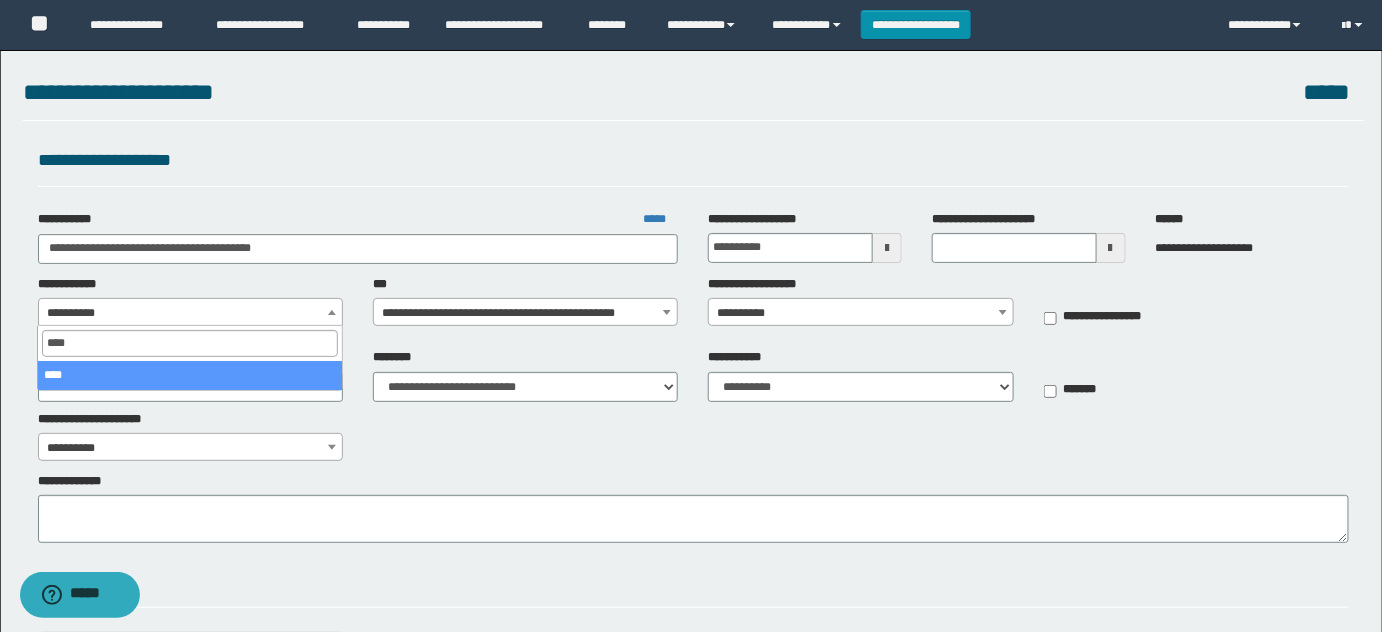 select on "**" 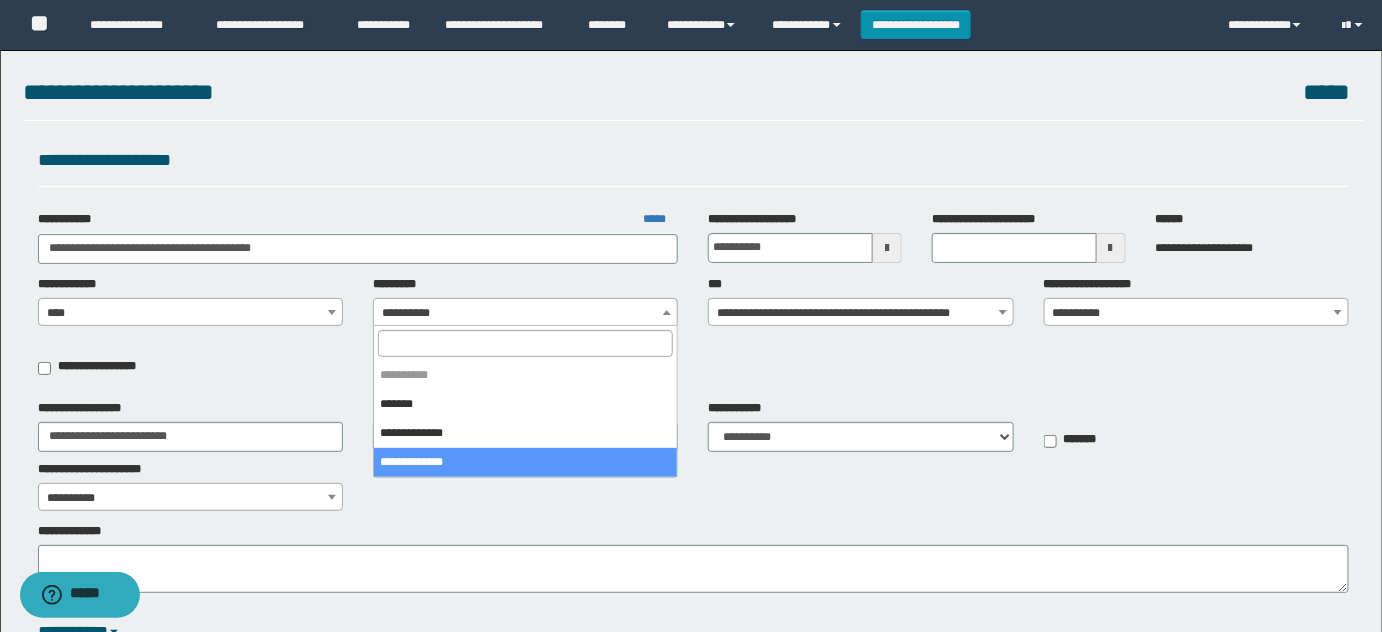 select on "****" 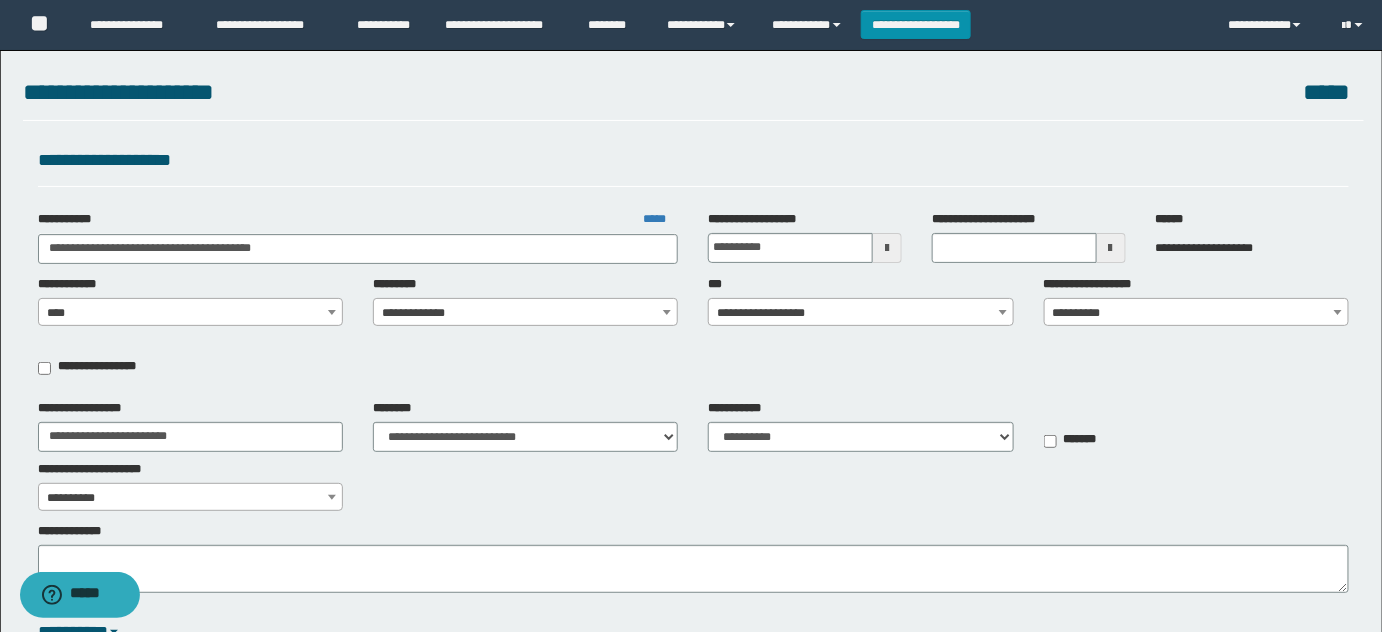 click on "**********" at bounding box center [1197, 313] 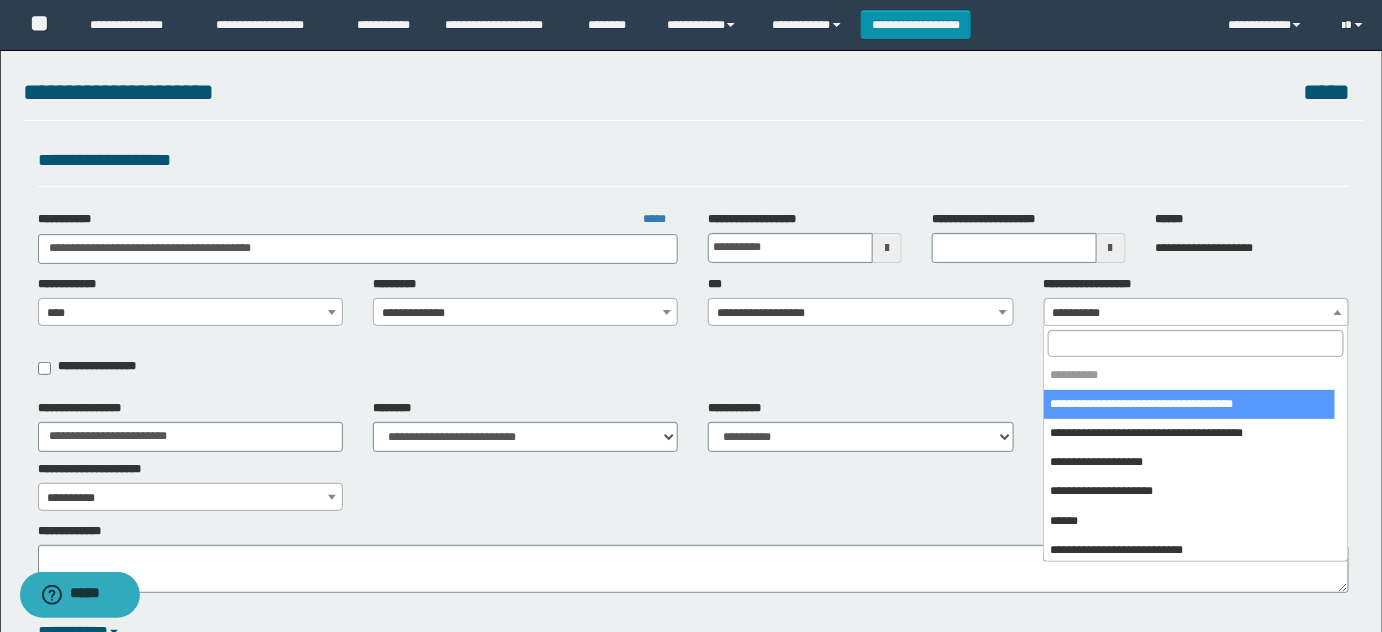 click at bounding box center (1195, 343) 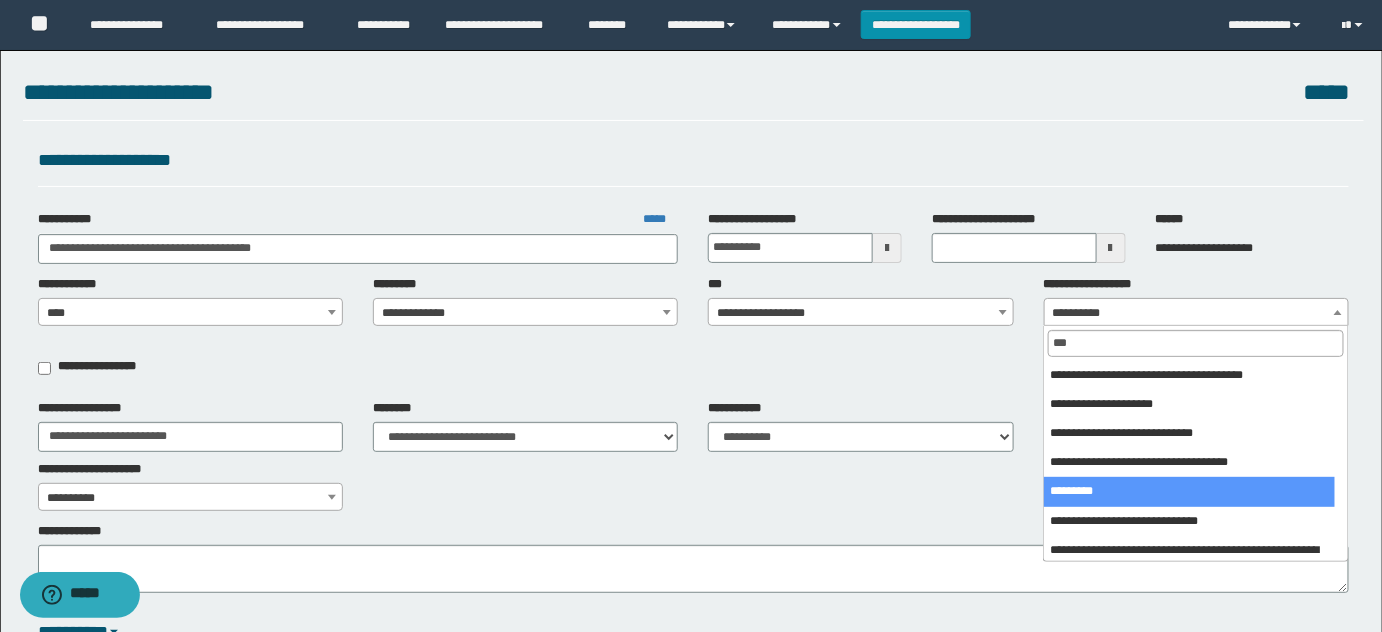 type on "***" 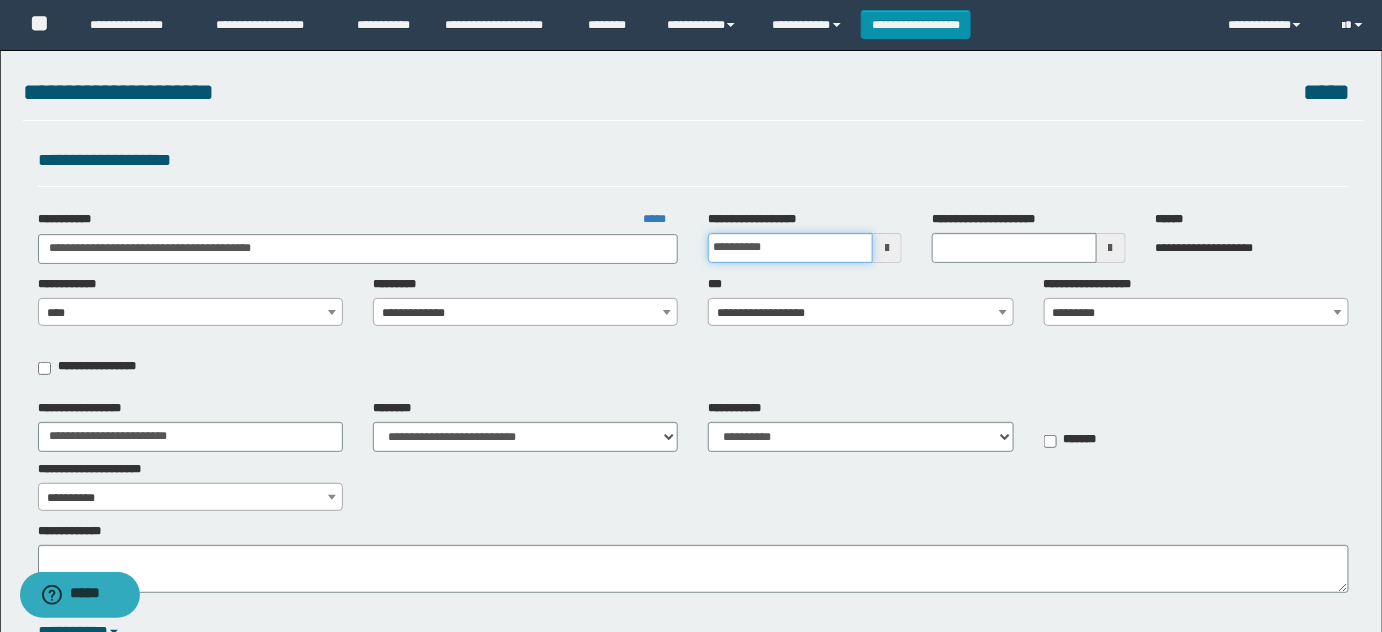 click on "**********" at bounding box center (790, 248) 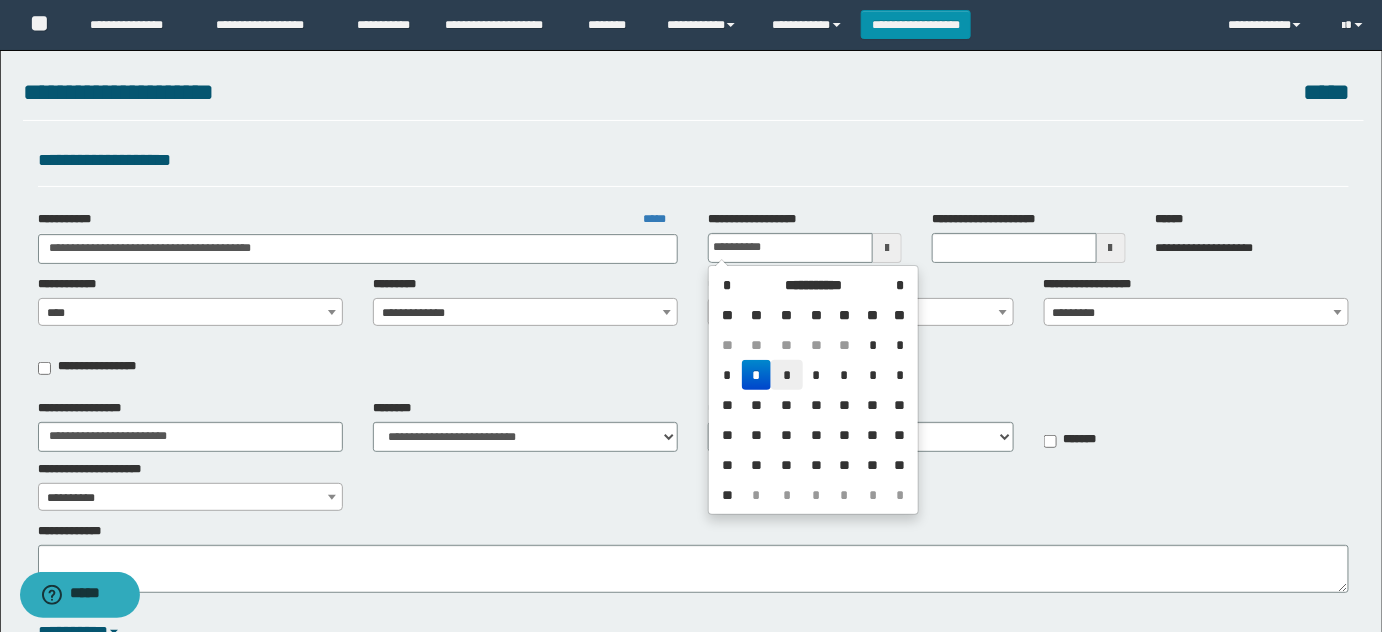 click on "*" at bounding box center (787, 375) 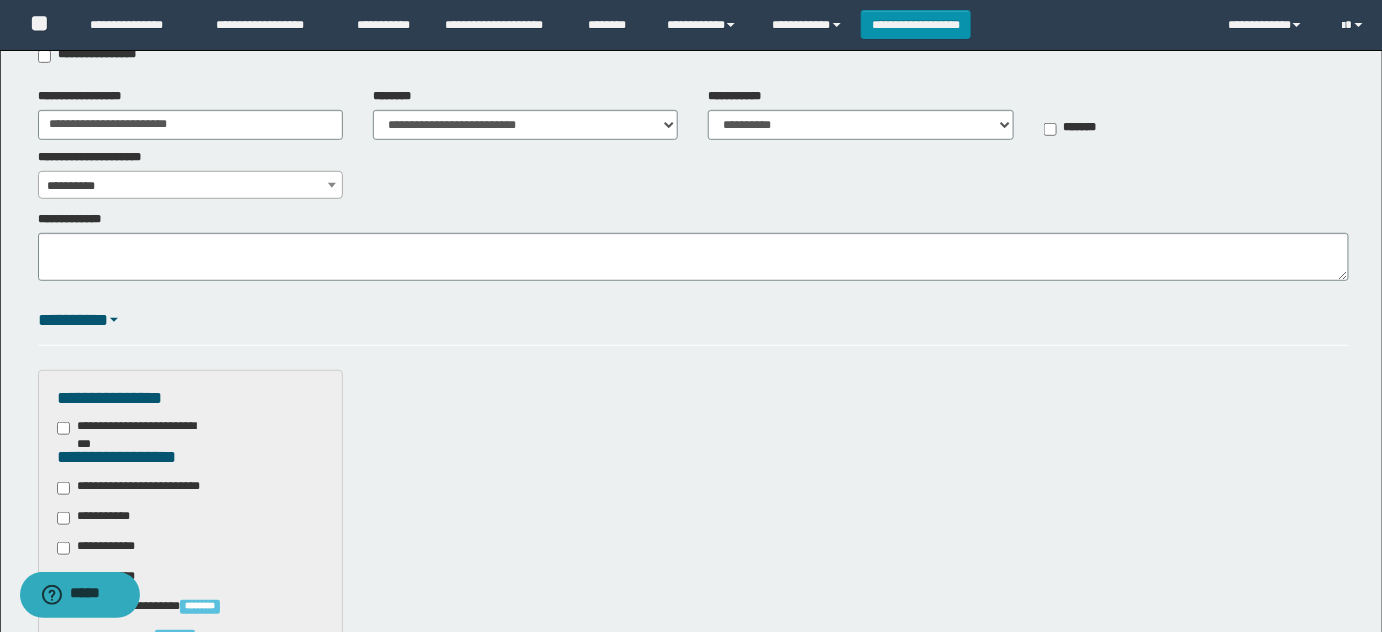 scroll, scrollTop: 454, scrollLeft: 0, axis: vertical 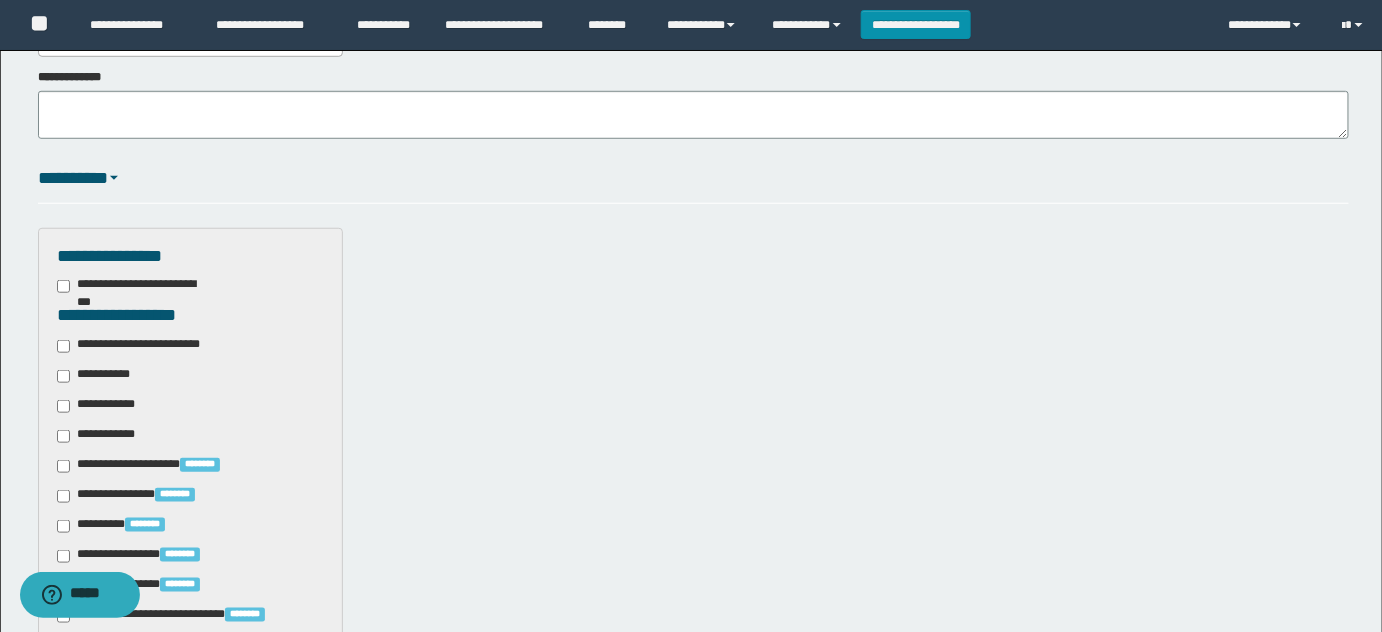 click on "**********" at bounding box center [143, 346] 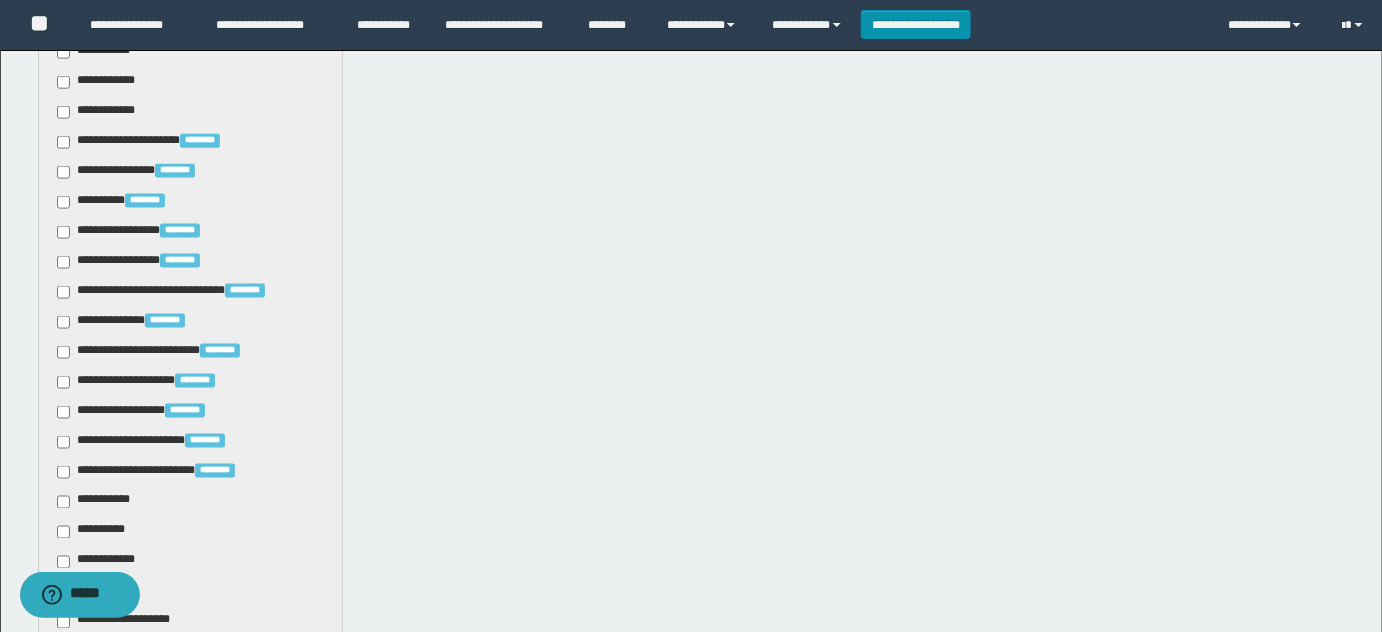 scroll, scrollTop: 818, scrollLeft: 0, axis: vertical 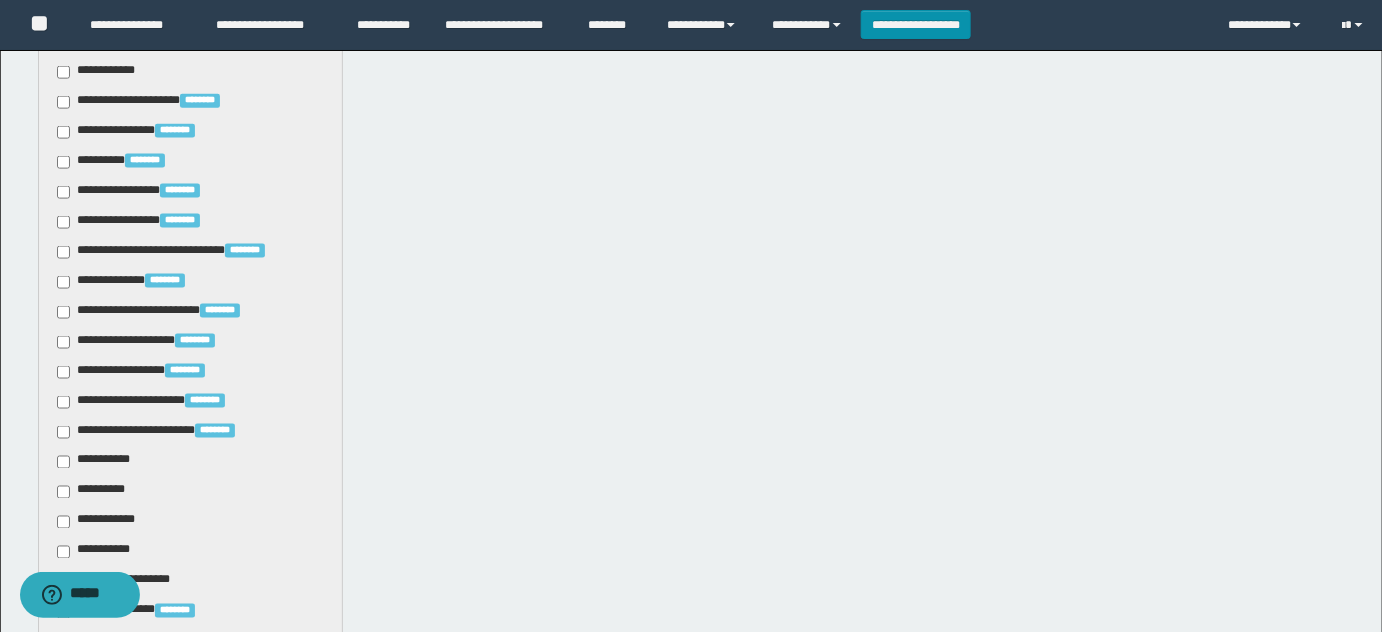 click on "**********" at bounding box center [97, 462] 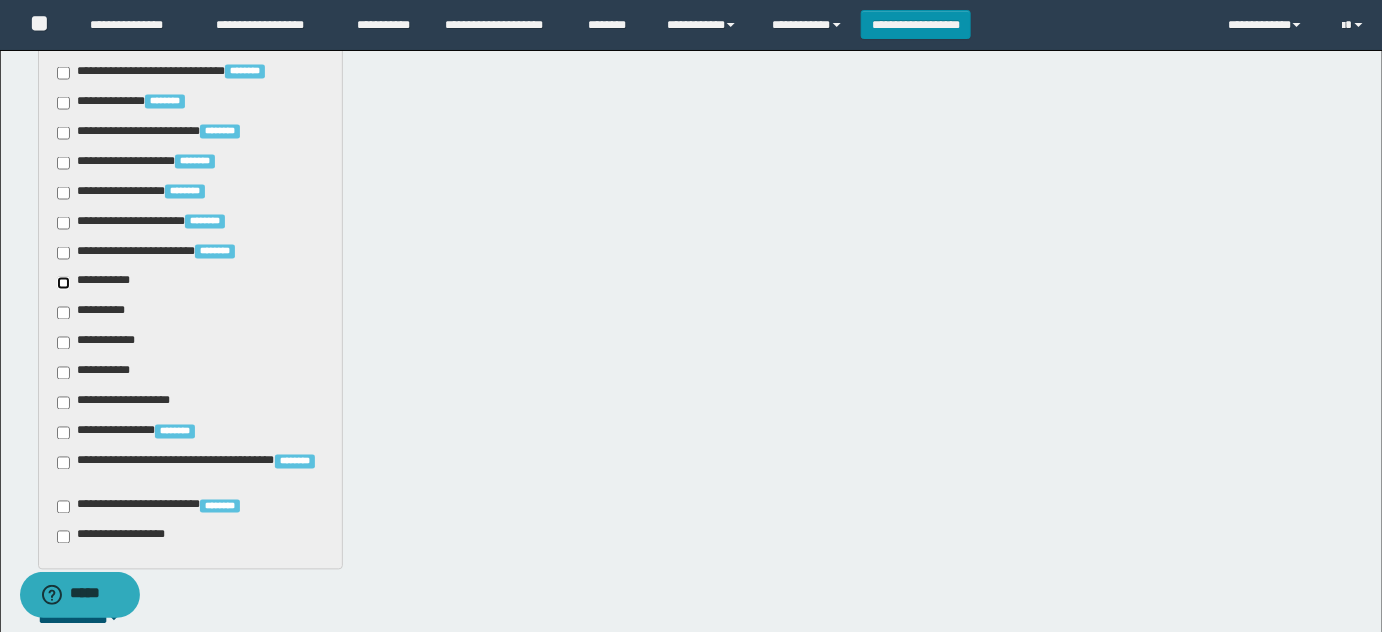 scroll, scrollTop: 1000, scrollLeft: 0, axis: vertical 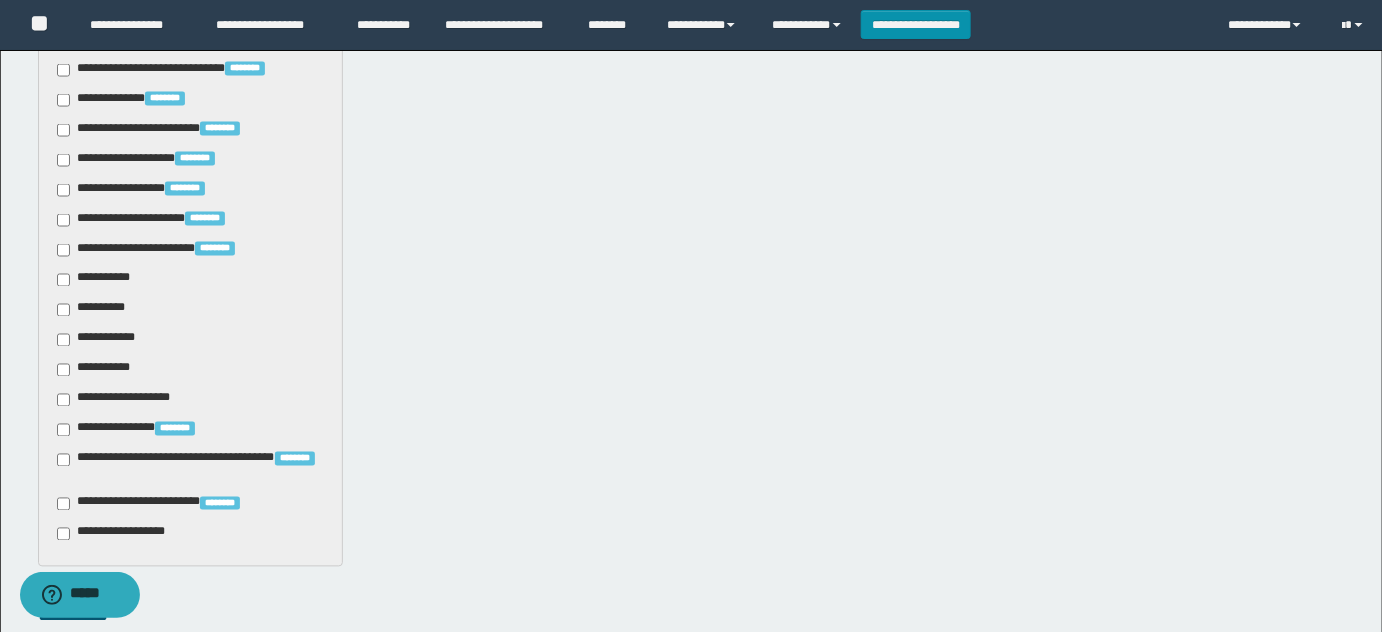 click on "**********" at bounding box center (99, 370) 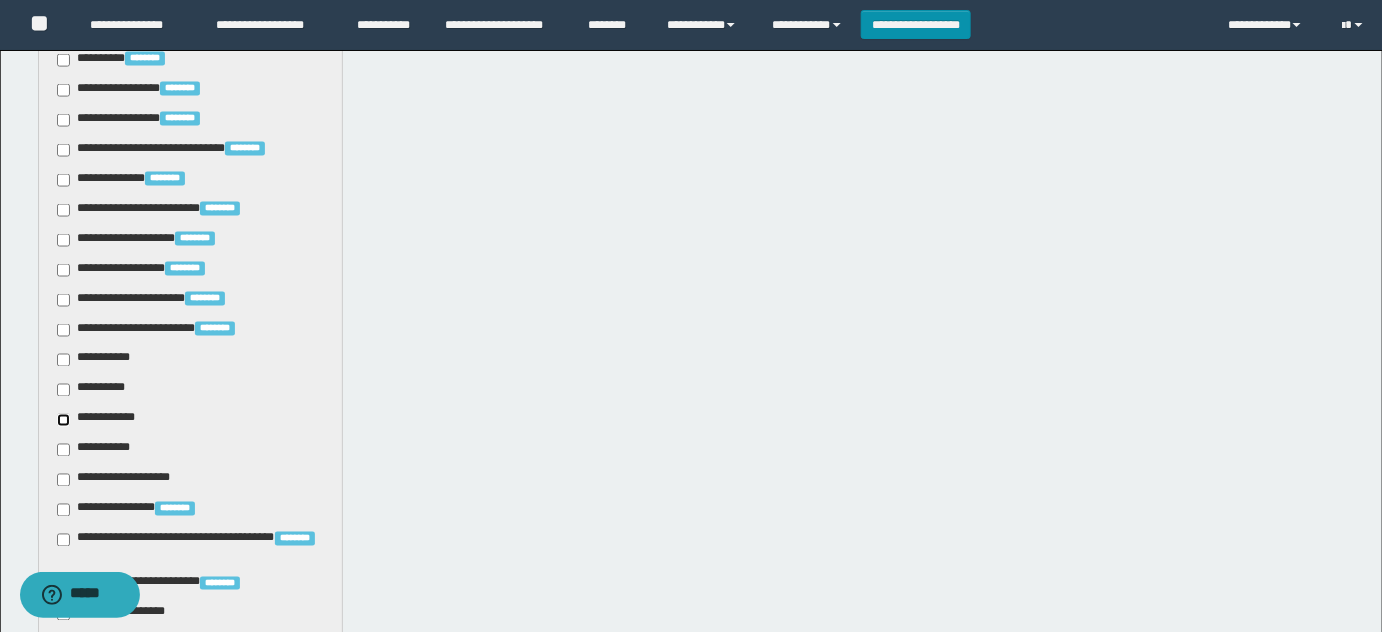 scroll, scrollTop: 1000, scrollLeft: 0, axis: vertical 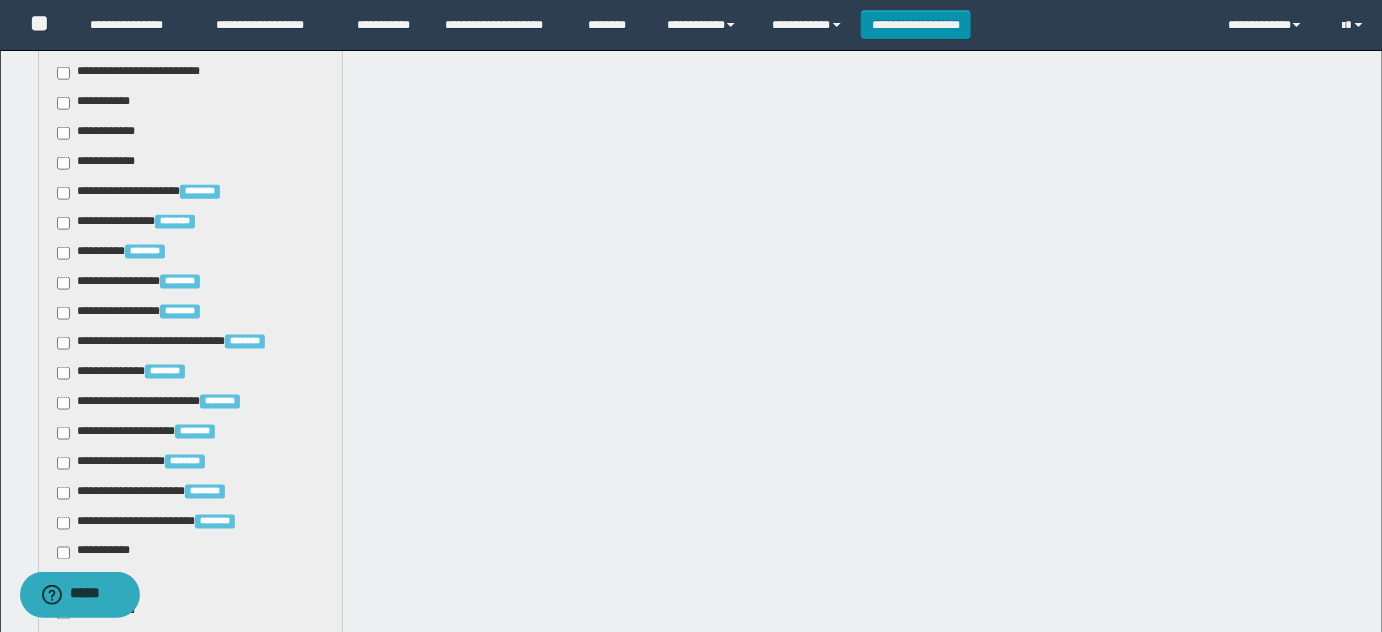 click on "**********" at bounding box center [103, 133] 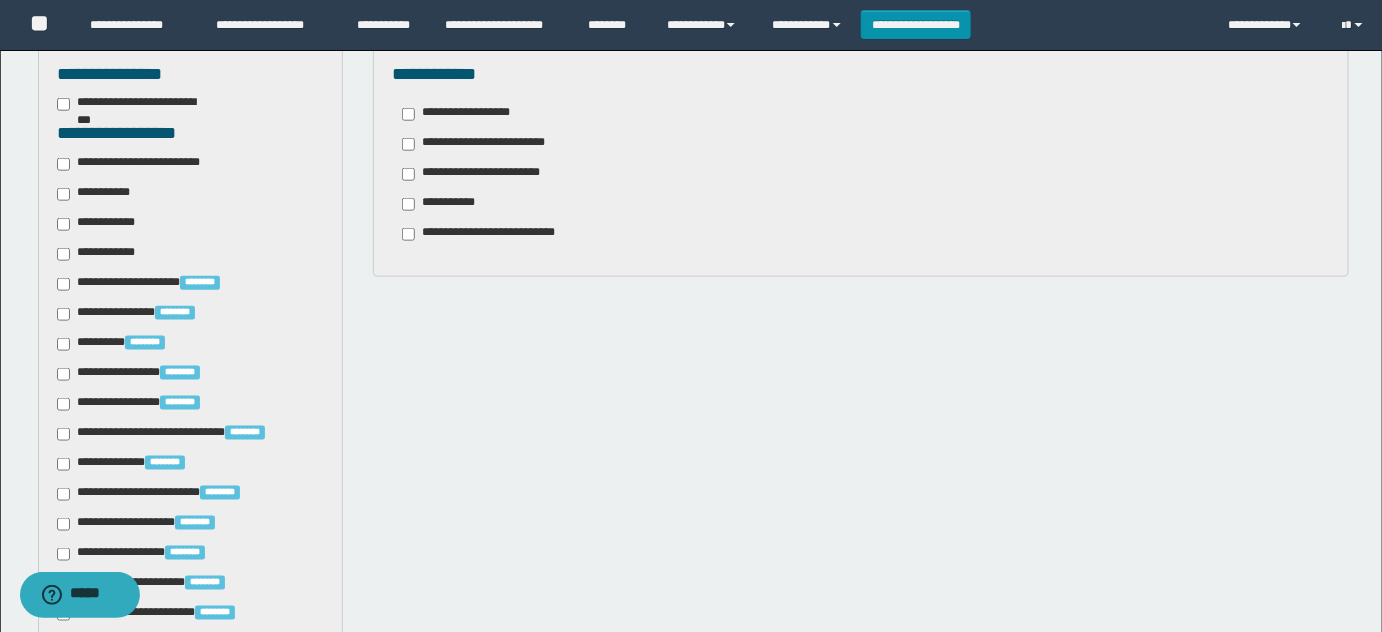 click on "**********" at bounding box center [490, 144] 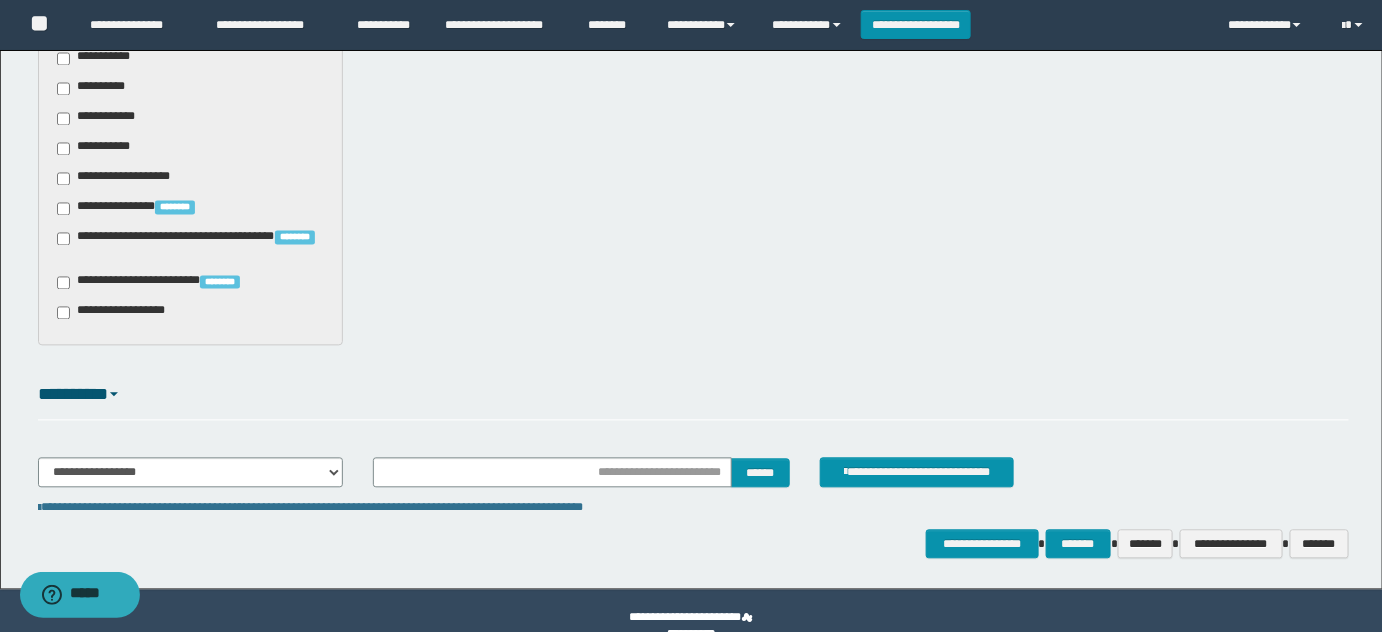 scroll, scrollTop: 1253, scrollLeft: 0, axis: vertical 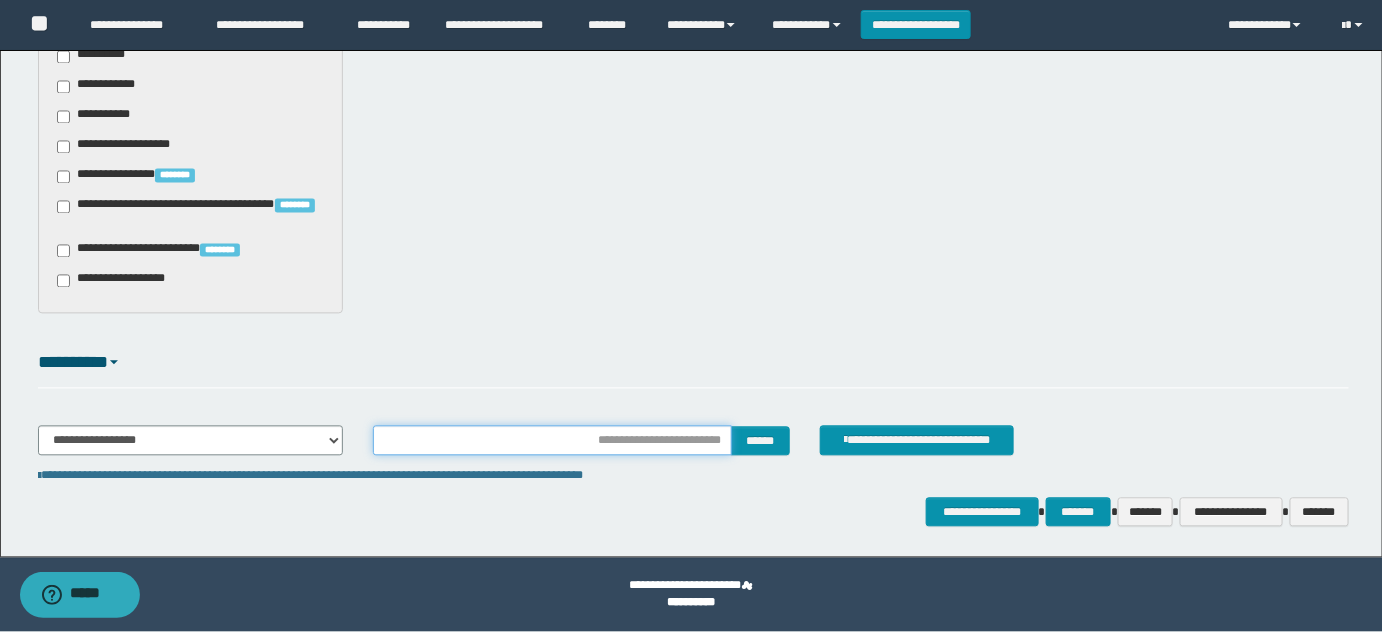 click at bounding box center [552, 441] 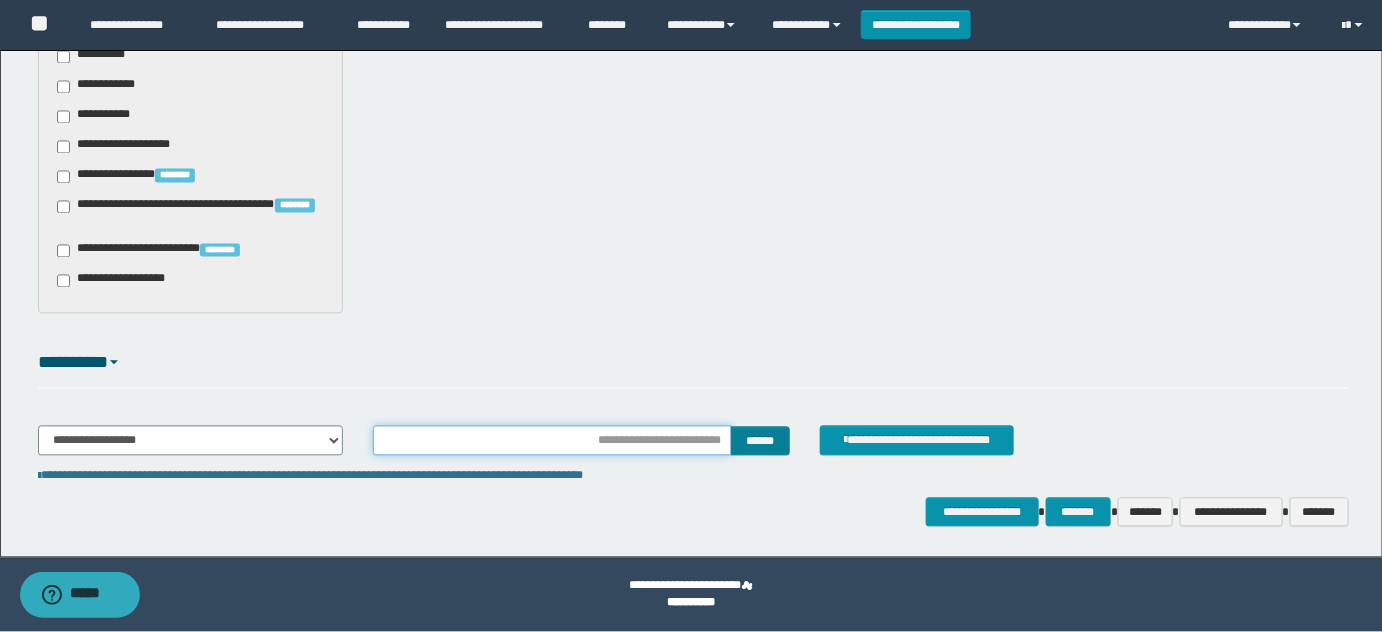 type on "********" 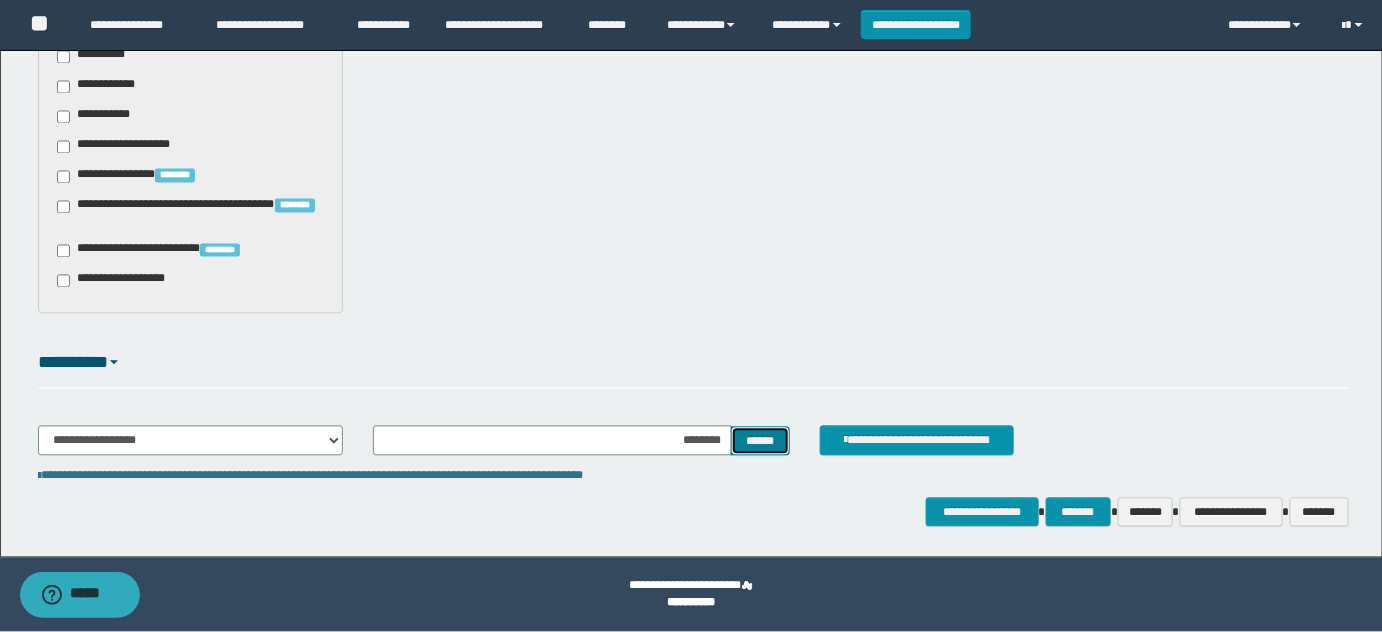 click on "******" at bounding box center [760, 441] 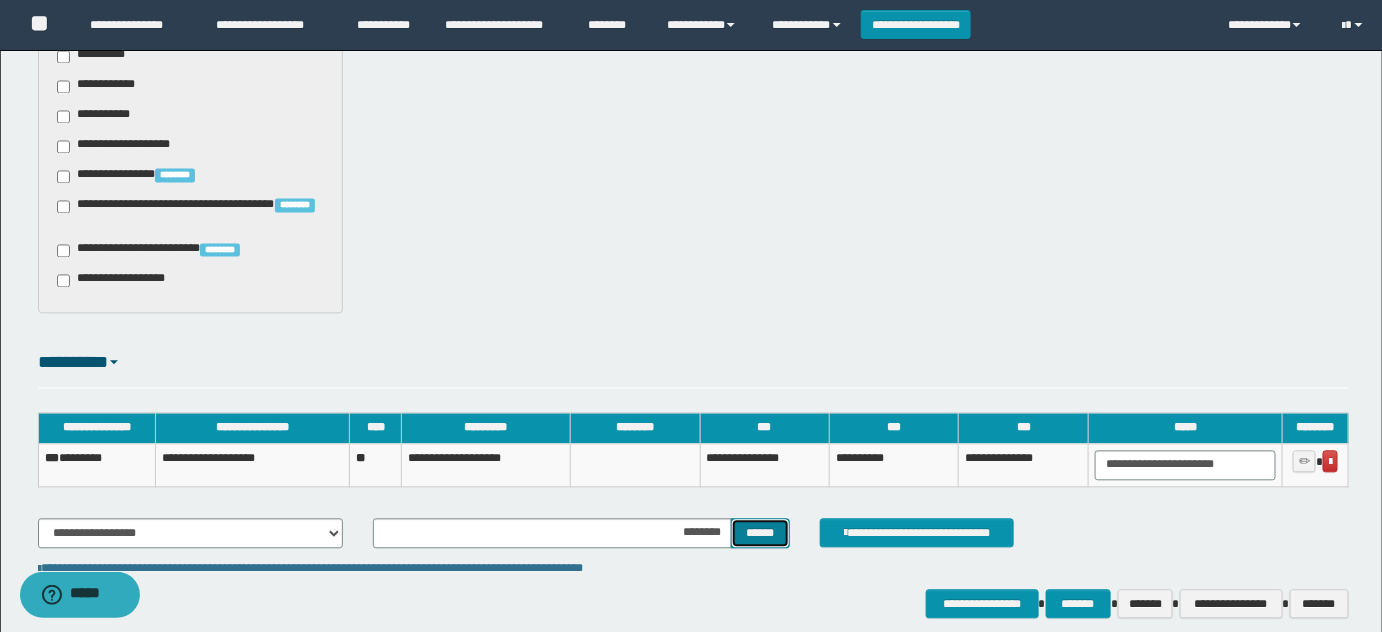 type 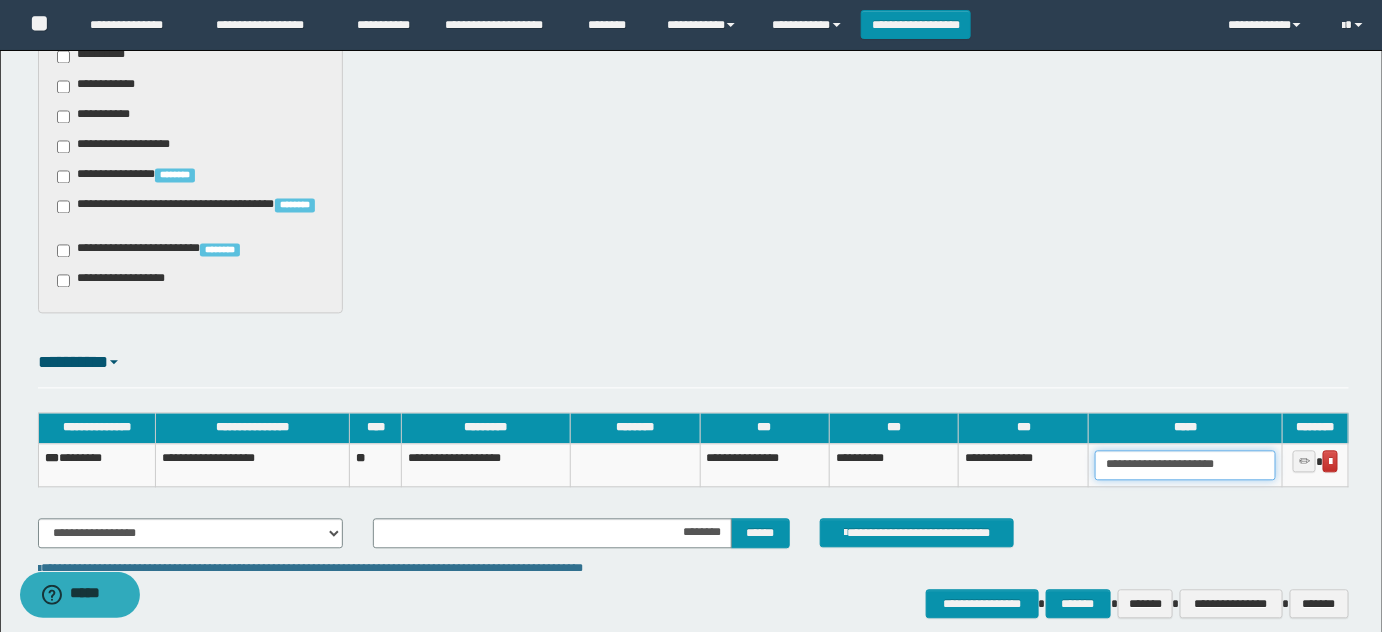 scroll, scrollTop: 0, scrollLeft: 8, axis: horizontal 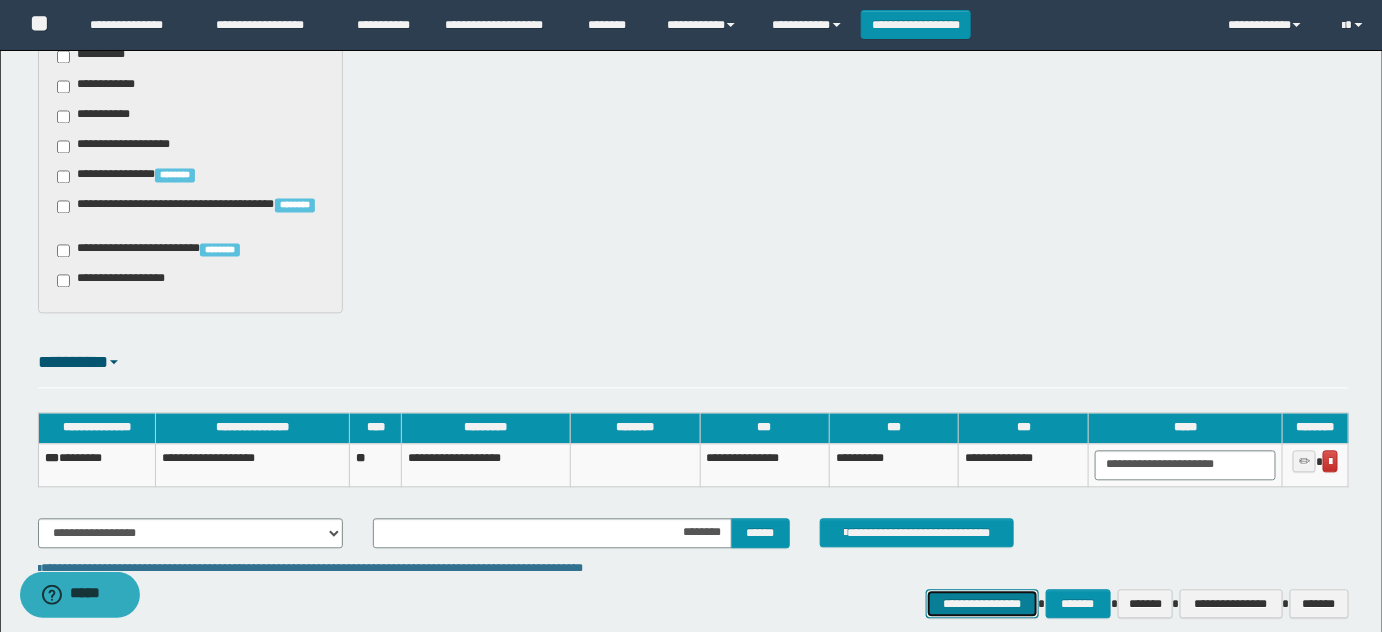 click on "**********" at bounding box center [982, 604] 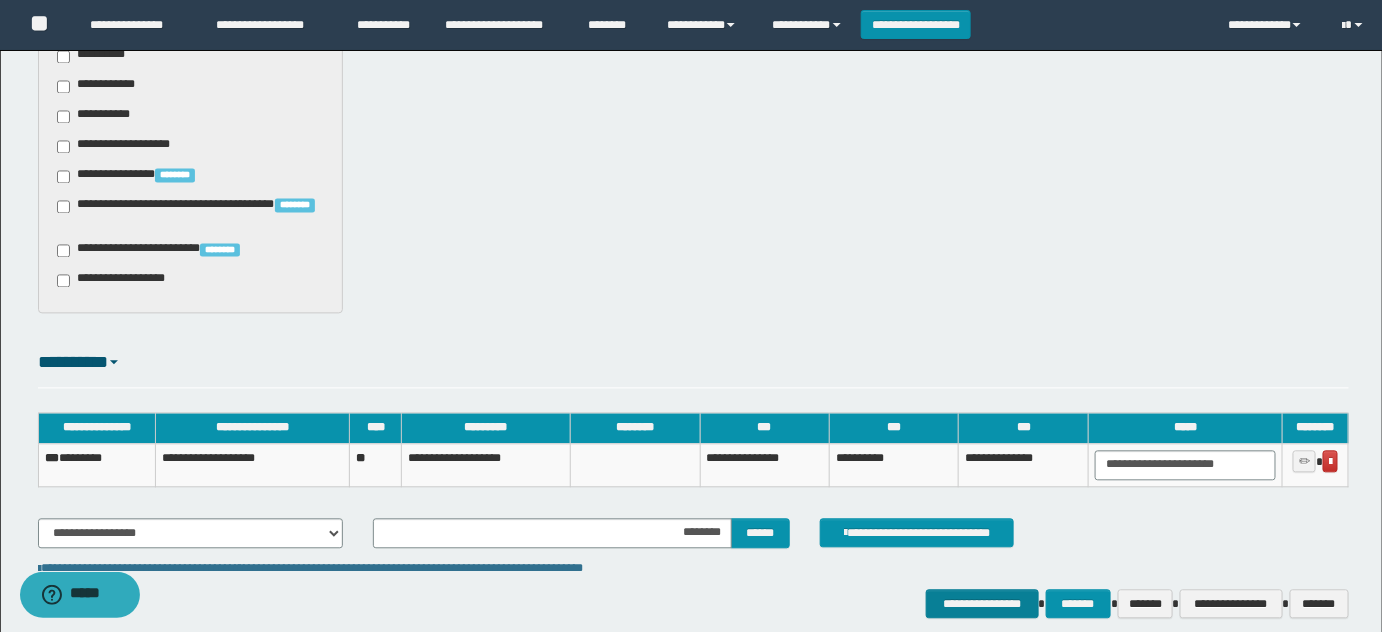 scroll, scrollTop: 0, scrollLeft: 0, axis: both 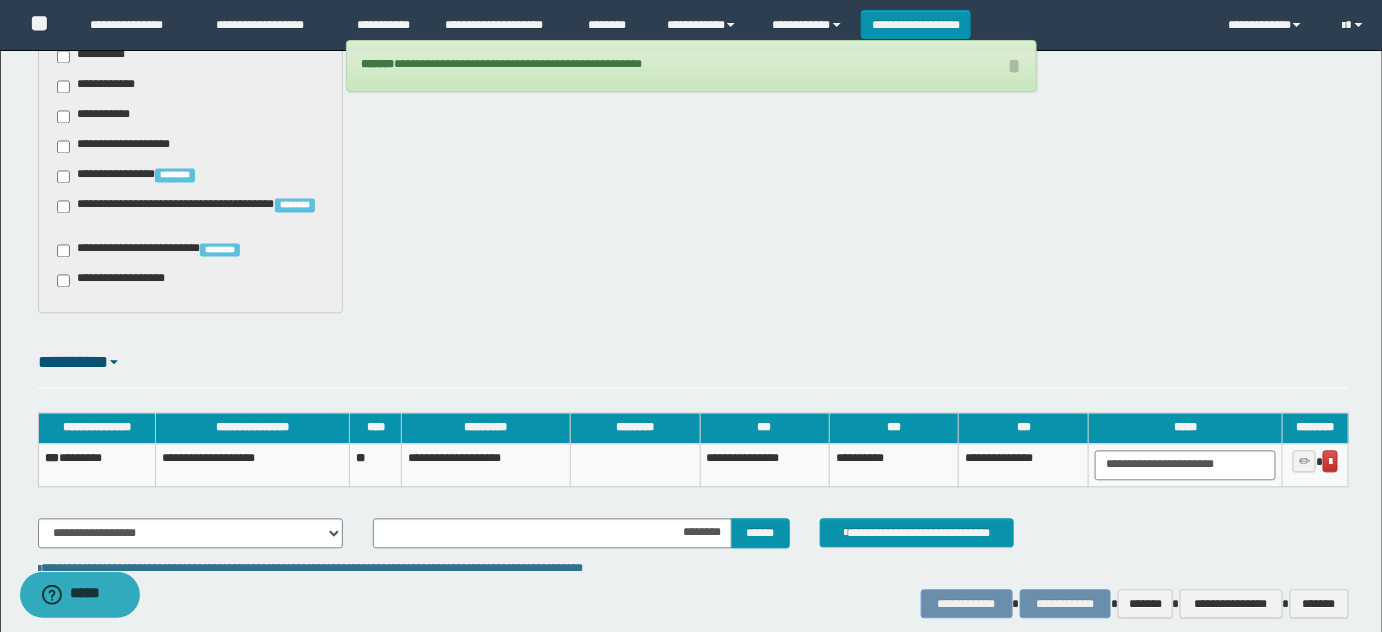 click on "*** ********" at bounding box center (96, 465) 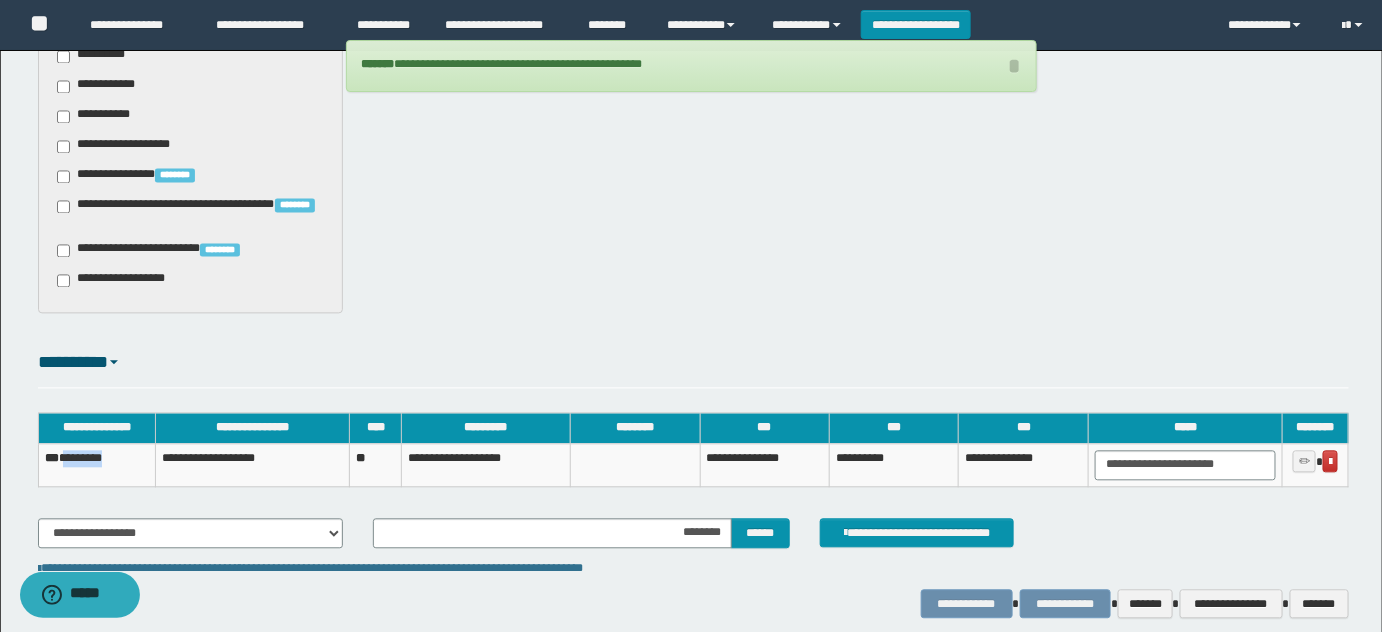 click on "*** ********" at bounding box center [96, 465] 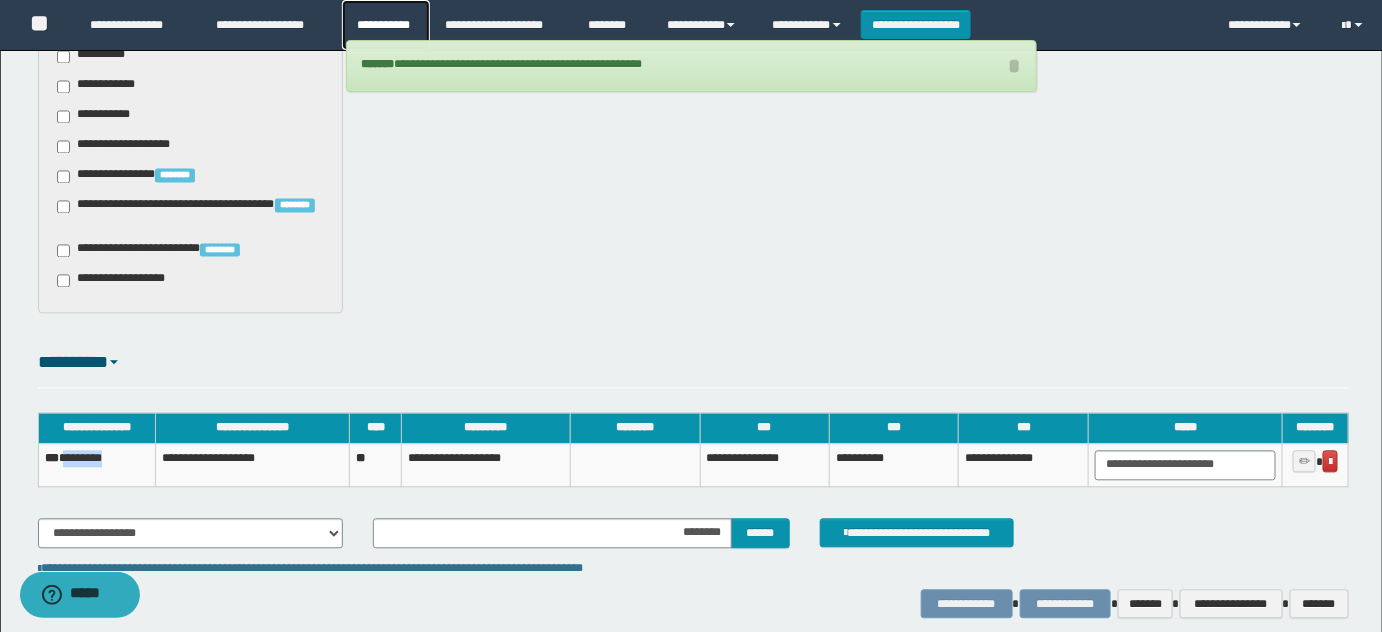 click on "**********" at bounding box center [386, 25] 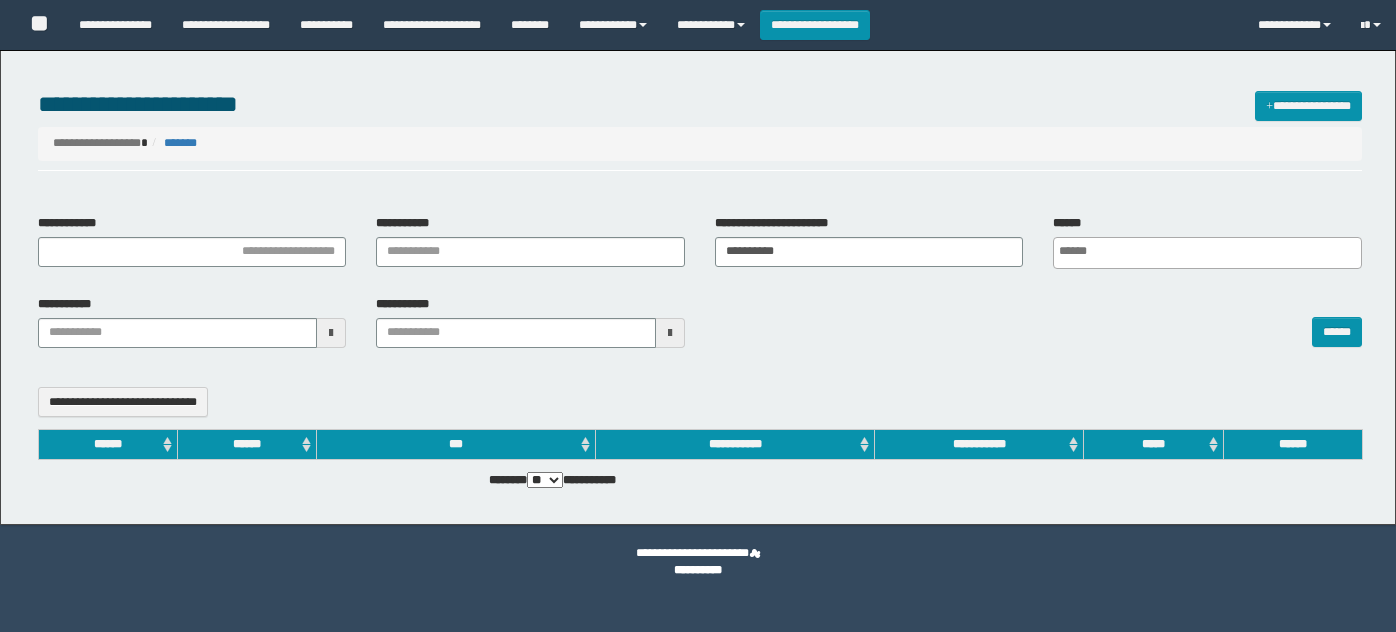 select 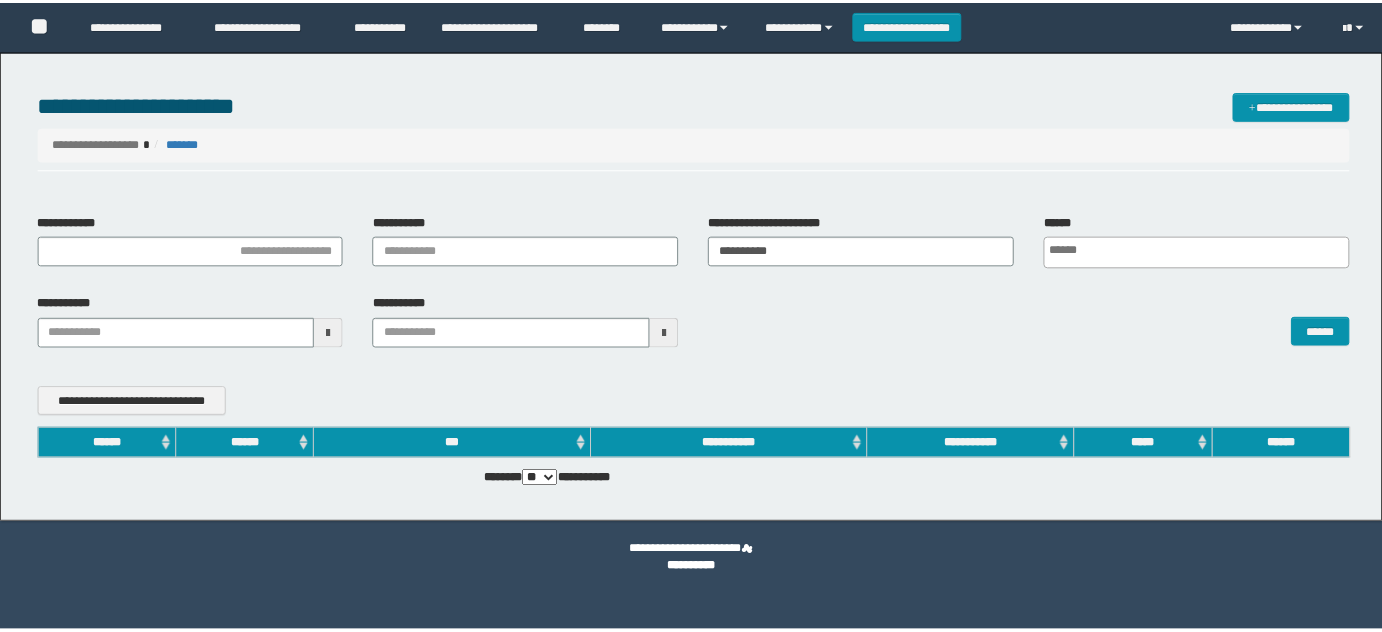 scroll, scrollTop: 0, scrollLeft: 0, axis: both 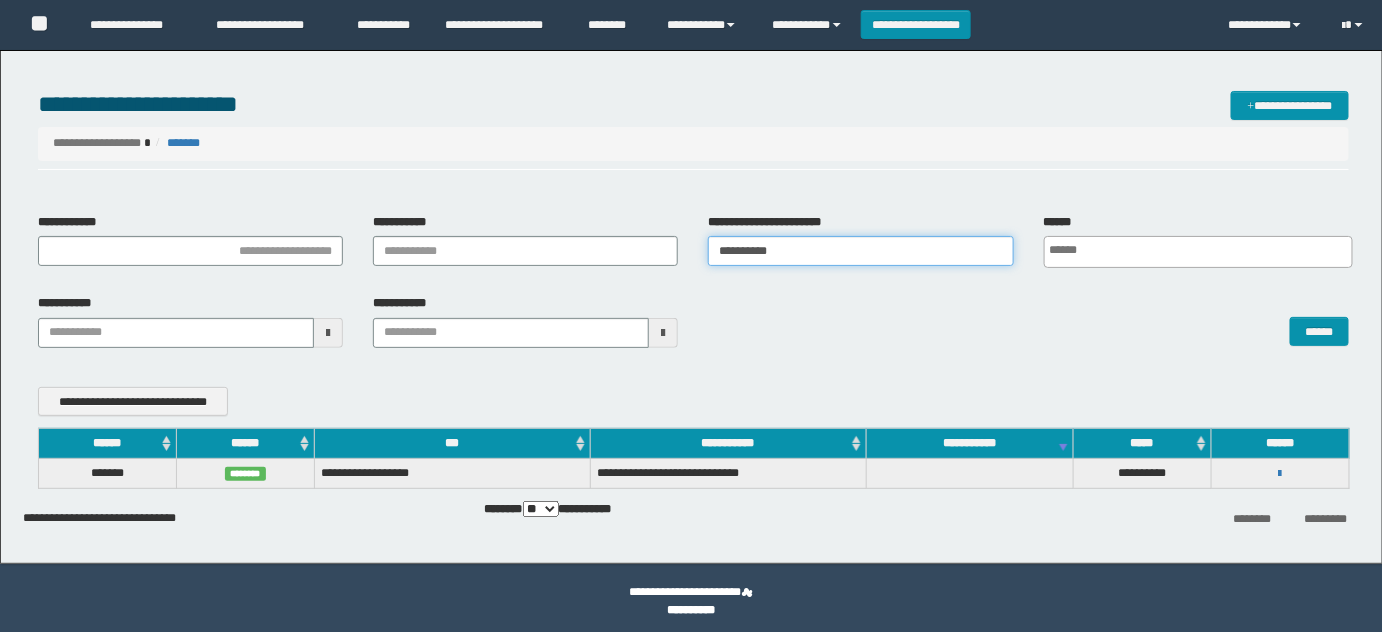 drag, startPoint x: 857, startPoint y: 239, endPoint x: 689, endPoint y: 298, distance: 178.05898 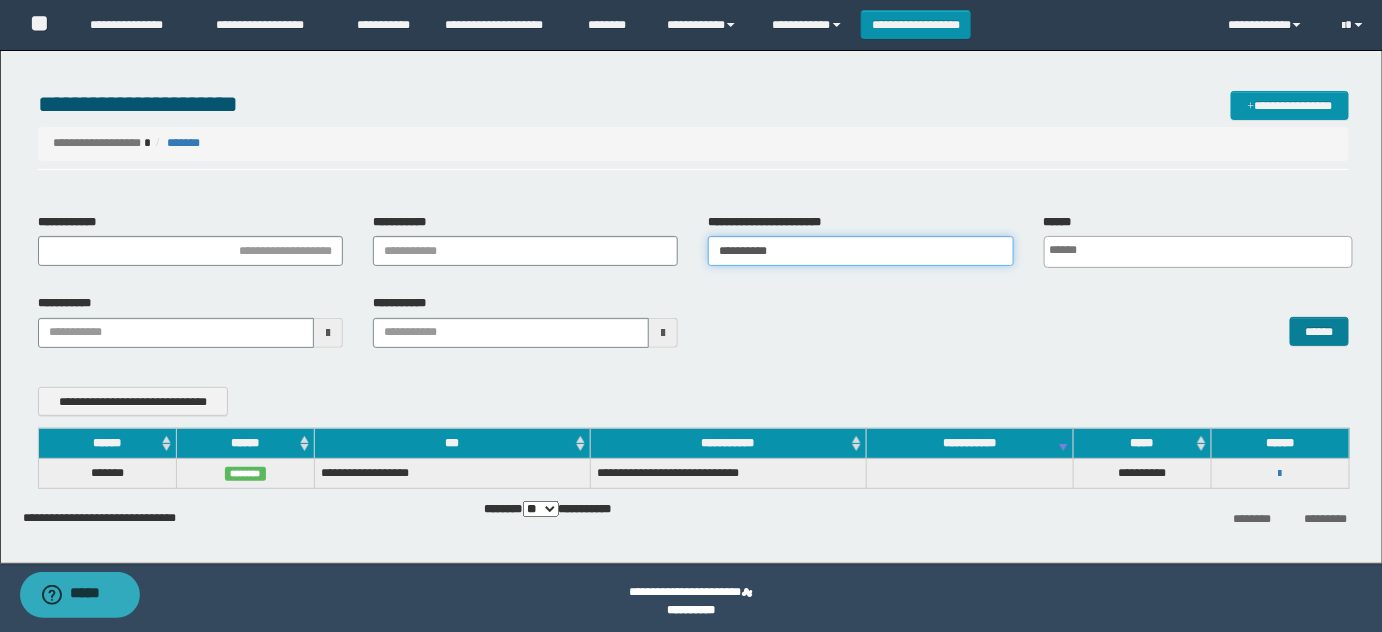 paste 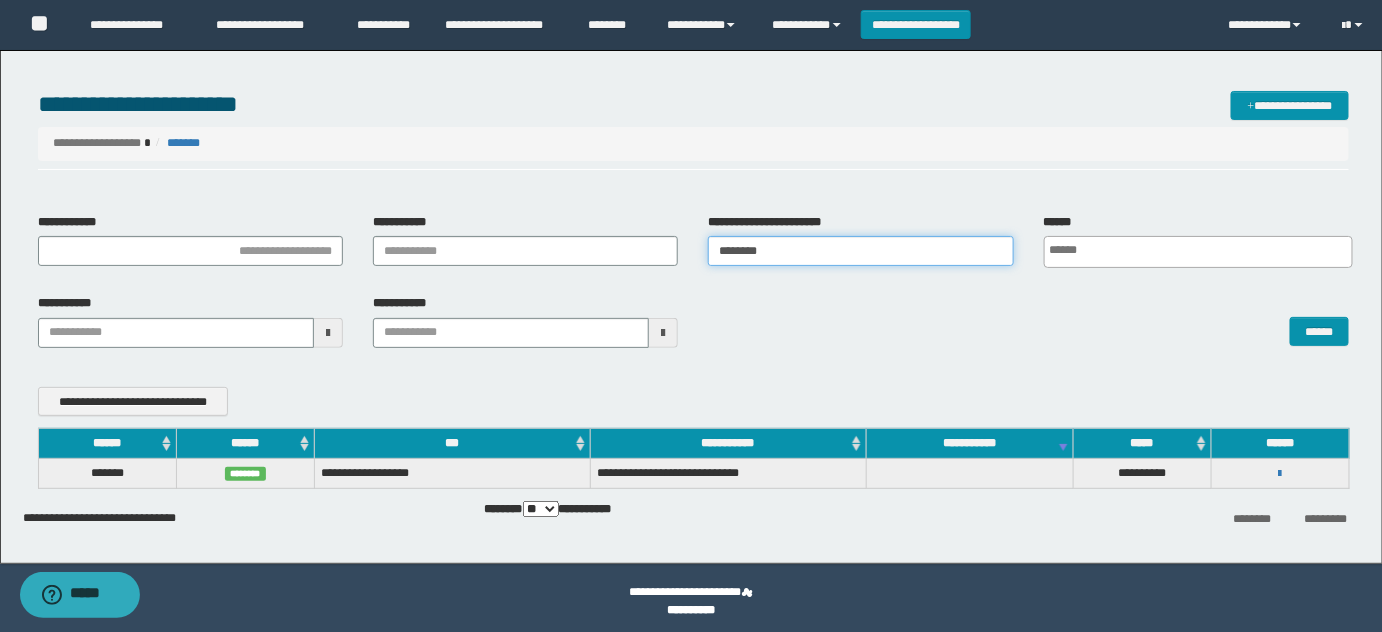 type on "********" 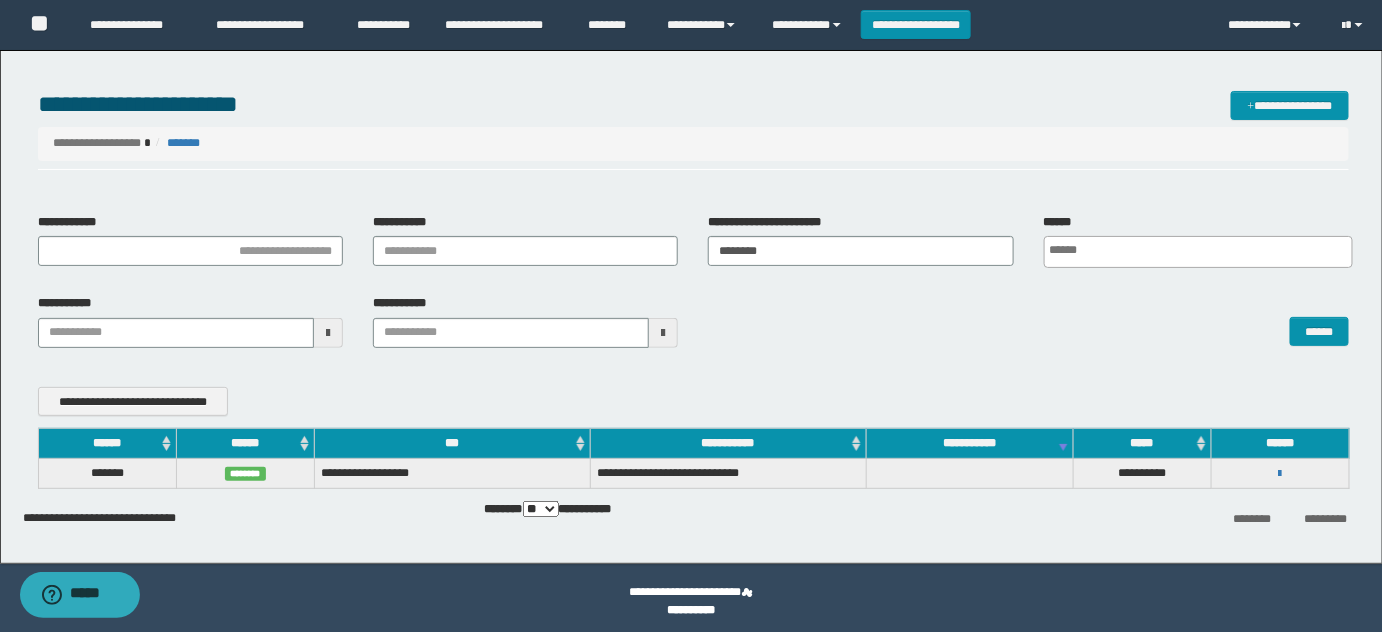 click on "******" at bounding box center (1028, 320) 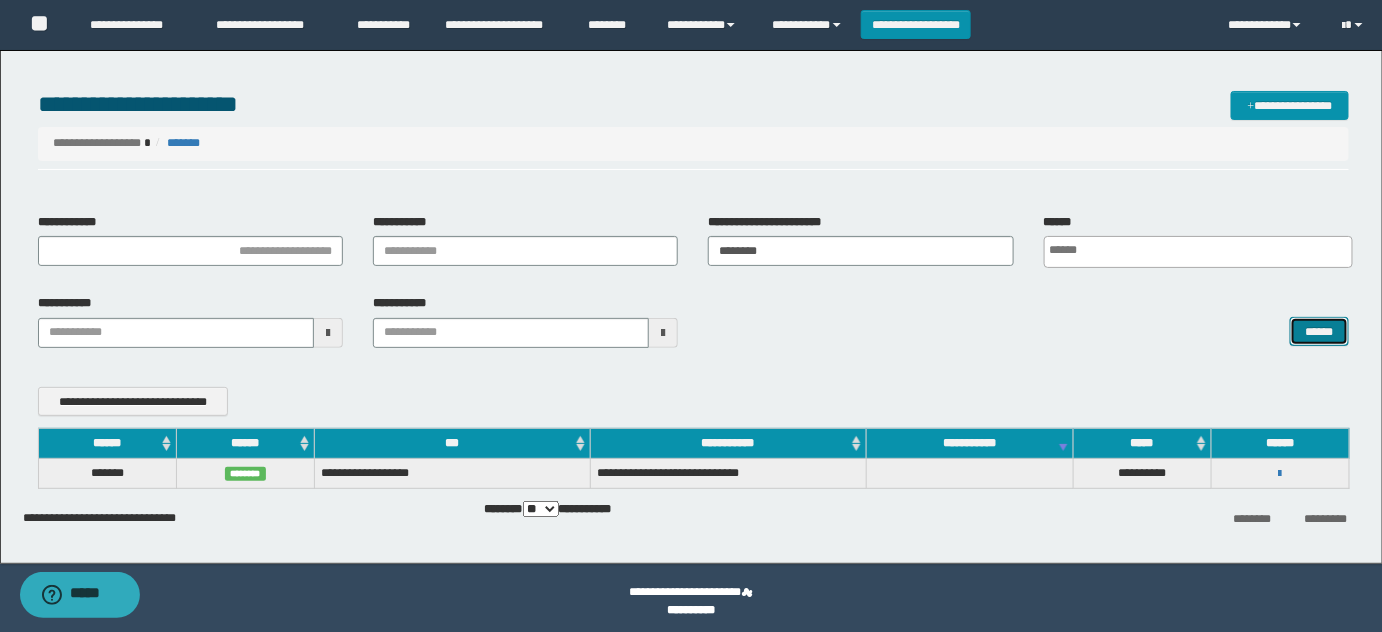 click on "******" at bounding box center [1319, 331] 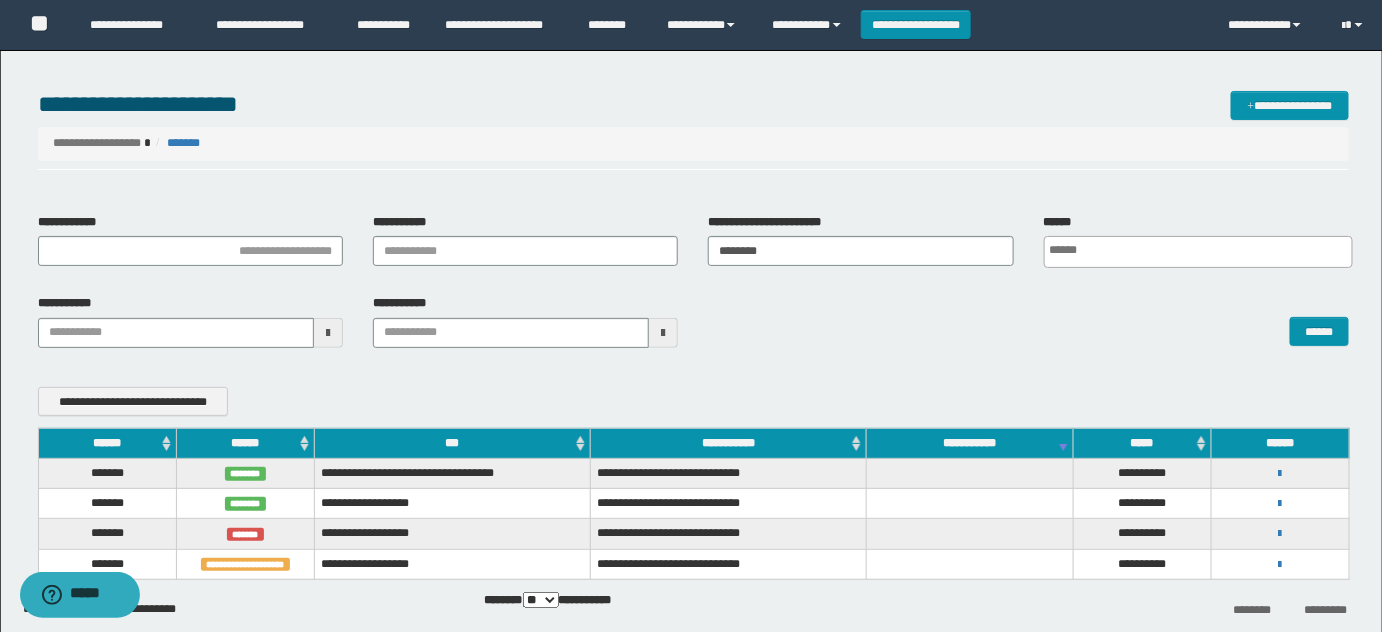 click on "**********" at bounding box center [1280, 564] 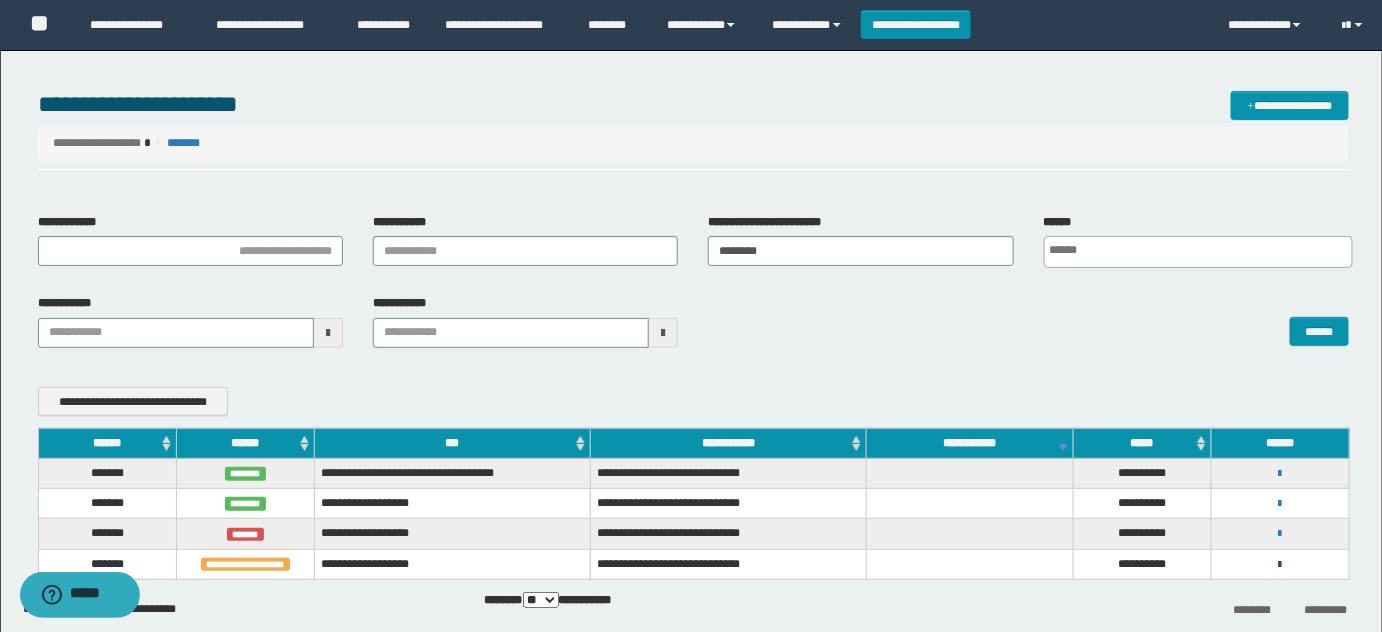 click at bounding box center [1280, 565] 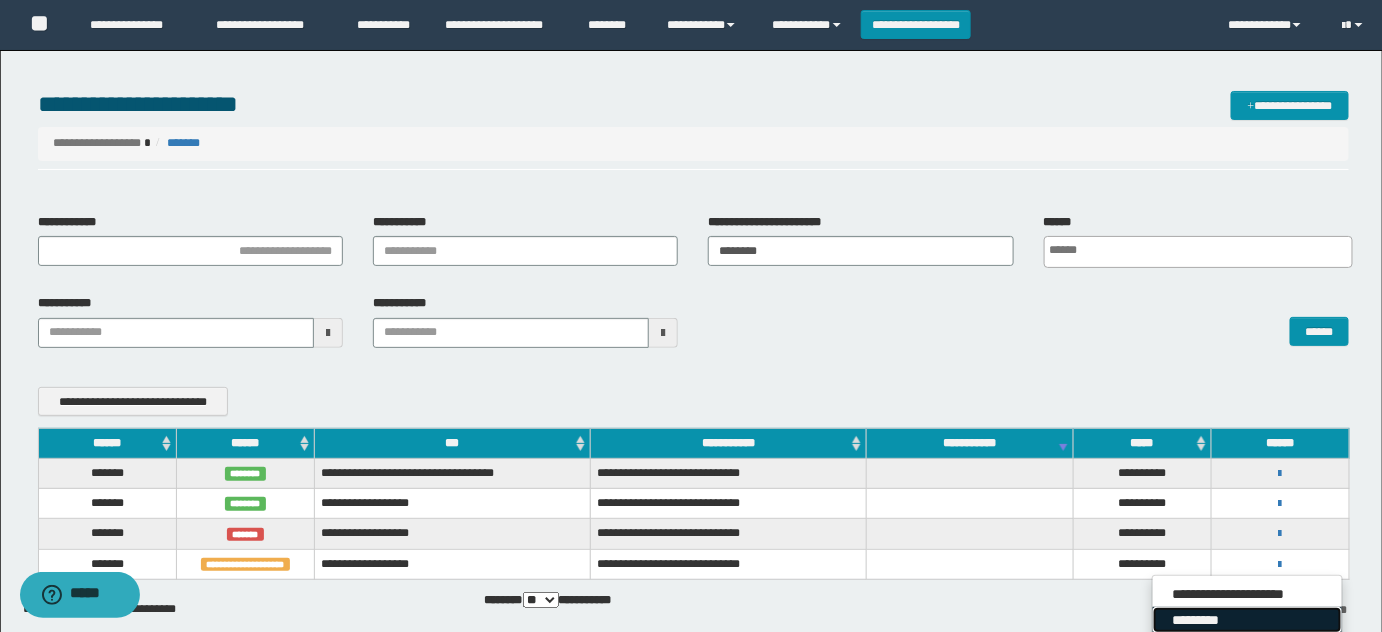 click on "*********" at bounding box center [1247, 620] 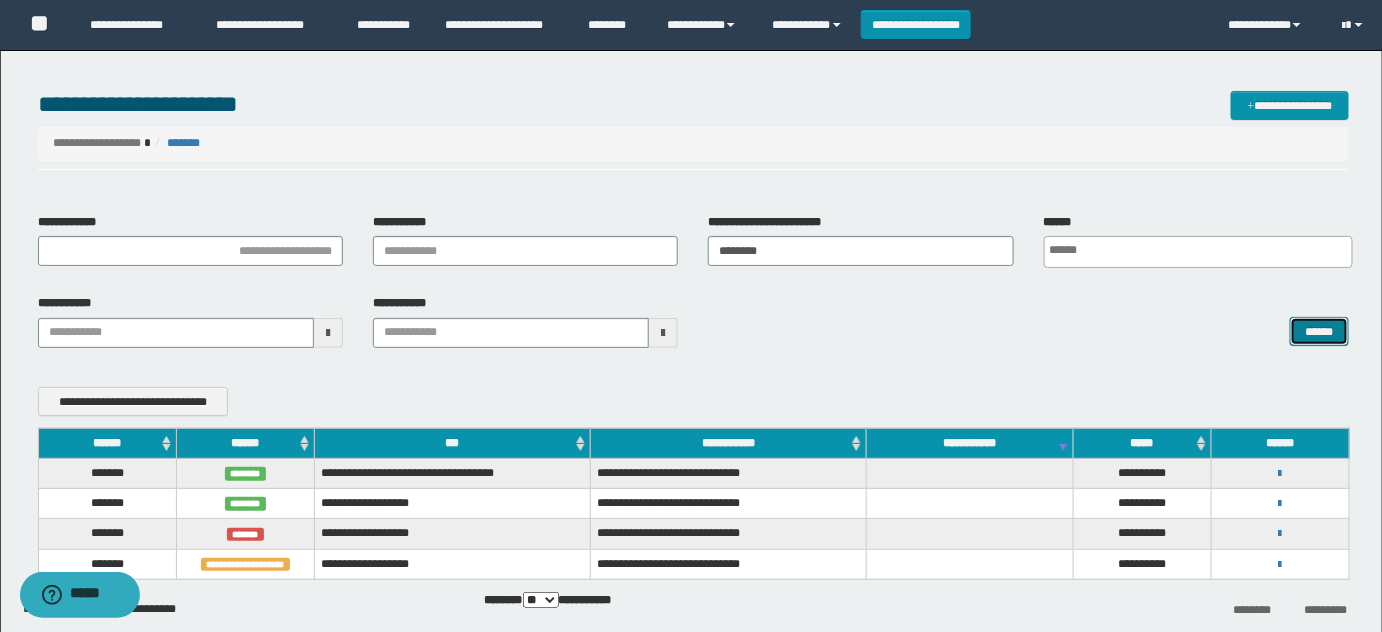 click on "******" at bounding box center [1319, 331] 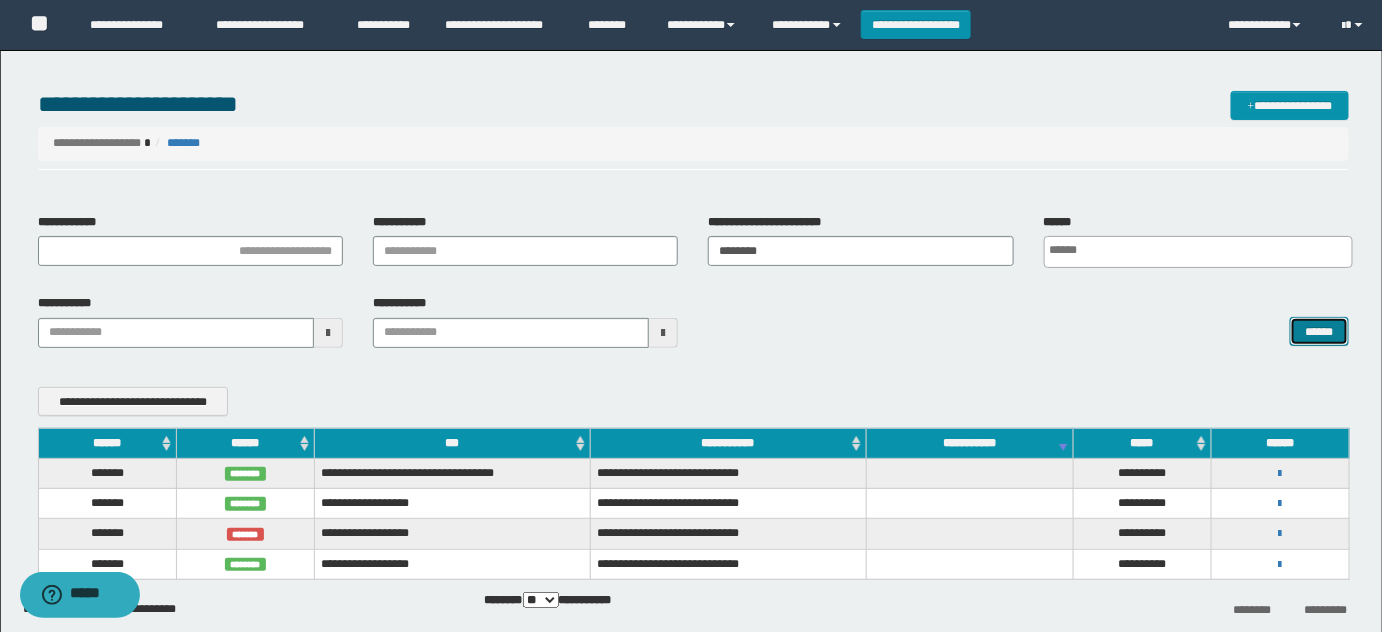 type 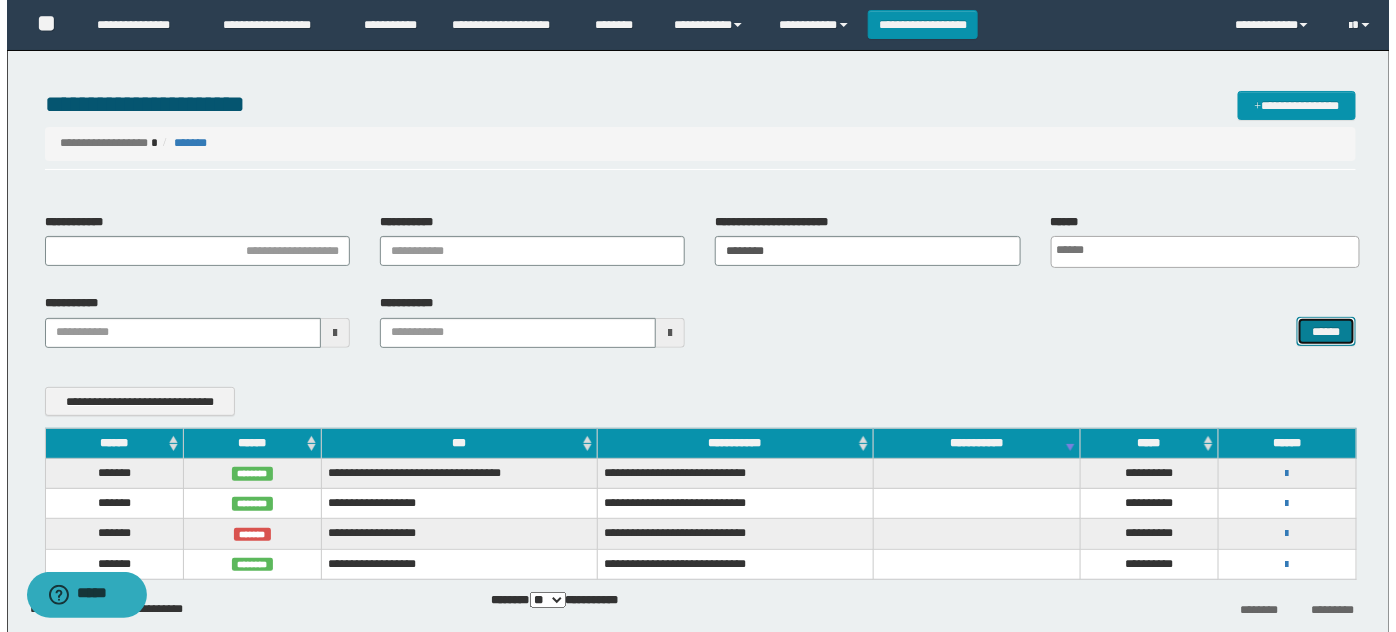 scroll, scrollTop: 96, scrollLeft: 0, axis: vertical 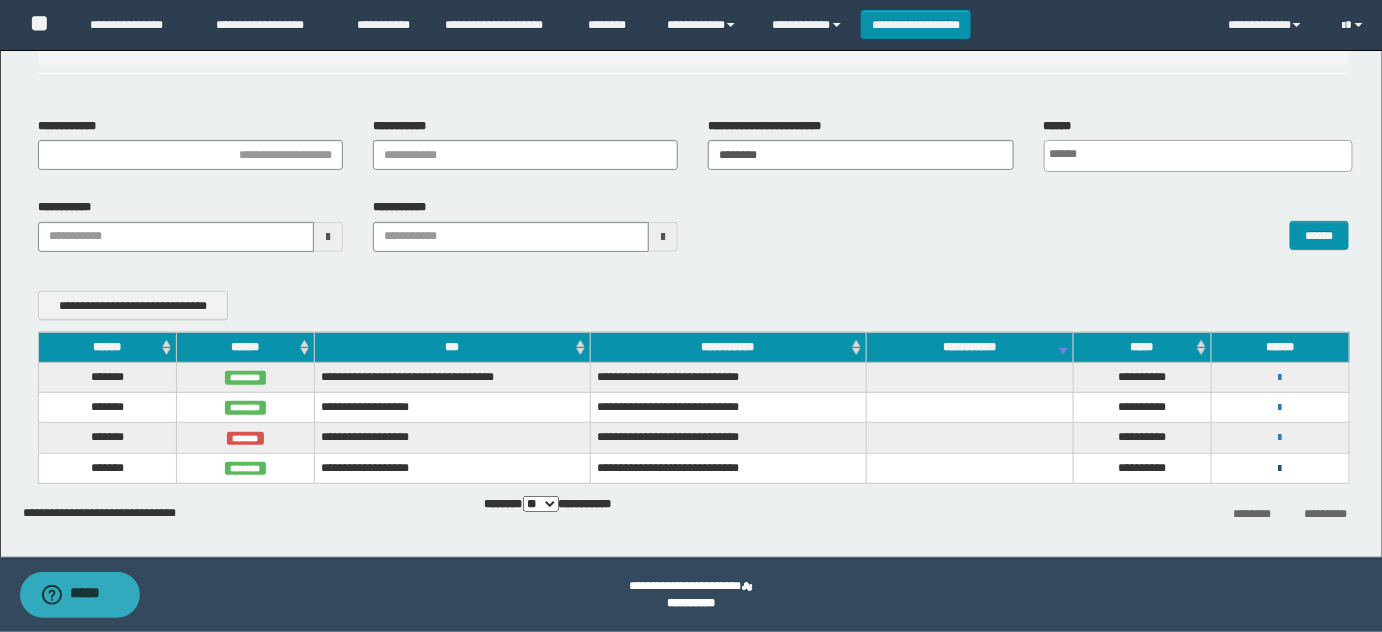 click at bounding box center [1280, 469] 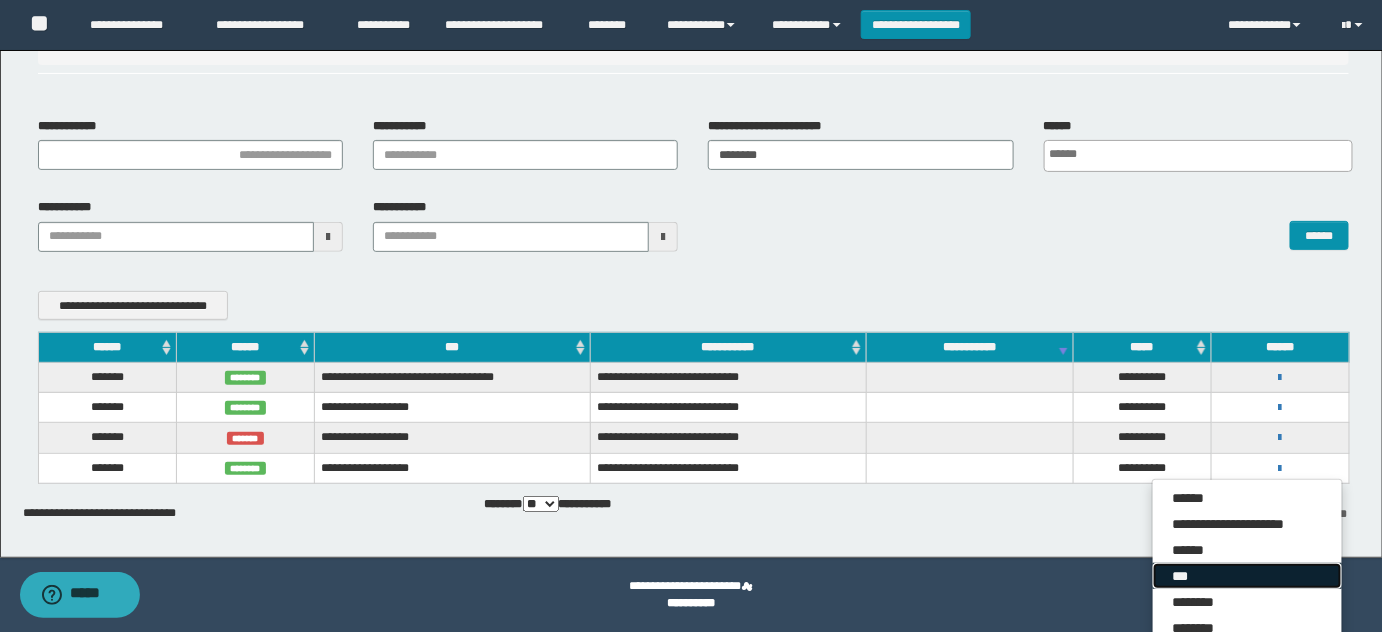 click on "***" at bounding box center (1247, 576) 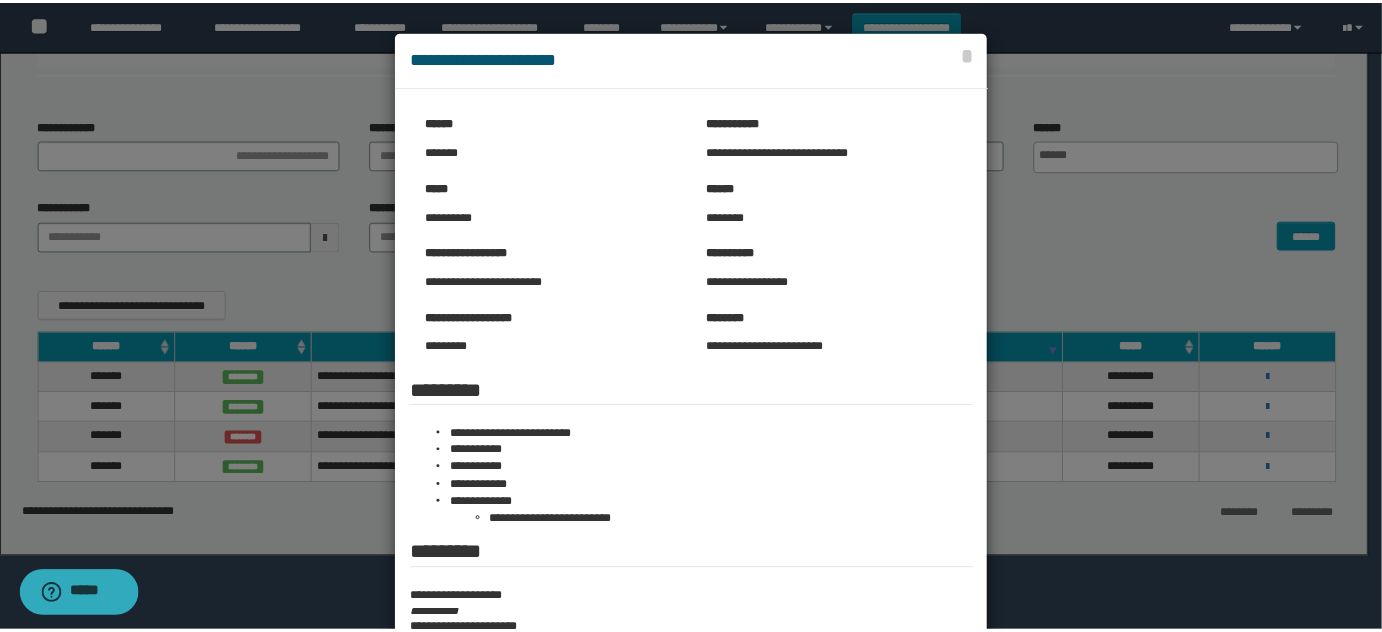 scroll, scrollTop: 90, scrollLeft: 0, axis: vertical 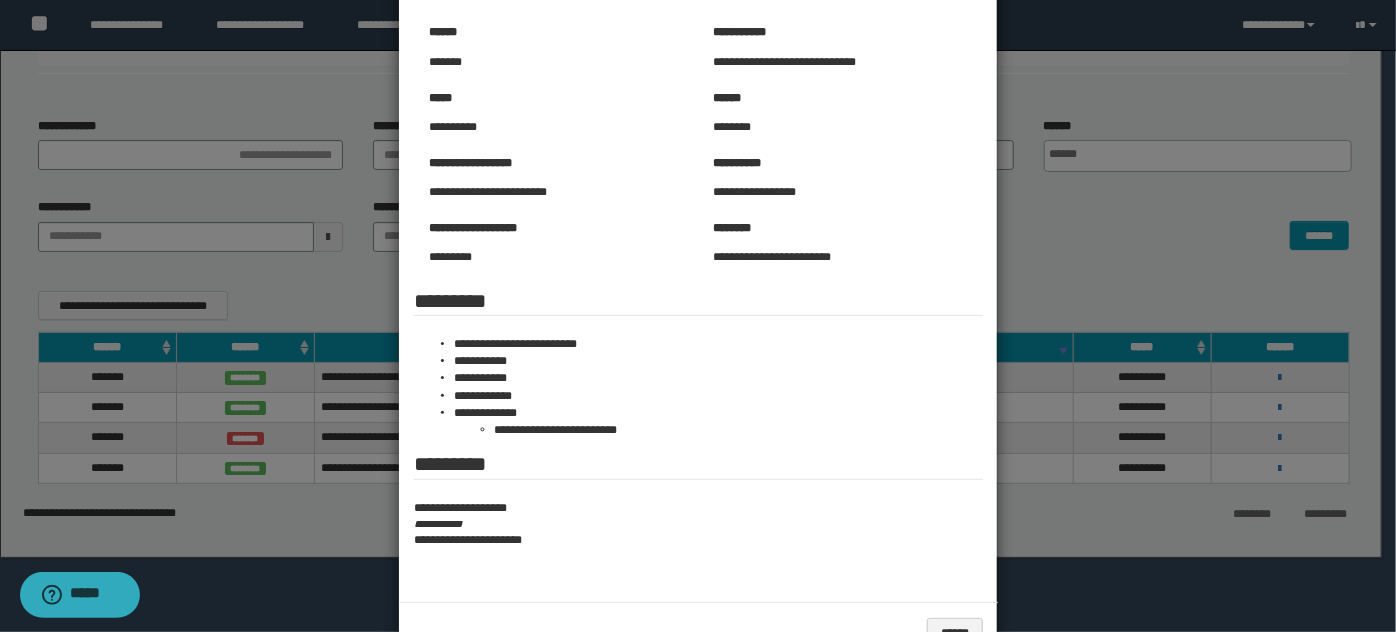 click at bounding box center (698, 301) 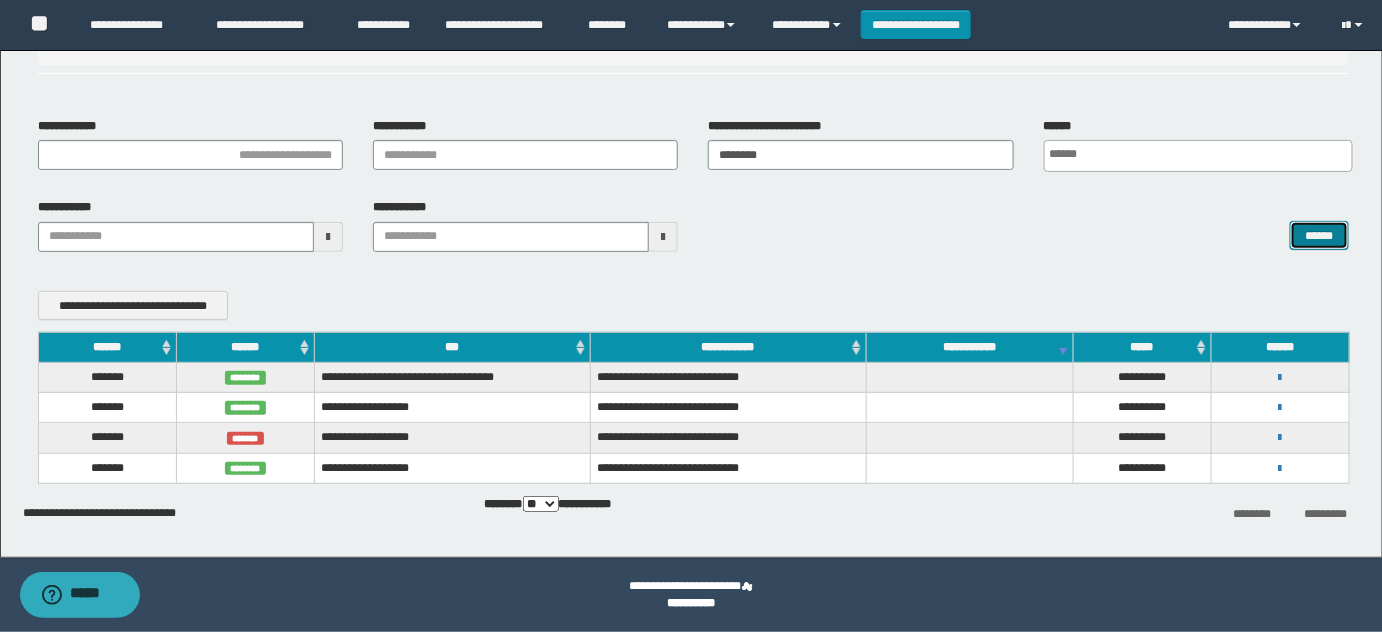 click on "******" at bounding box center (1319, 235) 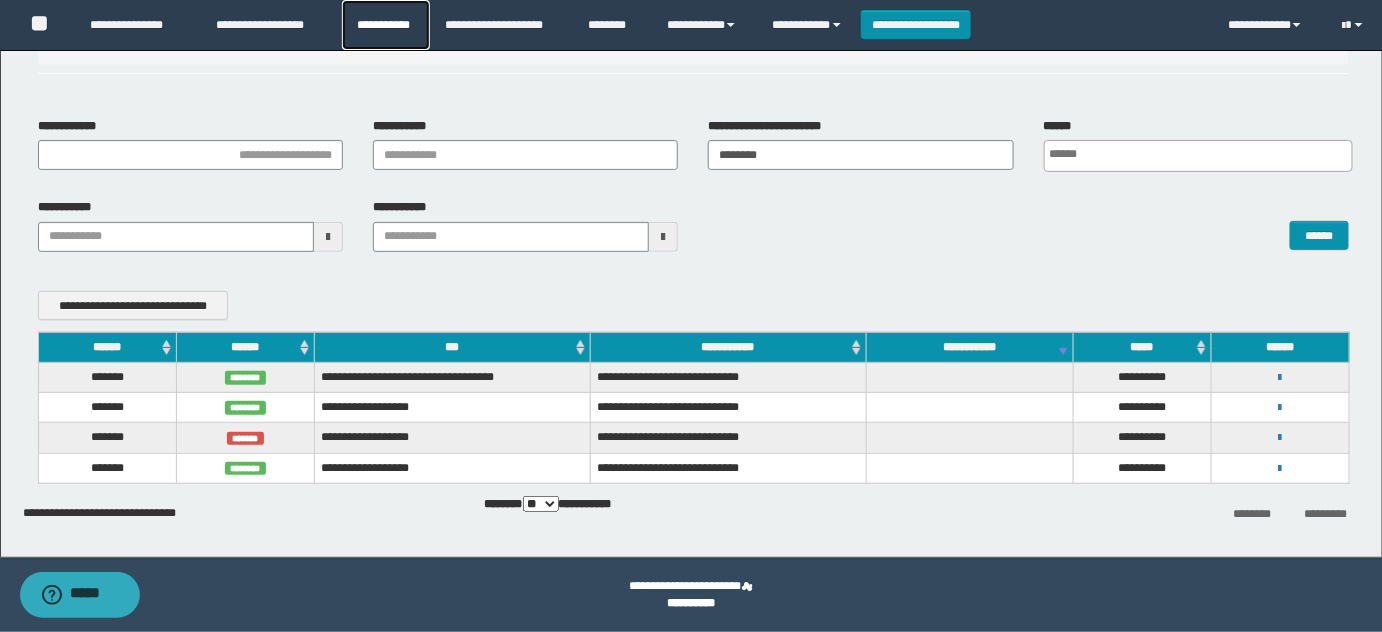 click on "**********" at bounding box center (386, 25) 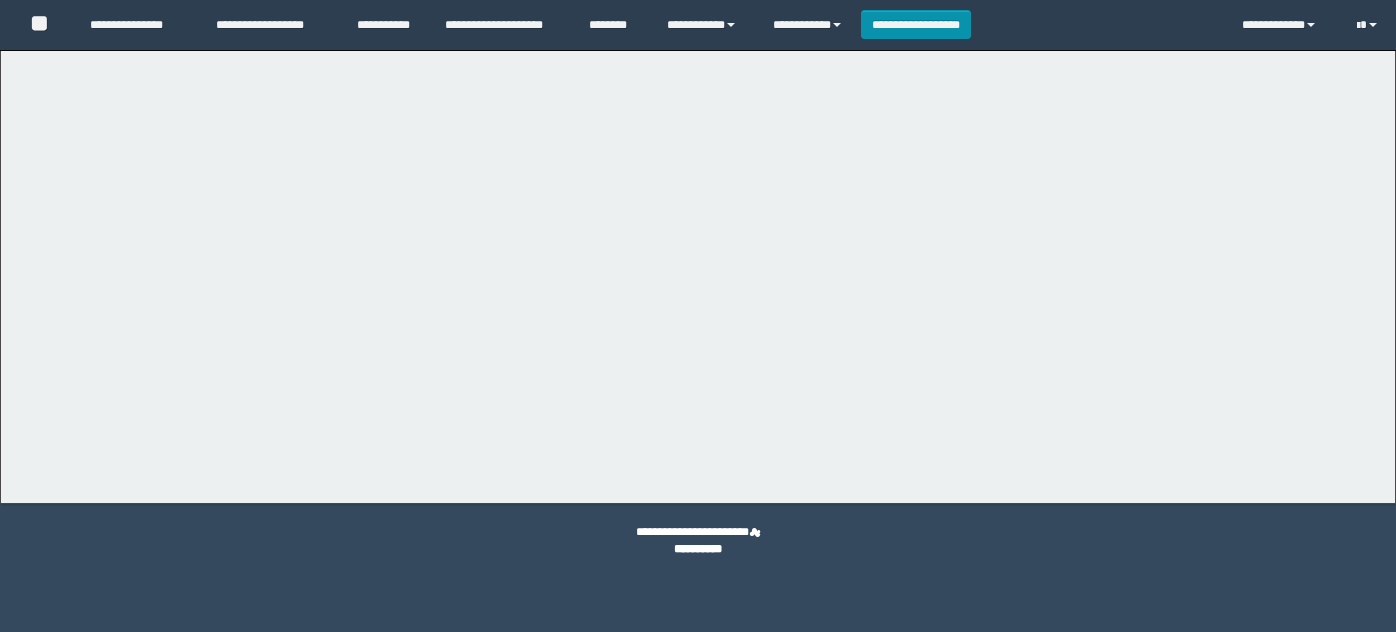 scroll, scrollTop: 0, scrollLeft: 0, axis: both 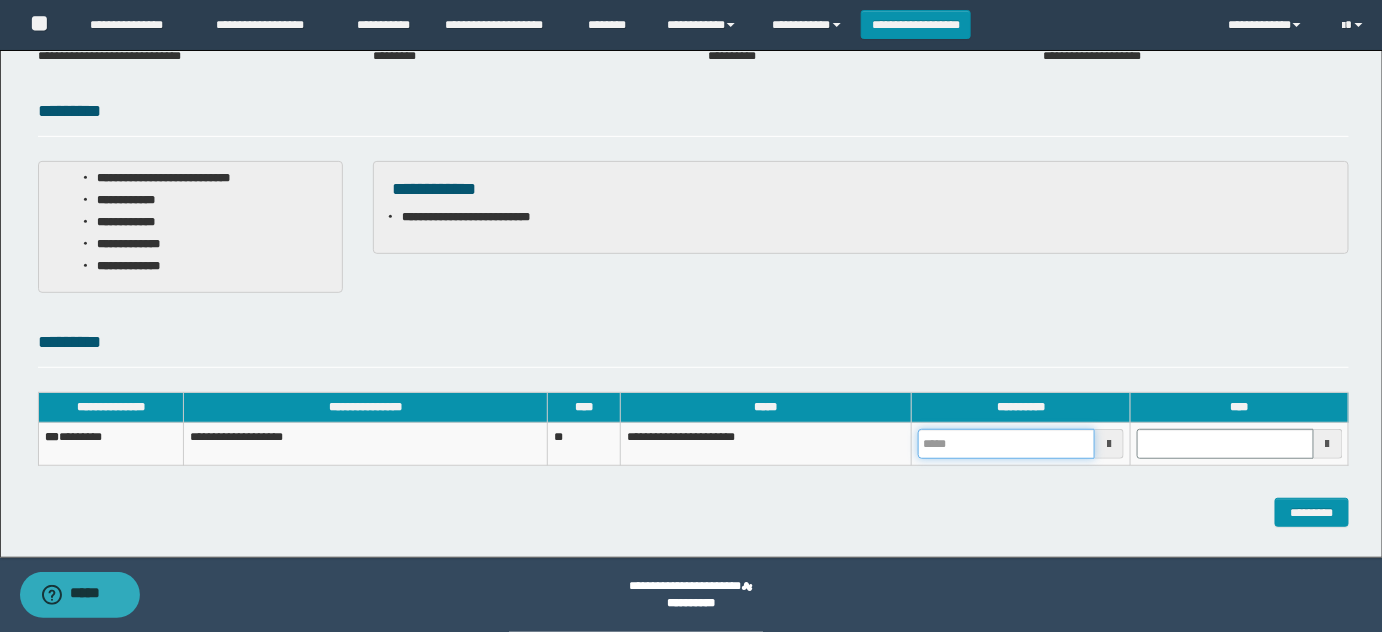 click at bounding box center [1006, 444] 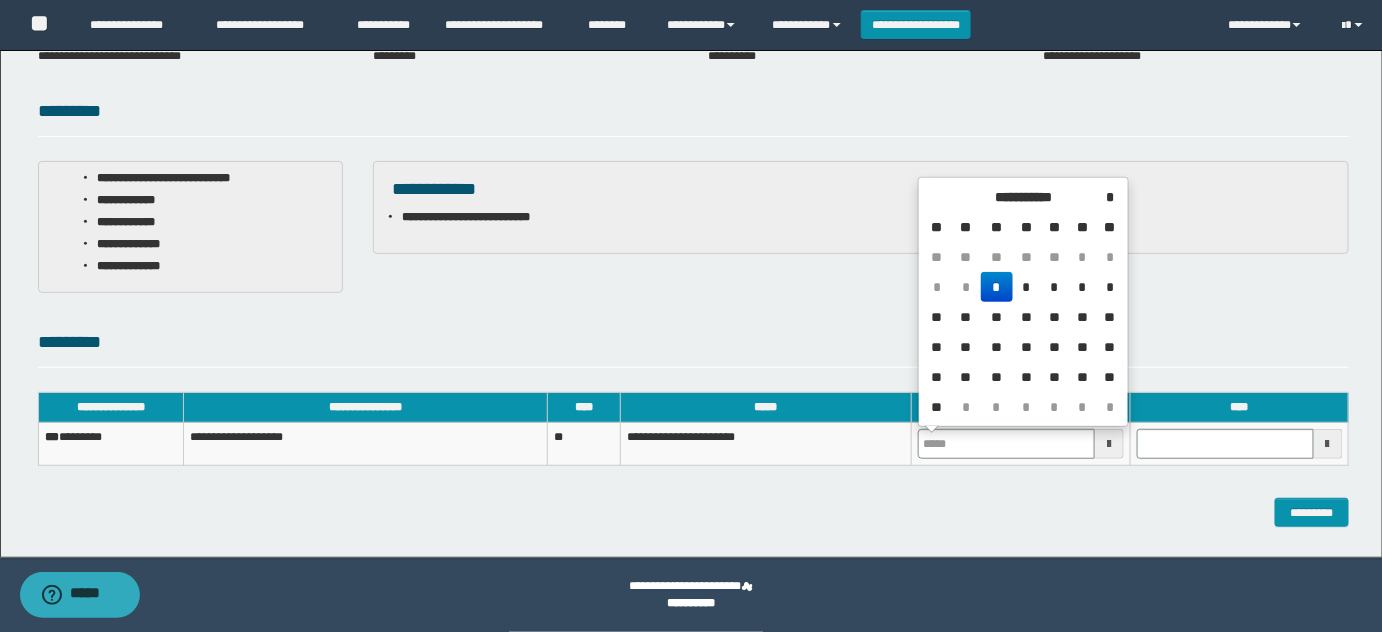 click on "*" at bounding box center [997, 287] 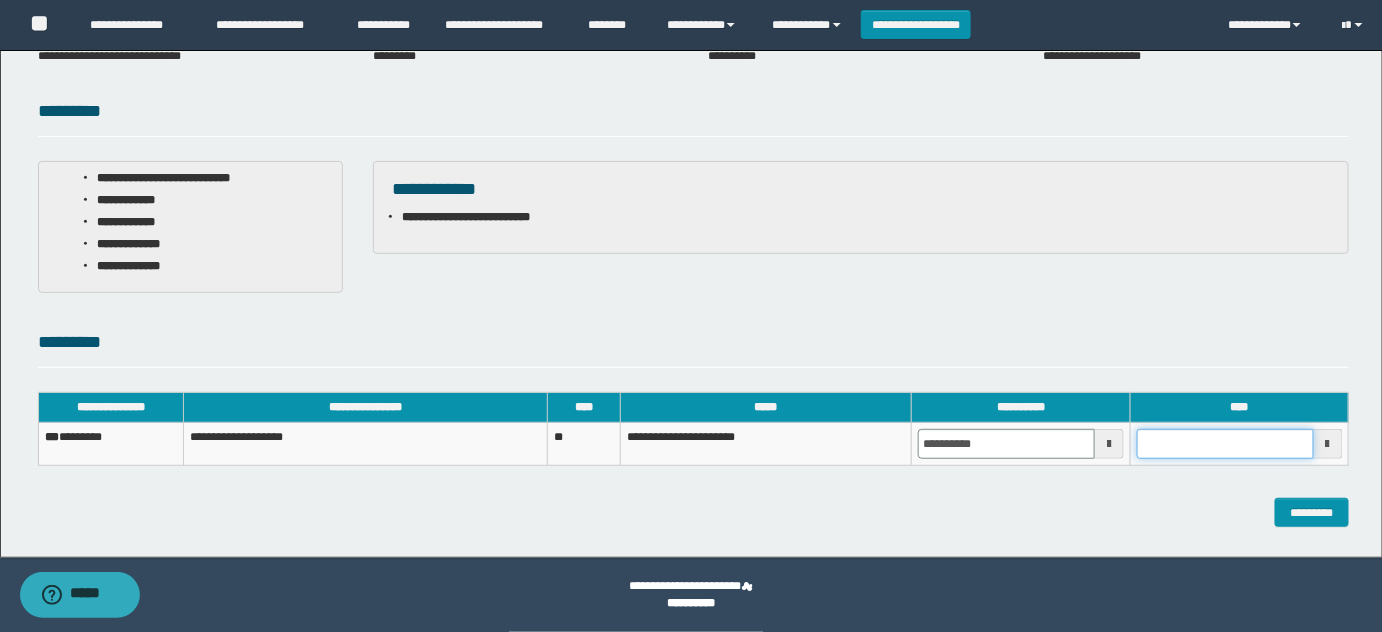 click at bounding box center [1225, 444] 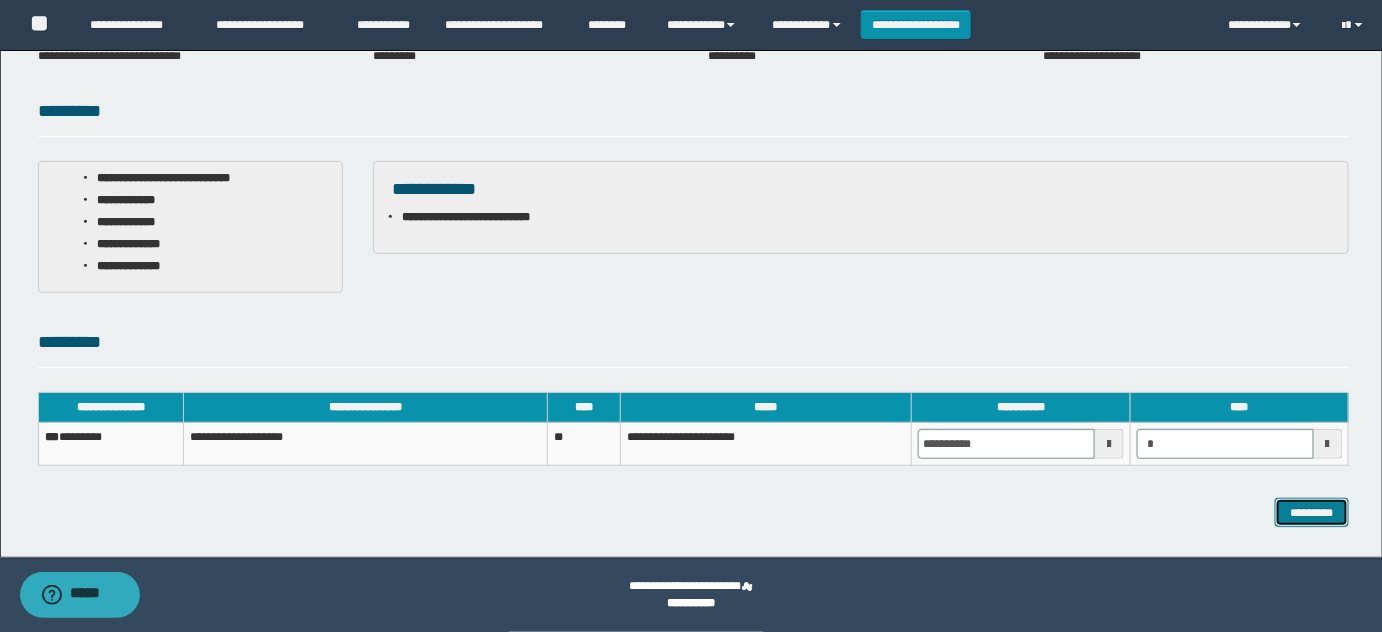 type on "*******" 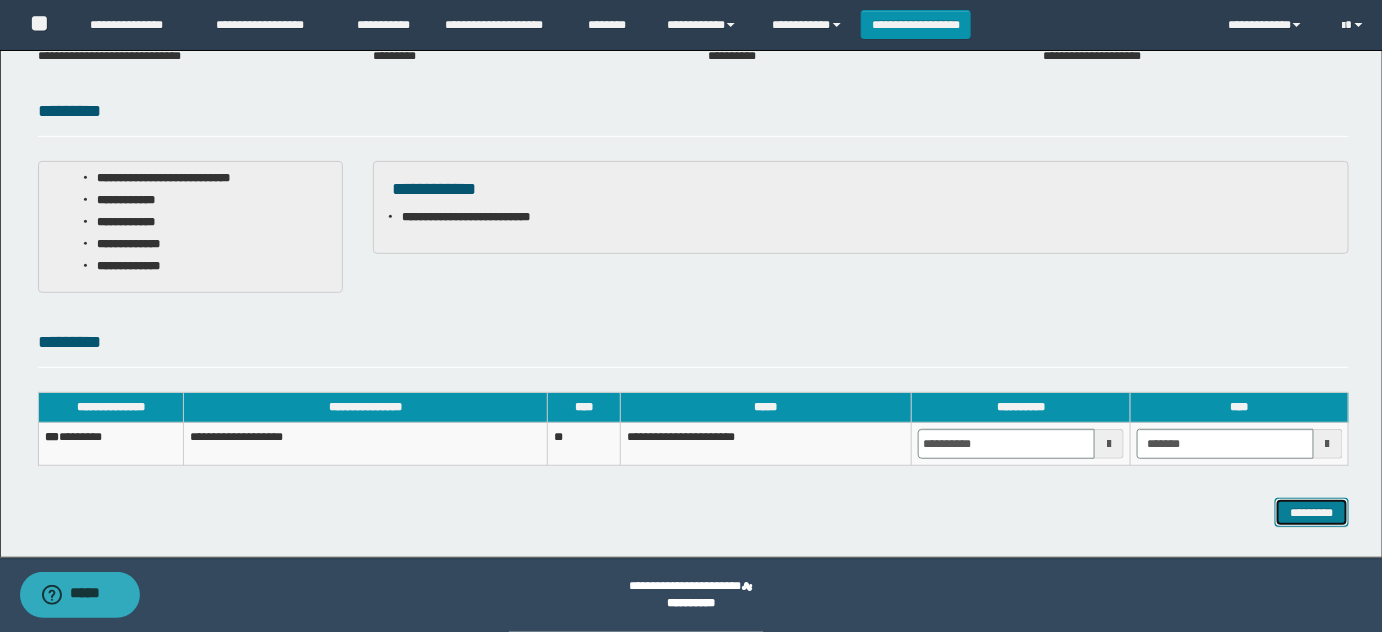 click on "*********" at bounding box center [1312, 512] 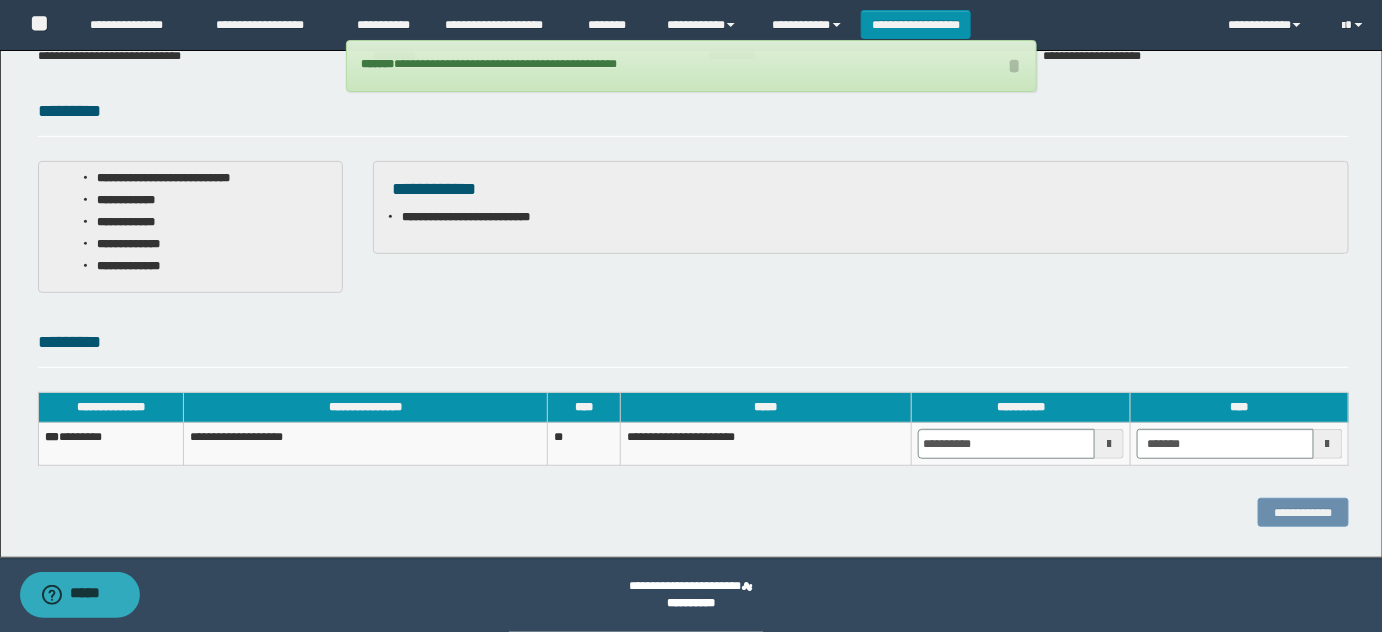 click on "*** ********" at bounding box center (111, 444) 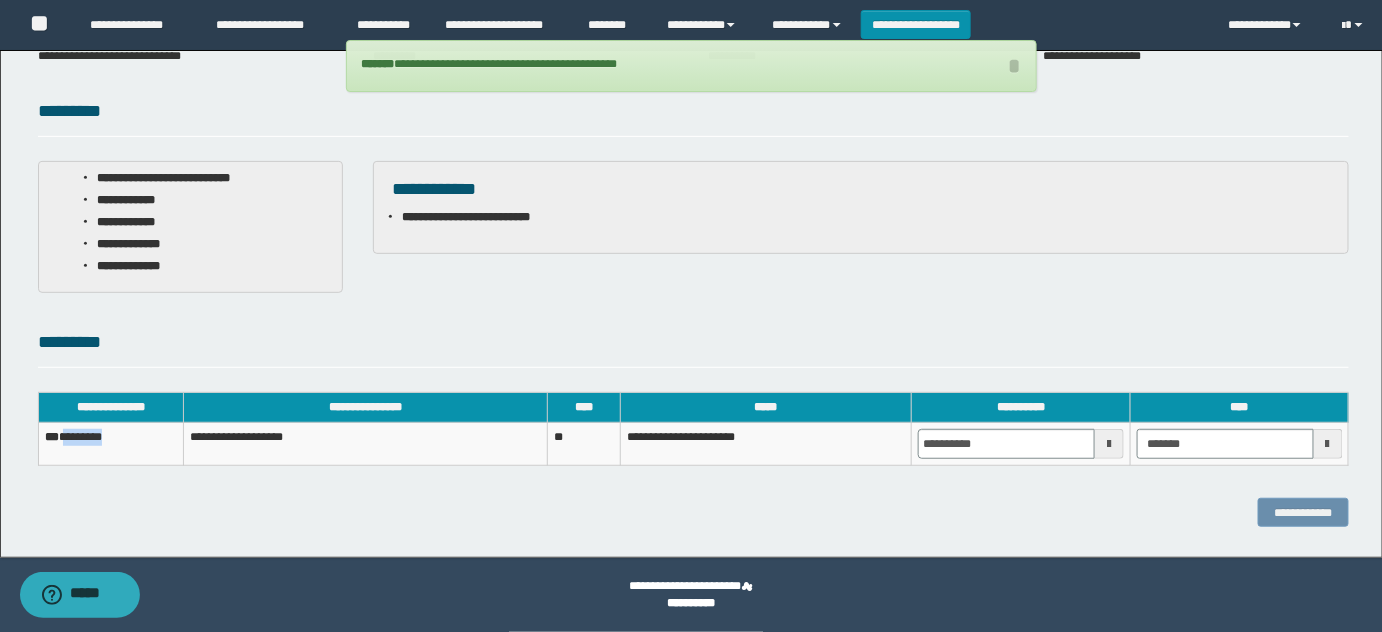 click on "*** ********" at bounding box center [111, 444] 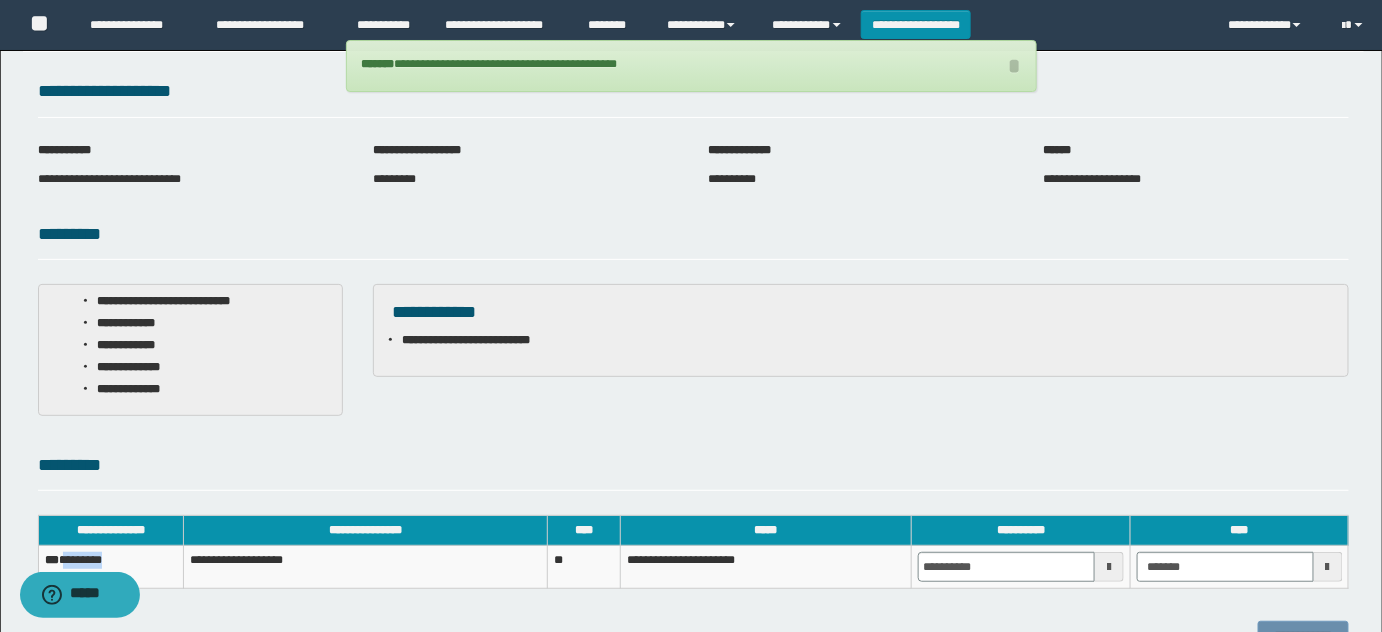 scroll, scrollTop: 0, scrollLeft: 0, axis: both 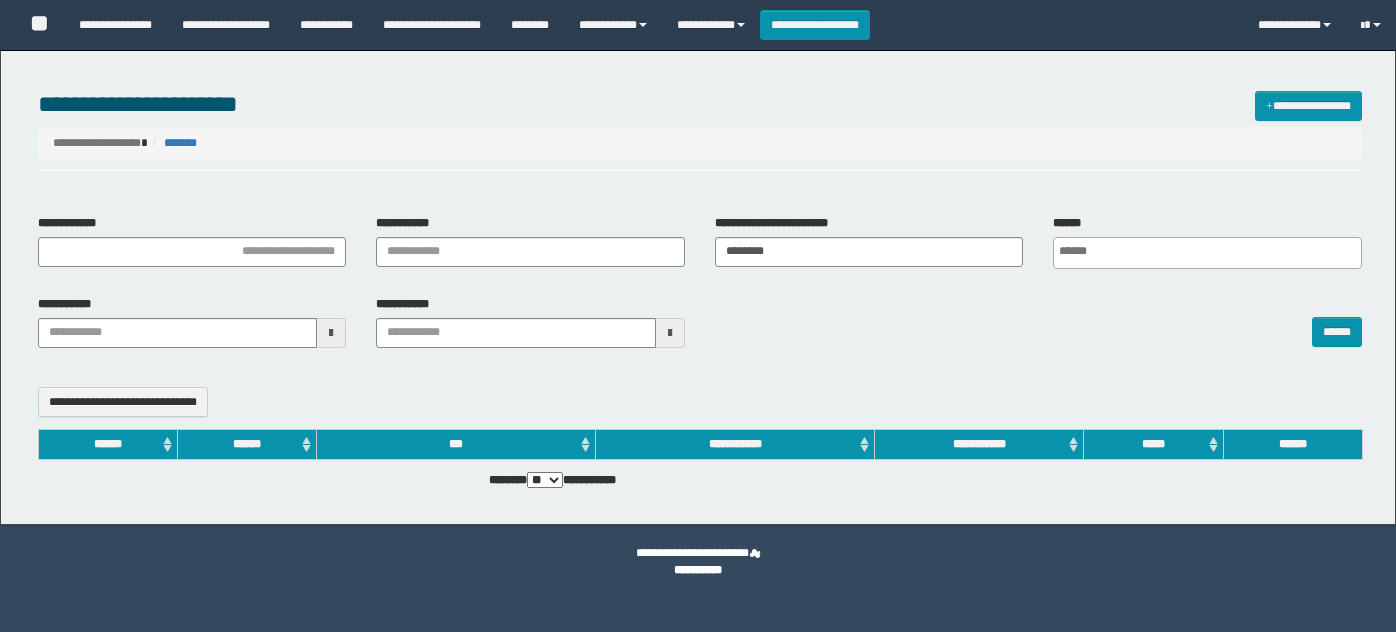 select 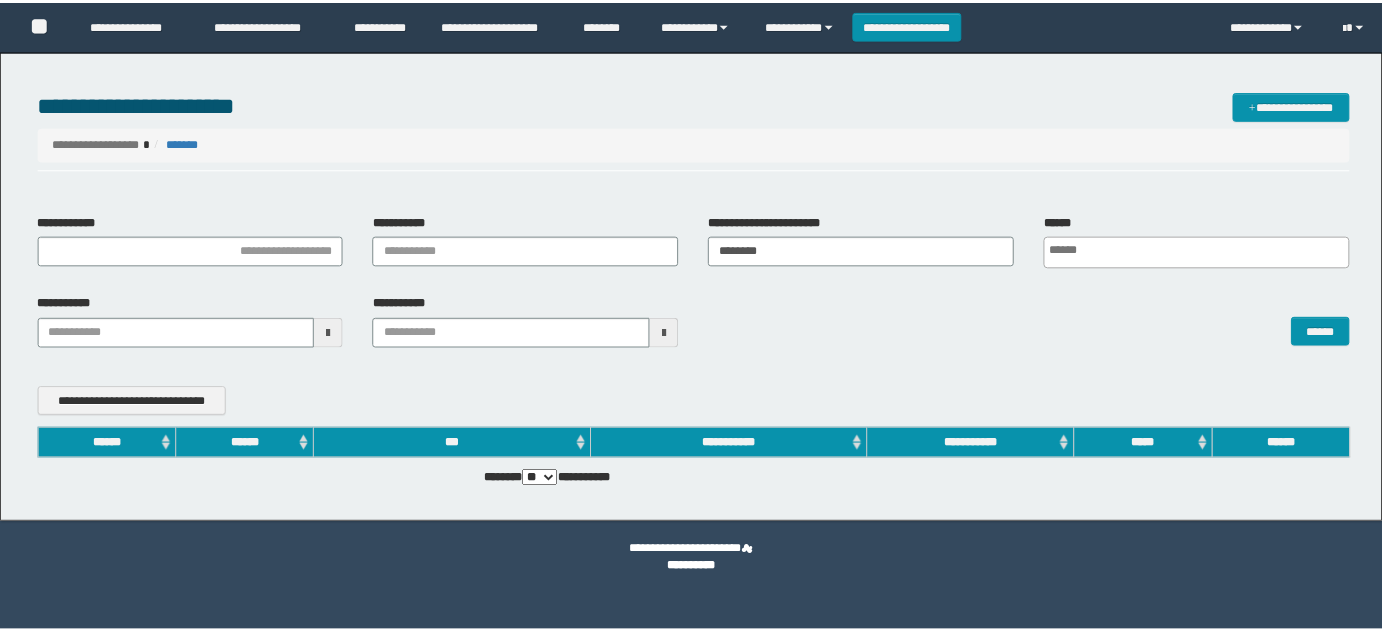 scroll, scrollTop: 0, scrollLeft: 0, axis: both 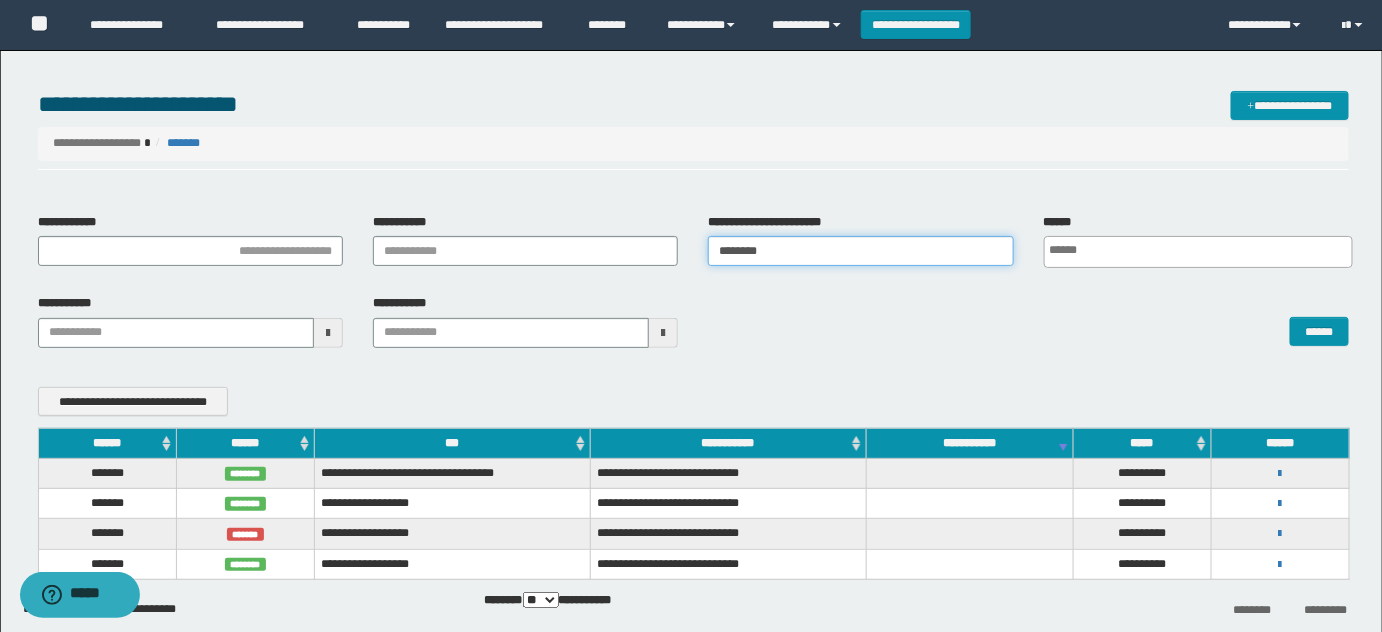 drag, startPoint x: 714, startPoint y: 244, endPoint x: 509, endPoint y: 258, distance: 205.4775 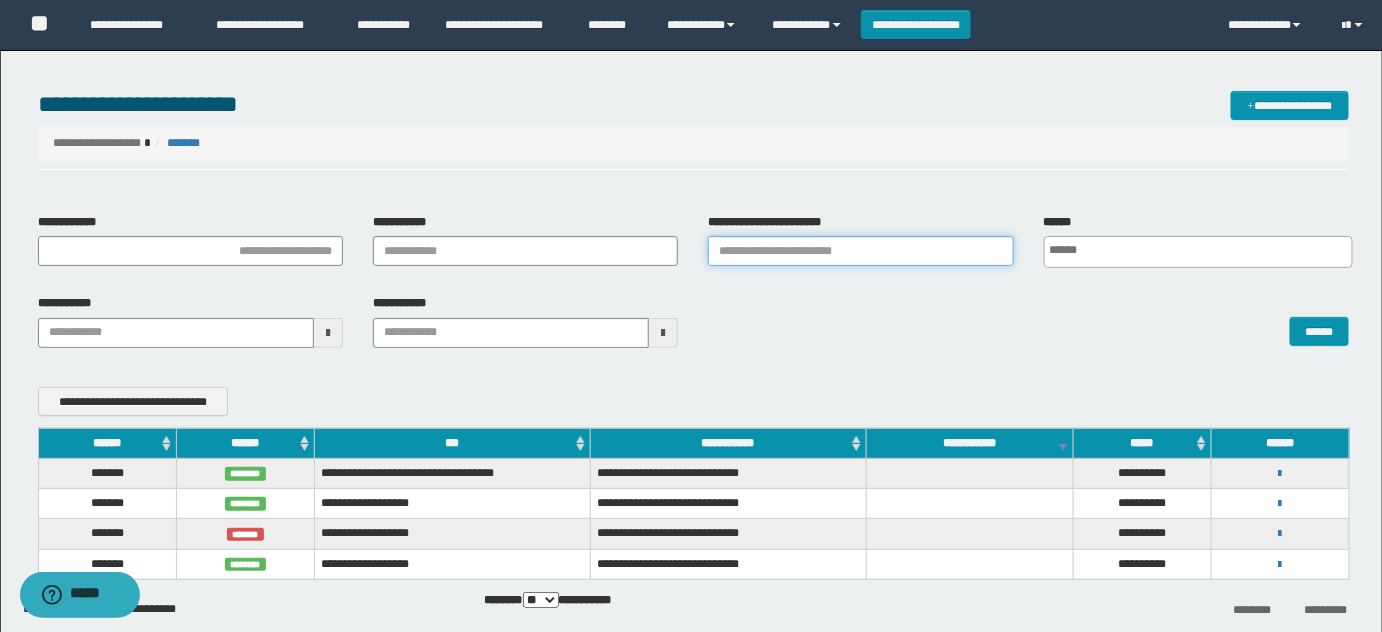 type 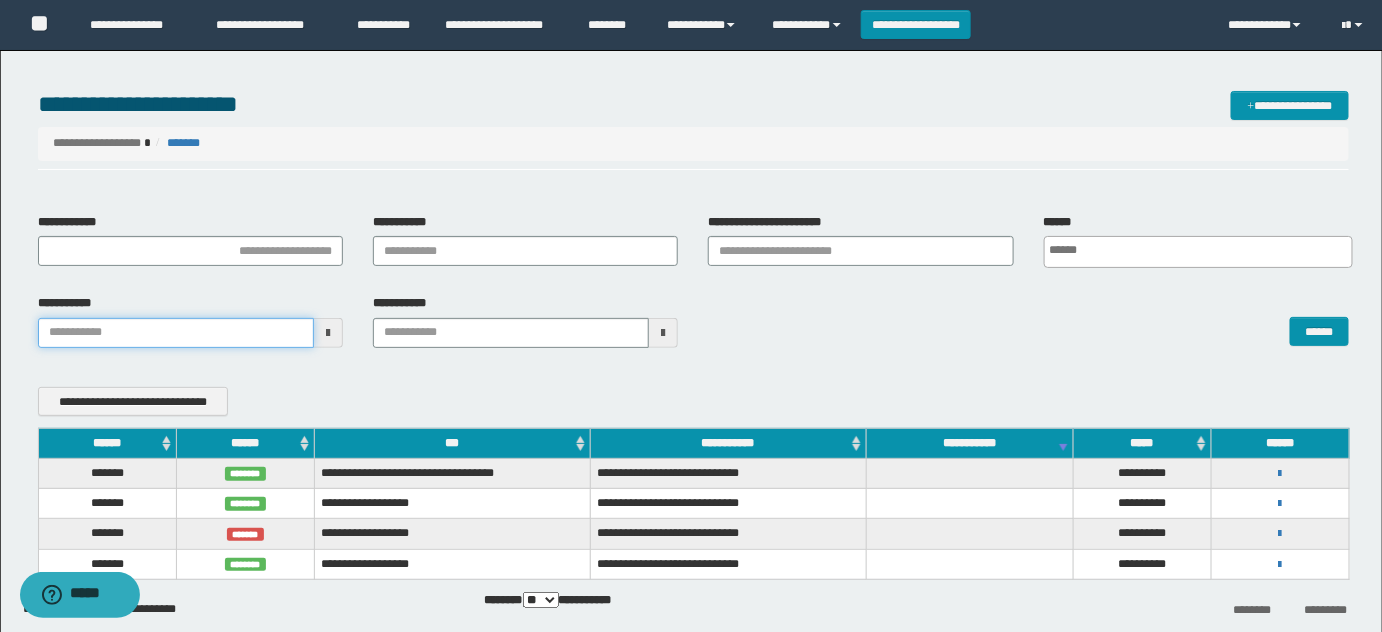 click on "**********" at bounding box center (176, 333) 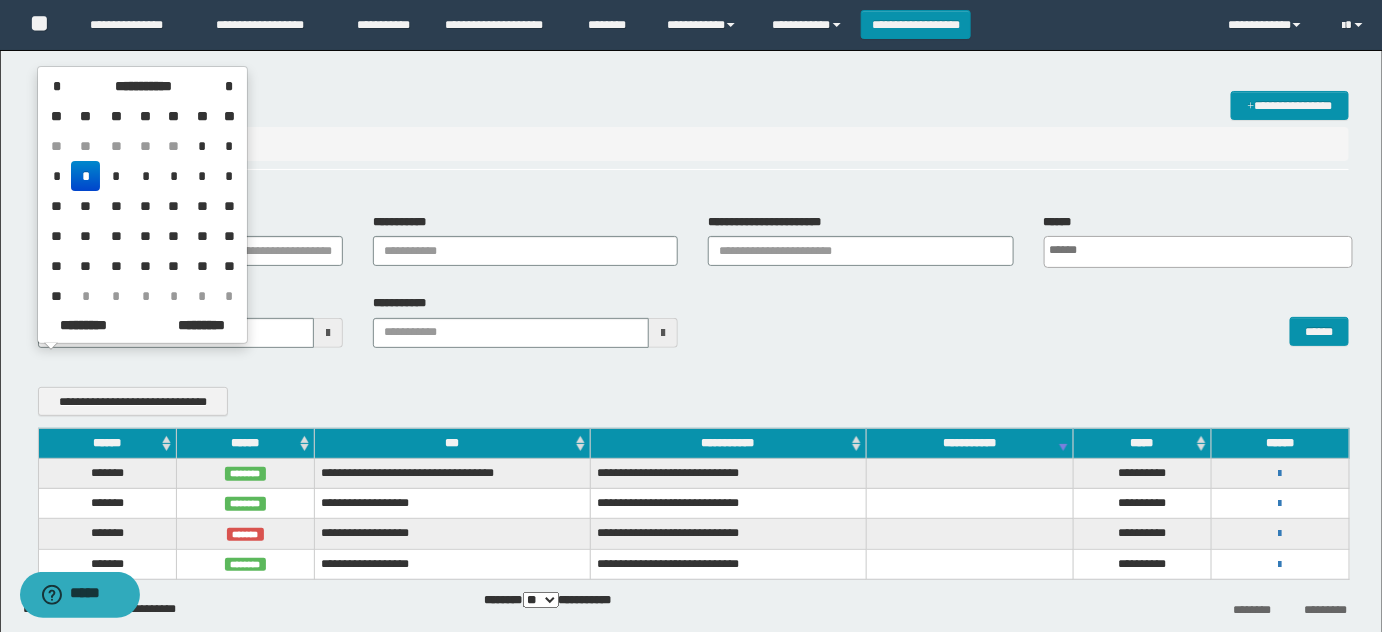 click on "*" at bounding box center [202, 146] 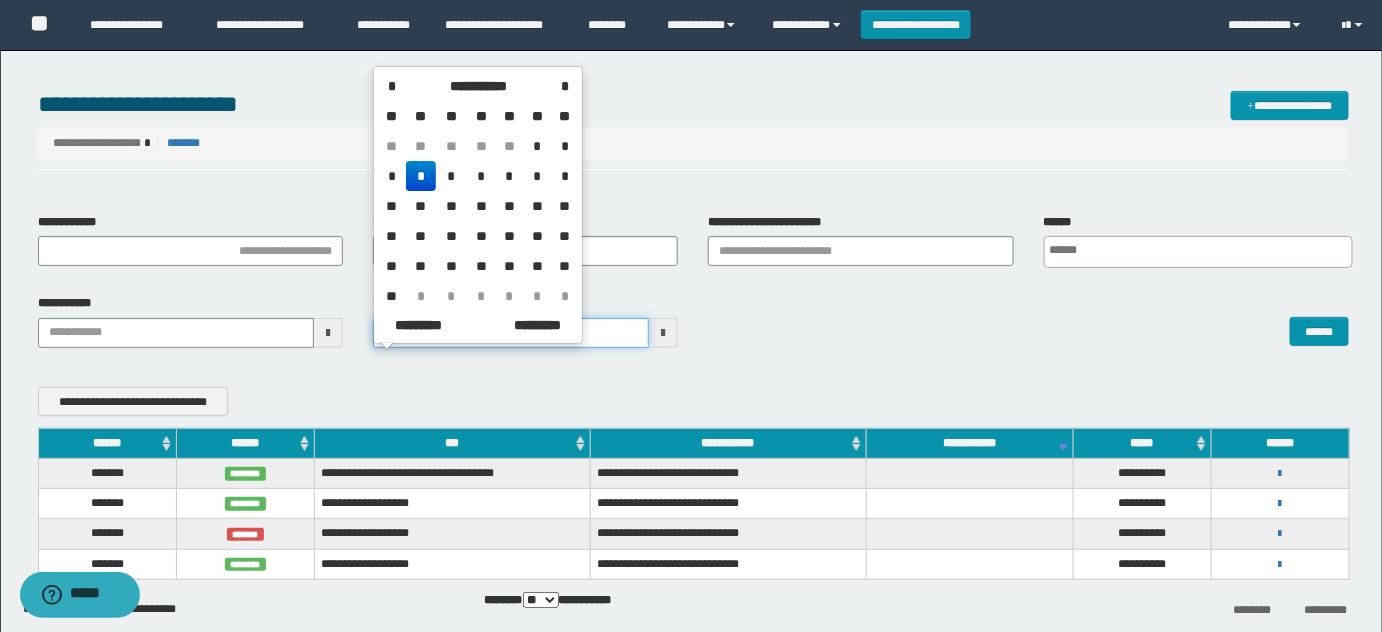click on "**********" at bounding box center (691, 316) 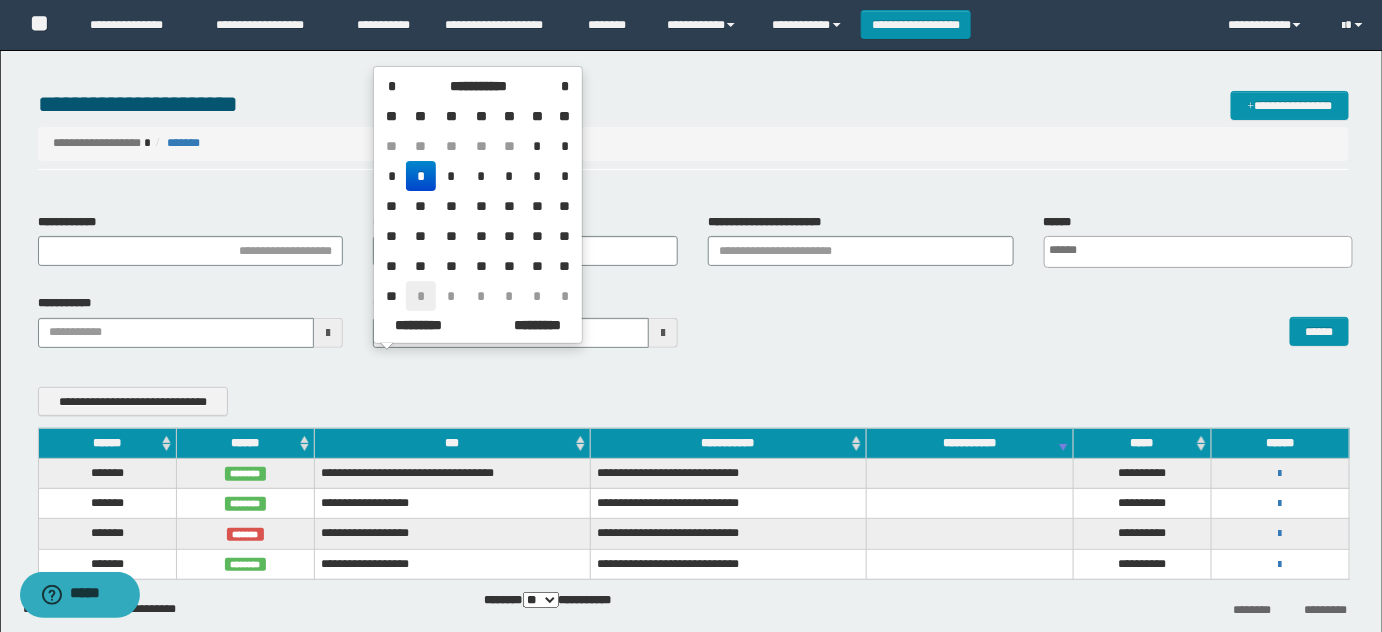 click on "*" at bounding box center [420, 296] 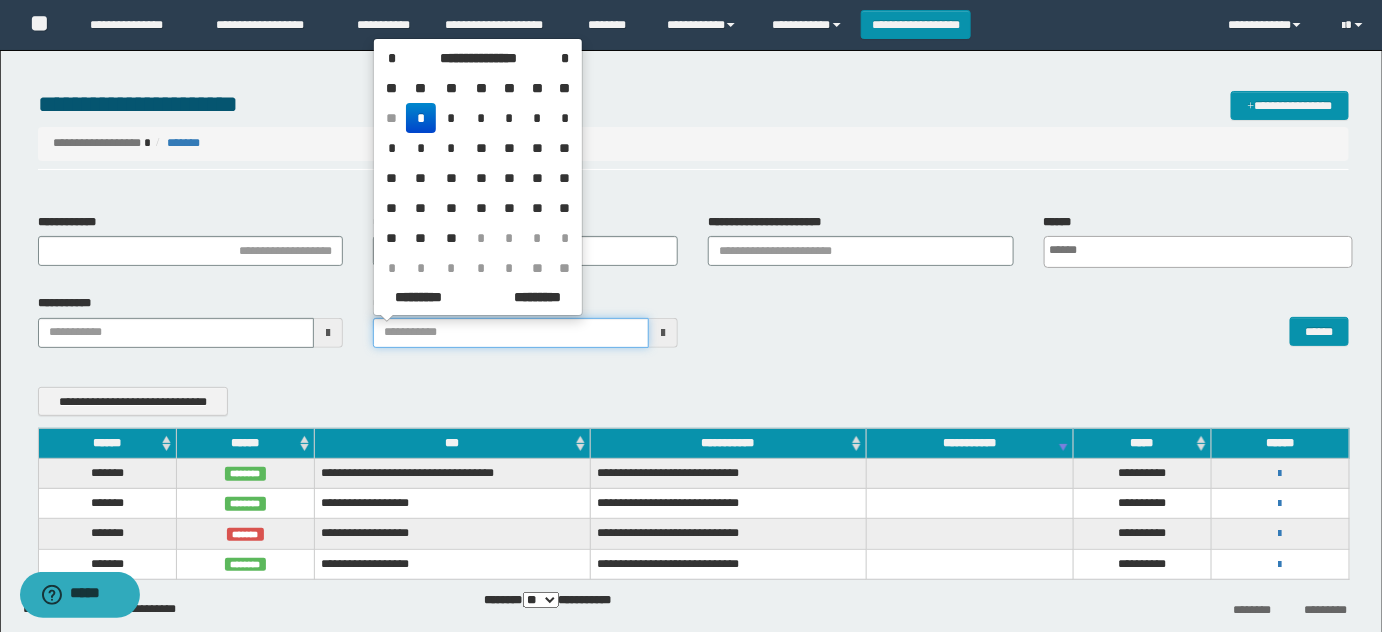 click on "**********" at bounding box center (511, 333) 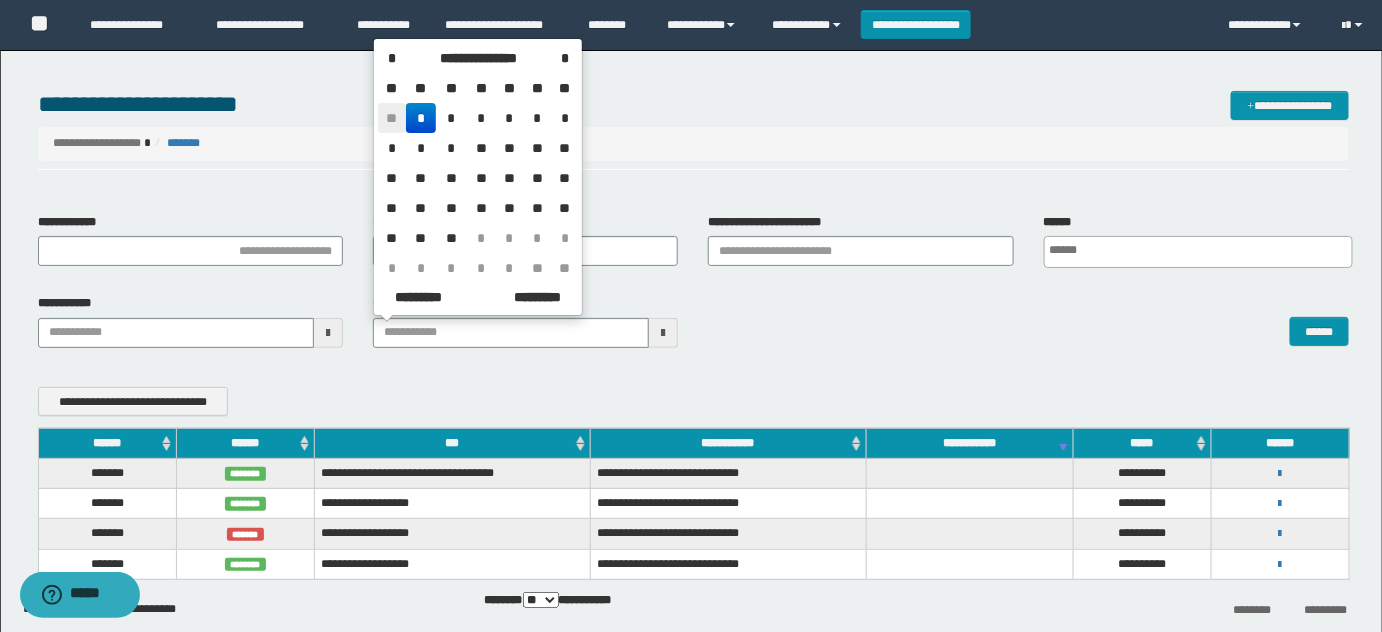 click on "**" at bounding box center (392, 118) 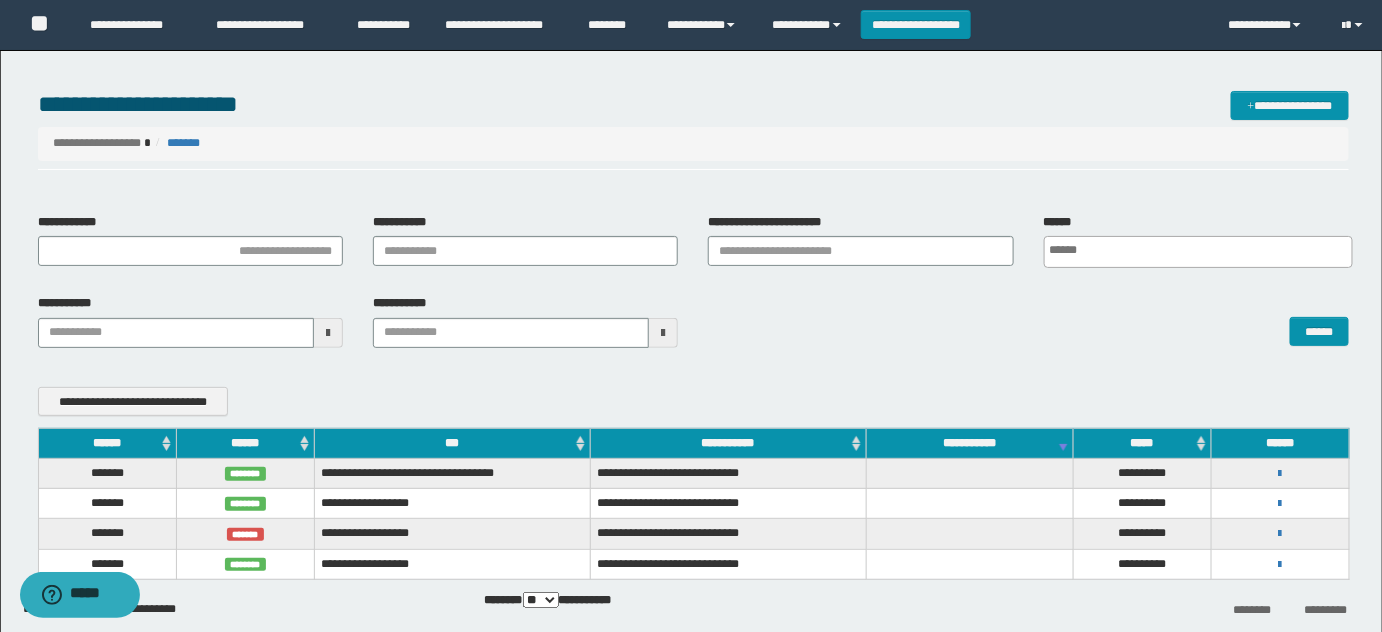 click on "******" at bounding box center (245, 443) 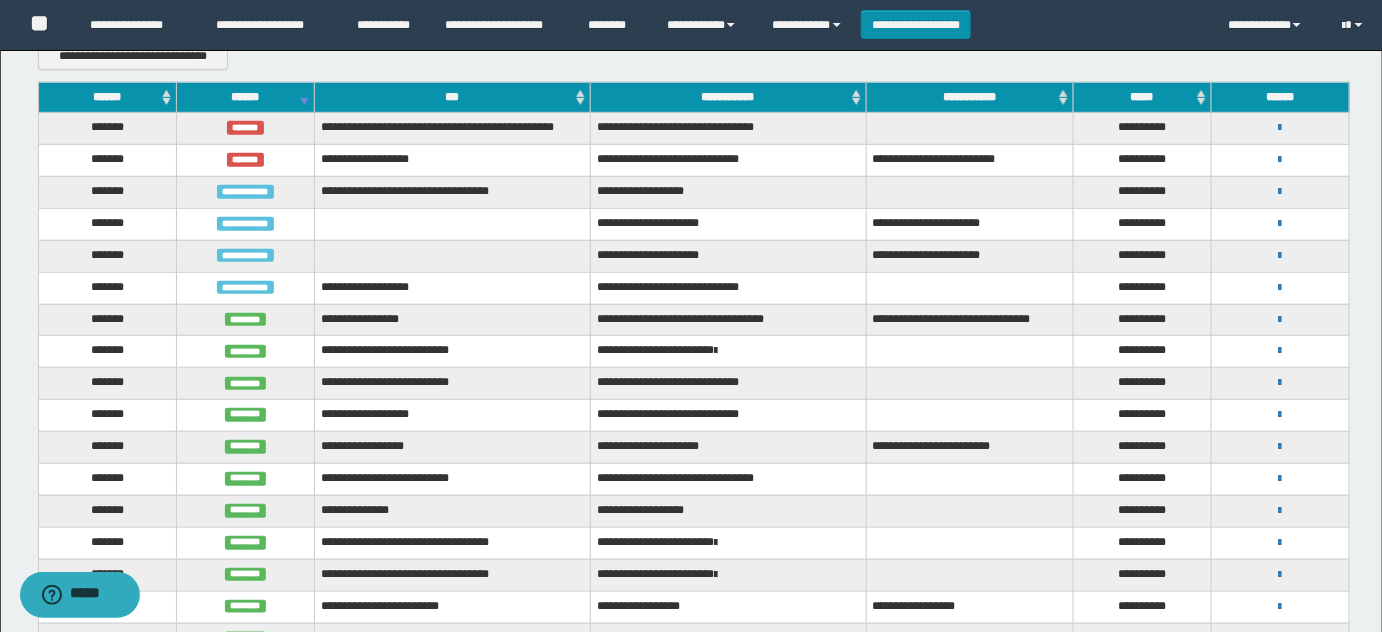scroll, scrollTop: 392, scrollLeft: 0, axis: vertical 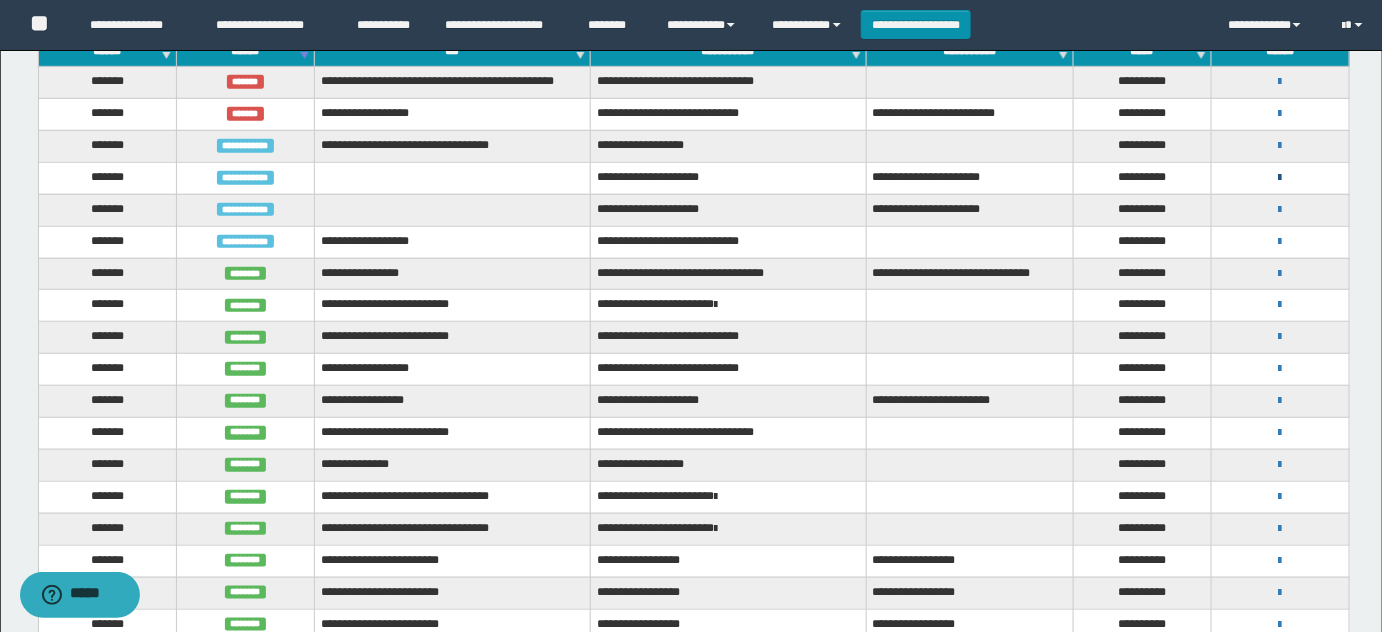 click at bounding box center (1280, 178) 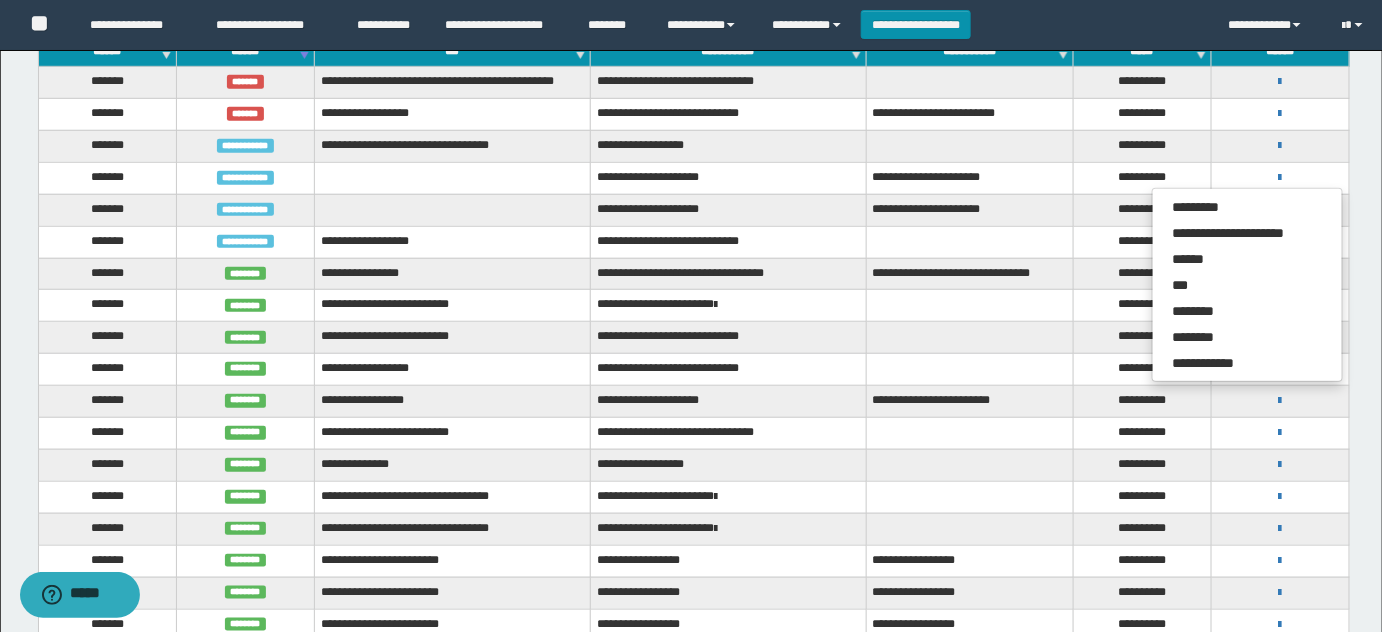 click on "**********" at bounding box center (969, 210) 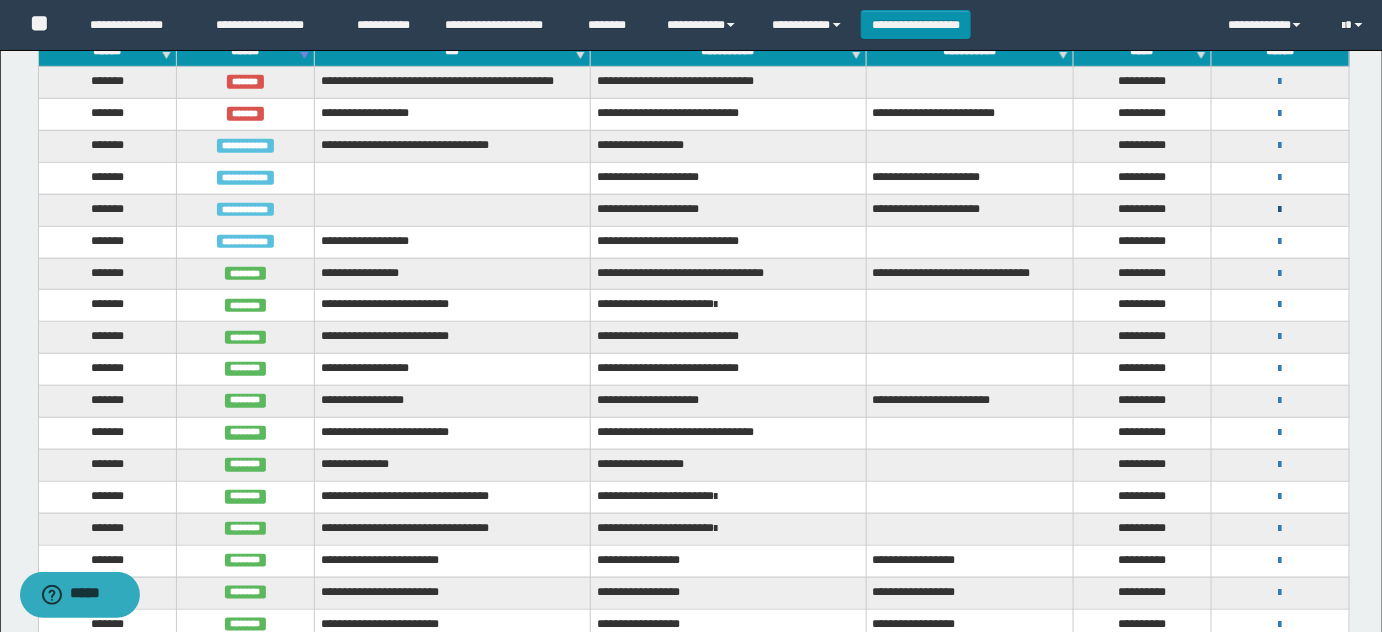 click at bounding box center (1280, 210) 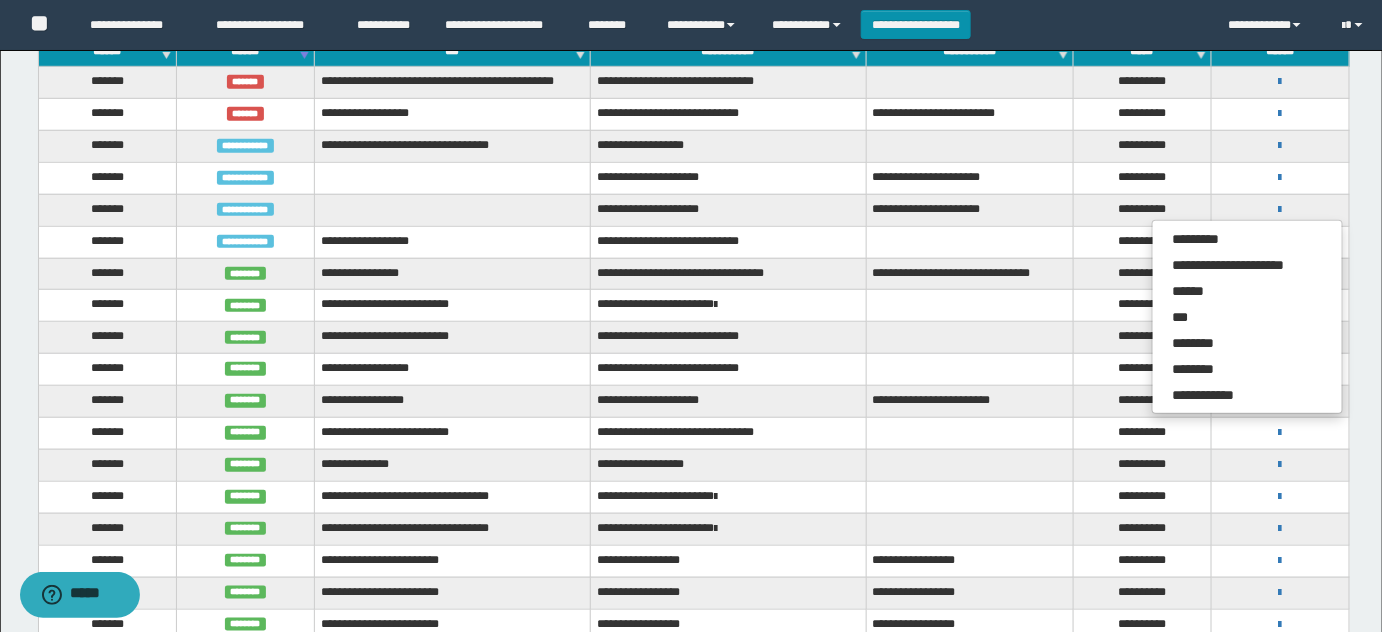 click on "******" at bounding box center [245, 51] 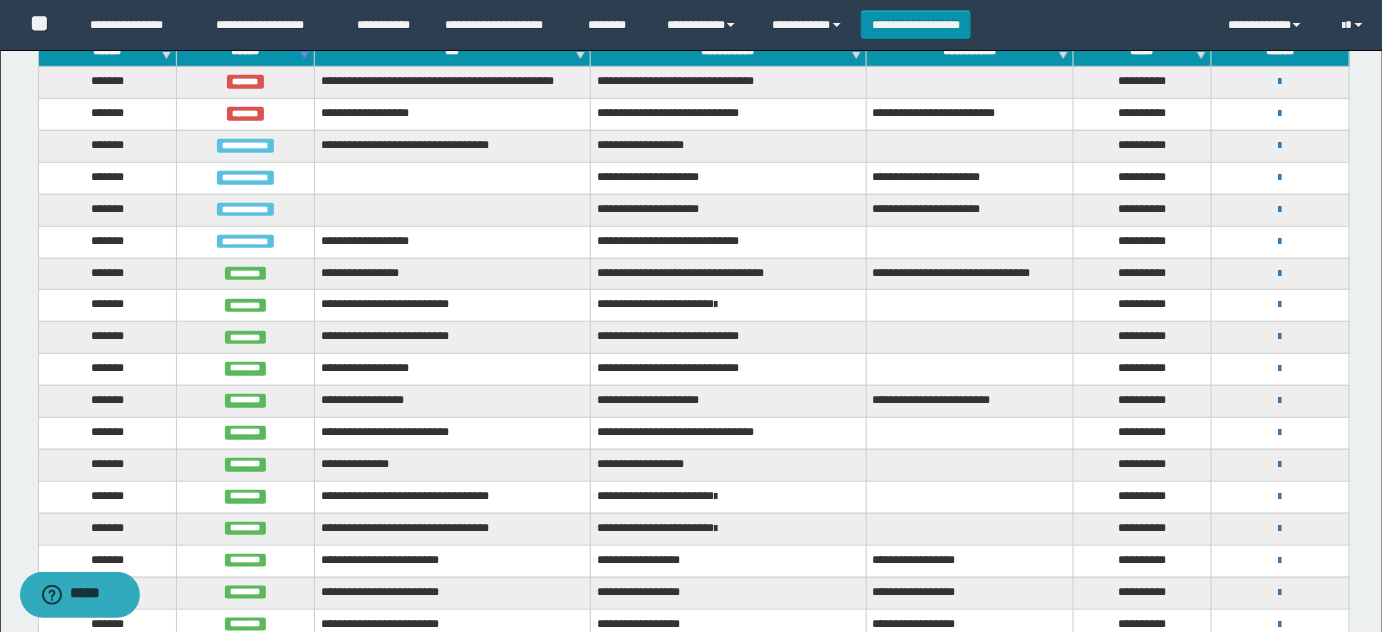 click on "******" at bounding box center (245, 51) 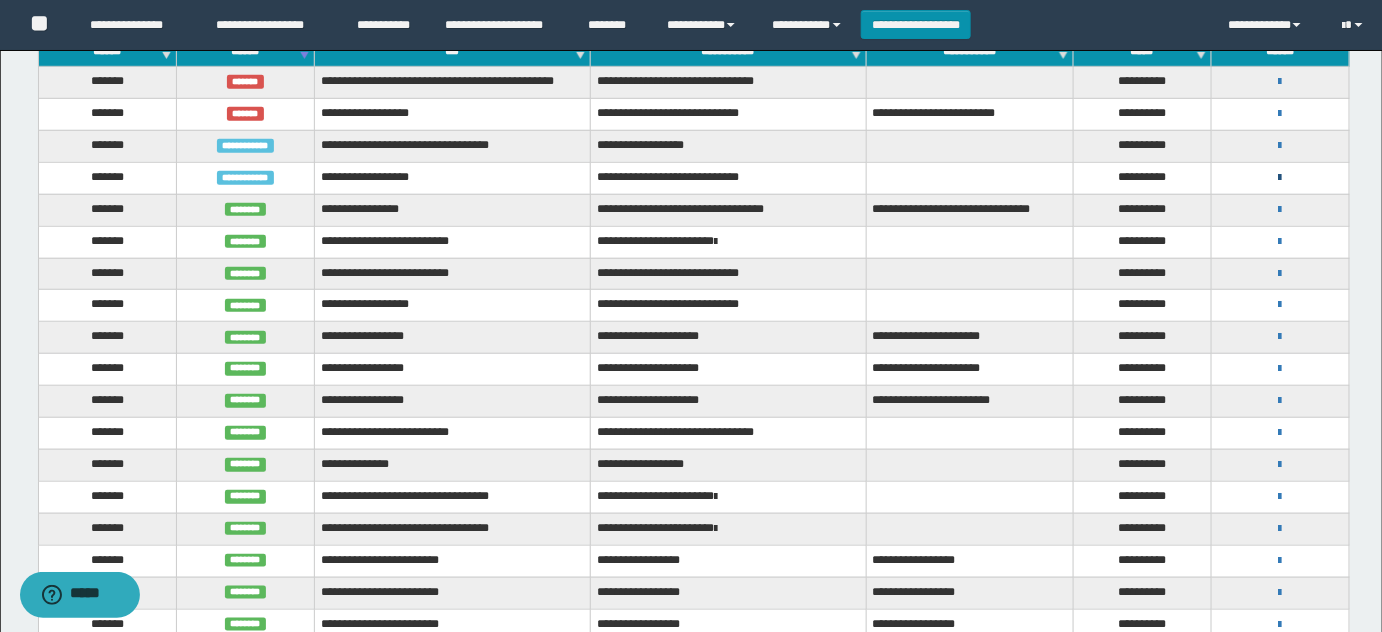 click at bounding box center [1280, 178] 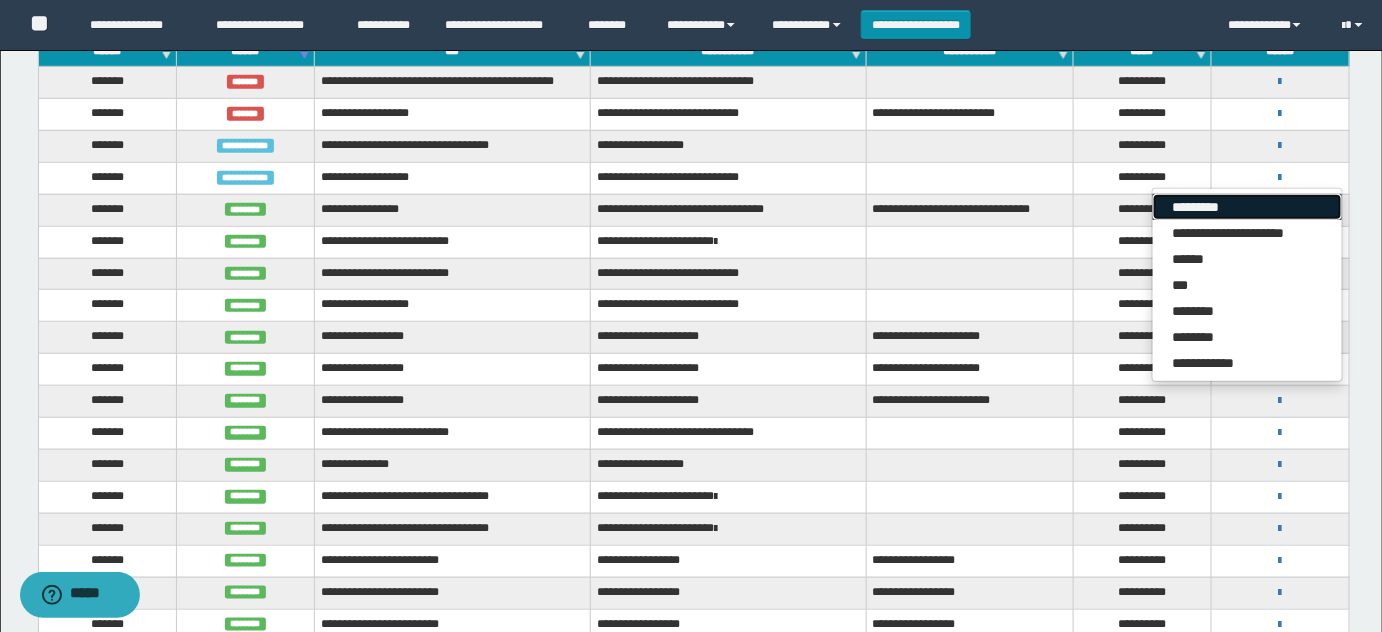 click on "*********" at bounding box center (1247, 207) 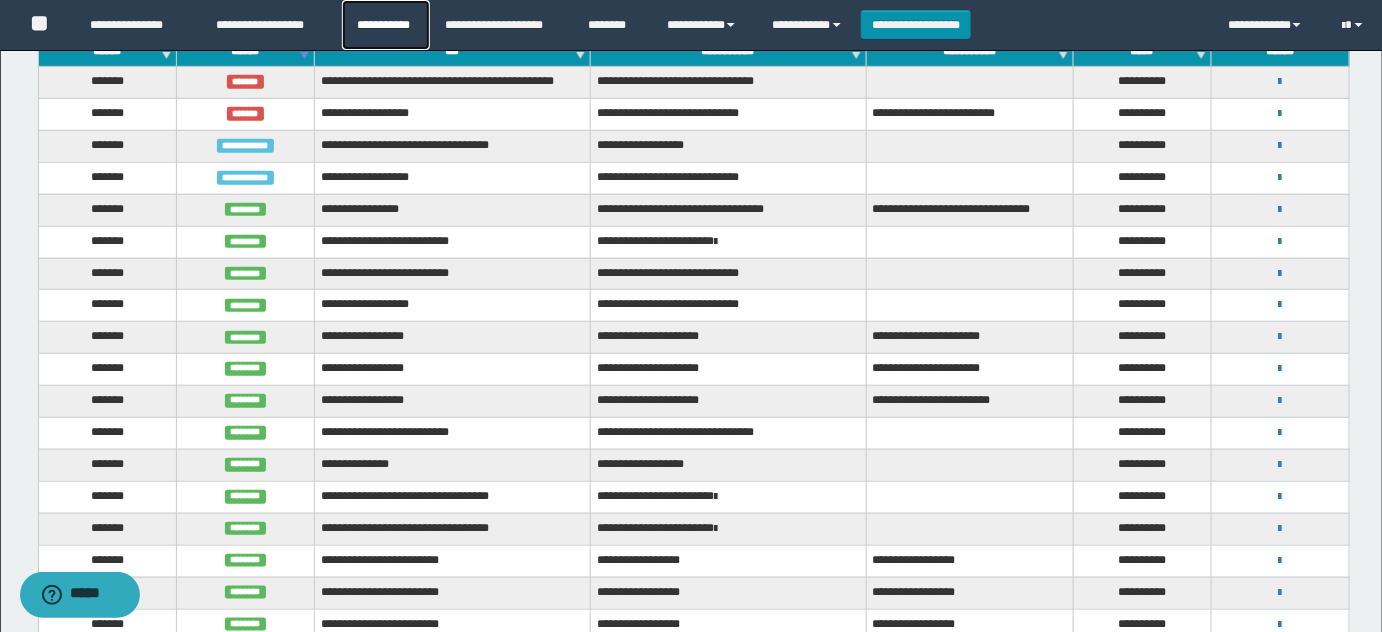 click on "**********" at bounding box center (386, 25) 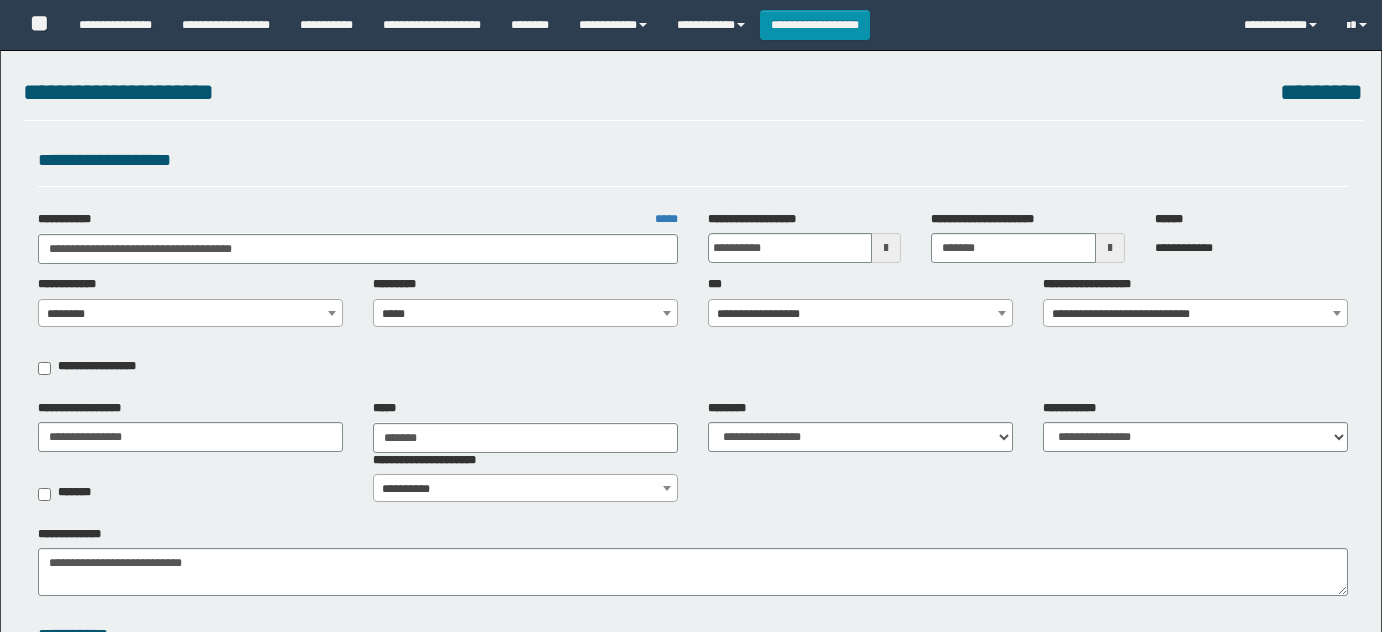 select on "**" 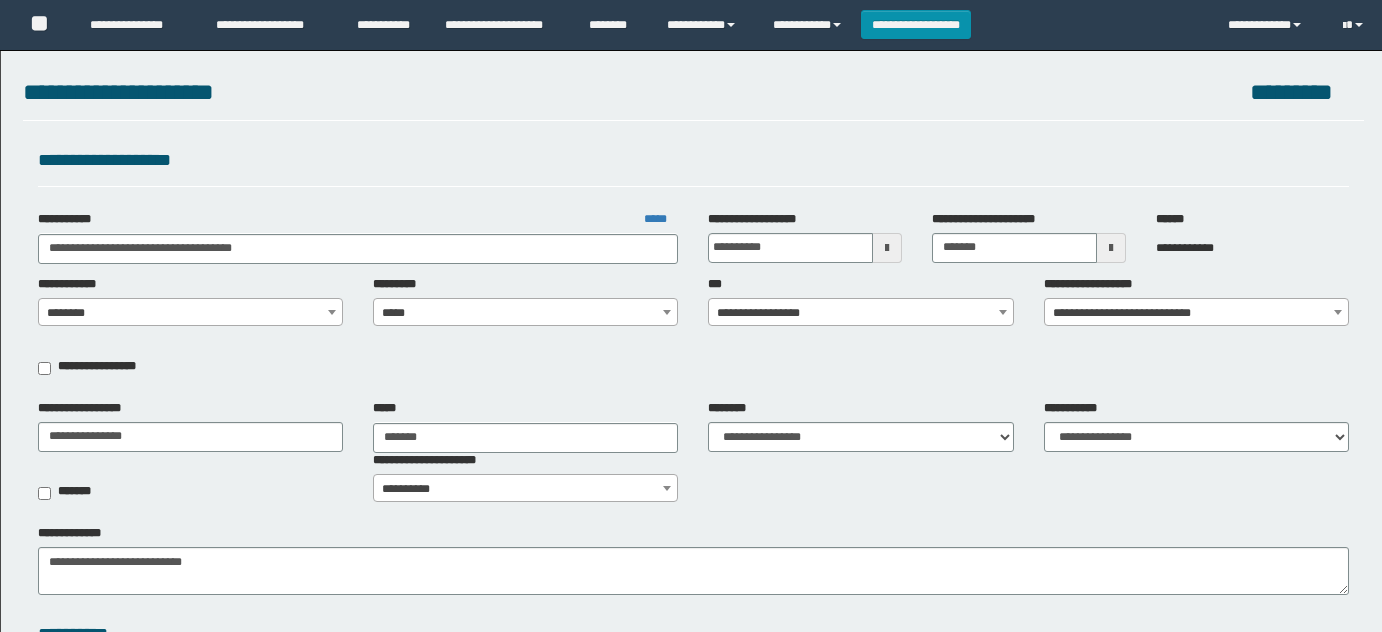 scroll, scrollTop: 0, scrollLeft: 0, axis: both 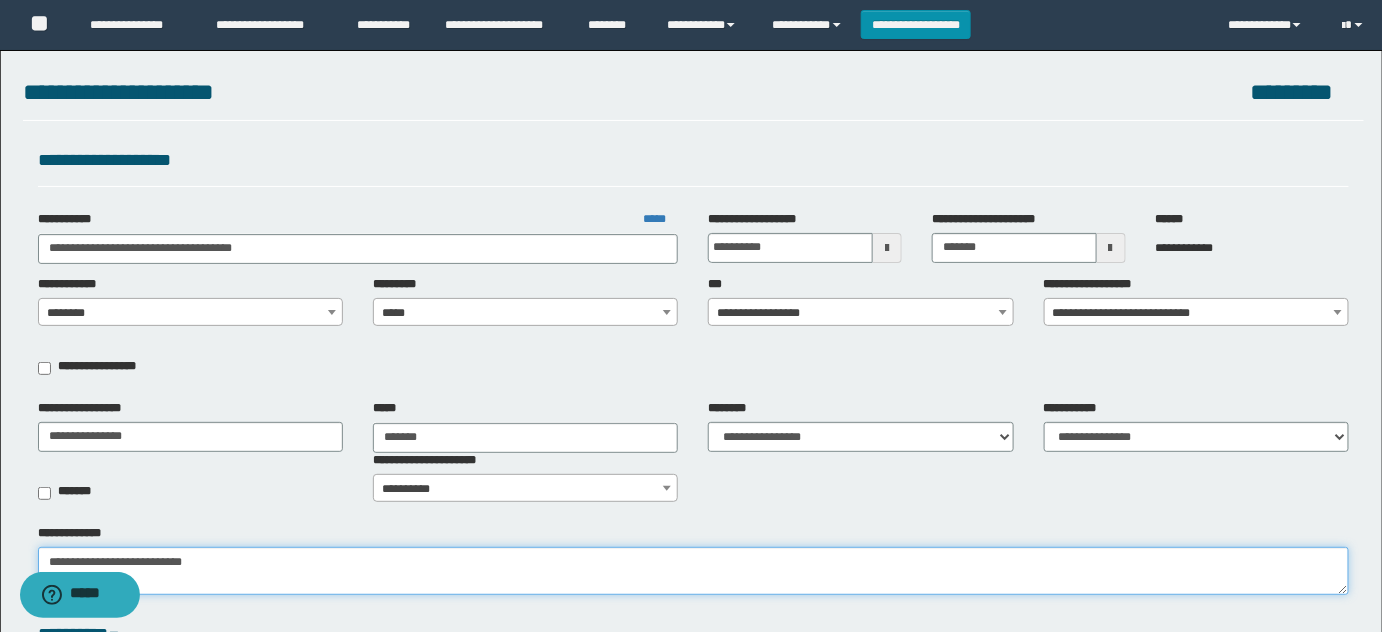 click on "**********" at bounding box center (694, 570) 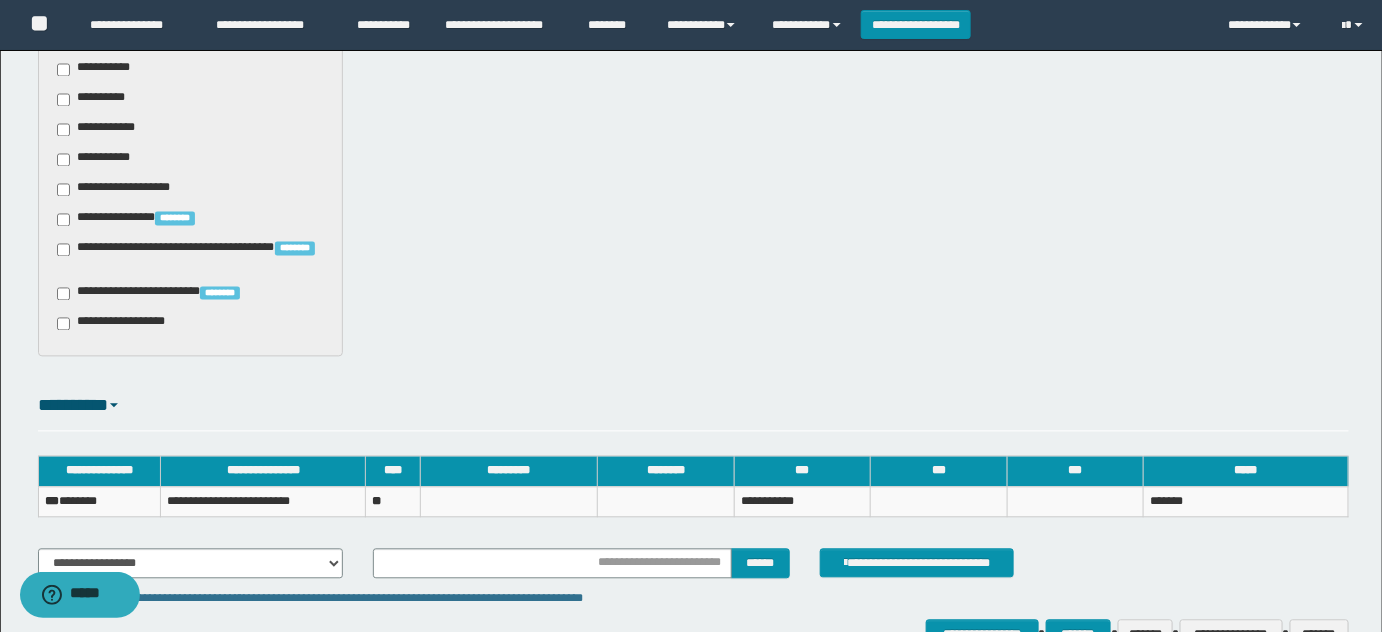 scroll, scrollTop: 1334, scrollLeft: 0, axis: vertical 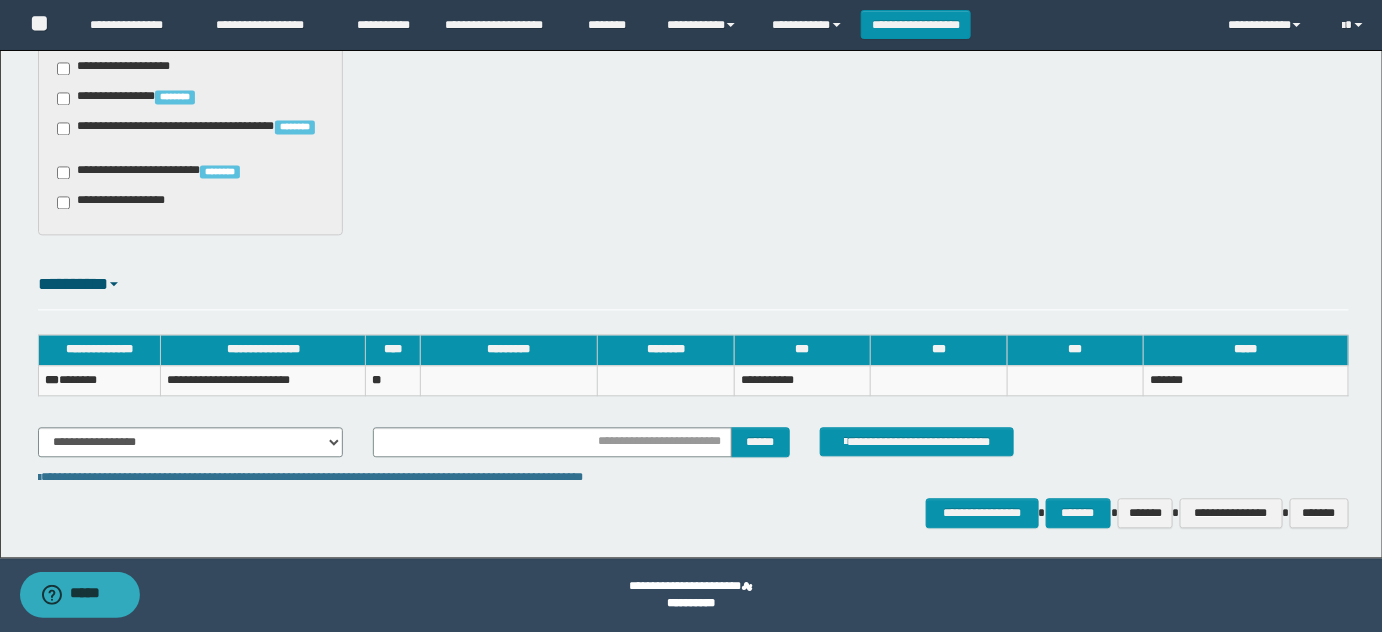 type on "**********" 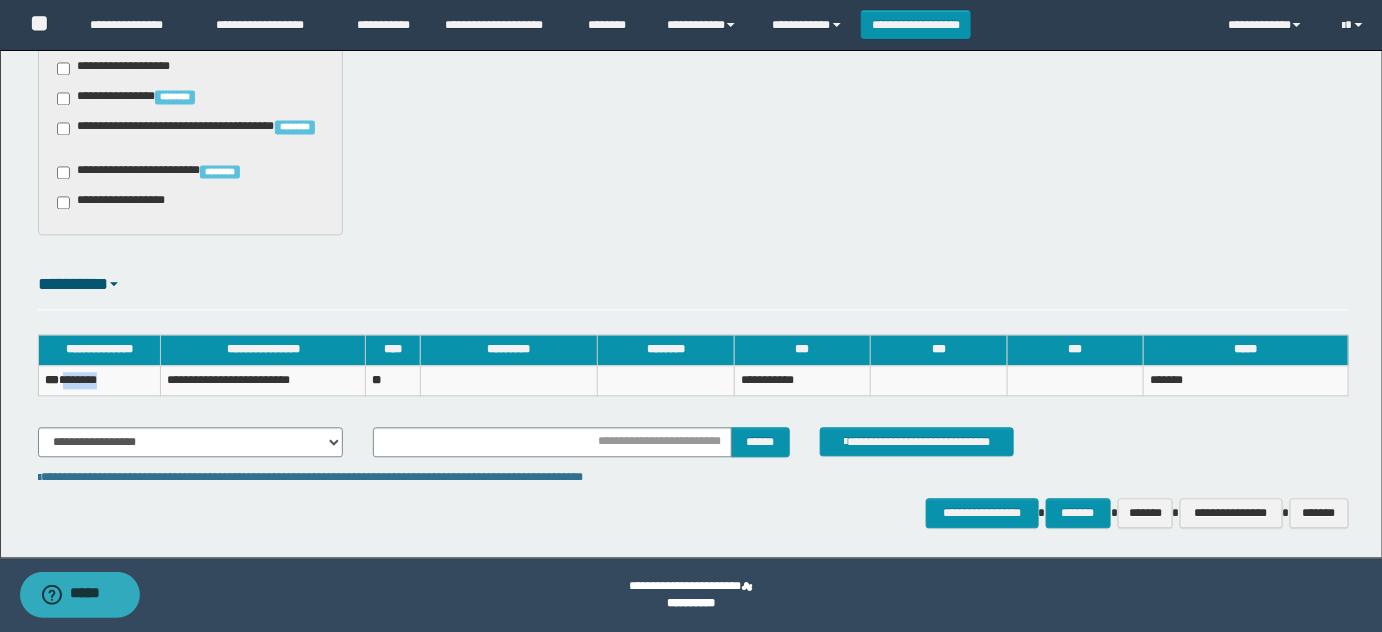 click on "*** *******" at bounding box center [99, 380] 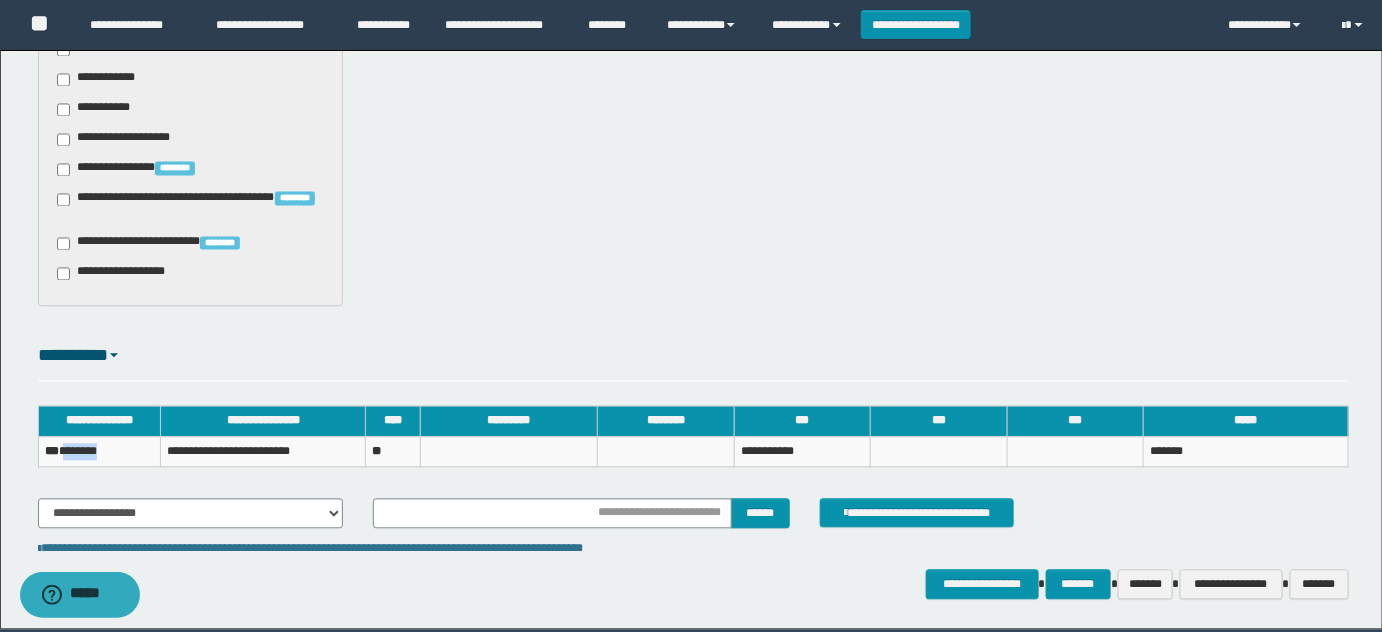 scroll, scrollTop: 1334, scrollLeft: 0, axis: vertical 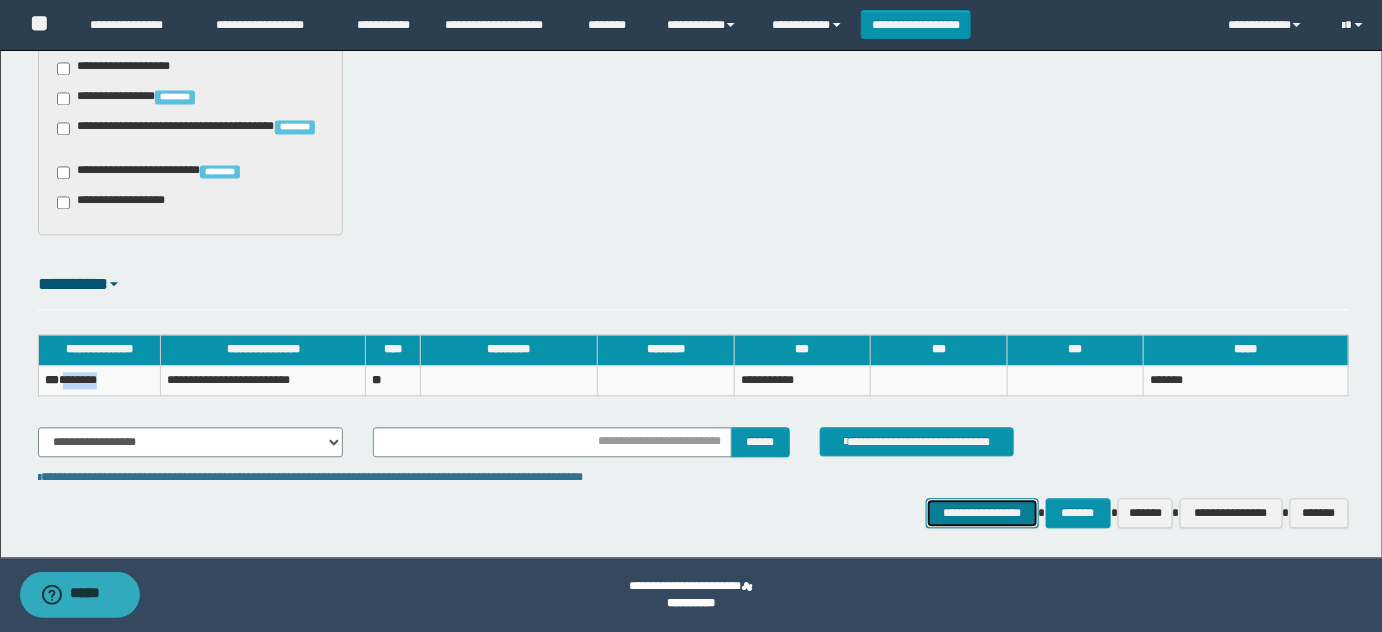 click on "**********" at bounding box center [982, 512] 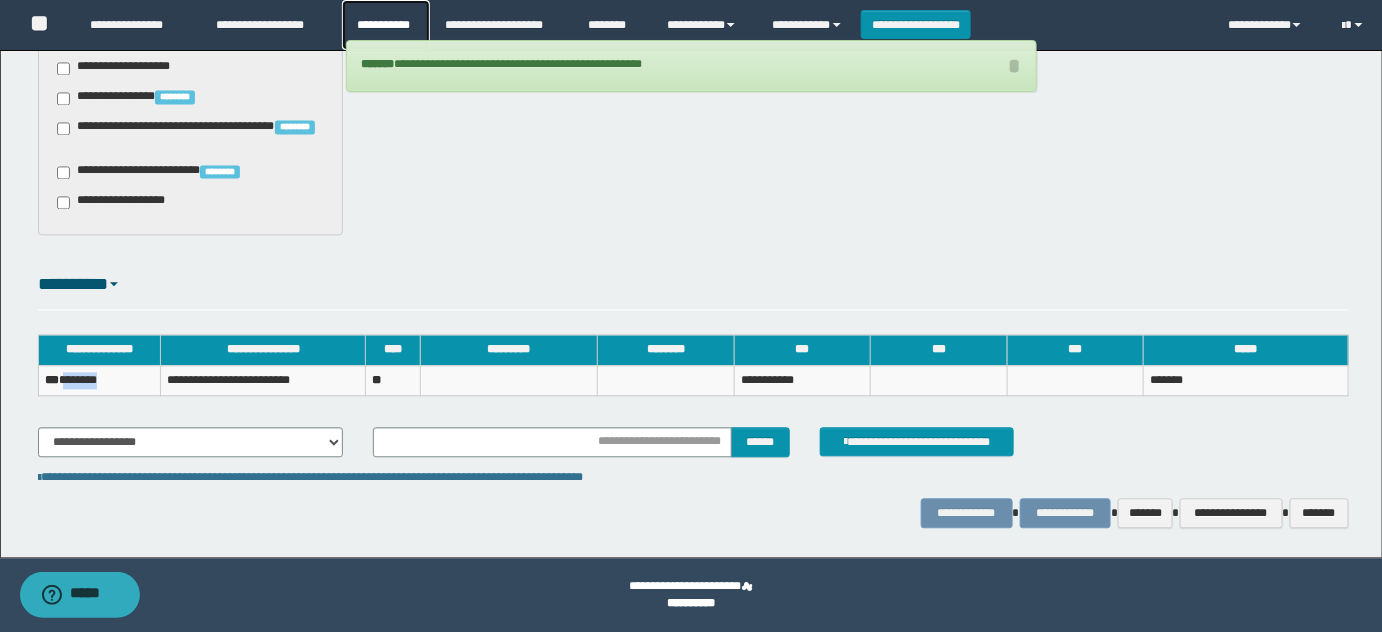 click on "**********" at bounding box center (386, 25) 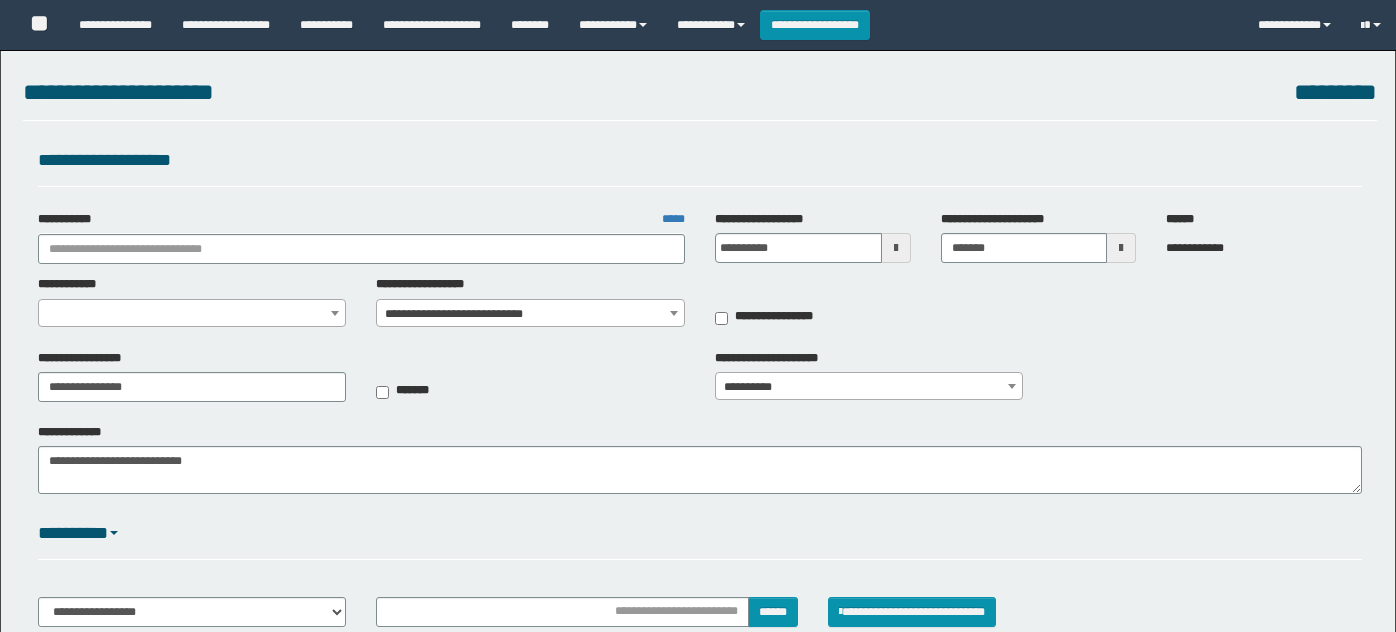 select on "***" 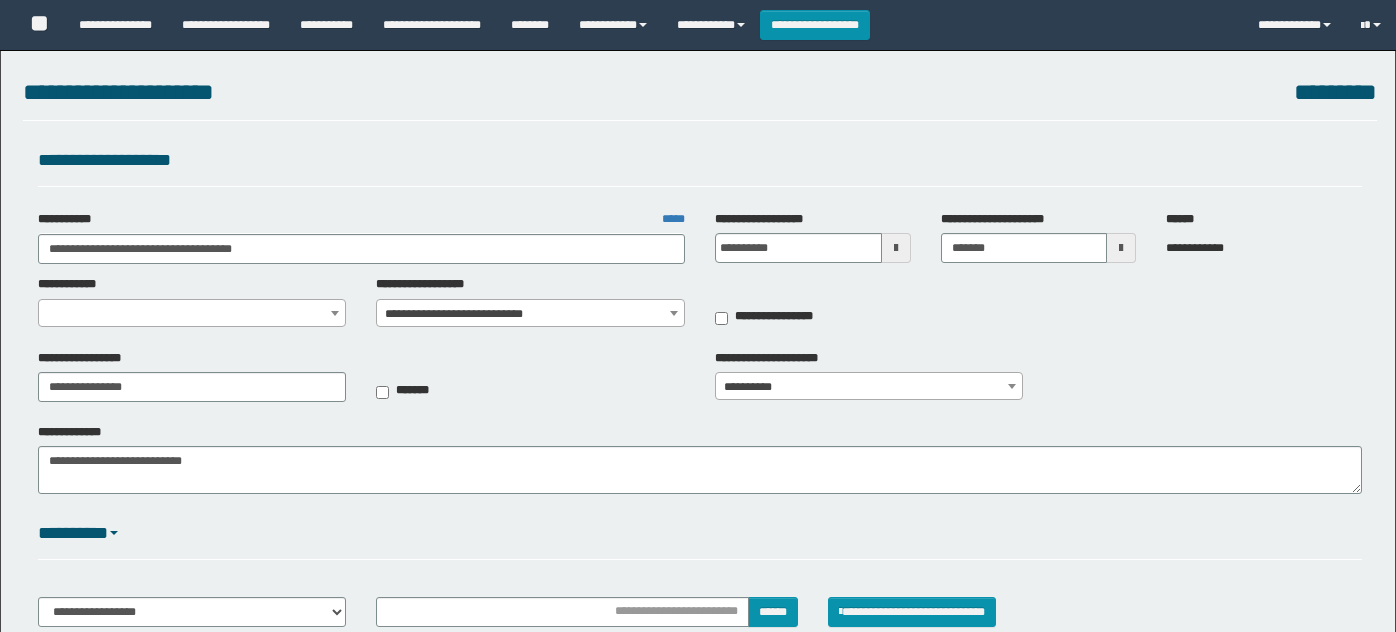 select on "**" 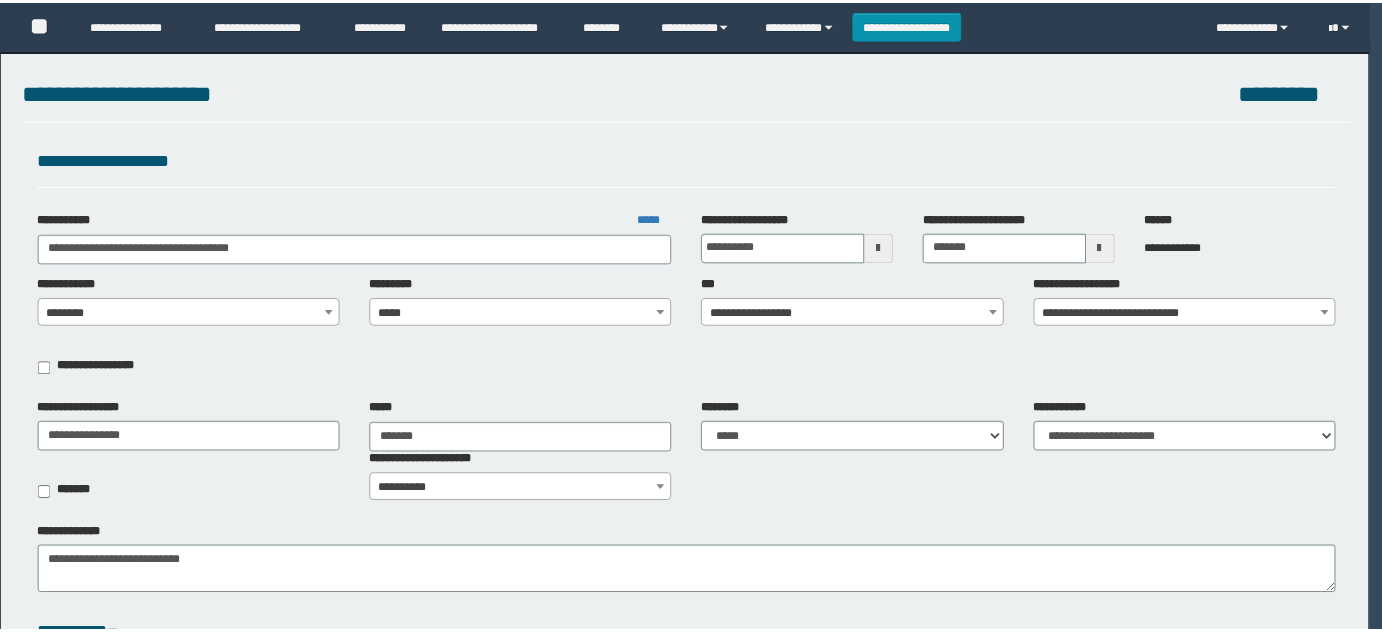 scroll, scrollTop: 0, scrollLeft: 0, axis: both 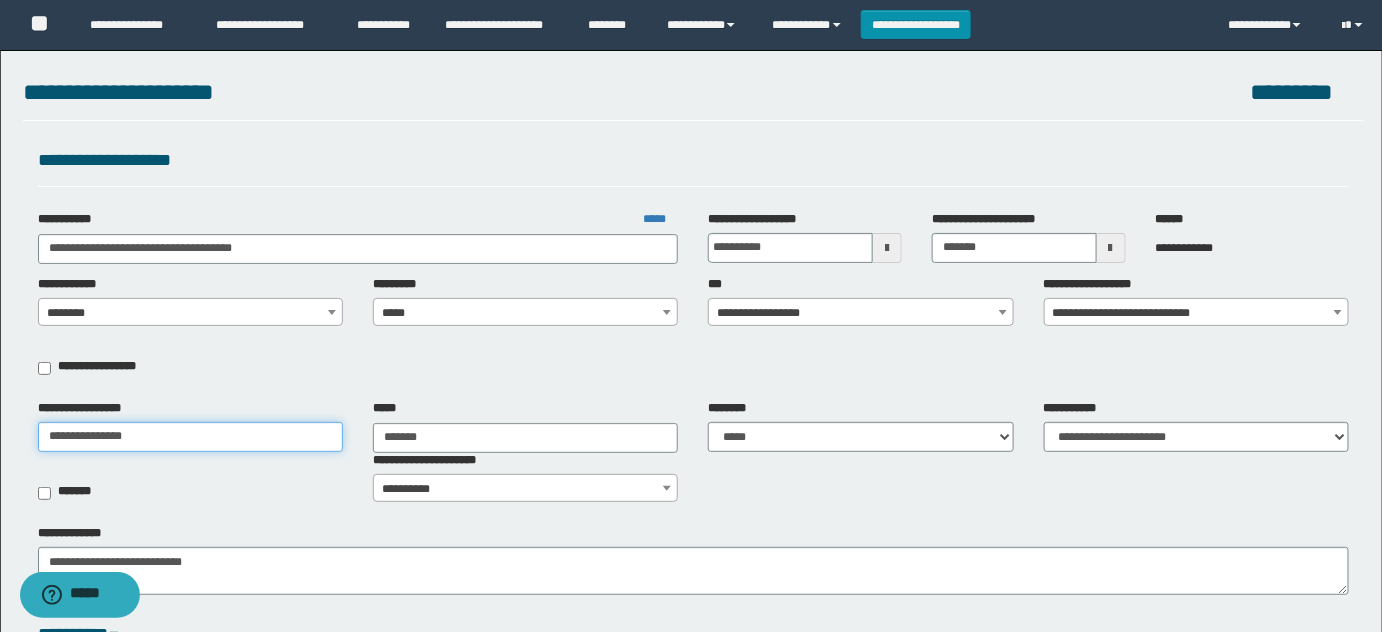 drag, startPoint x: 191, startPoint y: 437, endPoint x: 0, endPoint y: 413, distance: 192.50195 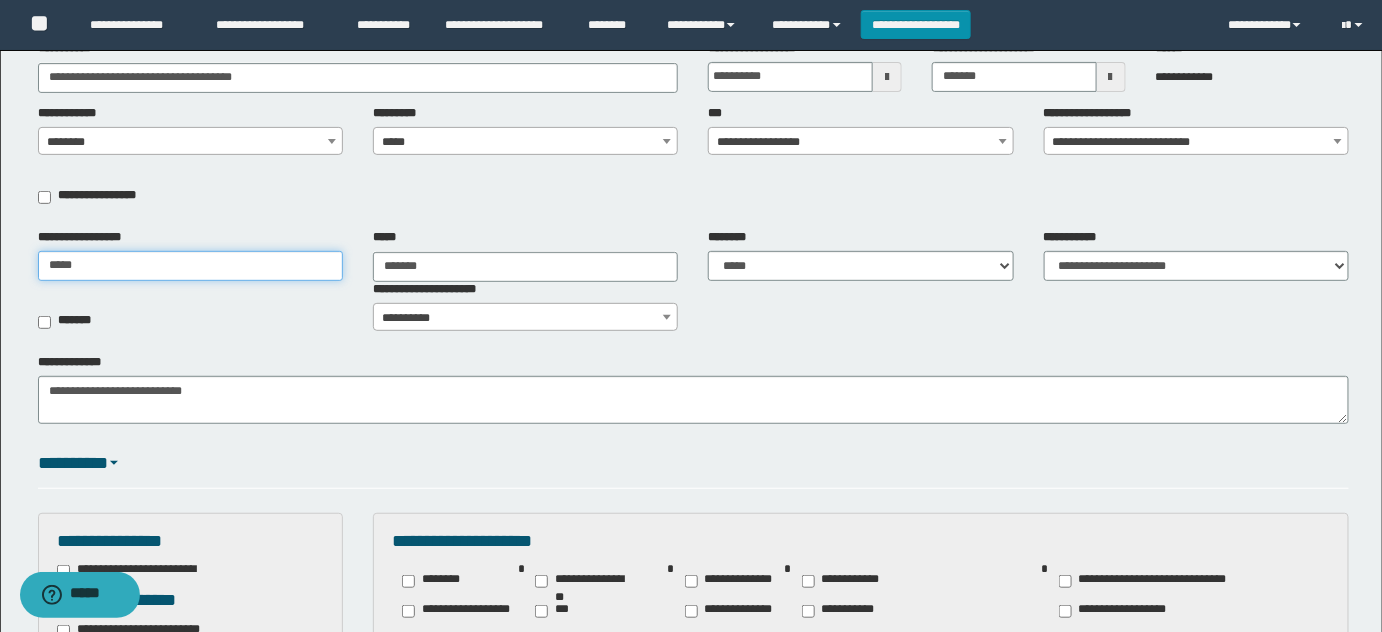scroll, scrollTop: 272, scrollLeft: 0, axis: vertical 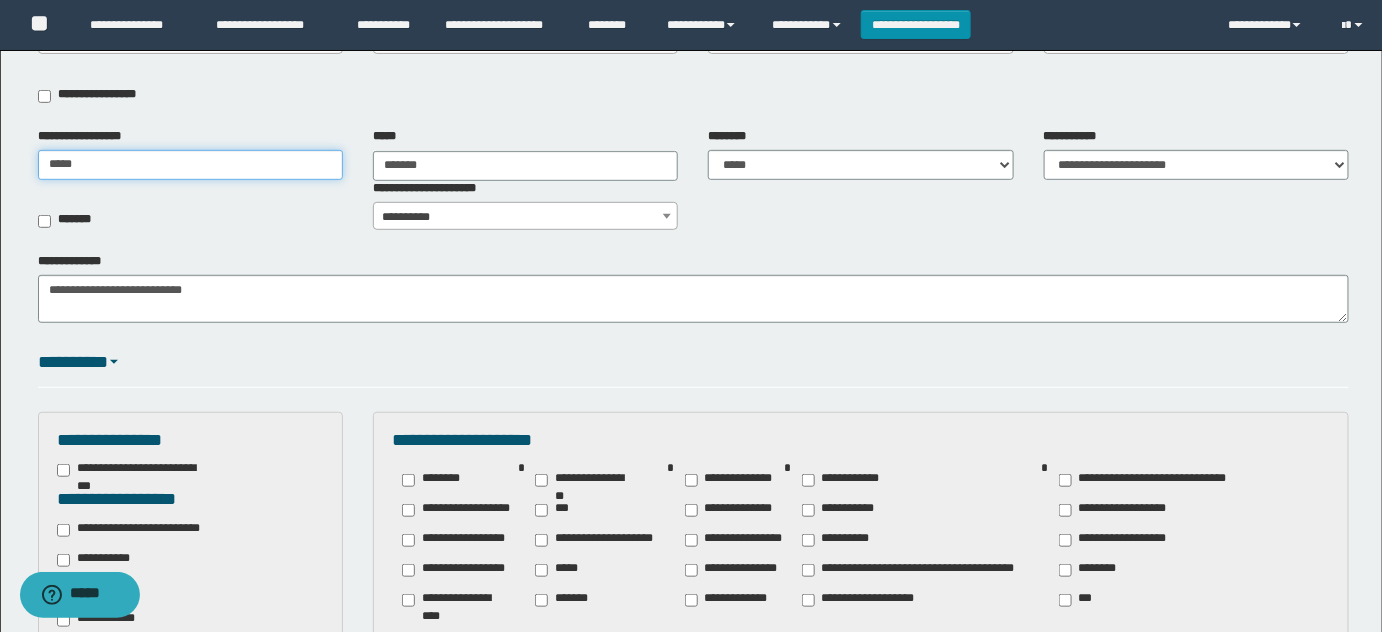 type on "*****" 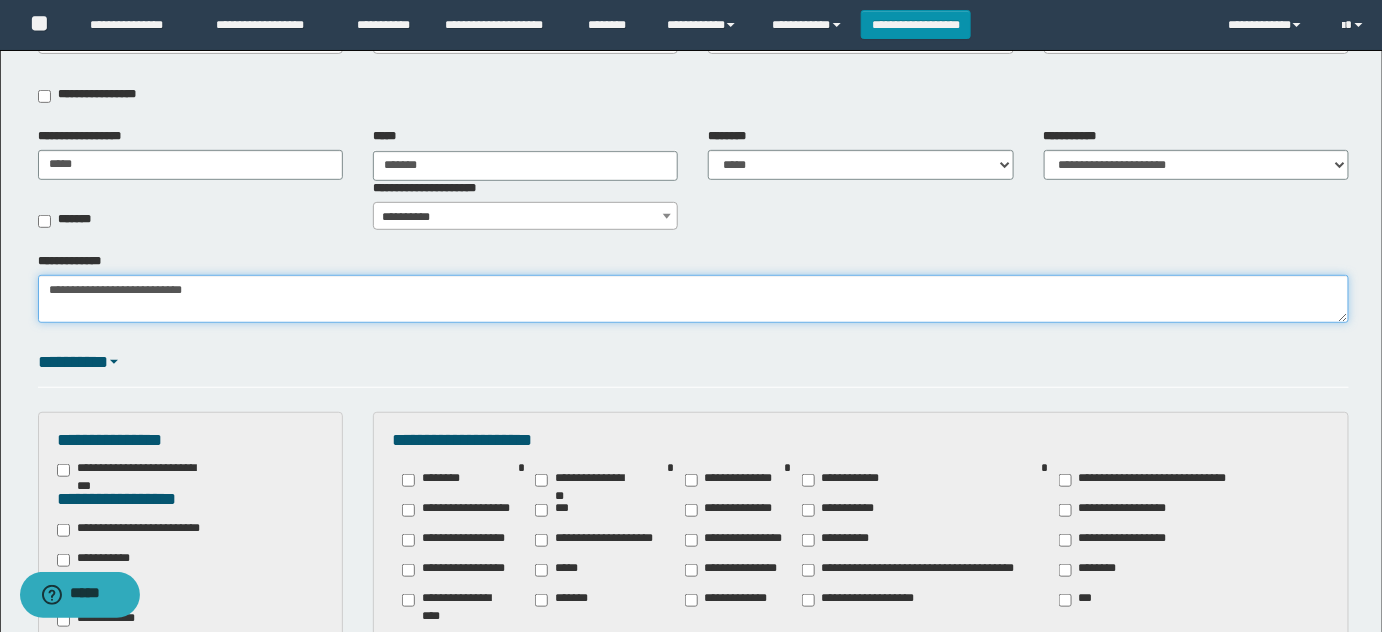 click on "**********" at bounding box center [694, 298] 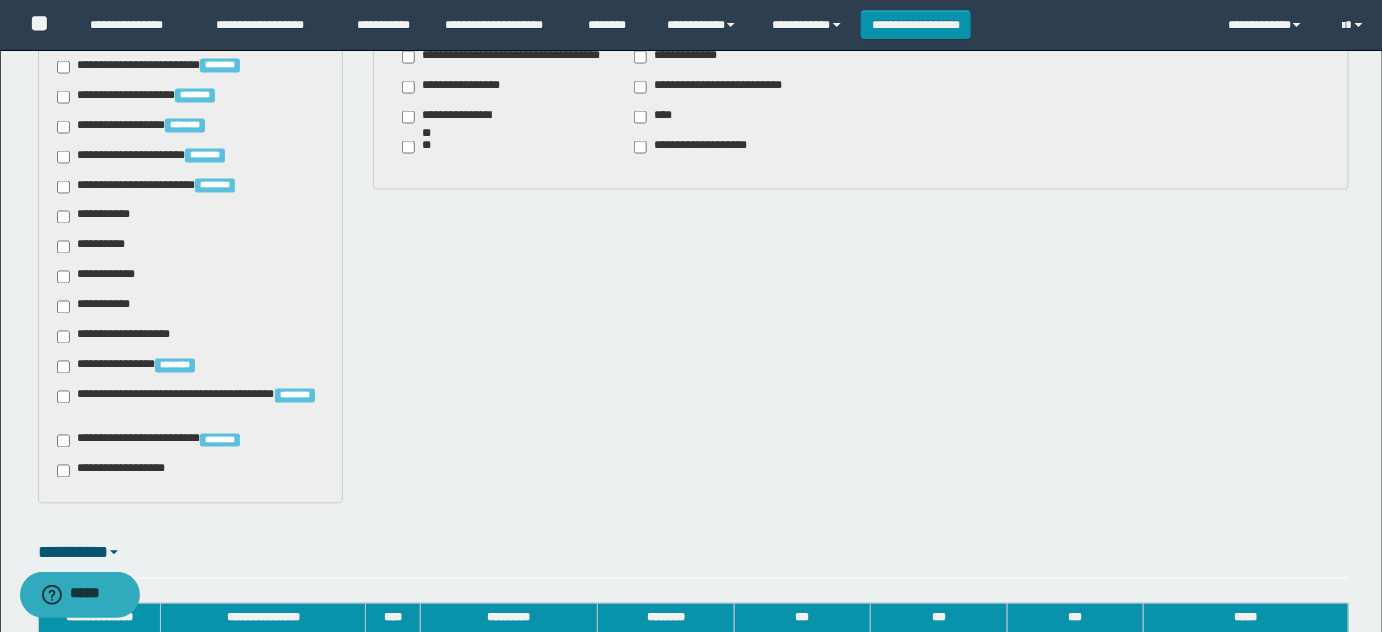 scroll, scrollTop: 1272, scrollLeft: 0, axis: vertical 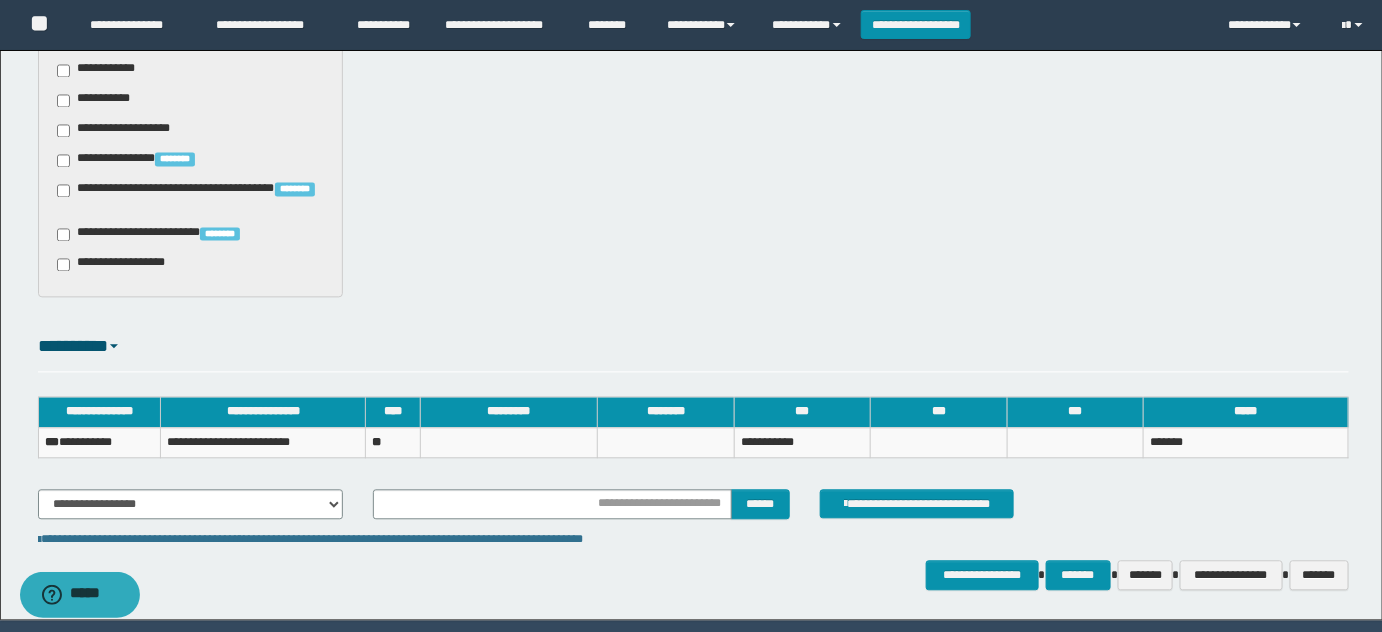 type on "**********" 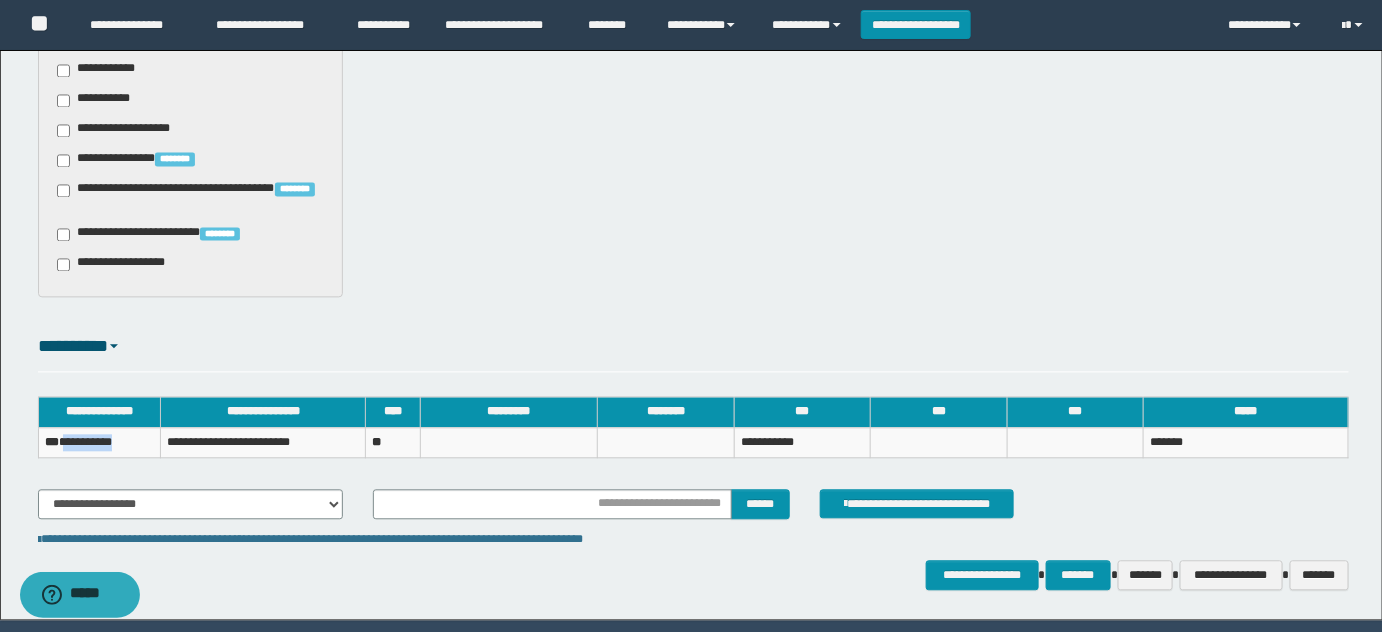 click on "**********" at bounding box center [99, 442] 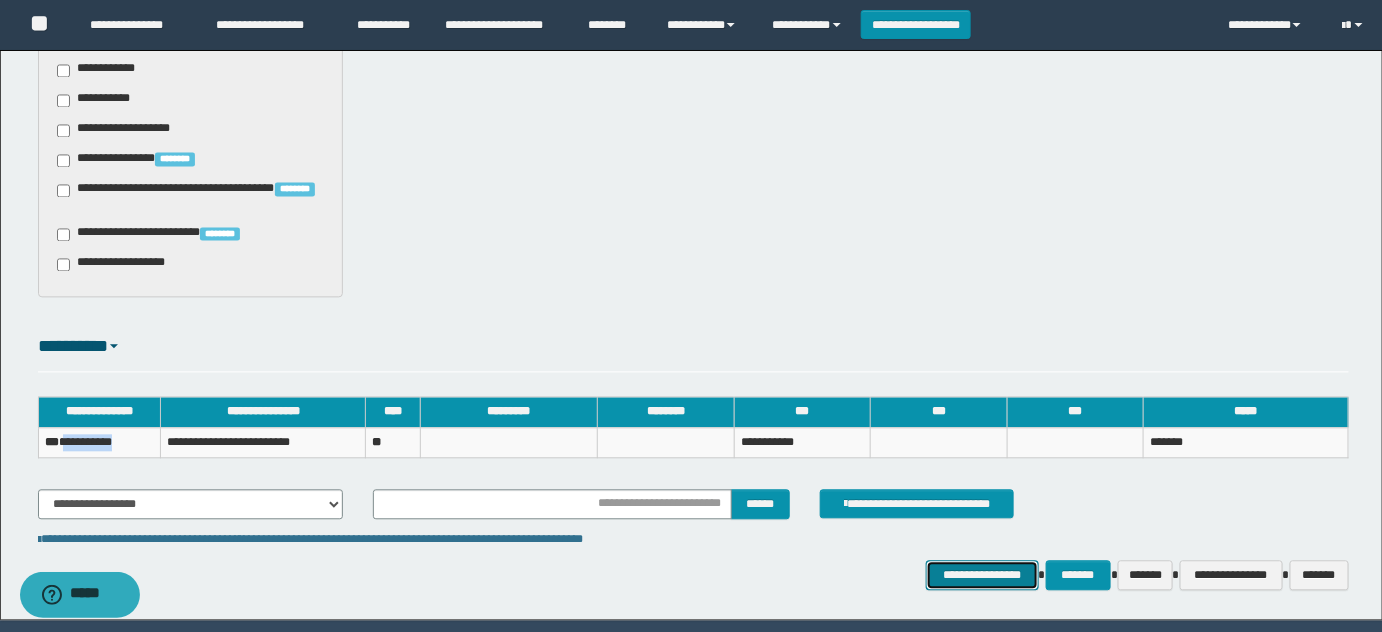 click on "**********" at bounding box center [982, 574] 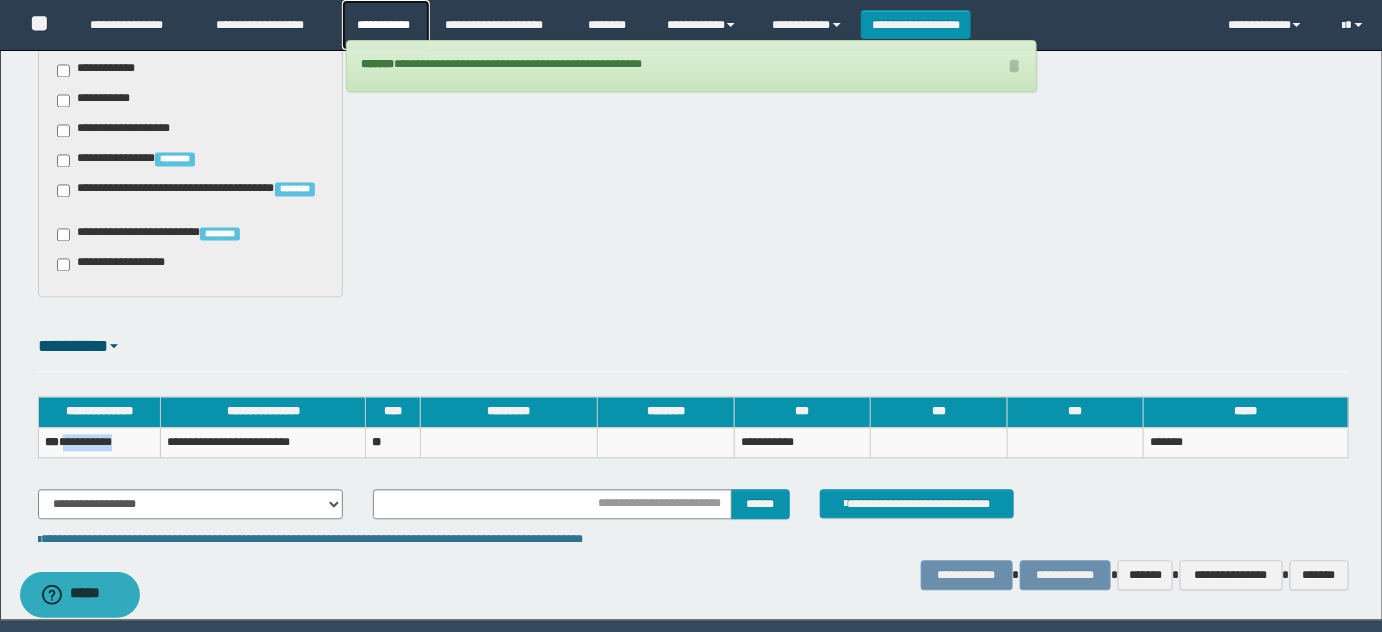 click on "**********" at bounding box center (386, 25) 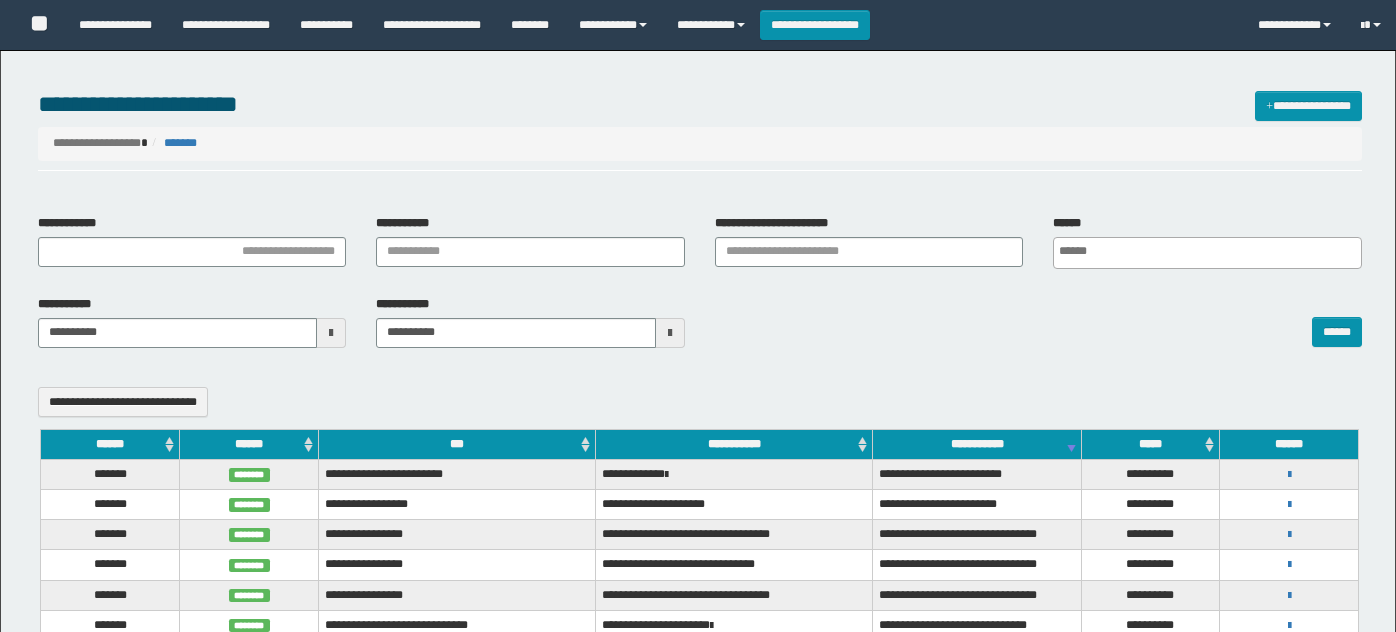 select 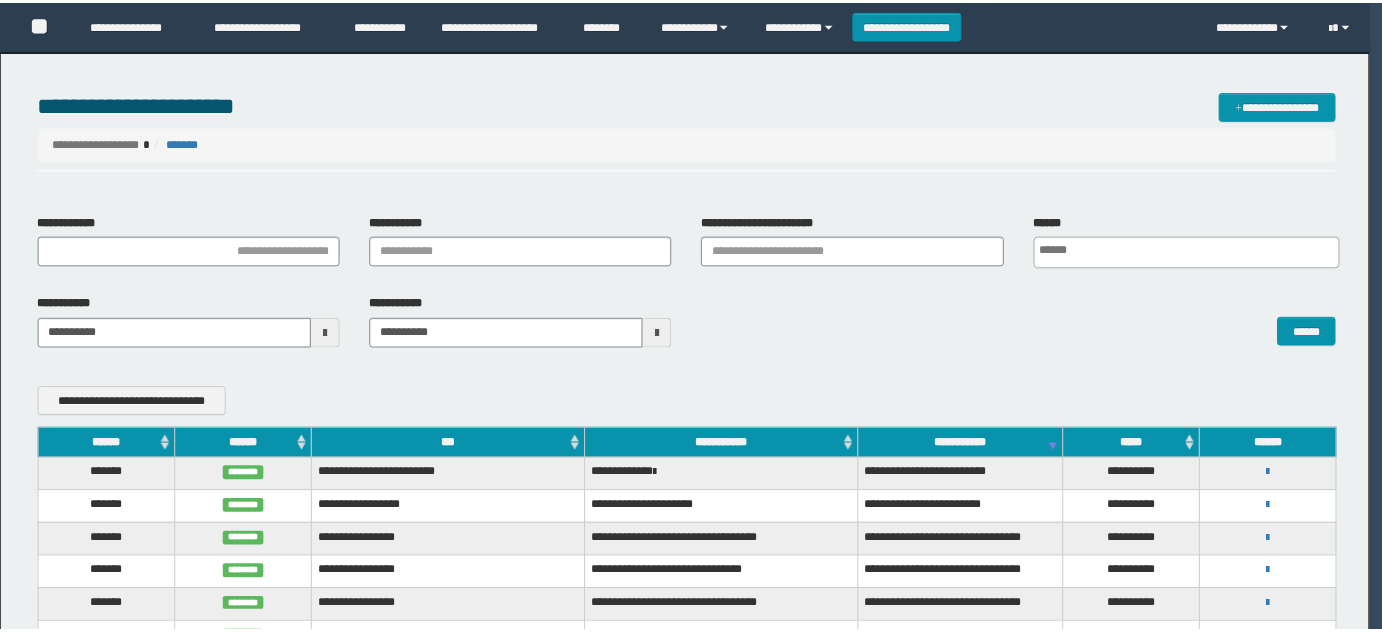 scroll, scrollTop: 0, scrollLeft: 0, axis: both 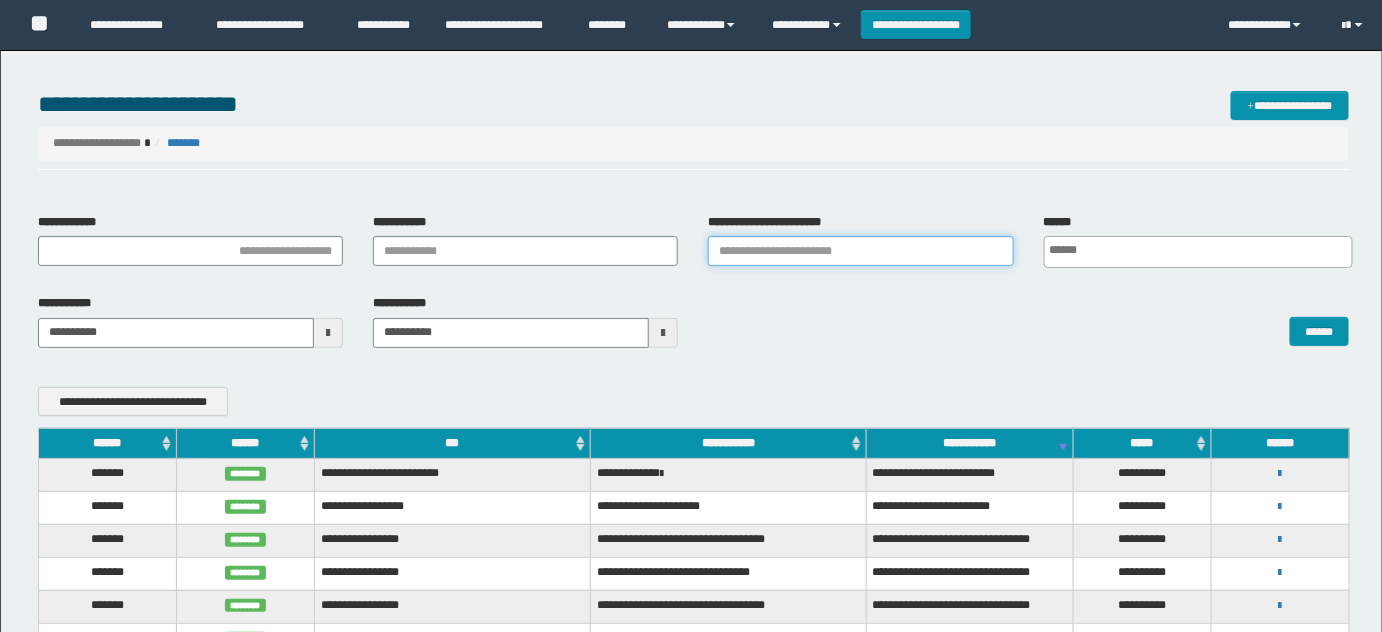 click on "**********" at bounding box center [860, 251] 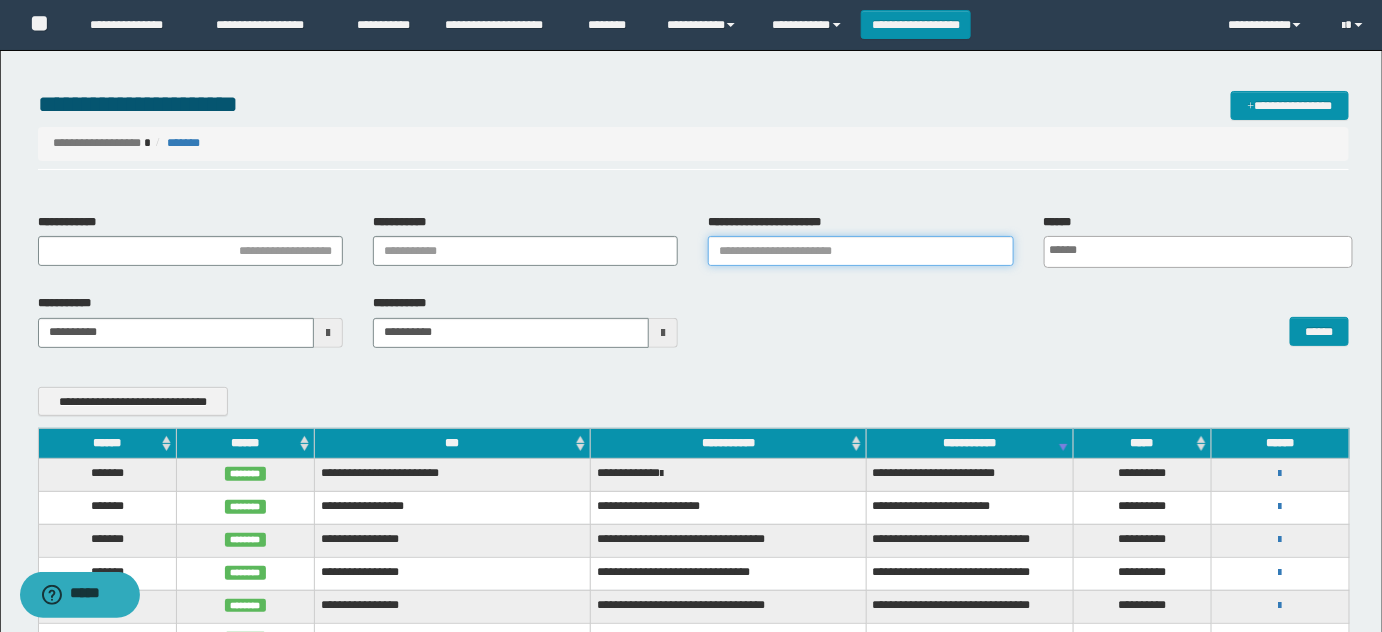 paste on "*******" 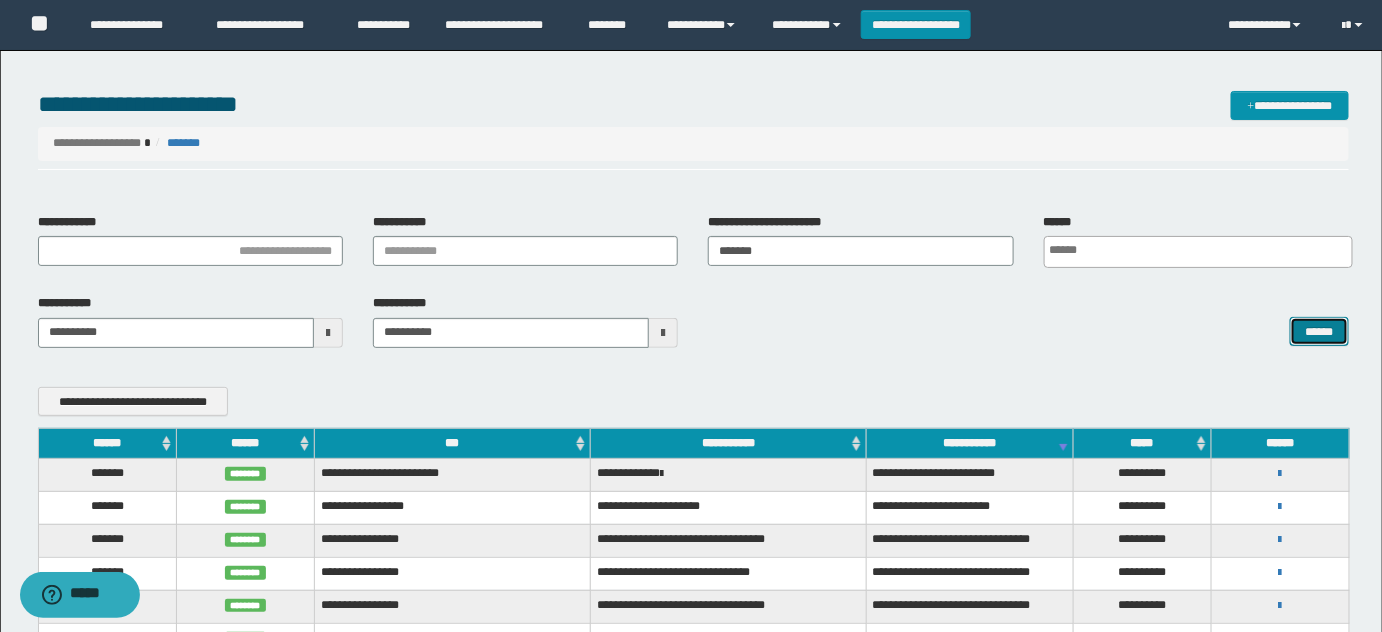 click on "******" at bounding box center [1319, 331] 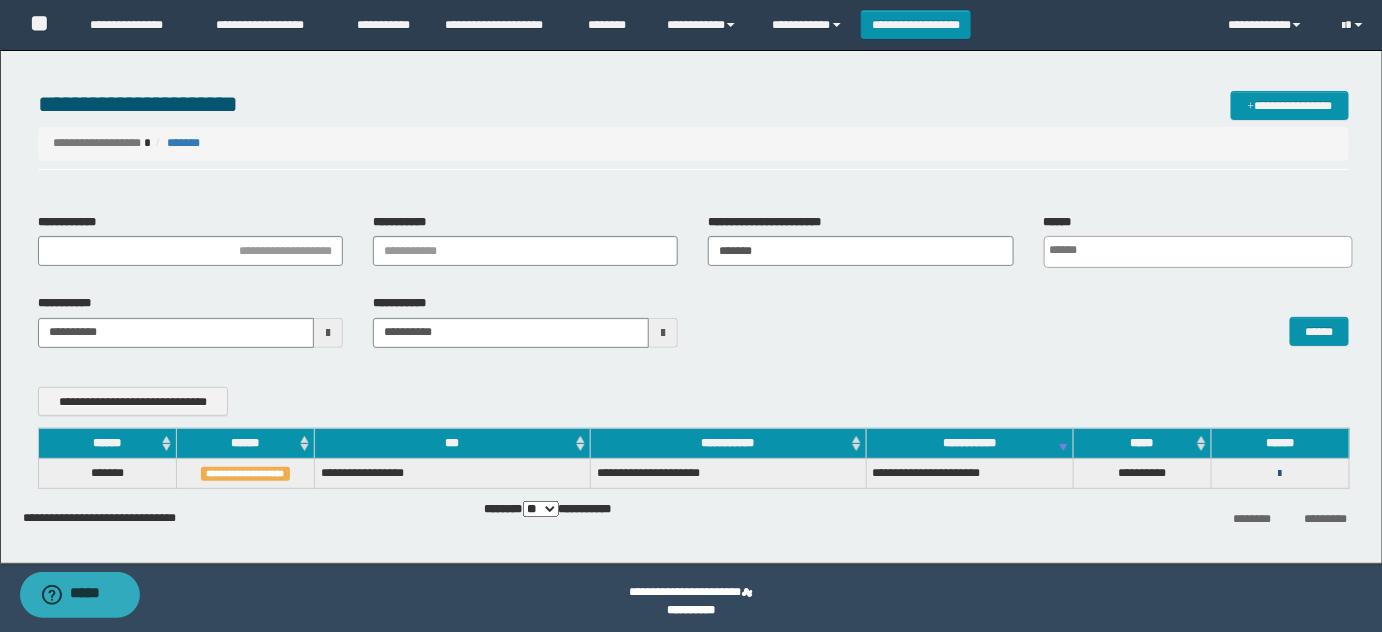 click at bounding box center (1280, 474) 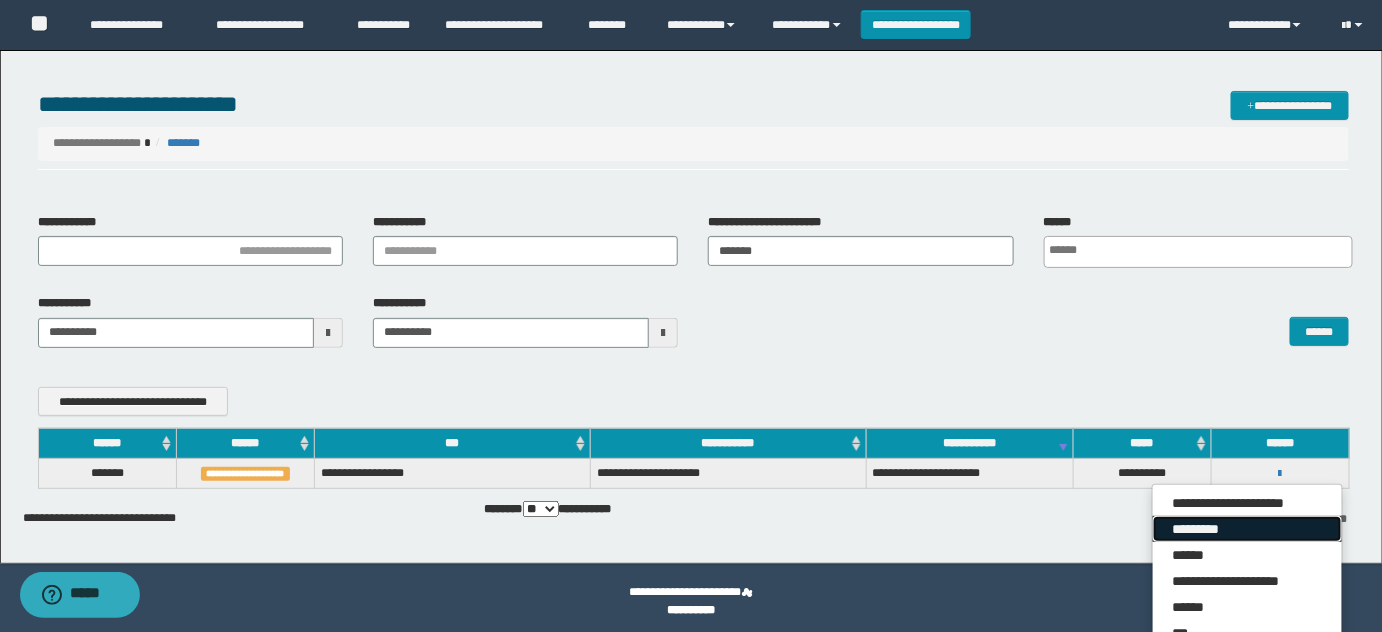 click on "*********" at bounding box center [1247, 529] 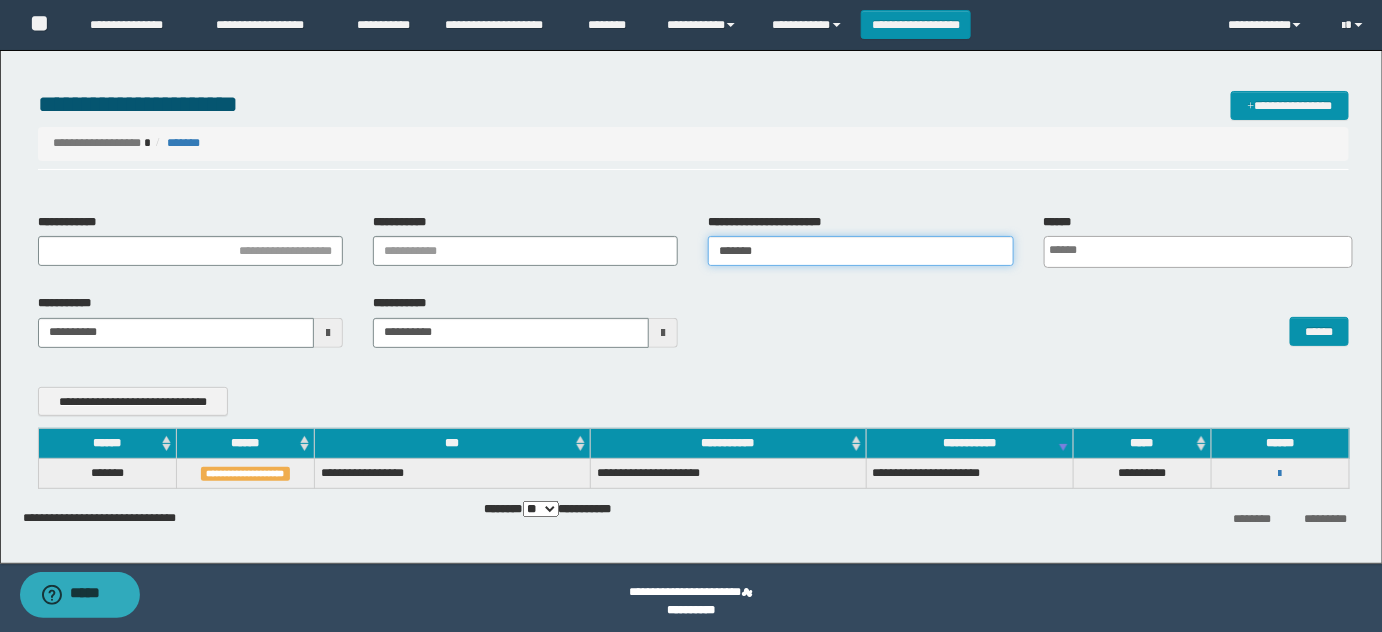 drag, startPoint x: 812, startPoint y: 258, endPoint x: 450, endPoint y: 249, distance: 362.11185 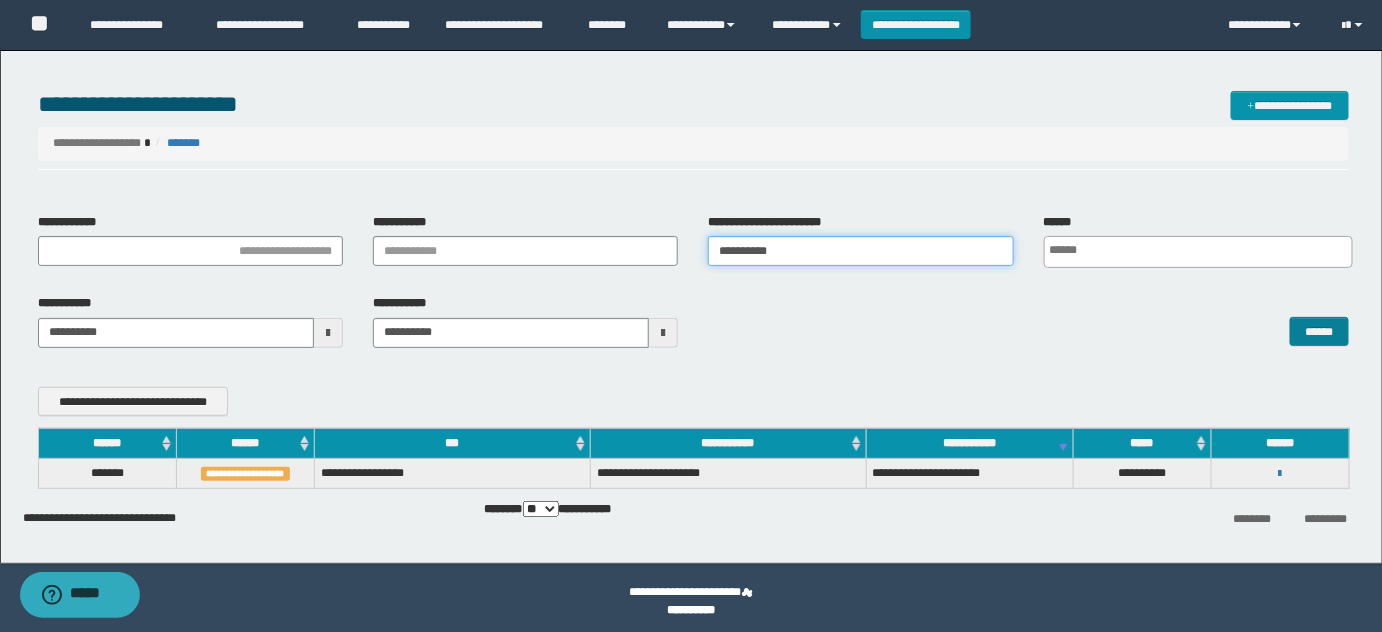 type on "**********" 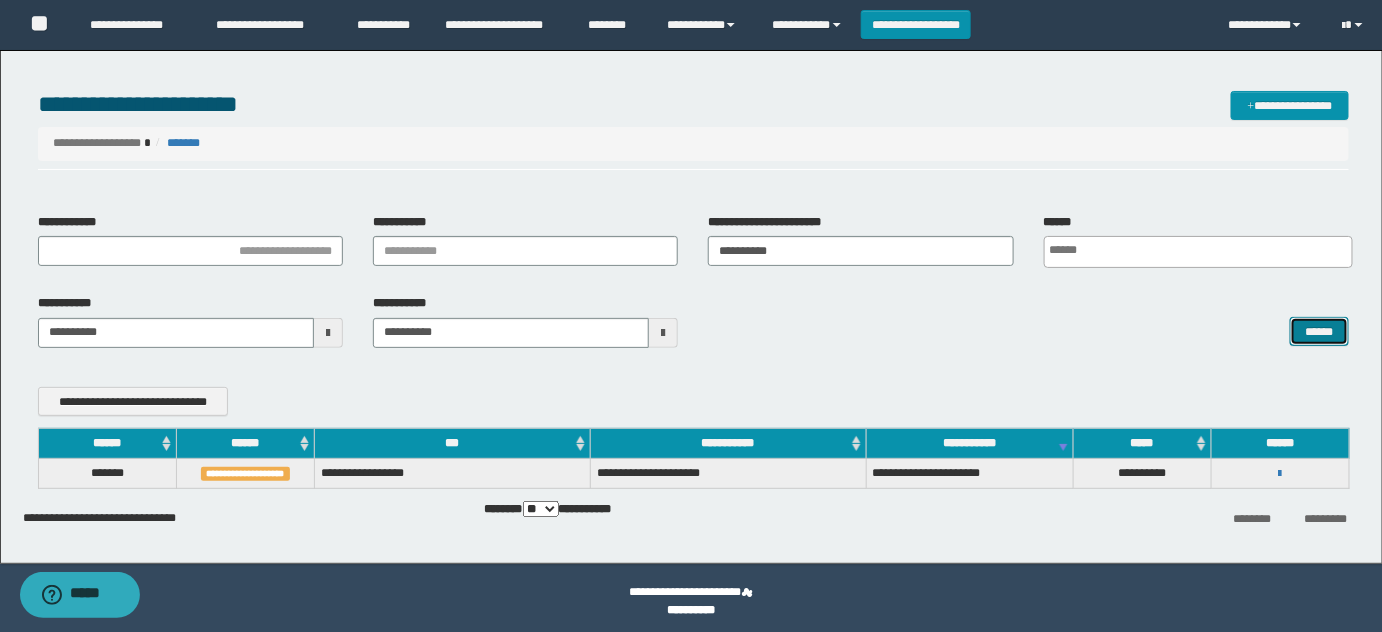 click on "******" at bounding box center (1319, 331) 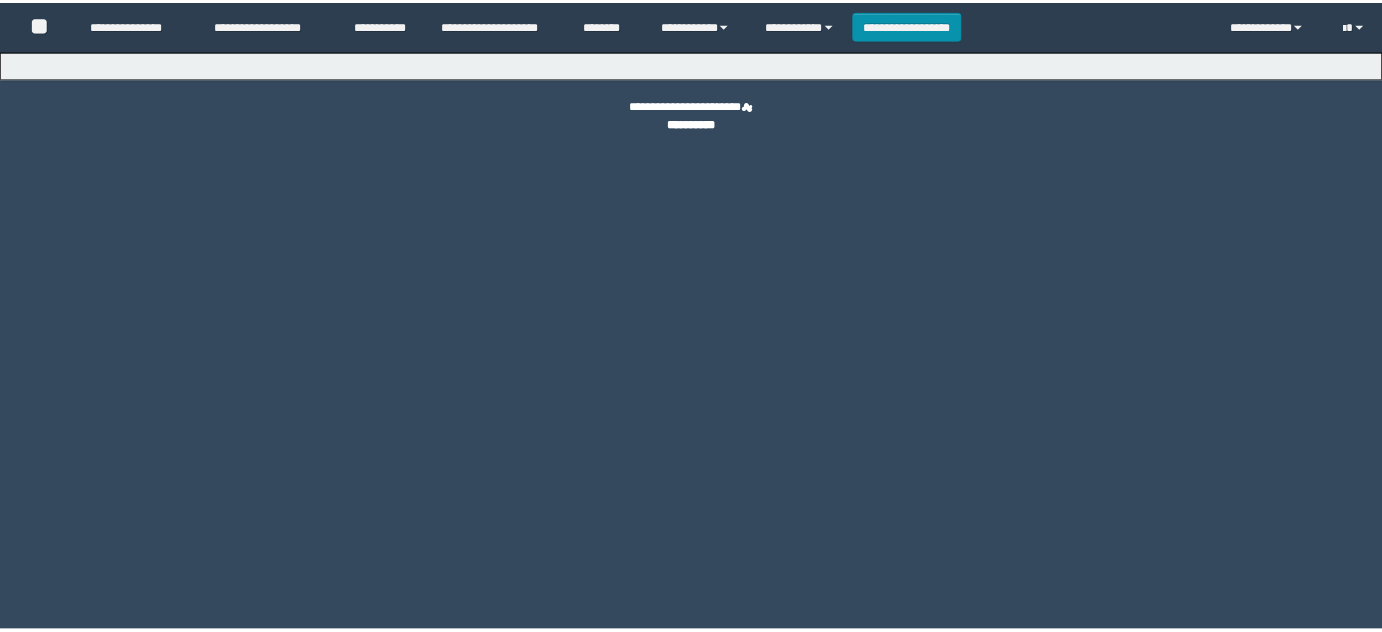 scroll, scrollTop: 0, scrollLeft: 0, axis: both 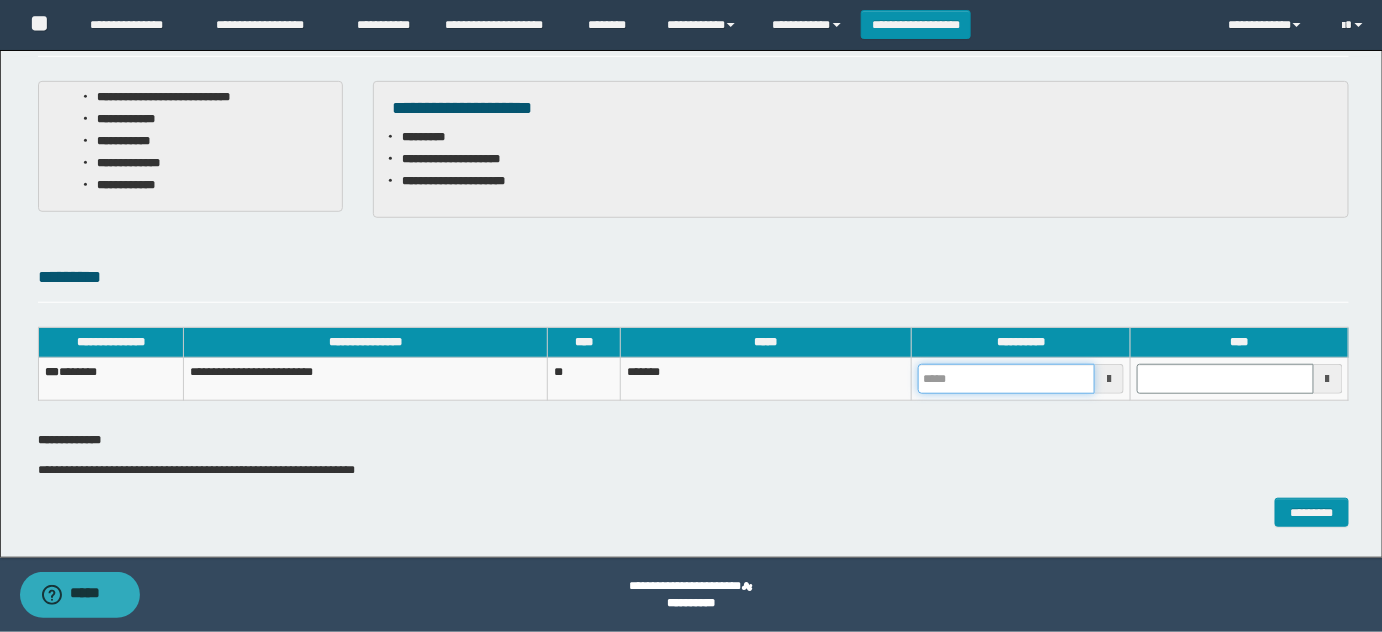 click at bounding box center (1006, 379) 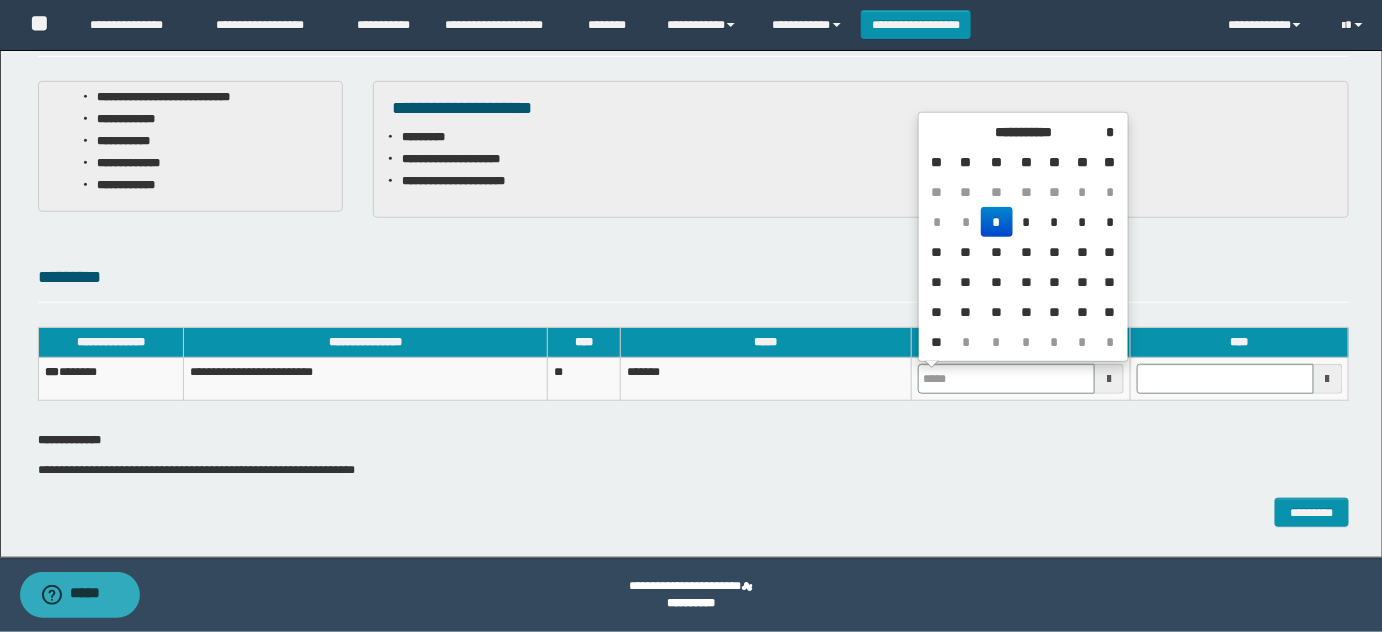click on "*" at bounding box center [997, 222] 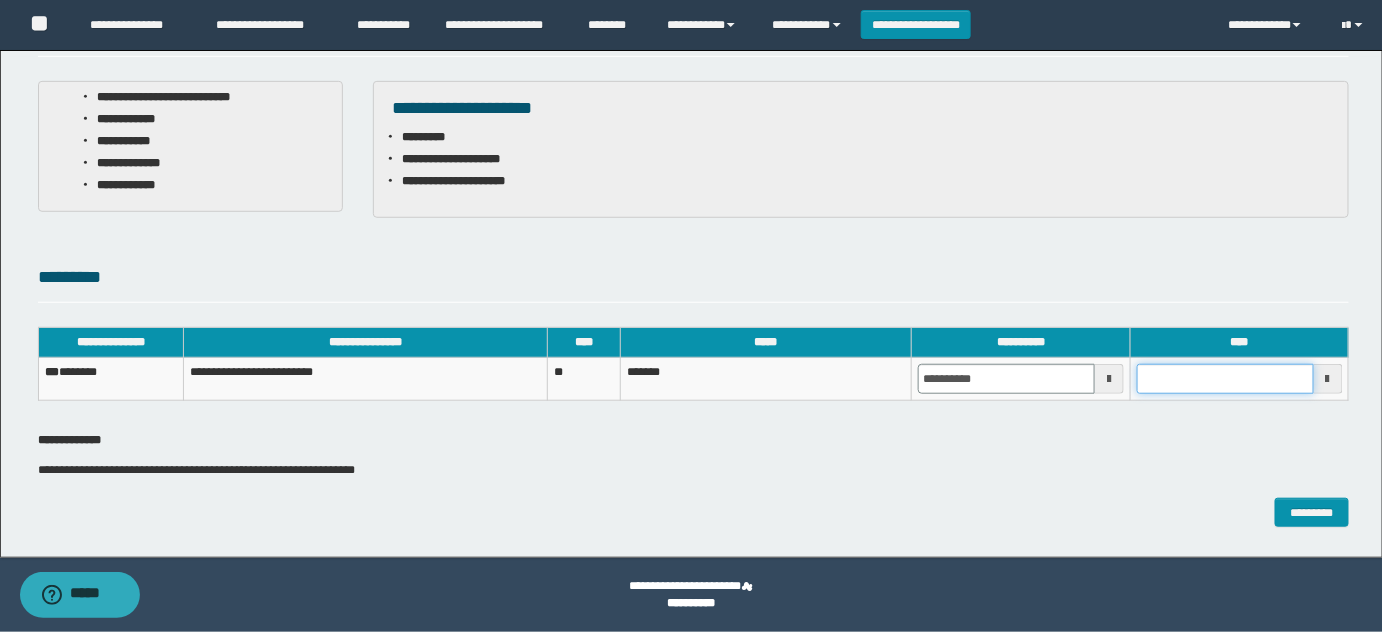 click at bounding box center [1225, 379] 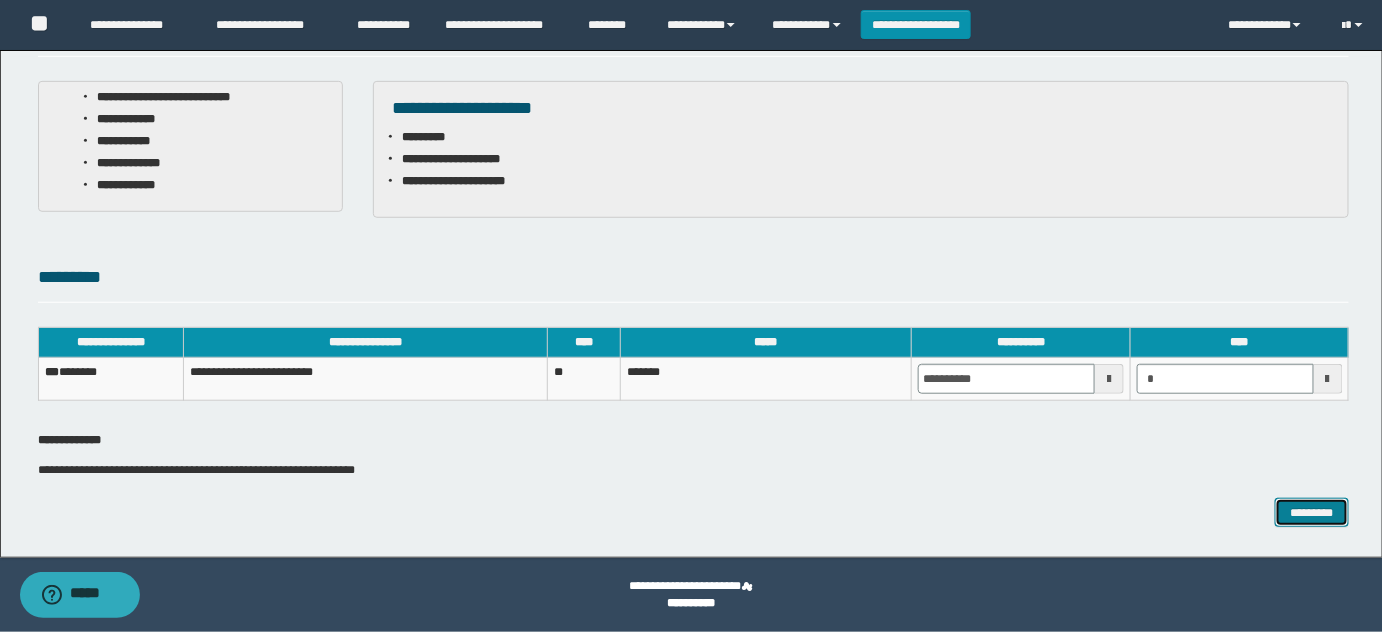 type on "*******" 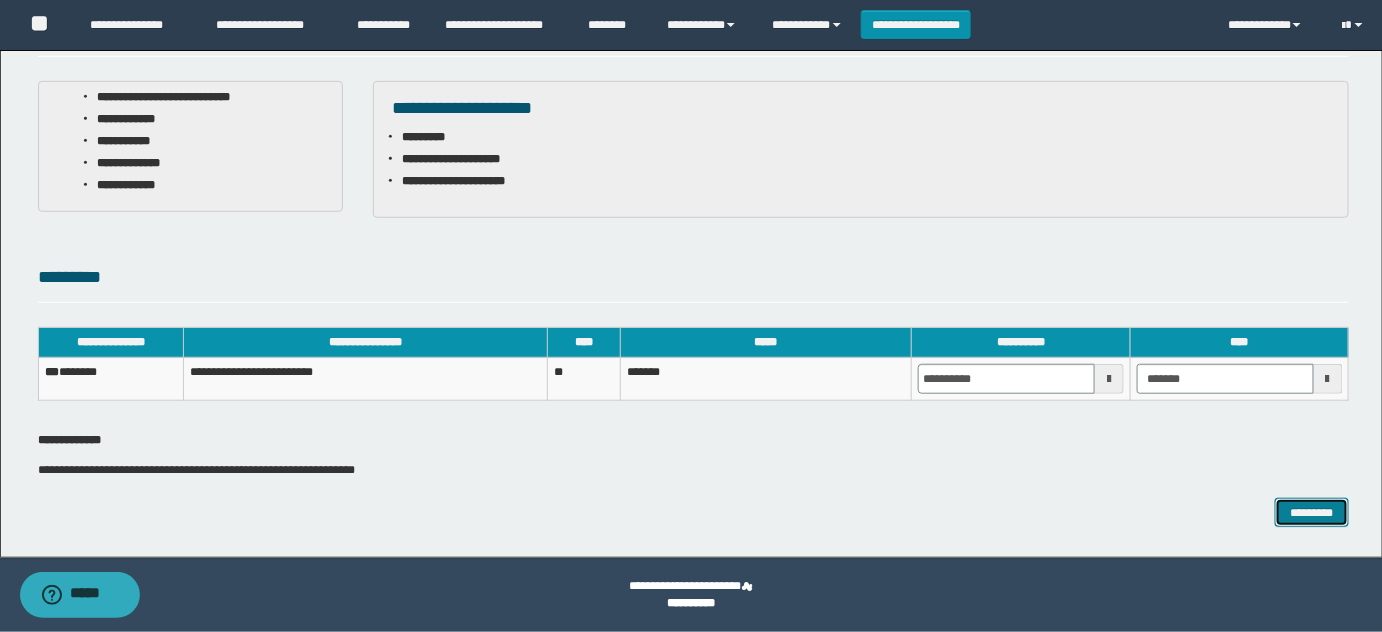 click on "*********" at bounding box center [1312, 512] 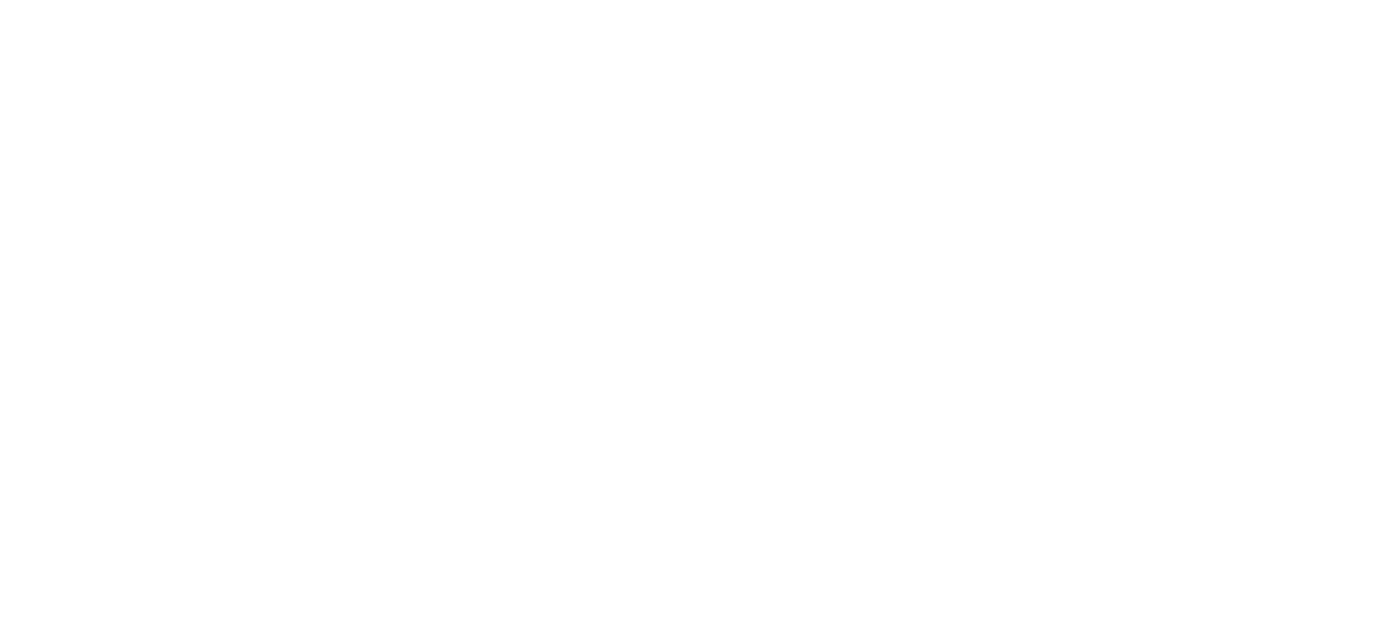 scroll, scrollTop: 0, scrollLeft: 0, axis: both 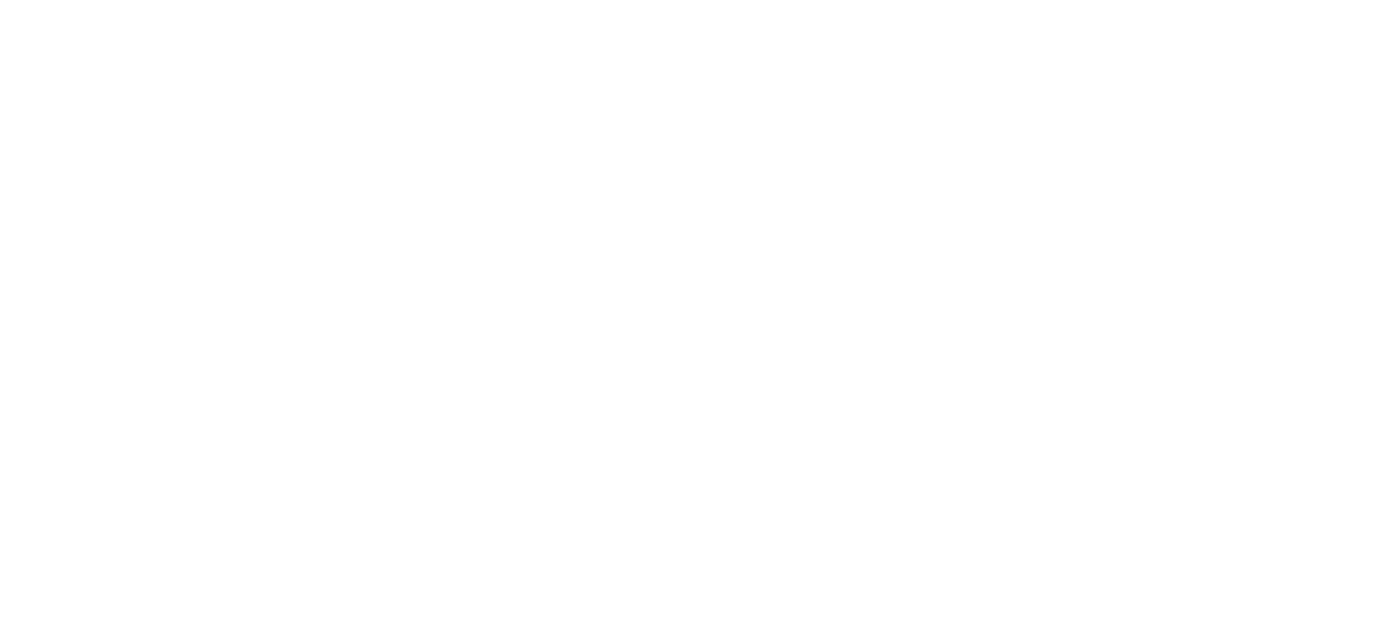 select 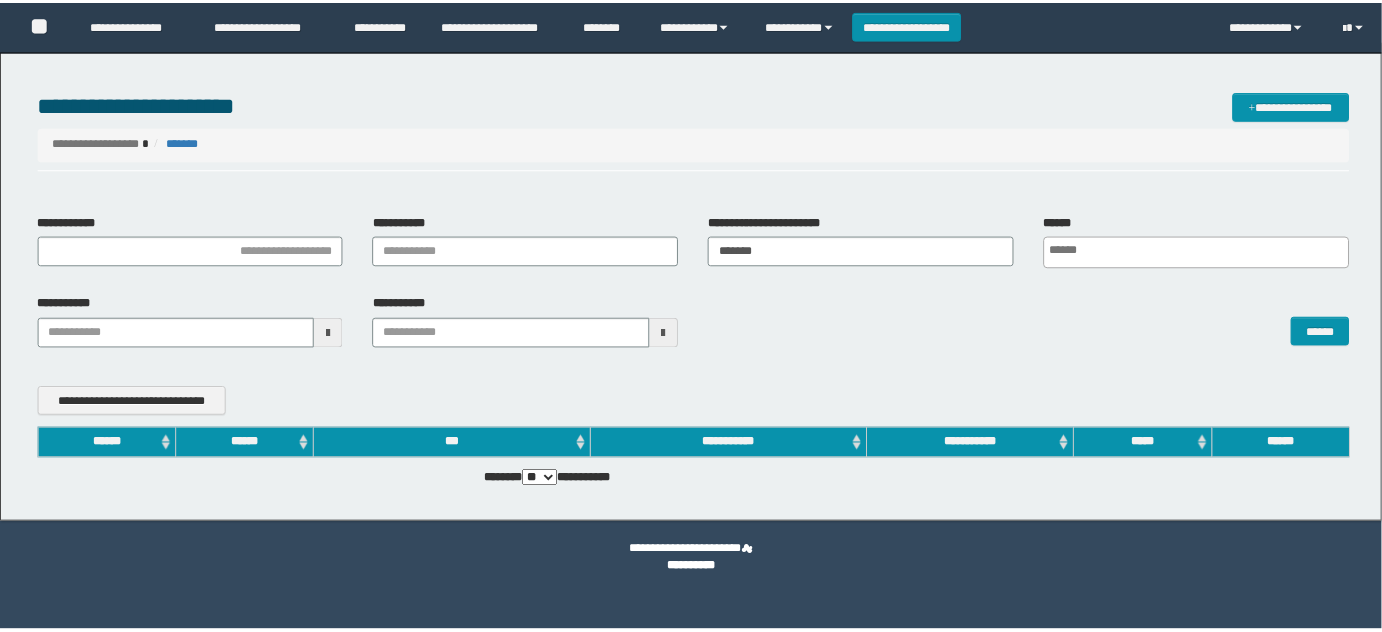 scroll, scrollTop: 0, scrollLeft: 0, axis: both 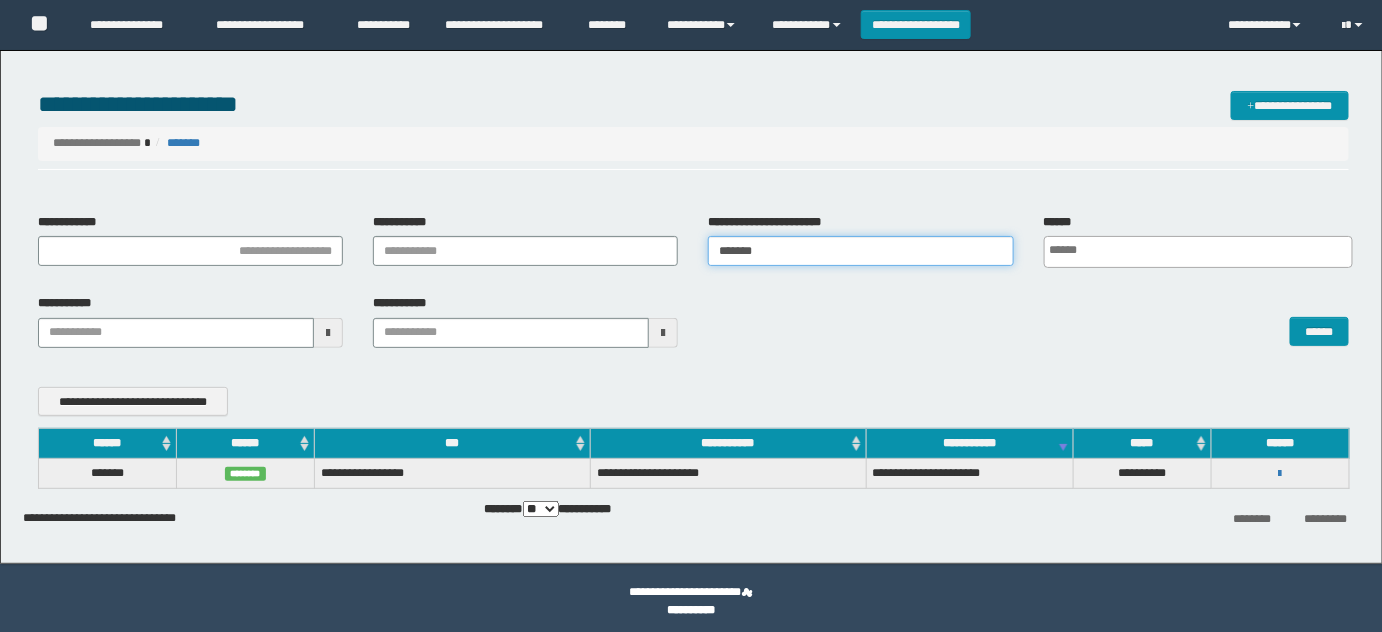 click on "**********" at bounding box center [694, 248] 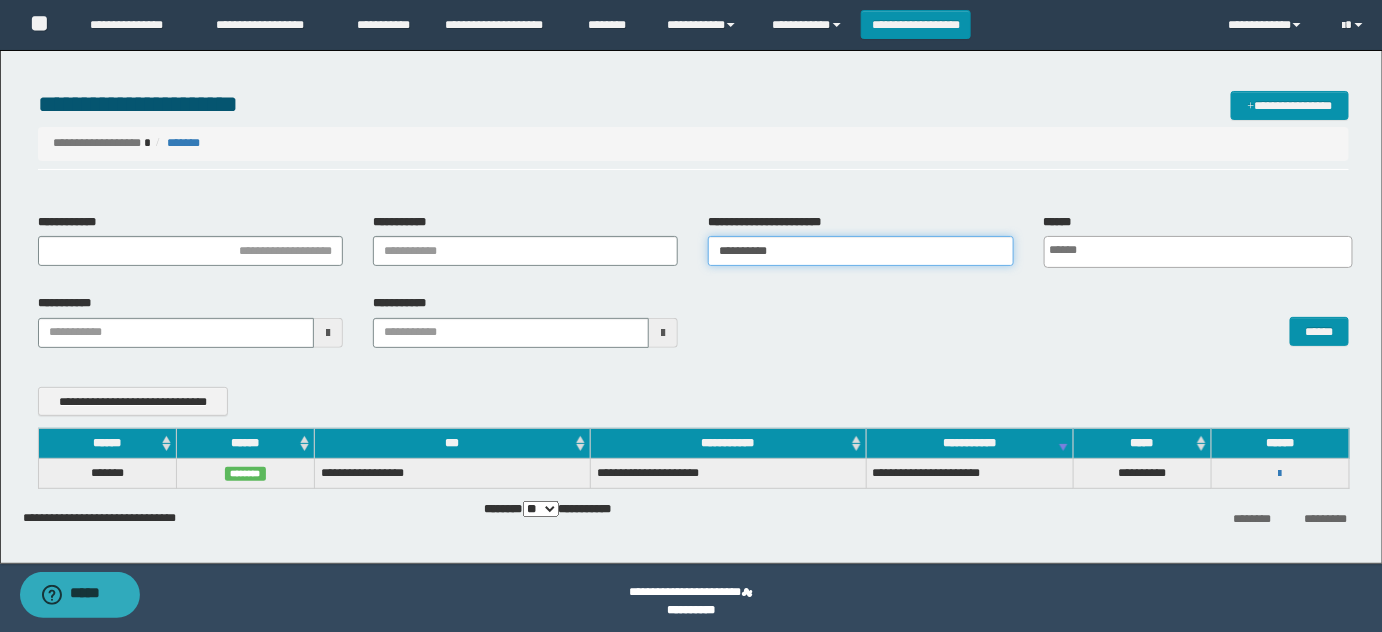 type 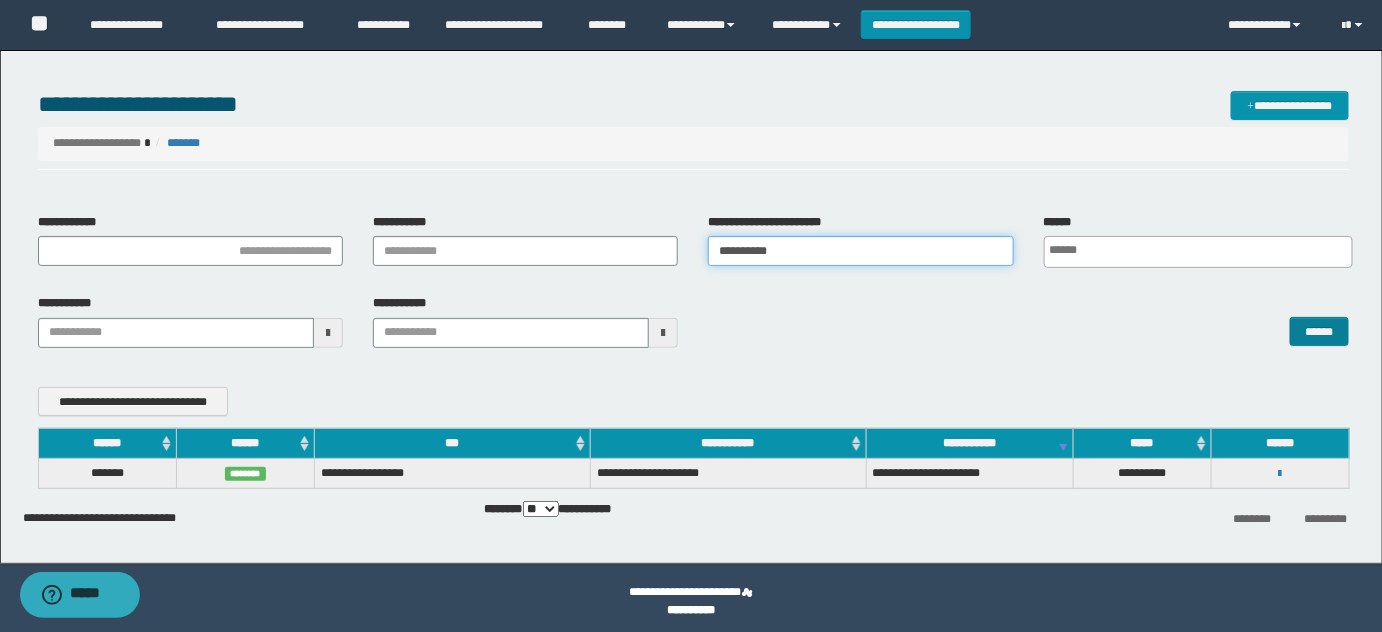 type on "**********" 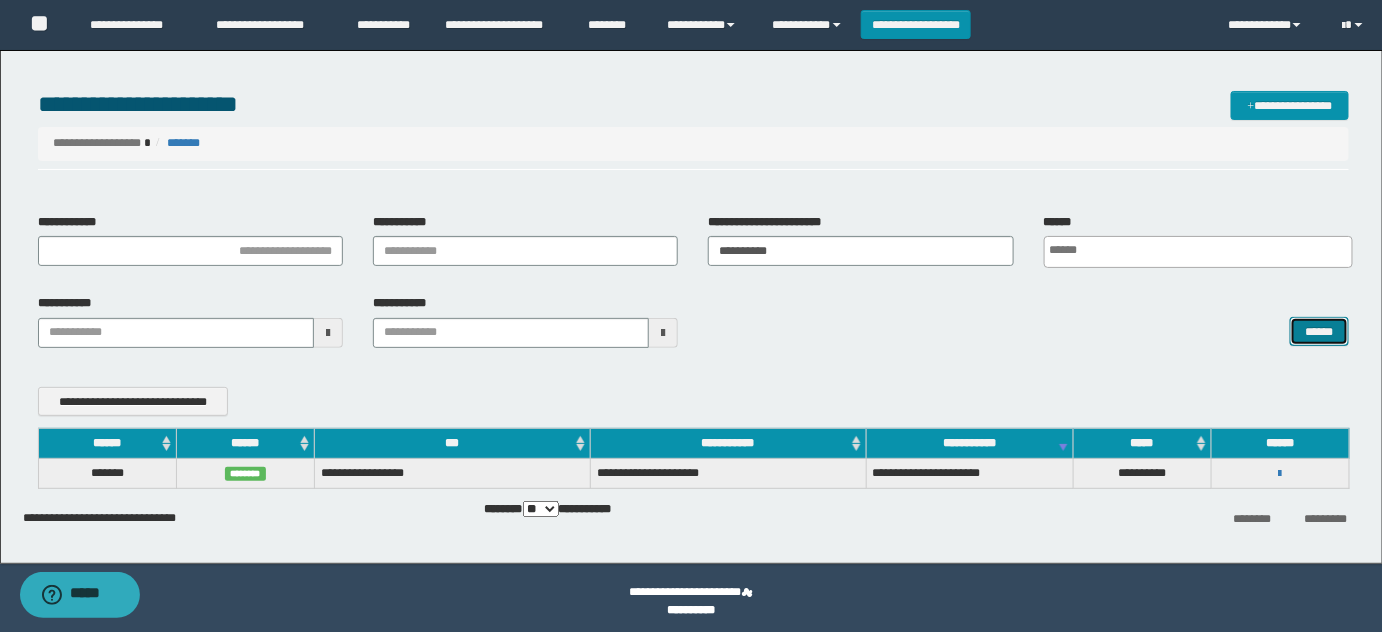 click on "******" at bounding box center (1319, 331) 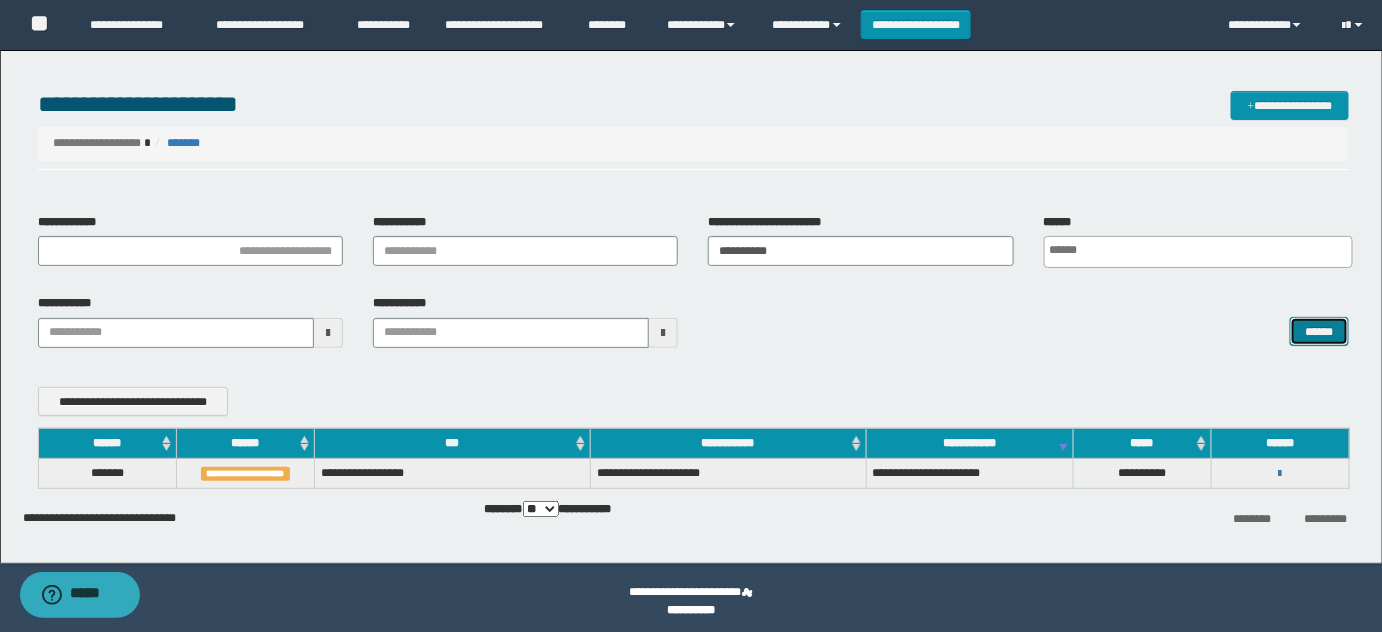 click on "******" at bounding box center (1319, 331) 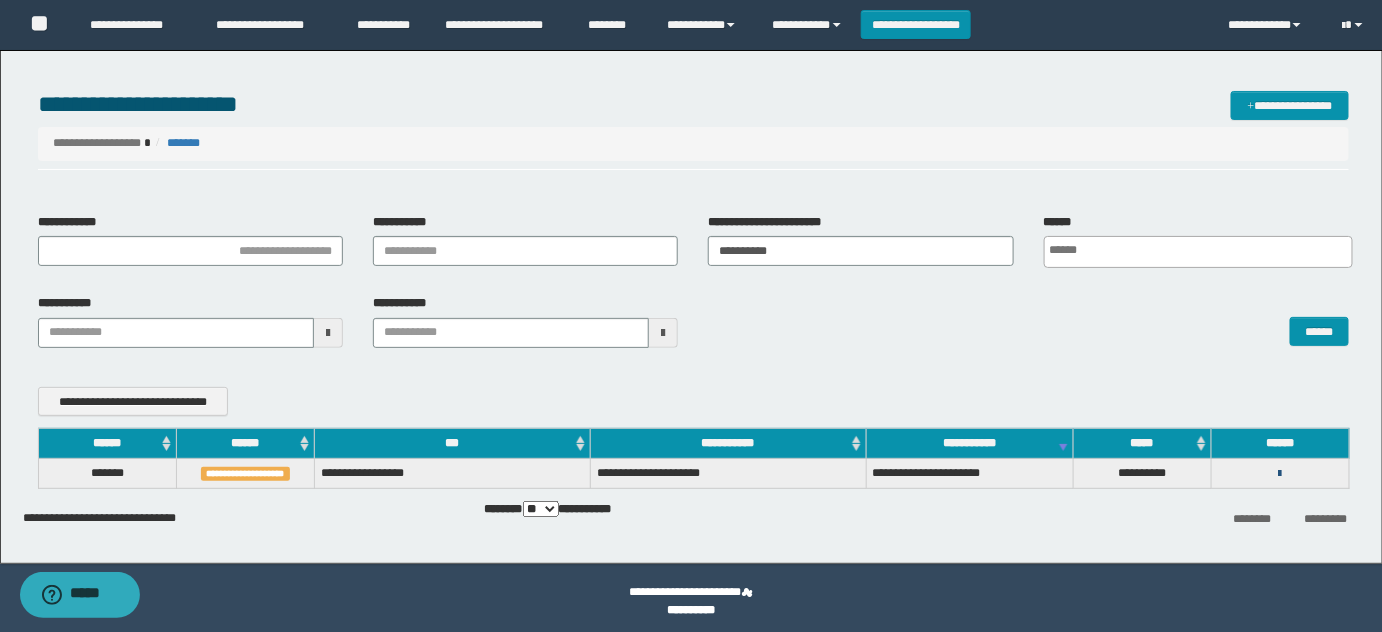 click at bounding box center [1280, 474] 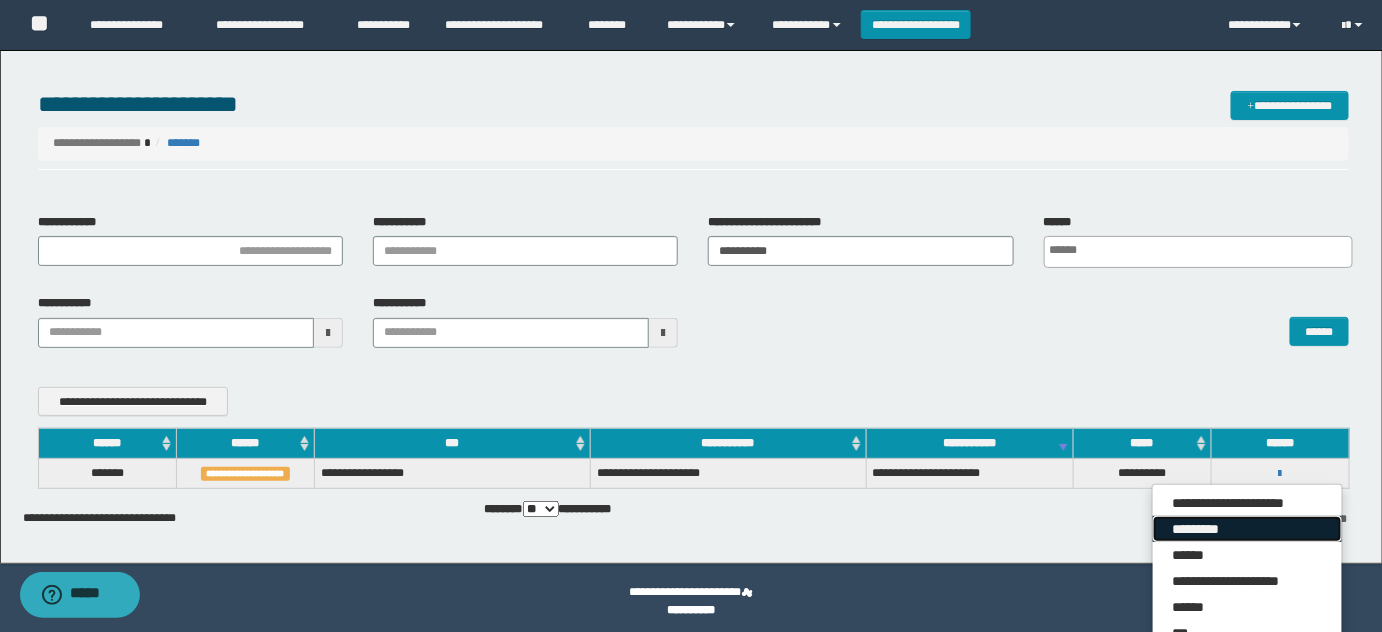 click on "*********" at bounding box center [1247, 529] 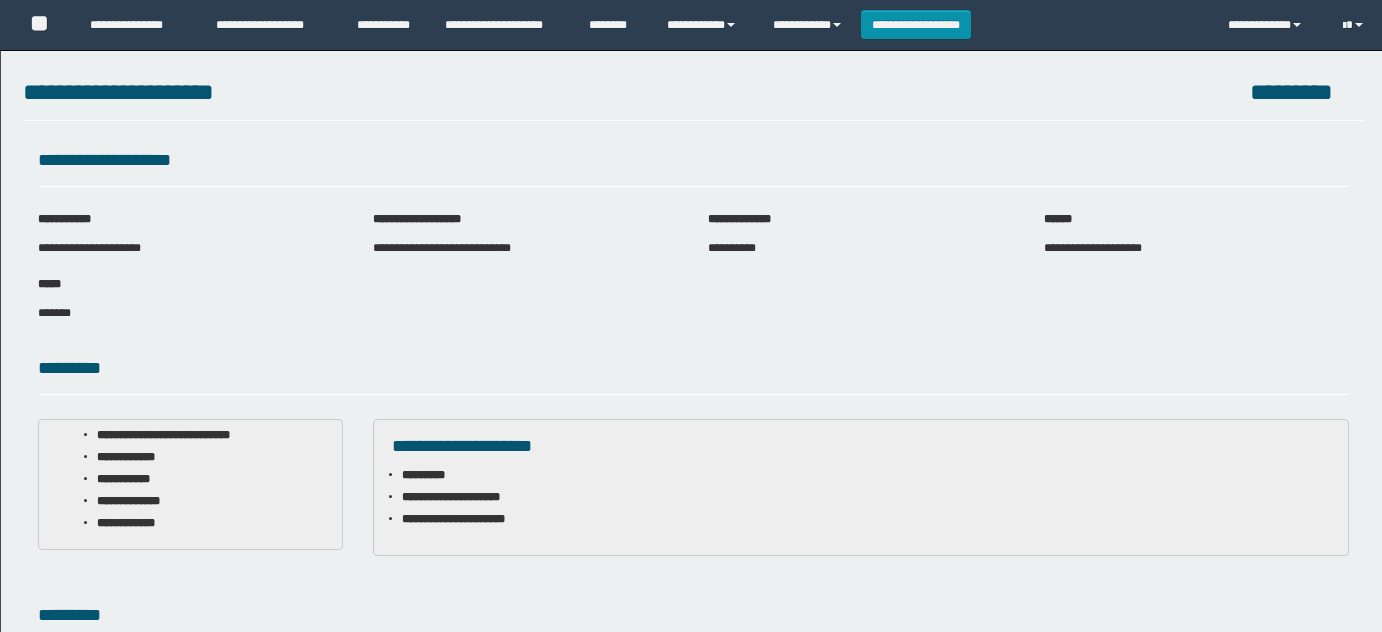 scroll, scrollTop: 0, scrollLeft: 0, axis: both 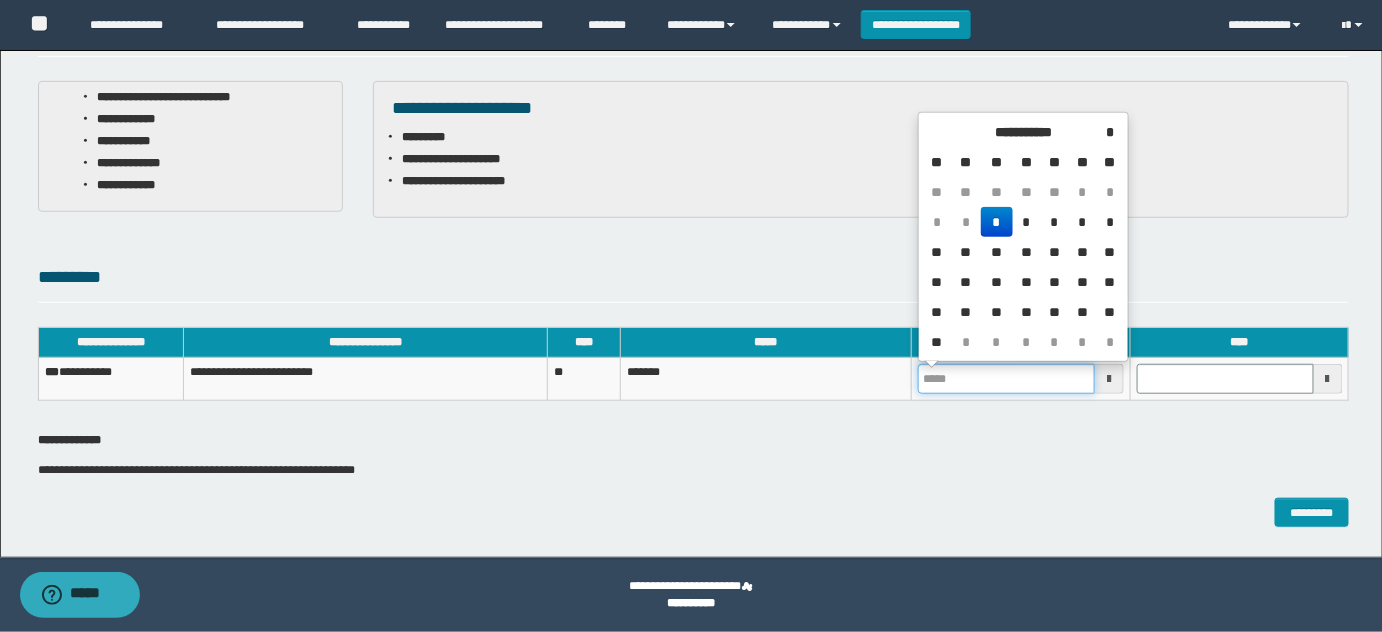 click at bounding box center [1006, 379] 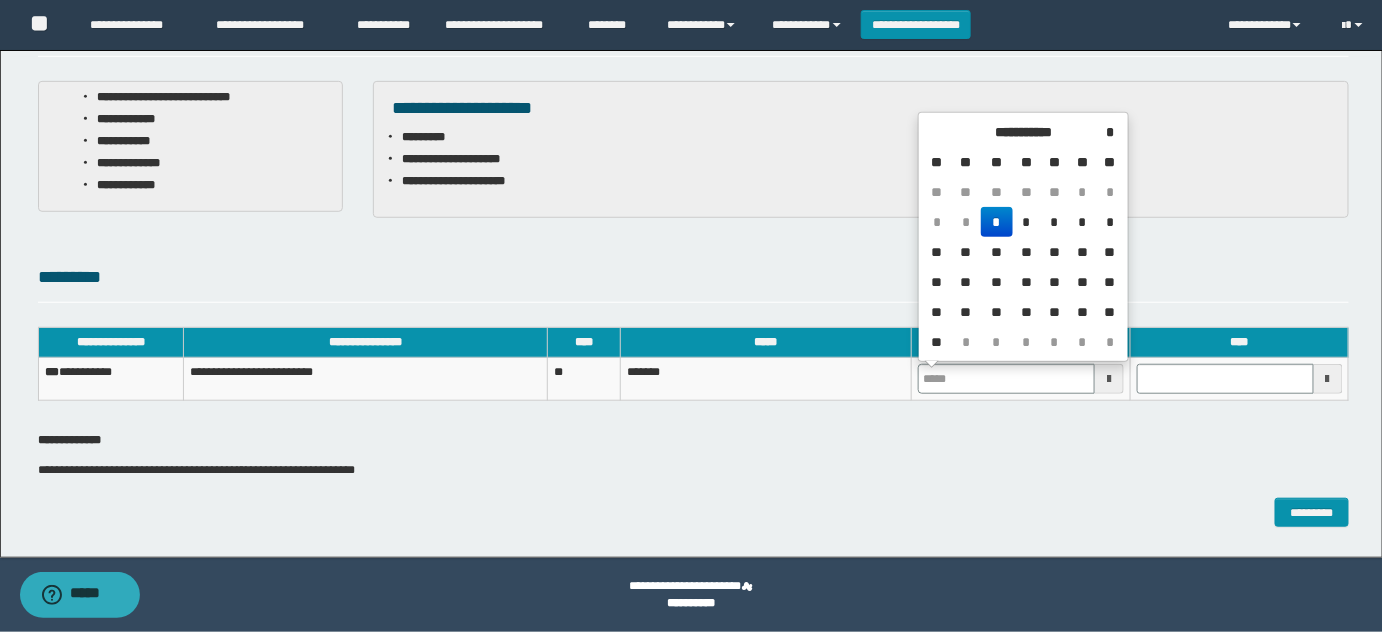 click on "*" at bounding box center [997, 222] 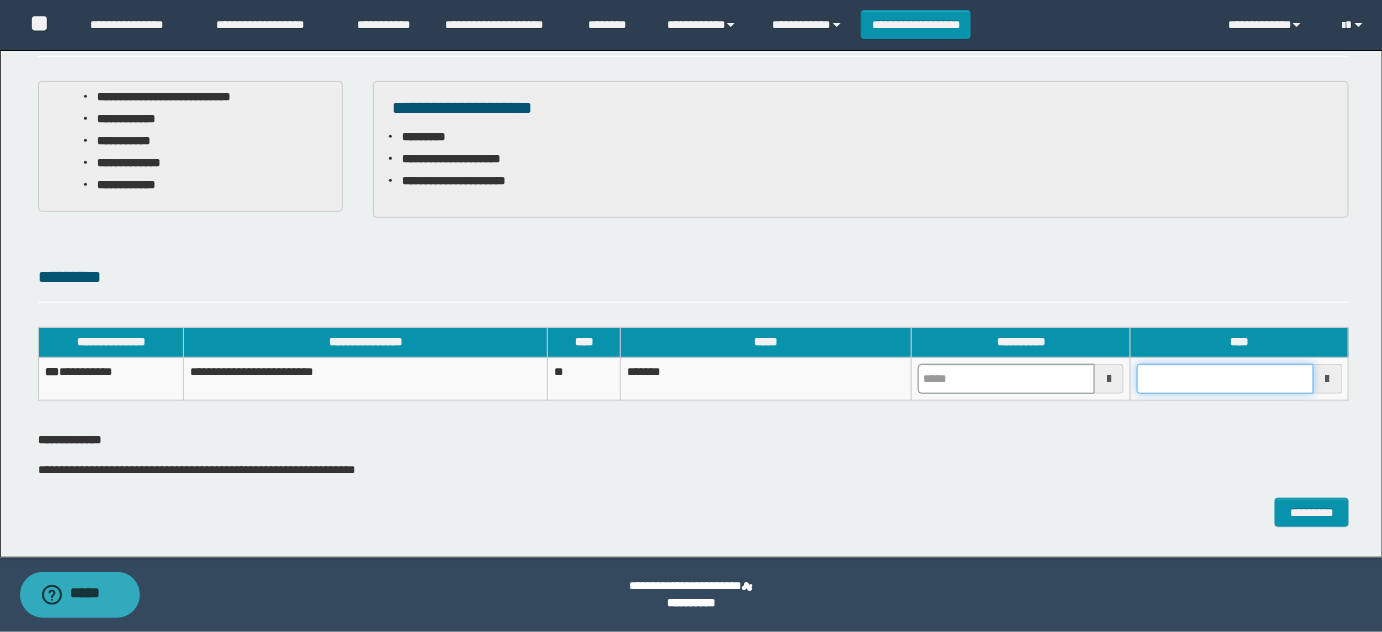 click at bounding box center [1225, 379] 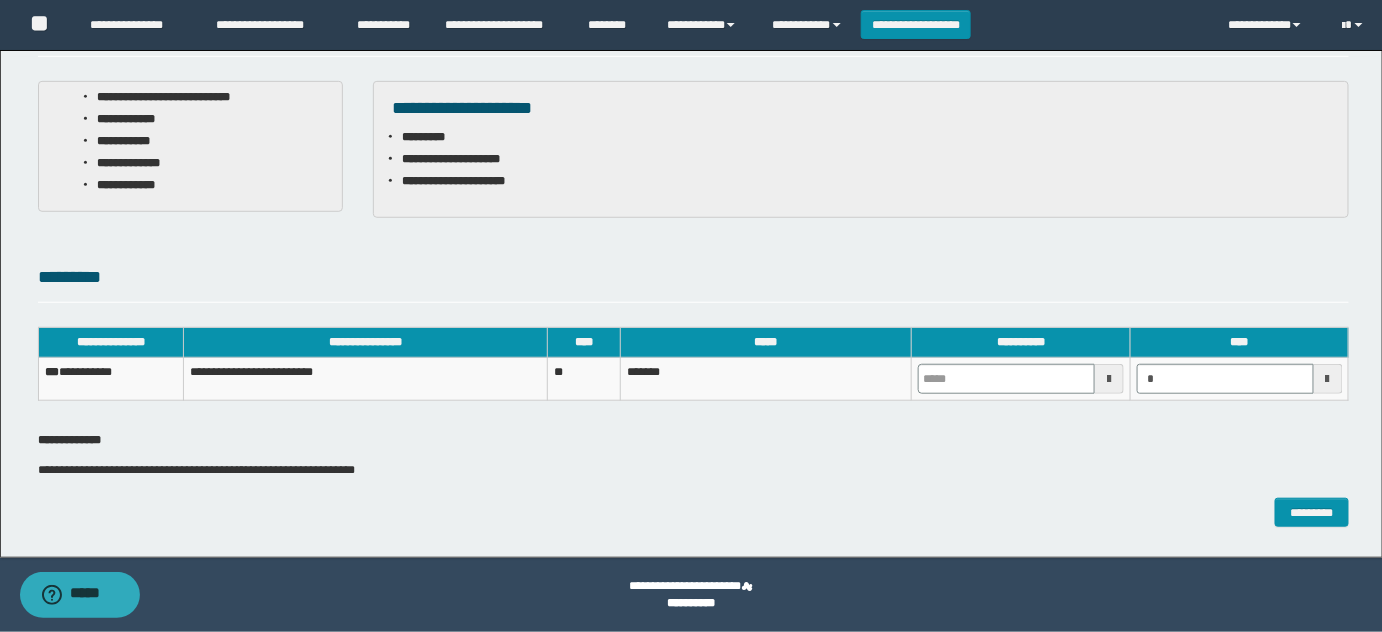 type on "*******" 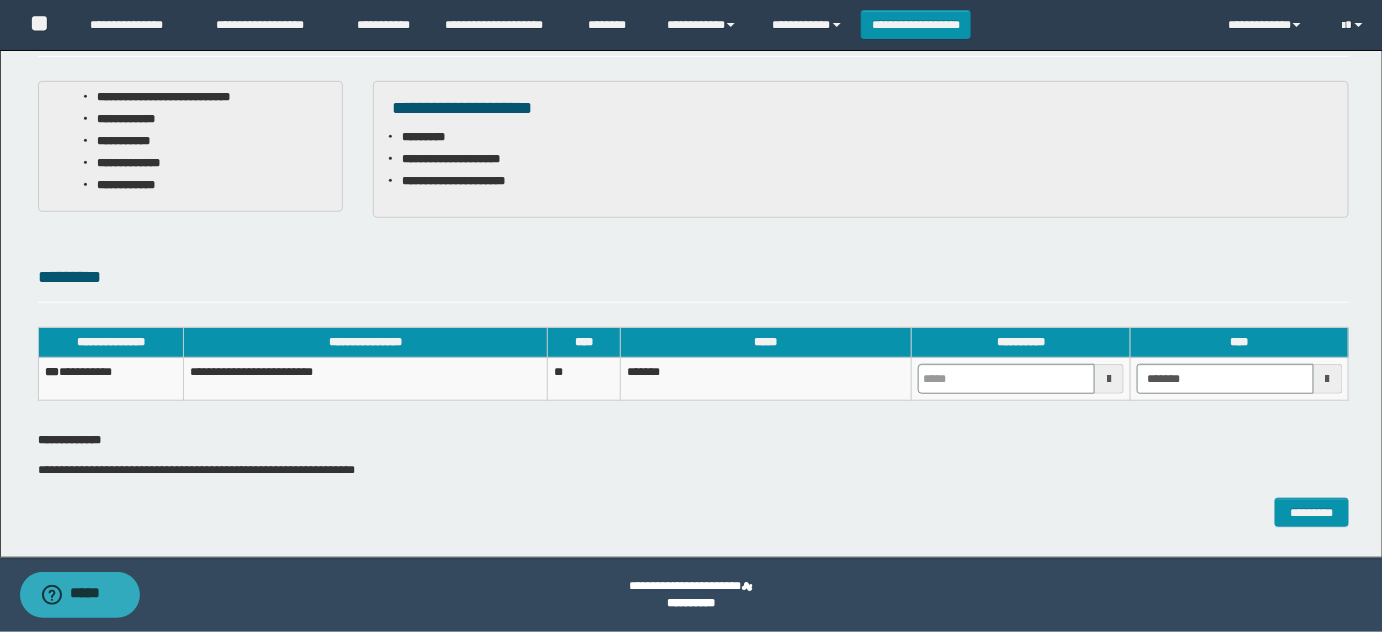 click on "**********" at bounding box center (691, 130) 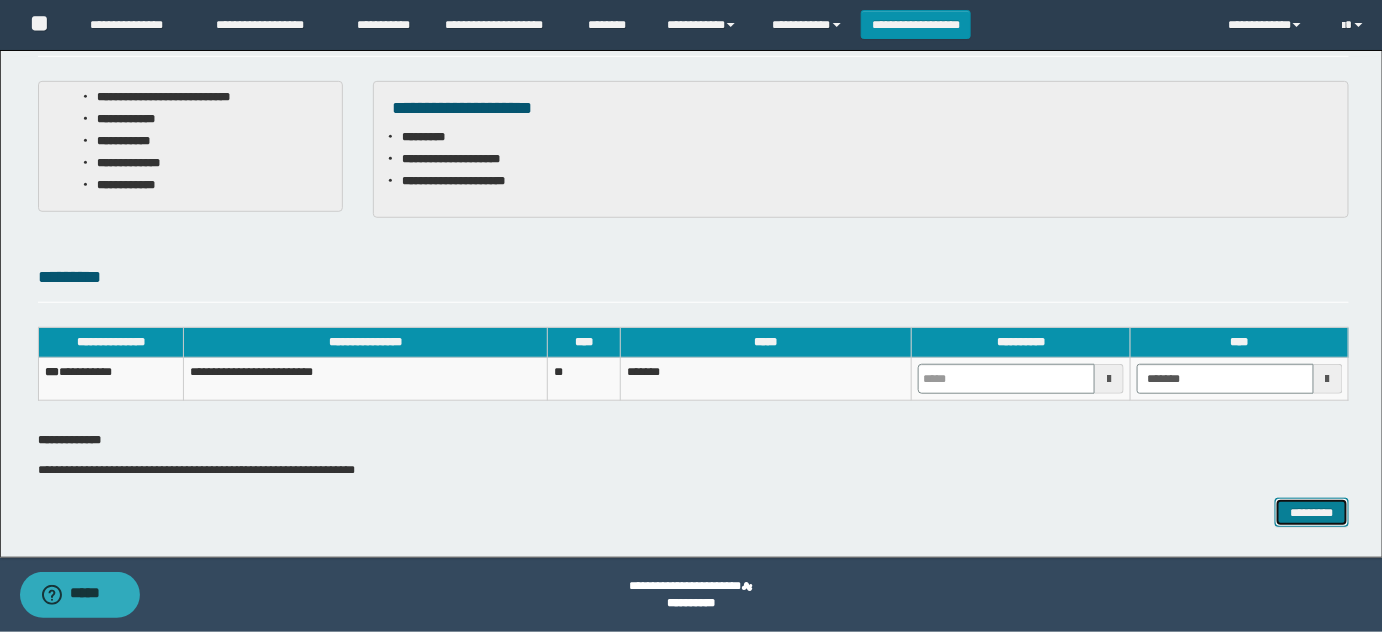 click on "*********" at bounding box center [1312, 512] 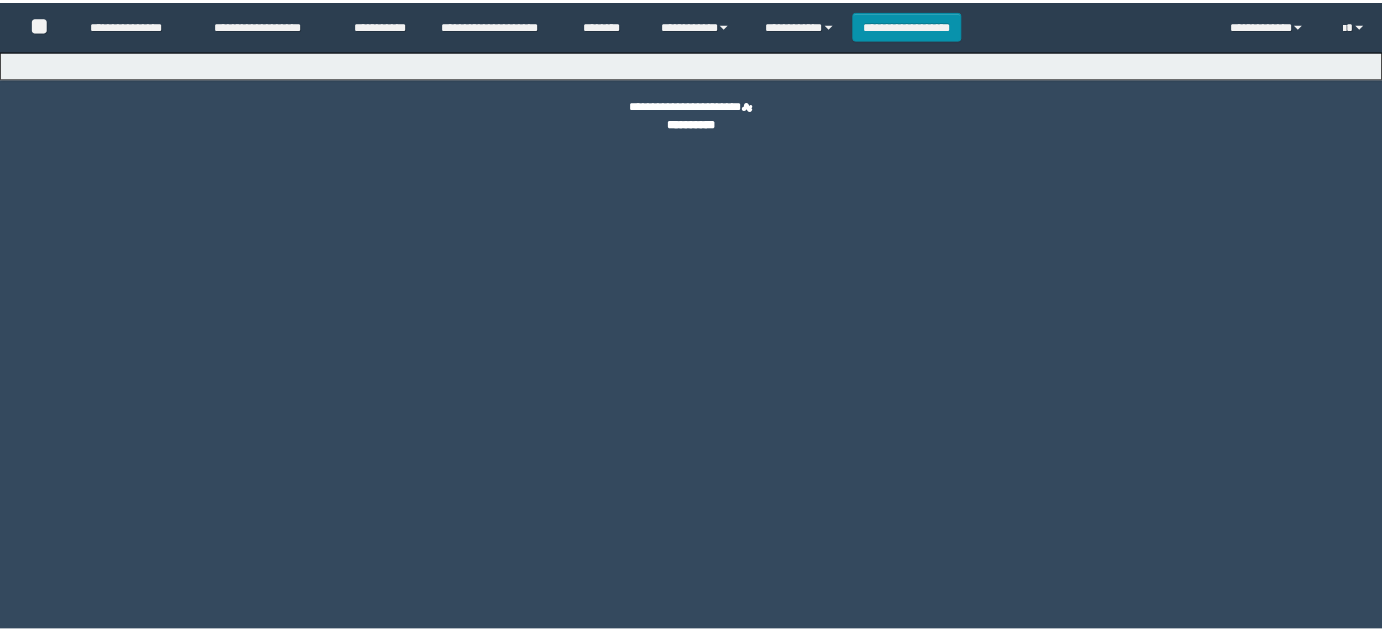 scroll, scrollTop: 0, scrollLeft: 0, axis: both 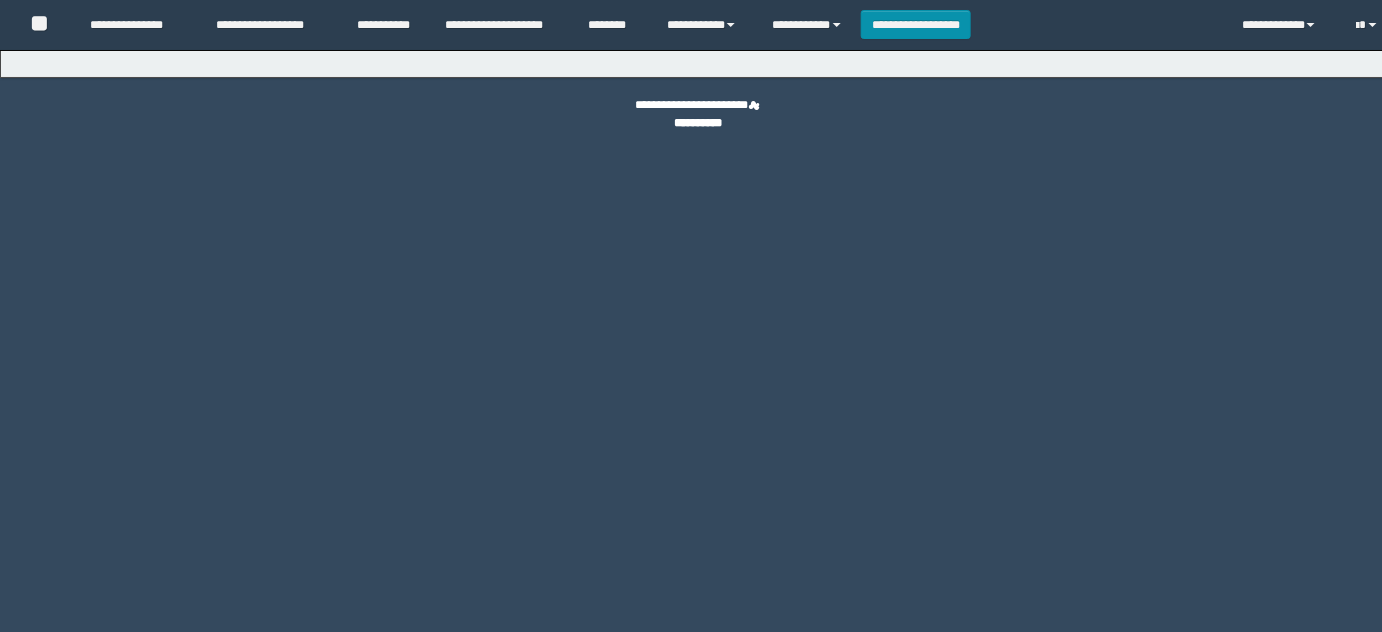 select on "**" 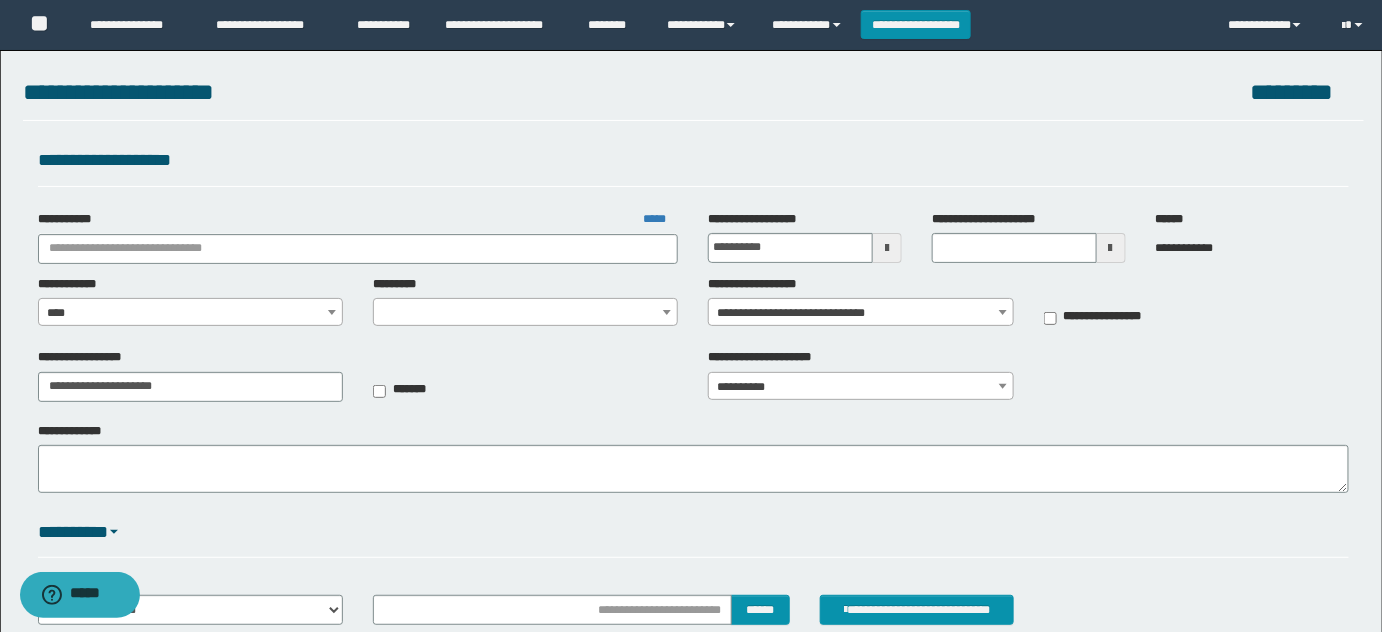 scroll, scrollTop: 0, scrollLeft: 0, axis: both 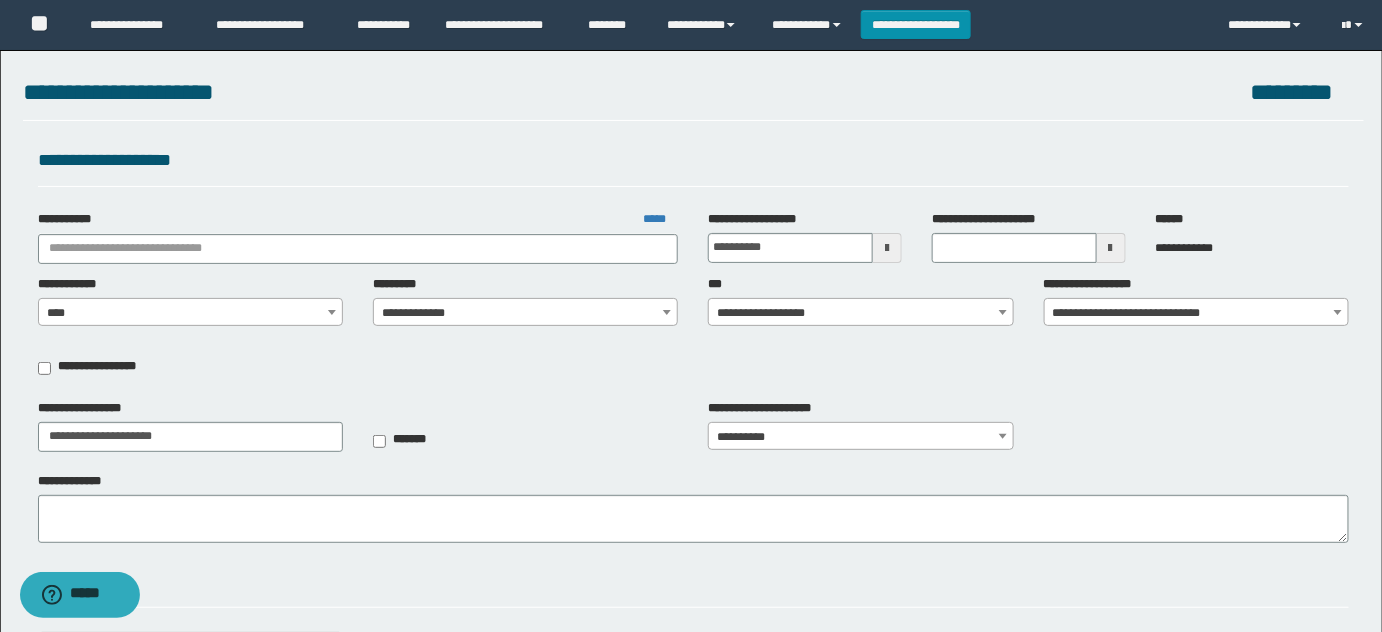type on "**********" 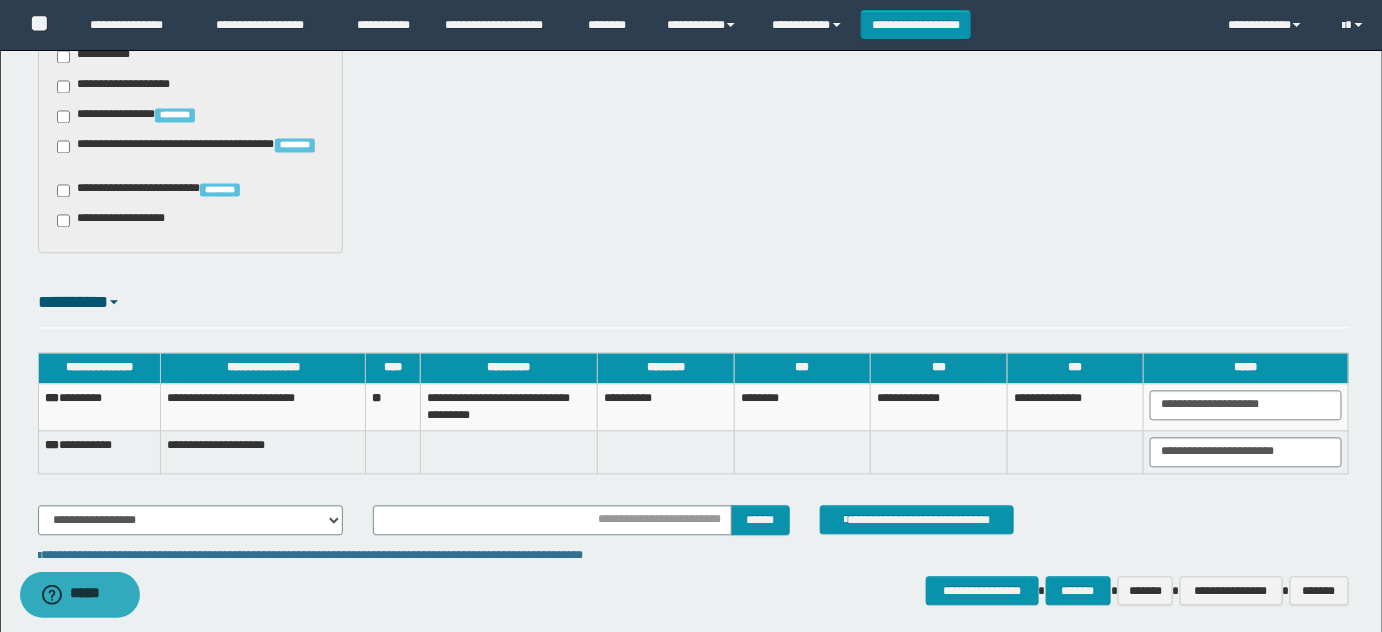 scroll, scrollTop: 1392, scrollLeft: 0, axis: vertical 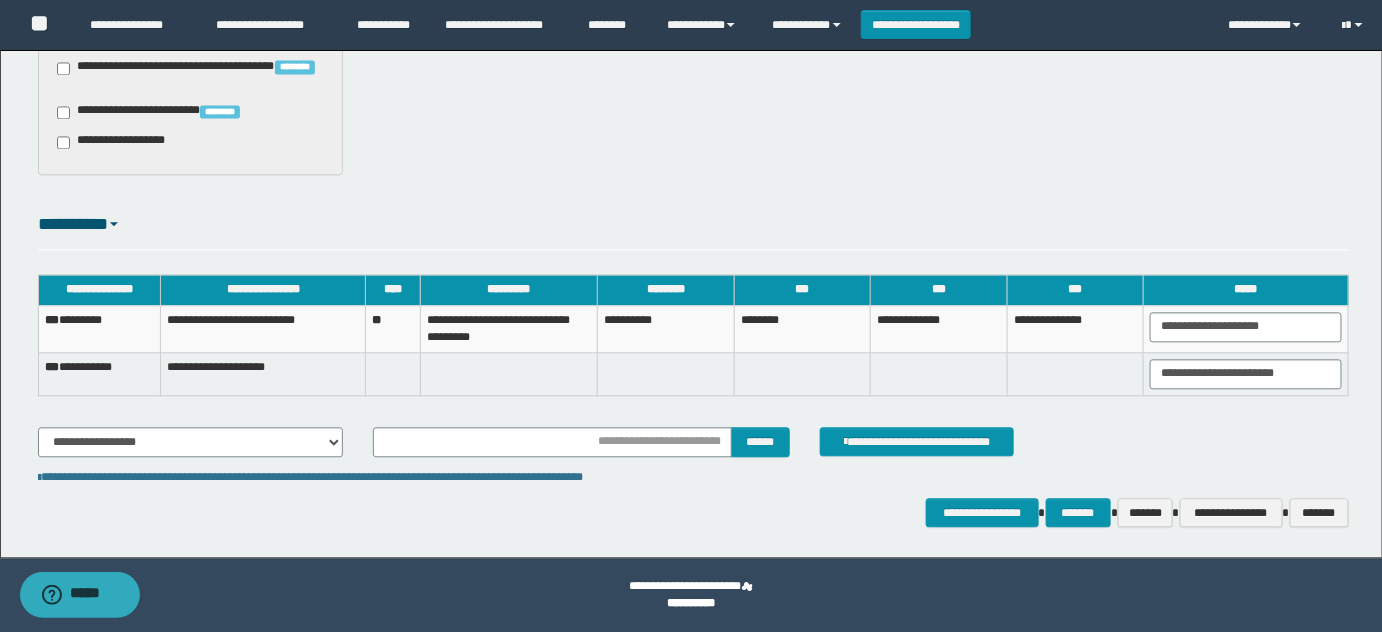 click on "*** ********" at bounding box center [99, 328] 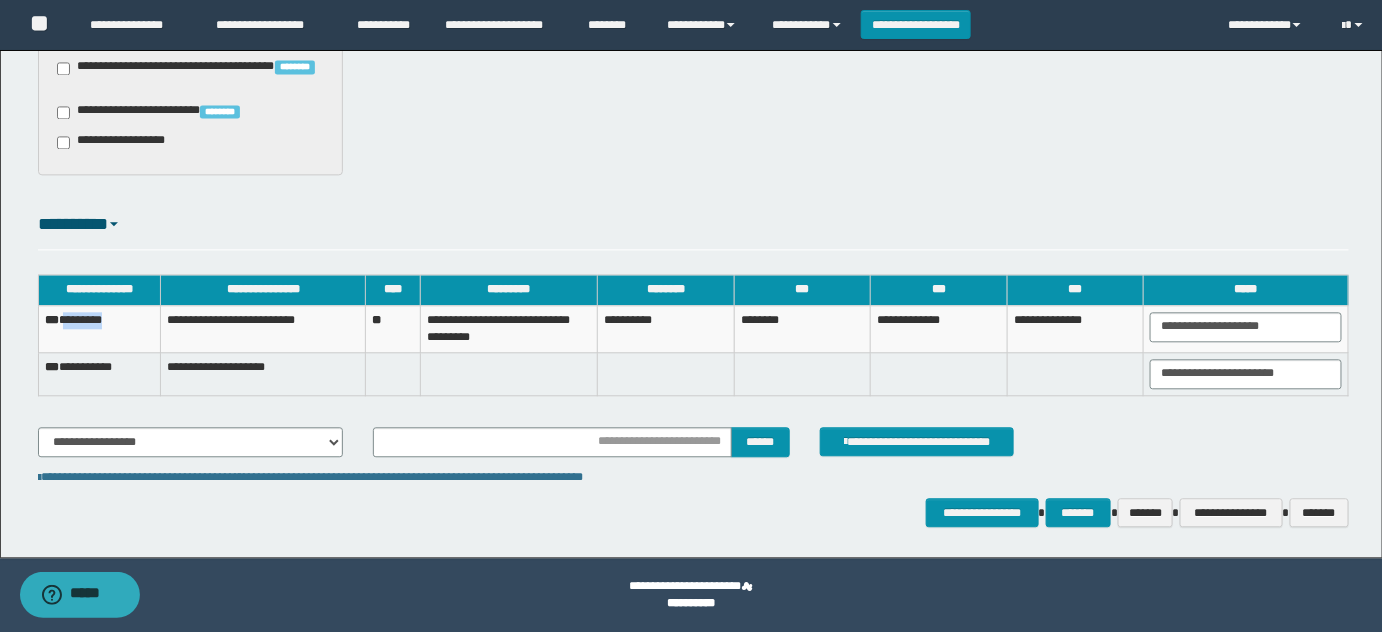 click on "*** ********" at bounding box center [99, 328] 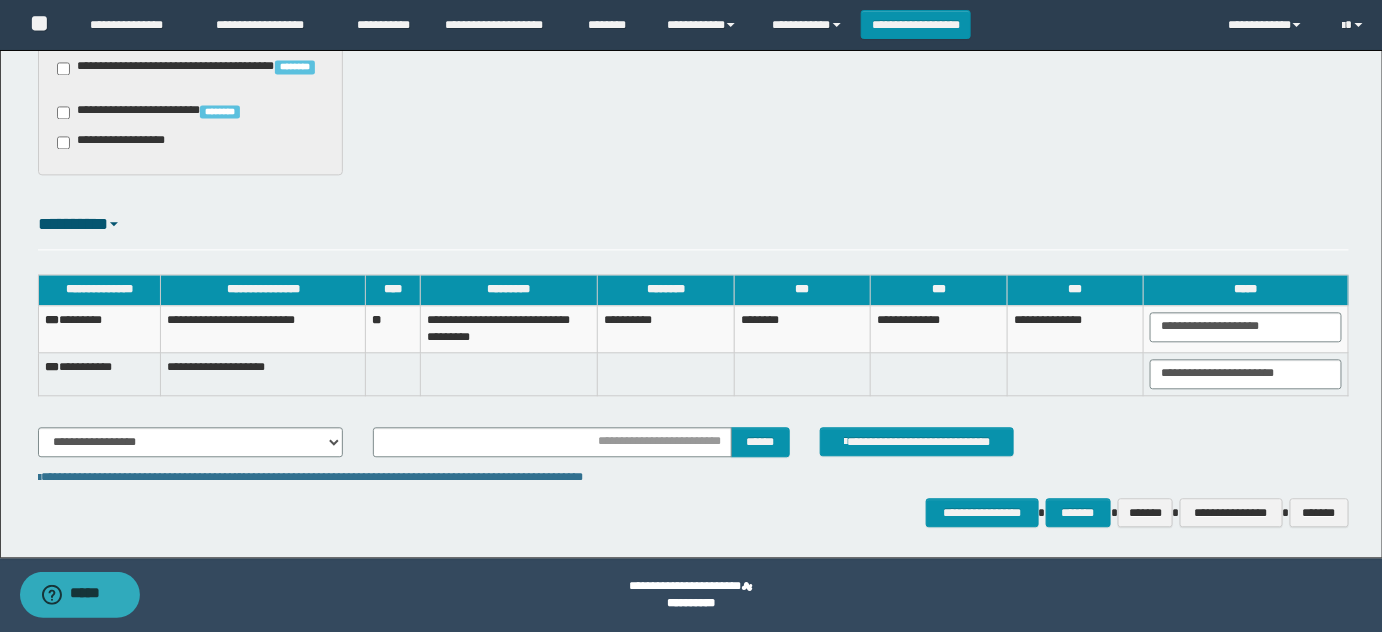 click on "**********" at bounding box center [691, -397] 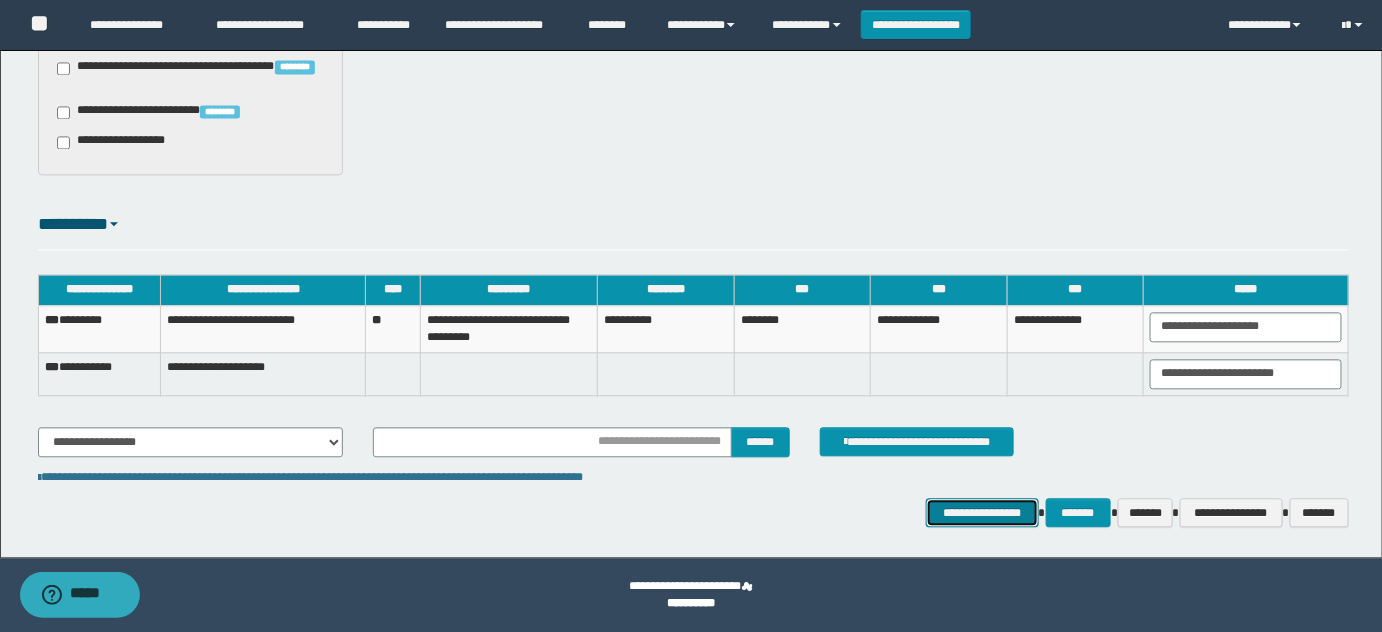 click on "**********" at bounding box center (982, 512) 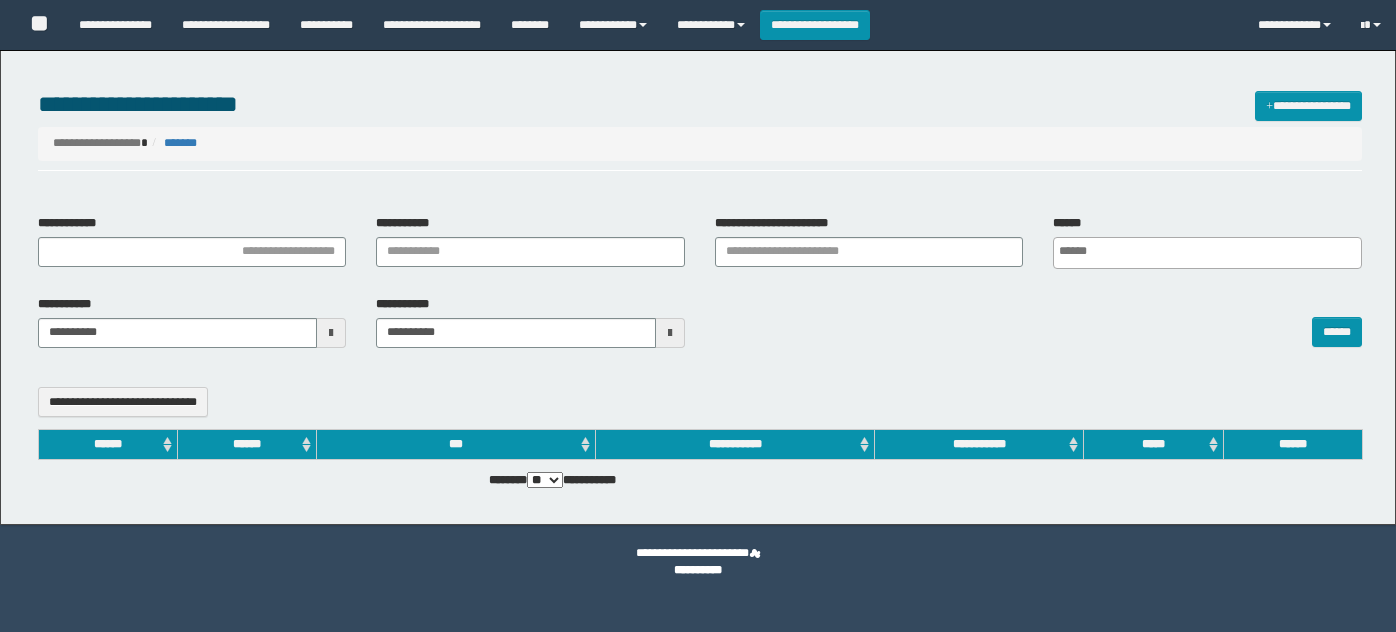 select 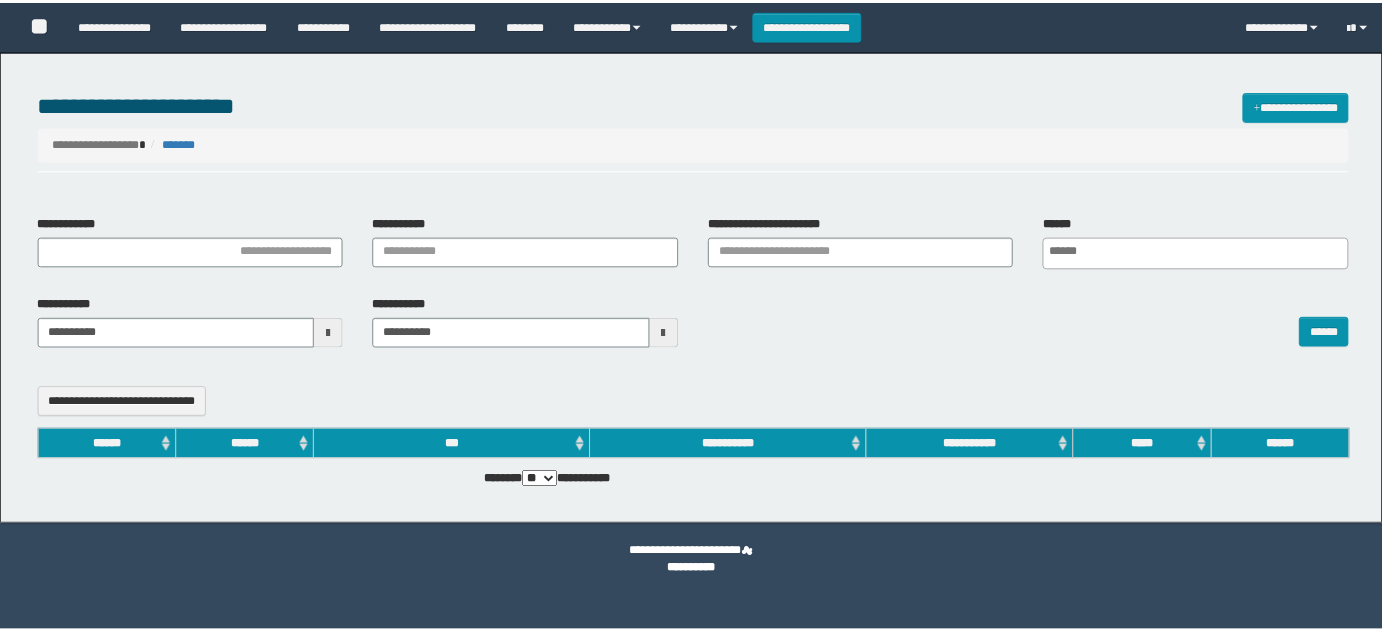scroll, scrollTop: 0, scrollLeft: 0, axis: both 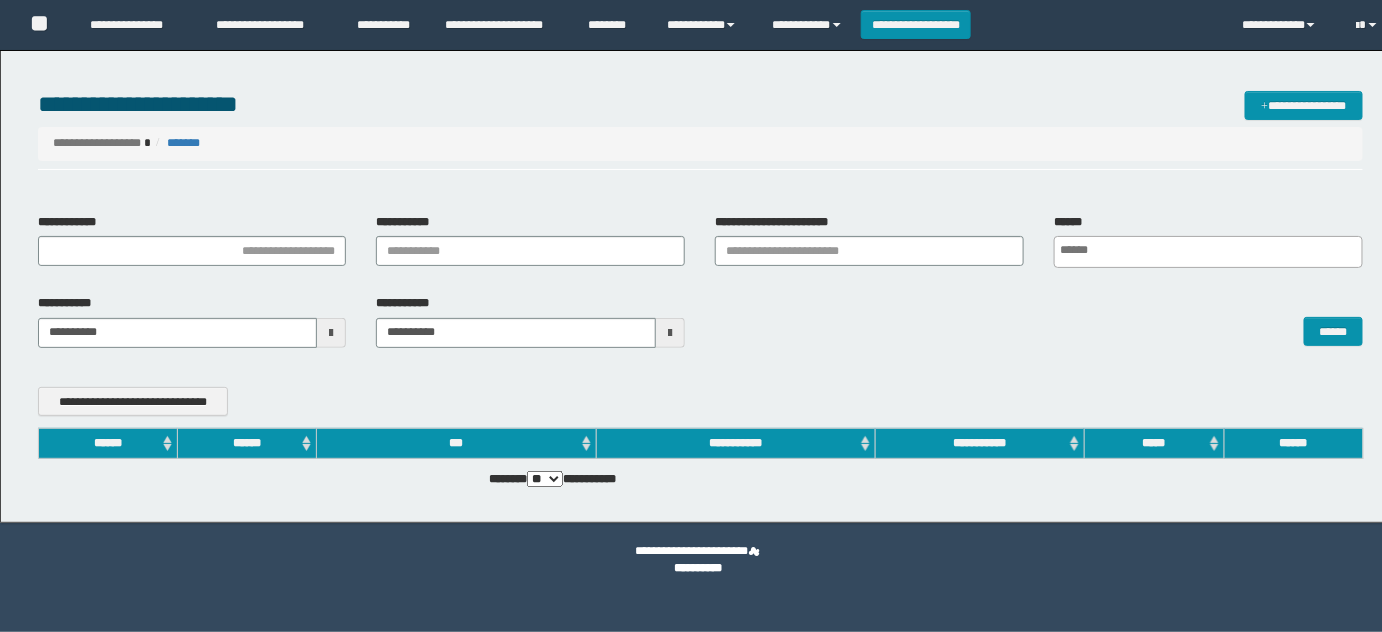 click on "**********" at bounding box center (700, 248) 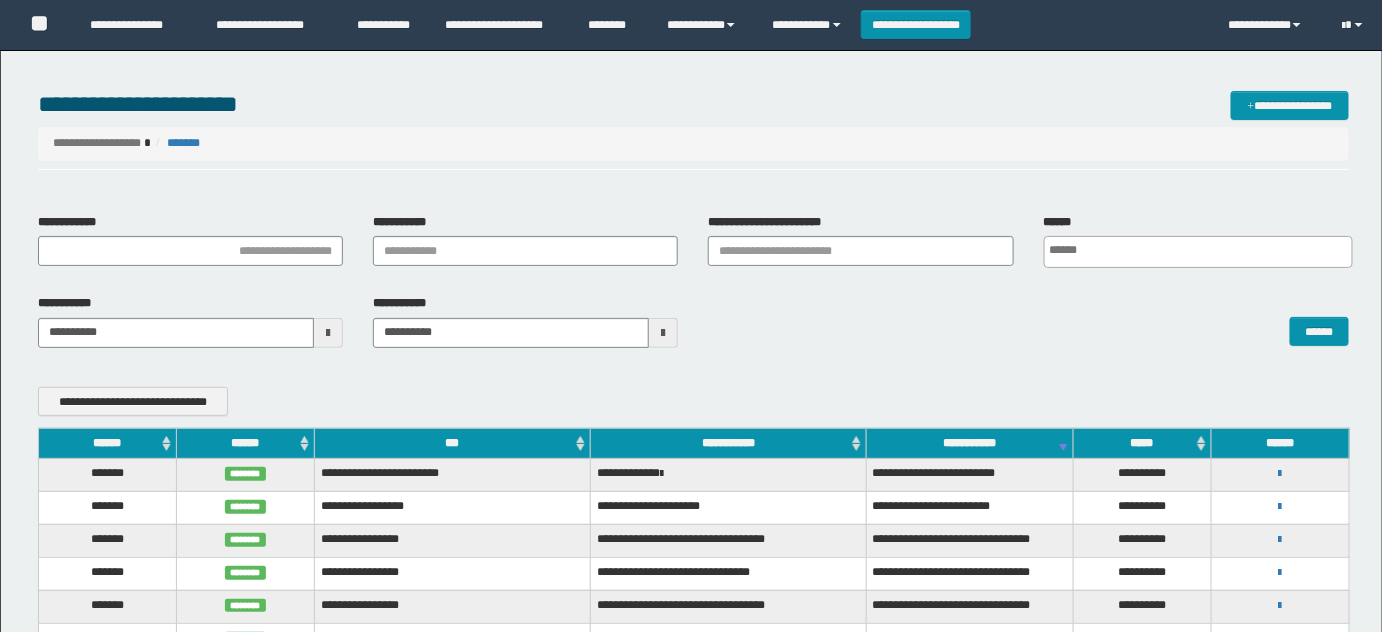 scroll, scrollTop: 0, scrollLeft: 0, axis: both 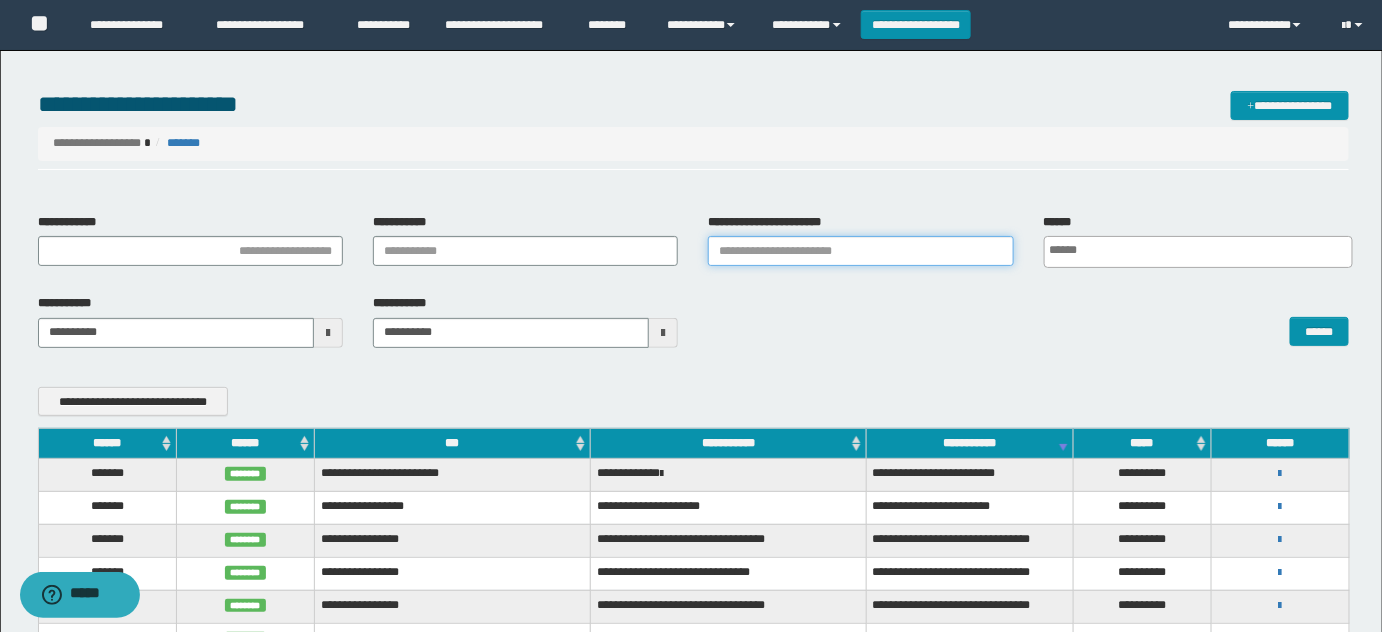 drag, startPoint x: 920, startPoint y: 265, endPoint x: 1341, endPoint y: 367, distance: 433.1801 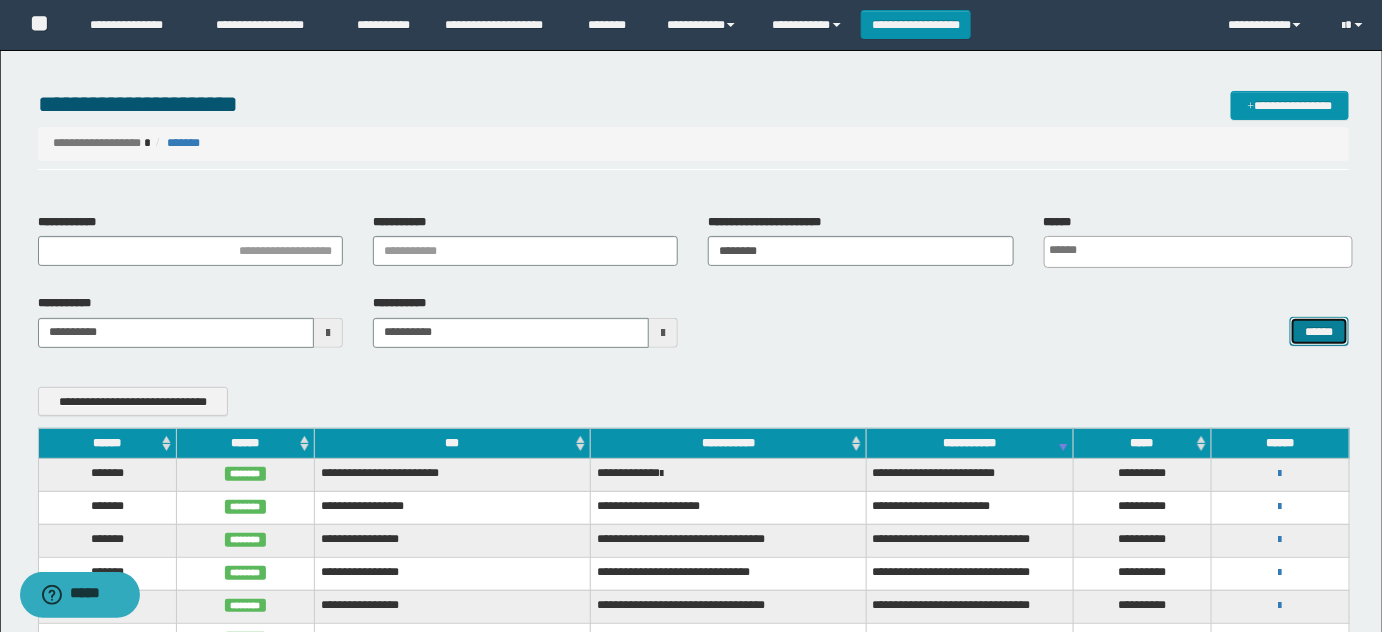 click on "******" at bounding box center [1319, 331] 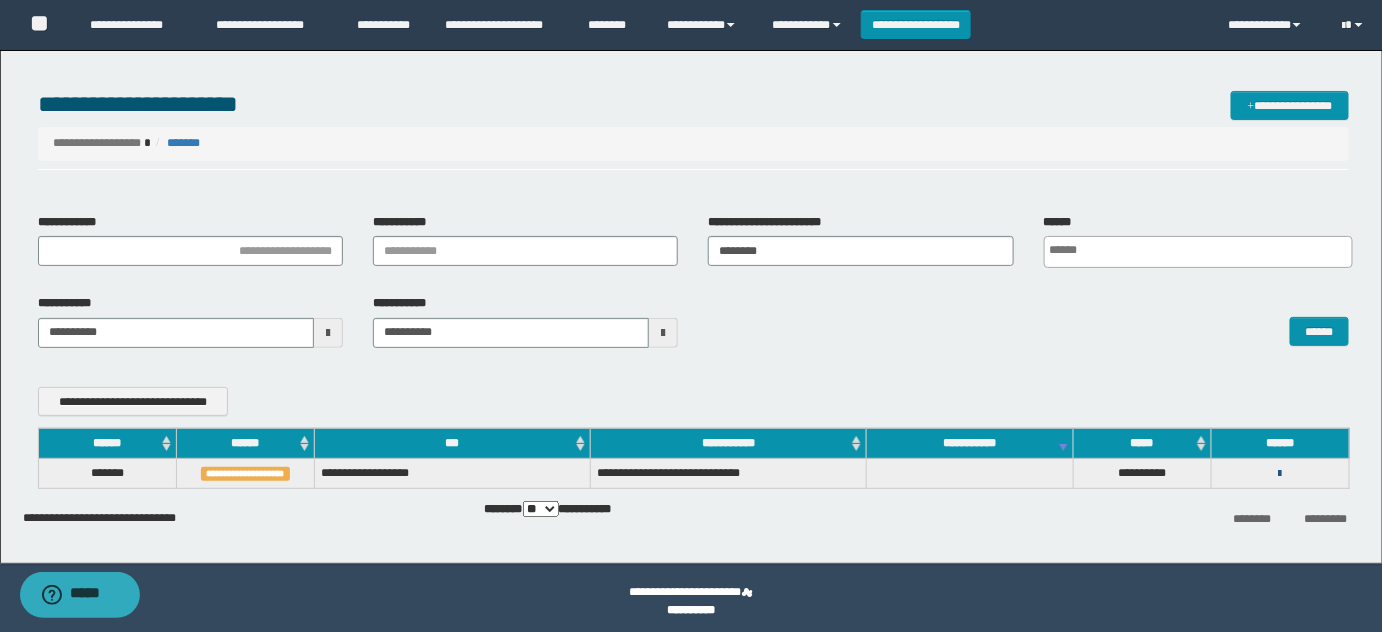 click at bounding box center [1280, 474] 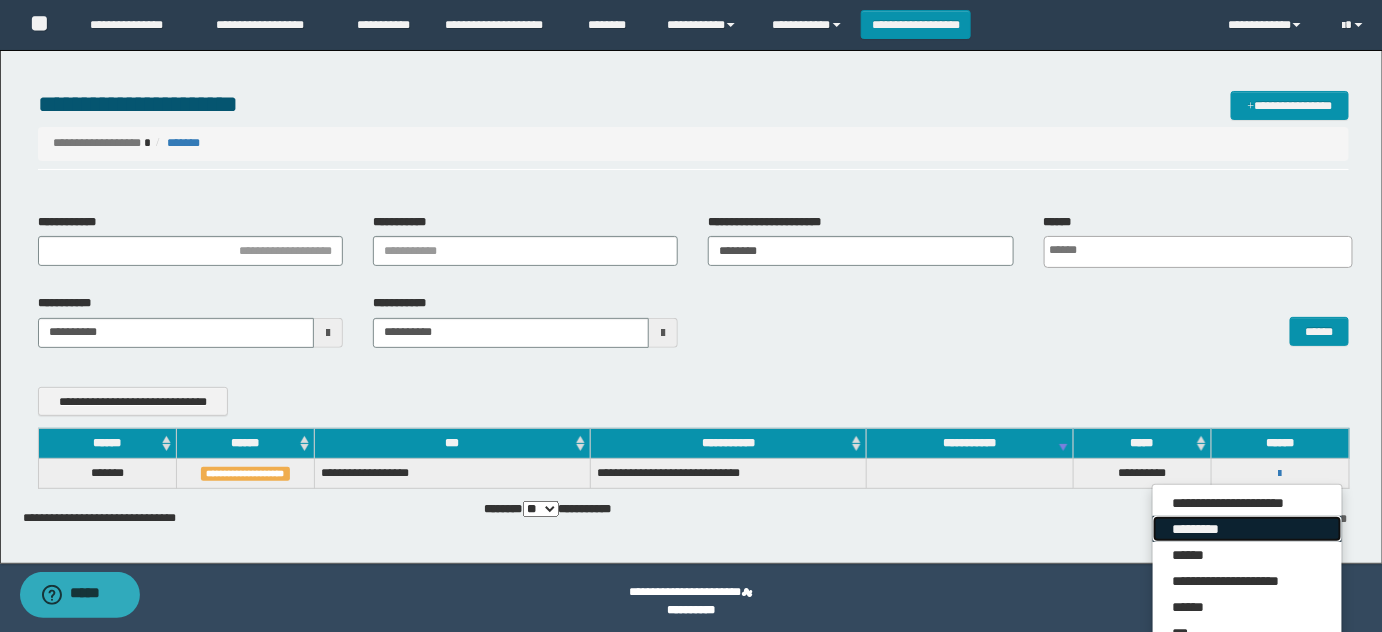 click on "*********" at bounding box center [1247, 529] 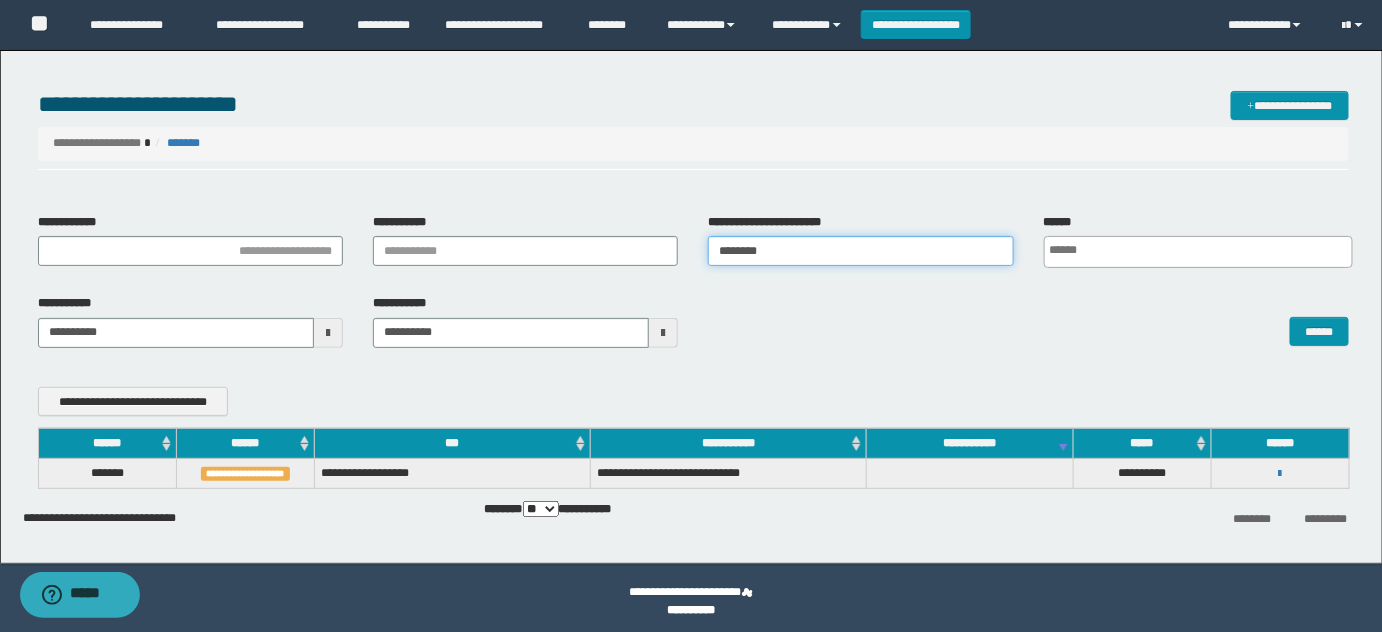 drag, startPoint x: 873, startPoint y: 251, endPoint x: 402, endPoint y: 256, distance: 471.02655 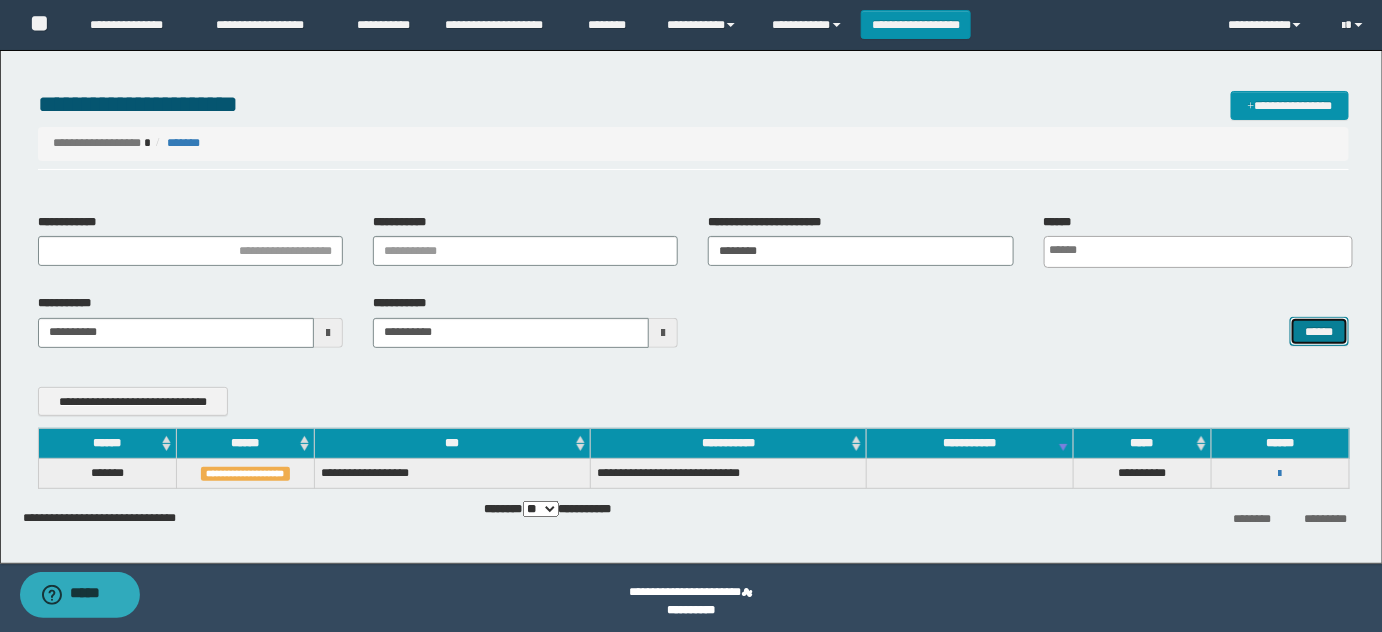 click on "******" at bounding box center (1319, 331) 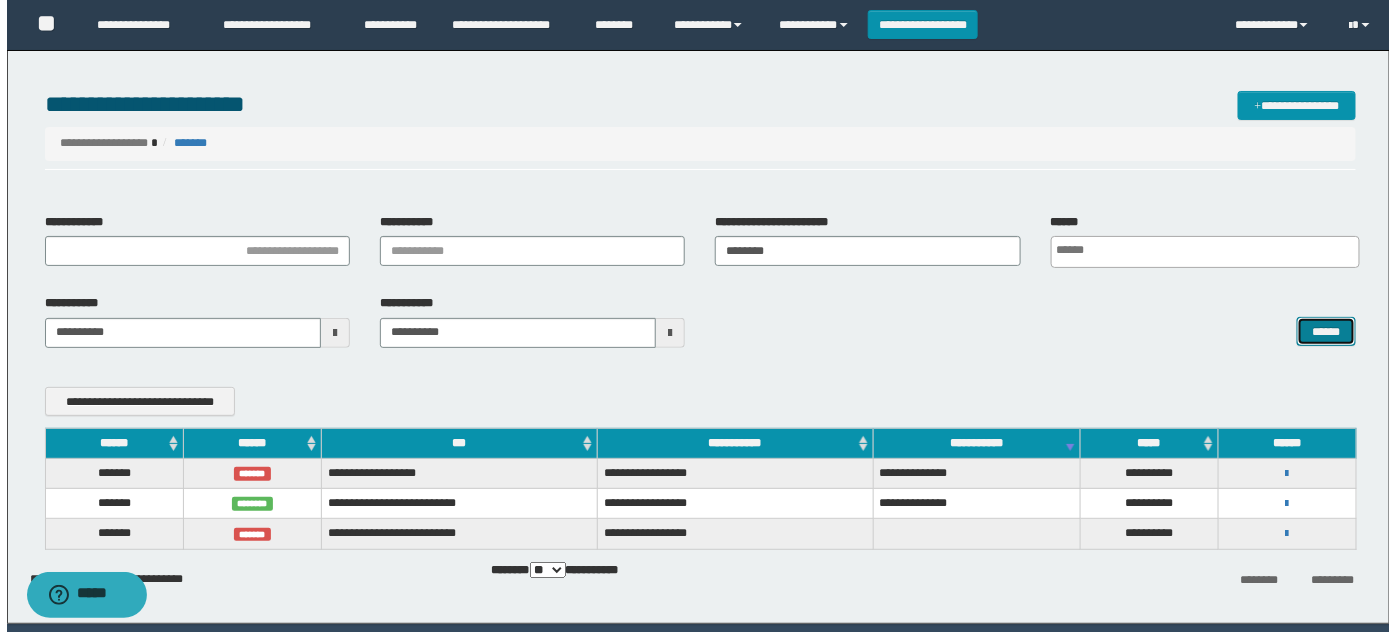 scroll, scrollTop: 66, scrollLeft: 0, axis: vertical 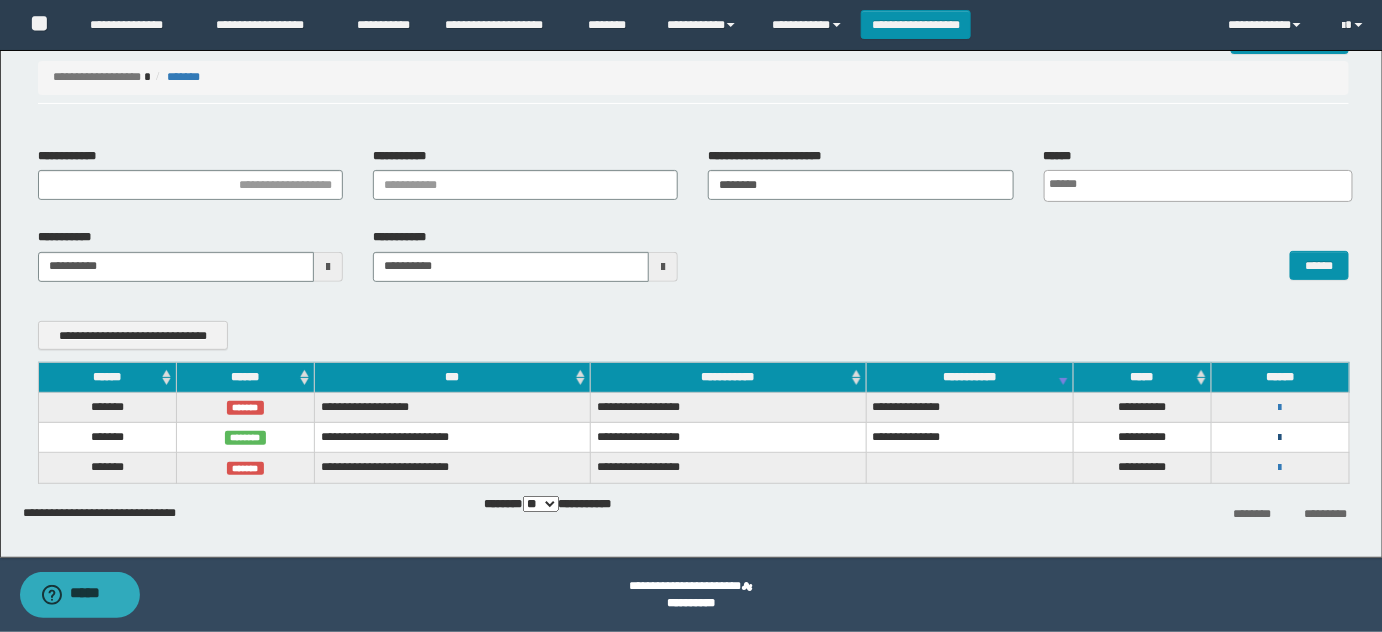 click at bounding box center (1280, 438) 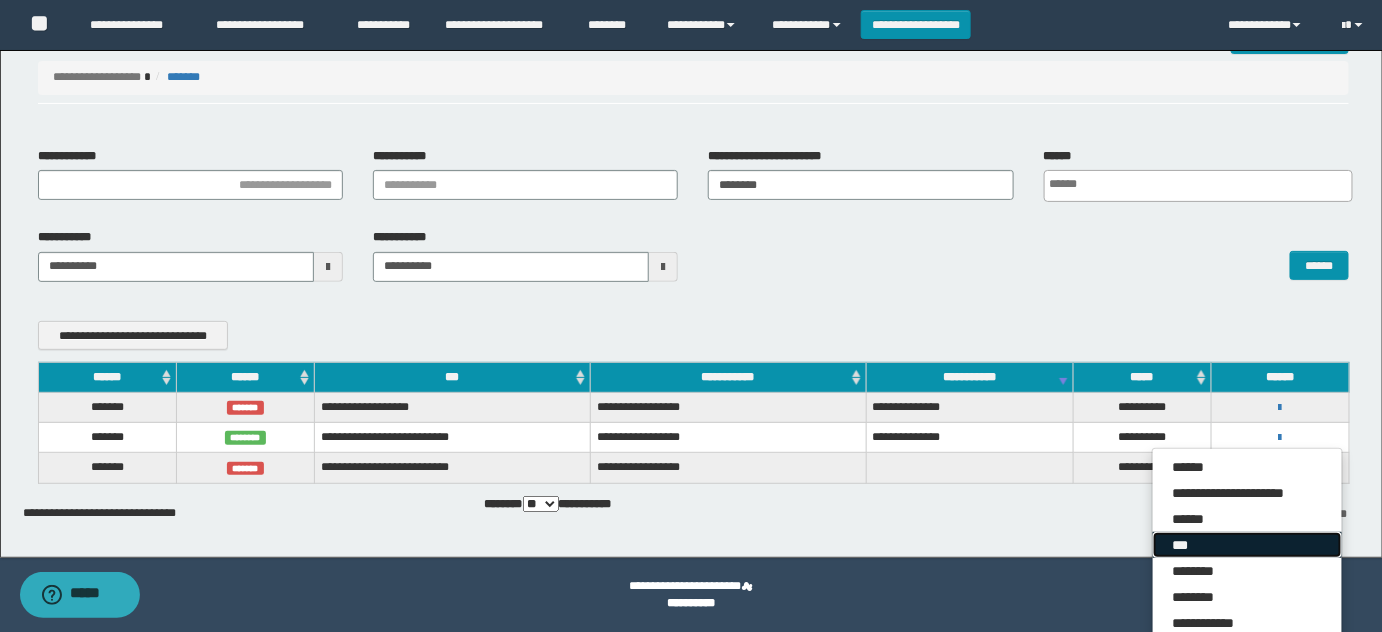 click on "***" at bounding box center (1247, 545) 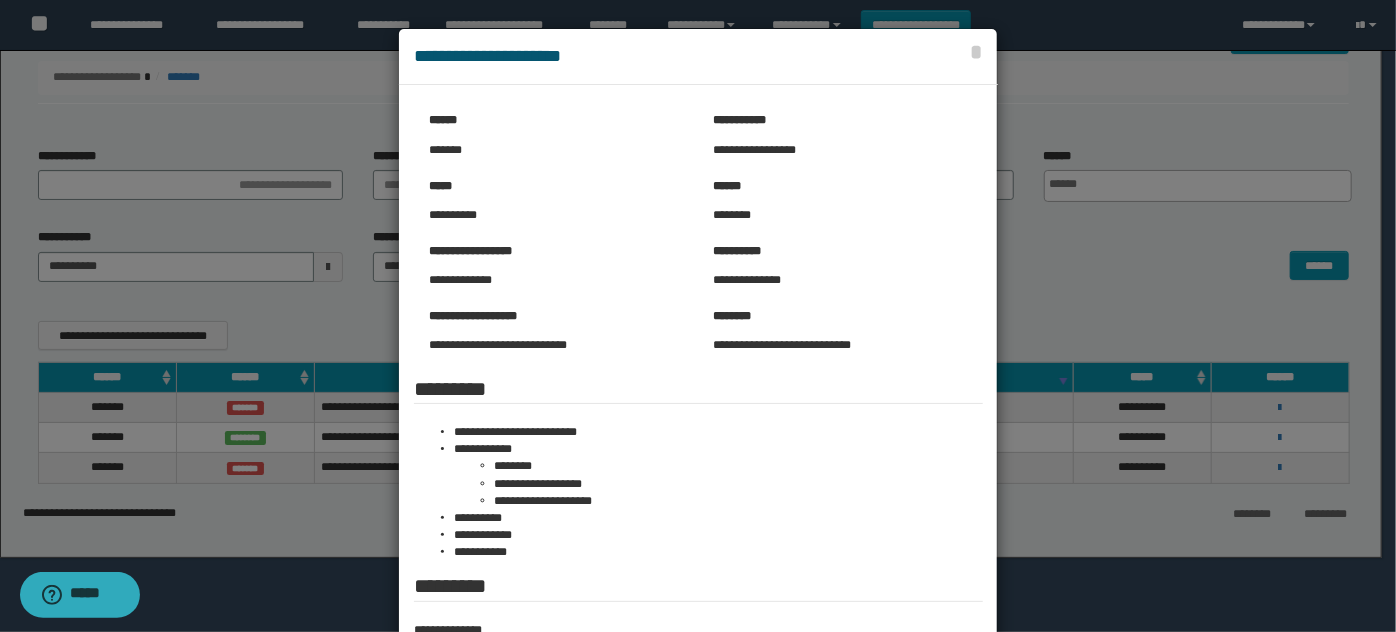 scroll, scrollTop: 0, scrollLeft: 0, axis: both 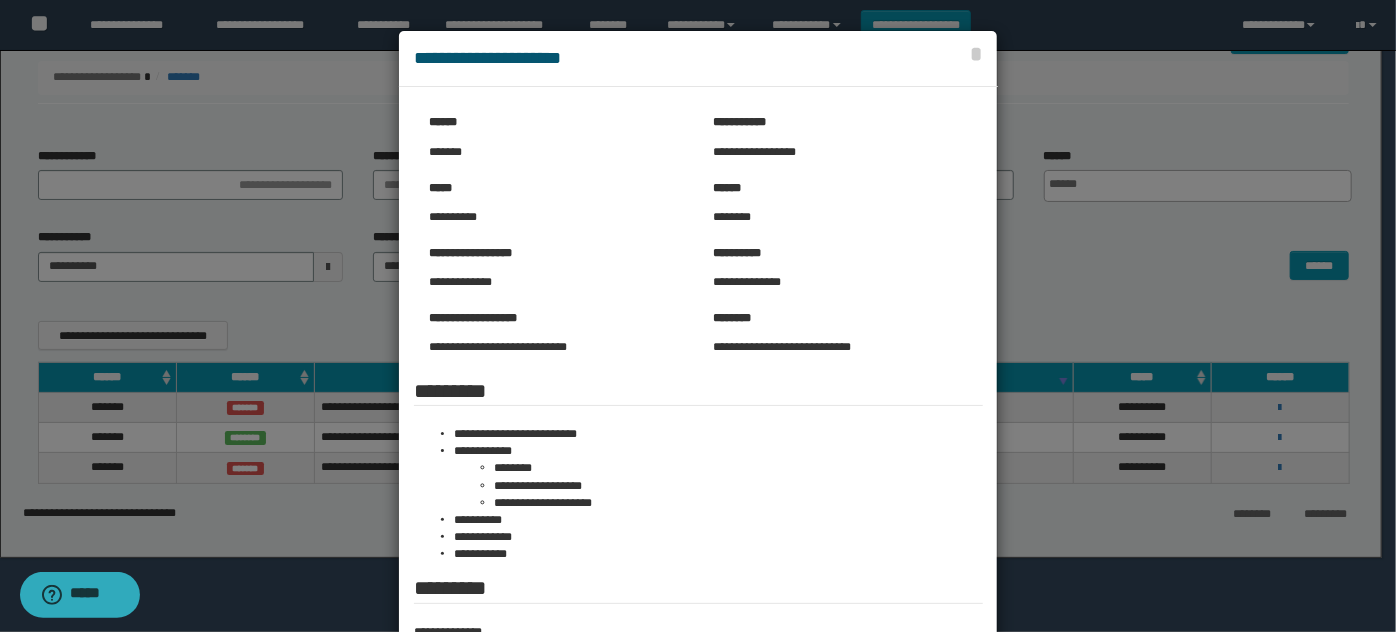 click at bounding box center [698, 447] 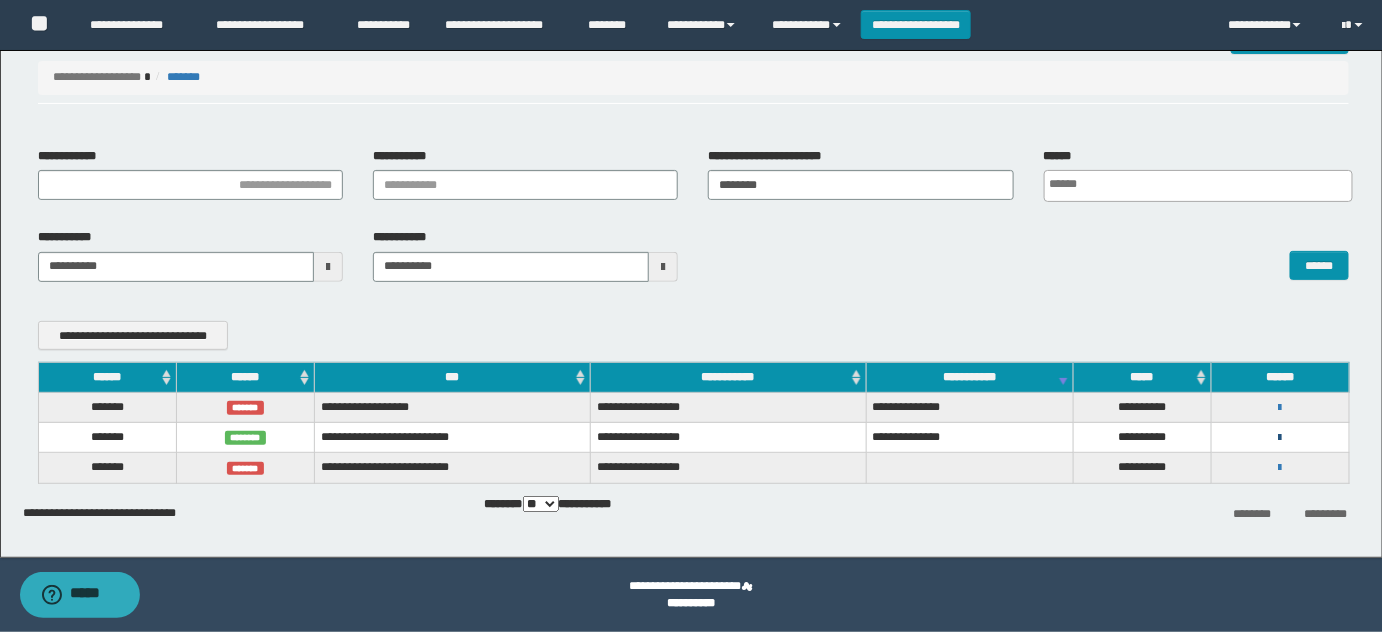 click at bounding box center [1280, 438] 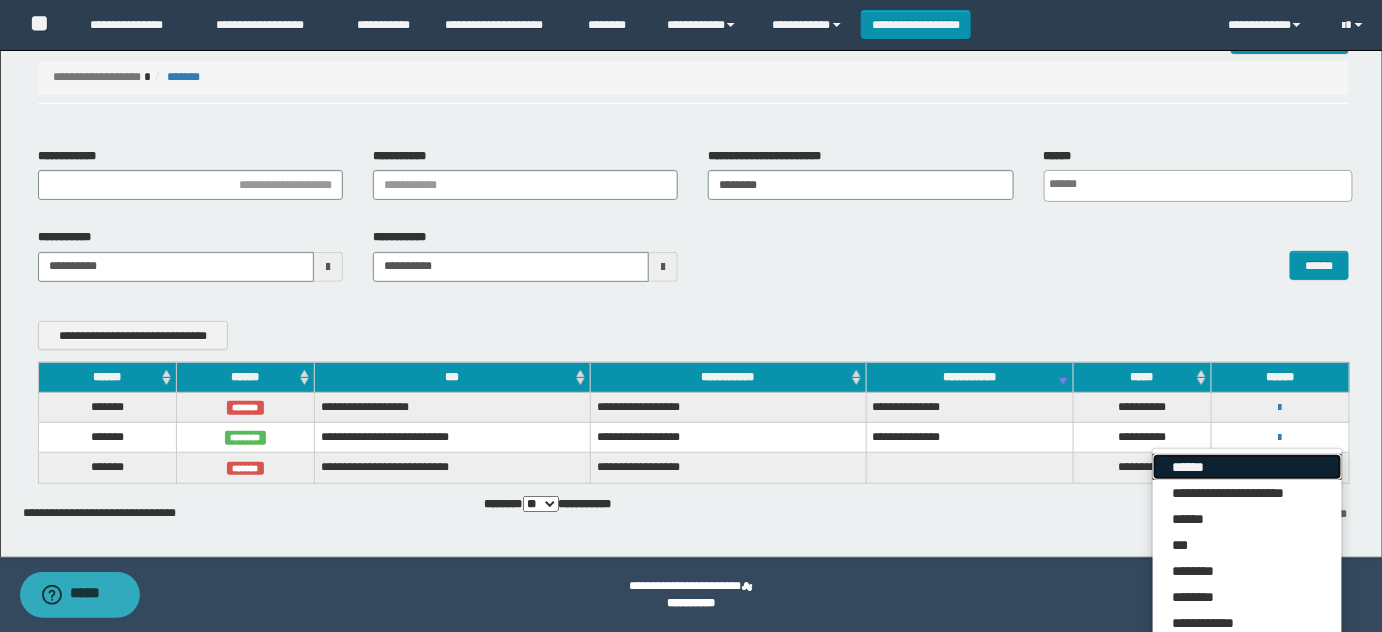 click on "******" at bounding box center [1247, 467] 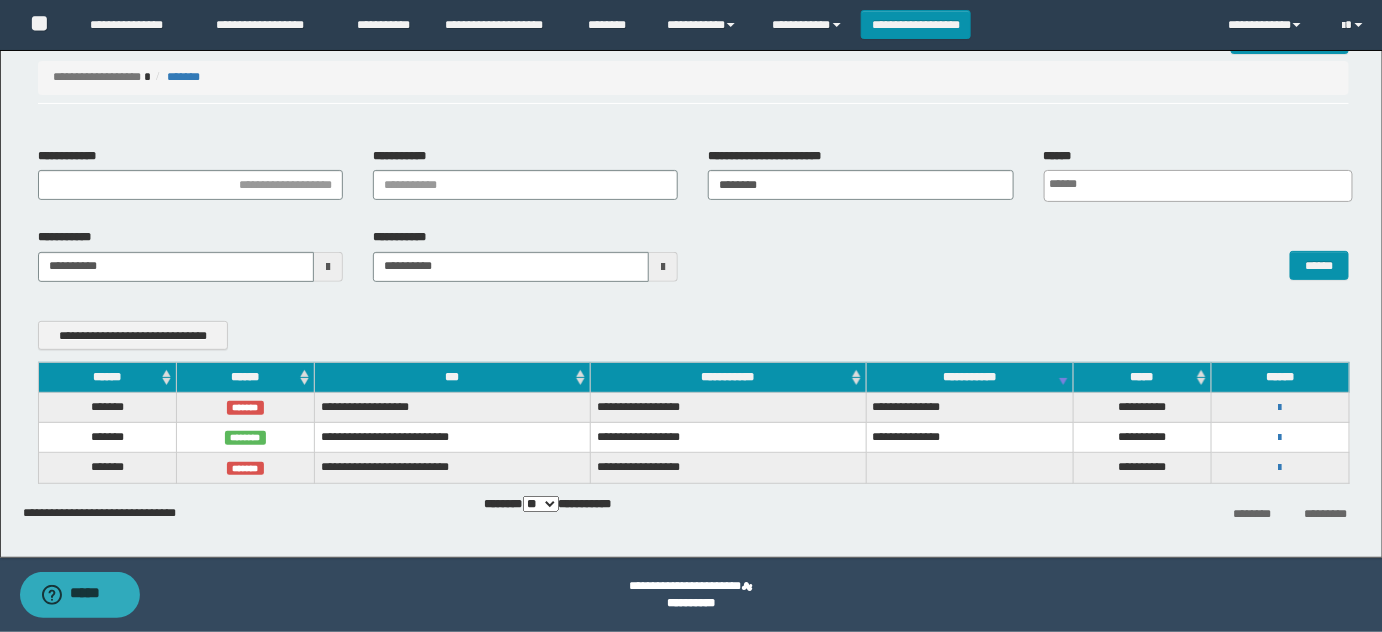 click on "**********" at bounding box center [1280, 467] 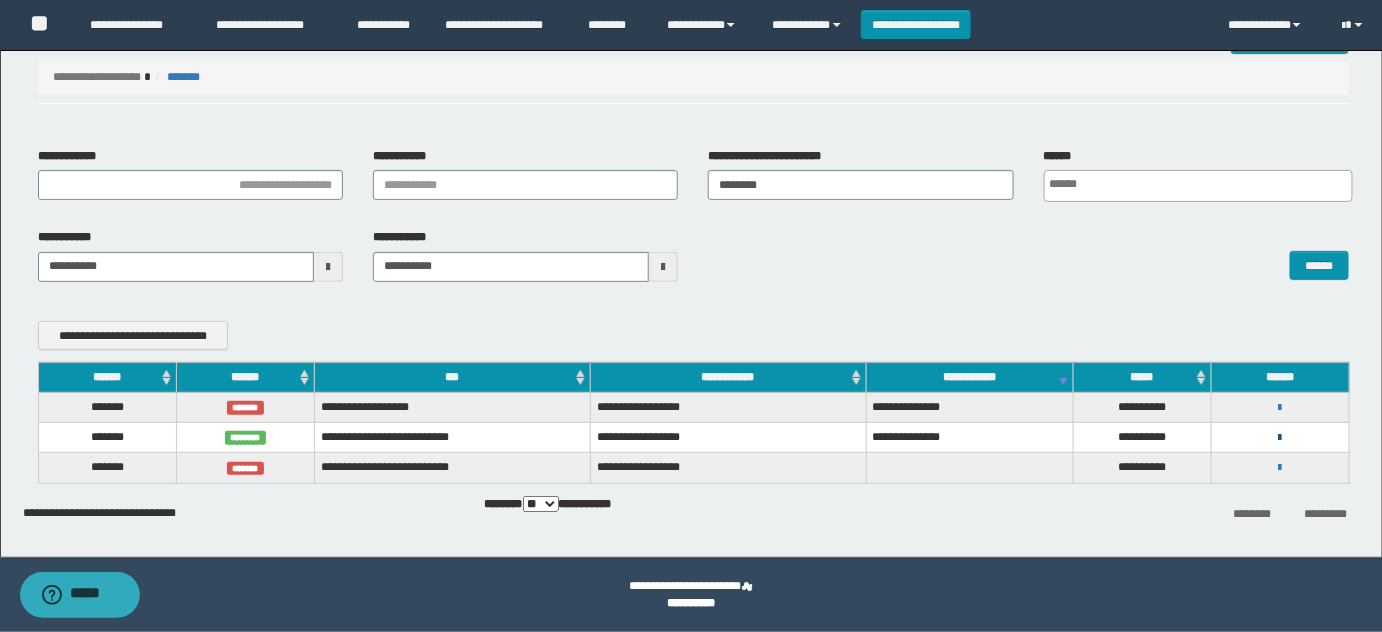 click at bounding box center [1280, 438] 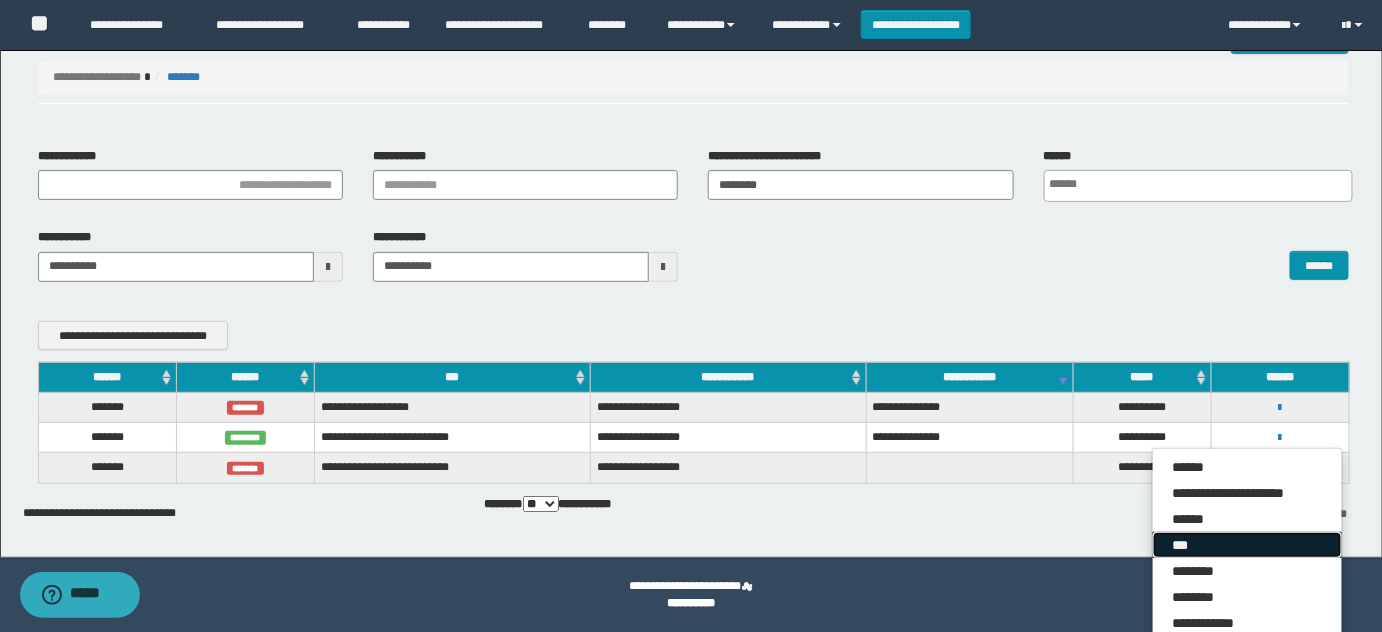 click on "***" at bounding box center (1247, 545) 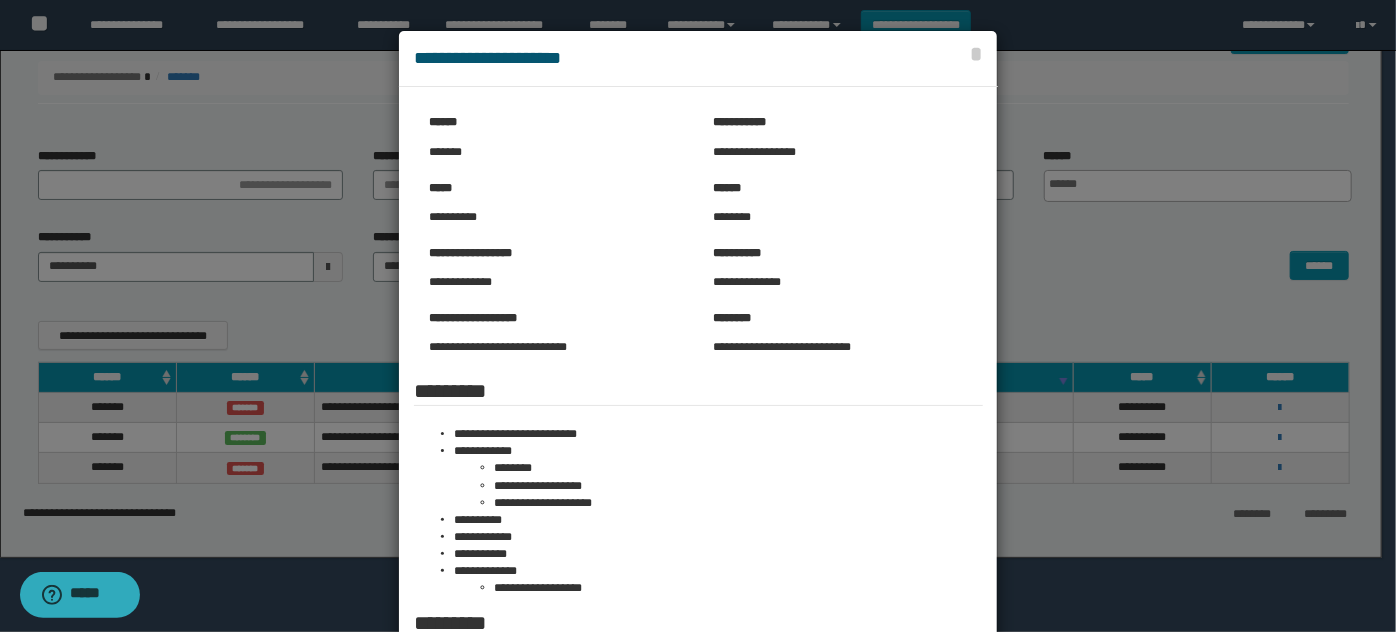 scroll, scrollTop: 90, scrollLeft: 0, axis: vertical 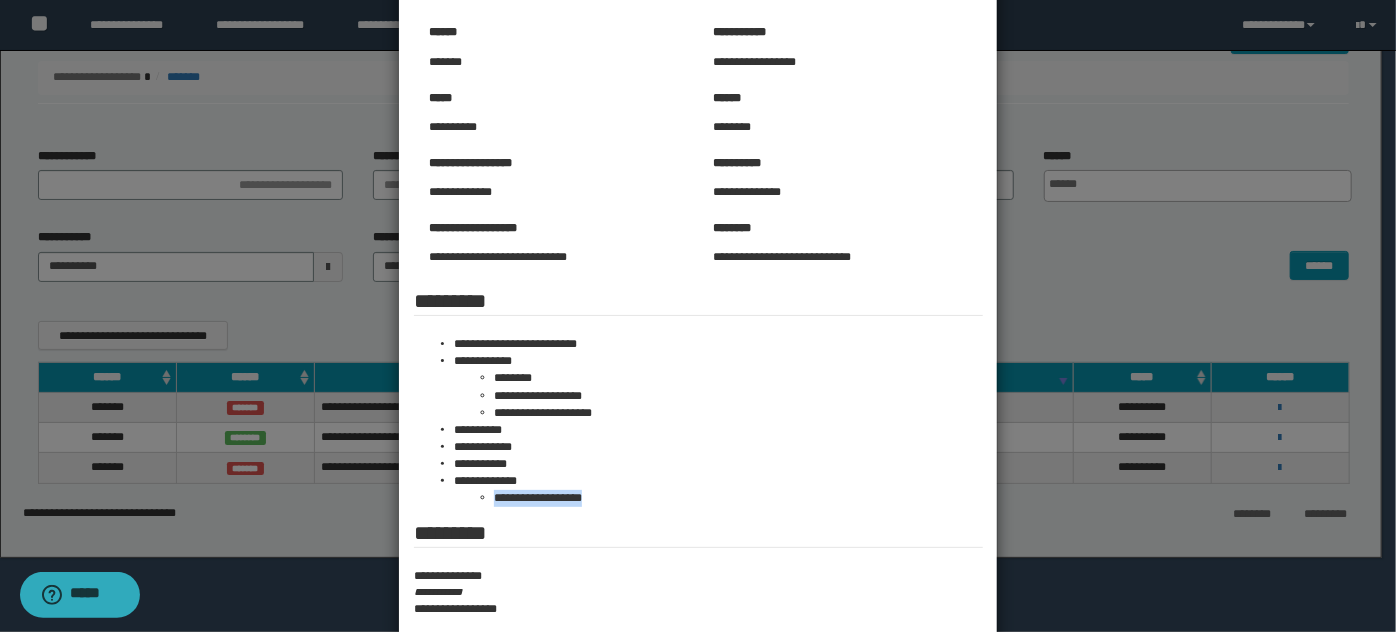 drag, startPoint x: 489, startPoint y: 503, endPoint x: 594, endPoint y: 498, distance: 105.11898 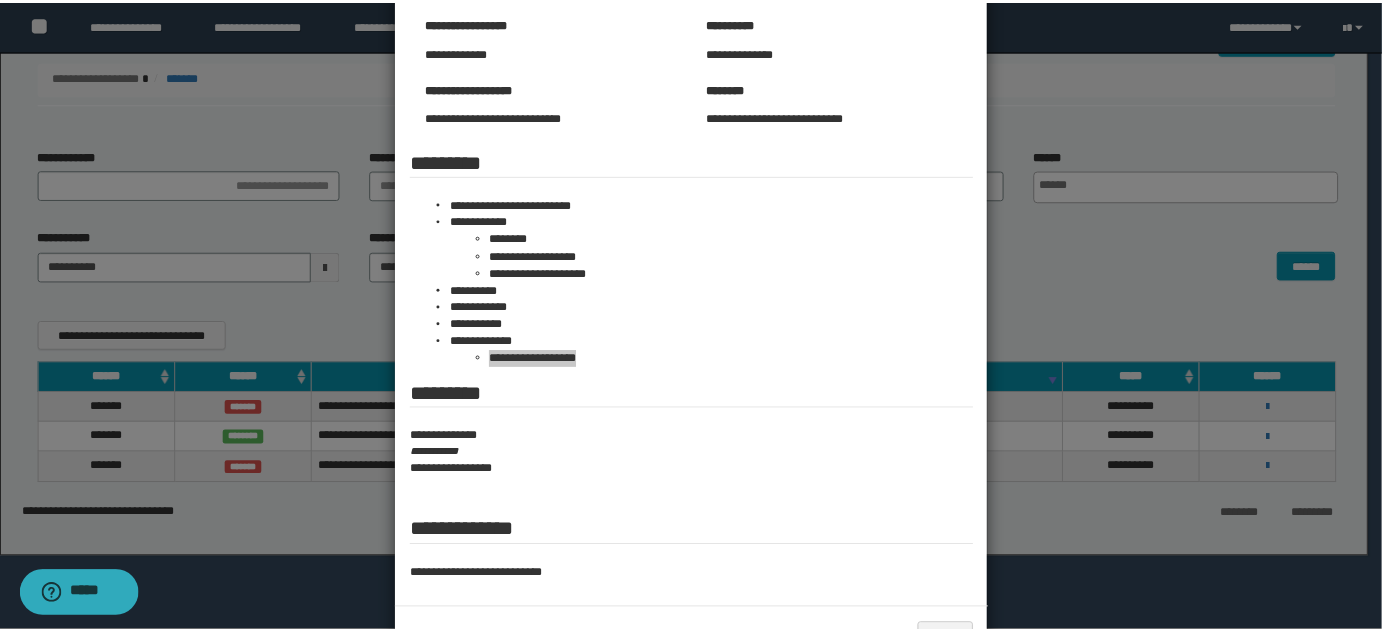 scroll, scrollTop: 205, scrollLeft: 0, axis: vertical 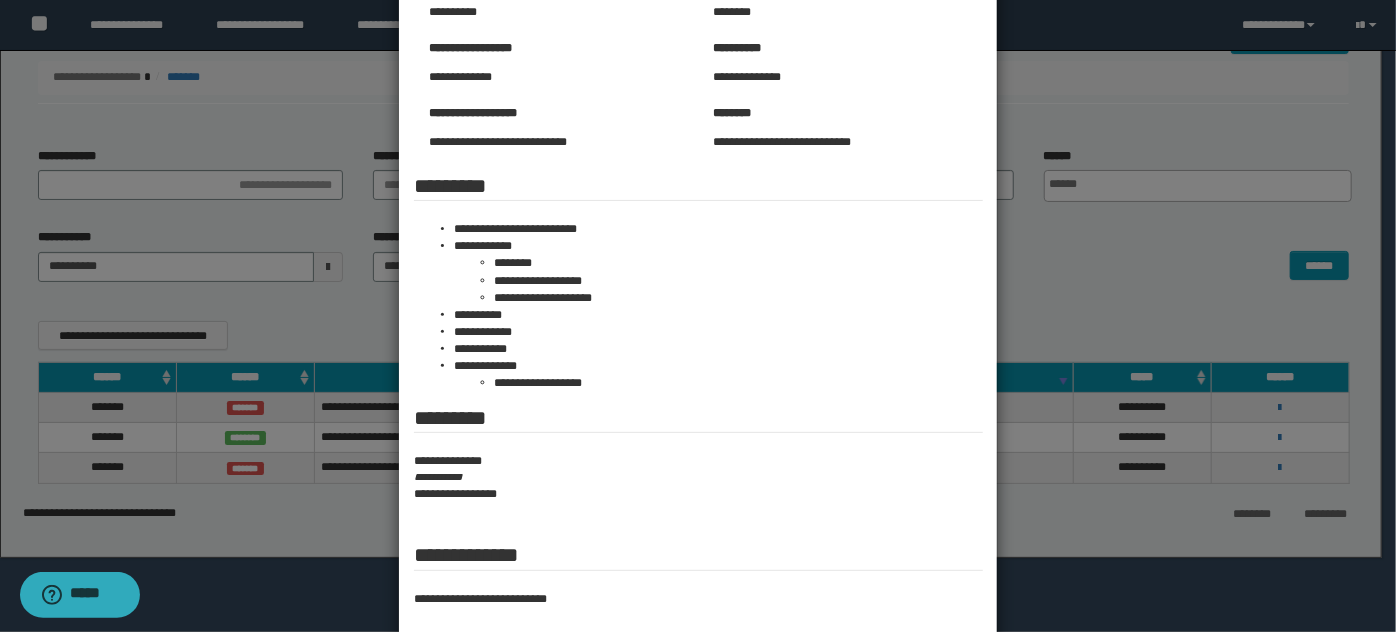 click at bounding box center (698, 259) 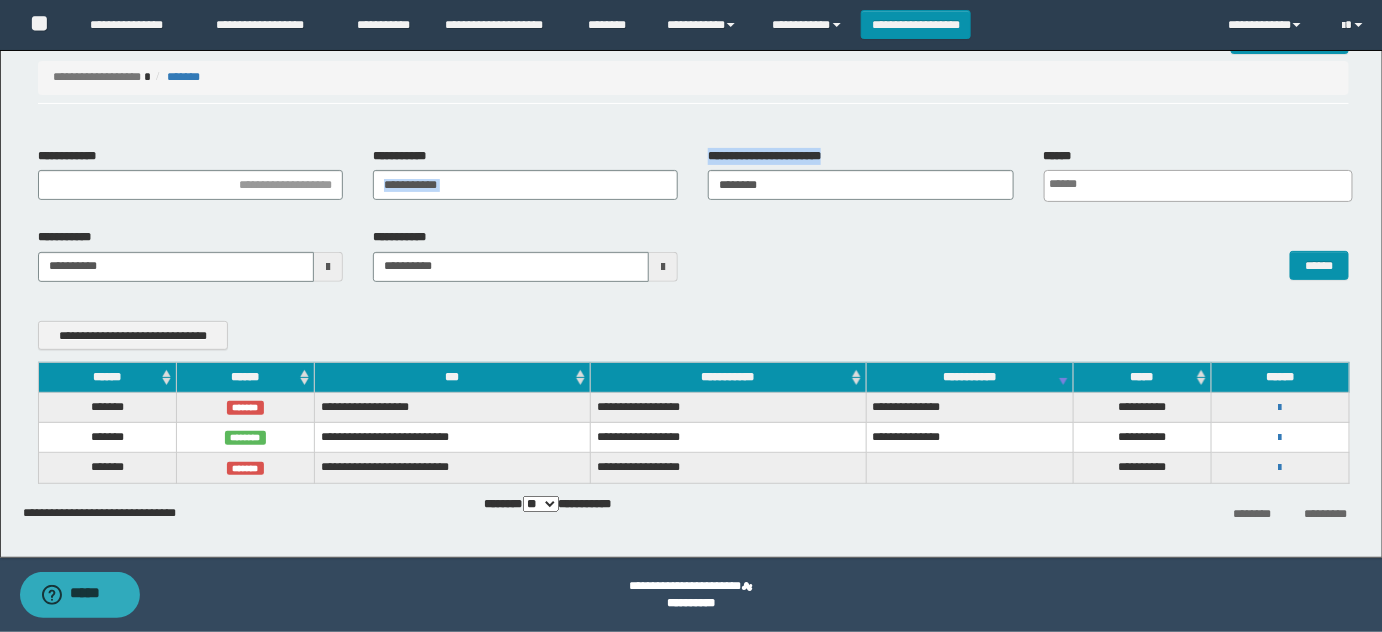 drag, startPoint x: 722, startPoint y: 211, endPoint x: 577, endPoint y: 211, distance: 145 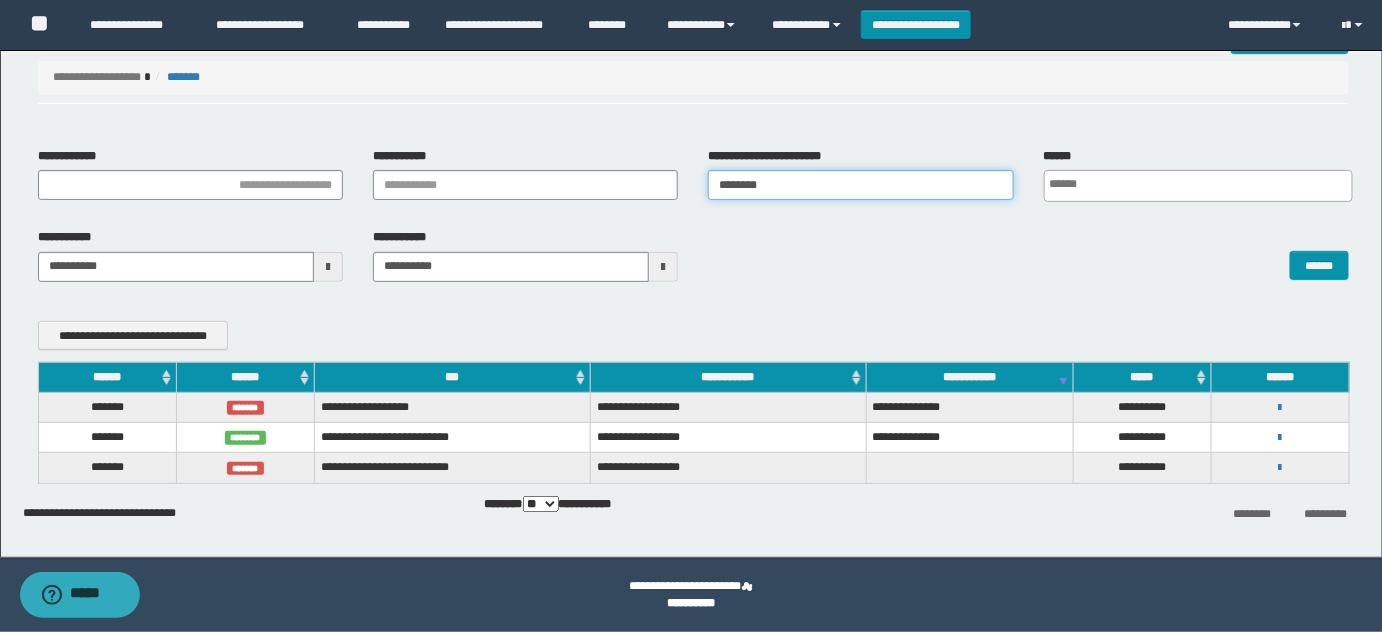 drag, startPoint x: 814, startPoint y: 193, endPoint x: 604, endPoint y: 204, distance: 210.2879 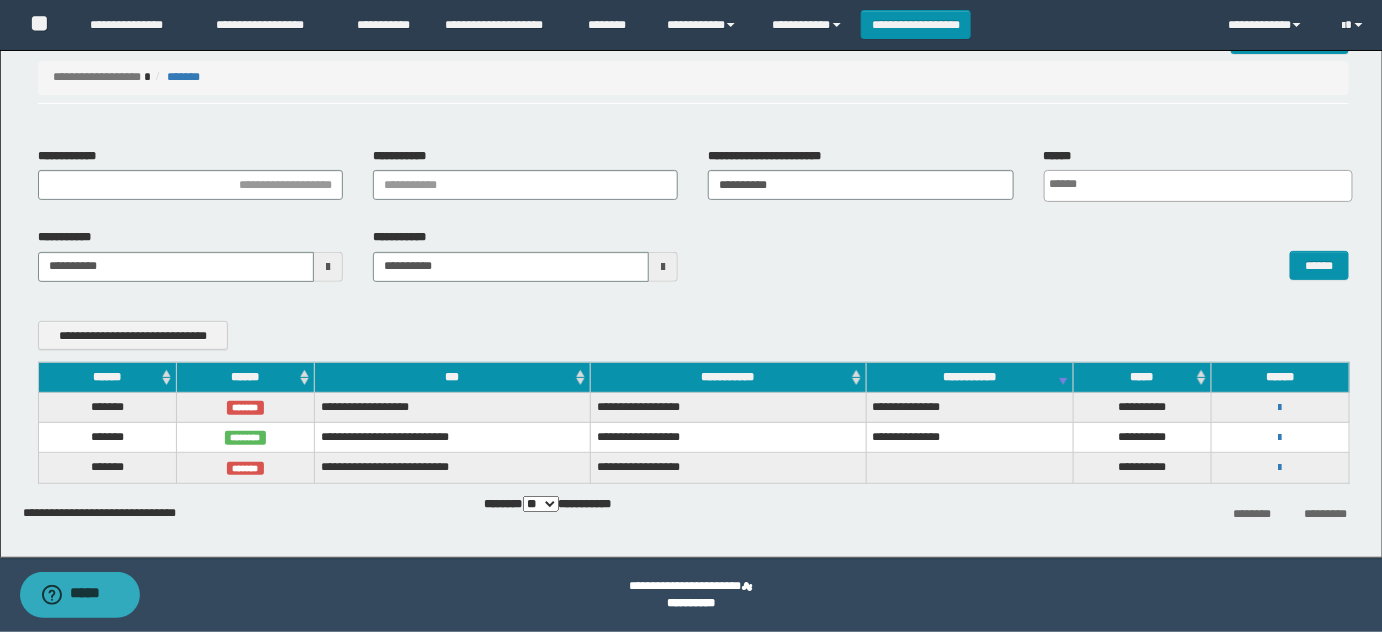 click on "******" at bounding box center [1028, 254] 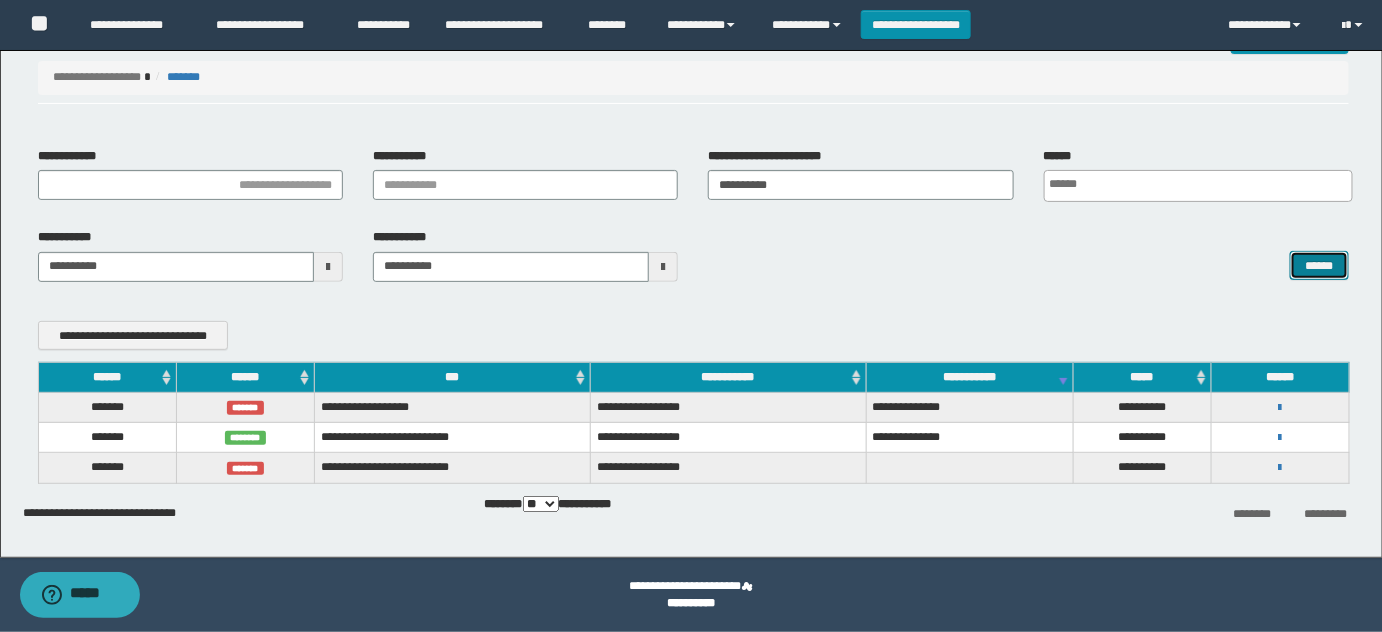 click on "******" at bounding box center [1319, 265] 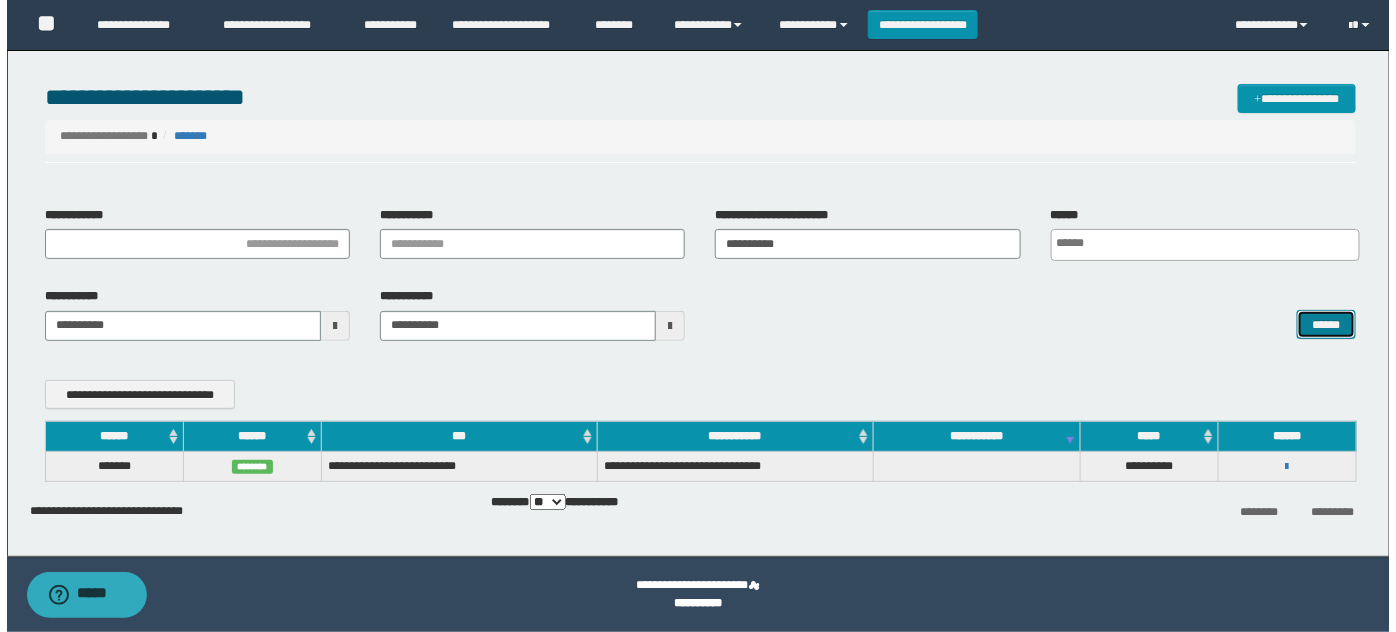 scroll, scrollTop: 6, scrollLeft: 0, axis: vertical 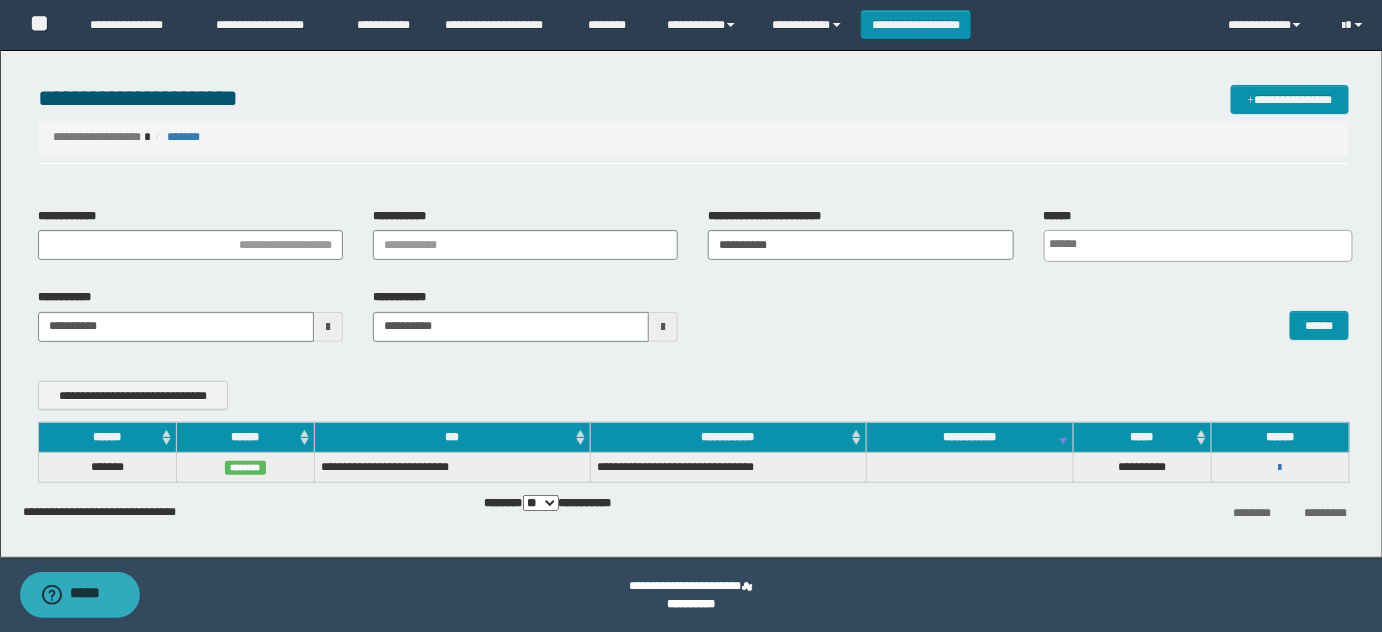 click on "**********" at bounding box center [1280, 467] 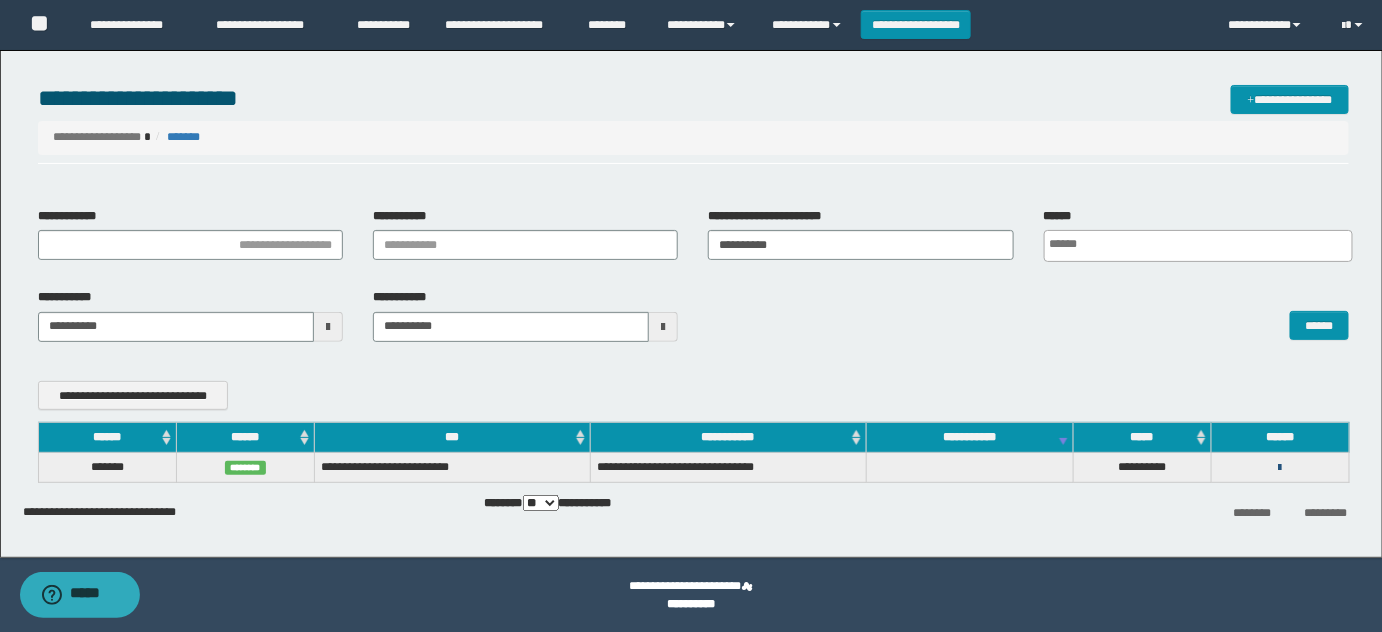 click at bounding box center (1280, 468) 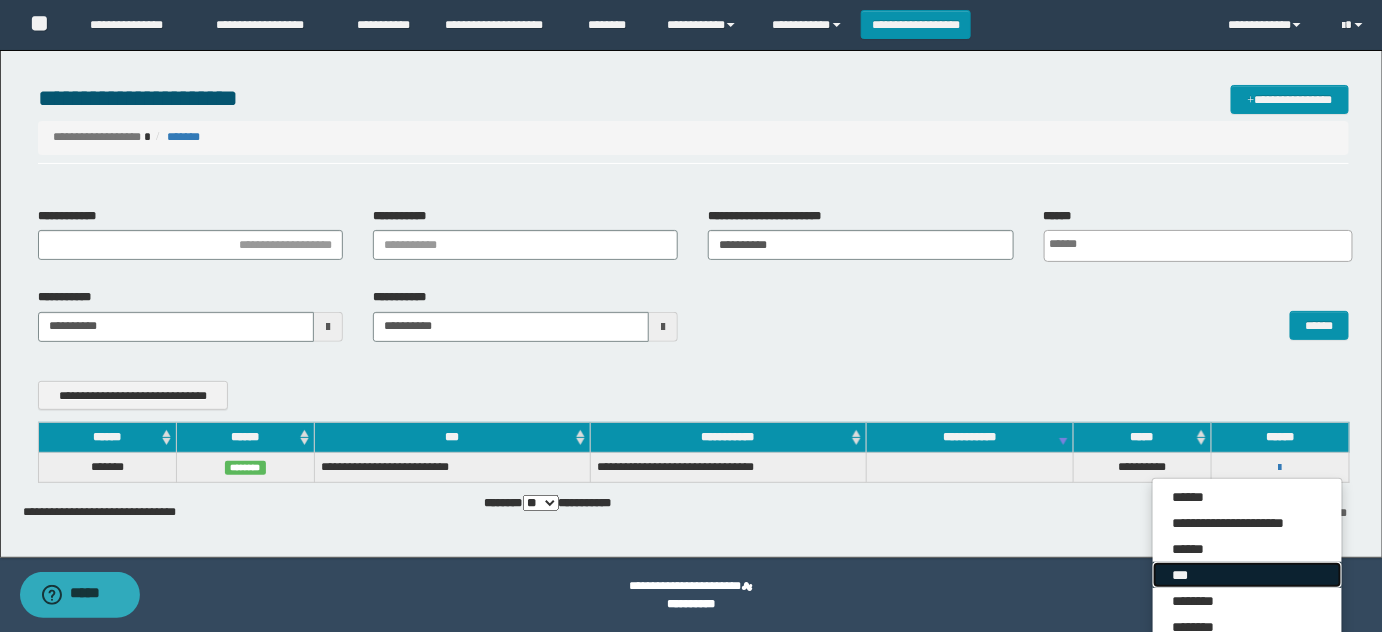 click on "***" at bounding box center (1247, 575) 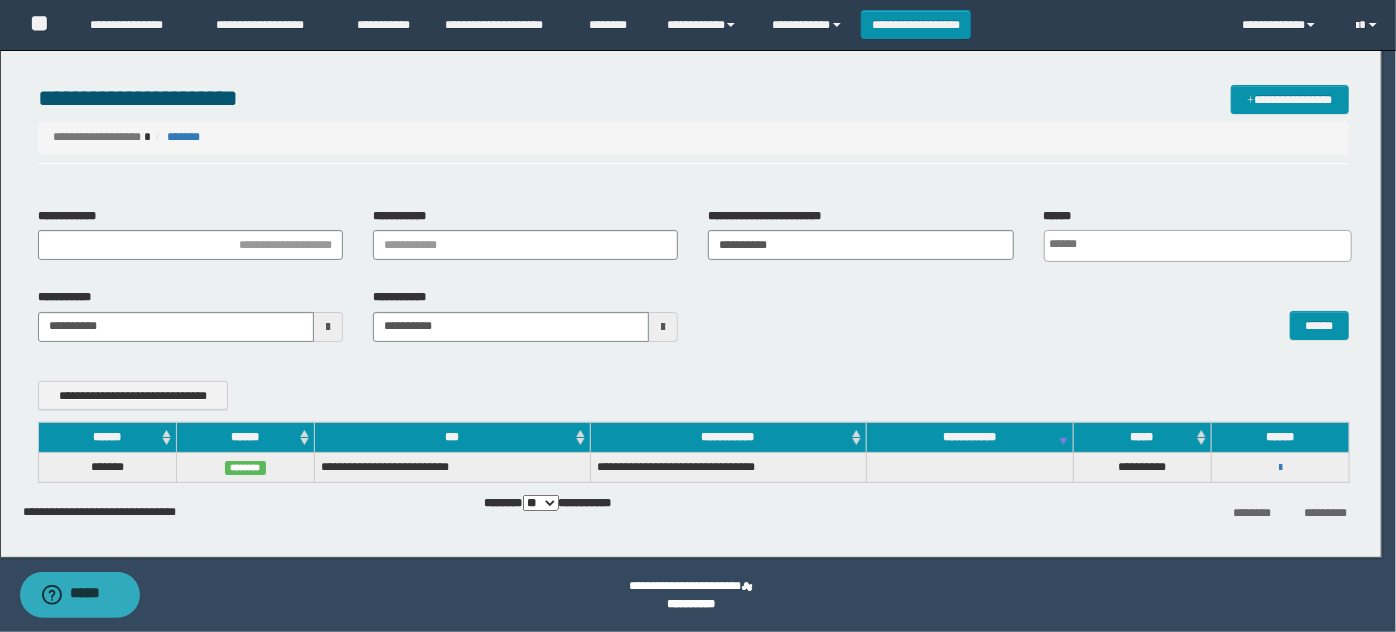 scroll, scrollTop: 0, scrollLeft: 0, axis: both 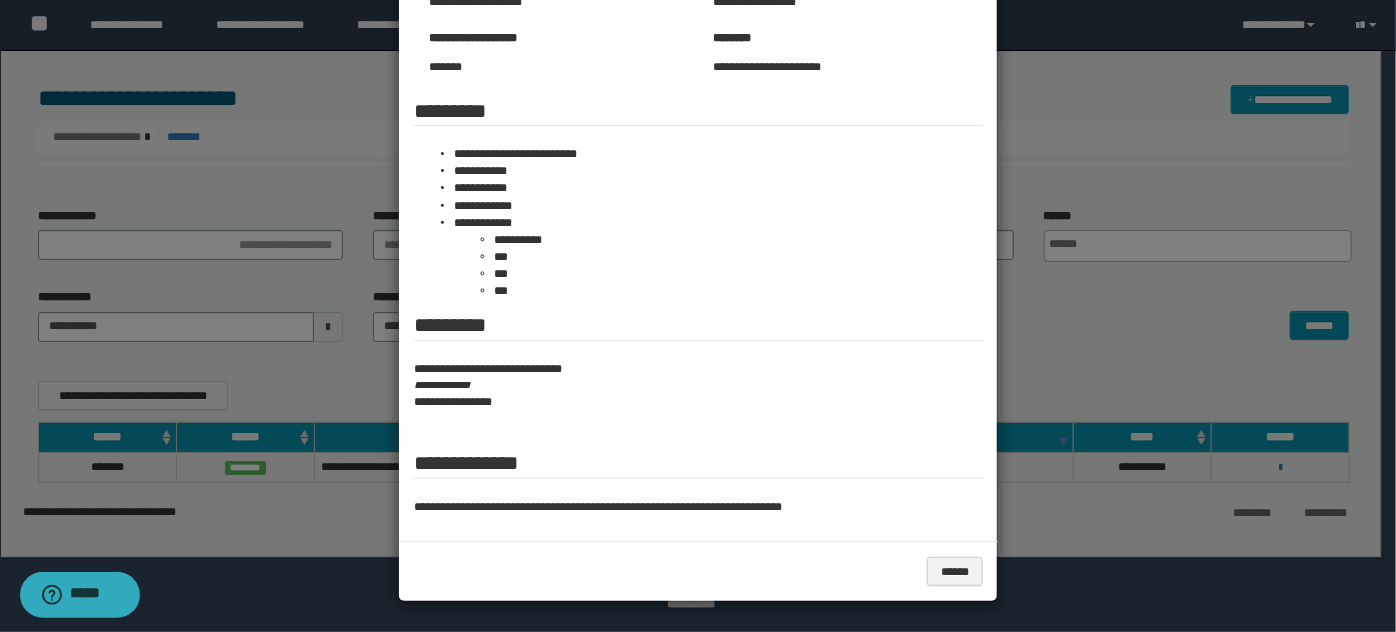 click at bounding box center [698, 176] 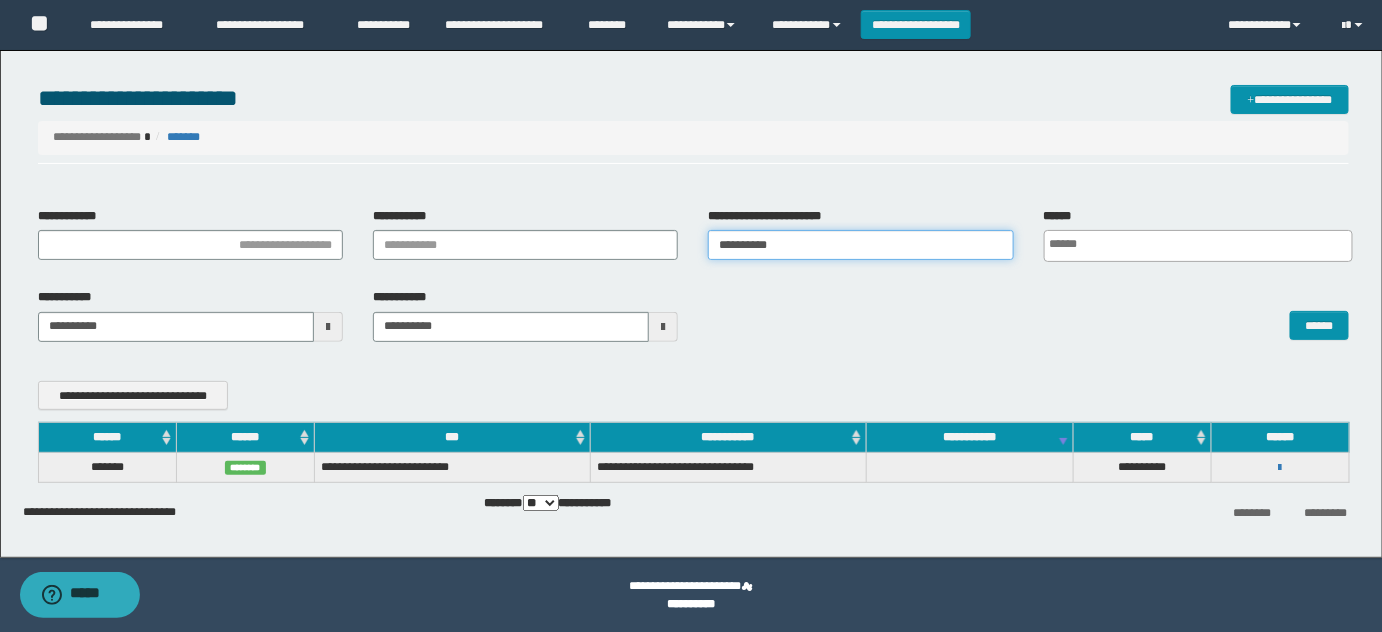drag, startPoint x: 771, startPoint y: 244, endPoint x: 510, endPoint y: 251, distance: 261.09384 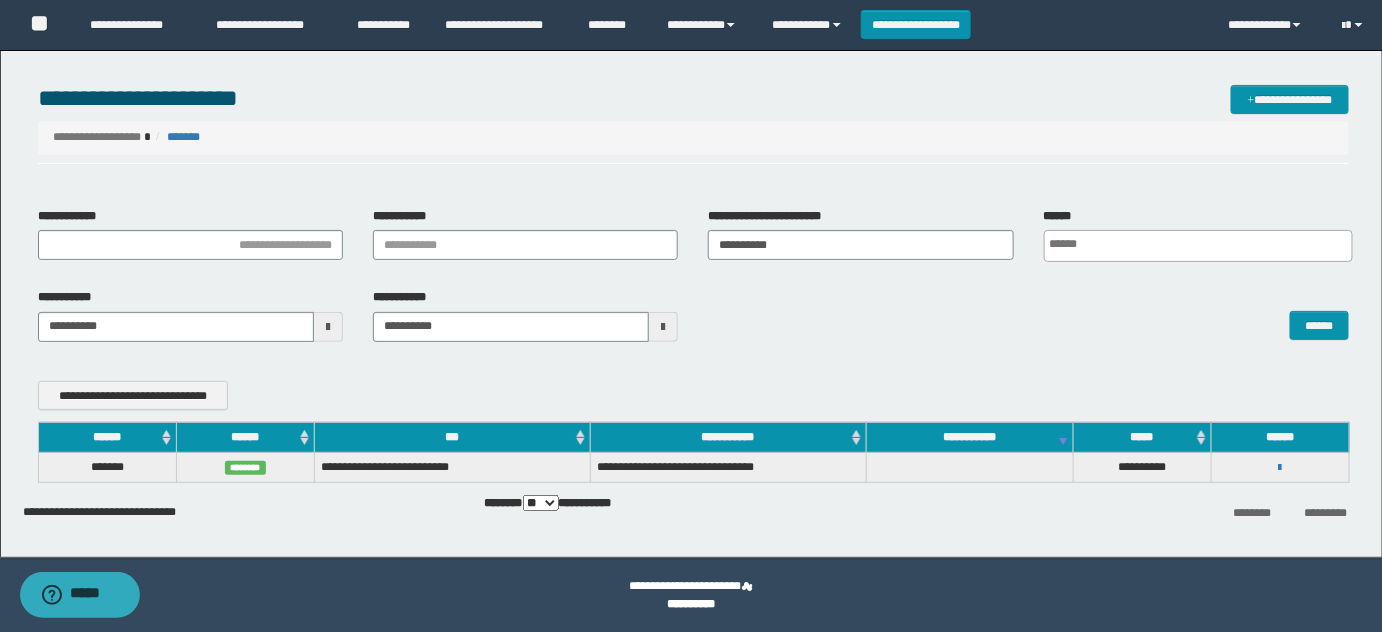 click on "******" at bounding box center [1028, 314] 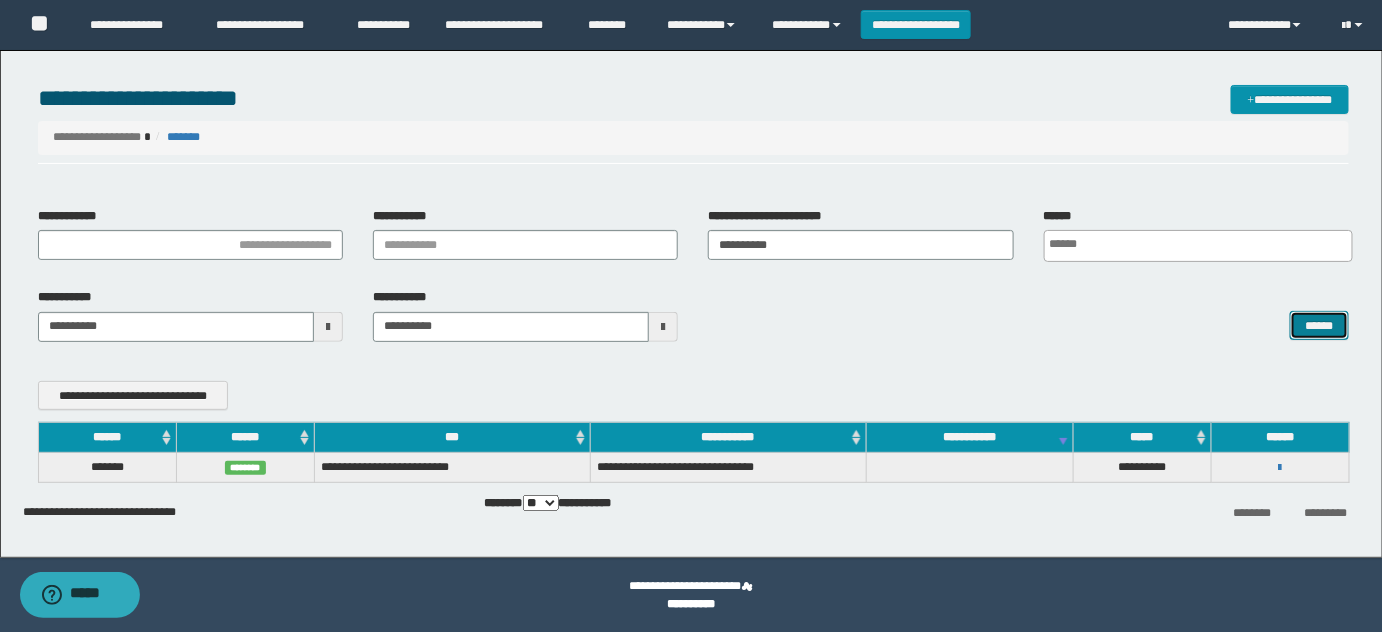 click on "******" at bounding box center [1319, 325] 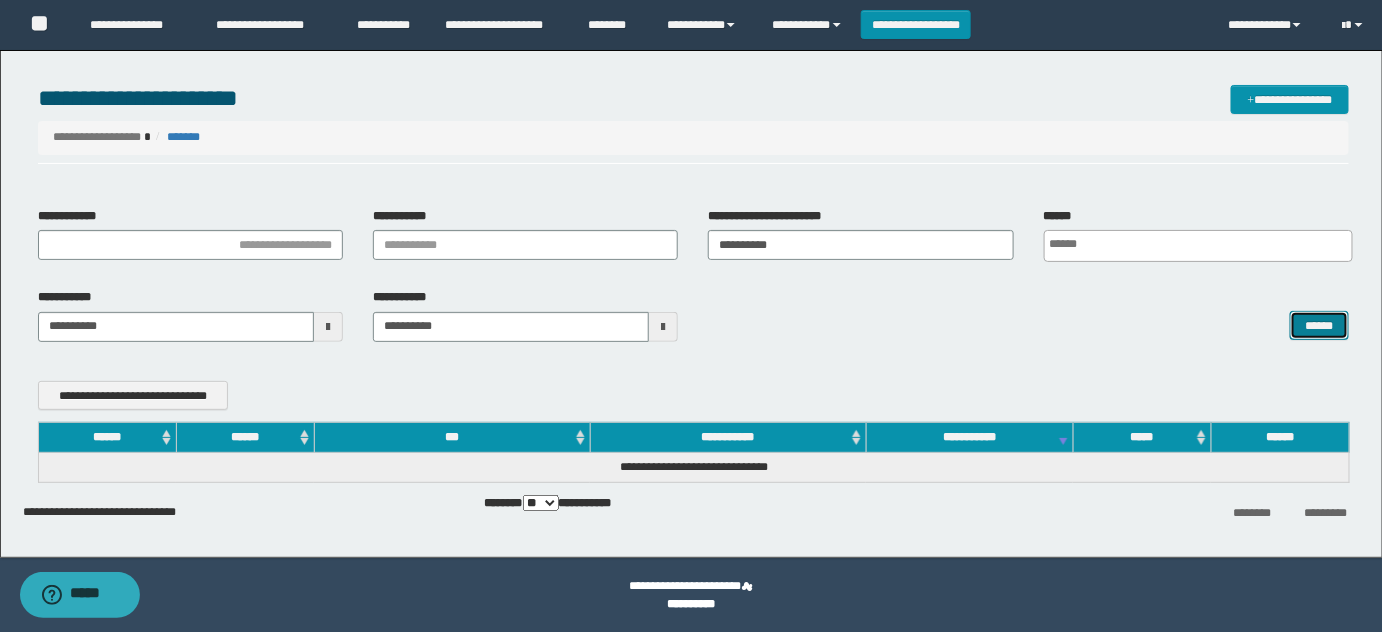 type 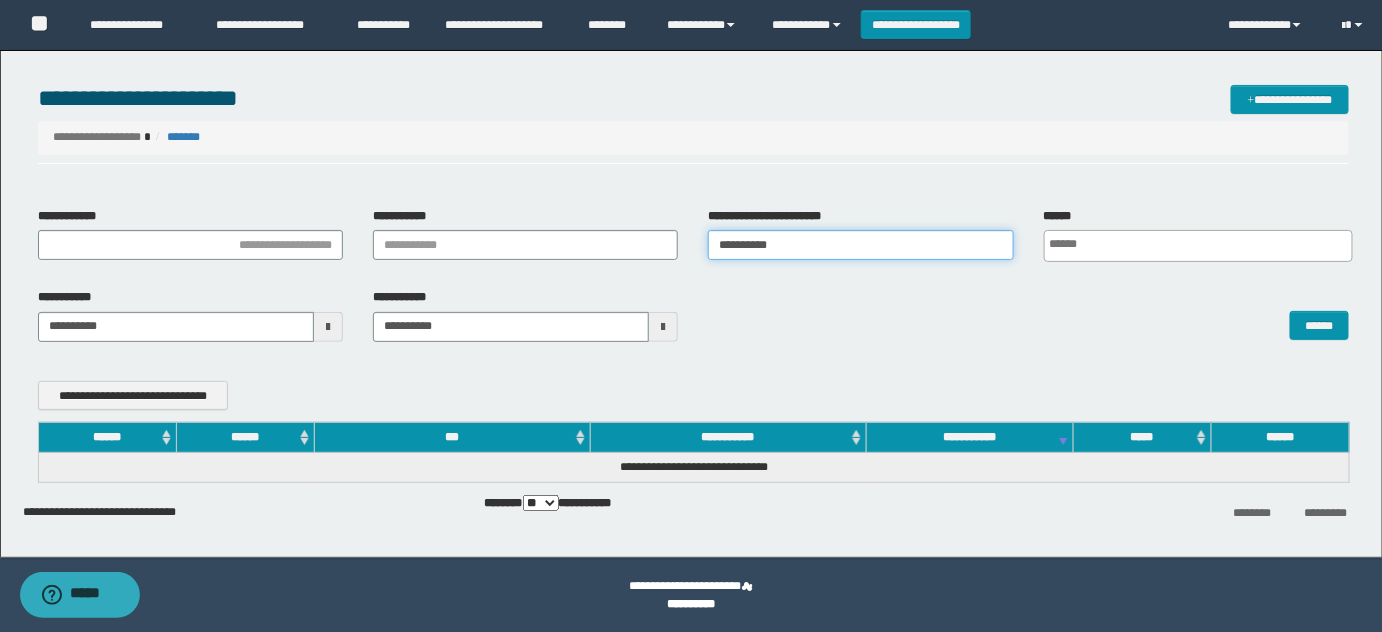 drag, startPoint x: 799, startPoint y: 238, endPoint x: 481, endPoint y: 236, distance: 318.0063 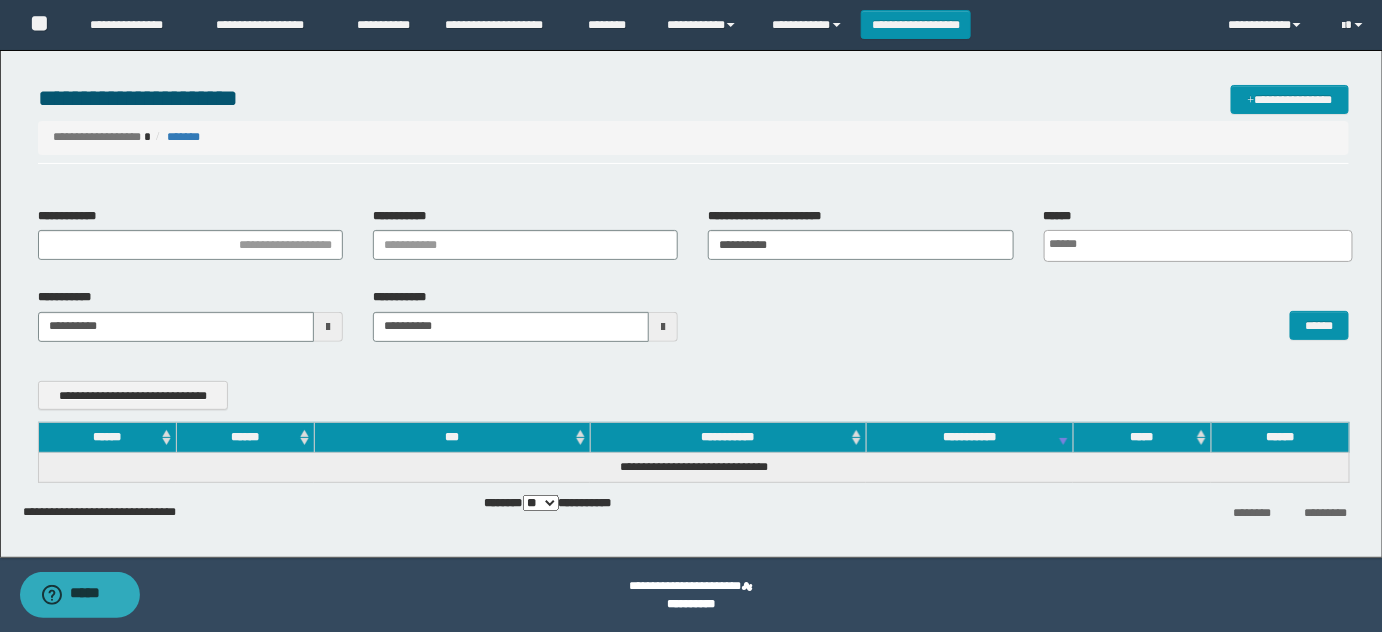 click on "******" at bounding box center (1028, 314) 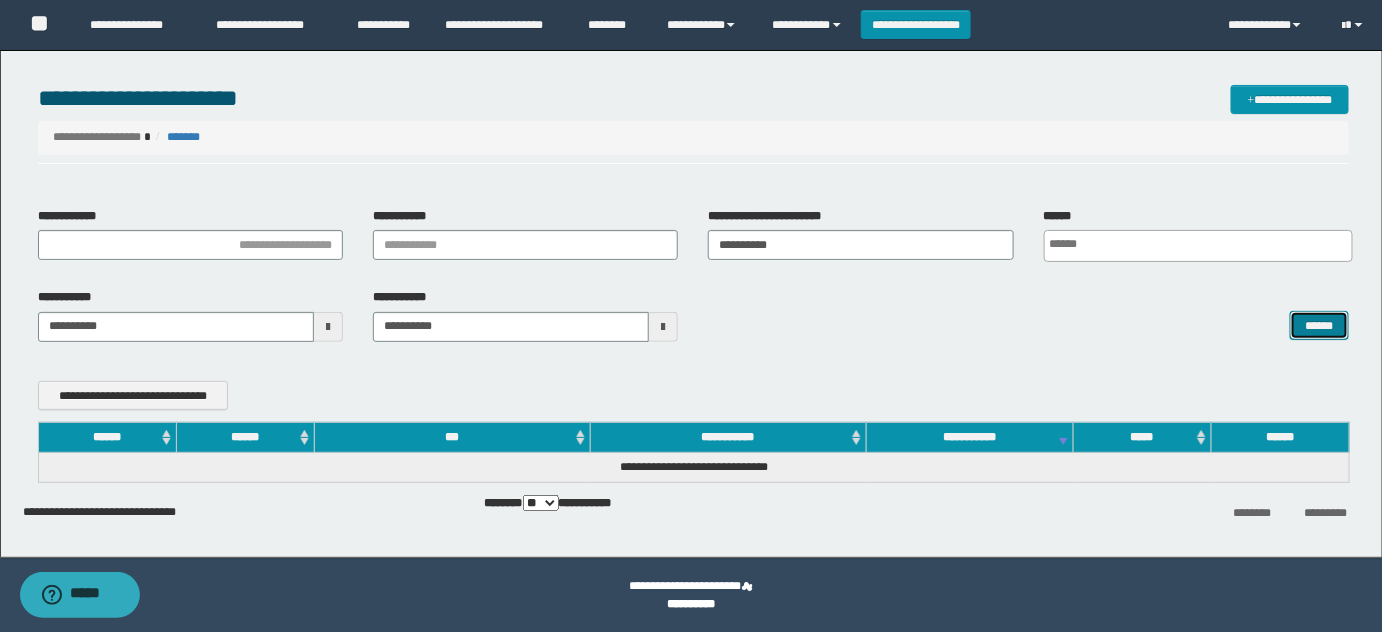 drag, startPoint x: 1328, startPoint y: 325, endPoint x: 1245, endPoint y: 332, distance: 83.294655 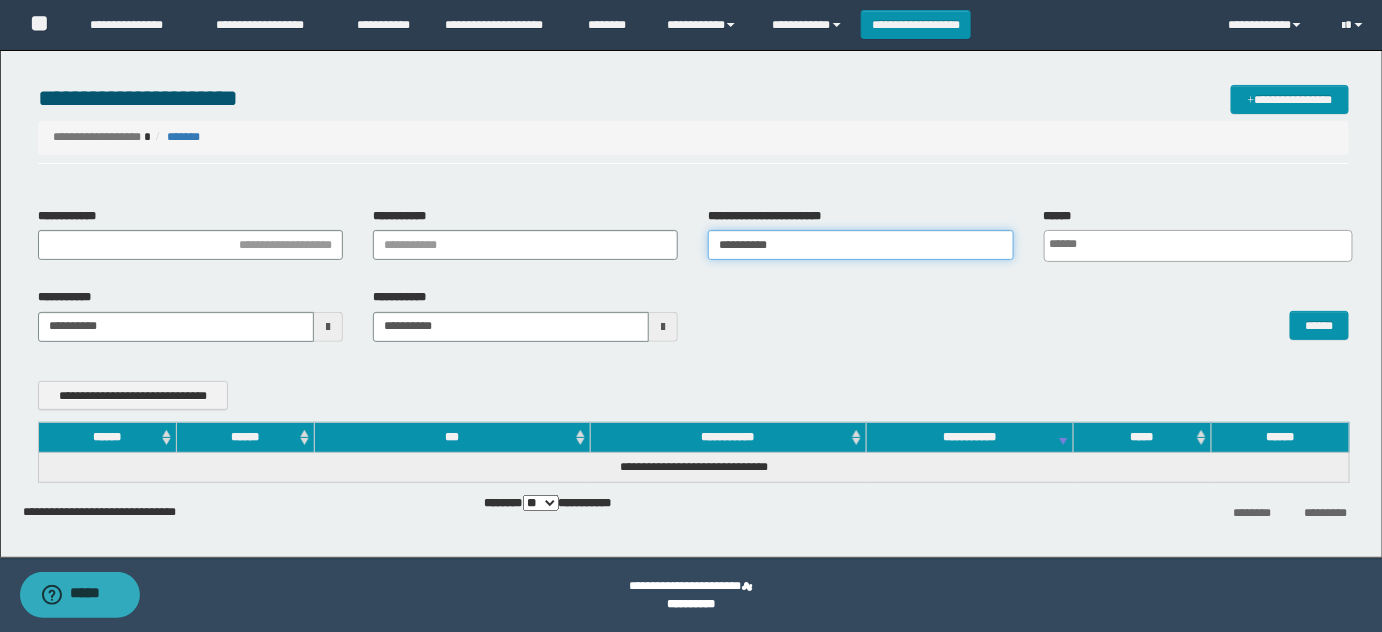drag, startPoint x: 882, startPoint y: 252, endPoint x: 877, endPoint y: 322, distance: 70.178345 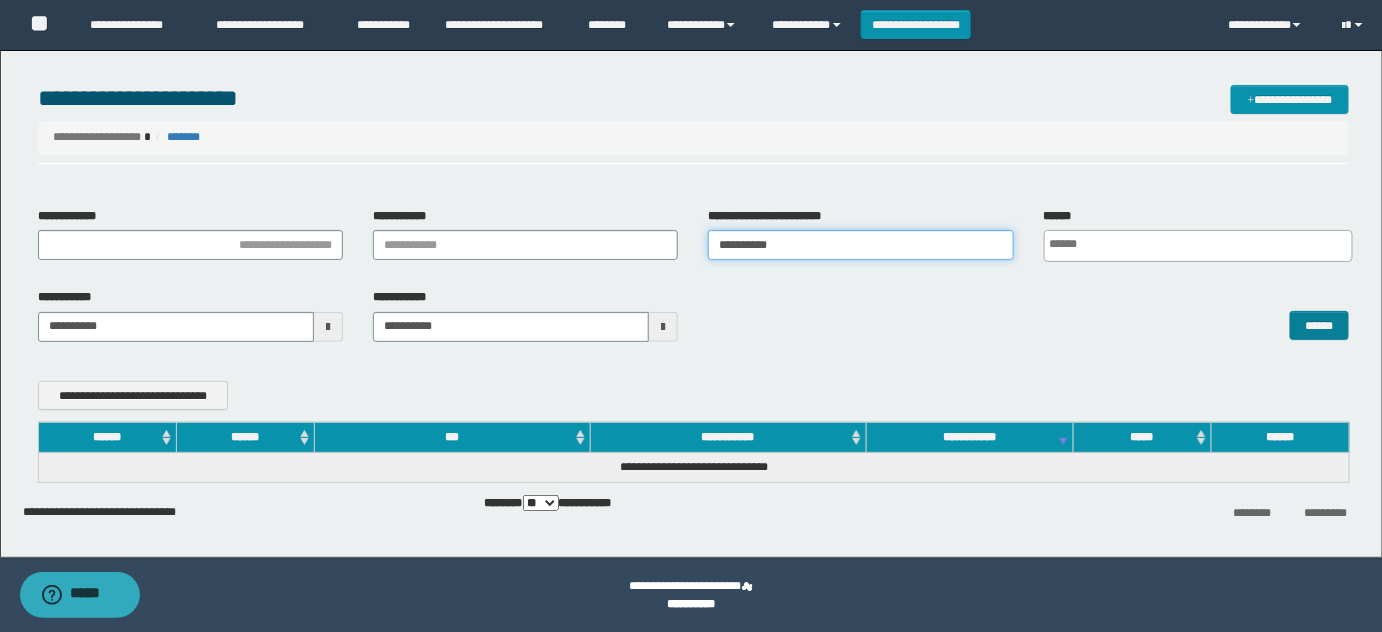 paste 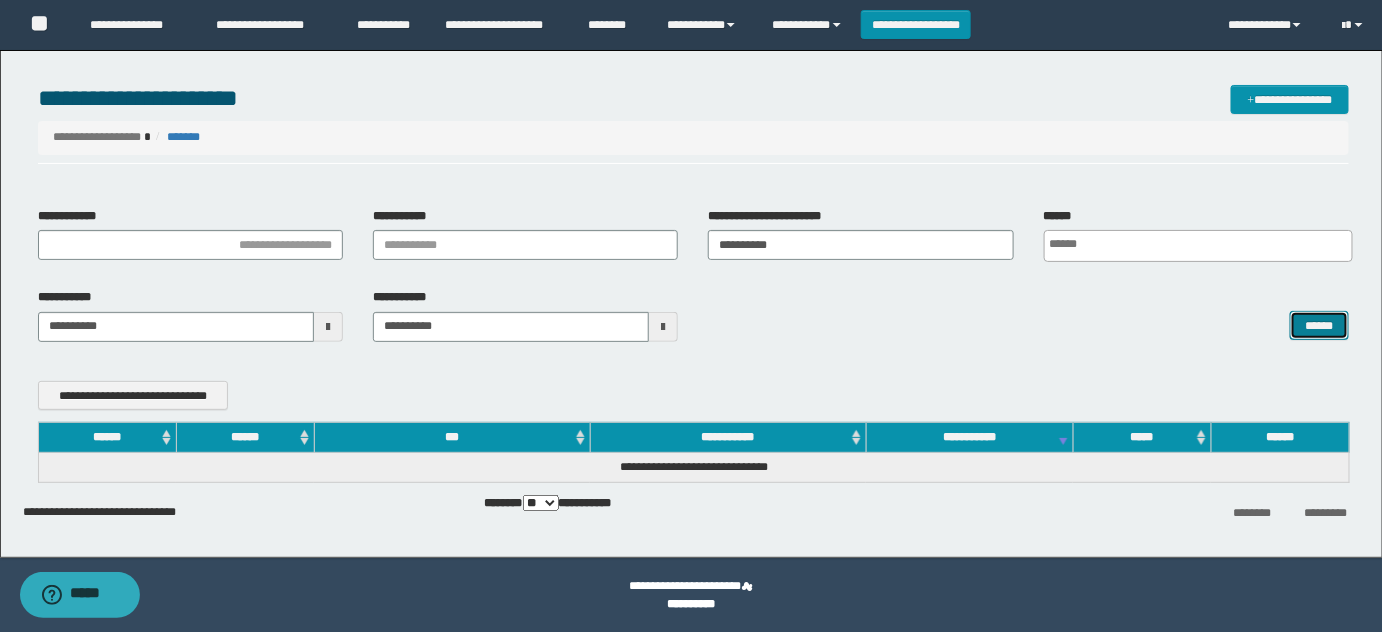 click on "******" at bounding box center (1319, 325) 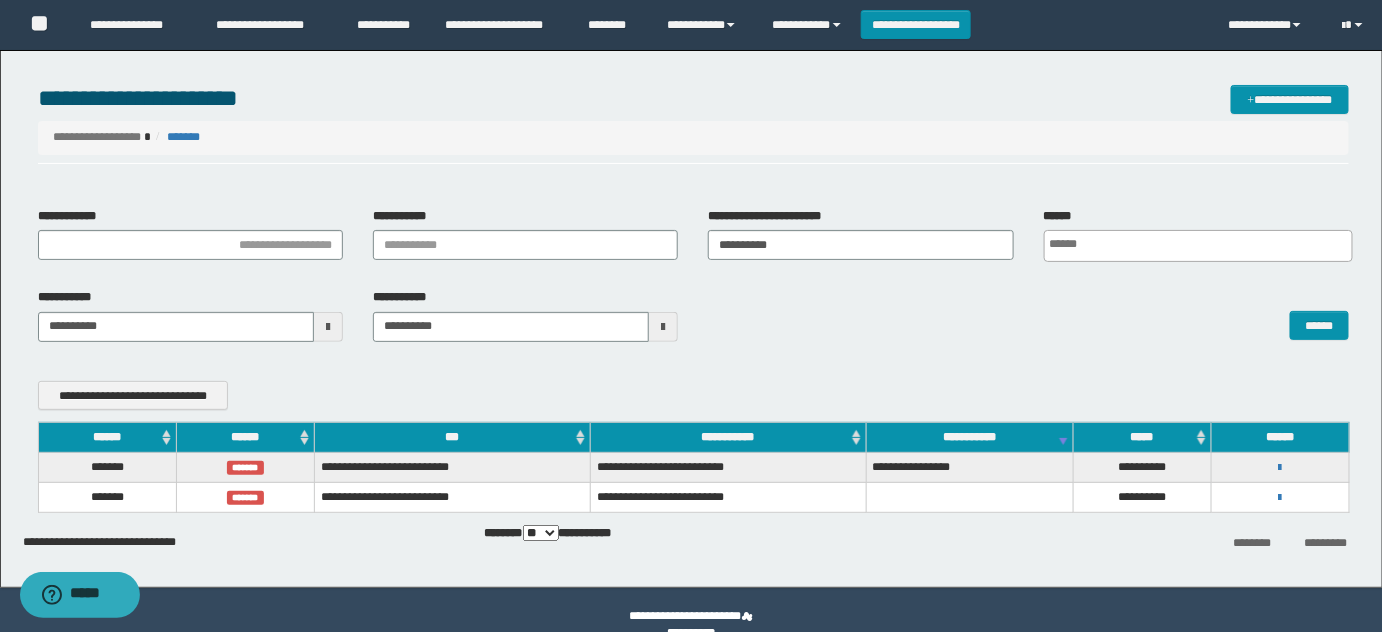 click on "**********" at bounding box center [1280, 497] 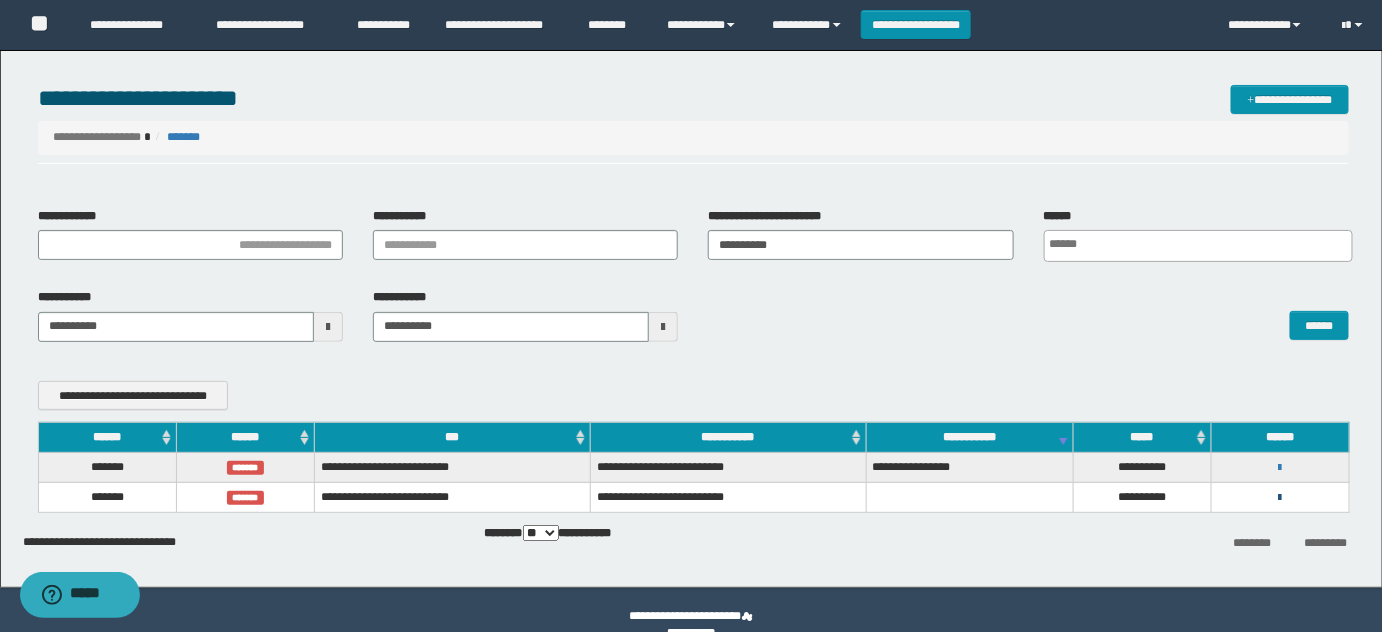 click at bounding box center [1280, 498] 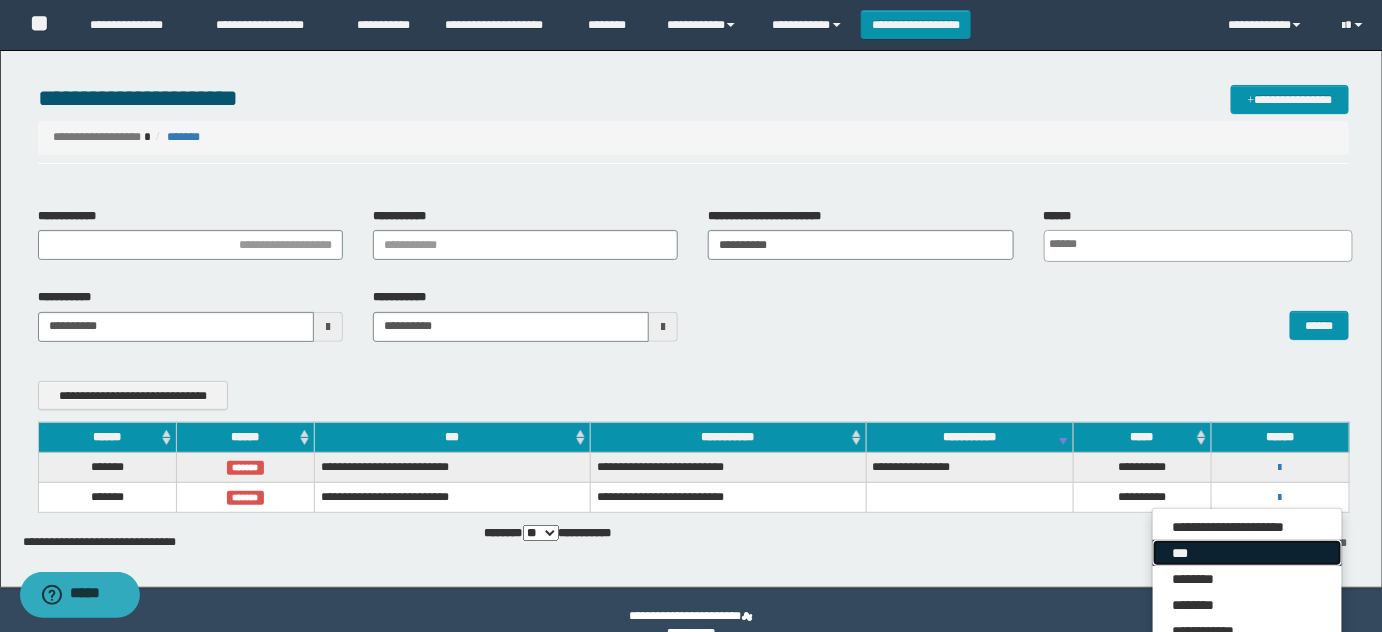 click on "***" at bounding box center [1247, 553] 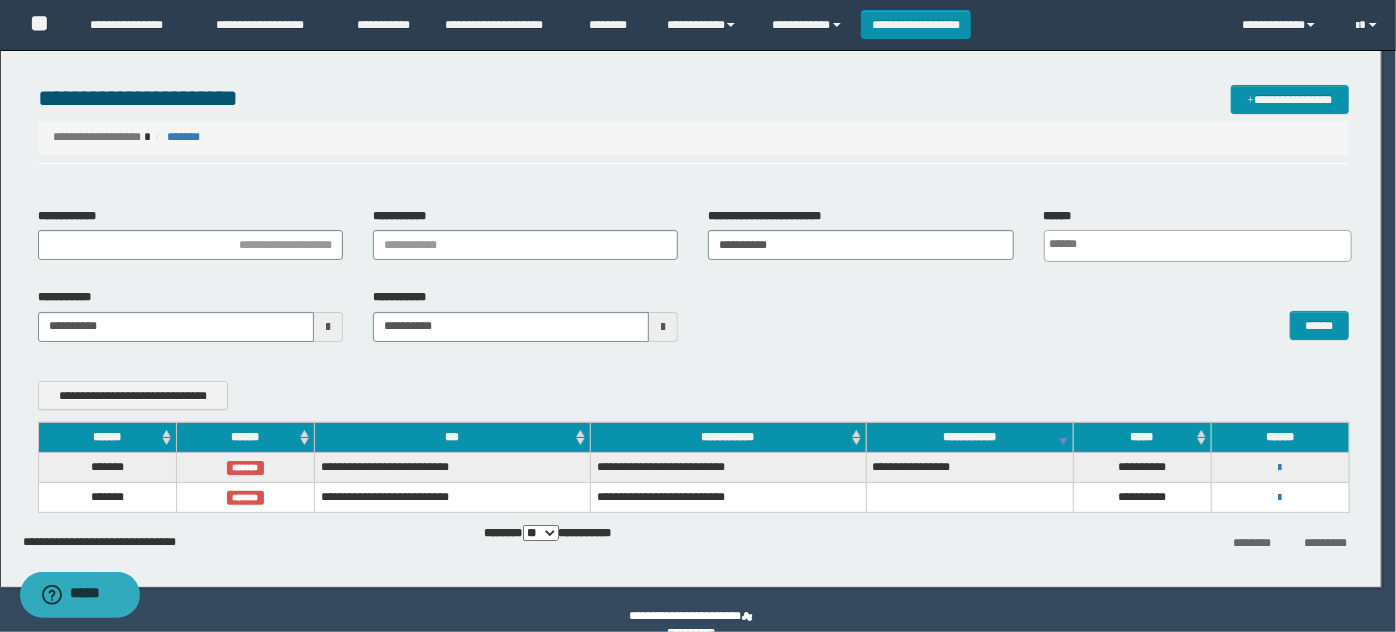 scroll, scrollTop: 0, scrollLeft: 0, axis: both 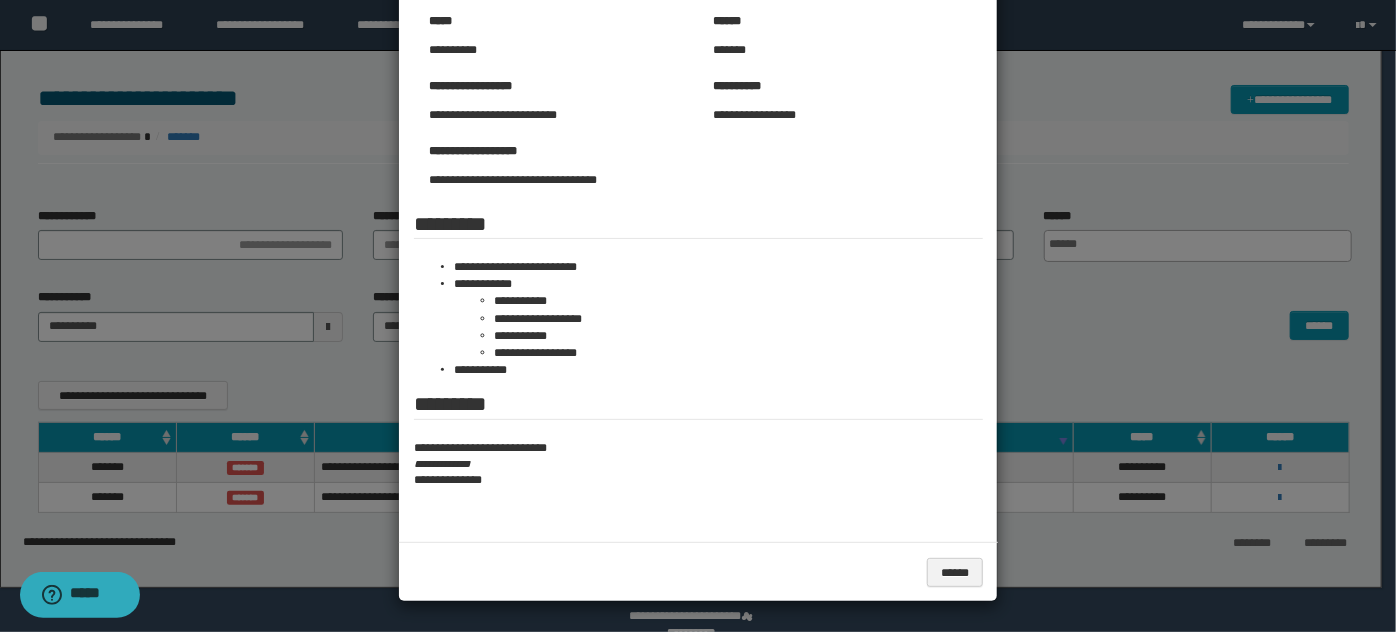 click at bounding box center [698, 232] 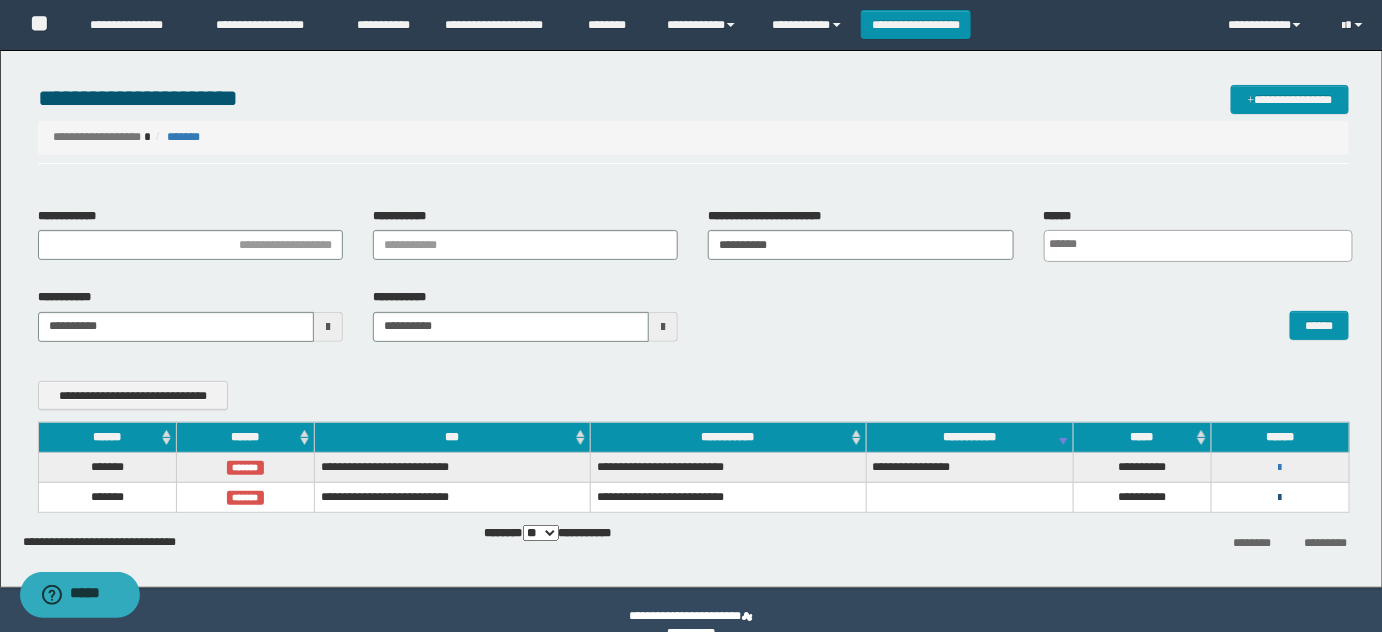 click at bounding box center [1280, 498] 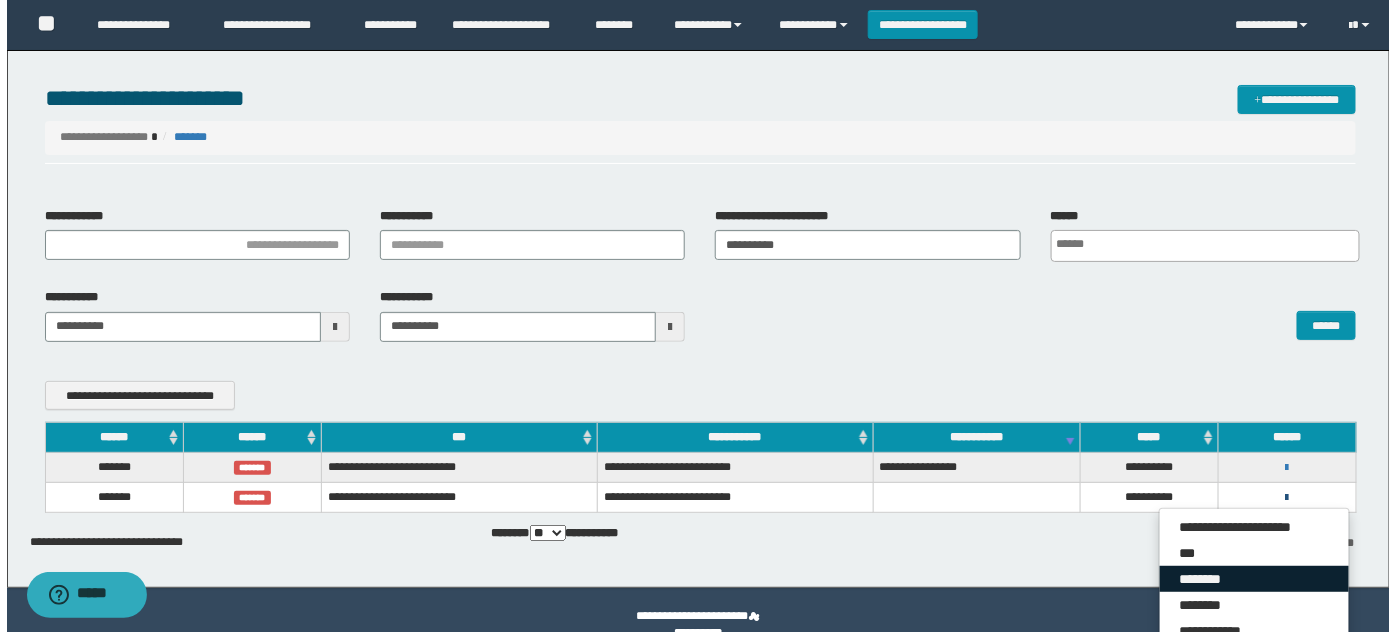scroll, scrollTop: 36, scrollLeft: 0, axis: vertical 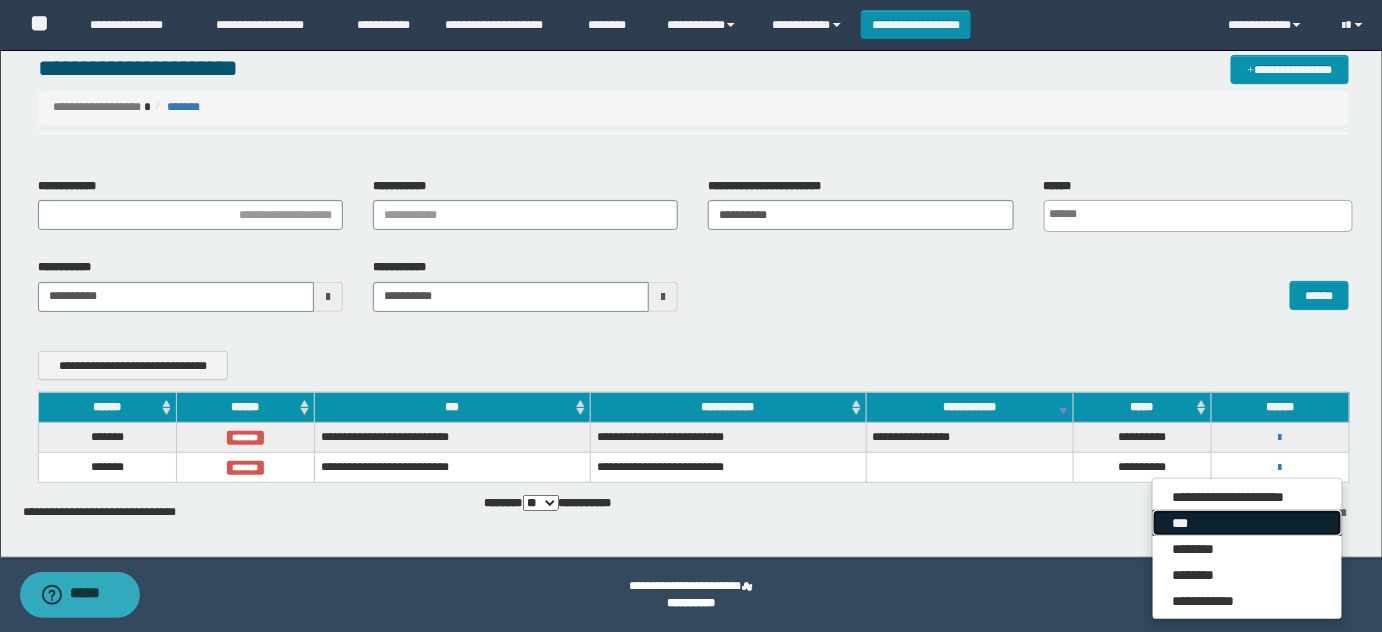 click on "***" at bounding box center (1247, 523) 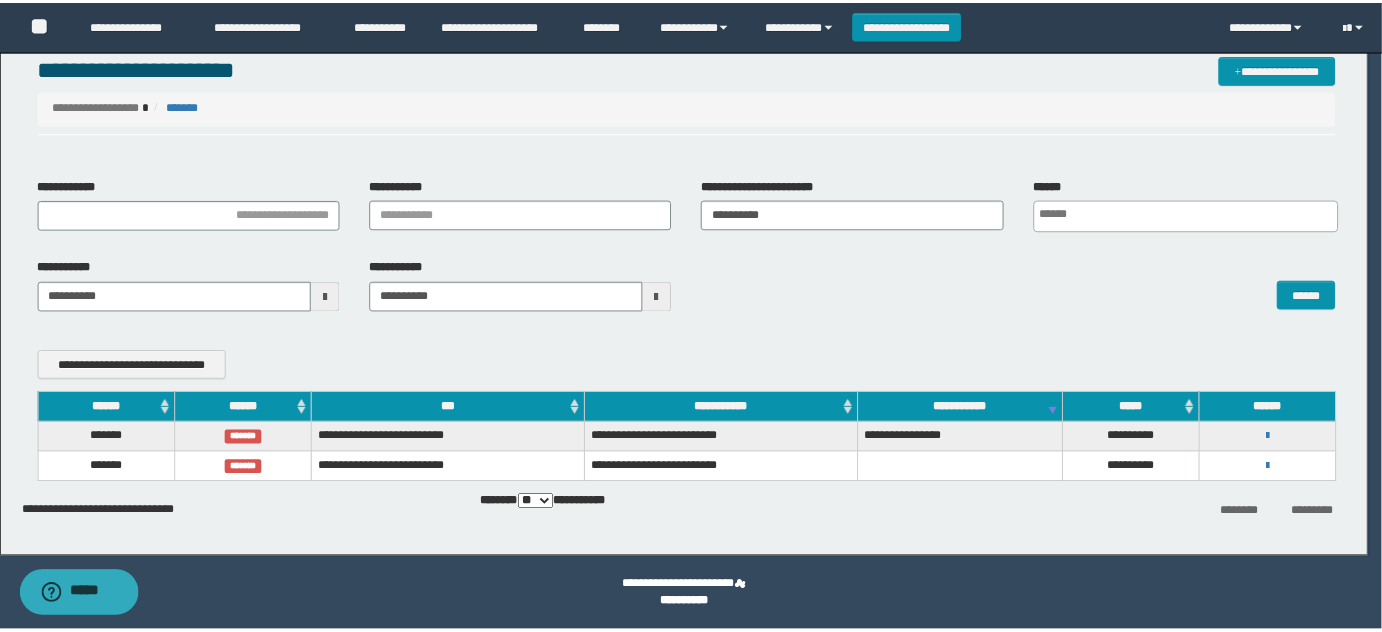 scroll, scrollTop: 0, scrollLeft: 0, axis: both 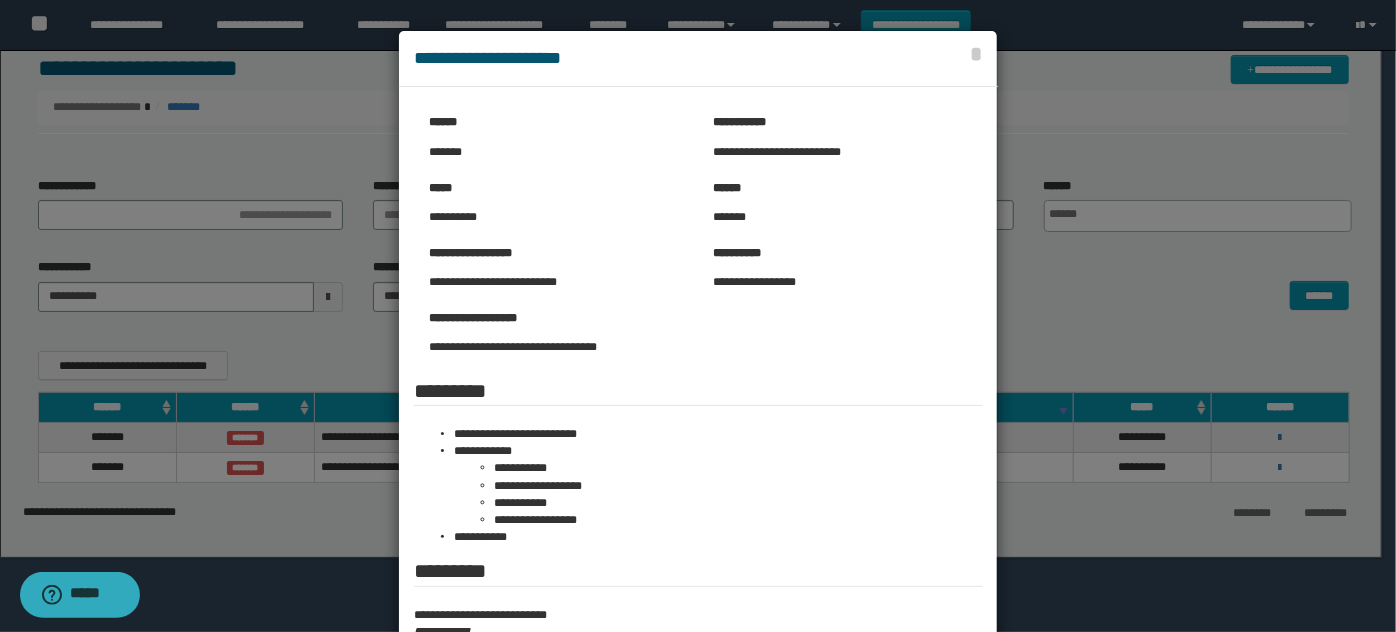 click at bounding box center (698, 399) 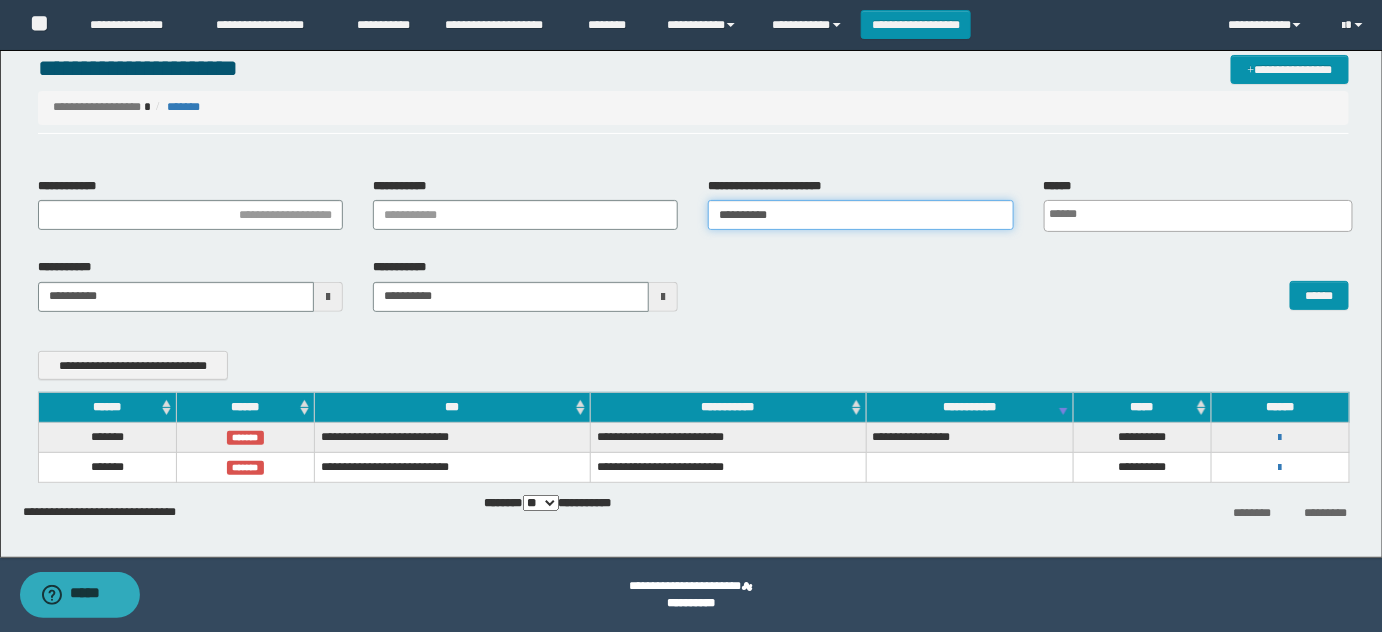 drag, startPoint x: 818, startPoint y: 222, endPoint x: 490, endPoint y: 222, distance: 328 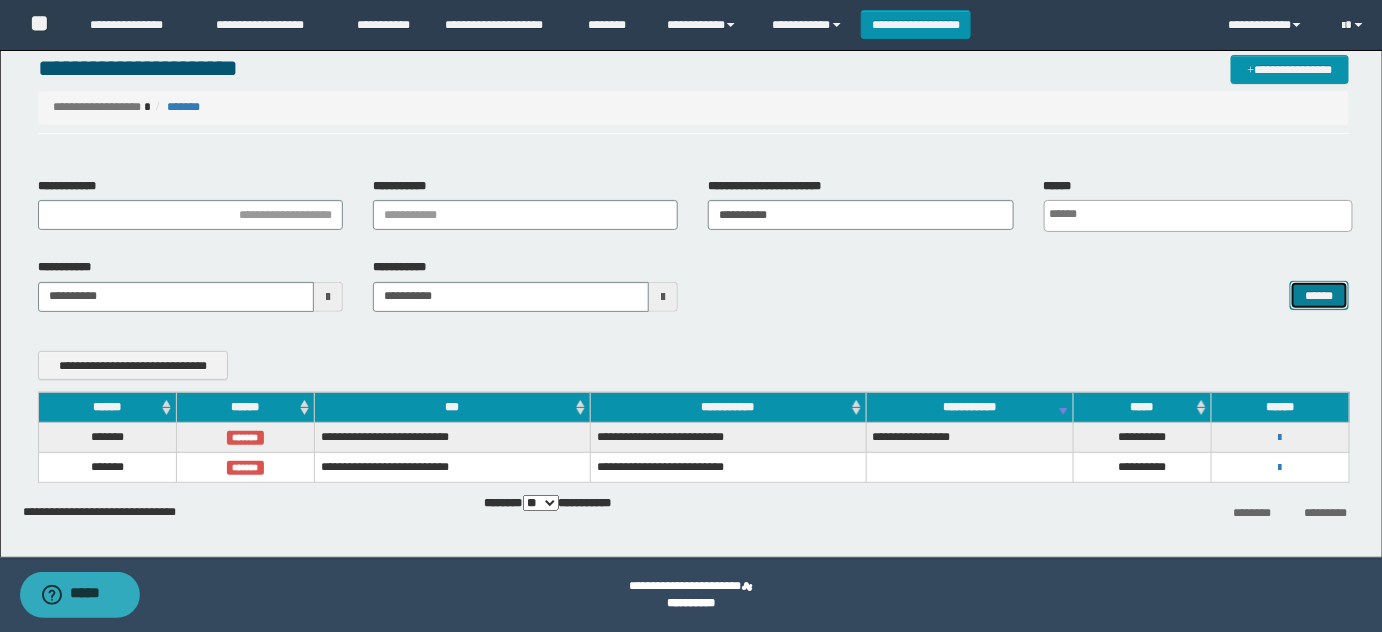click on "******" at bounding box center [1319, 295] 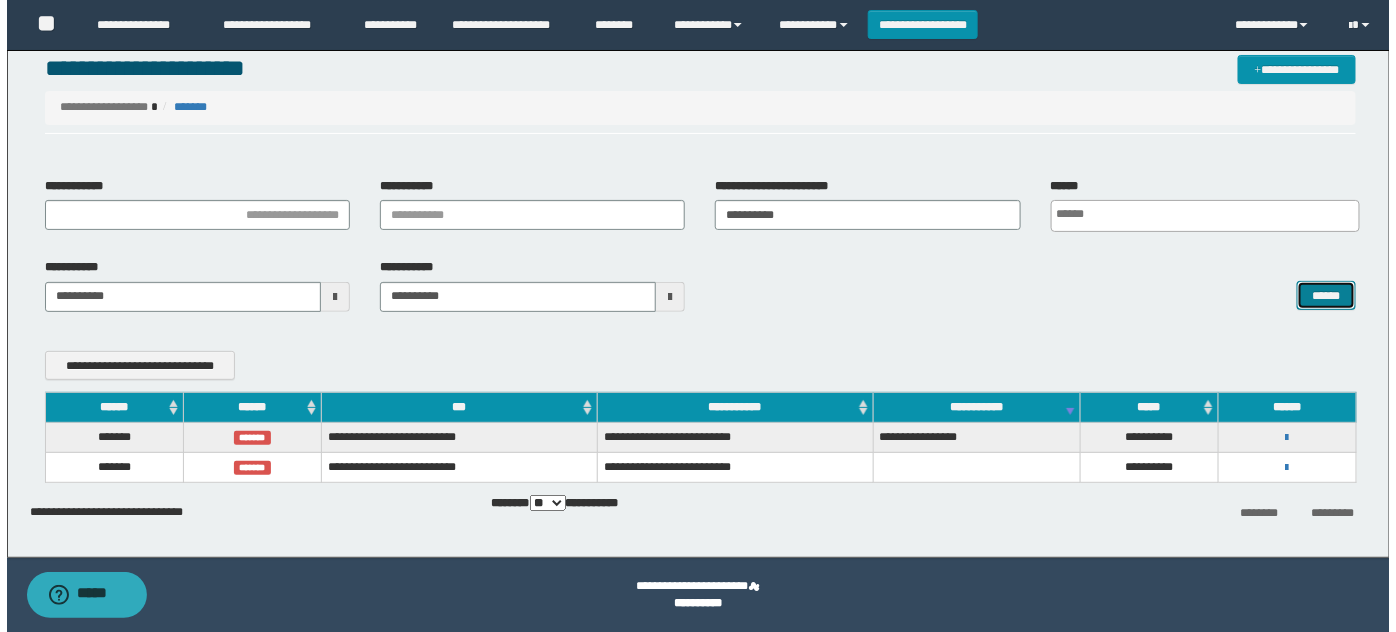 scroll, scrollTop: 6, scrollLeft: 0, axis: vertical 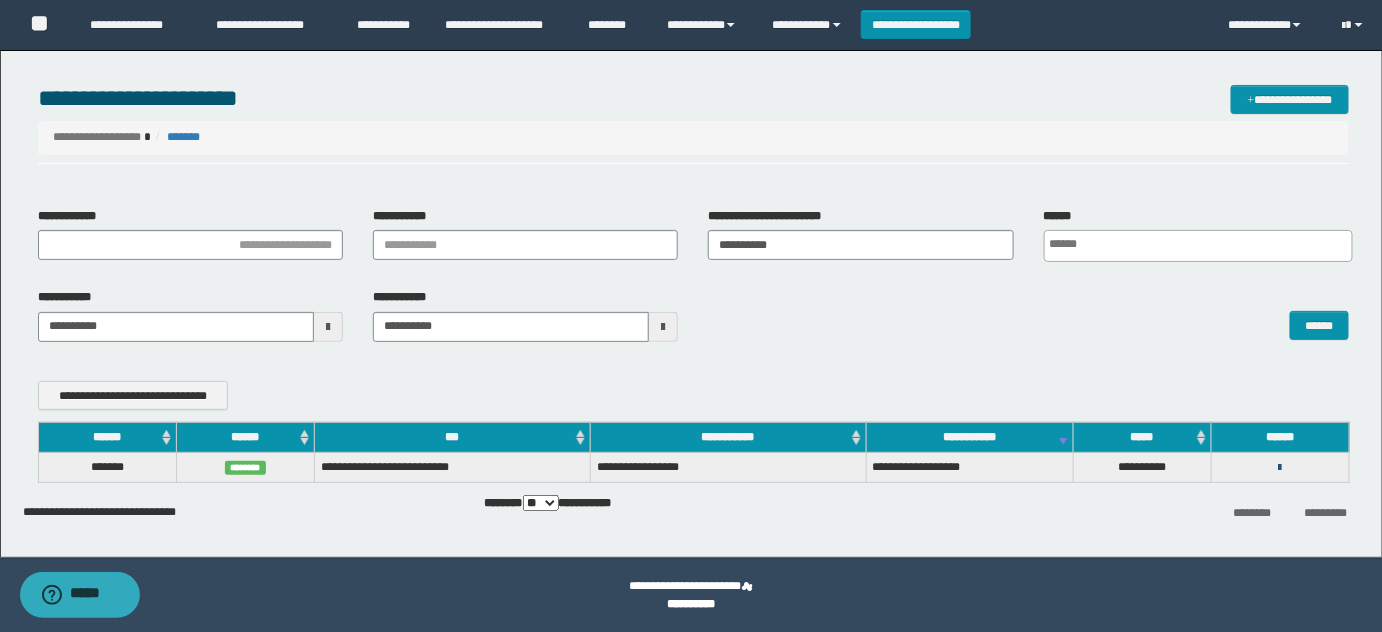 click at bounding box center (1280, 468) 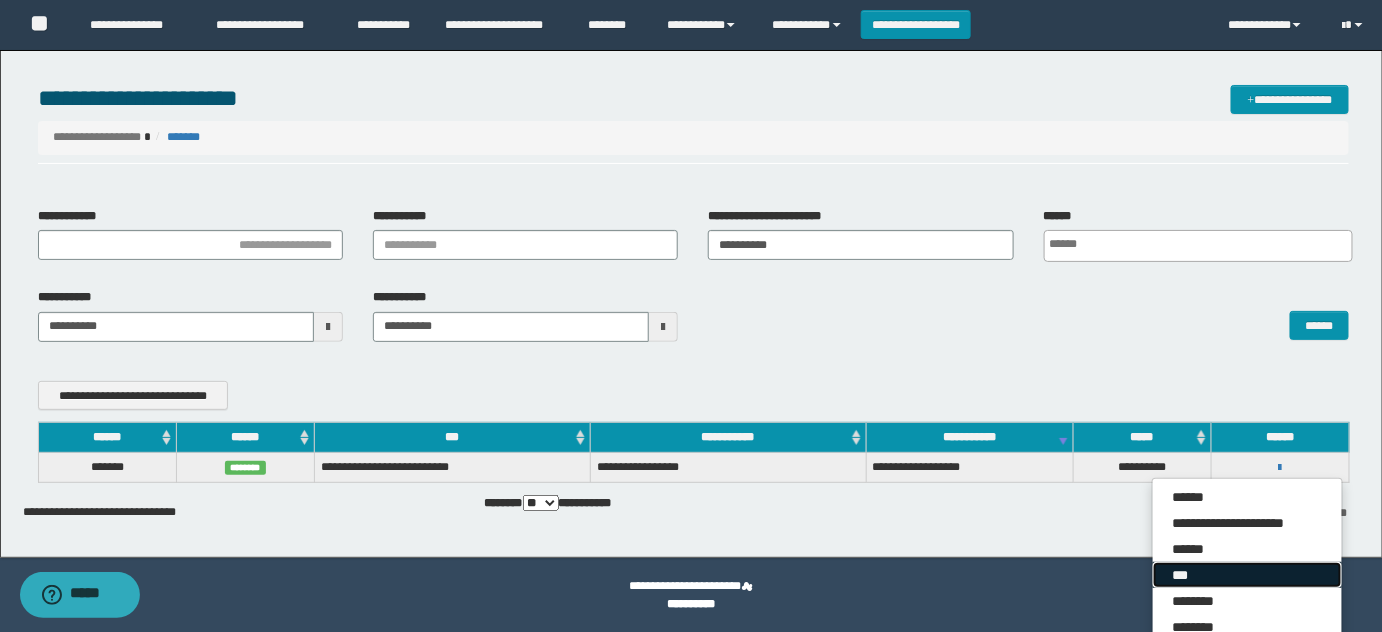 click on "***" at bounding box center [1247, 575] 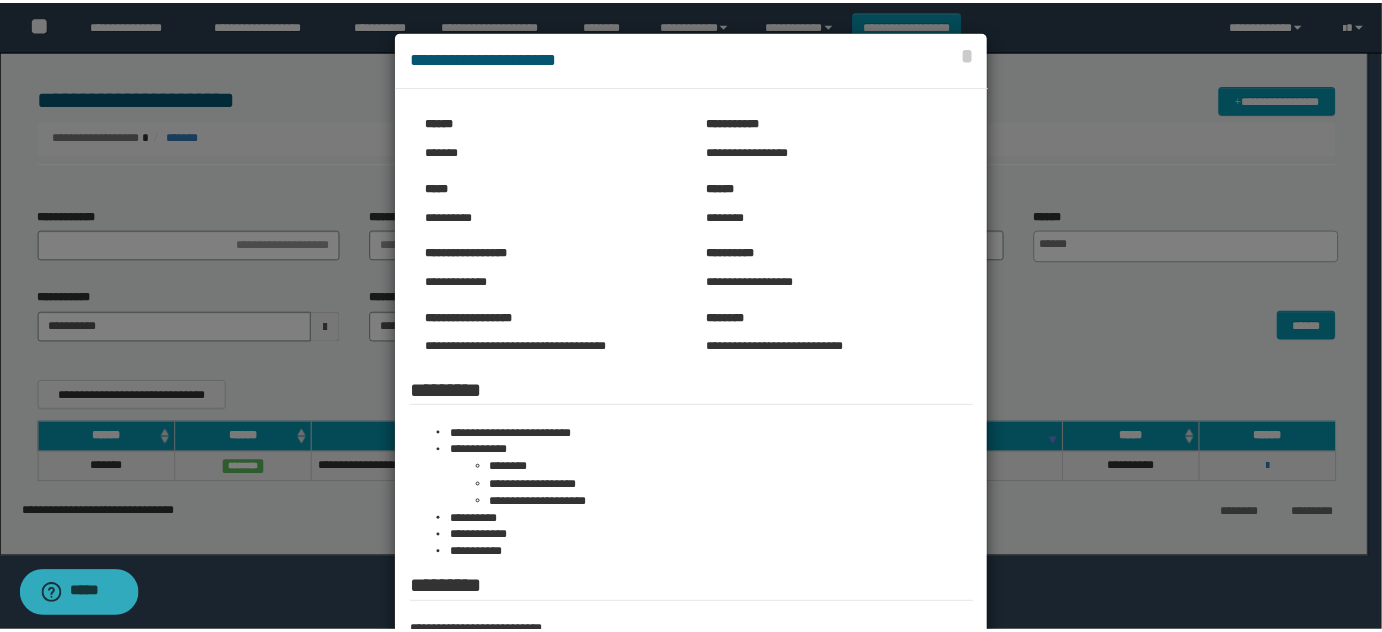 scroll, scrollTop: 262, scrollLeft: 0, axis: vertical 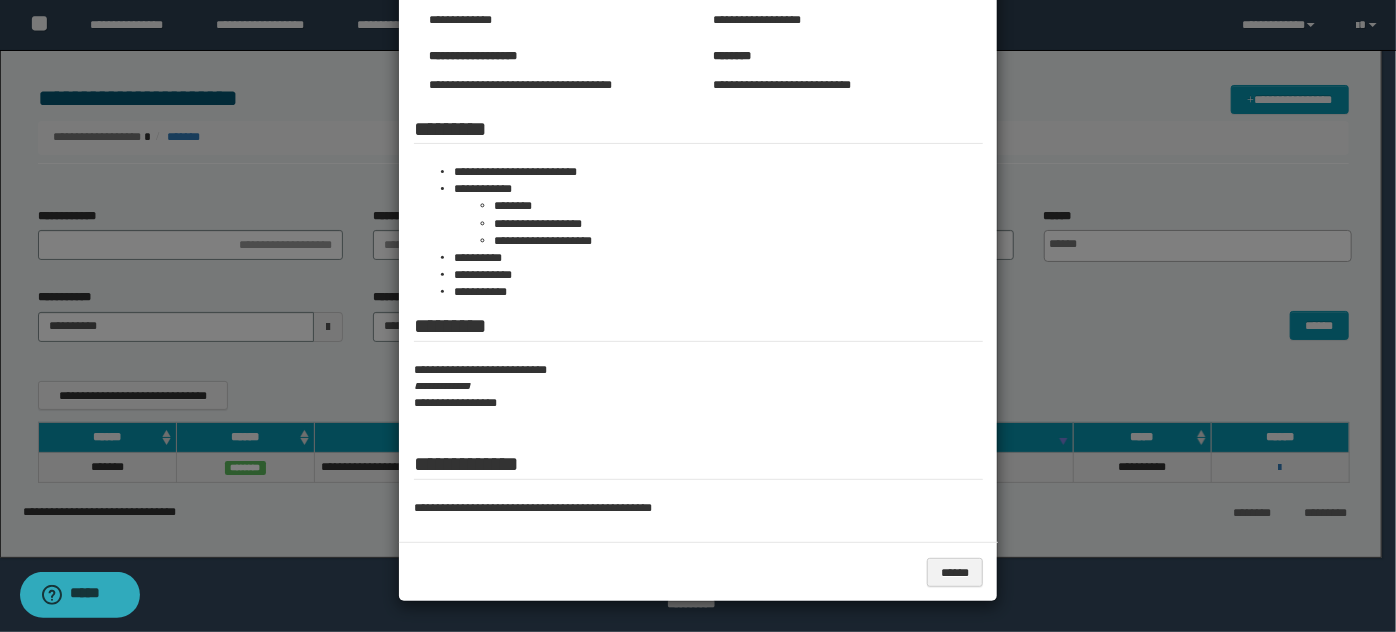 click at bounding box center [698, 185] 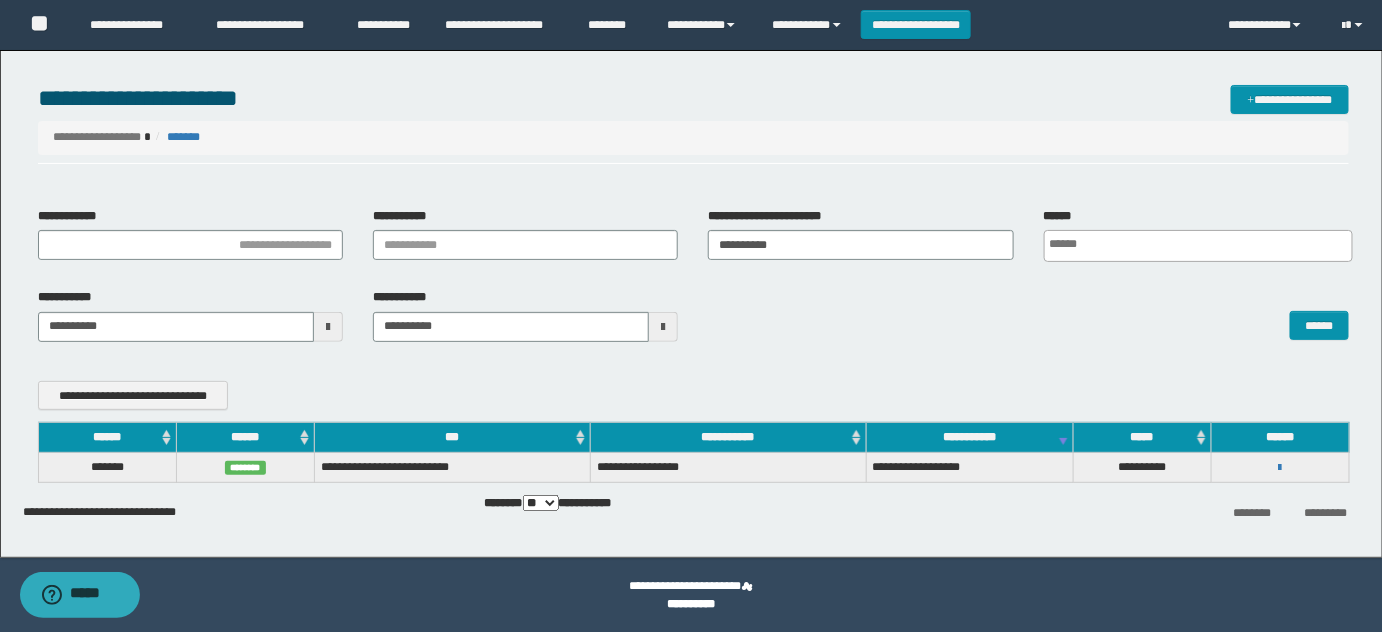 click on "**********" at bounding box center (1280, 467) 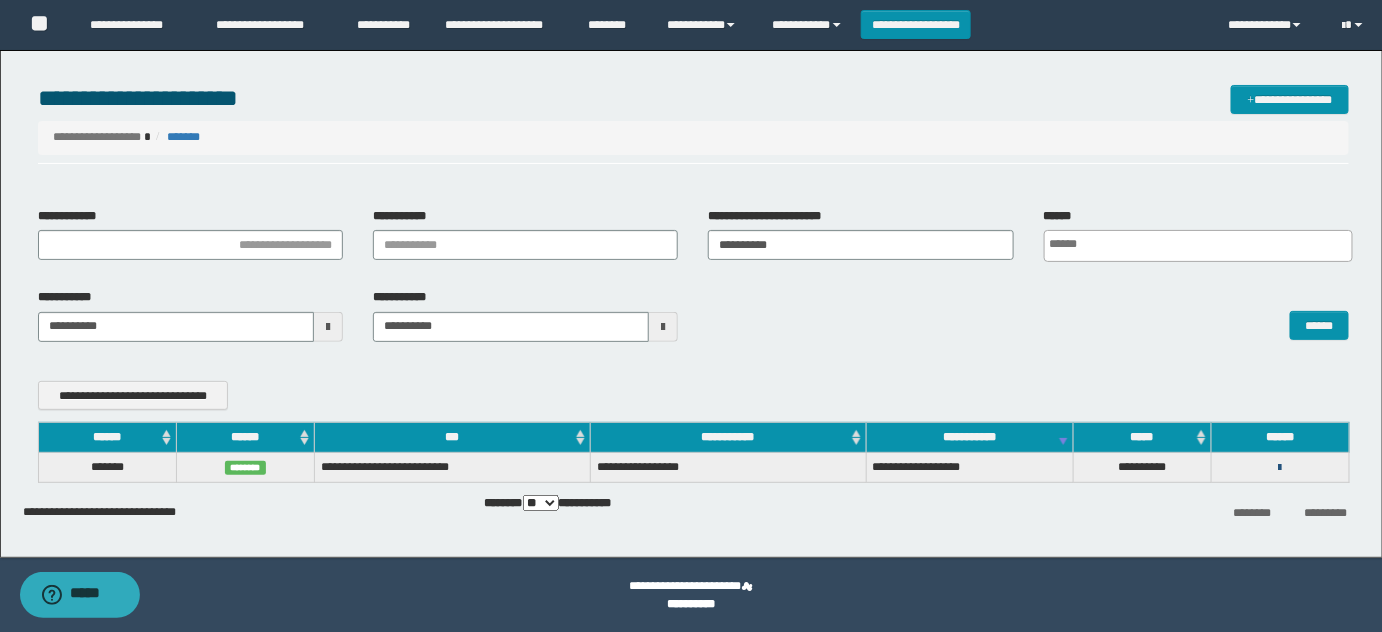 click at bounding box center [1280, 468] 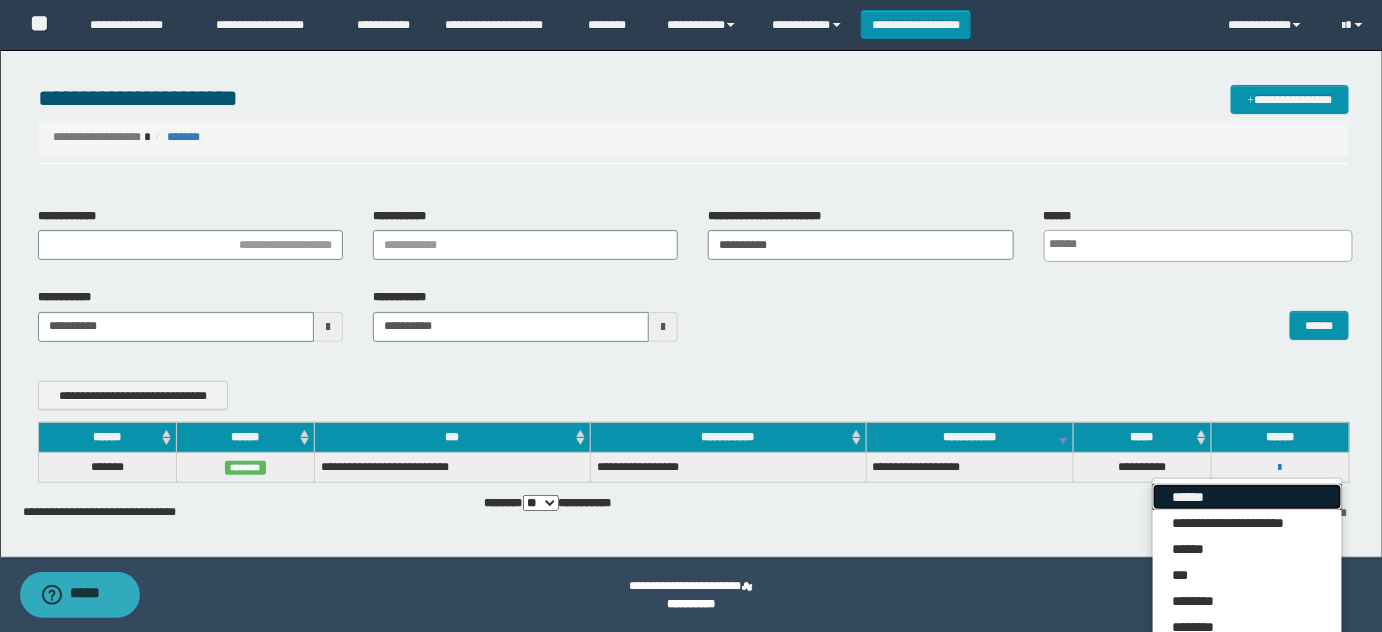 click on "******" at bounding box center (1247, 497) 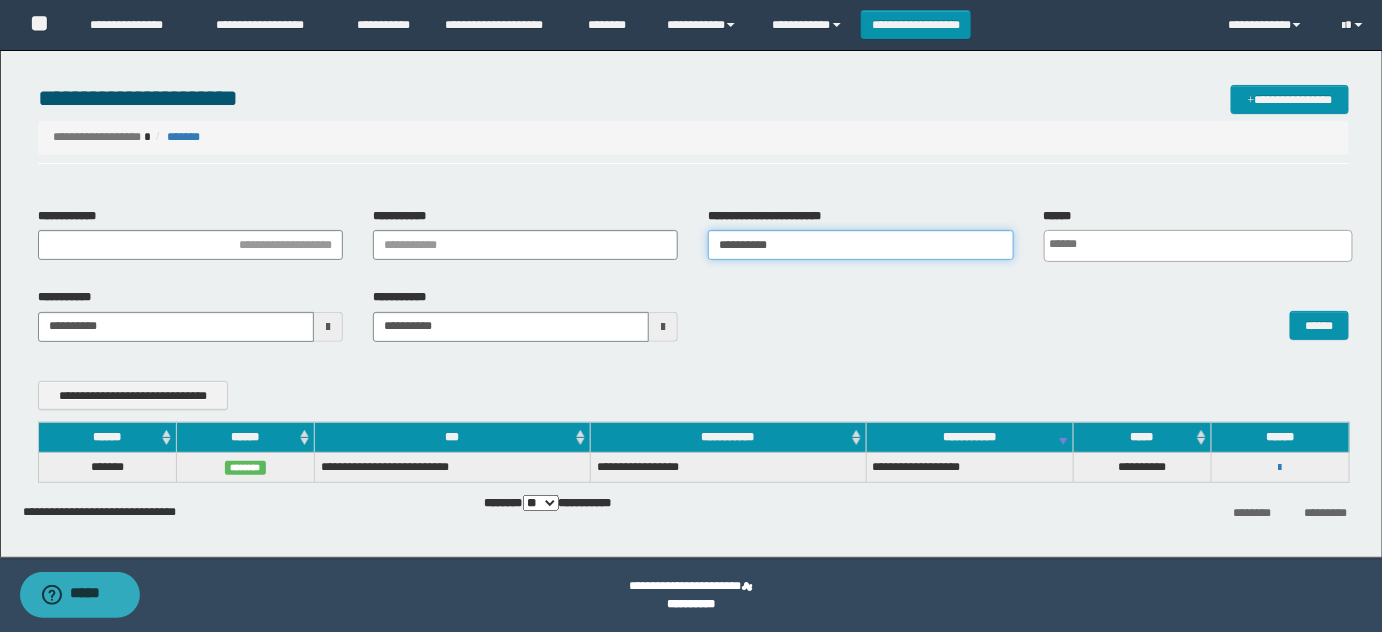 drag, startPoint x: 792, startPoint y: 245, endPoint x: 568, endPoint y: 268, distance: 225.1777 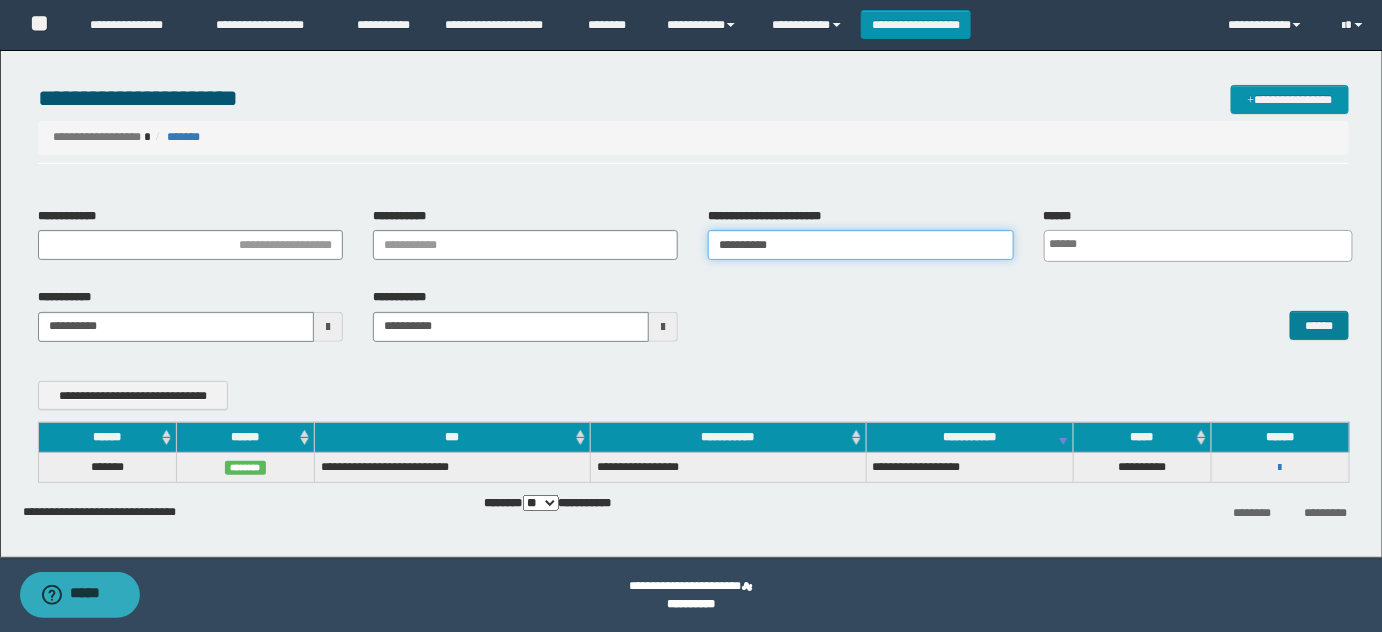 type on "**********" 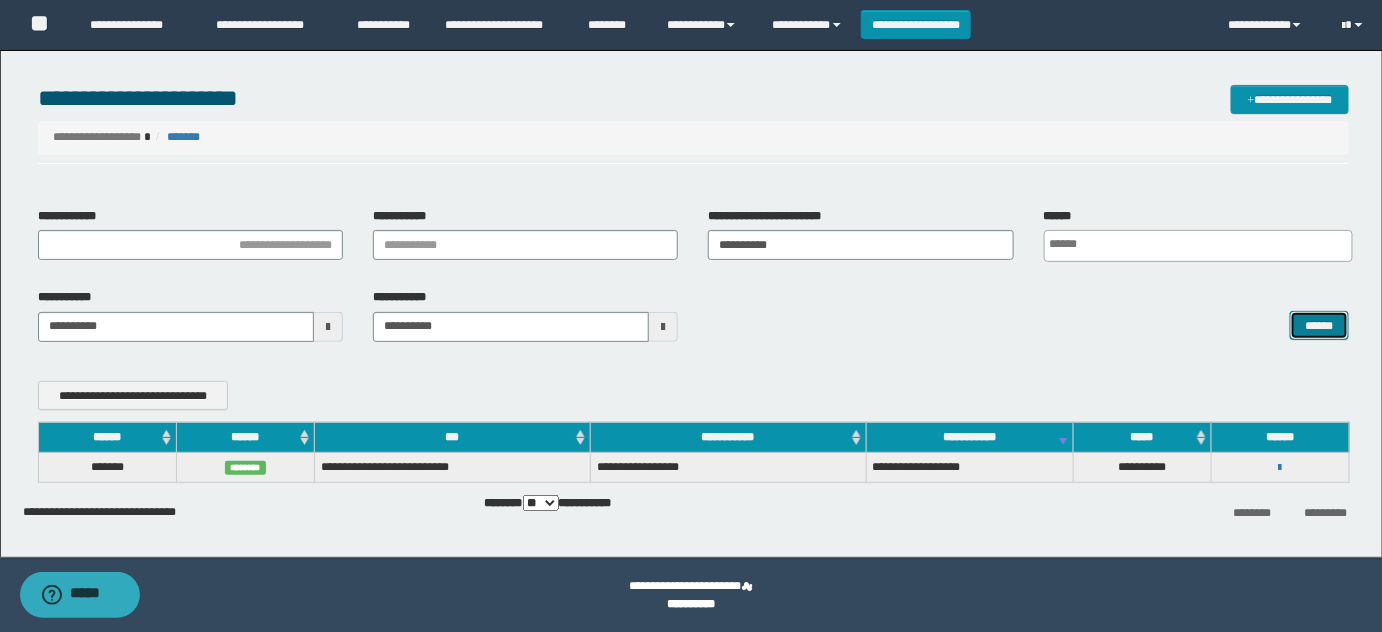 click on "******" at bounding box center (1319, 325) 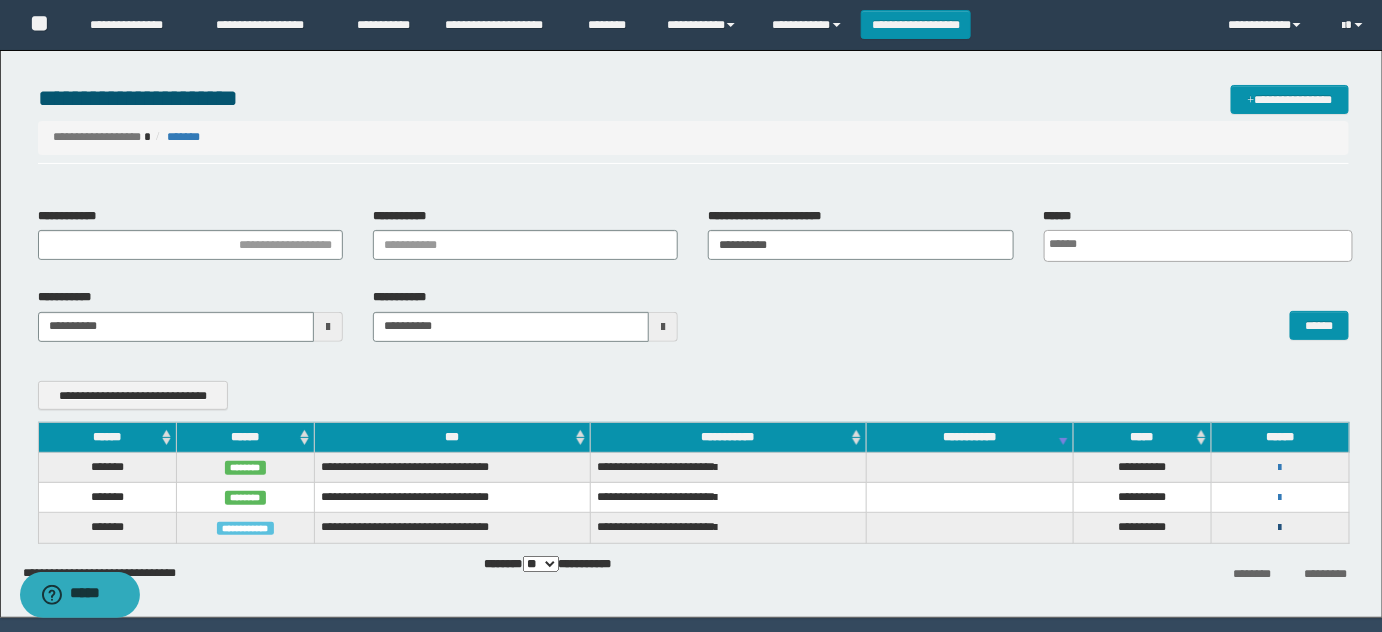 click at bounding box center [1280, 528] 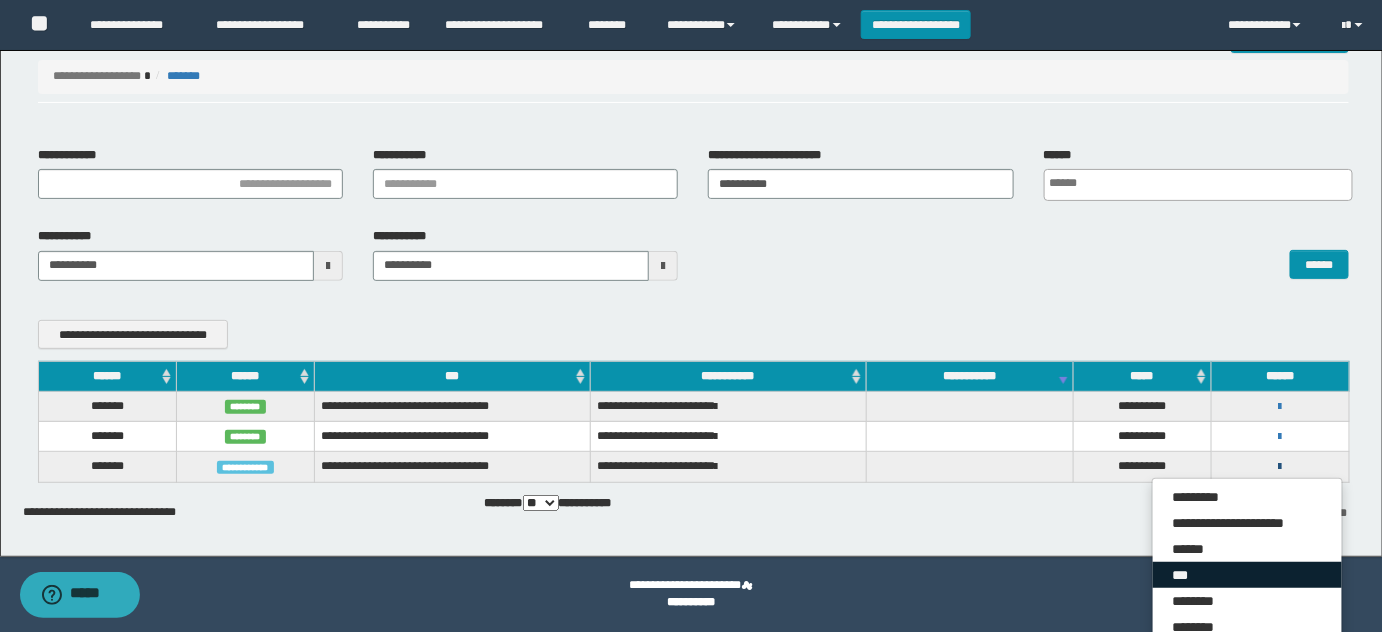 scroll, scrollTop: 97, scrollLeft: 0, axis: vertical 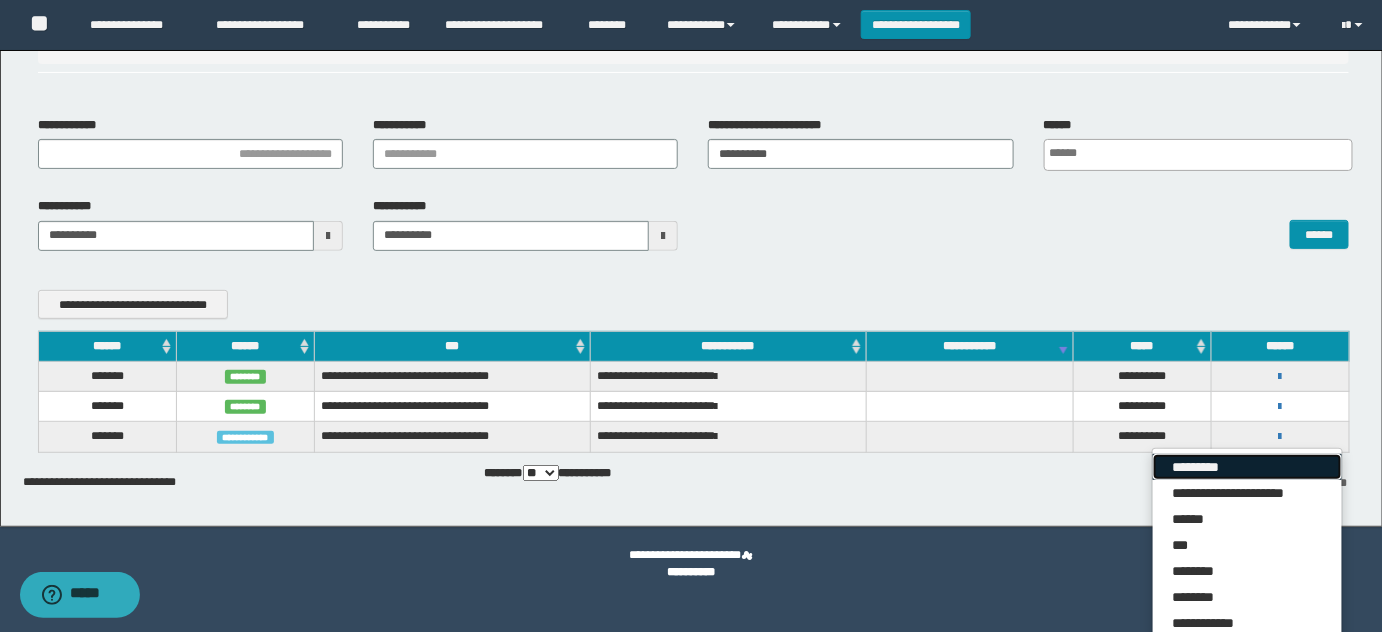 click on "*********" at bounding box center [1247, 467] 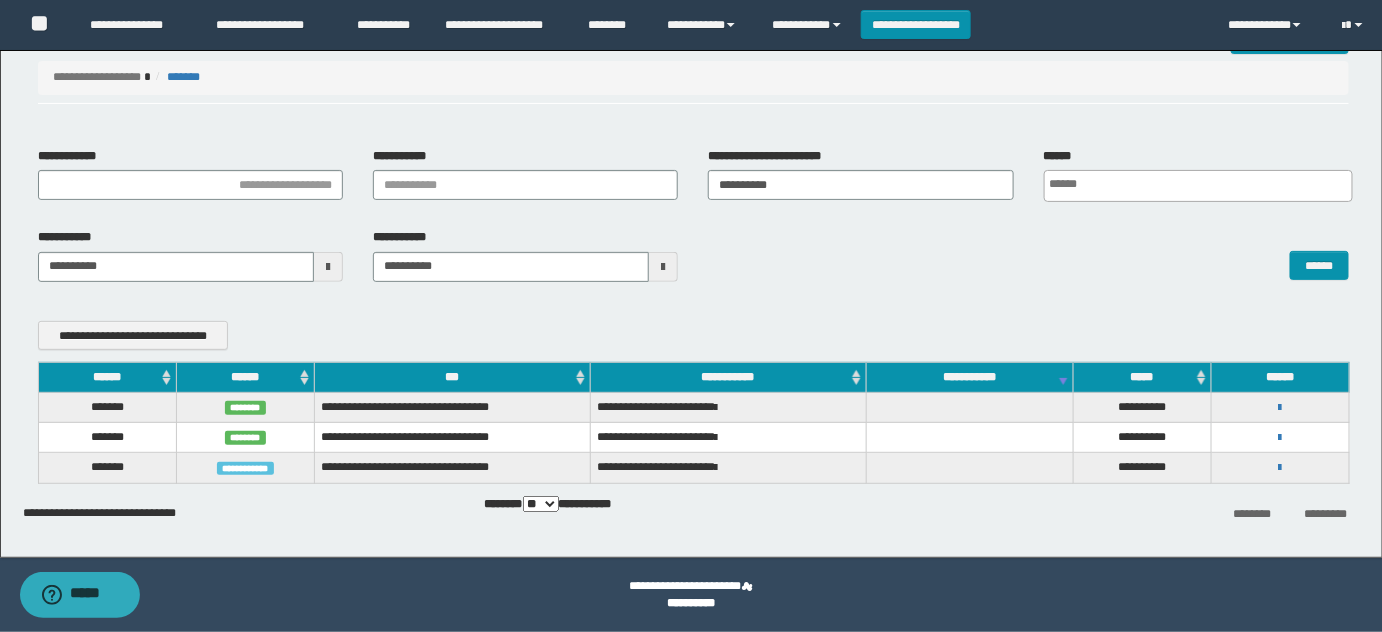 scroll, scrollTop: 66, scrollLeft: 0, axis: vertical 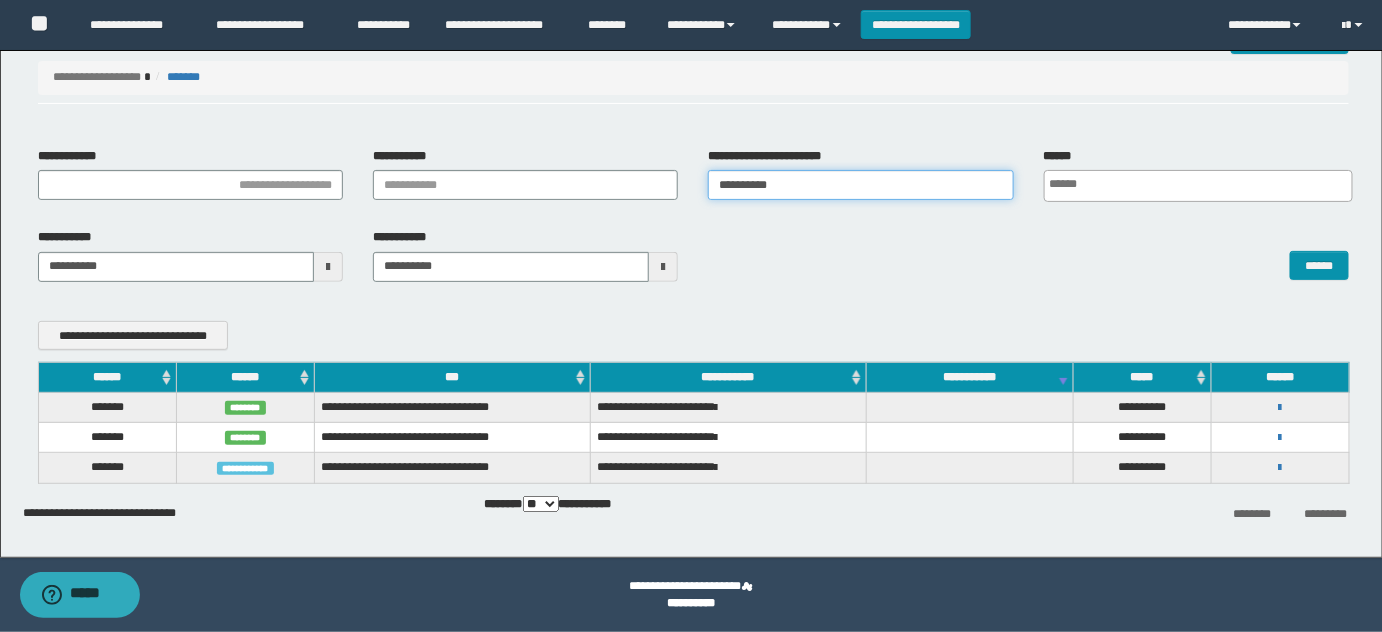 drag, startPoint x: 817, startPoint y: 183, endPoint x: 413, endPoint y: 141, distance: 406.1773 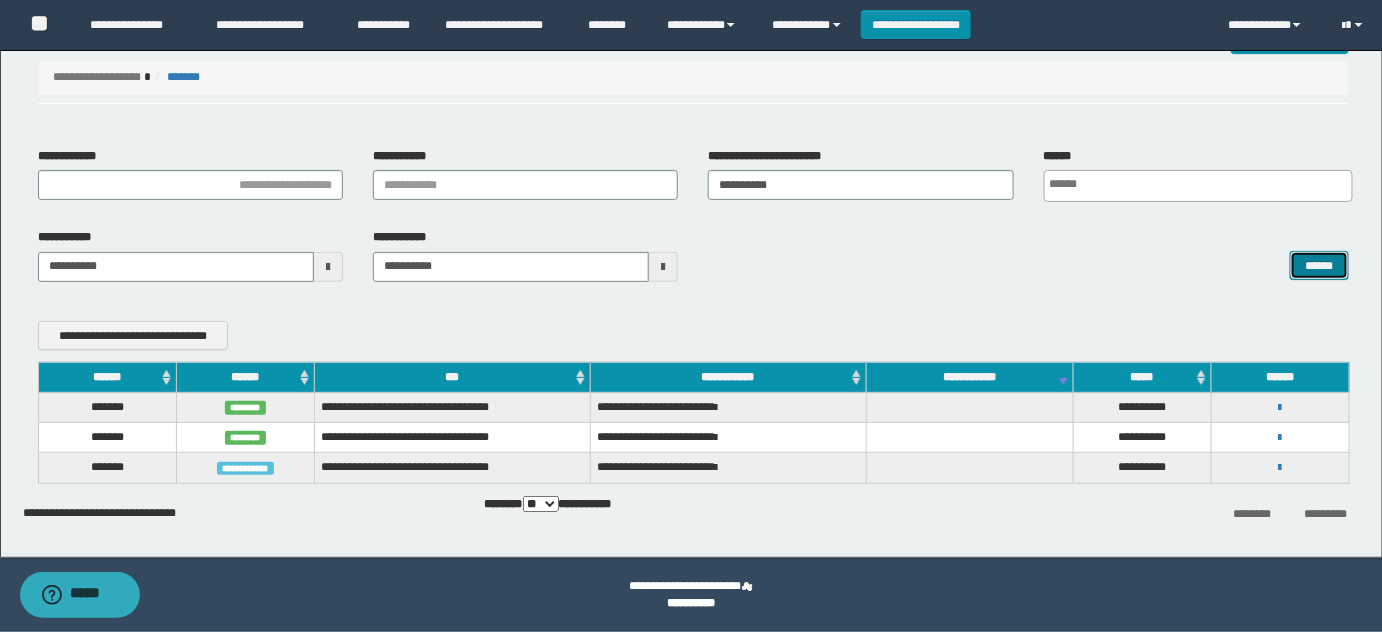 click on "******" at bounding box center [1319, 265] 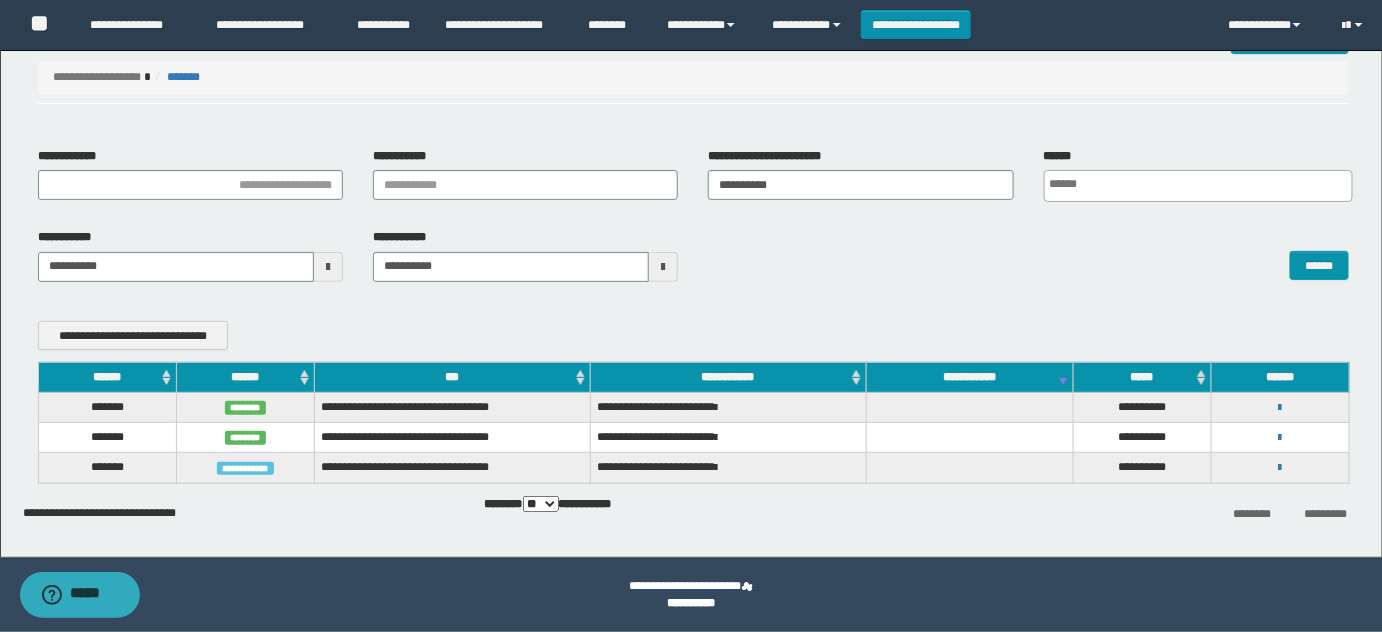 click on "******" at bounding box center (1028, 254) 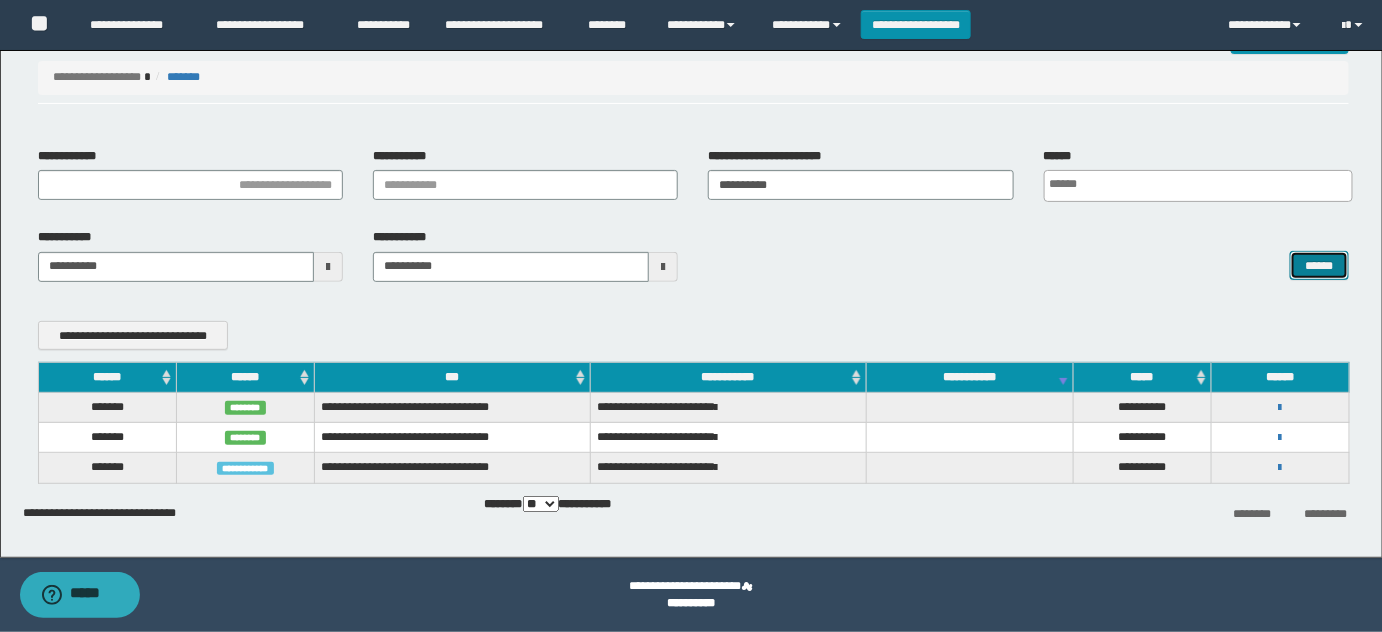 click on "******" at bounding box center (1319, 265) 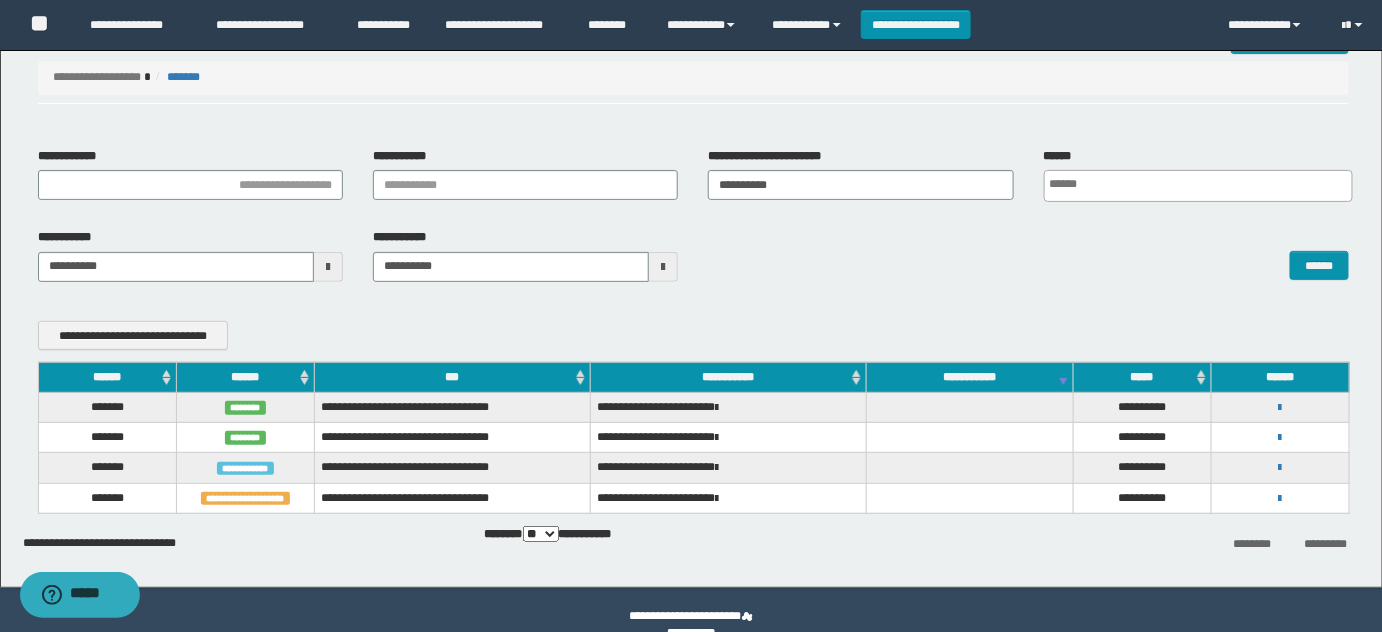 click on "******" at bounding box center [1028, 254] 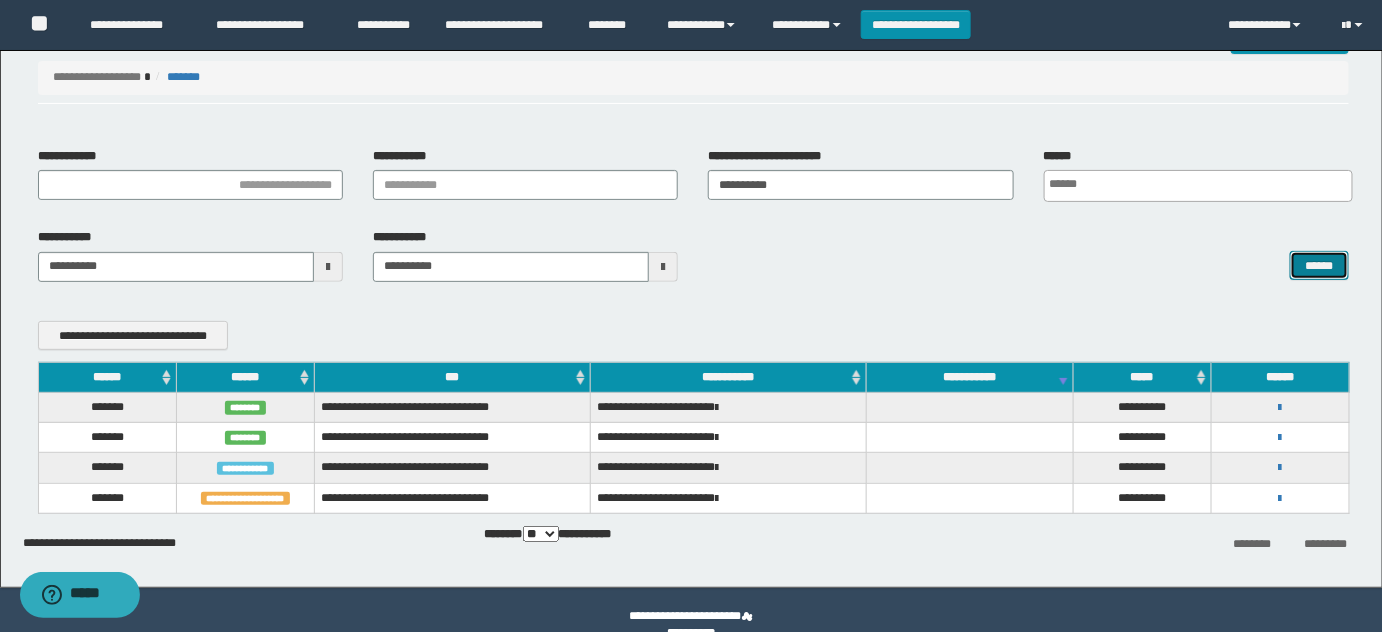 click on "******" at bounding box center [1319, 265] 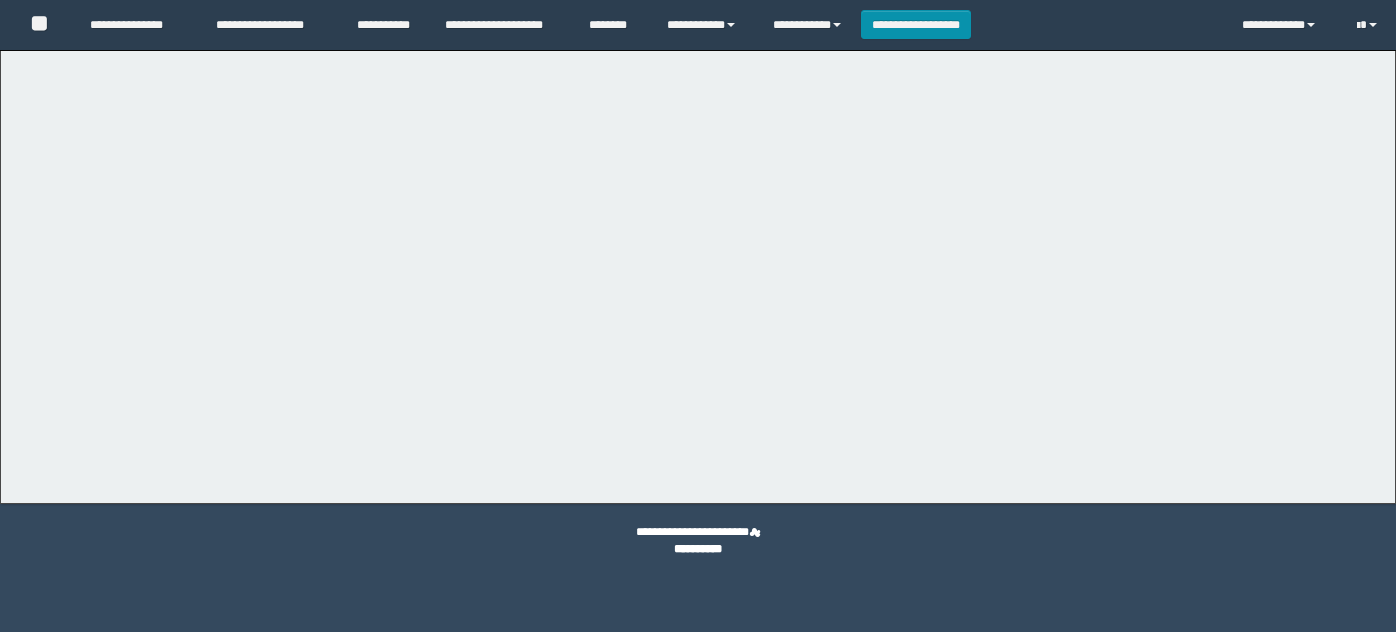 scroll, scrollTop: 0, scrollLeft: 0, axis: both 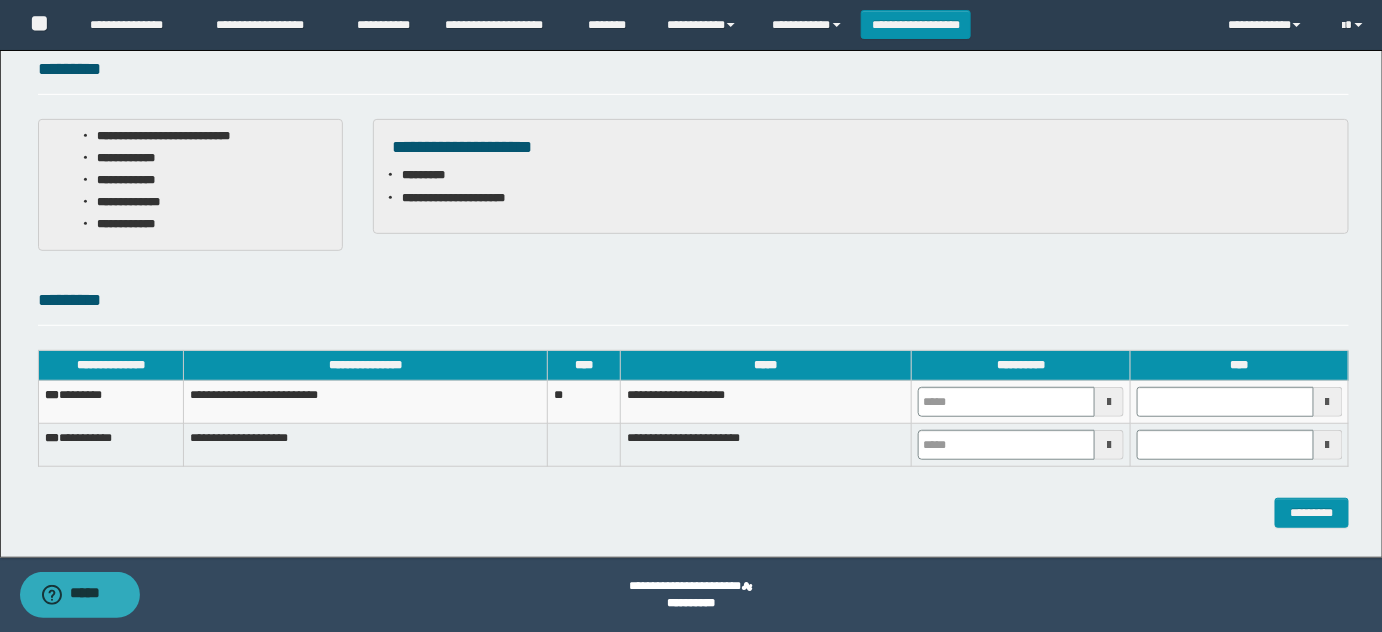 click at bounding box center [1021, 402] 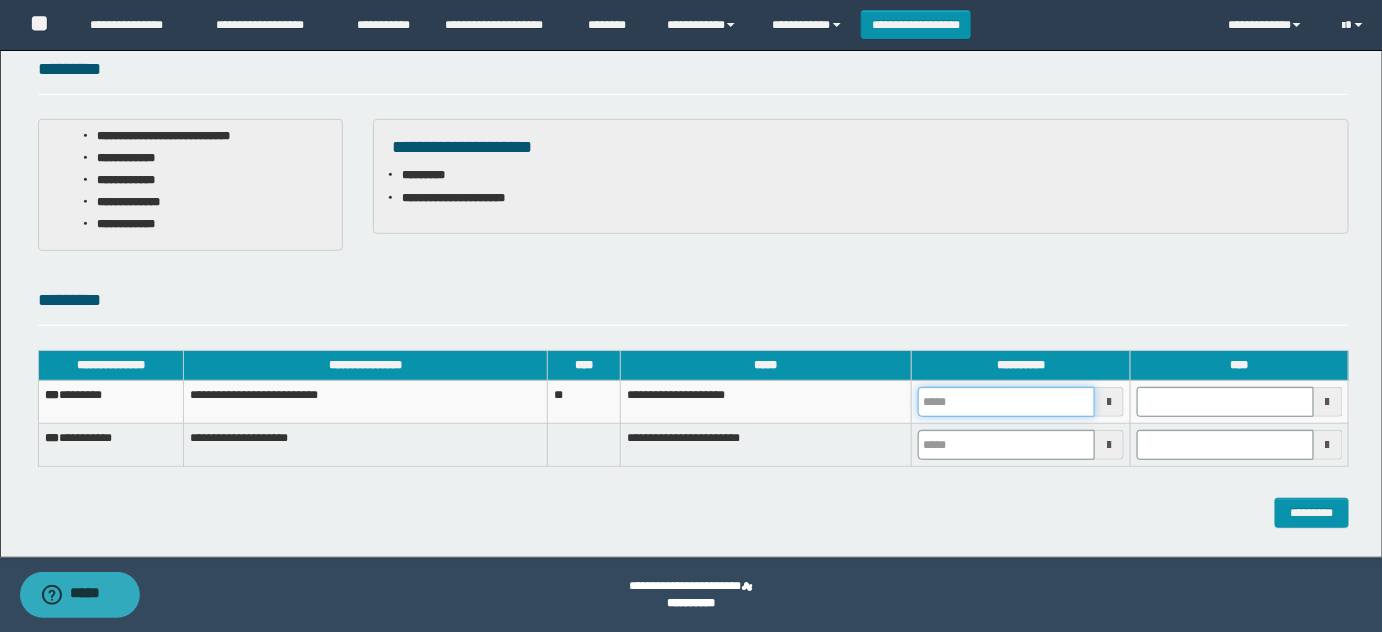 click at bounding box center [1006, 402] 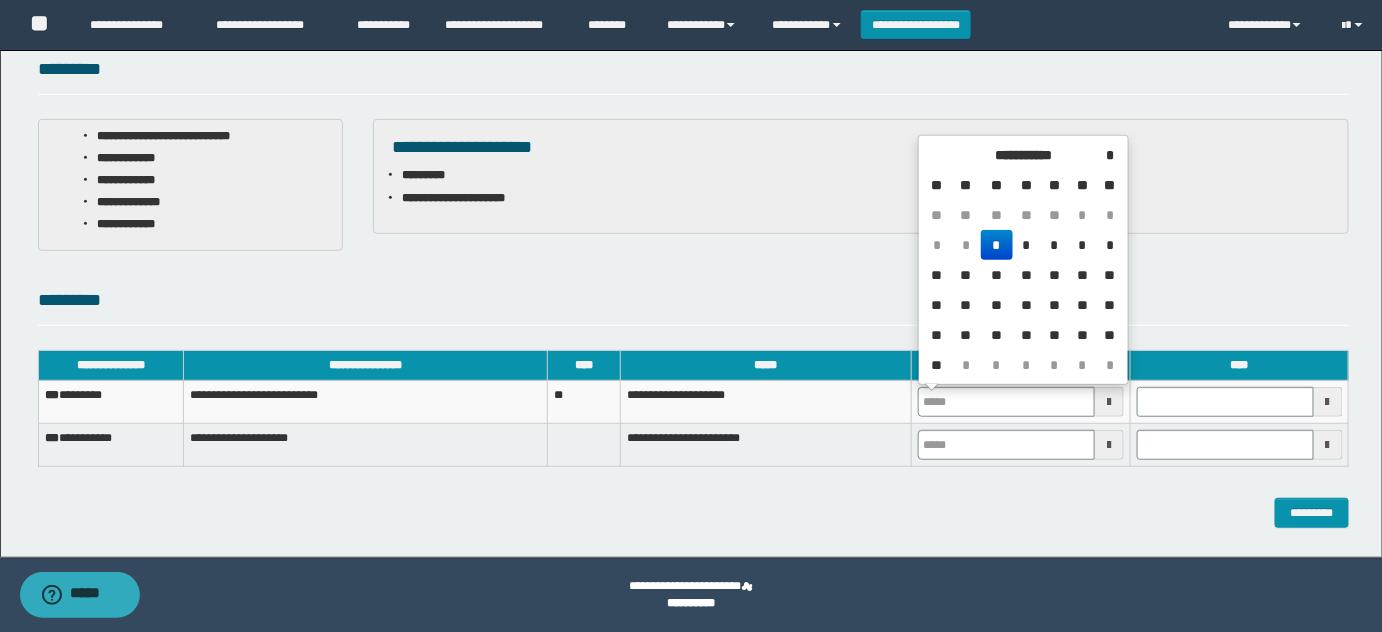 drag, startPoint x: 994, startPoint y: 233, endPoint x: 1008, endPoint y: 290, distance: 58.694122 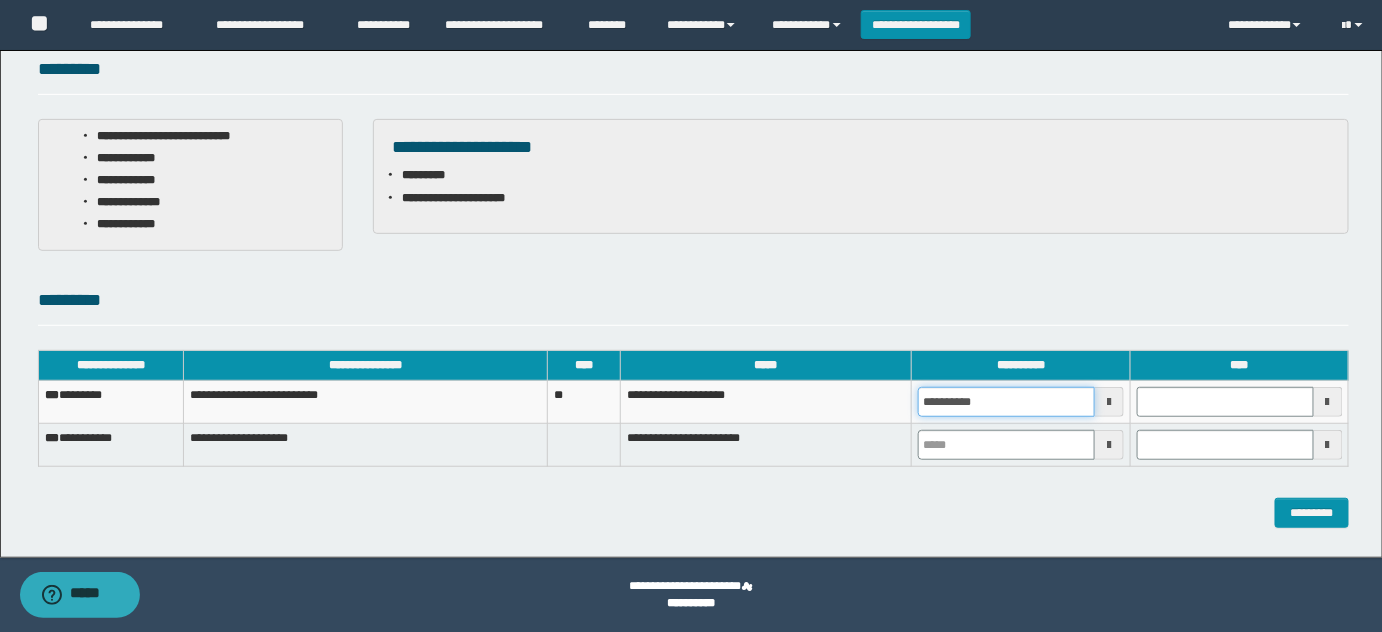 drag, startPoint x: 1007, startPoint y: 393, endPoint x: 846, endPoint y: 412, distance: 162.11725 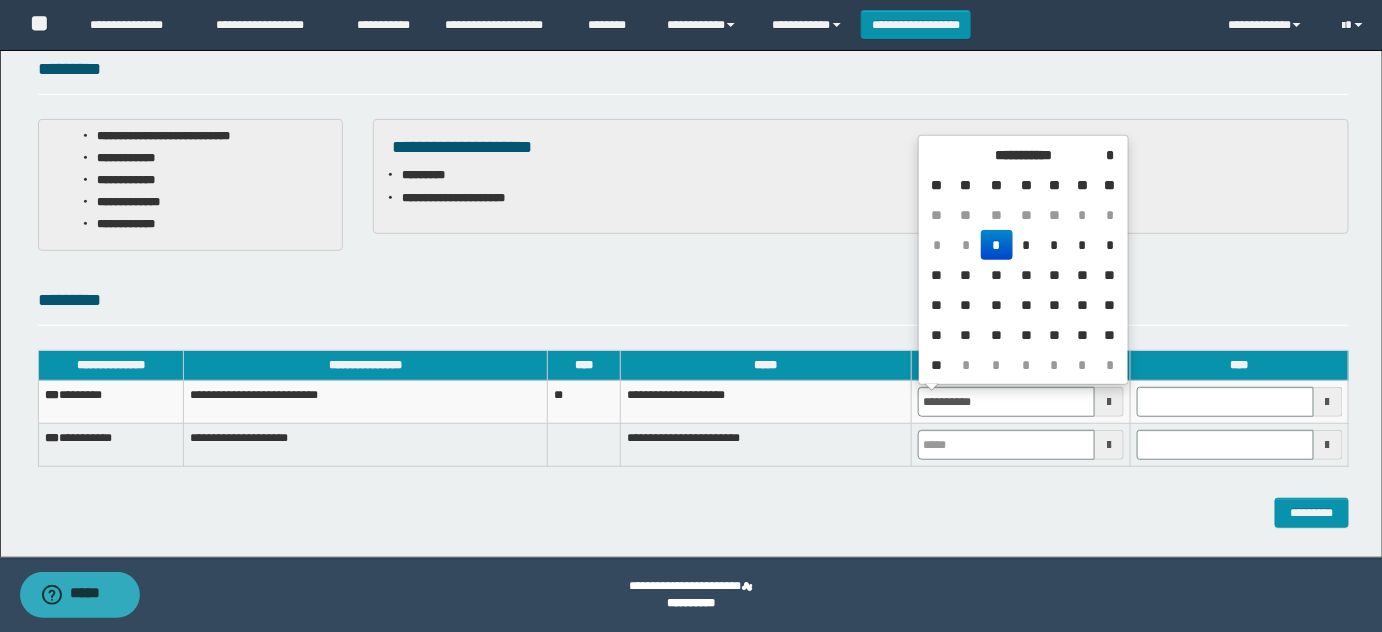 type on "**********" 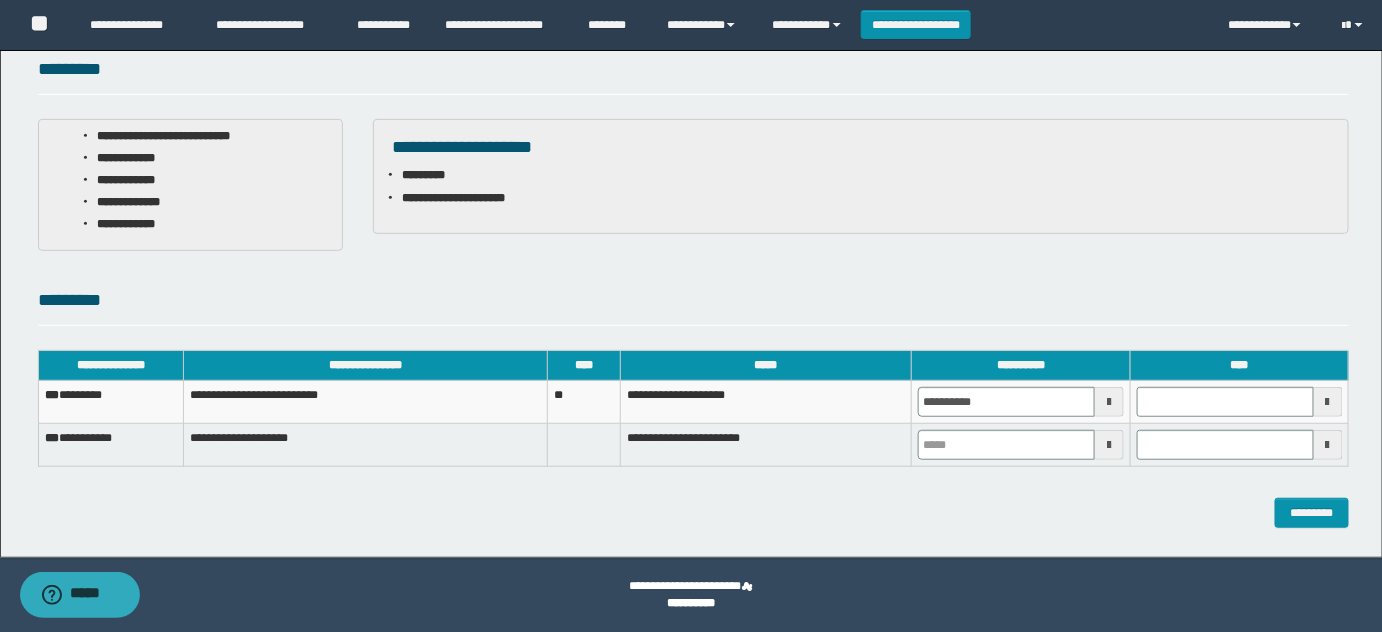 click at bounding box center [1021, 445] 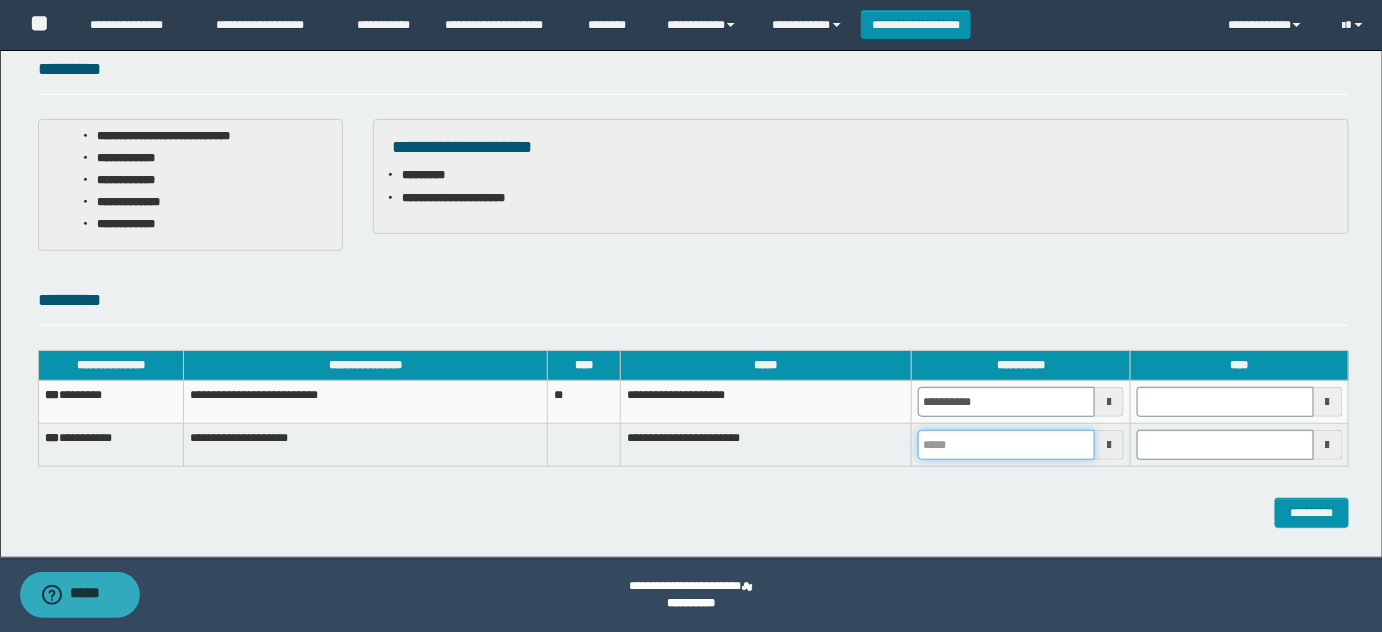 click at bounding box center (1006, 445) 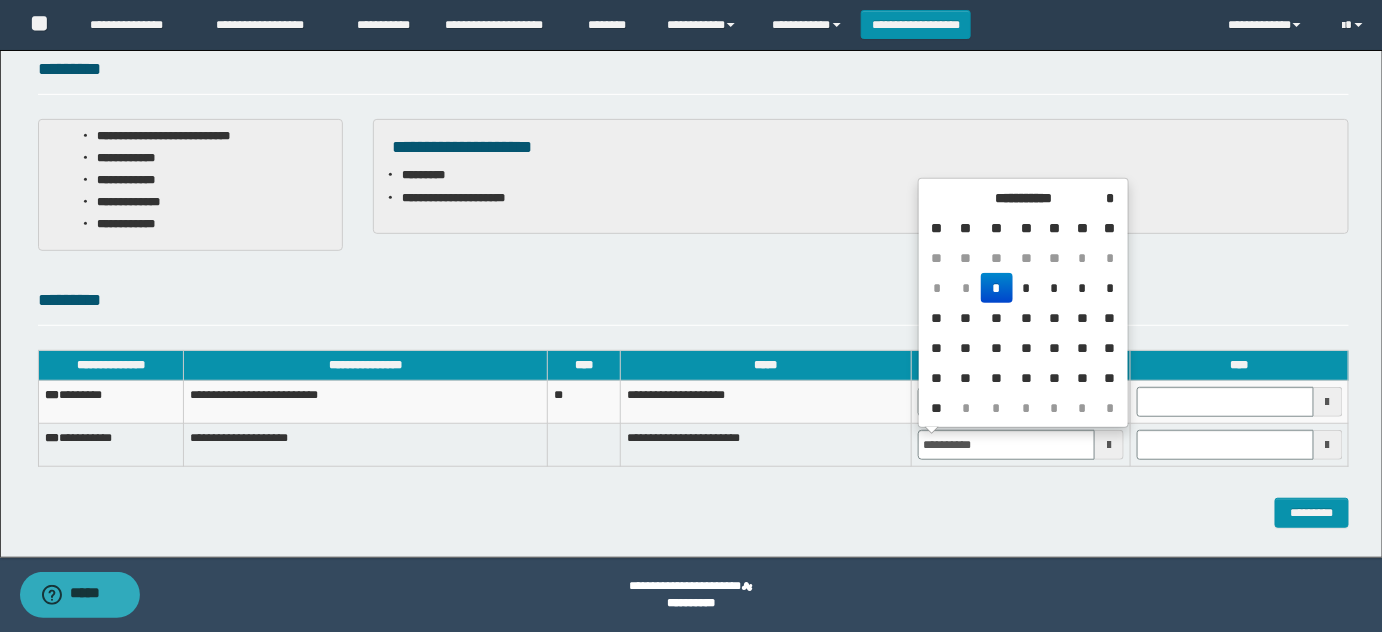 click on "*" at bounding box center [1110, 408] 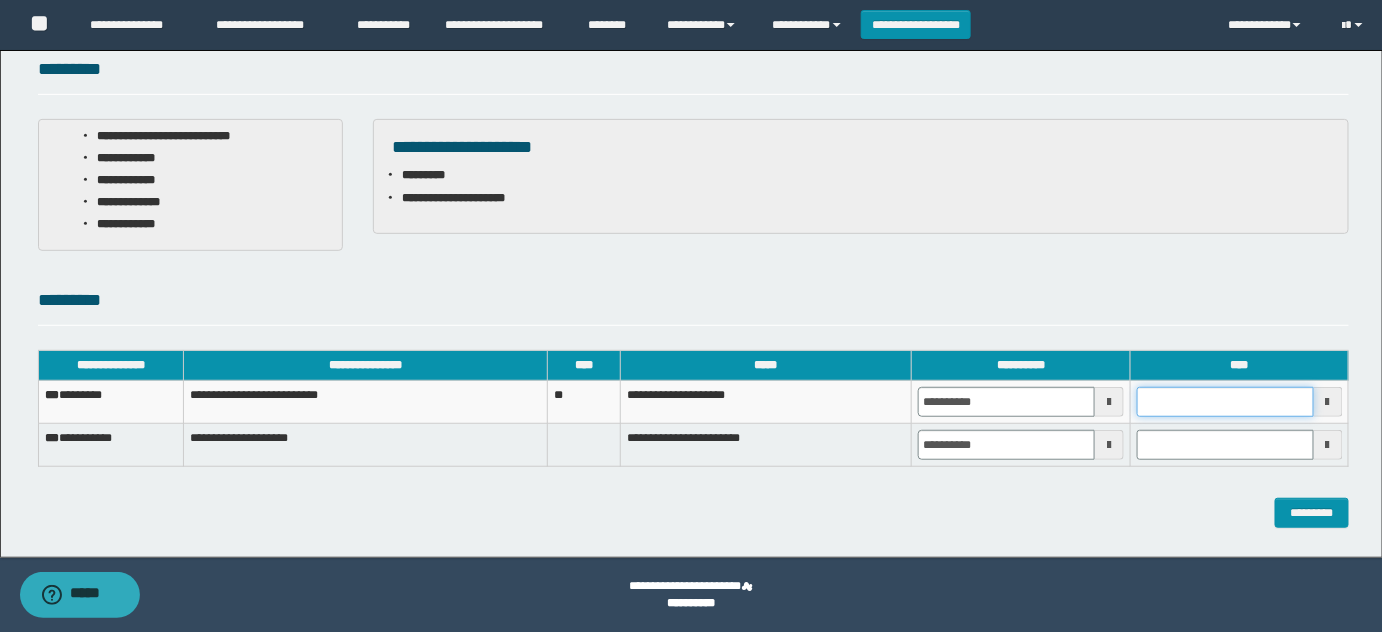 click at bounding box center (1225, 402) 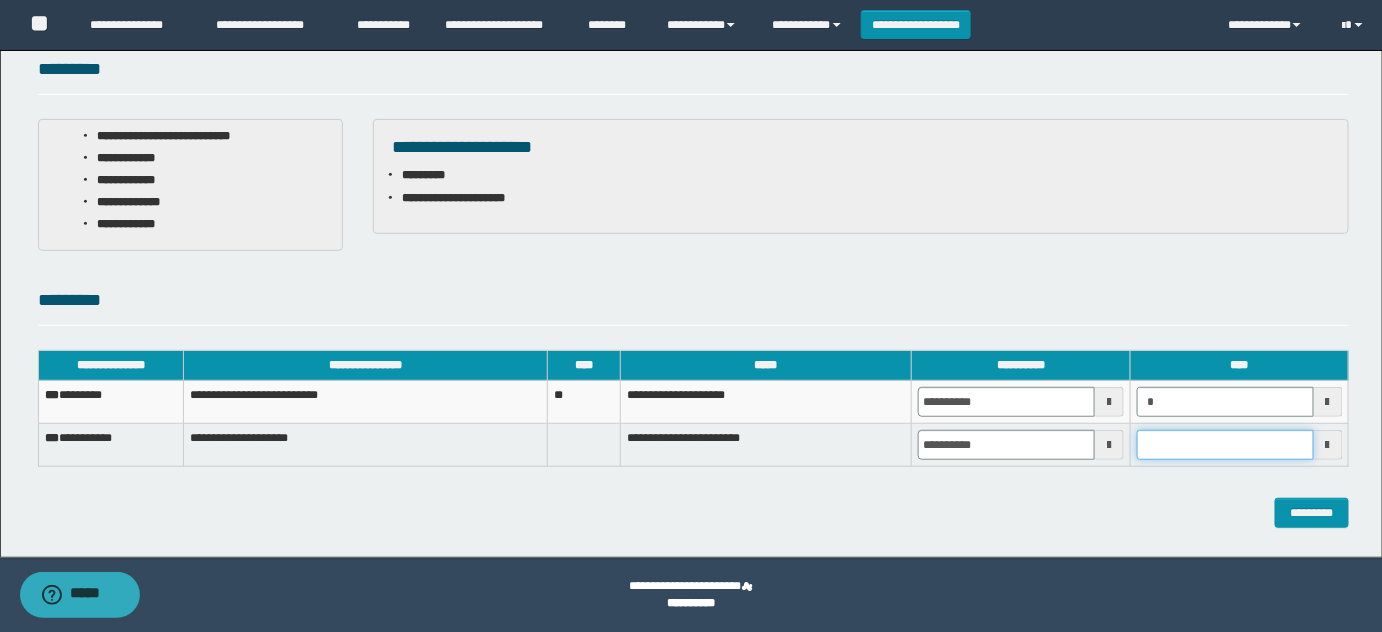 type on "*******" 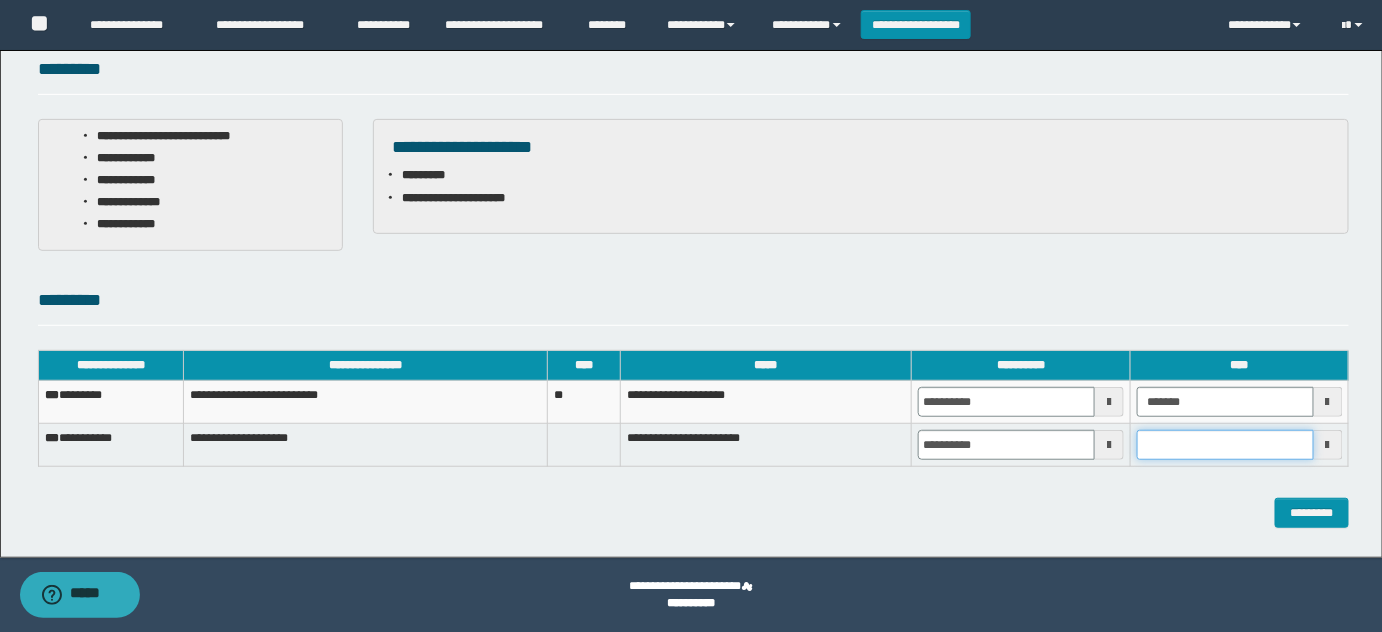 click at bounding box center (1225, 445) 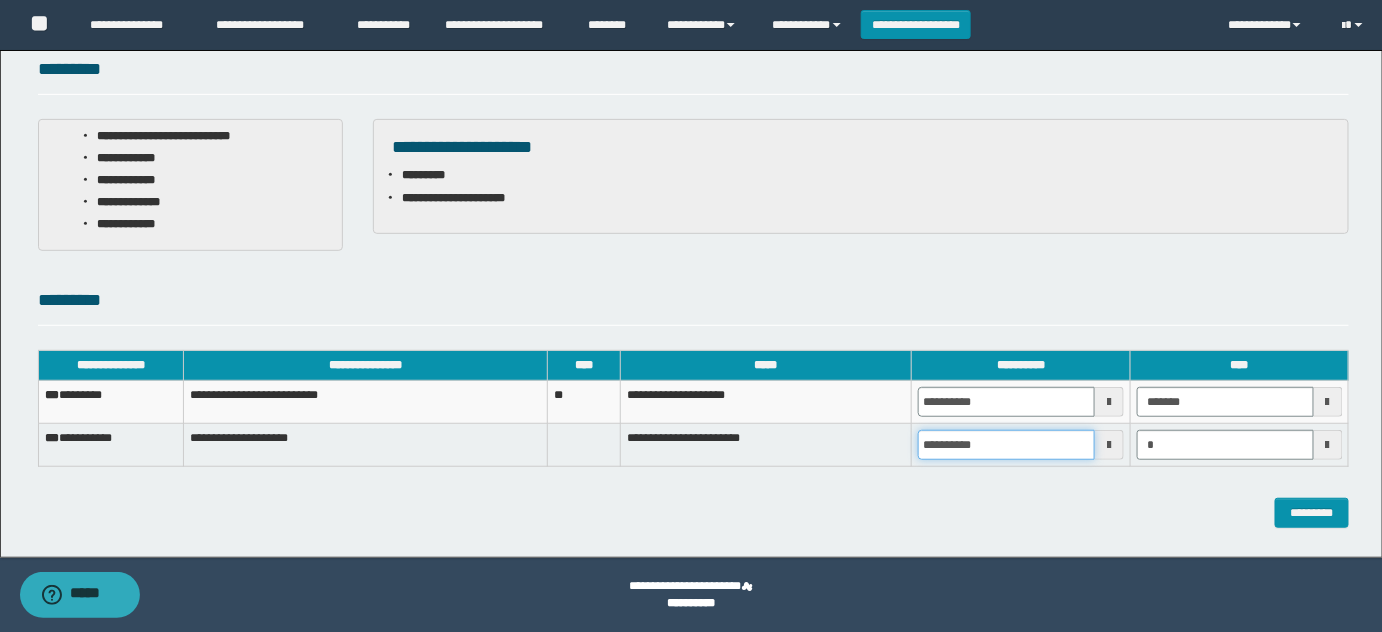 type on "*******" 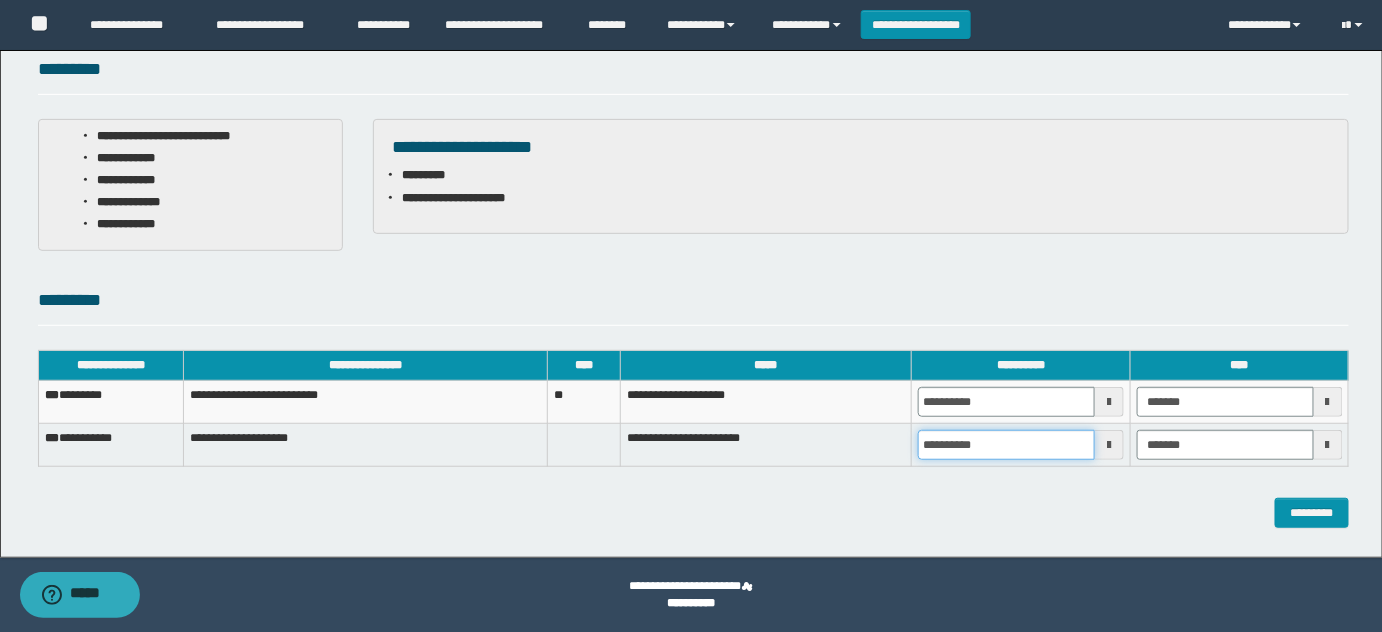 click on "**********" at bounding box center (1006, 445) 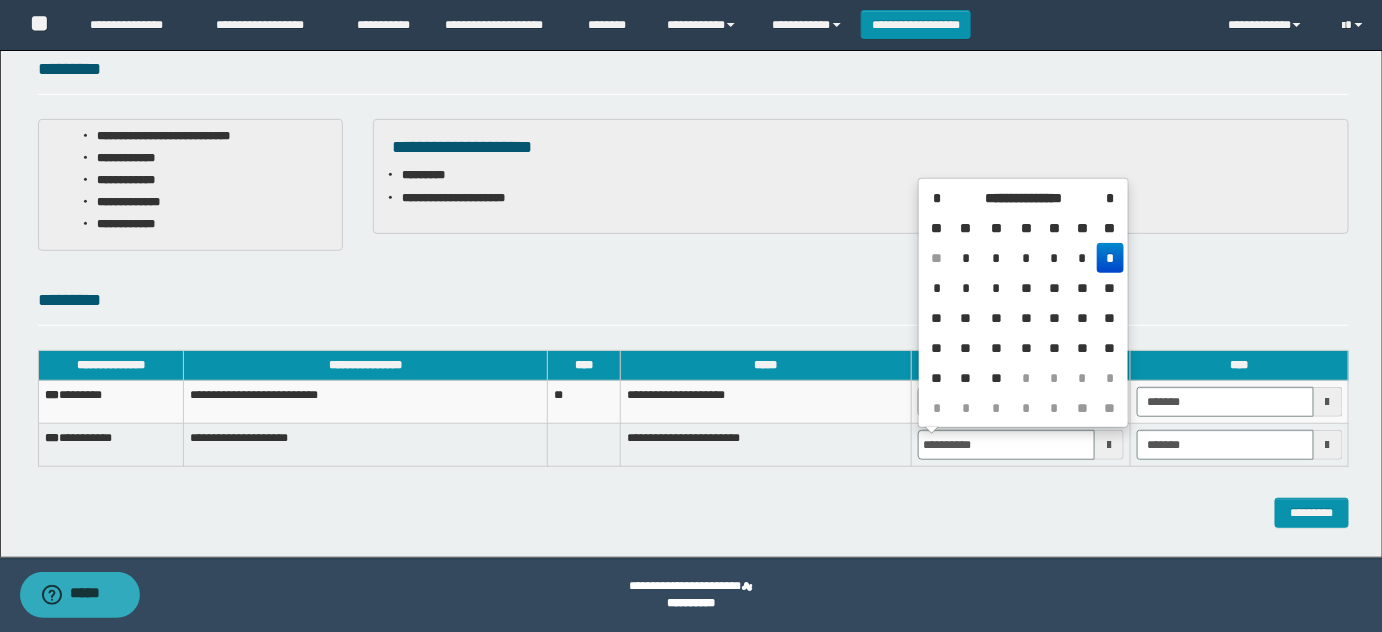 type on "**********" 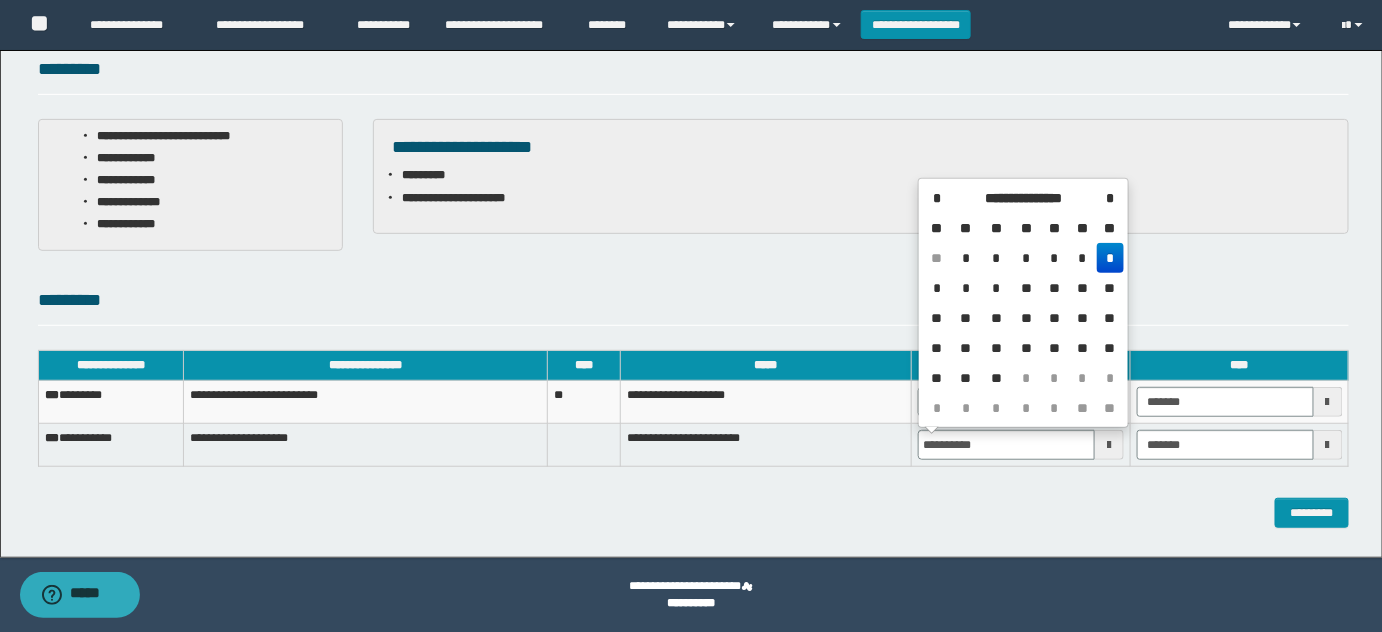 click on "**********" at bounding box center [766, 445] 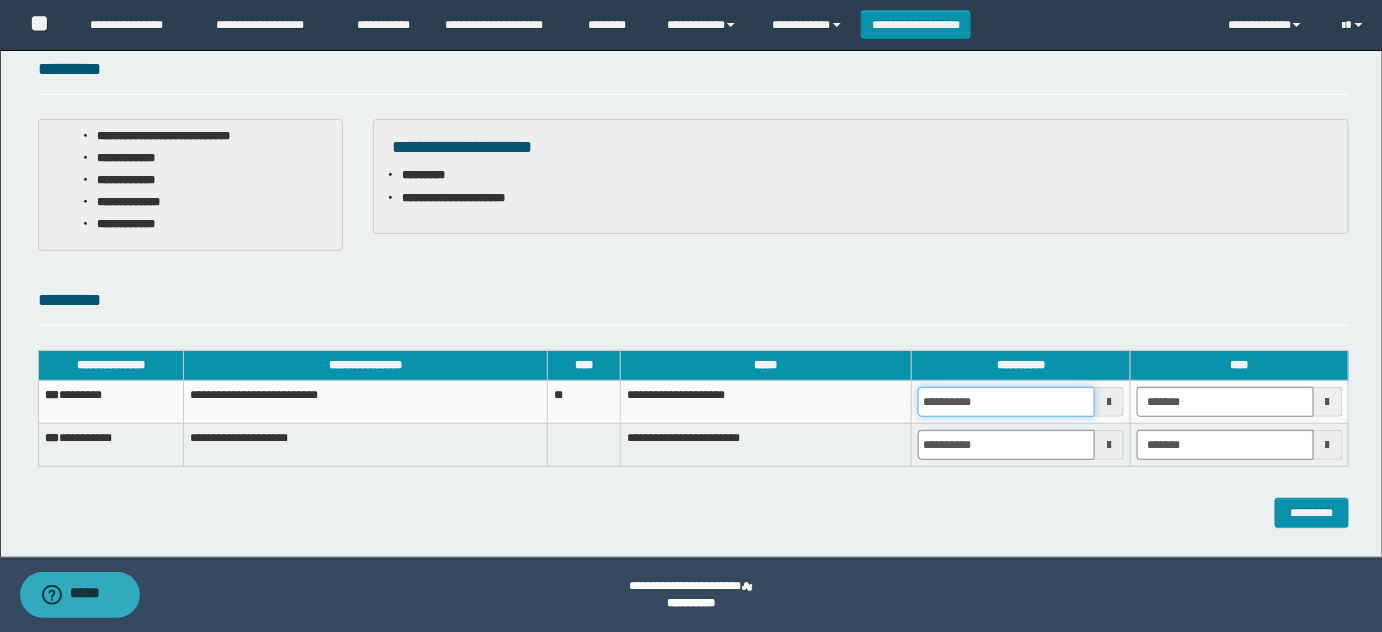 drag, startPoint x: 954, startPoint y: 395, endPoint x: 770, endPoint y: 420, distance: 185.6906 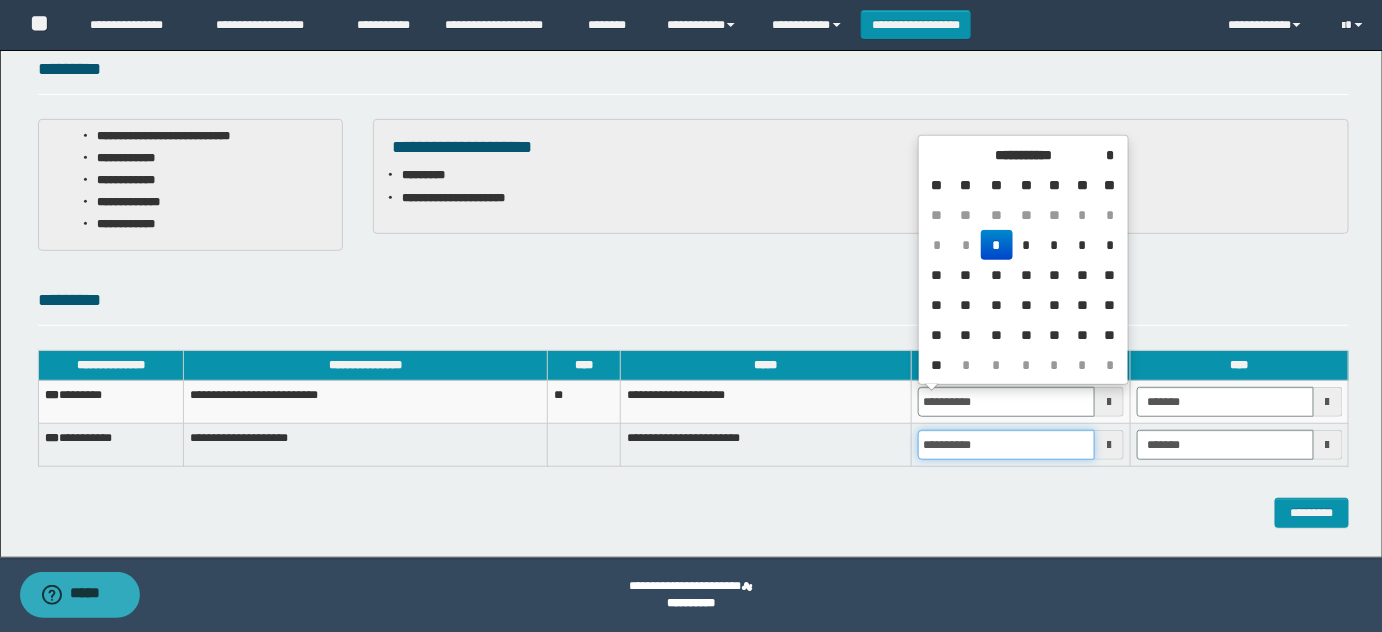 type on "**********" 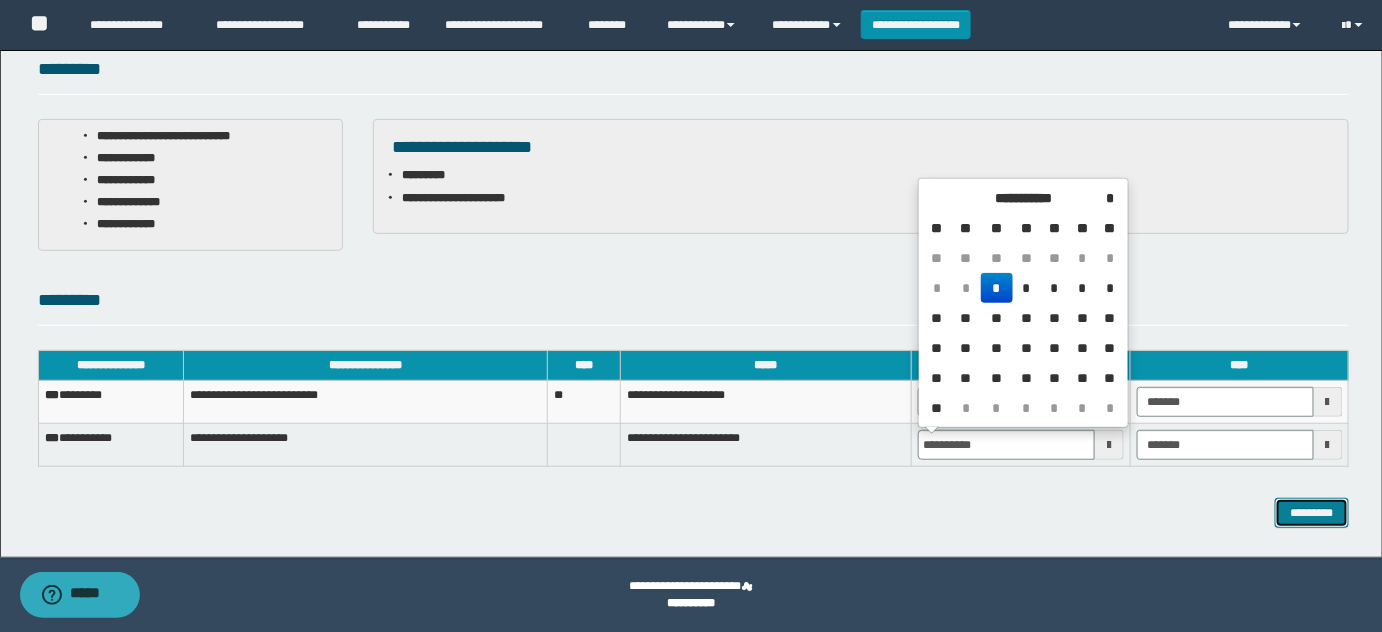 type on "**********" 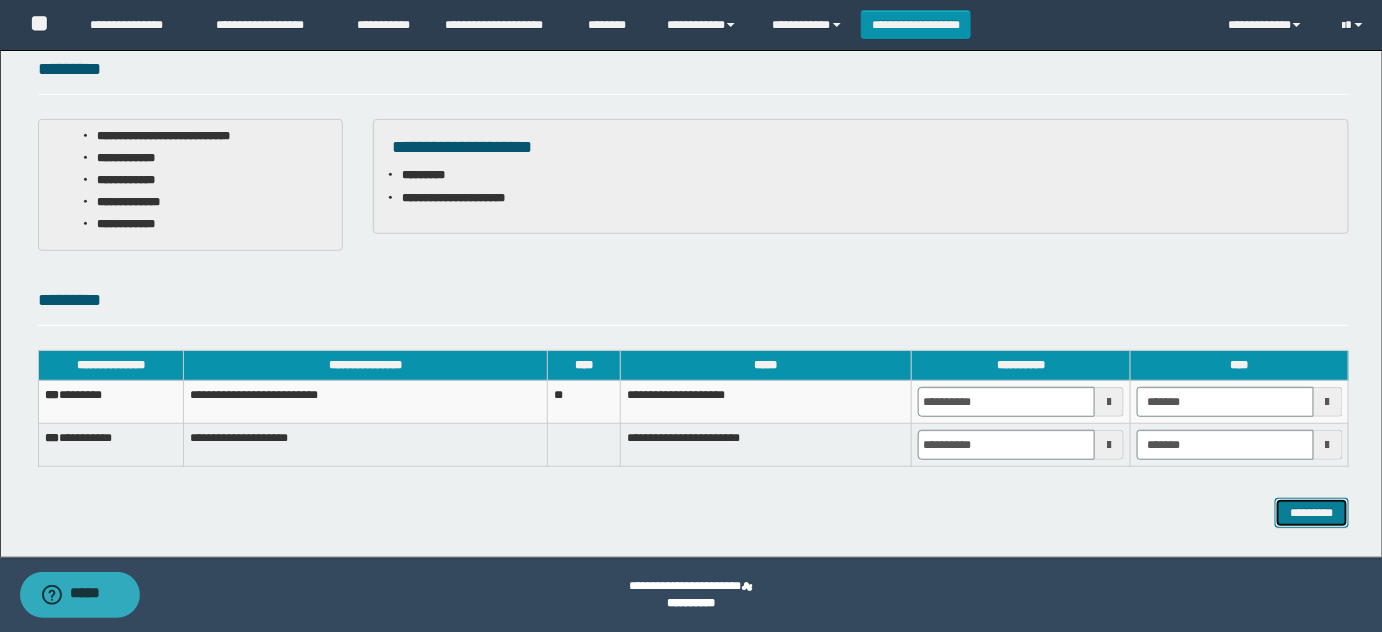 click on "*********" at bounding box center (1312, 512) 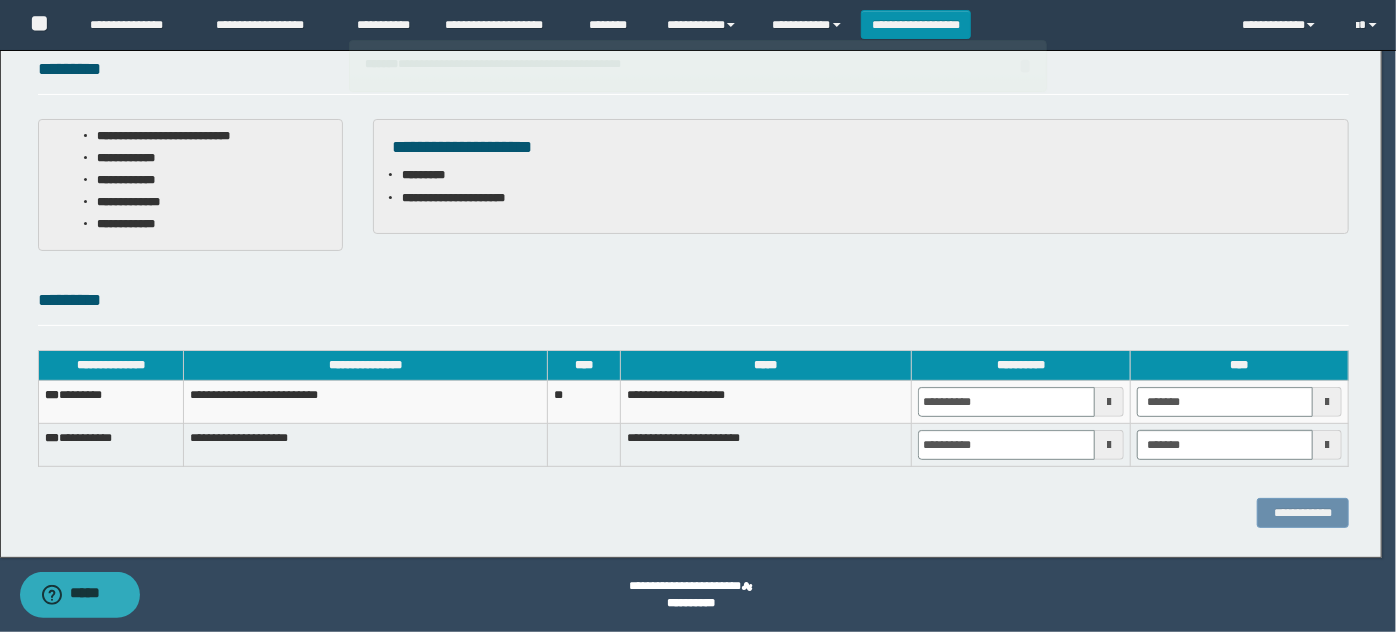 click on "**********" at bounding box center [698, 82] 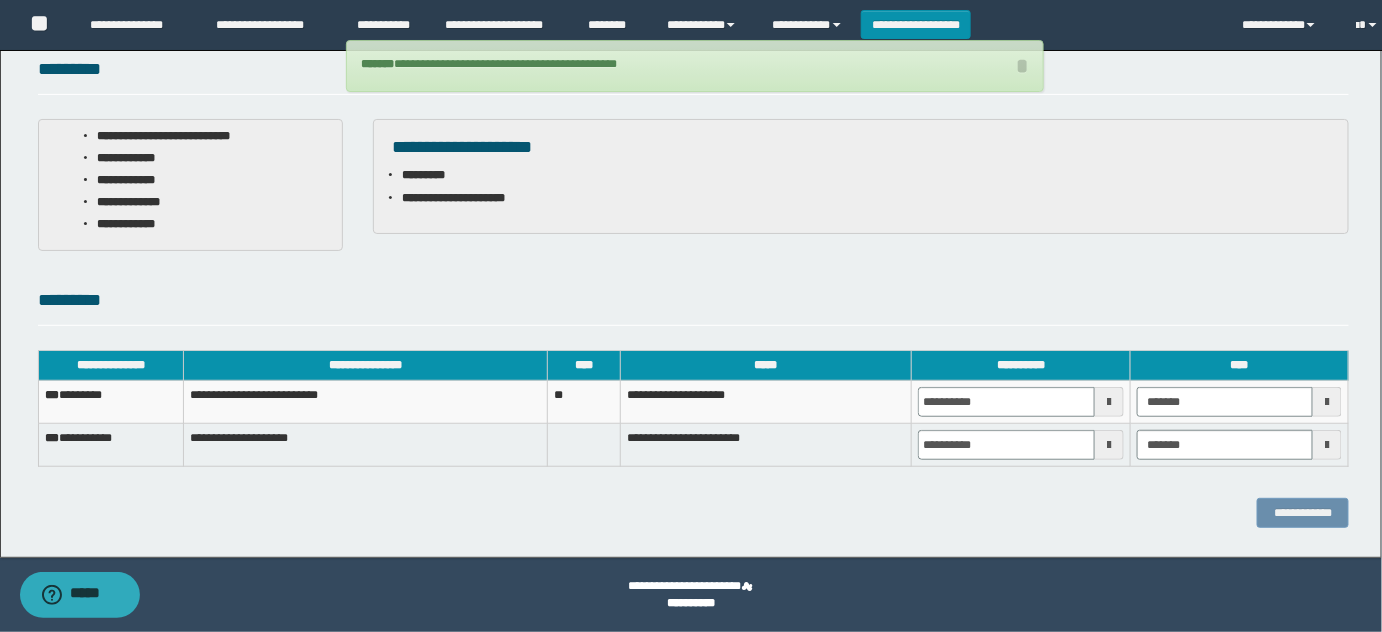click on "*** ********" at bounding box center [111, 402] 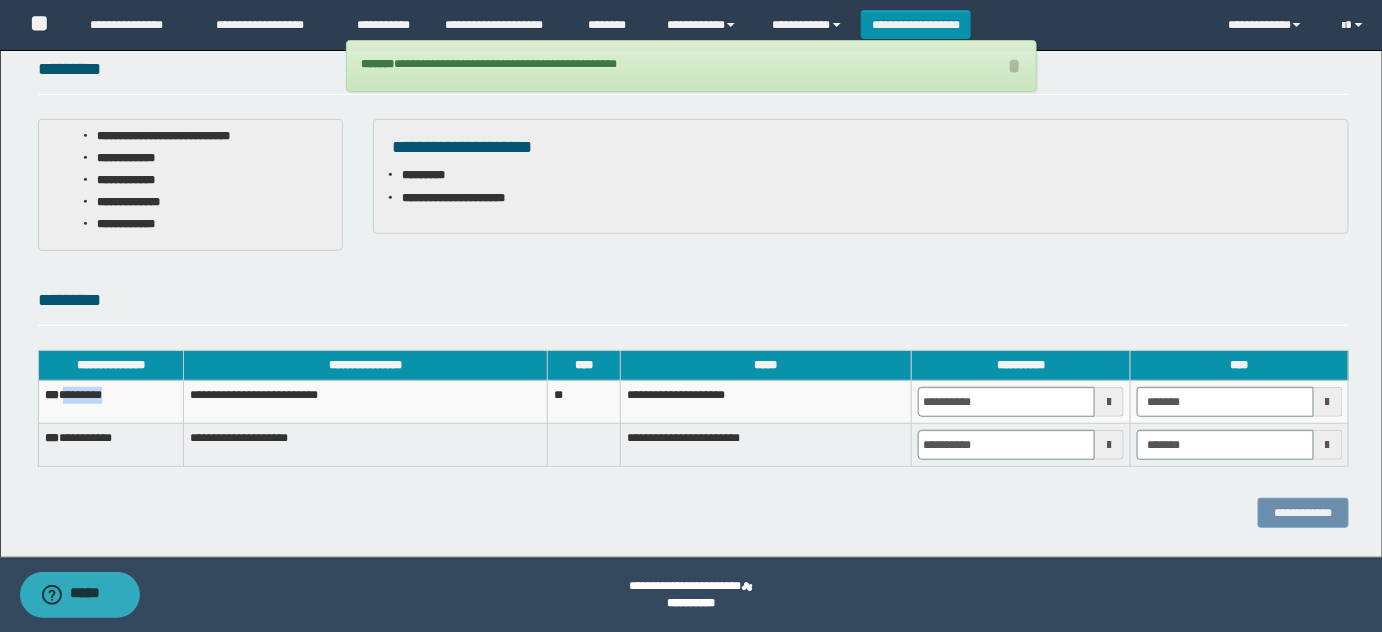 click on "*** ********" at bounding box center (111, 402) 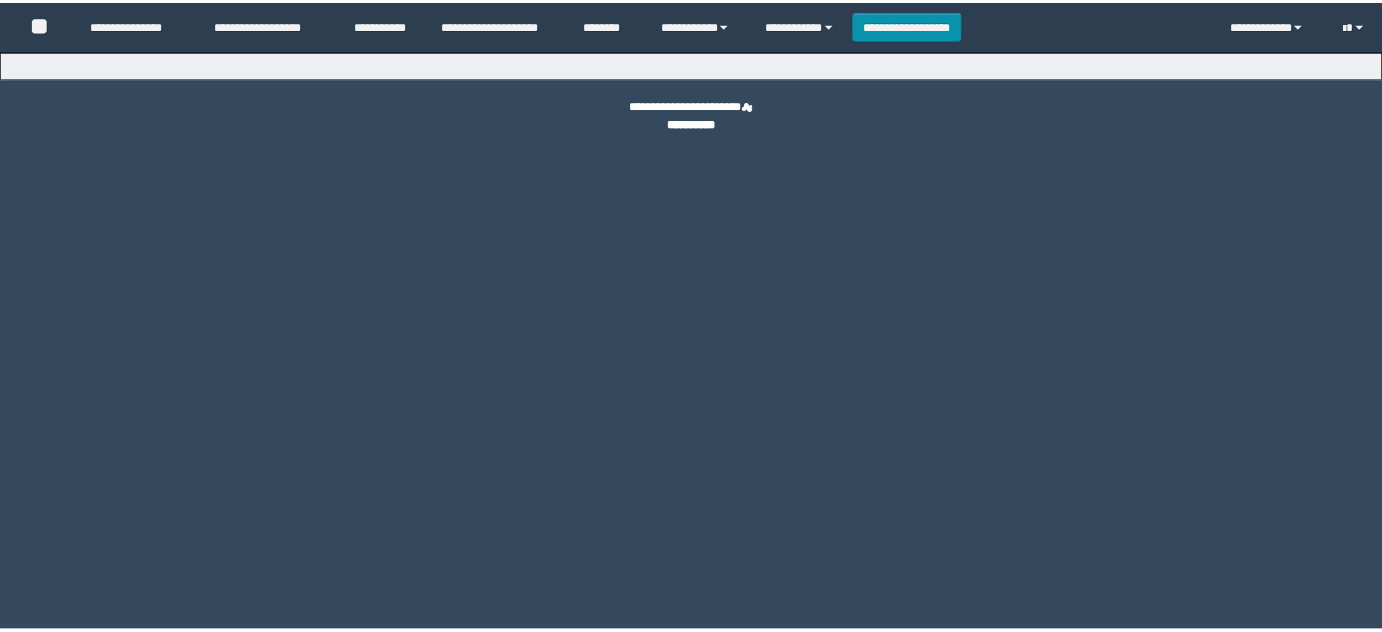 scroll, scrollTop: 0, scrollLeft: 0, axis: both 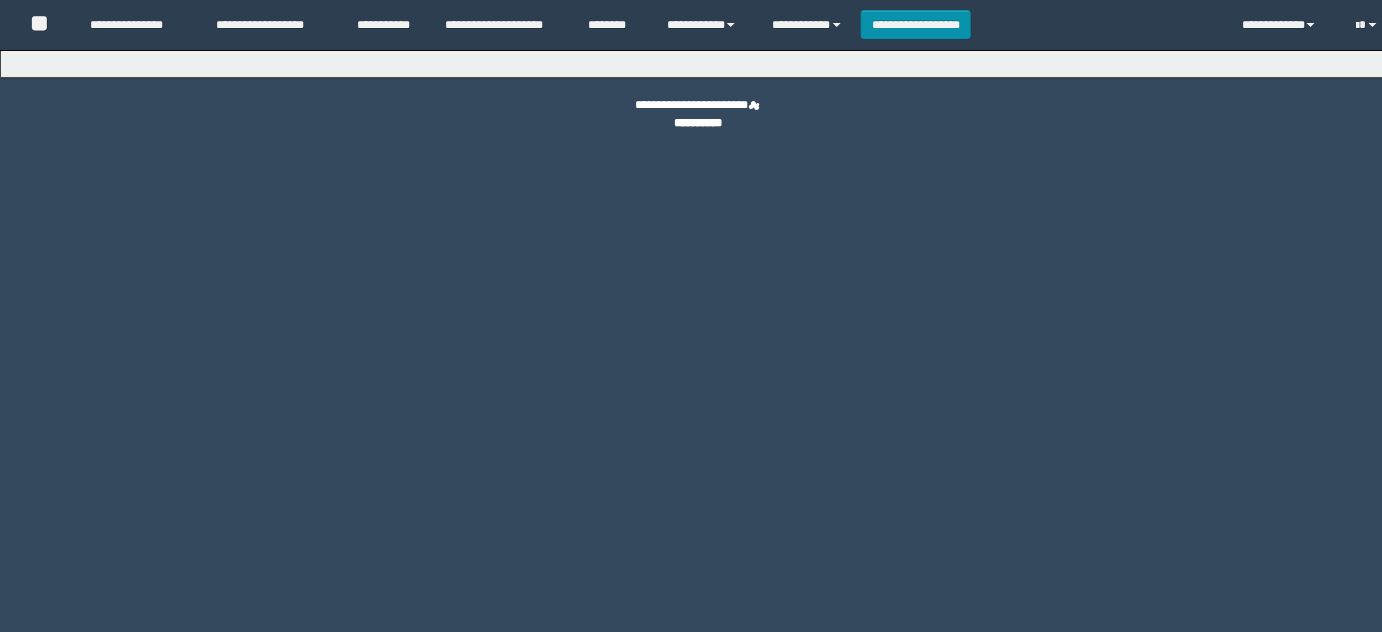 select on "*" 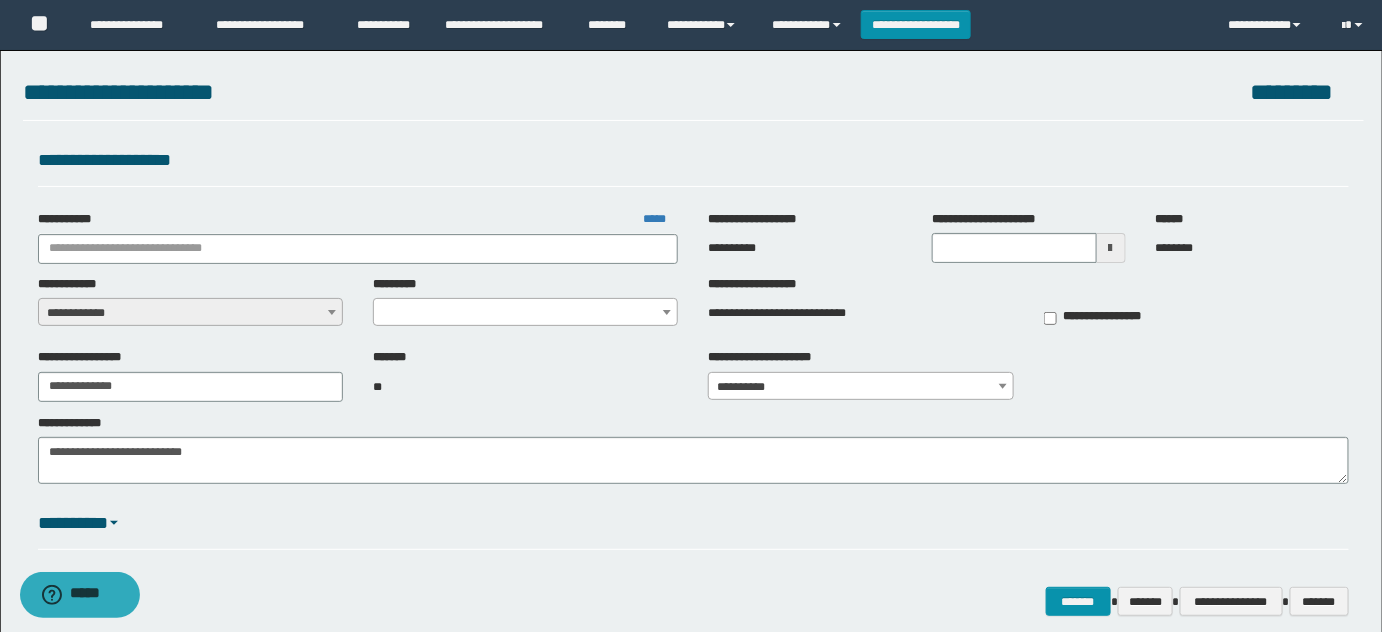 type on "**********" 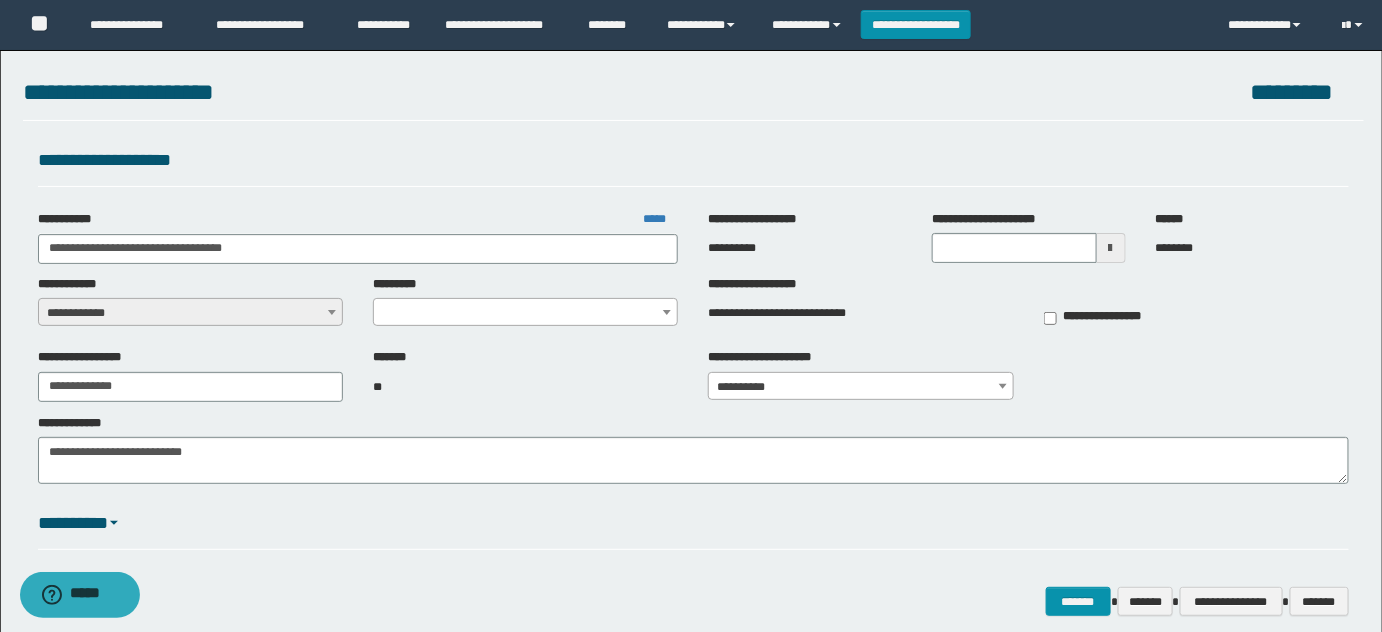select on "***" 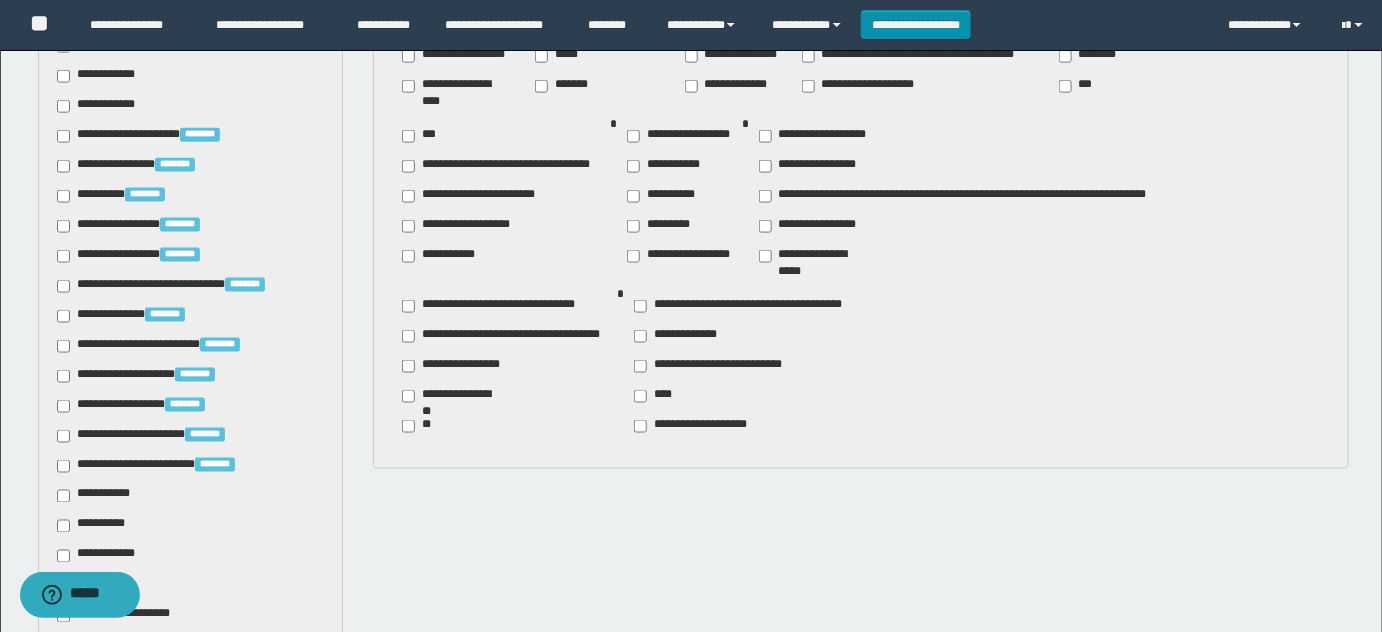 scroll, scrollTop: 727, scrollLeft: 0, axis: vertical 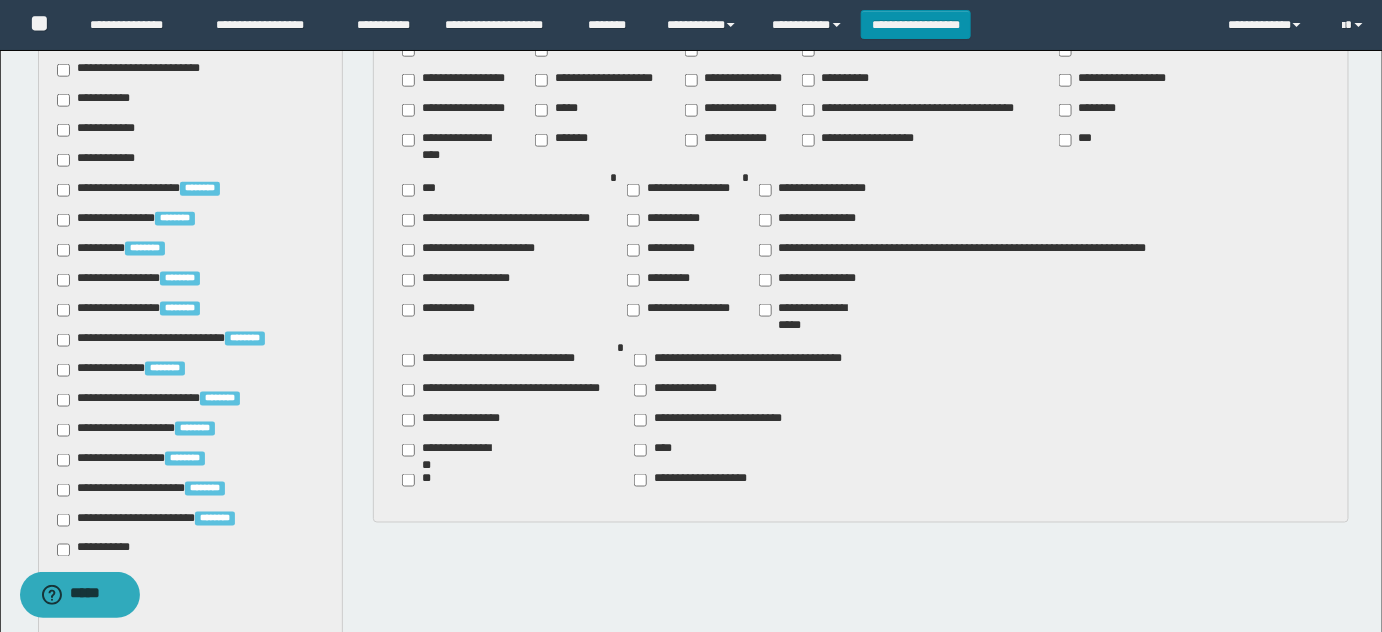 click on "**********" at bounding box center [103, 130] 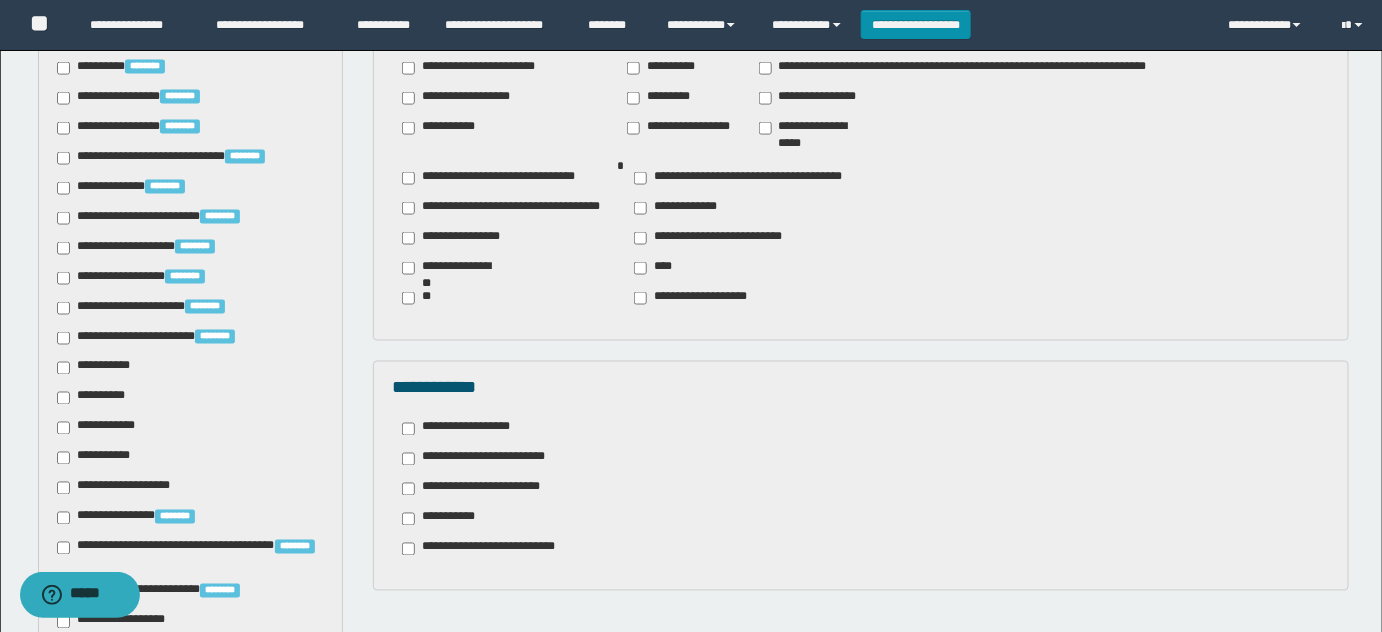 click on "**********" at bounding box center (464, 429) 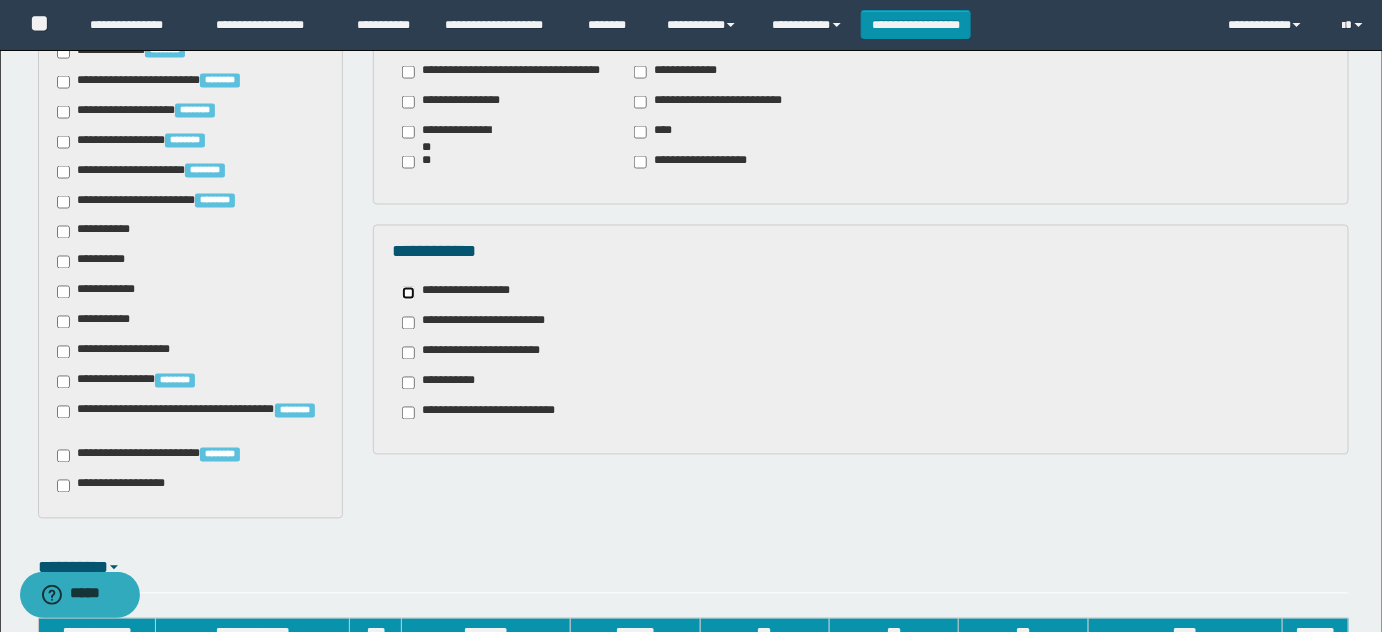 scroll, scrollTop: 1262, scrollLeft: 0, axis: vertical 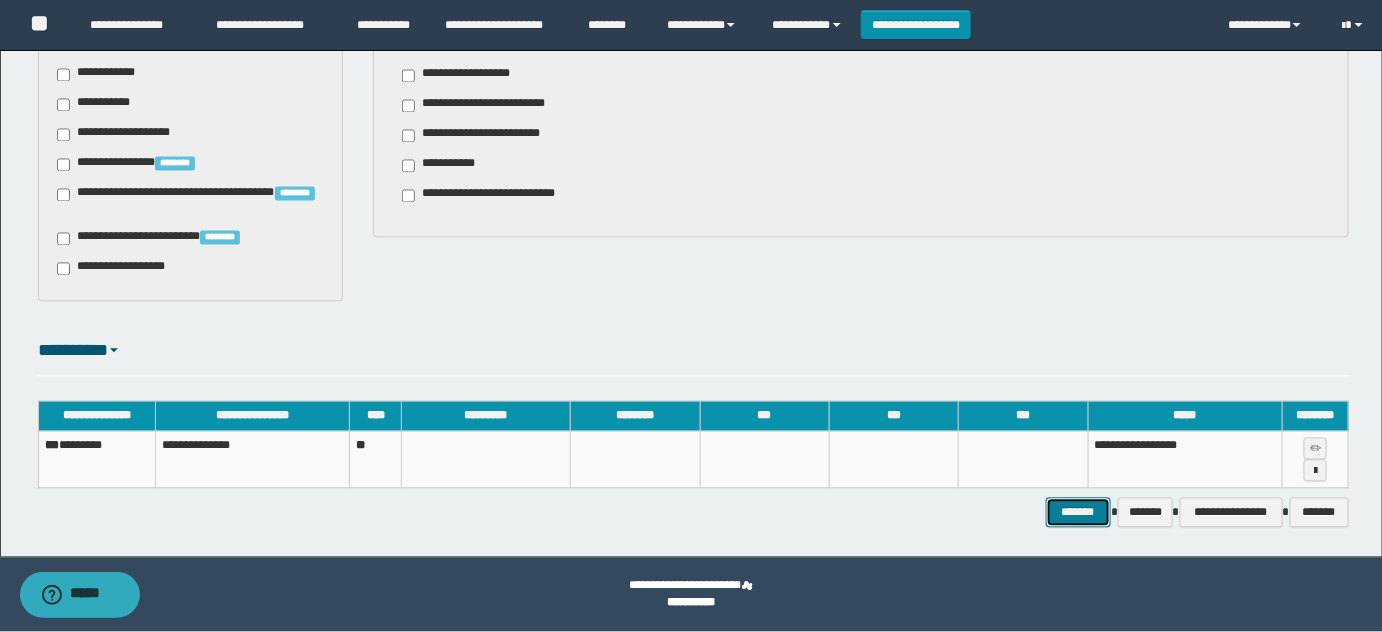 click on "*******" at bounding box center [1078, 512] 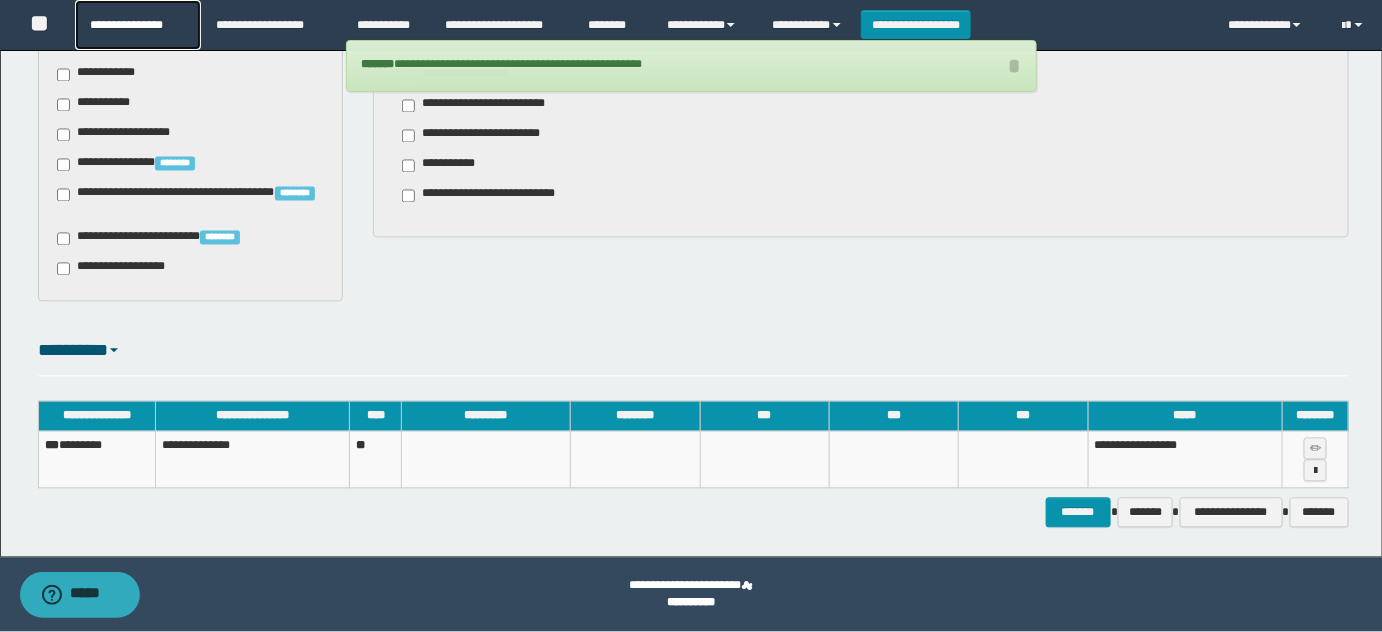 click on "**********" at bounding box center [137, 25] 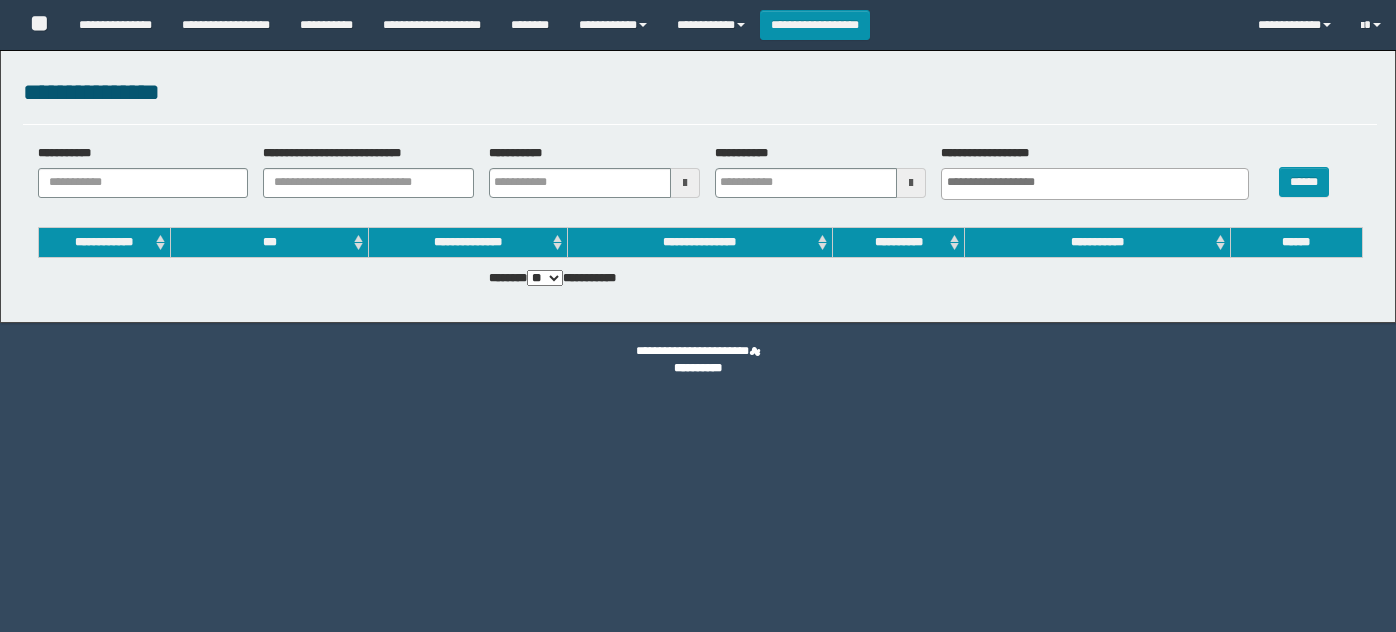 select 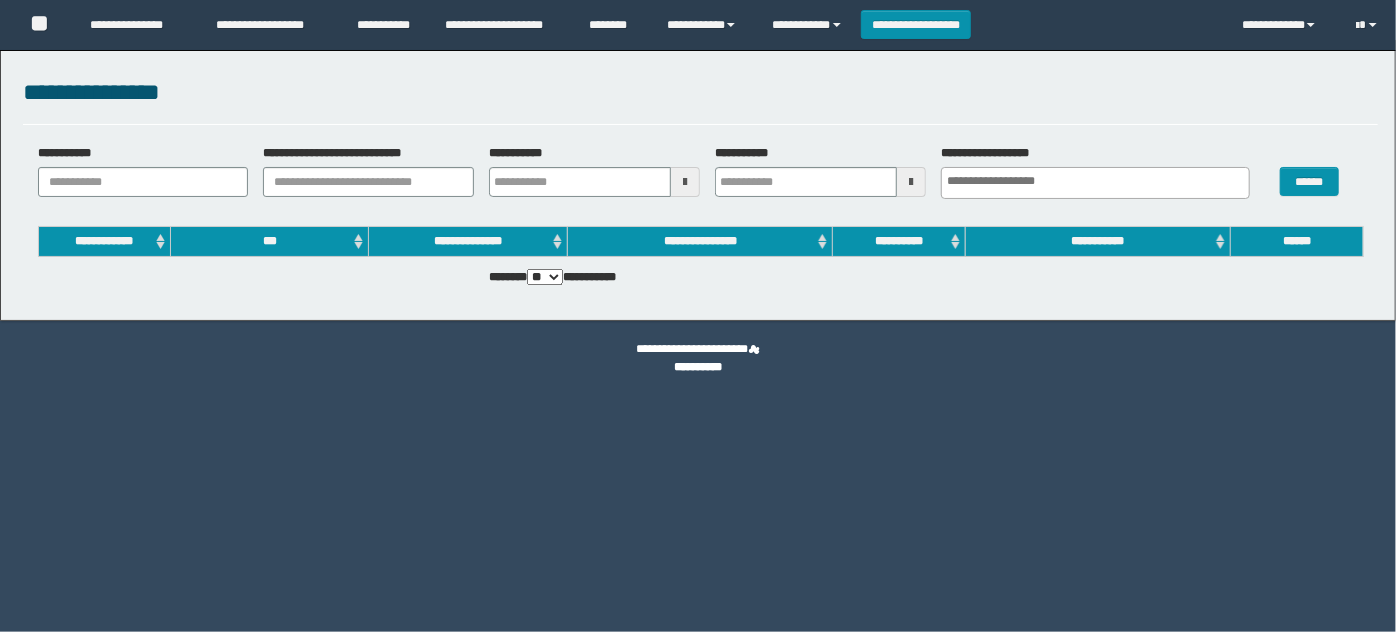 scroll, scrollTop: 0, scrollLeft: 0, axis: both 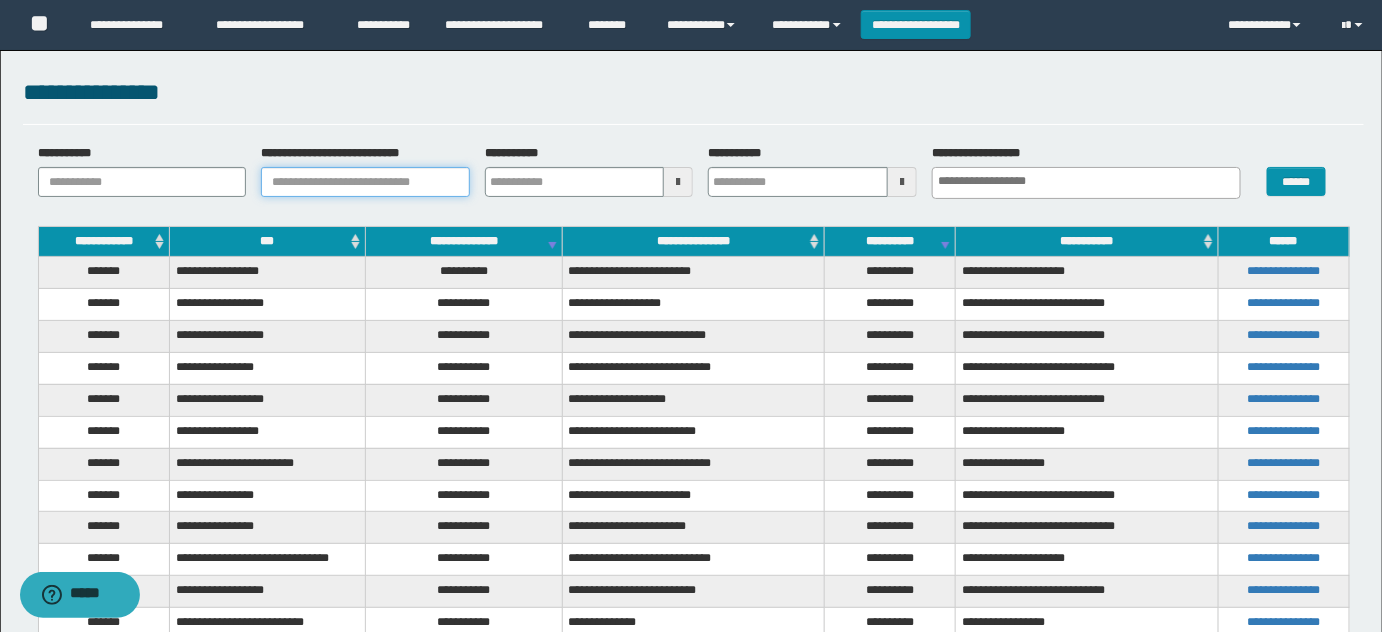 drag, startPoint x: 376, startPoint y: 174, endPoint x: 493, endPoint y: 176, distance: 117.01709 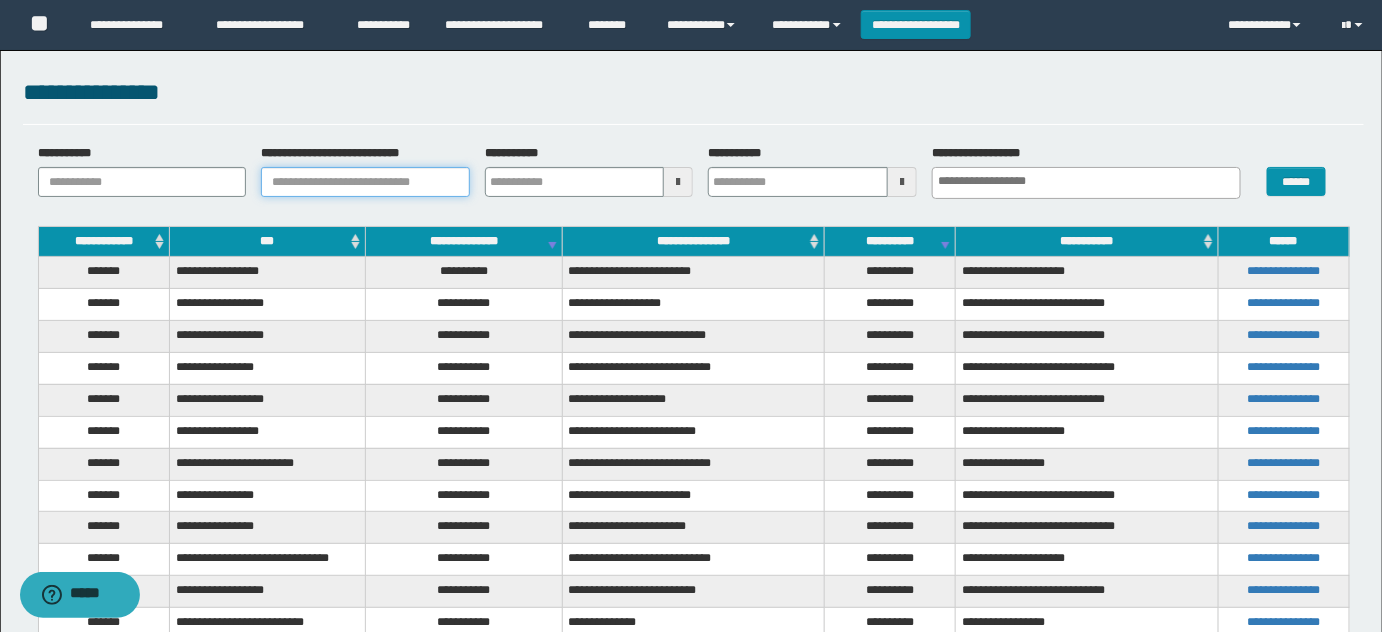 paste on "********" 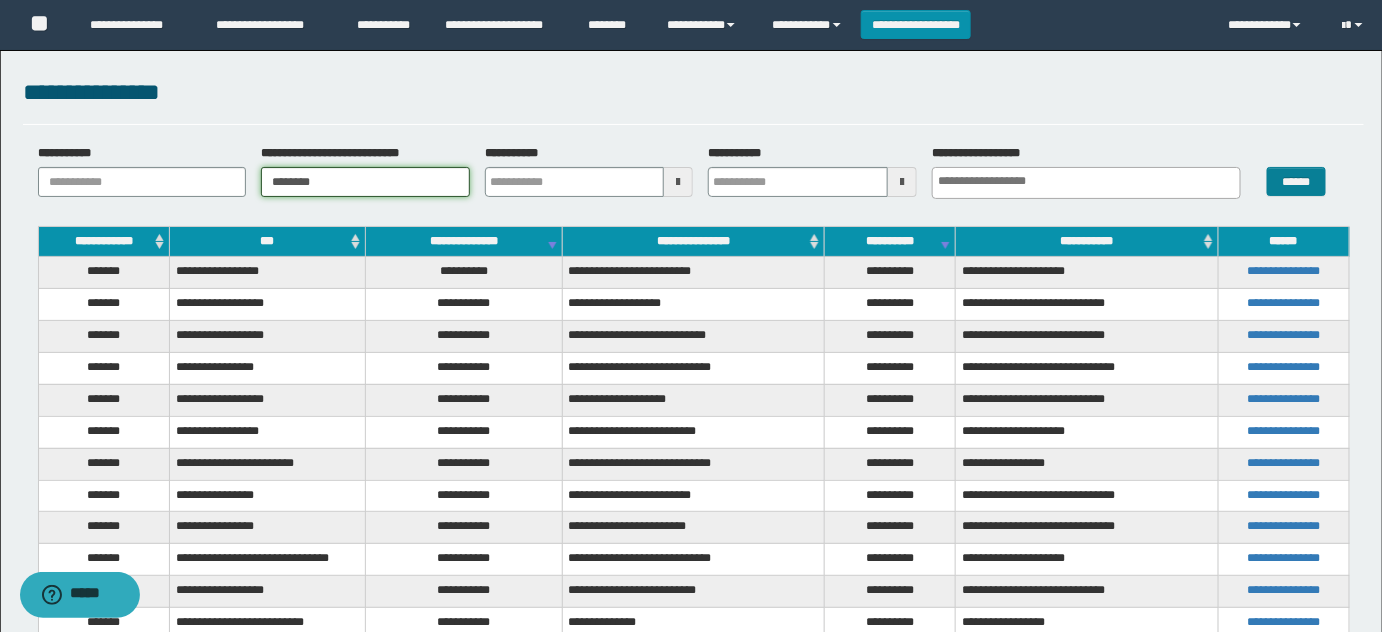 type on "********" 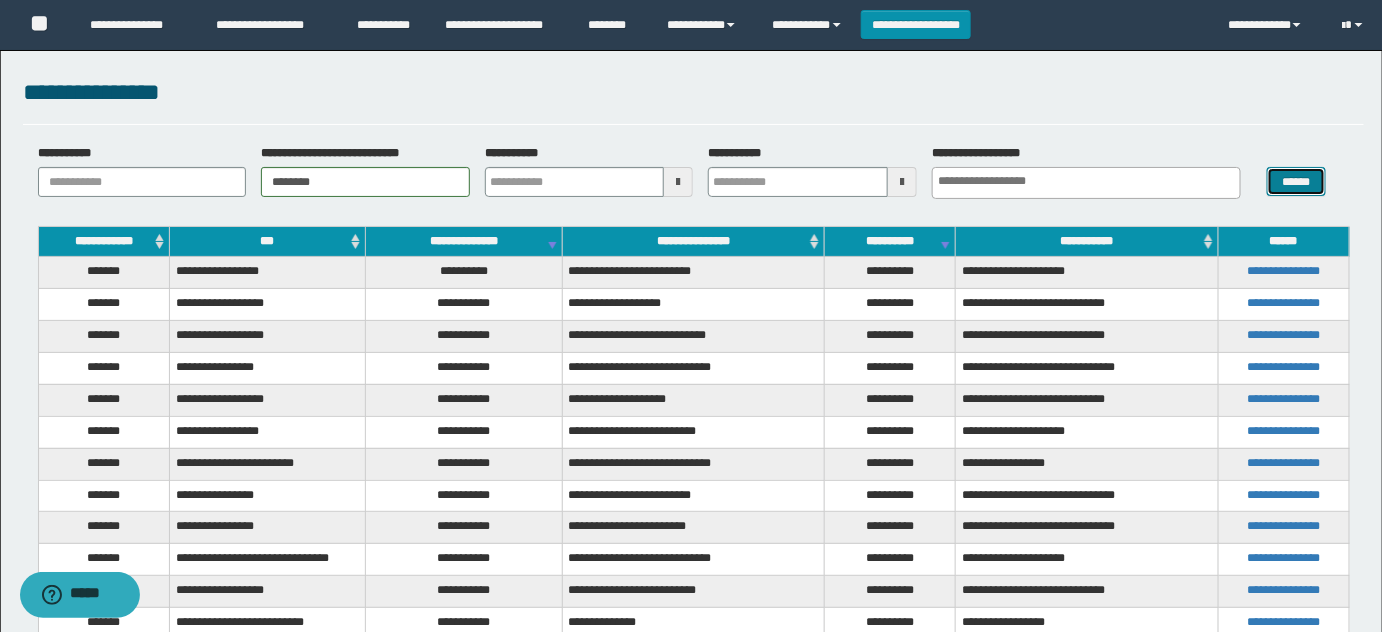 click on "******" at bounding box center (1296, 181) 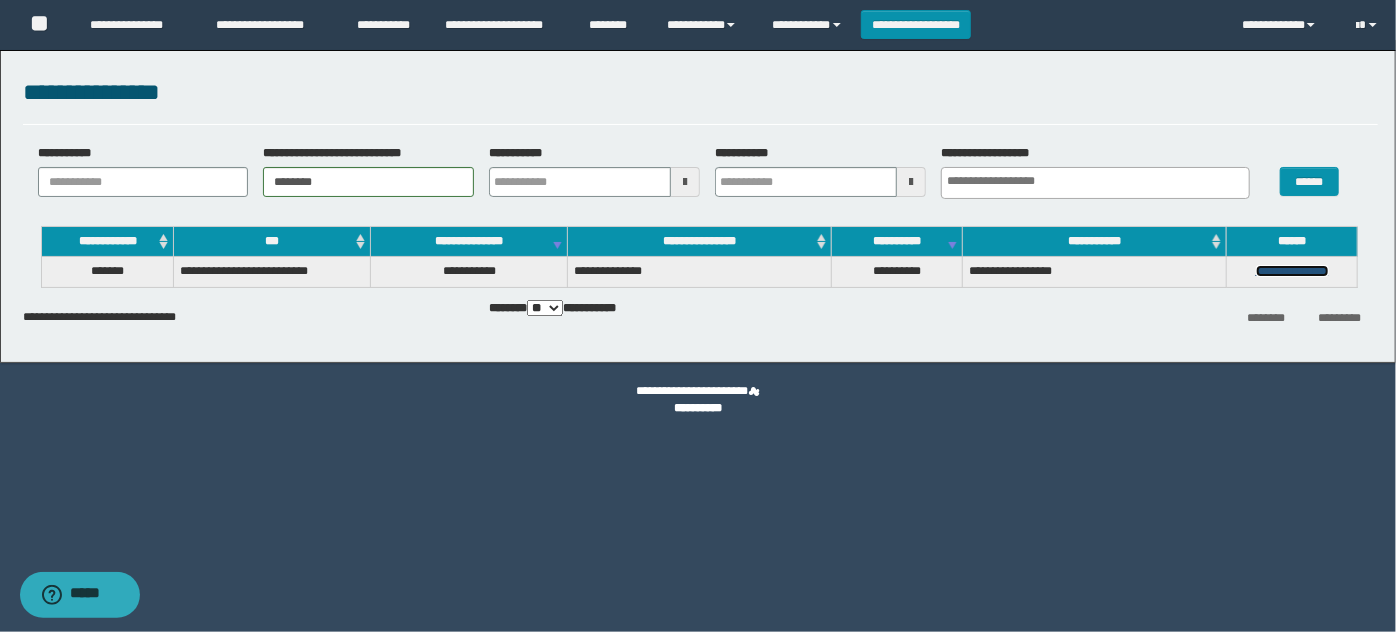 click on "**********" at bounding box center (1292, 271) 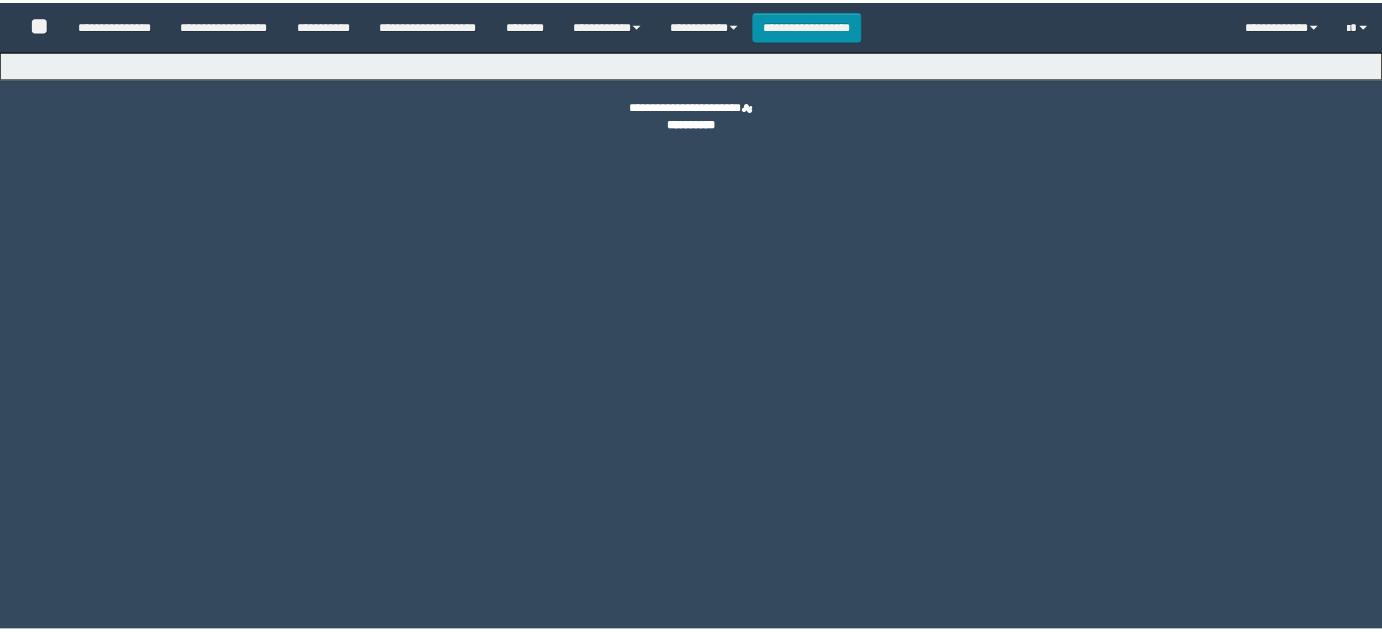 scroll, scrollTop: 0, scrollLeft: 0, axis: both 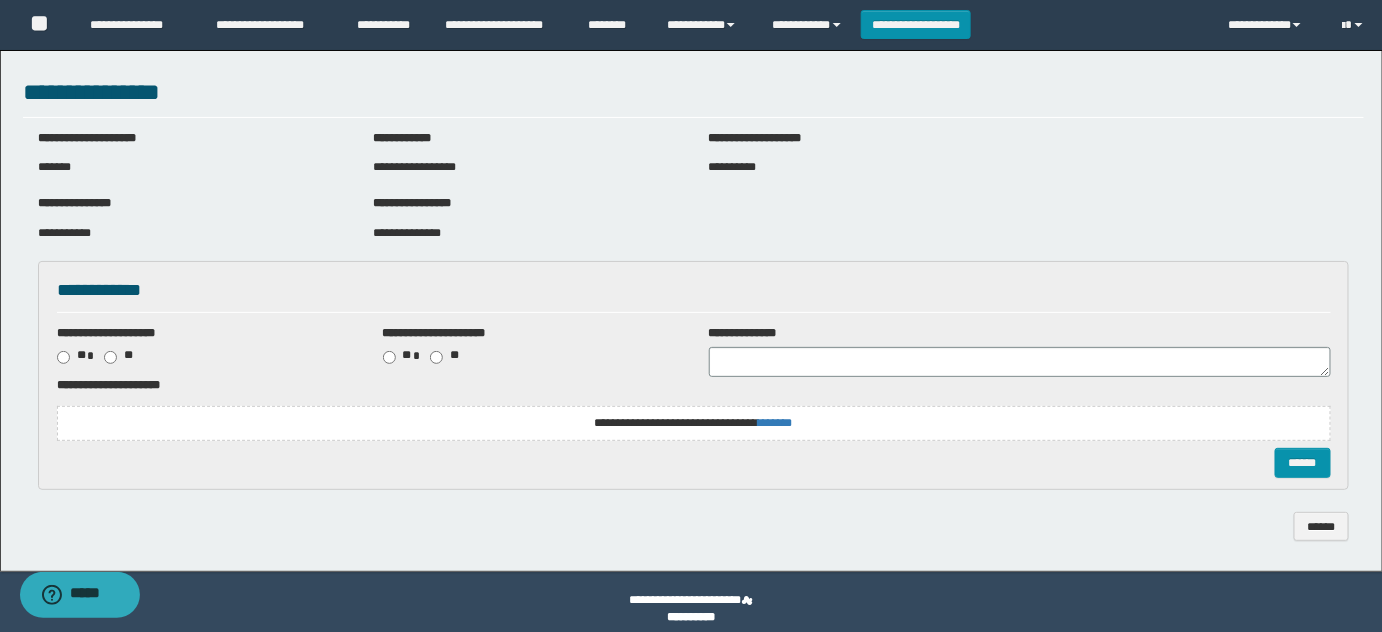 click on "**********" at bounding box center (426, 203) 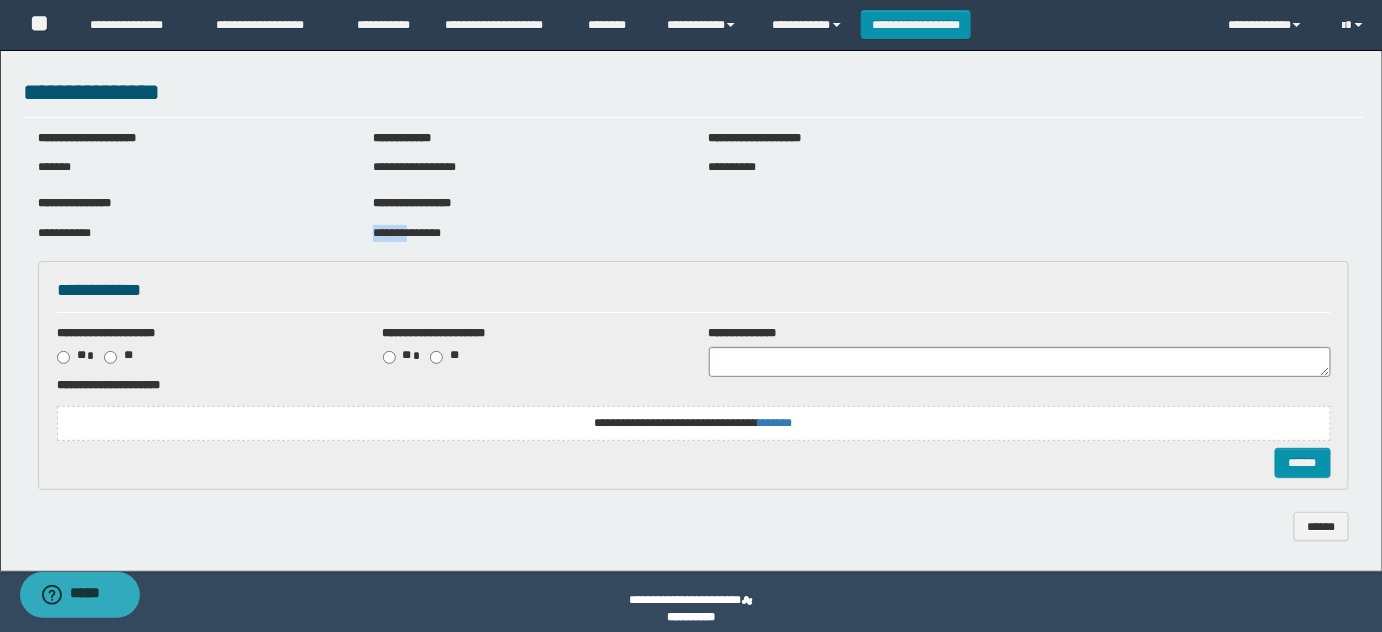 click on "**********" at bounding box center [407, 233] 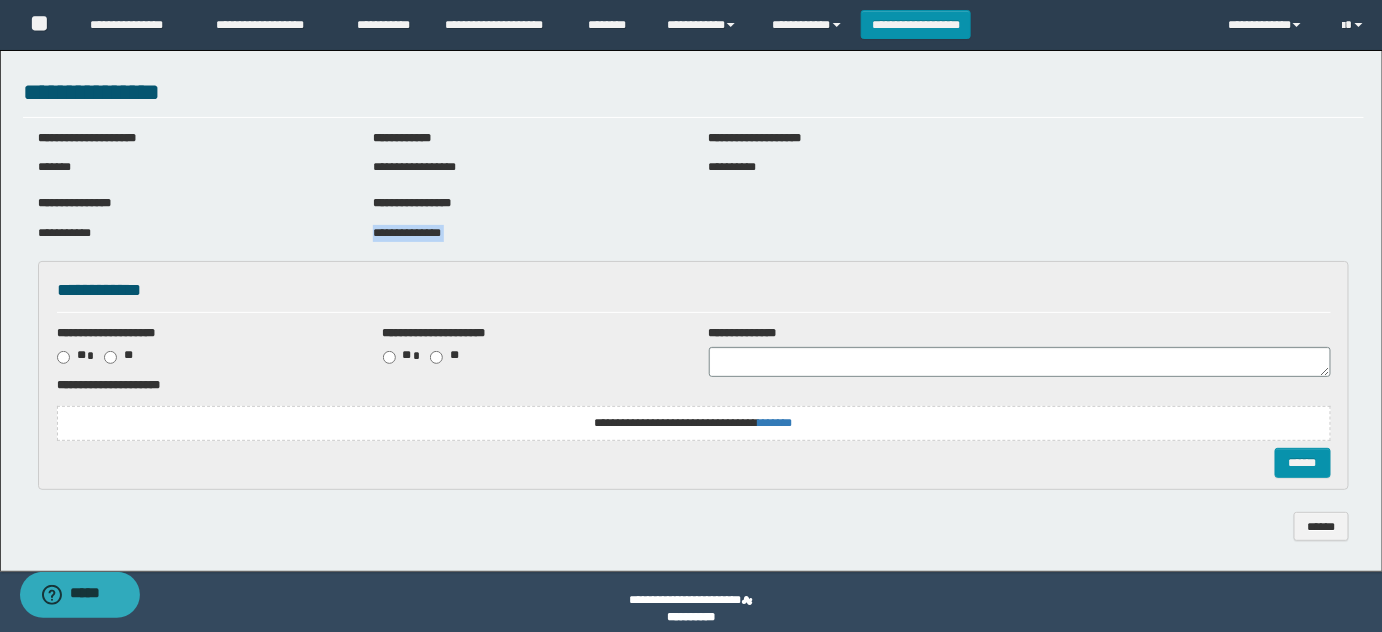 click on "**********" at bounding box center (407, 233) 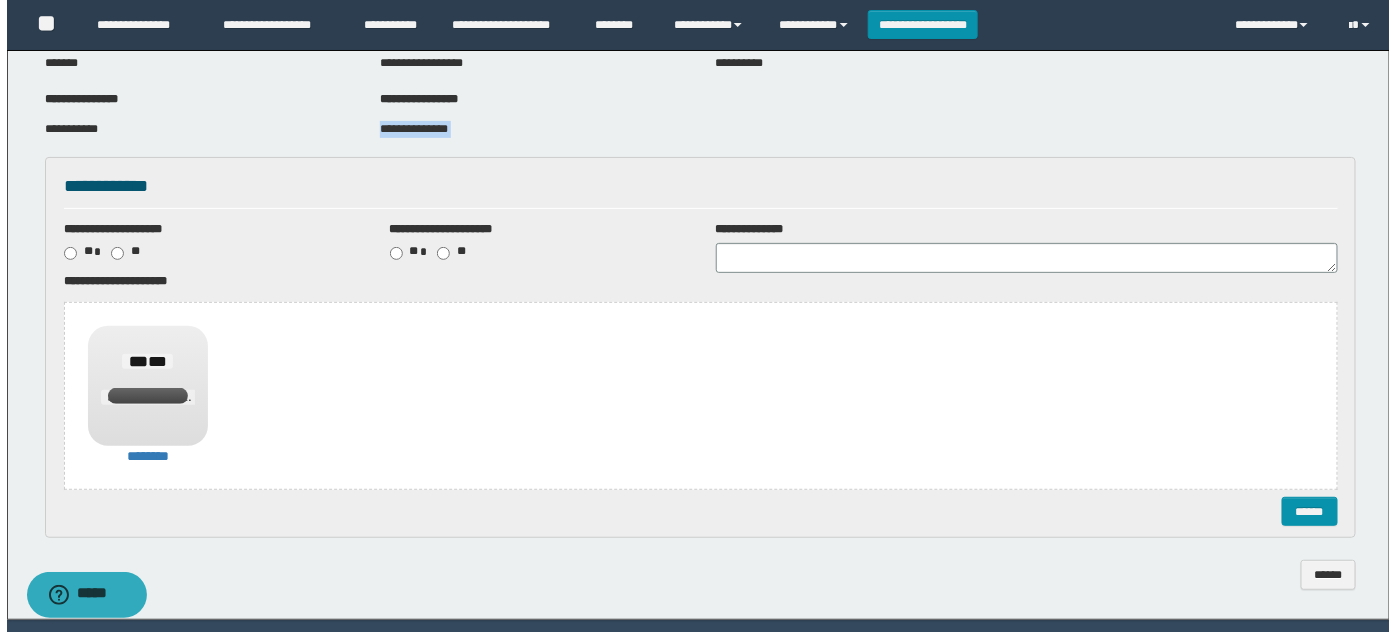 scroll, scrollTop: 166, scrollLeft: 0, axis: vertical 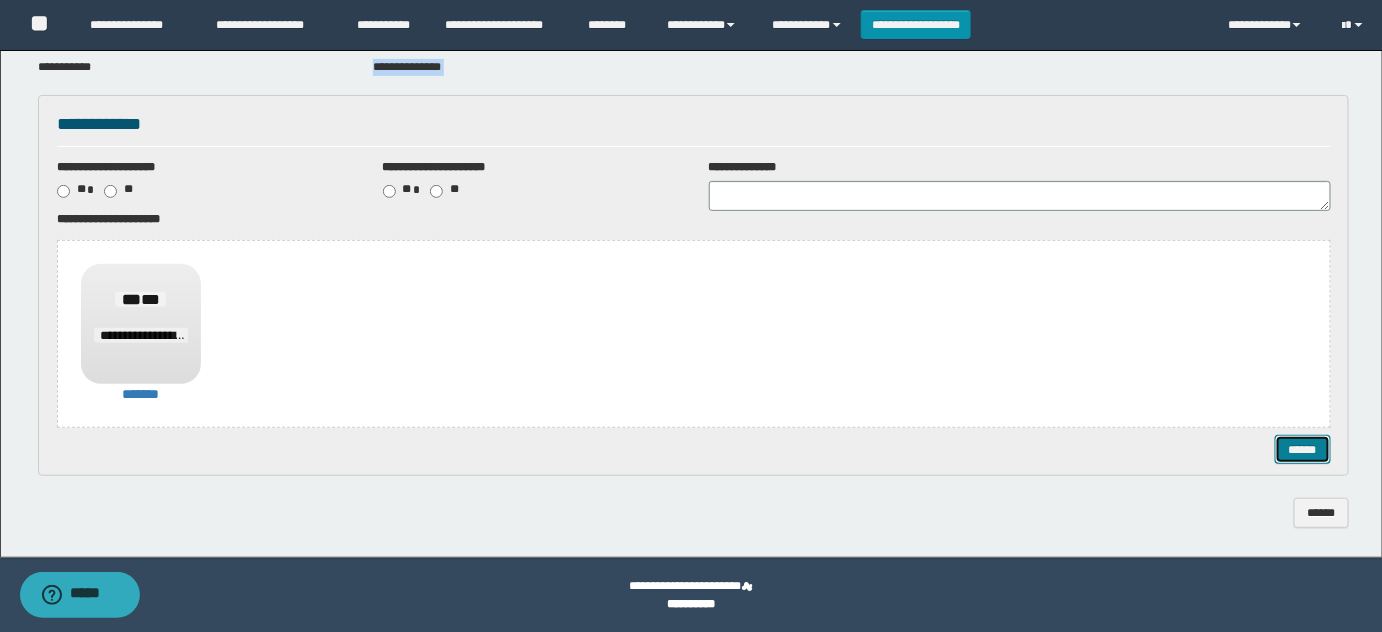 click on "******" at bounding box center [1302, 449] 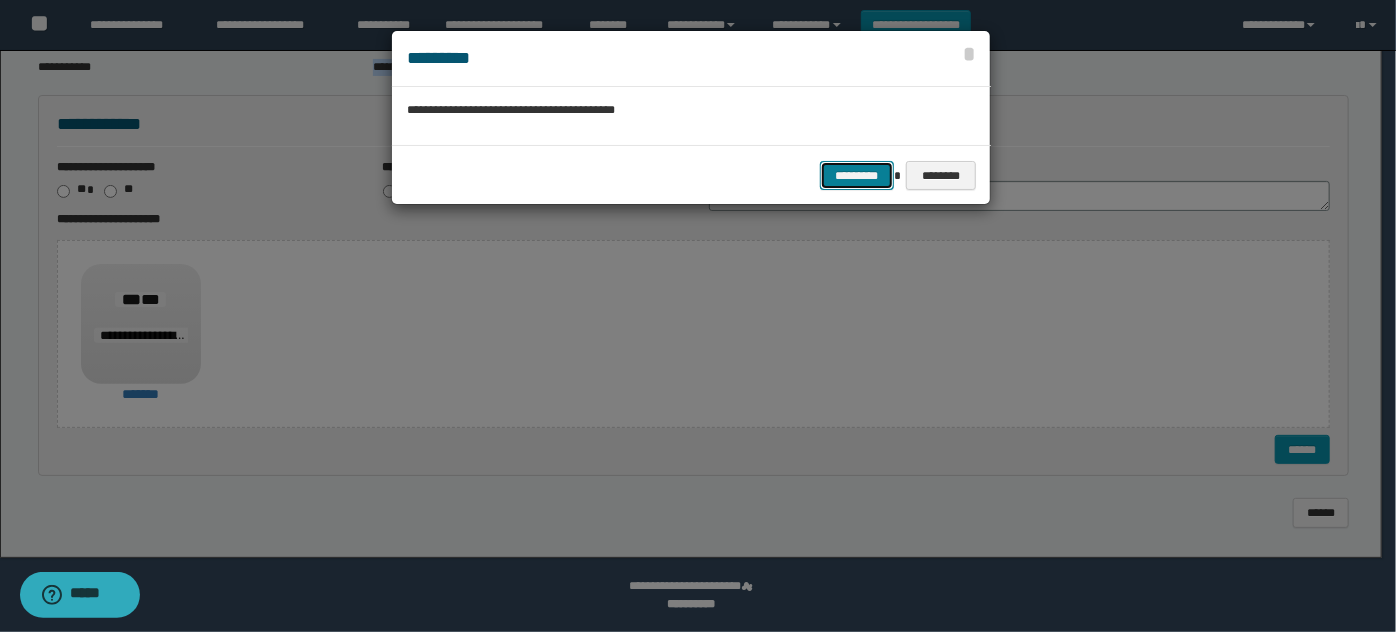 click on "*********" at bounding box center (857, 175) 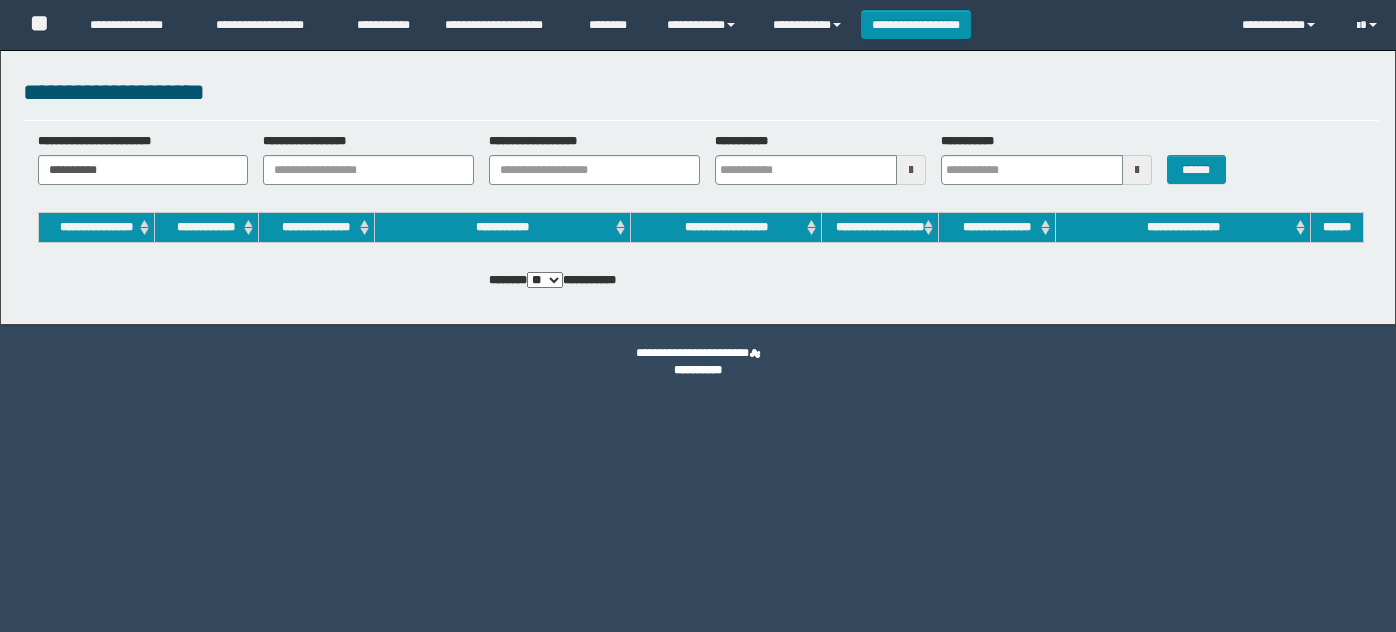 scroll, scrollTop: 0, scrollLeft: 0, axis: both 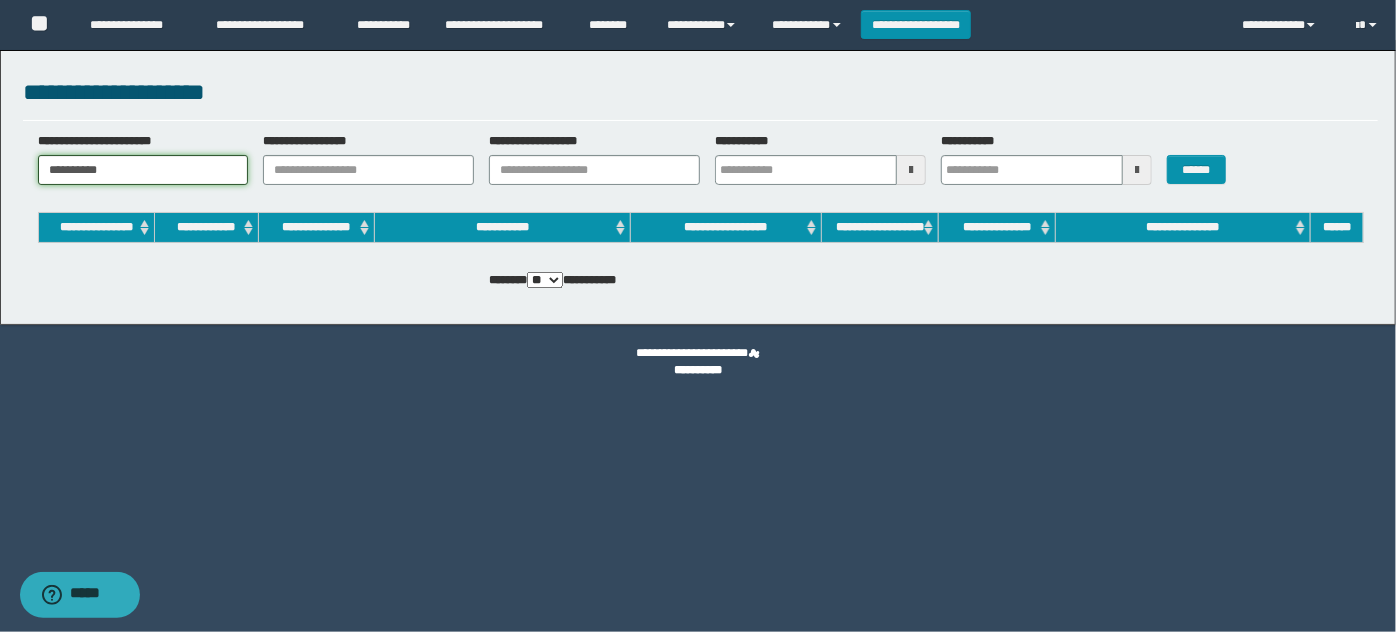 drag, startPoint x: 0, startPoint y: 0, endPoint x: 0, endPoint y: 154, distance: 154 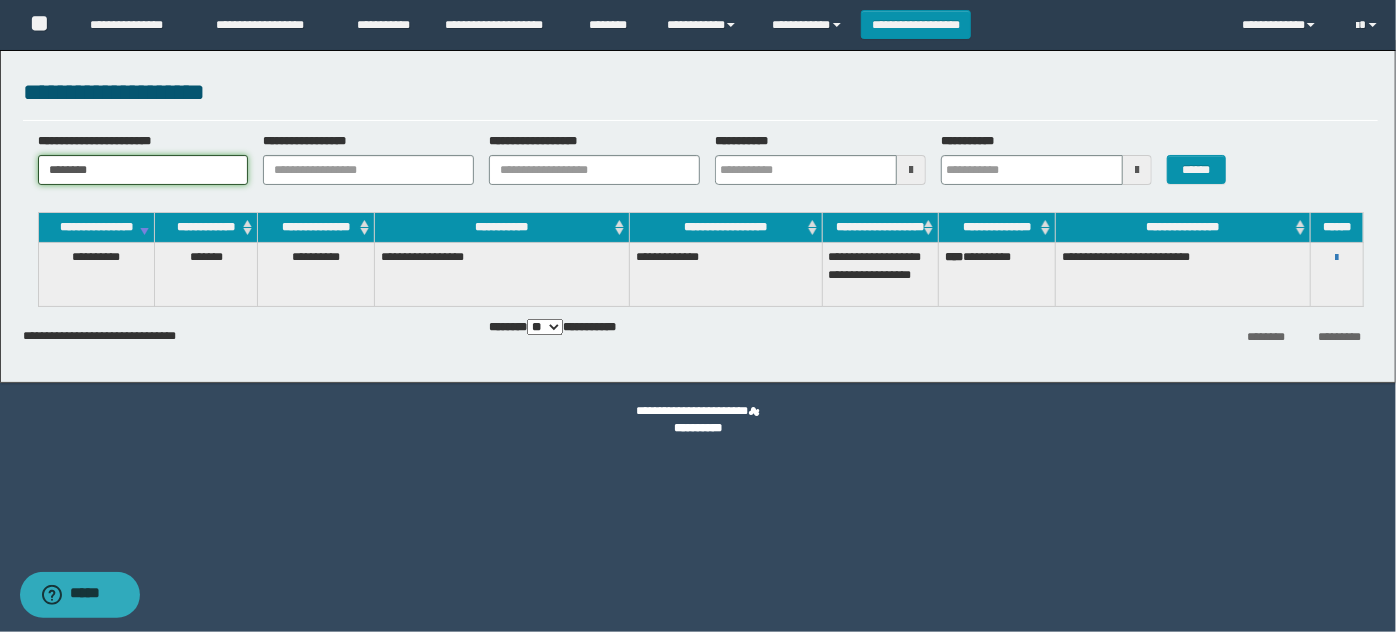 type on "********" 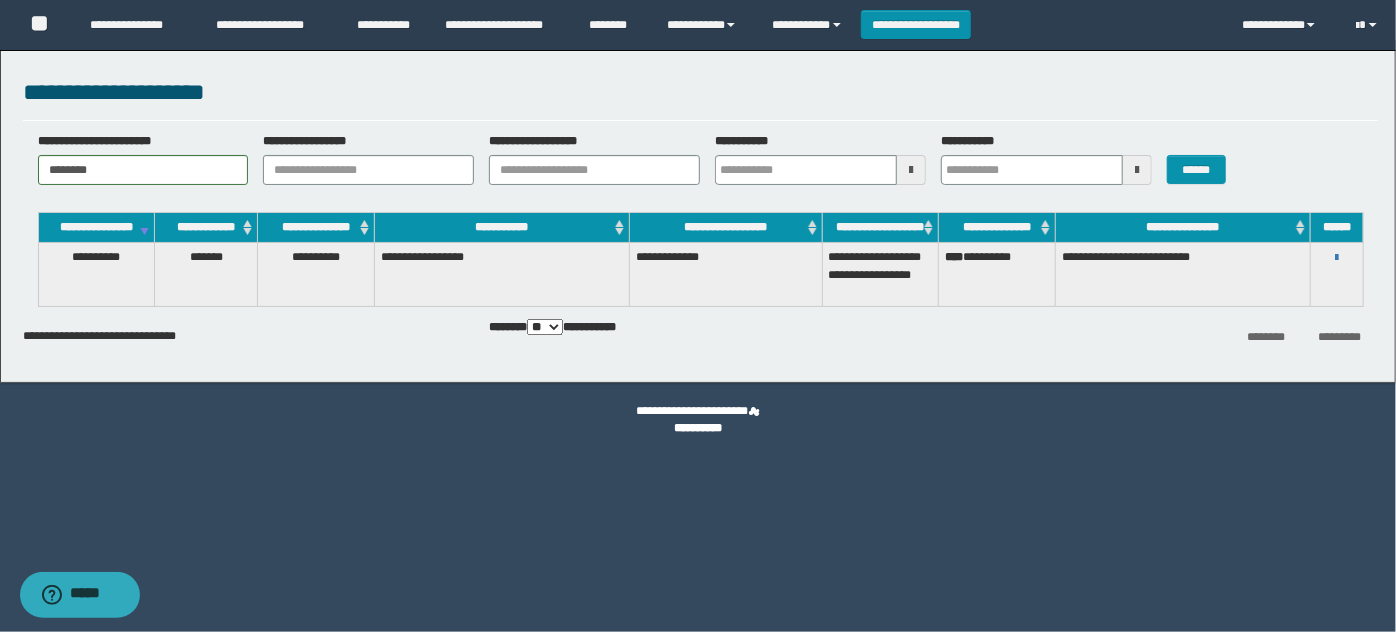 click on "******" at bounding box center [1208, 158] 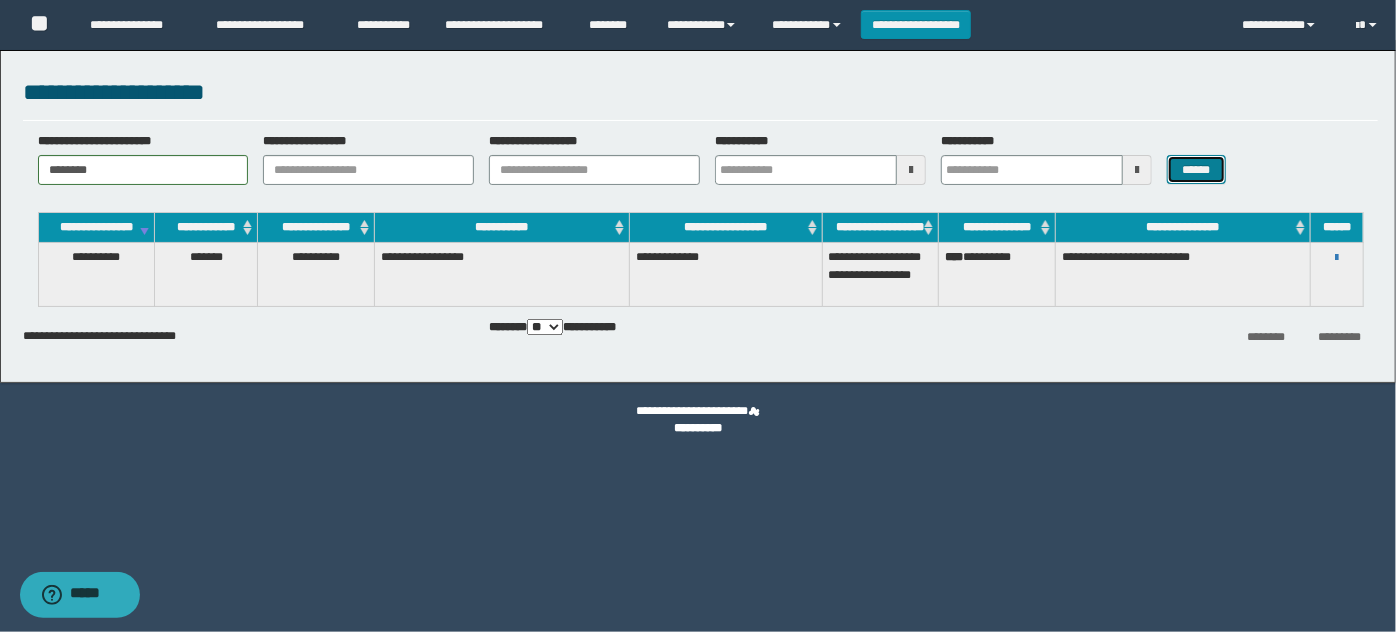 click on "******" at bounding box center [1196, 169] 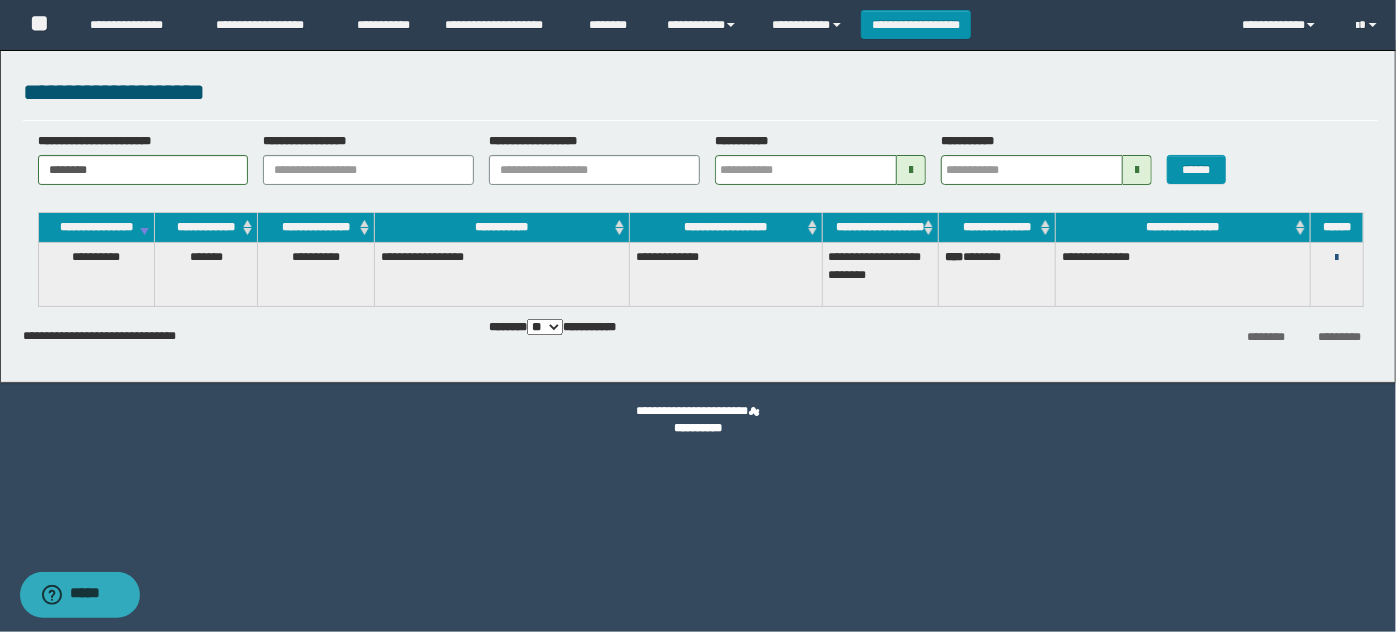 click at bounding box center [1336, 258] 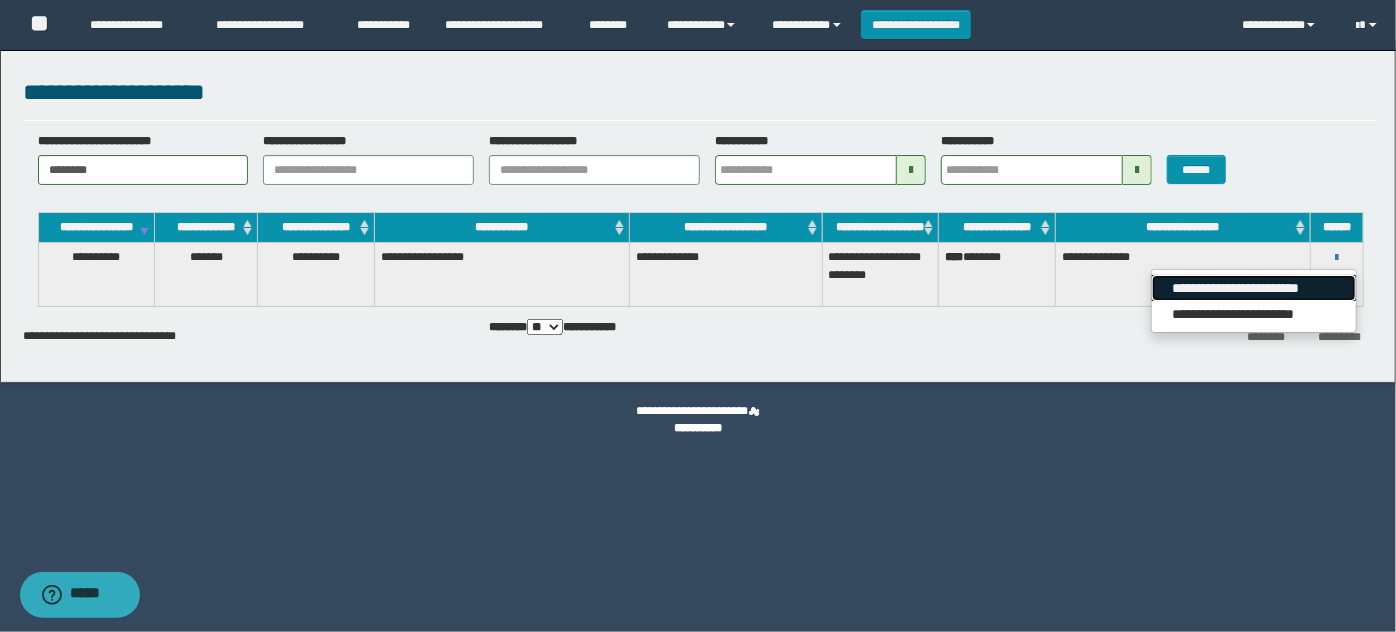 click on "**********" at bounding box center (1253, 288) 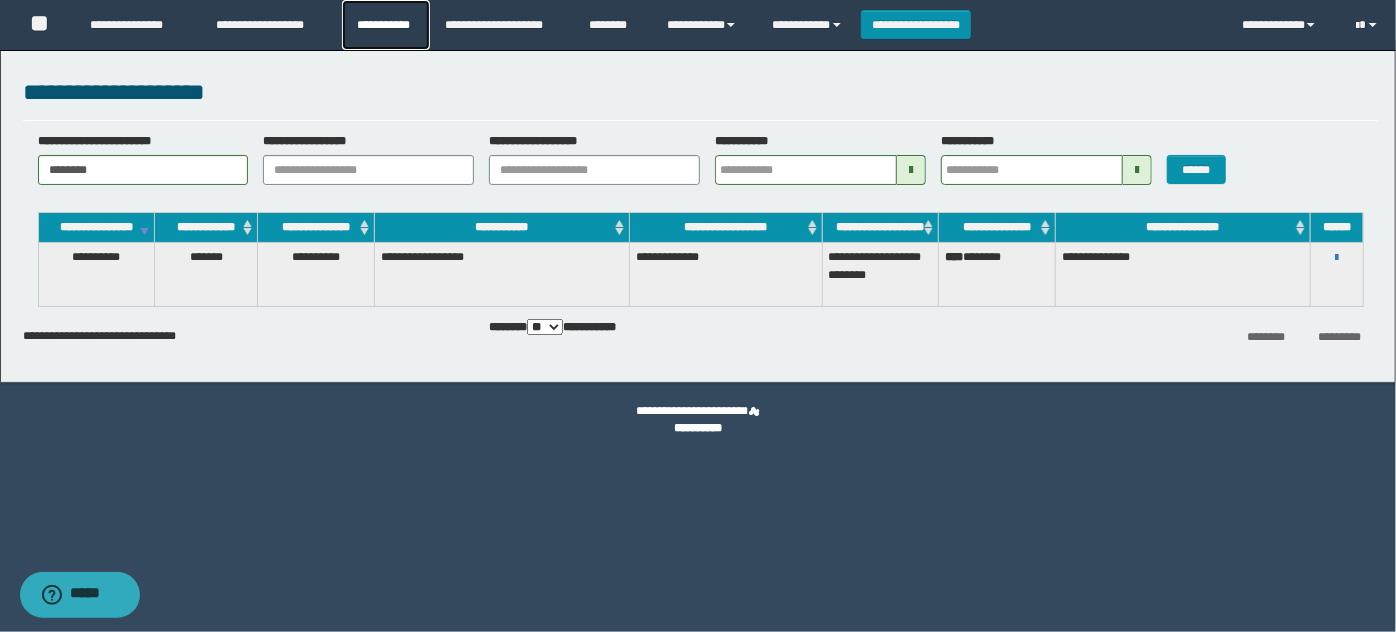 click on "**********" at bounding box center [386, 25] 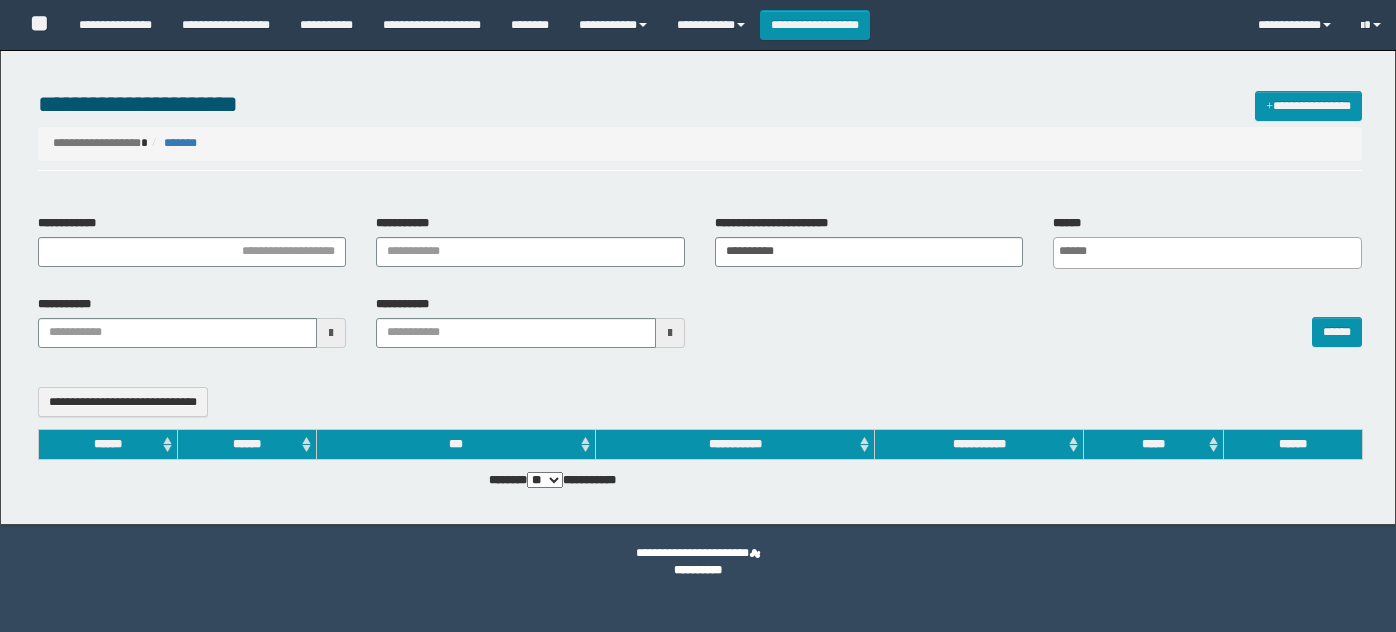 select 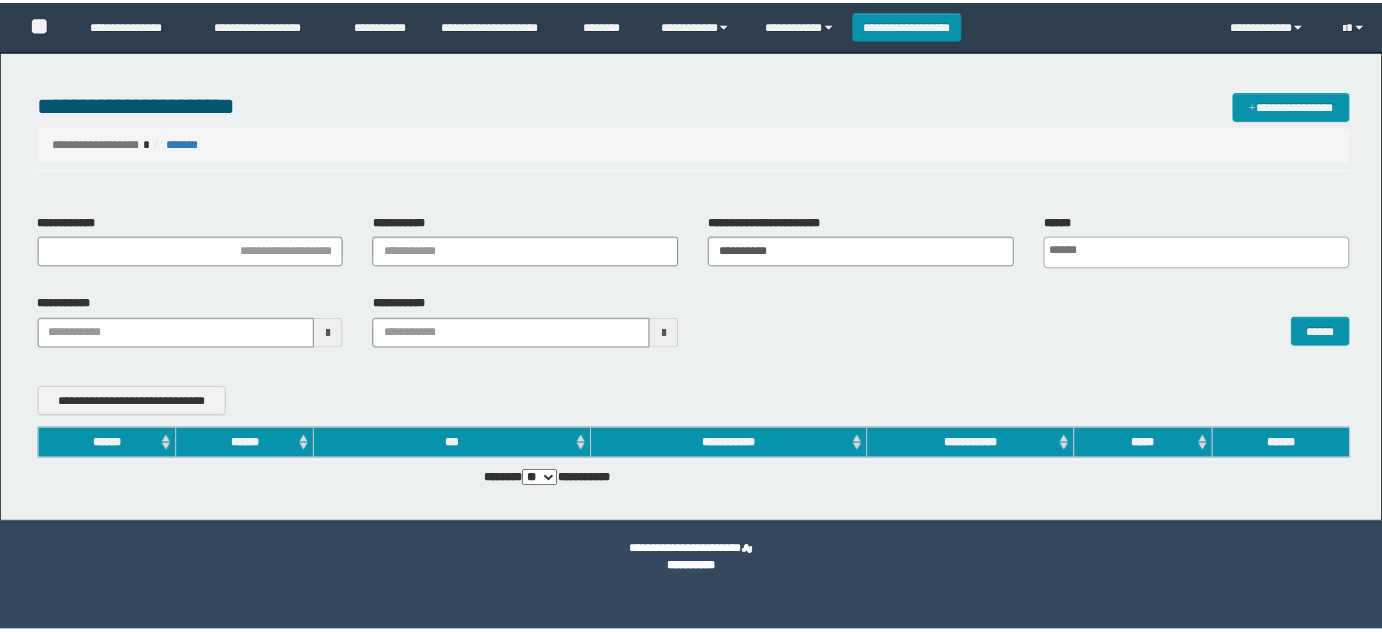 scroll, scrollTop: 0, scrollLeft: 0, axis: both 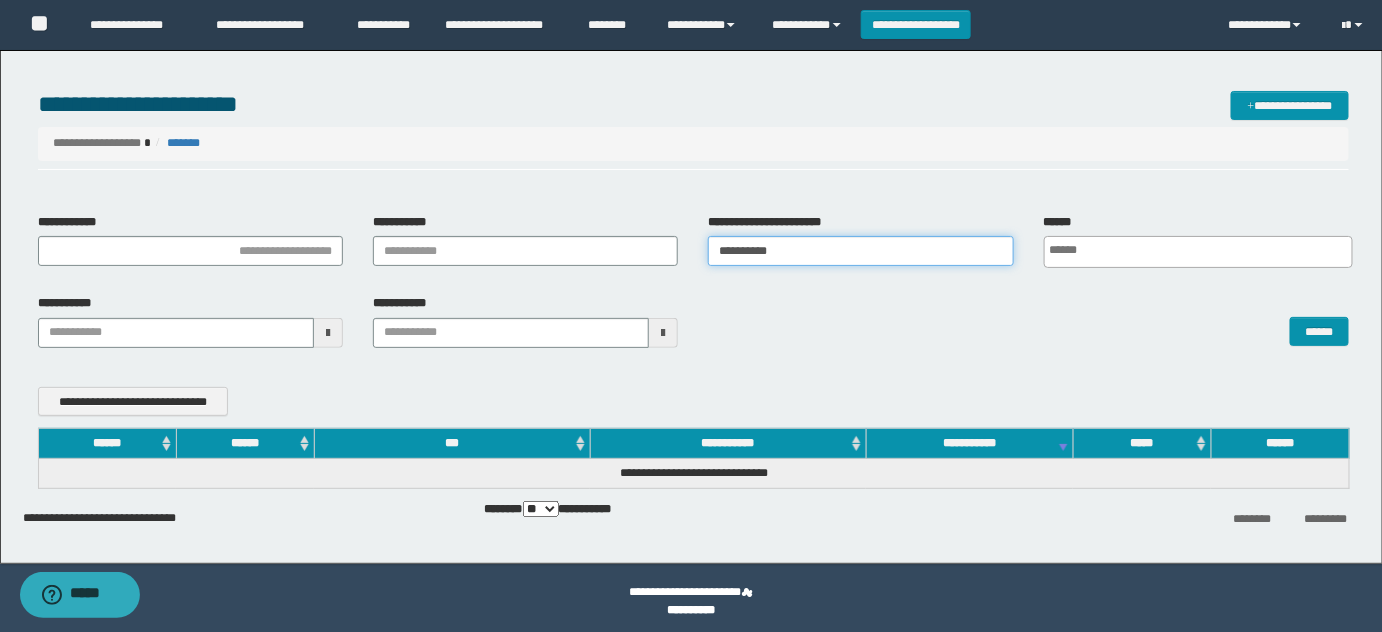 drag, startPoint x: 836, startPoint y: 259, endPoint x: 623, endPoint y: 300, distance: 216.91013 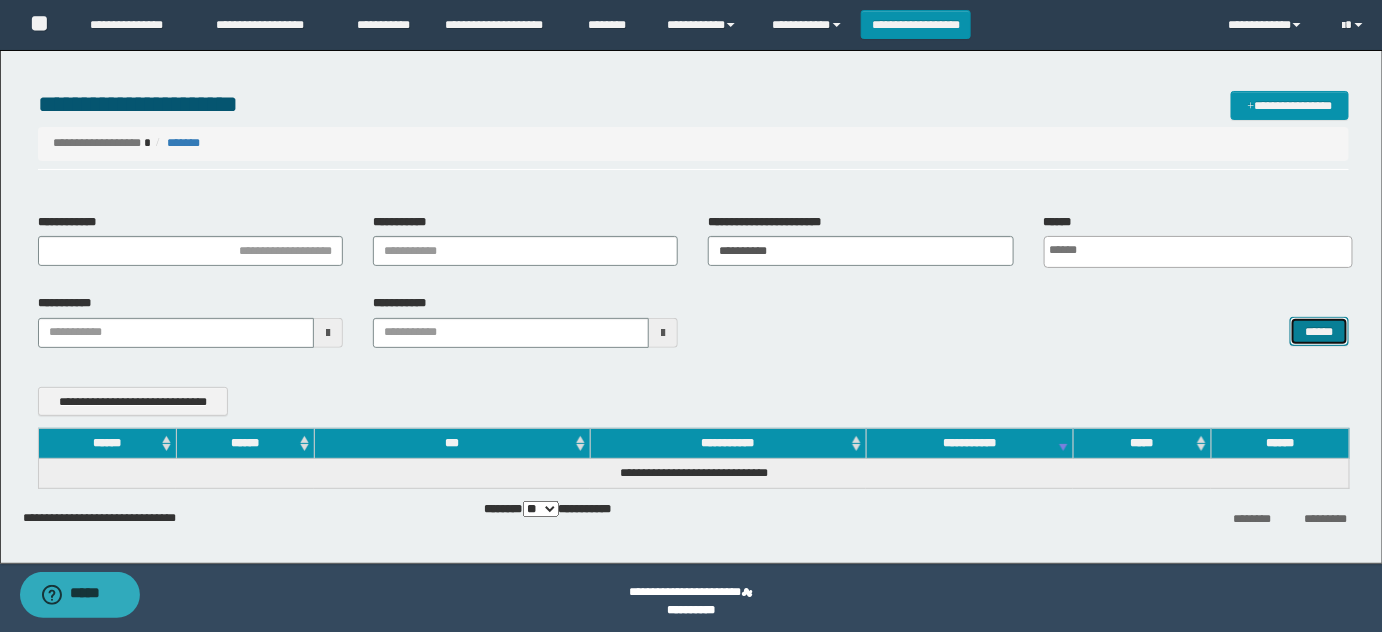 click on "******" at bounding box center (1319, 331) 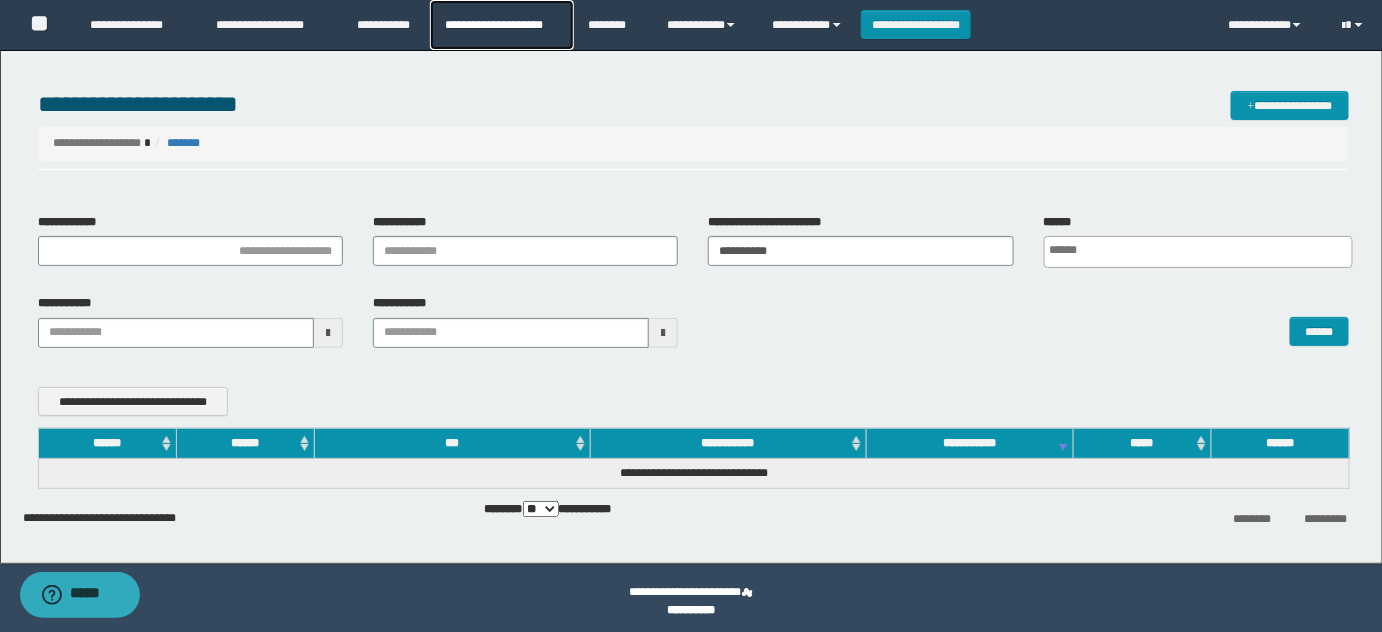click on "**********" at bounding box center [501, 25] 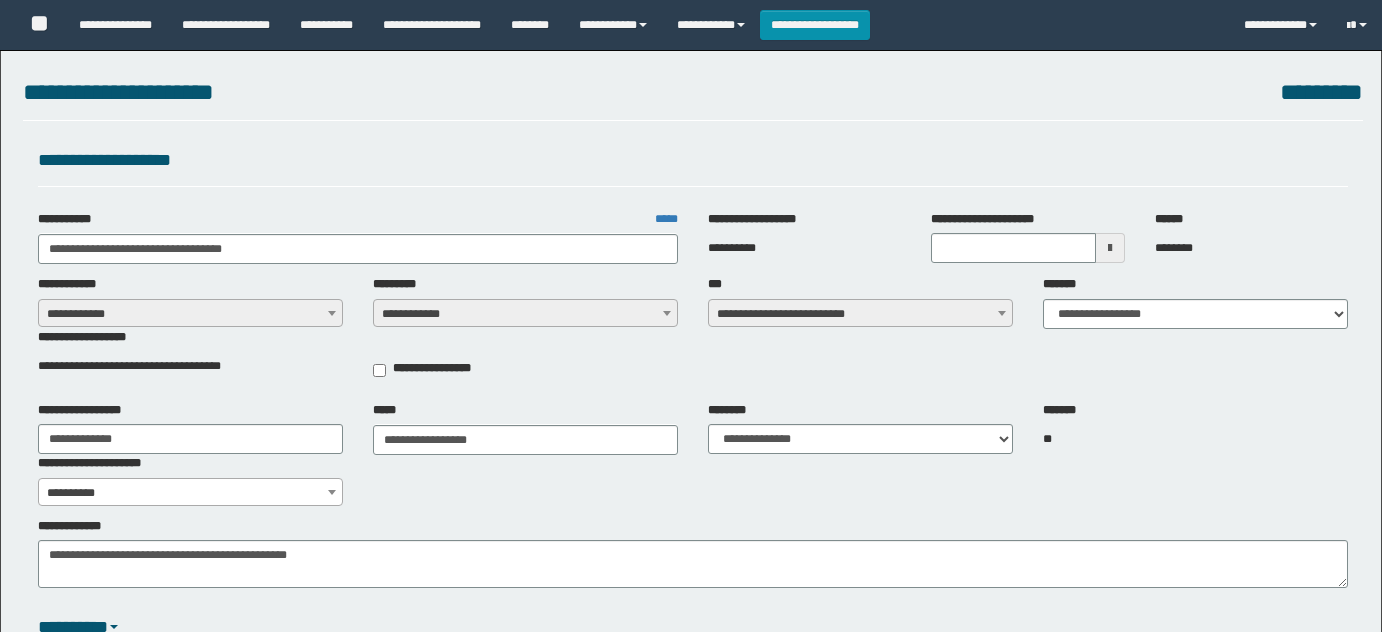 select on "*" 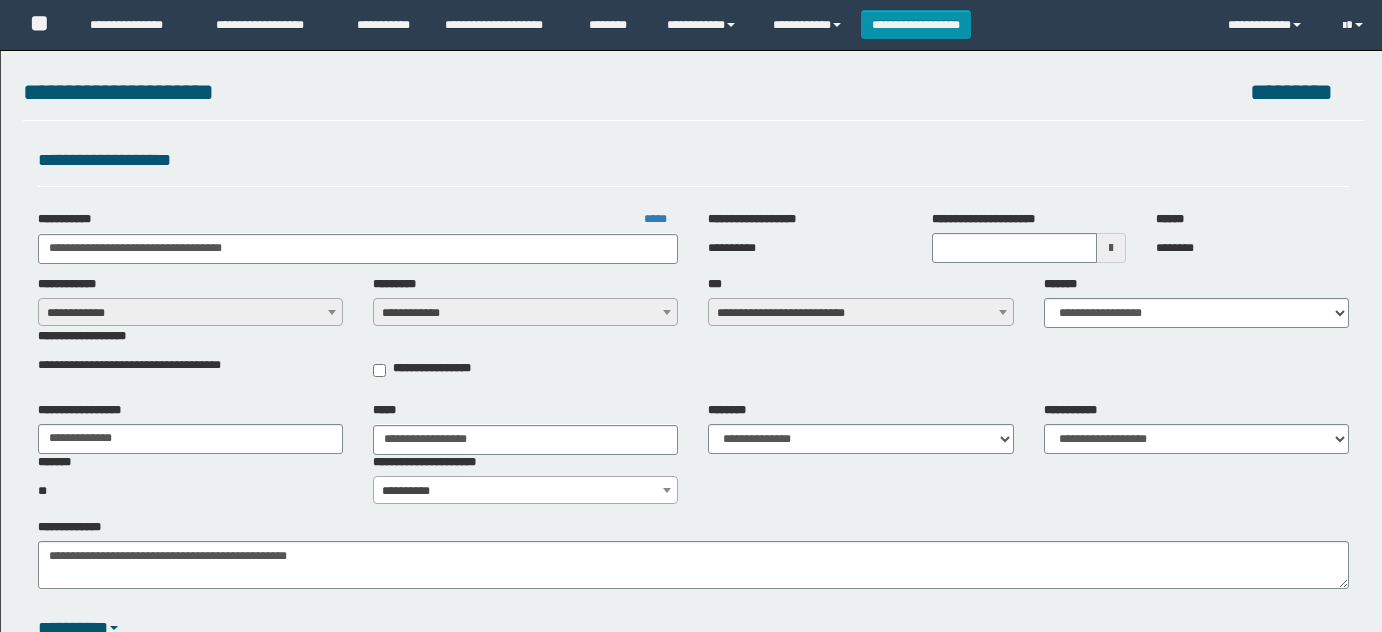 scroll, scrollTop: 0, scrollLeft: 0, axis: both 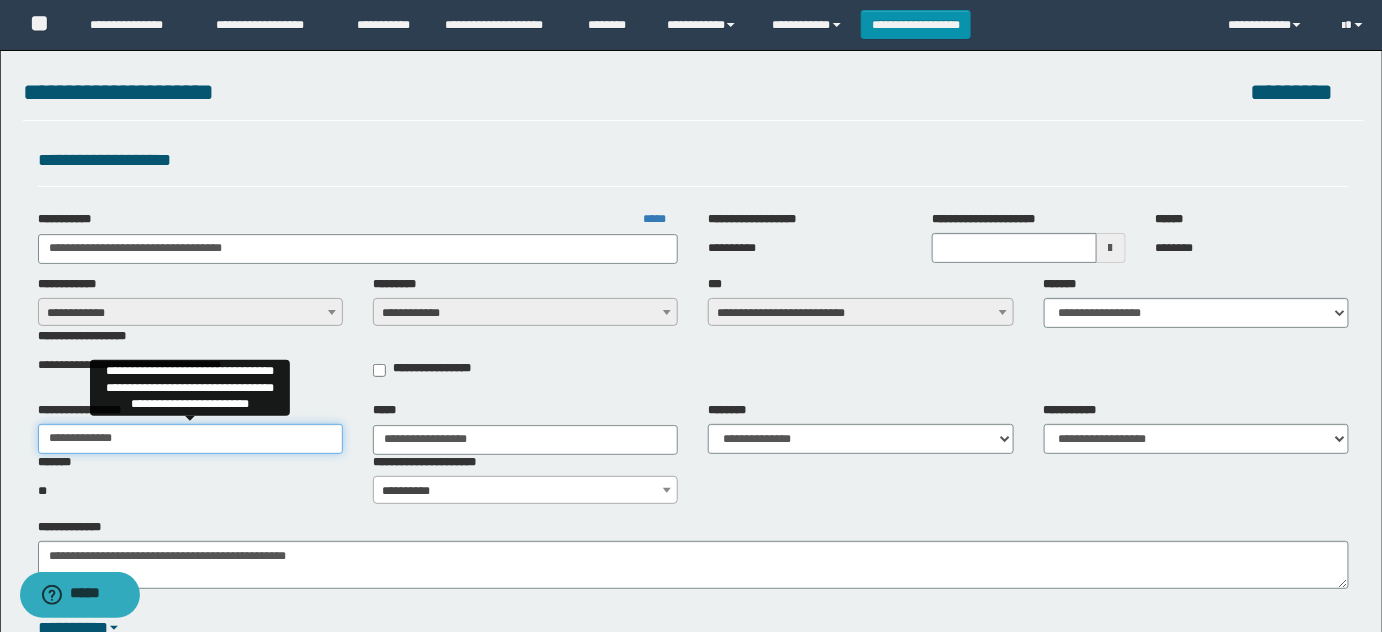 drag, startPoint x: 214, startPoint y: 436, endPoint x: 0, endPoint y: 434, distance: 214.00934 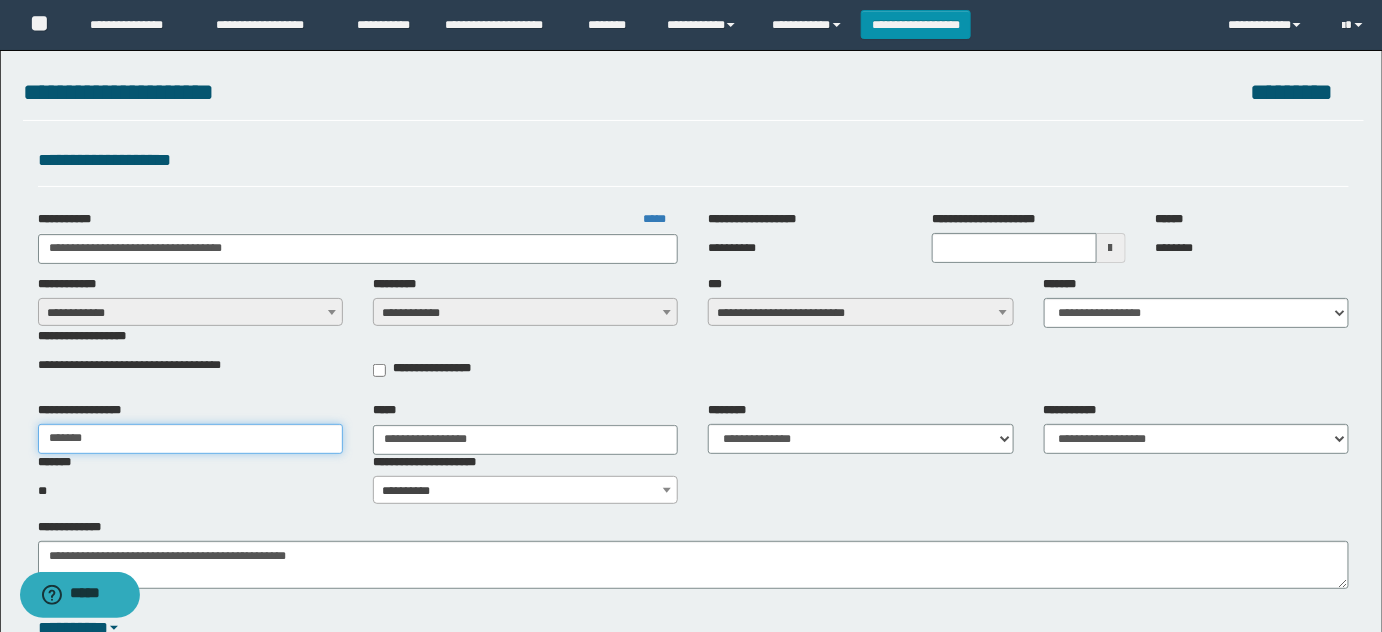 type on "**********" 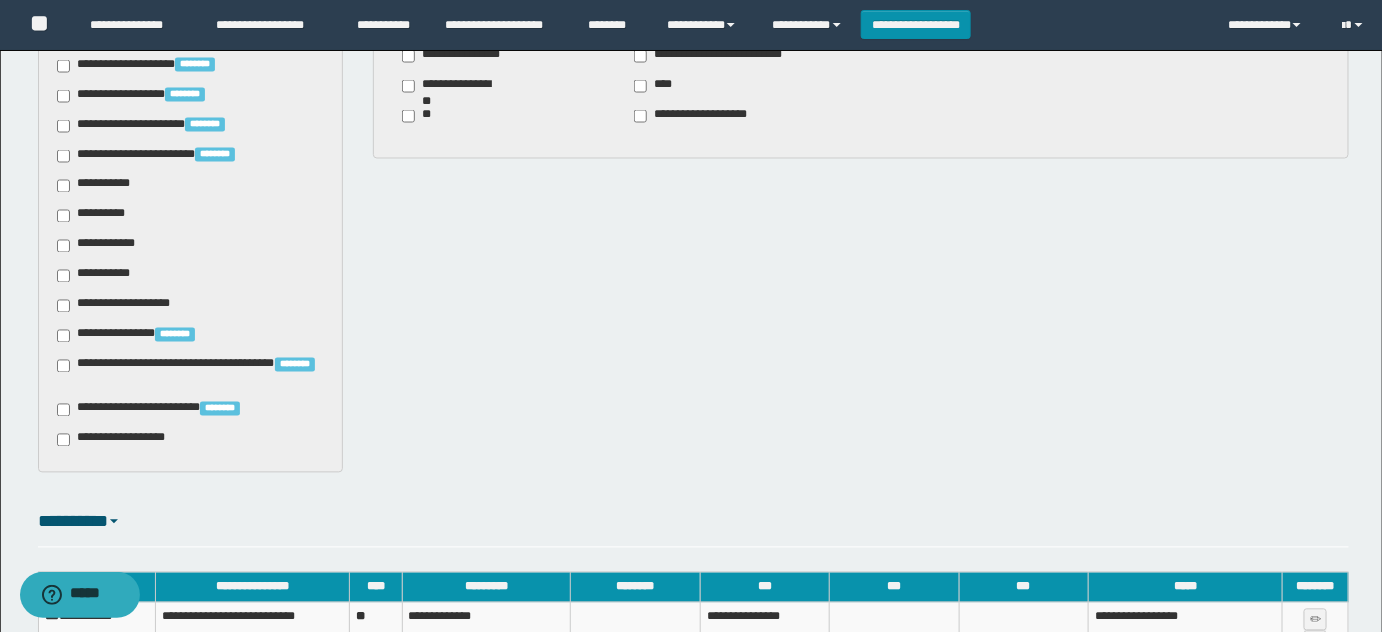 click on "**********" at bounding box center [117, 440] 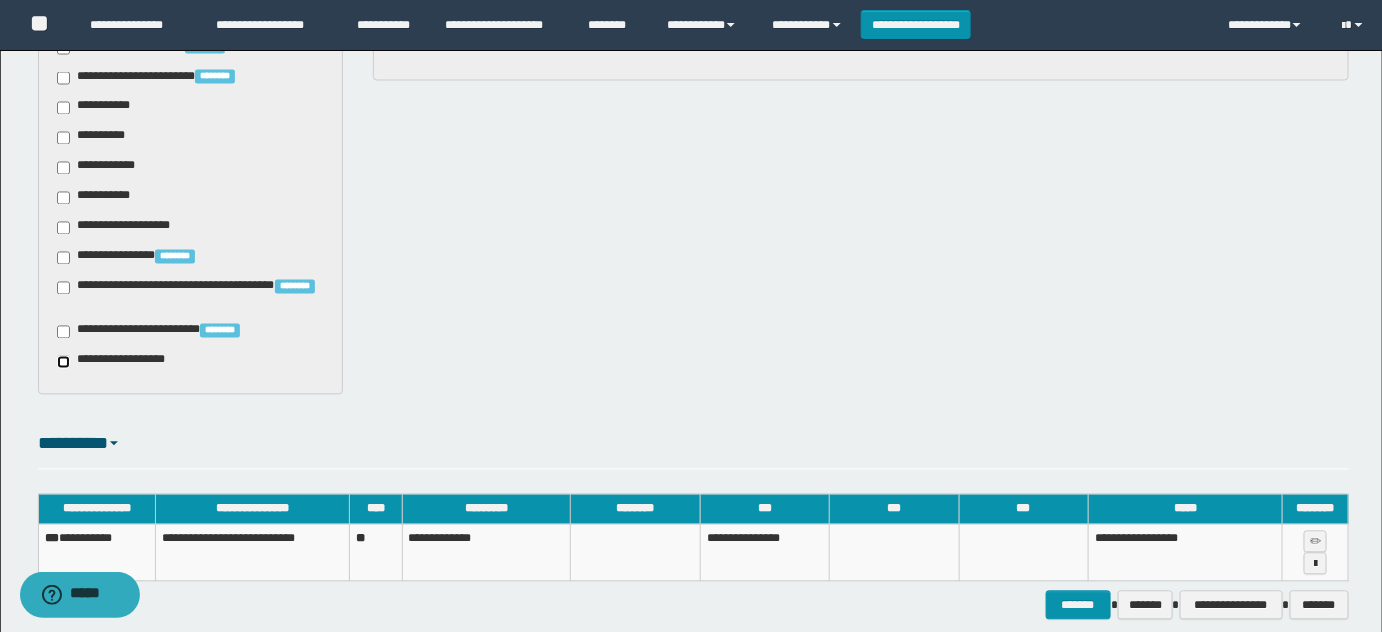 scroll, scrollTop: 1261, scrollLeft: 0, axis: vertical 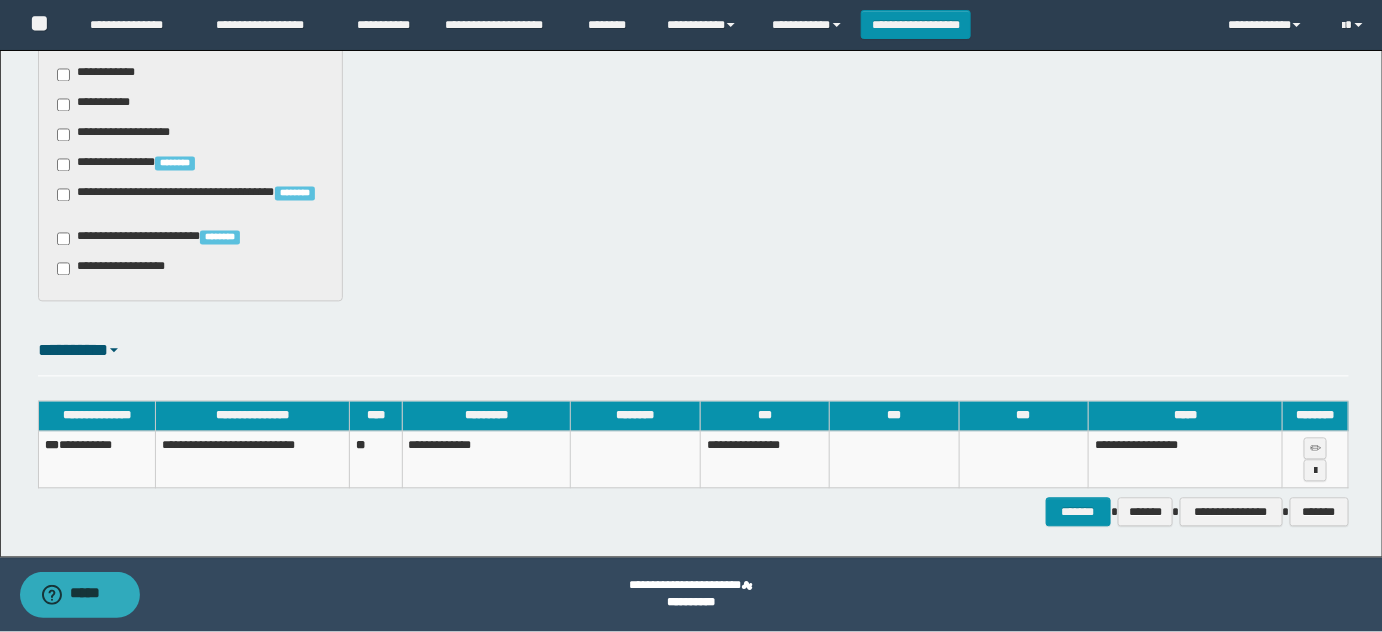 click on "**********" at bounding box center [96, 460] 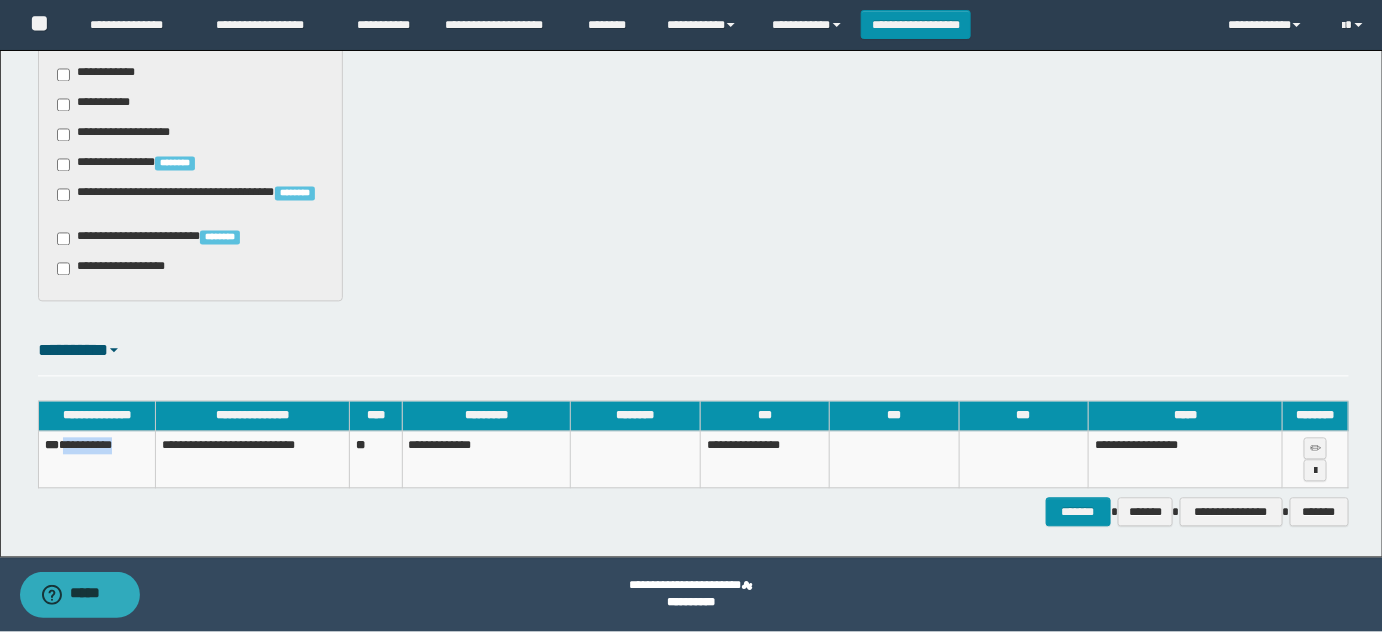 click on "**********" at bounding box center (96, 460) 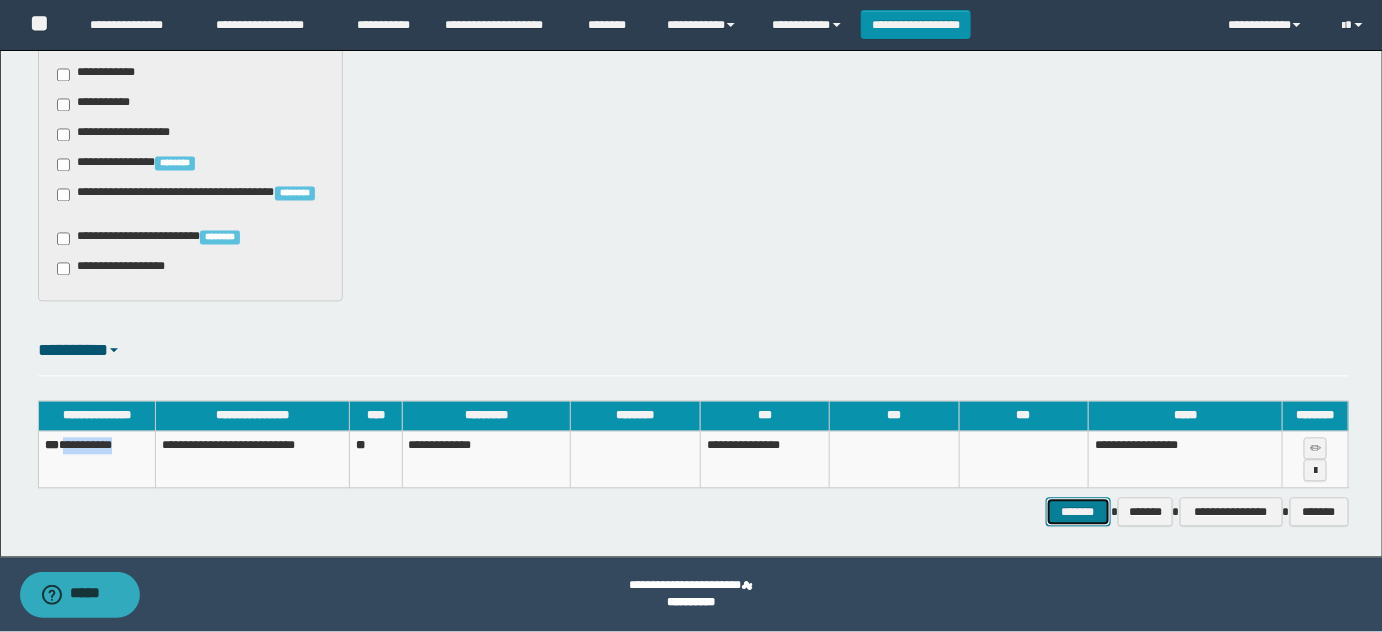 click on "*******" at bounding box center (1078, 512) 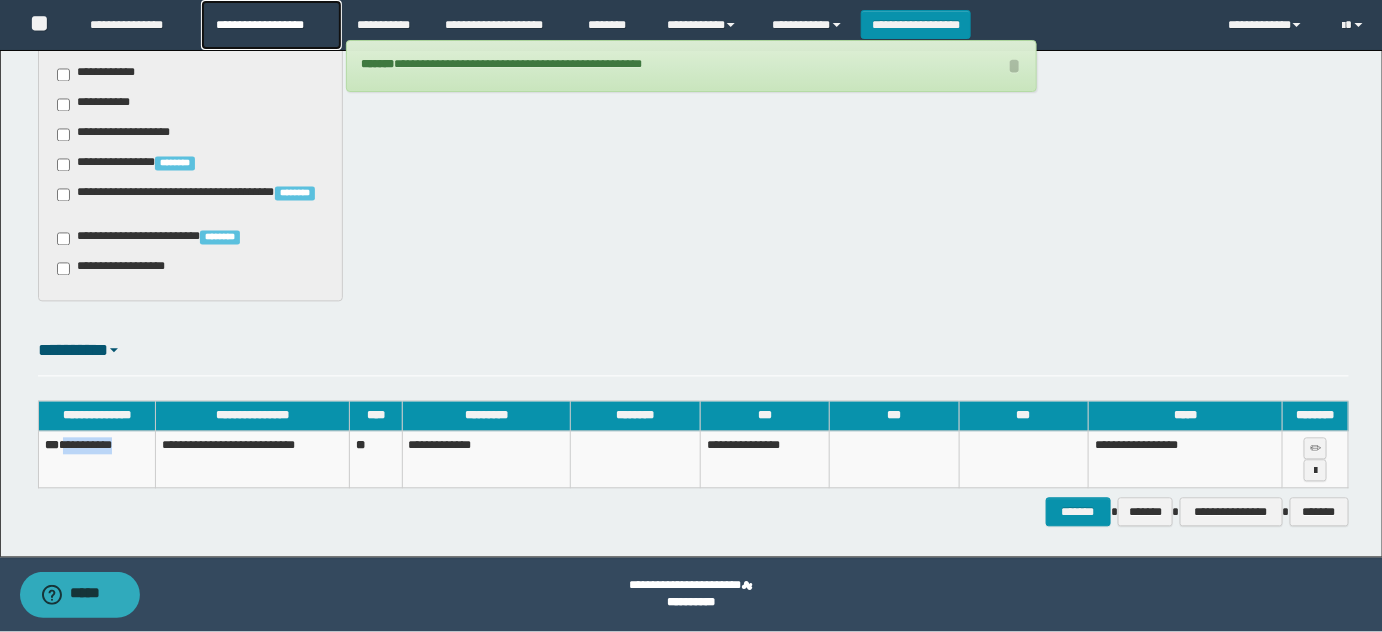 click on "**********" at bounding box center (271, 25) 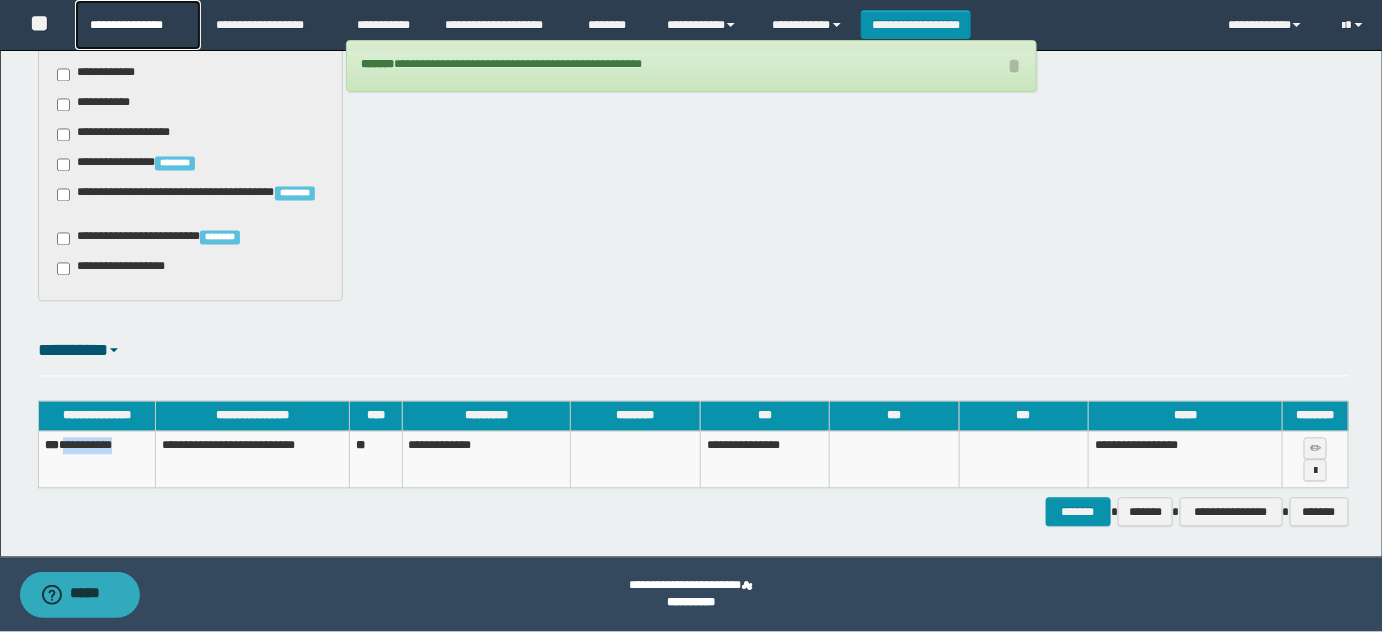 click on "**********" at bounding box center [137, 25] 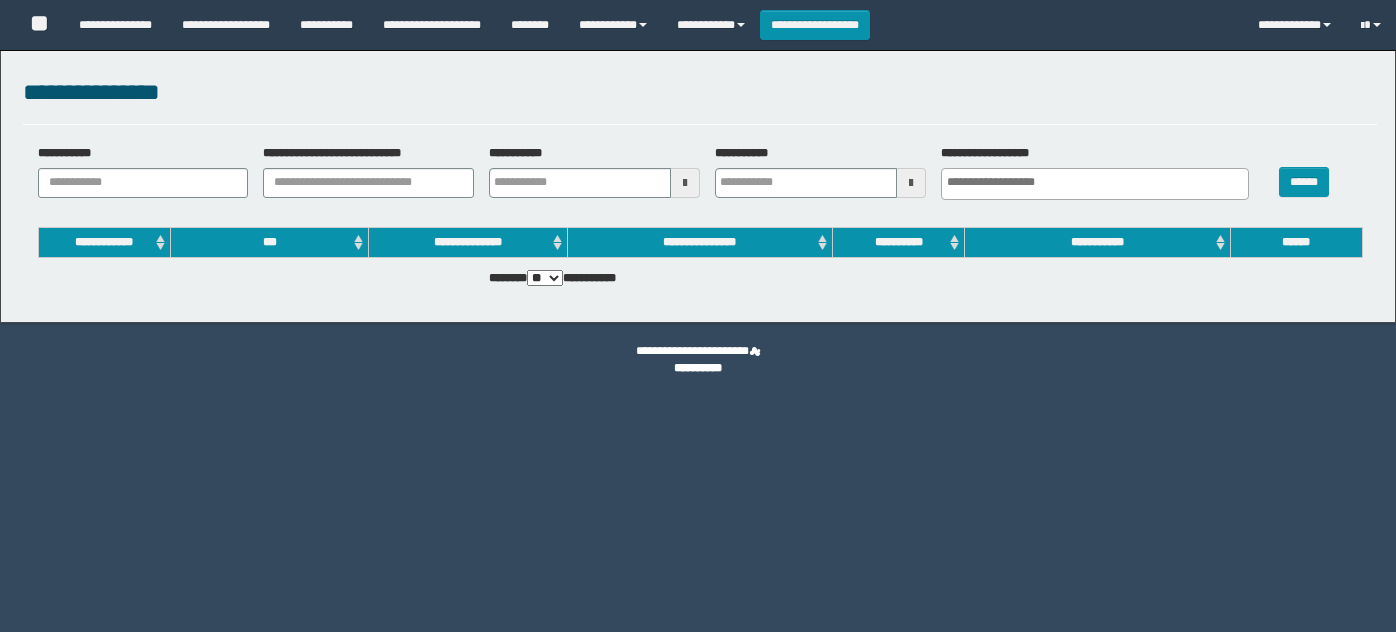 select 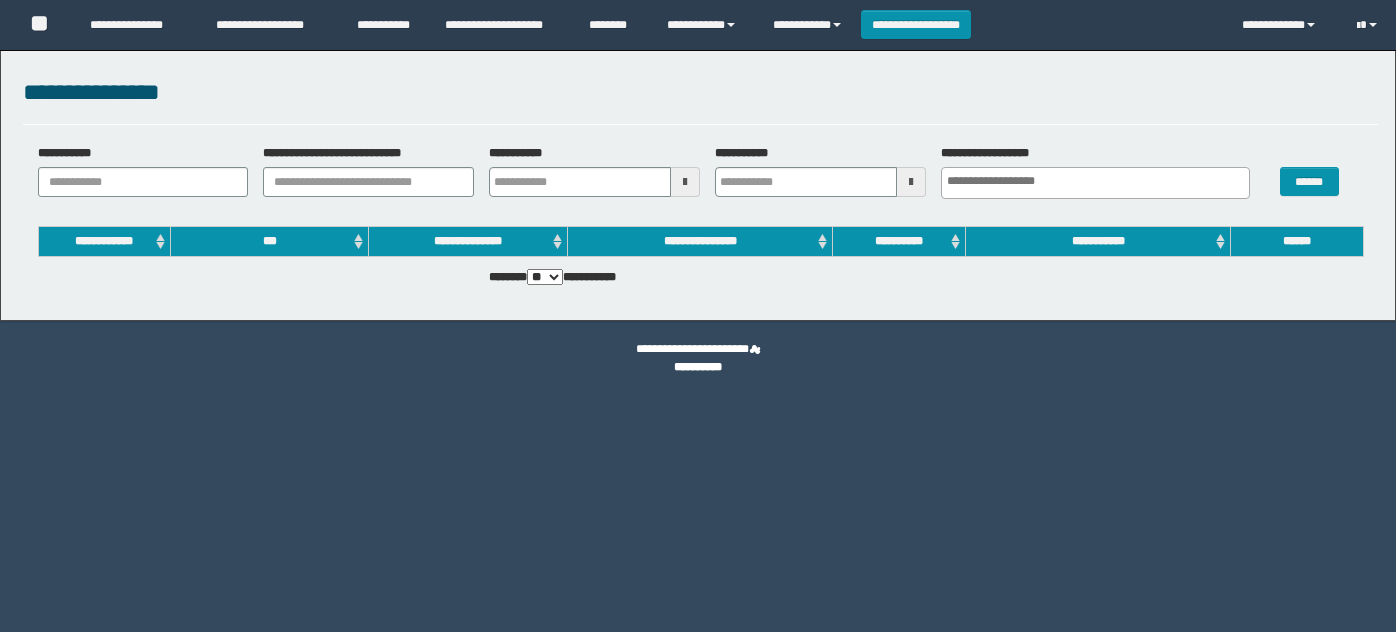 scroll, scrollTop: 0, scrollLeft: 0, axis: both 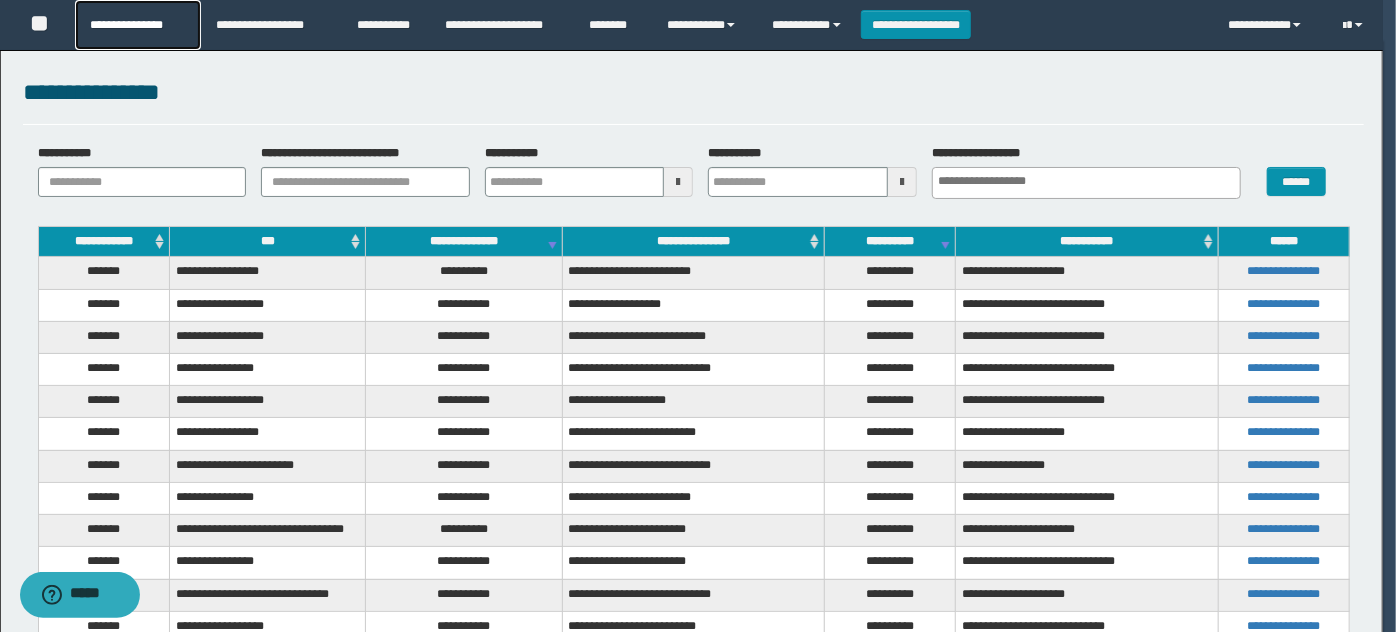 click on "**********" at bounding box center (137, 25) 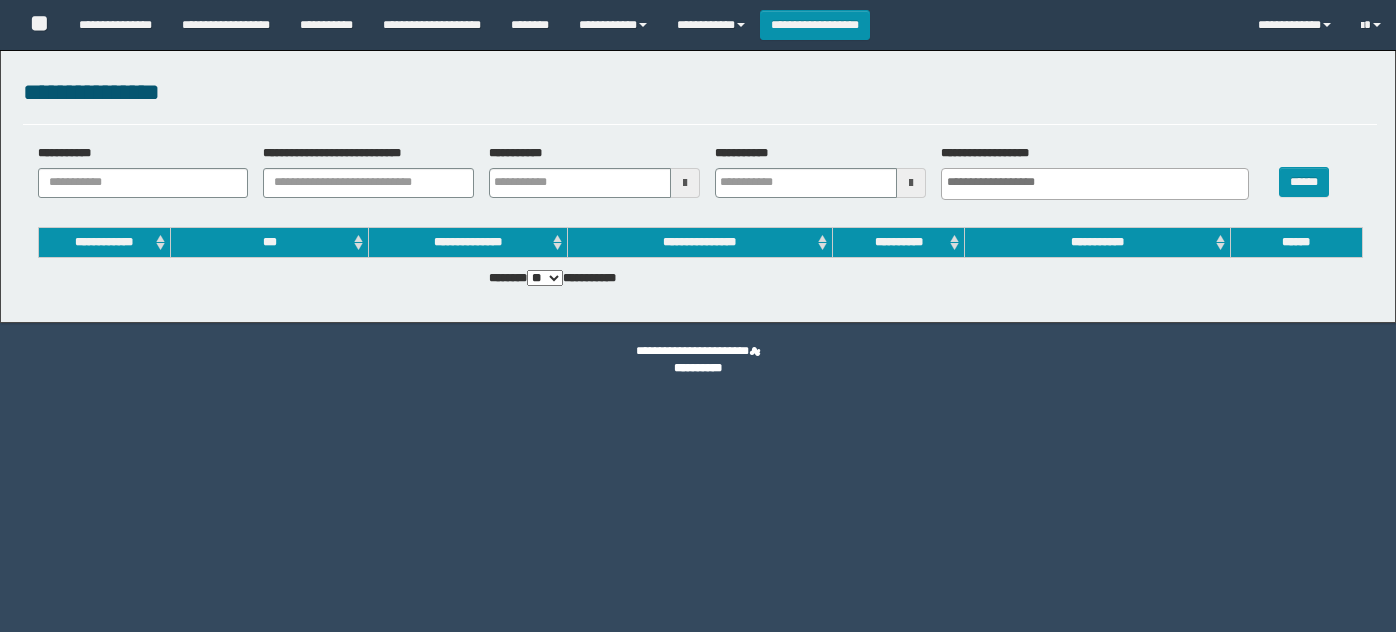 select 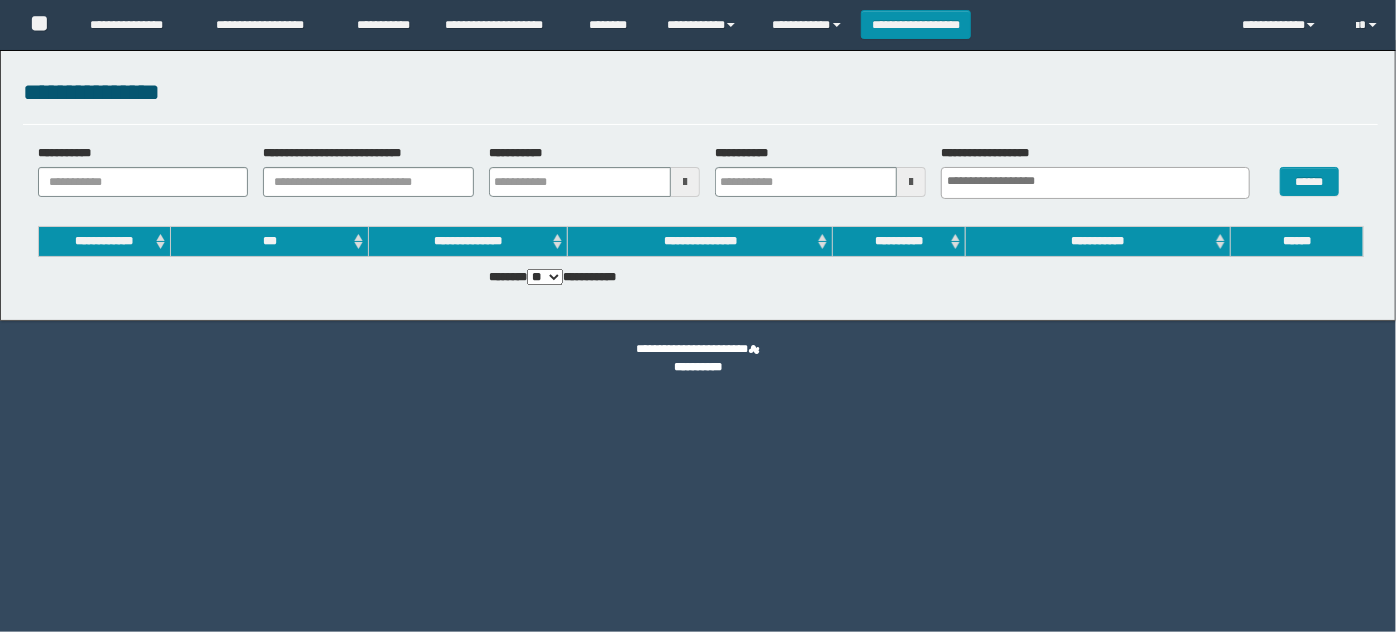 scroll, scrollTop: 0, scrollLeft: 0, axis: both 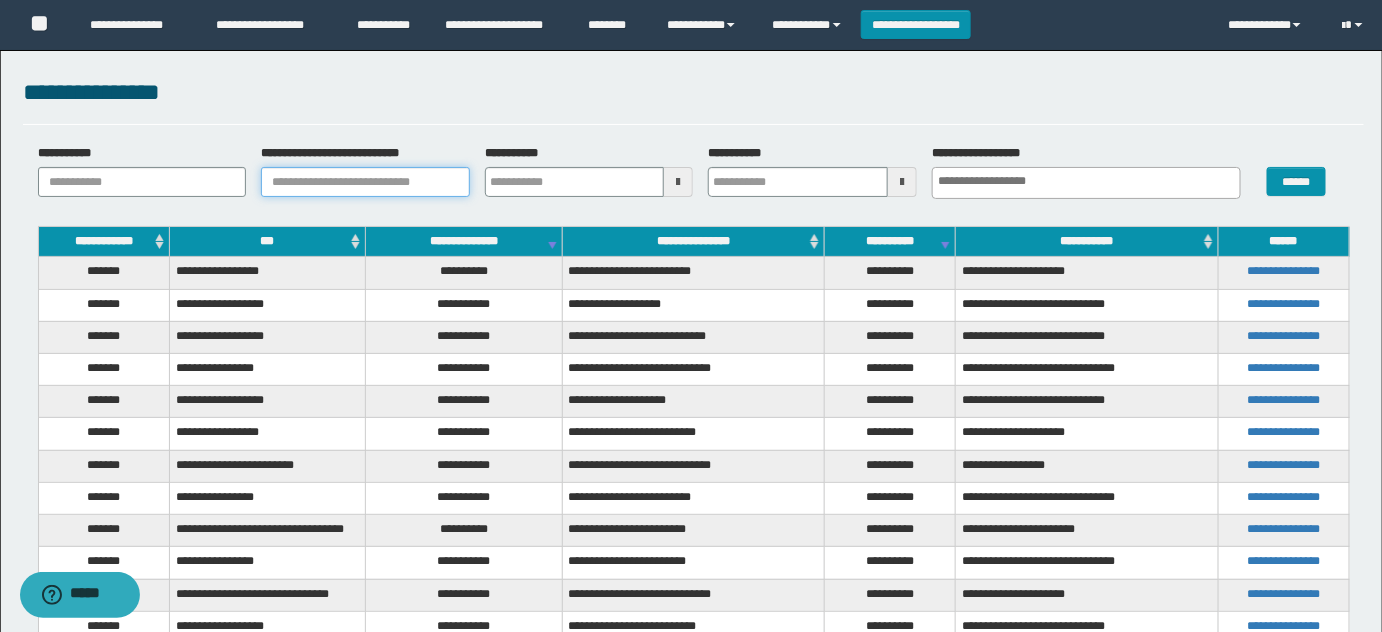 click on "**********" at bounding box center [365, 182] 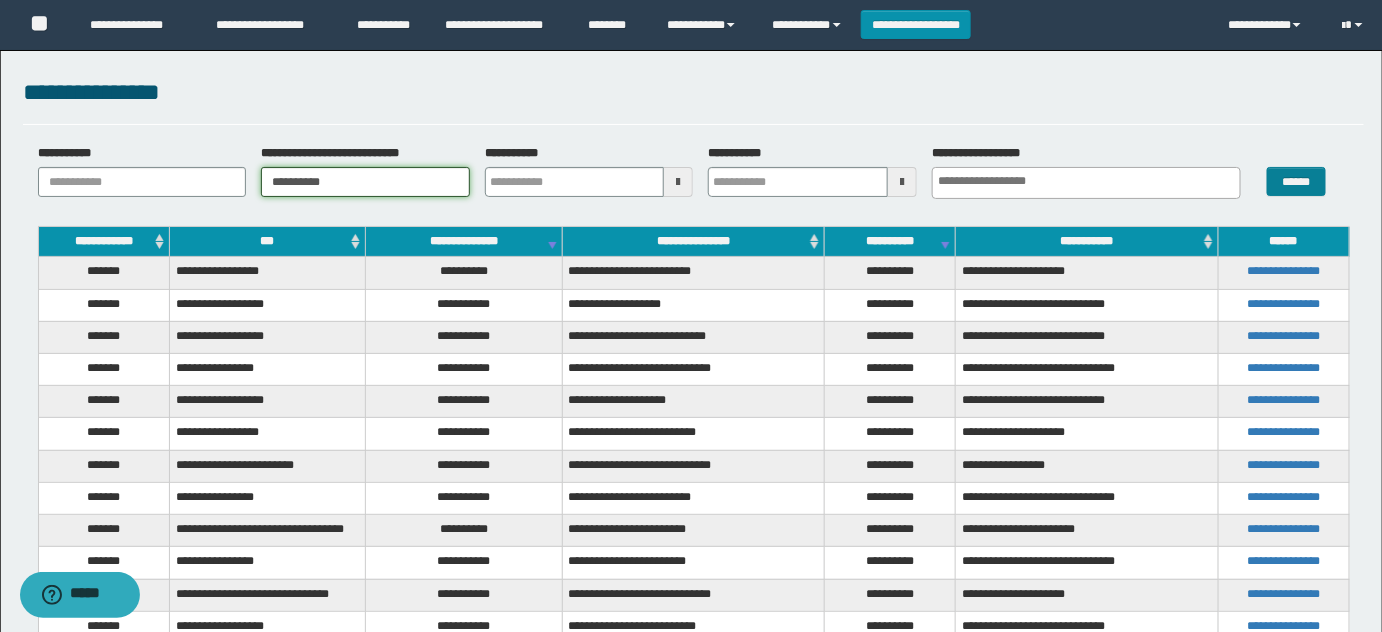 type on "**********" 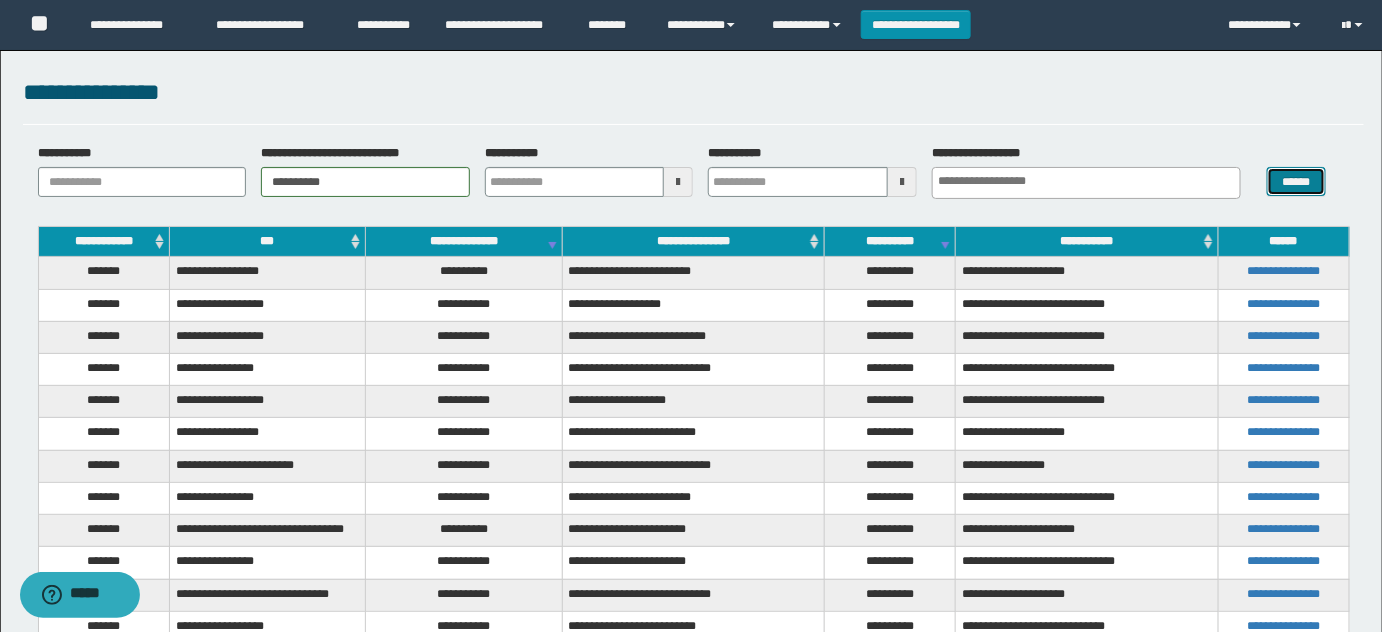click on "******" at bounding box center [1296, 181] 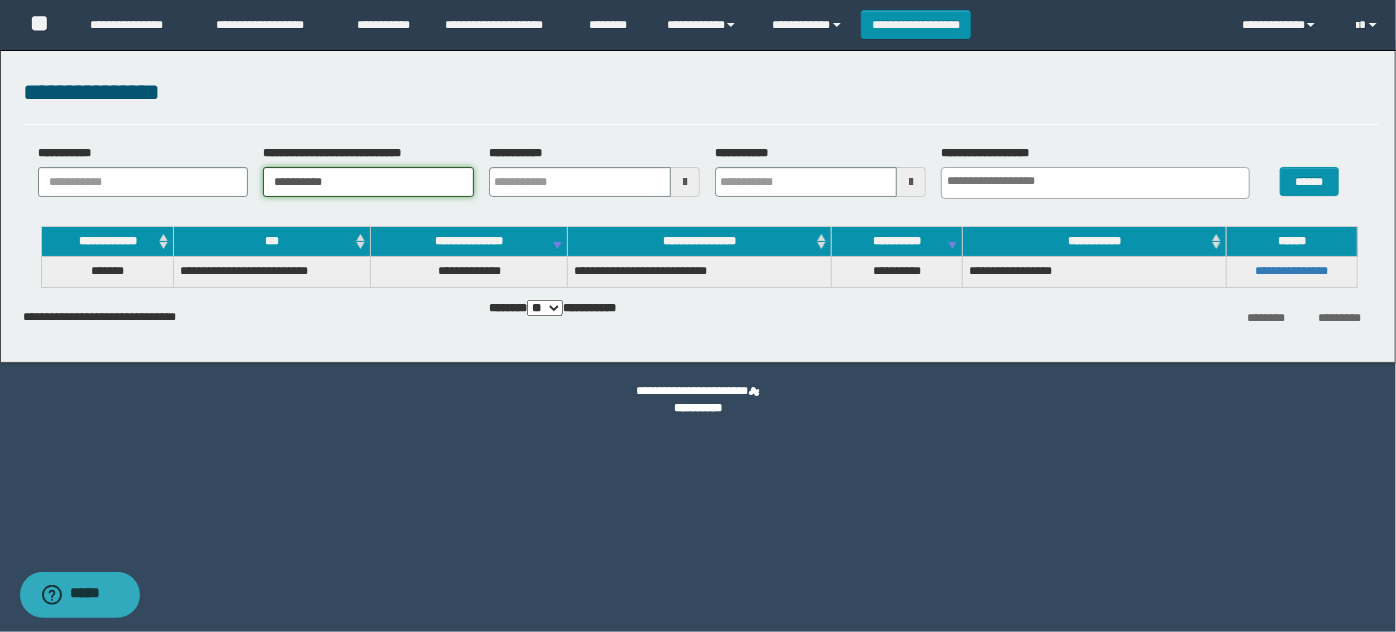 drag, startPoint x: 392, startPoint y: 178, endPoint x: 146, endPoint y: 165, distance: 246.34326 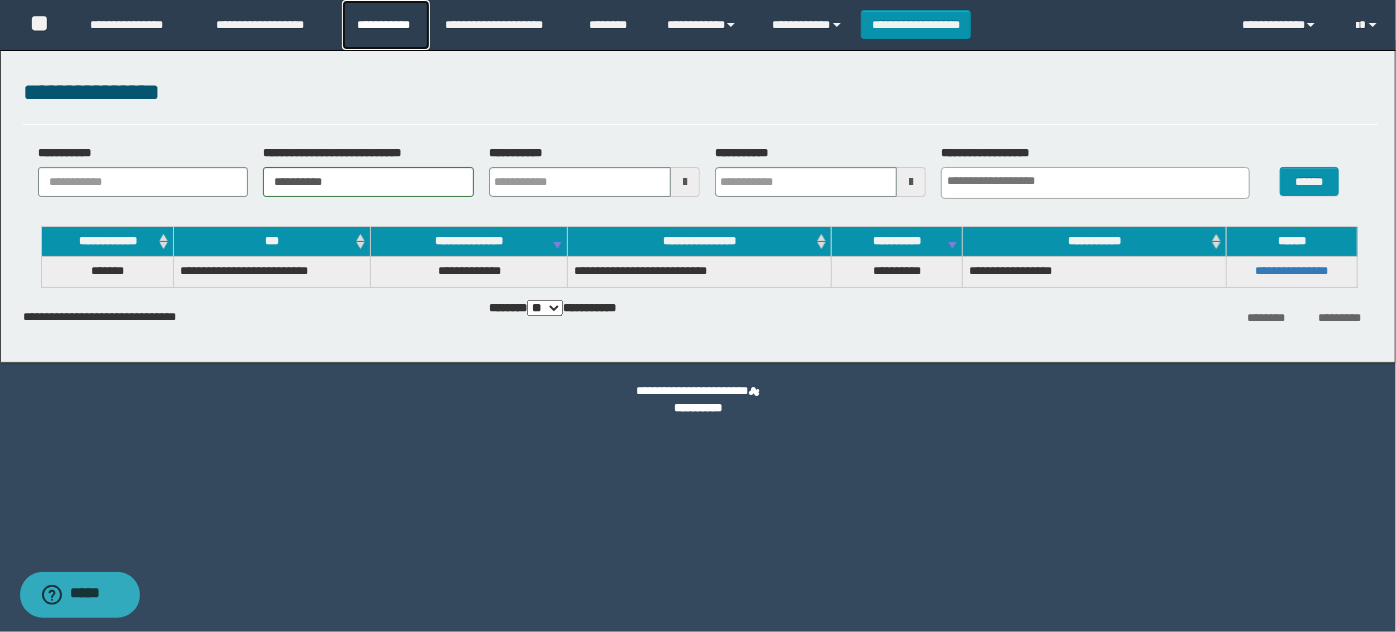 click on "**********" at bounding box center (386, 25) 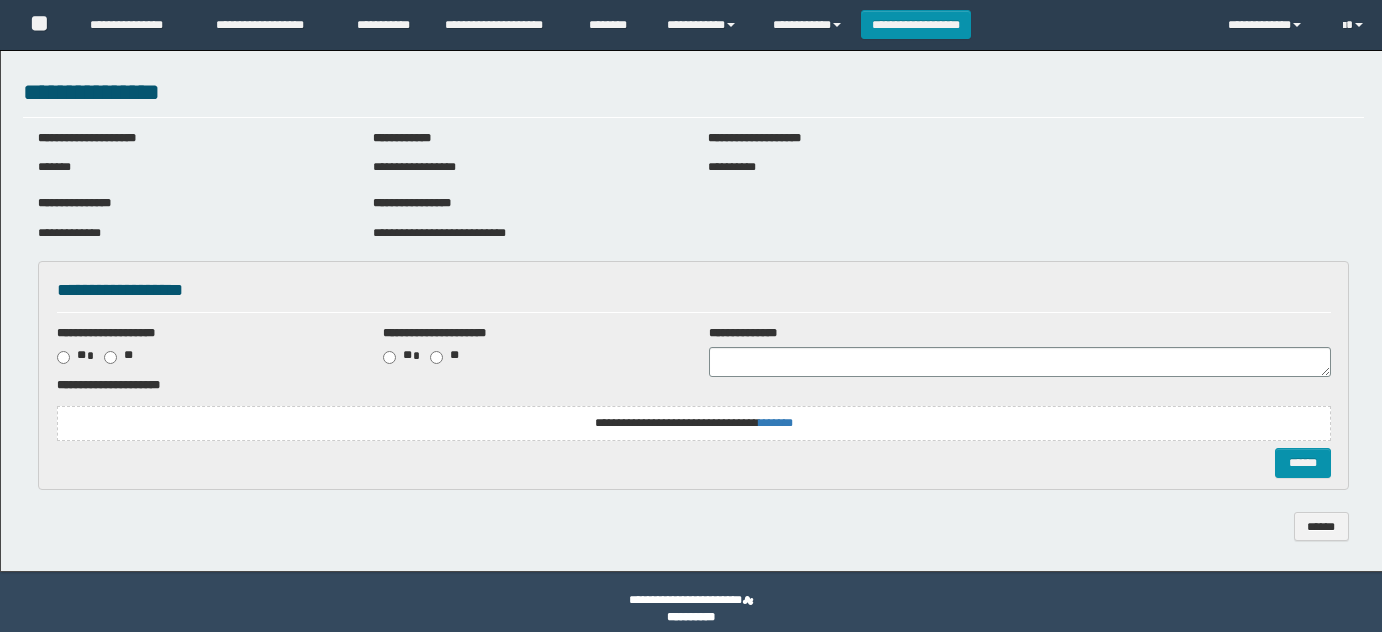 scroll, scrollTop: 0, scrollLeft: 0, axis: both 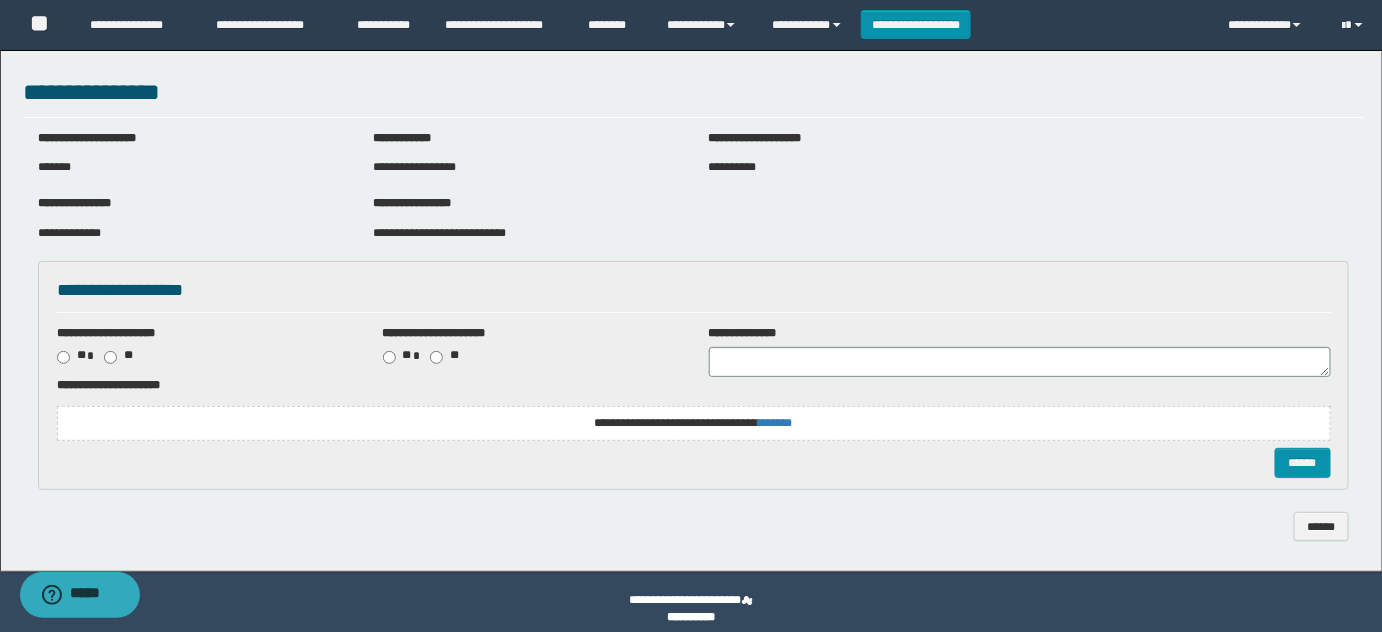click on "**********" at bounding box center [439, 233] 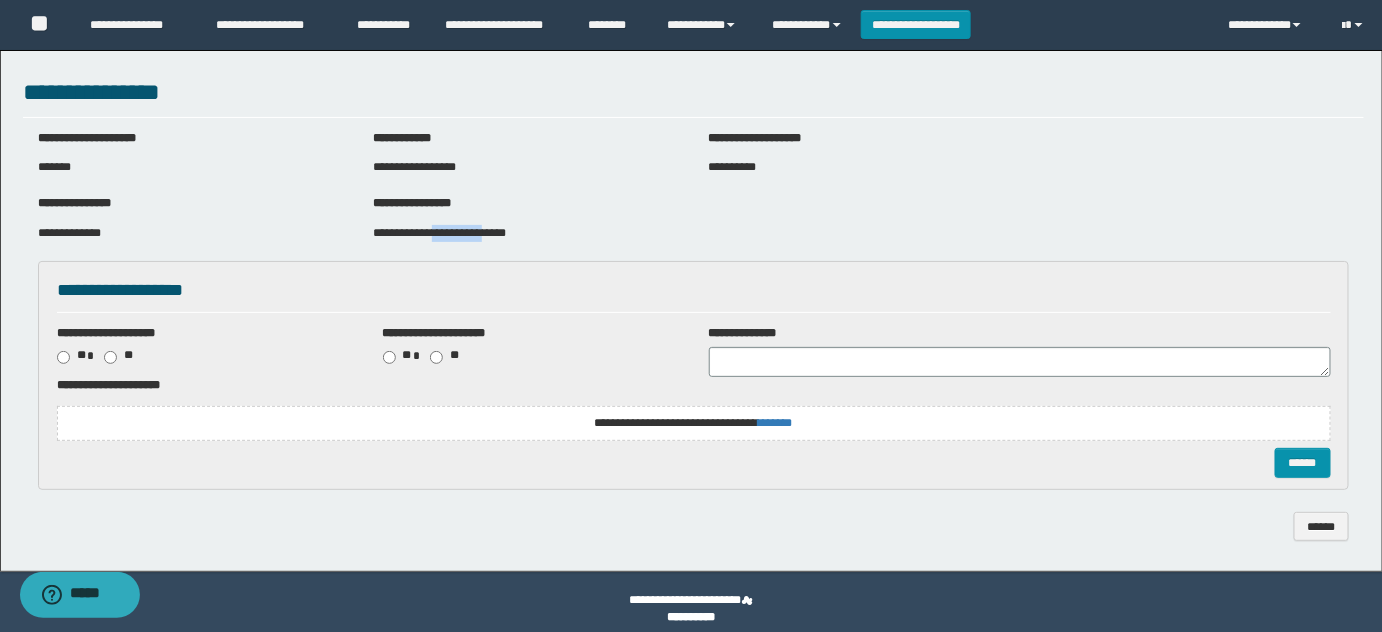 click on "**********" at bounding box center [439, 233] 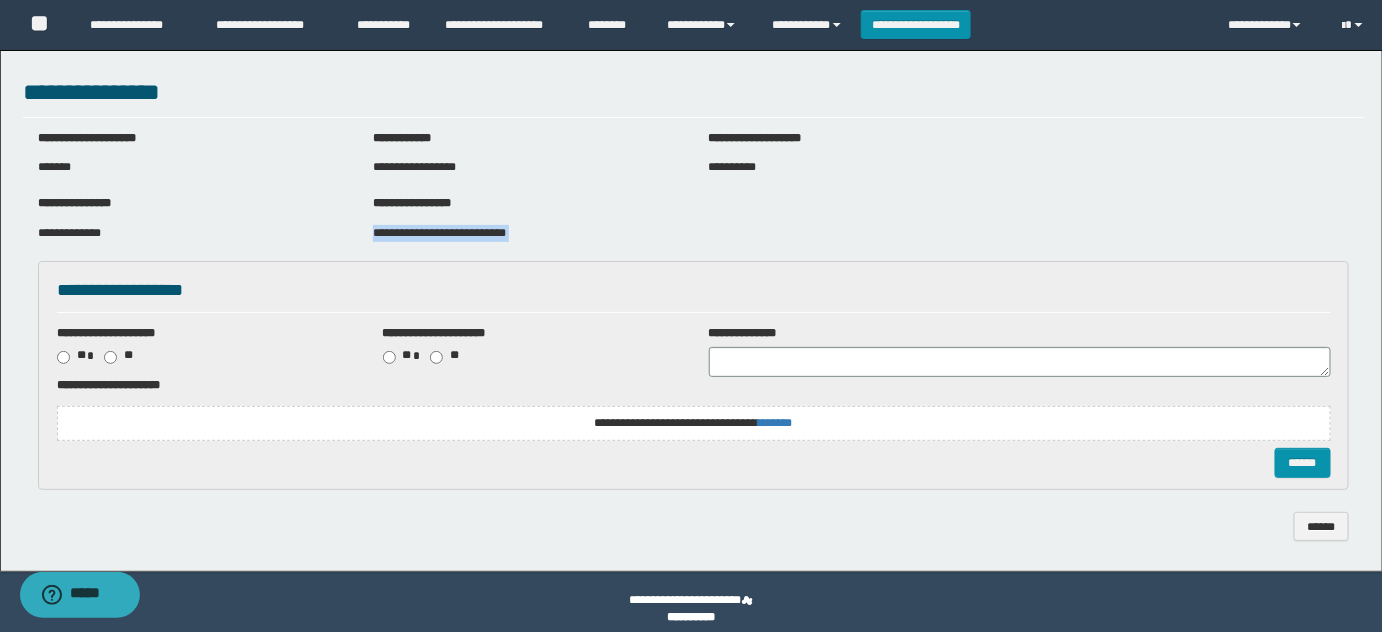 click on "**********" at bounding box center [439, 233] 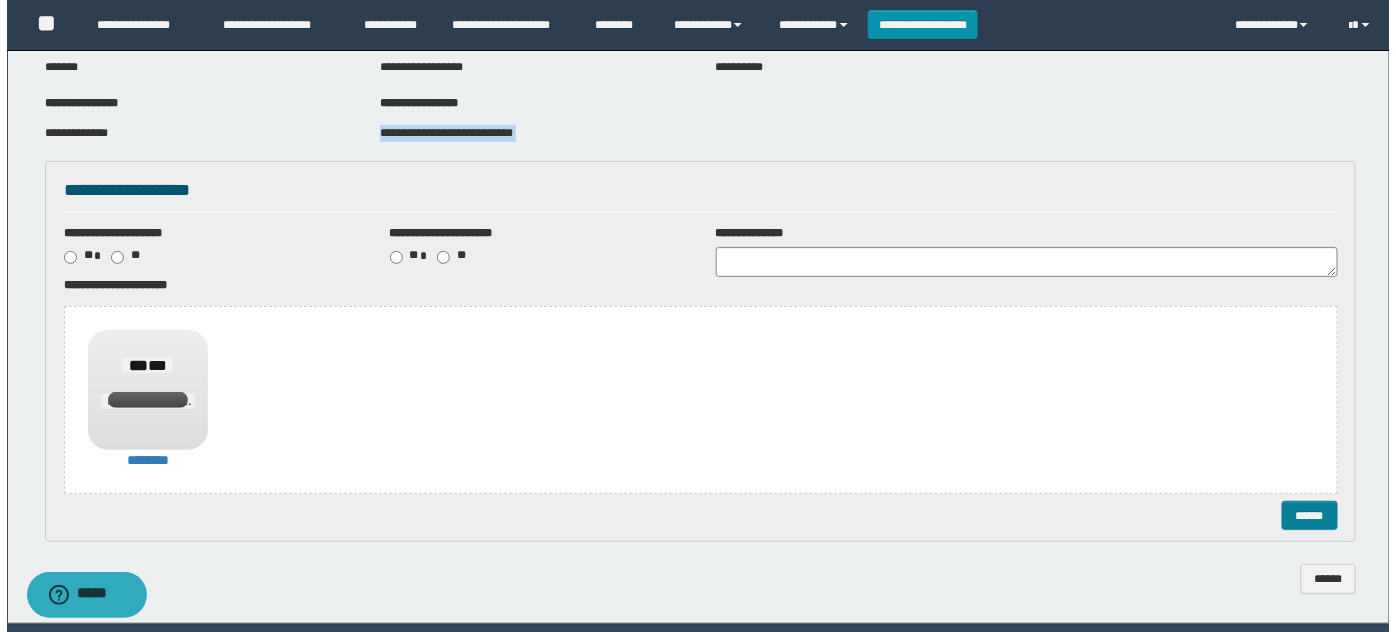 scroll, scrollTop: 166, scrollLeft: 0, axis: vertical 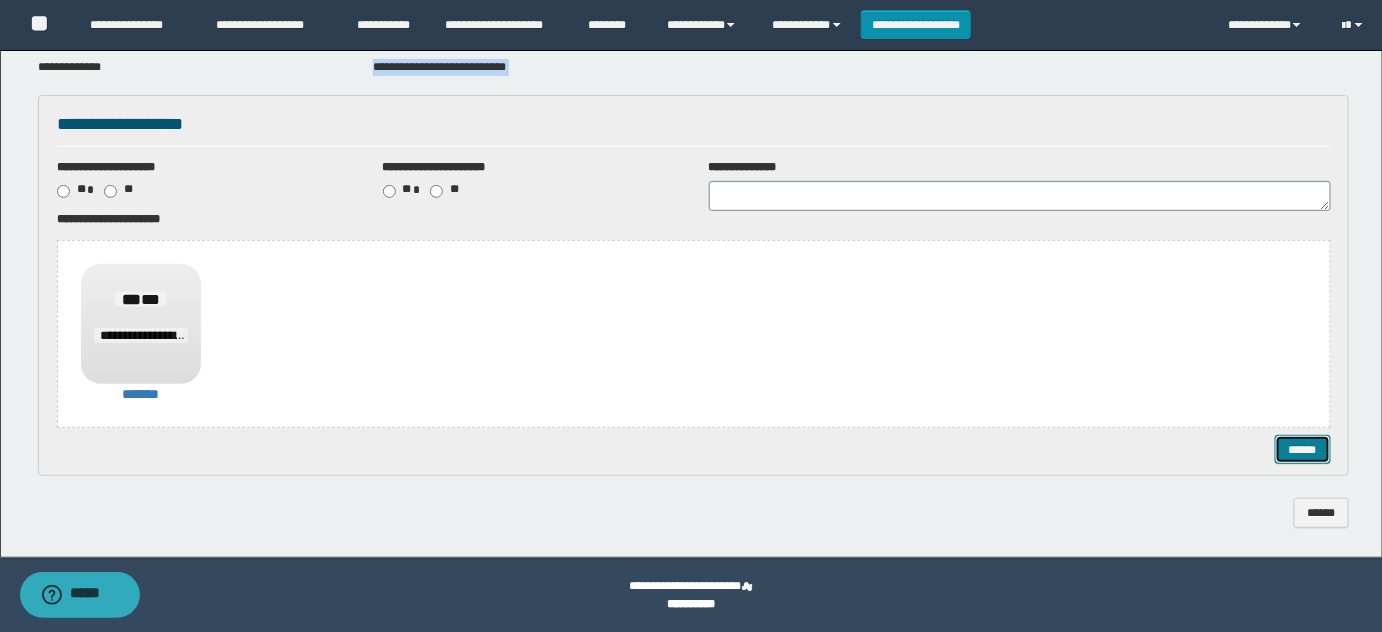 click on "******" at bounding box center (1302, 449) 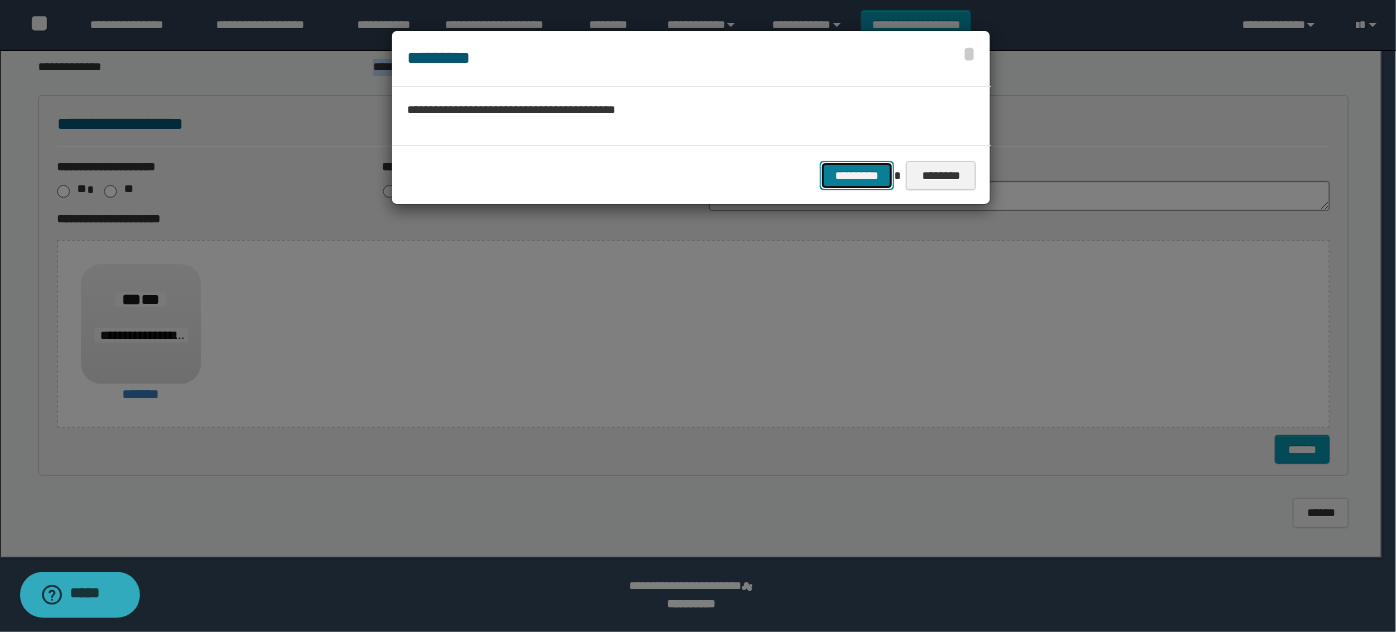 click on "*********" at bounding box center (857, 175) 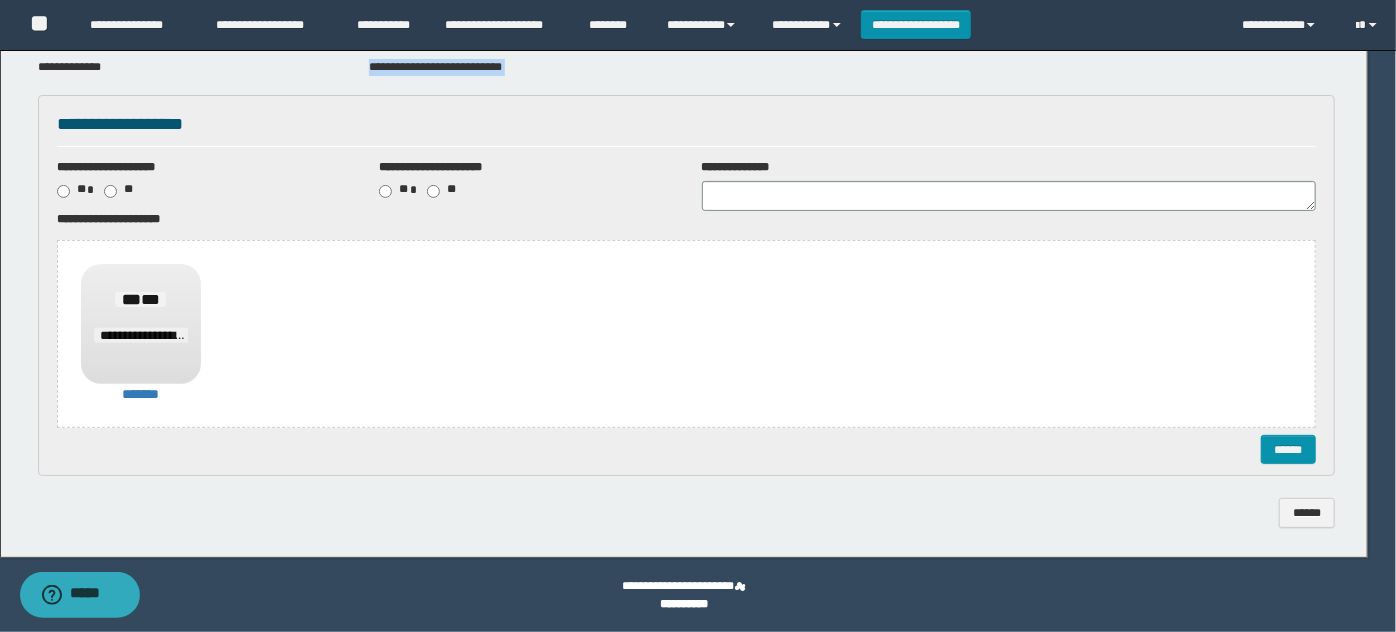 scroll, scrollTop: 0, scrollLeft: 0, axis: both 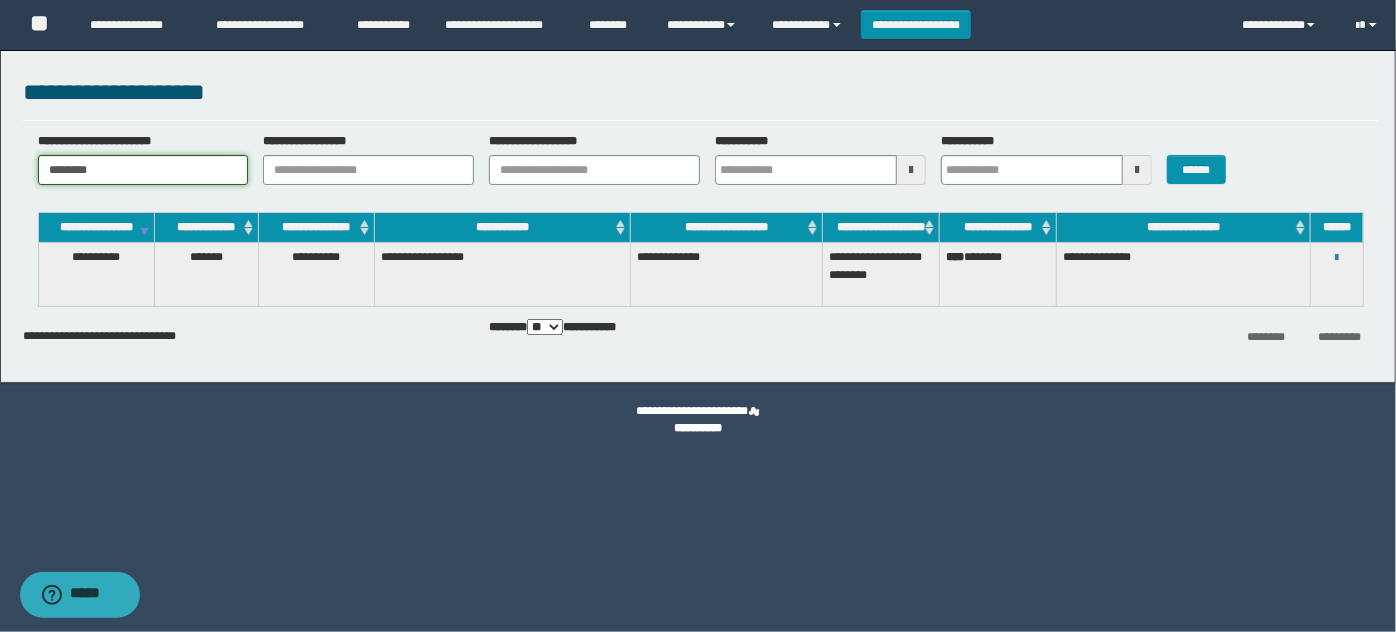 drag, startPoint x: 130, startPoint y: 170, endPoint x: 237, endPoint y: 194, distance: 109.65856 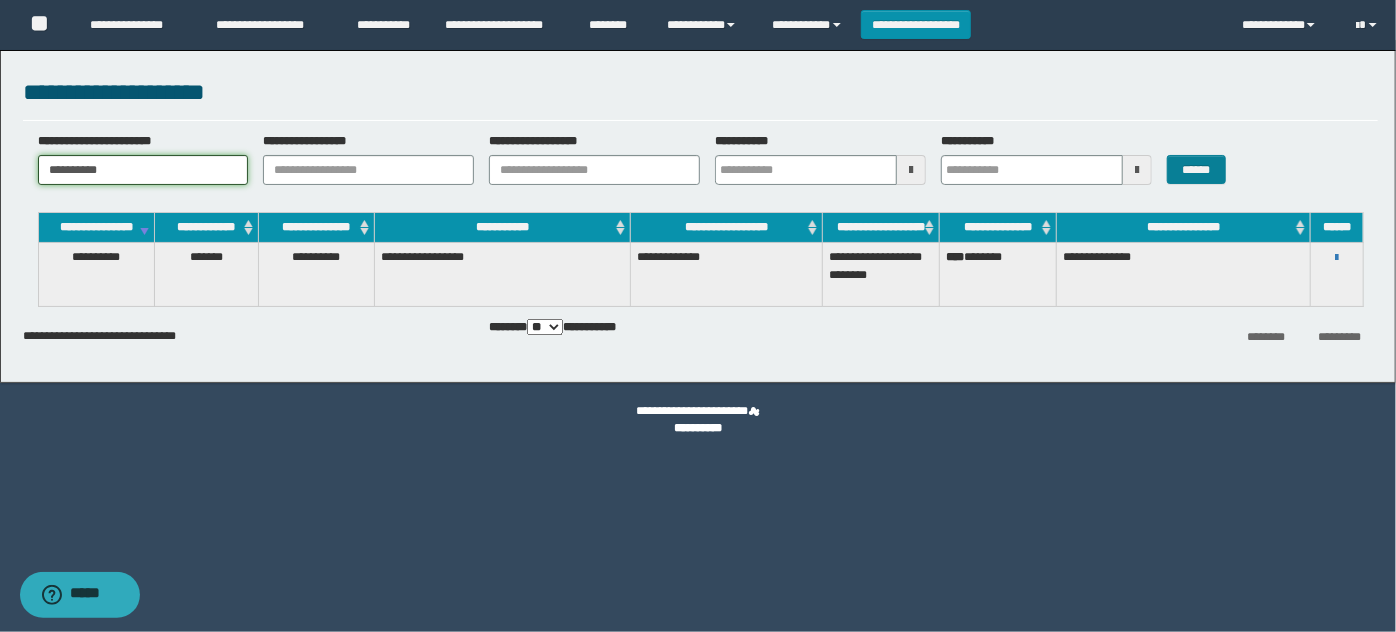 type on "**********" 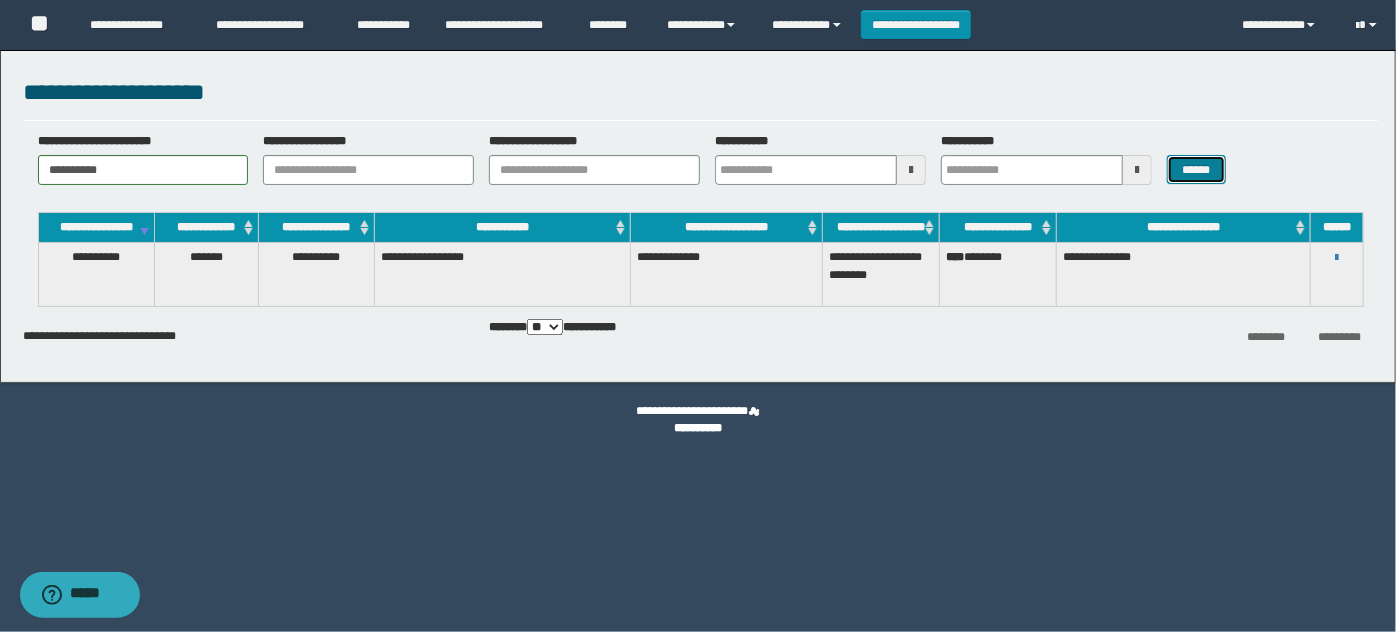 click on "******" at bounding box center [1196, 169] 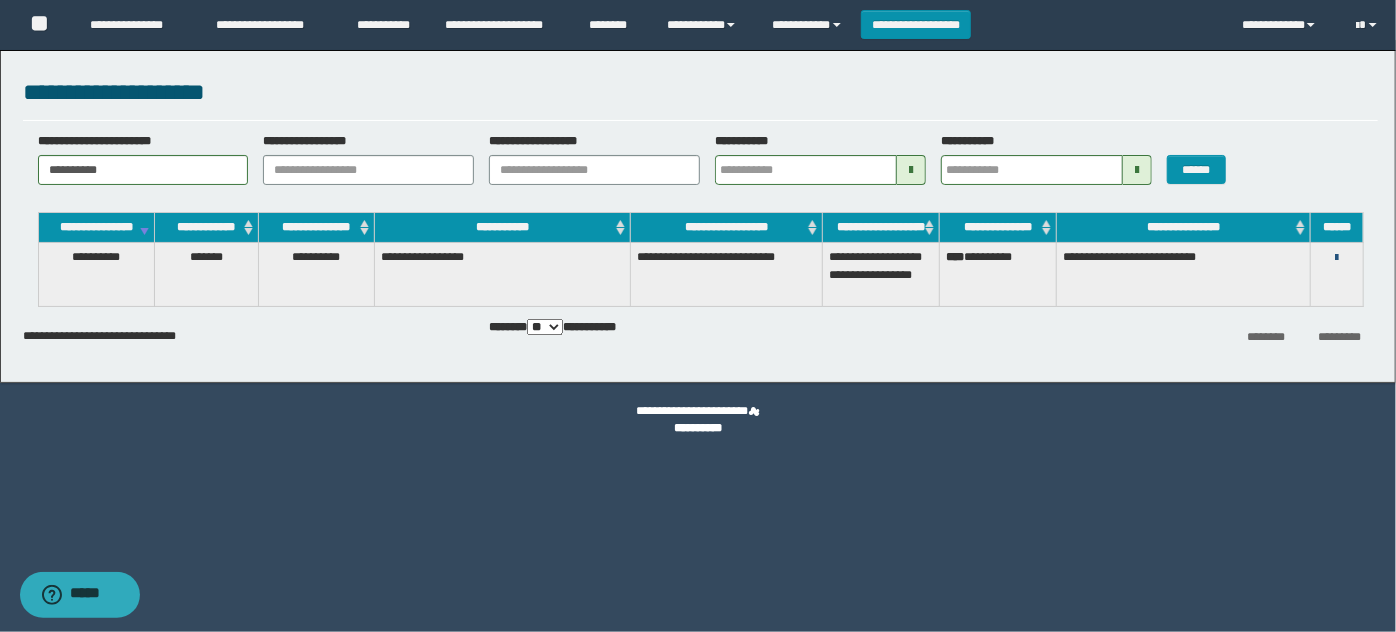 click at bounding box center (1336, 258) 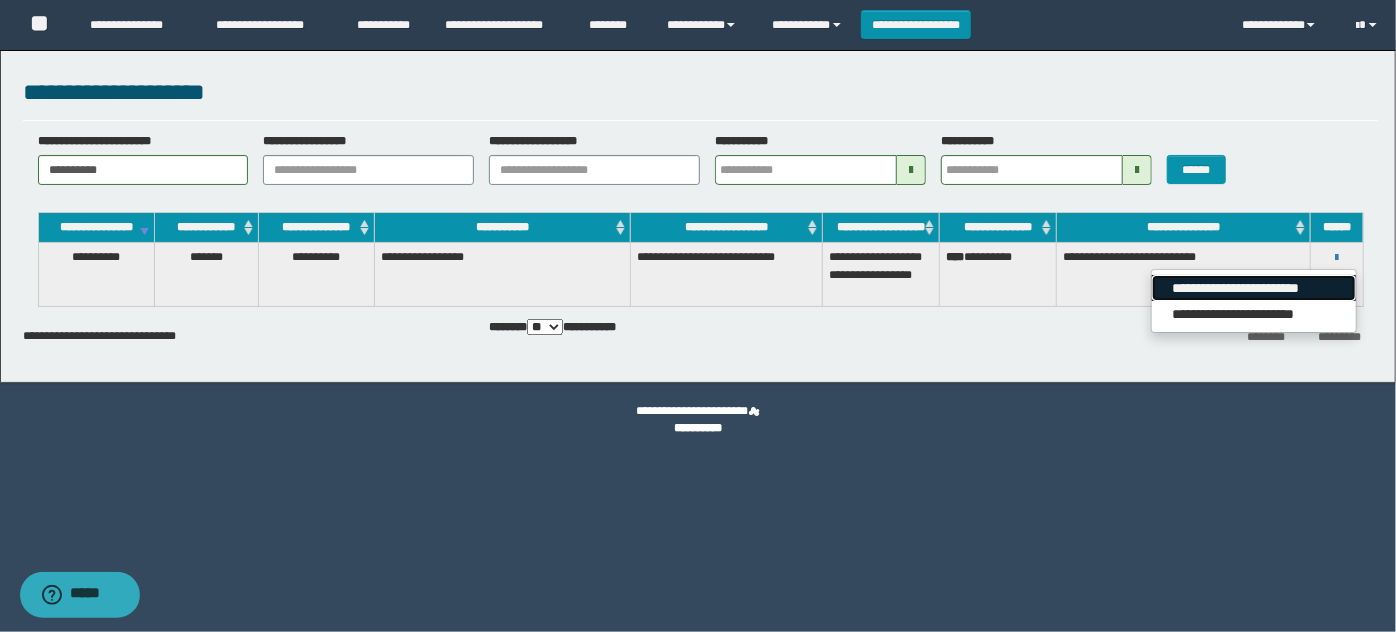 click on "**********" at bounding box center (1253, 288) 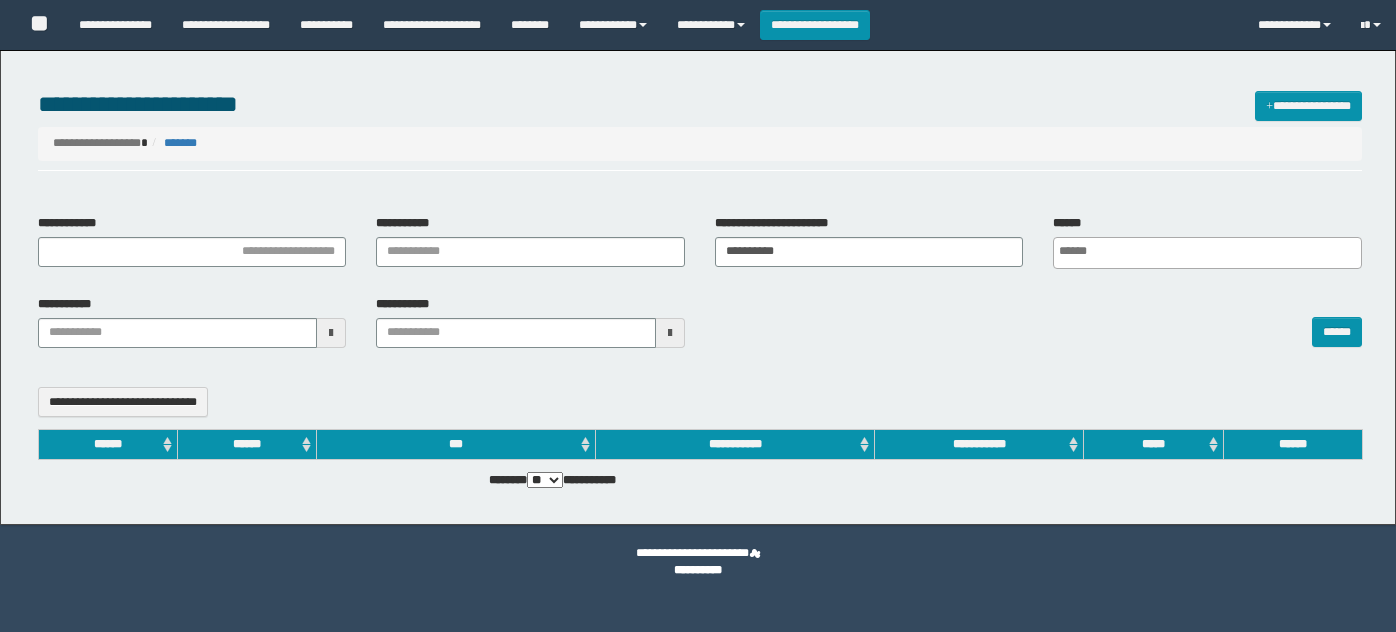select 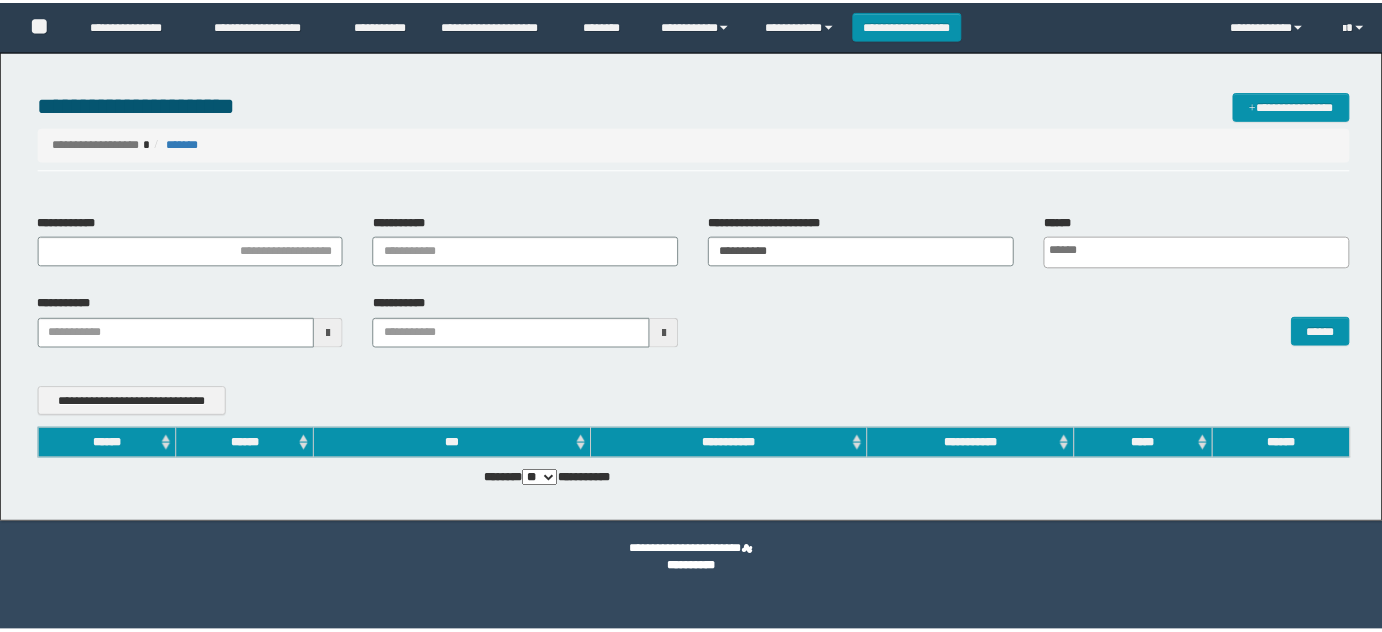 scroll, scrollTop: 0, scrollLeft: 0, axis: both 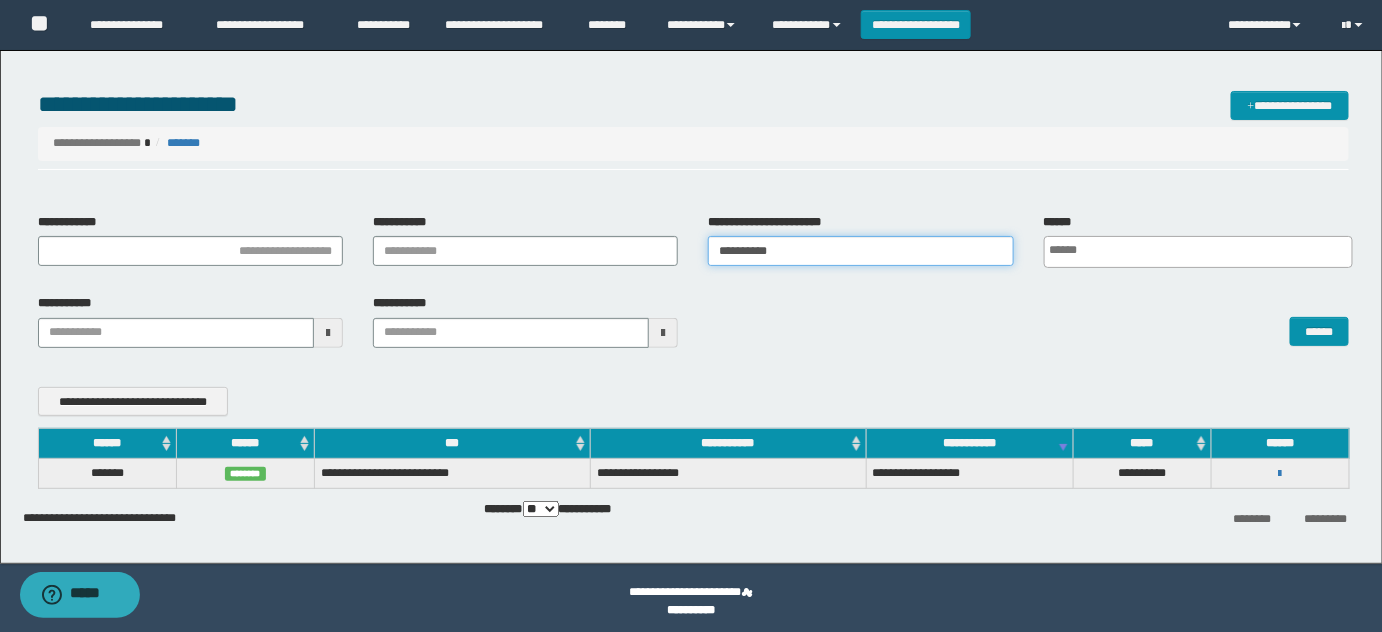 drag, startPoint x: 701, startPoint y: 258, endPoint x: 572, endPoint y: 260, distance: 129.0155 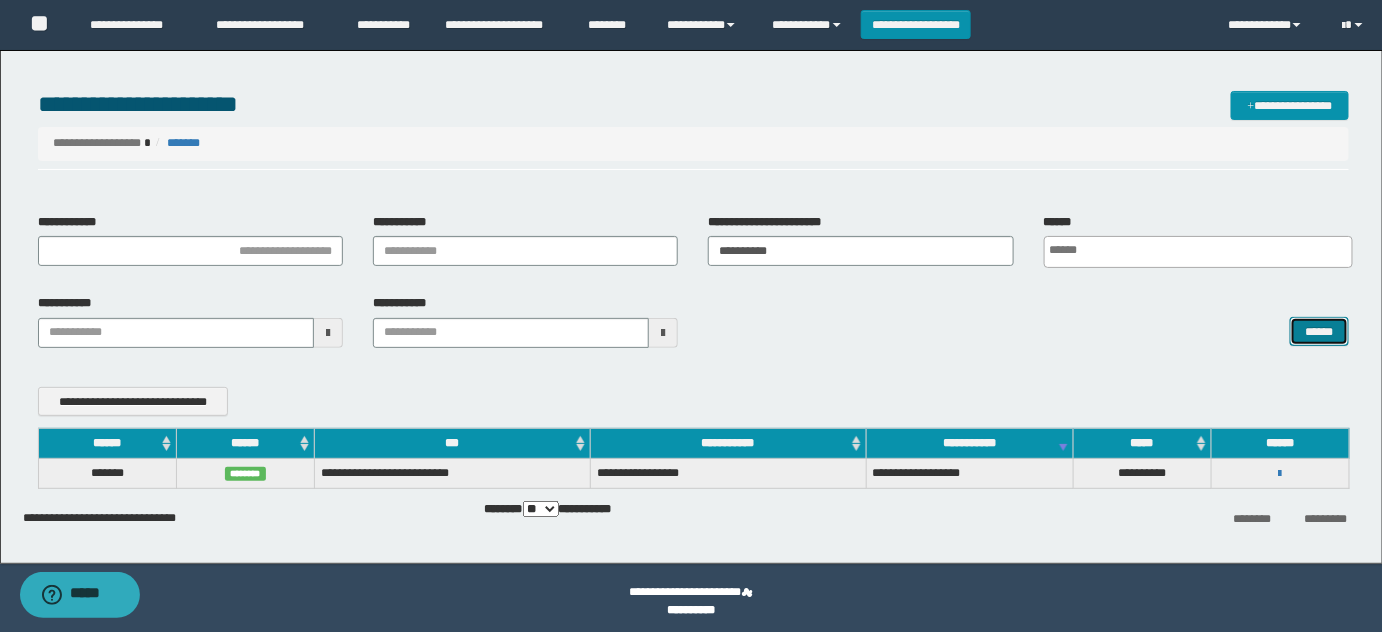 click on "******" at bounding box center (1319, 331) 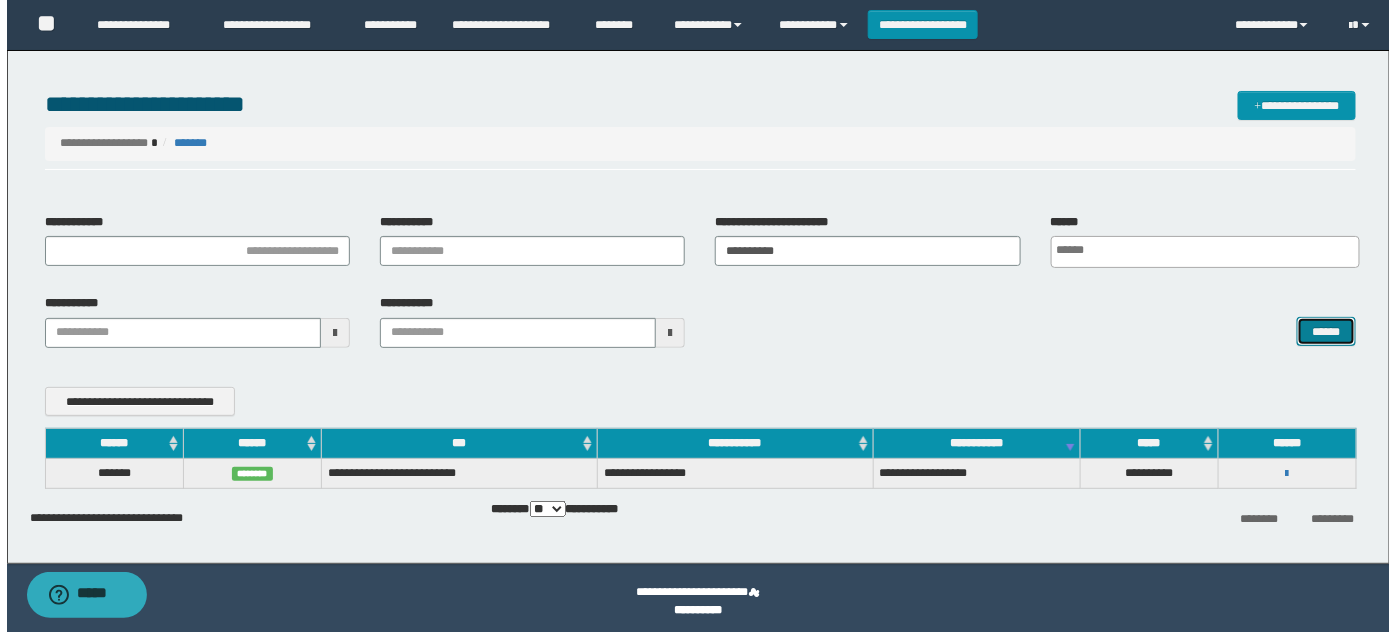 scroll, scrollTop: 6, scrollLeft: 0, axis: vertical 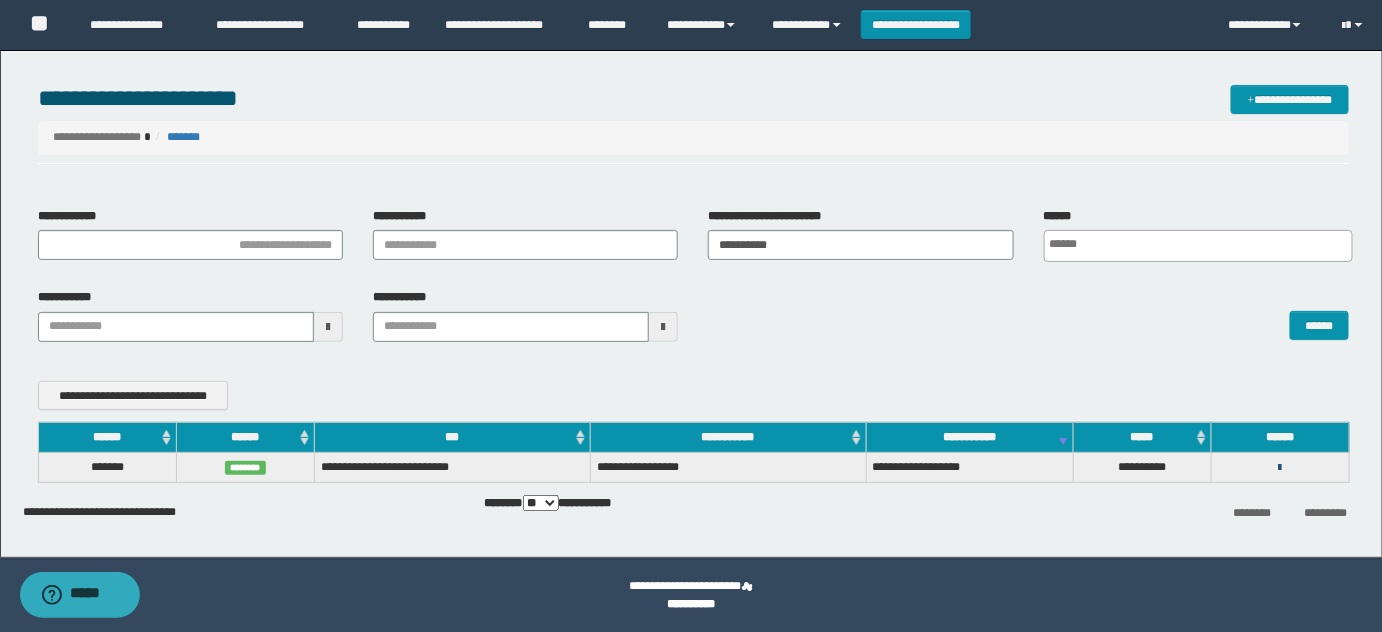 click at bounding box center (1280, 468) 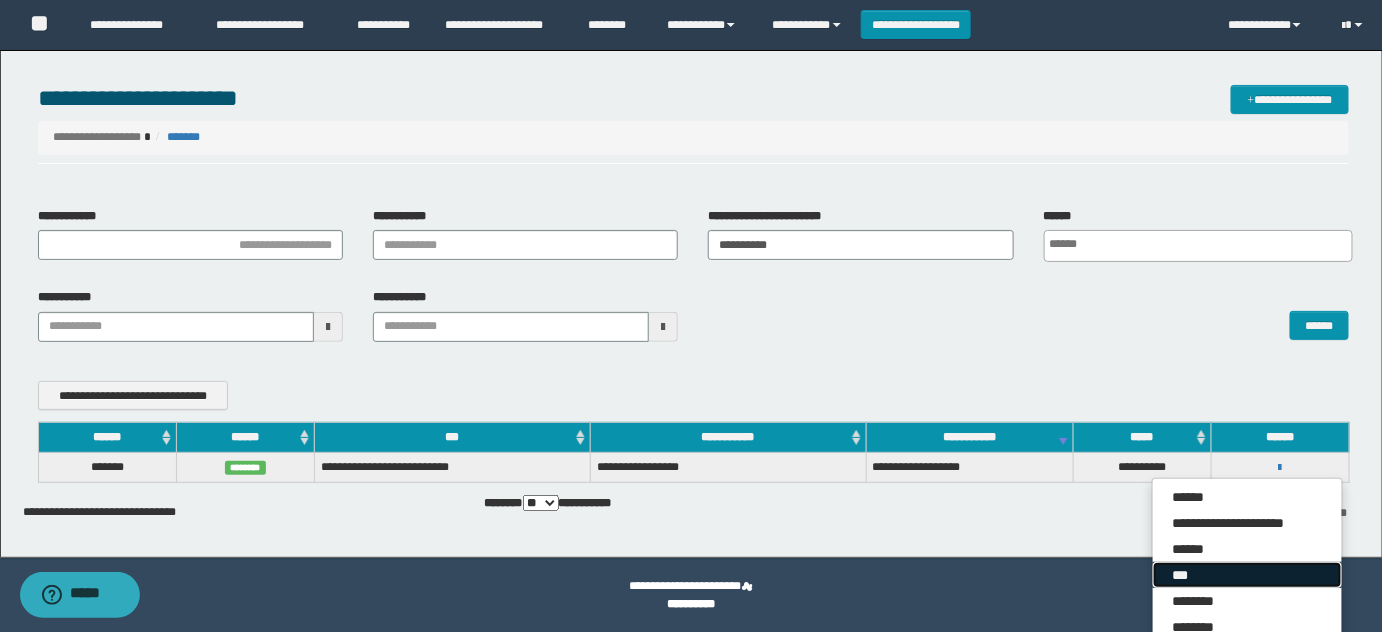 click on "***" at bounding box center (1247, 575) 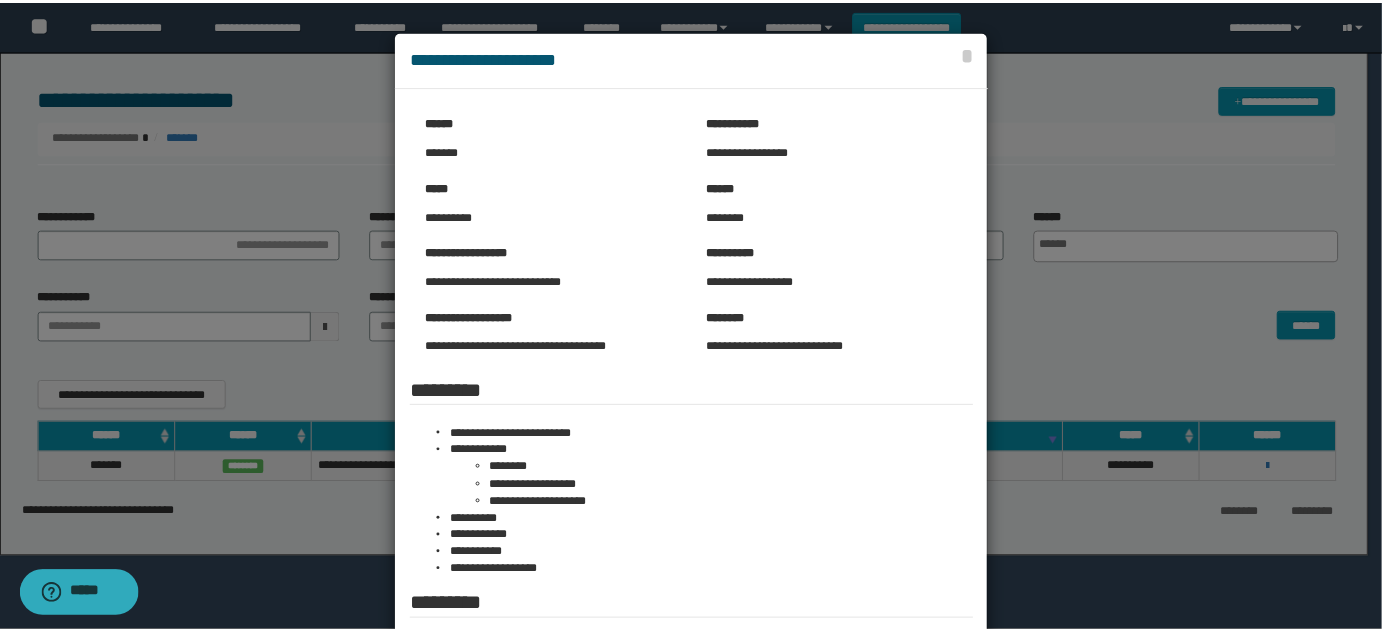 scroll, scrollTop: 280, scrollLeft: 0, axis: vertical 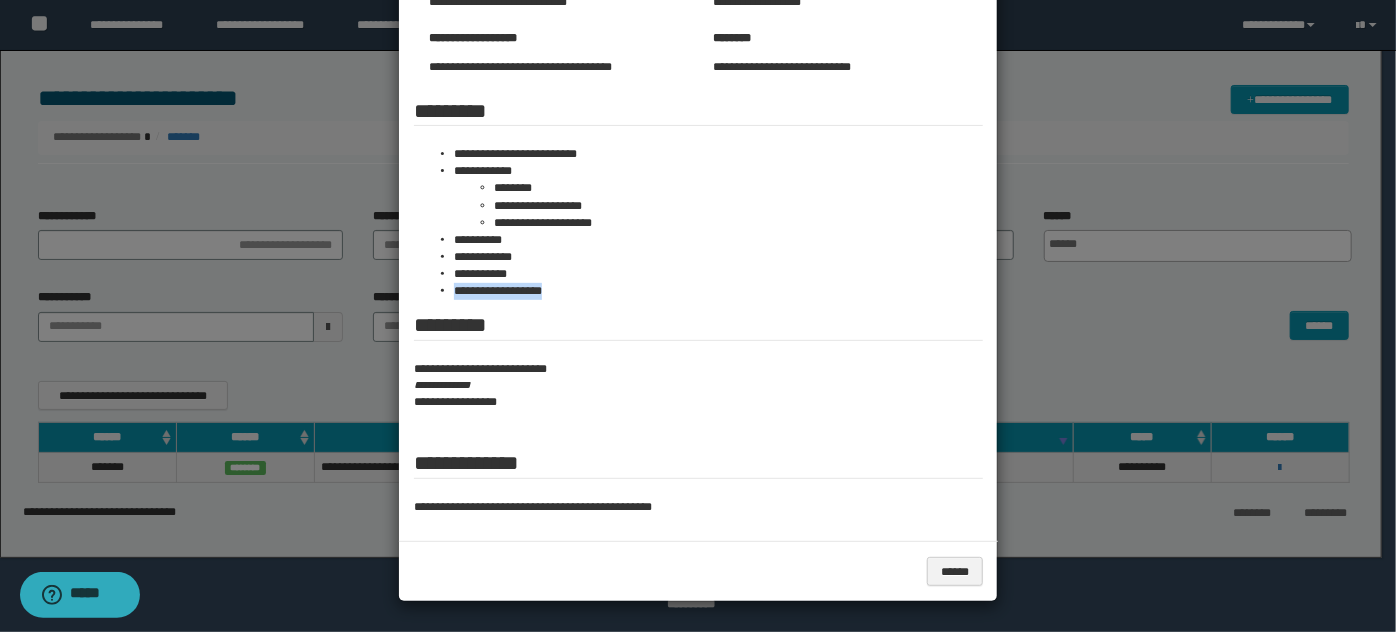 drag, startPoint x: 447, startPoint y: 292, endPoint x: 626, endPoint y: 287, distance: 179.06982 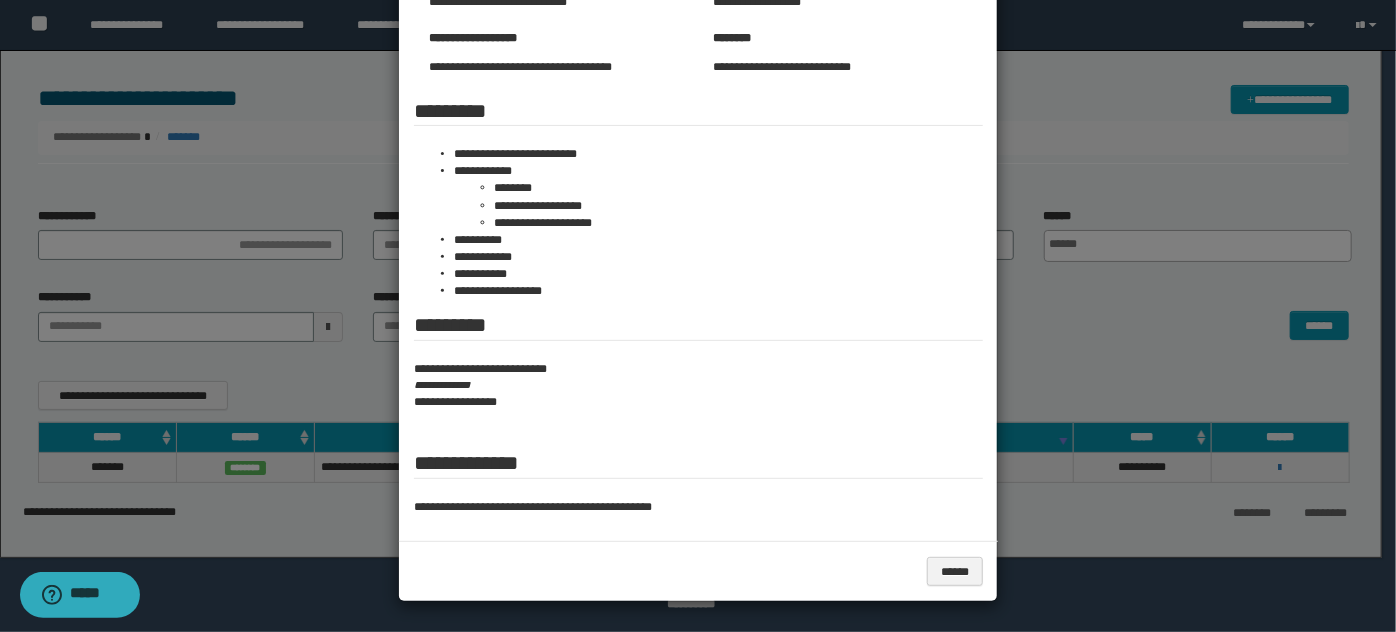 click 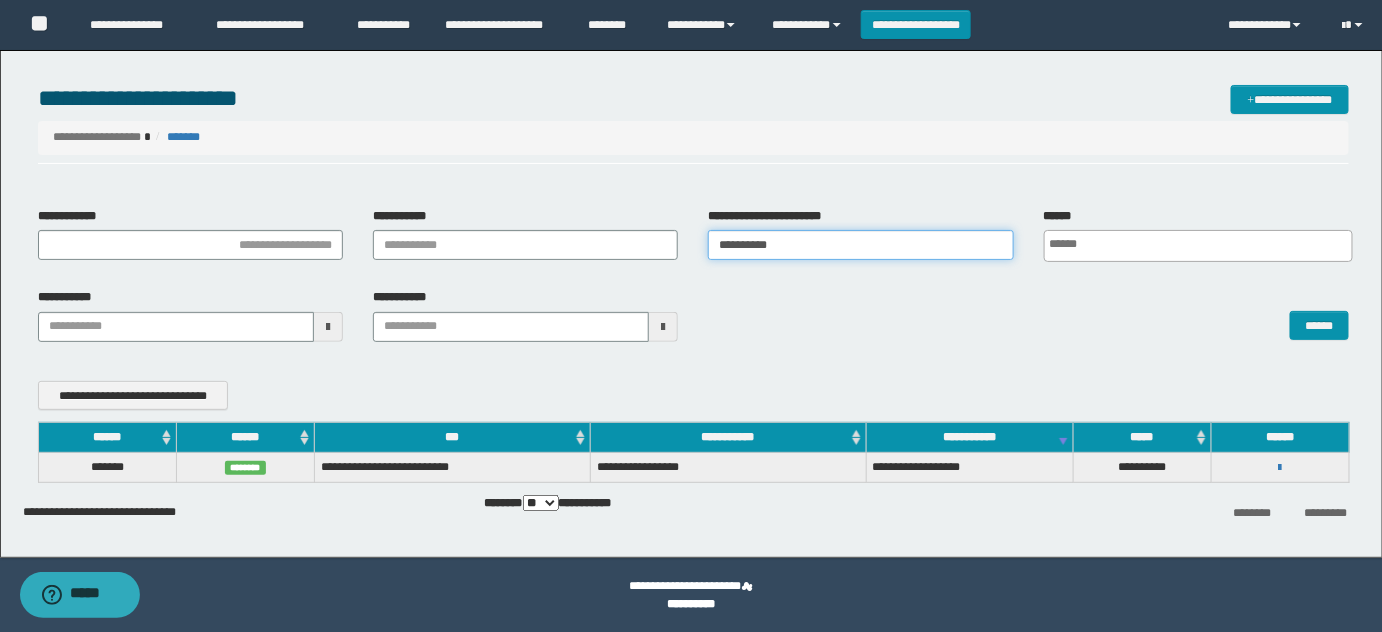 drag, startPoint x: 824, startPoint y: 250, endPoint x: 597, endPoint y: 263, distance: 227.37195 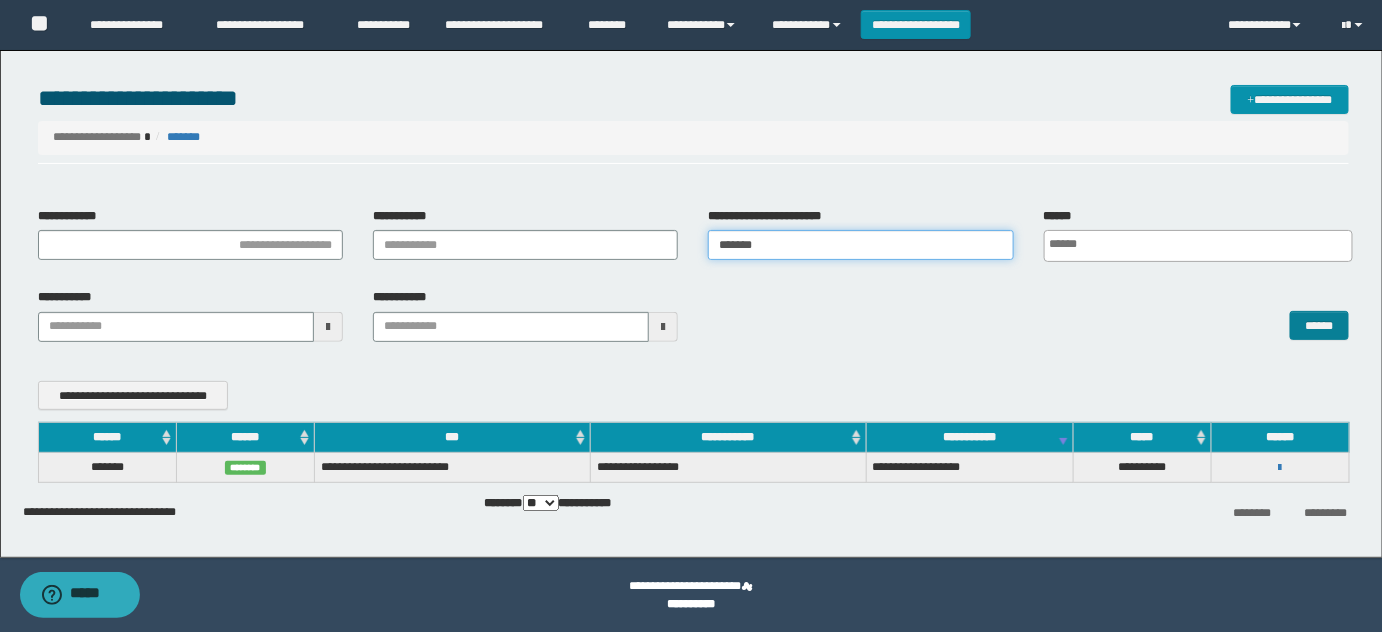 type on "*******" 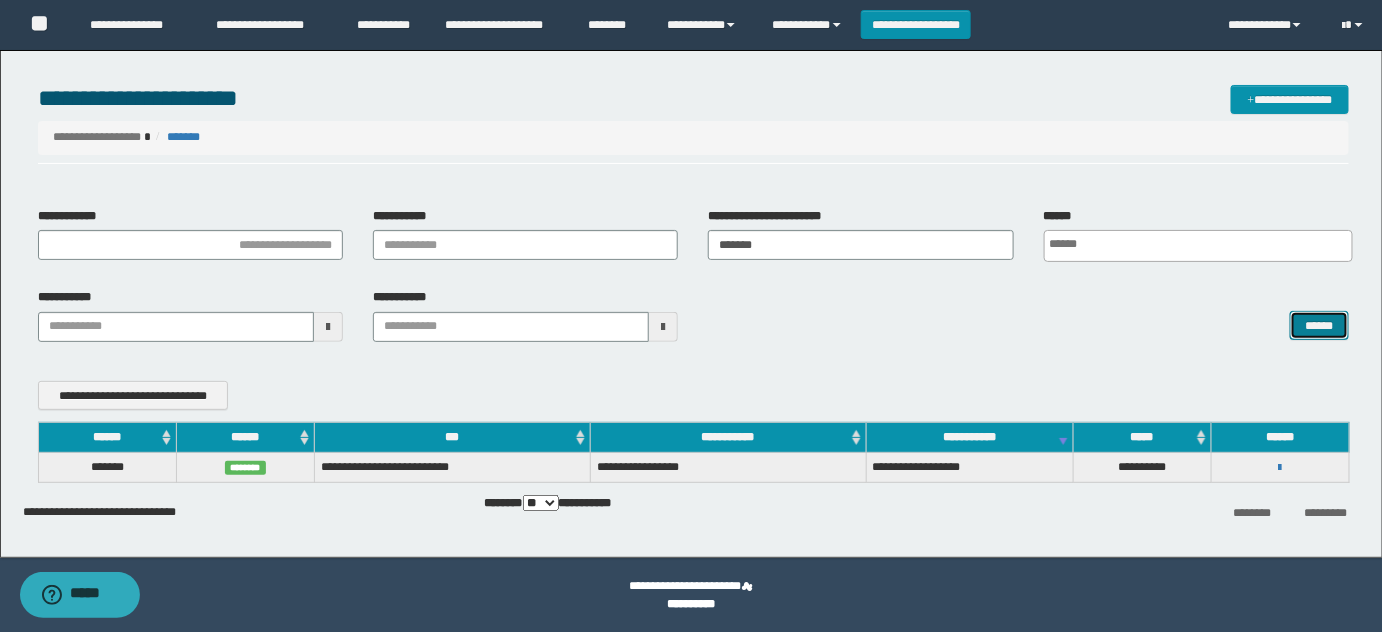 click on "******" 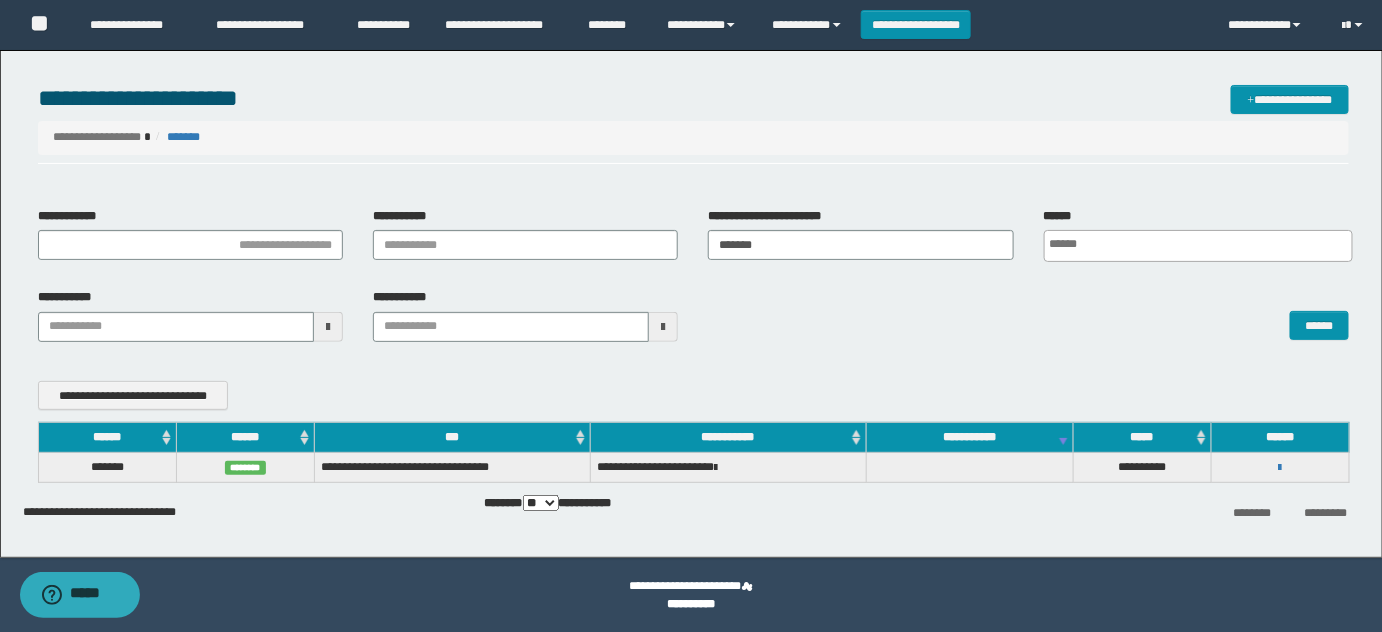 click on "**********" 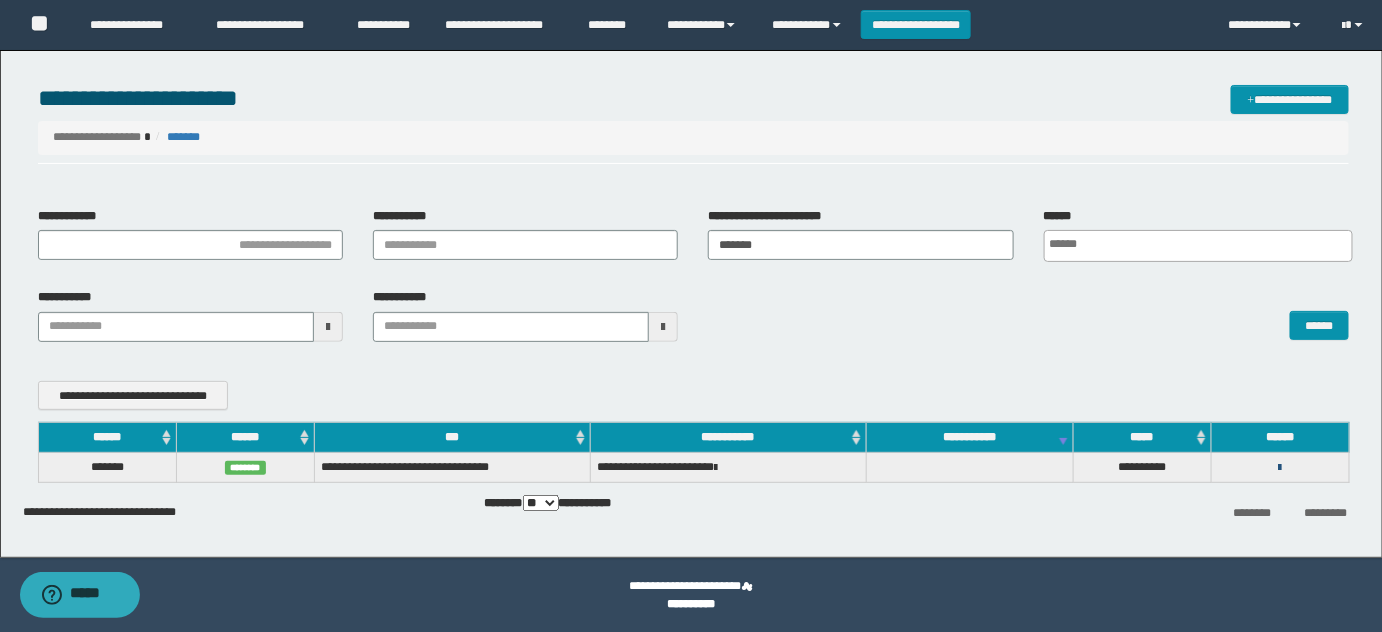 click 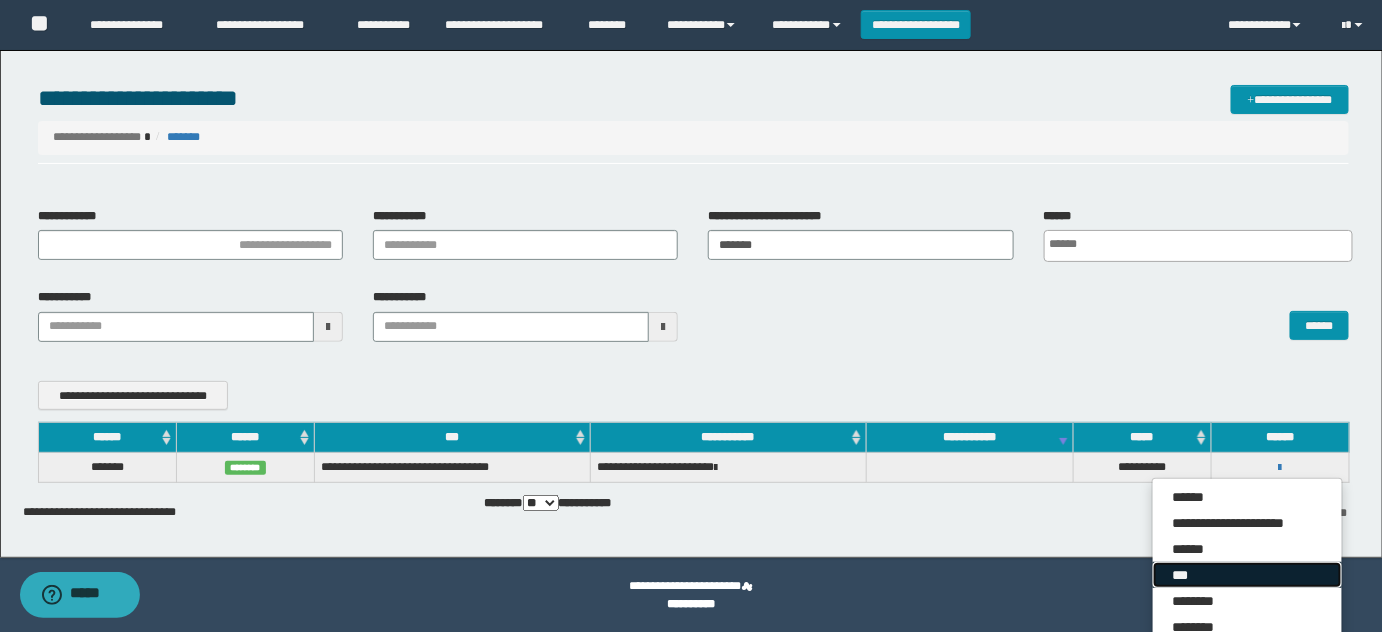 click on "***" 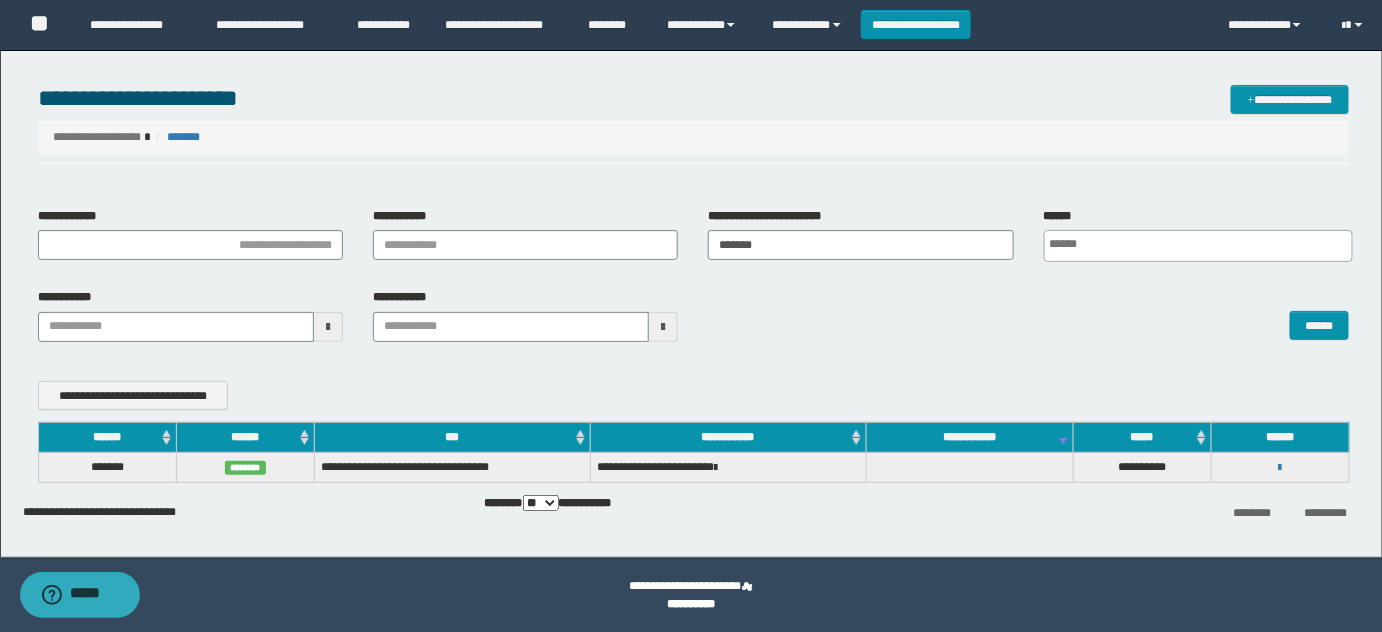 click on "**********" 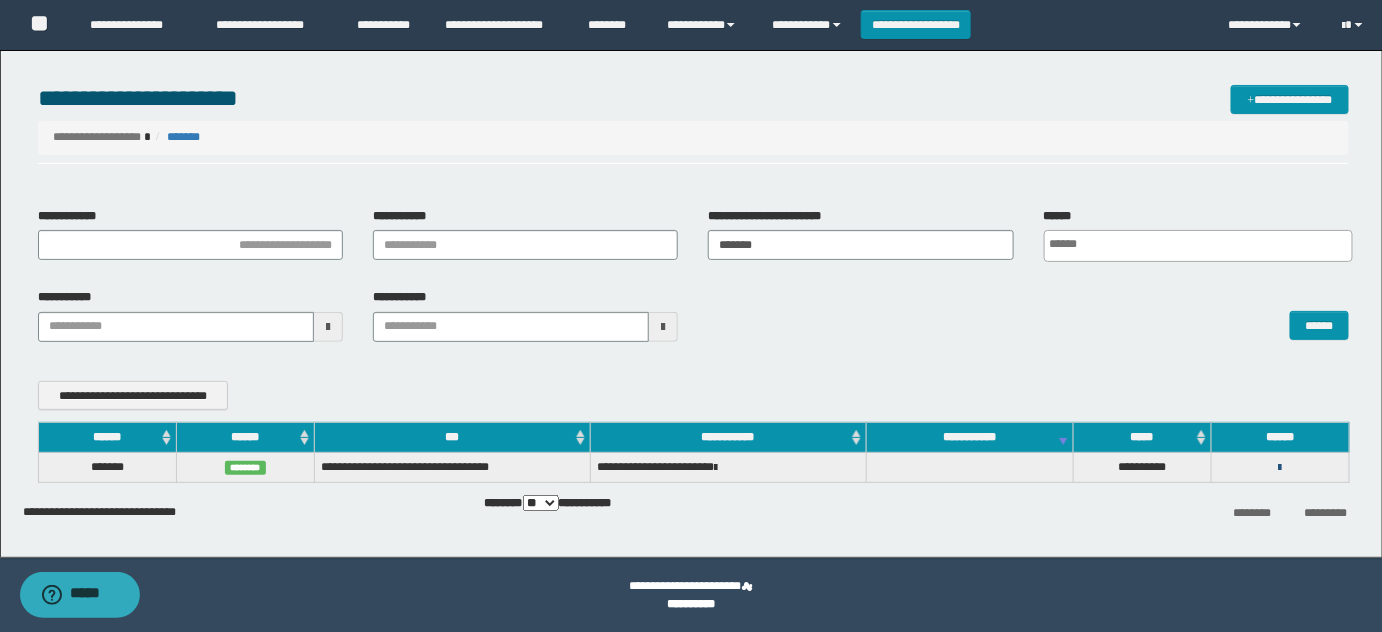 click 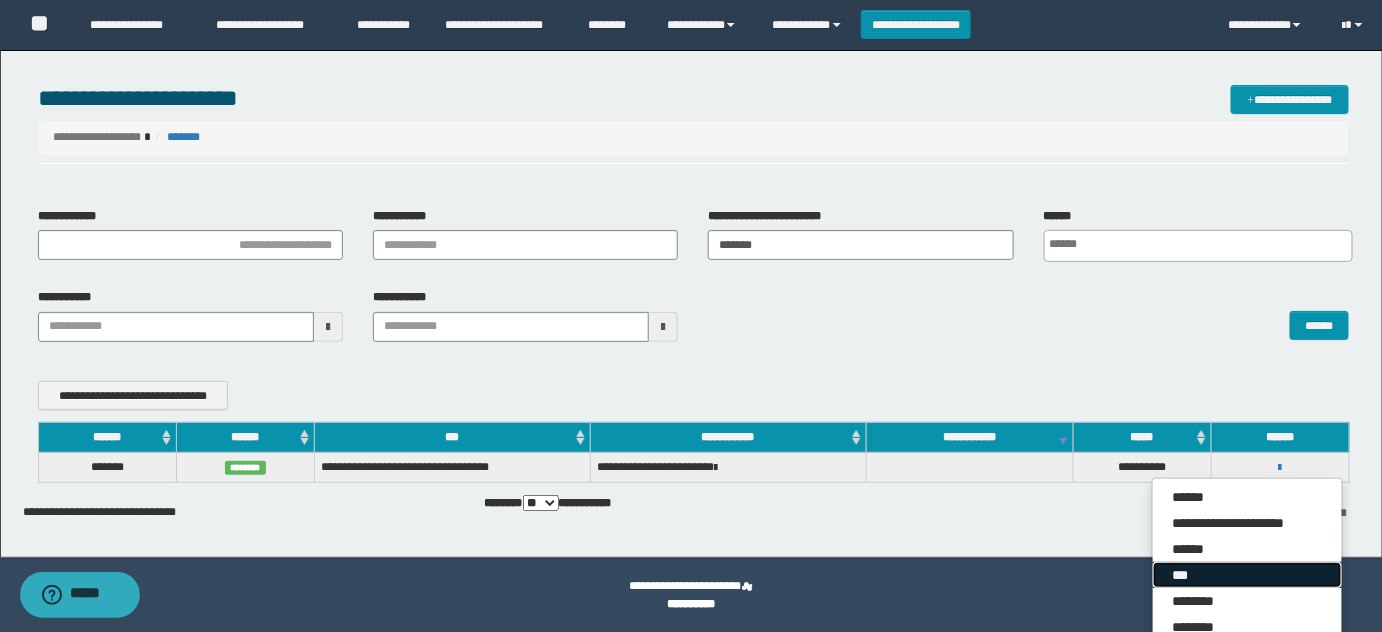 click on "***" 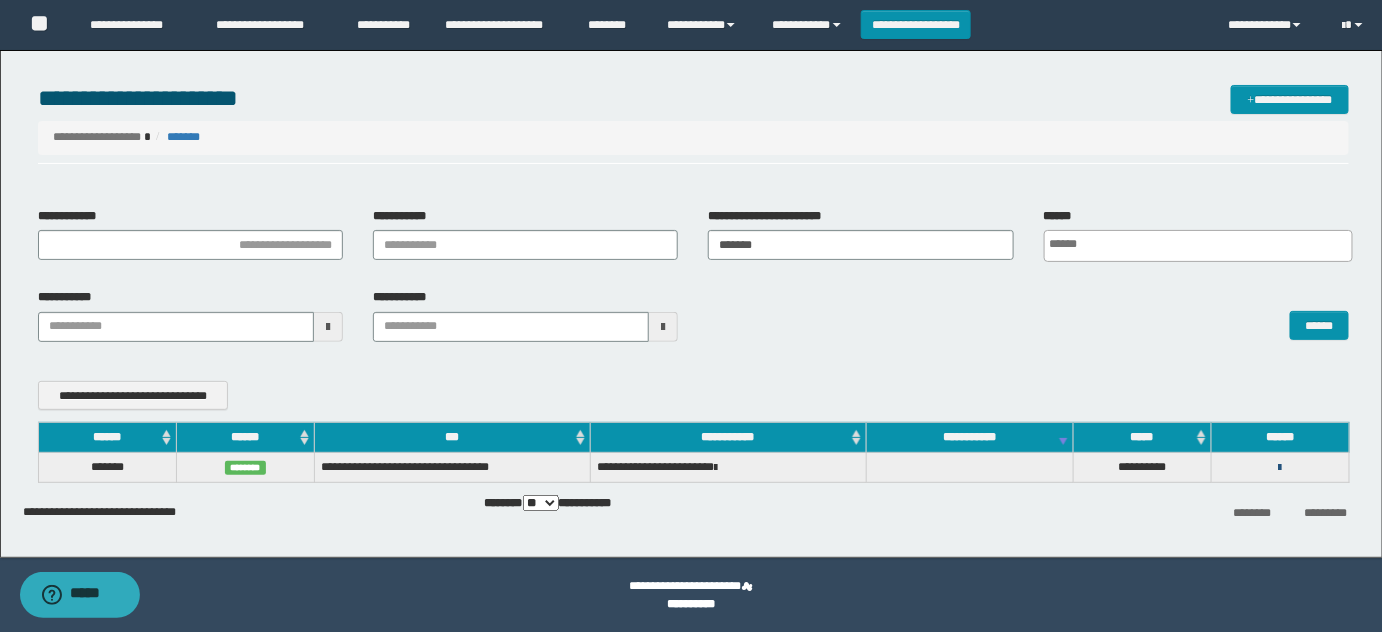 click on "**********" 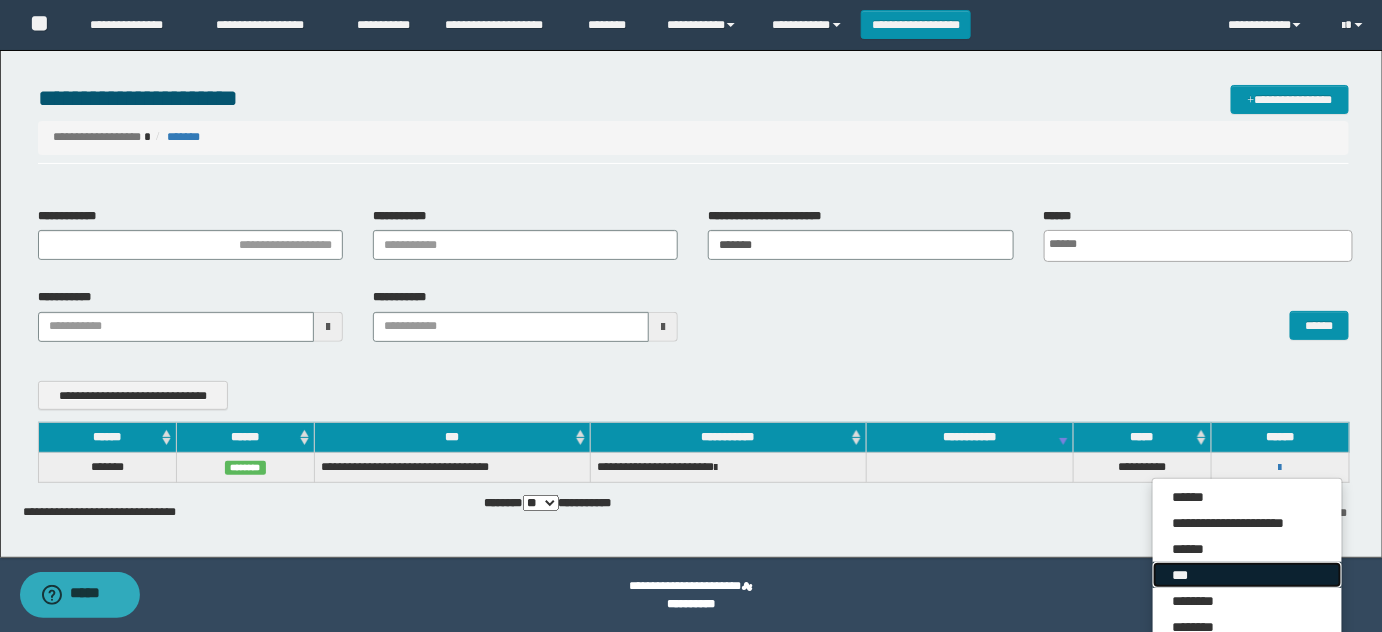 click on "***" 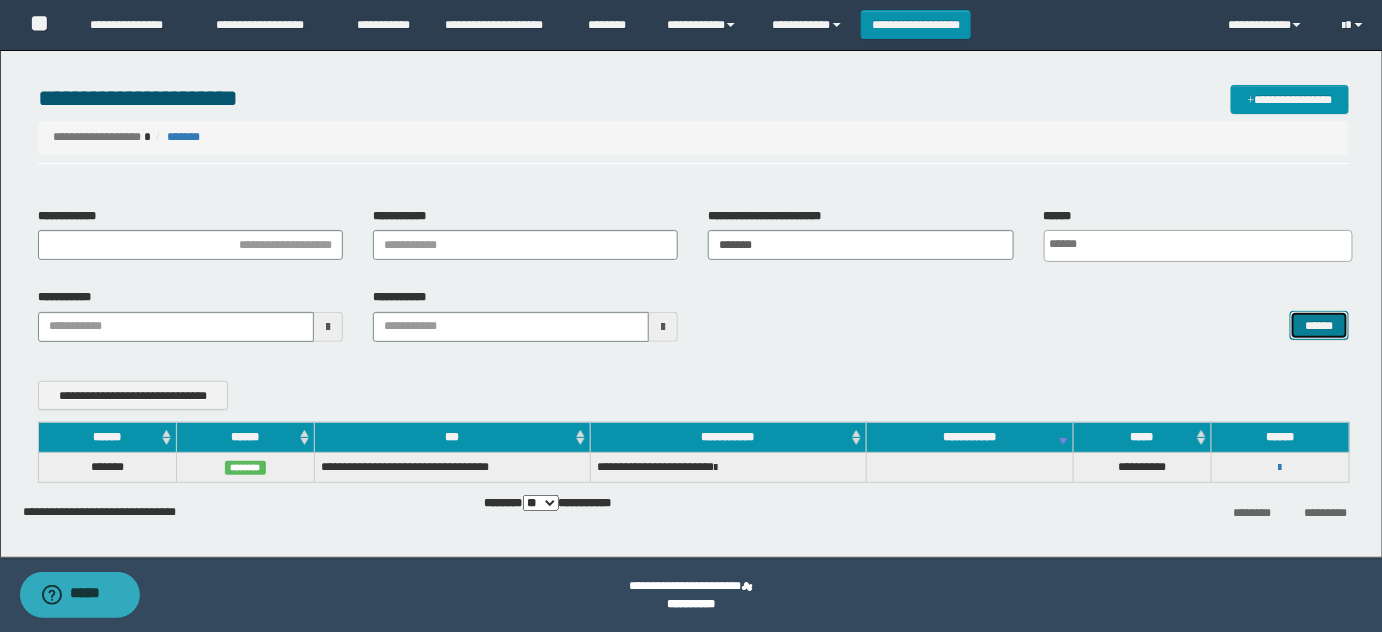 click on "******" 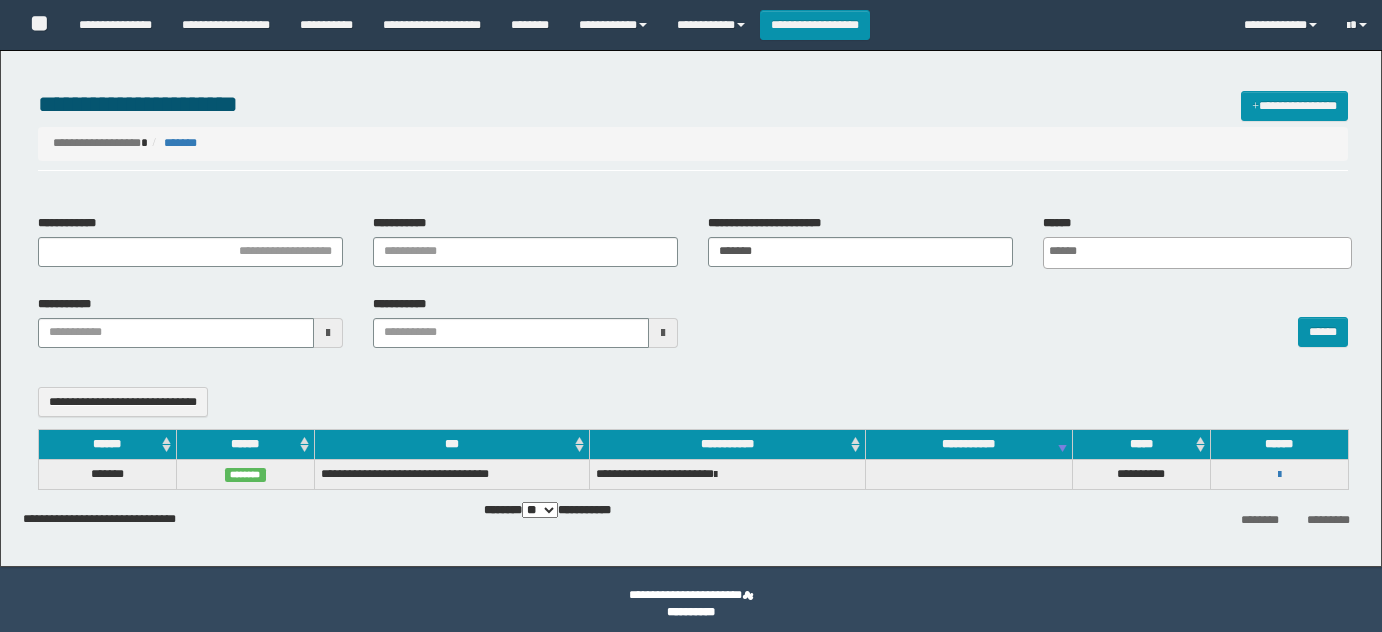 select 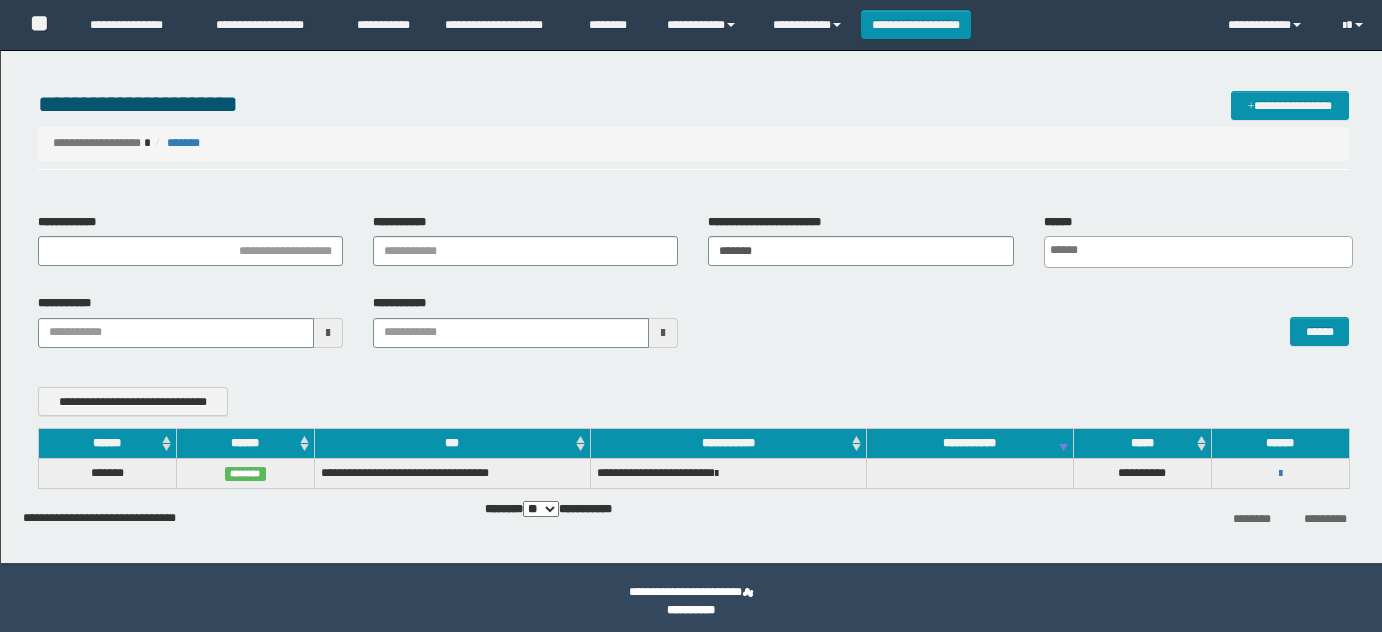 scroll, scrollTop: 6, scrollLeft: 0, axis: vertical 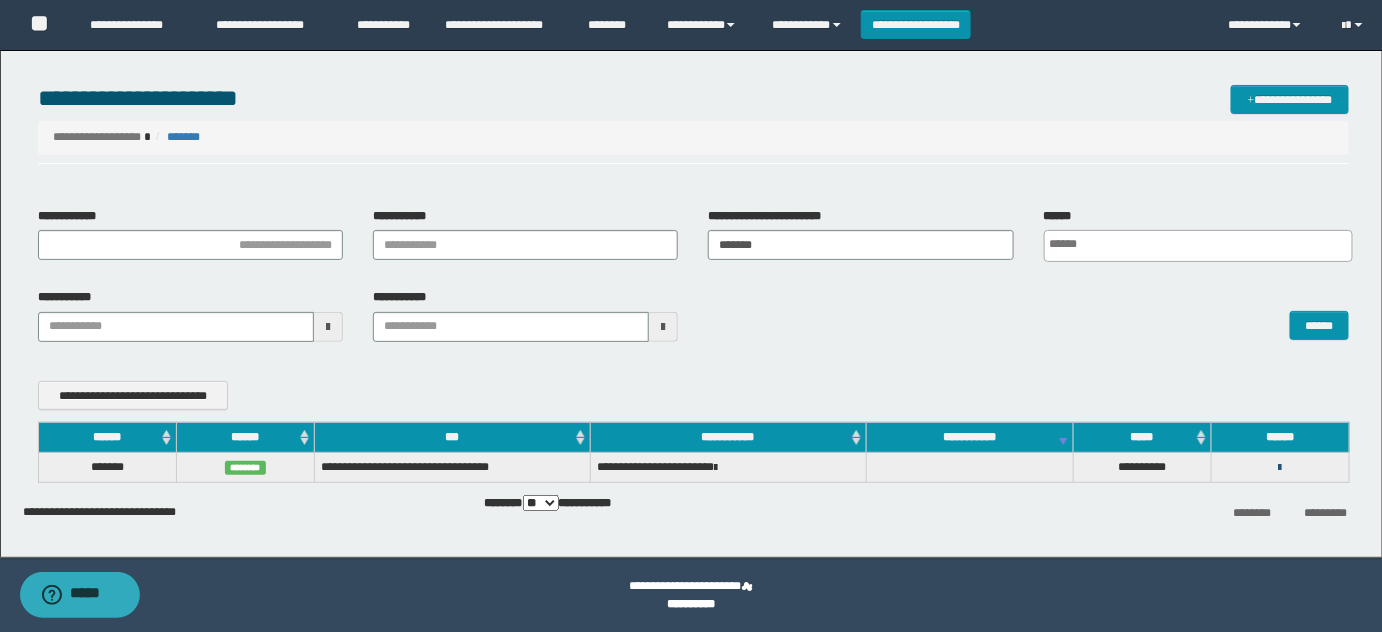 drag, startPoint x: 1290, startPoint y: 477, endPoint x: 1282, endPoint y: 461, distance: 17.888544 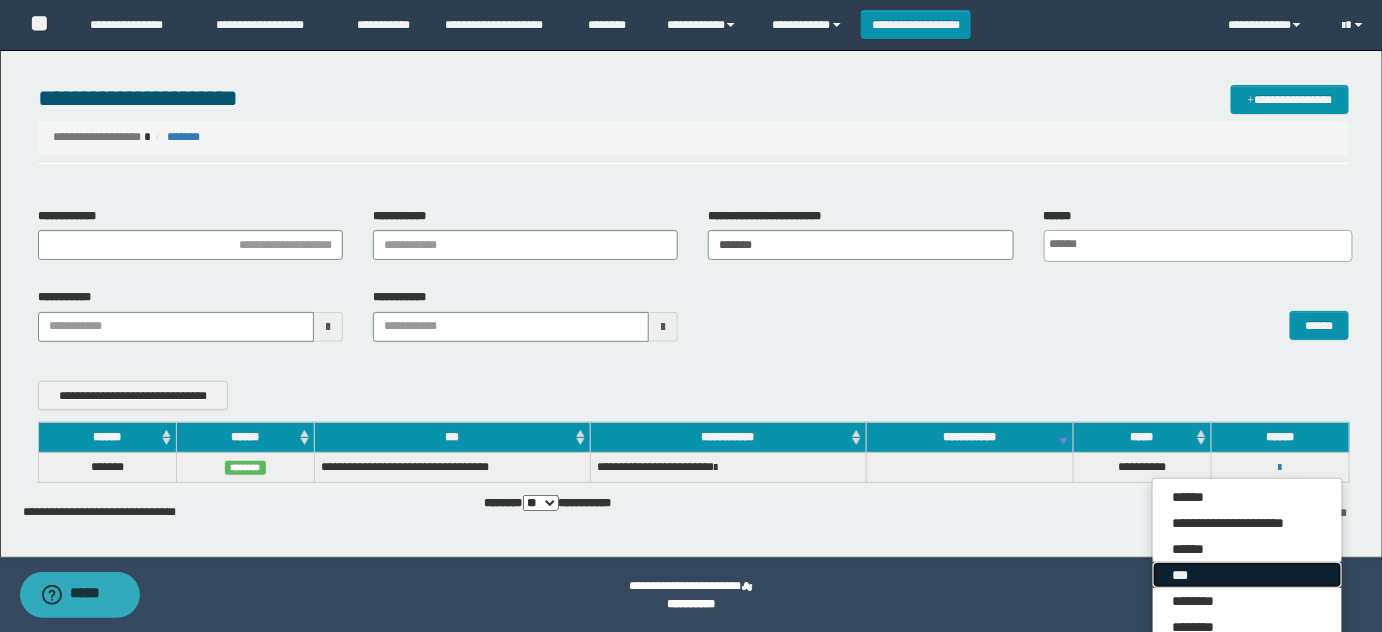 click on "***" at bounding box center (1247, 575) 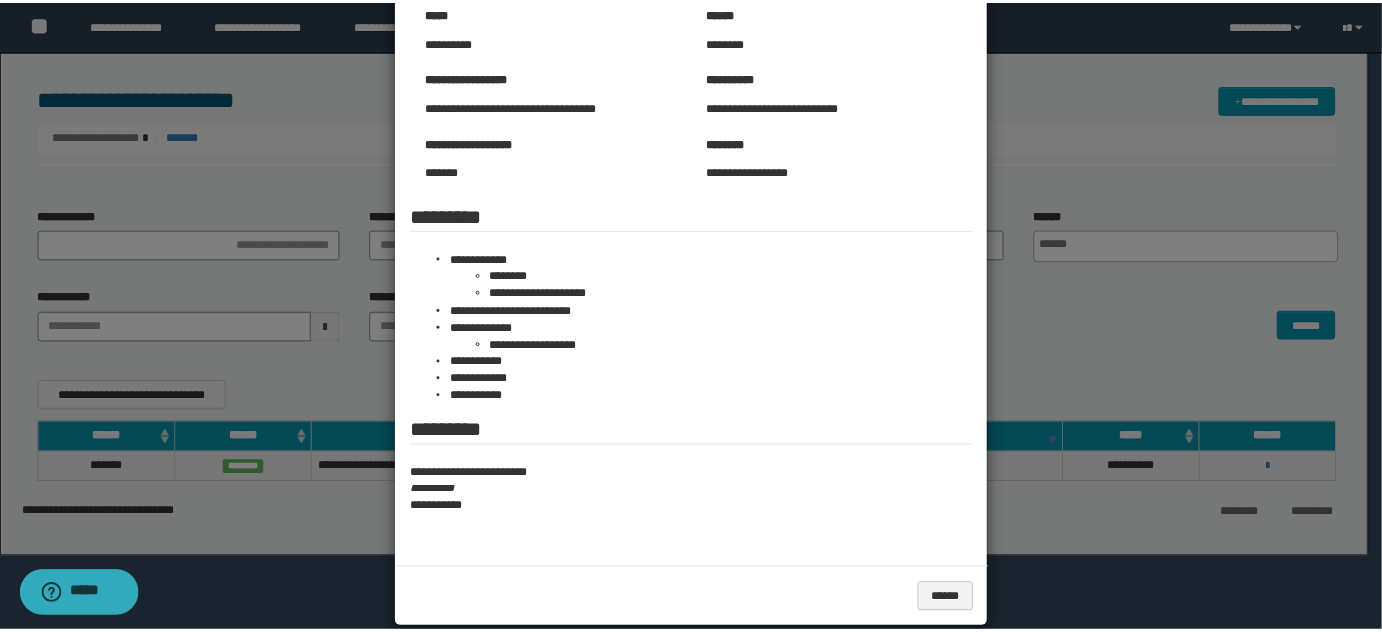 scroll, scrollTop: 181, scrollLeft: 0, axis: vertical 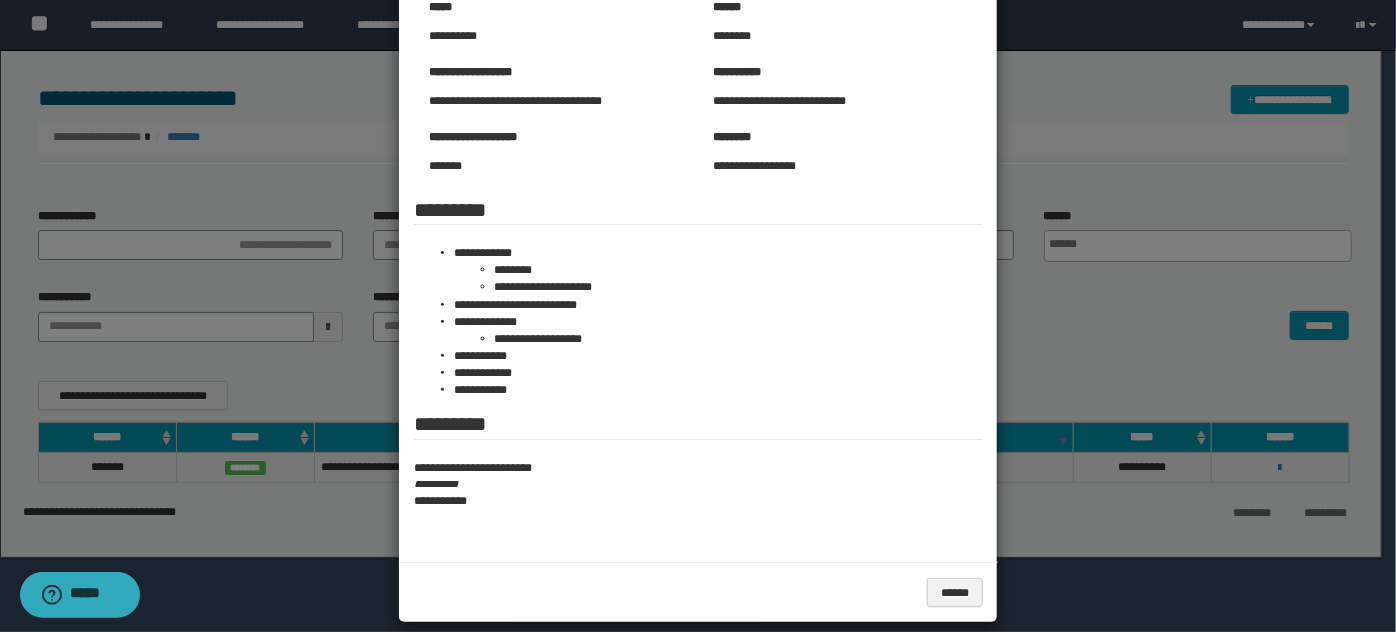 click at bounding box center [698, 236] 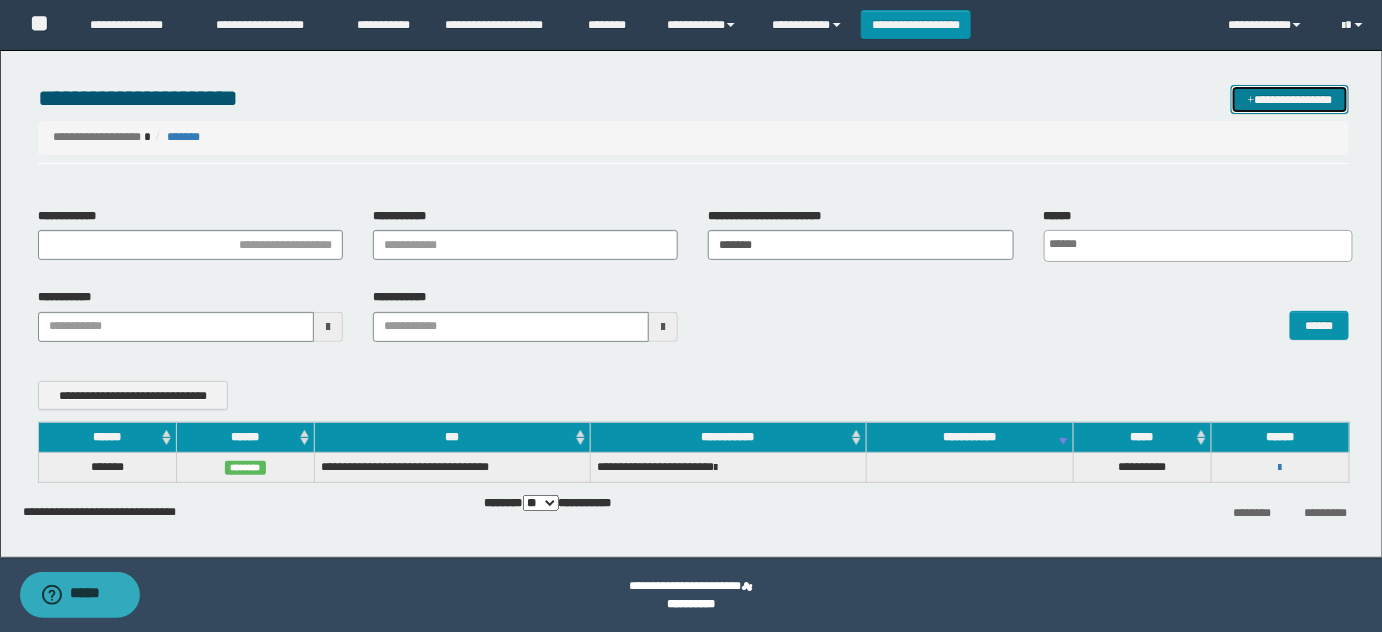 click on "**********" at bounding box center [1290, 99] 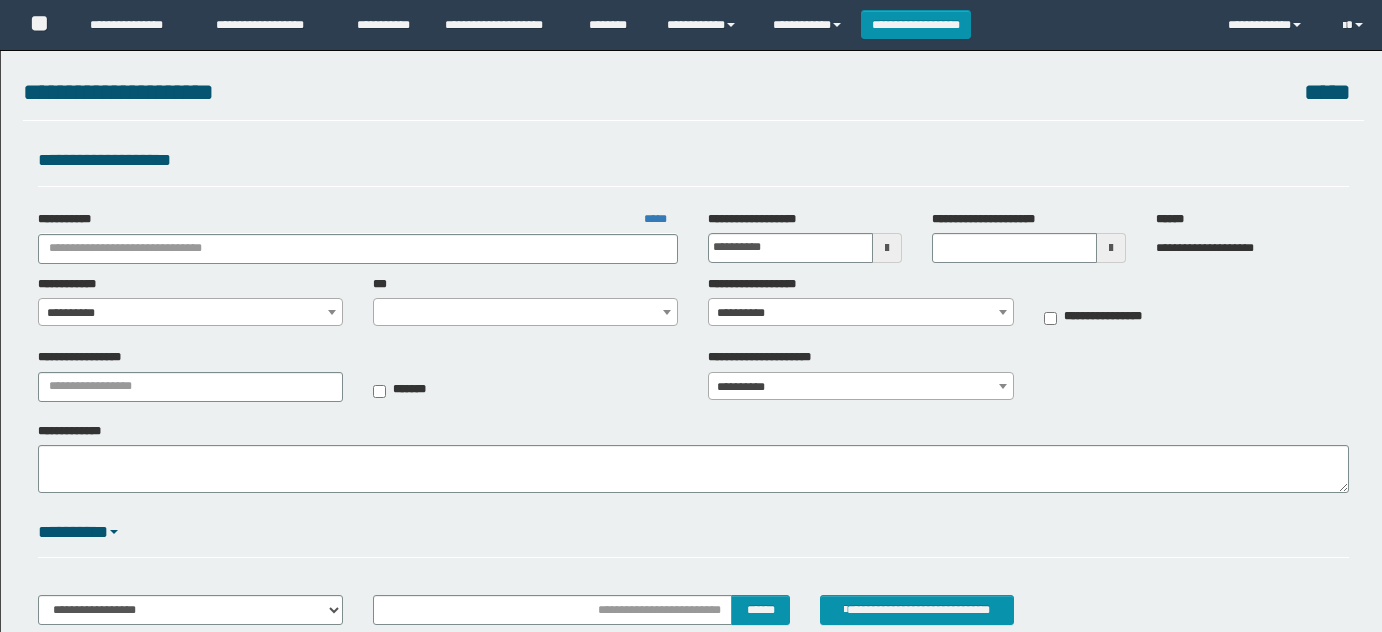 scroll, scrollTop: 0, scrollLeft: 0, axis: both 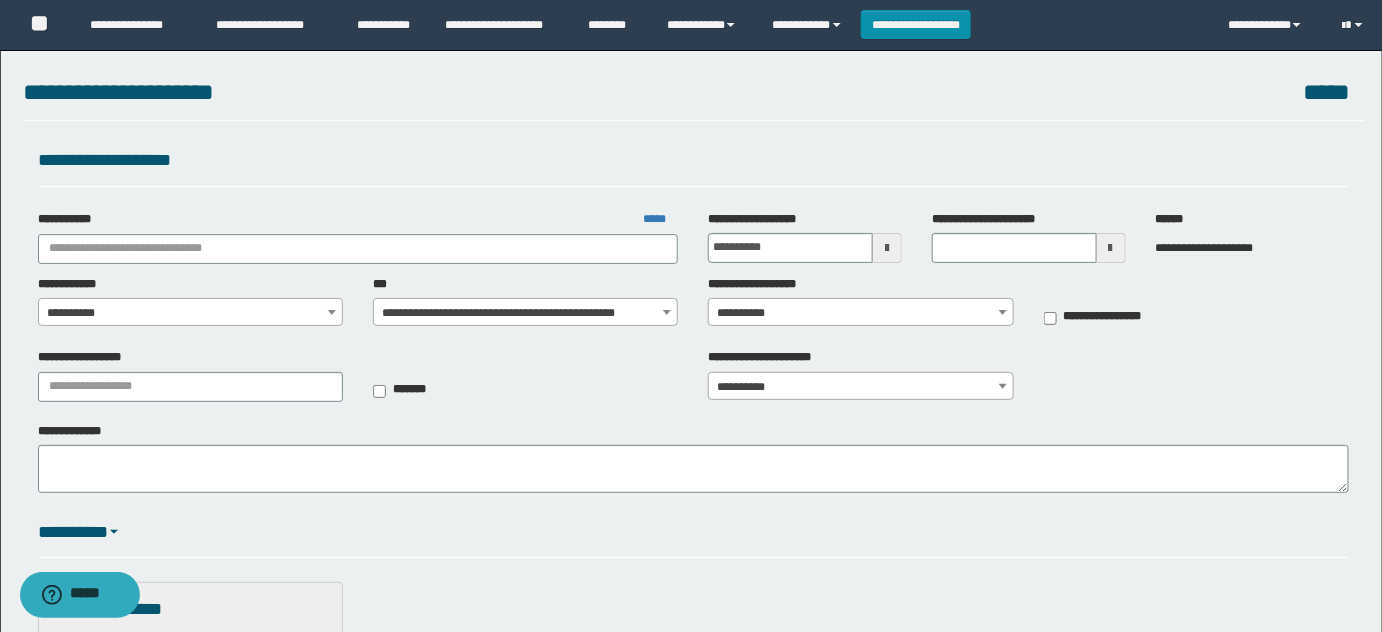 drag, startPoint x: 248, startPoint y: 272, endPoint x: 264, endPoint y: 258, distance: 21.260292 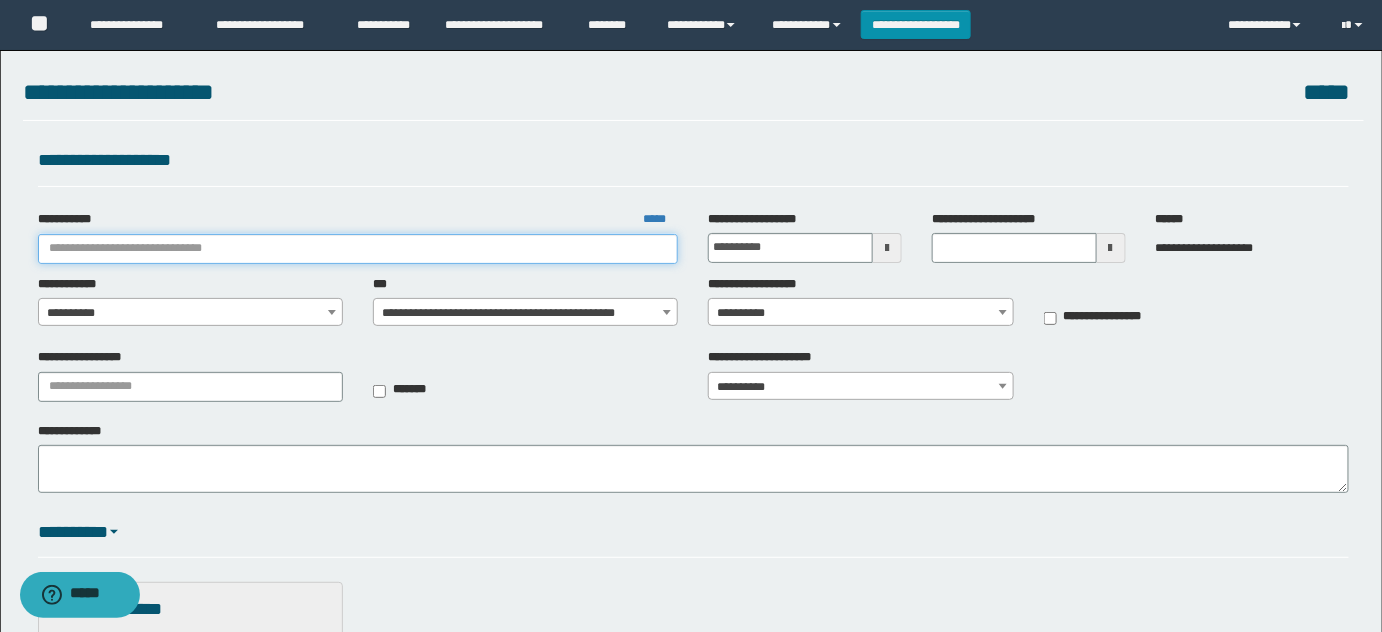 click on "**********" at bounding box center (358, 249) 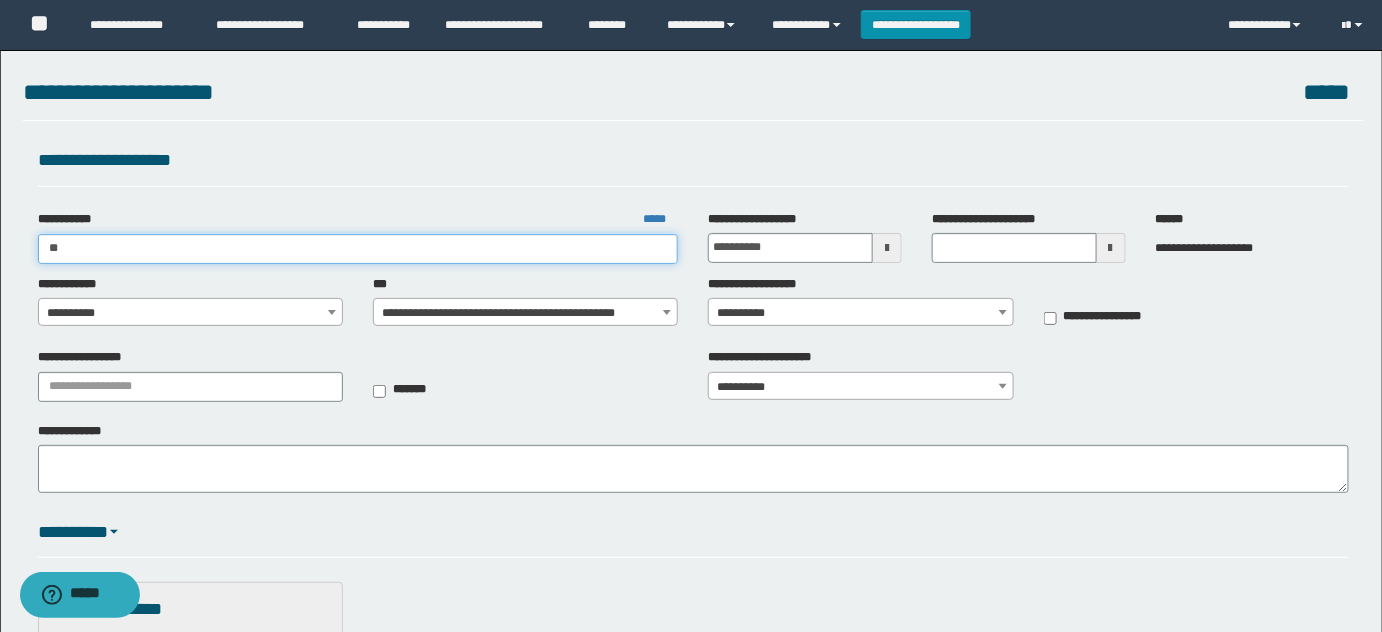 type on "*" 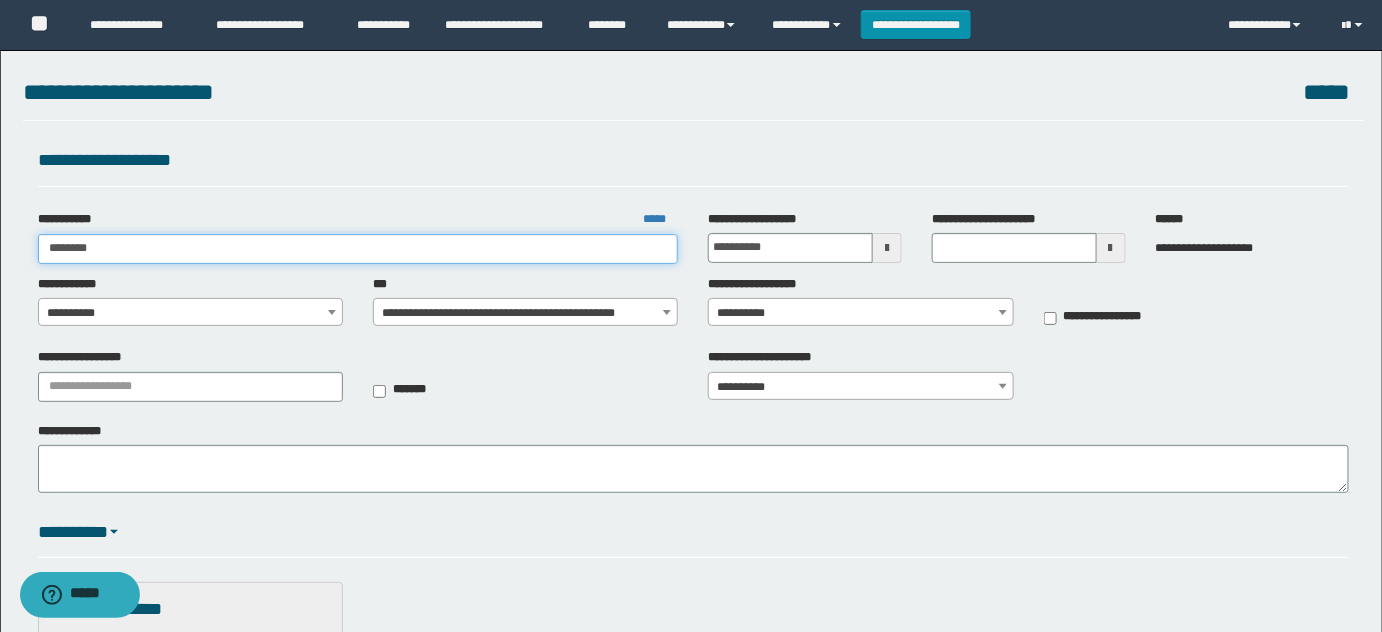 drag, startPoint x: 232, startPoint y: 252, endPoint x: 0, endPoint y: 186, distance: 241.2053 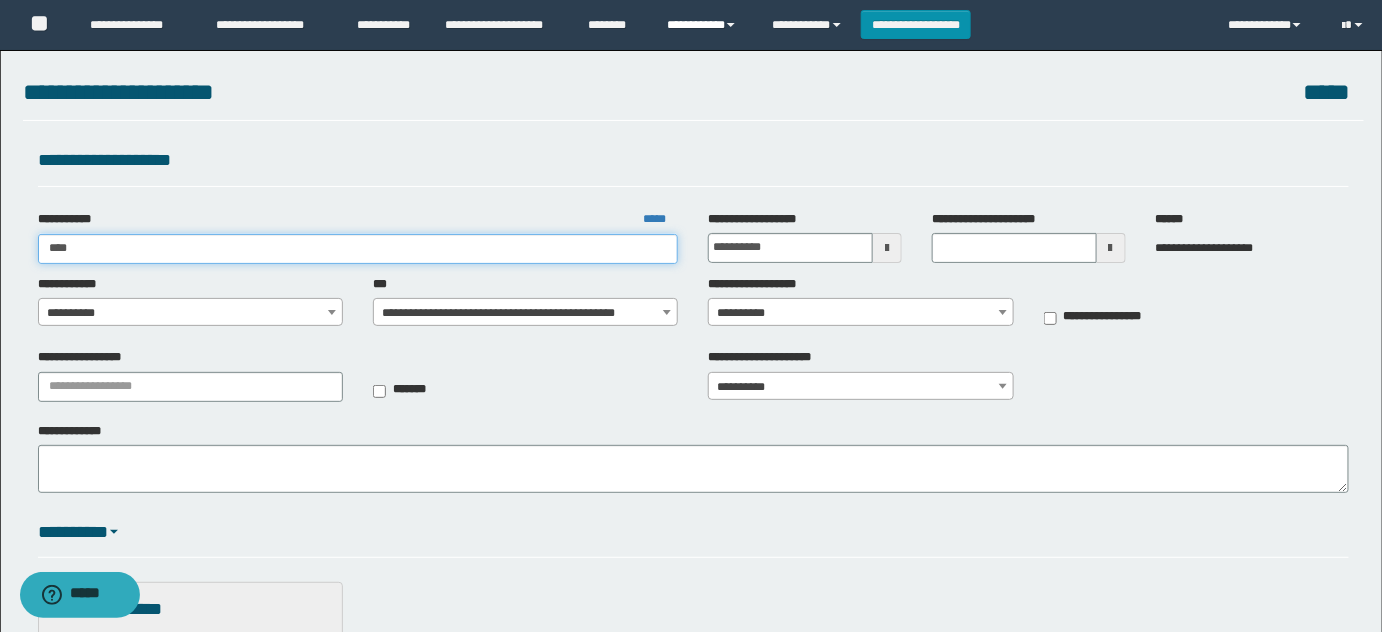 type on "****" 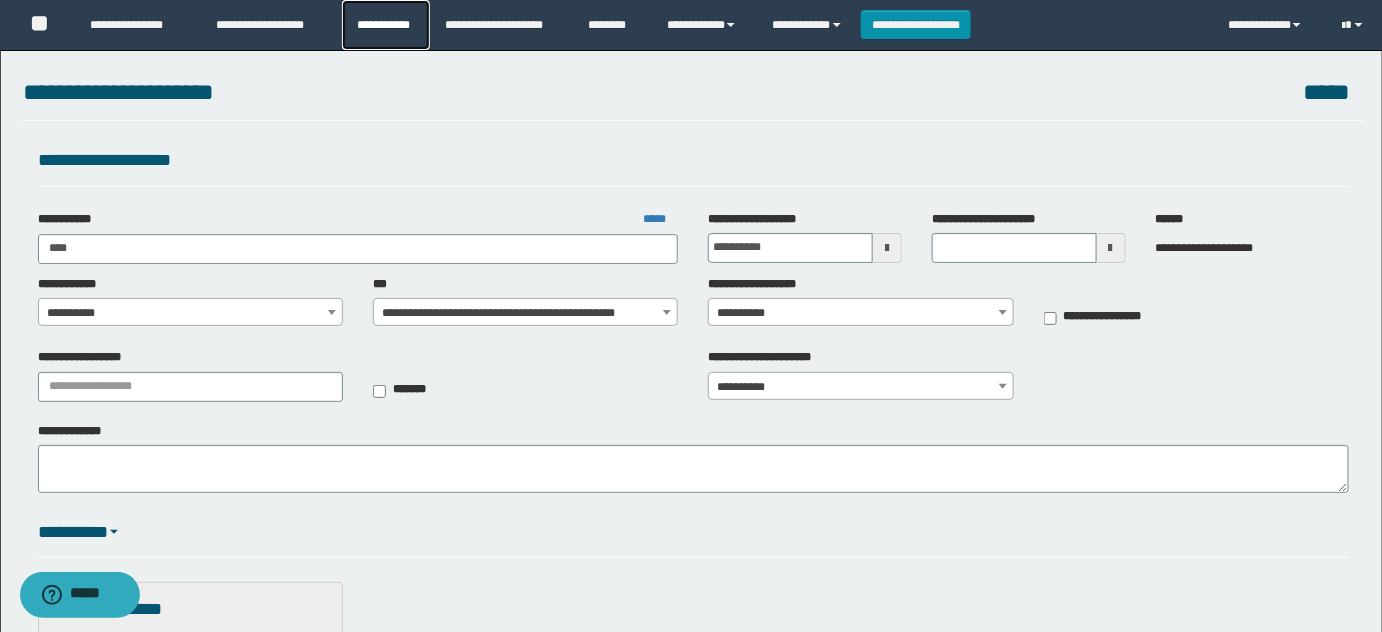 click on "**********" at bounding box center [386, 25] 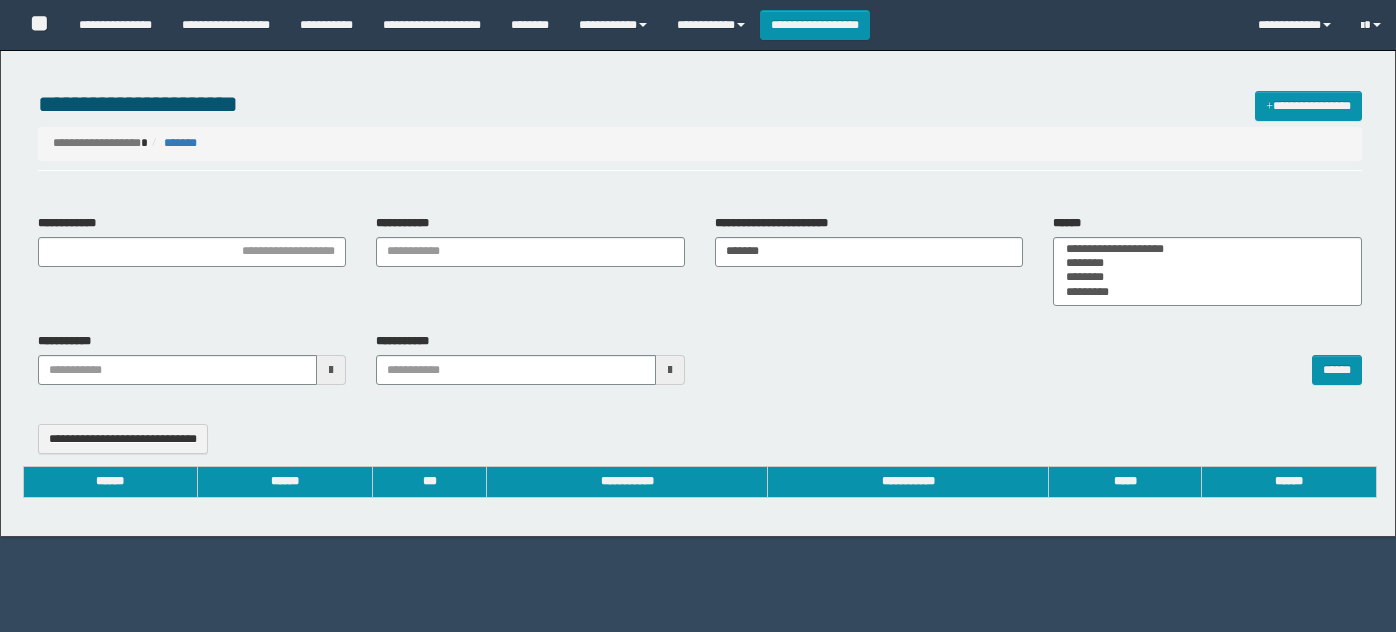 select 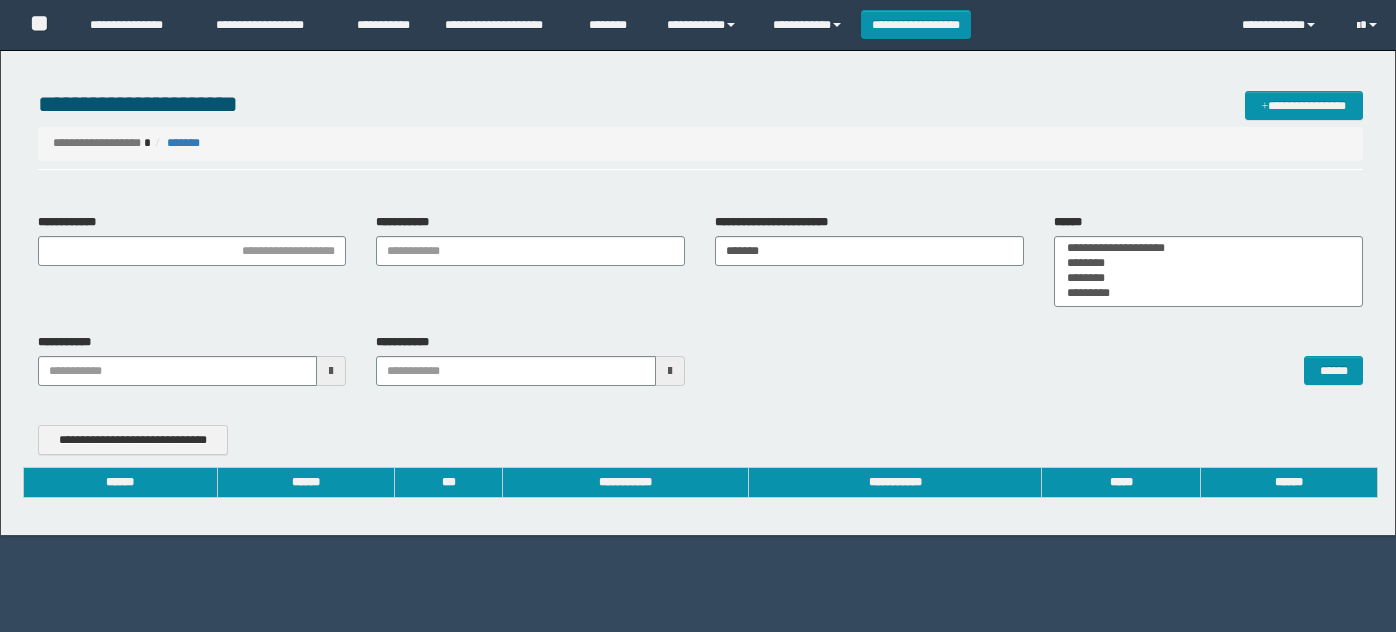 scroll, scrollTop: 0, scrollLeft: 0, axis: both 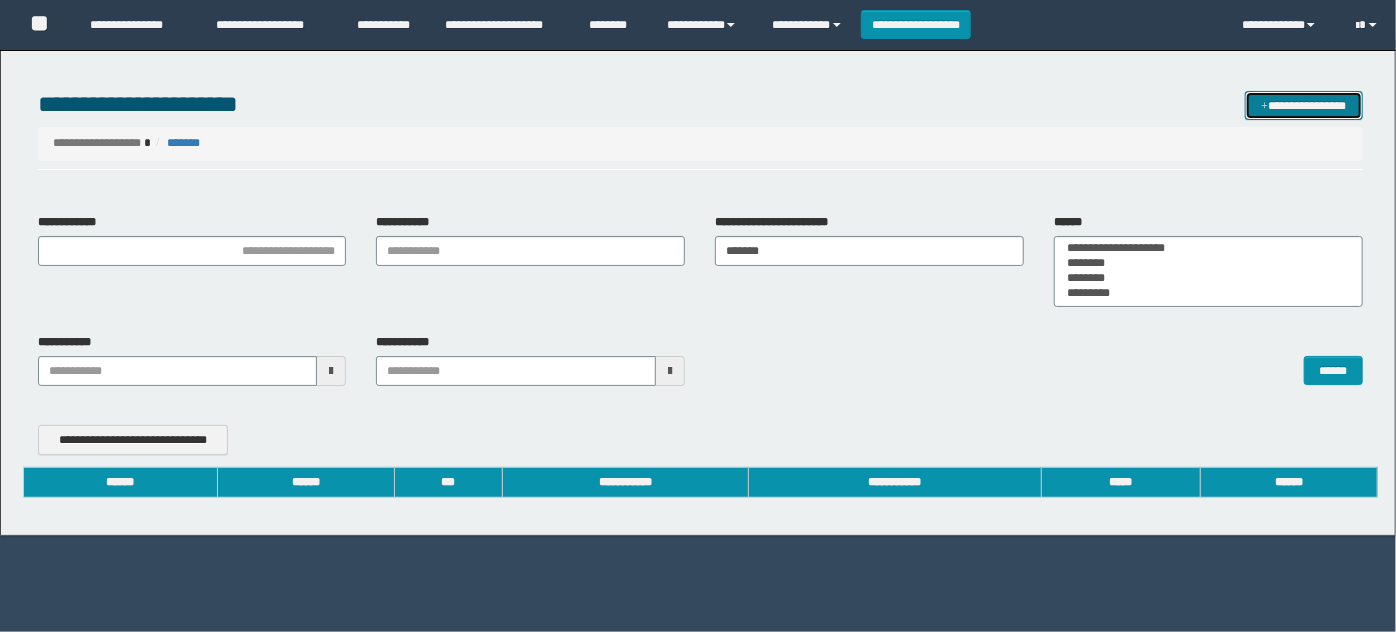 click on "**********" at bounding box center (1304, 105) 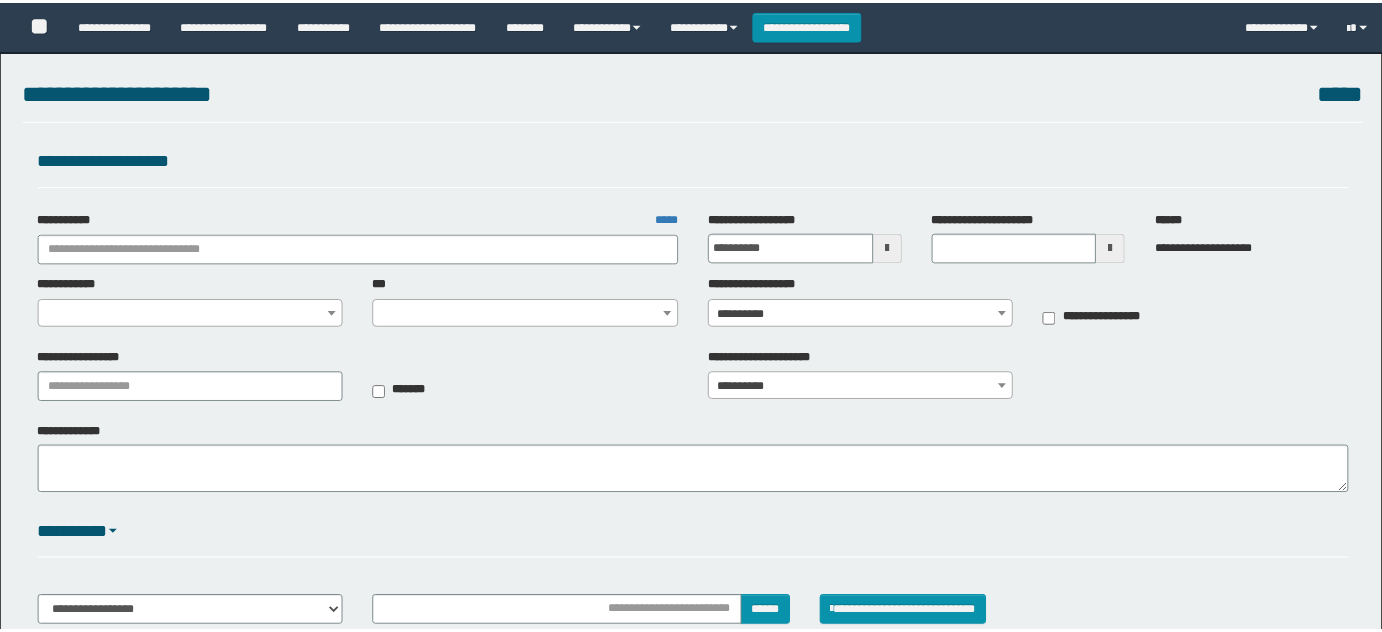 scroll, scrollTop: 0, scrollLeft: 0, axis: both 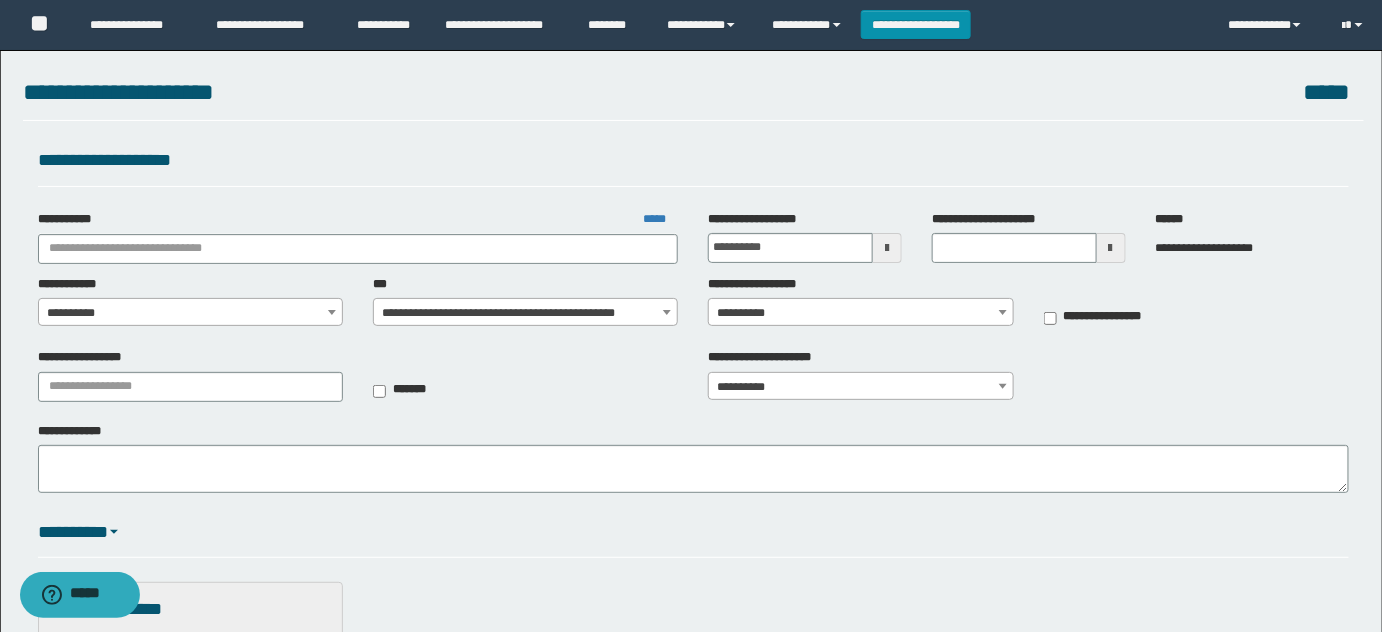 click on "**********" at bounding box center (691, 875) 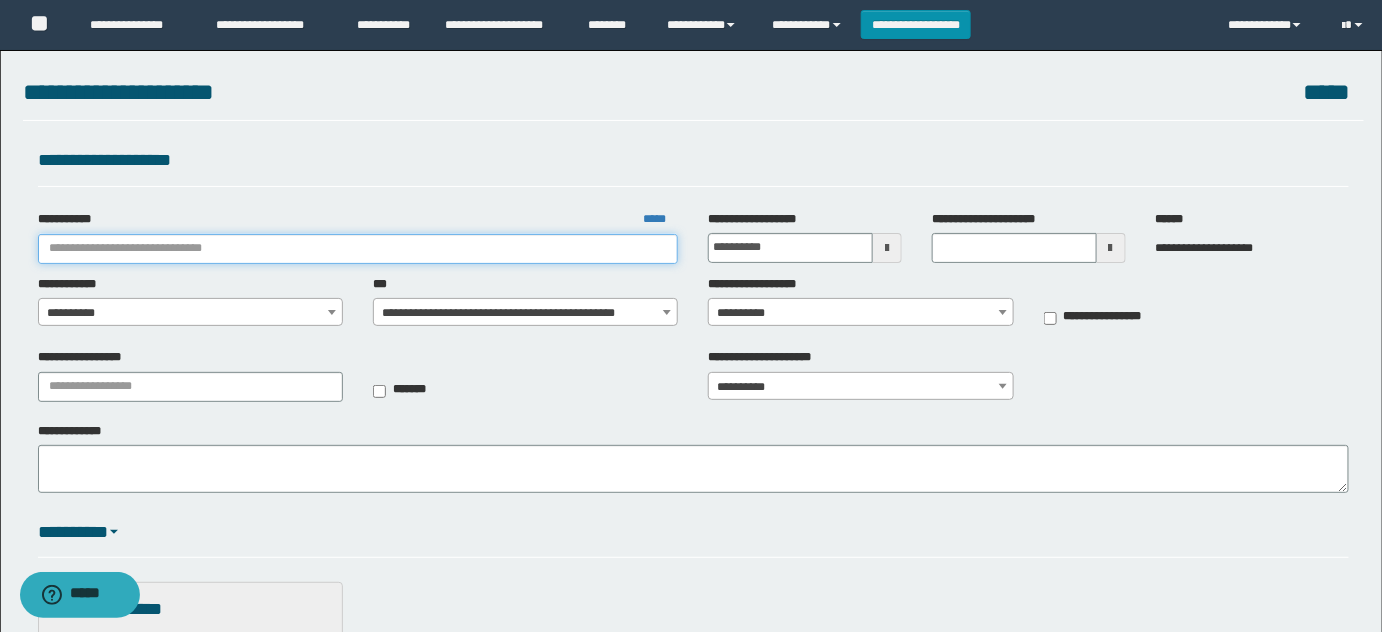 click on "**********" at bounding box center [358, 249] 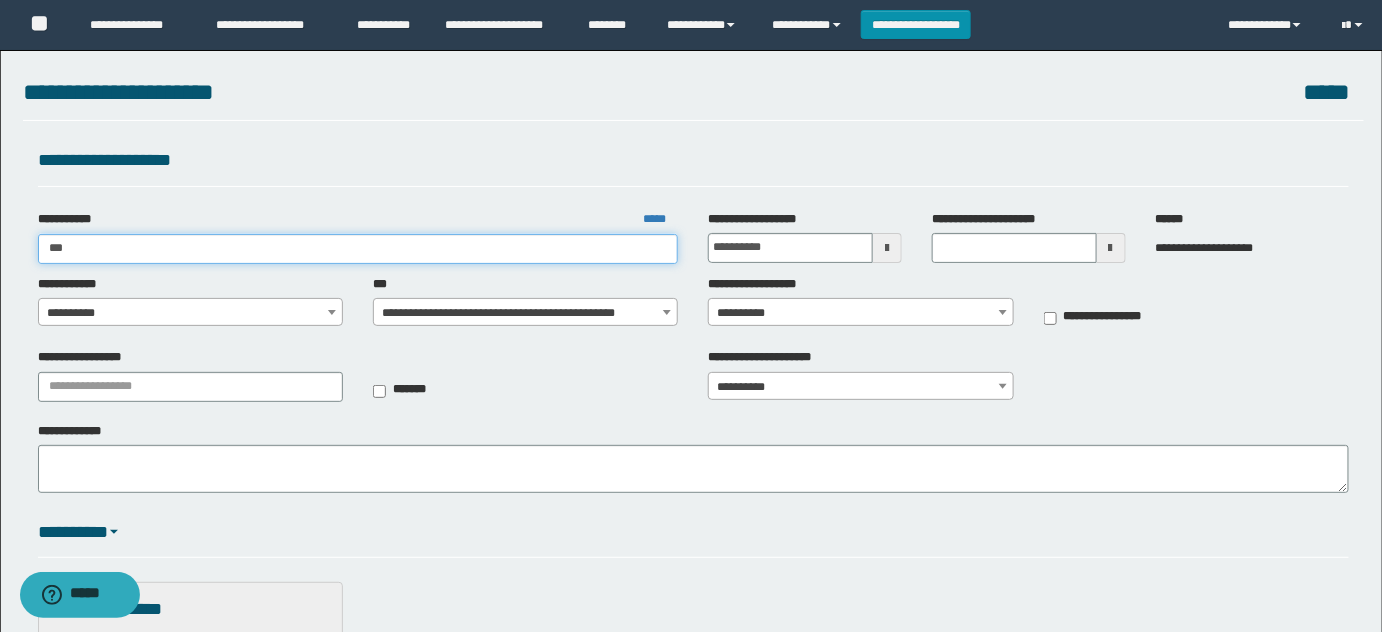 type on "****" 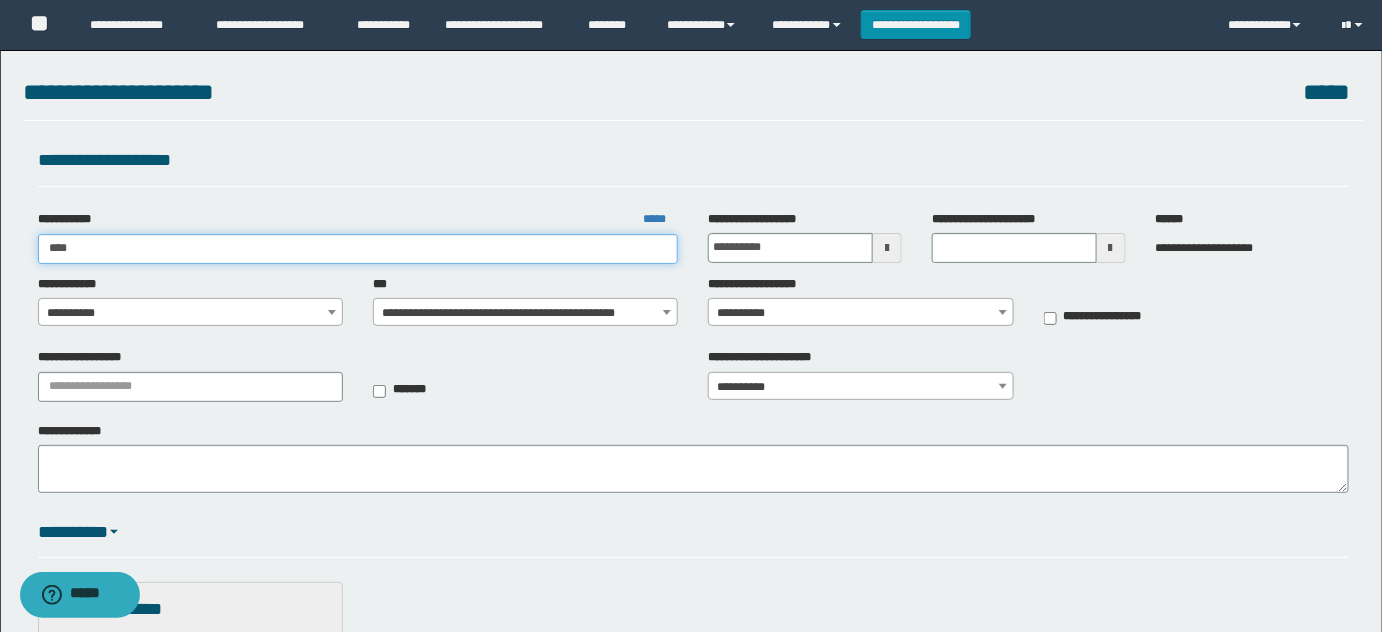 type on "****" 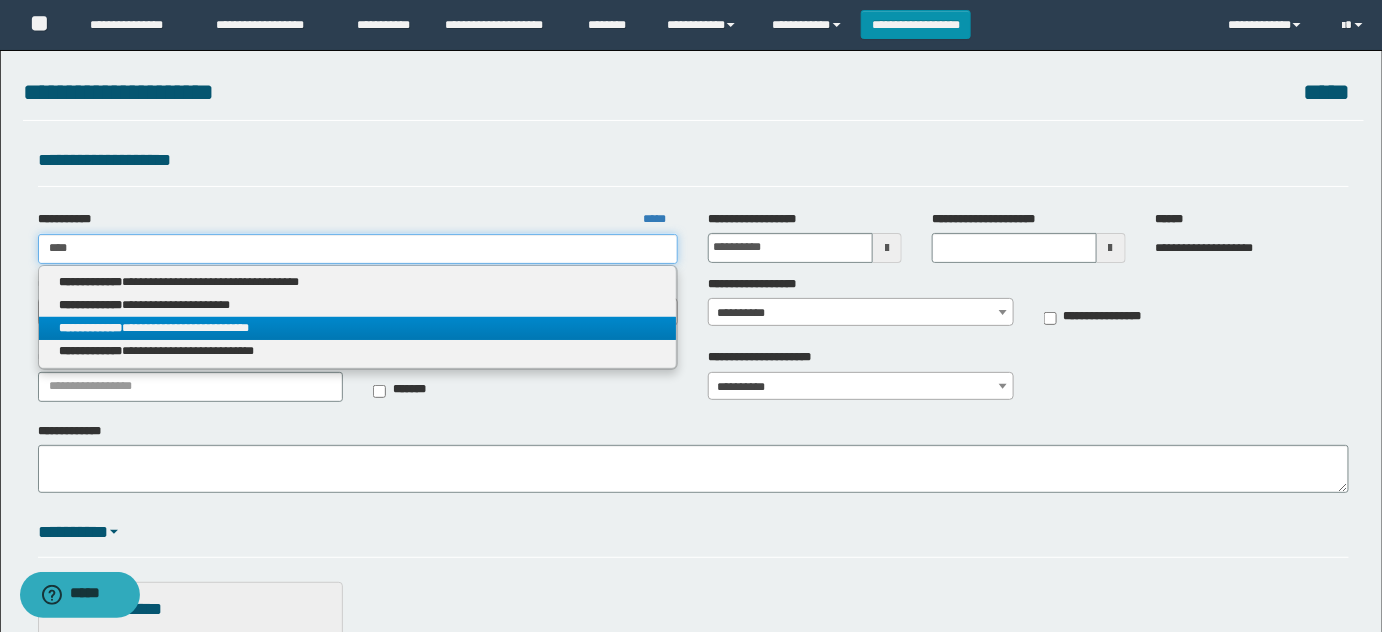 type on "****" 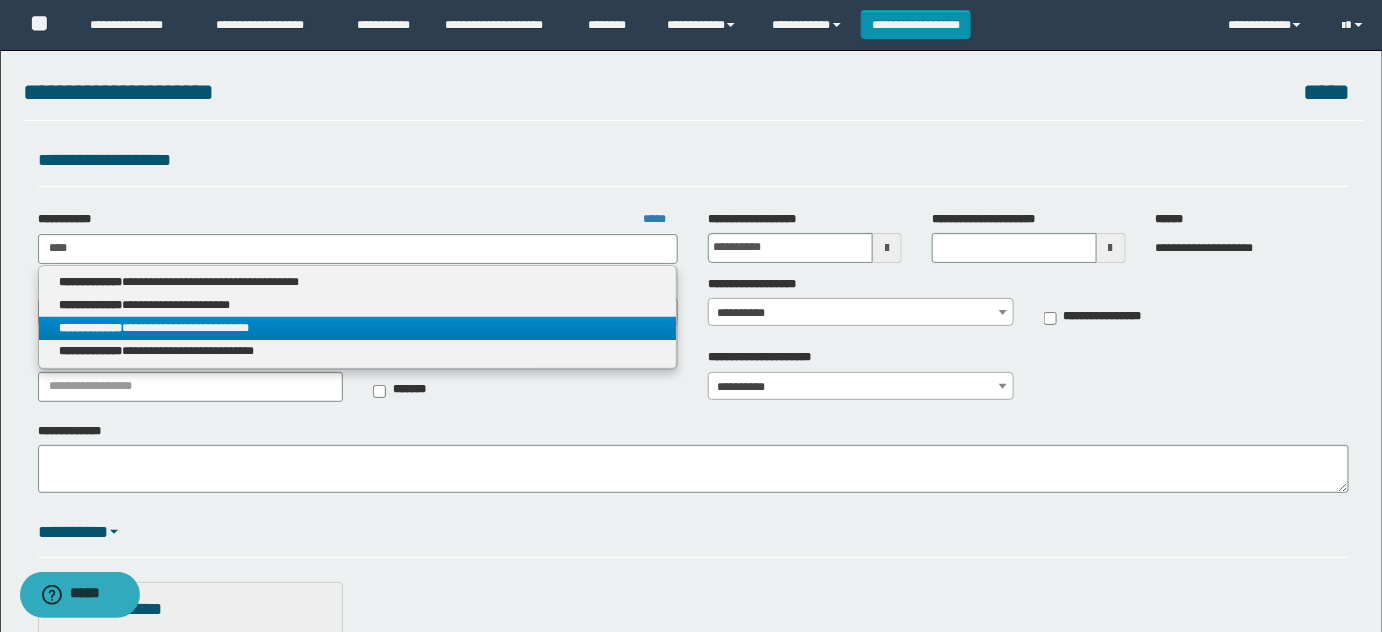 click on "**********" at bounding box center [358, 328] 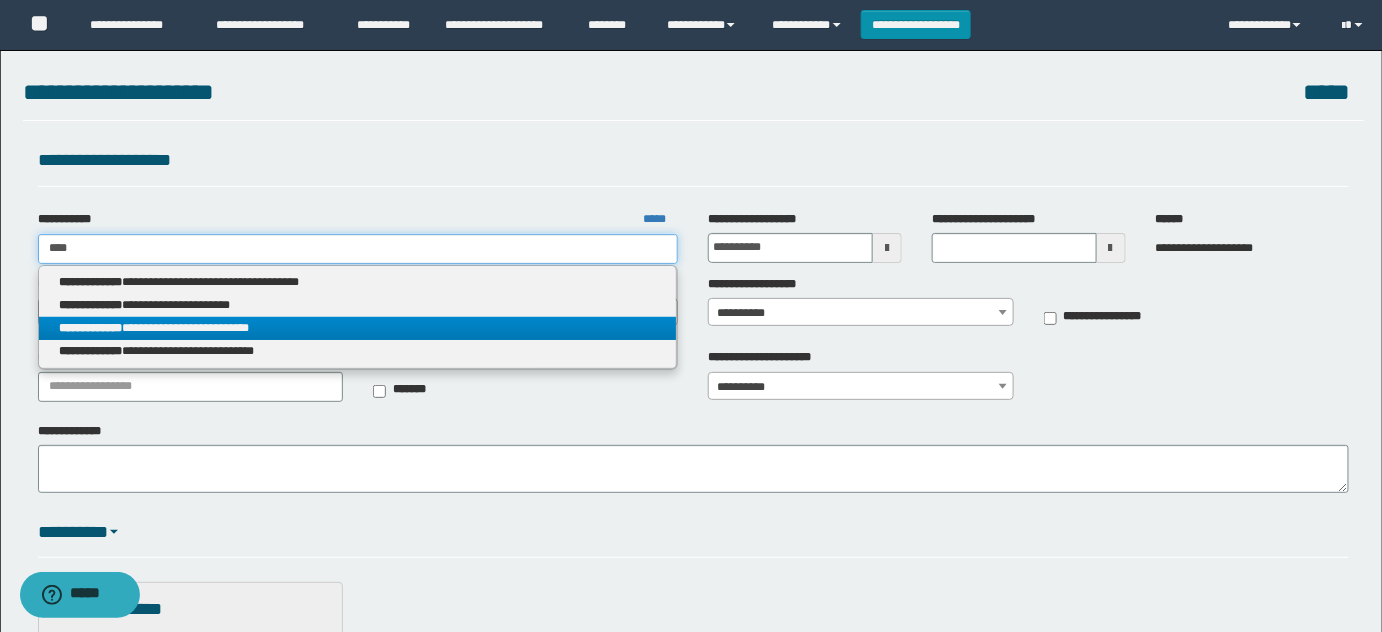 type 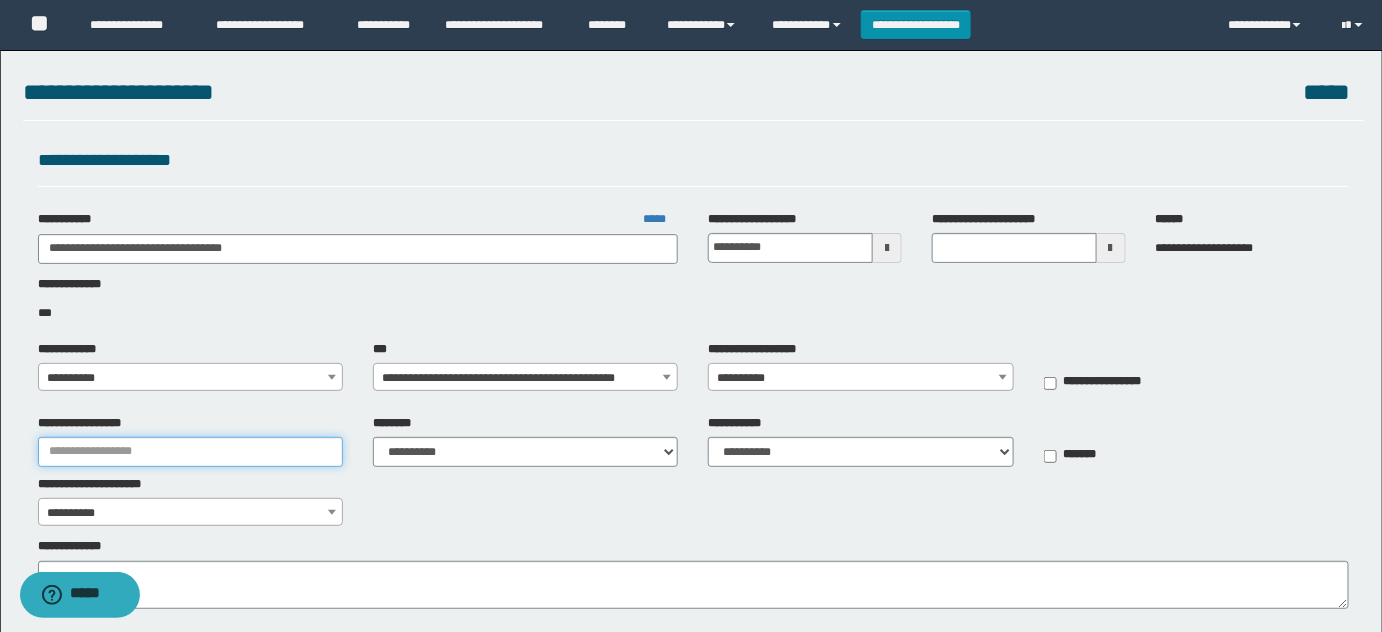 click on "**********" at bounding box center [190, 452] 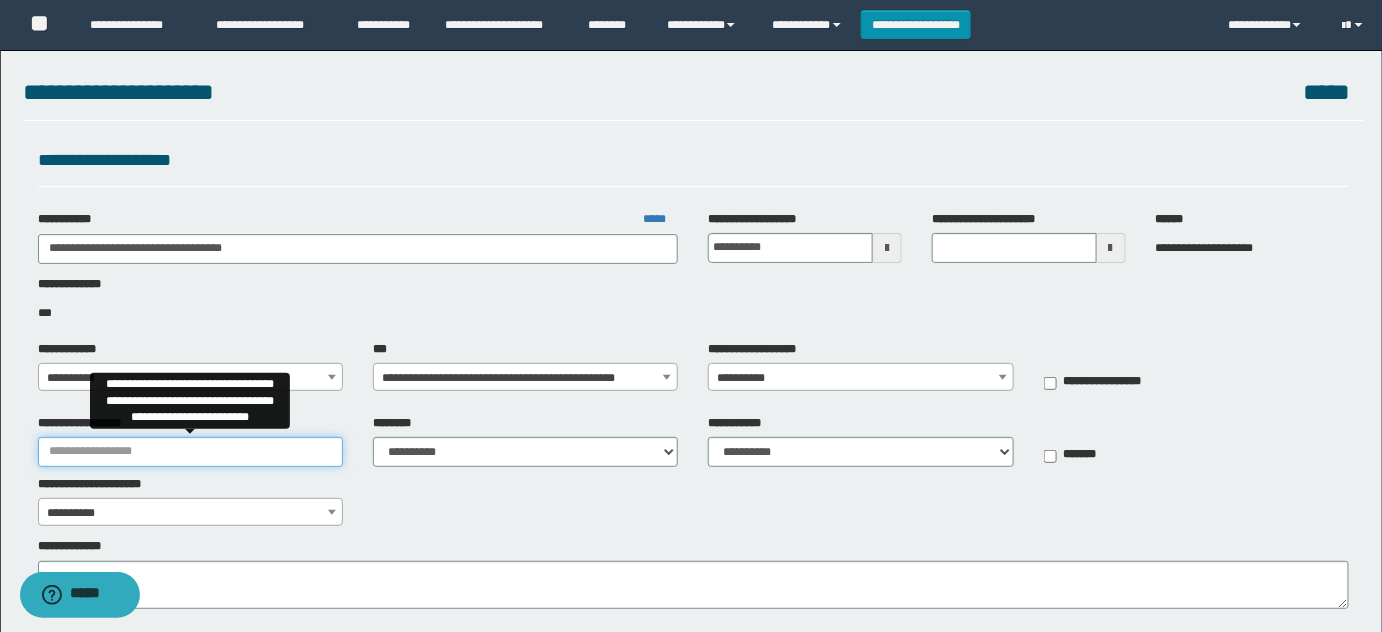 paste on "**********" 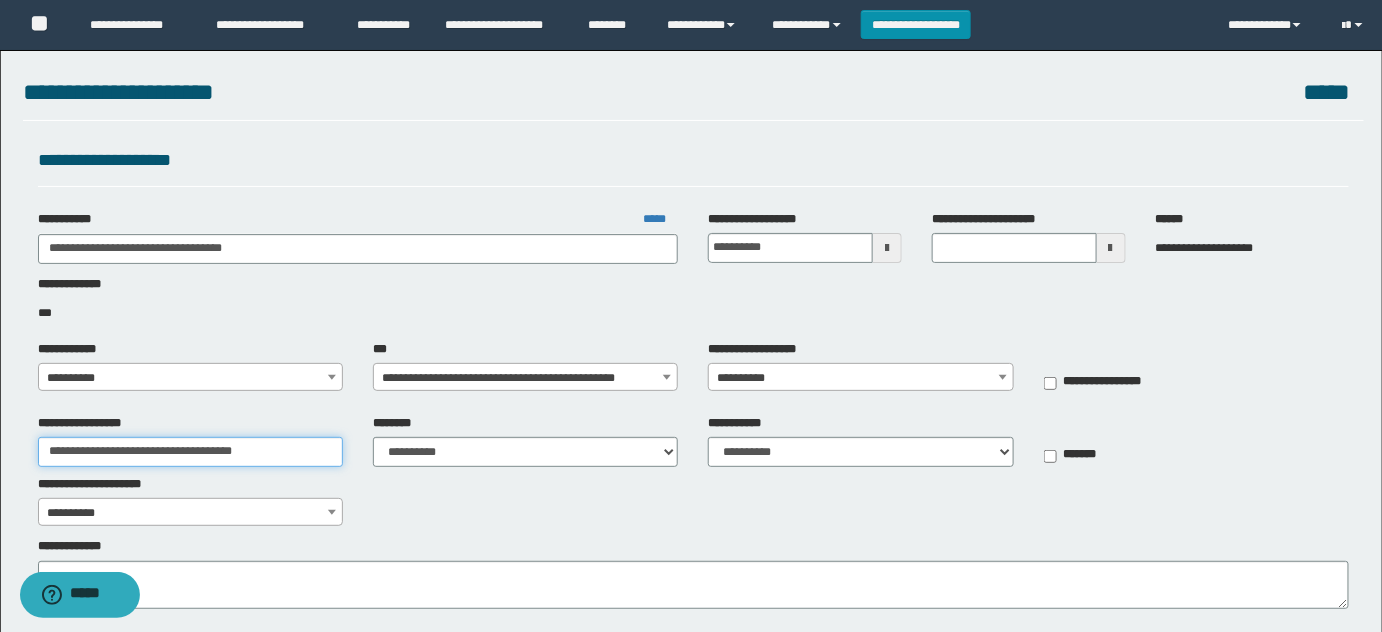 type on "**********" 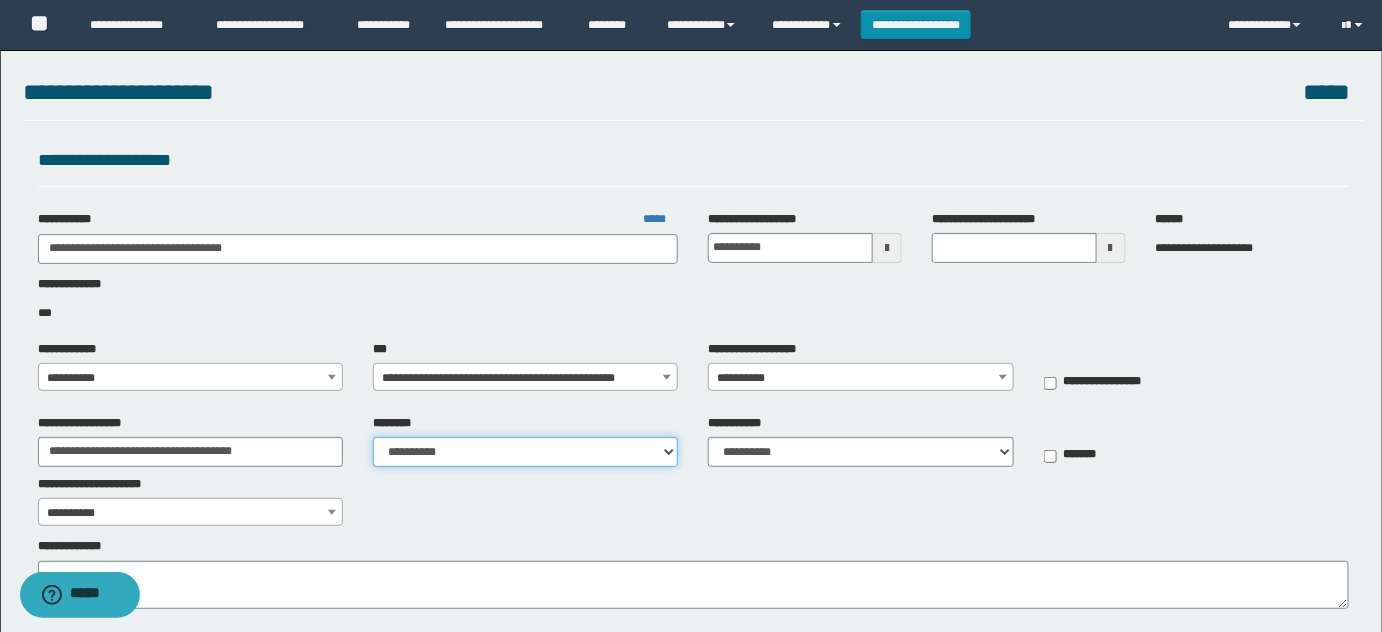 click on "**********" at bounding box center (525, 452) 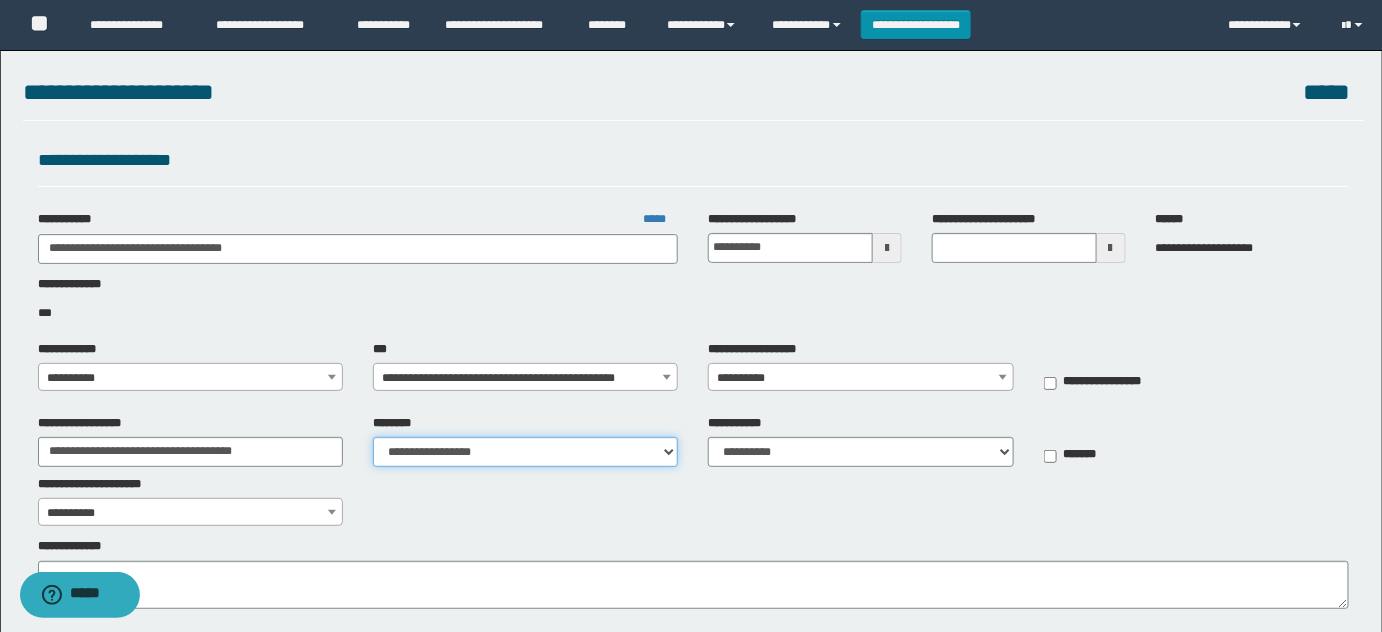 click on "**********" at bounding box center [525, 452] 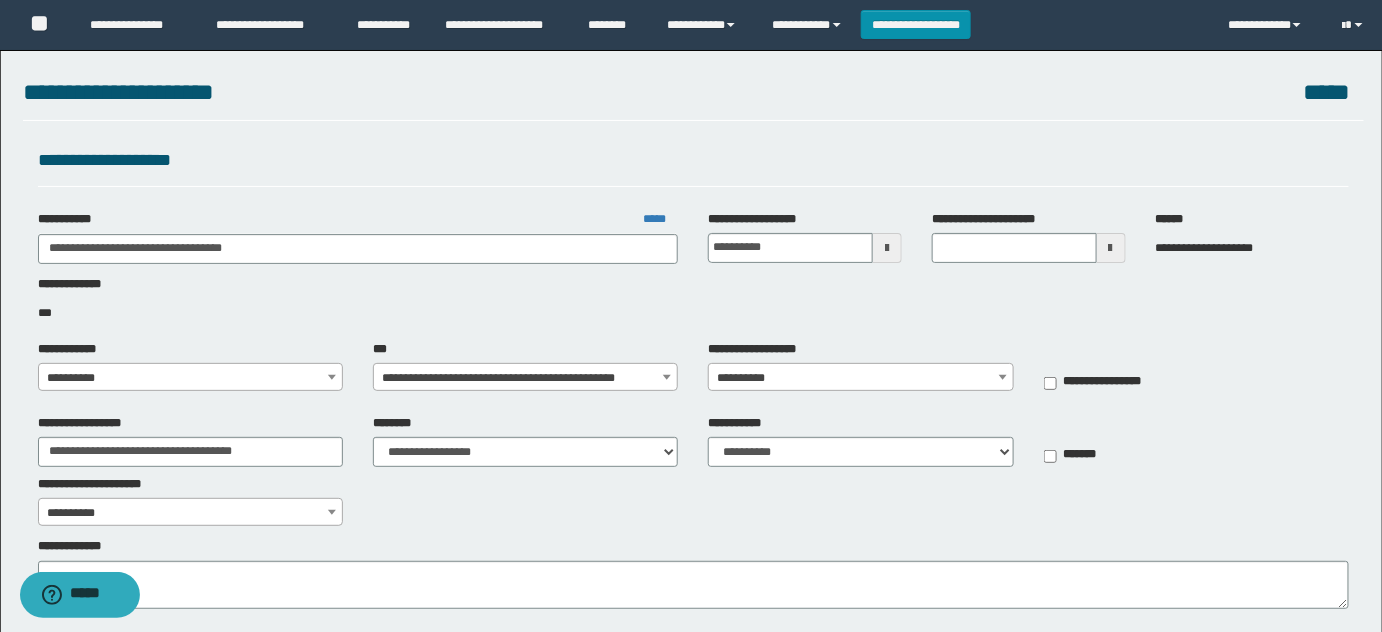 click on "**********" at bounding box center [191, 378] 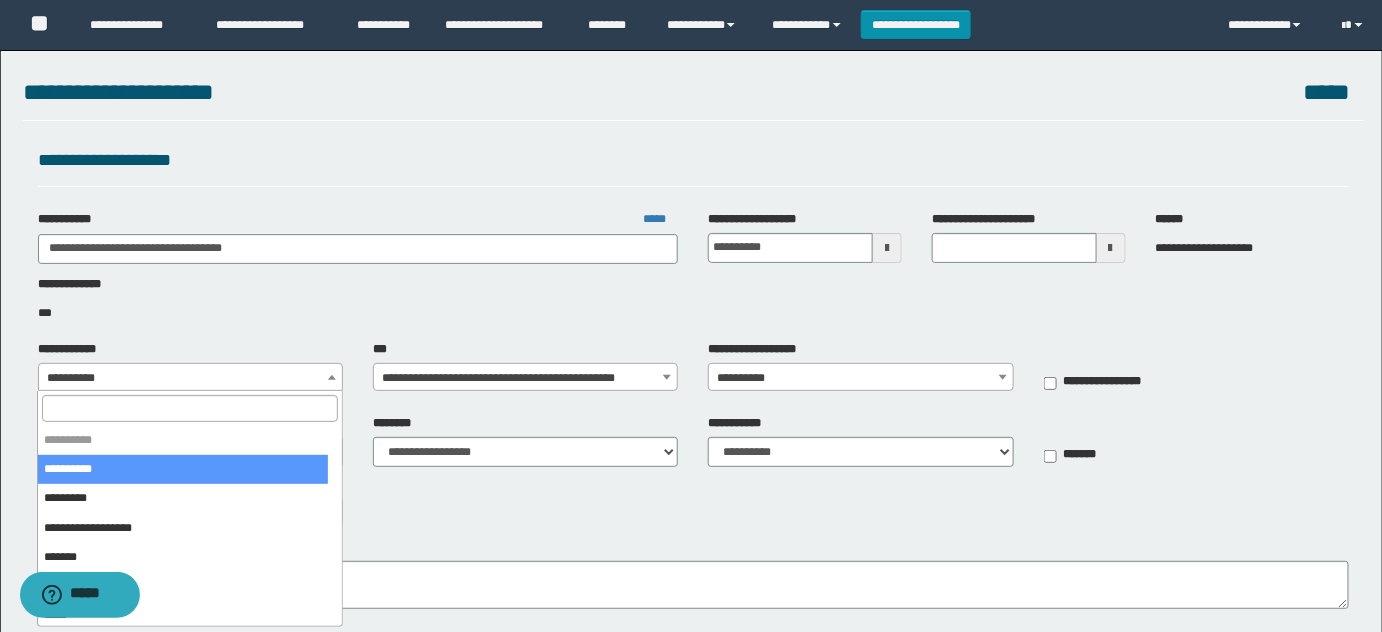 click at bounding box center [189, 408] 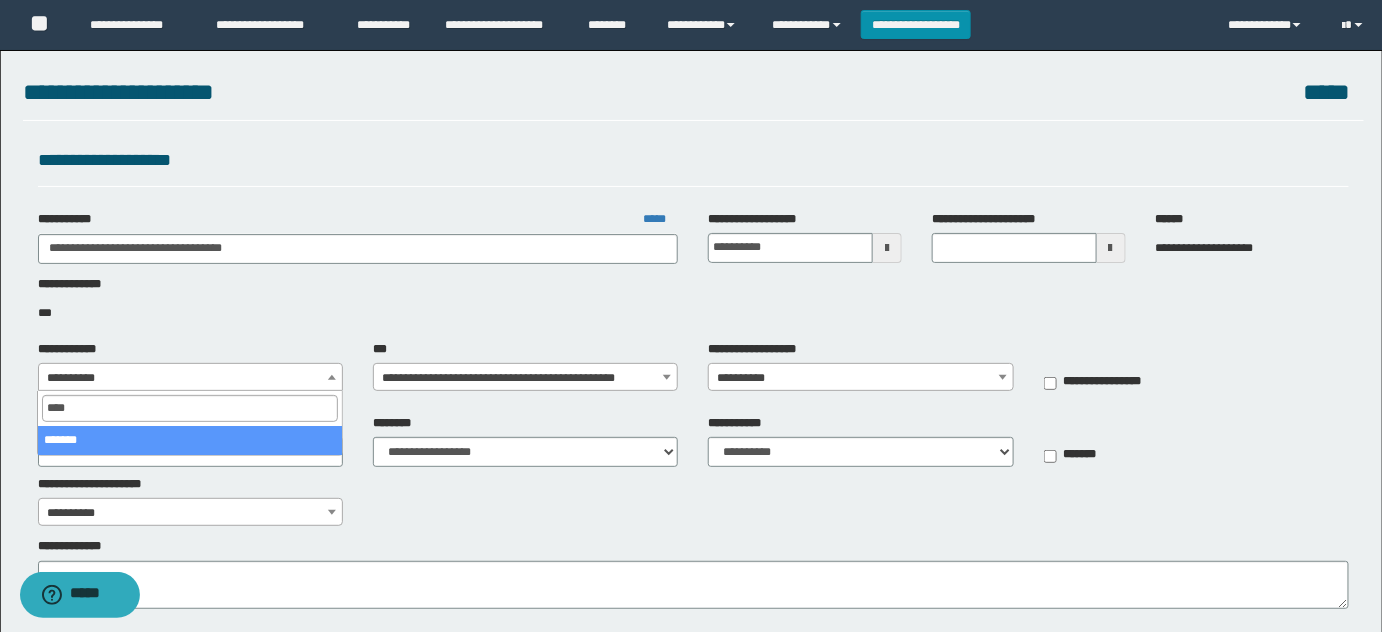 type on "*****" 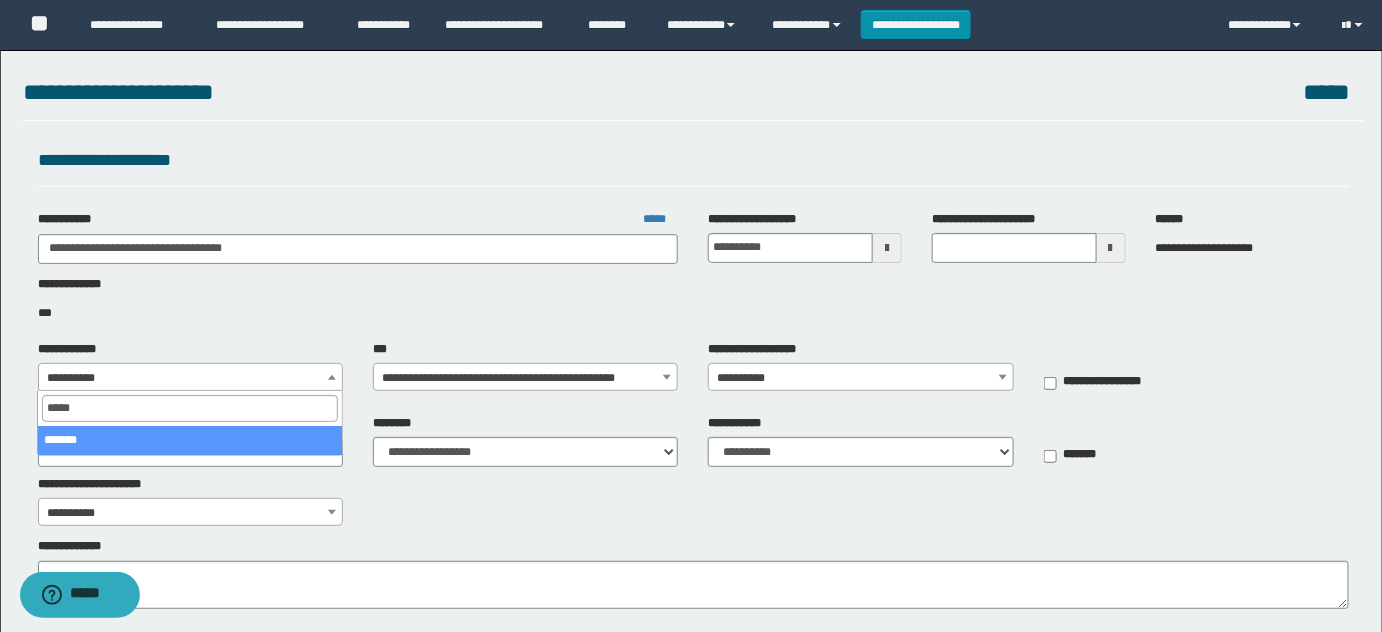 select on "**" 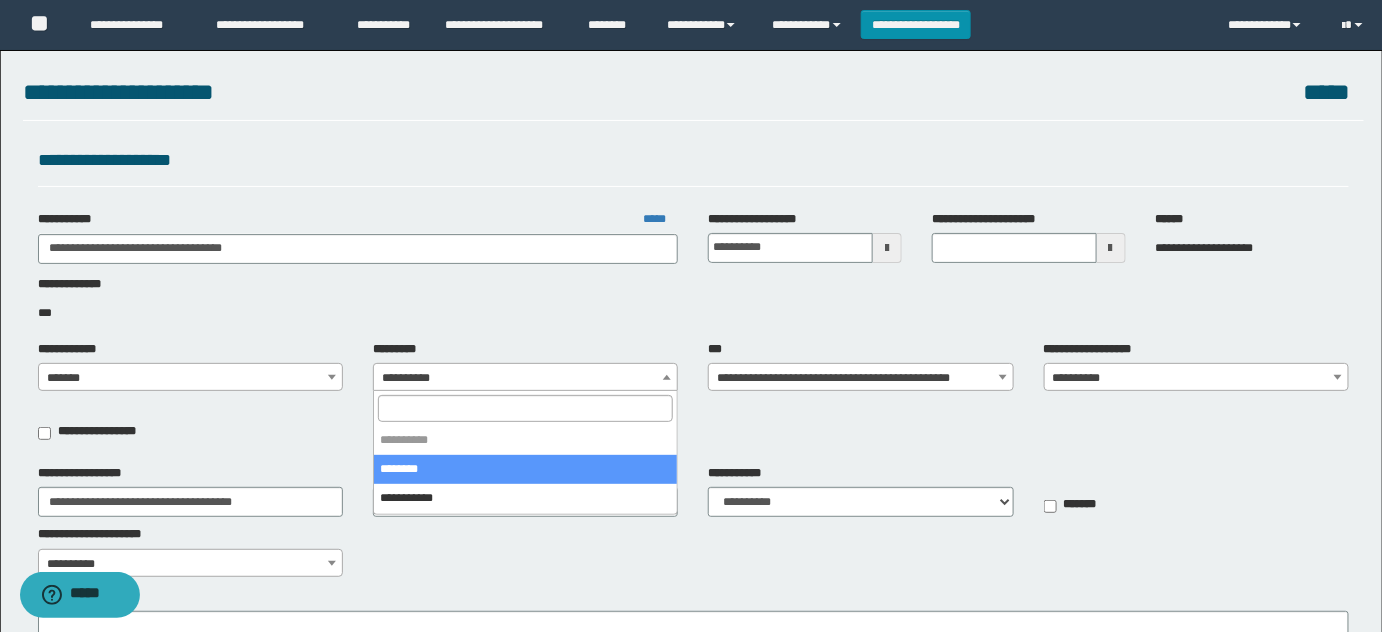 select on "****" 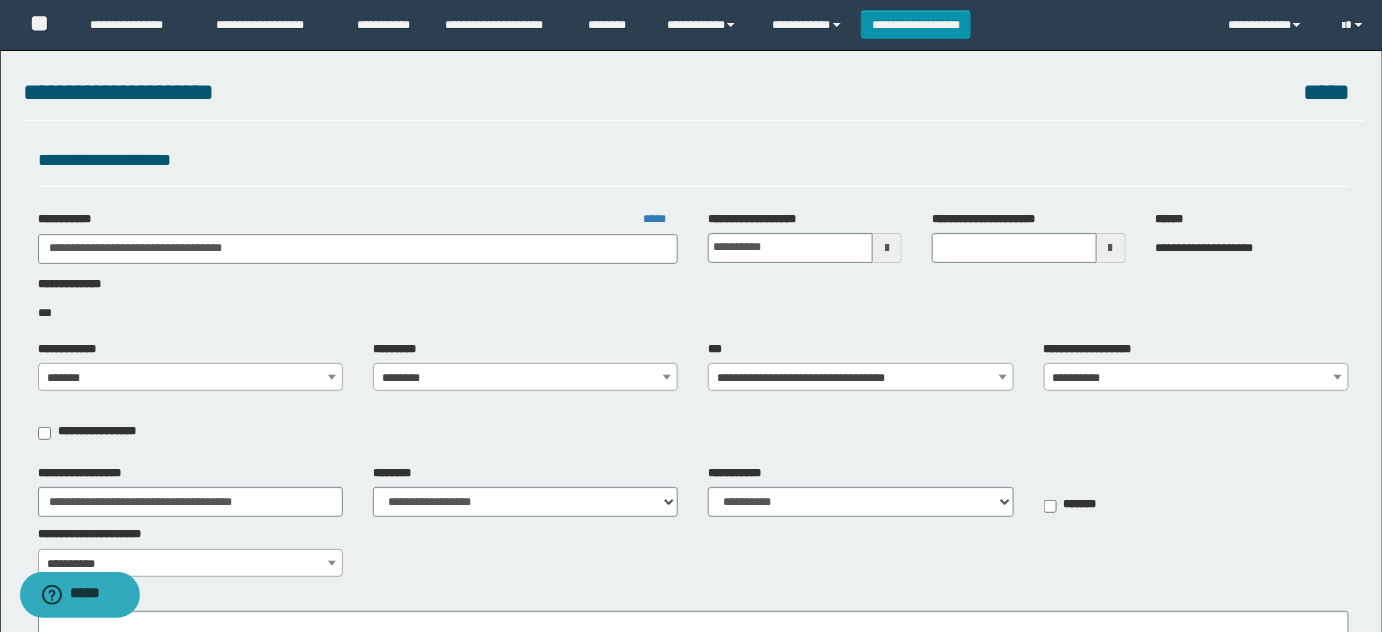 click on "**********" at bounding box center [694, 397] 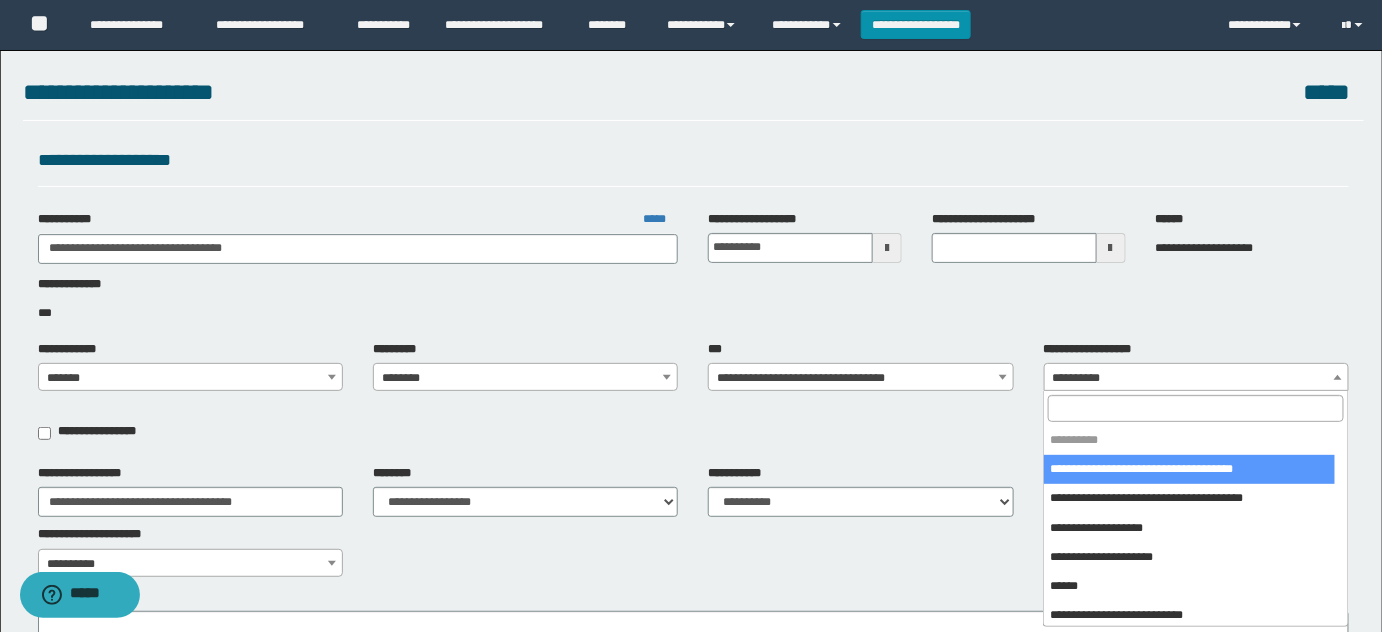 click at bounding box center (1195, 408) 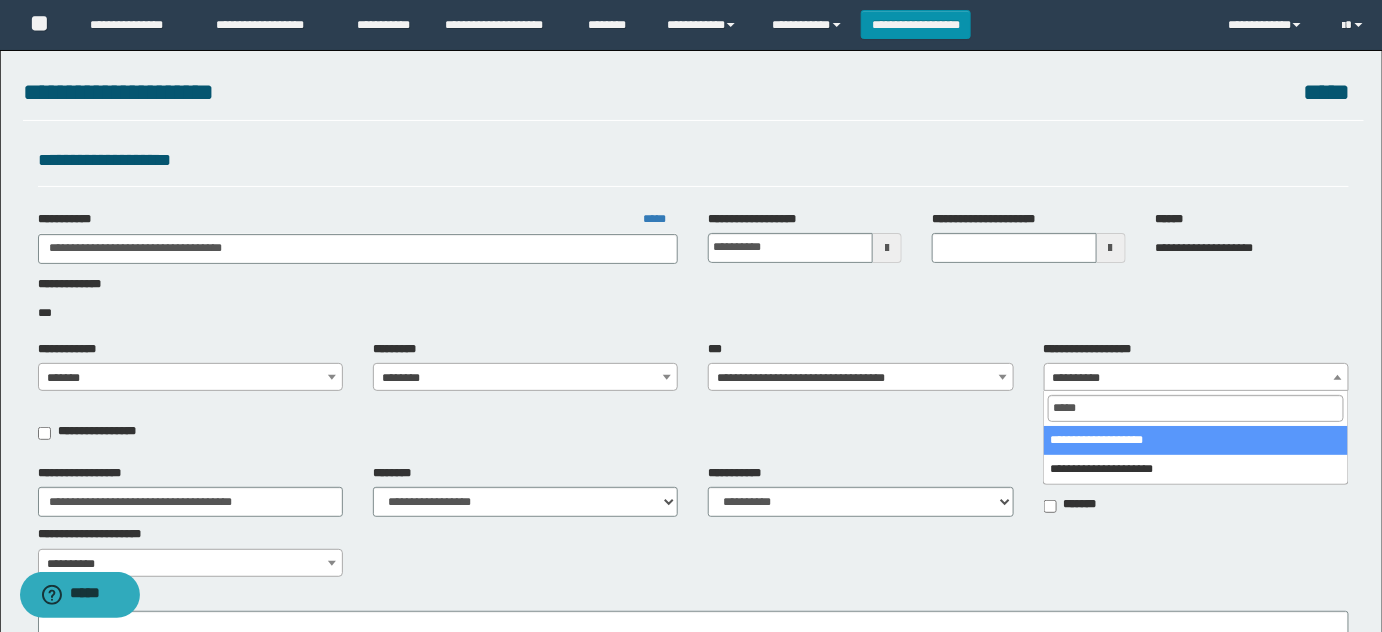 type on "******" 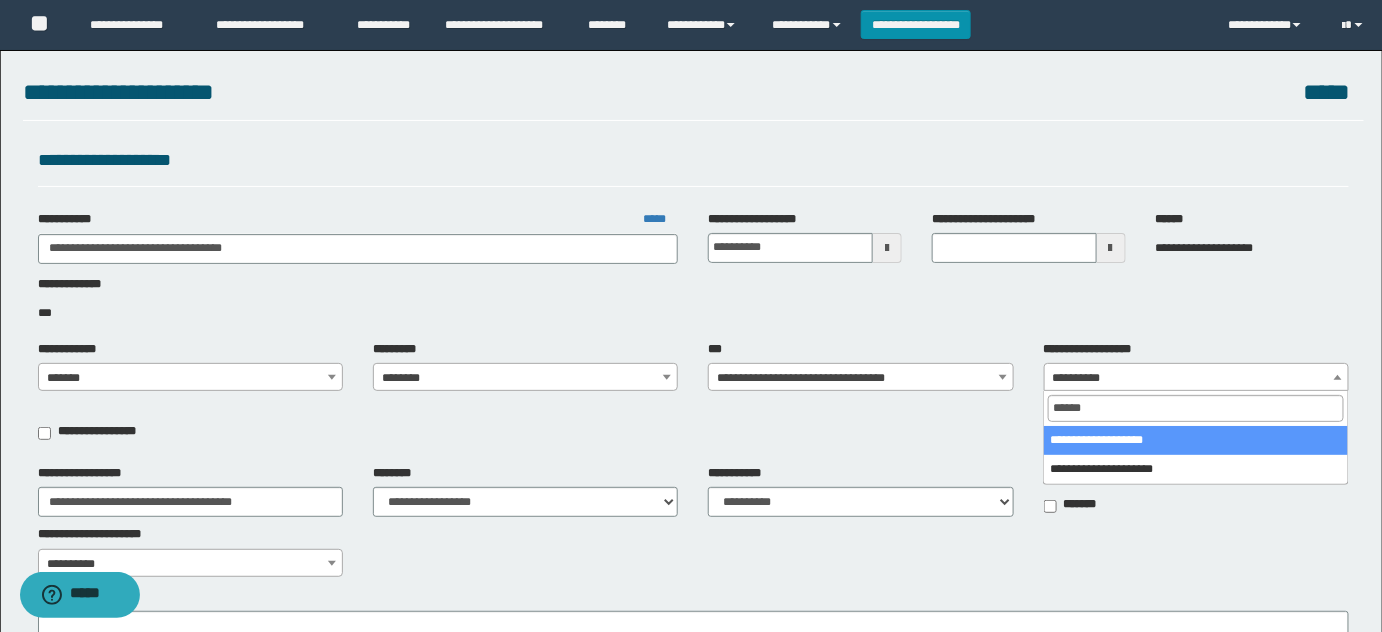 select on "****" 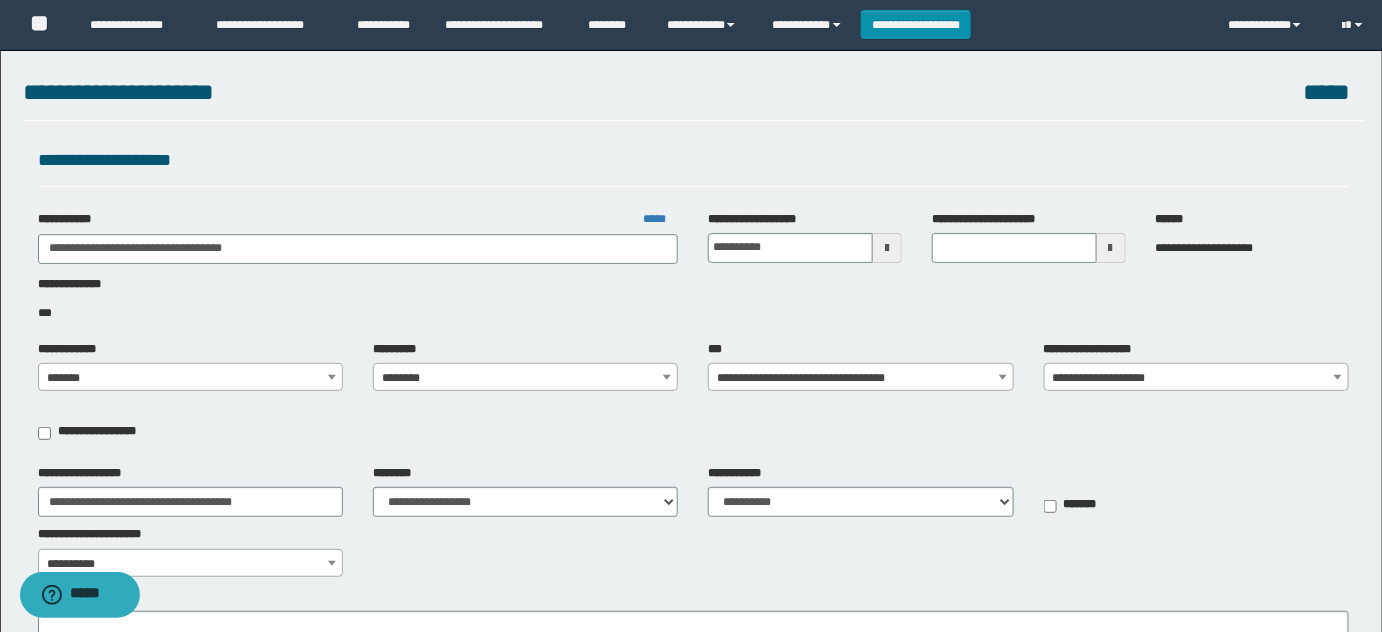 click on "**********" at bounding box center (358, 237) 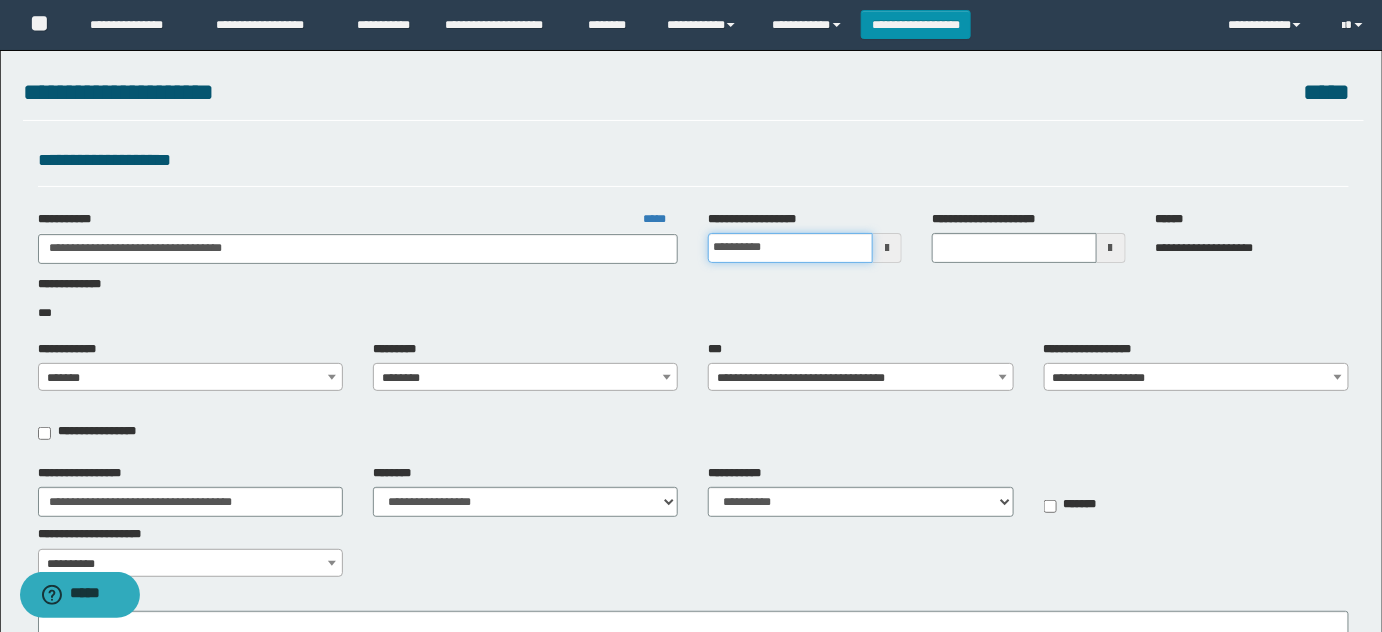 click on "**********" at bounding box center (790, 248) 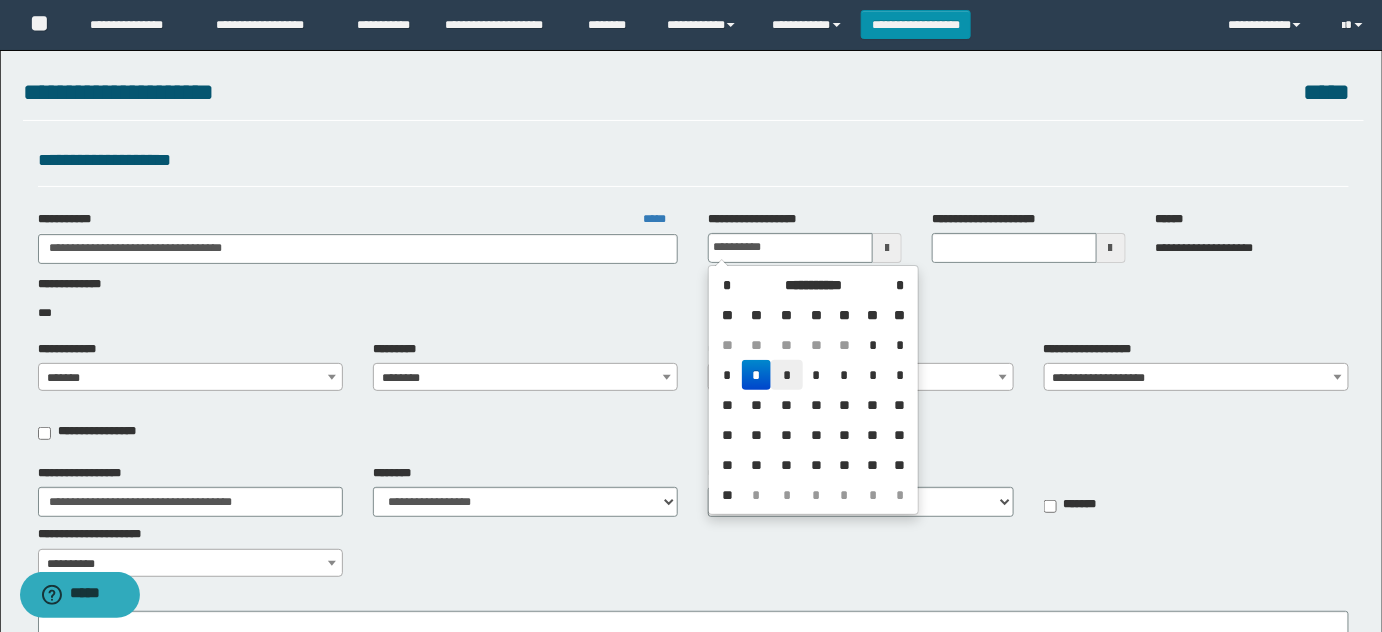 click on "*" at bounding box center (787, 375) 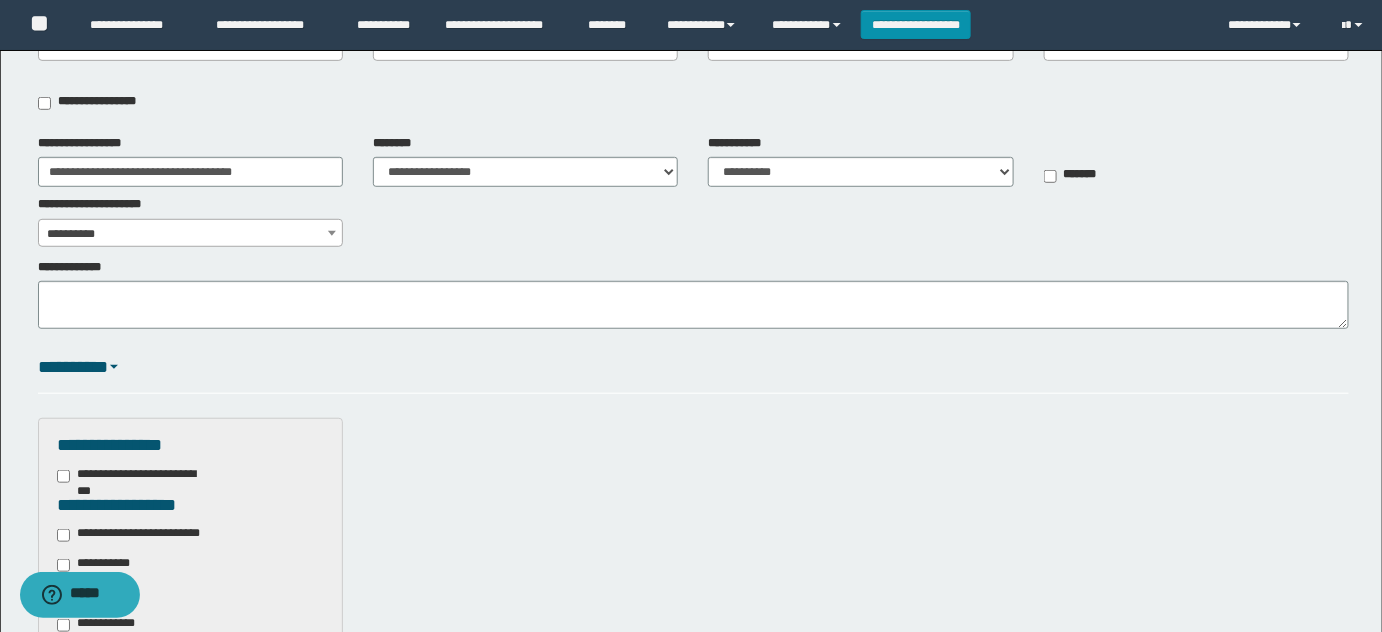scroll, scrollTop: 454, scrollLeft: 0, axis: vertical 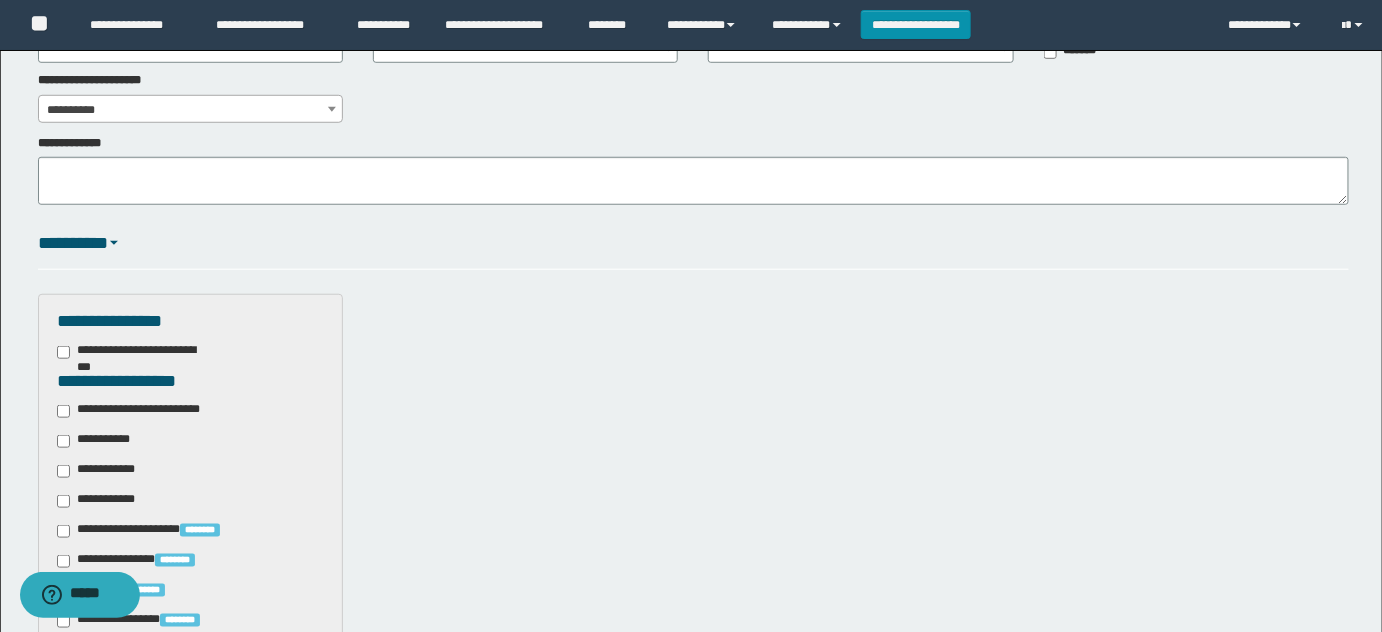 click on "**********" at bounding box center (190, 736) 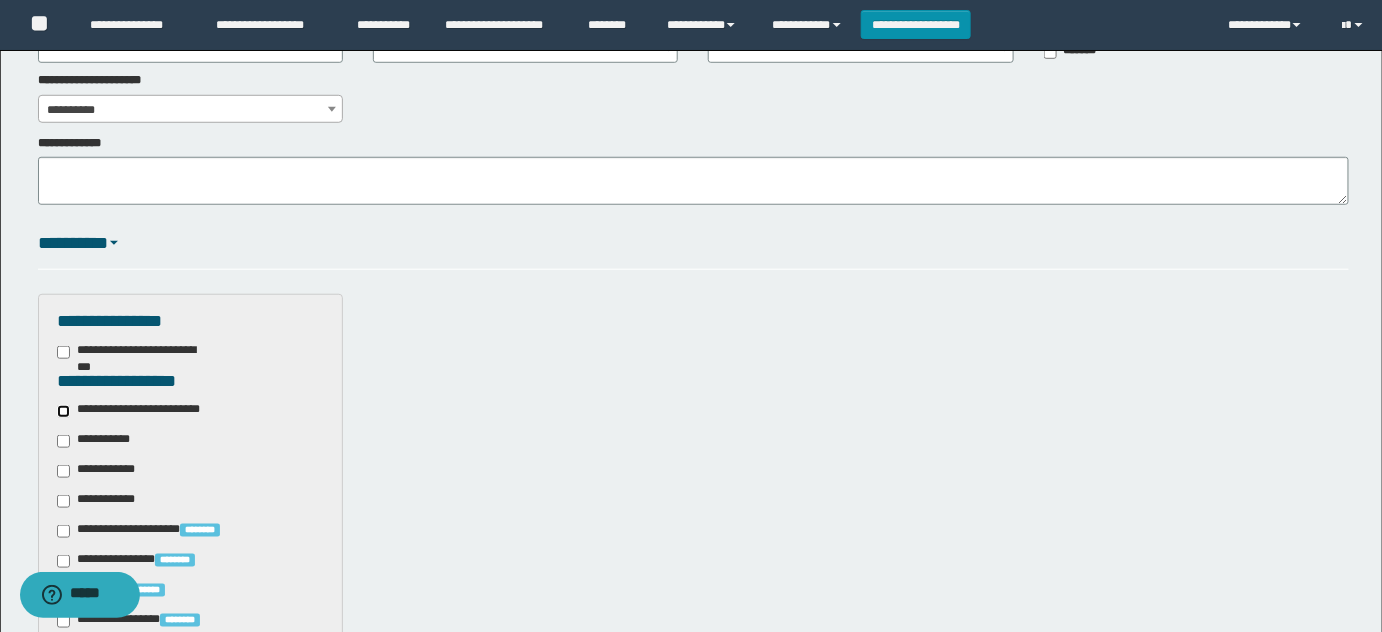 scroll, scrollTop: 909, scrollLeft: 0, axis: vertical 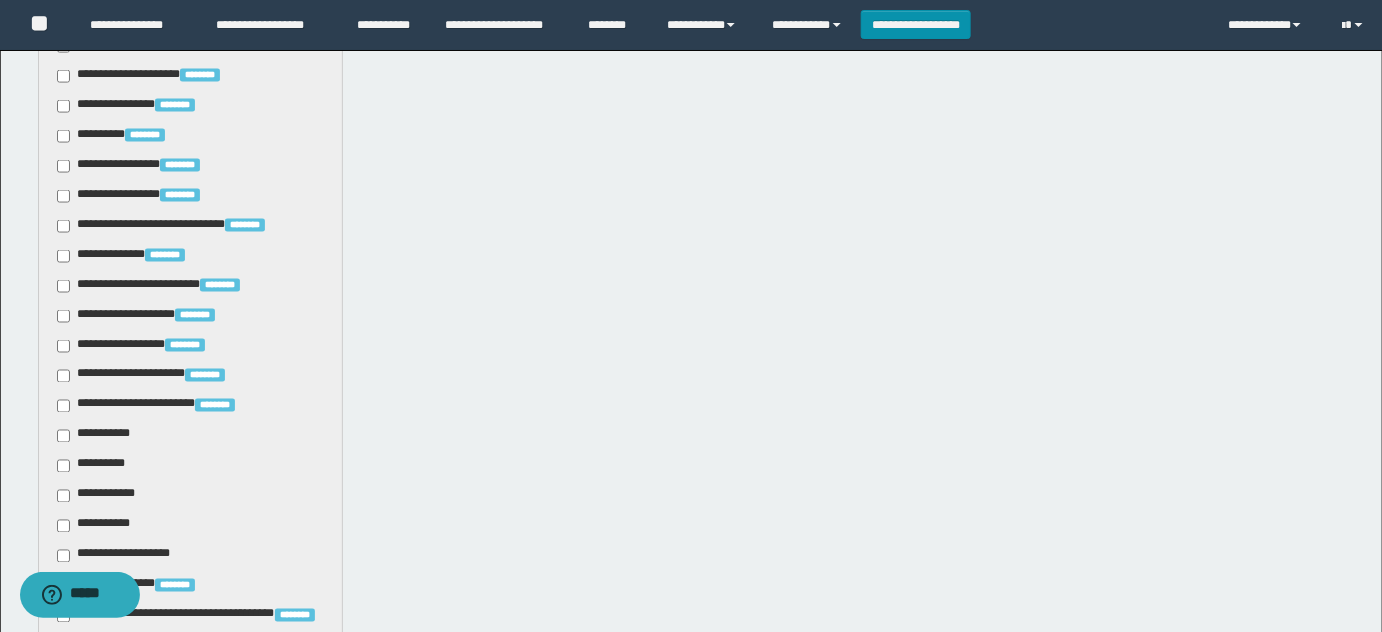 click on "**********" at bounding box center (97, 436) 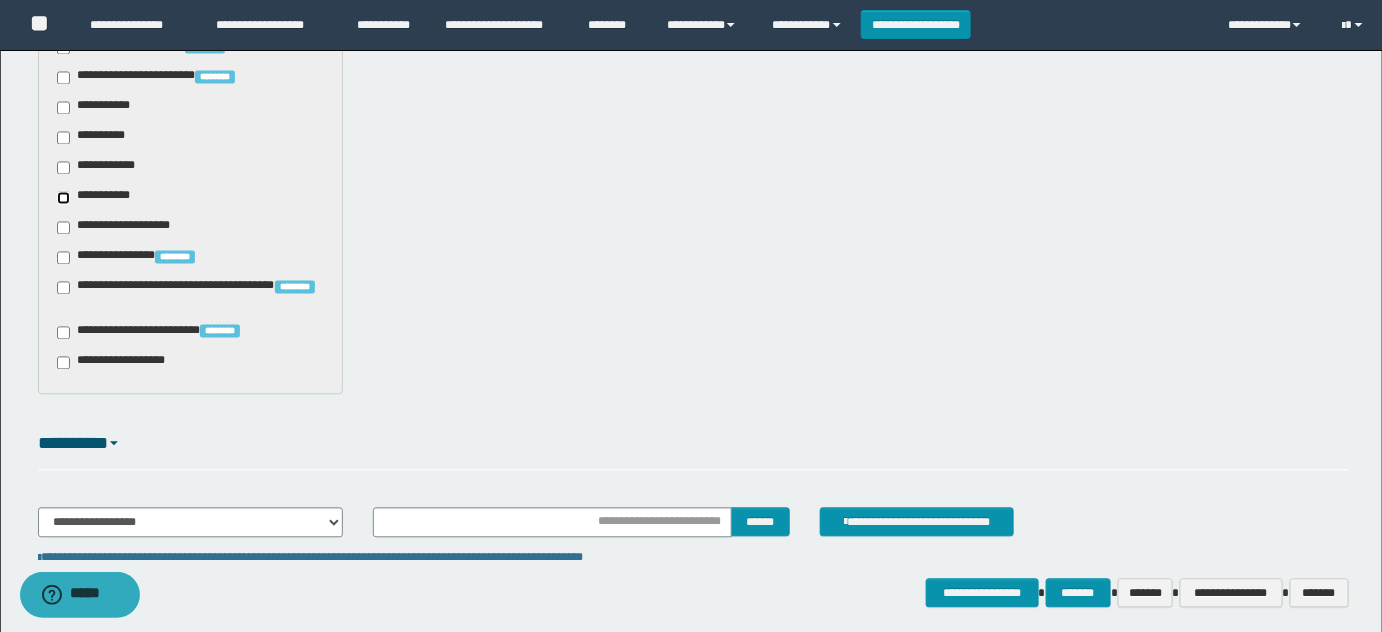 scroll, scrollTop: 1272, scrollLeft: 0, axis: vertical 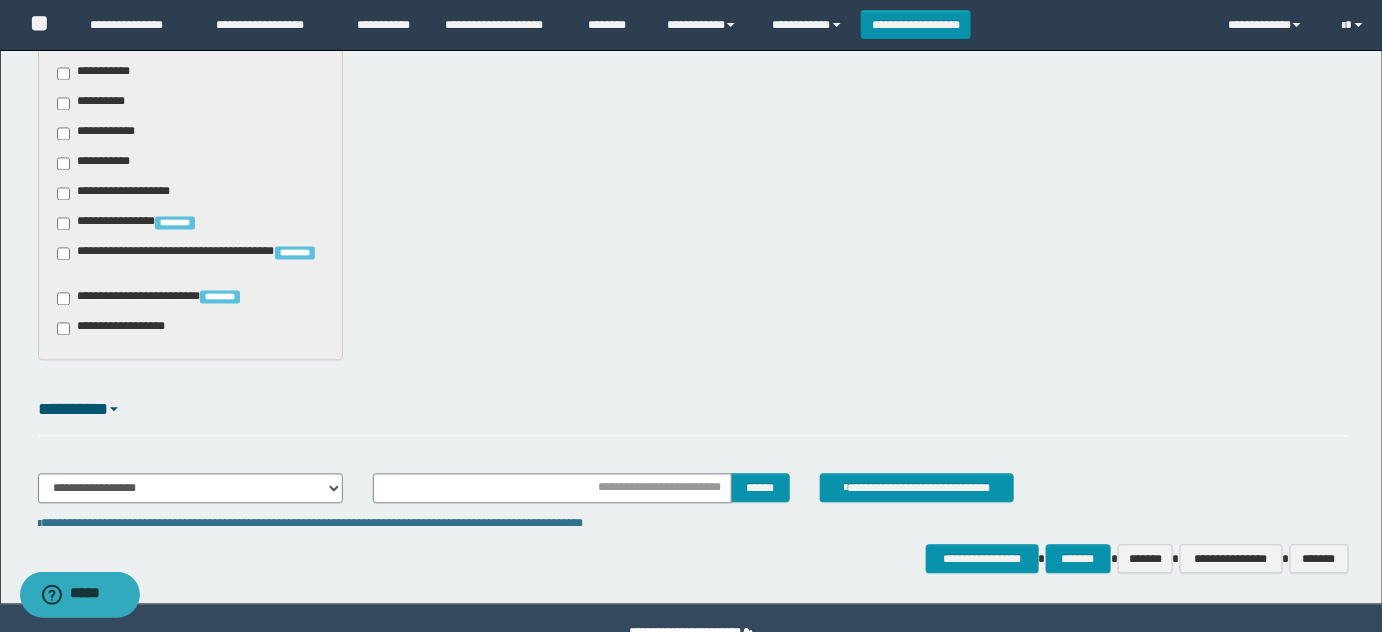 click on "**********" at bounding box center [117, 328] 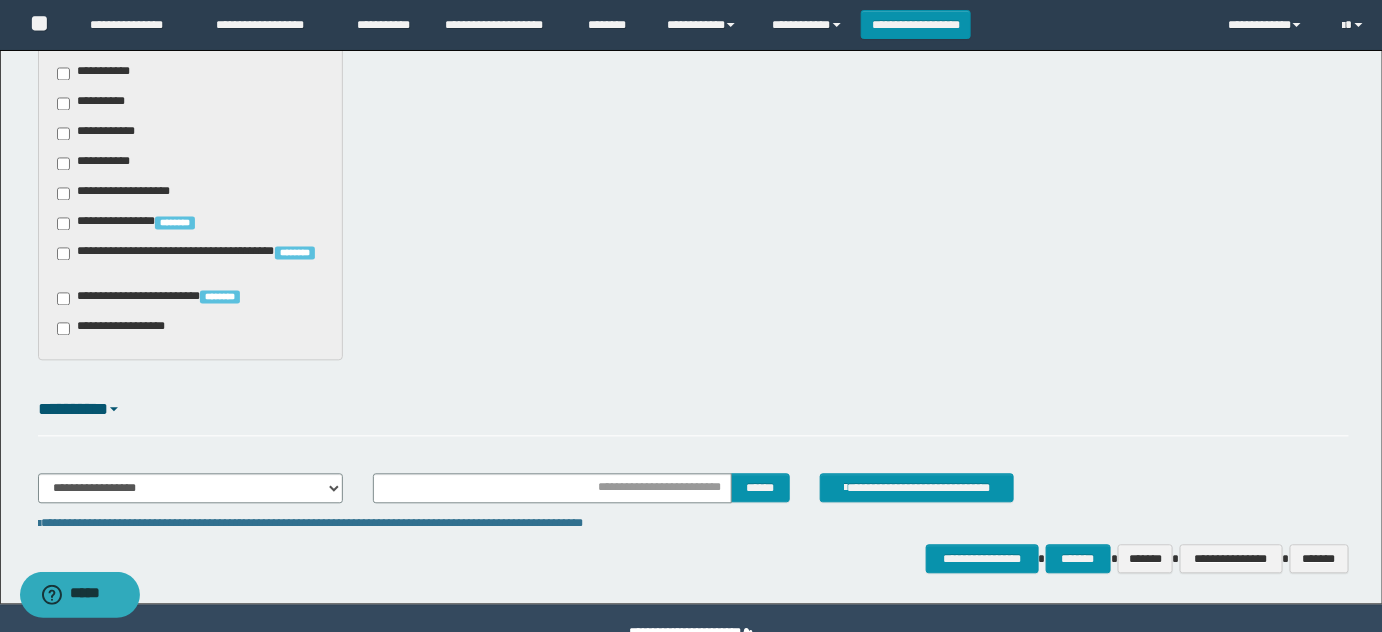 click on "**********" at bounding box center (117, 328) 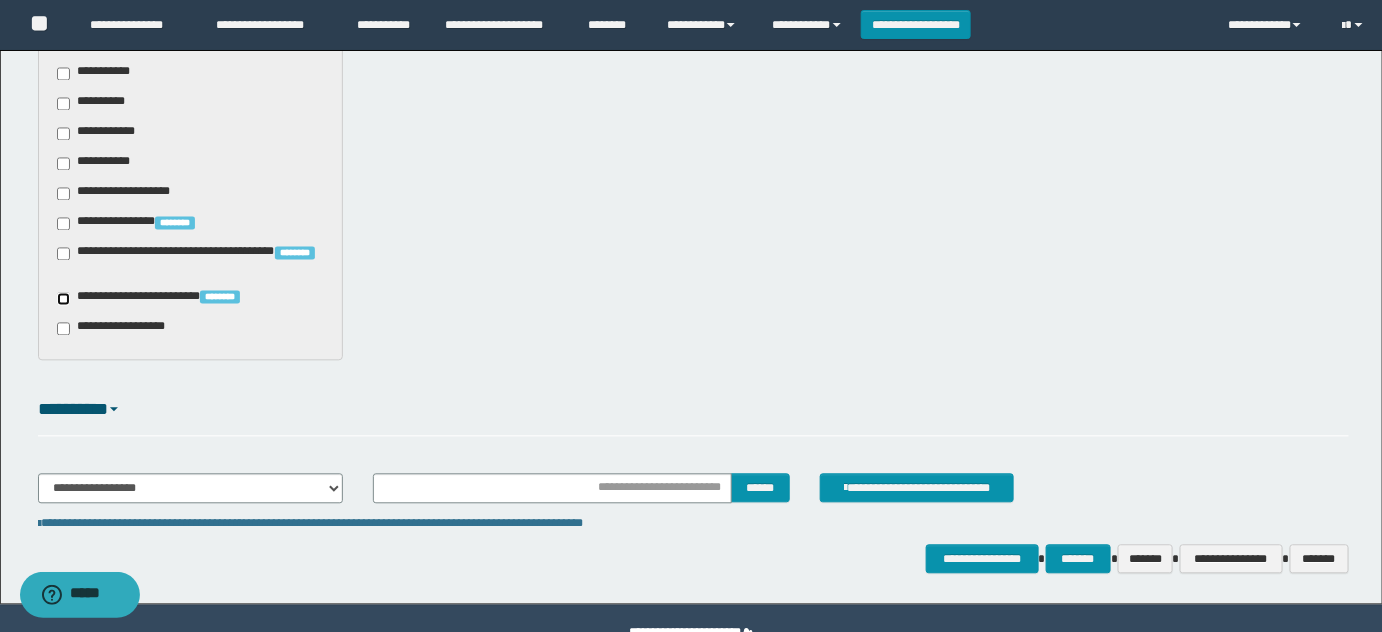 scroll, scrollTop: 1317, scrollLeft: 0, axis: vertical 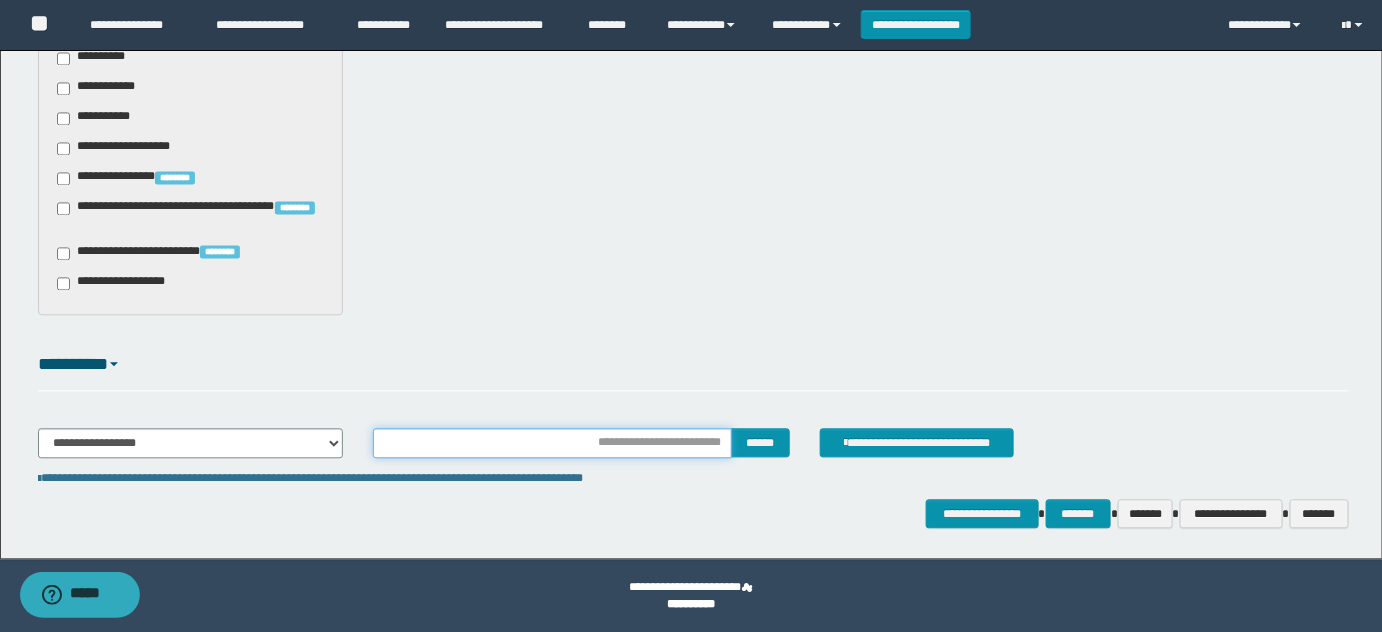 drag, startPoint x: 672, startPoint y: 447, endPoint x: 712, endPoint y: 436, distance: 41.484936 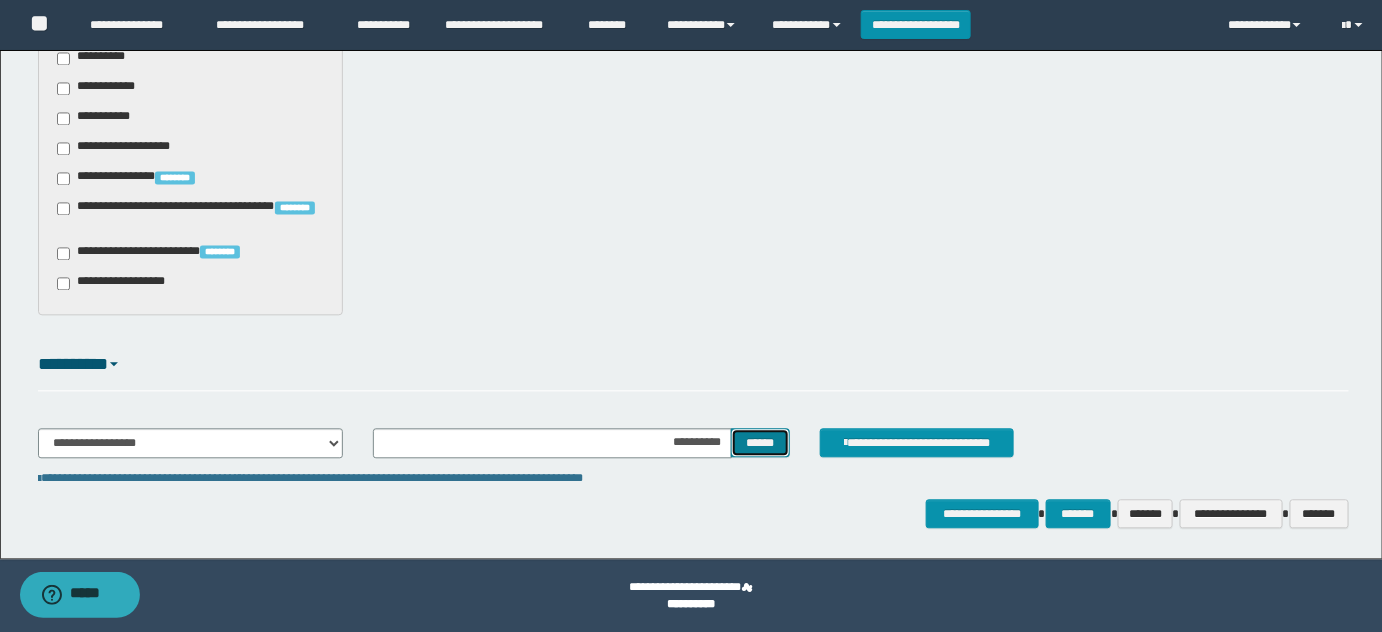 click on "******" at bounding box center (760, 442) 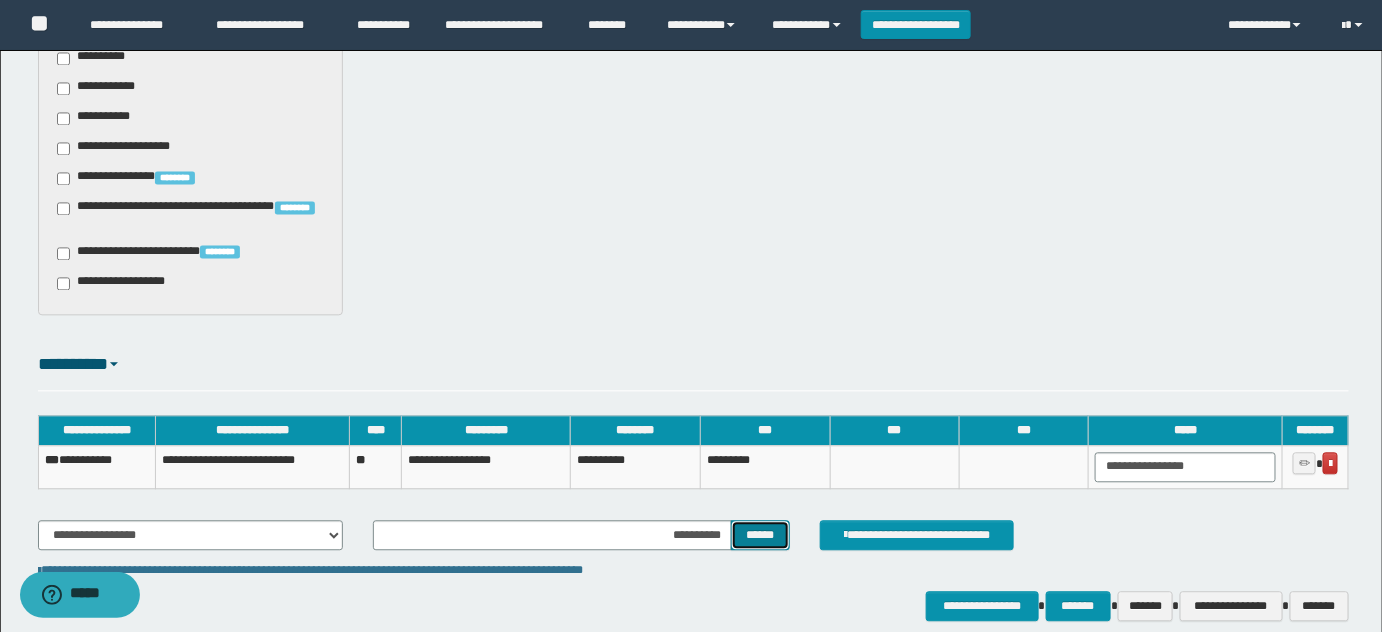 type 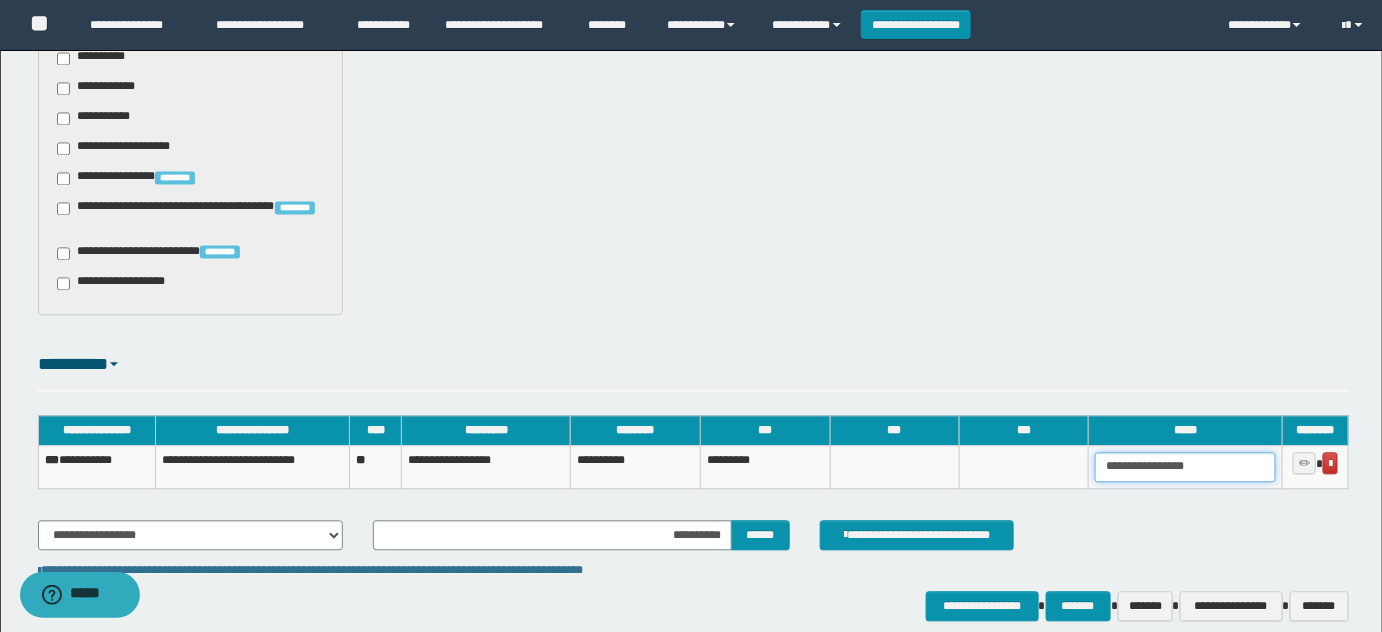 drag, startPoint x: 1225, startPoint y: 457, endPoint x: 775, endPoint y: 433, distance: 450.63956 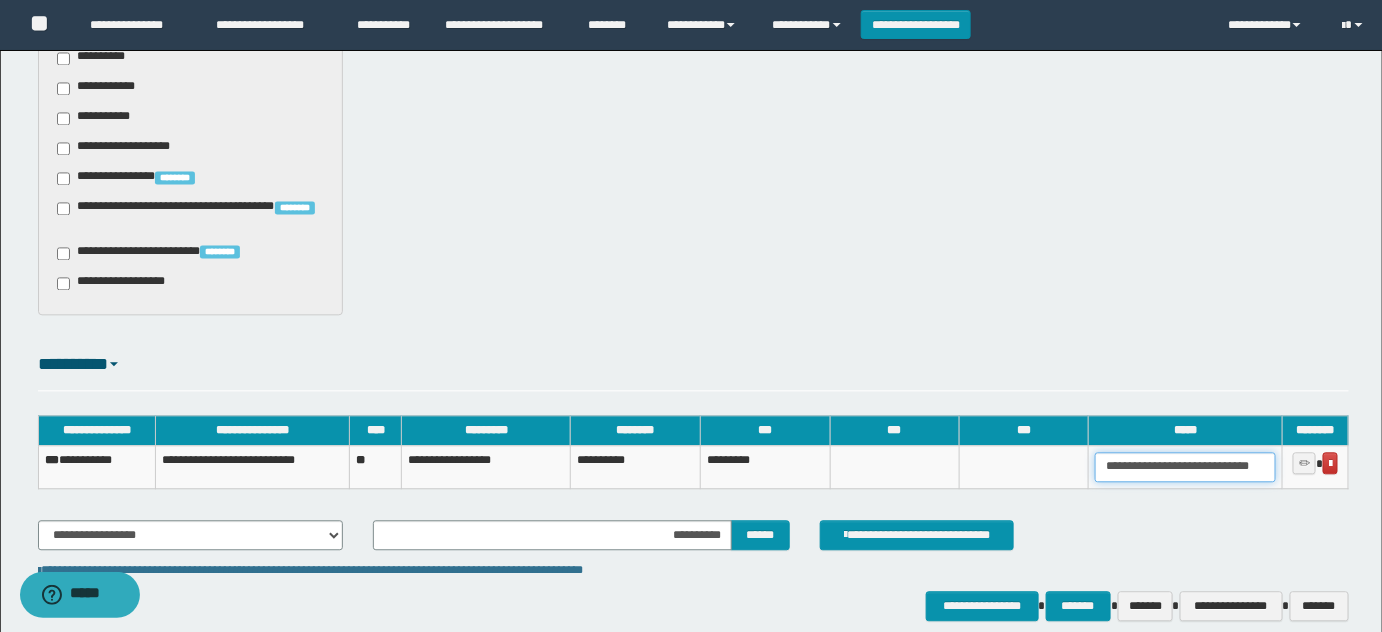 scroll, scrollTop: 0, scrollLeft: 71, axis: horizontal 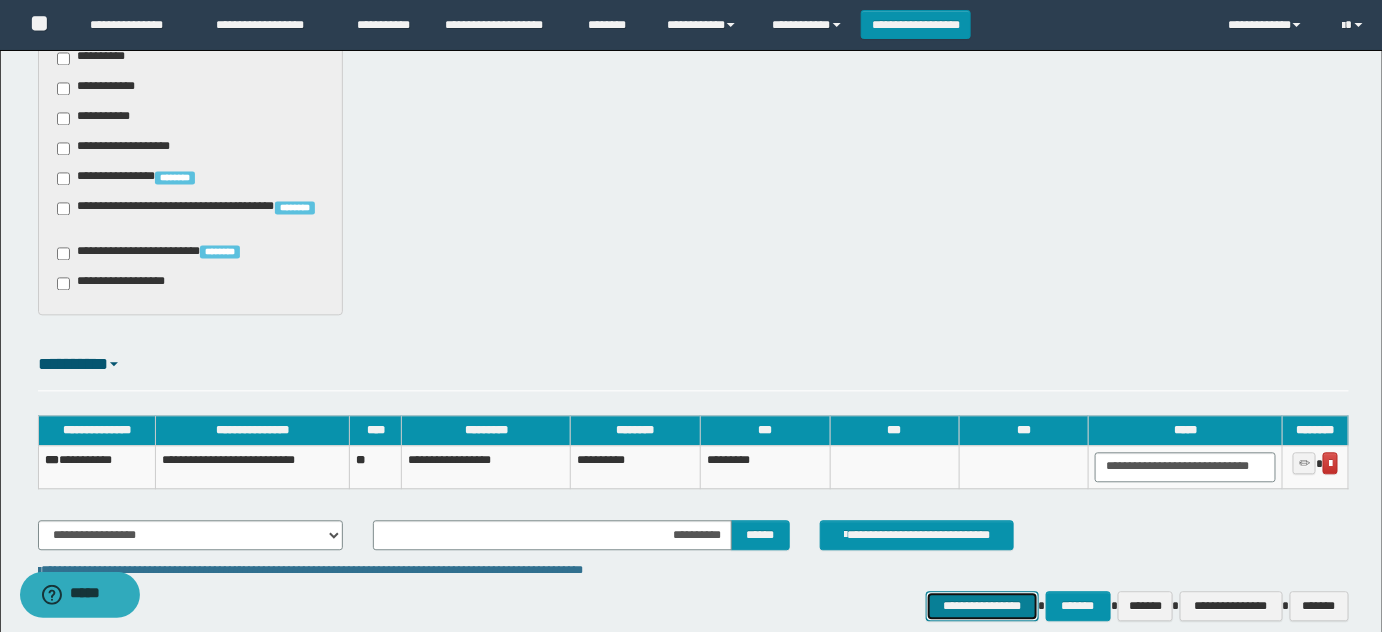 click on "**********" at bounding box center [982, 605] 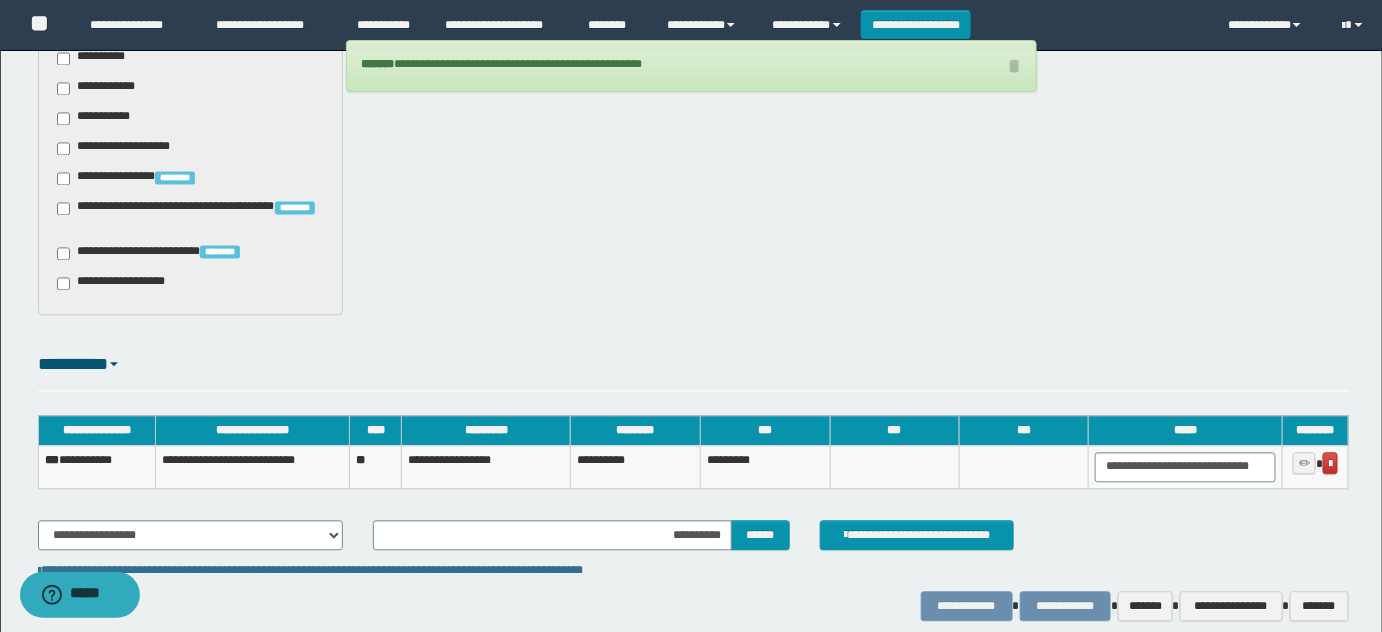 click on "**********" at bounding box center [96, 466] 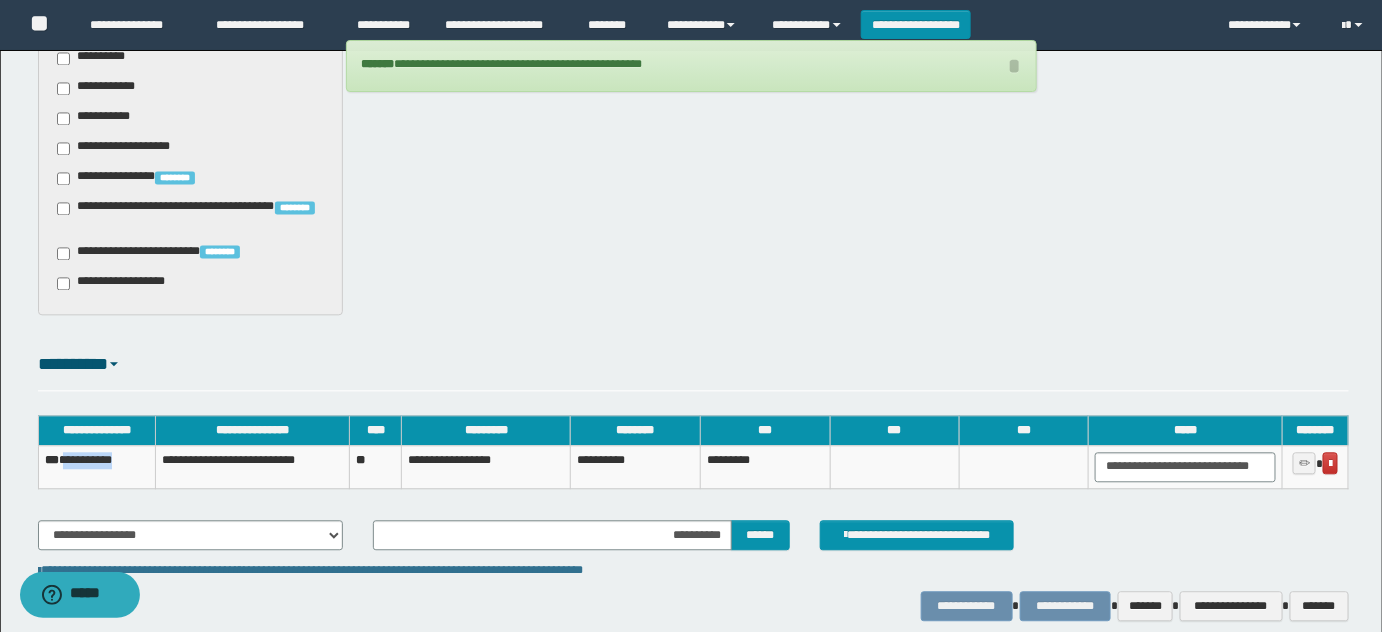 click on "**********" at bounding box center [96, 466] 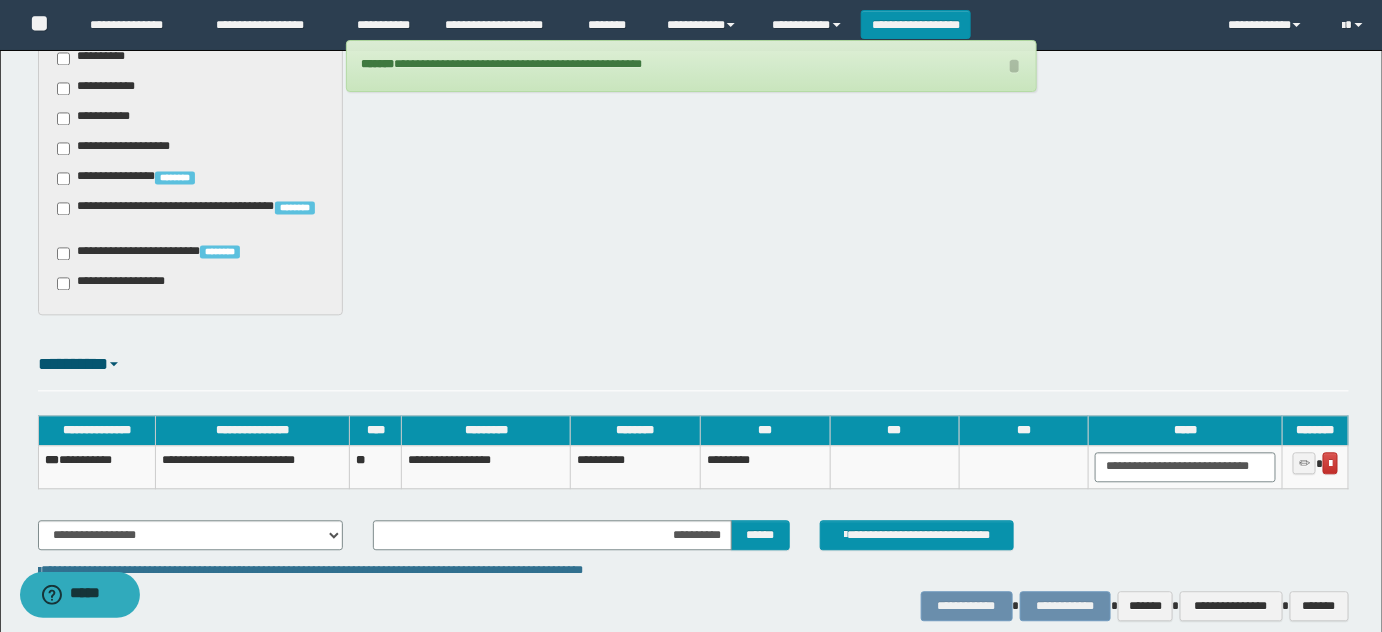 click on "**********" at bounding box center (691, 66) 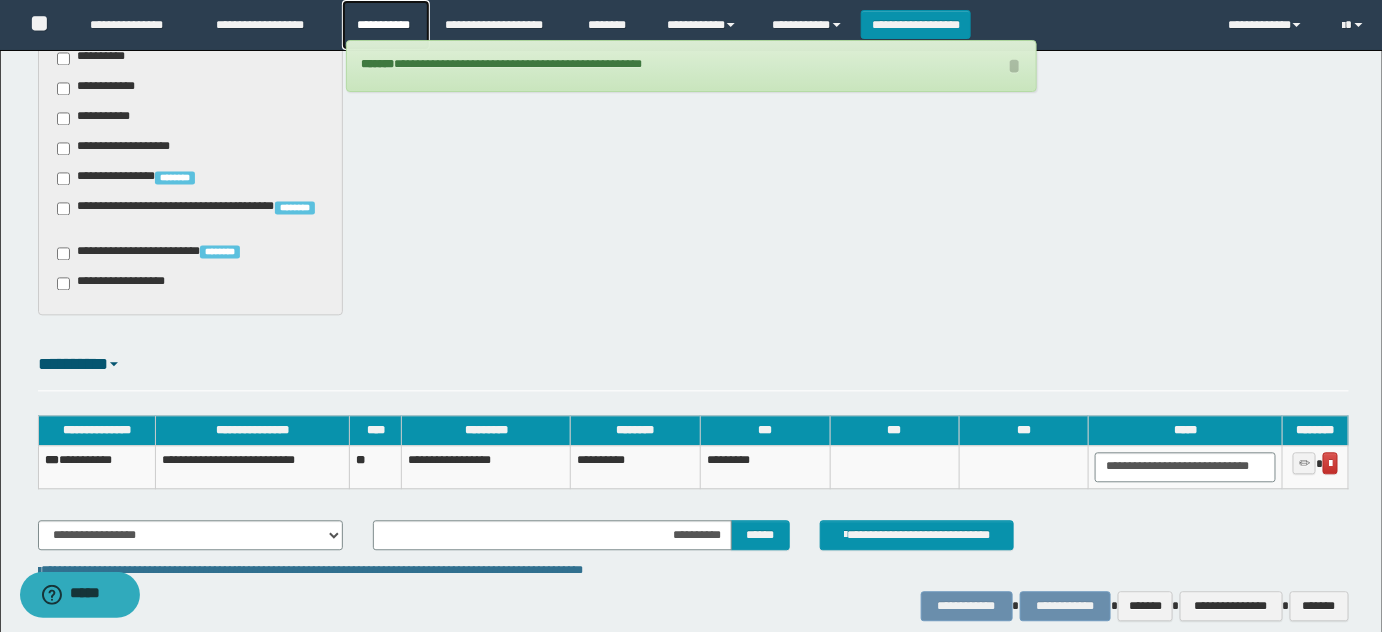 click on "**********" at bounding box center (386, 25) 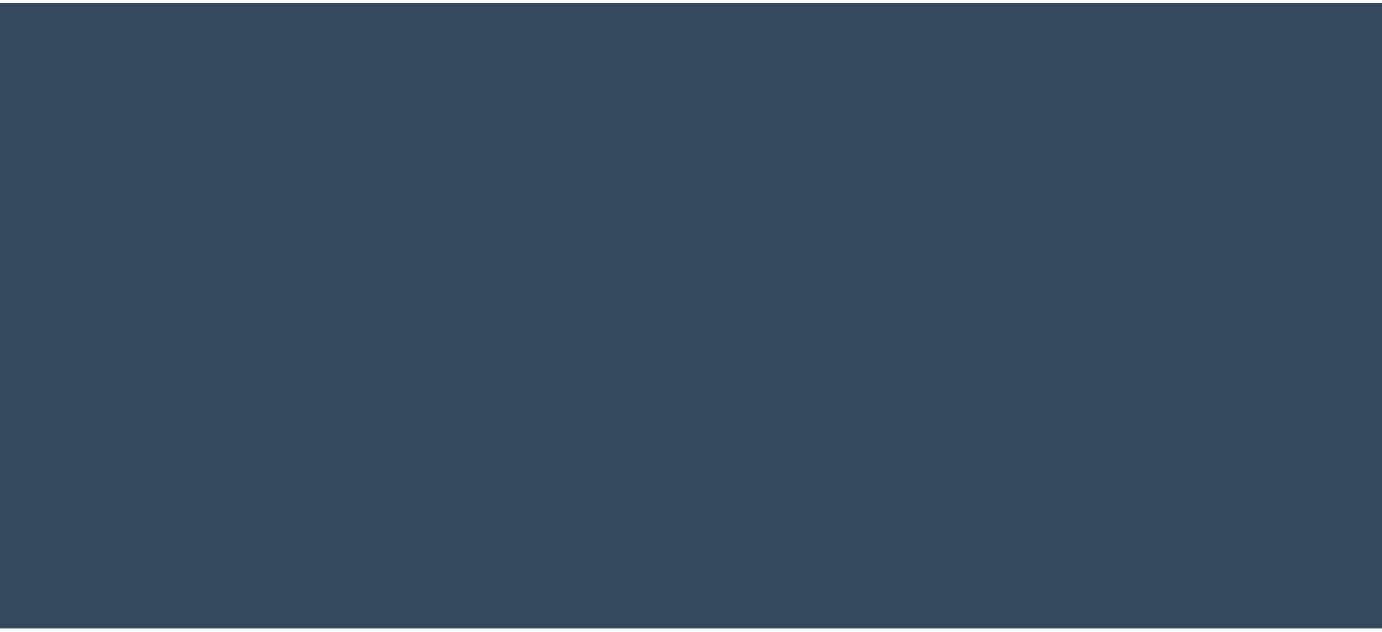 scroll, scrollTop: 0, scrollLeft: 0, axis: both 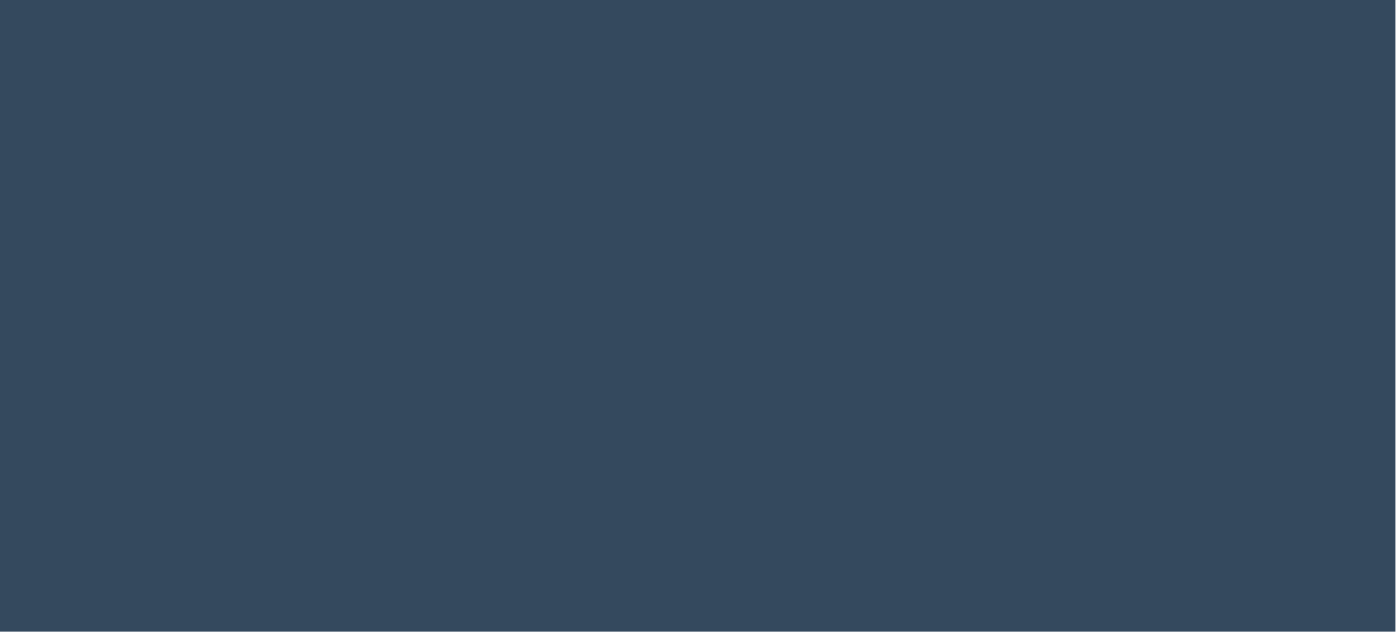 select 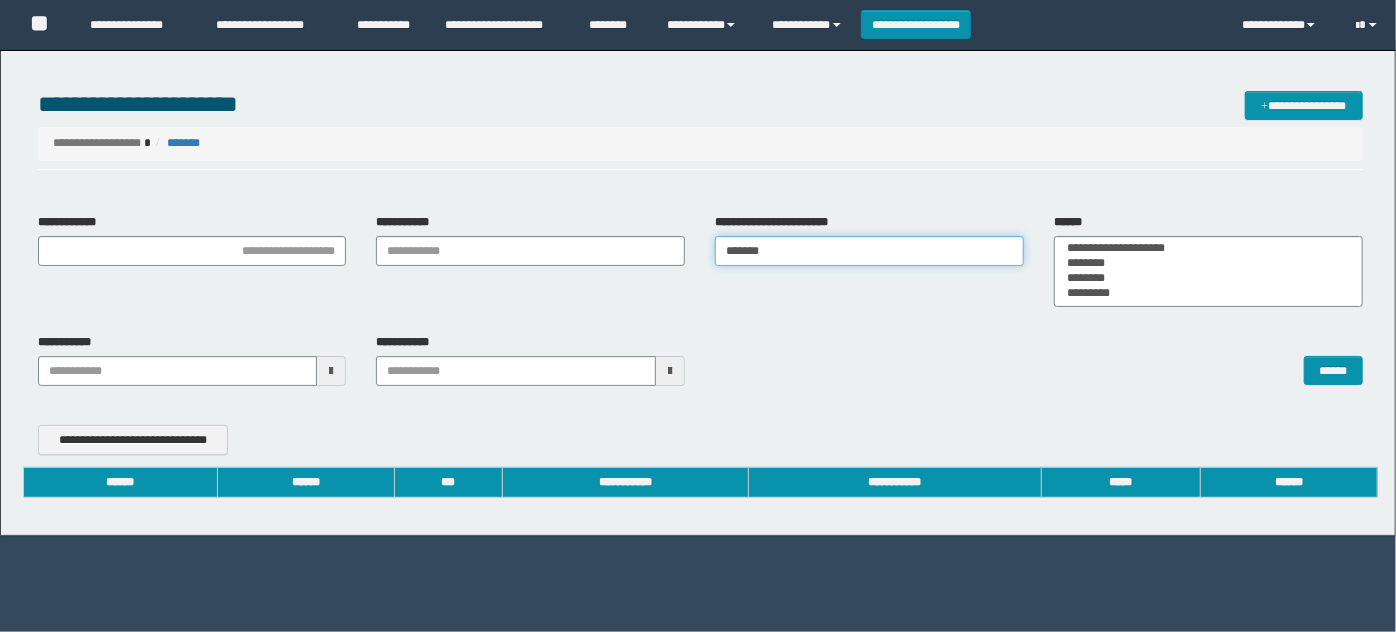 drag, startPoint x: 805, startPoint y: 264, endPoint x: 508, endPoint y: 239, distance: 298.05032 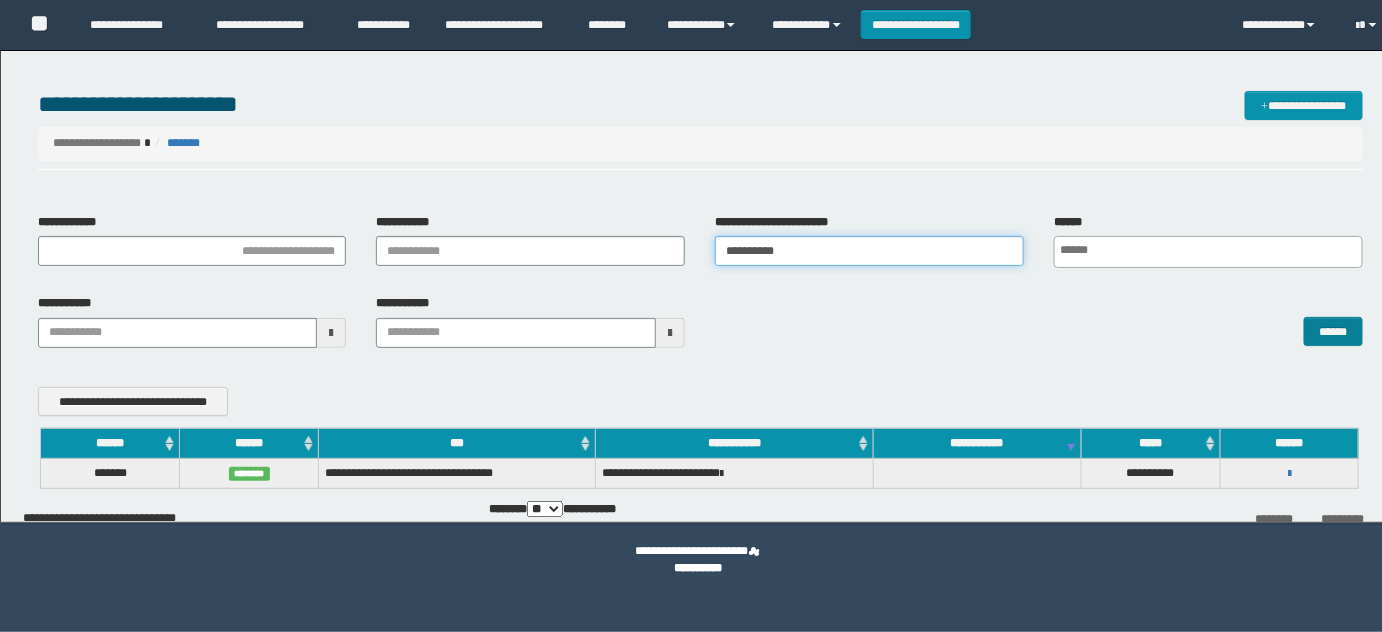 type 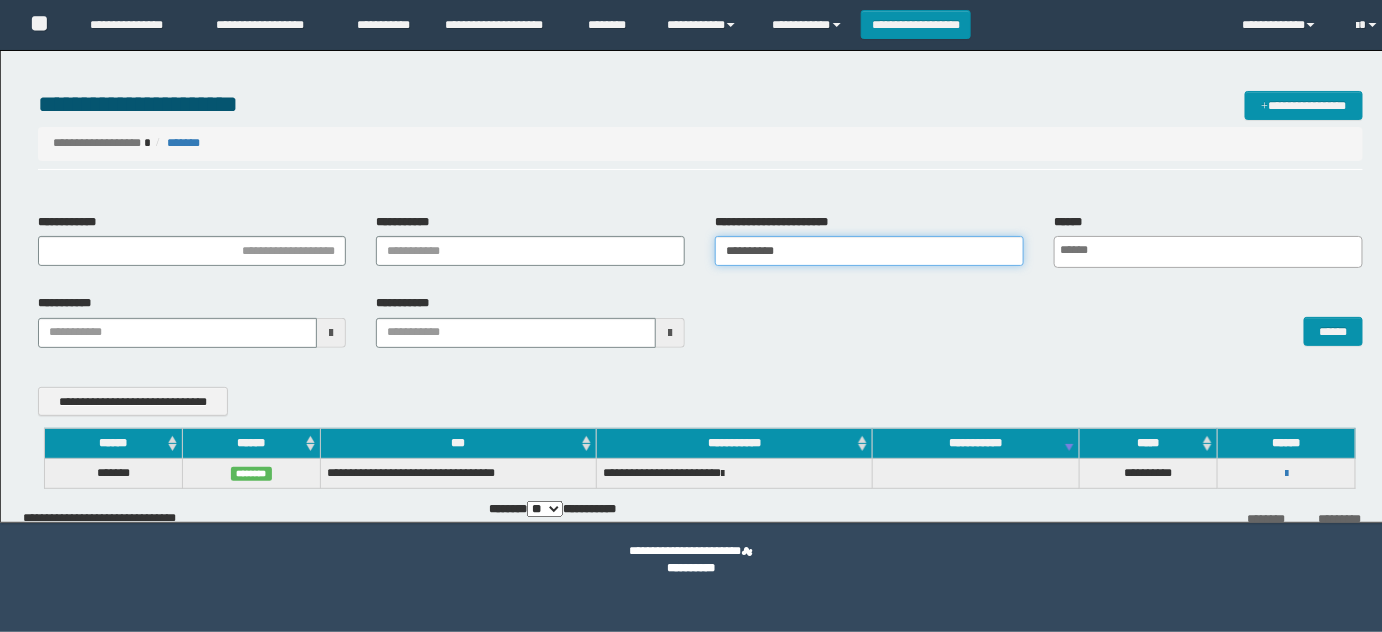 type 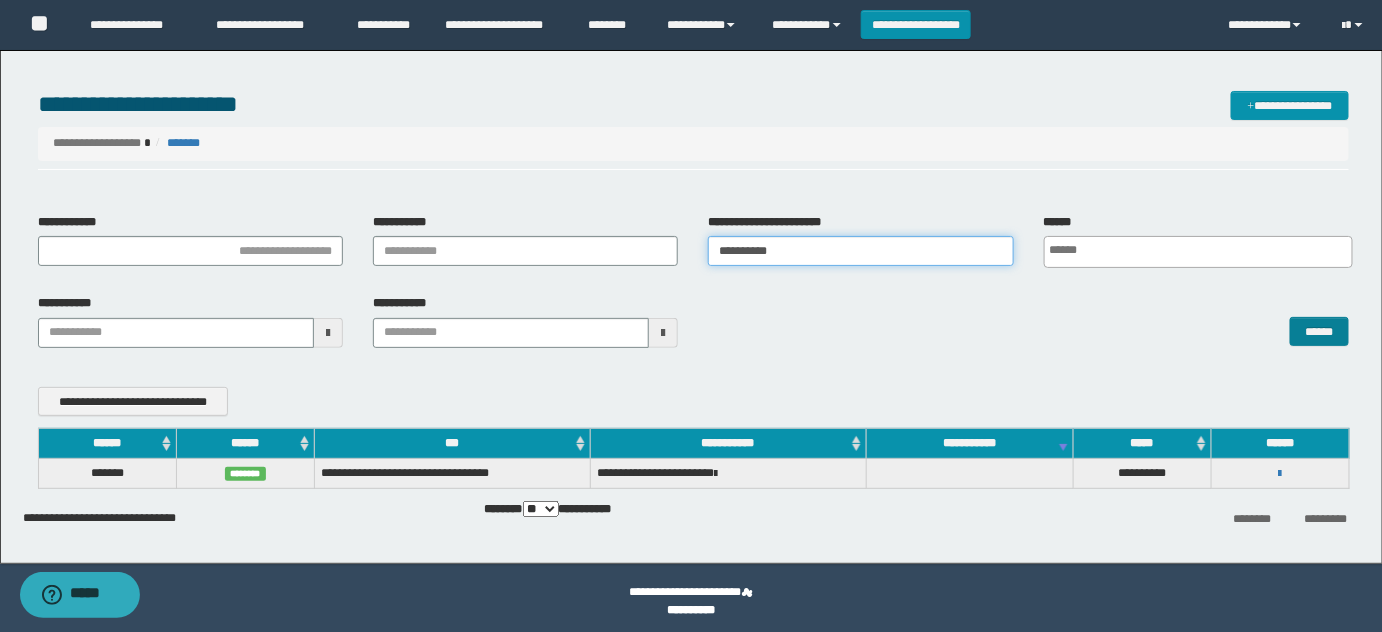 type on "**********" 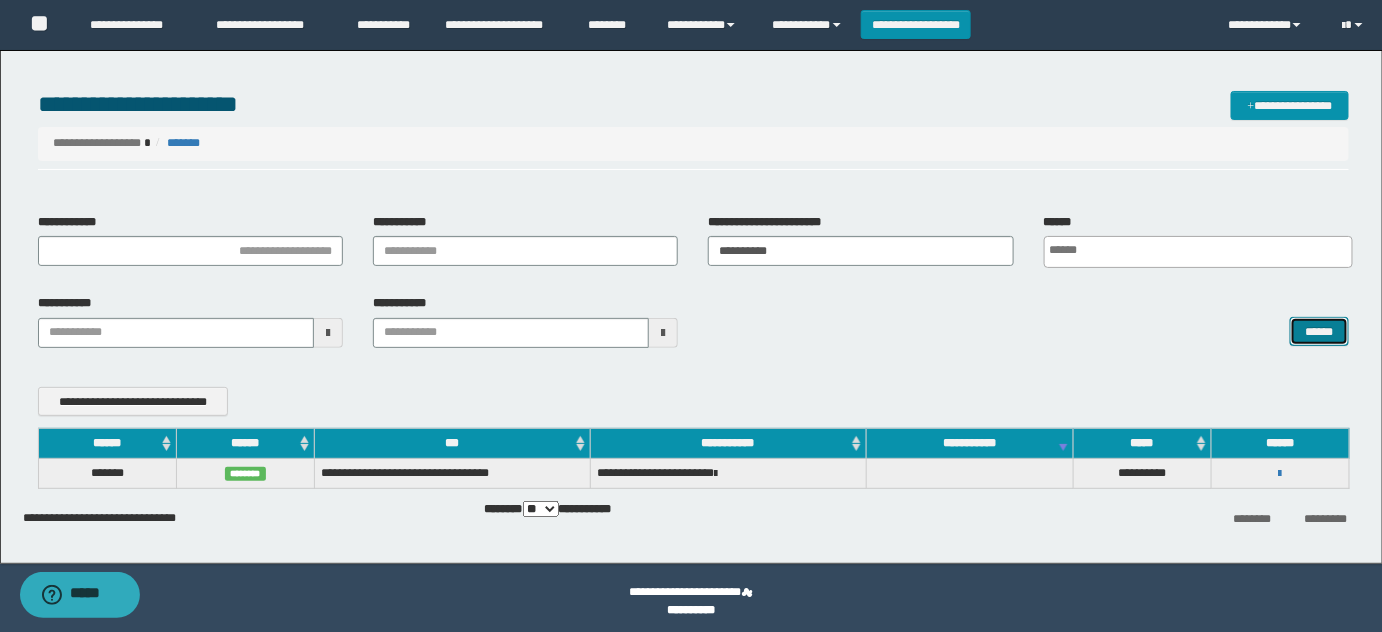 click on "******" at bounding box center [1319, 331] 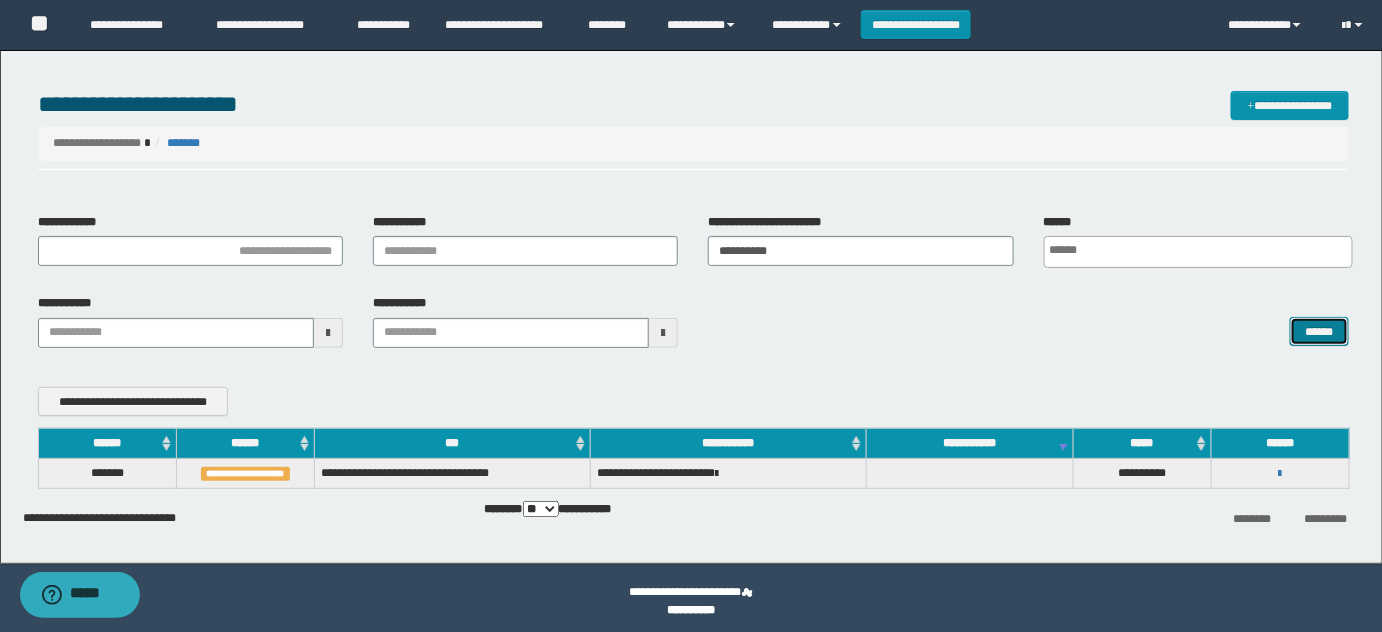 click on "******" at bounding box center [1319, 331] 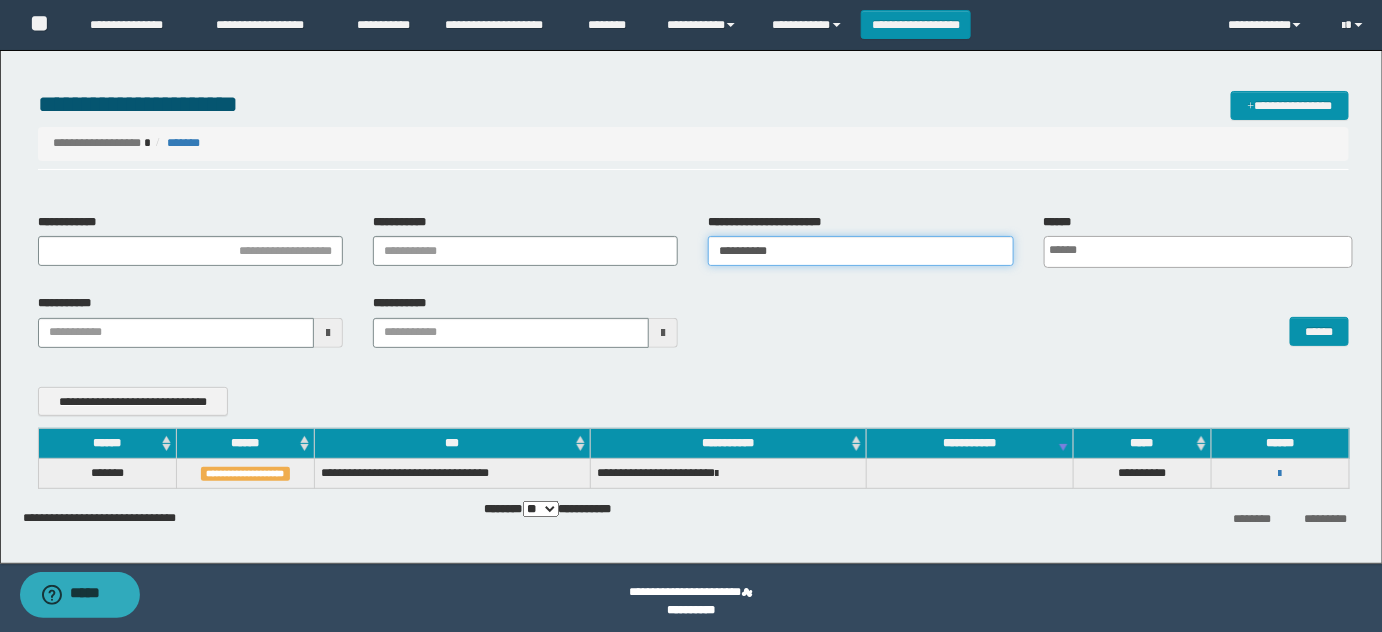 drag, startPoint x: 858, startPoint y: 258, endPoint x: 707, endPoint y: 331, distance: 167.72 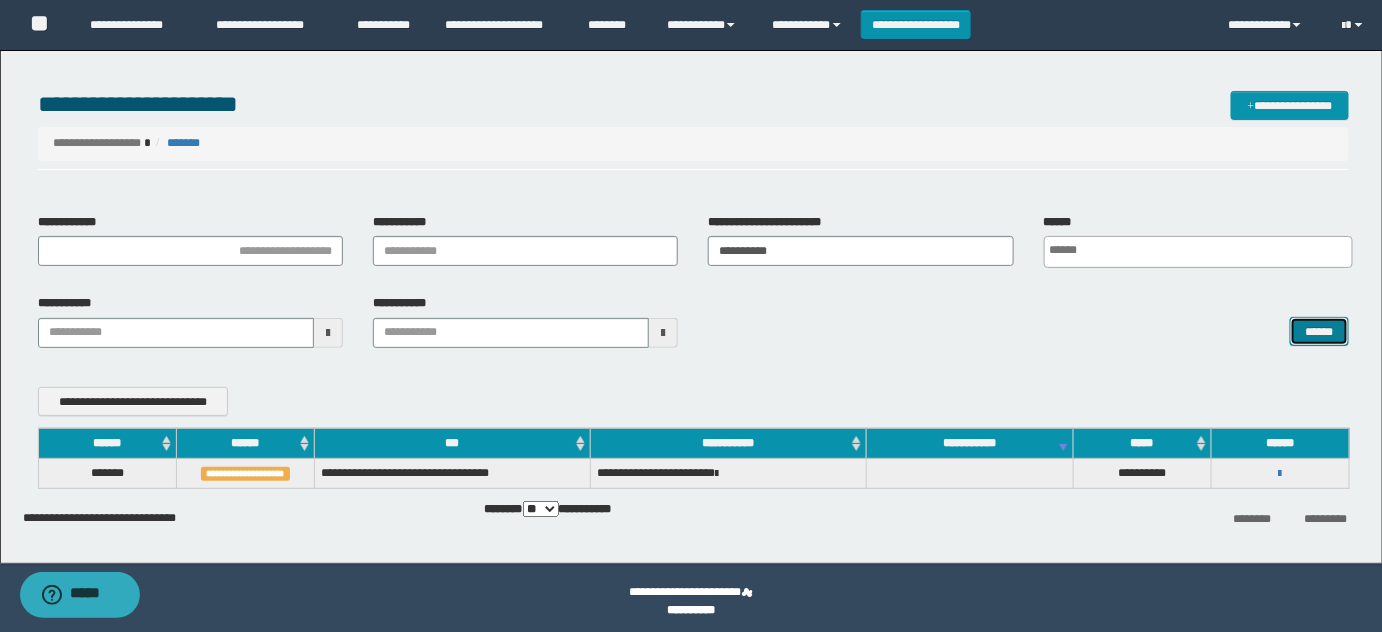 click on "******" at bounding box center (1319, 331) 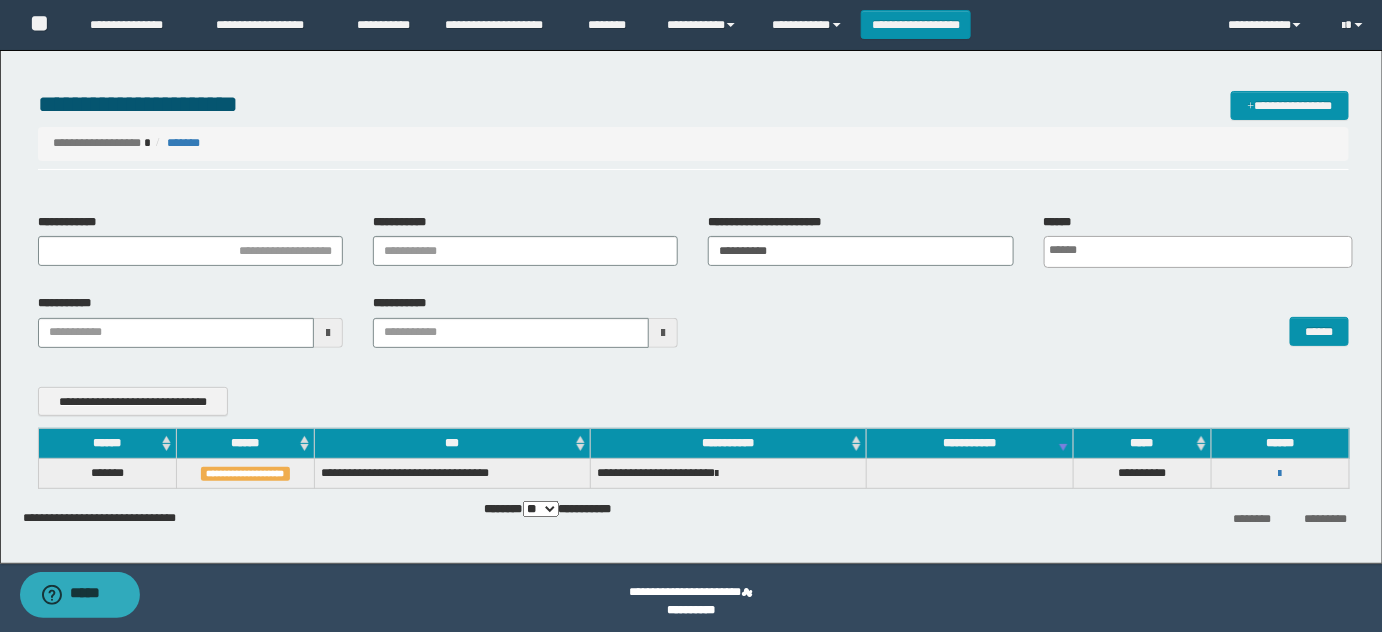 click on "**********" at bounding box center [1280, 473] 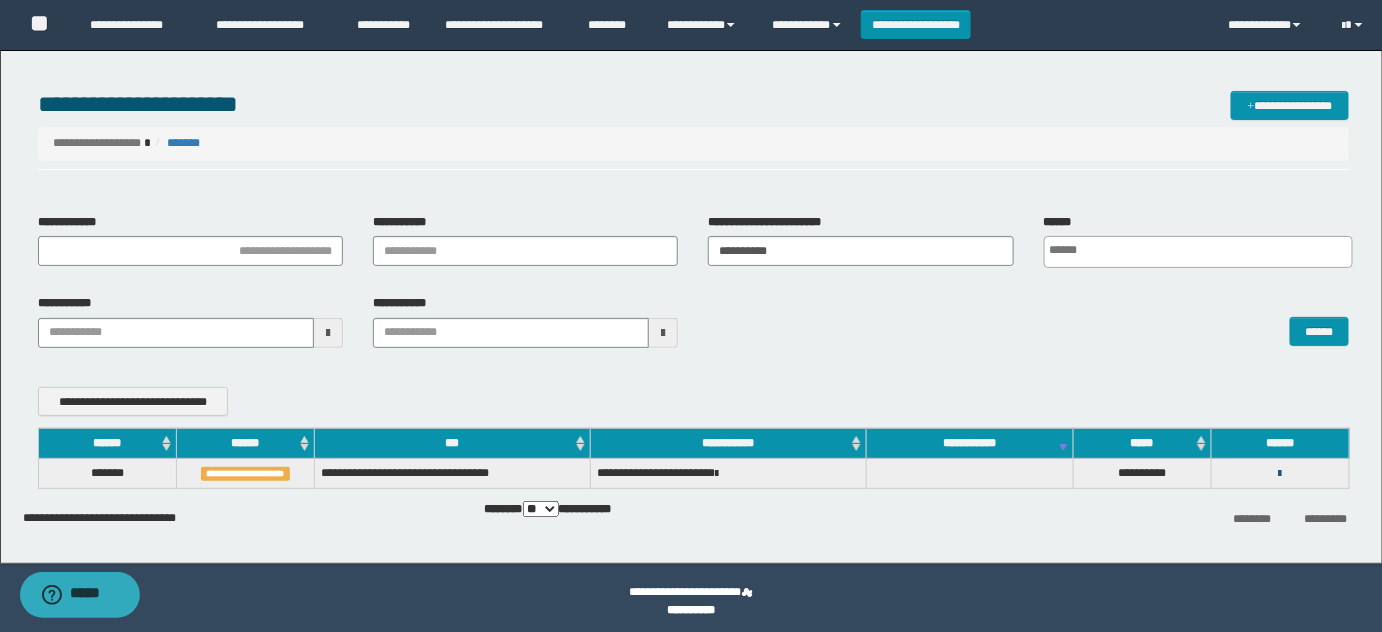click at bounding box center (1280, 474) 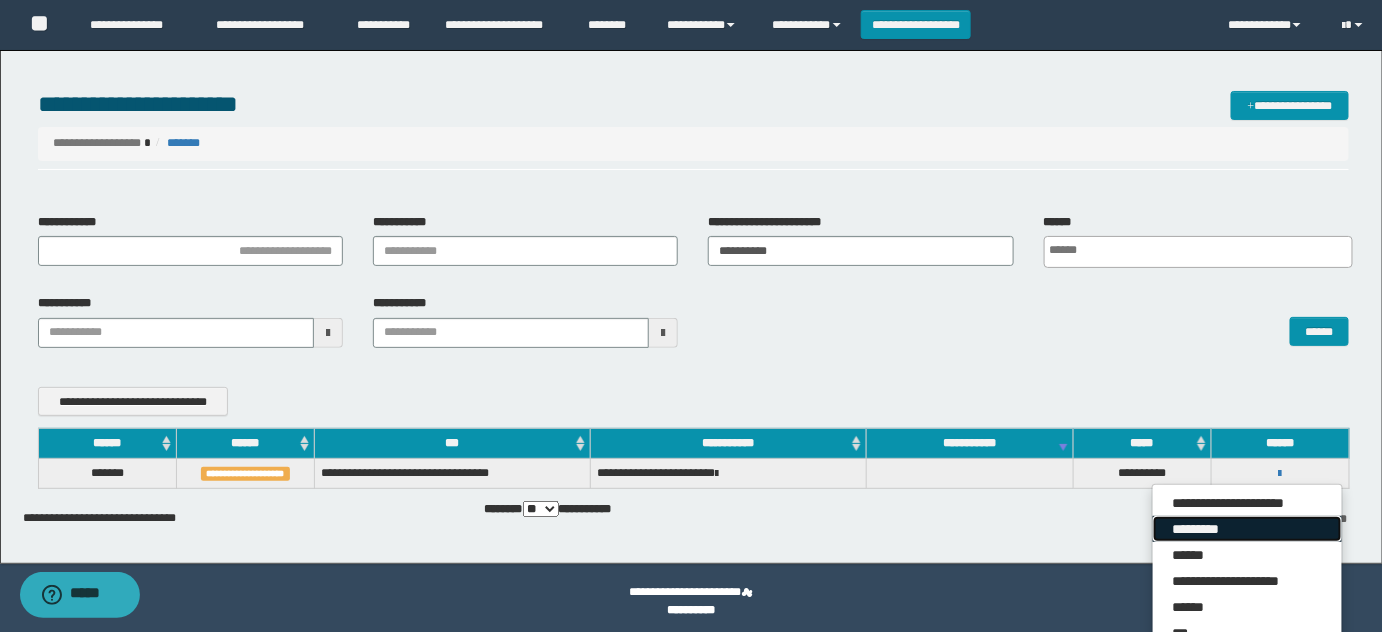 click on "*********" at bounding box center (1247, 529) 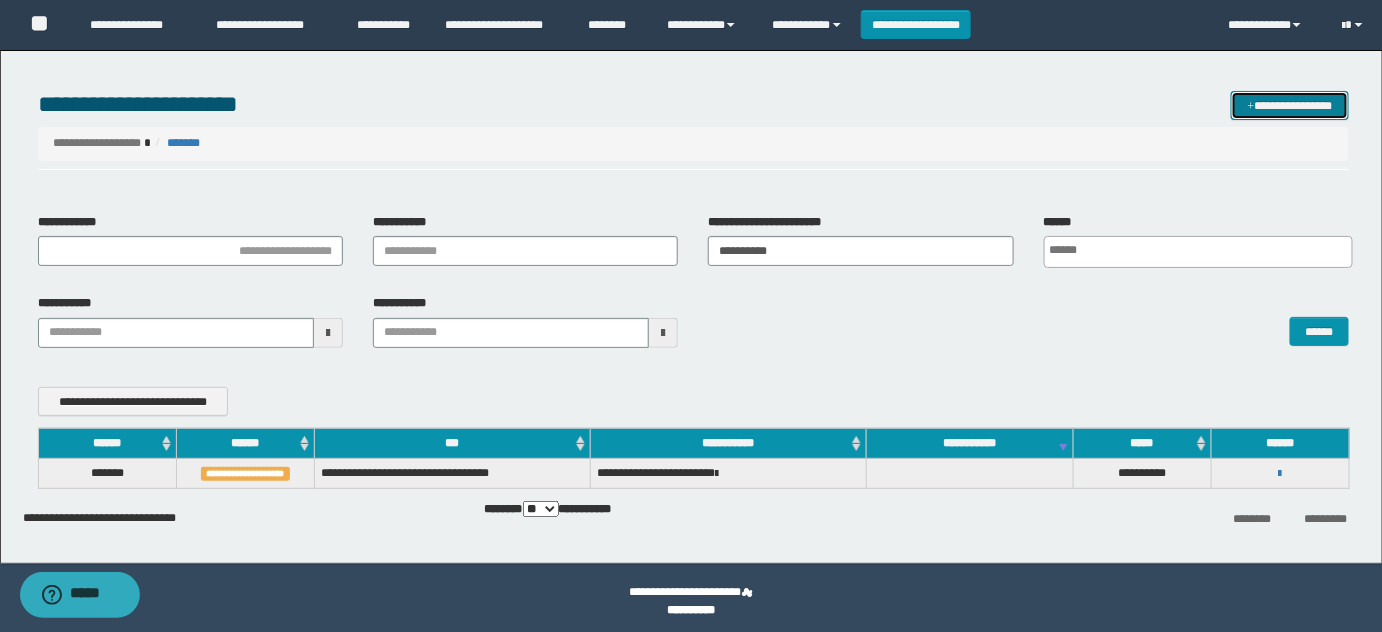 click on "**********" at bounding box center [1290, 105] 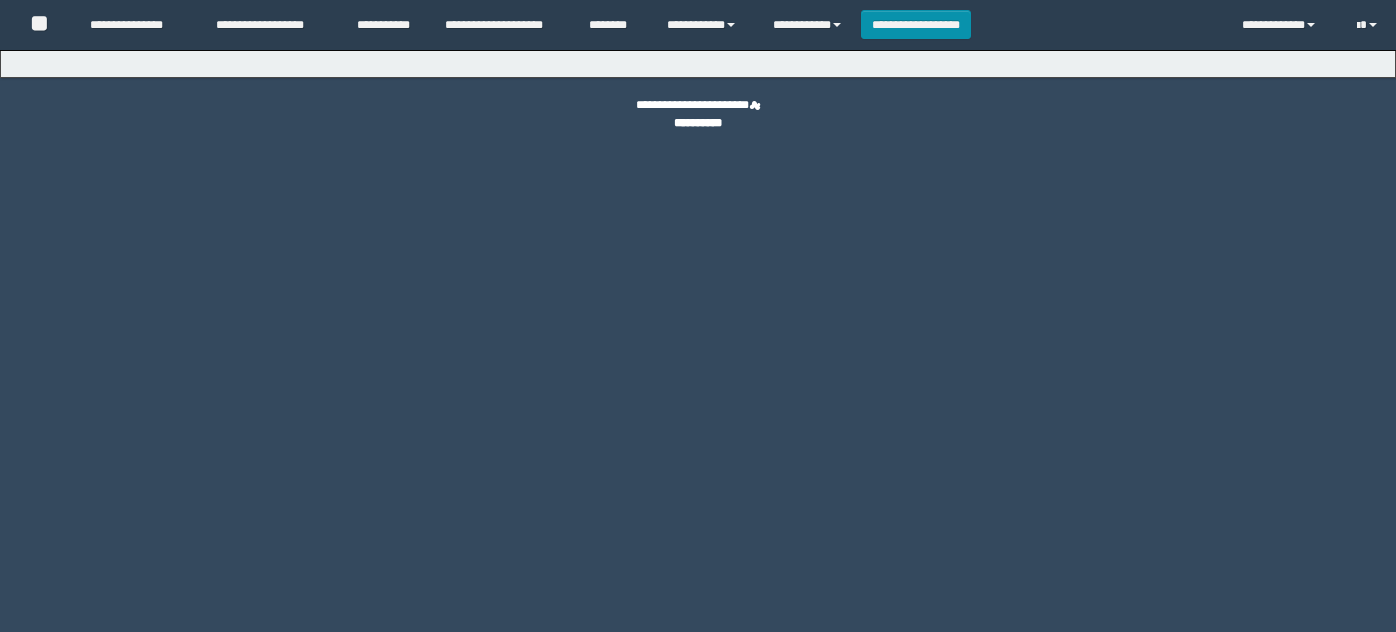 scroll, scrollTop: 0, scrollLeft: 0, axis: both 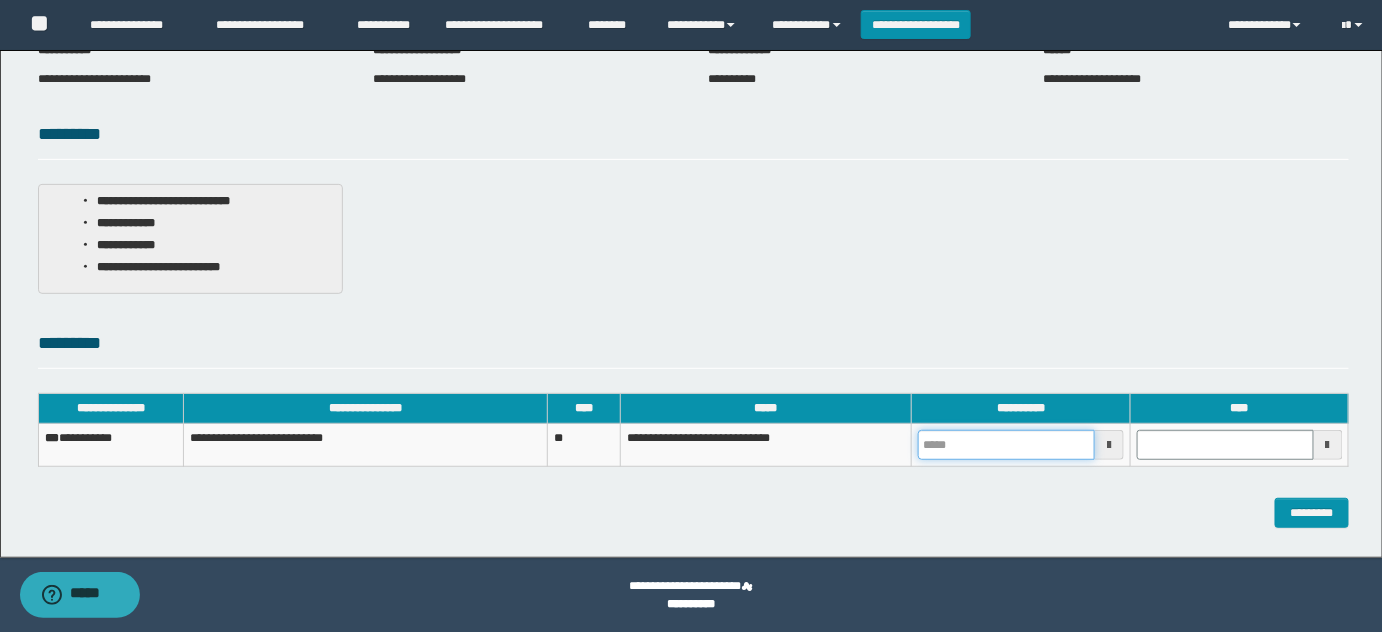 click at bounding box center [1006, 445] 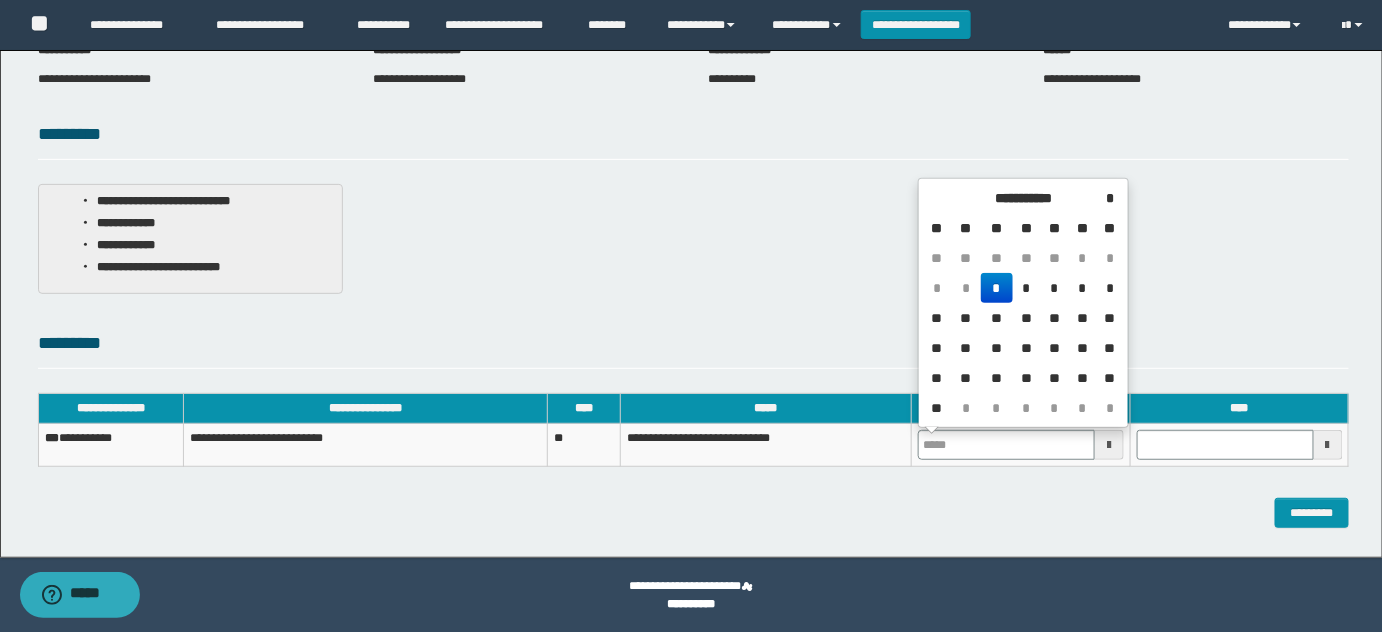 click on "*" at bounding box center (997, 288) 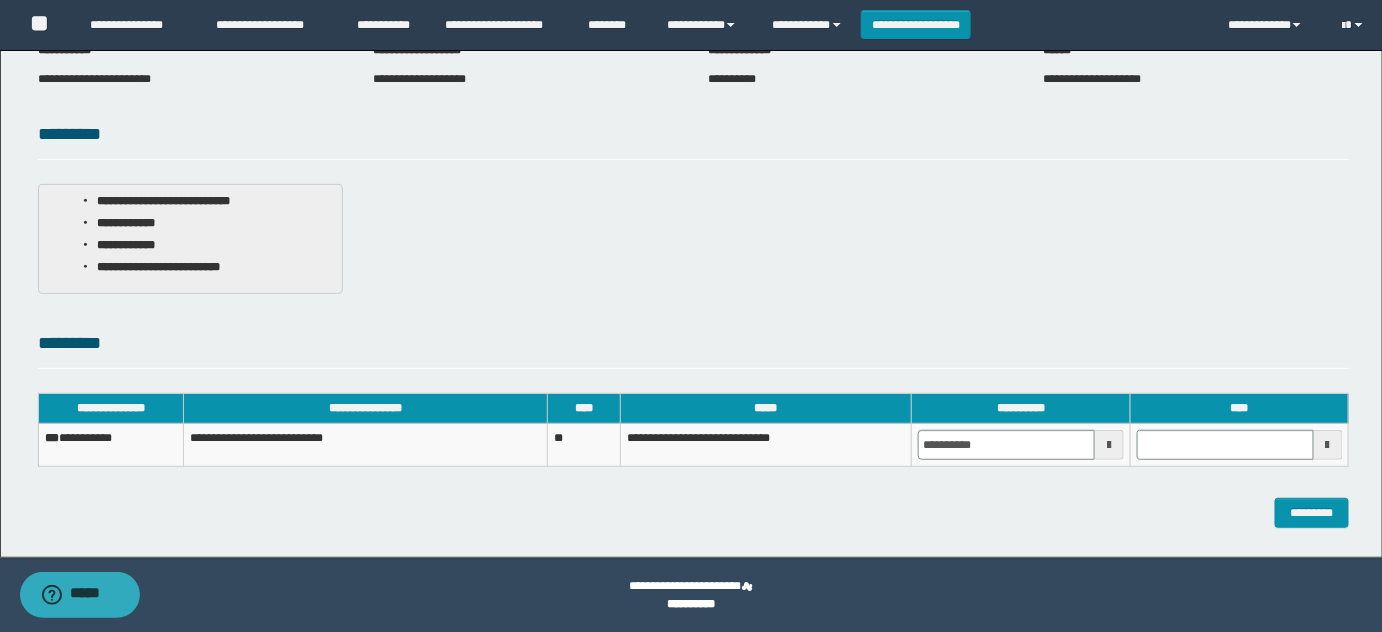 click on "**********" at bounding box center [694, 439] 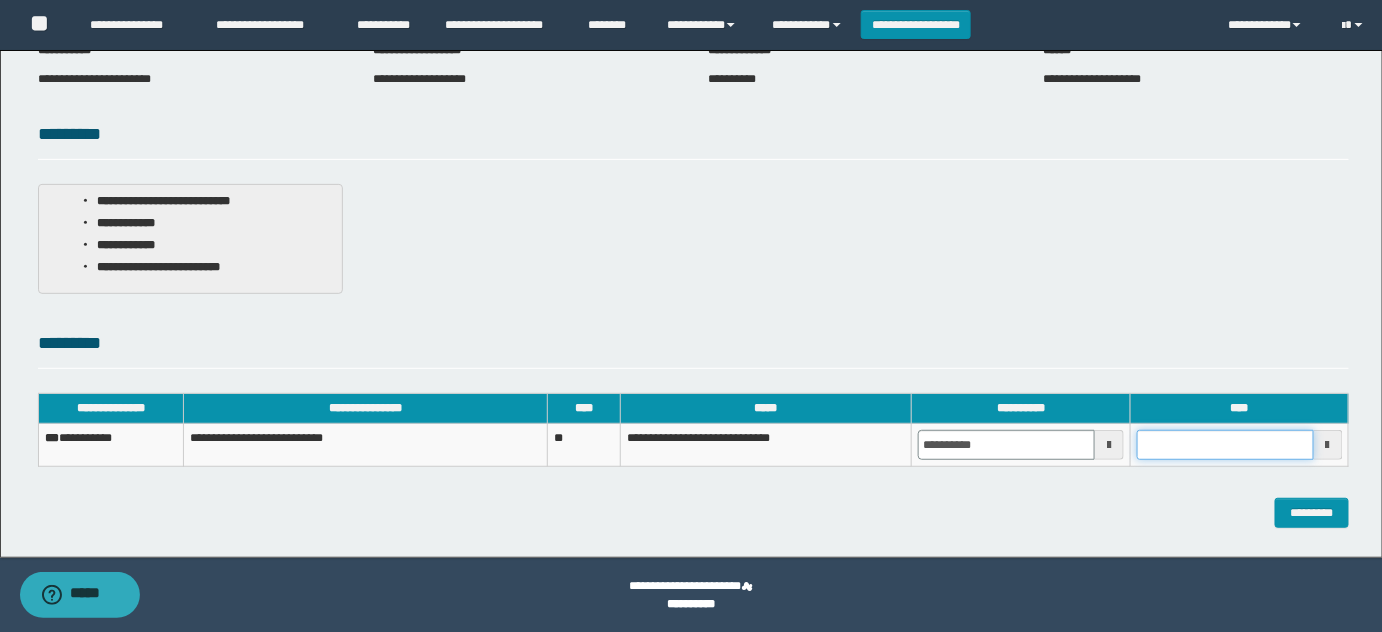 click at bounding box center (1225, 445) 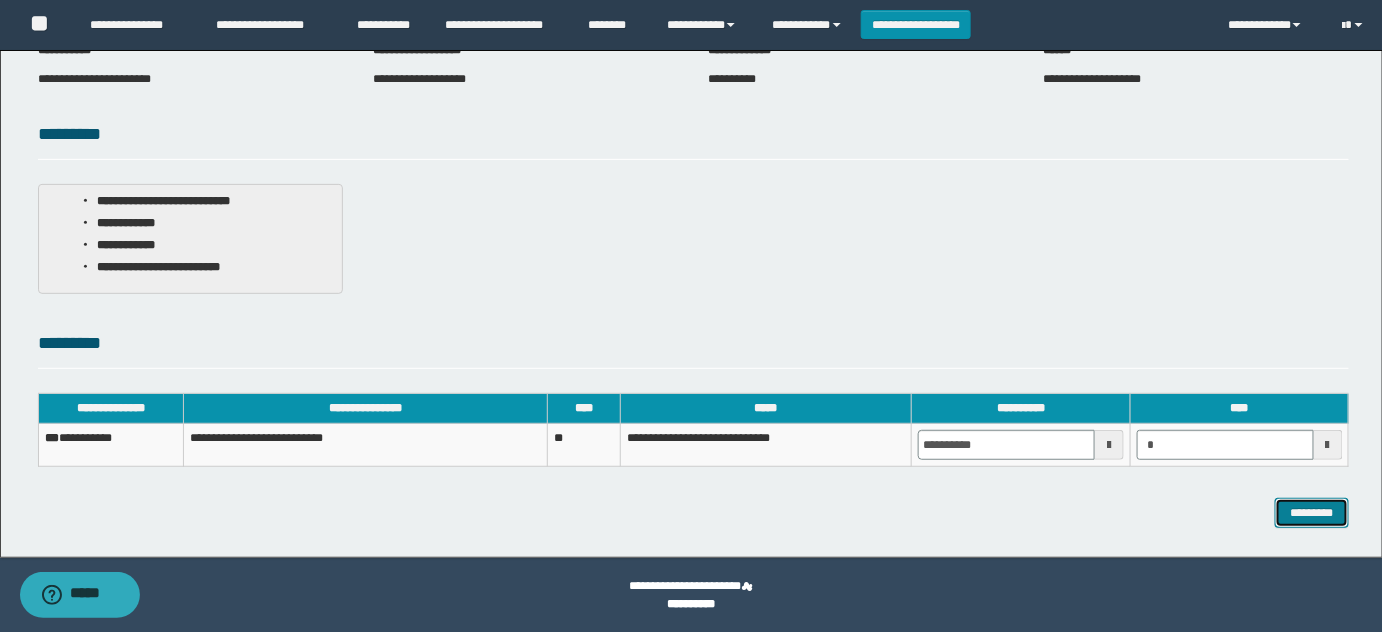type on "*******" 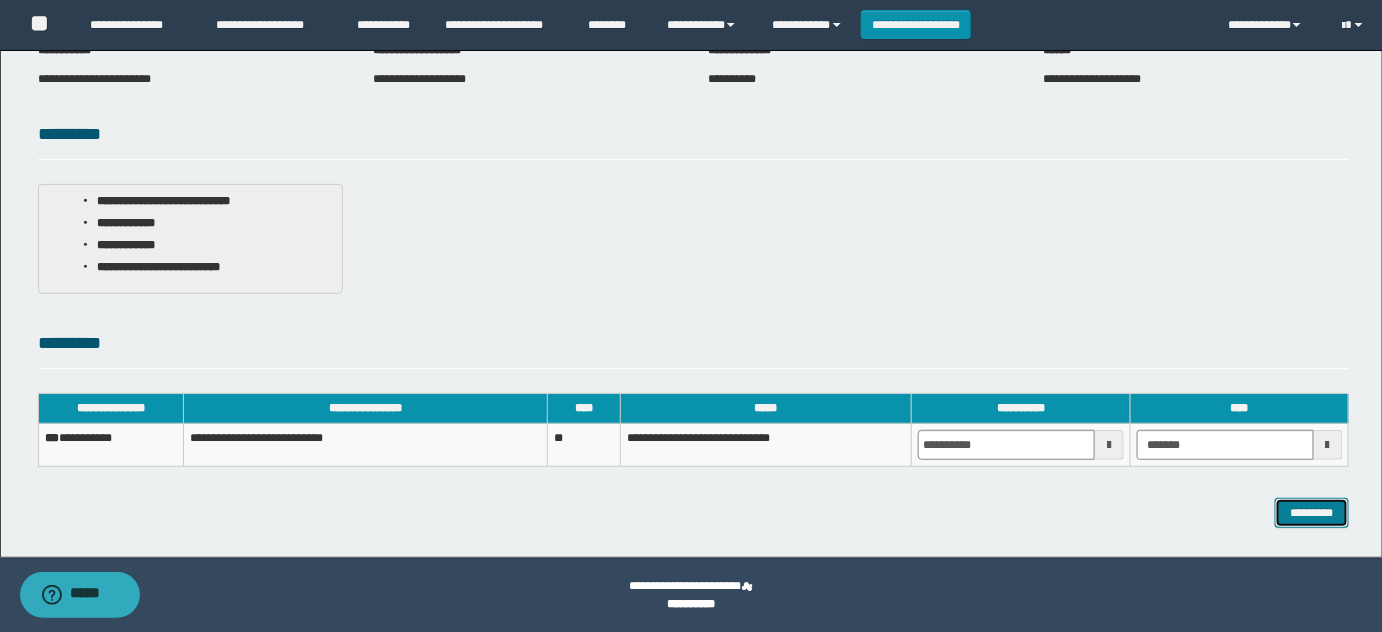 click on "*********" at bounding box center (1312, 512) 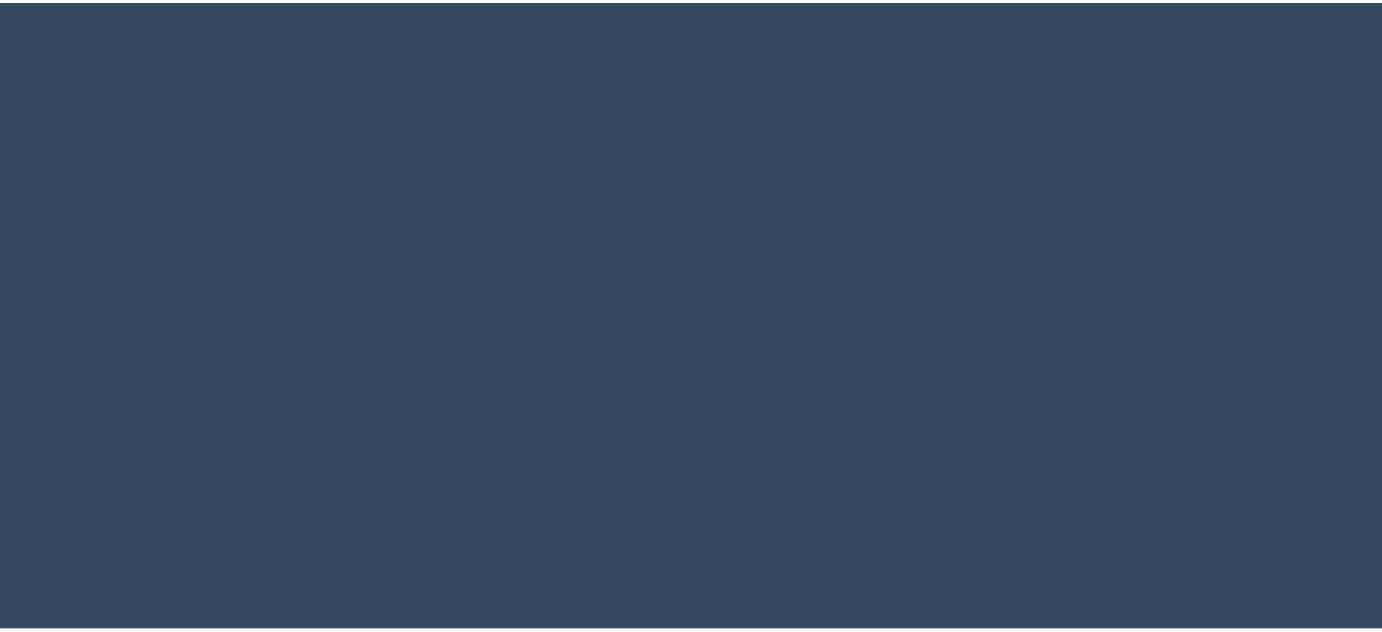 scroll, scrollTop: 0, scrollLeft: 0, axis: both 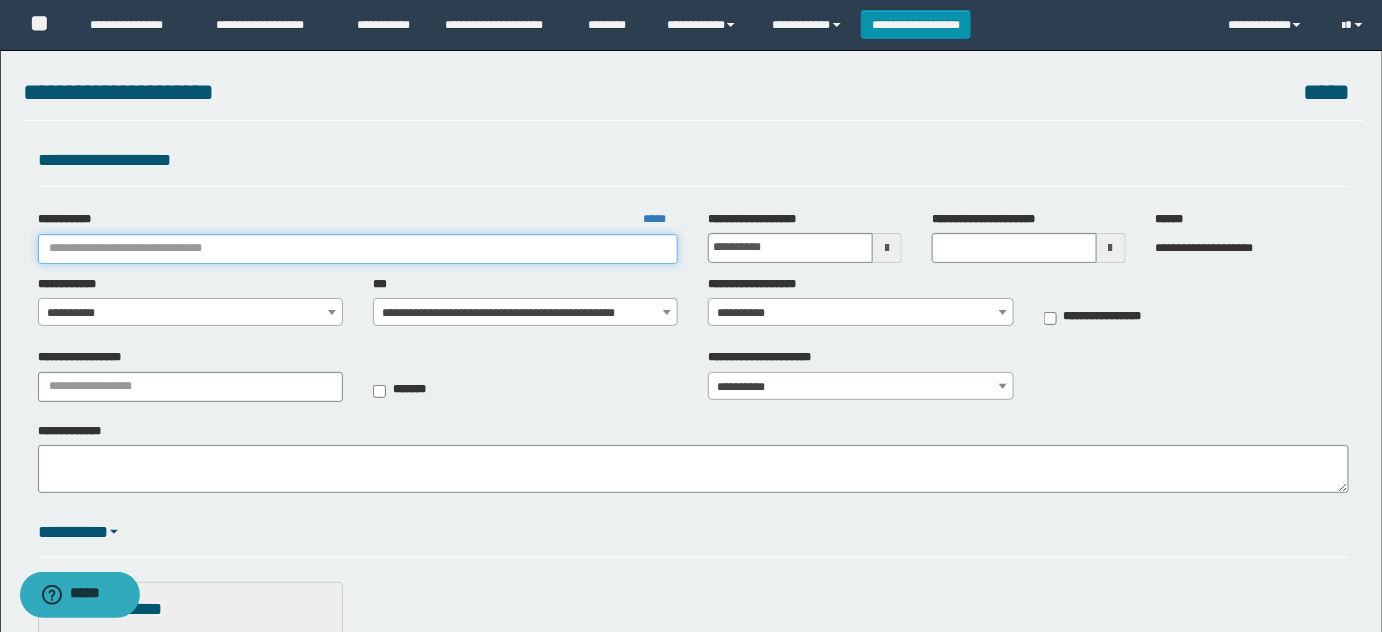 click on "**********" at bounding box center [358, 249] 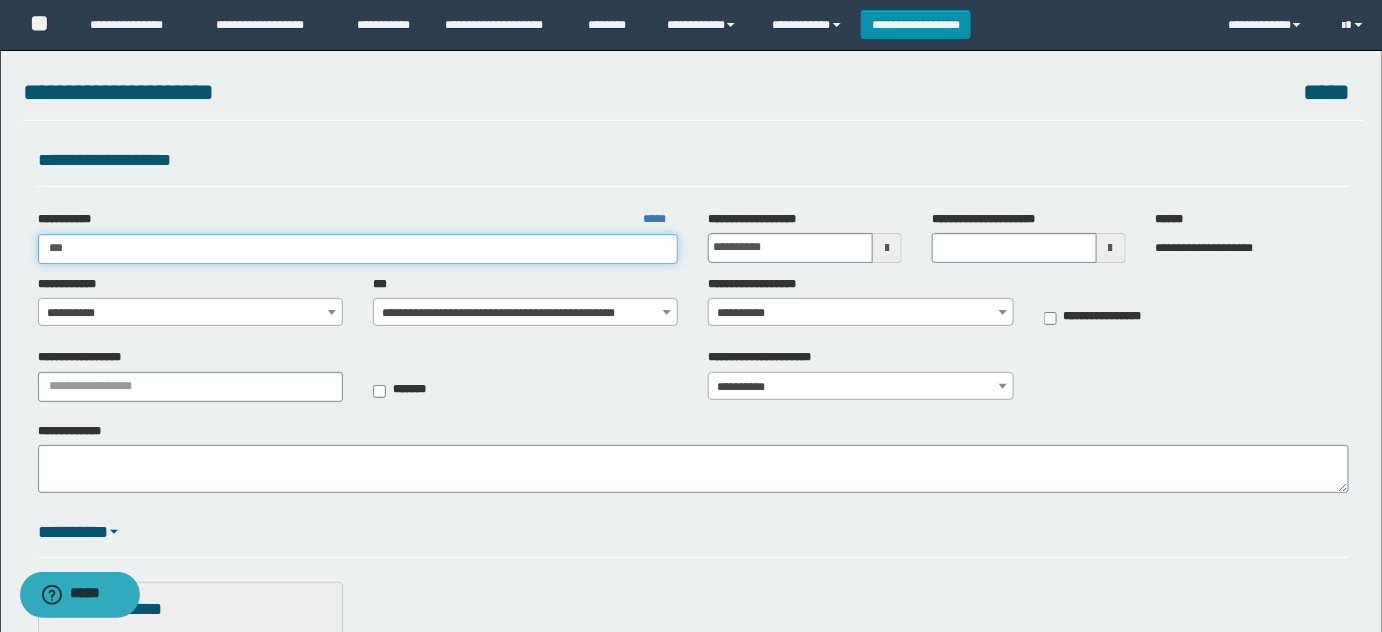 type on "****" 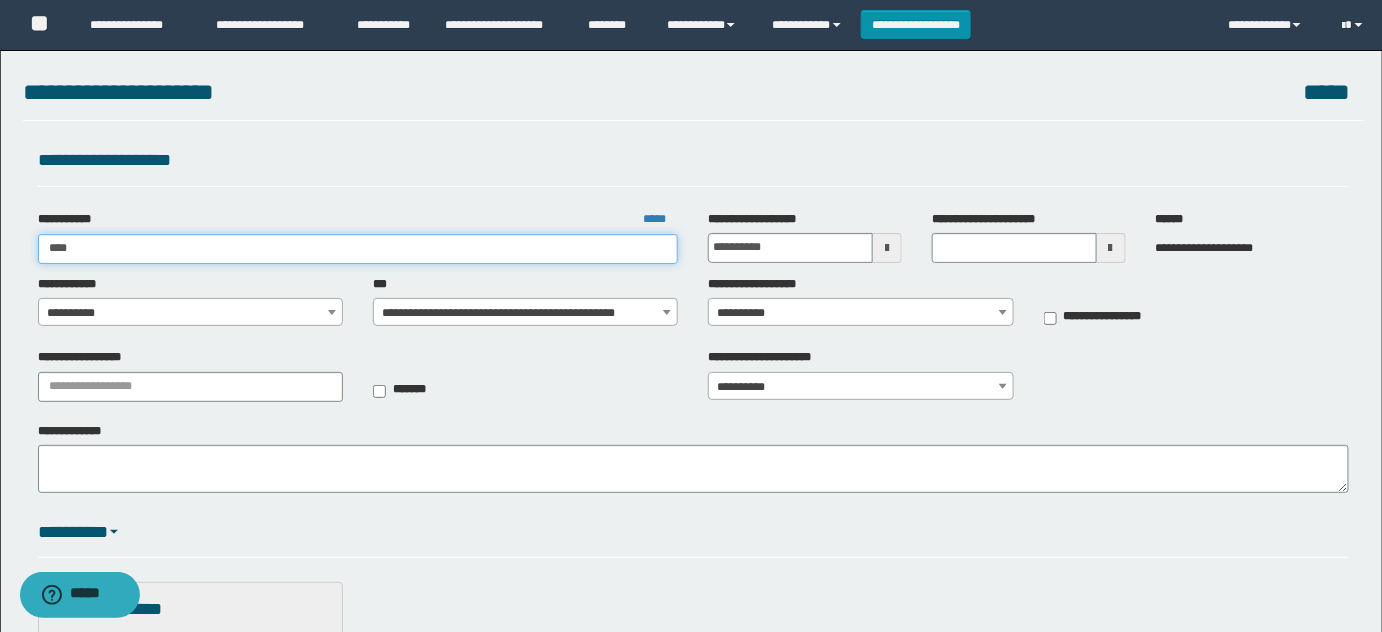 type on "****" 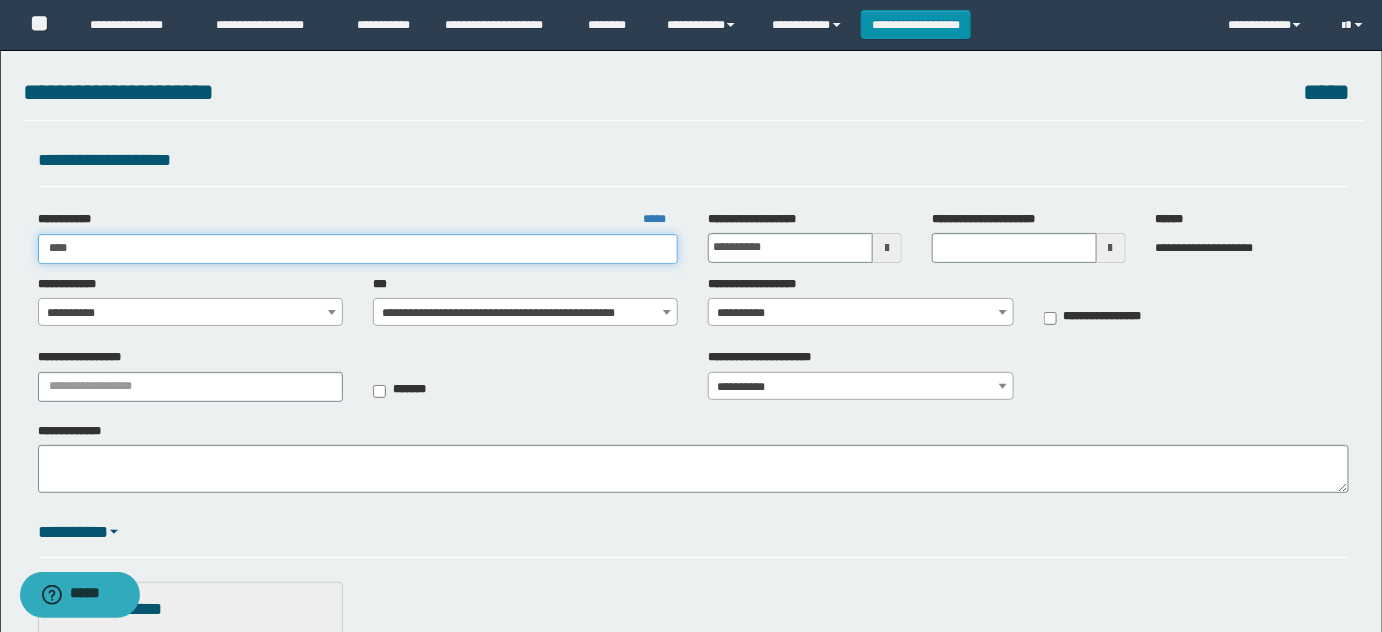 type 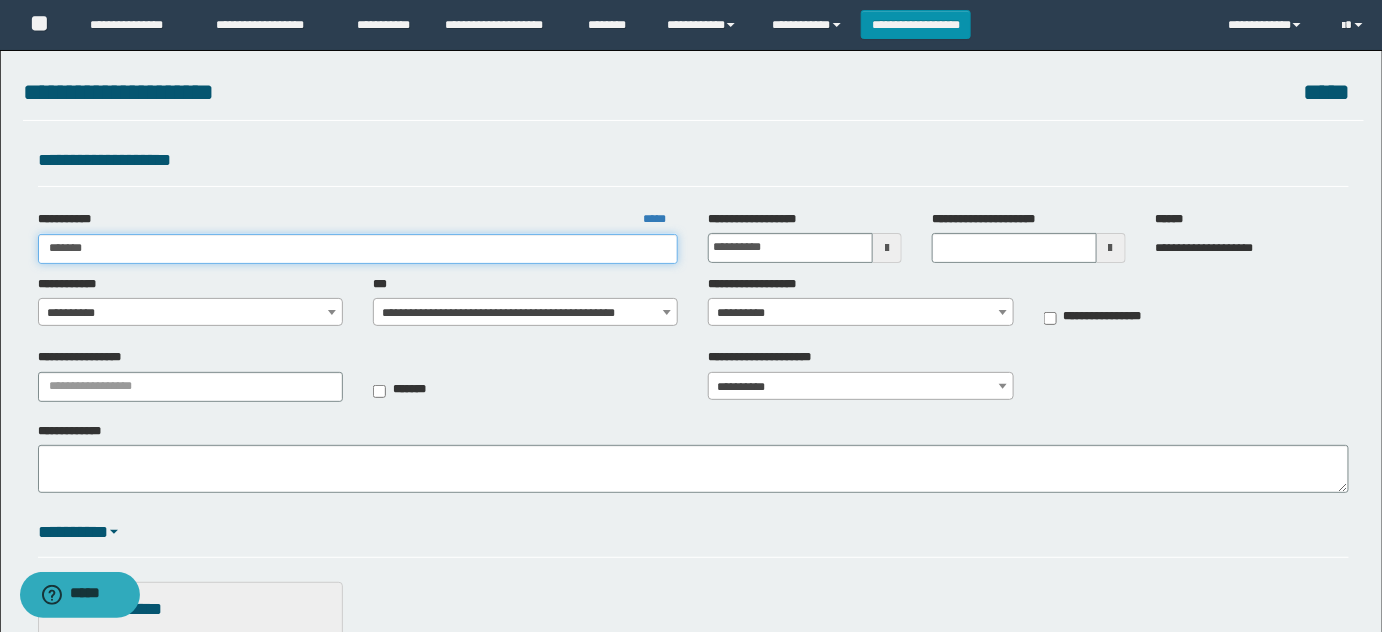 type on "********" 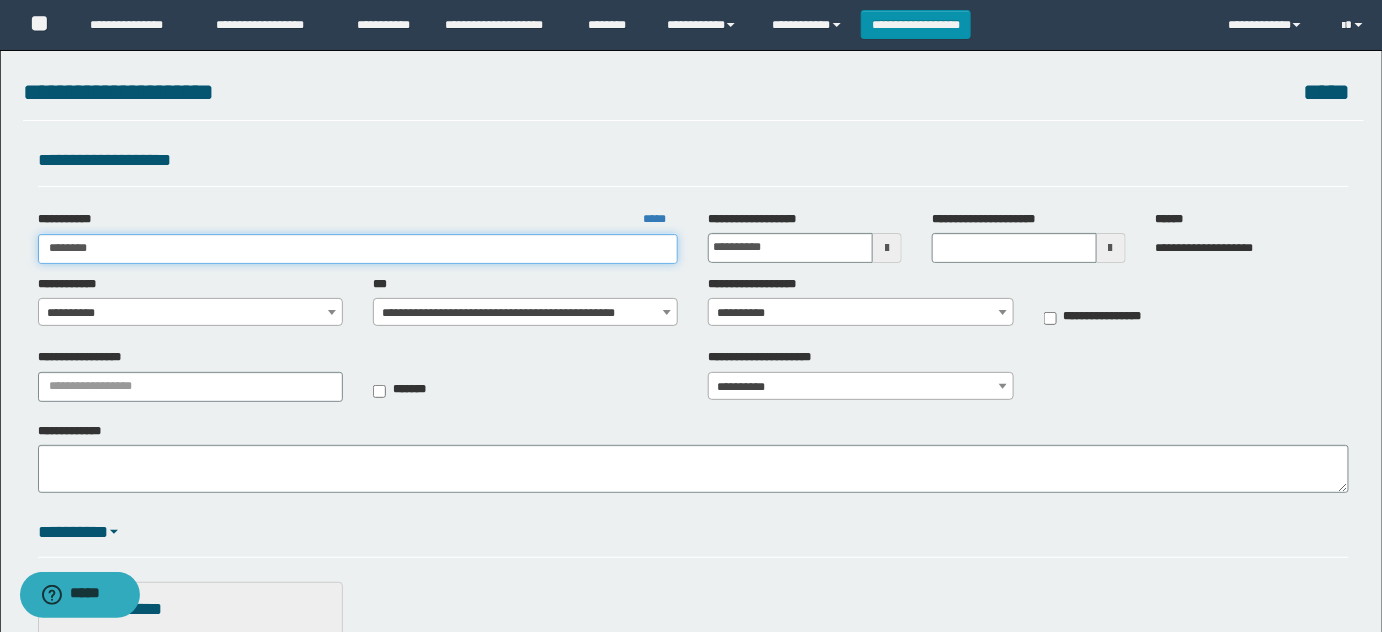 type on "********" 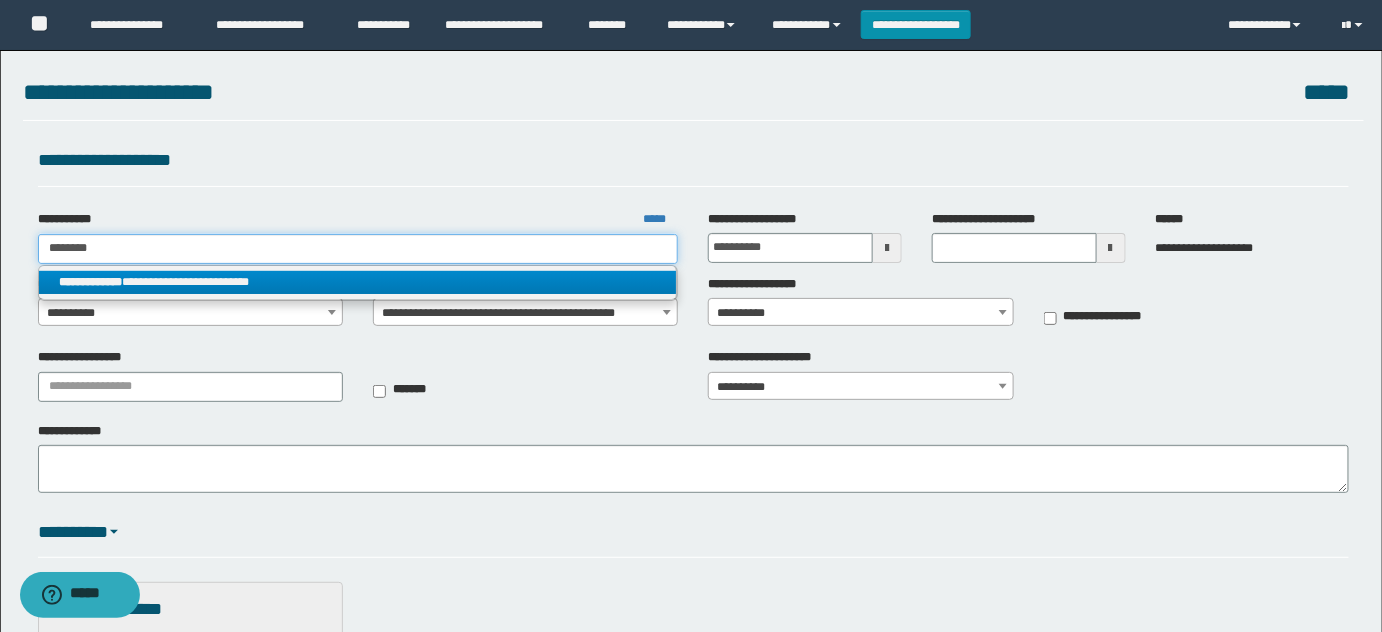 type on "********" 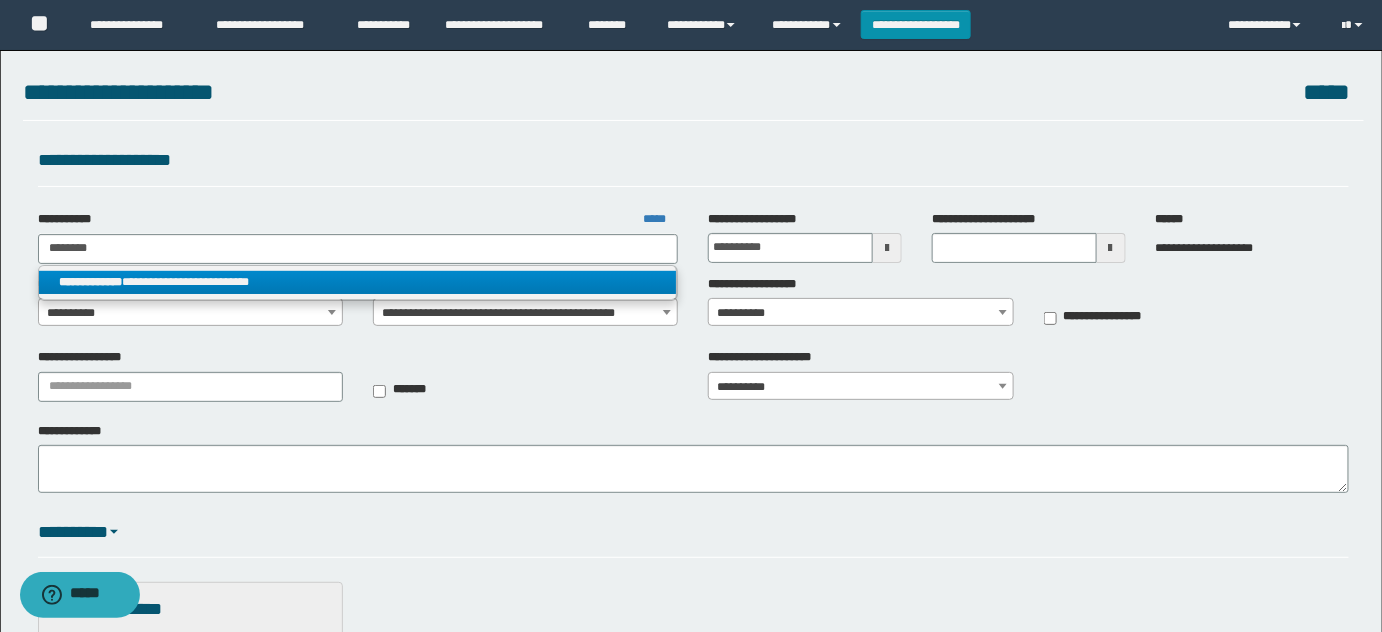 click on "**********" at bounding box center (358, 282) 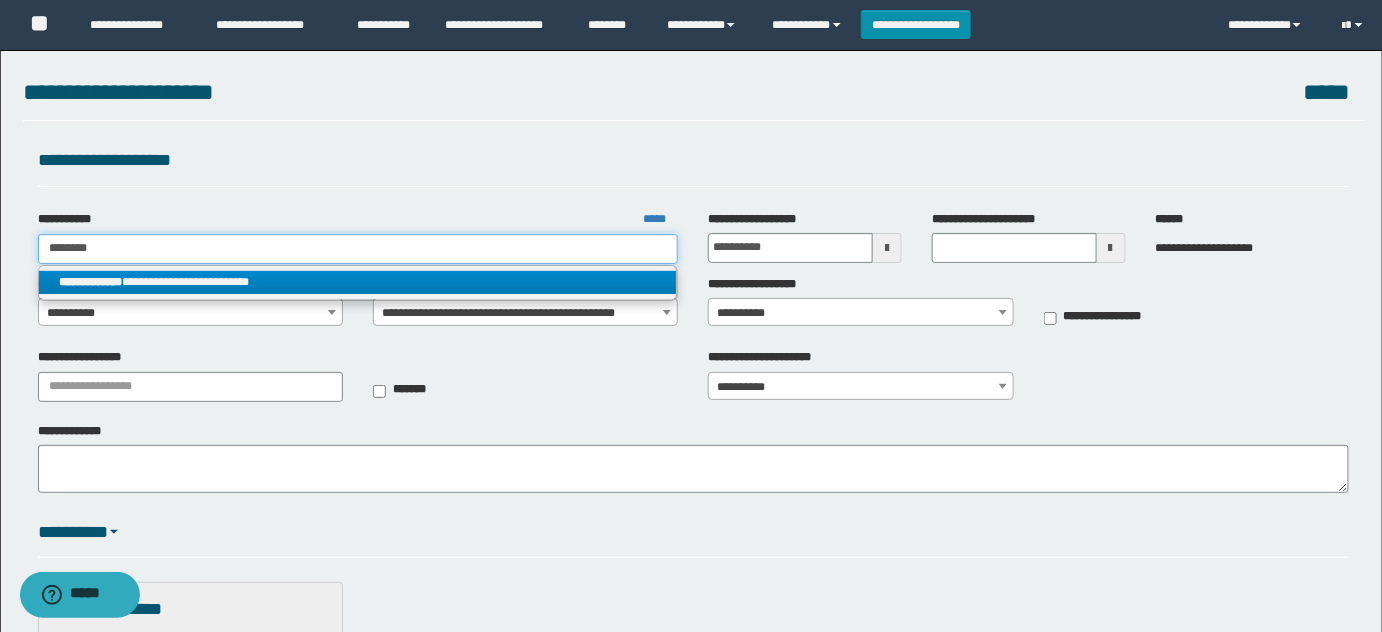 type 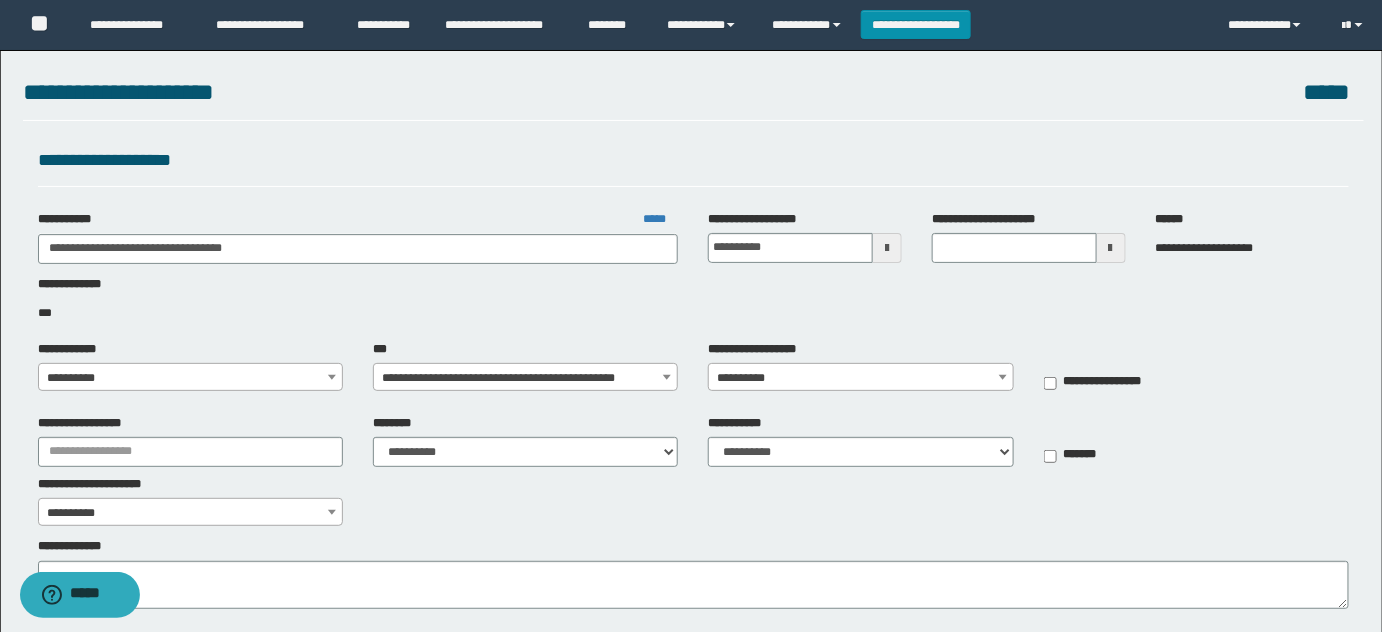 click on "**********" at bounding box center [190, 441] 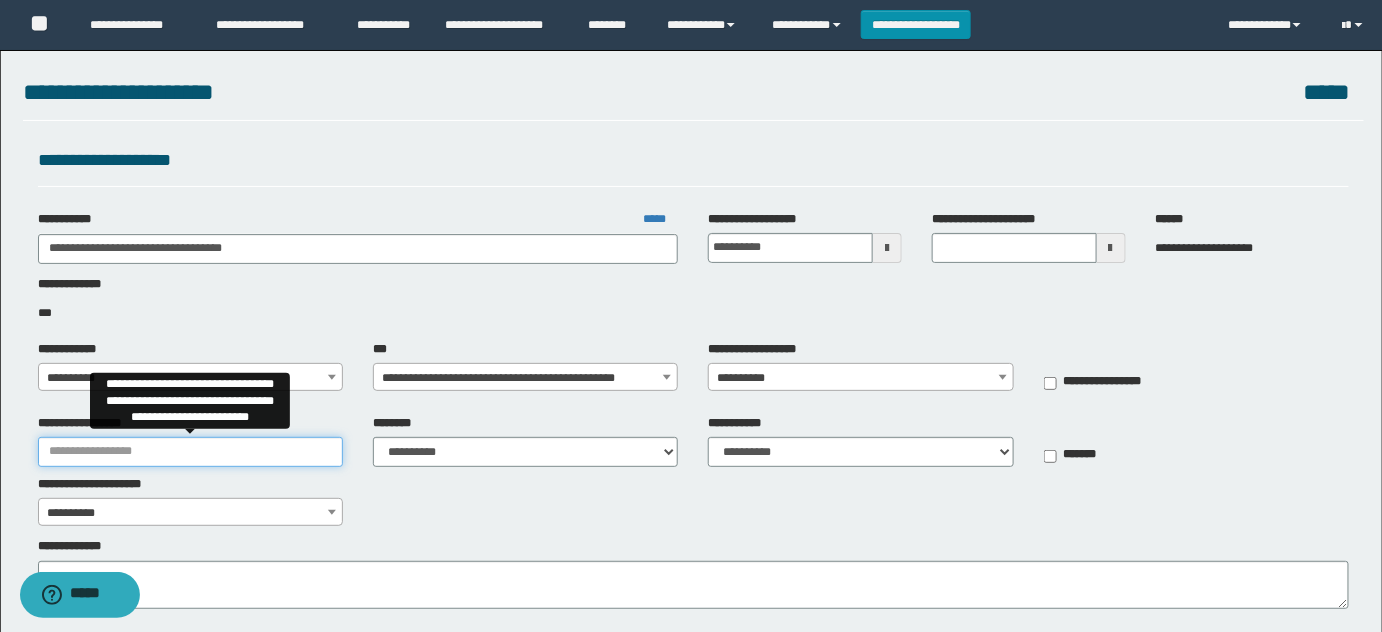drag, startPoint x: 206, startPoint y: 458, endPoint x: 334, endPoint y: 460, distance: 128.01562 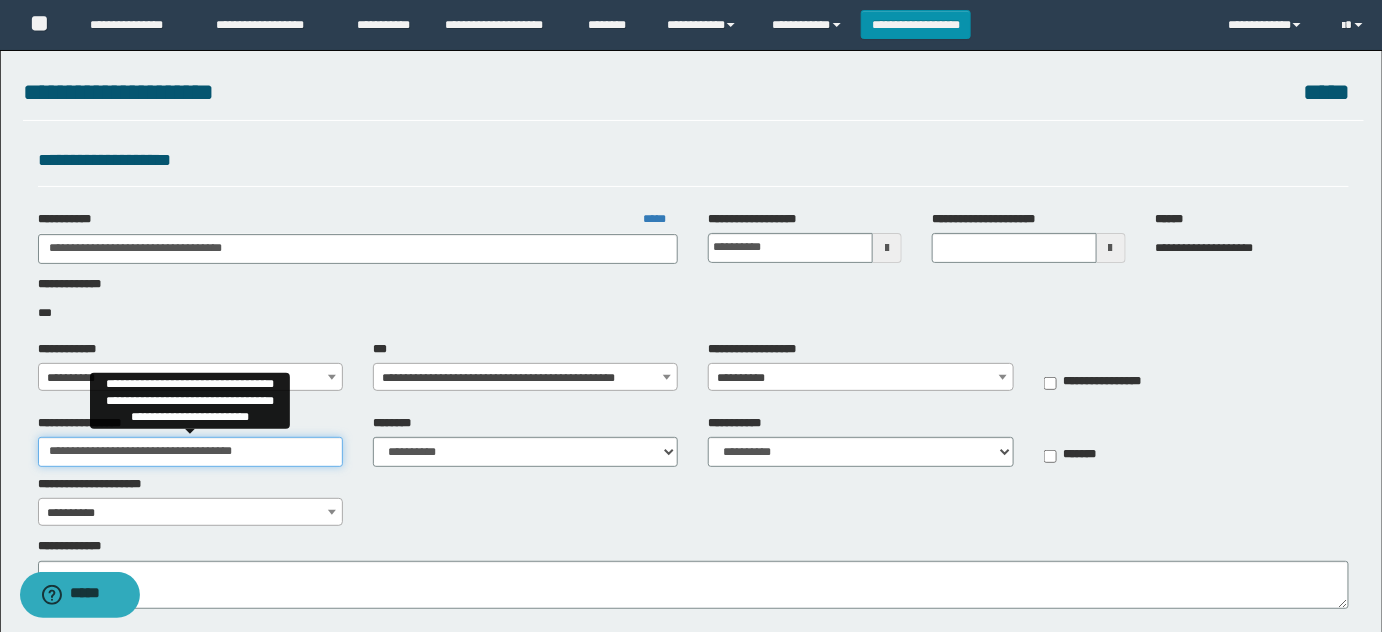 type on "**********" 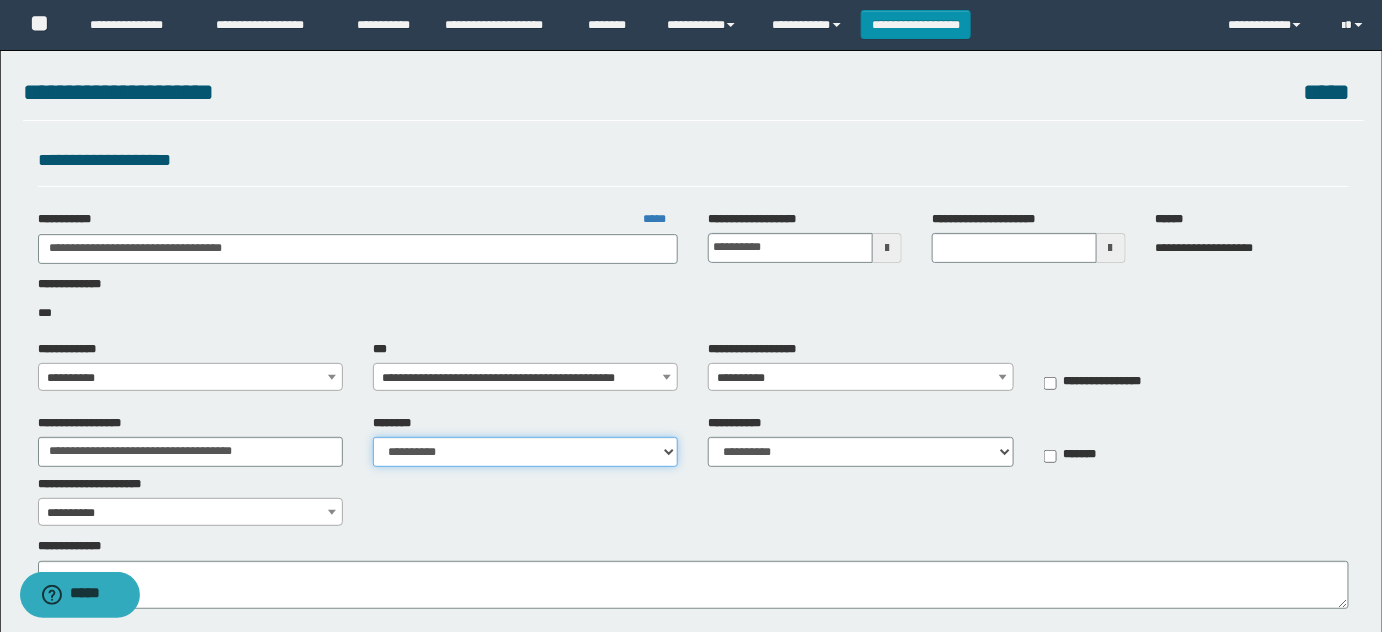 click on "**********" at bounding box center (525, 452) 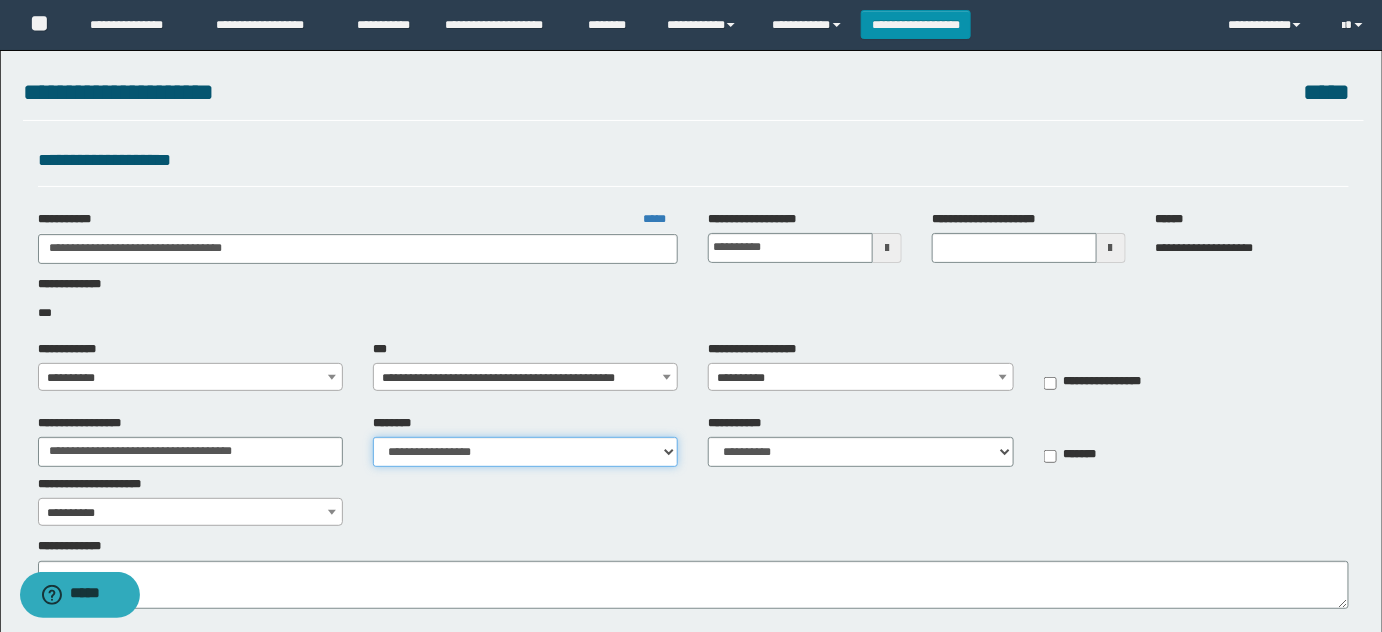 click on "**********" at bounding box center (525, 452) 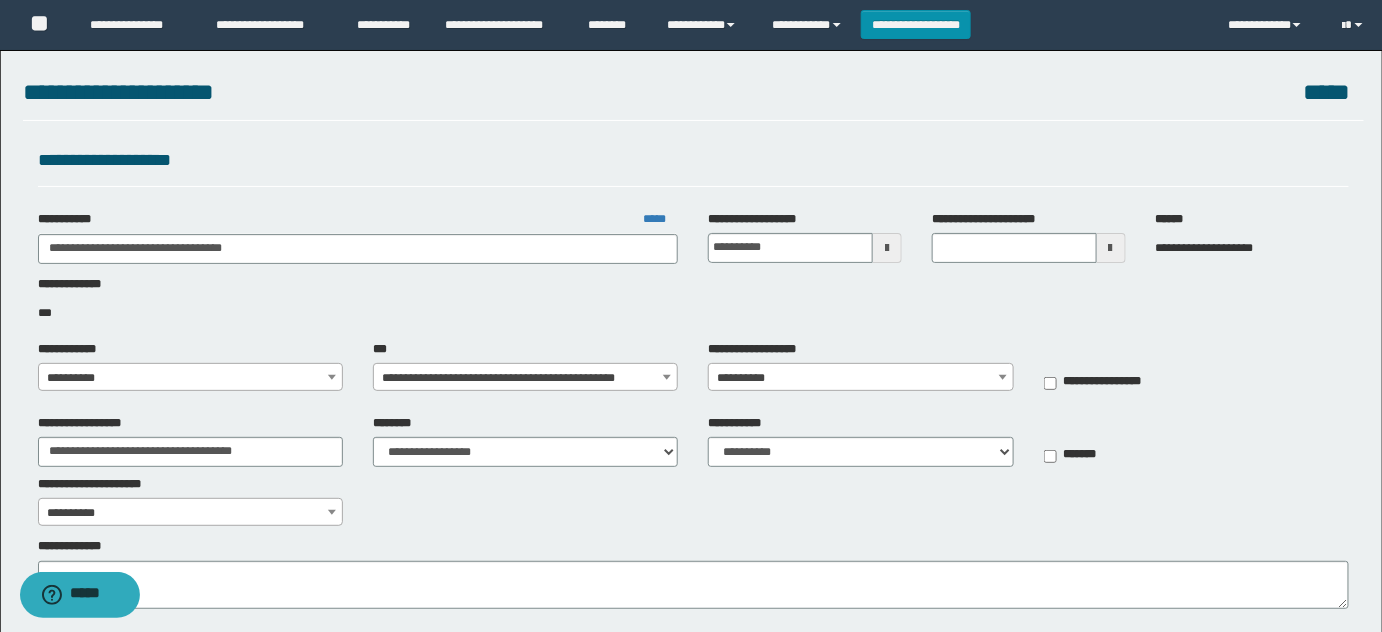 click on "**********" at bounding box center [191, 378] 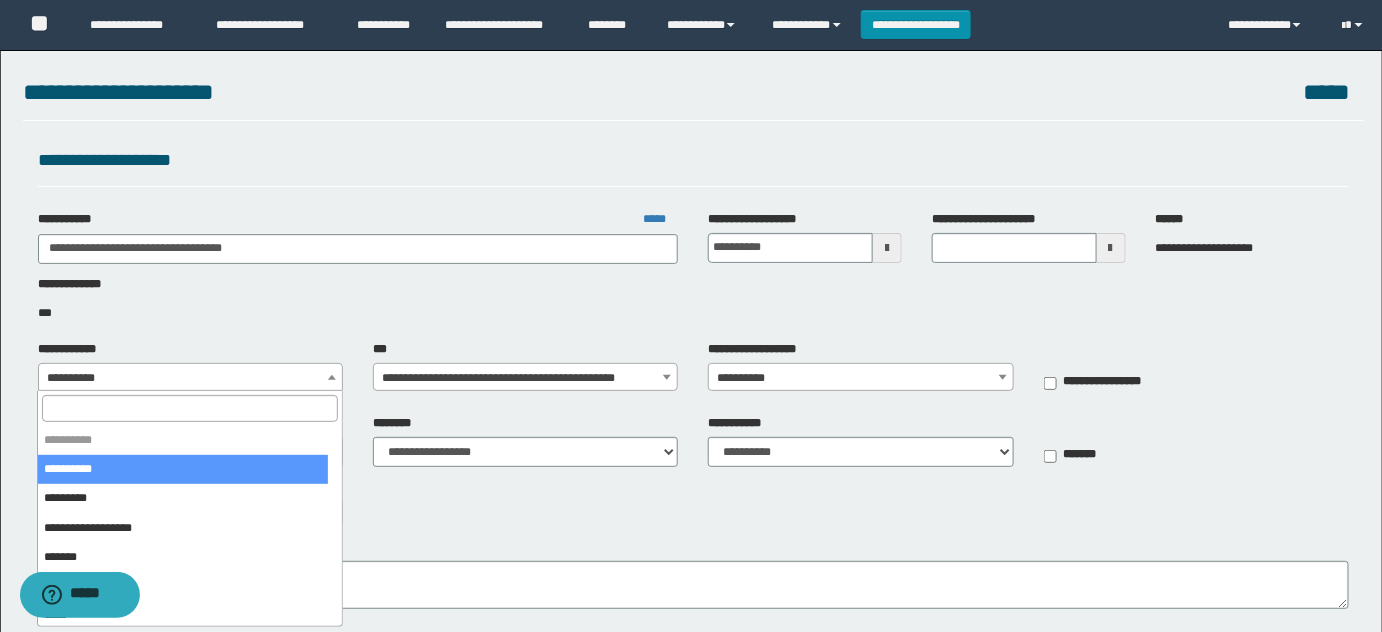 click at bounding box center (189, 408) 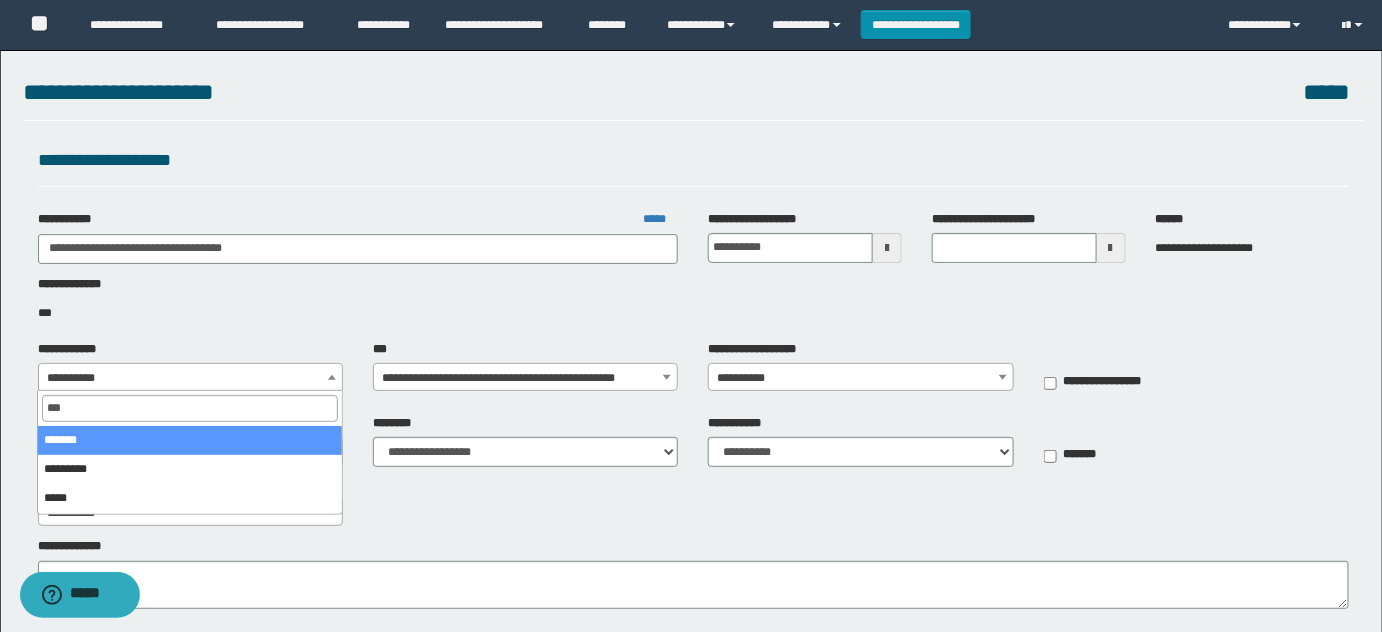 type on "****" 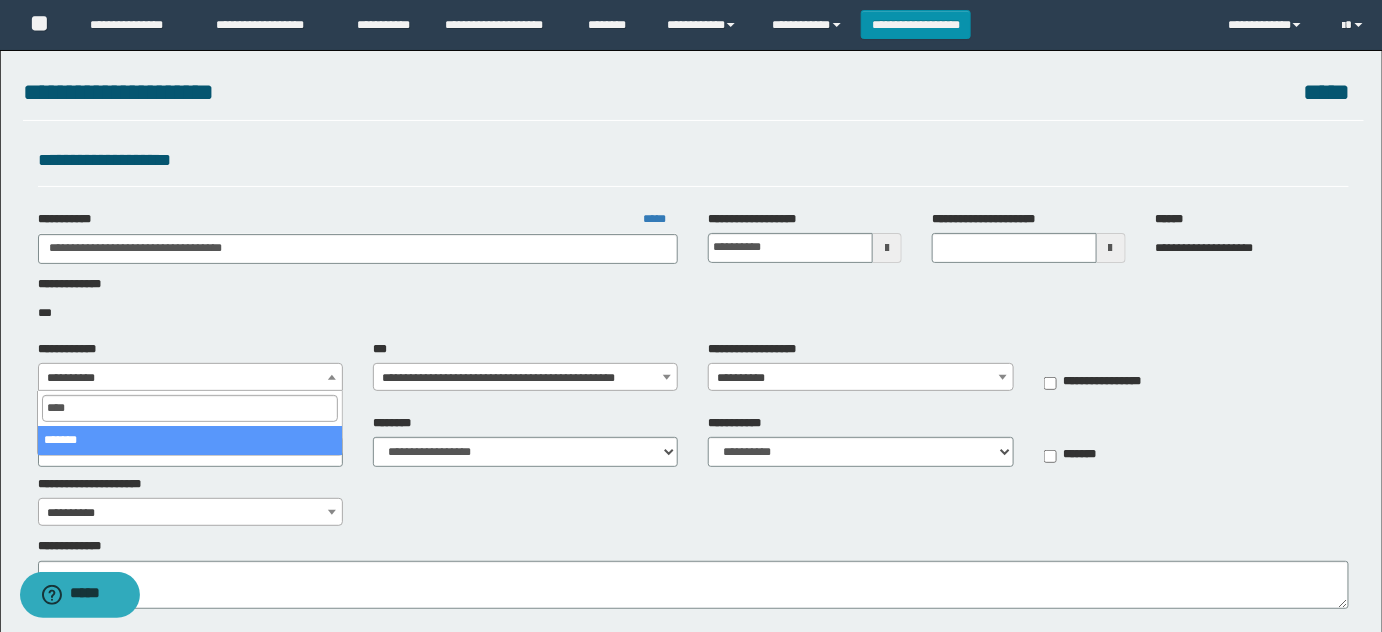 select on "**" 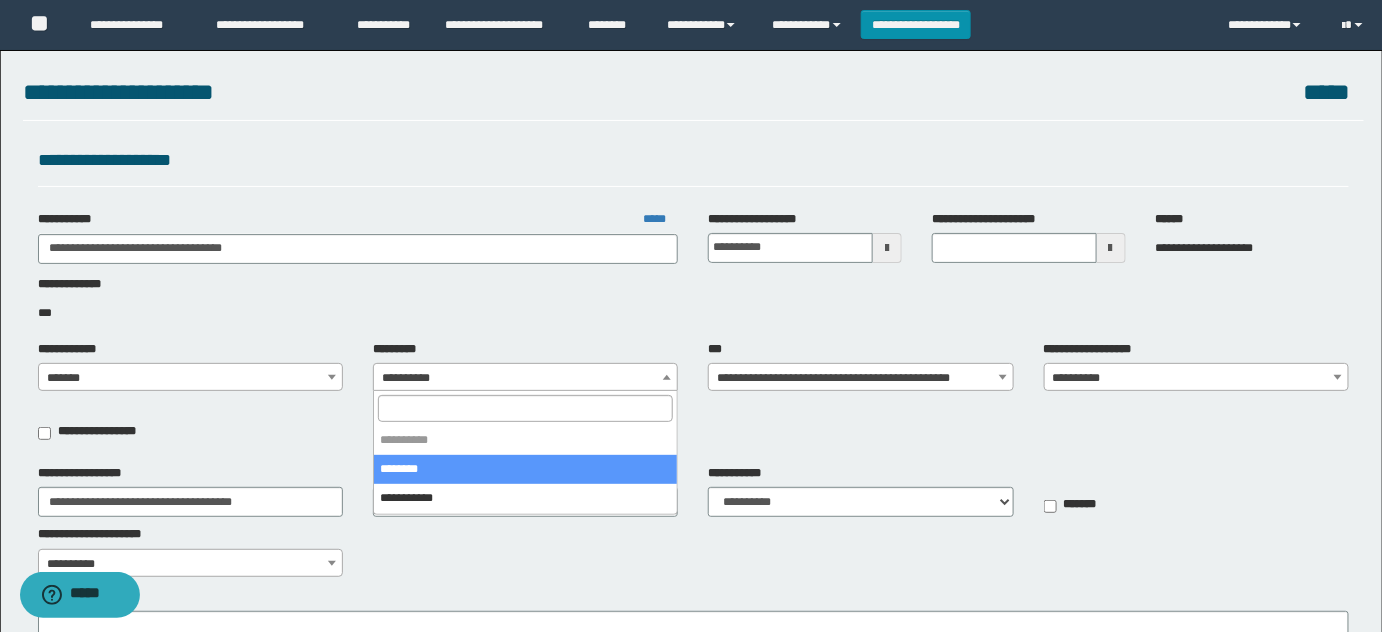 drag, startPoint x: 405, startPoint y: 467, endPoint x: 666, endPoint y: 421, distance: 265.02264 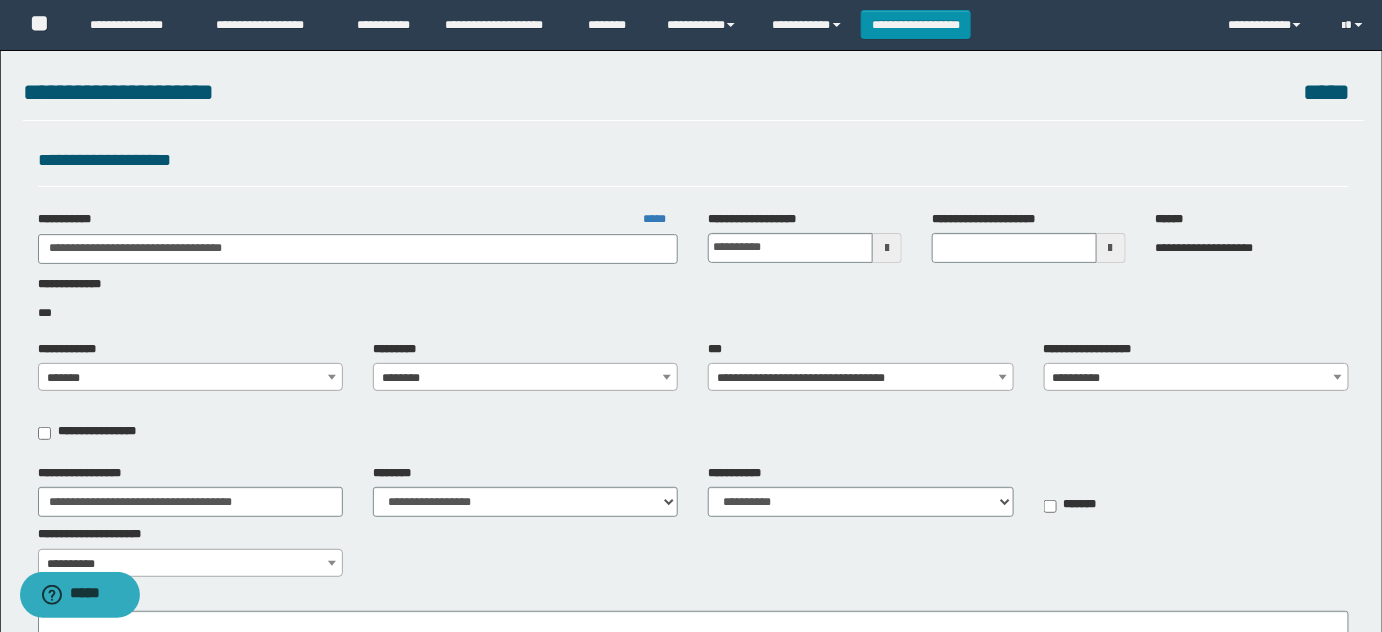 click on "**********" at bounding box center (861, 378) 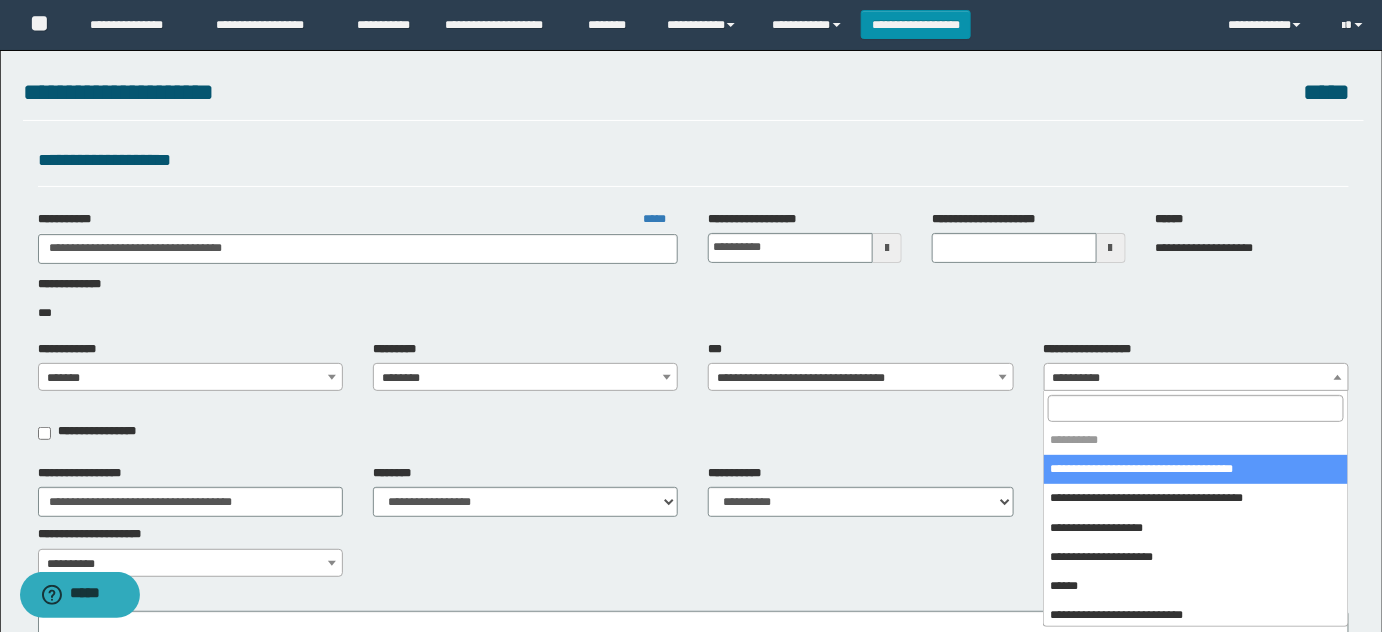 click on "**********" at bounding box center [1197, 378] 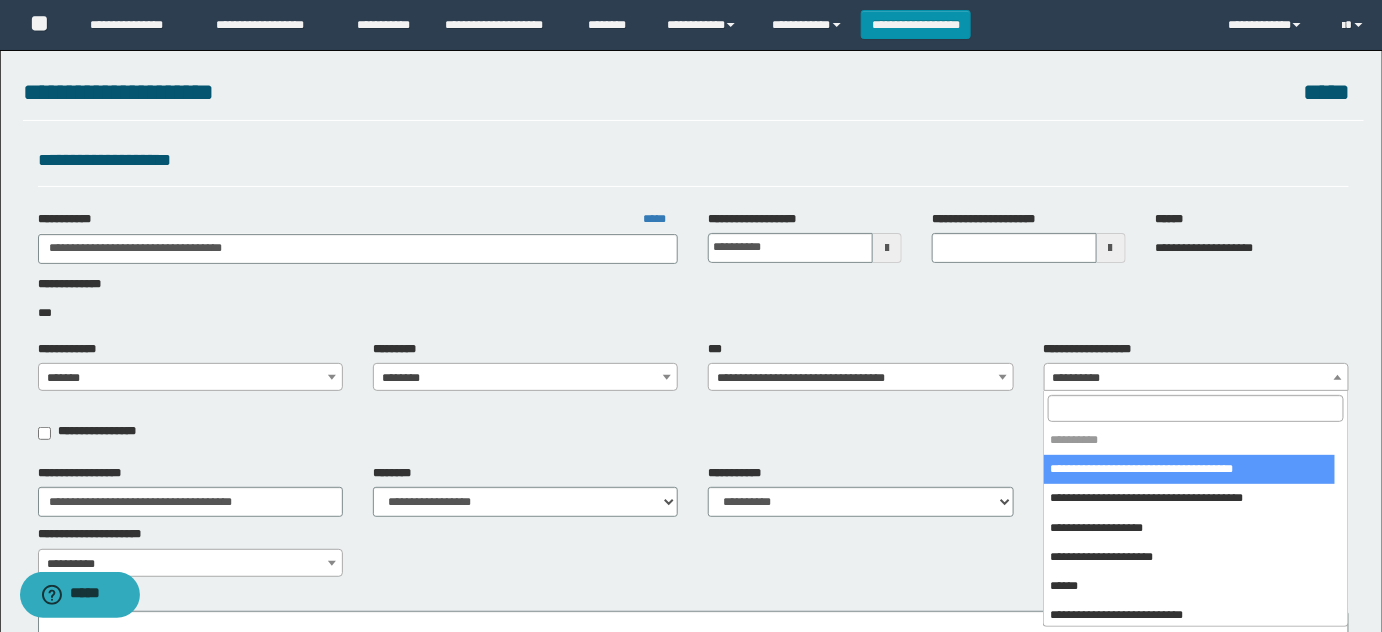 click at bounding box center (1195, 408) 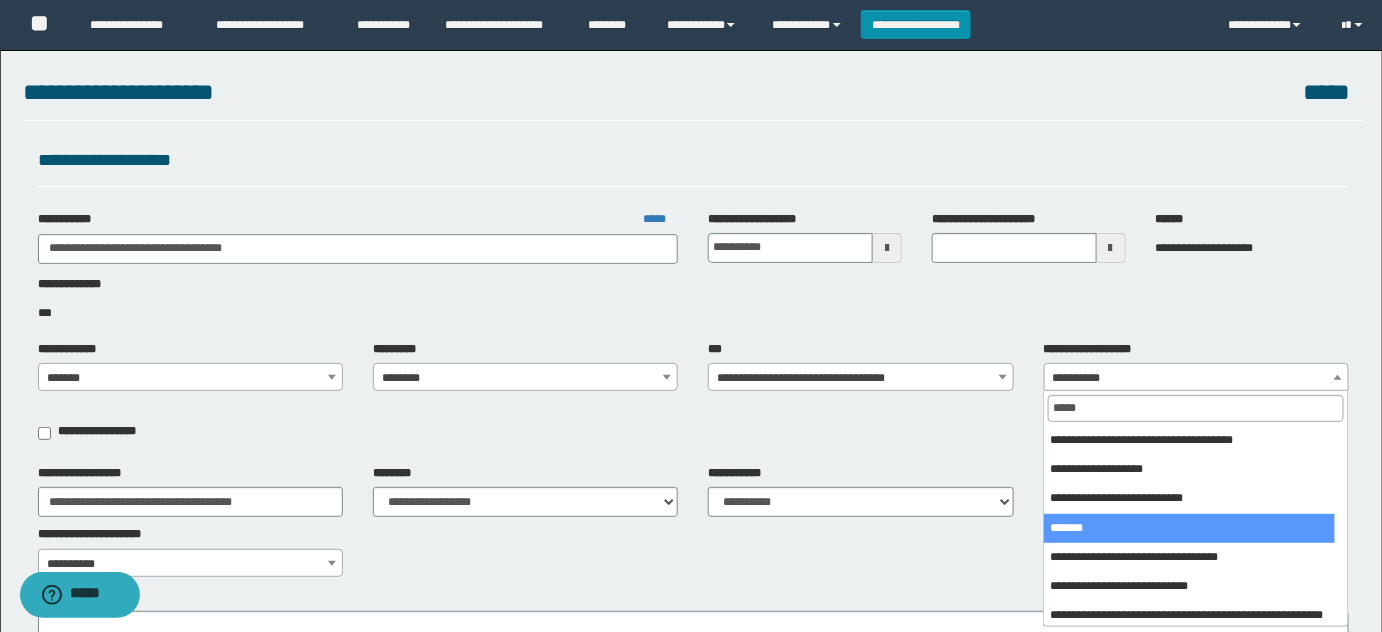 type on "*****" 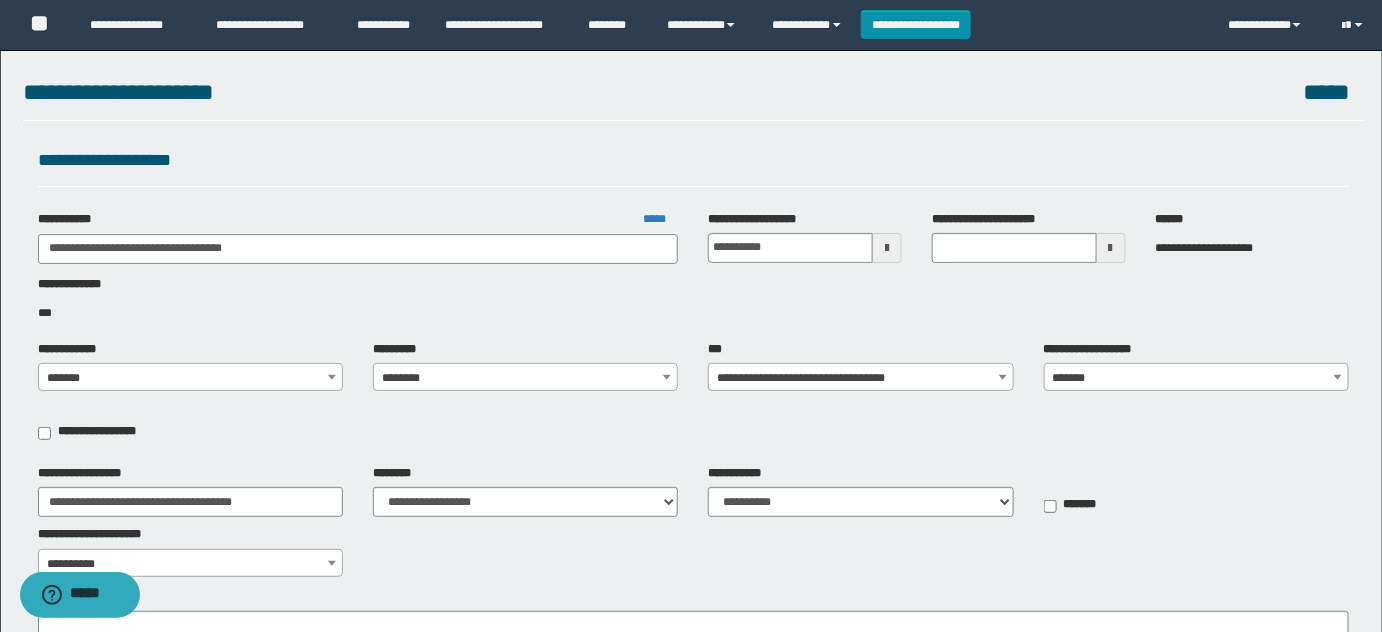 click on "**********" at bounding box center (805, 237) 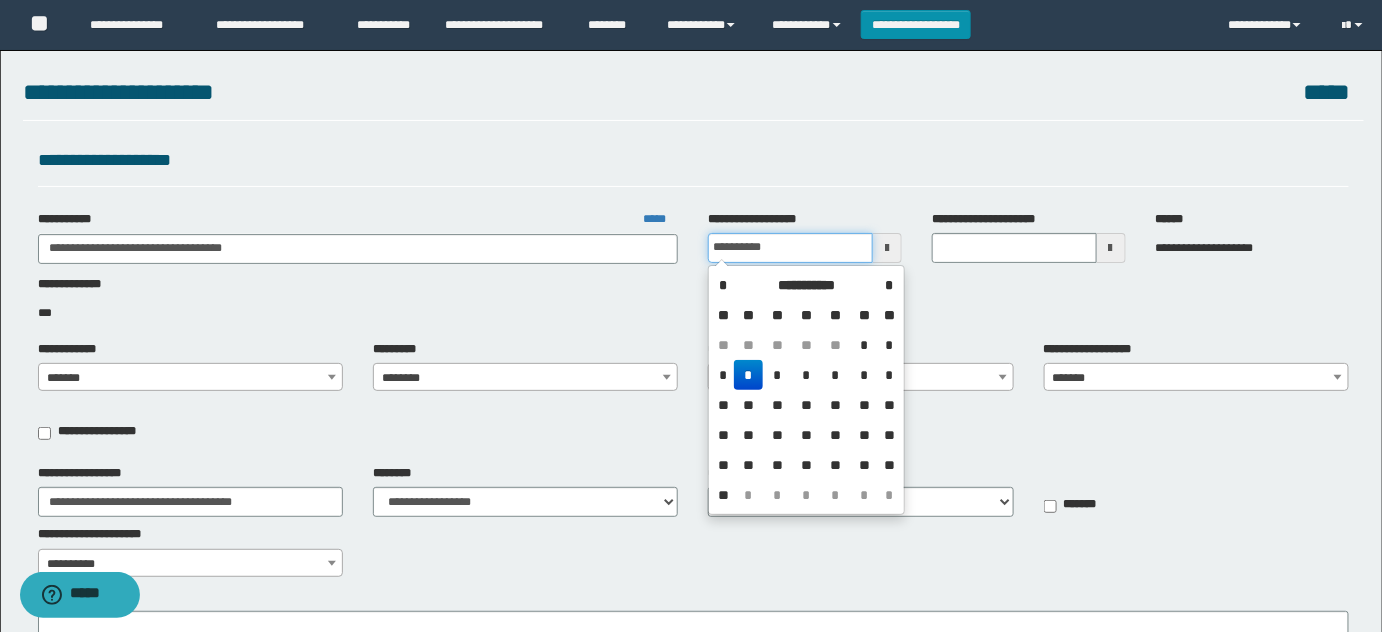 click on "**********" at bounding box center [790, 248] 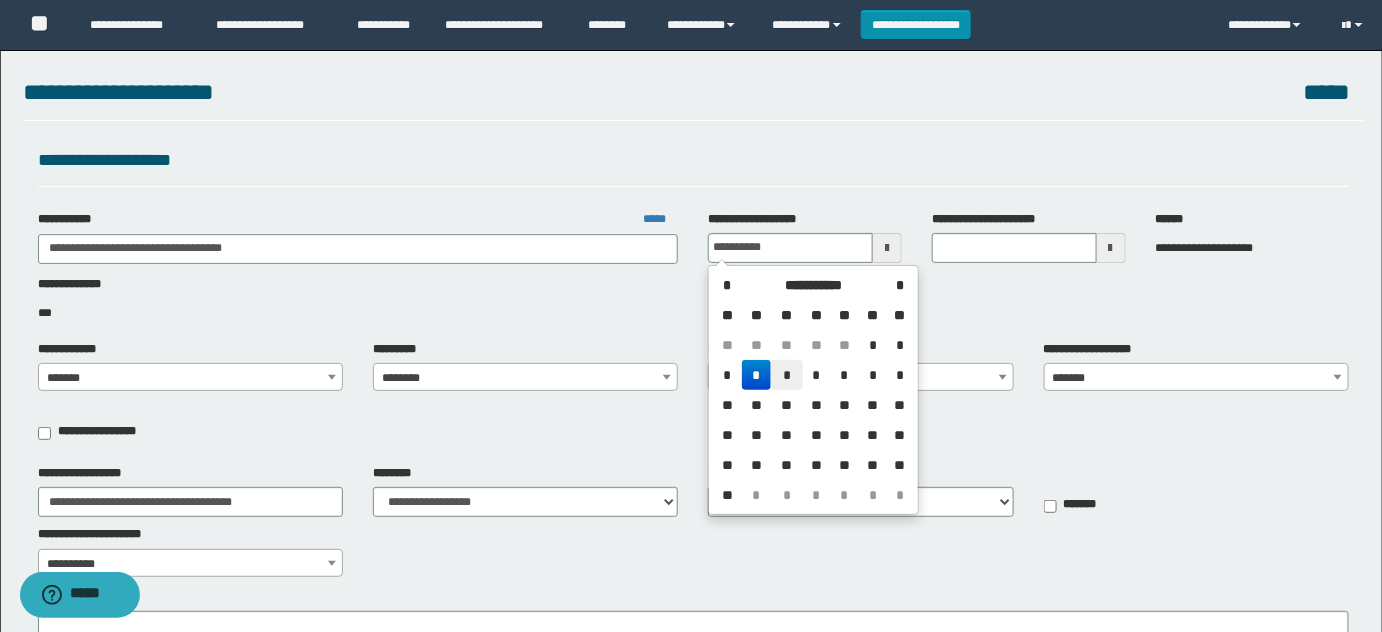 click on "*" at bounding box center [787, 375] 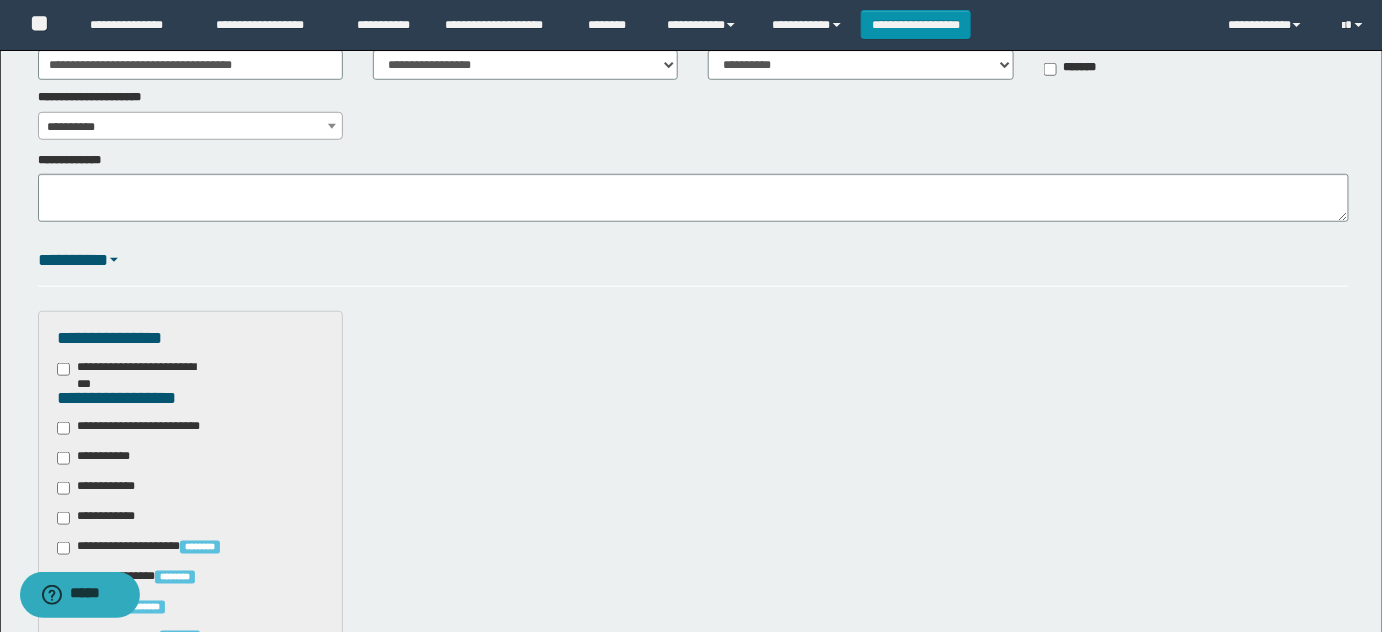 scroll, scrollTop: 545, scrollLeft: 0, axis: vertical 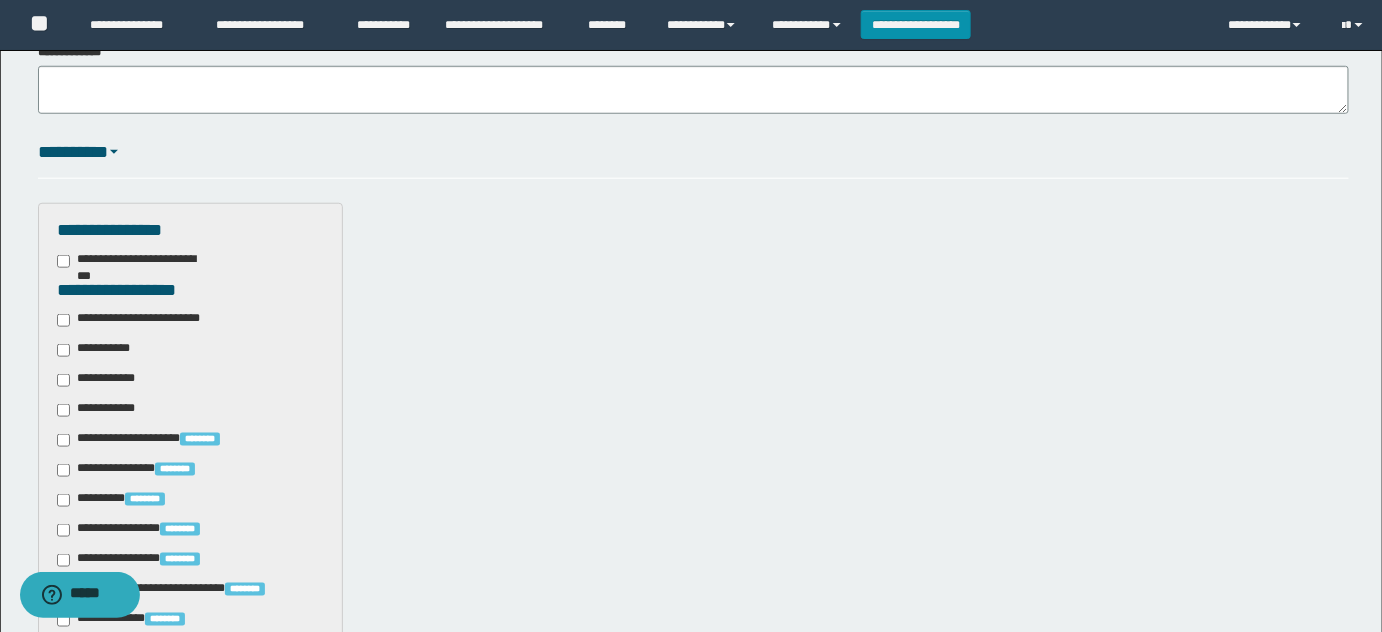 click on "**********" at bounding box center (143, 320) 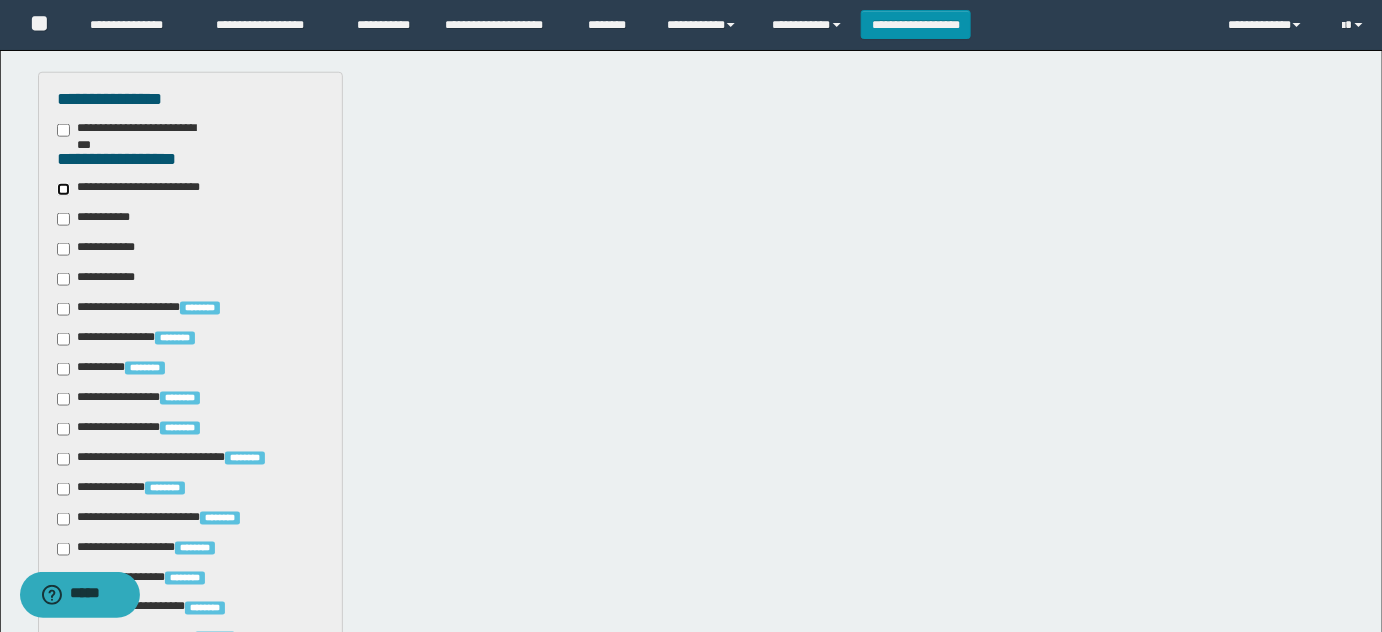 scroll, scrollTop: 909, scrollLeft: 0, axis: vertical 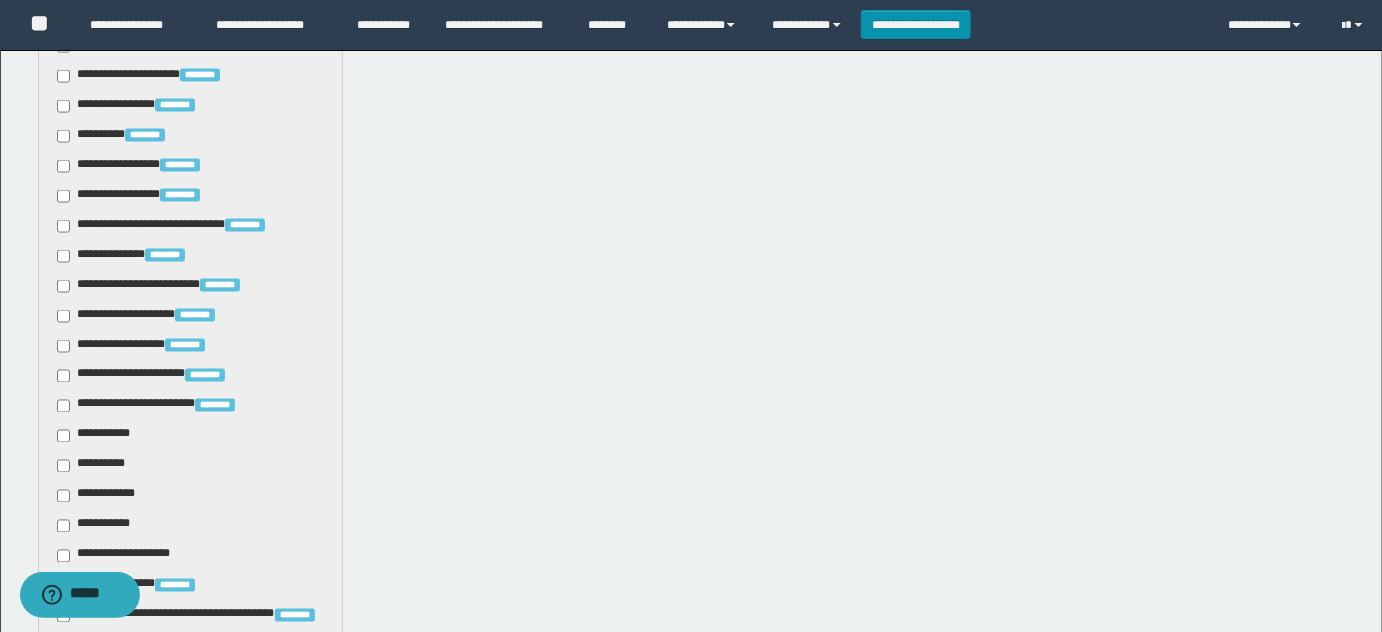click on "**********" at bounding box center [97, 436] 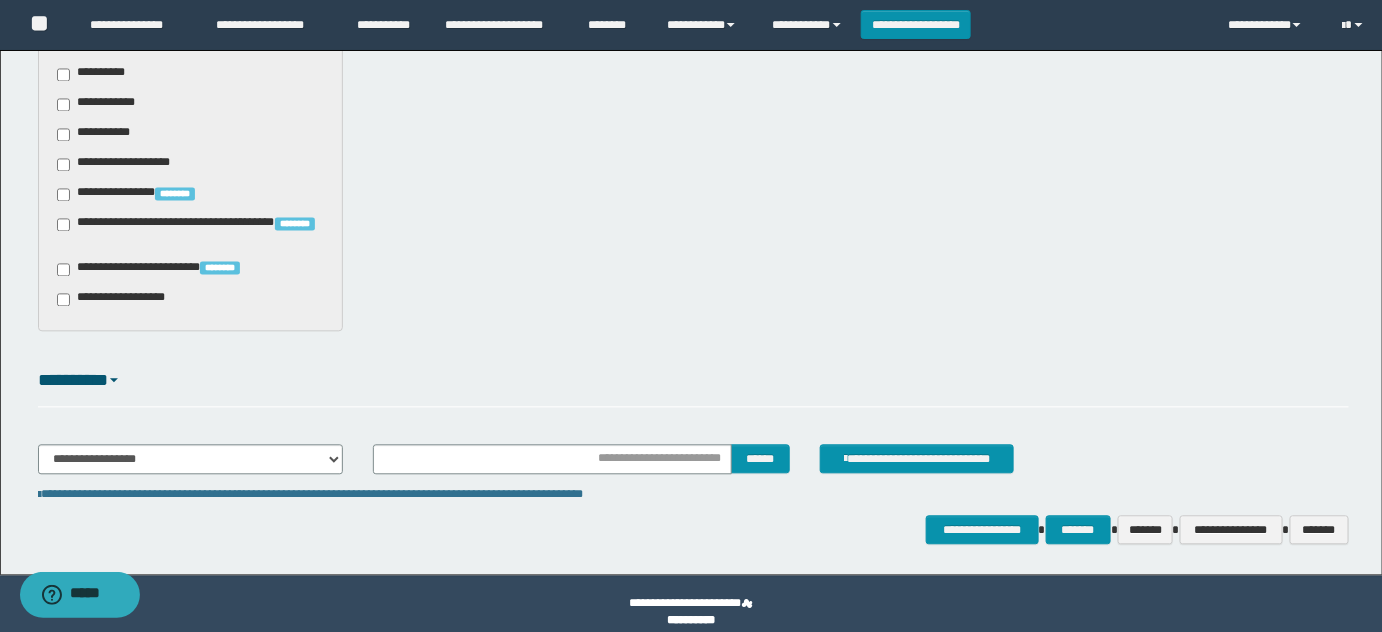 scroll, scrollTop: 1317, scrollLeft: 0, axis: vertical 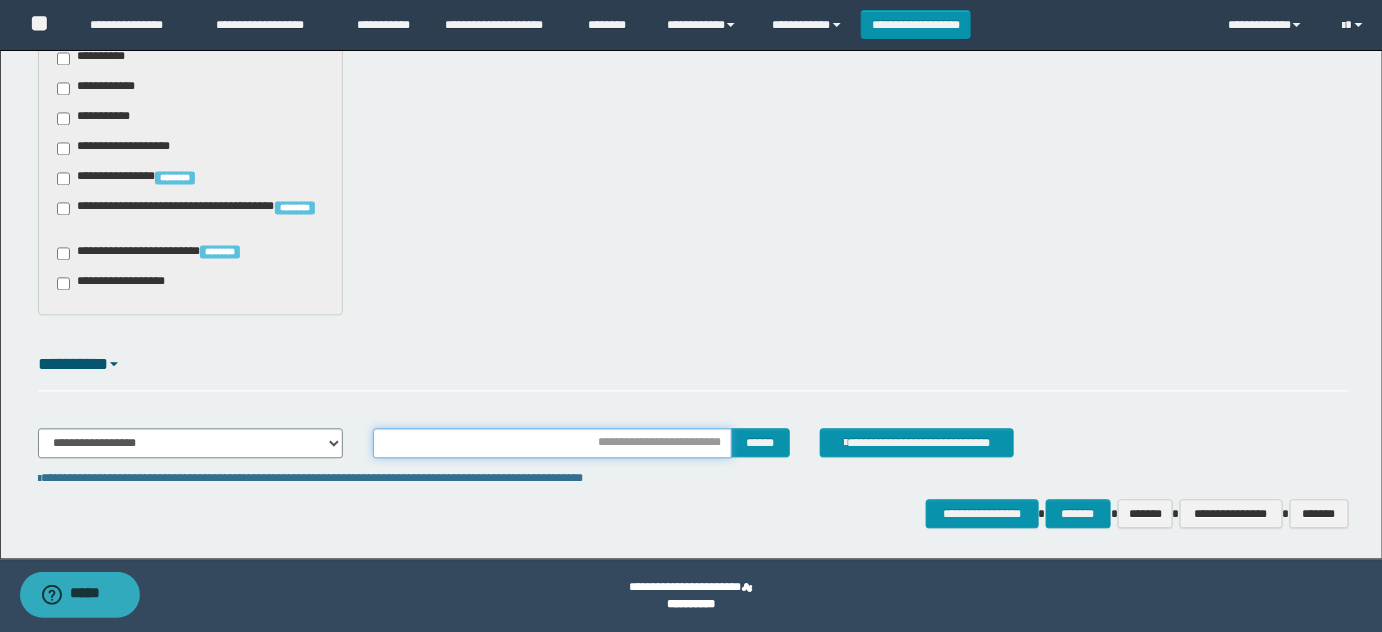 click at bounding box center (552, 443) 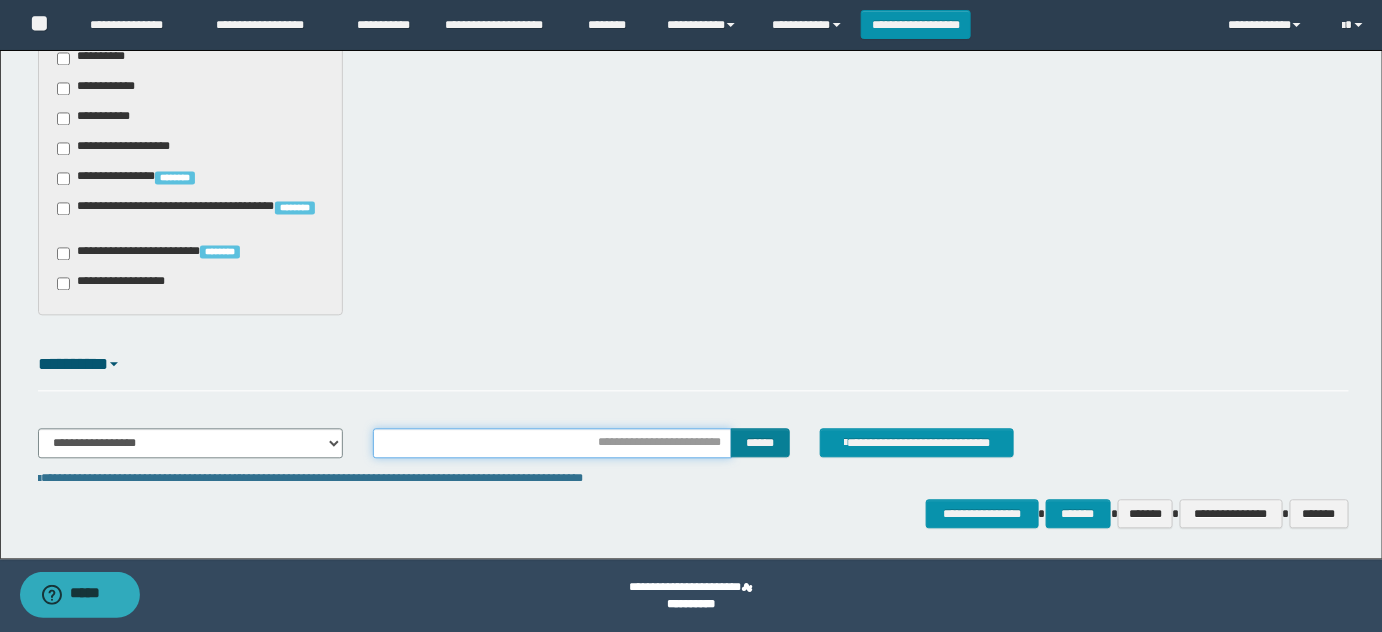 type on "**********" 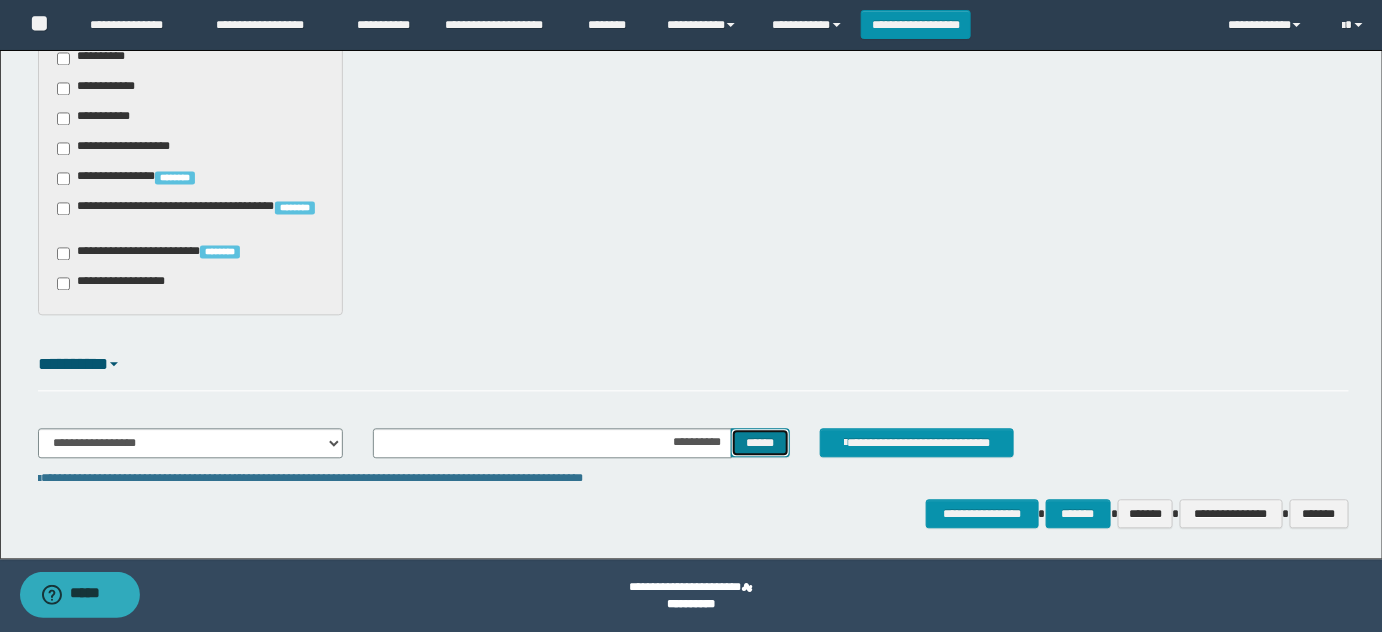 click on "******" at bounding box center [760, 442] 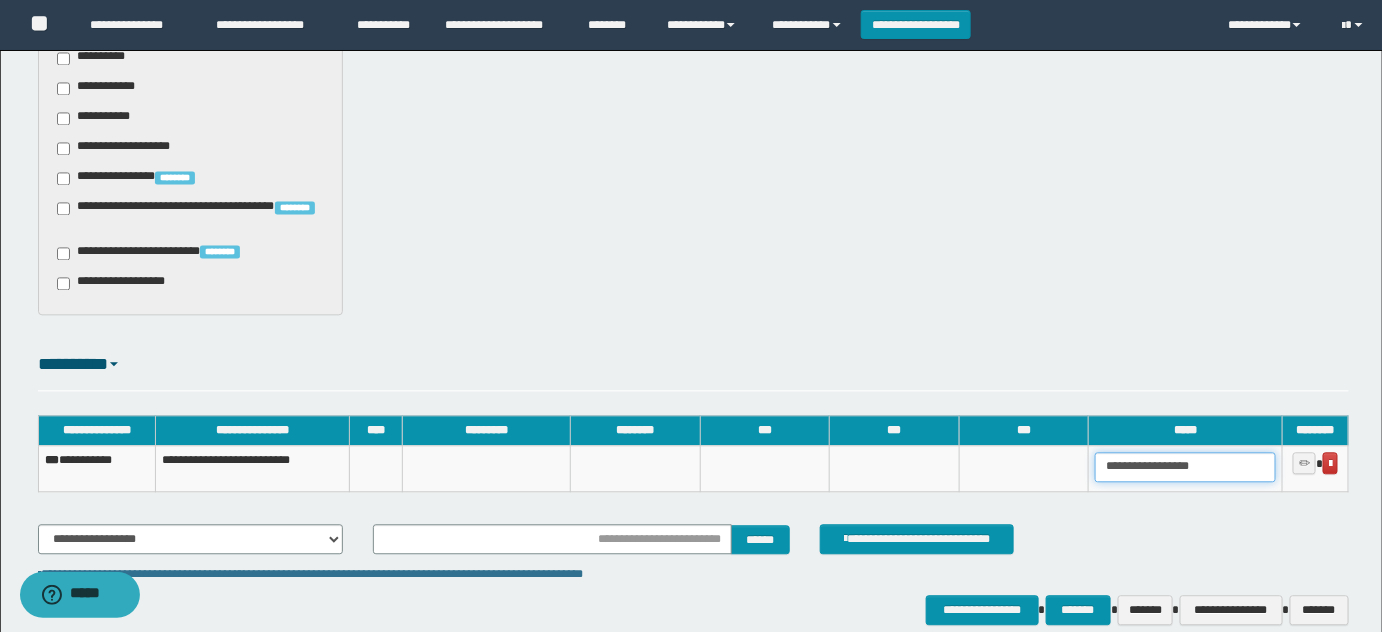drag, startPoint x: 1253, startPoint y: 458, endPoint x: 824, endPoint y: 403, distance: 432.51126 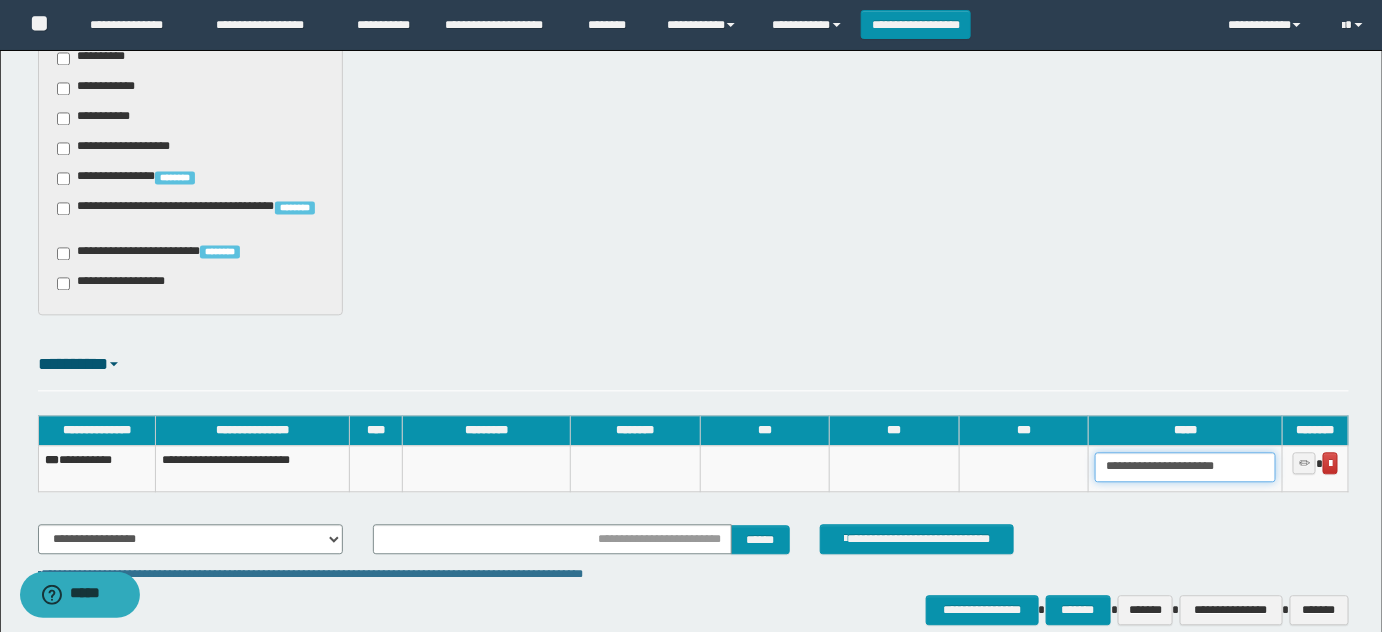 scroll, scrollTop: 0, scrollLeft: 2, axis: horizontal 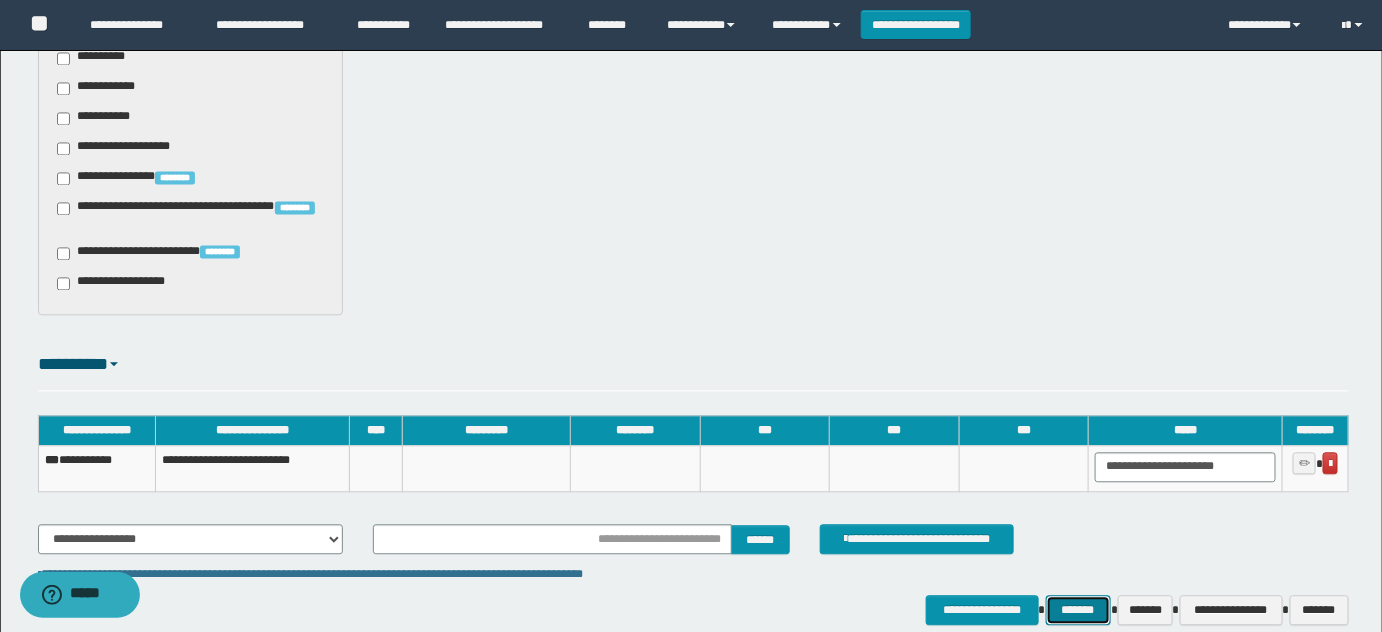 click on "*******" at bounding box center [1078, 609] 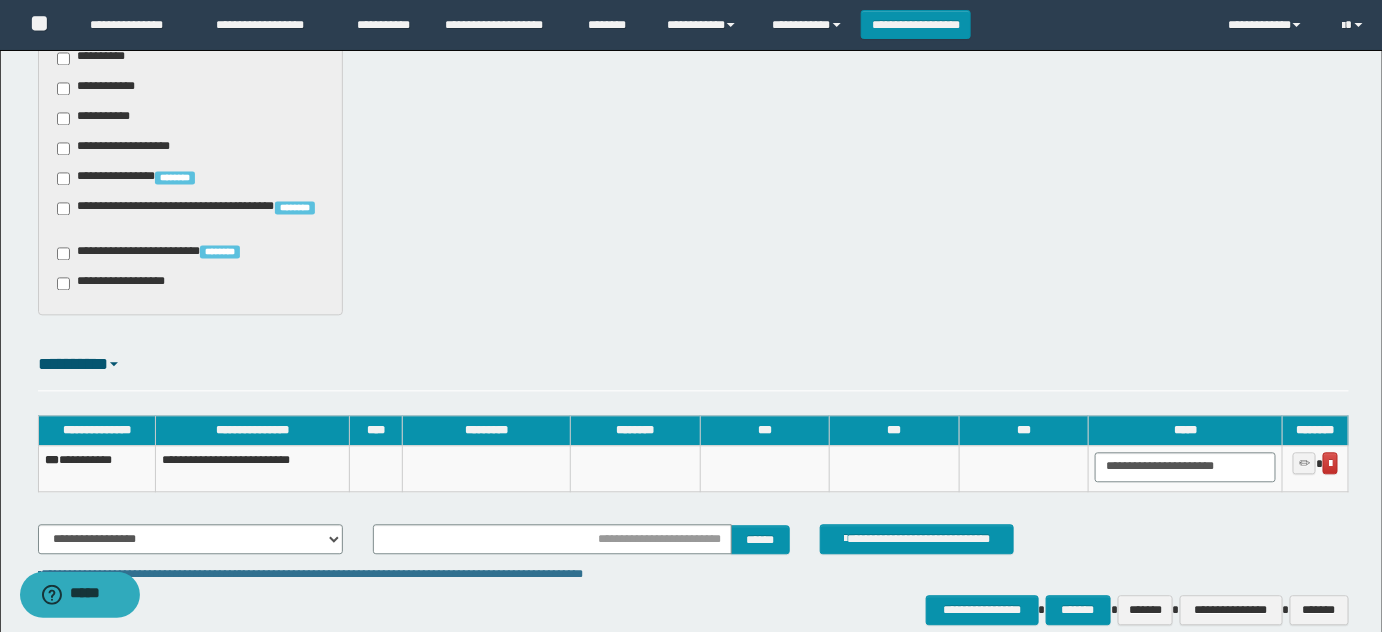 click on "**********" at bounding box center [96, 468] 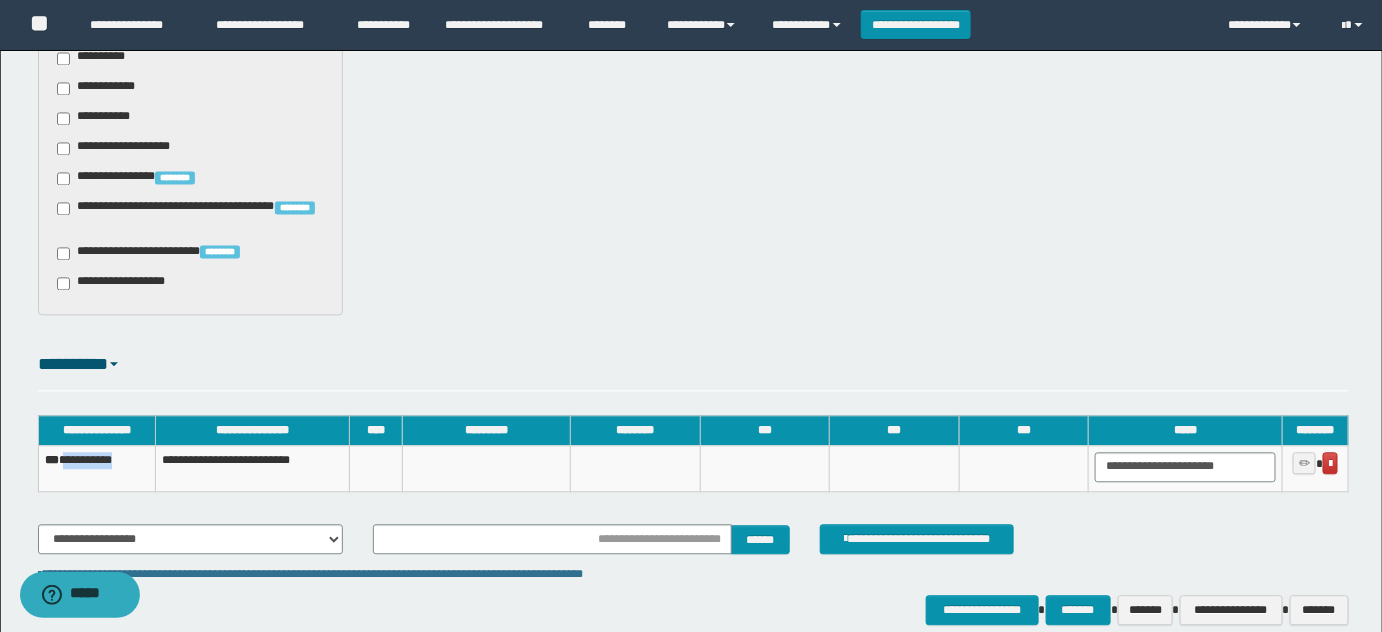click on "**********" at bounding box center (96, 468) 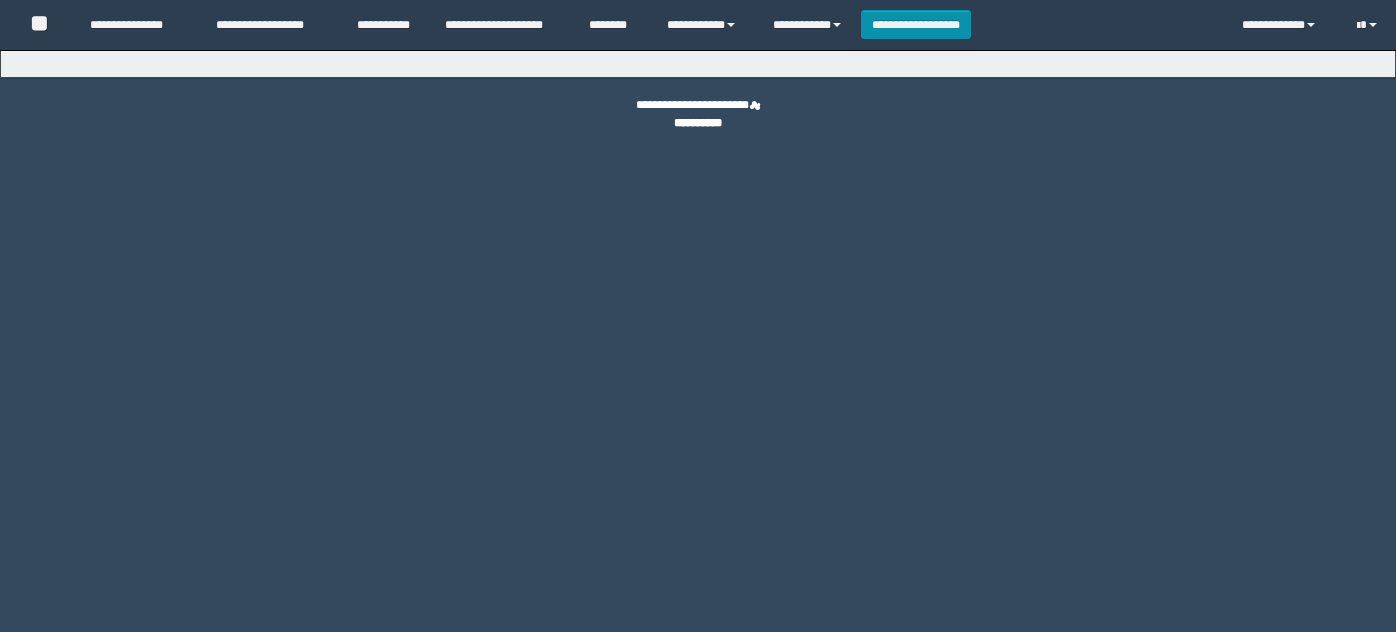 scroll, scrollTop: 0, scrollLeft: 0, axis: both 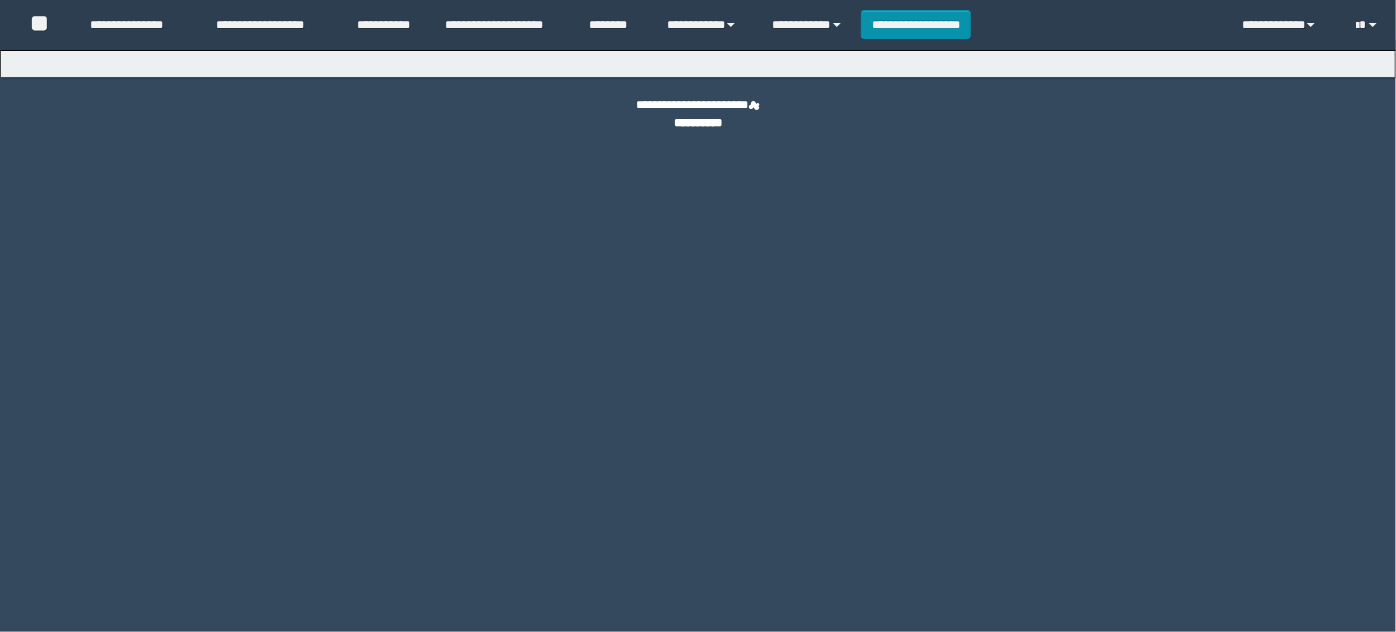 select on "***" 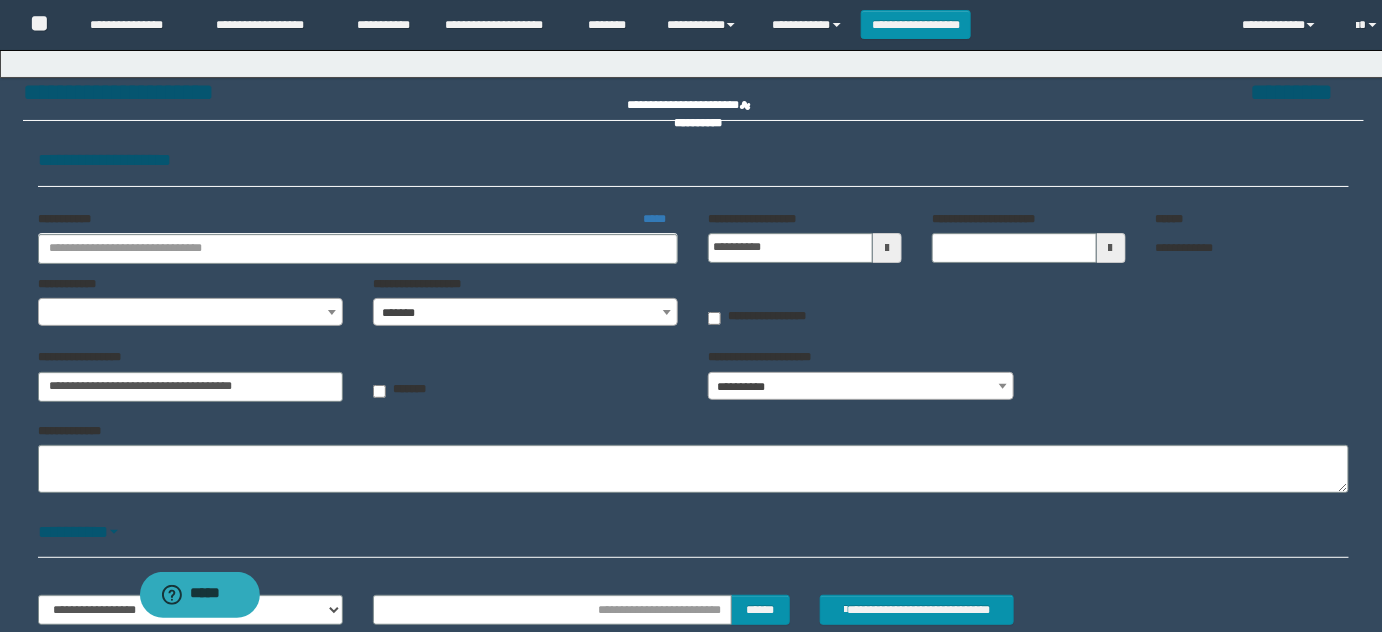 select on "**" 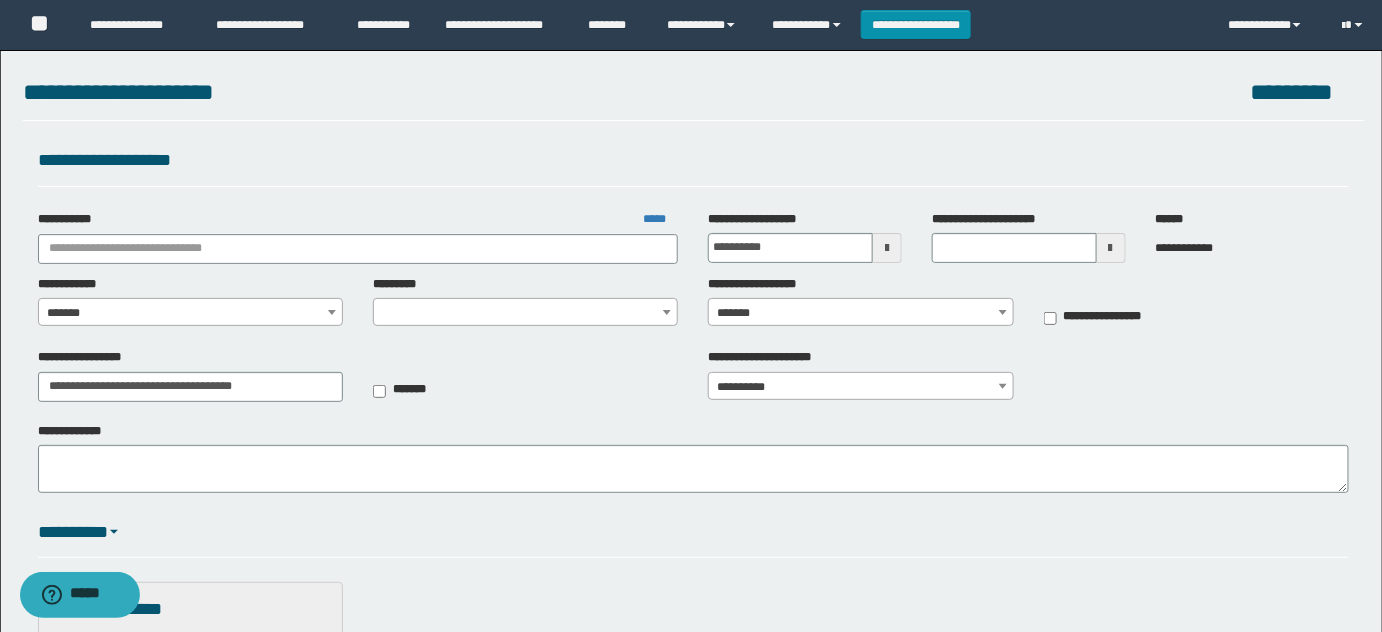 type on "**********" 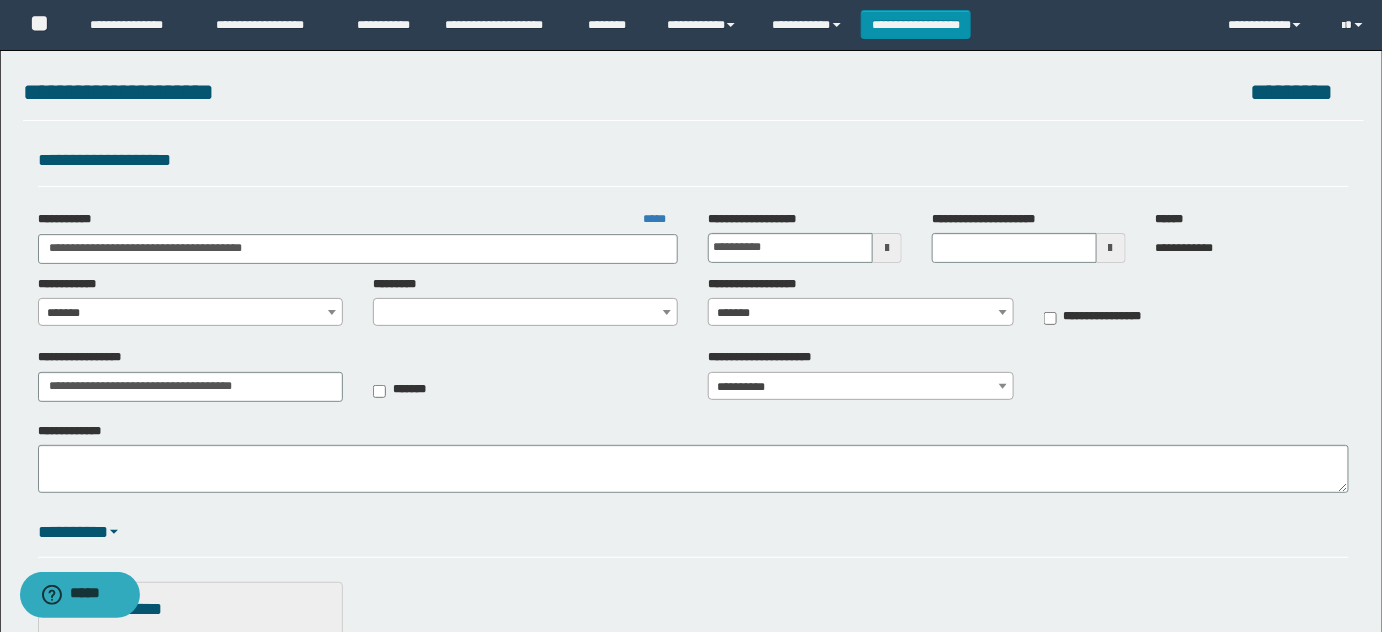 select on "****" 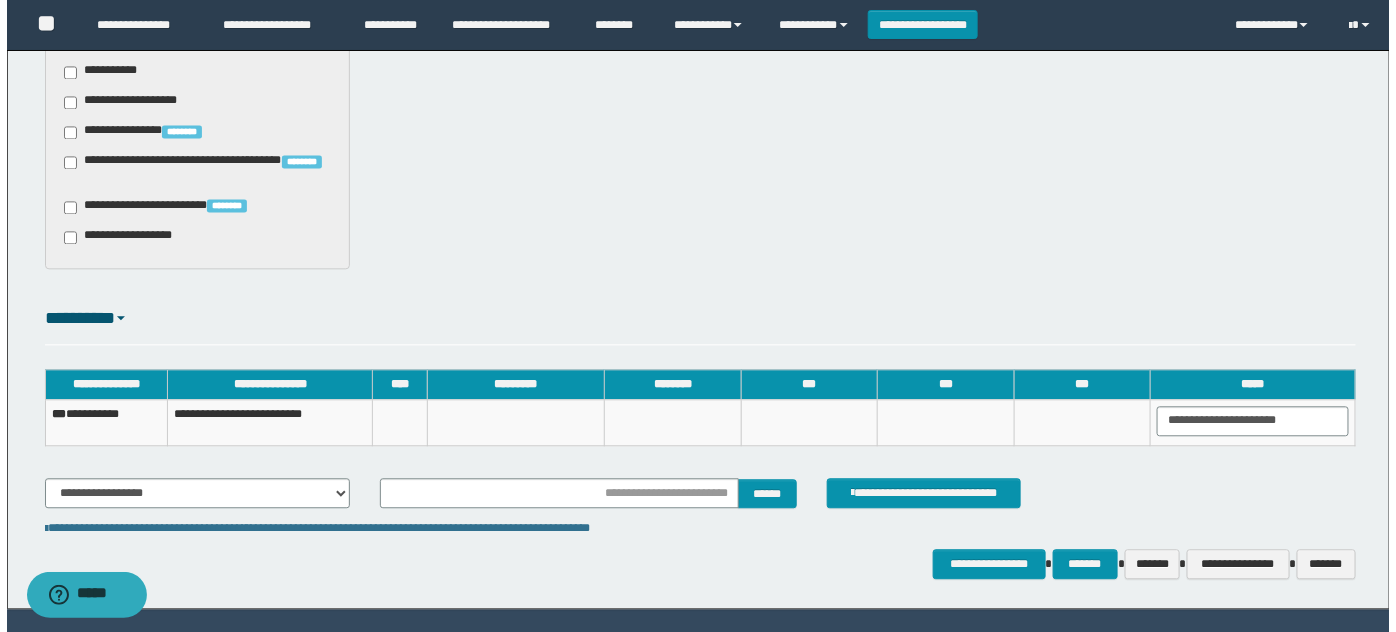 scroll, scrollTop: 1414, scrollLeft: 0, axis: vertical 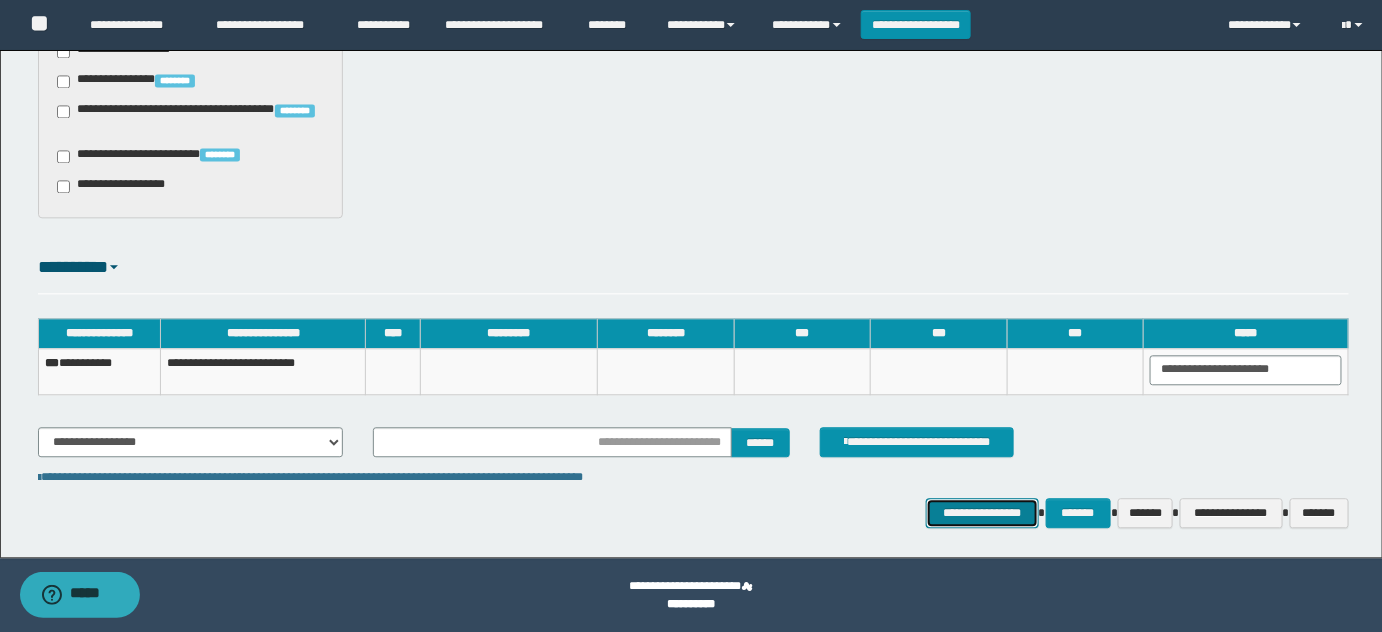 click on "**********" at bounding box center [982, 512] 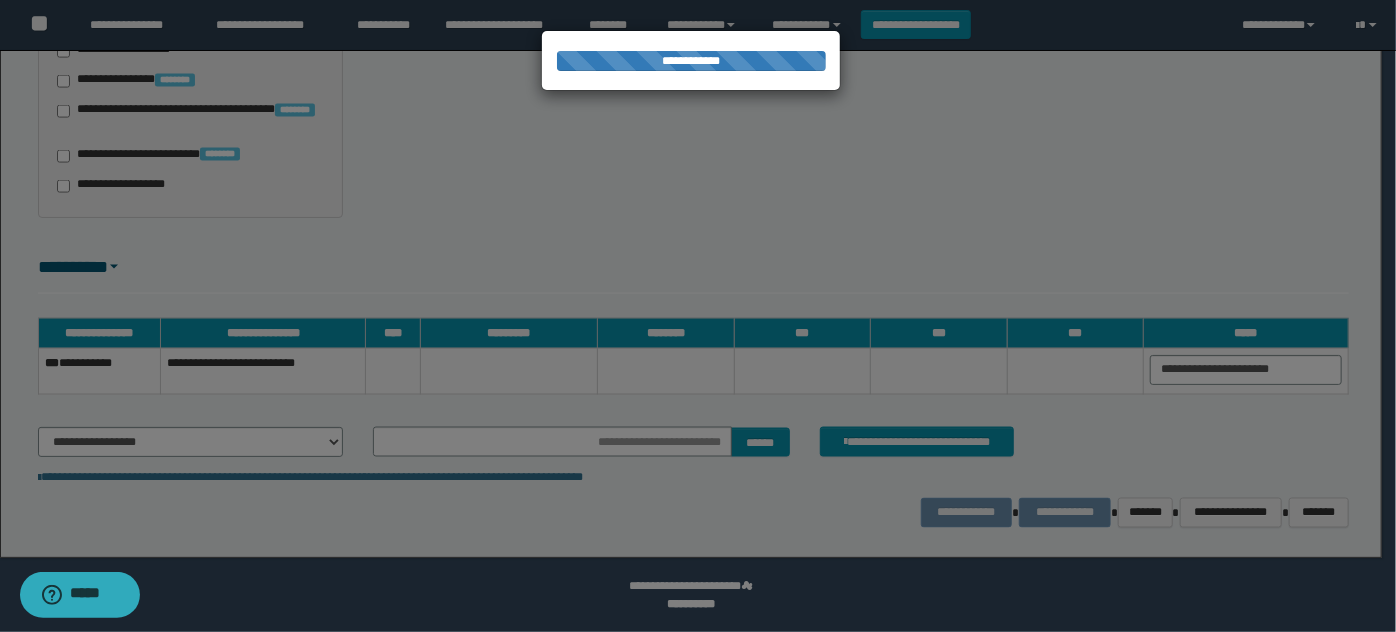 click at bounding box center (698, 316) 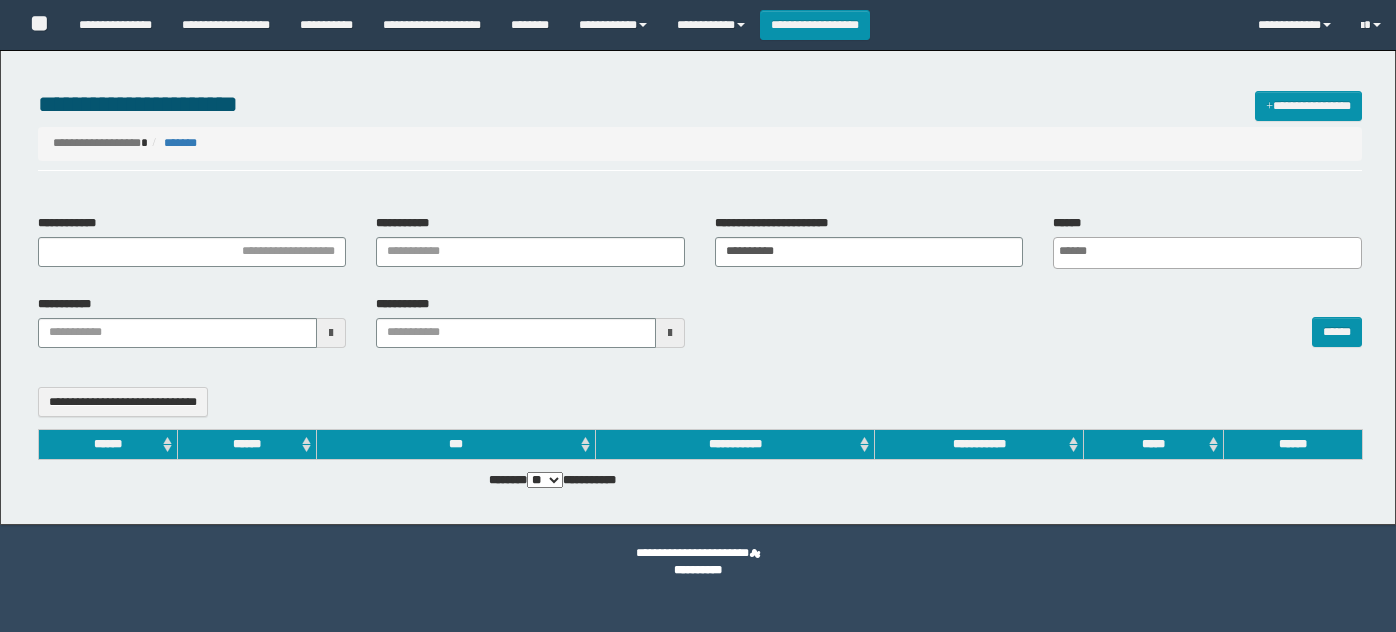 select 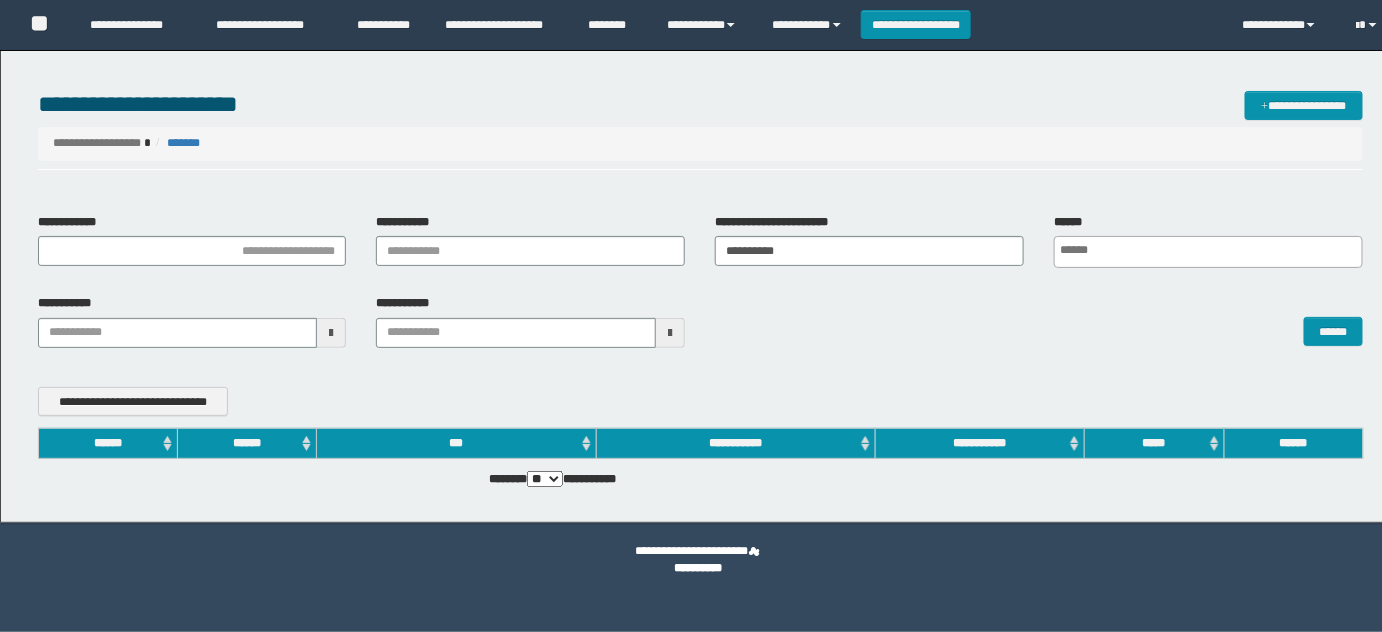 scroll, scrollTop: 66, scrollLeft: 0, axis: vertical 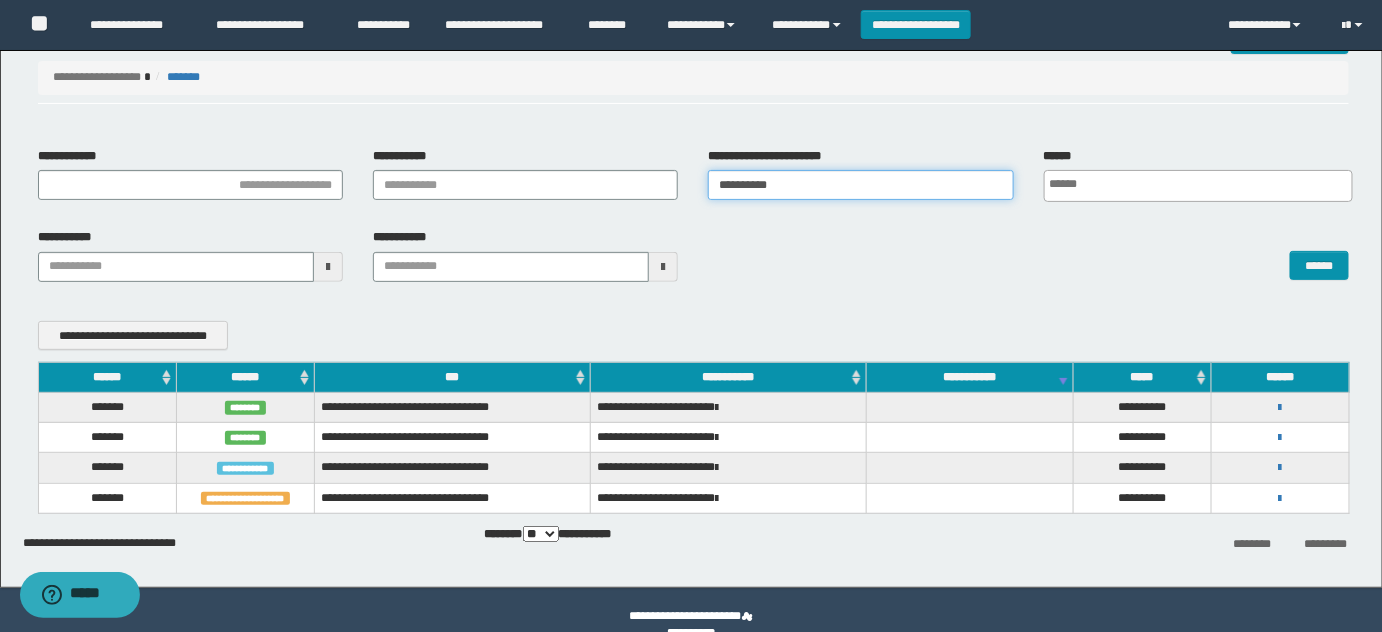 drag, startPoint x: 730, startPoint y: 196, endPoint x: 762, endPoint y: 303, distance: 111.68259 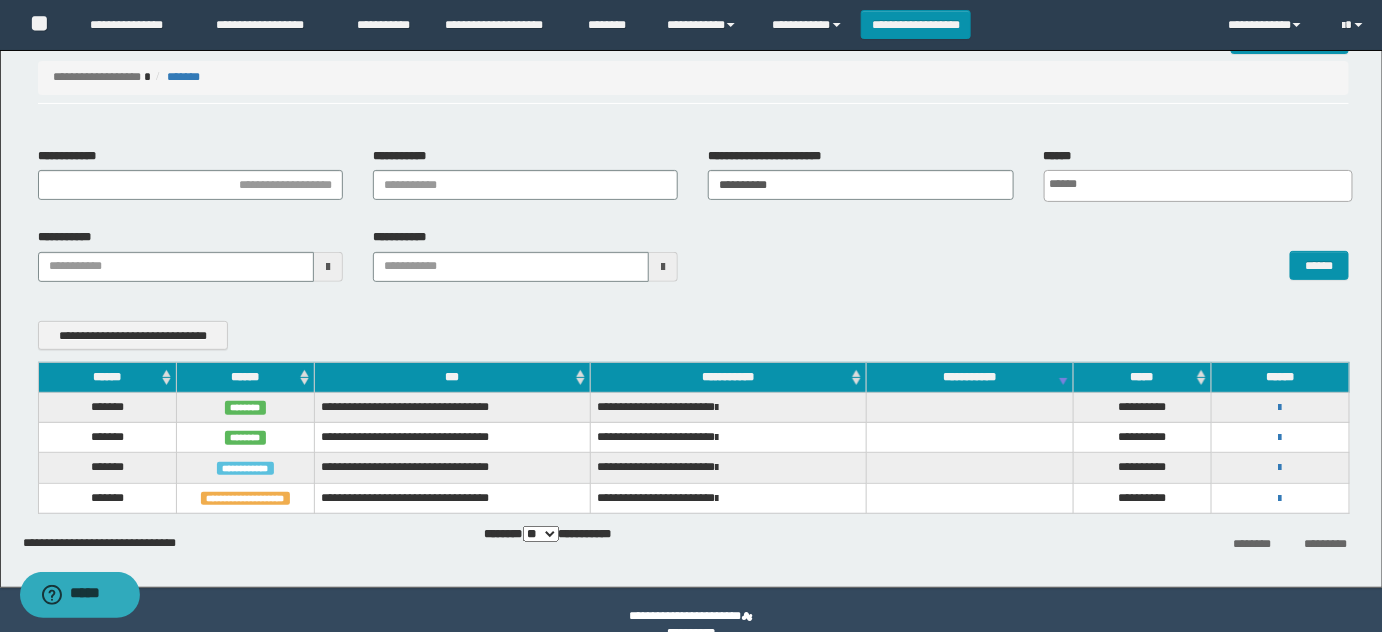 click on "******" at bounding box center (1028, 254) 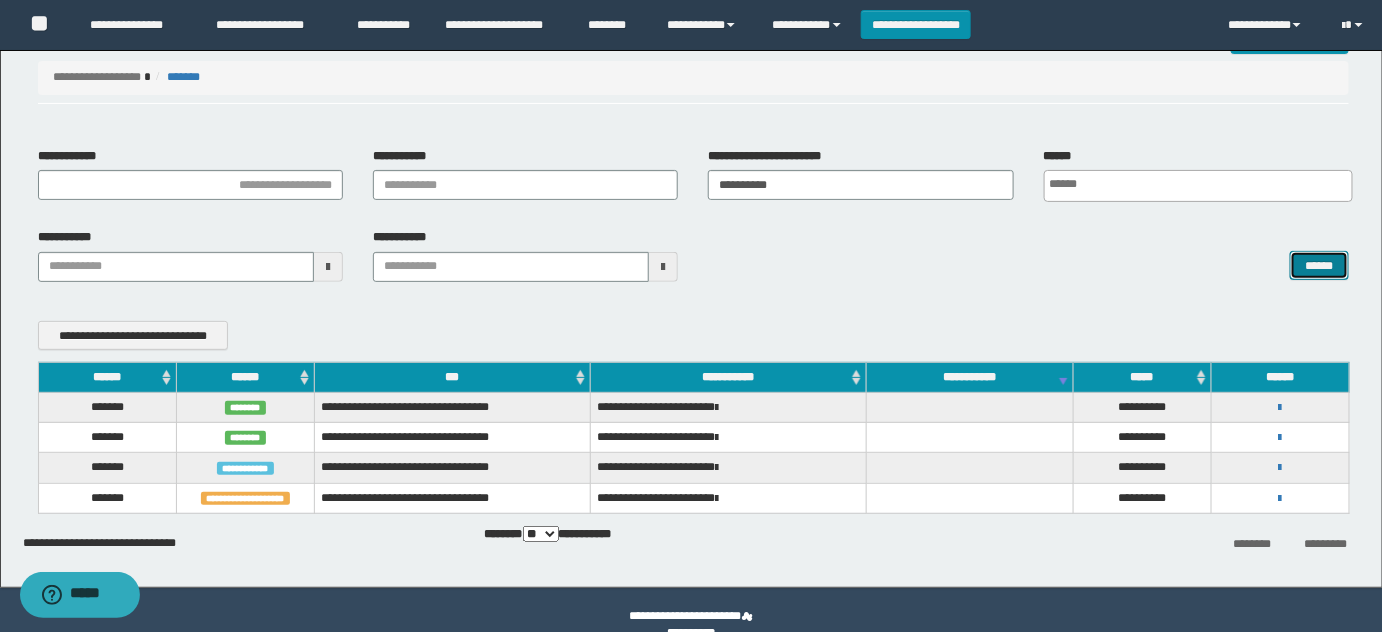 click on "******" at bounding box center [1319, 265] 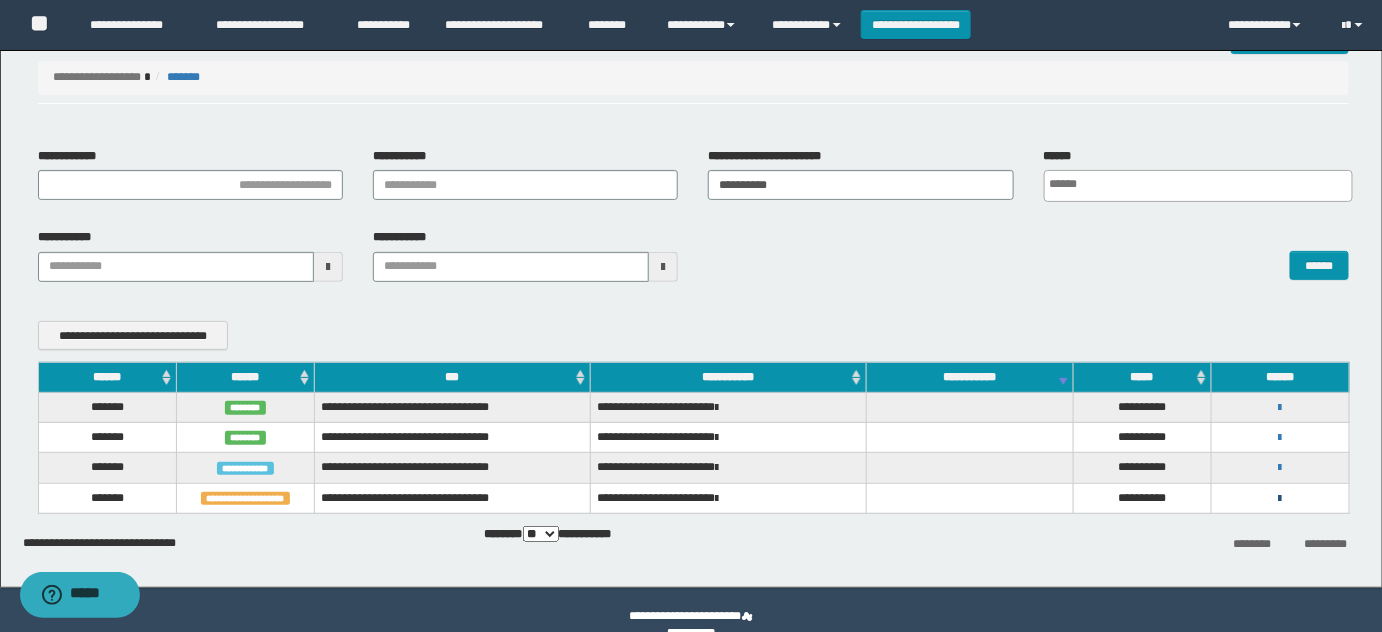 click at bounding box center [1280, 499] 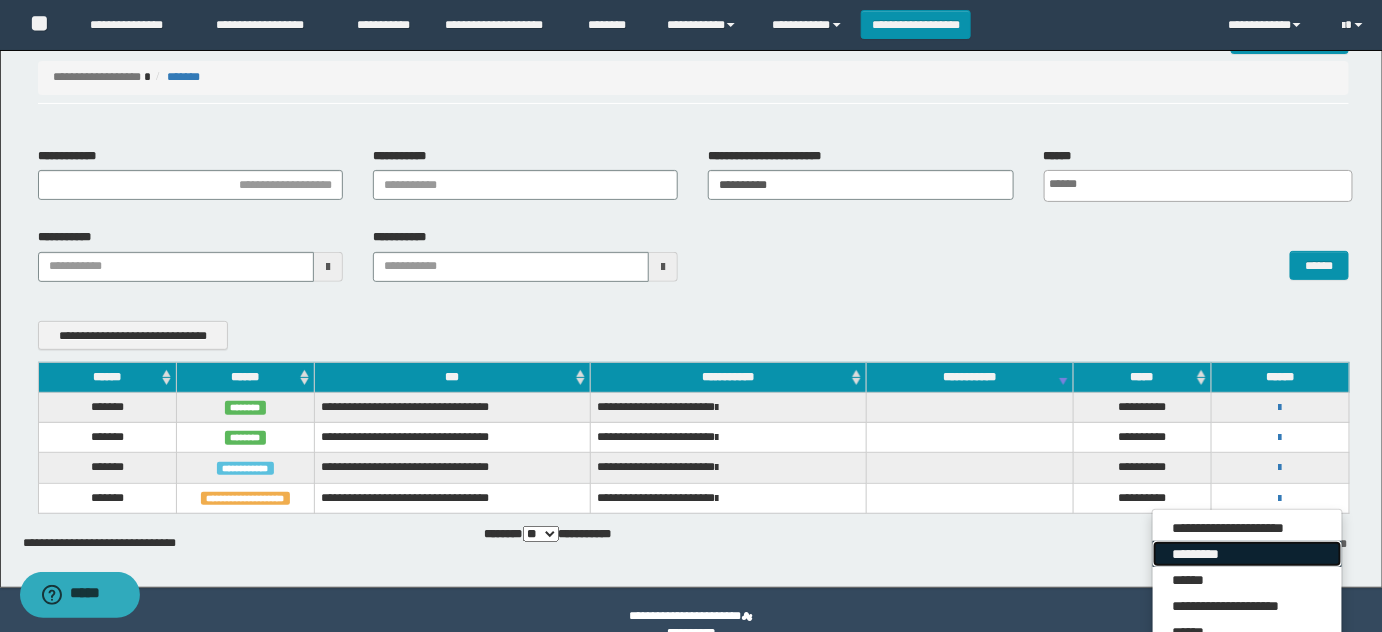 click on "*********" at bounding box center (1247, 554) 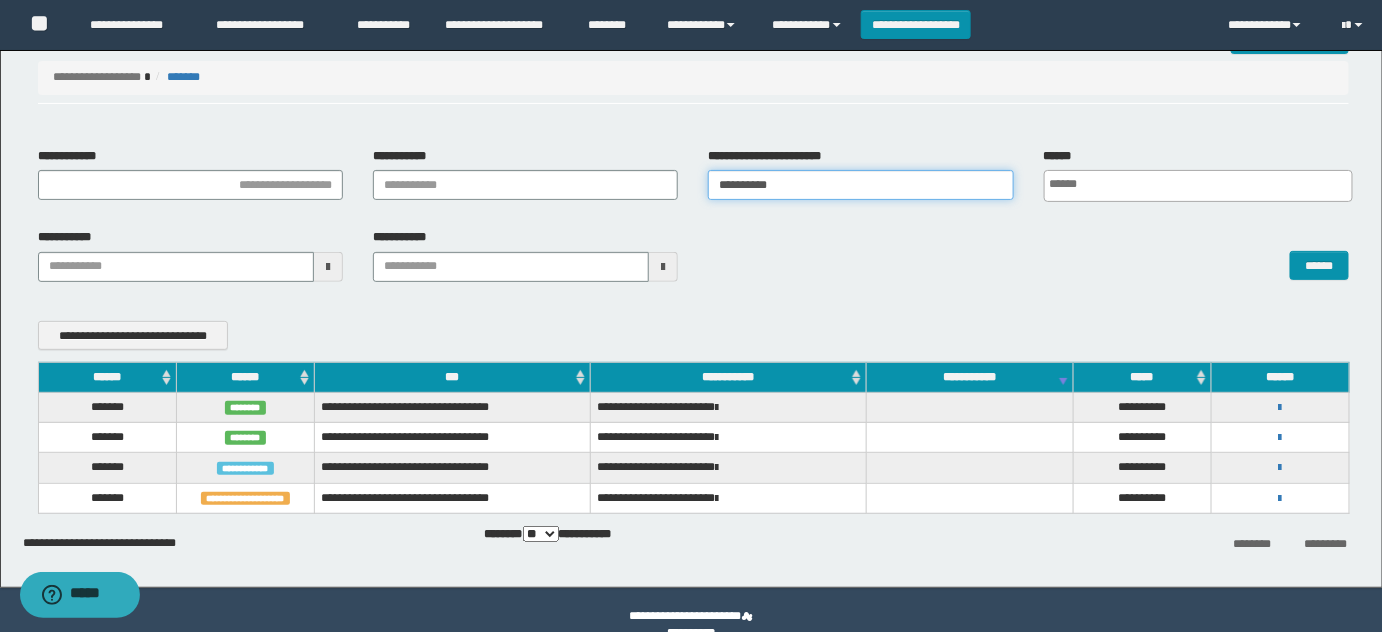 click on "**********" at bounding box center [860, 185] 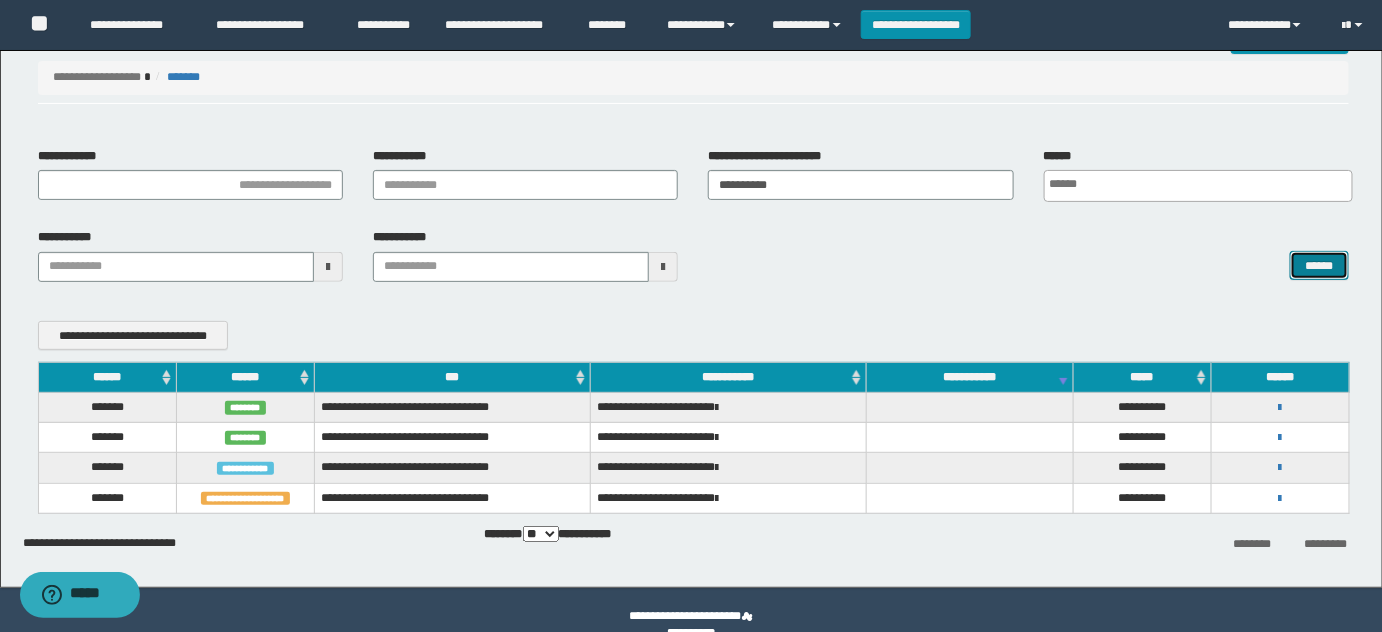 click on "******" at bounding box center [1319, 265] 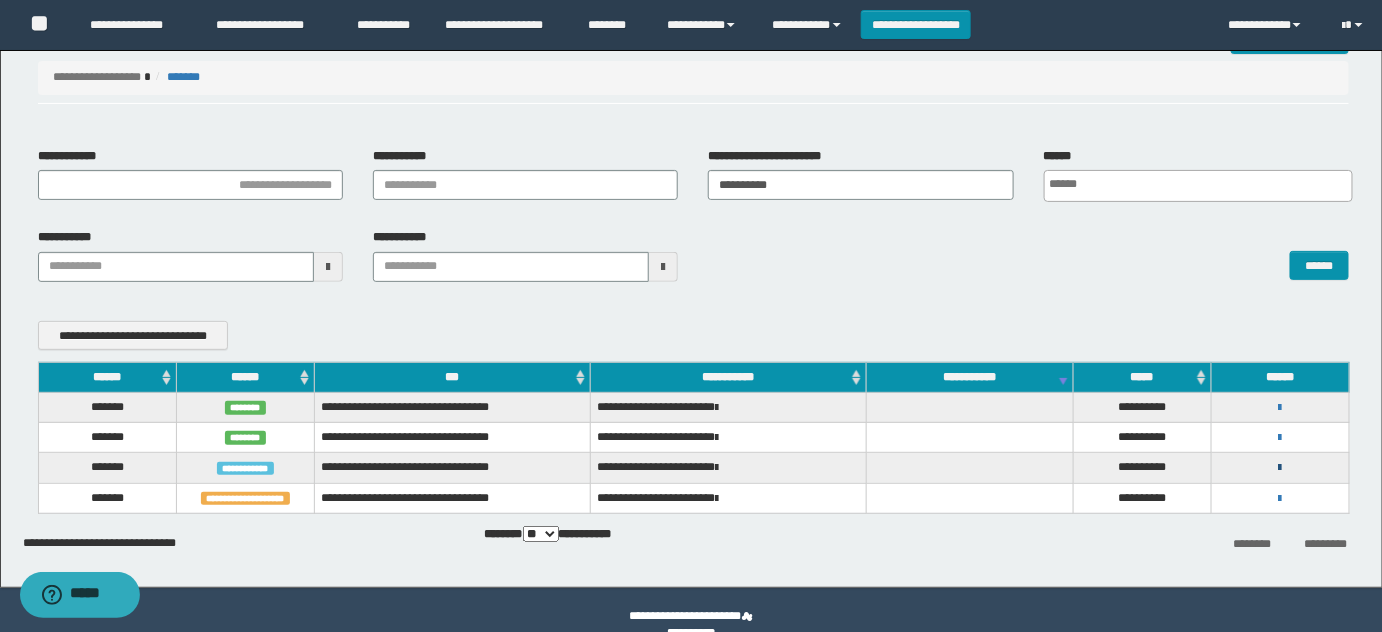 click at bounding box center (1280, 468) 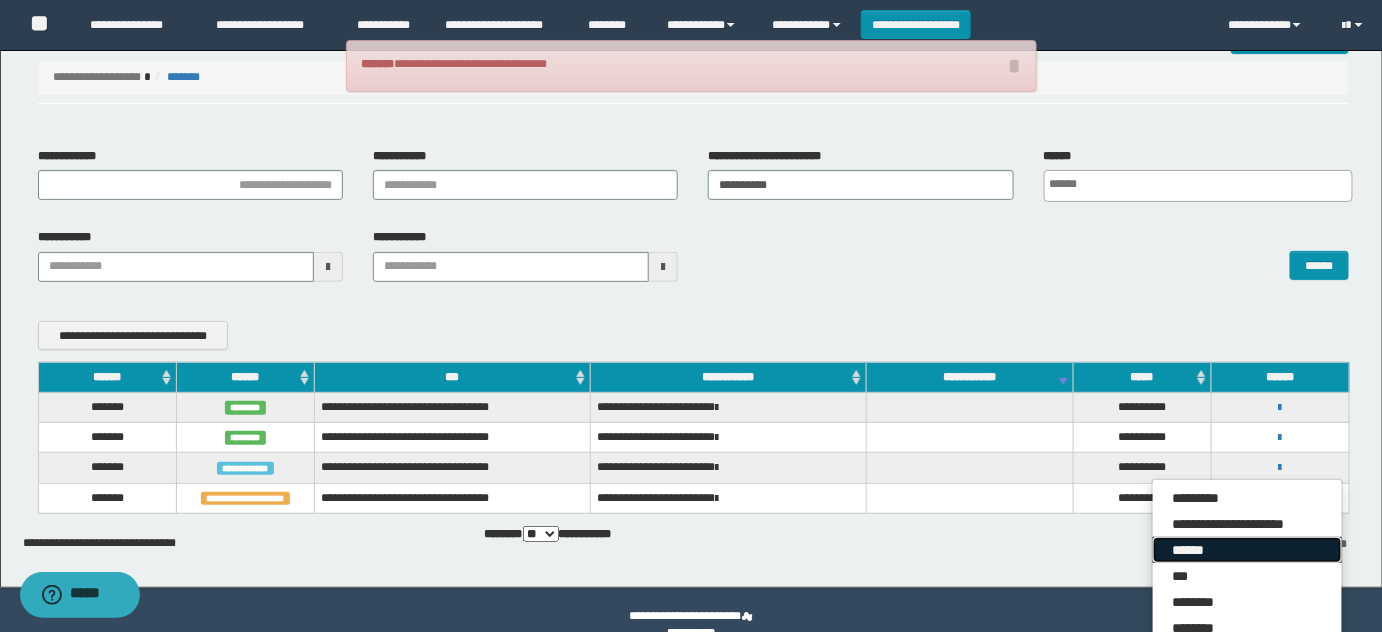 click on "******" at bounding box center [1247, 550] 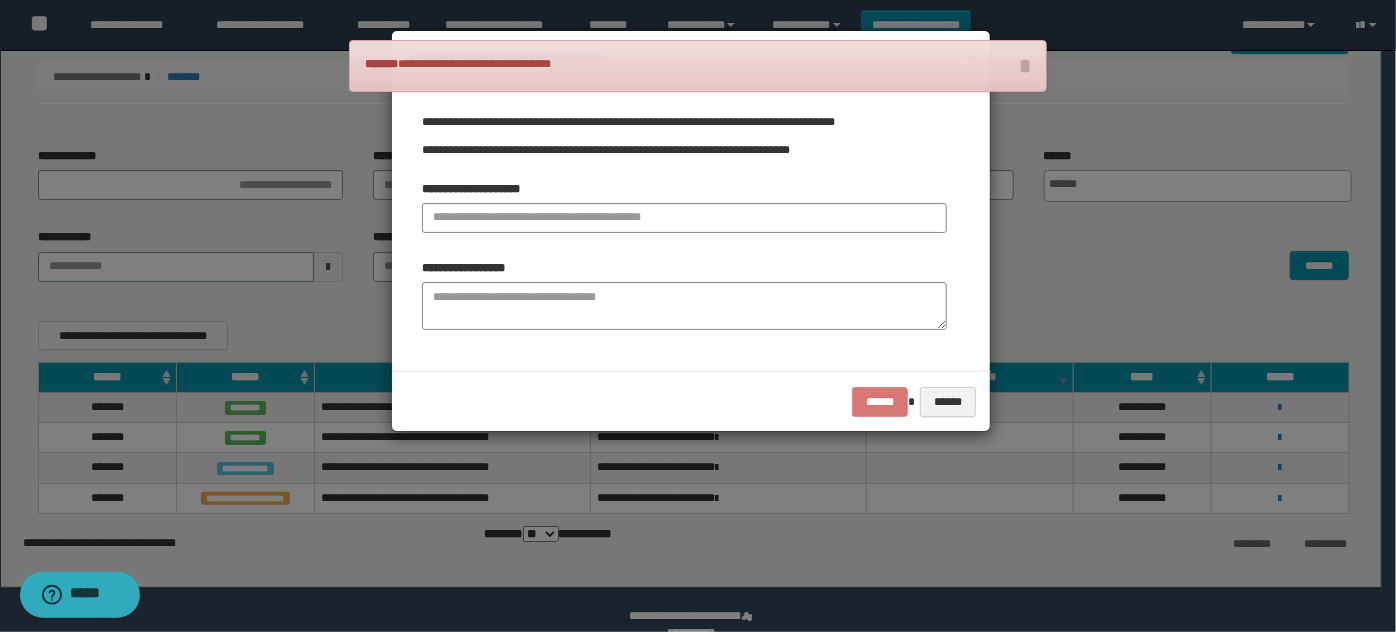 click on "**********" at bounding box center [684, 214] 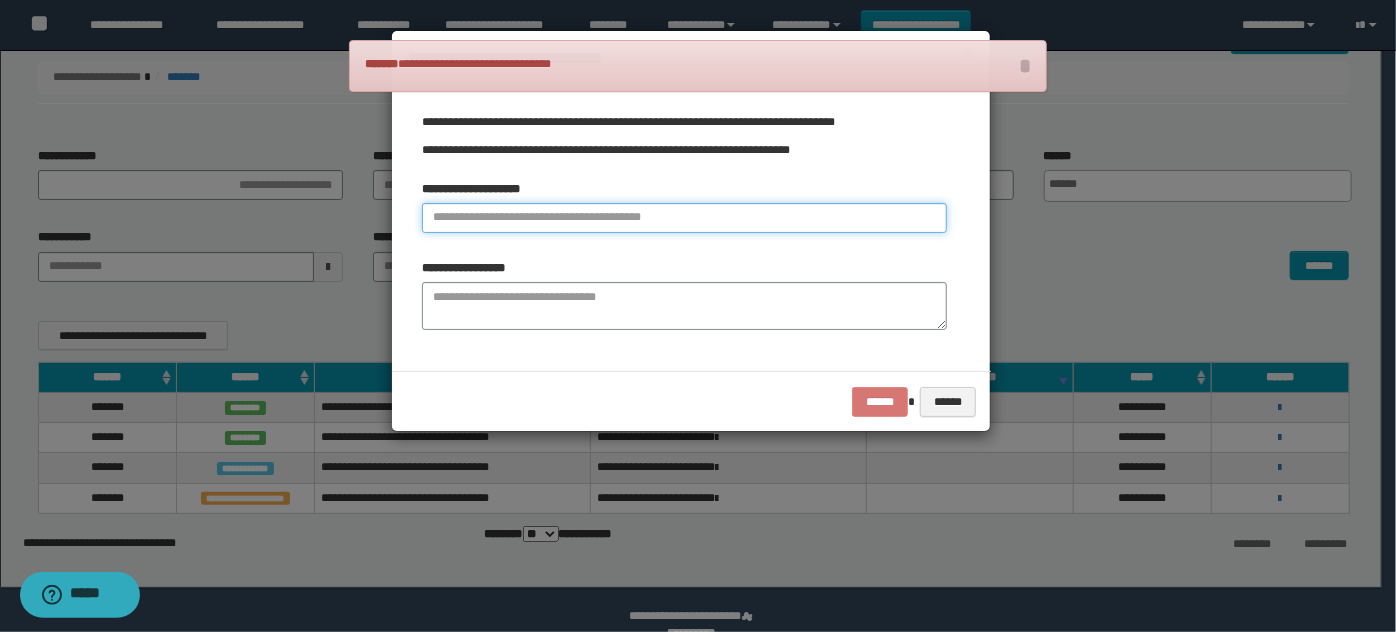 click at bounding box center [684, 218] 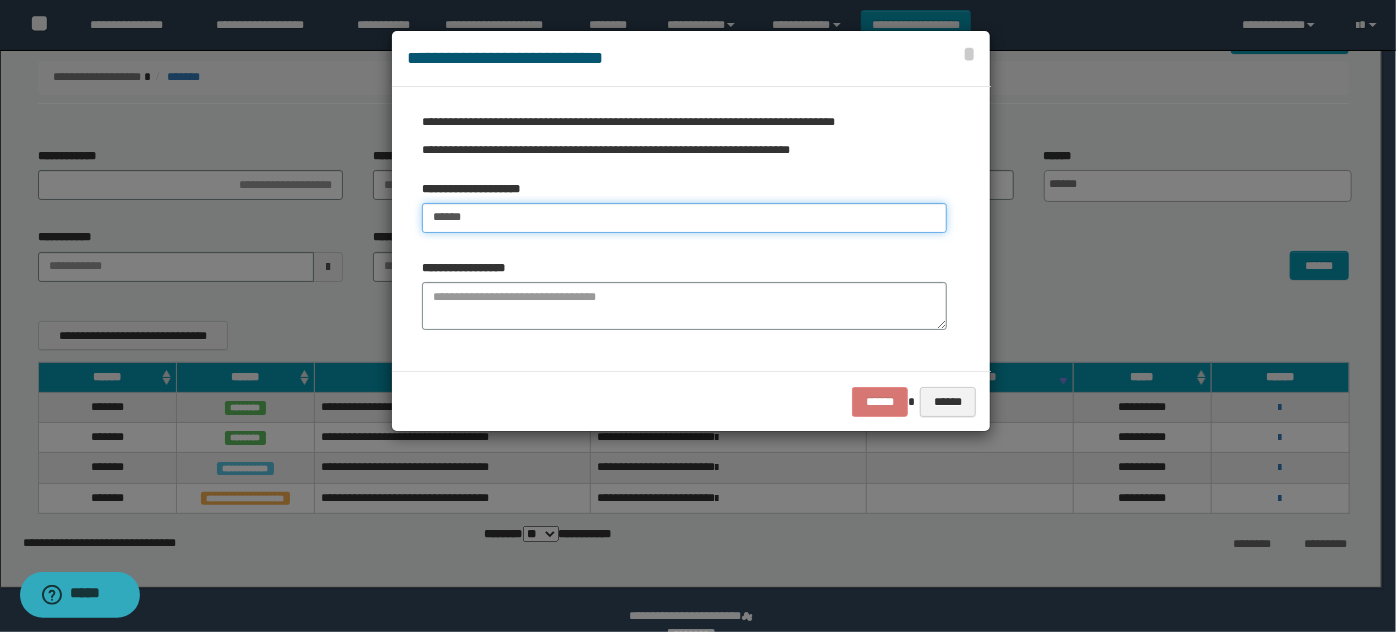 type on "******" 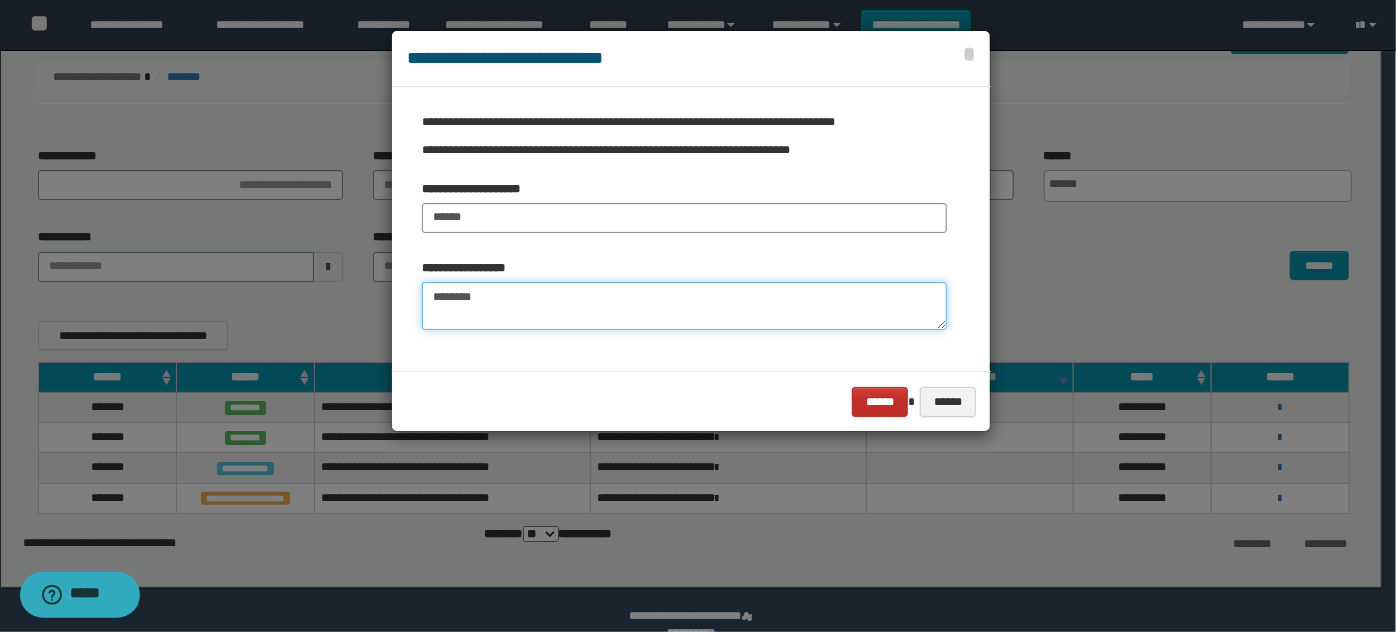 type on "********" 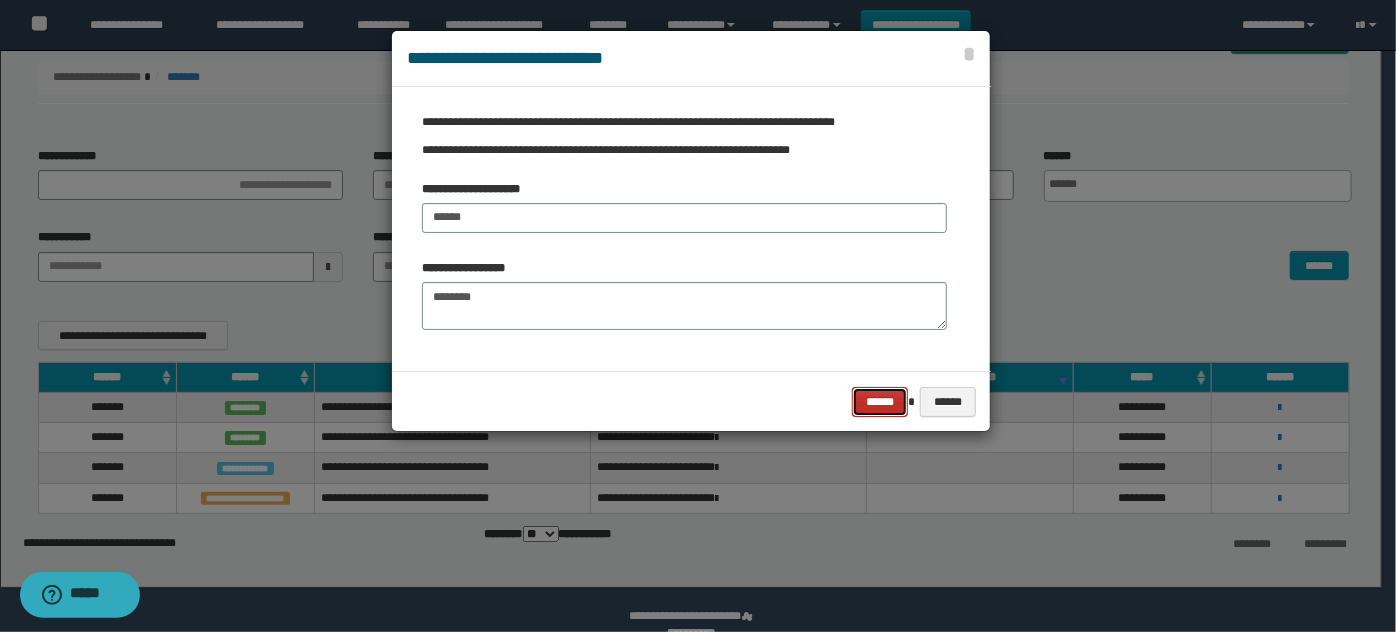 click on "******" at bounding box center [880, 401] 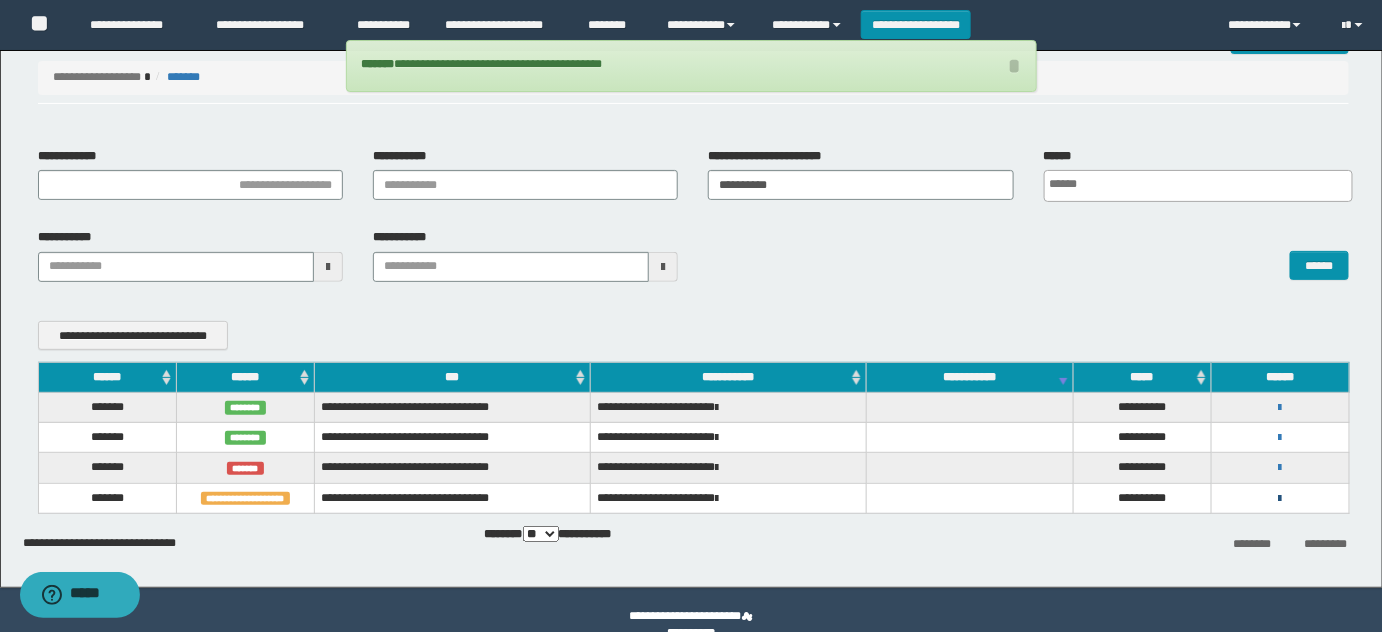 click at bounding box center (1280, 499) 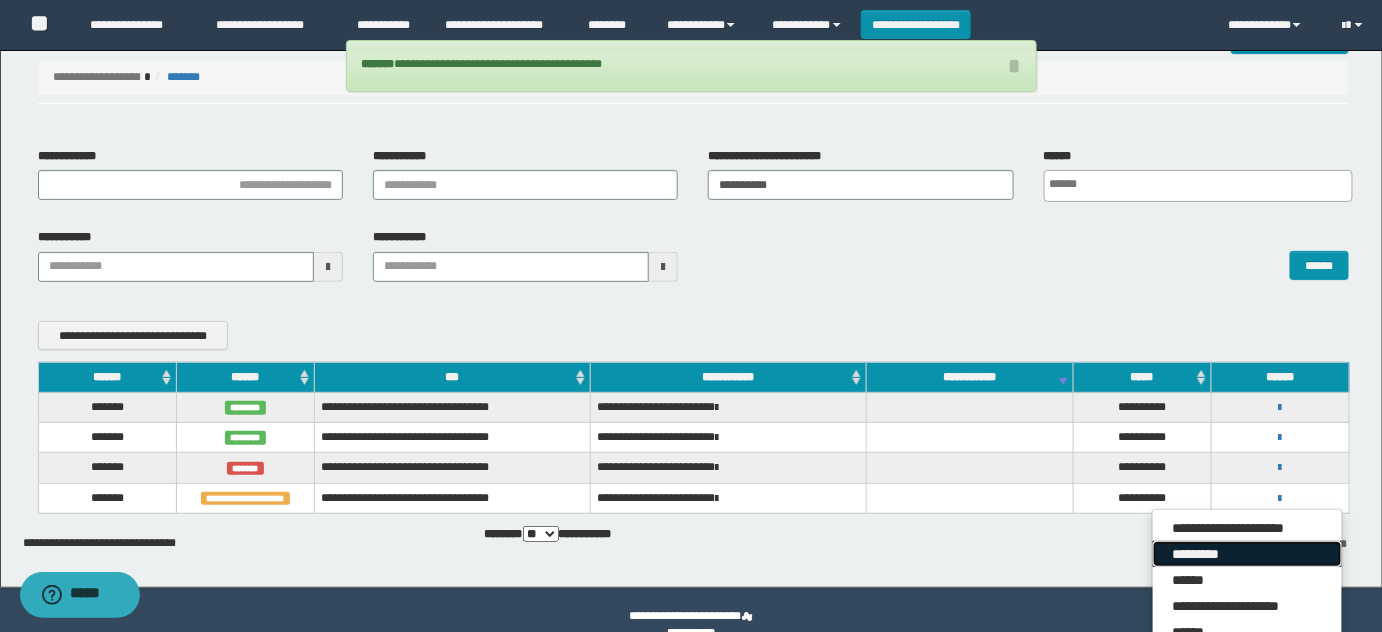 click on "*********" at bounding box center [1247, 554] 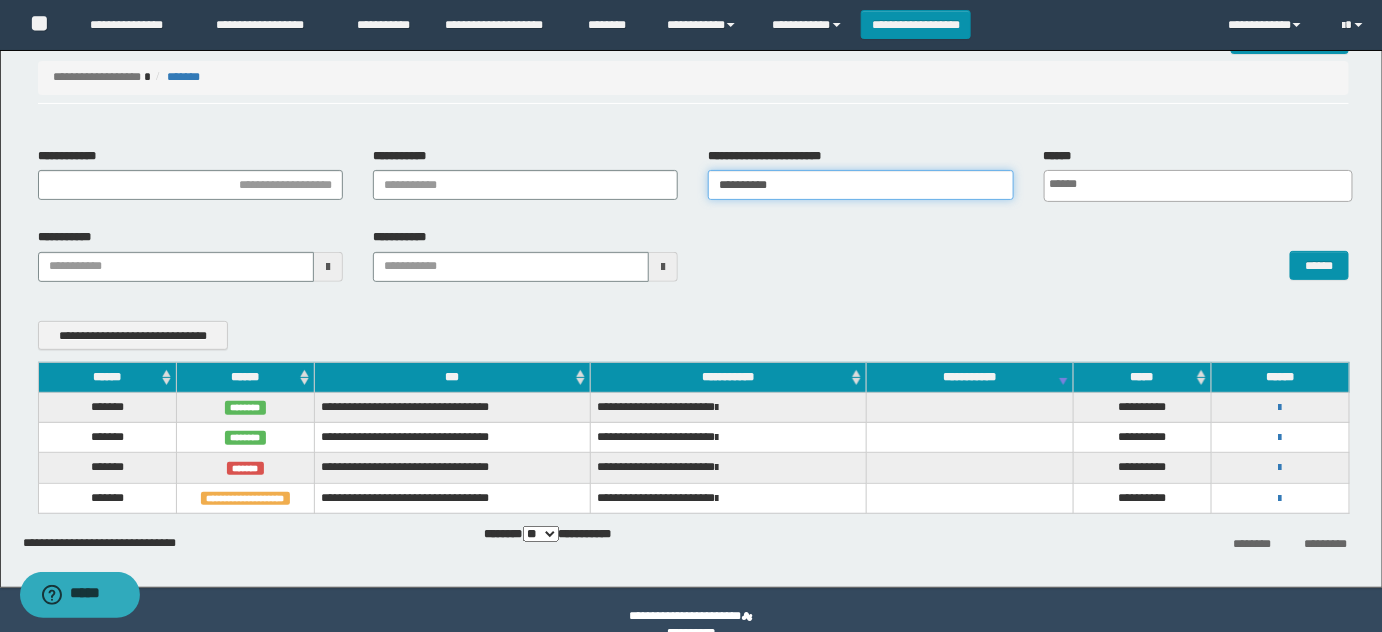 drag, startPoint x: 841, startPoint y: 191, endPoint x: 592, endPoint y: 194, distance: 249.01807 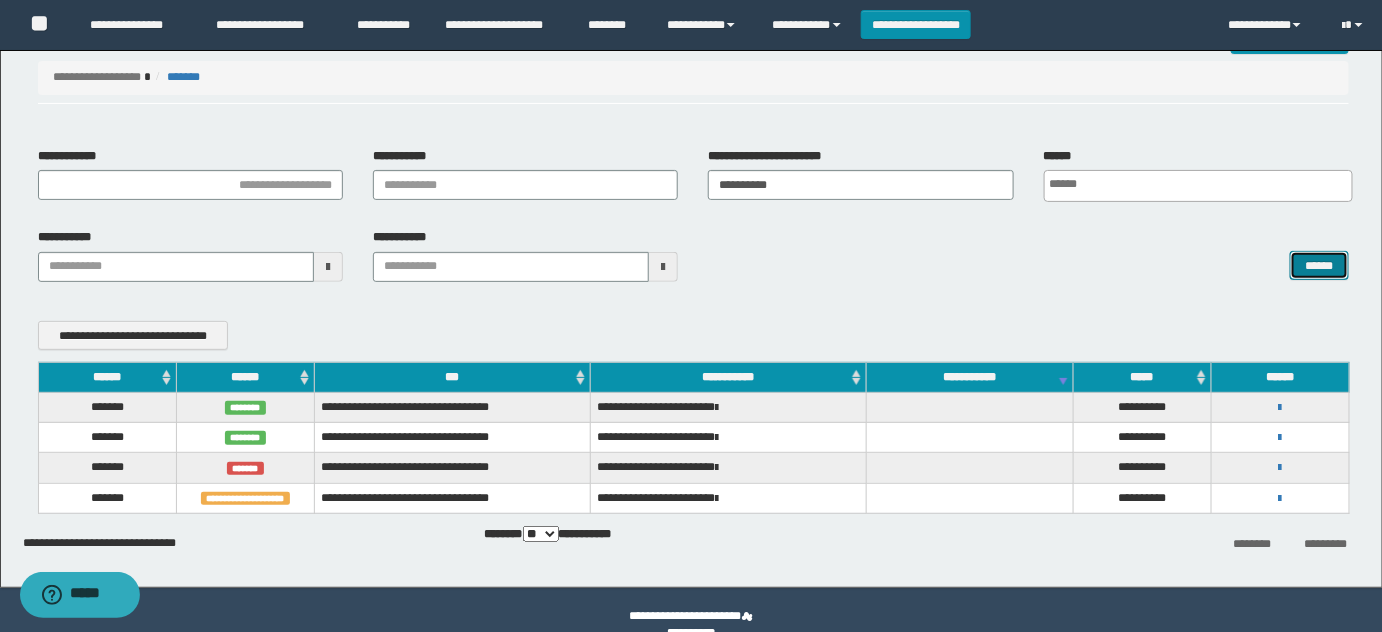 click on "******" at bounding box center [1319, 265] 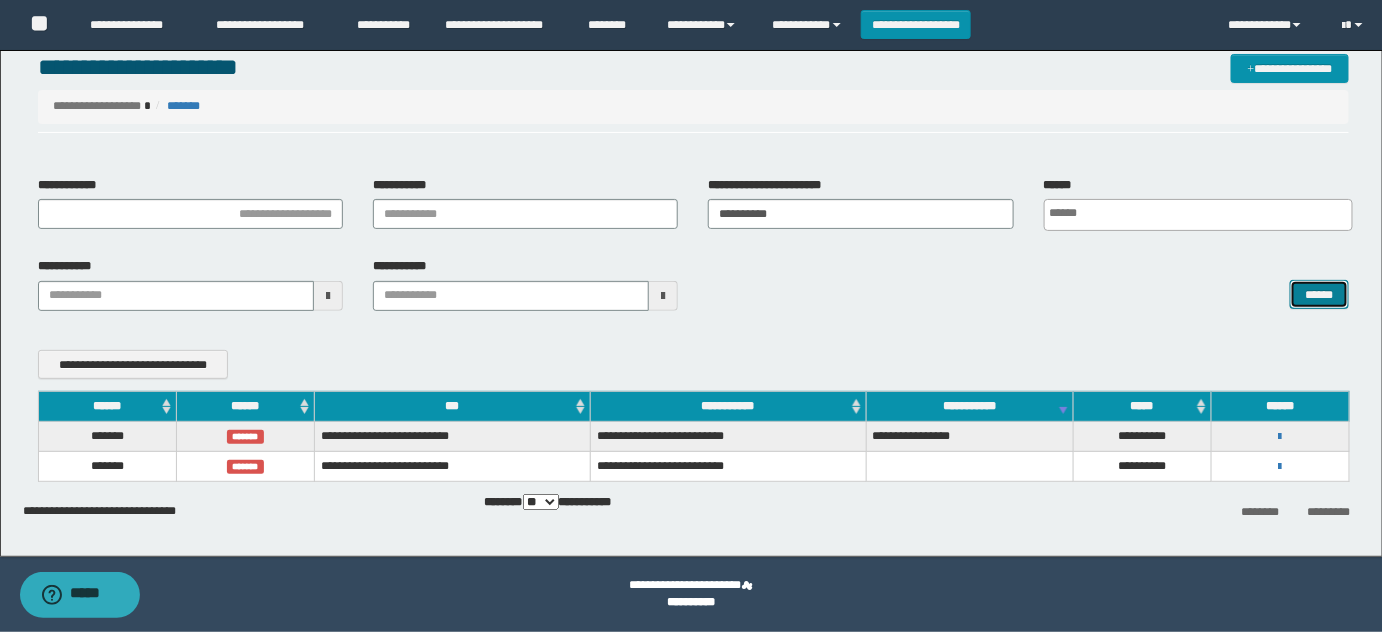 scroll, scrollTop: 36, scrollLeft: 0, axis: vertical 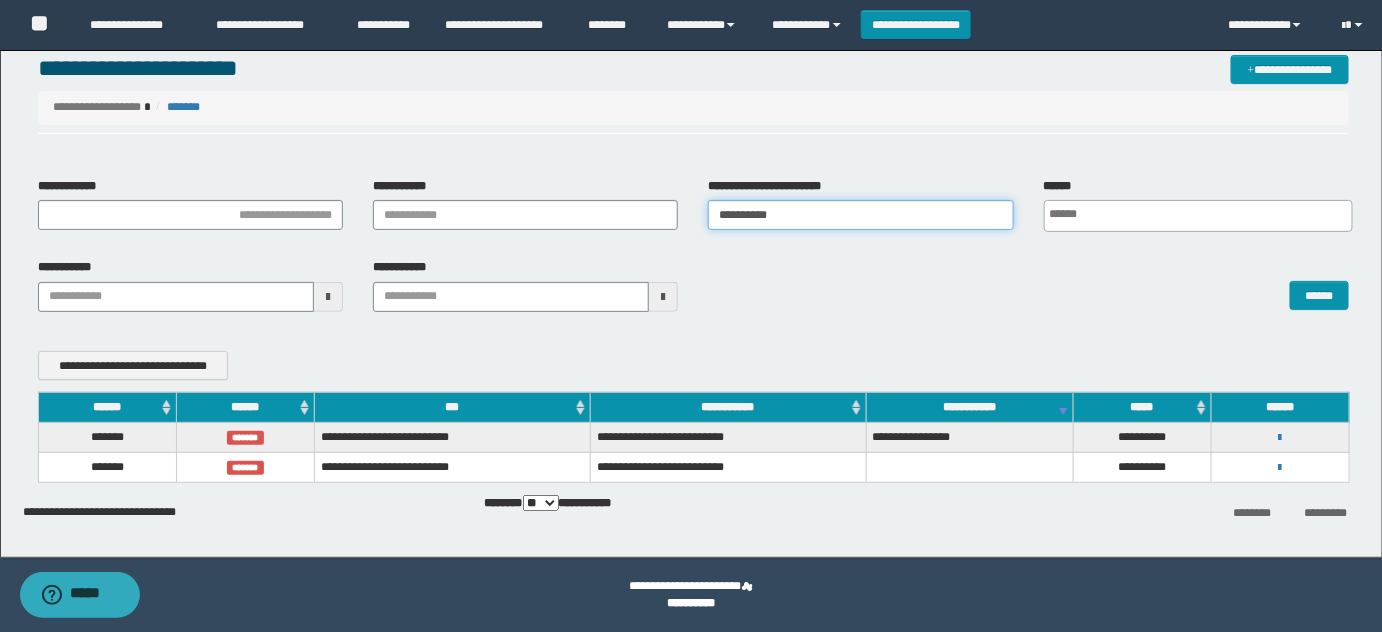 drag, startPoint x: 846, startPoint y: 203, endPoint x: 423, endPoint y: 217, distance: 423.23163 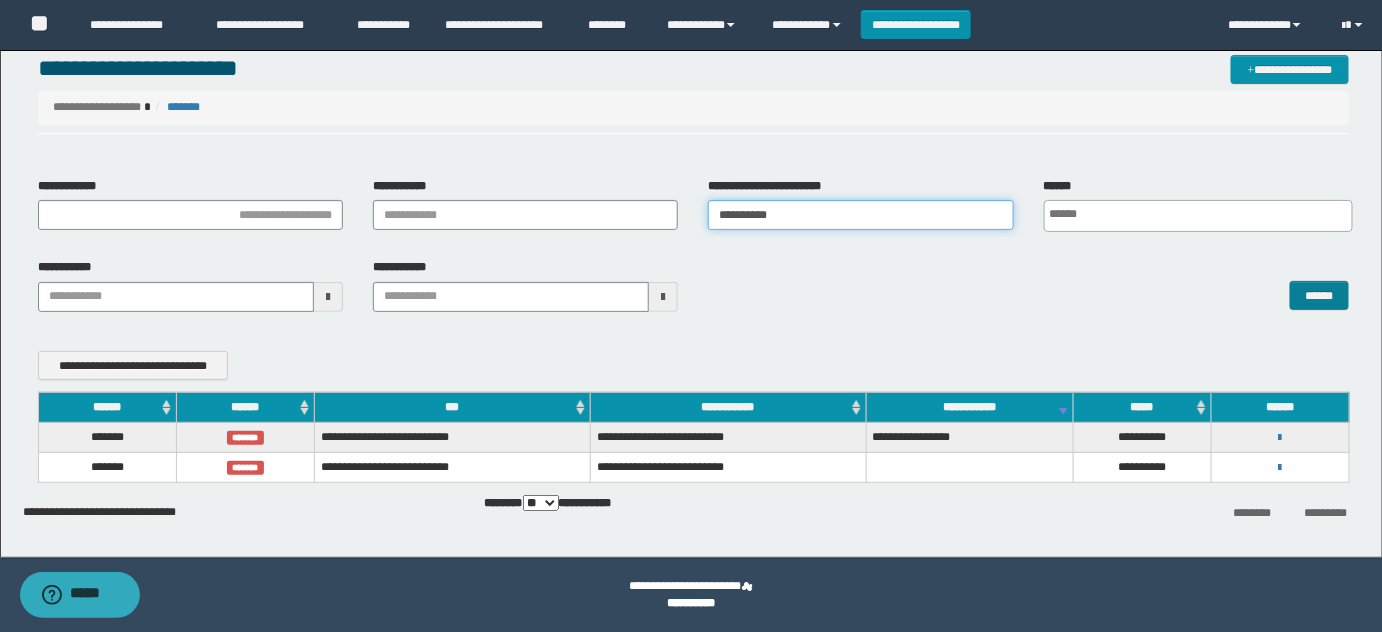 type on "**********" 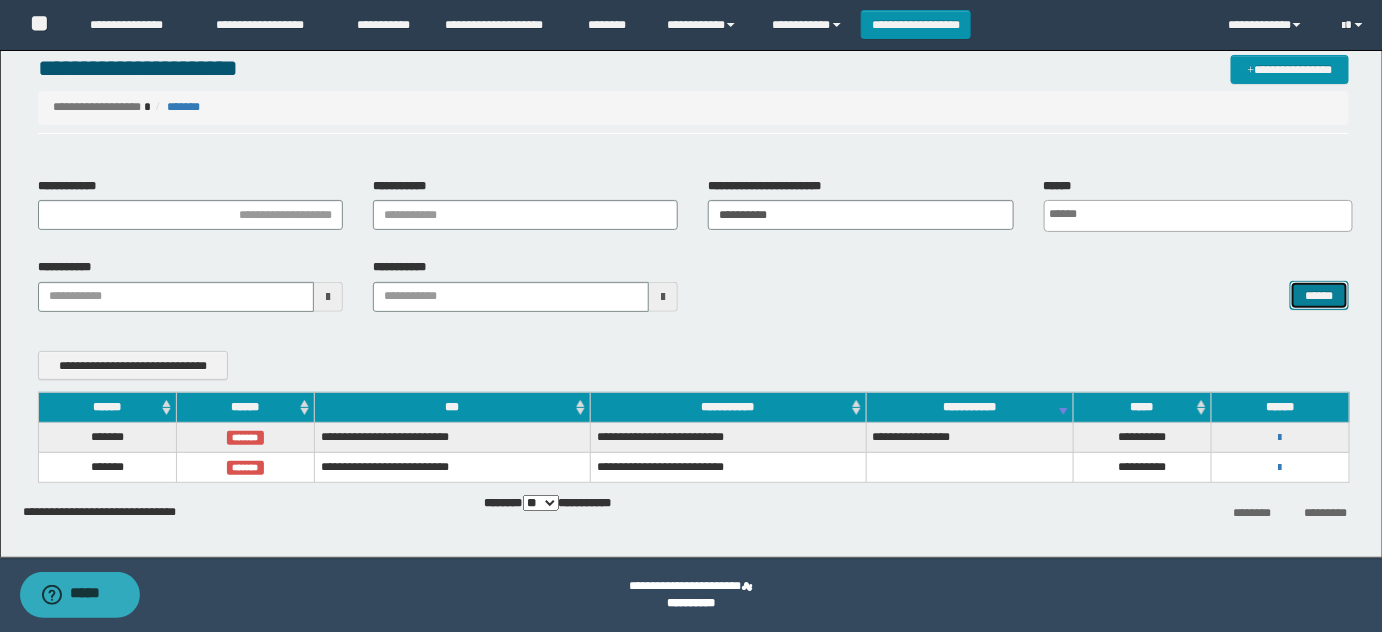 click on "******" at bounding box center (1319, 295) 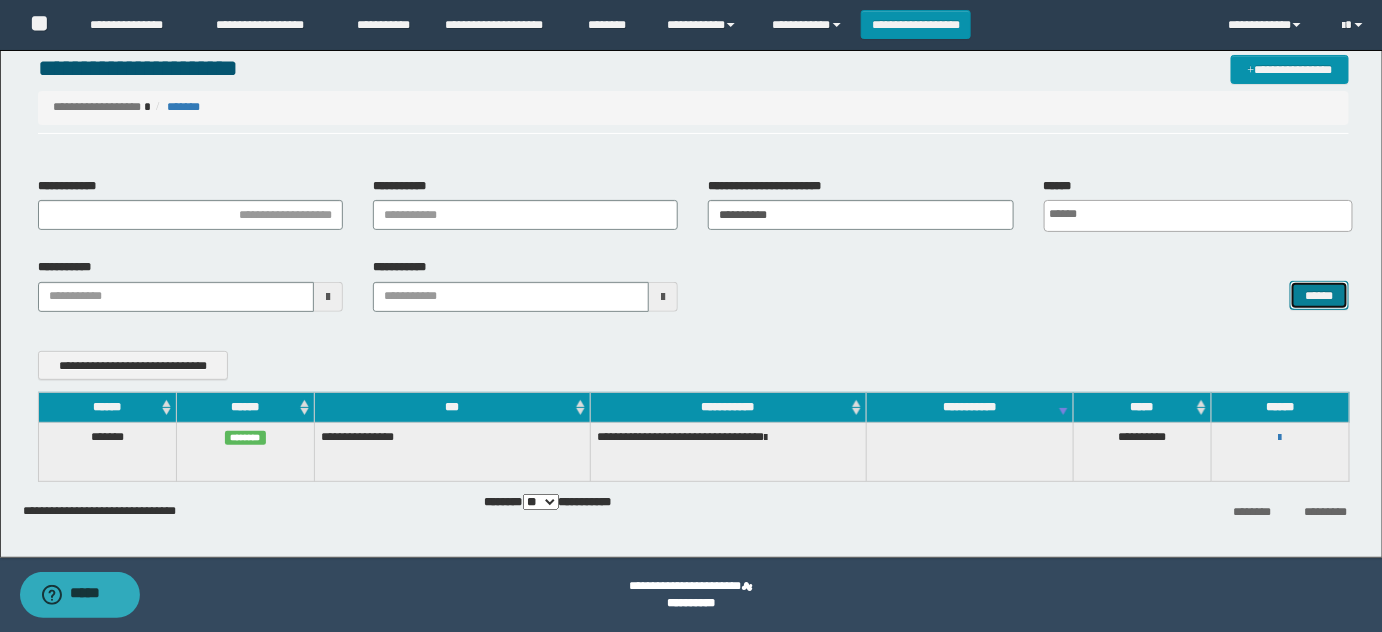 scroll, scrollTop: 6, scrollLeft: 0, axis: vertical 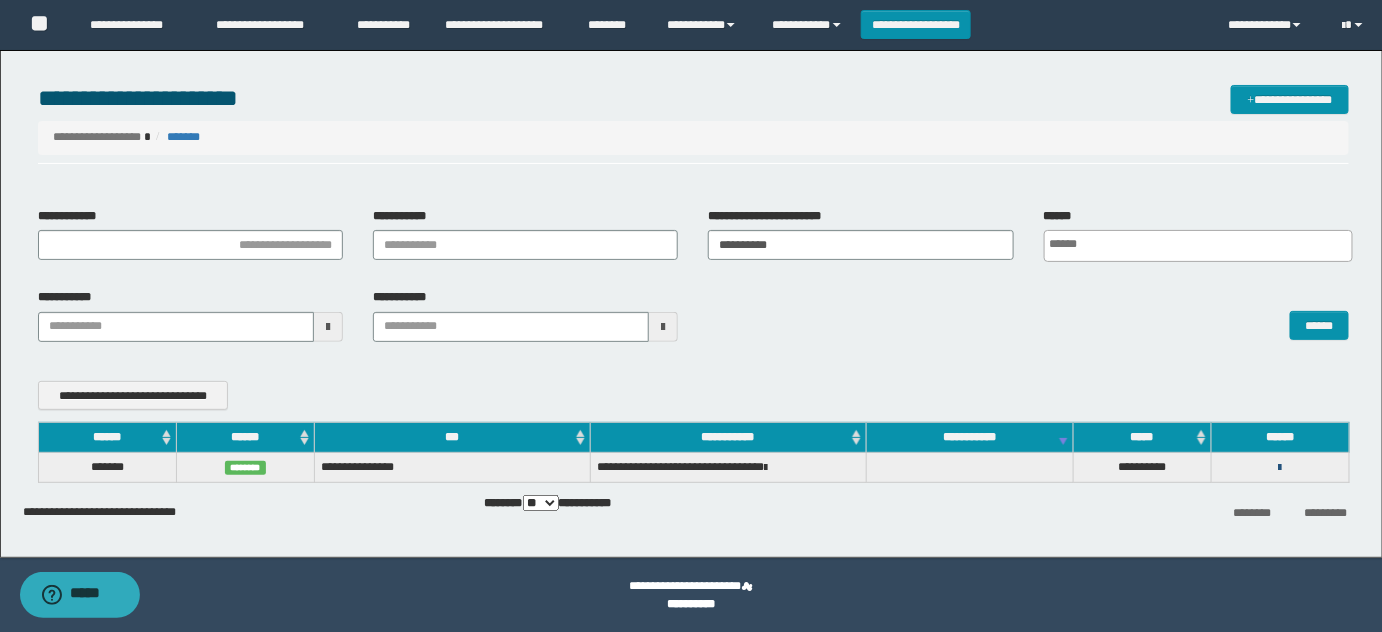 drag, startPoint x: 1262, startPoint y: 468, endPoint x: 1275, endPoint y: 469, distance: 13.038404 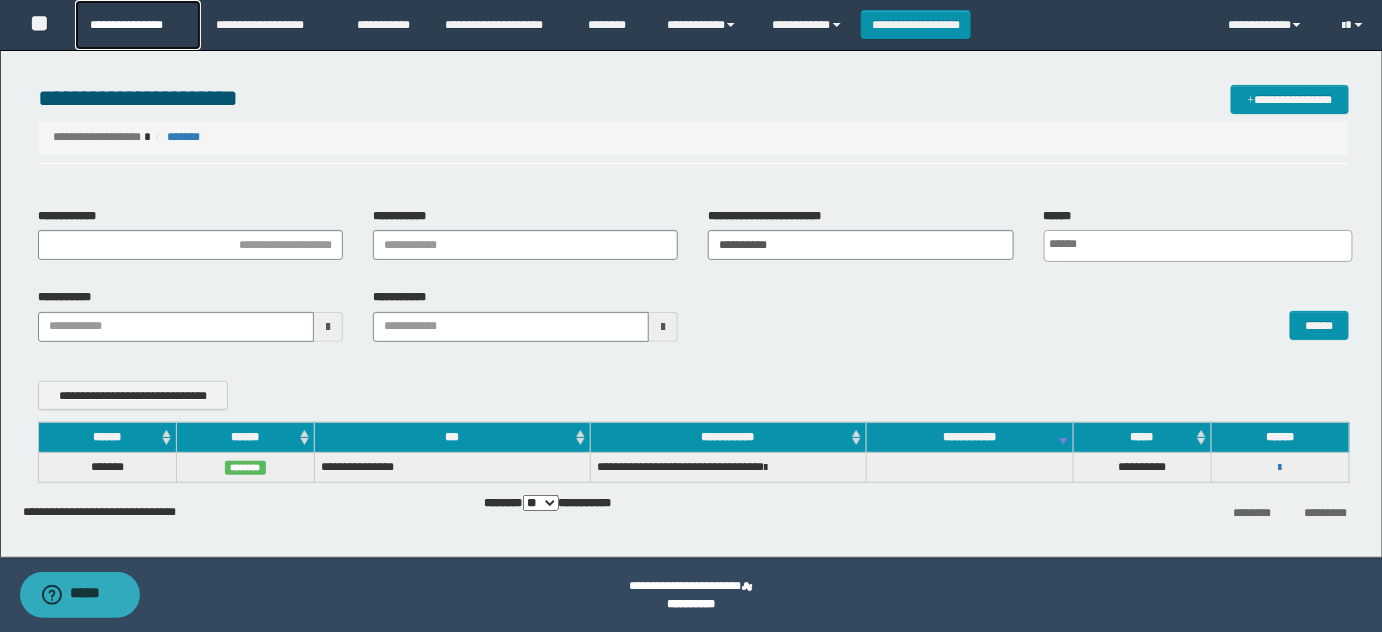 click on "**********" at bounding box center (137, 25) 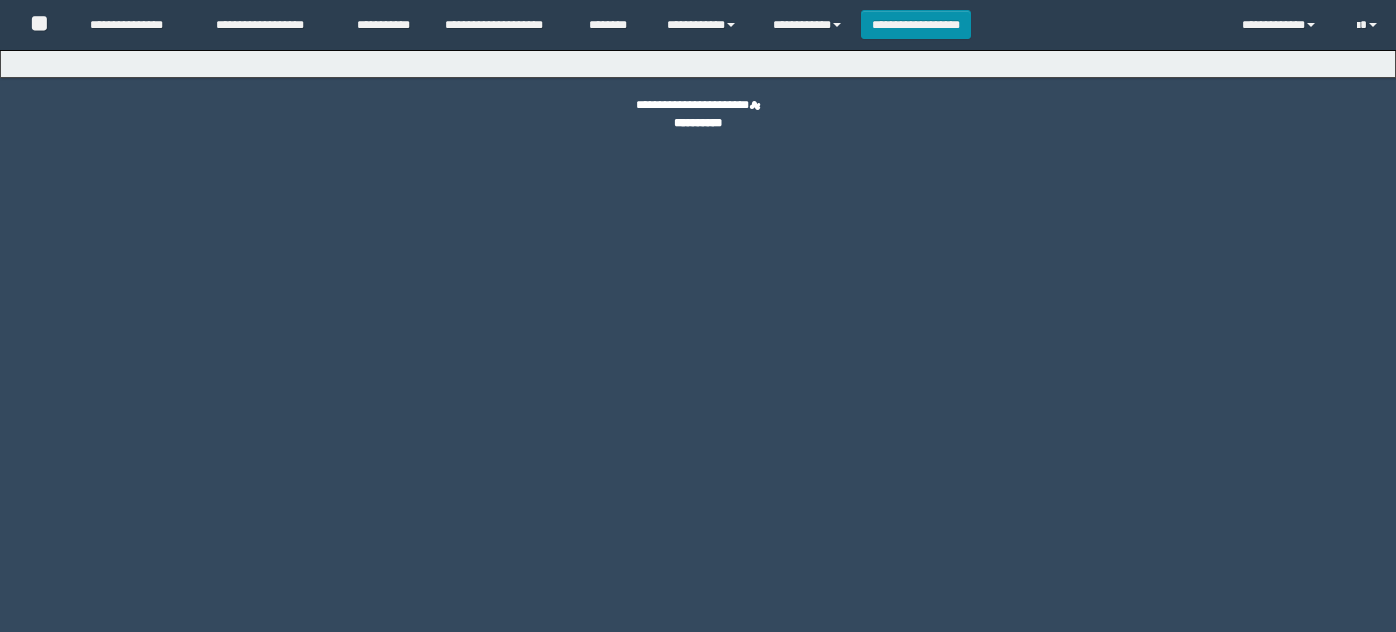 scroll, scrollTop: 0, scrollLeft: 0, axis: both 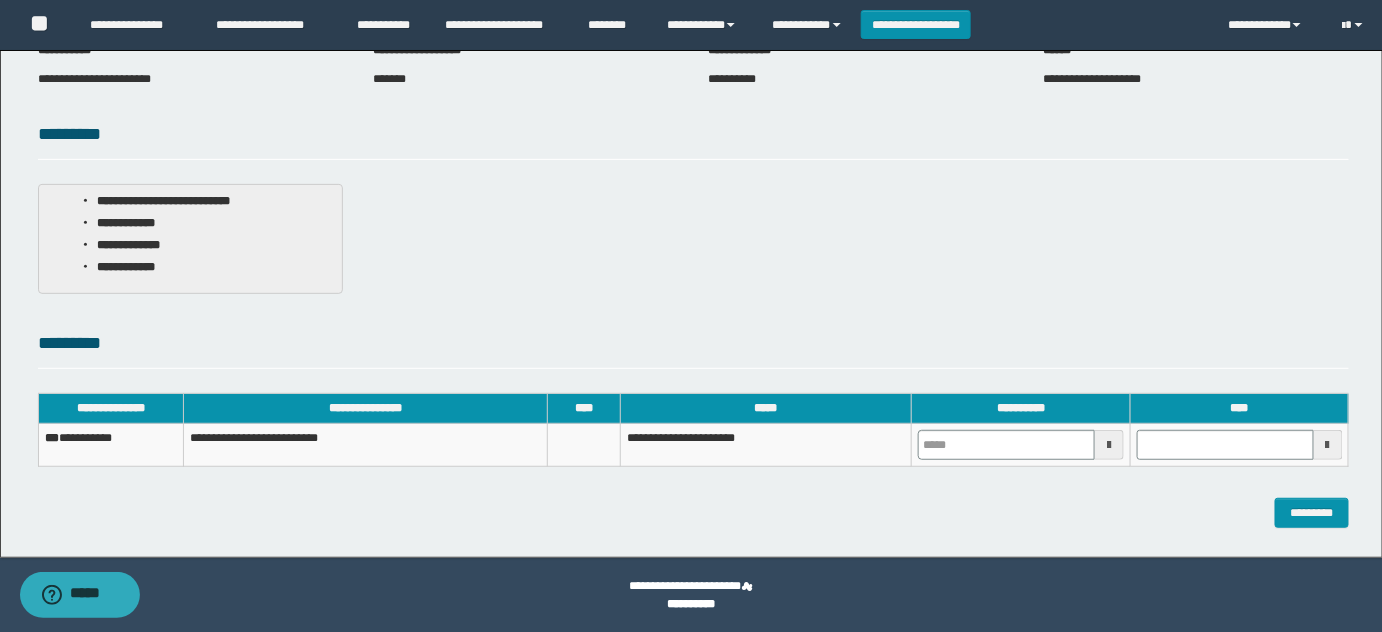 click at bounding box center [1021, 445] 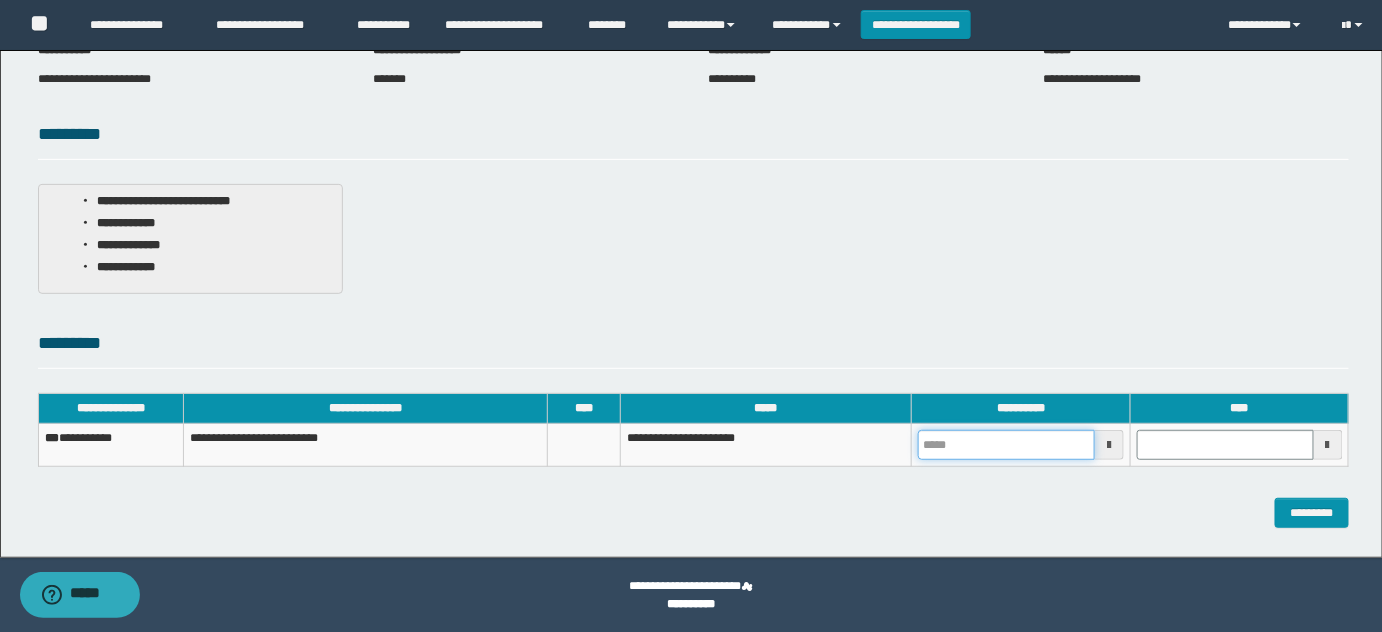 click at bounding box center [1006, 445] 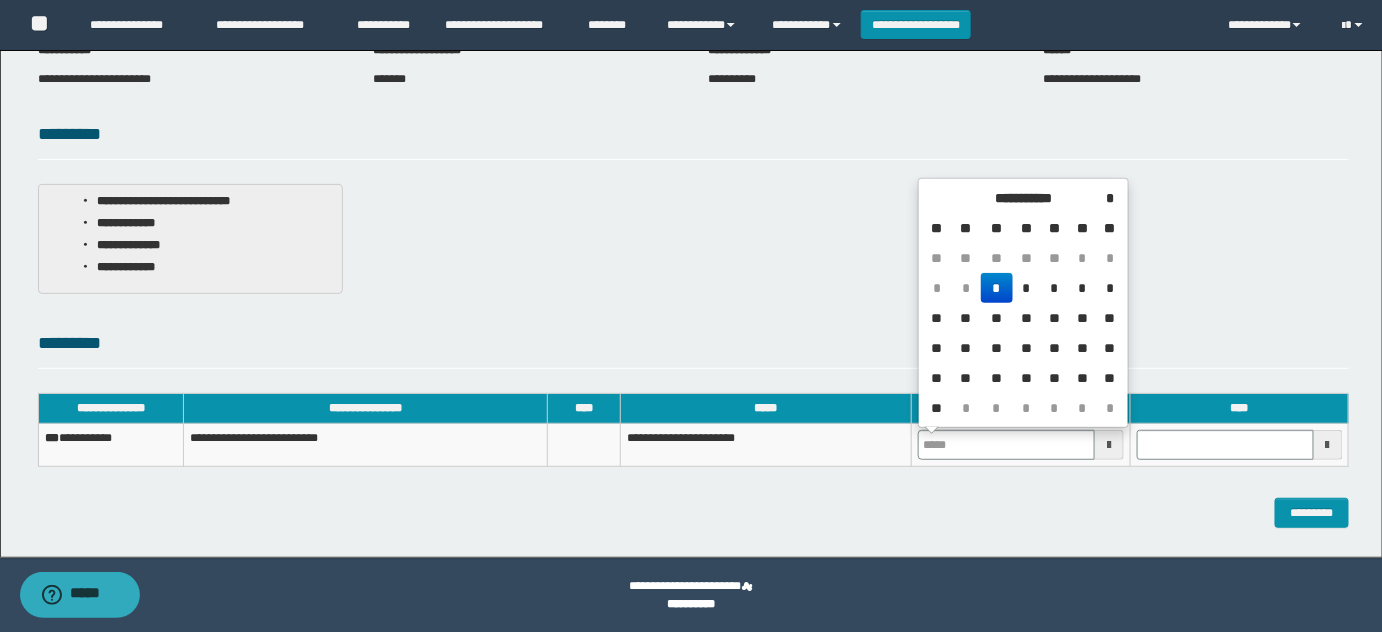 click on "*" at bounding box center [997, 288] 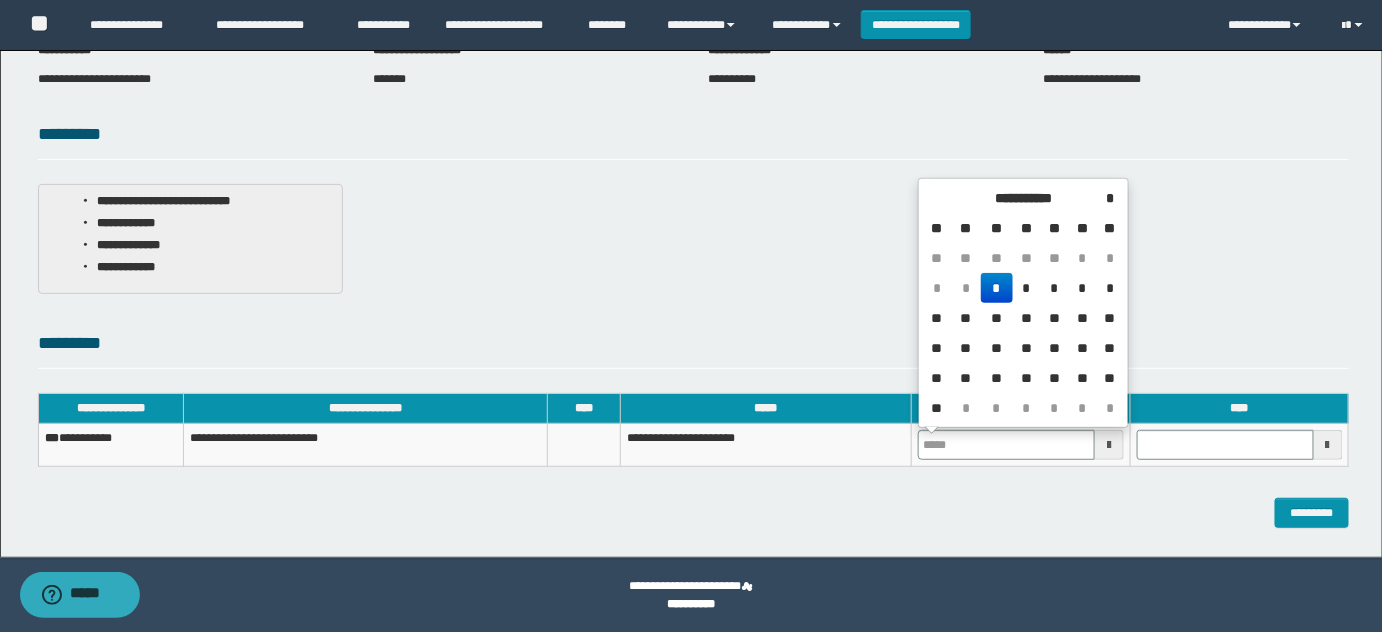 type on "**********" 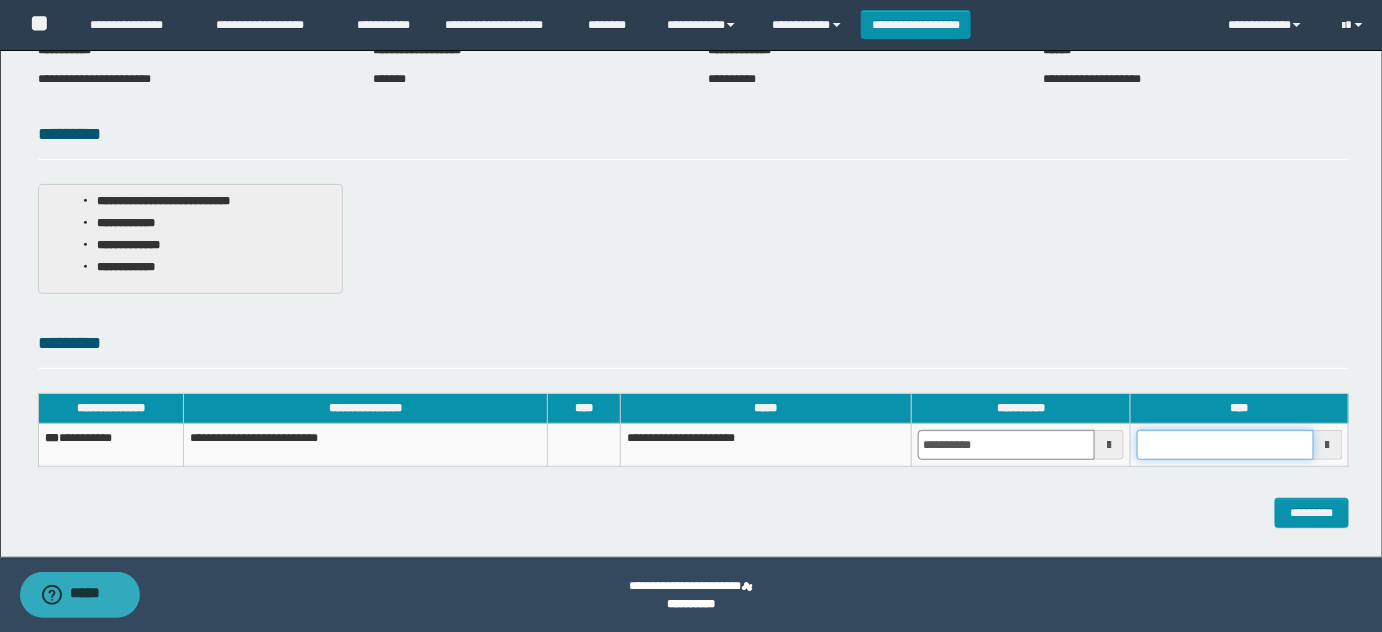click at bounding box center (1225, 445) 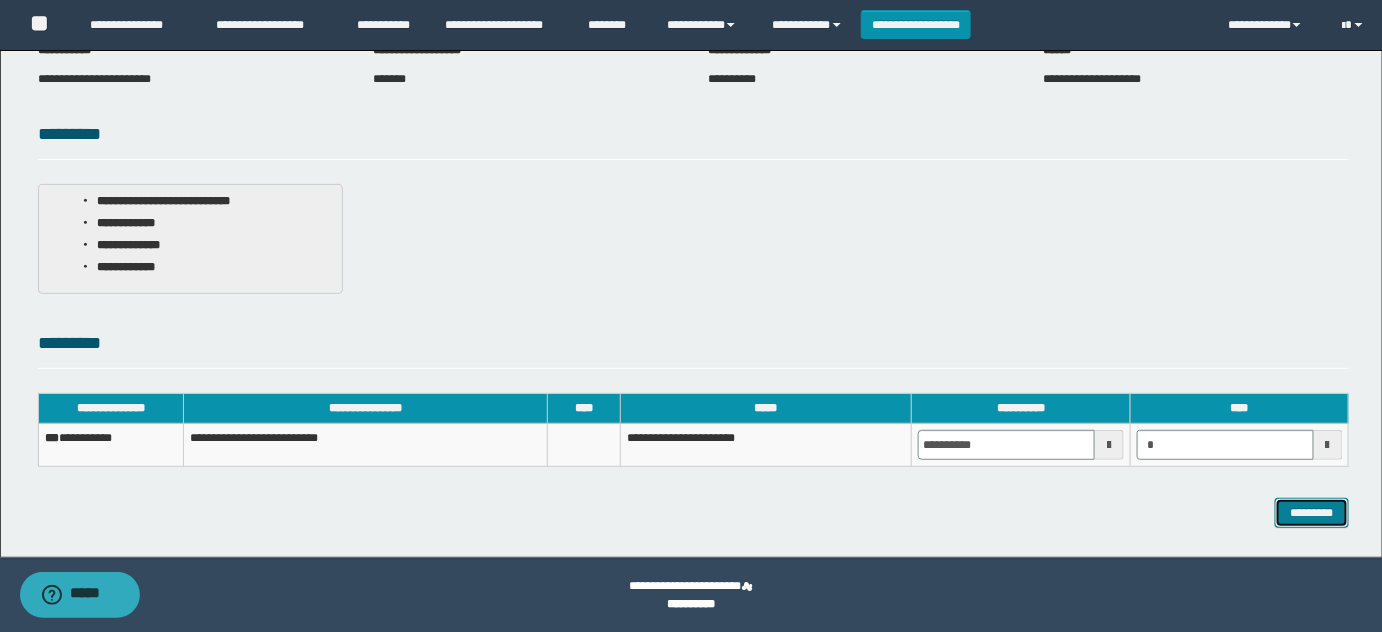 type on "*******" 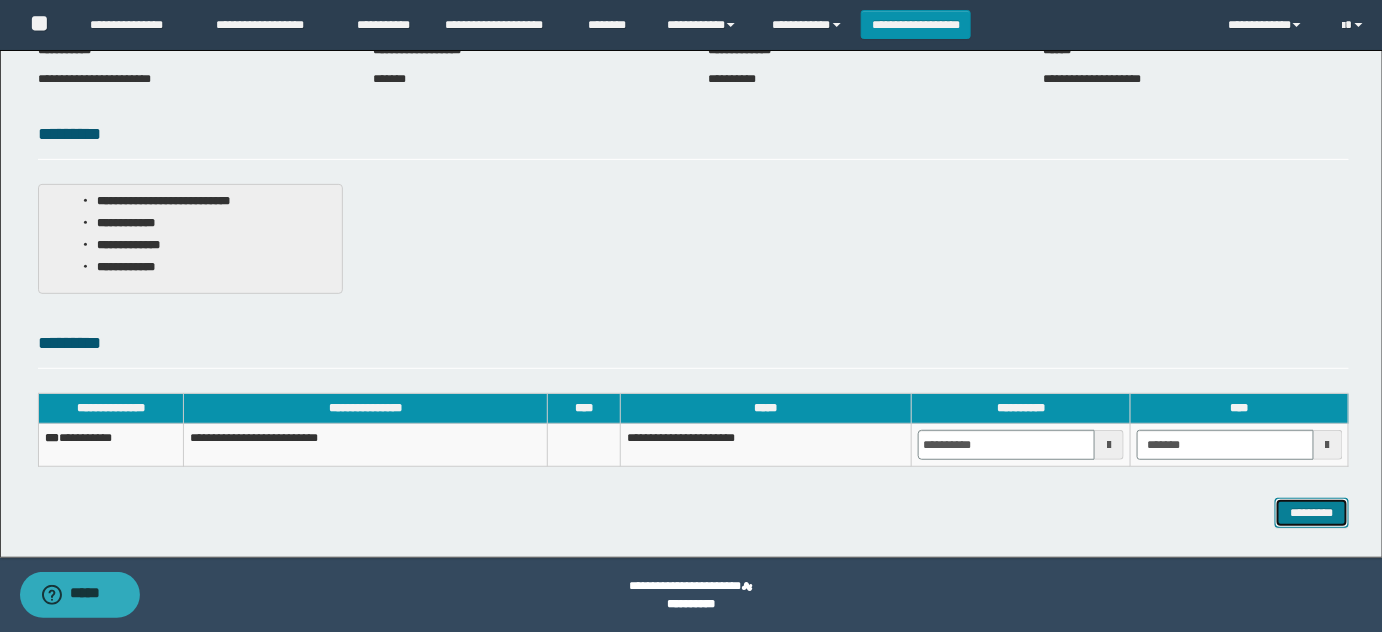 click on "*********" at bounding box center (1312, 512) 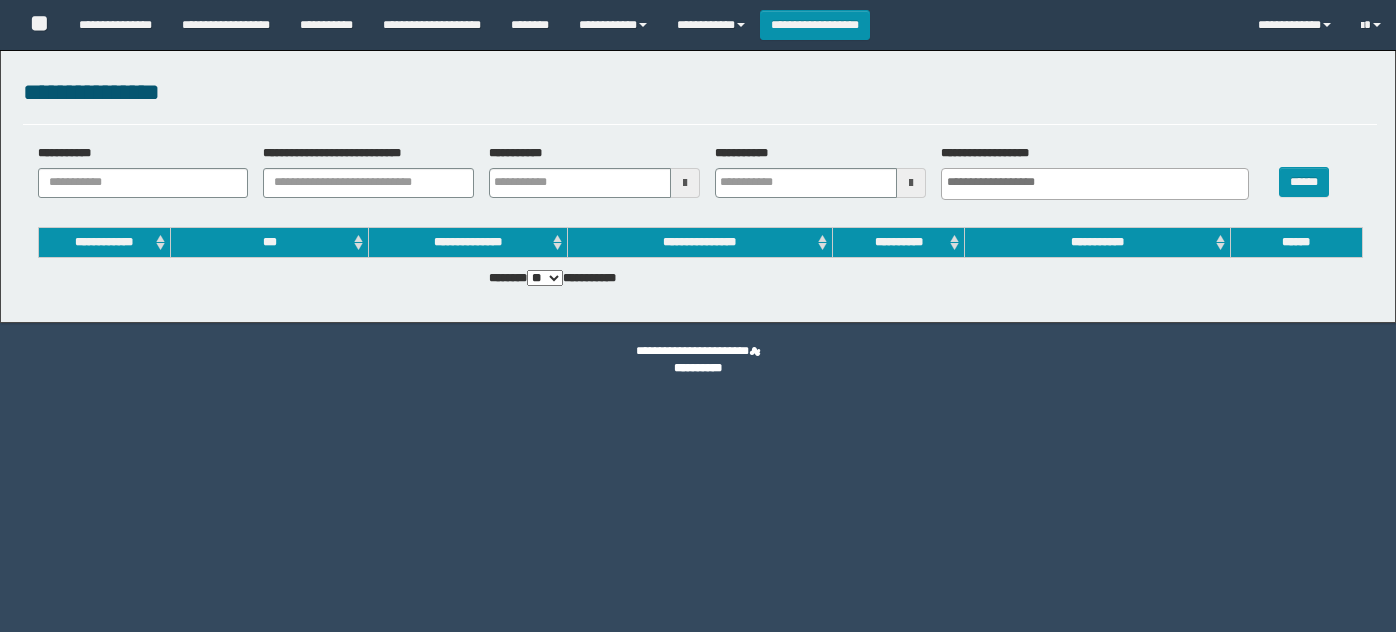 select 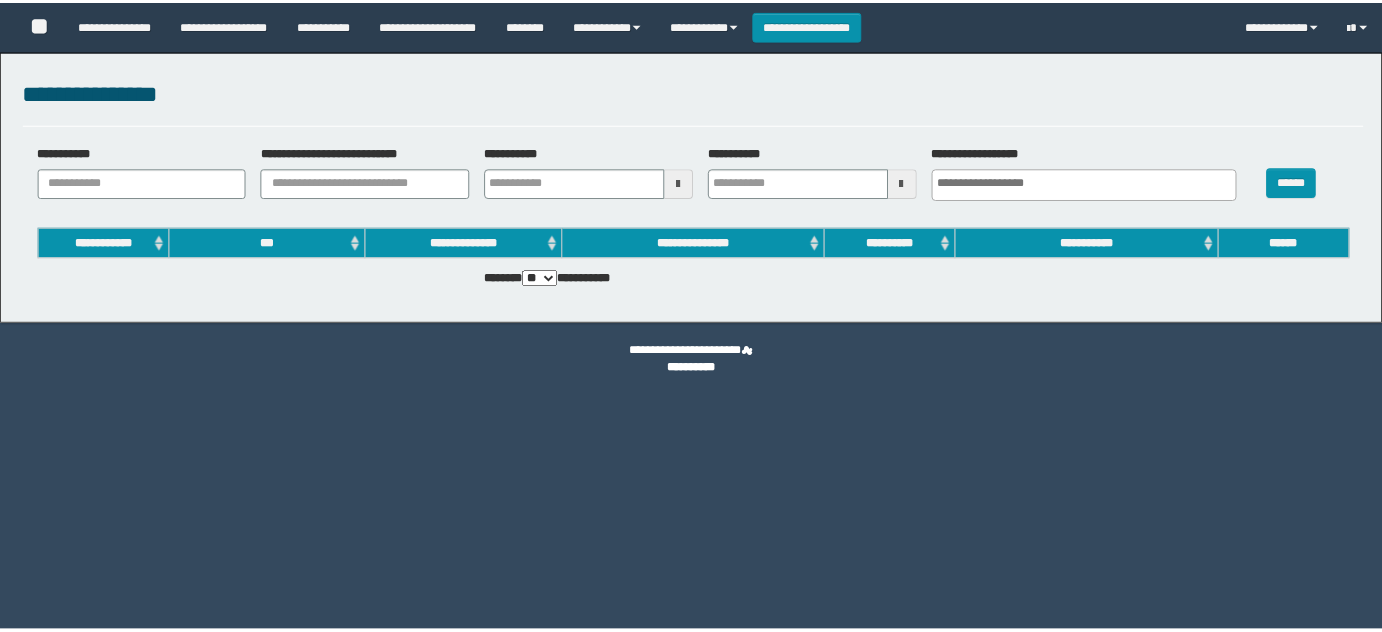 scroll, scrollTop: 0, scrollLeft: 0, axis: both 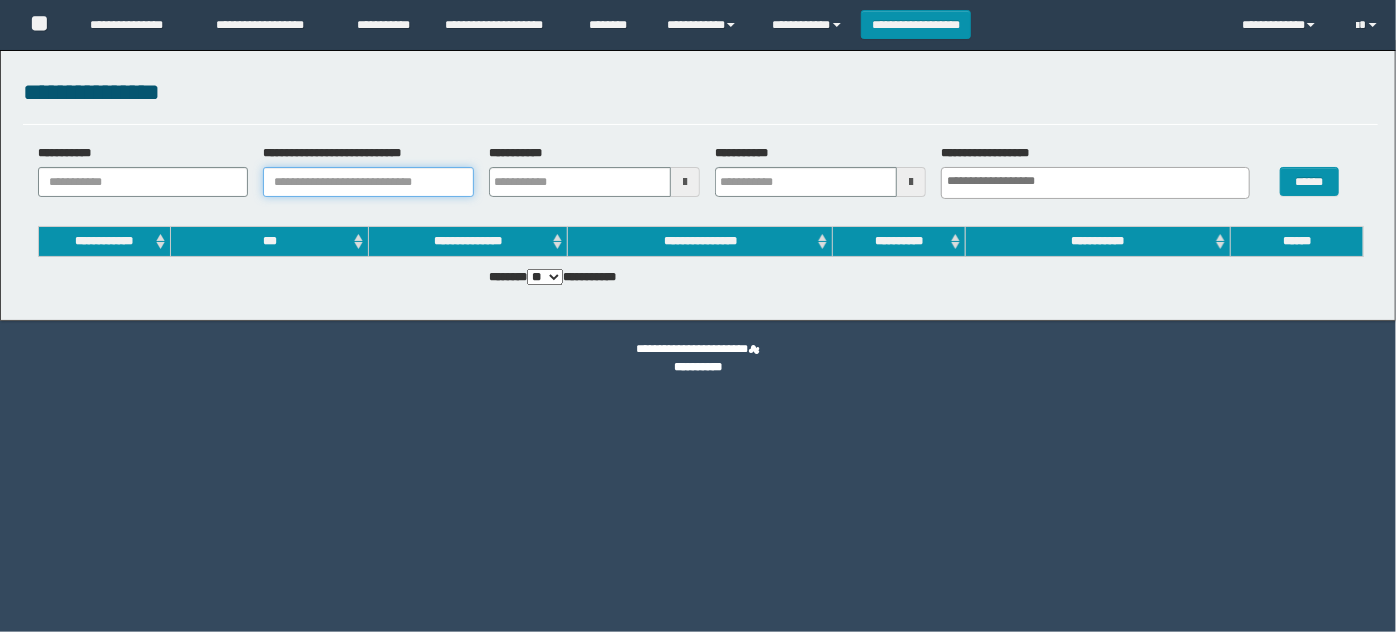 click on "**********" at bounding box center [368, 182] 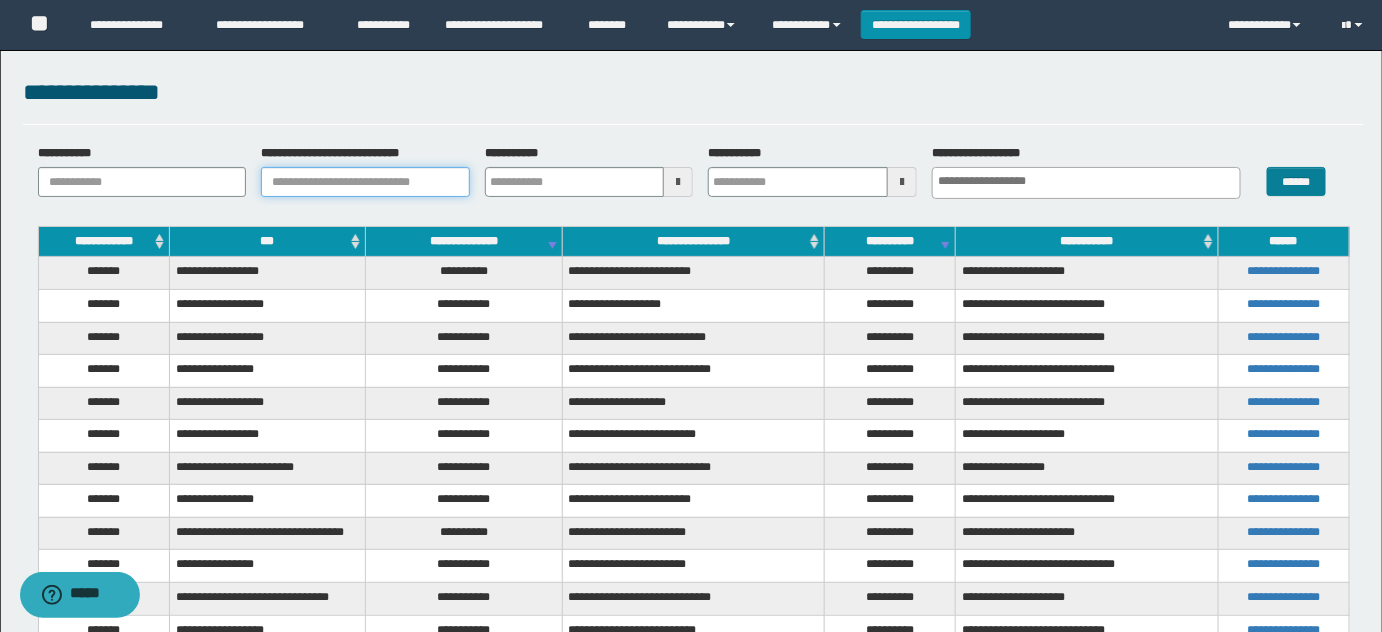 paste on "**********" 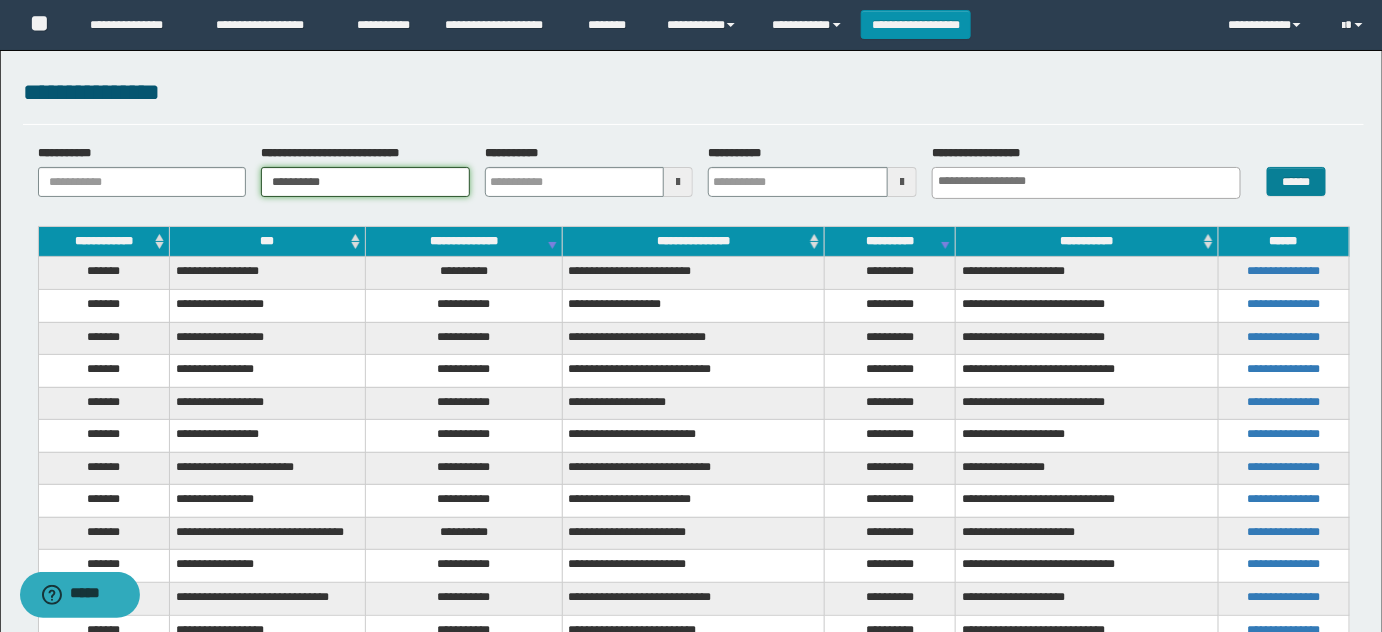 type on "**********" 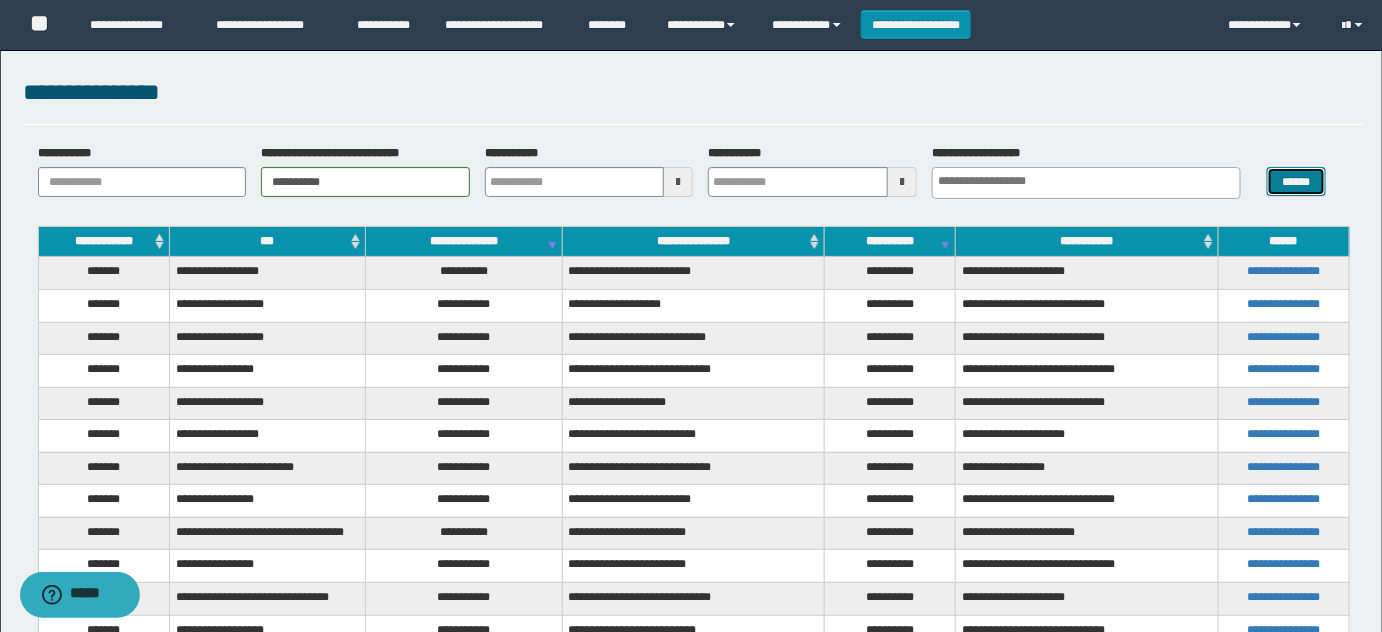 click on "******" at bounding box center [1296, 181] 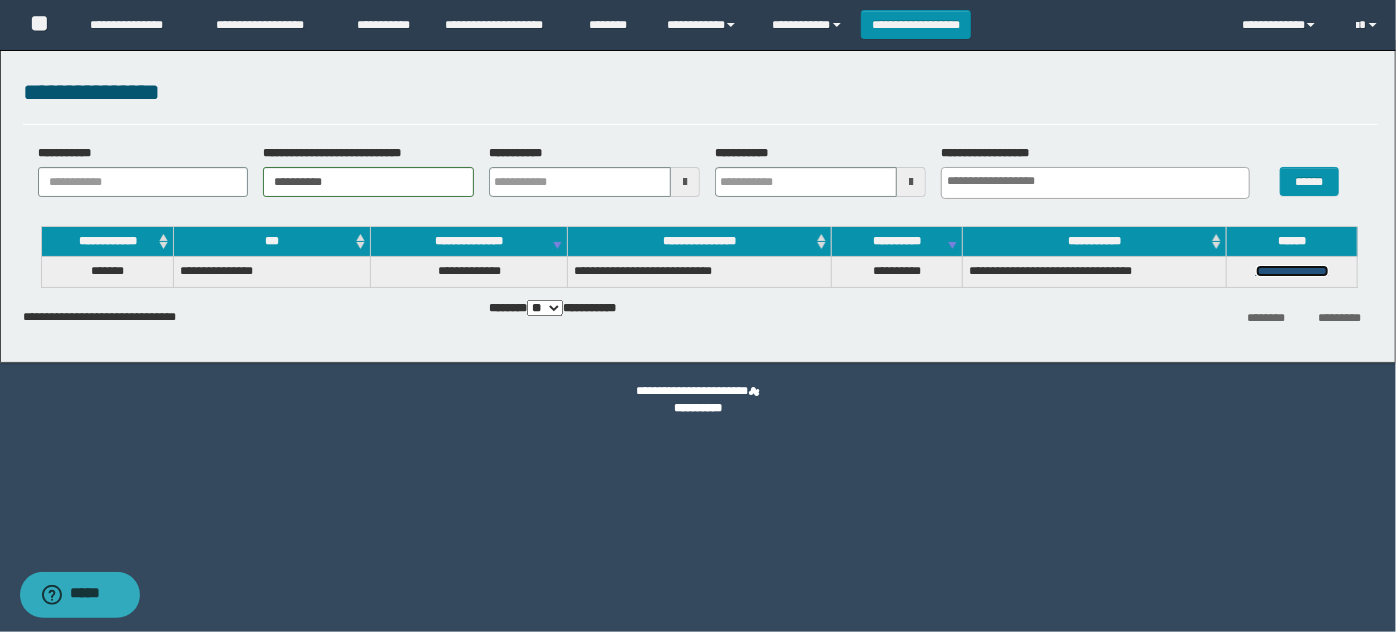 click on "**********" at bounding box center [1292, 271] 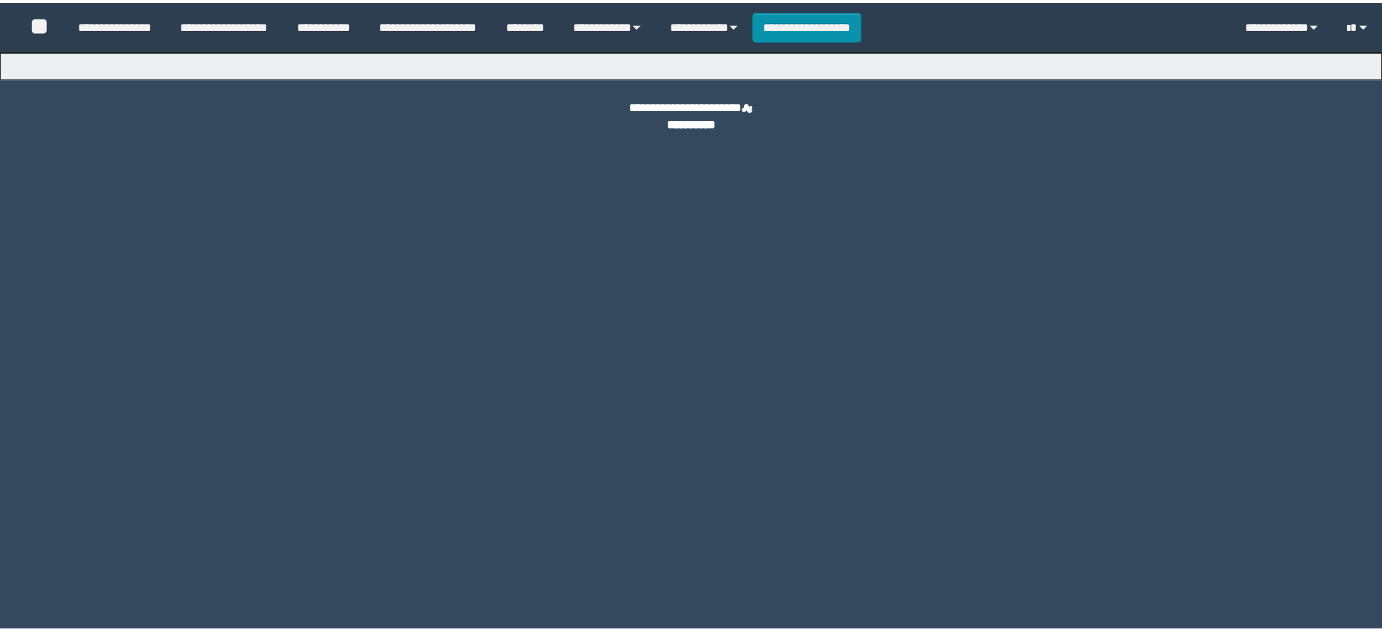 scroll, scrollTop: 0, scrollLeft: 0, axis: both 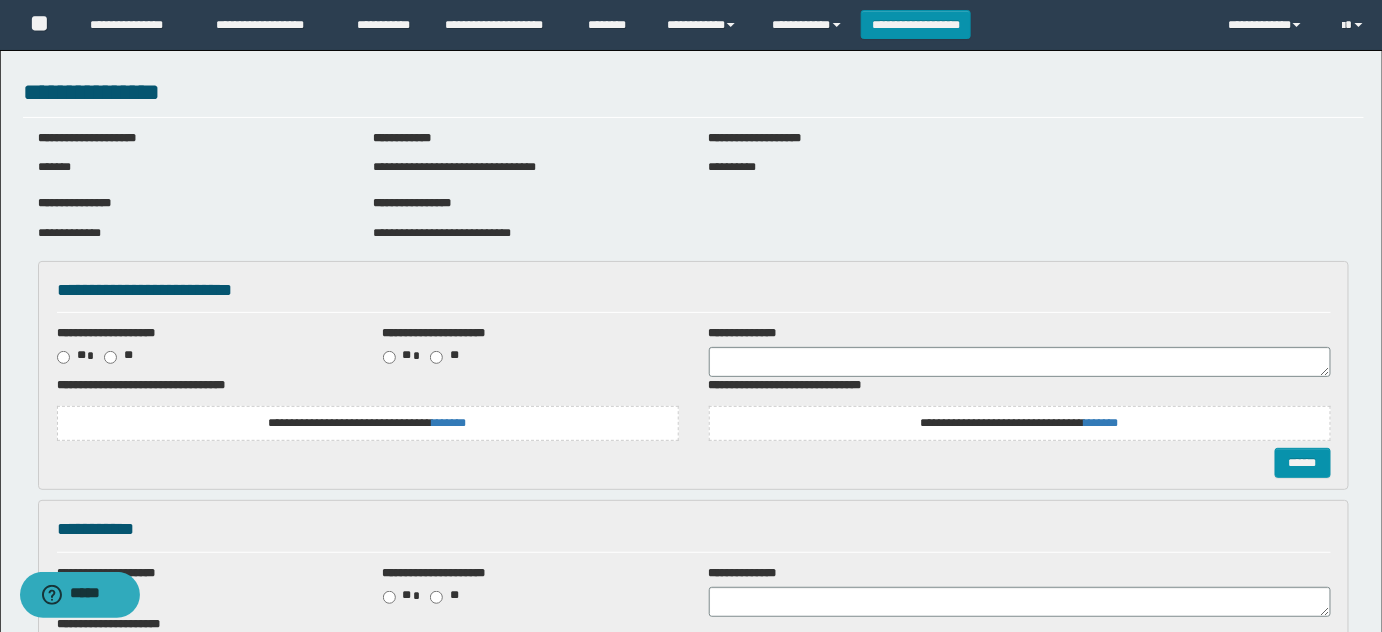 click on "**********" at bounding box center (525, 233) 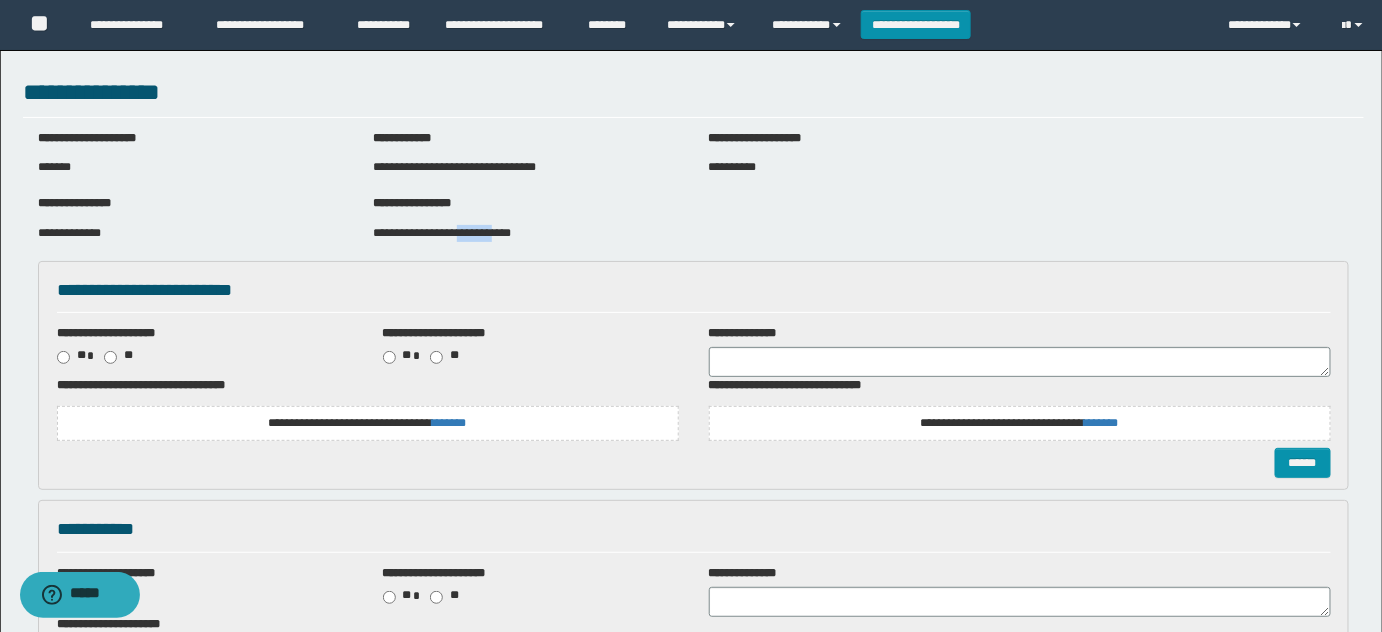 click on "**********" at bounding box center (525, 233) 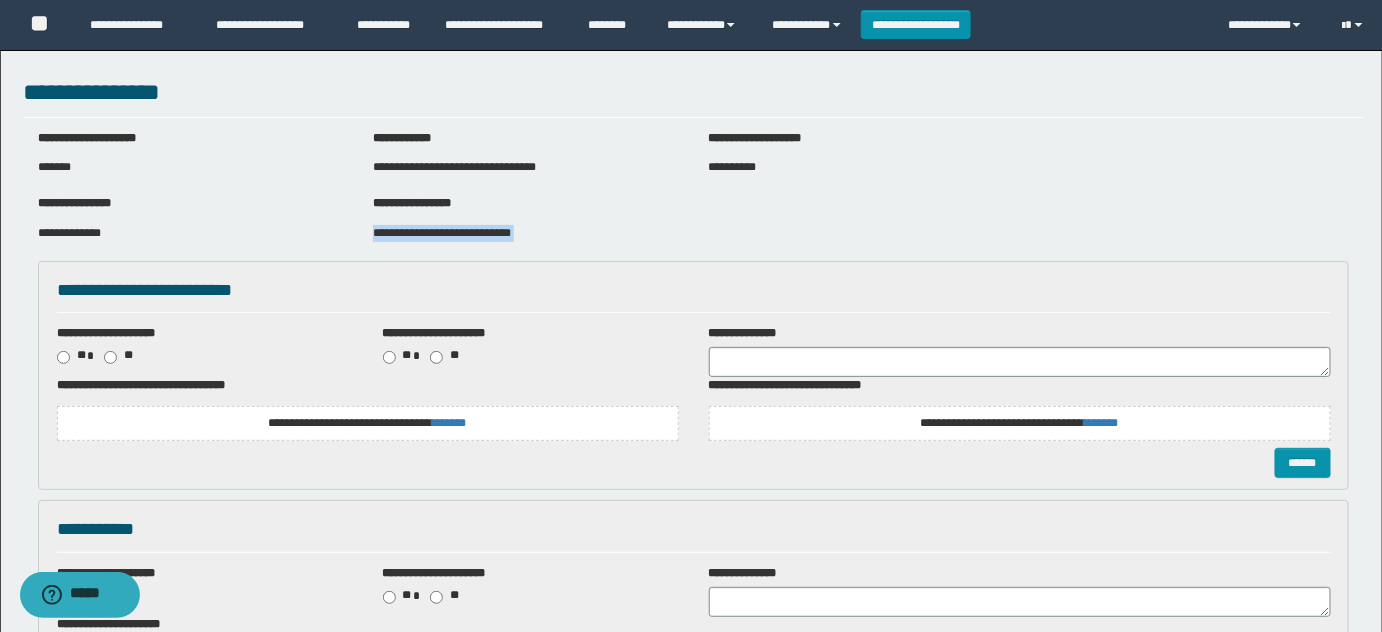 click on "**********" at bounding box center (525, 233) 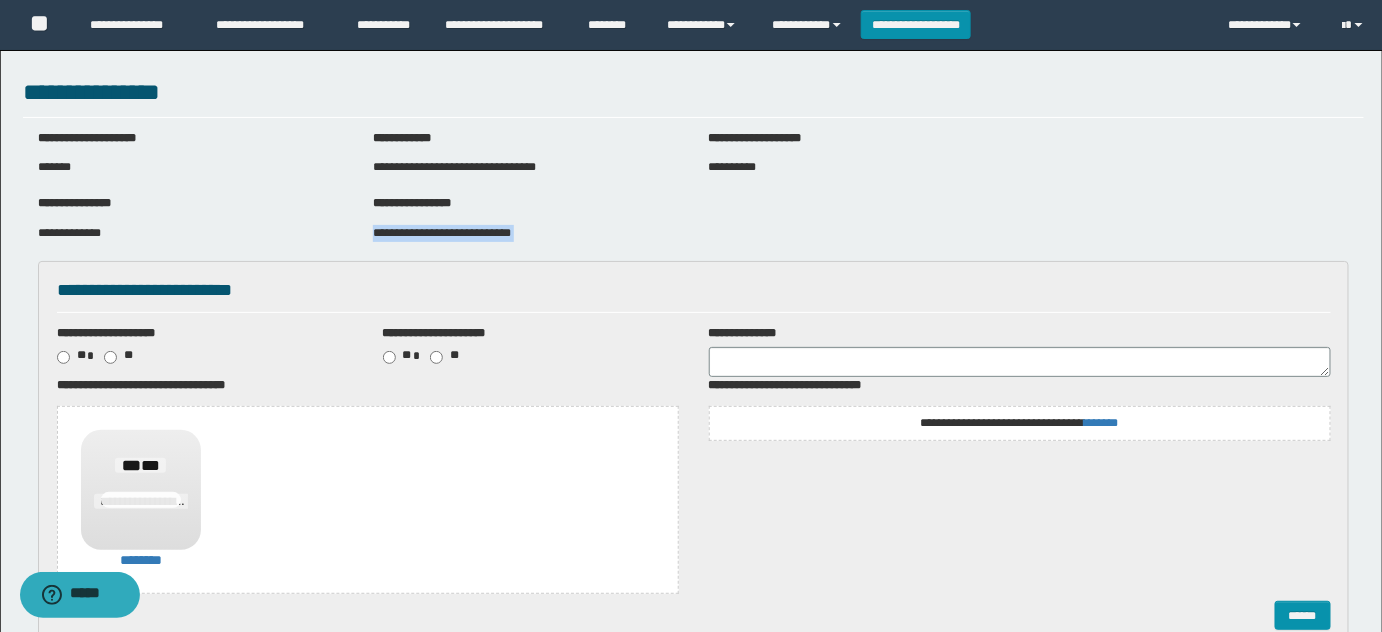 click on "**********" at bounding box center (1019, 423) 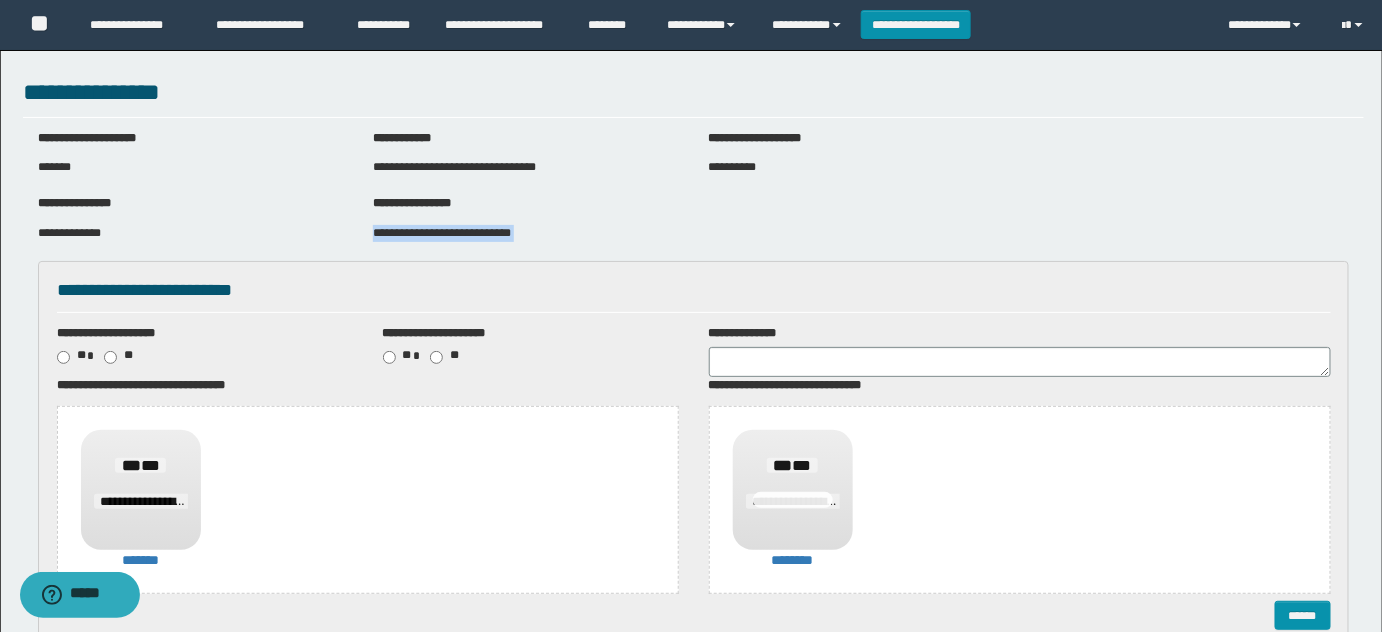 scroll, scrollTop: 363, scrollLeft: 0, axis: vertical 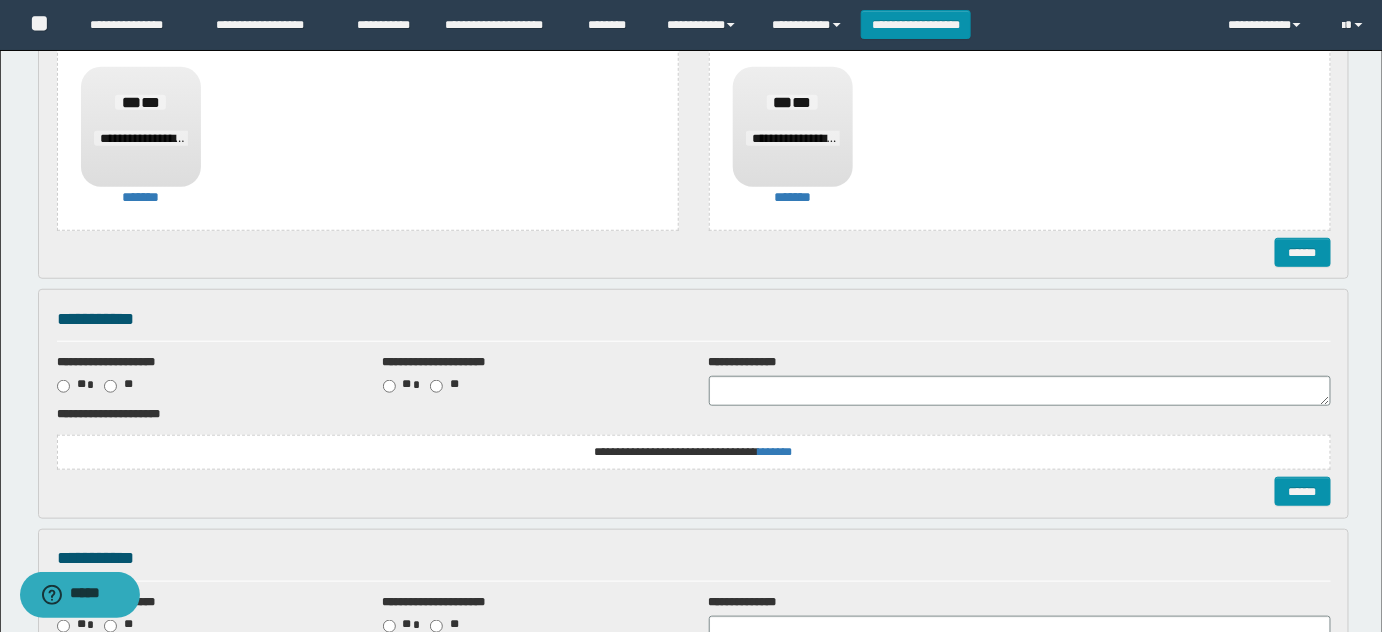 click on "**********" at bounding box center [693, 452] 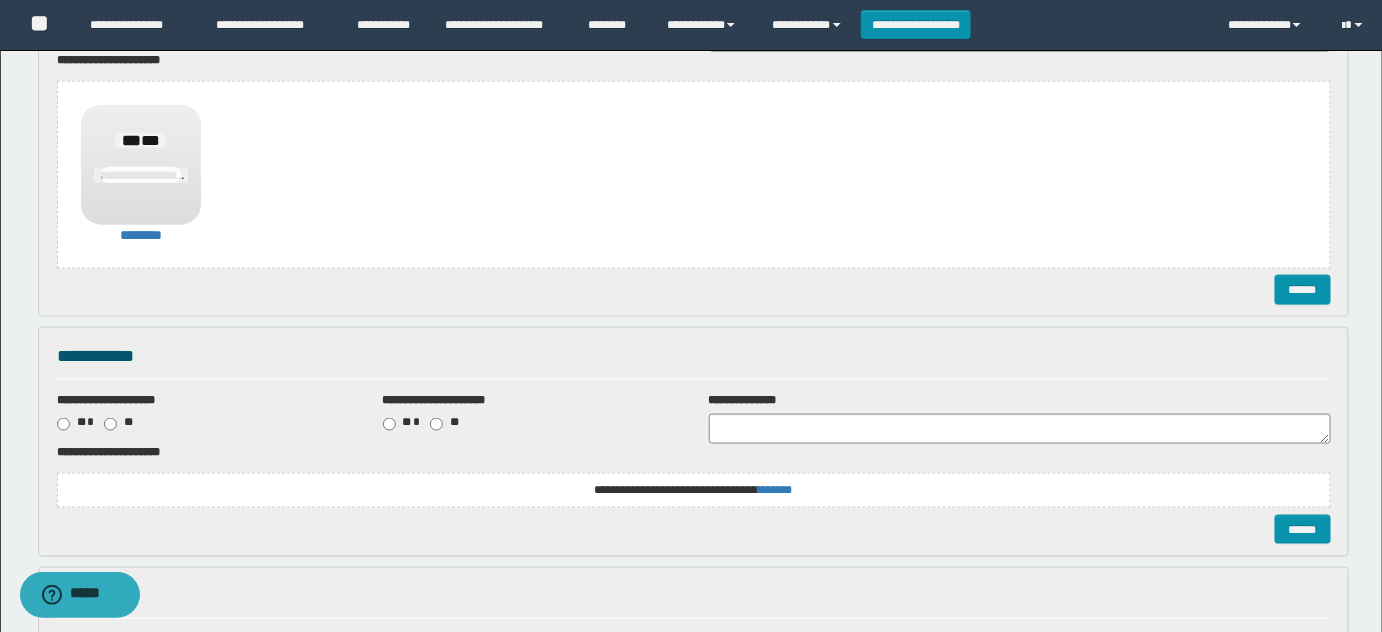 scroll, scrollTop: 727, scrollLeft: 0, axis: vertical 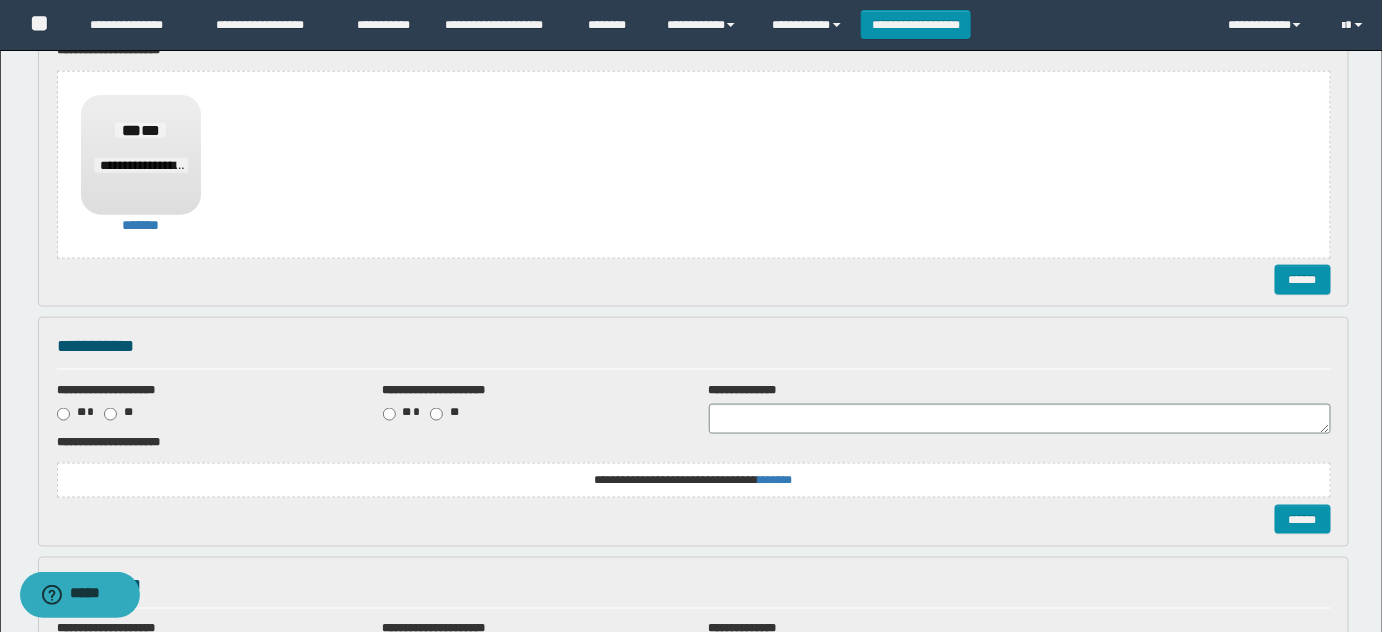 click on "**********" at bounding box center [0, 0] 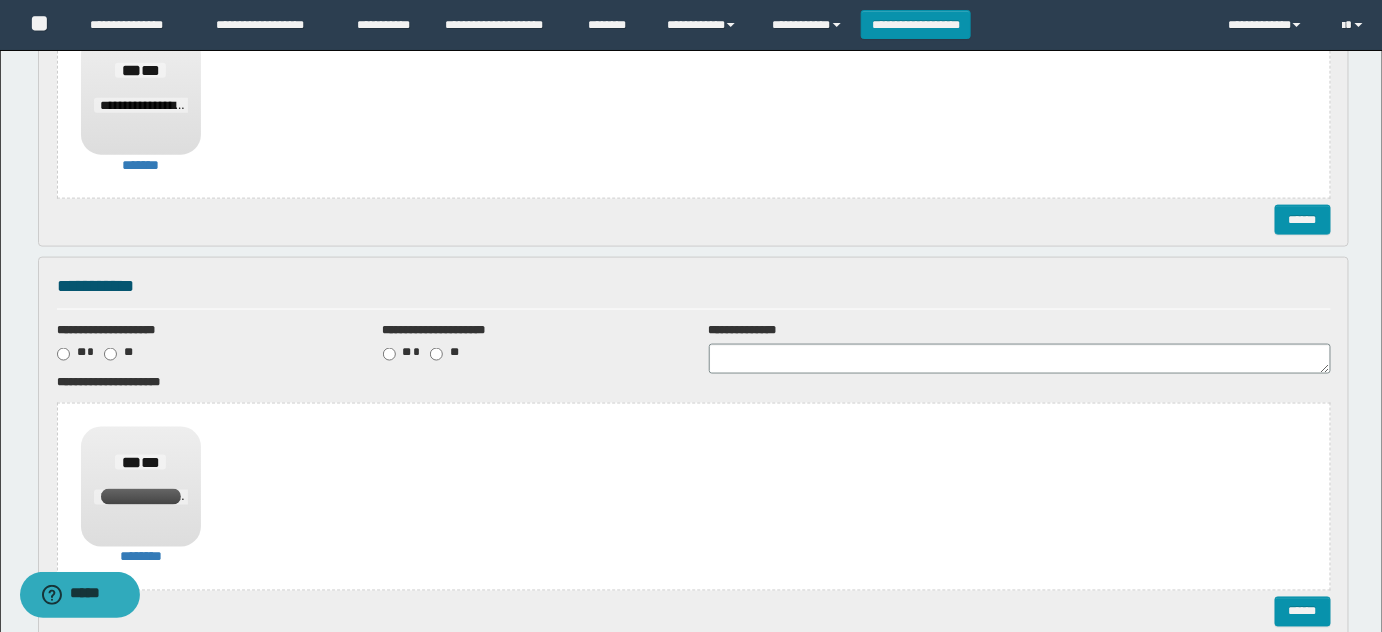 scroll, scrollTop: 1090, scrollLeft: 0, axis: vertical 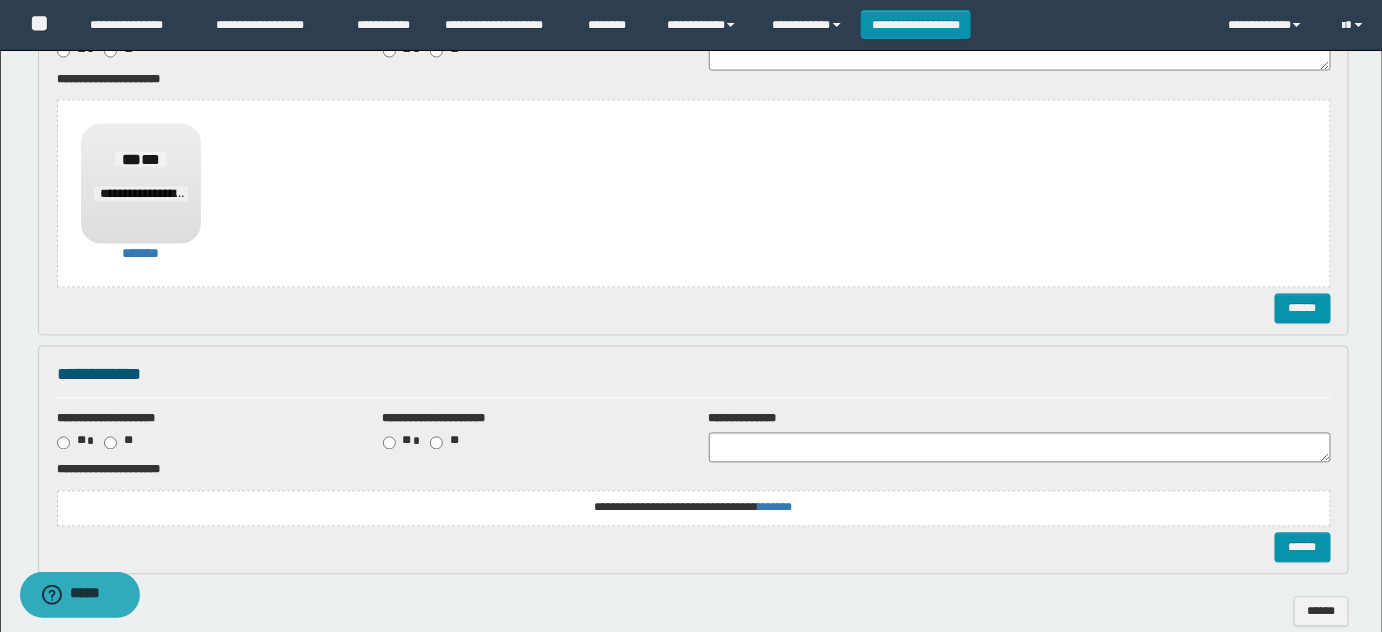 click on "**********" at bounding box center [0, 0] 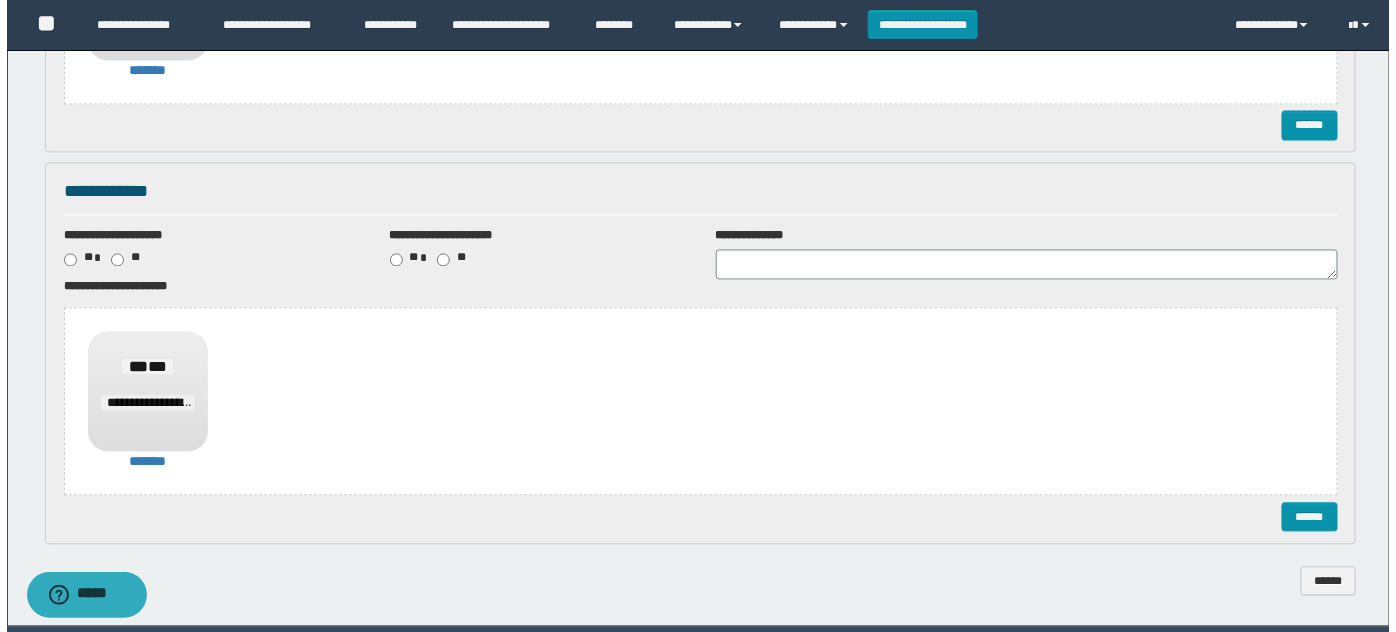 scroll, scrollTop: 1341, scrollLeft: 0, axis: vertical 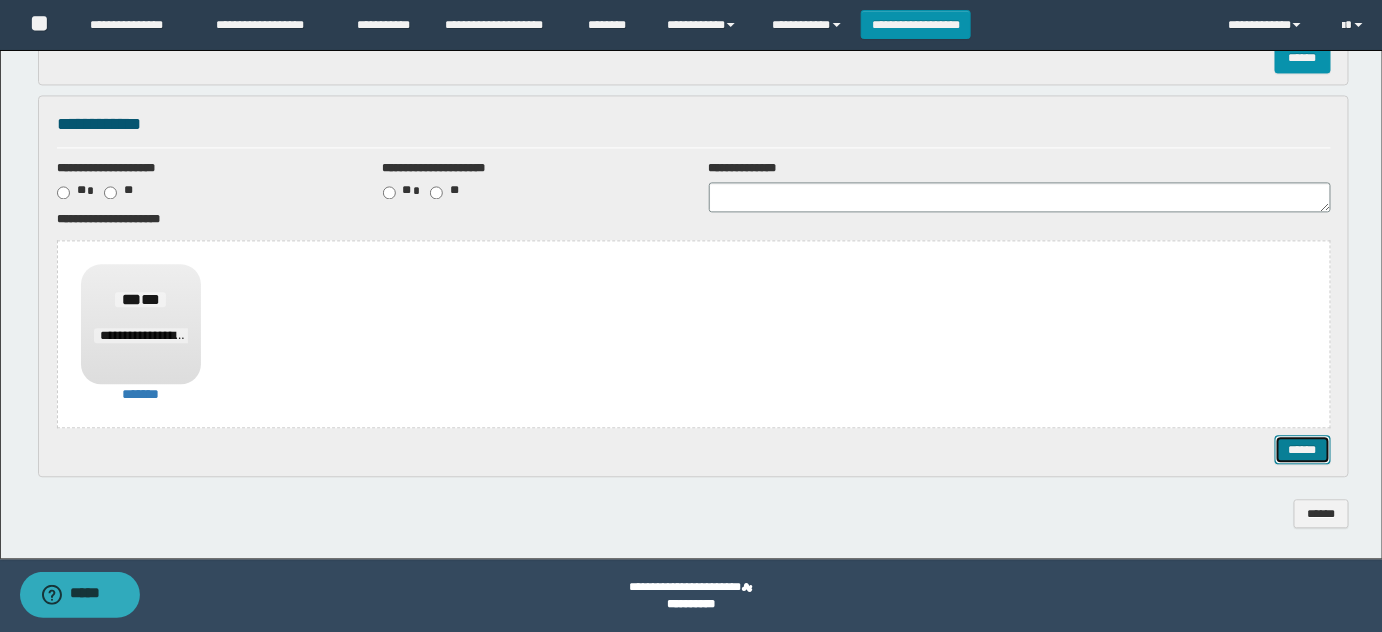 click on "******" at bounding box center [1302, 449] 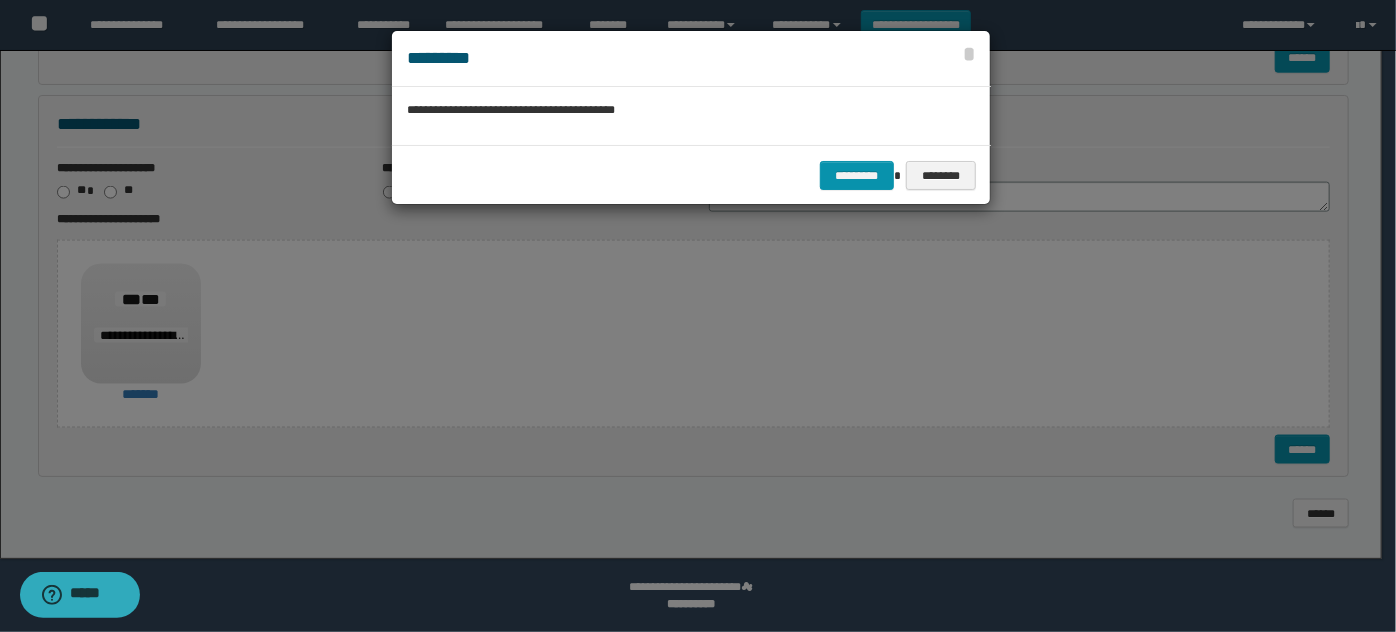 click on "*********
********" at bounding box center [691, 175] 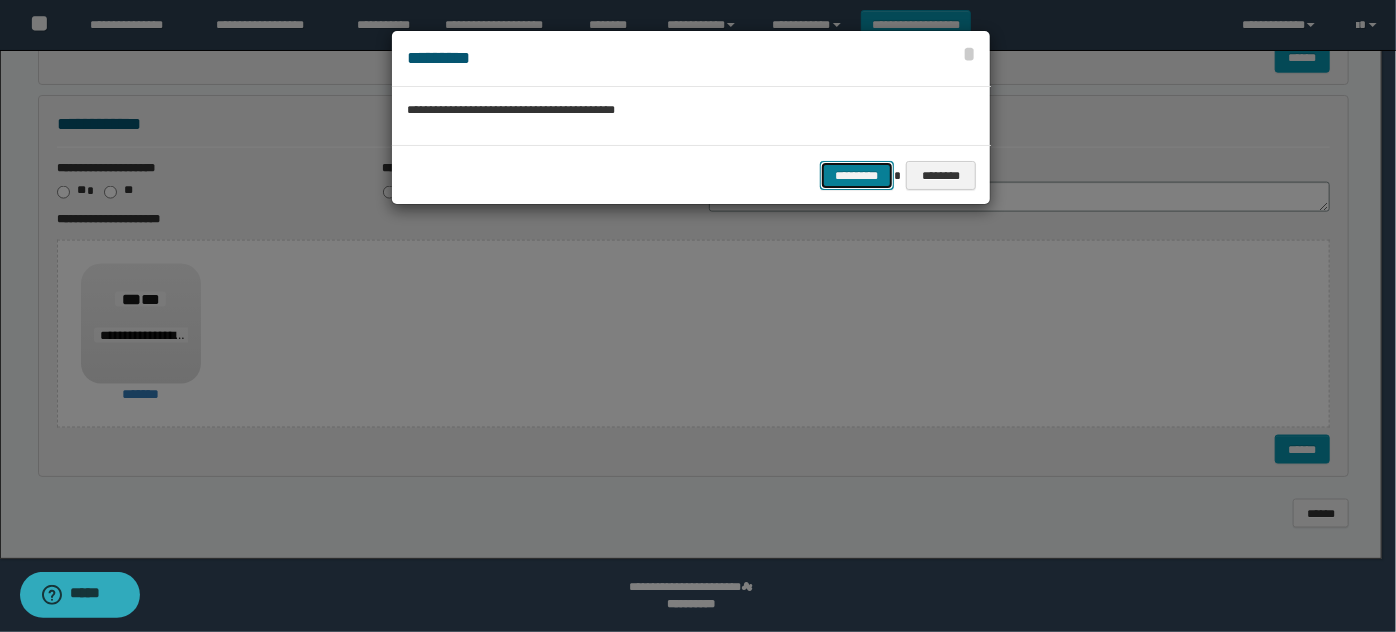 click on "*********" at bounding box center (857, 175) 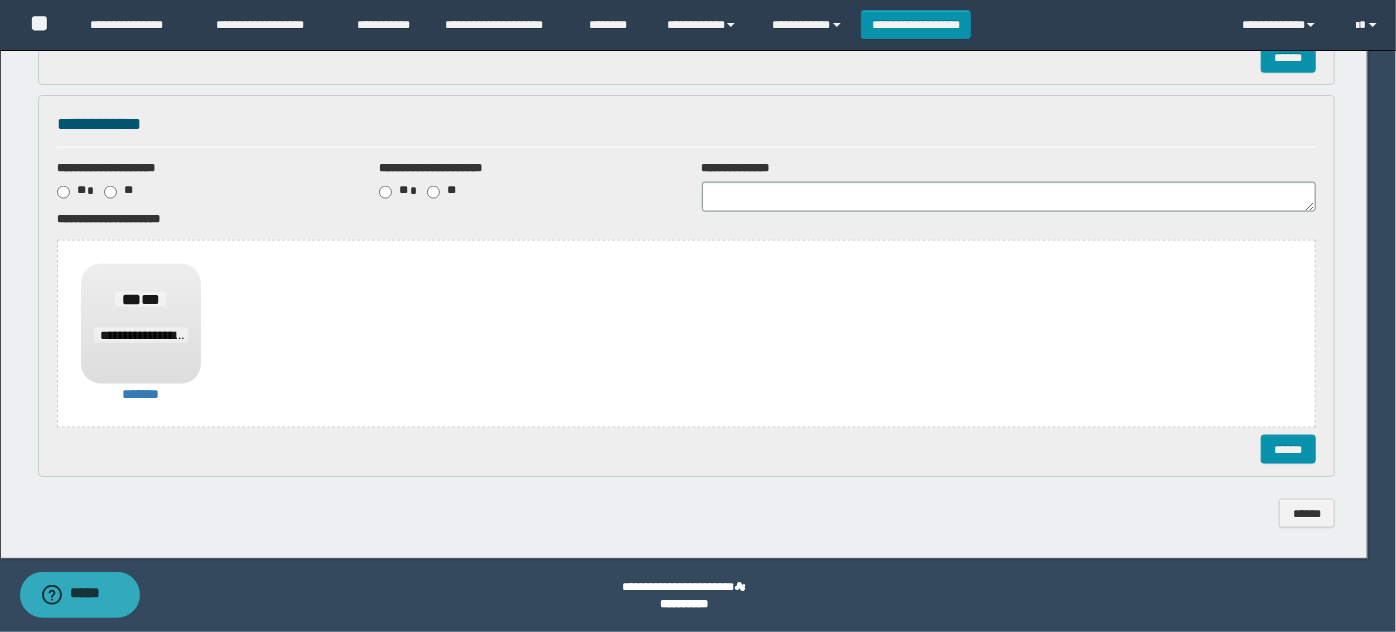 scroll, scrollTop: 0, scrollLeft: 0, axis: both 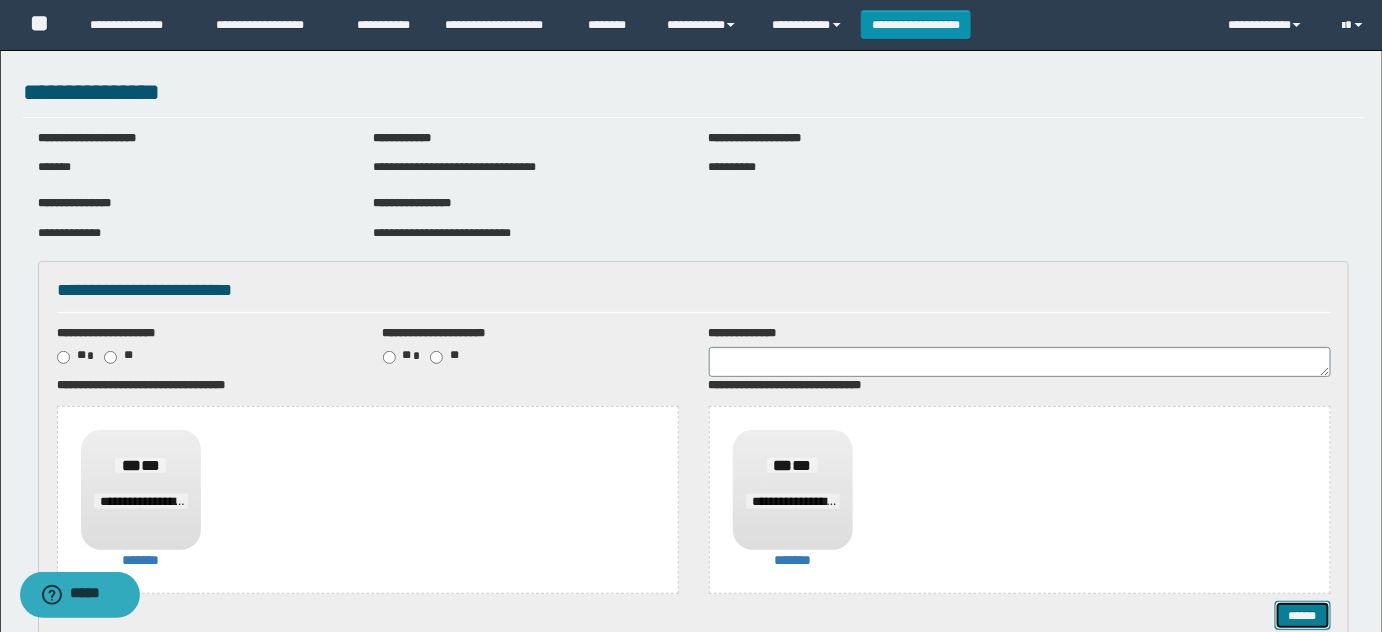 click on "******" at bounding box center (1302, 615) 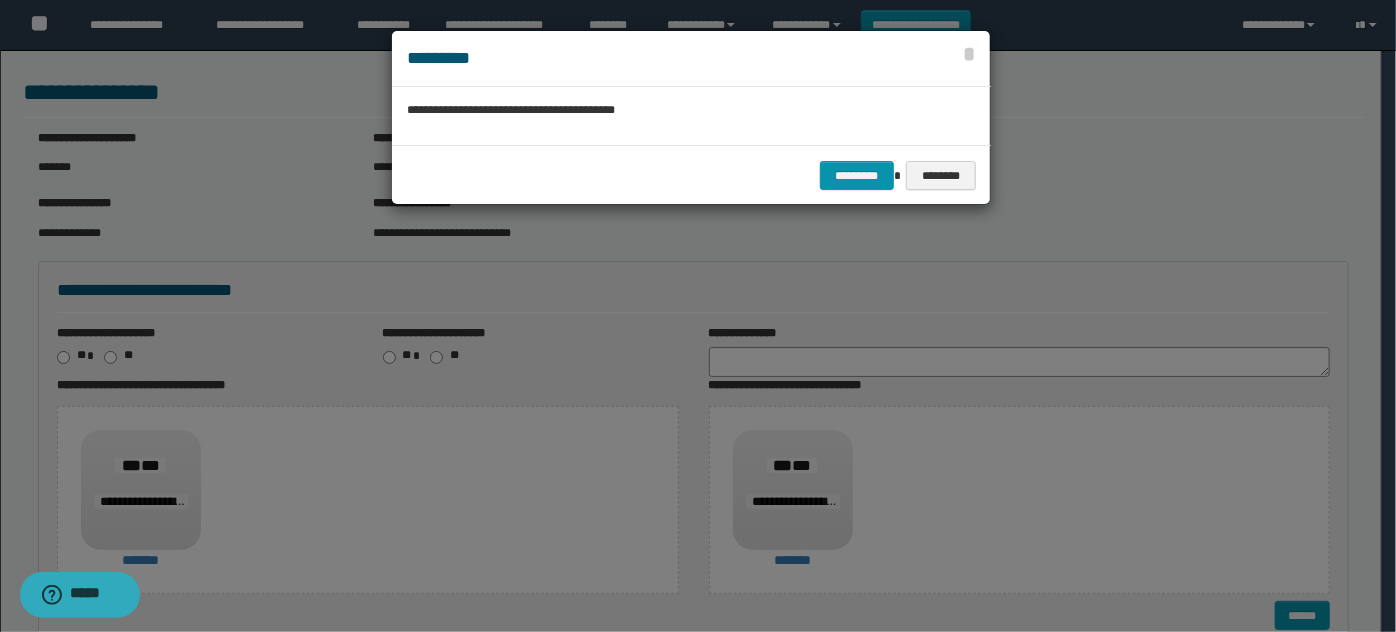click on "*********
********" at bounding box center (691, 175) 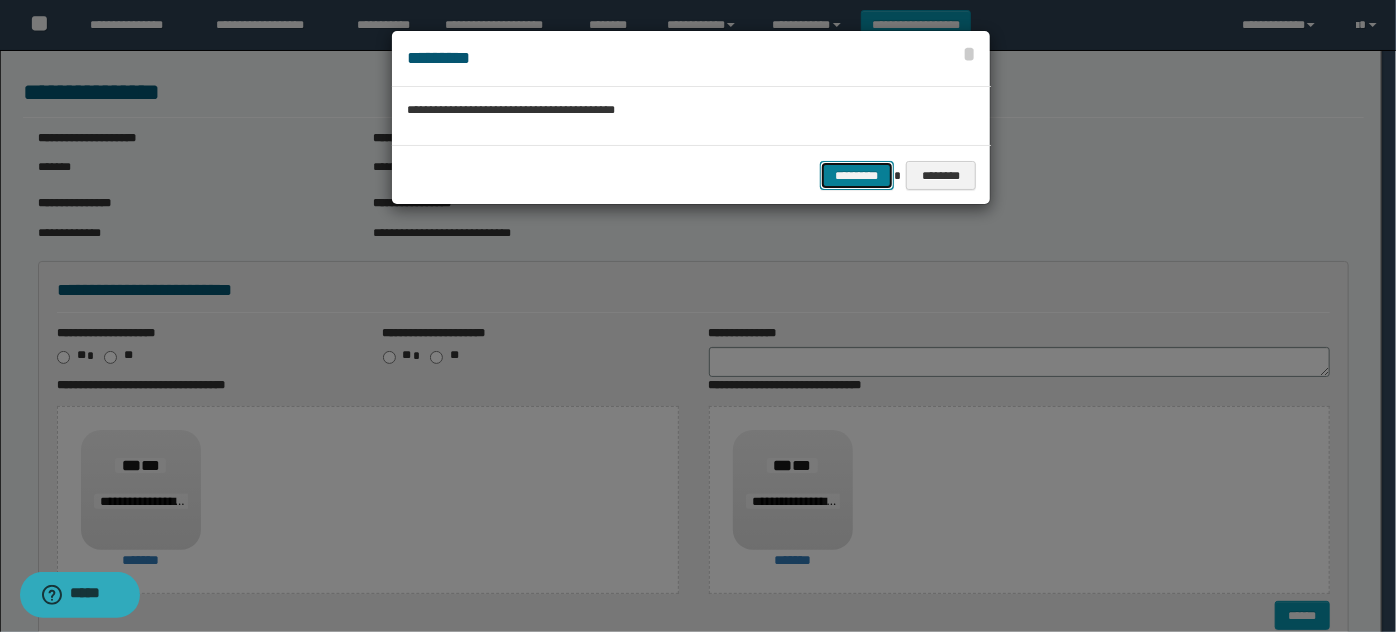 click on "*********" at bounding box center (857, 175) 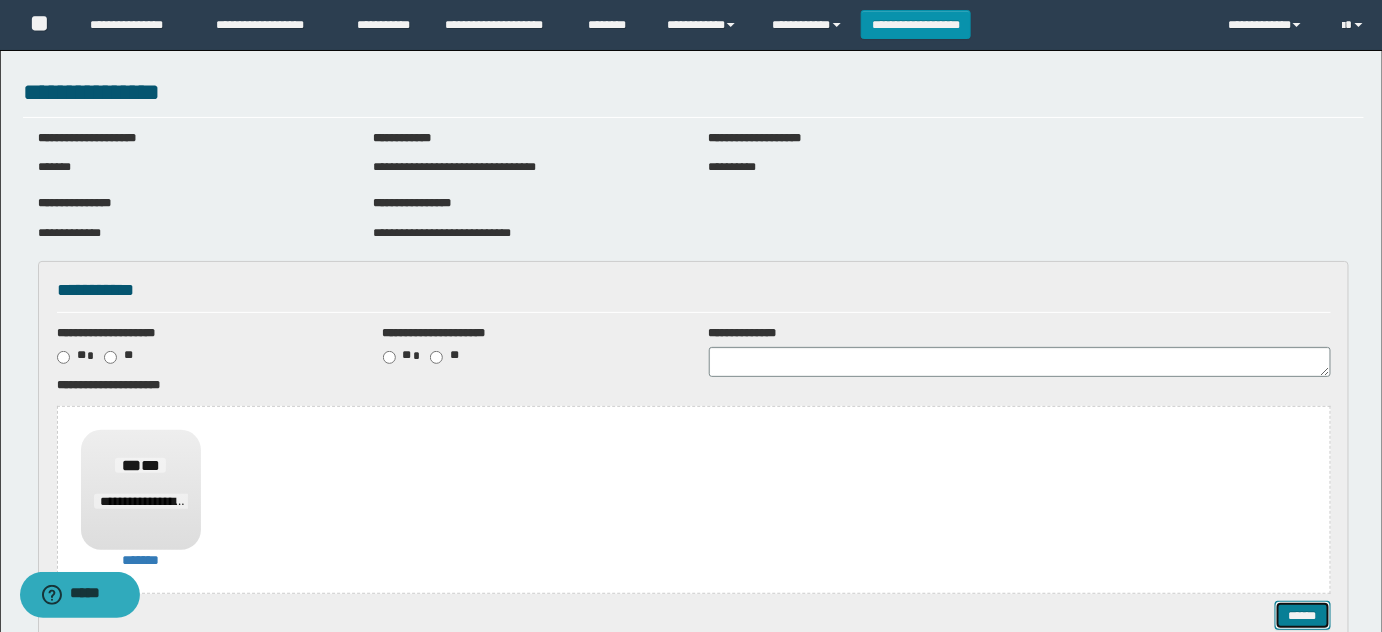 click on "******" at bounding box center [1302, 615] 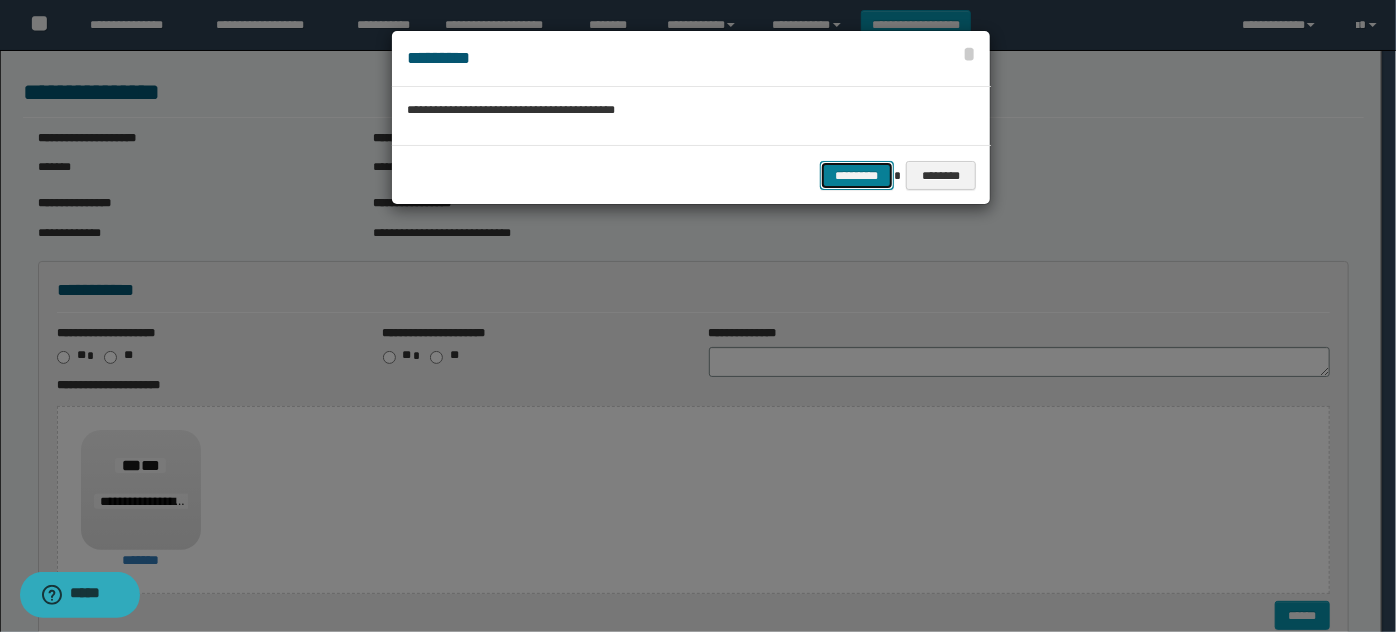 click on "*********" at bounding box center [857, 175] 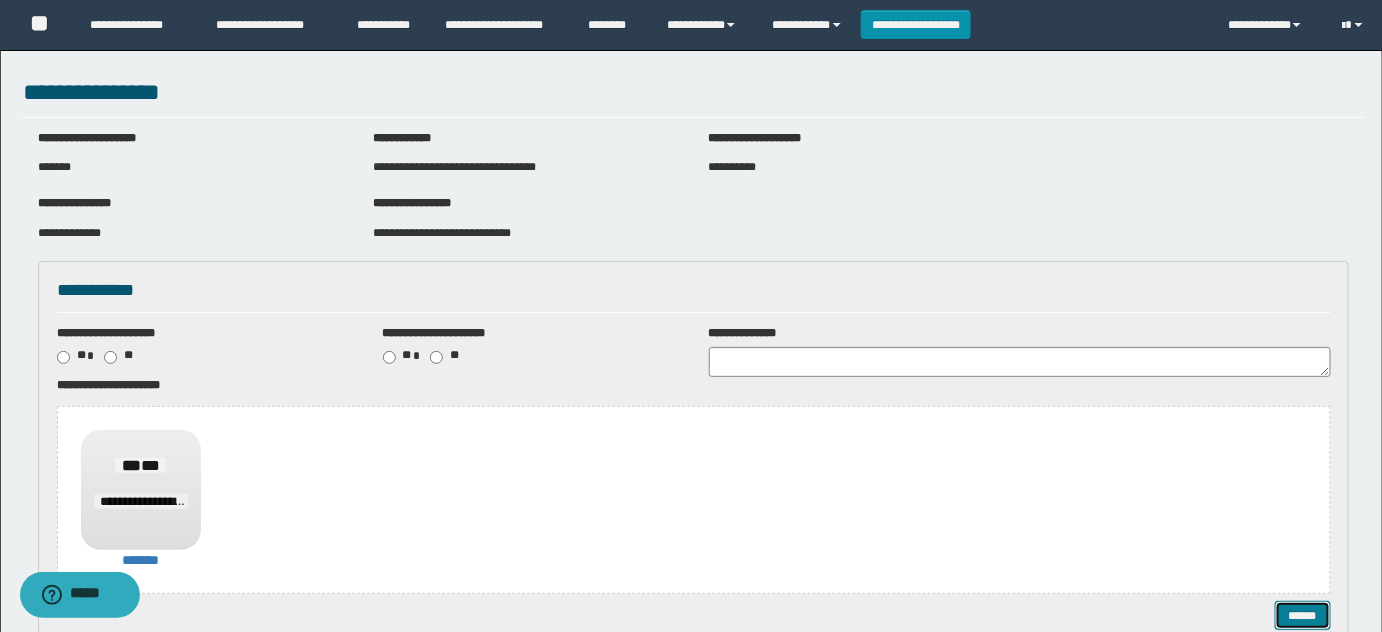 click on "******" at bounding box center (1302, 615) 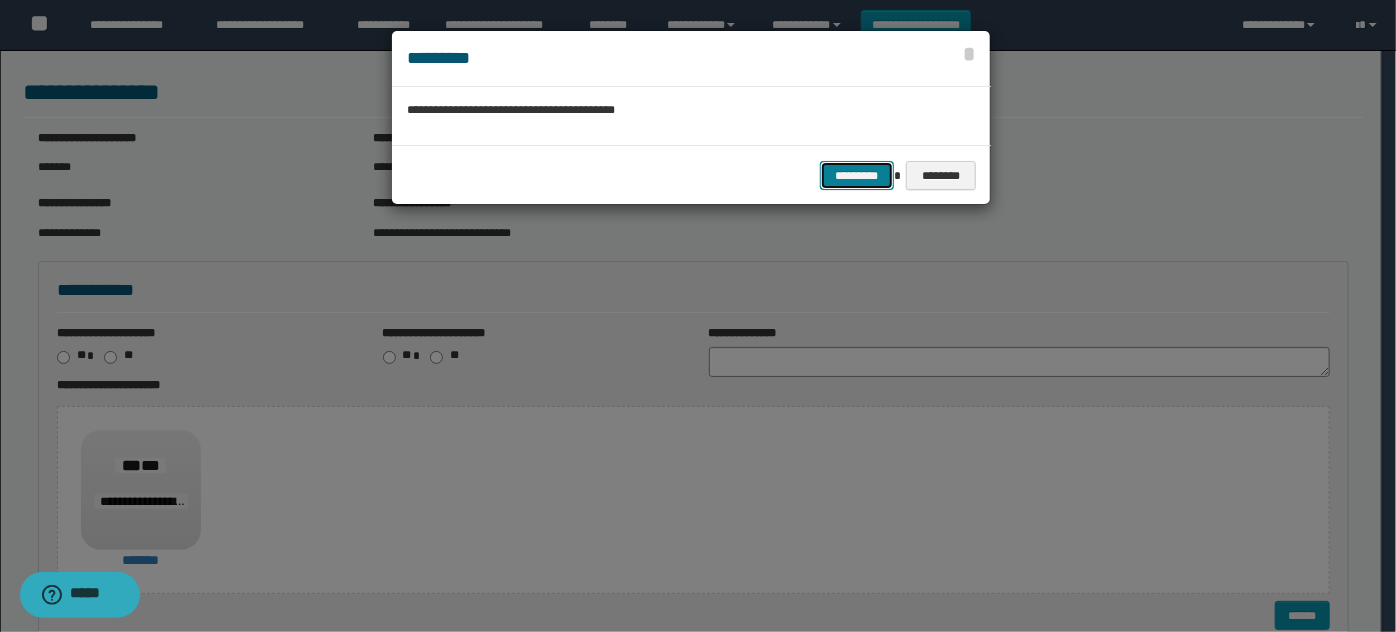 click on "*********" at bounding box center [857, 175] 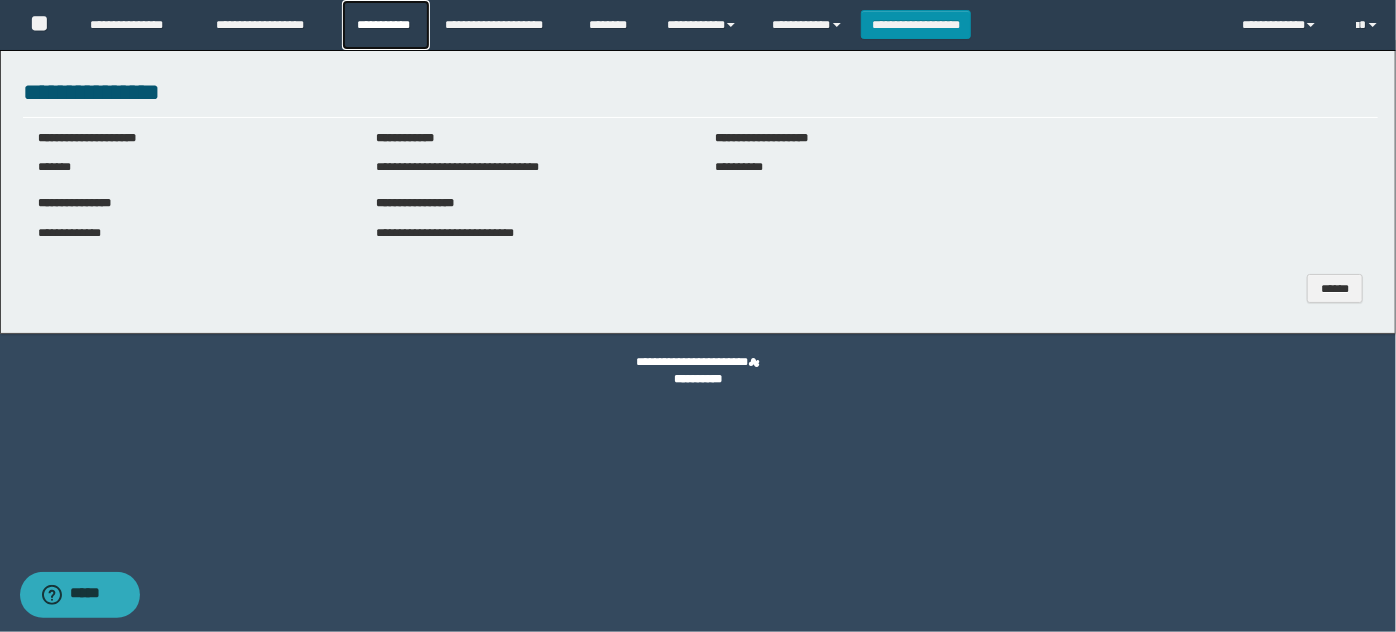 click on "**********" at bounding box center [386, 25] 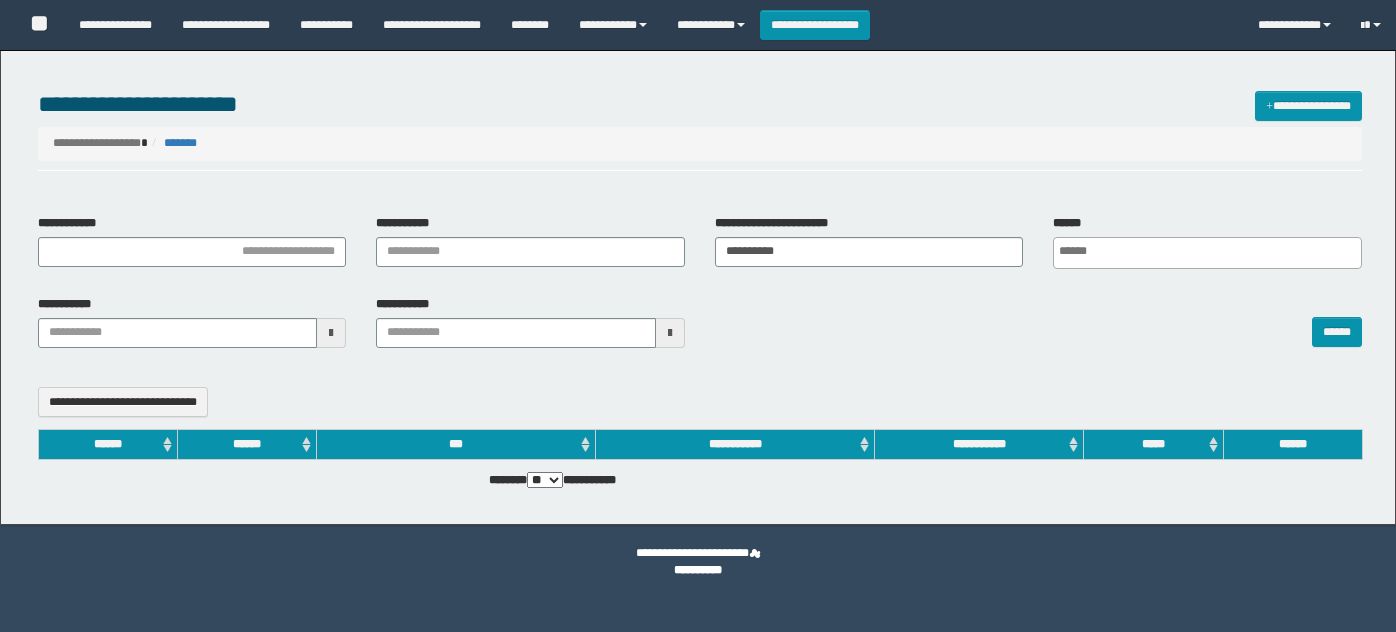 select 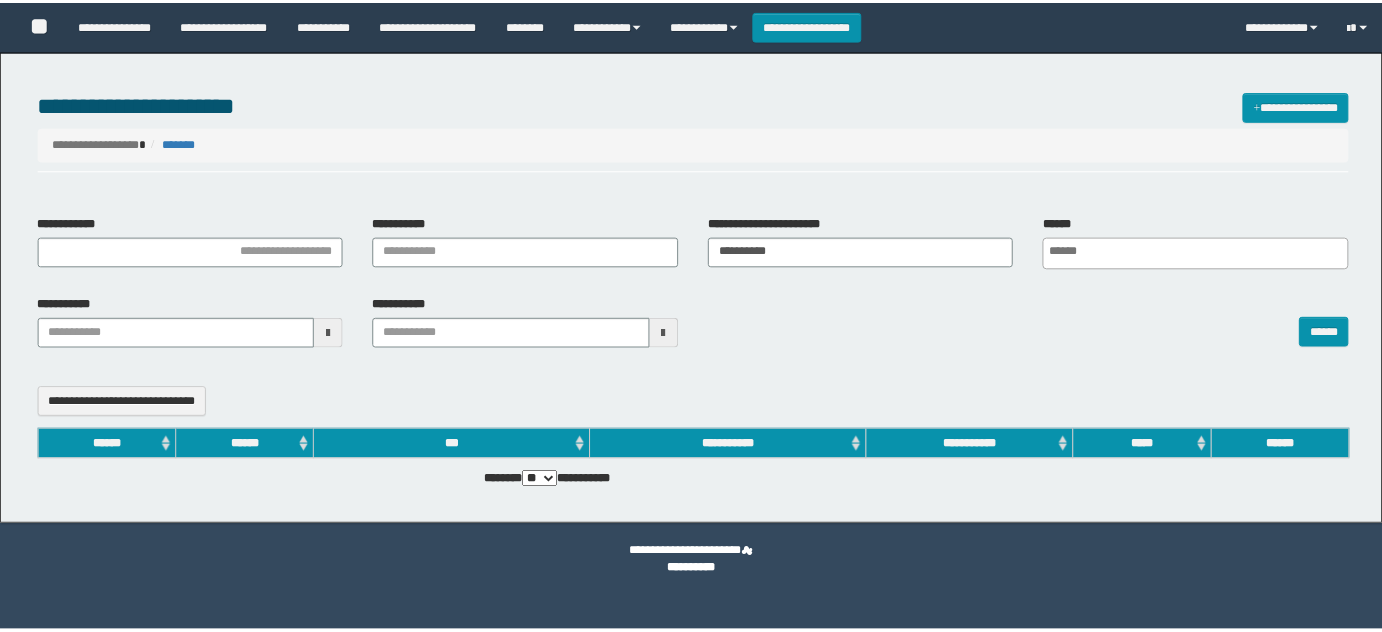 scroll, scrollTop: 0, scrollLeft: 0, axis: both 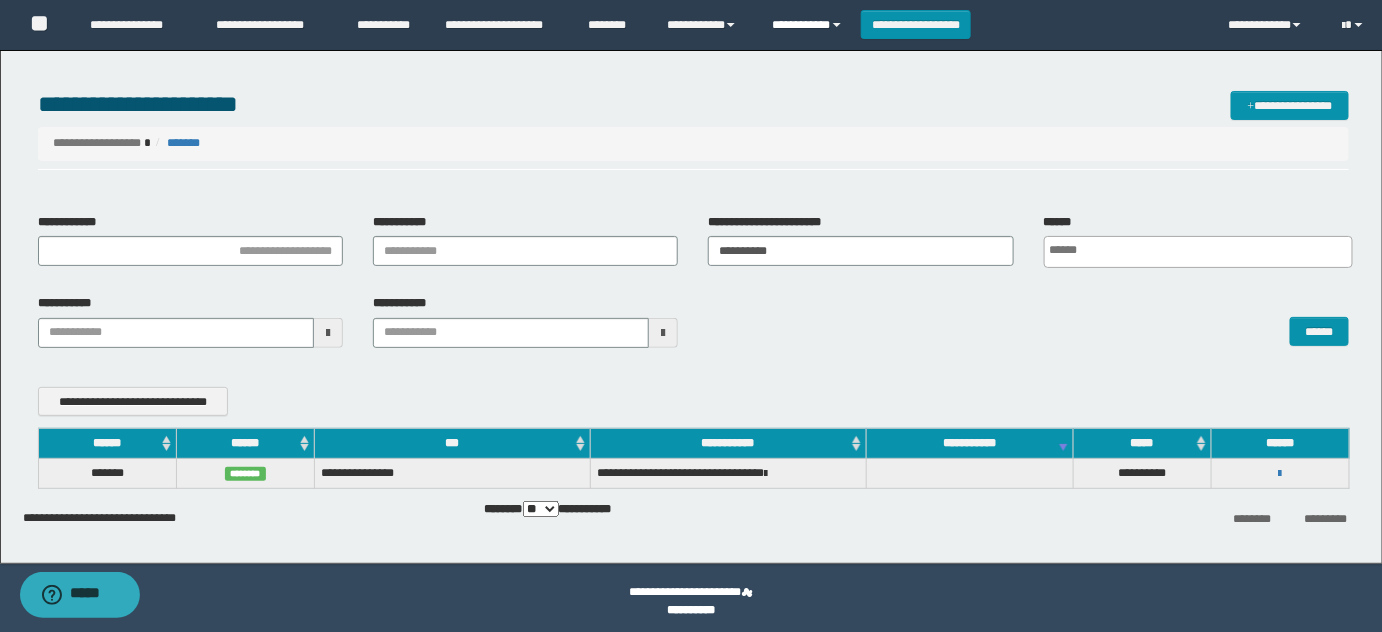 click on "**********" at bounding box center (809, 25) 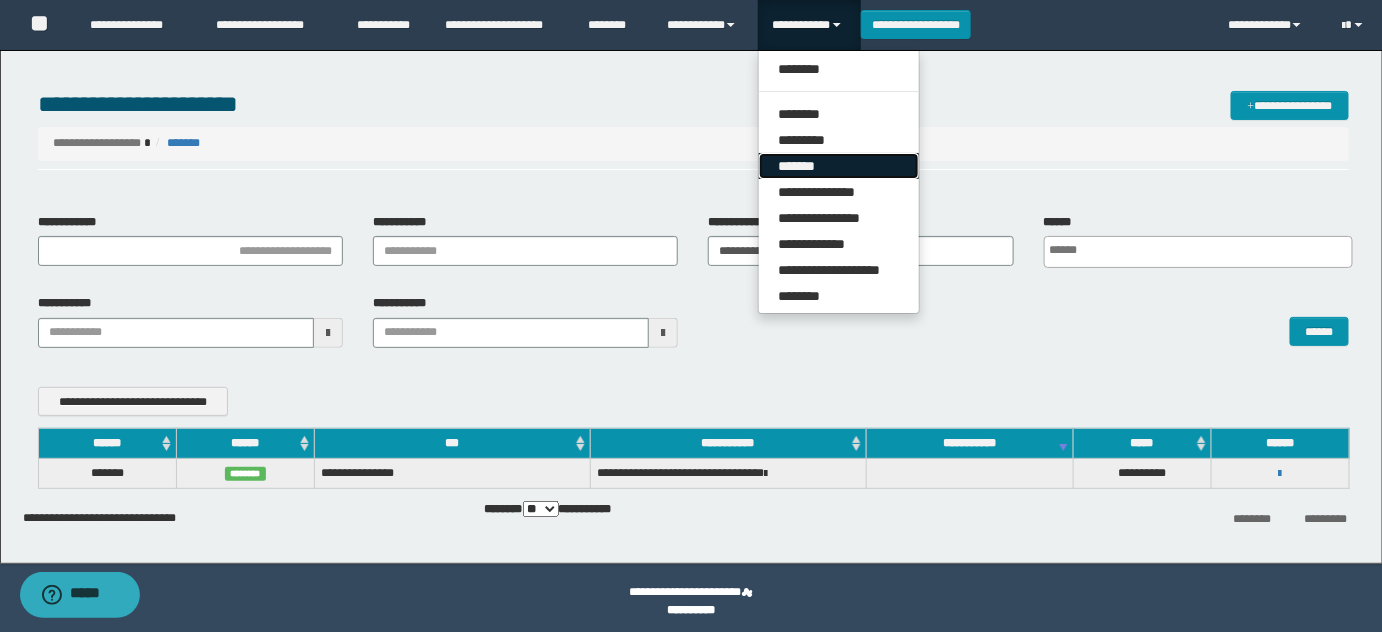 click on "*******" at bounding box center (839, 166) 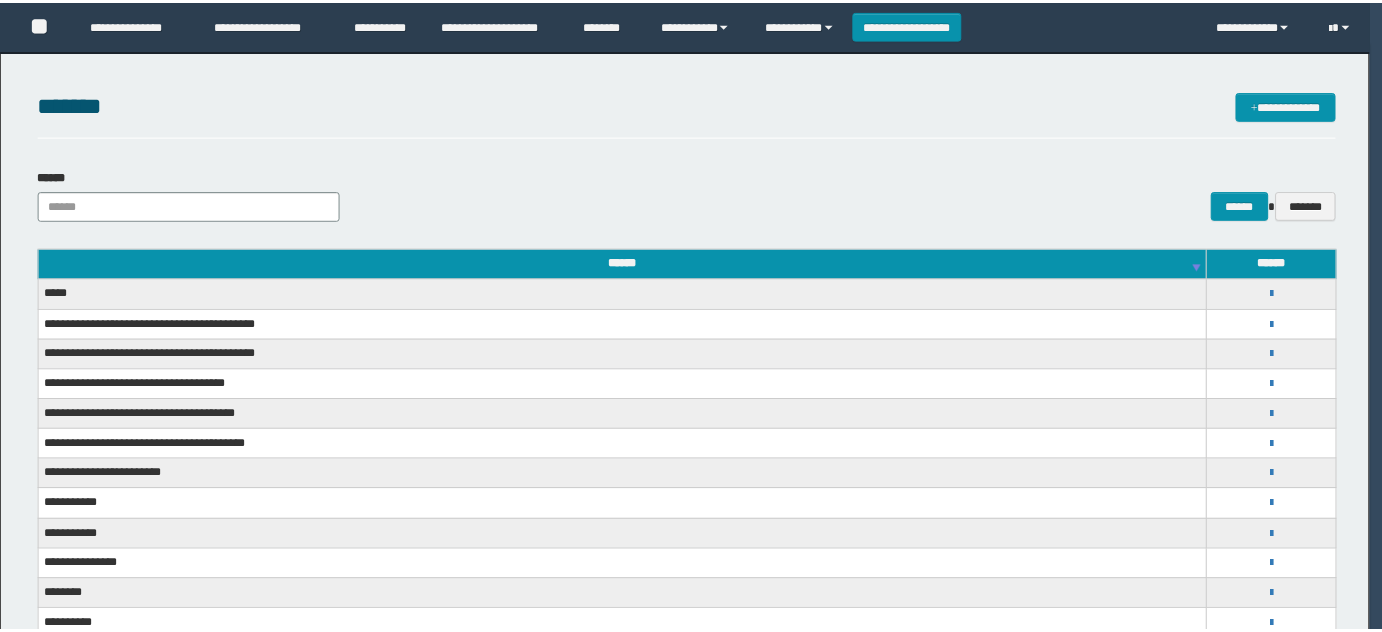 scroll, scrollTop: 0, scrollLeft: 0, axis: both 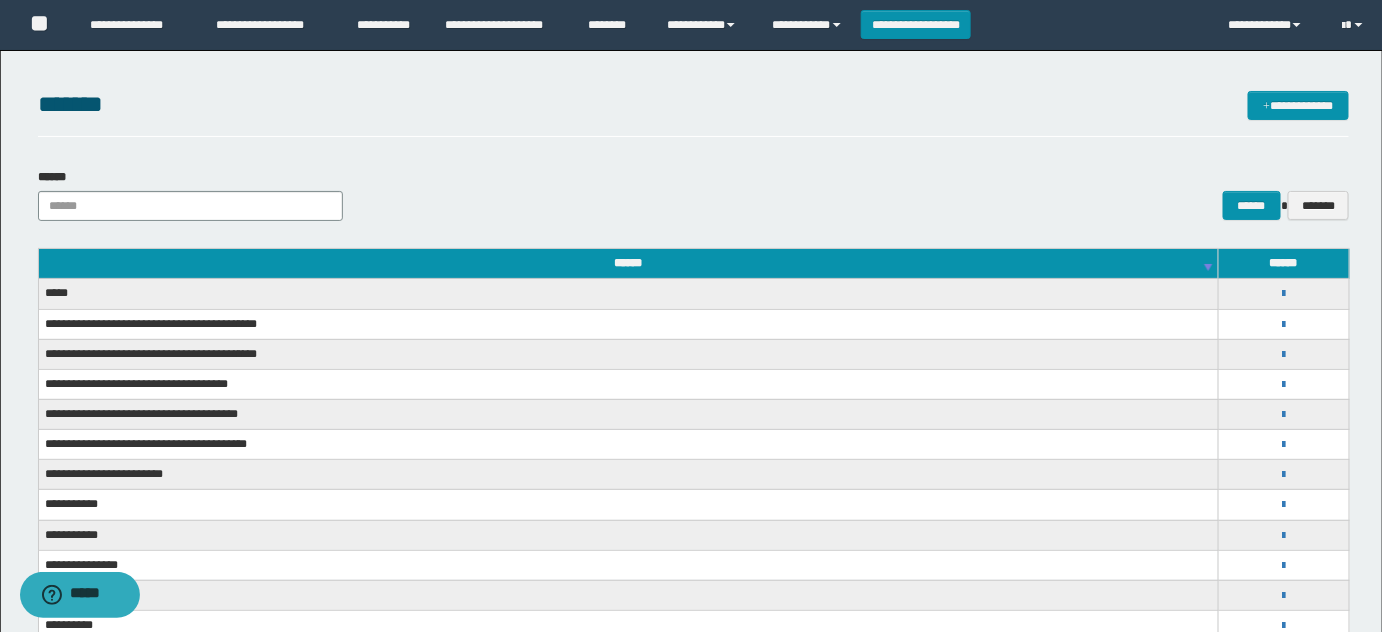 drag, startPoint x: 1047, startPoint y: 124, endPoint x: 1054, endPoint y: 140, distance: 17.464249 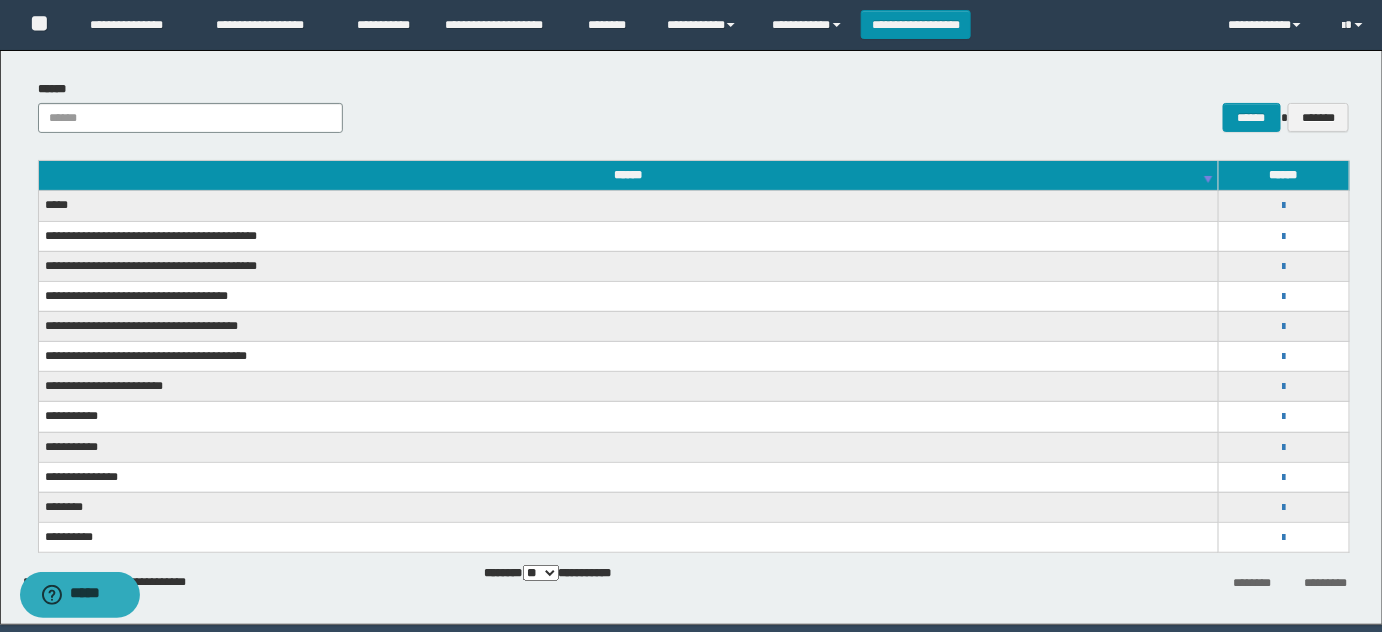 scroll, scrollTop: 155, scrollLeft: 0, axis: vertical 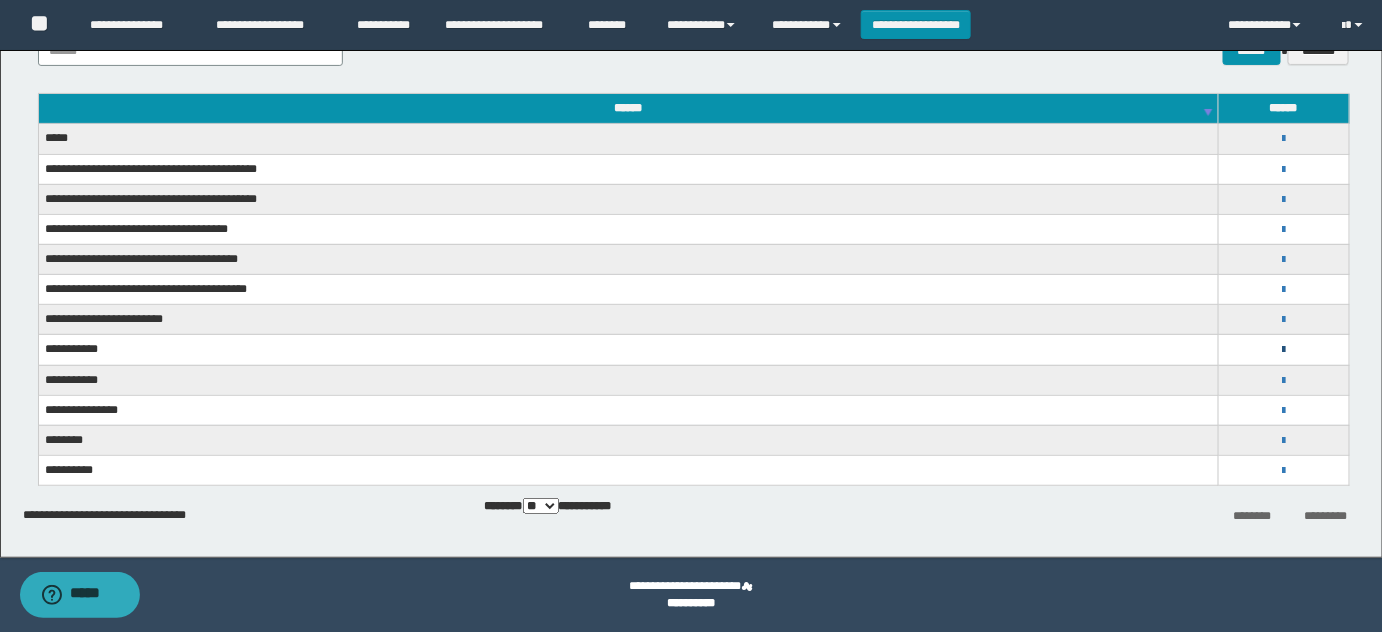 click at bounding box center [1283, 350] 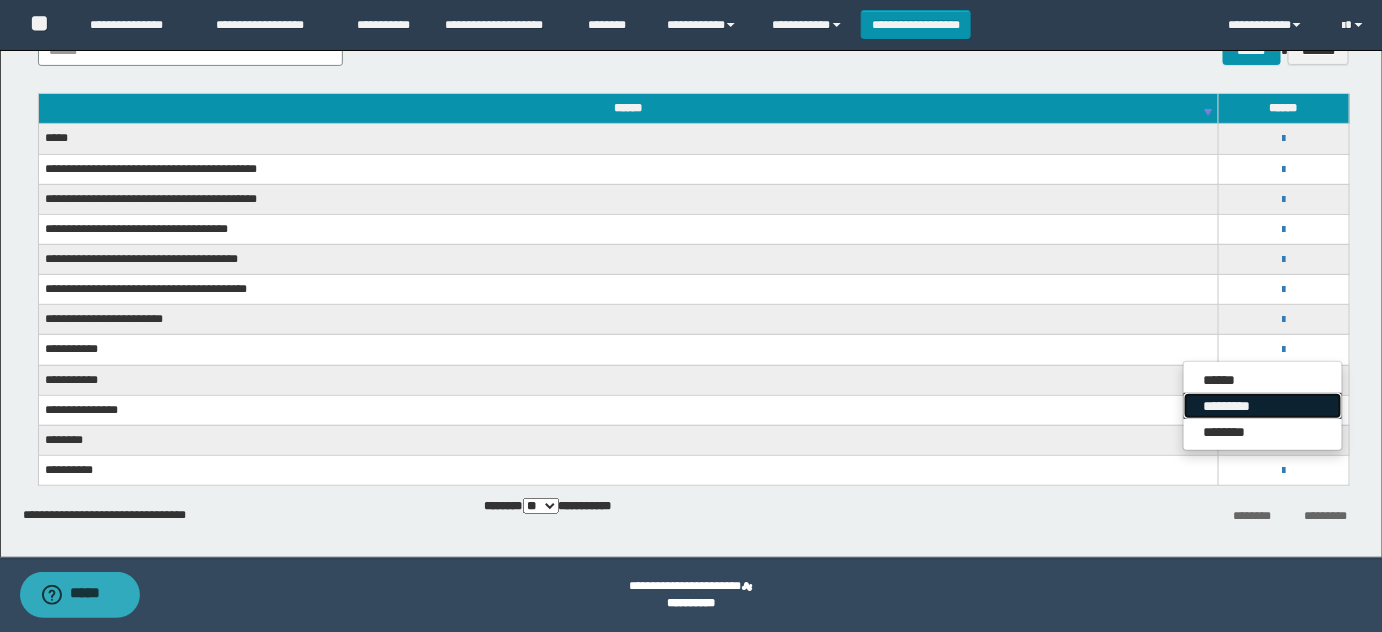 click on "*********" at bounding box center [1263, 406] 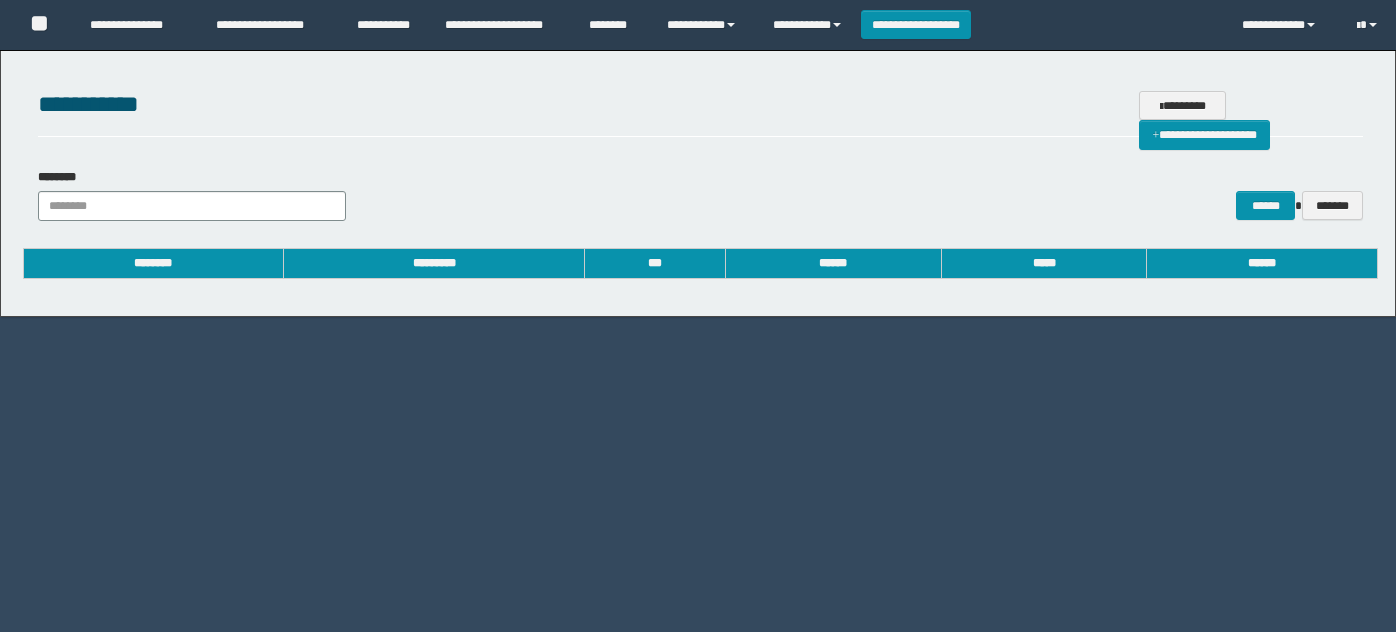scroll, scrollTop: 0, scrollLeft: 0, axis: both 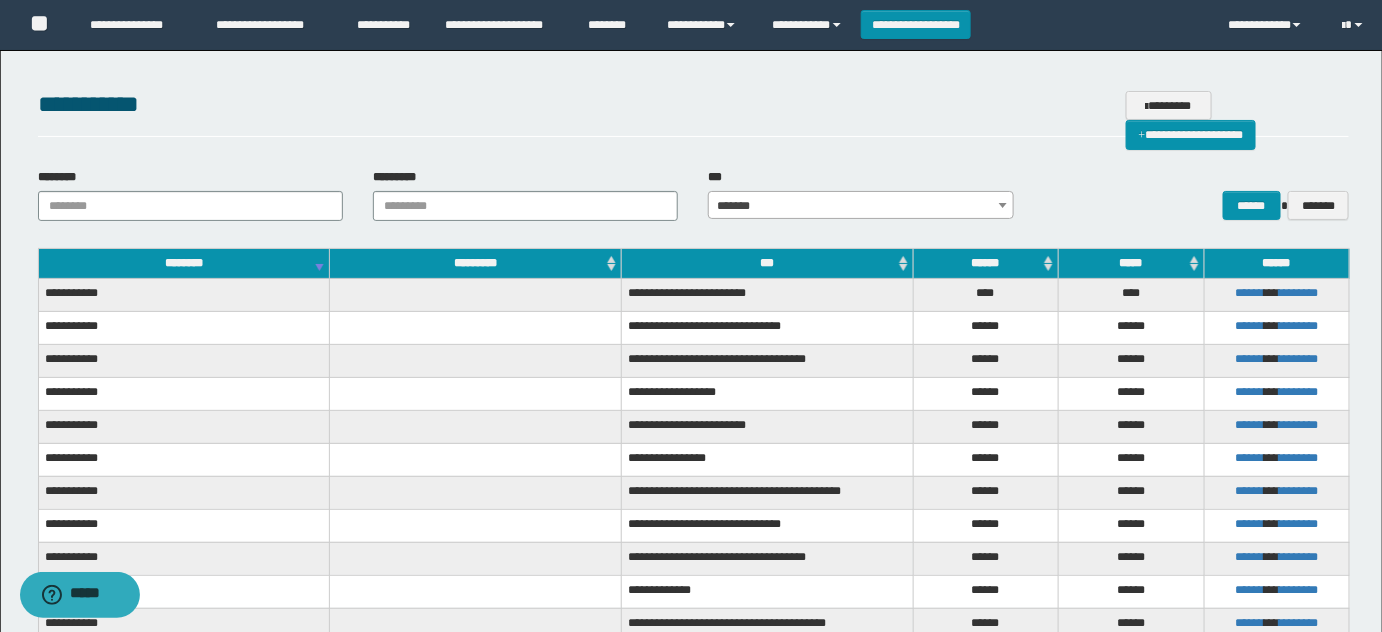 click on "*******" at bounding box center (861, 206) 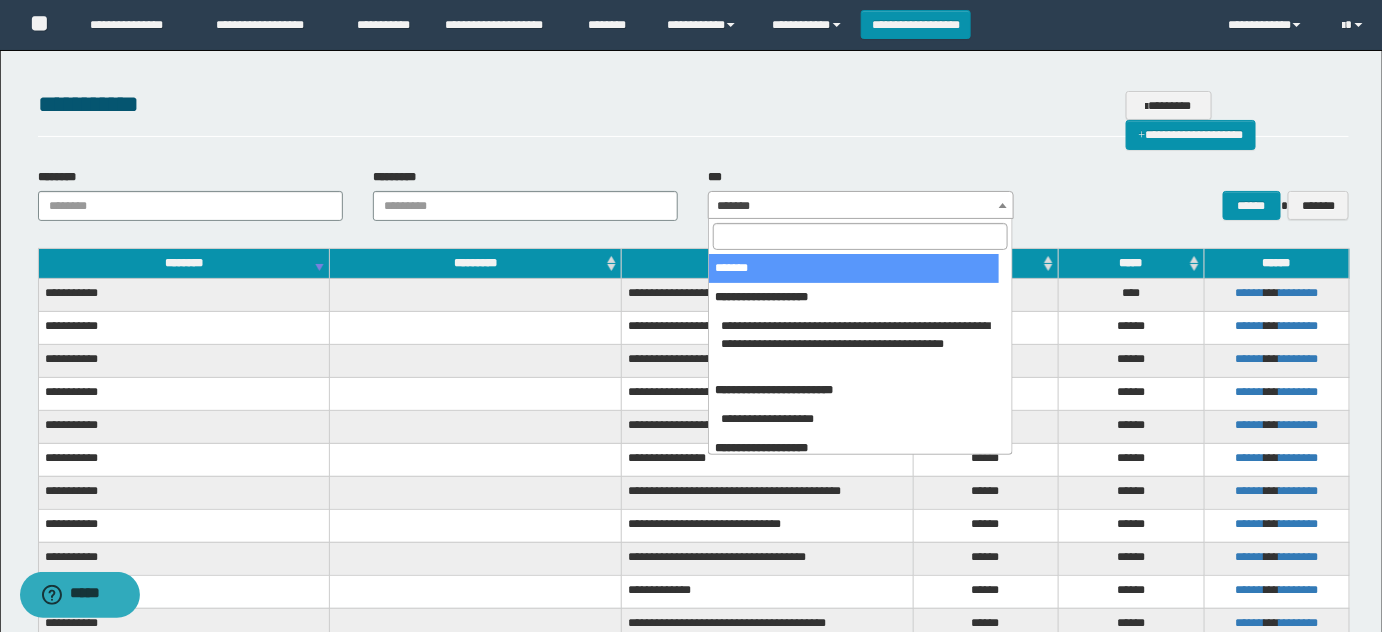click at bounding box center [860, 236] 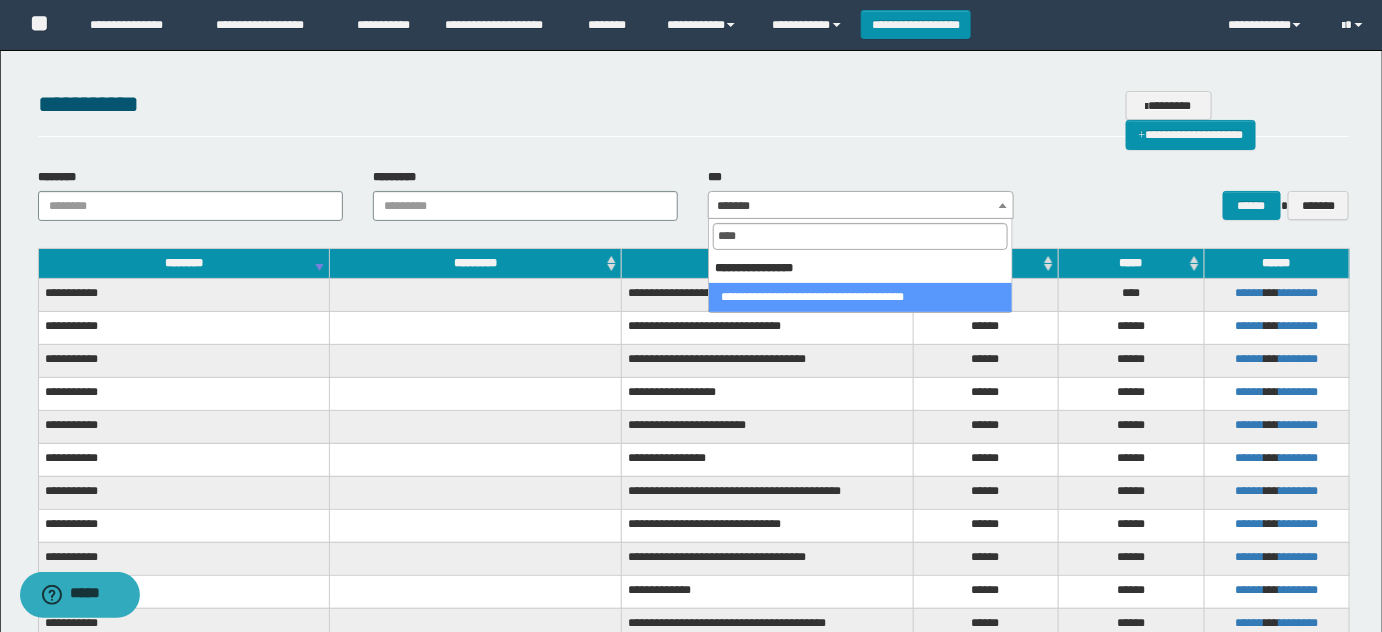 type on "****" 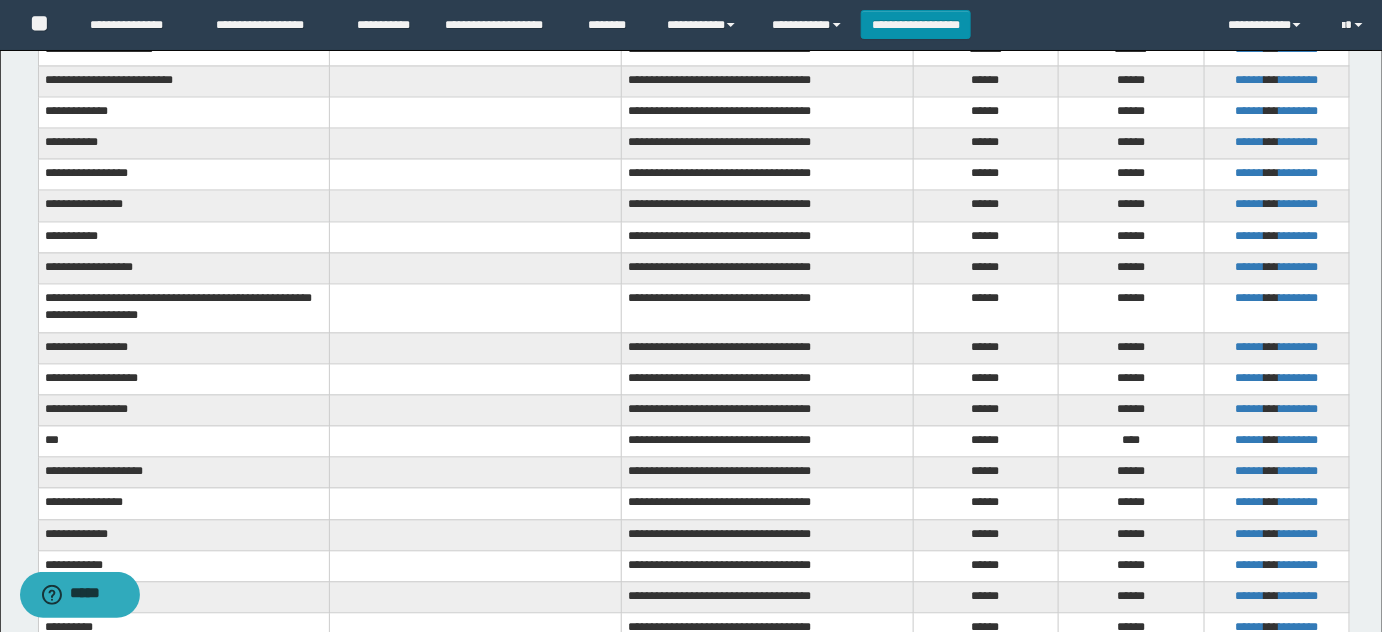 scroll, scrollTop: 1478, scrollLeft: 0, axis: vertical 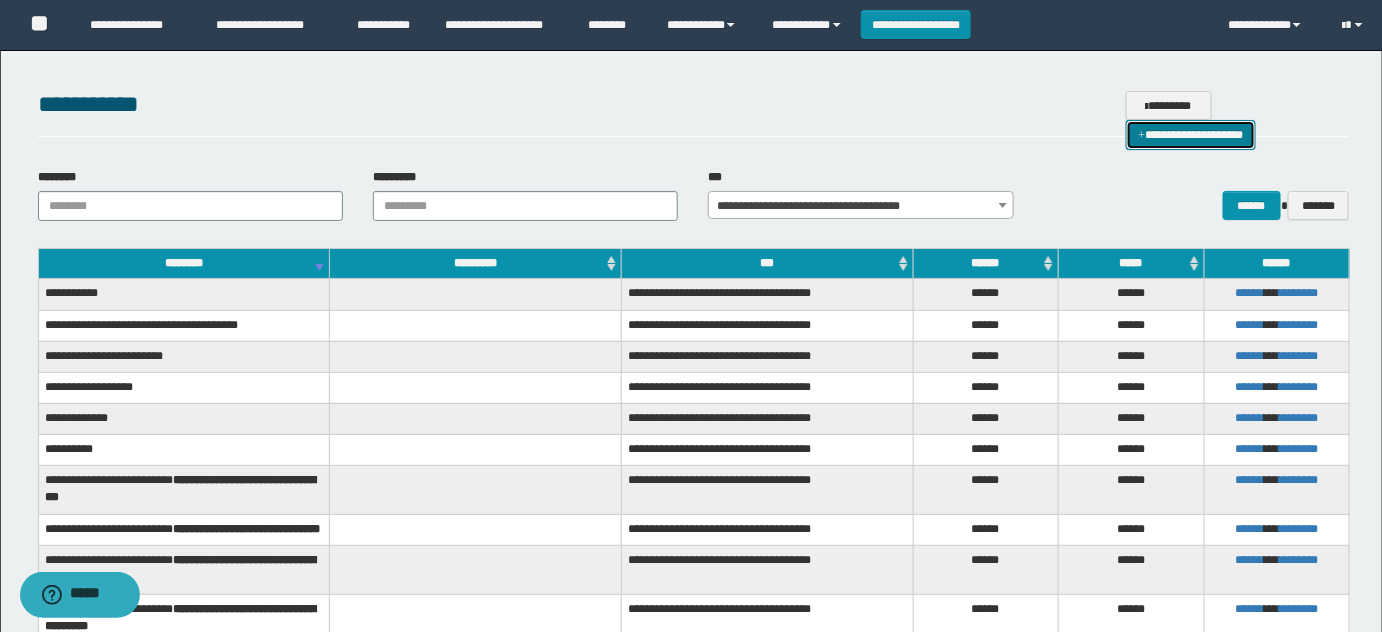 drag, startPoint x: 1284, startPoint y: 94, endPoint x: 1038, endPoint y: 155, distance: 253.4502 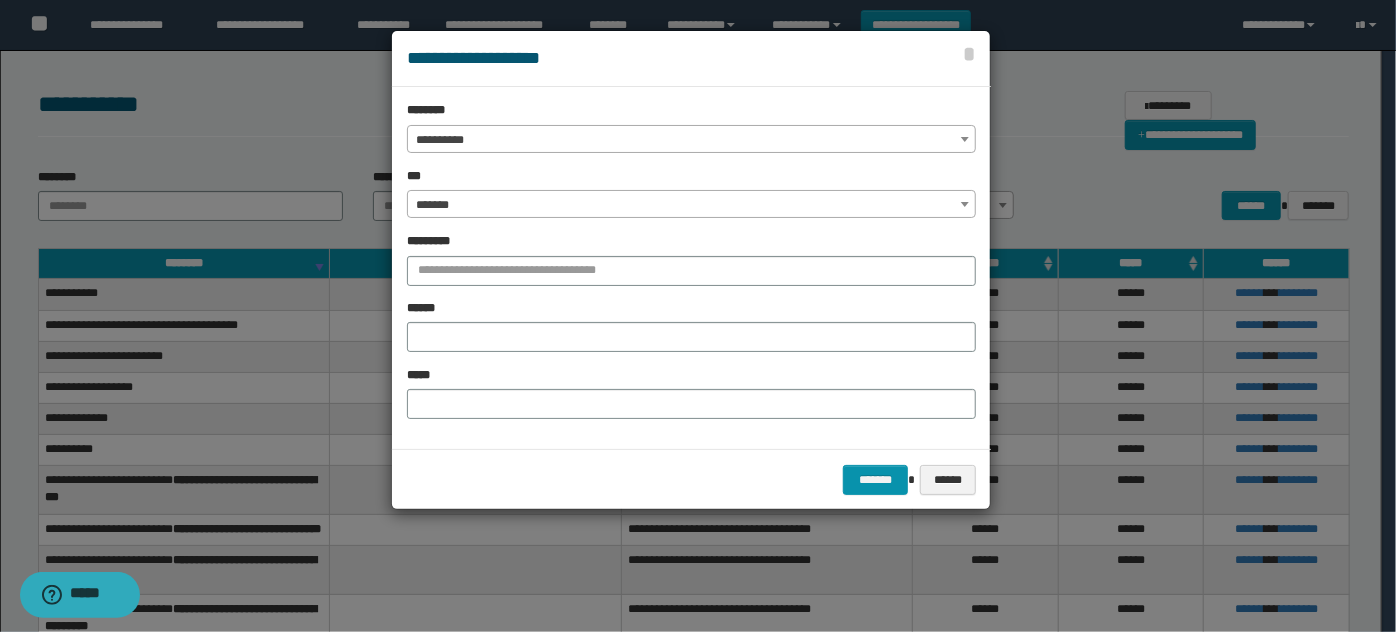 click on "**********" at bounding box center [691, 268] 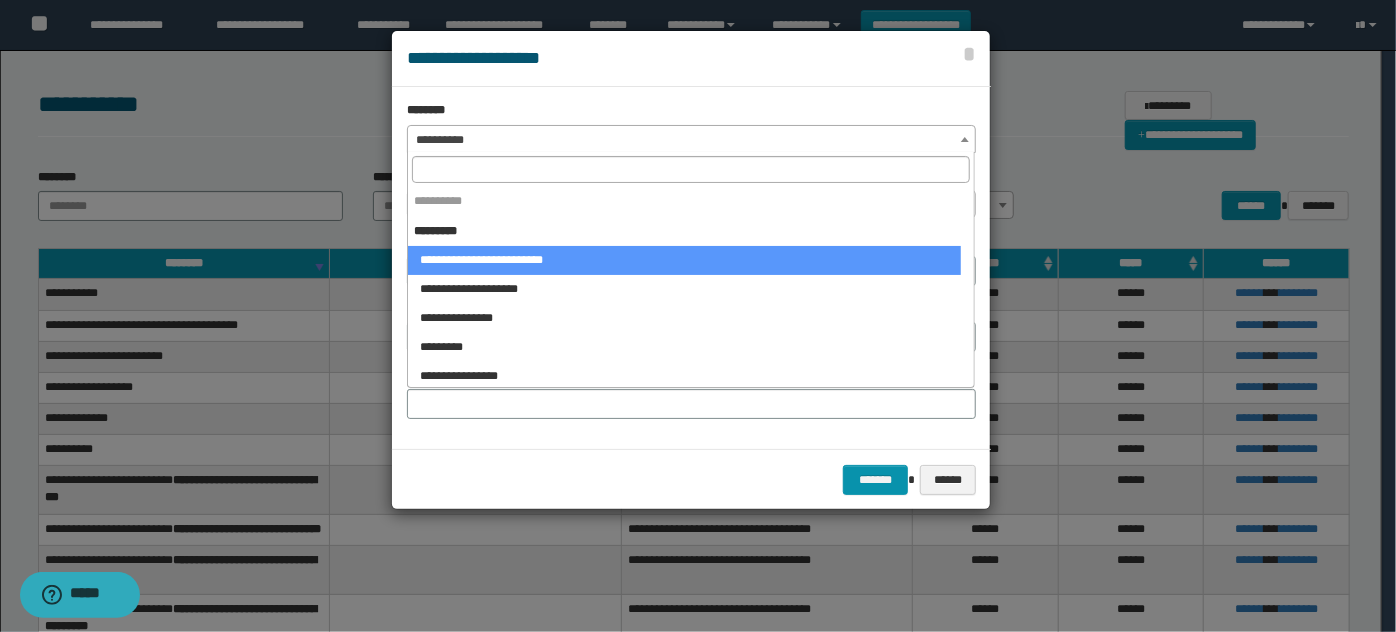 click on "**********" at bounding box center [691, 140] 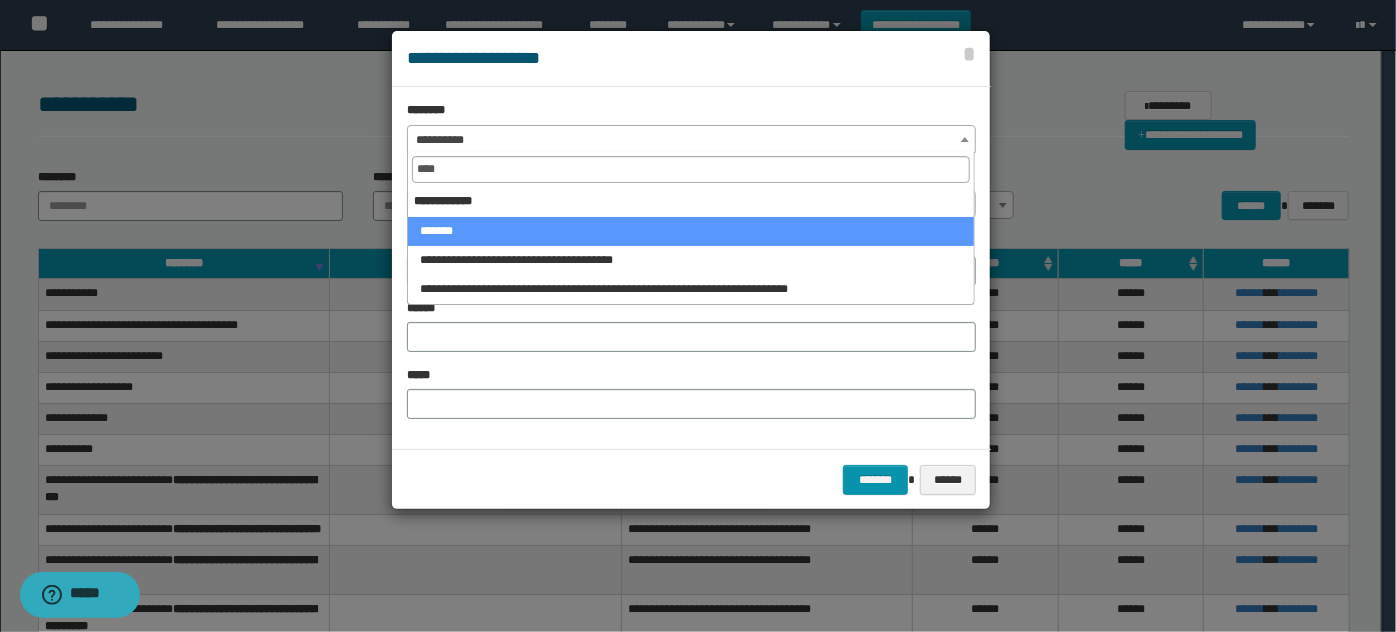 type on "****" 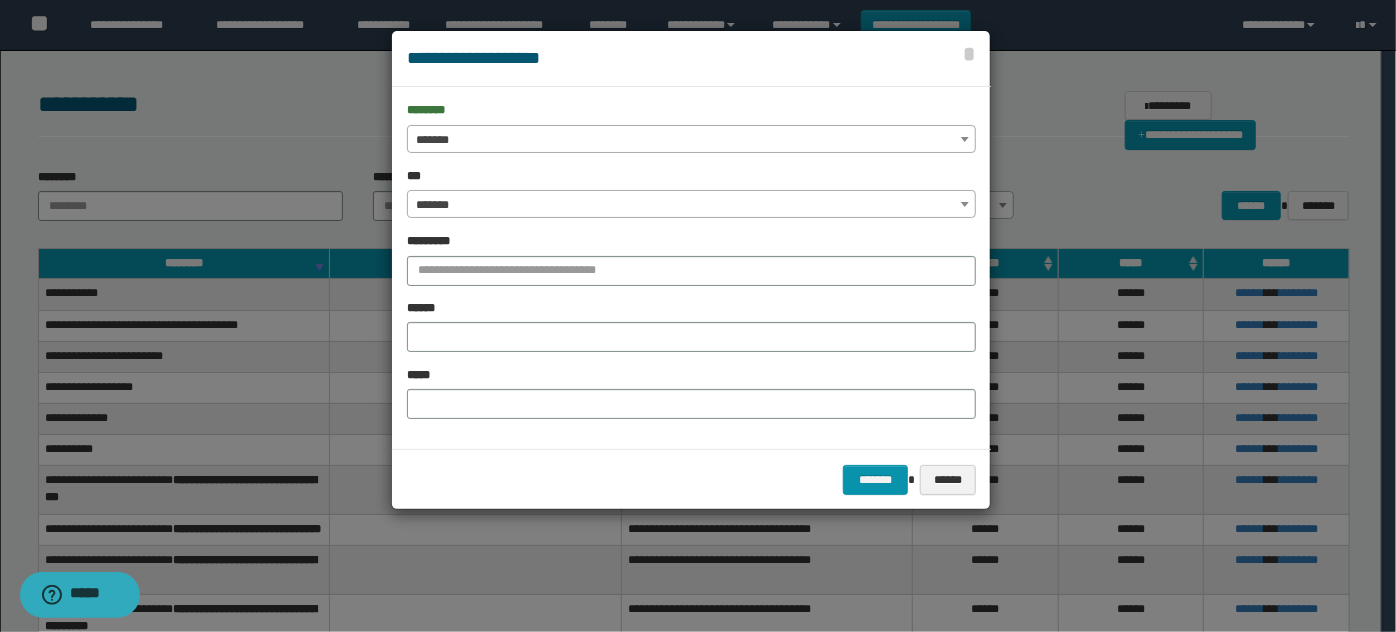 click on "*********" at bounding box center [691, 259] 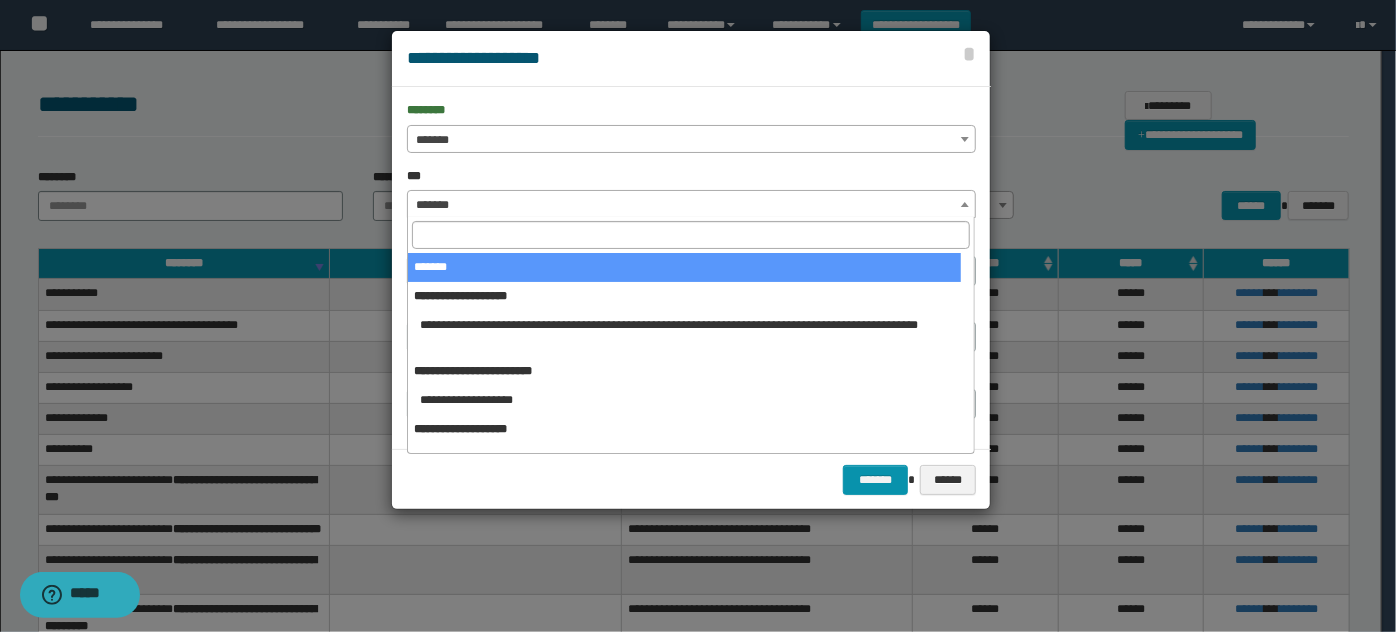 click at bounding box center (691, 234) 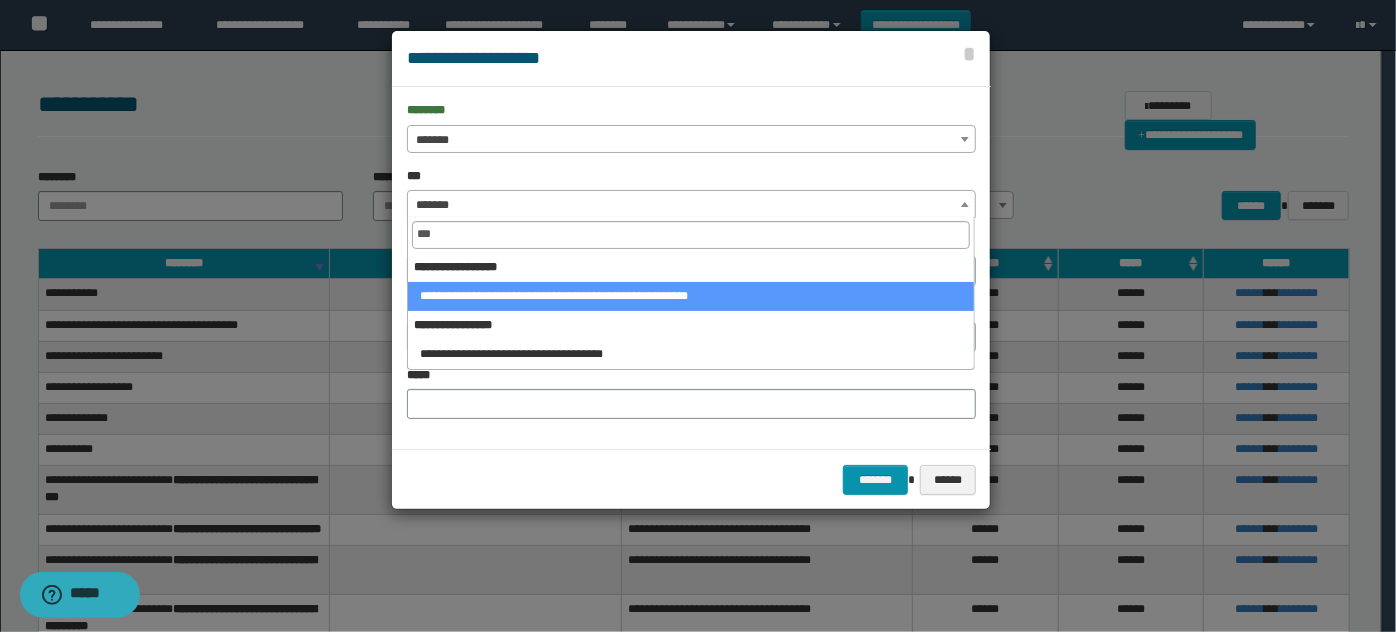 type on "***" 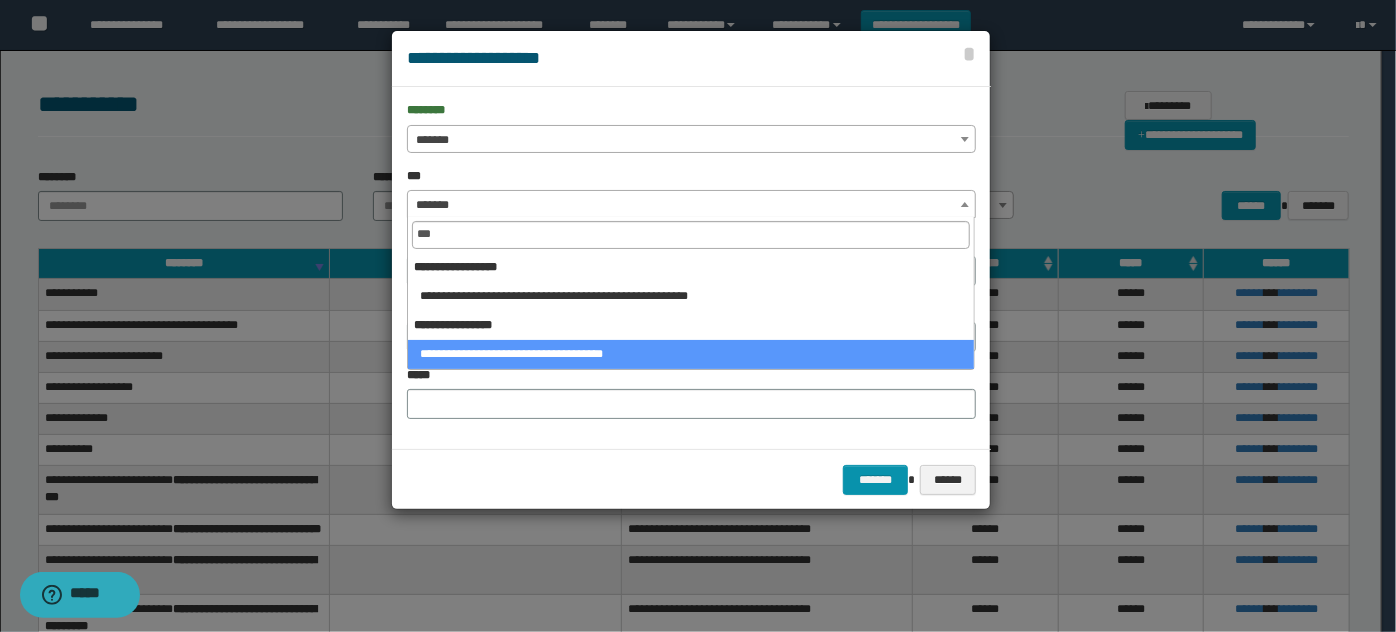 select on "***" 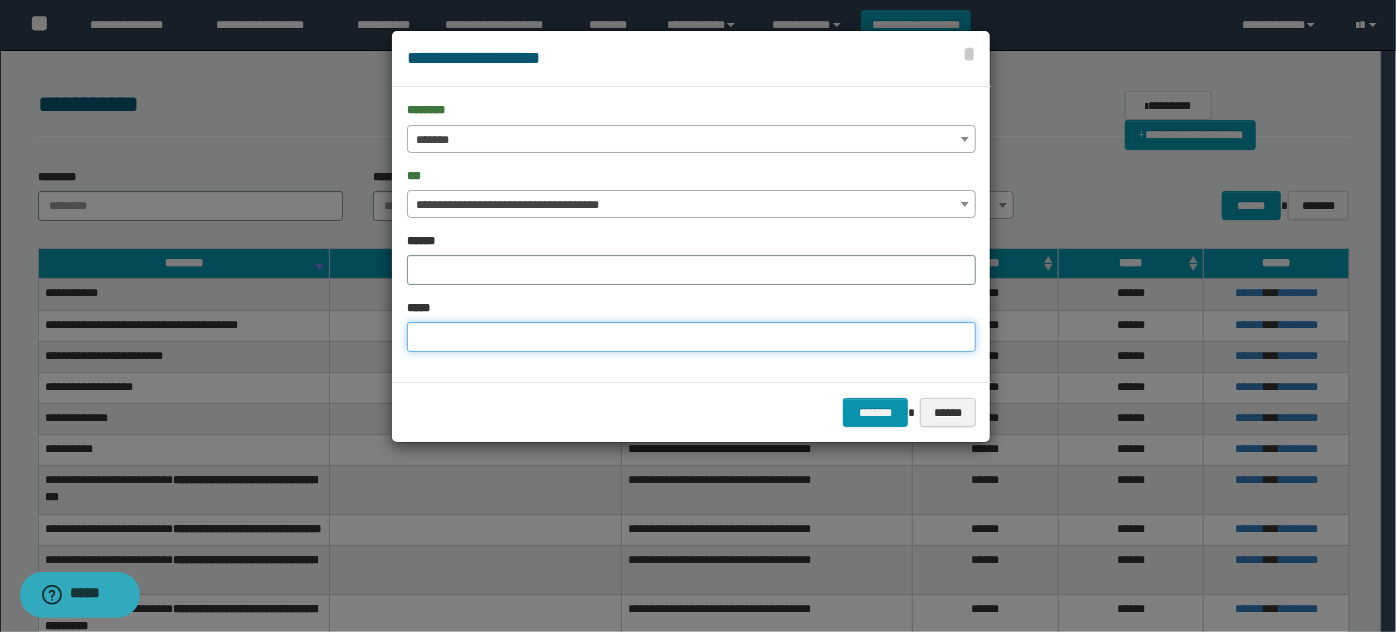 click on "*****" at bounding box center (691, 337) 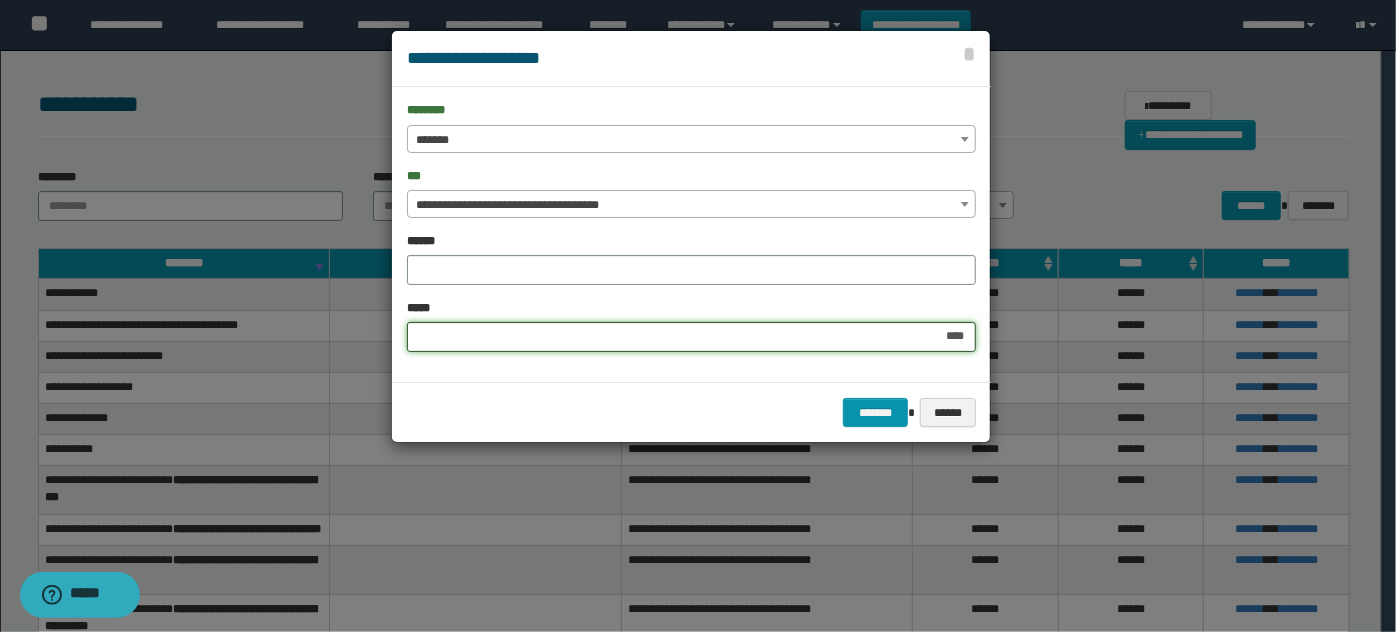 type on "*****" 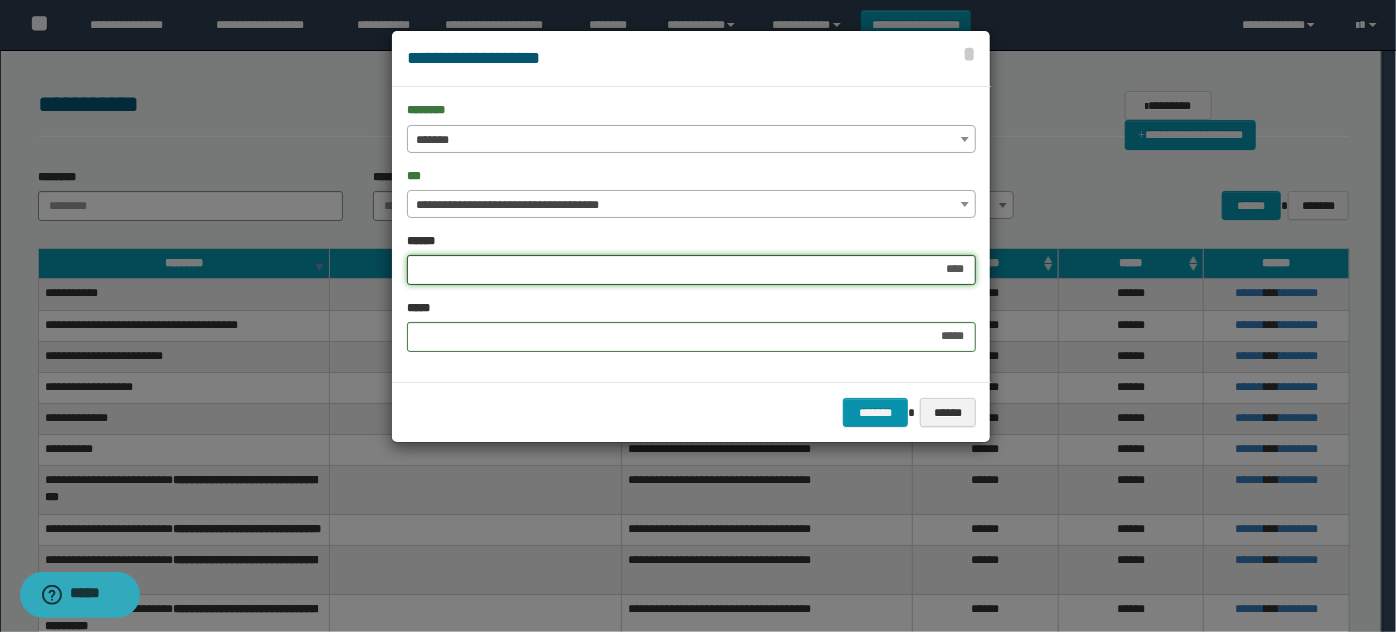 type on "*****" 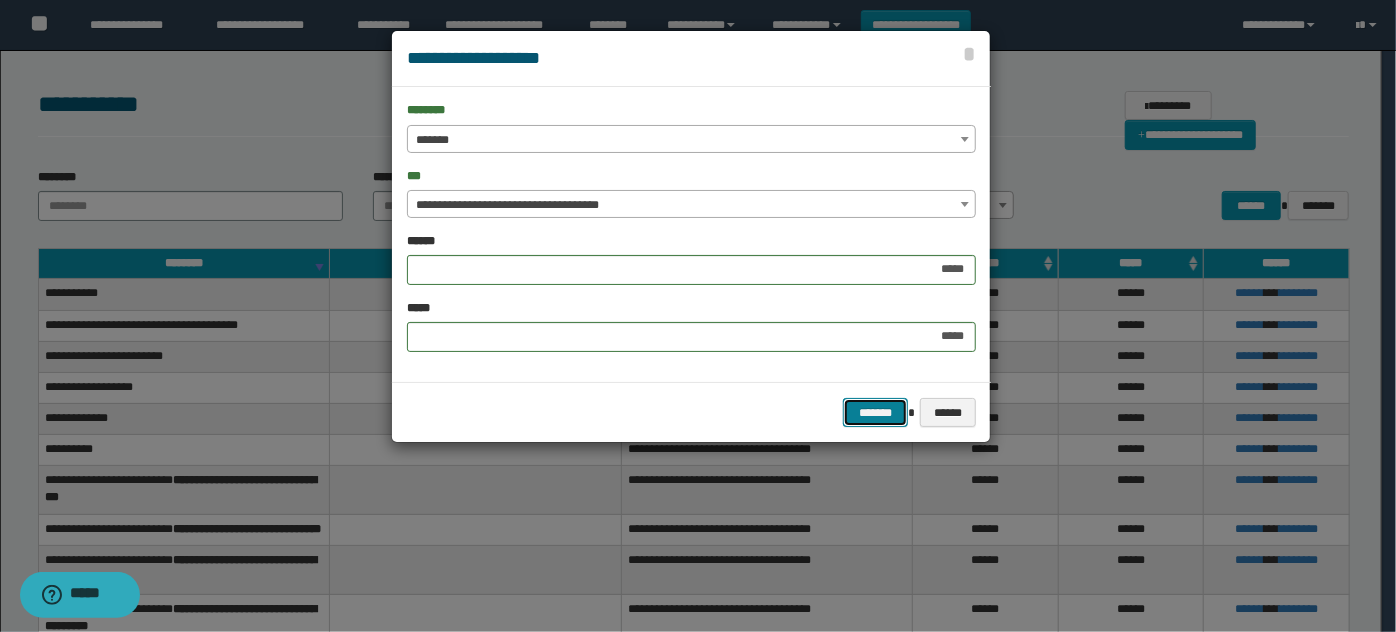 click on "*******" at bounding box center [875, 412] 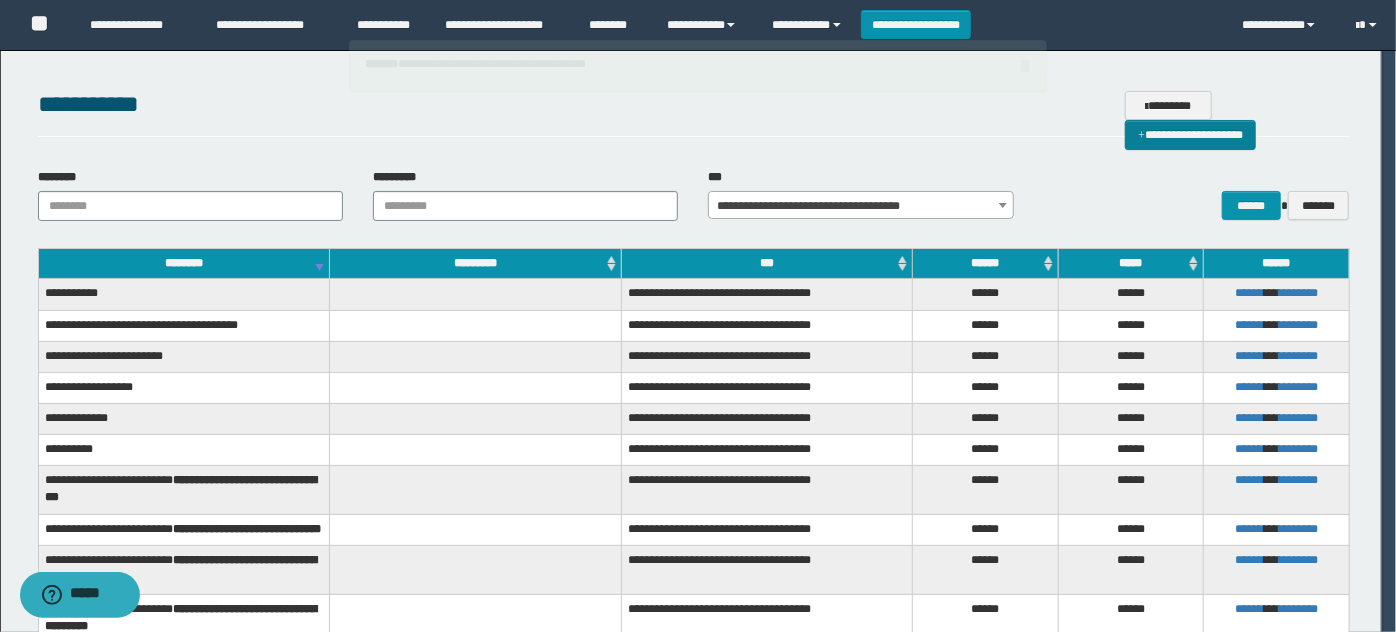 select 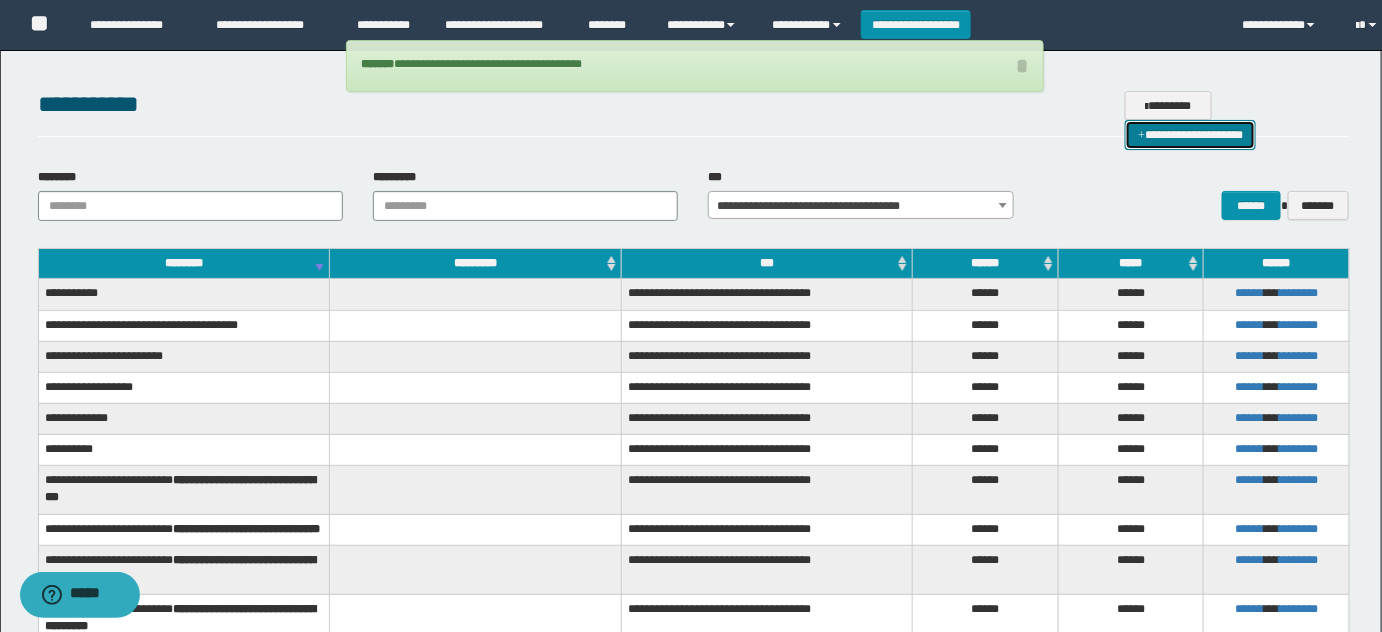 click on "**********" at bounding box center (1190, 134) 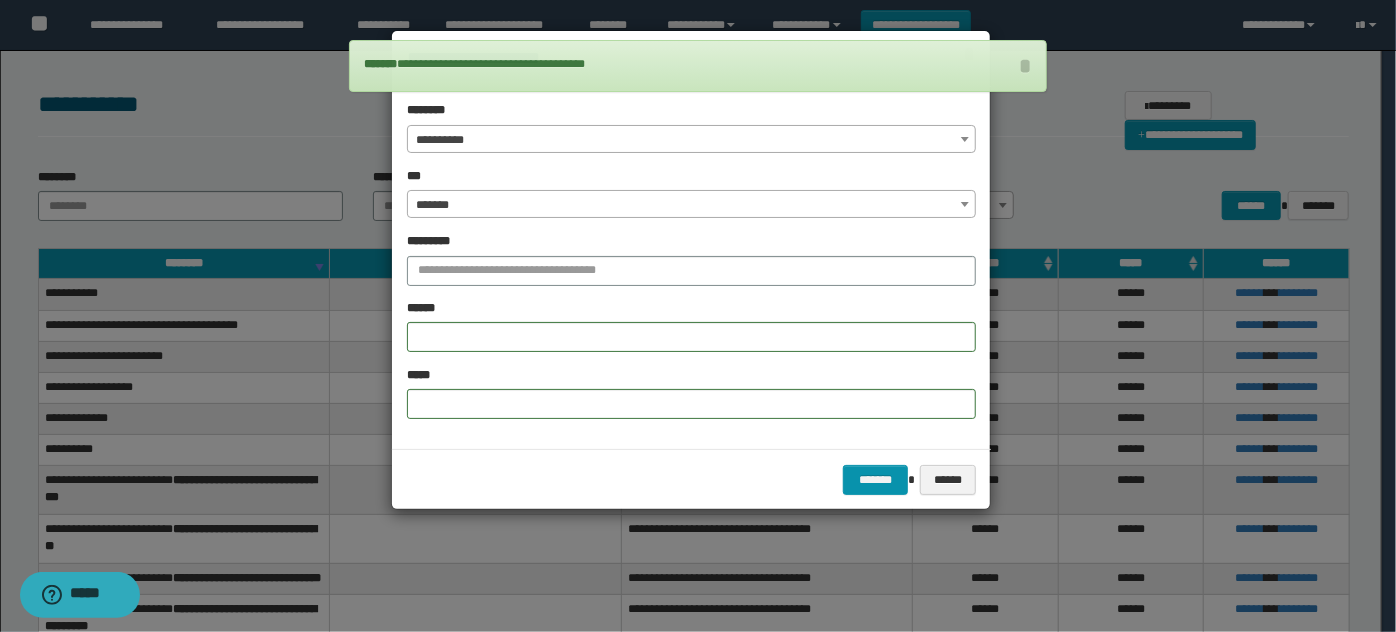 click on "**********" at bounding box center [691, 127] 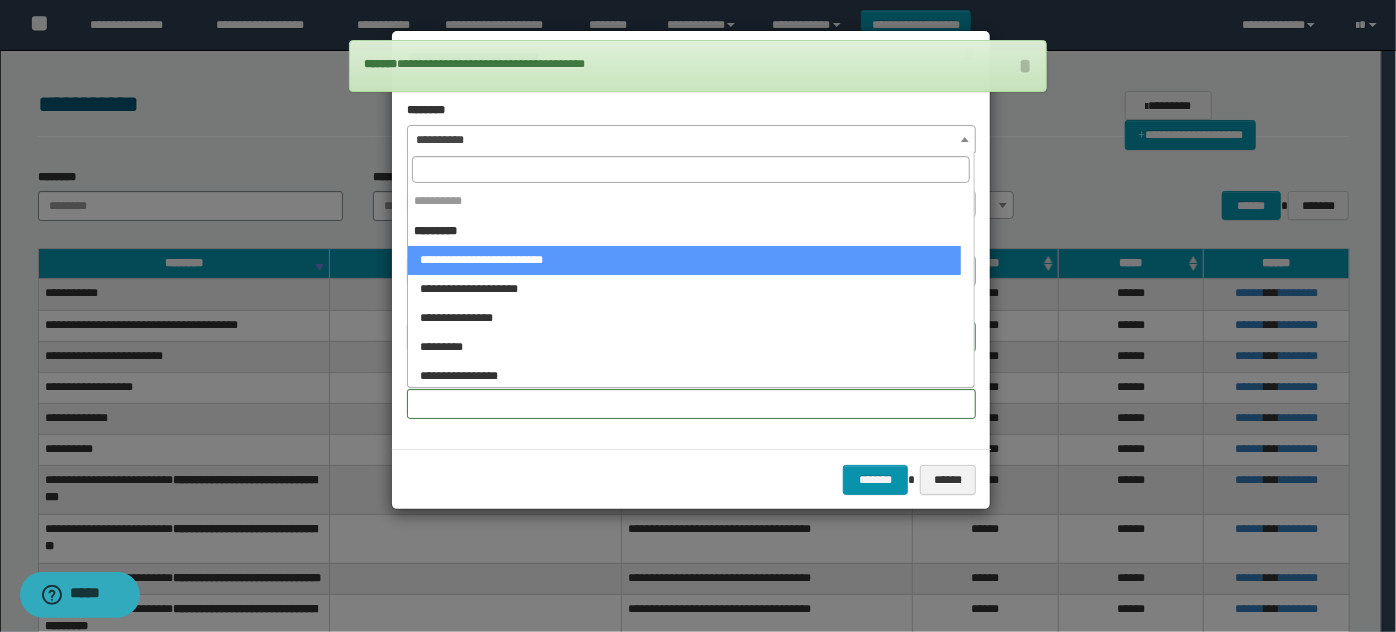 click at bounding box center (691, 169) 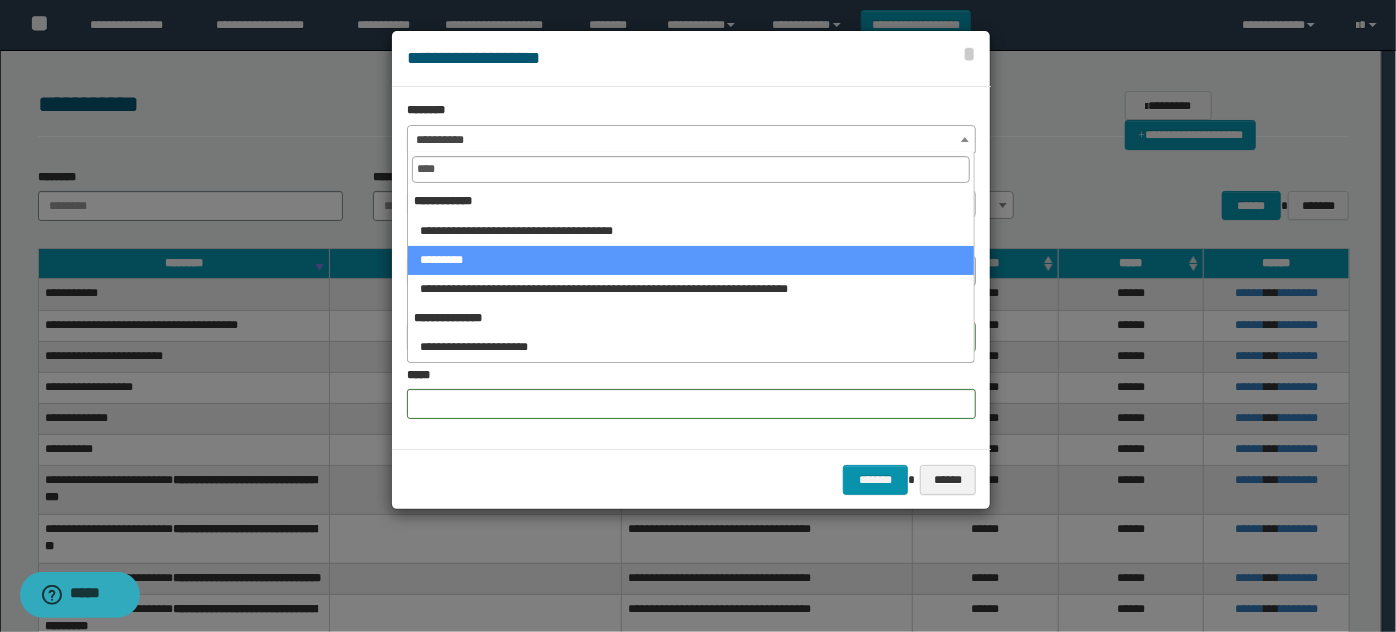 type on "****" 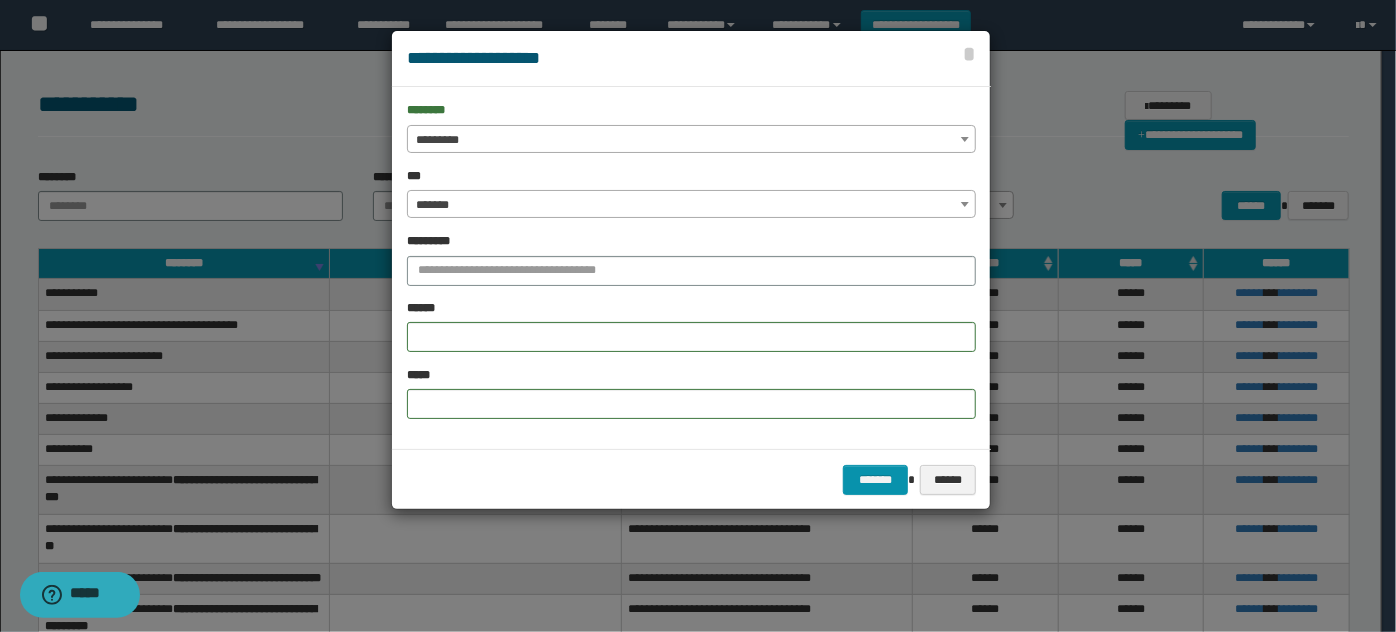 click on "*******" at bounding box center (691, 205) 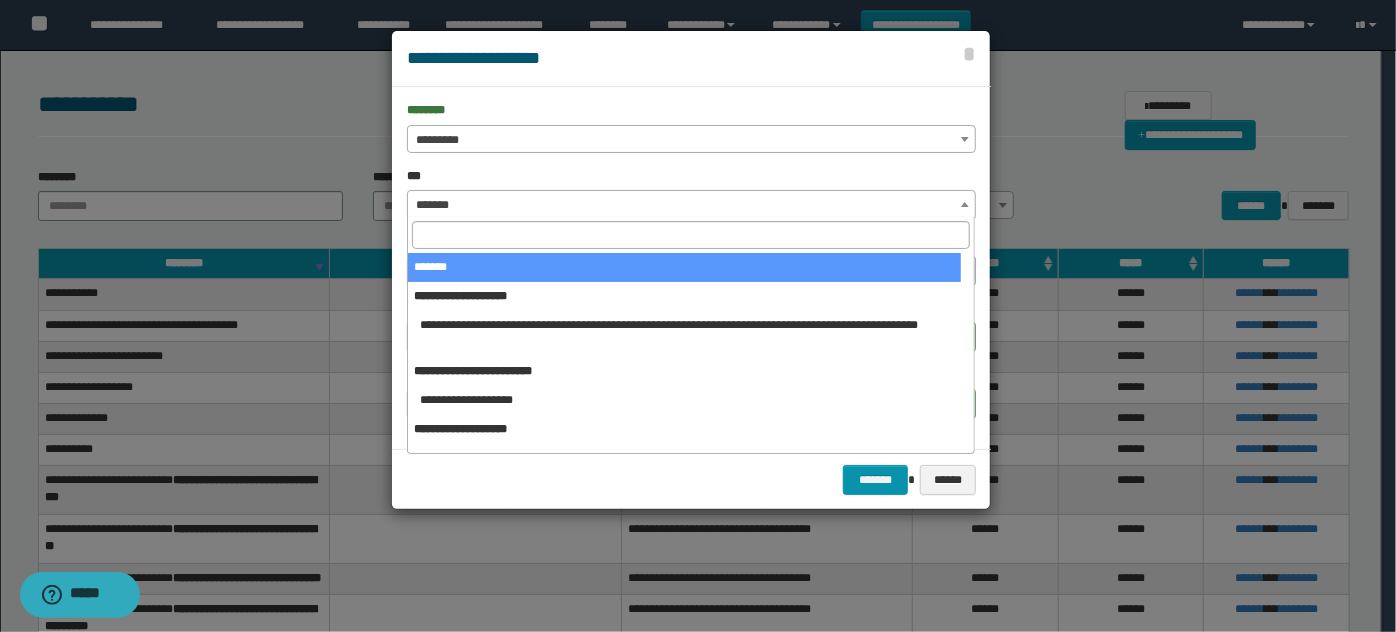 click at bounding box center [691, 234] 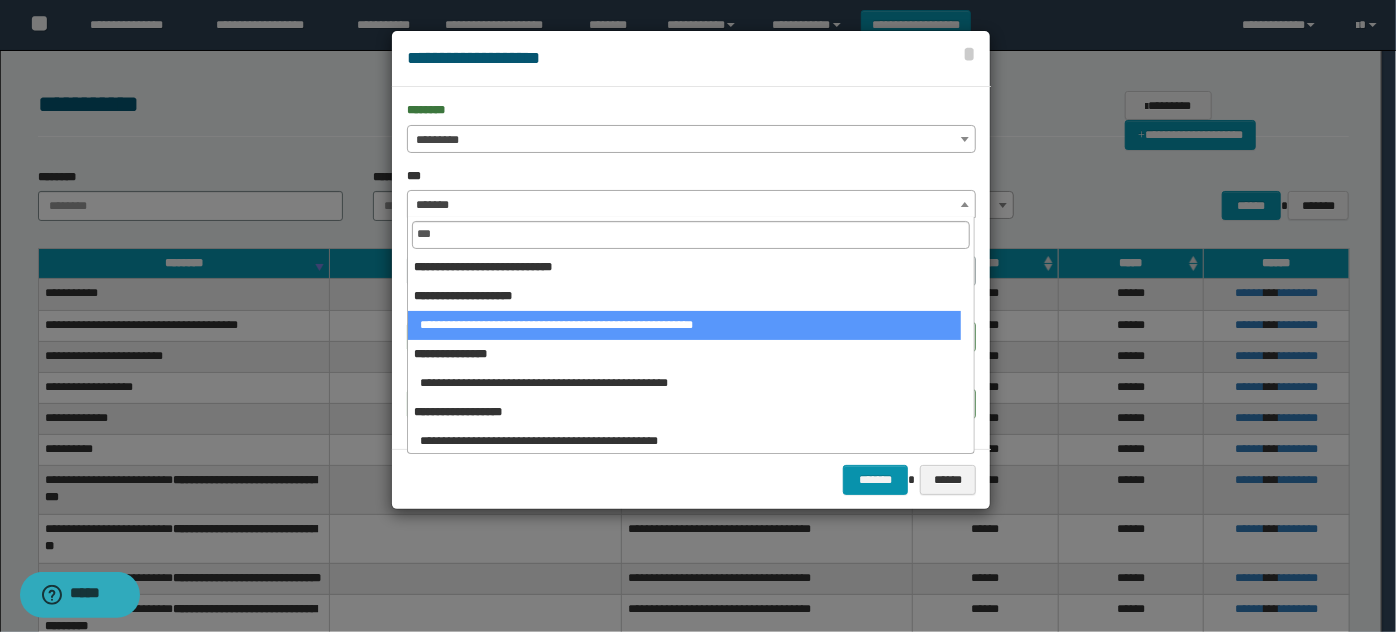 type on "****" 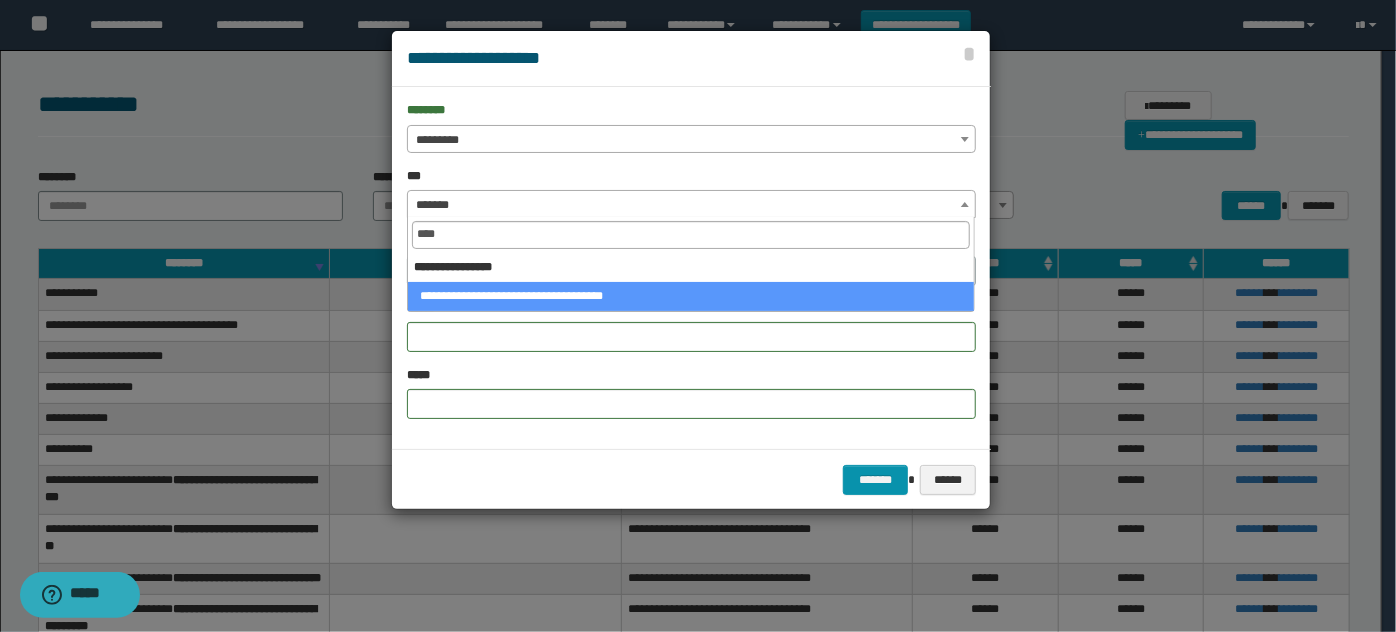 select on "***" 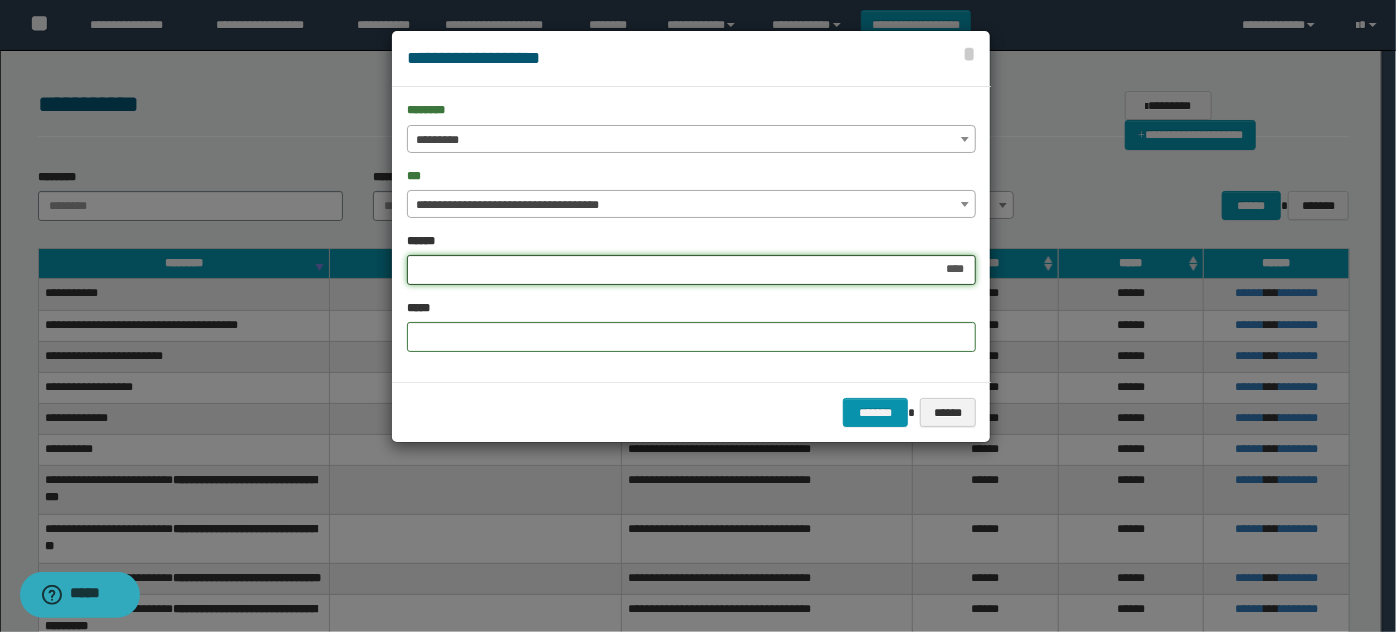 type on "*****" 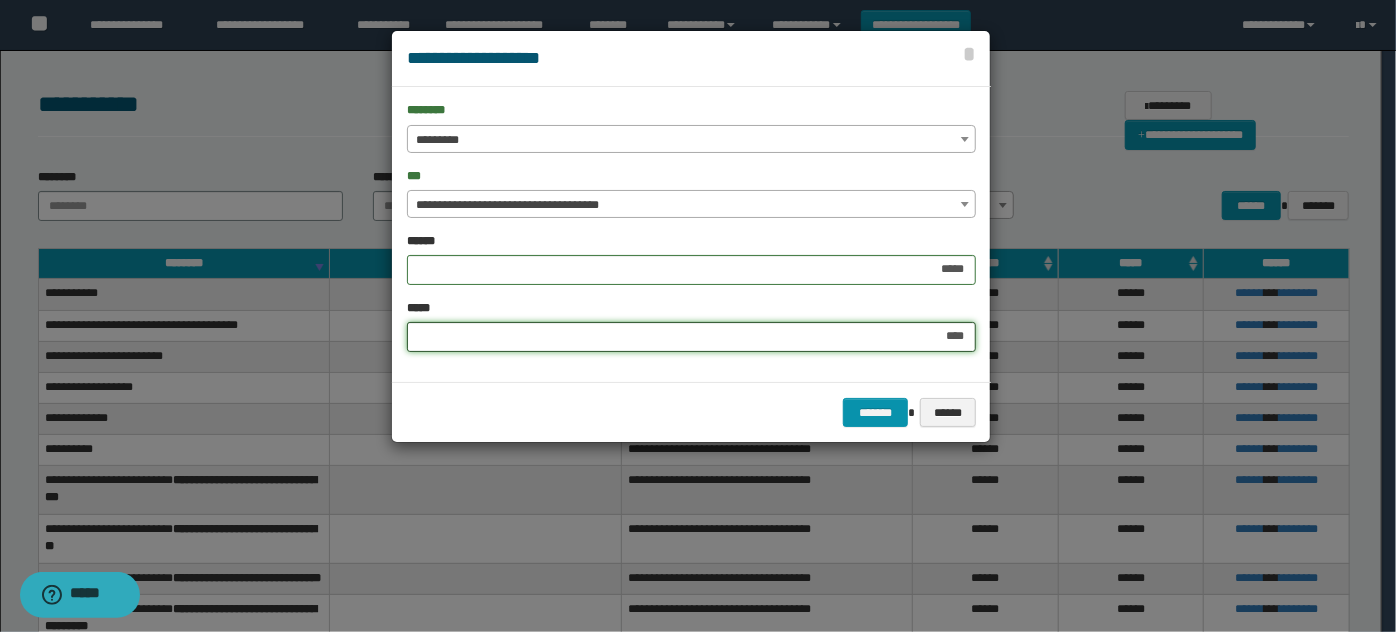 type on "*****" 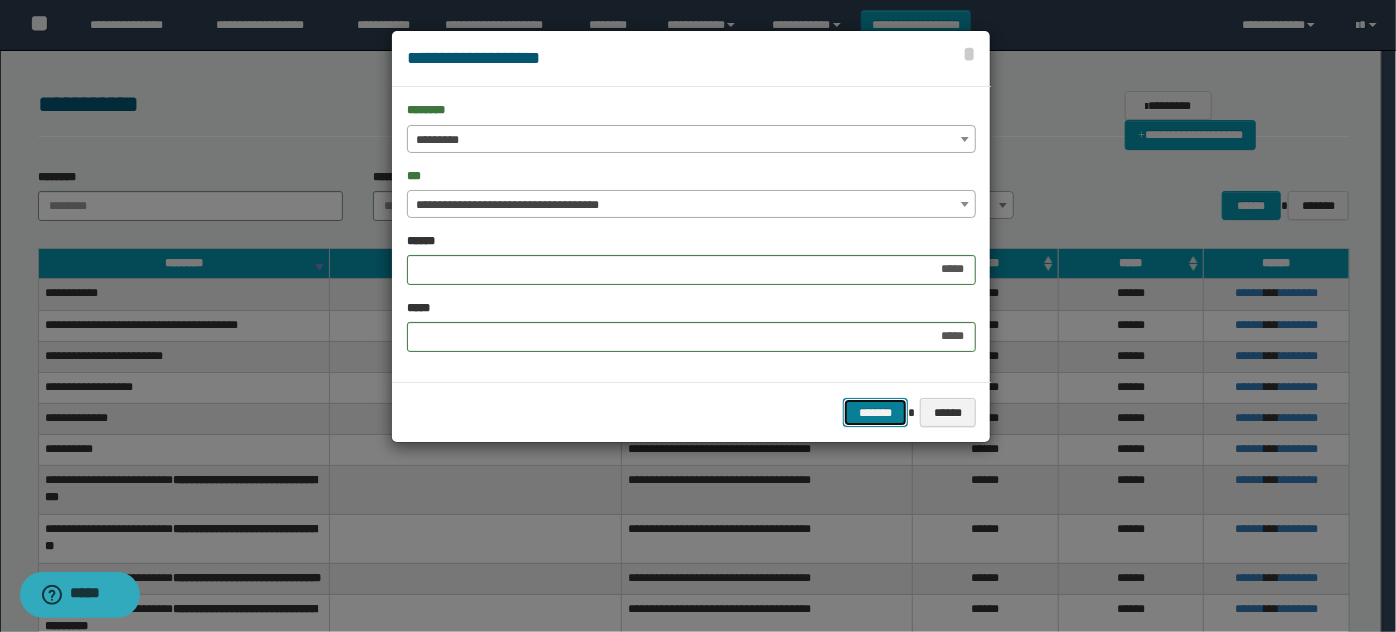 click on "*******" at bounding box center [875, 412] 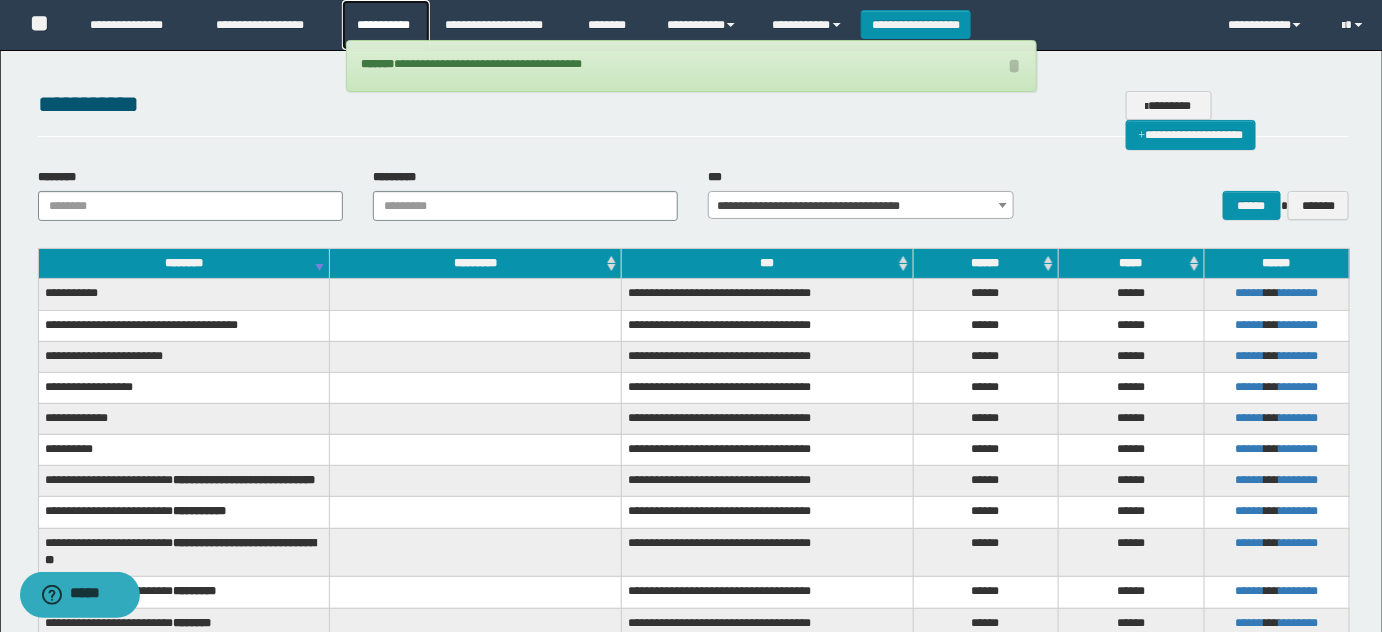click on "**********" at bounding box center [386, 25] 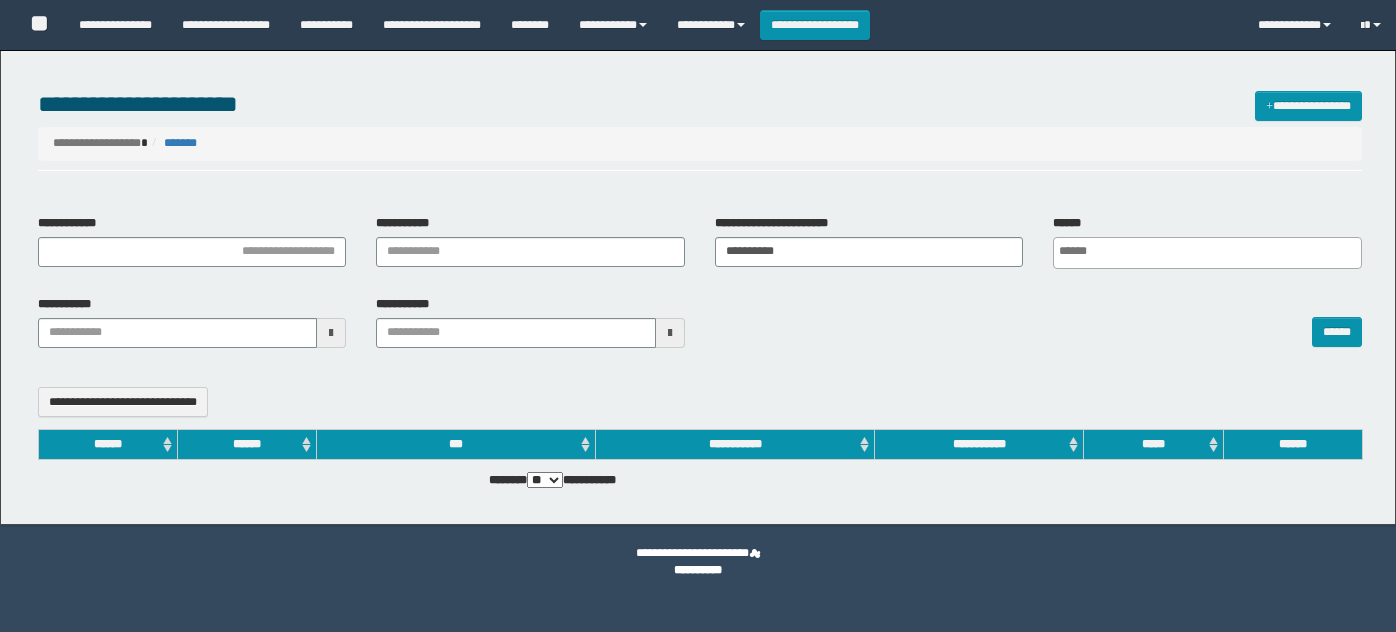 select 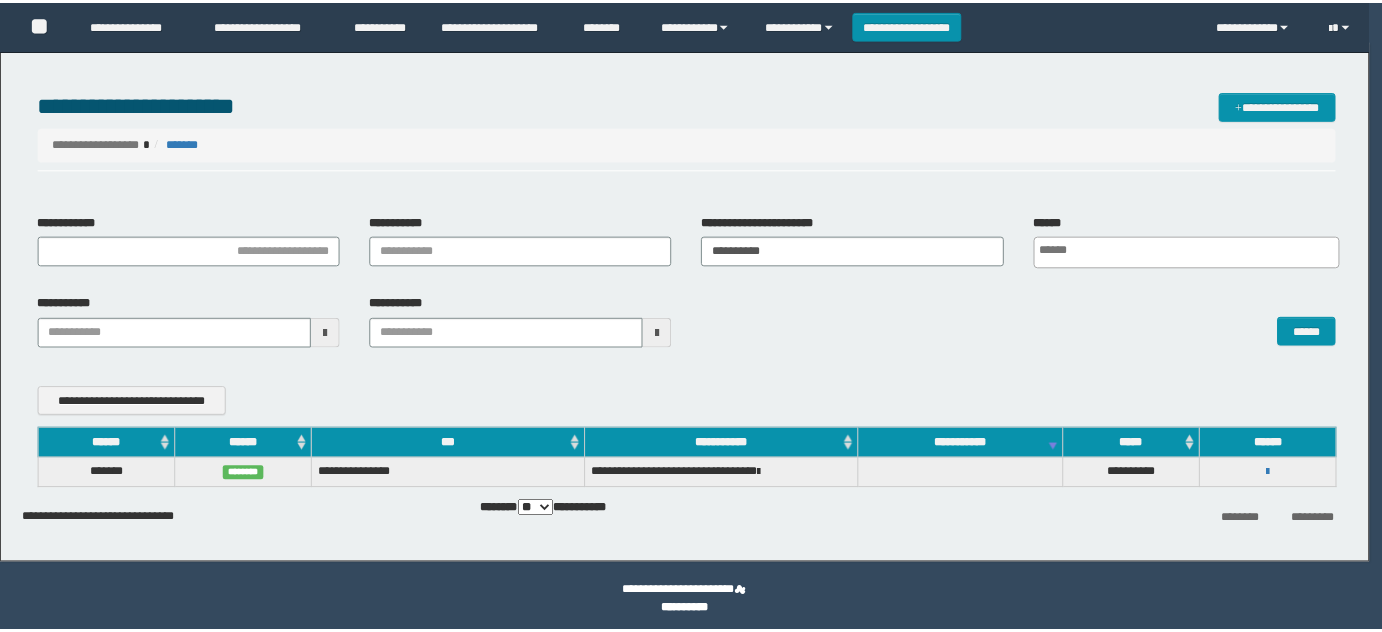 scroll, scrollTop: 0, scrollLeft: 0, axis: both 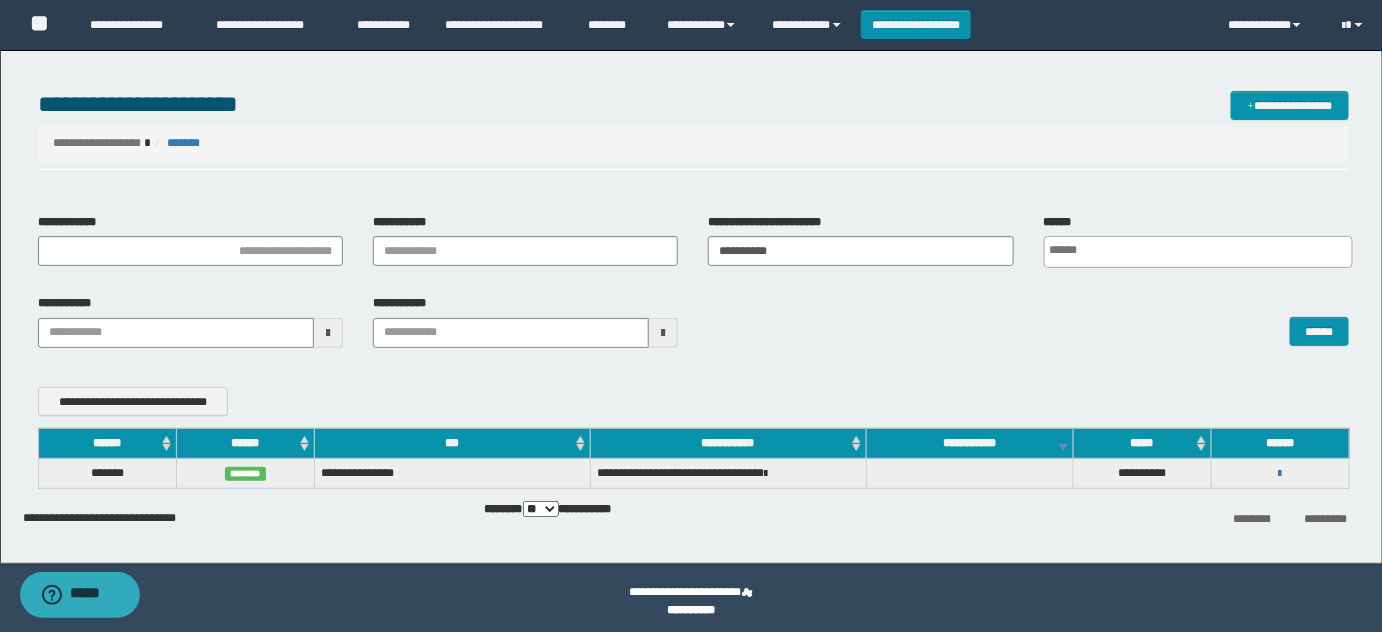 click on "**********" at bounding box center (691, 302) 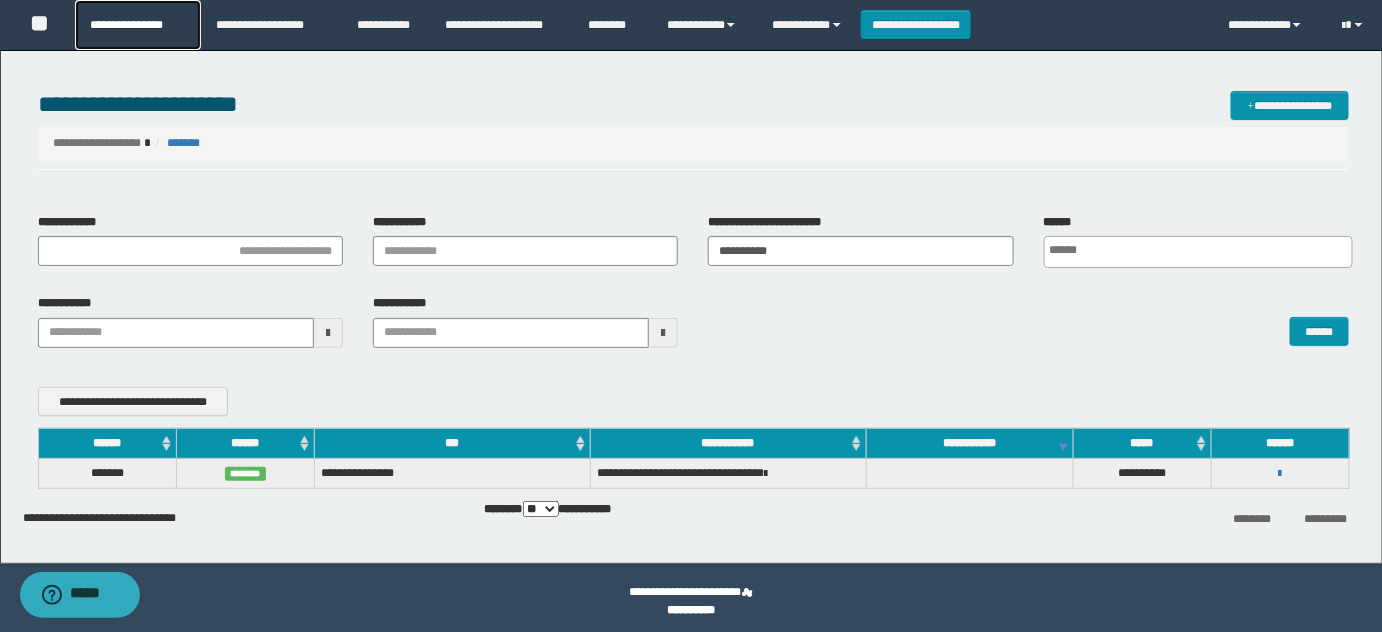 click on "**********" at bounding box center (137, 25) 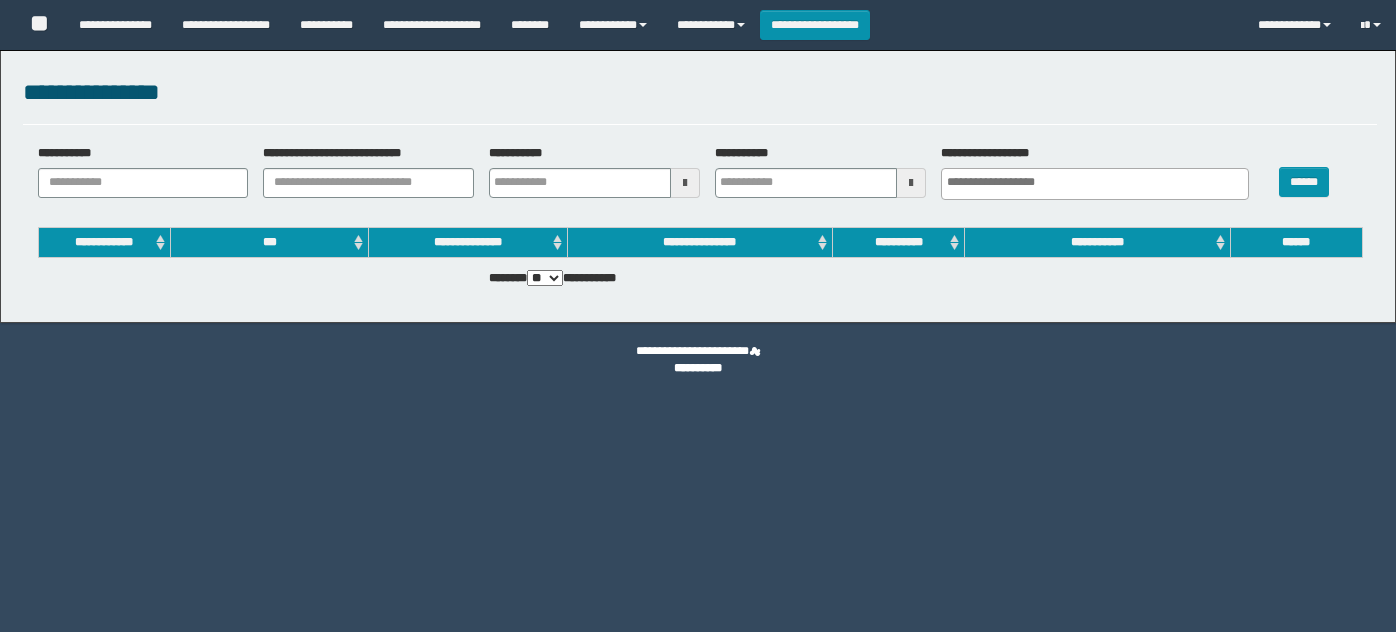 select 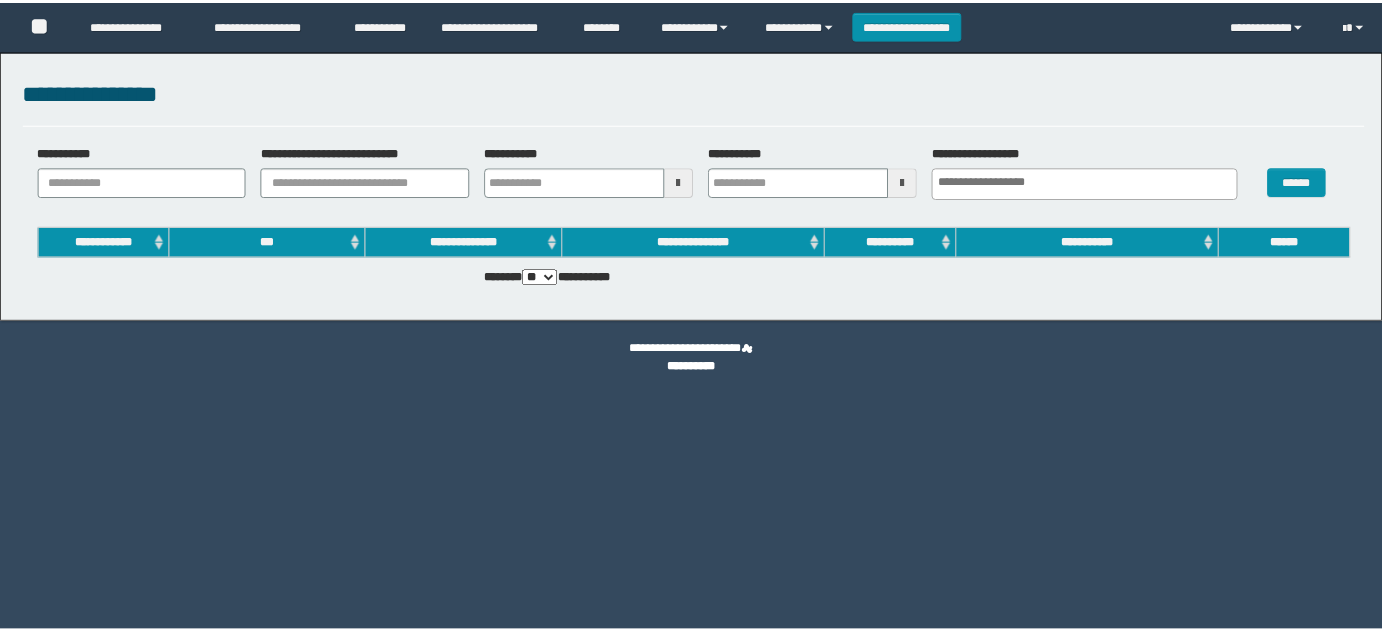 scroll, scrollTop: 0, scrollLeft: 0, axis: both 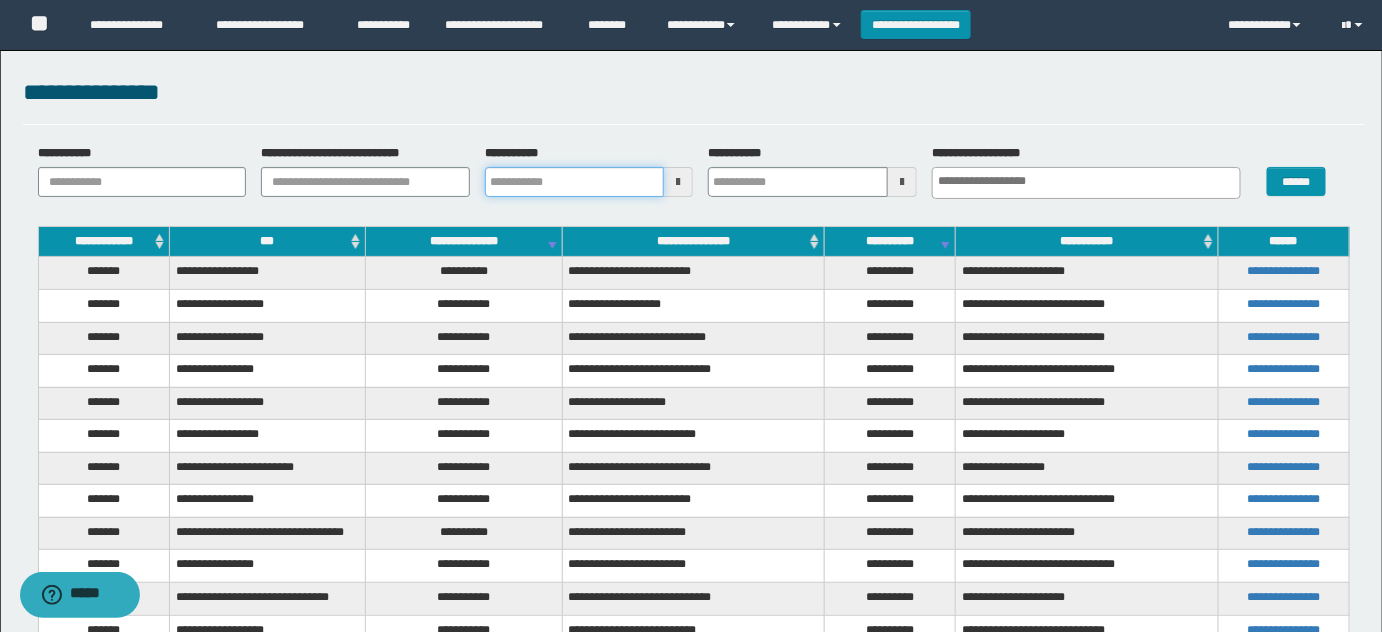 click on "**********" at bounding box center [575, 182] 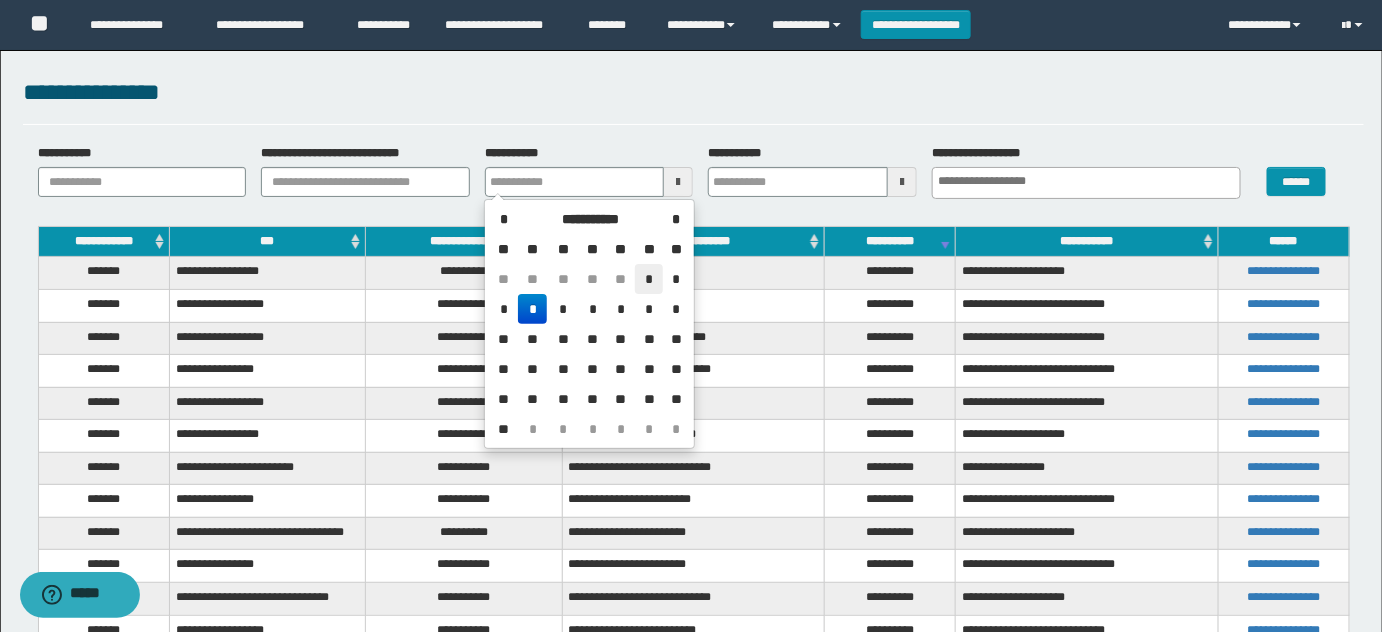 click on "*" at bounding box center [649, 279] 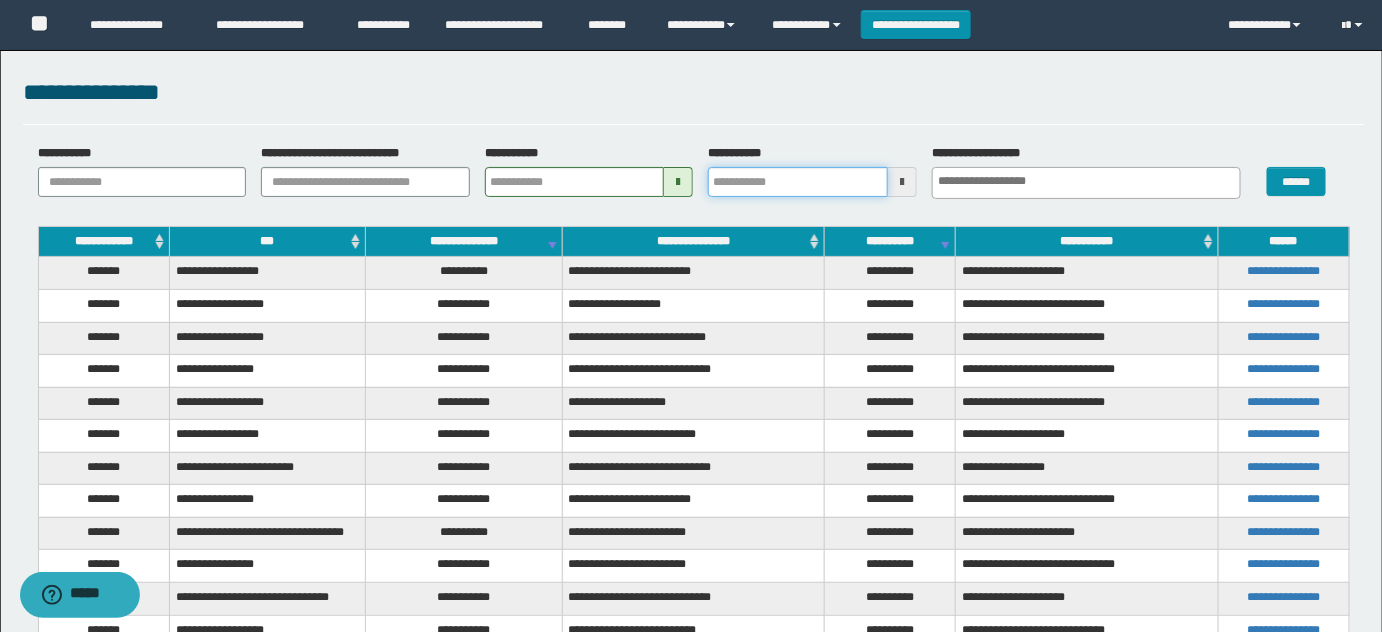click on "**********" at bounding box center [798, 182] 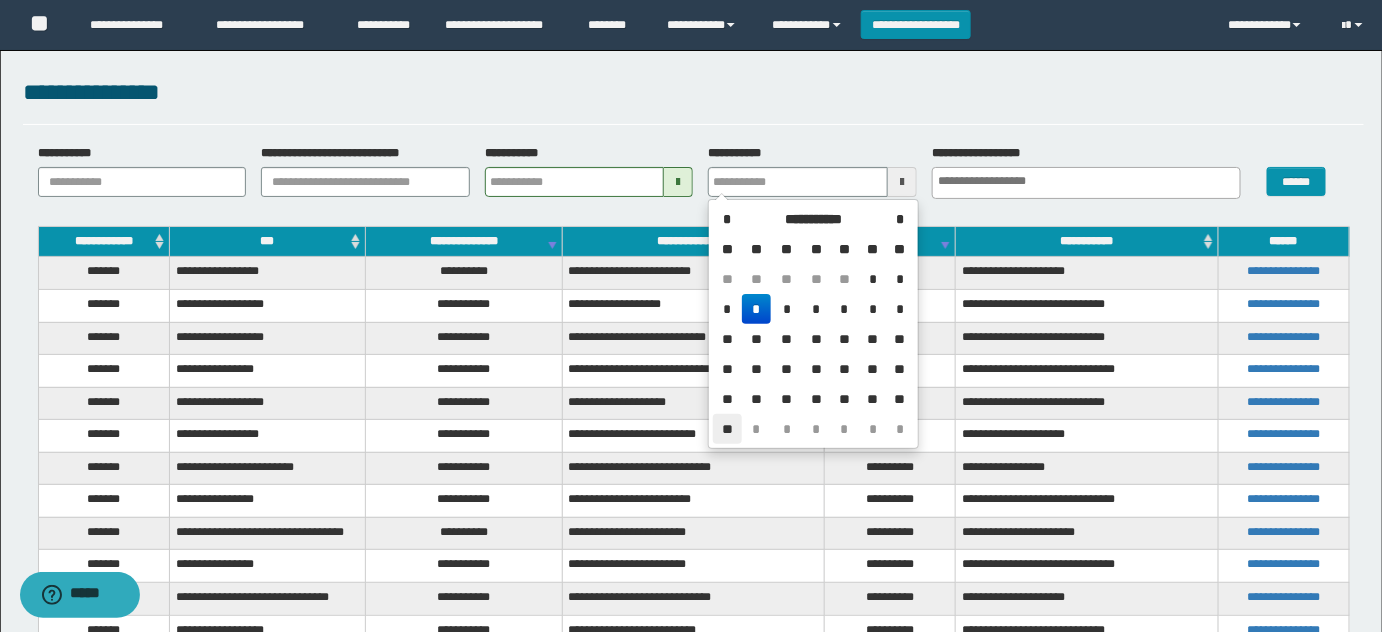 click on "**" at bounding box center (727, 429) 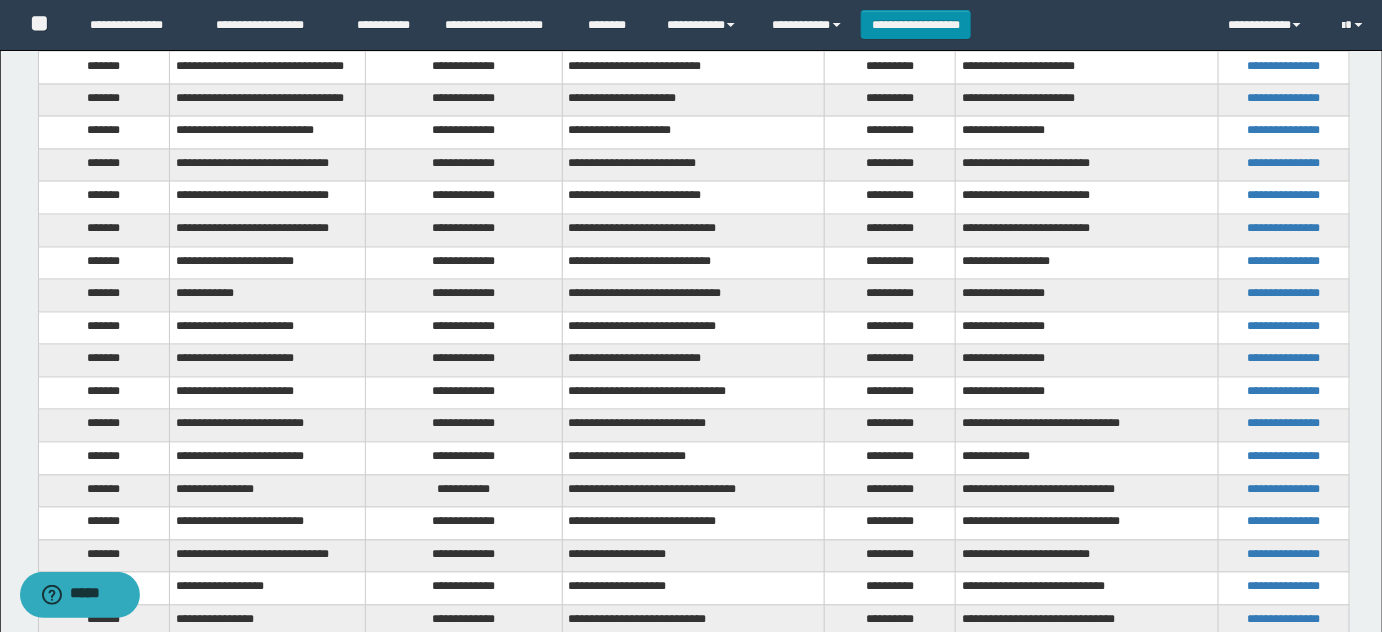 scroll, scrollTop: 1422, scrollLeft: 0, axis: vertical 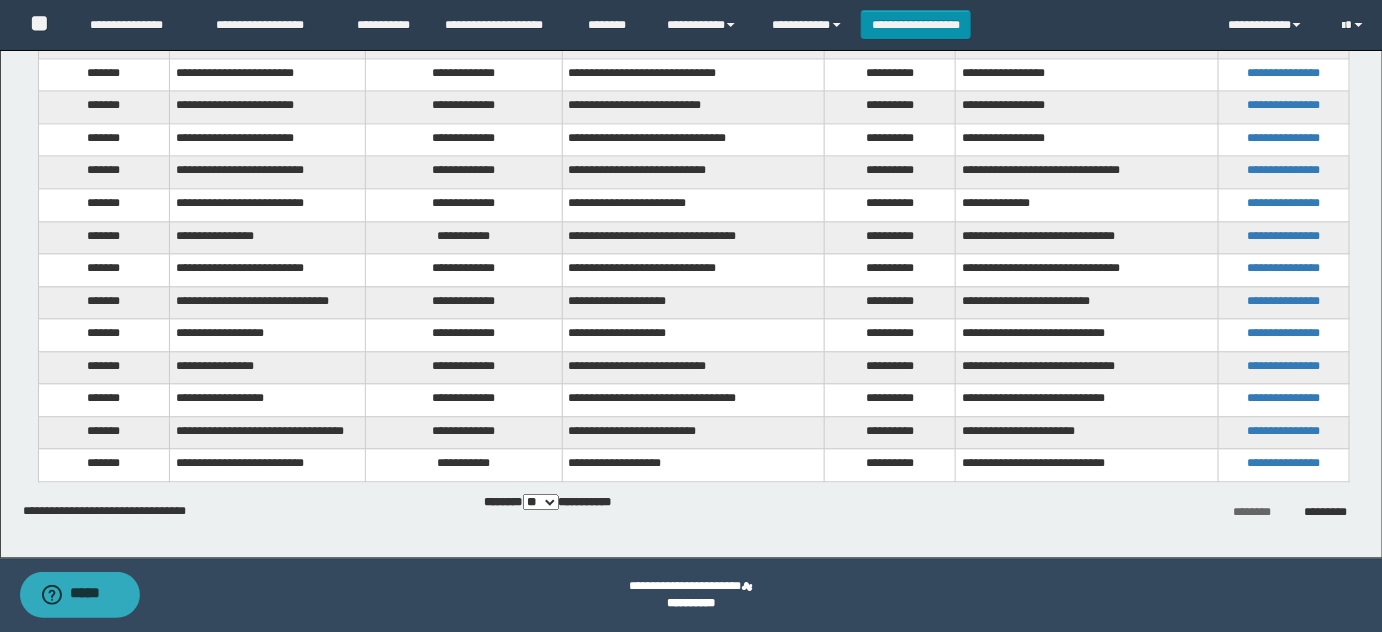 click on "** *** *** ***" at bounding box center [541, 502] 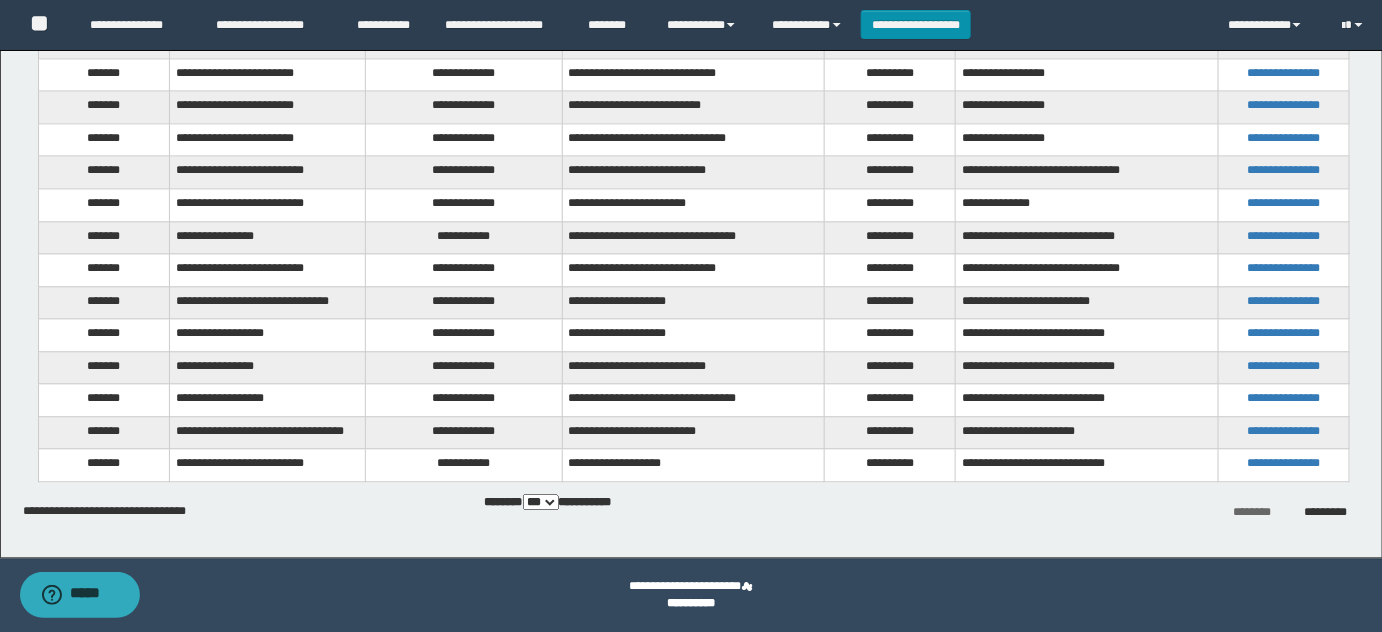 click on "** *** *** ***" at bounding box center (541, 502) 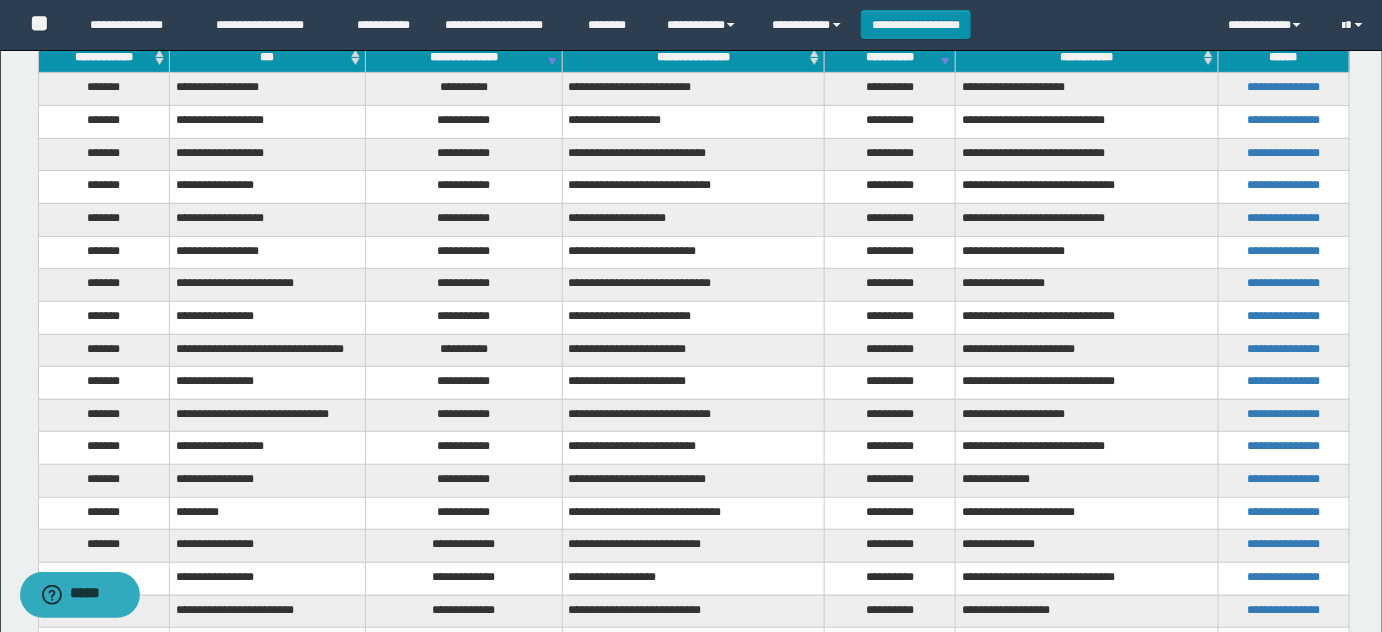 scroll, scrollTop: 0, scrollLeft: 0, axis: both 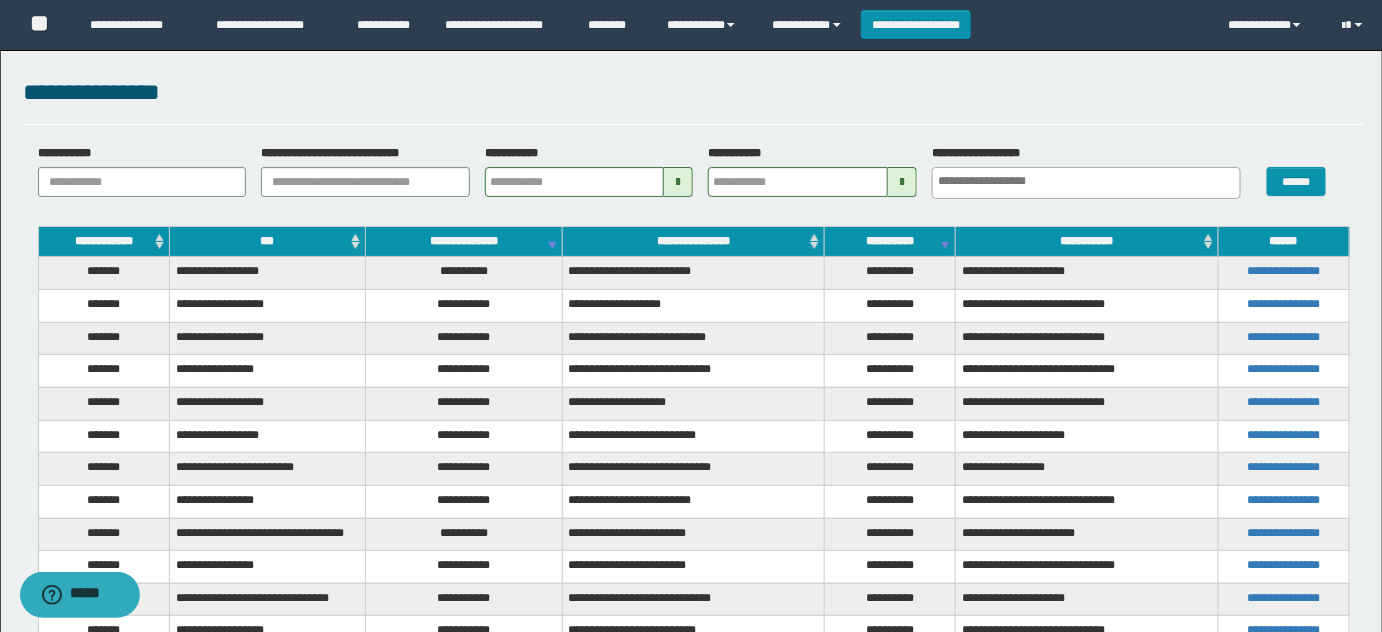 click on "***" at bounding box center [267, 242] 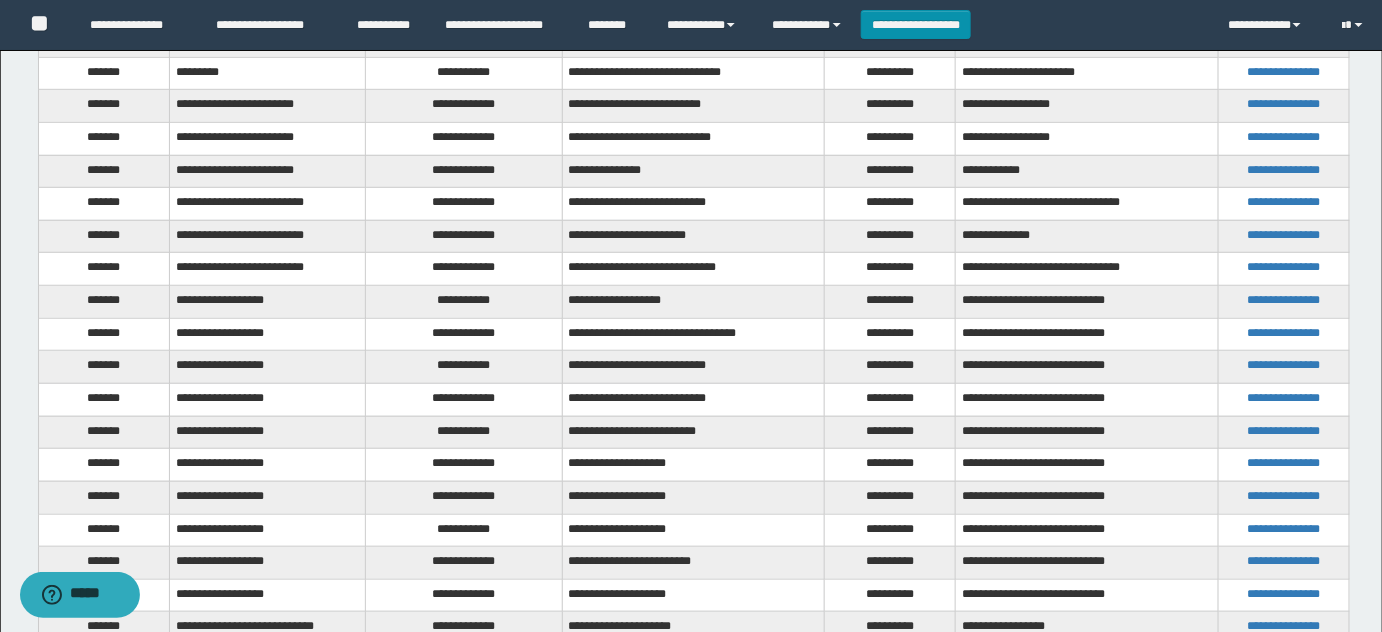scroll, scrollTop: 705, scrollLeft: 0, axis: vertical 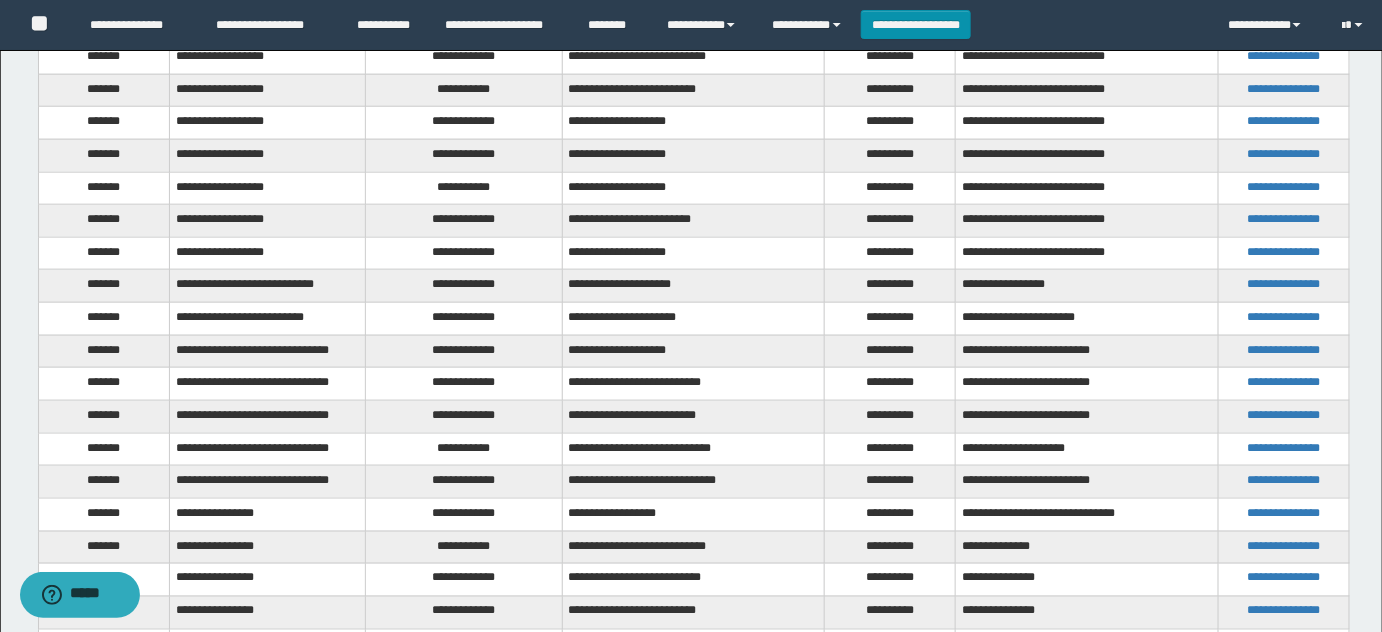 click on "**********" at bounding box center (464, 351) 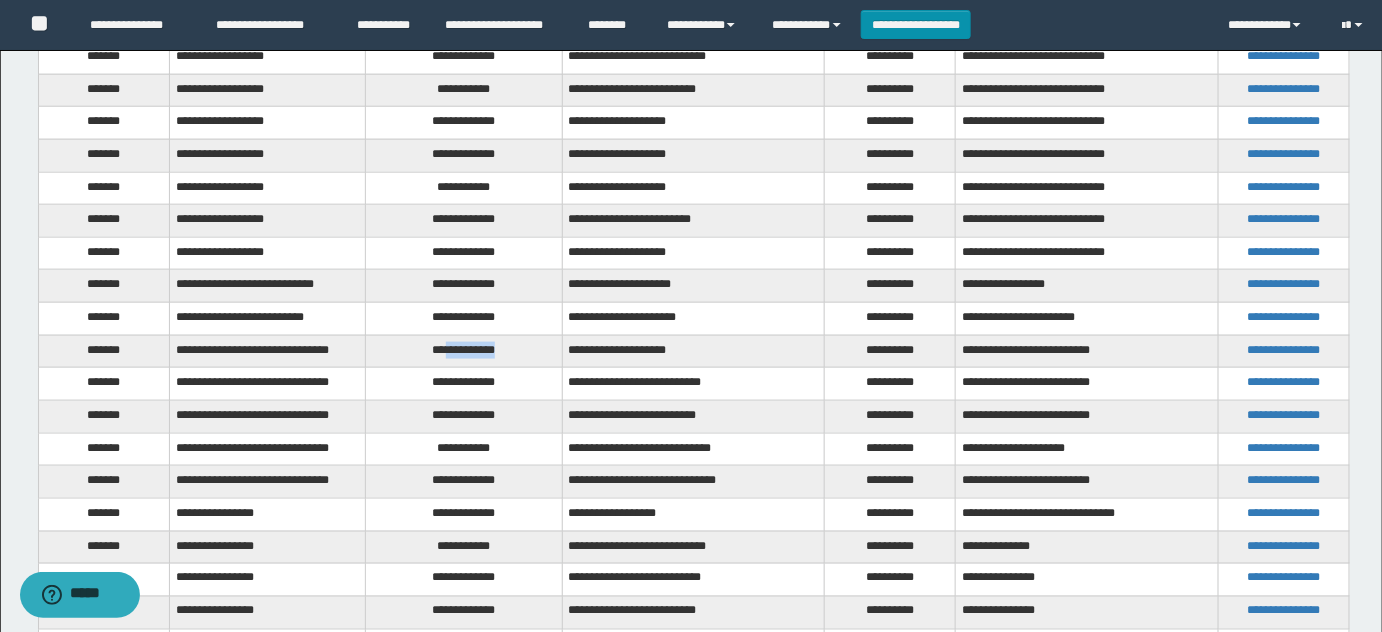 click on "**********" at bounding box center (464, 351) 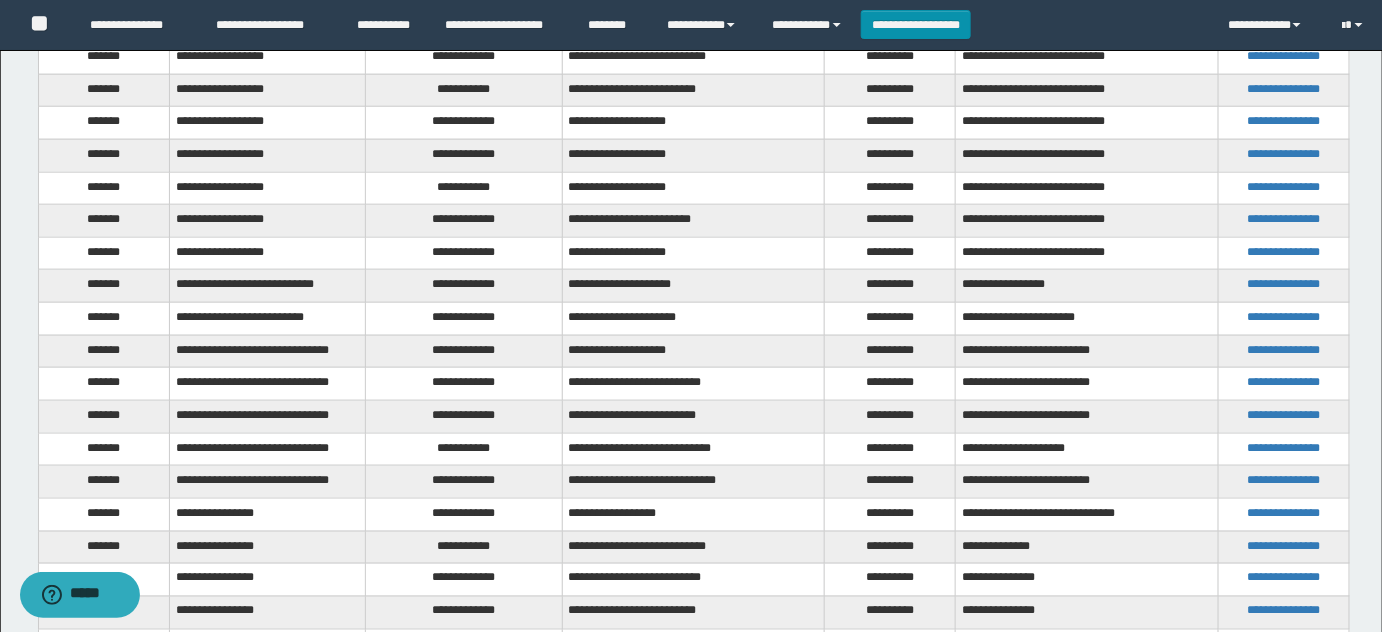 click on "**********" at bounding box center [693, 351] 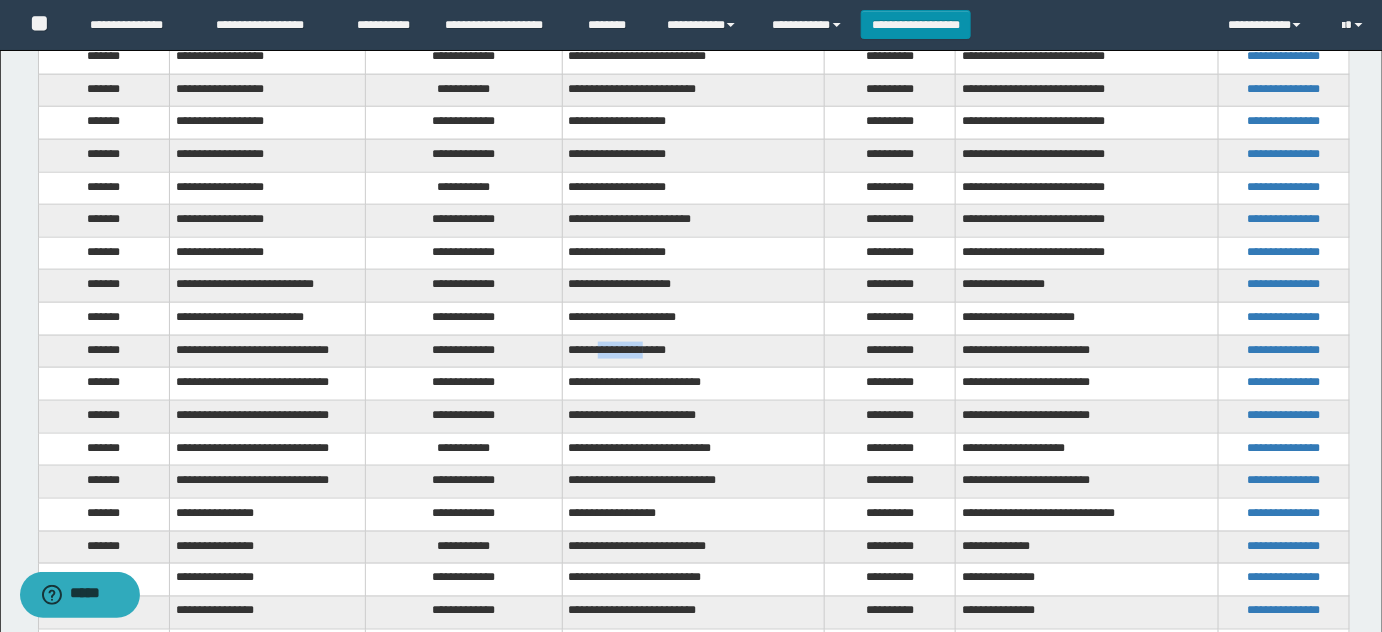 click on "**********" at bounding box center [693, 351] 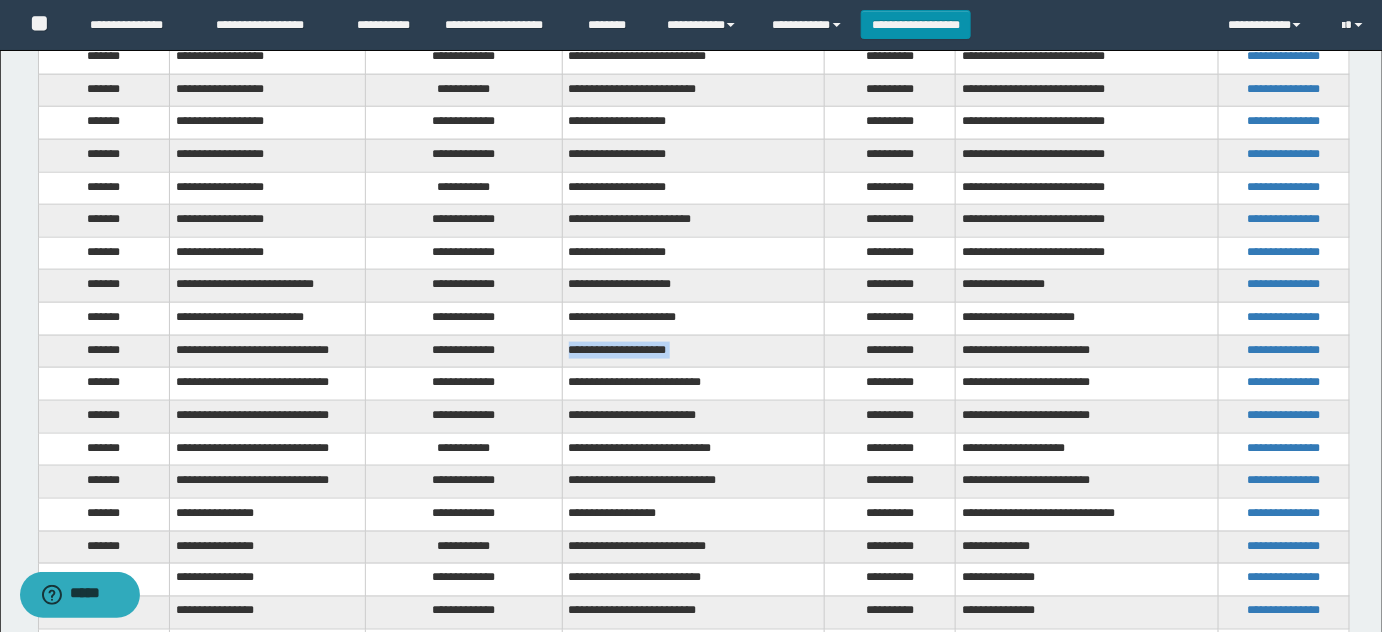 click on "**********" at bounding box center [693, 351] 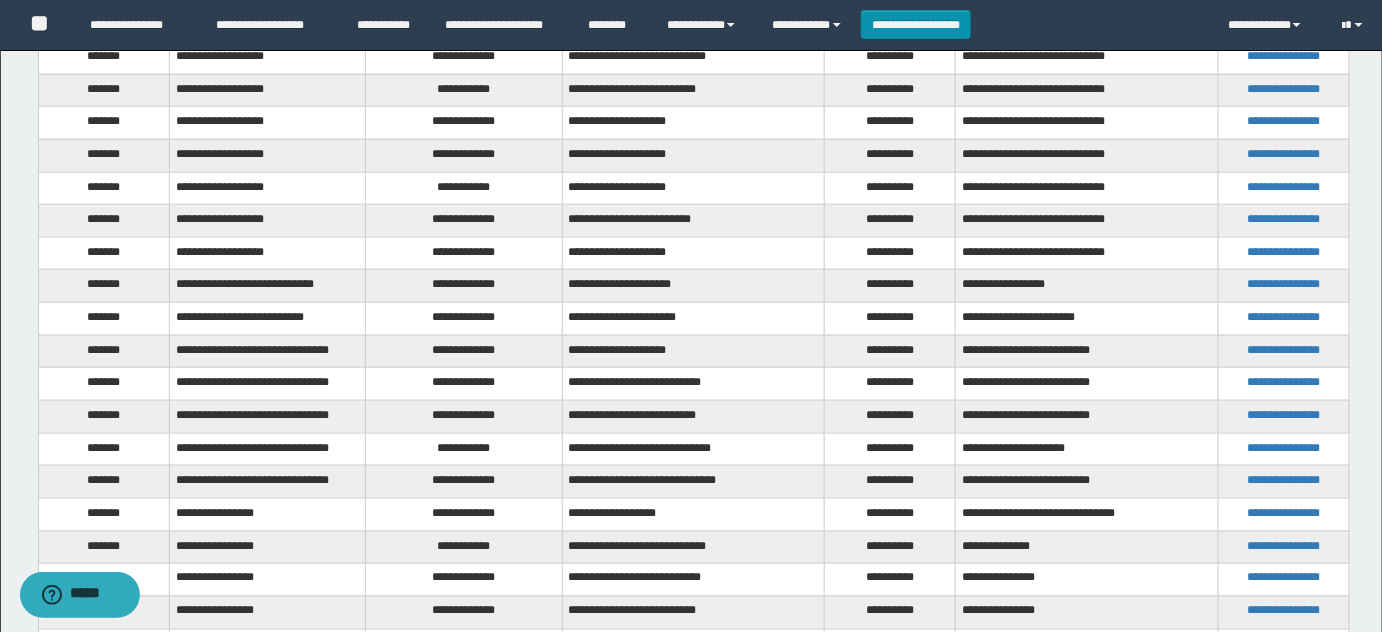 click on "**********" at bounding box center [464, 384] 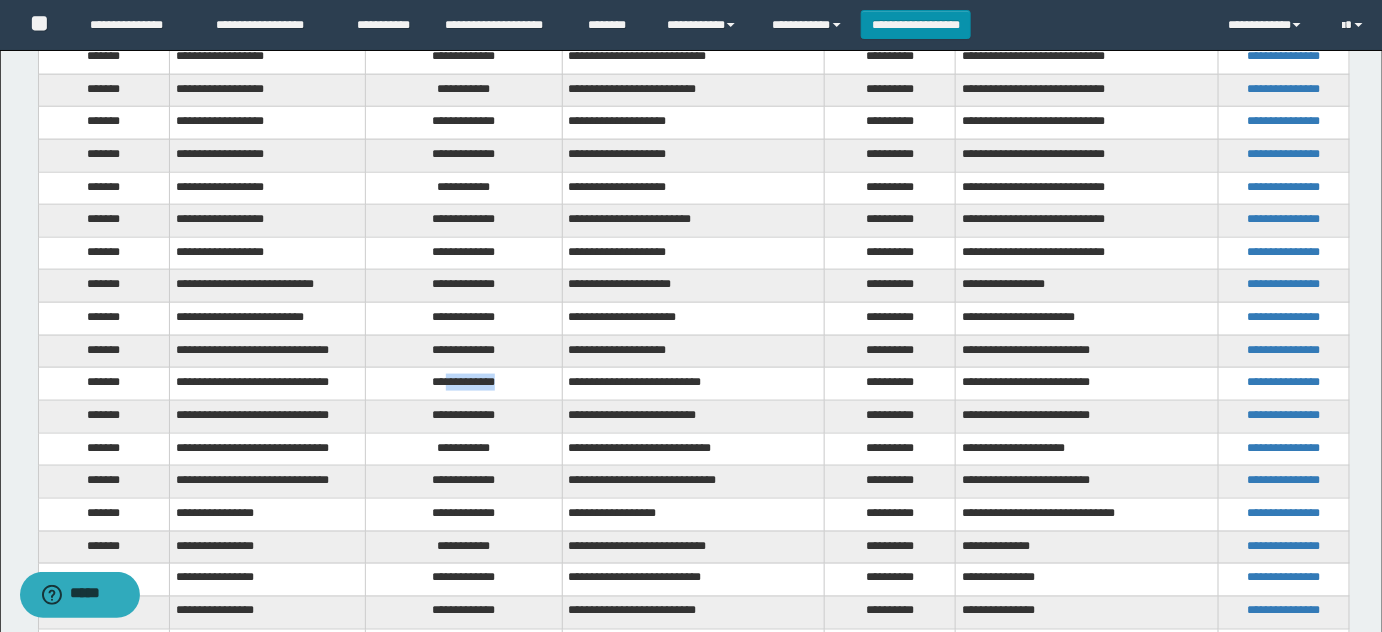 click on "**********" at bounding box center [464, 384] 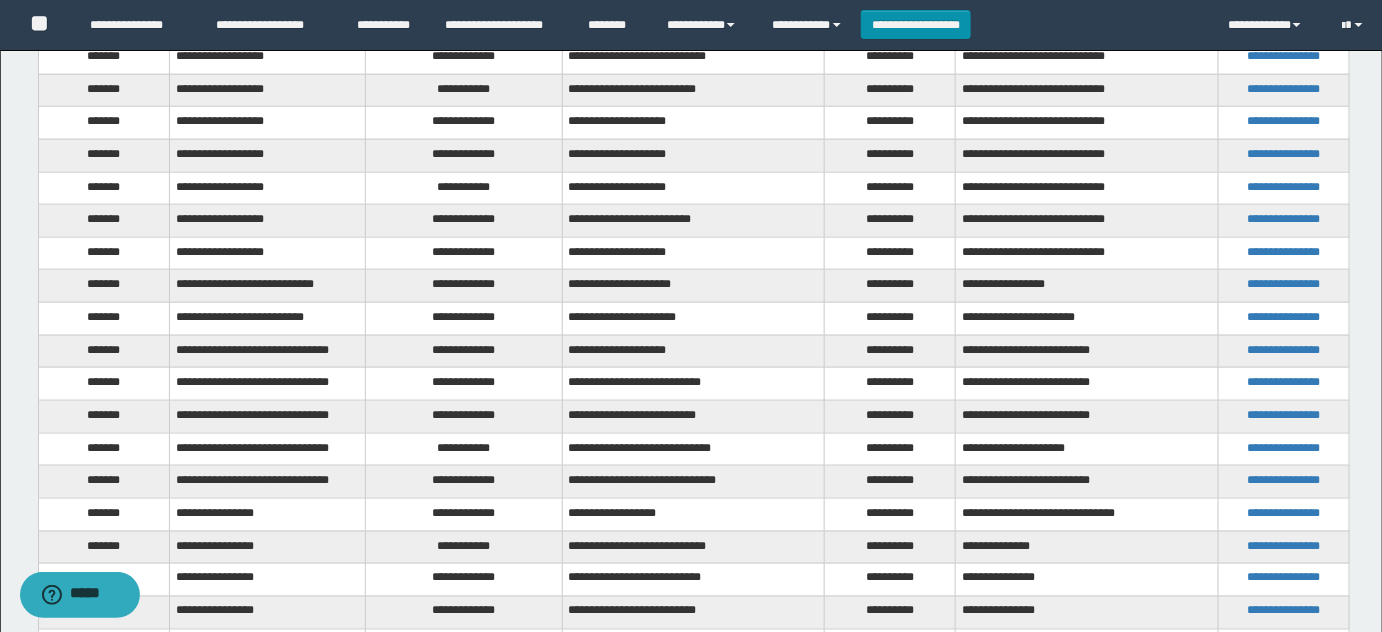 click on "**********" at bounding box center (693, 384) 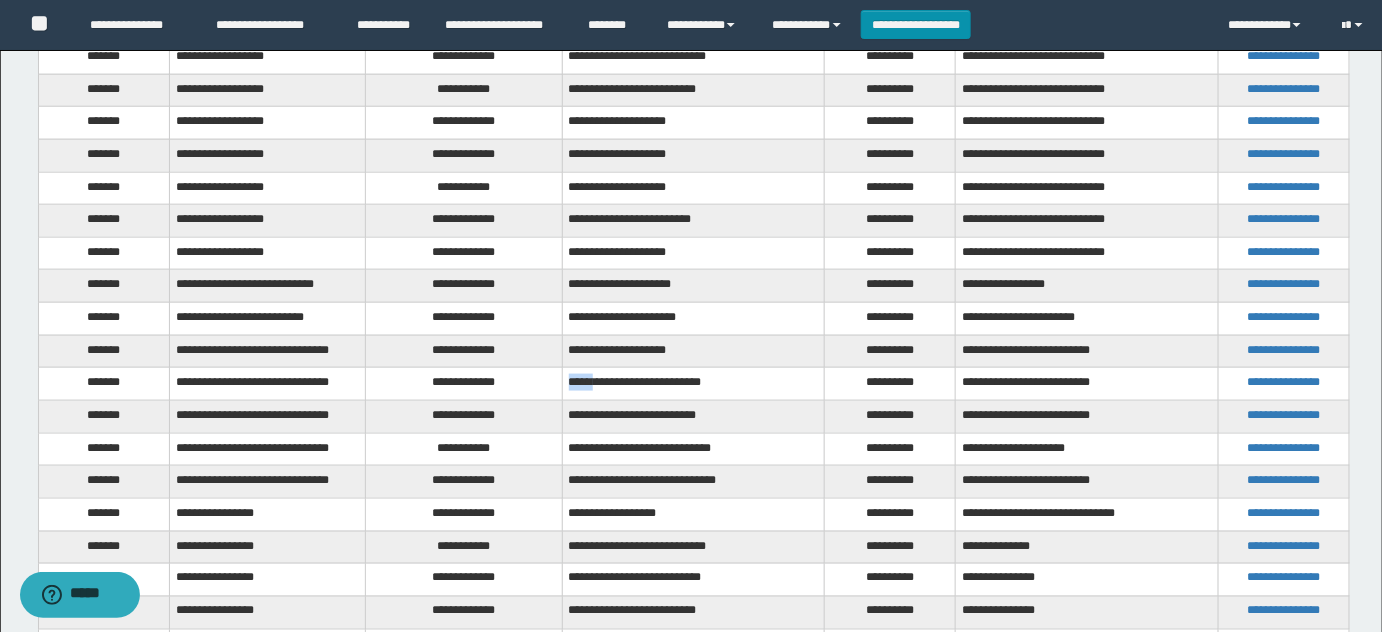 click on "**********" at bounding box center (693, 384) 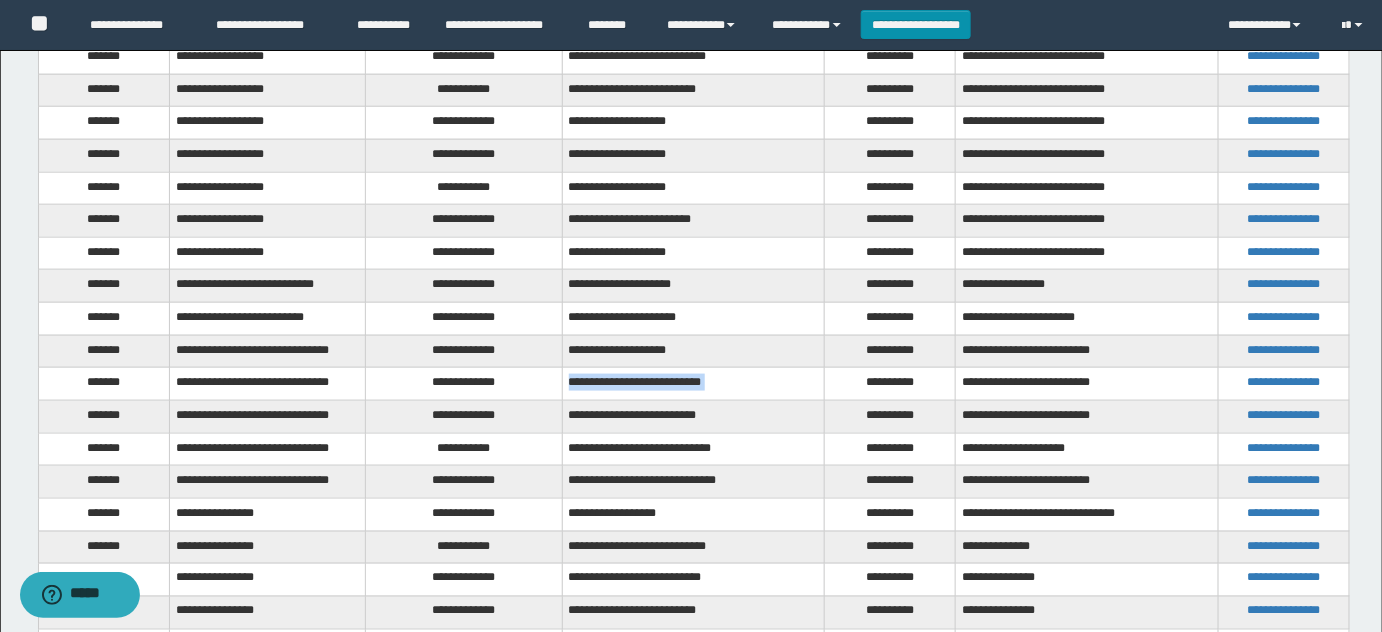 click on "**********" at bounding box center [693, 384] 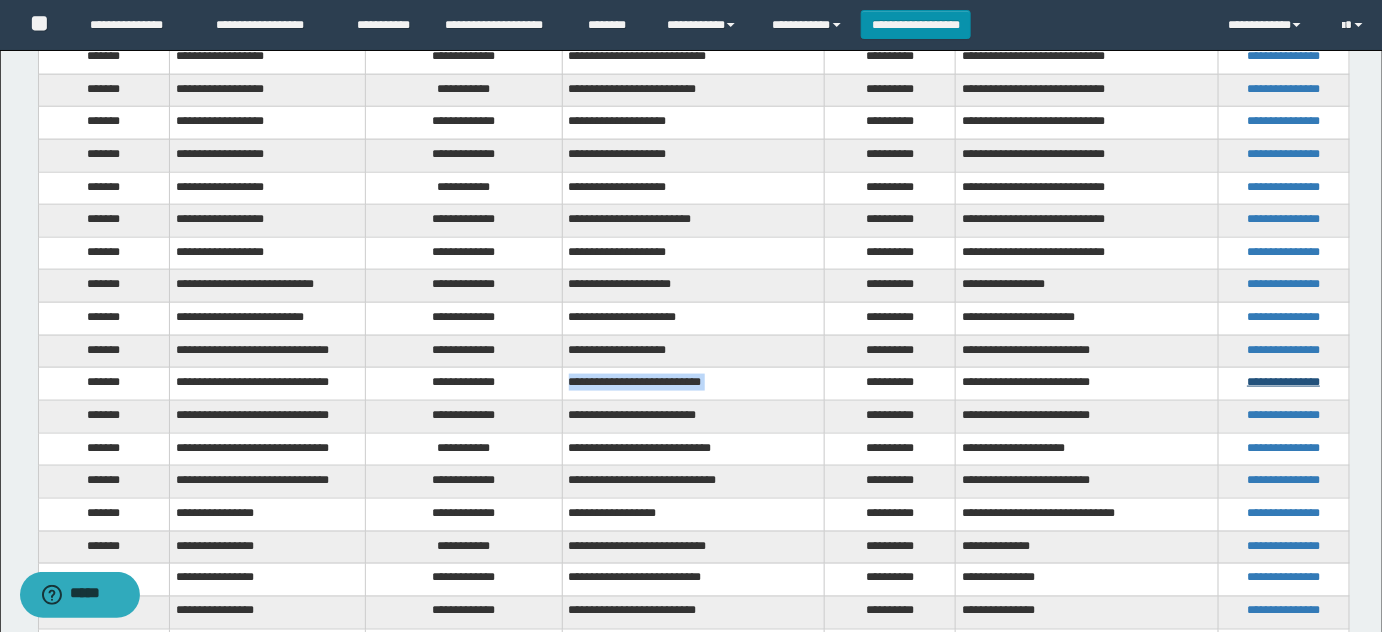 copy on "**********" 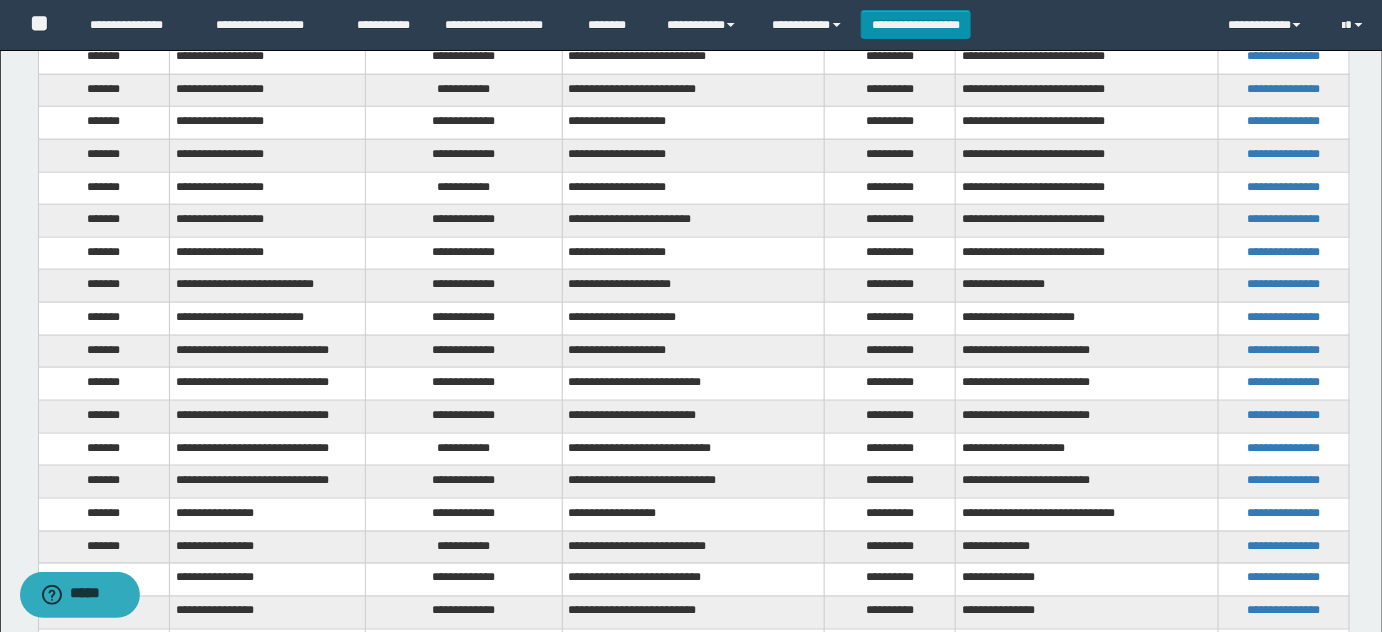 click on "**********" at bounding box center (464, 417) 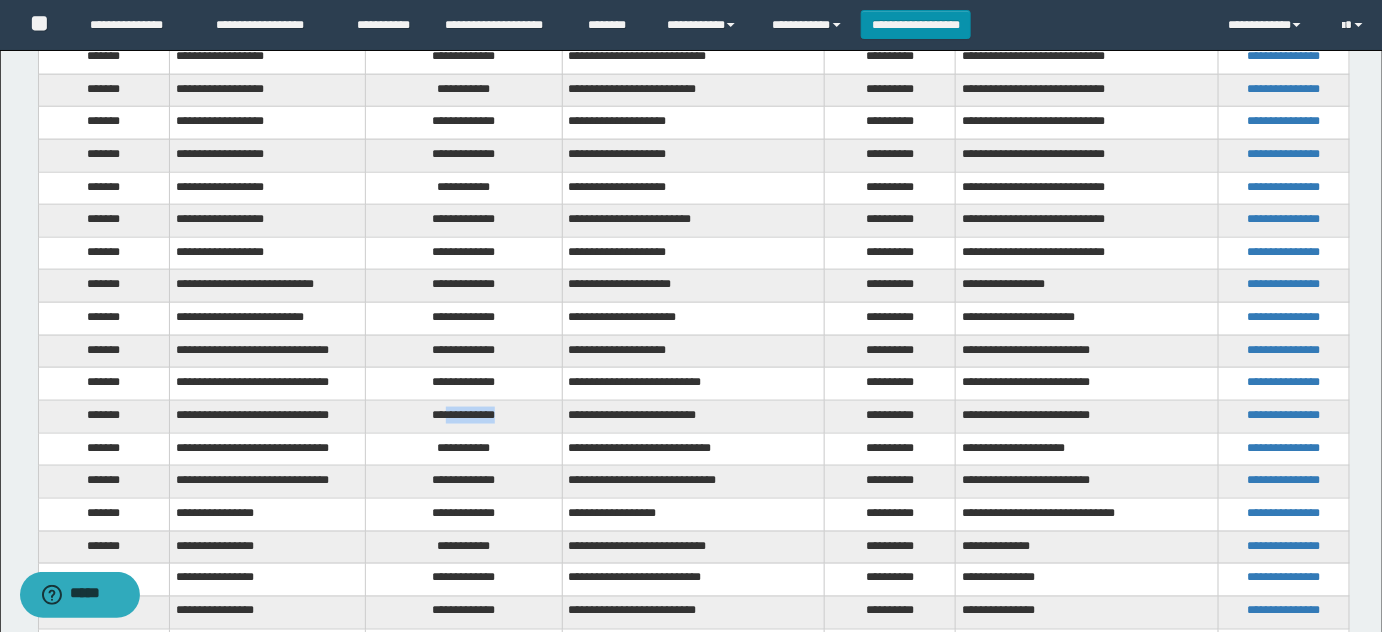 click on "**********" at bounding box center [464, 417] 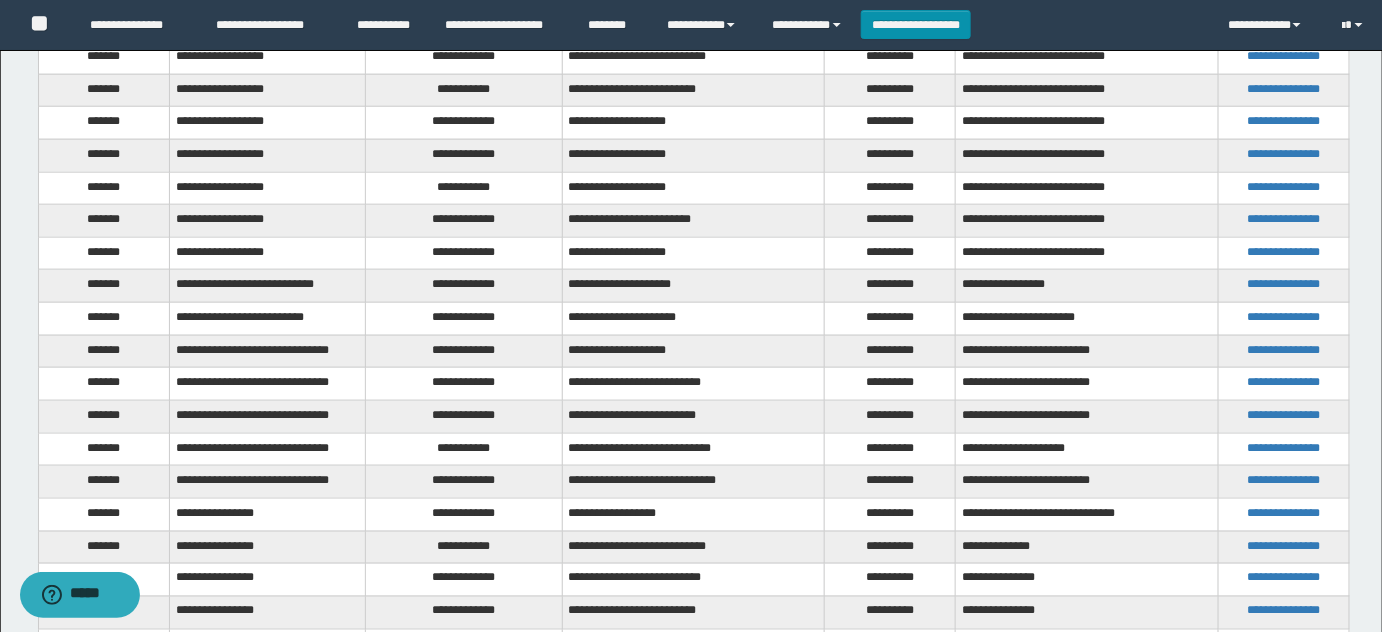 click on "**********" at bounding box center [464, 449] 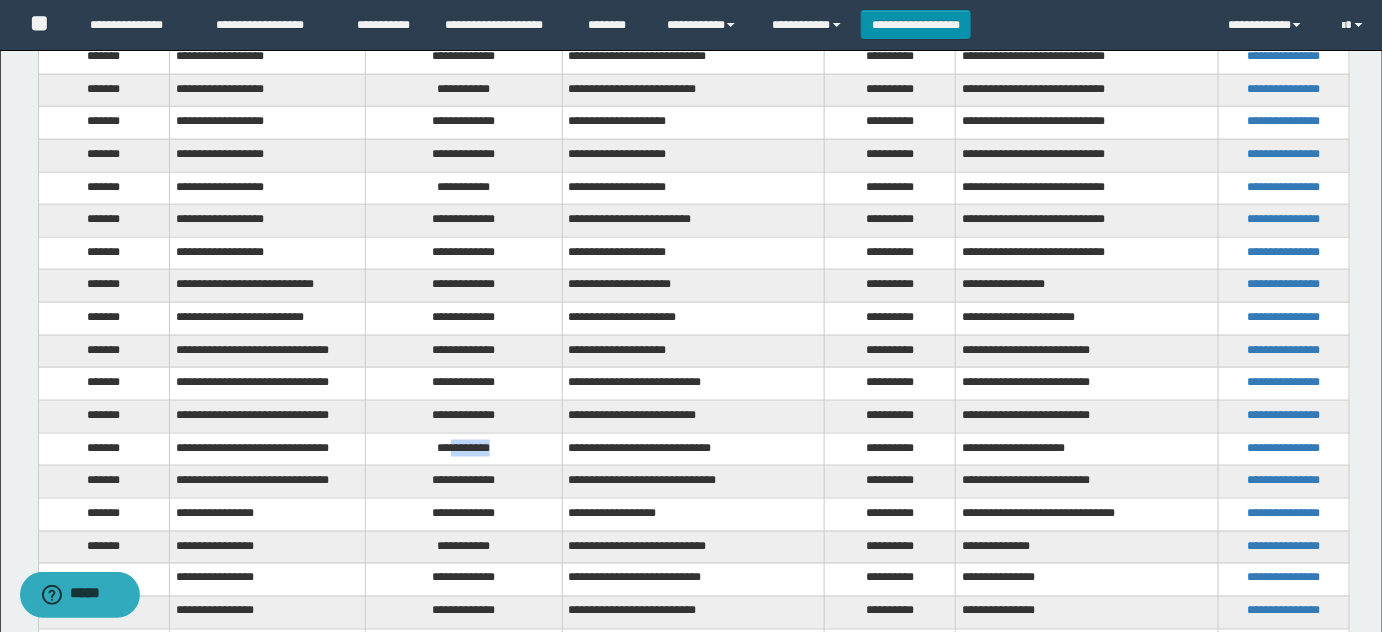 click on "**********" at bounding box center [464, 449] 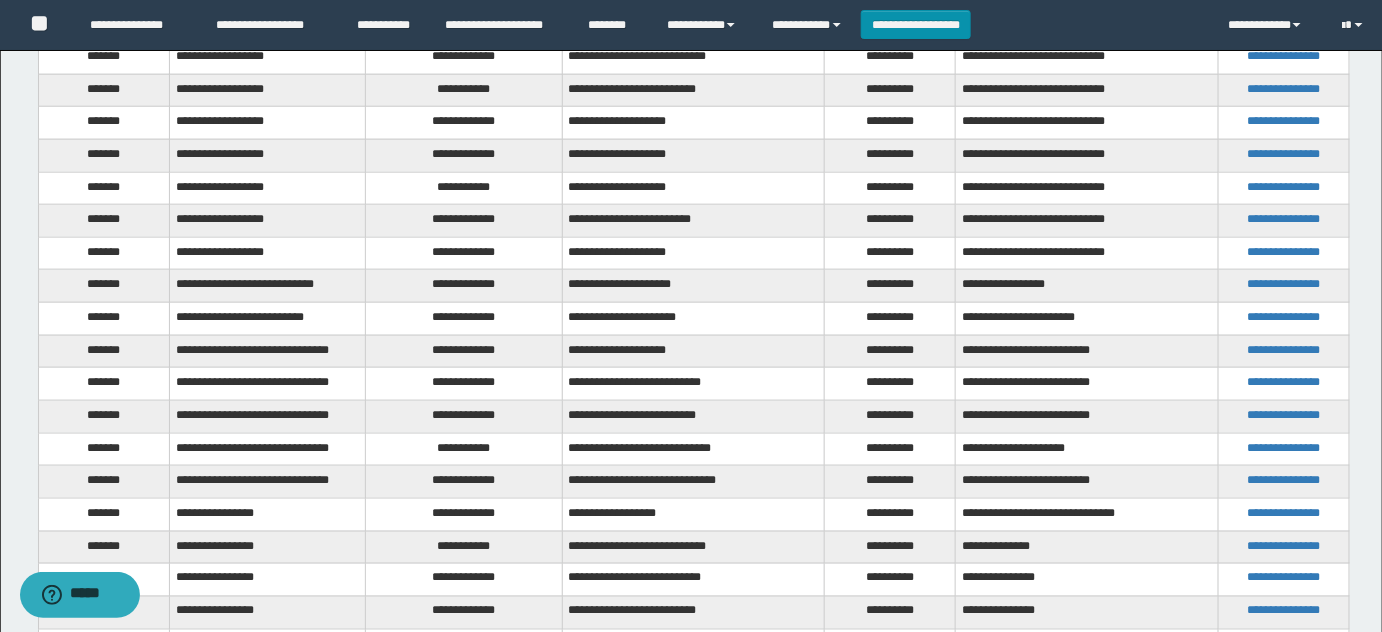click on "**********" at bounding box center (693, 449) 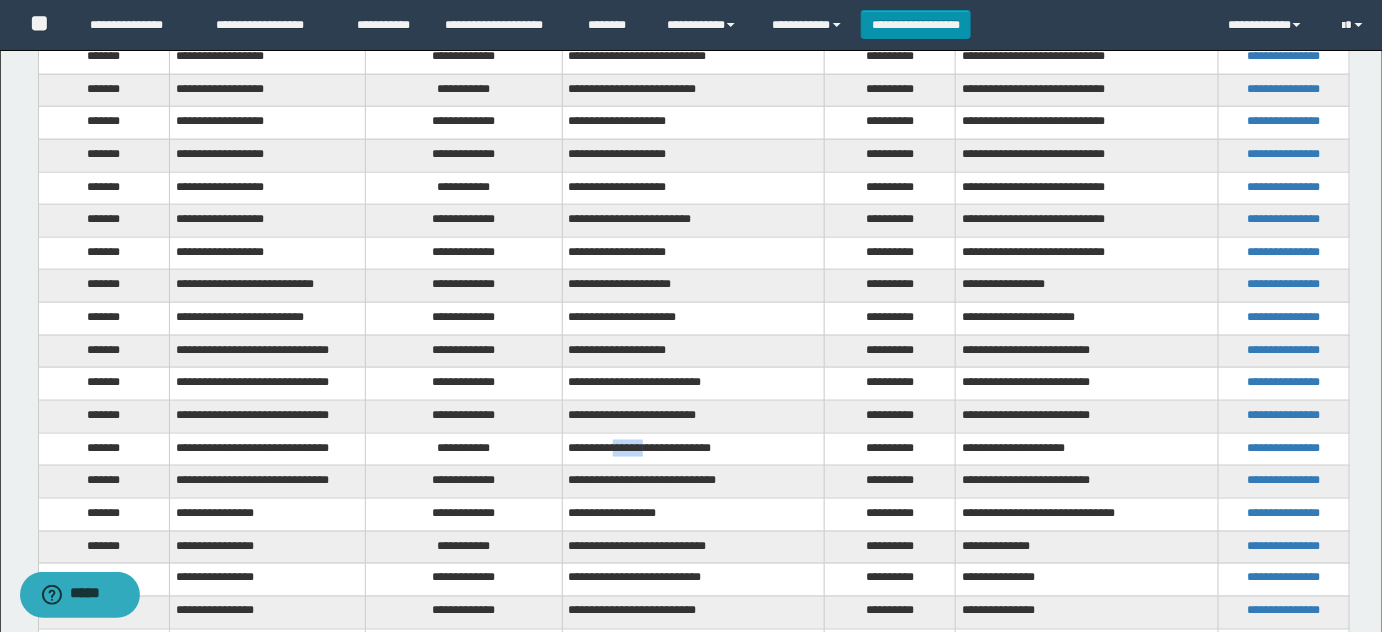 click on "**********" at bounding box center (693, 449) 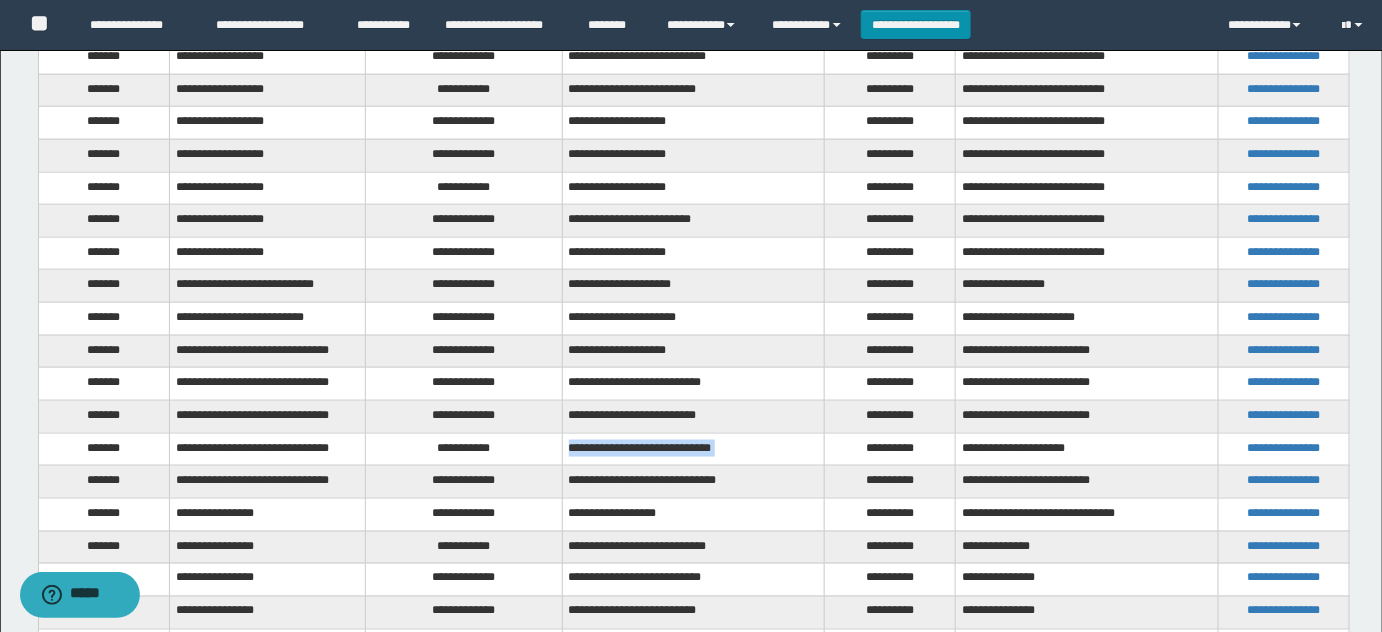 click on "**********" at bounding box center [693, 449] 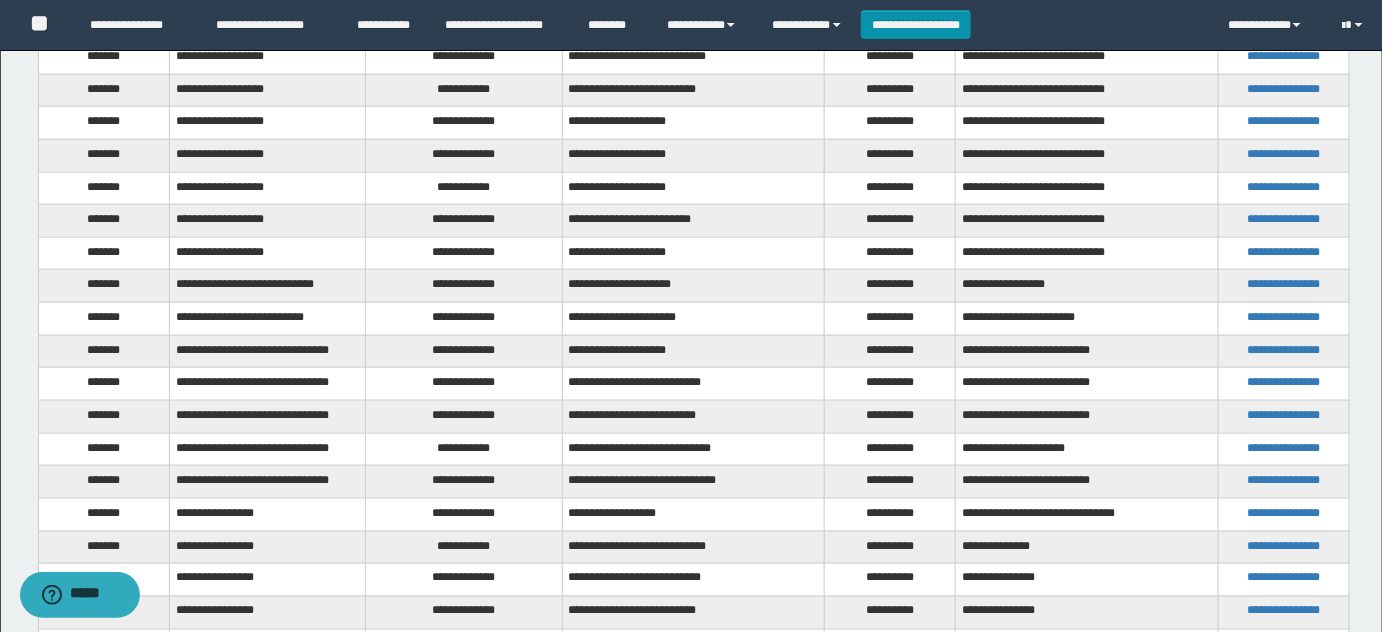 click on "**********" at bounding box center [464, 482] 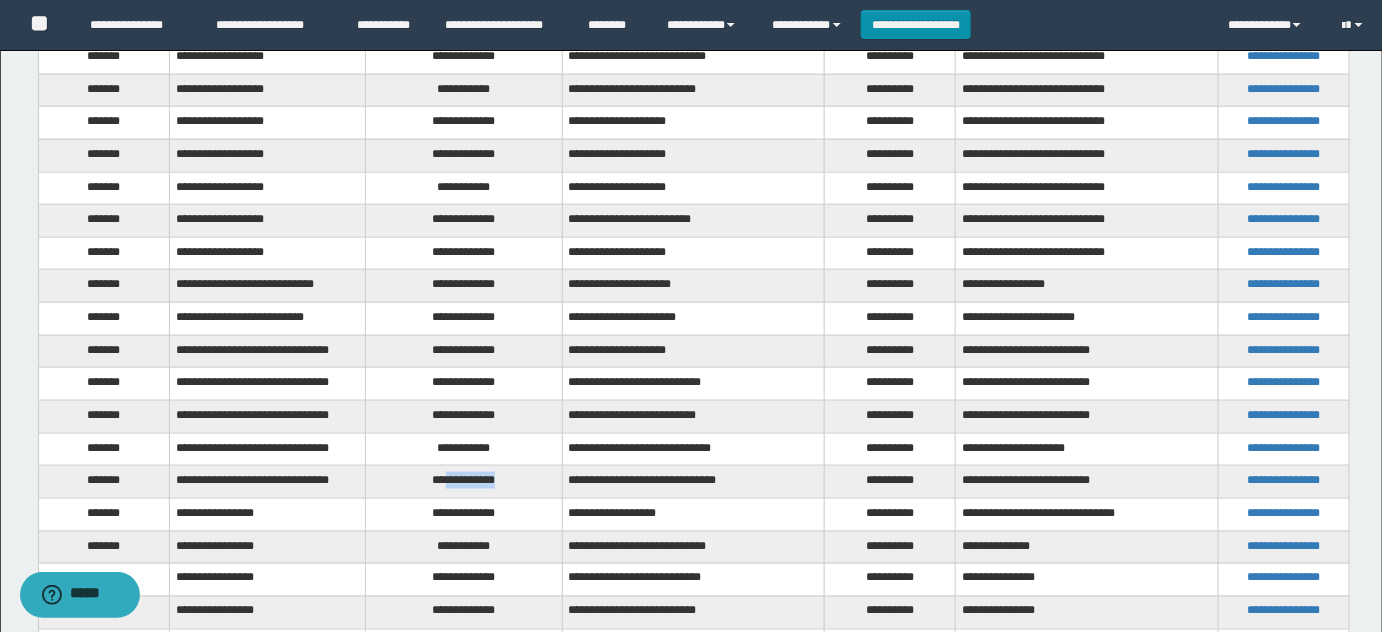 click on "**********" at bounding box center [464, 482] 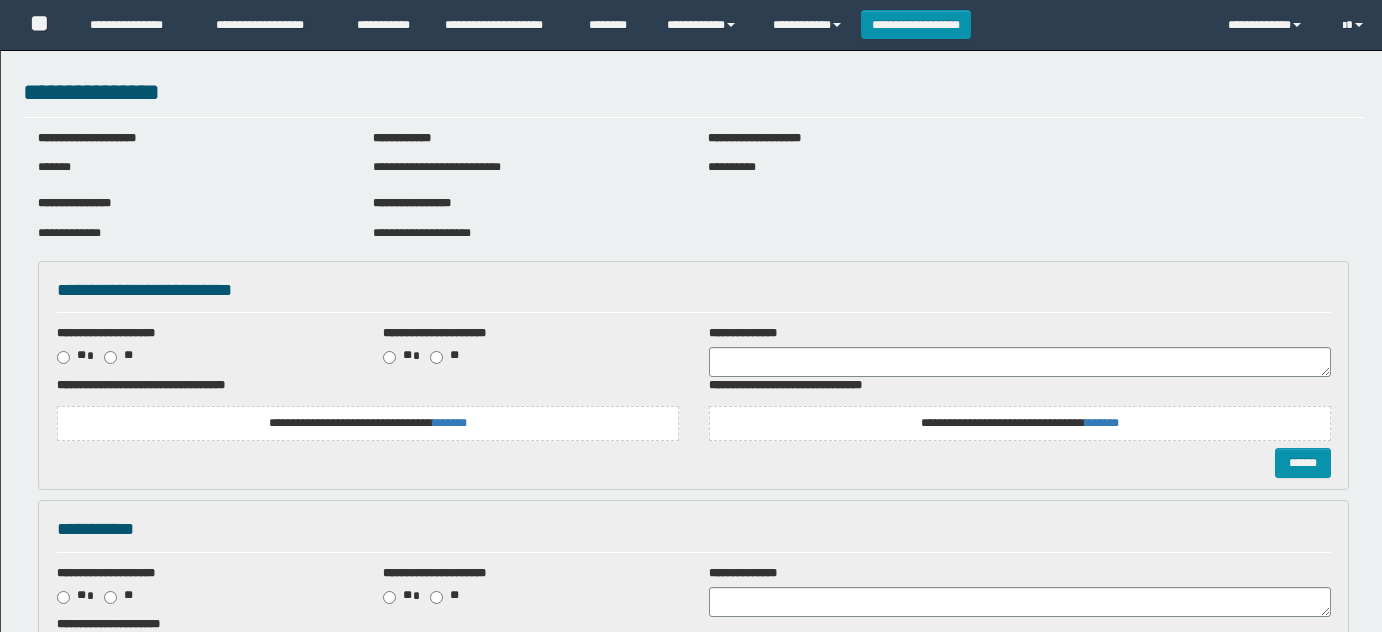 scroll, scrollTop: 0, scrollLeft: 0, axis: both 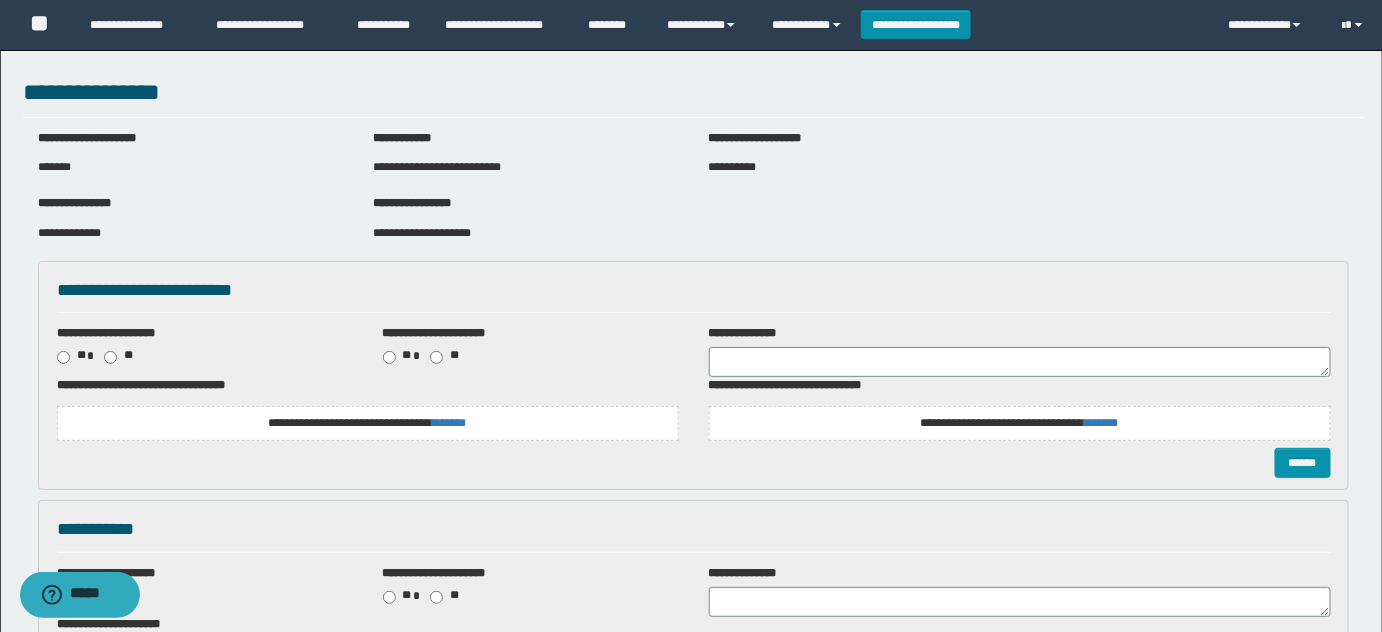 click on "**********" at bounding box center (368, 423) 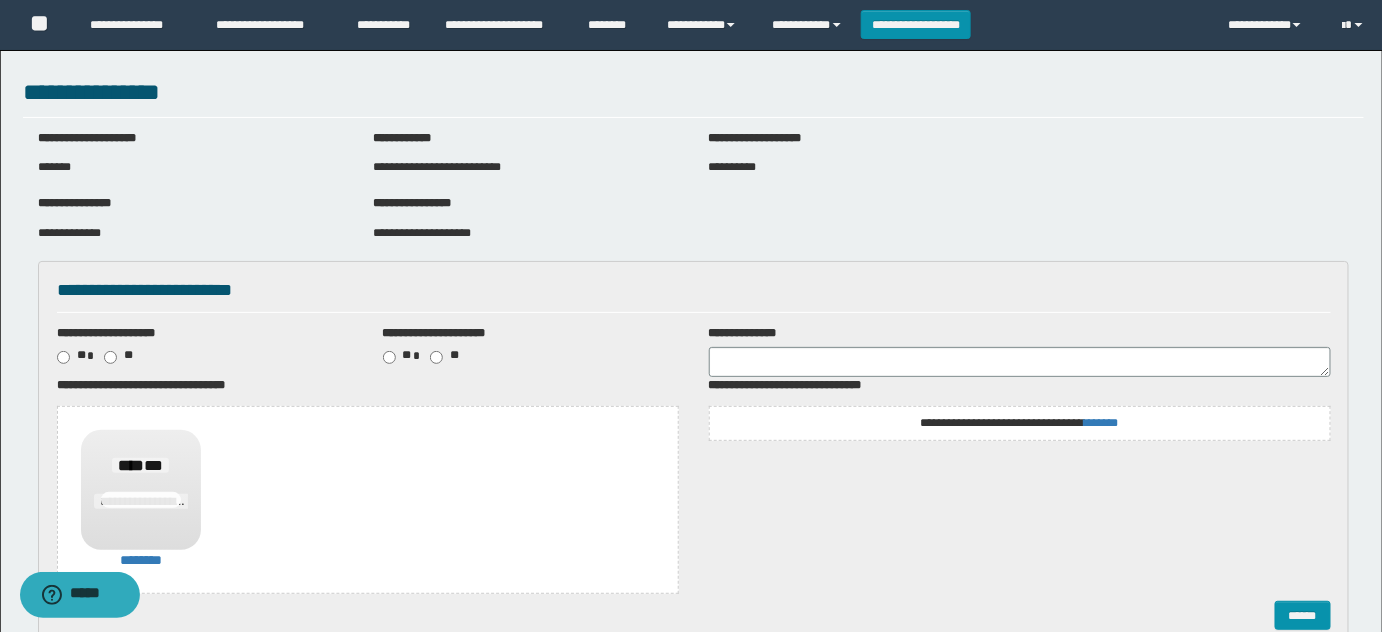 click on "**********" at bounding box center [1019, 423] 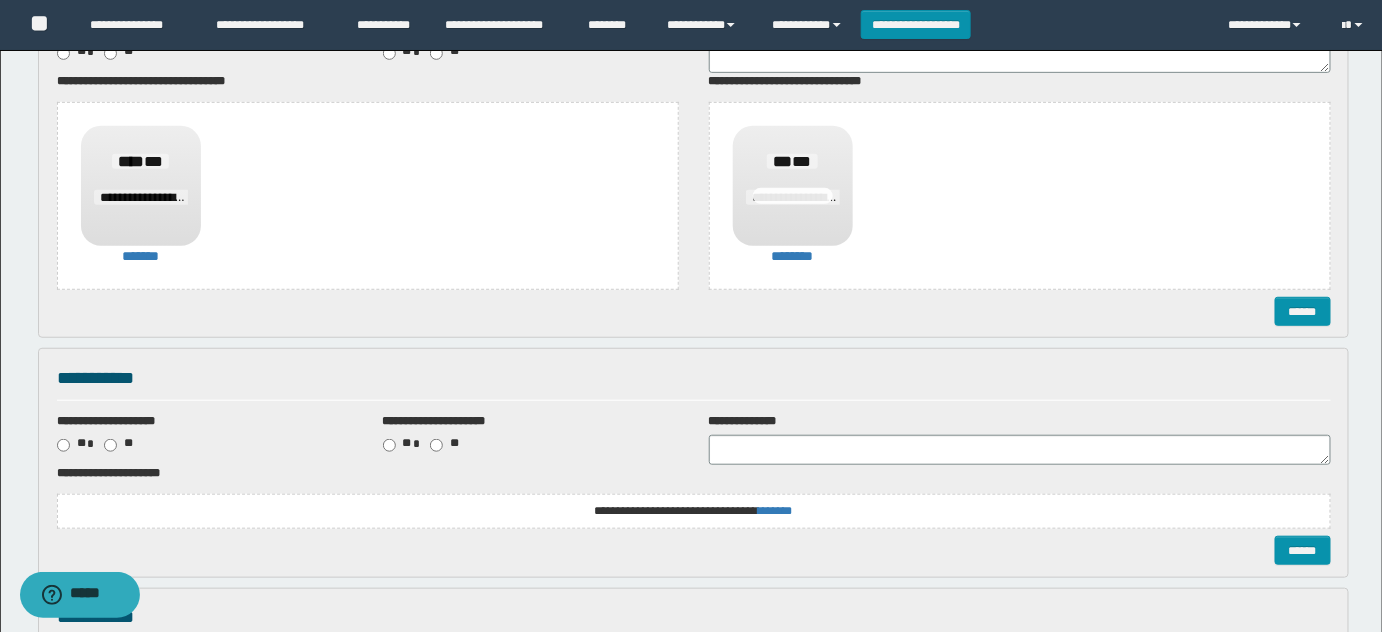 scroll, scrollTop: 363, scrollLeft: 0, axis: vertical 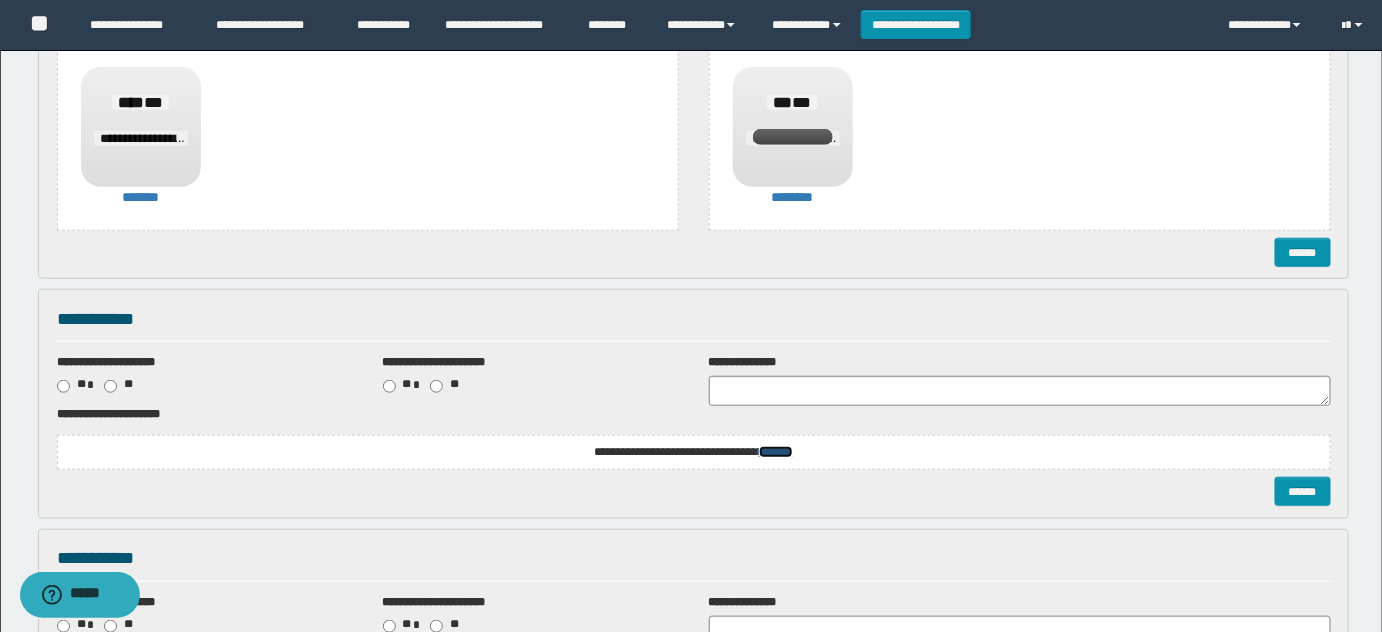 click on "*******" at bounding box center [776, 452] 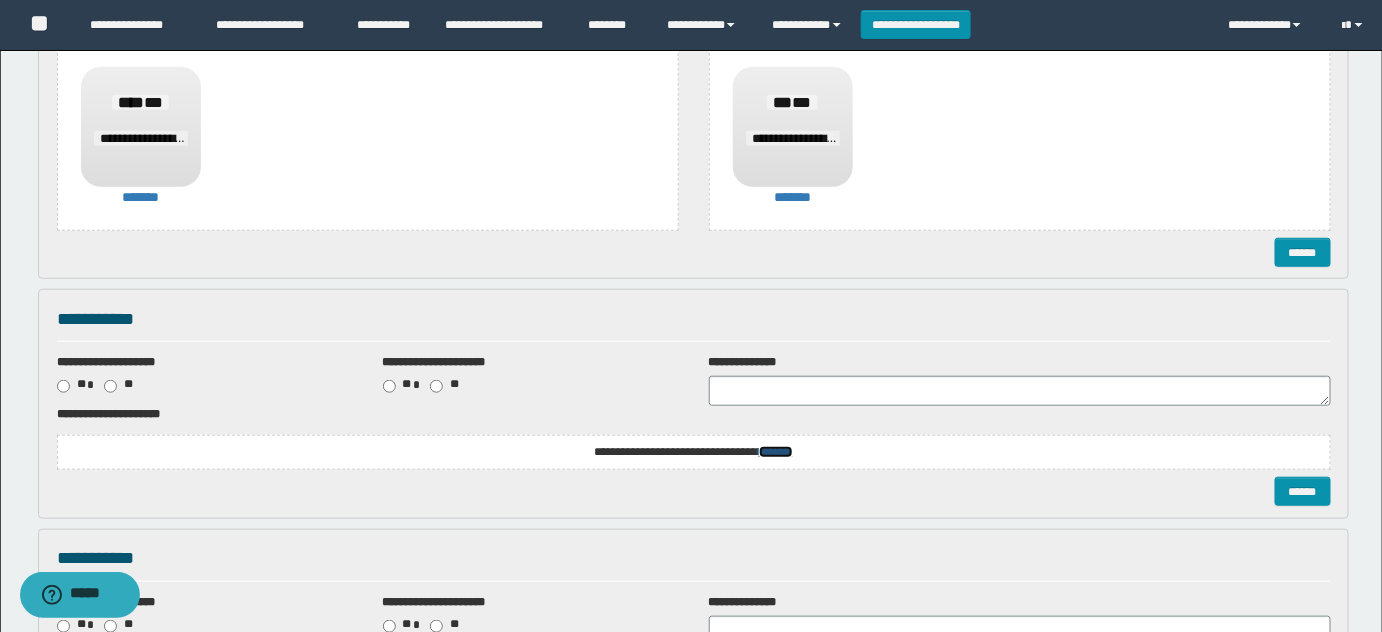 scroll, scrollTop: 0, scrollLeft: 0, axis: both 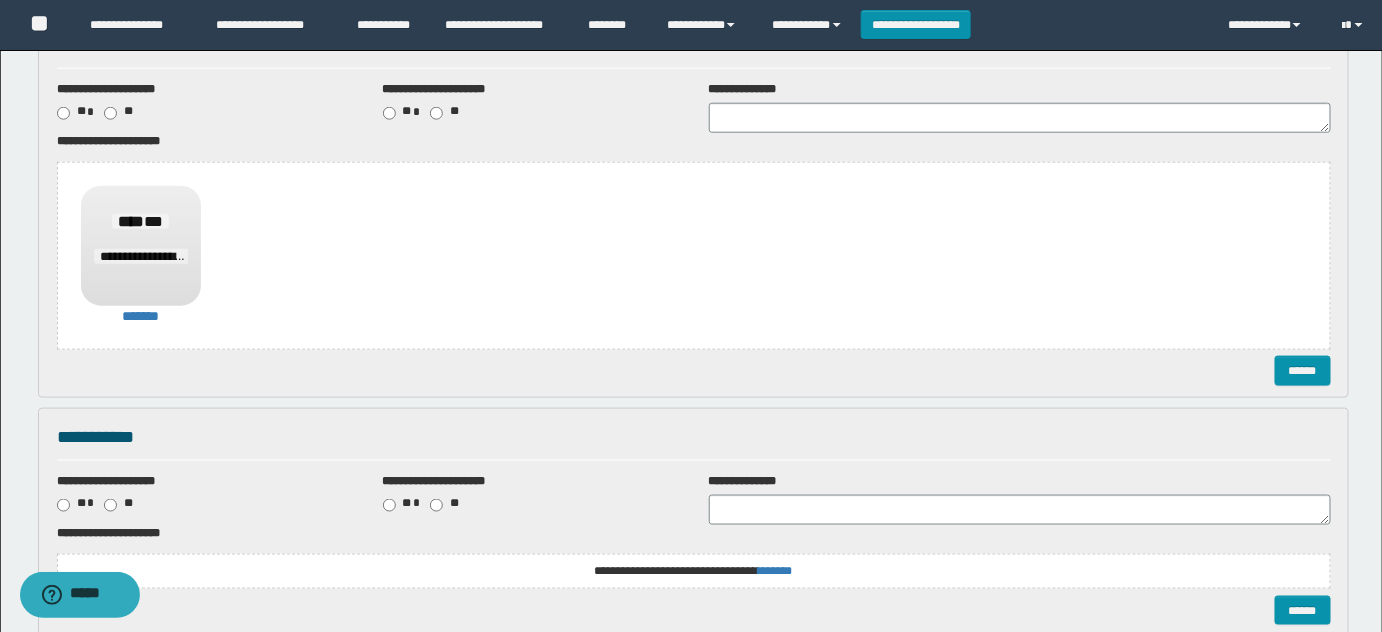 click on "**********" at bounding box center (694, 560) 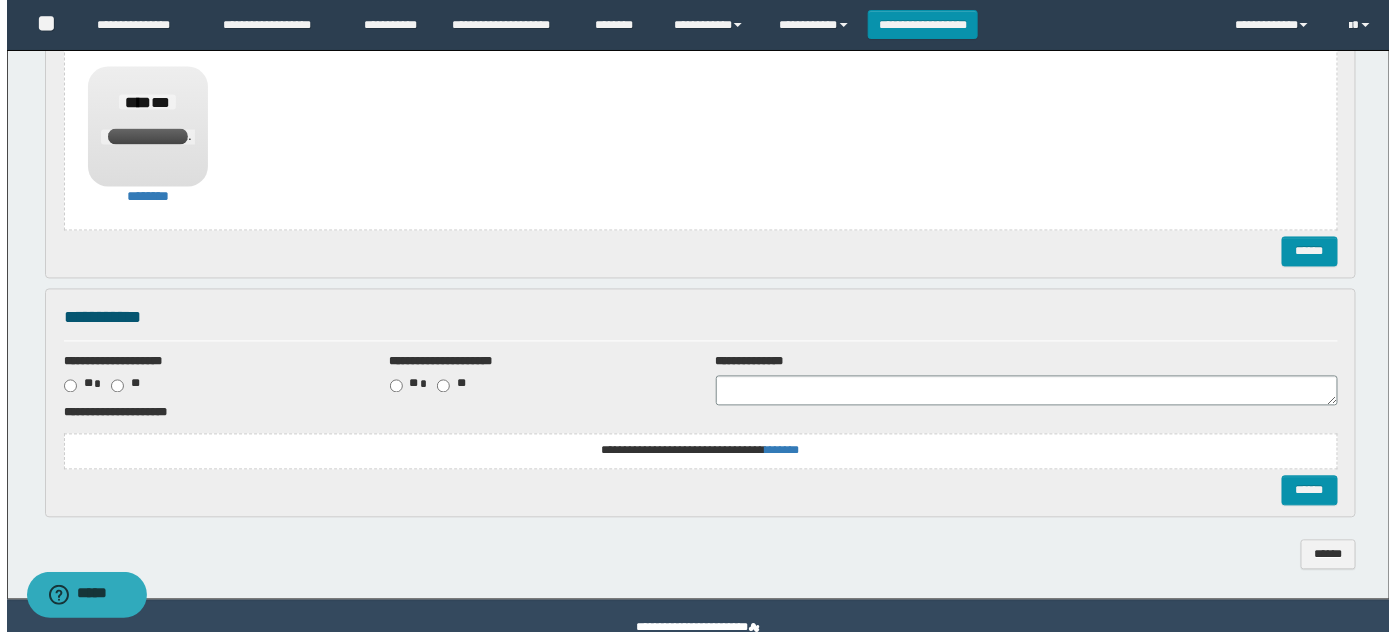 scroll, scrollTop: 1189, scrollLeft: 0, axis: vertical 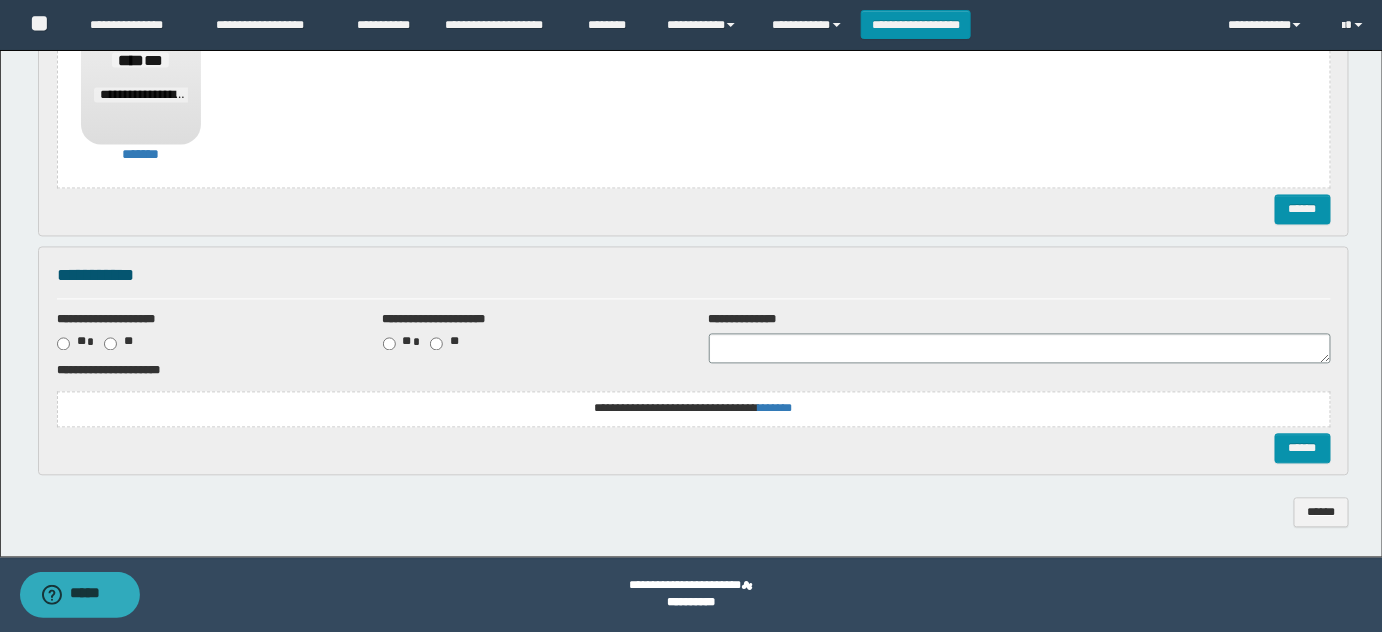 click on "**********" at bounding box center (694, -297) 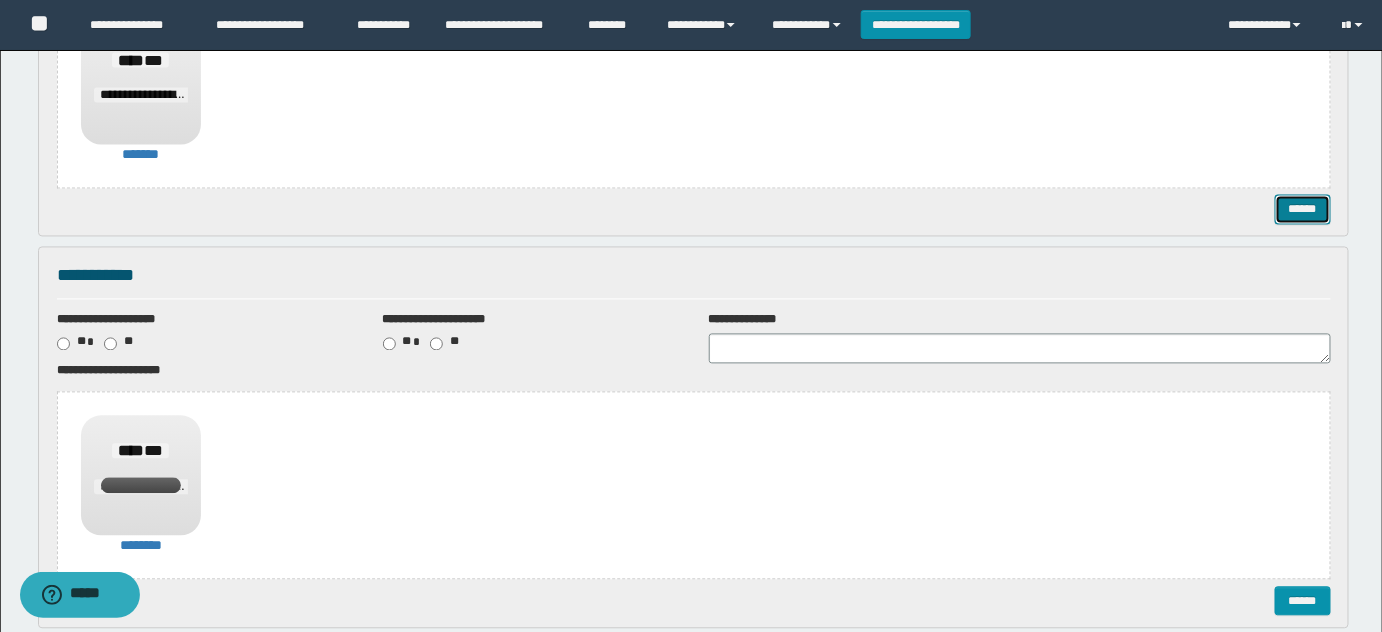 click on "******" at bounding box center (1302, 209) 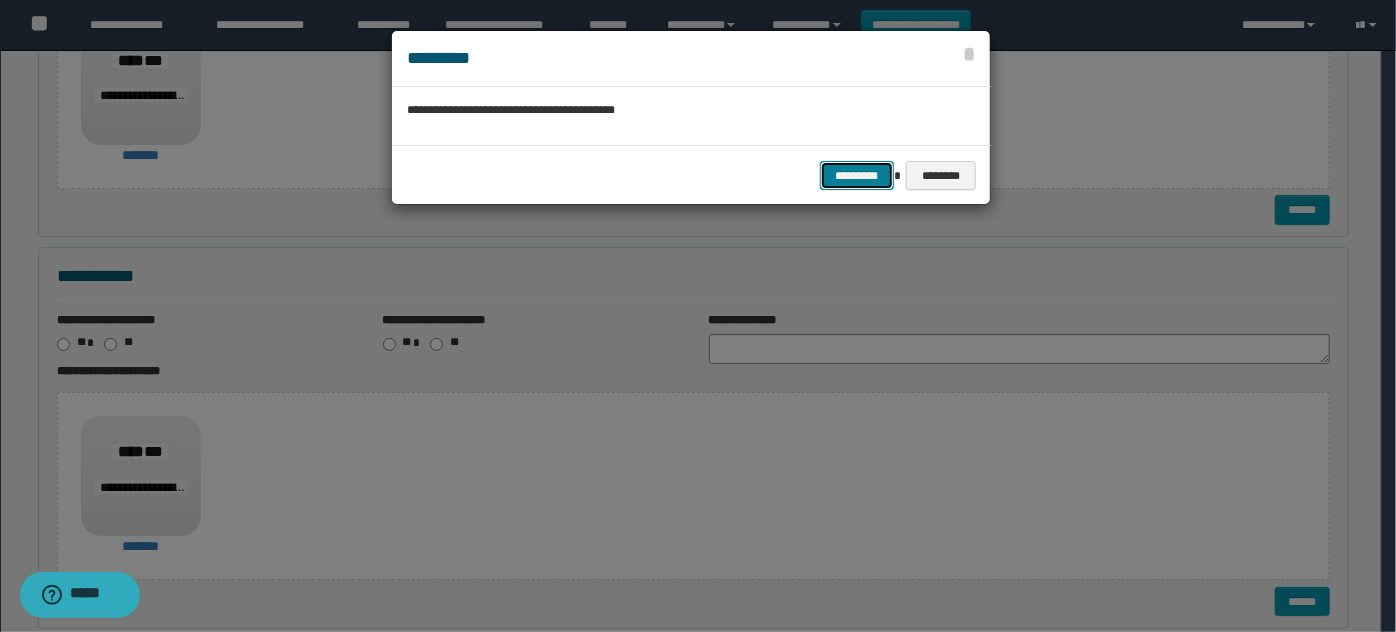 click on "*********" at bounding box center [857, 175] 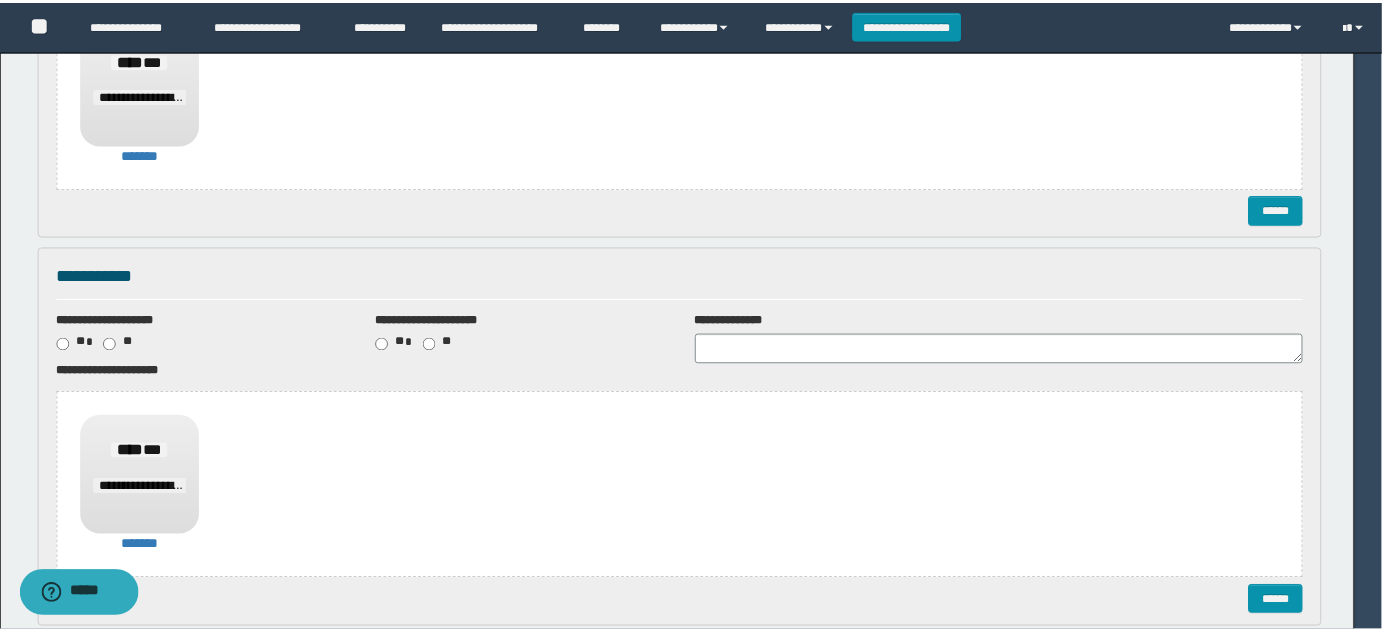 scroll, scrollTop: 0, scrollLeft: 0, axis: both 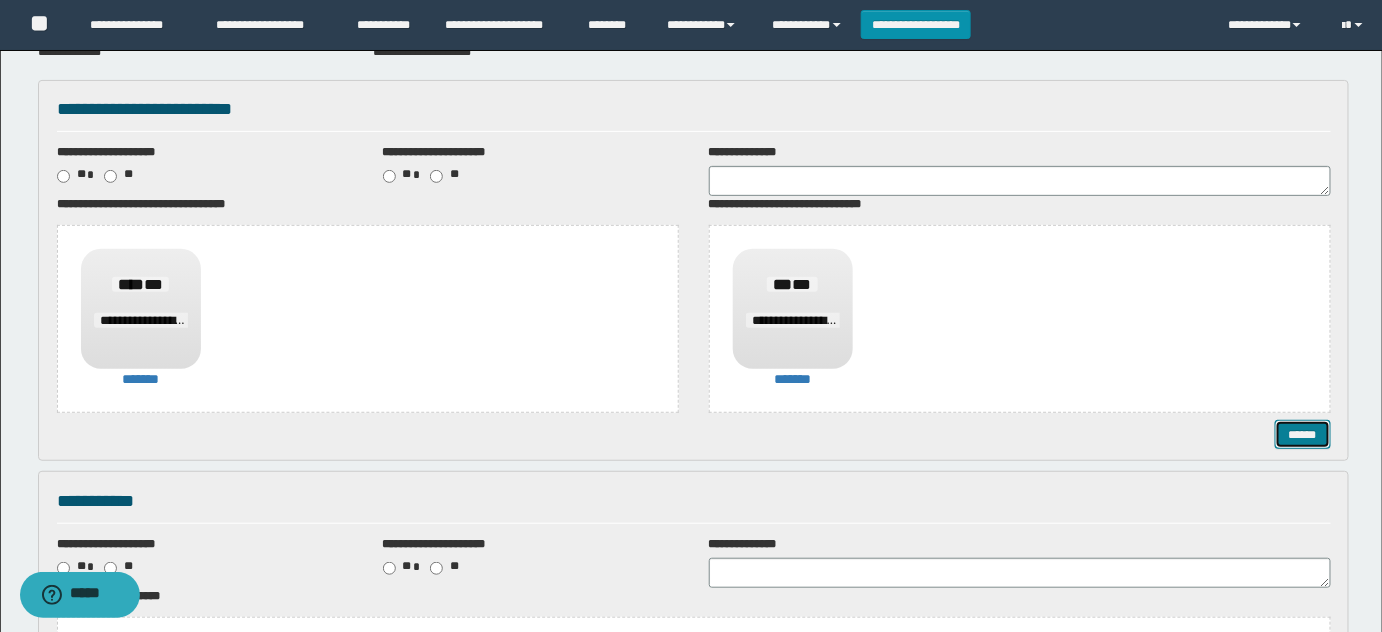 click on "******" at bounding box center (1302, 434) 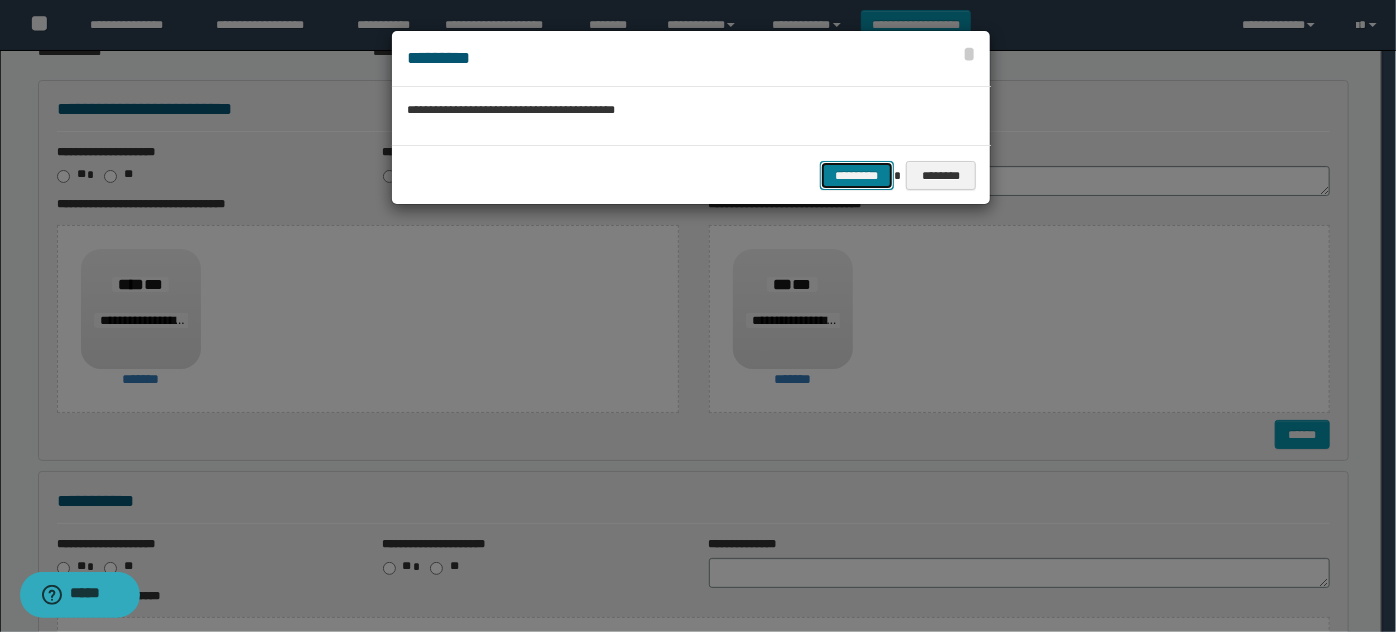 click on "*********" at bounding box center (857, 175) 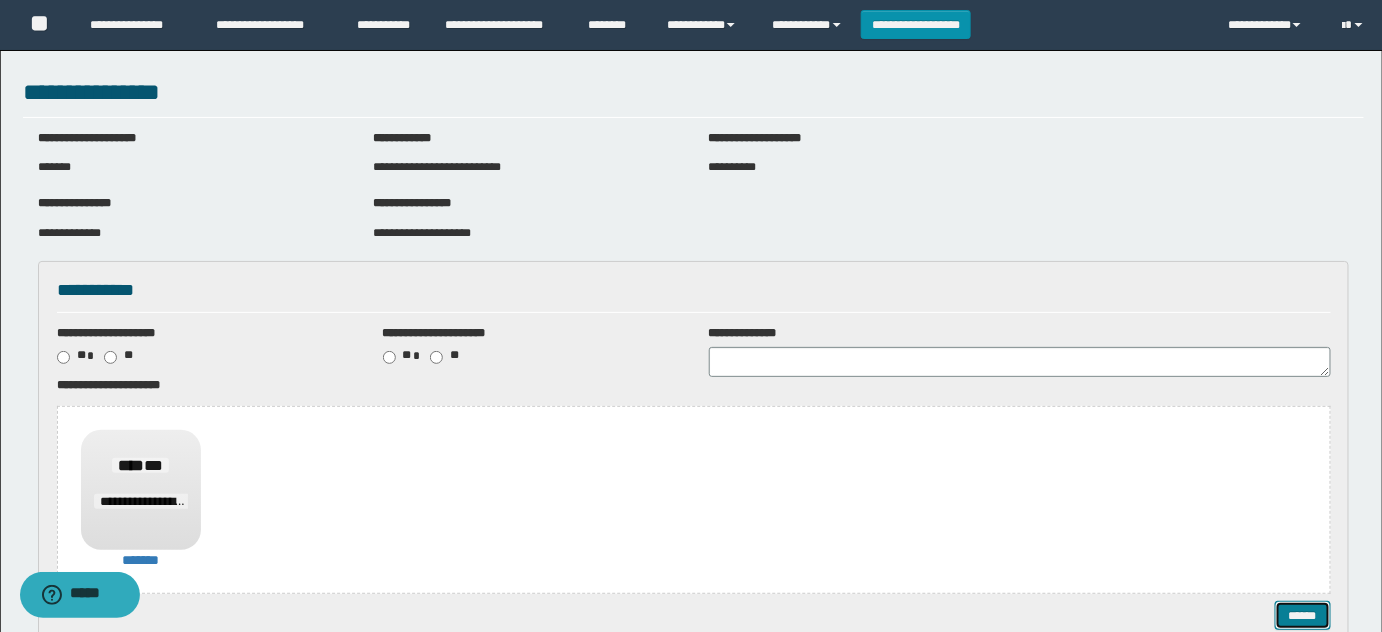 click on "******" at bounding box center (1302, 615) 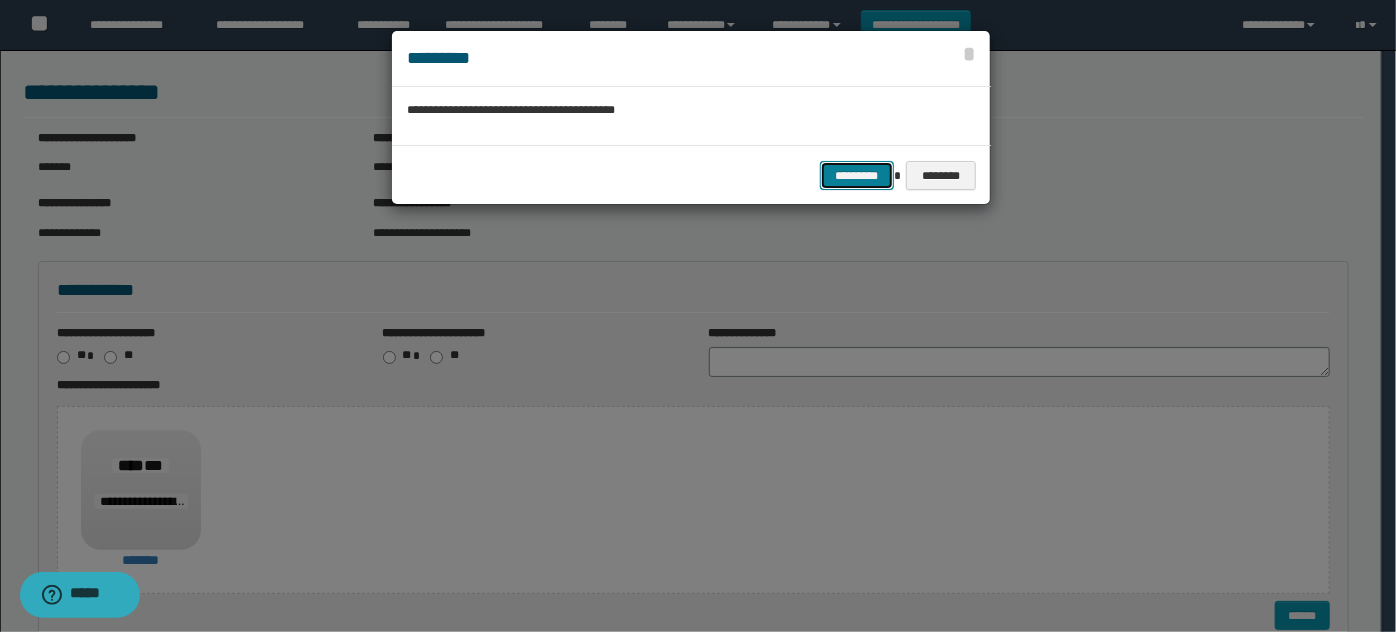 click on "*********" at bounding box center (857, 175) 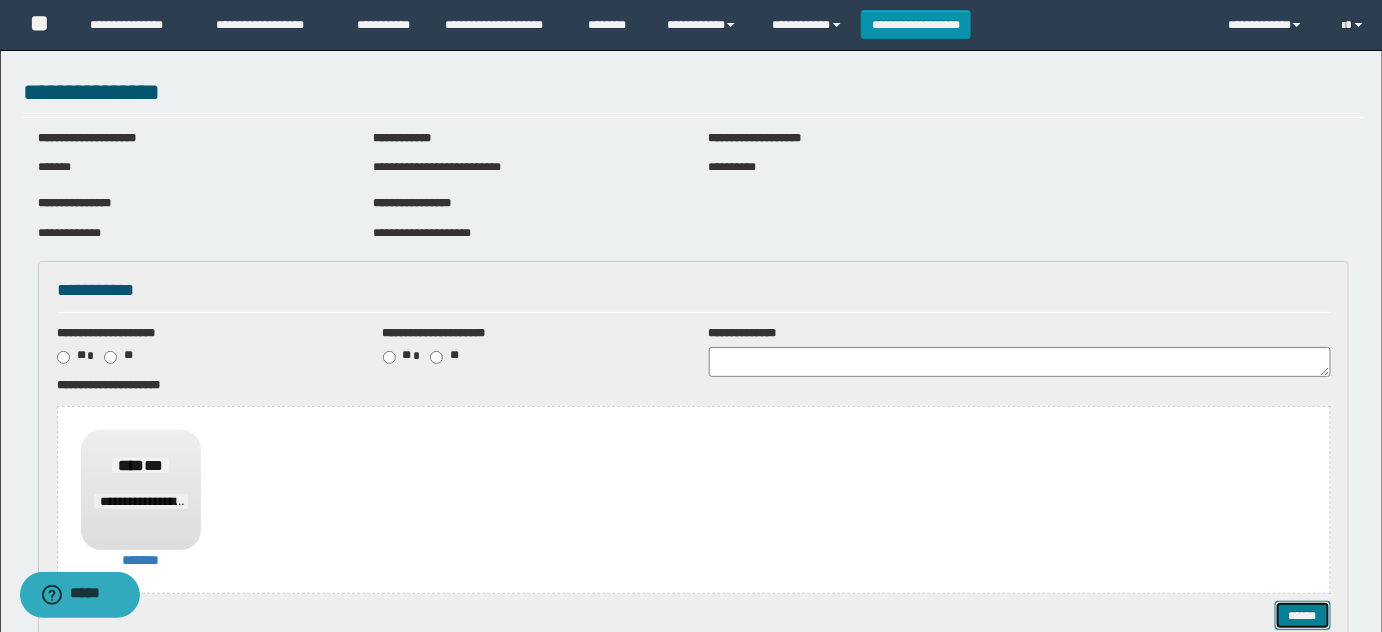 click on "******" at bounding box center (1302, 615) 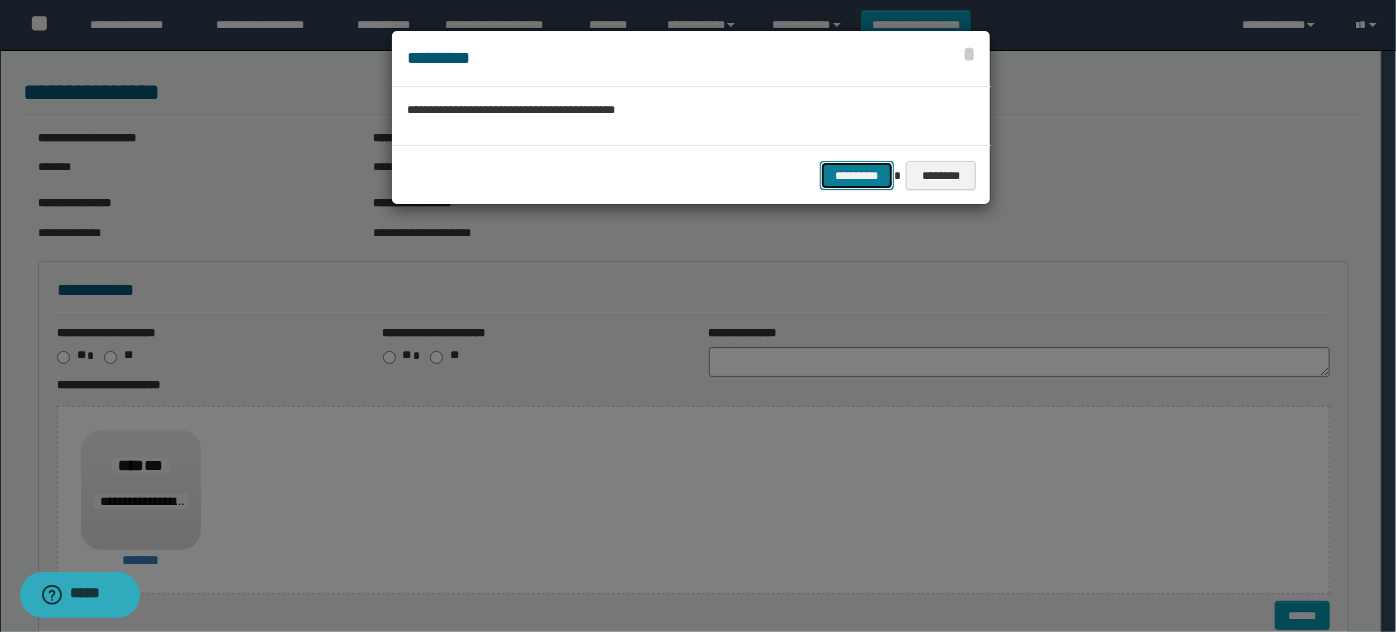 click on "*********" at bounding box center (857, 175) 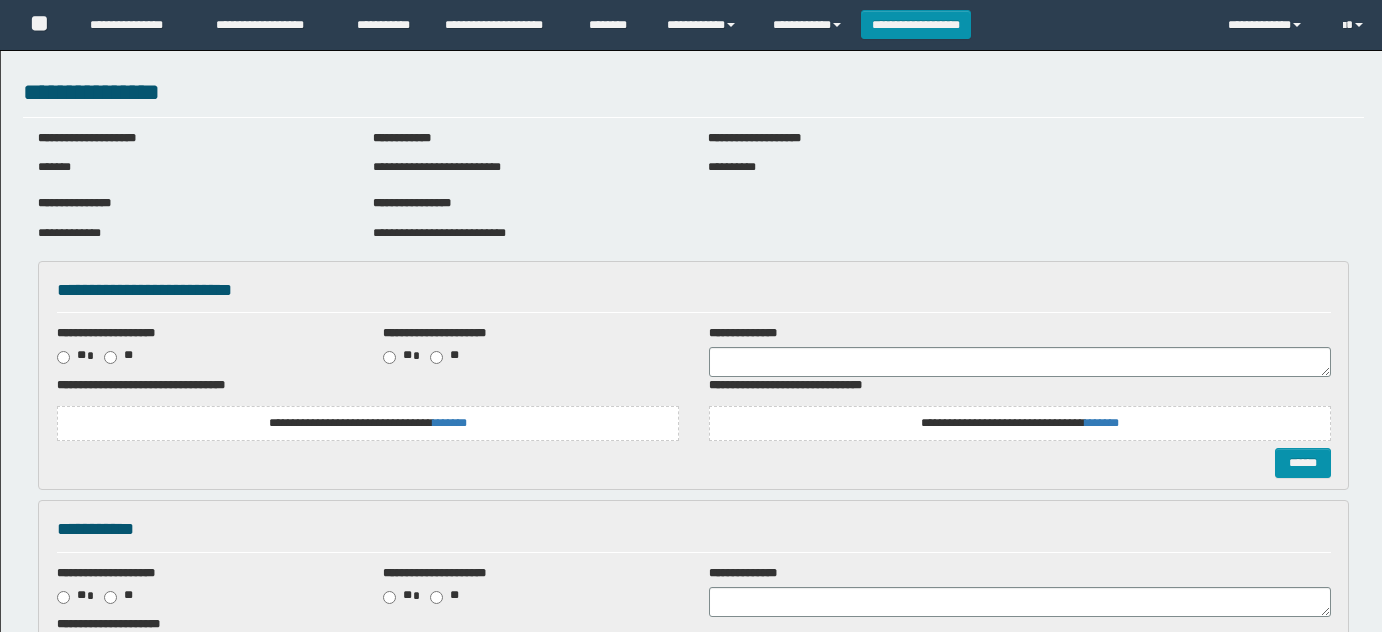 scroll, scrollTop: 0, scrollLeft: 0, axis: both 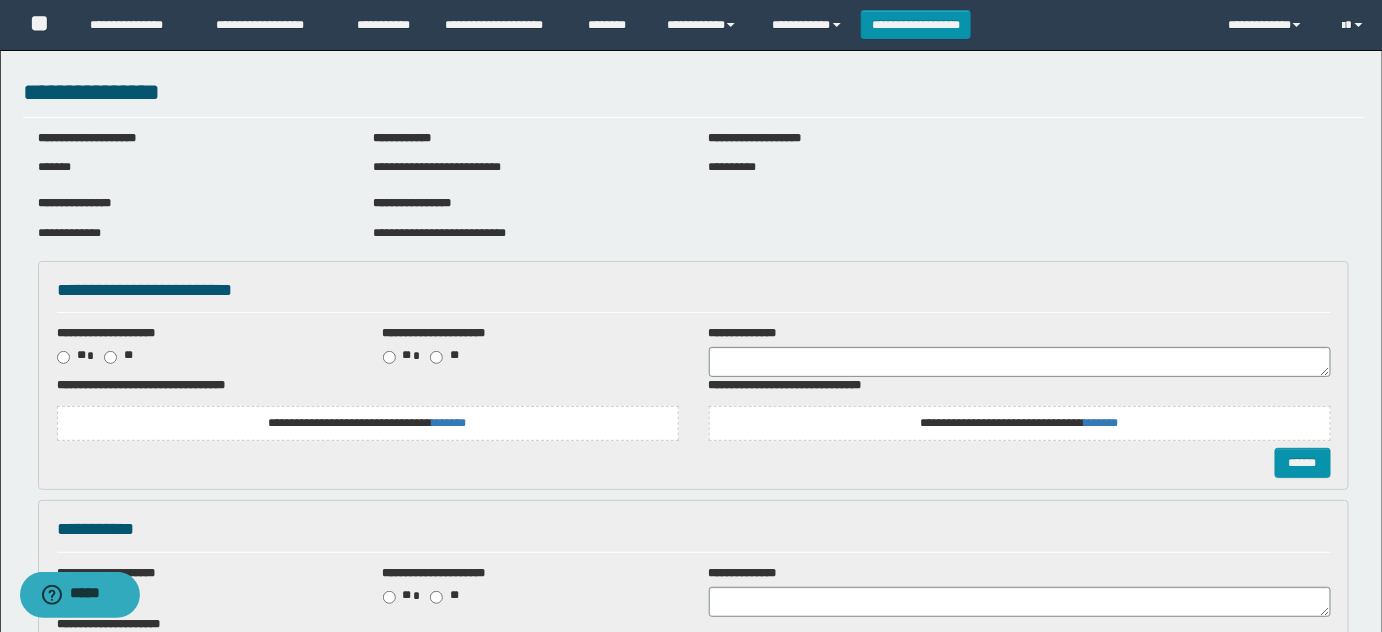 click on "**********" at bounding box center [368, 423] 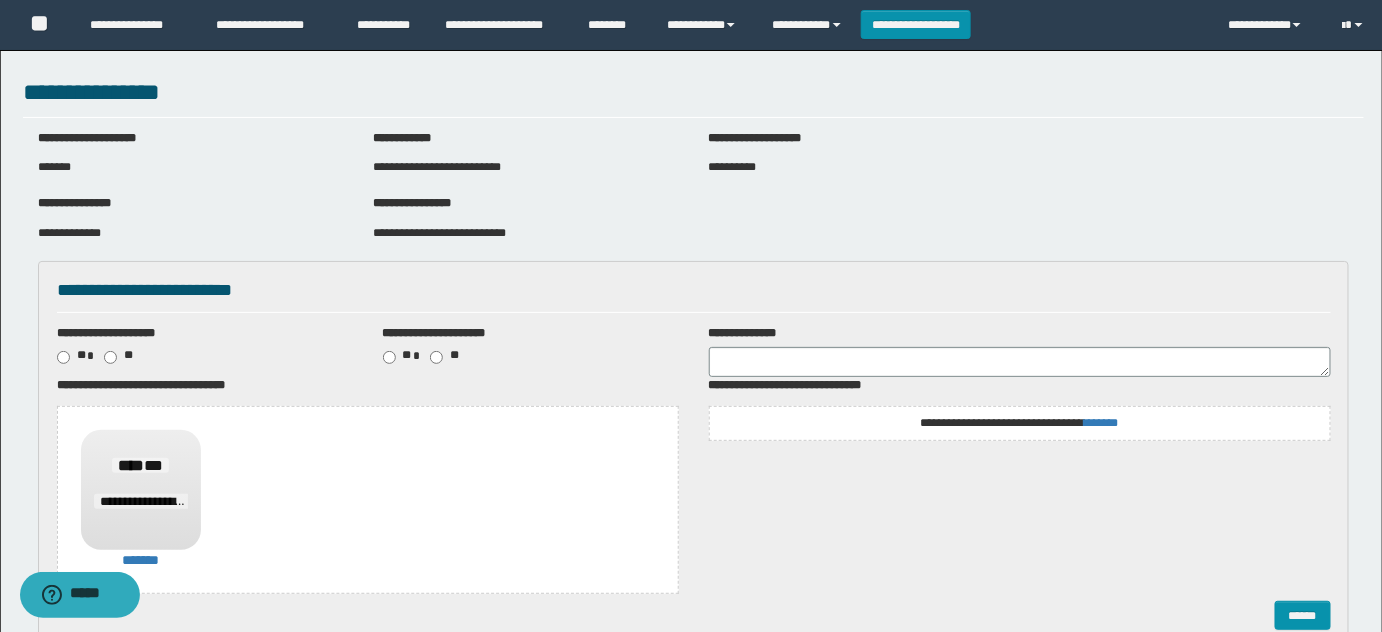 click on "**********" at bounding box center [1020, 423] 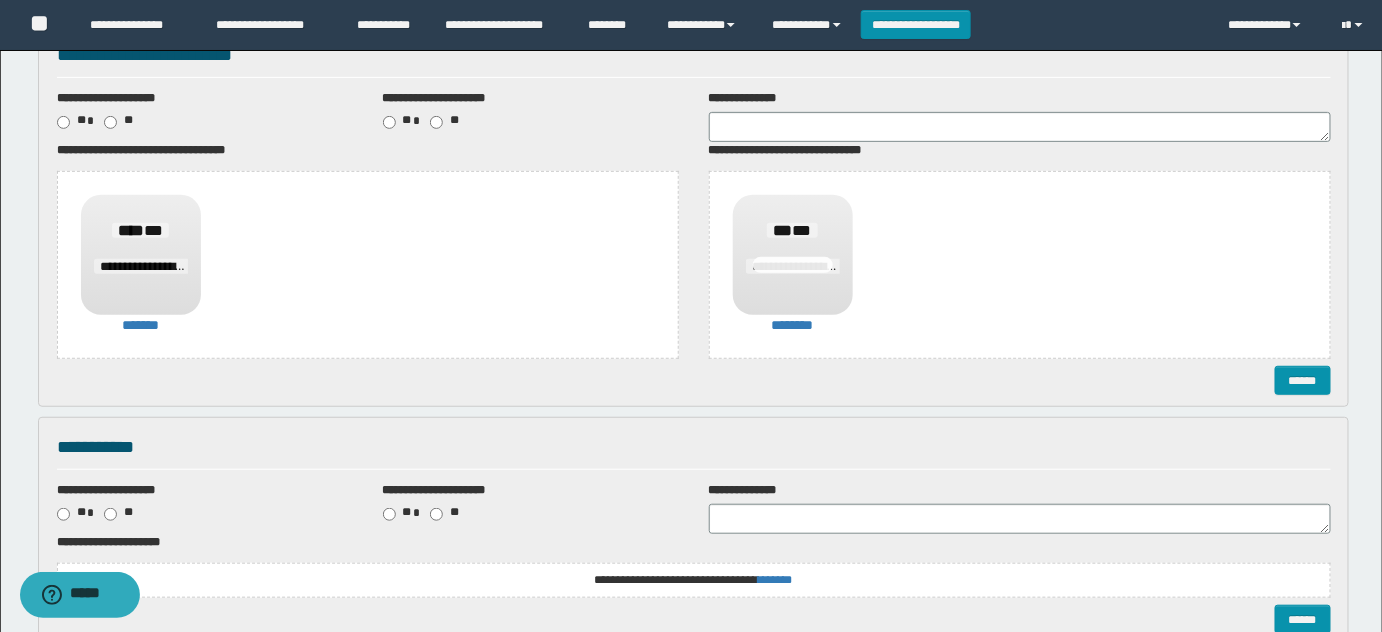 scroll, scrollTop: 363, scrollLeft: 0, axis: vertical 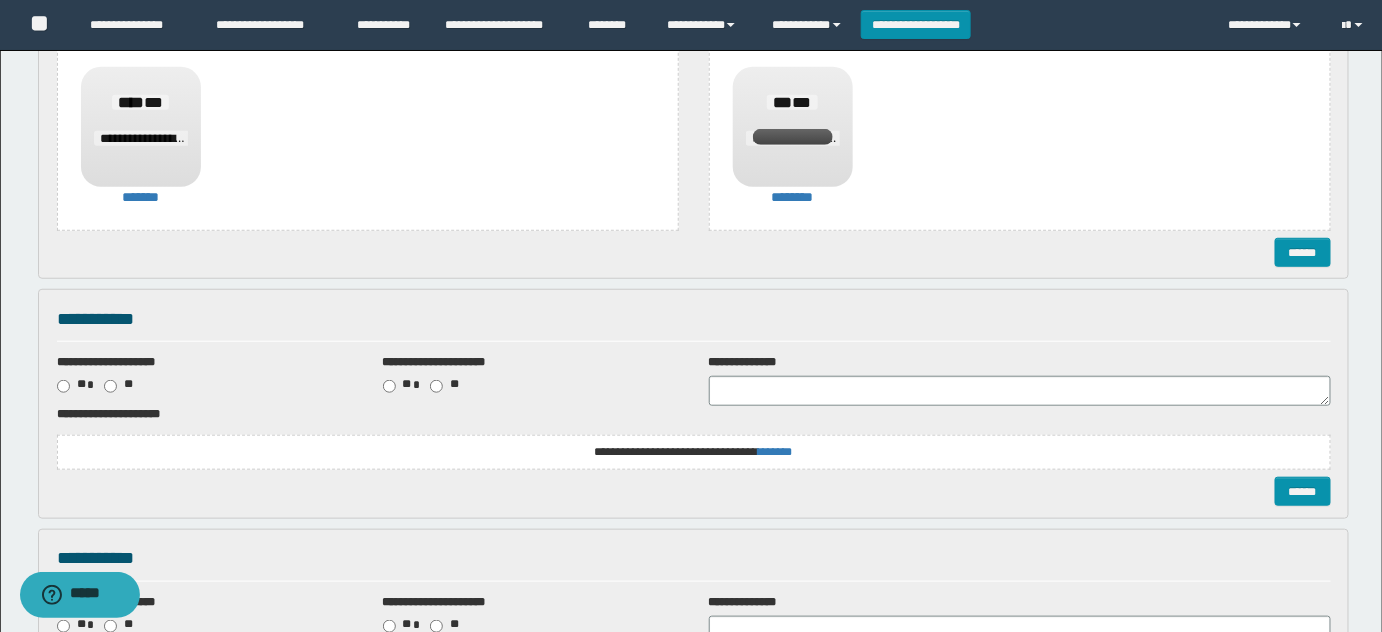 click on "**********" at bounding box center (694, 441) 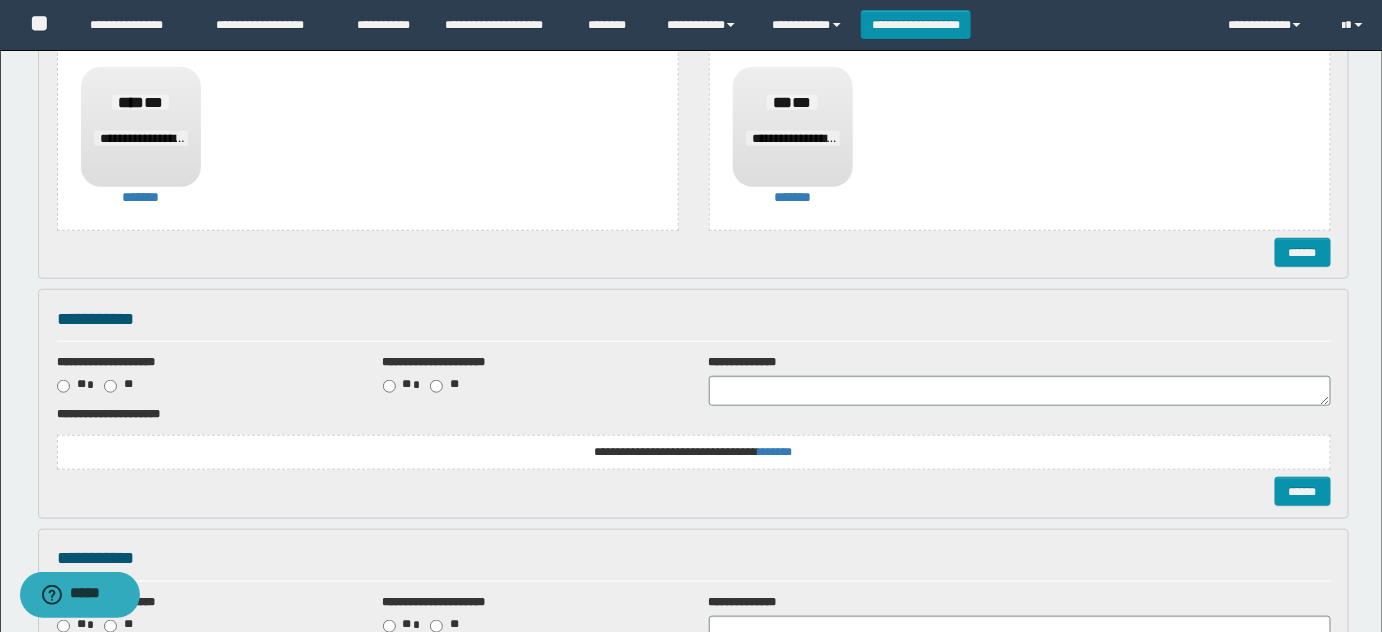 click on "**********" at bounding box center (693, 452) 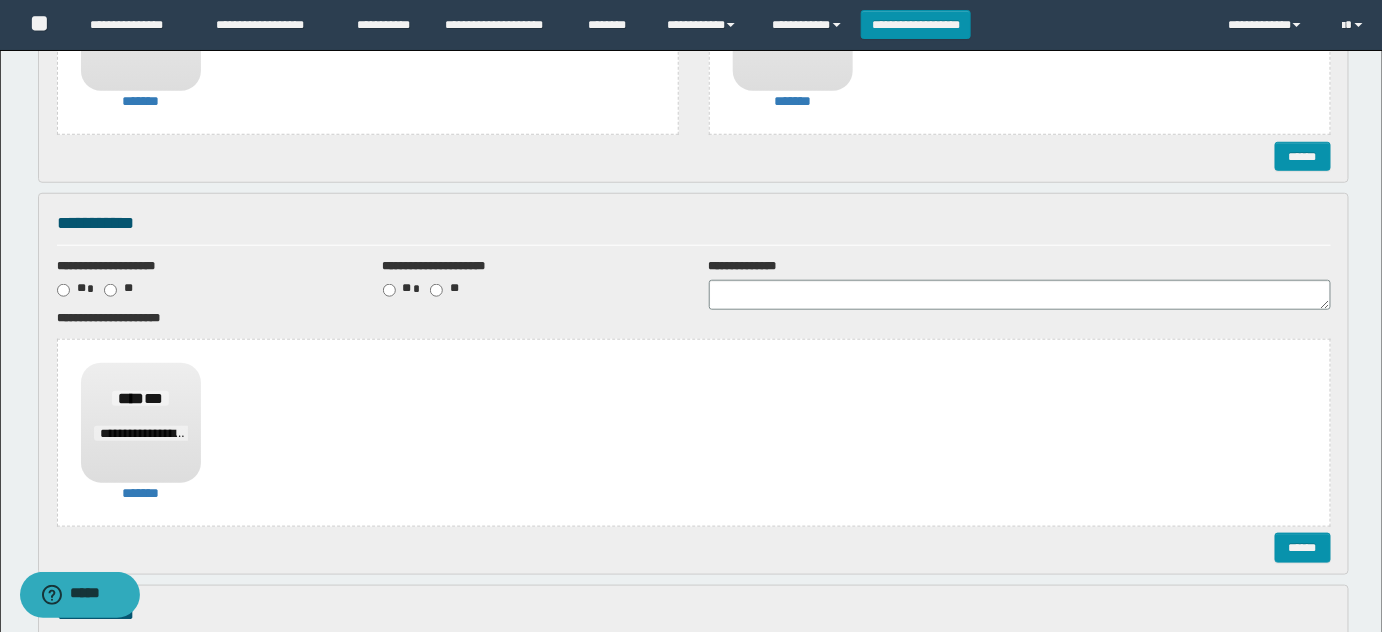 scroll, scrollTop: 727, scrollLeft: 0, axis: vertical 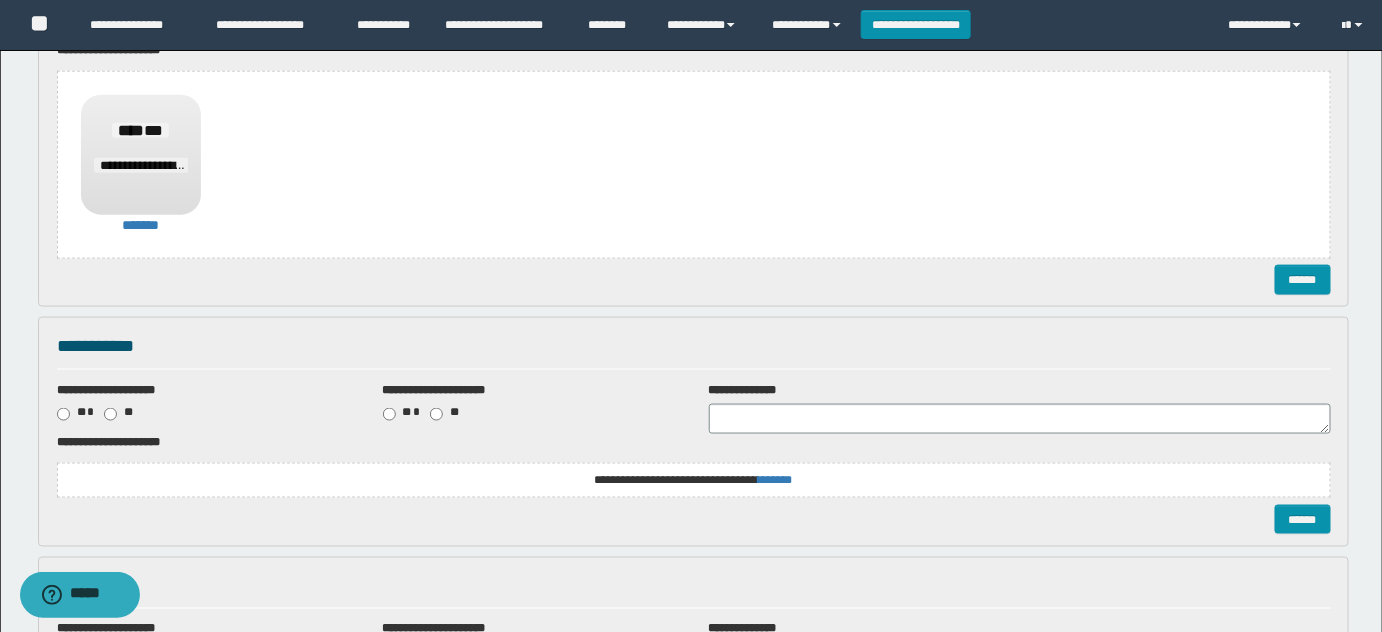click on "**********" at bounding box center [0, 0] 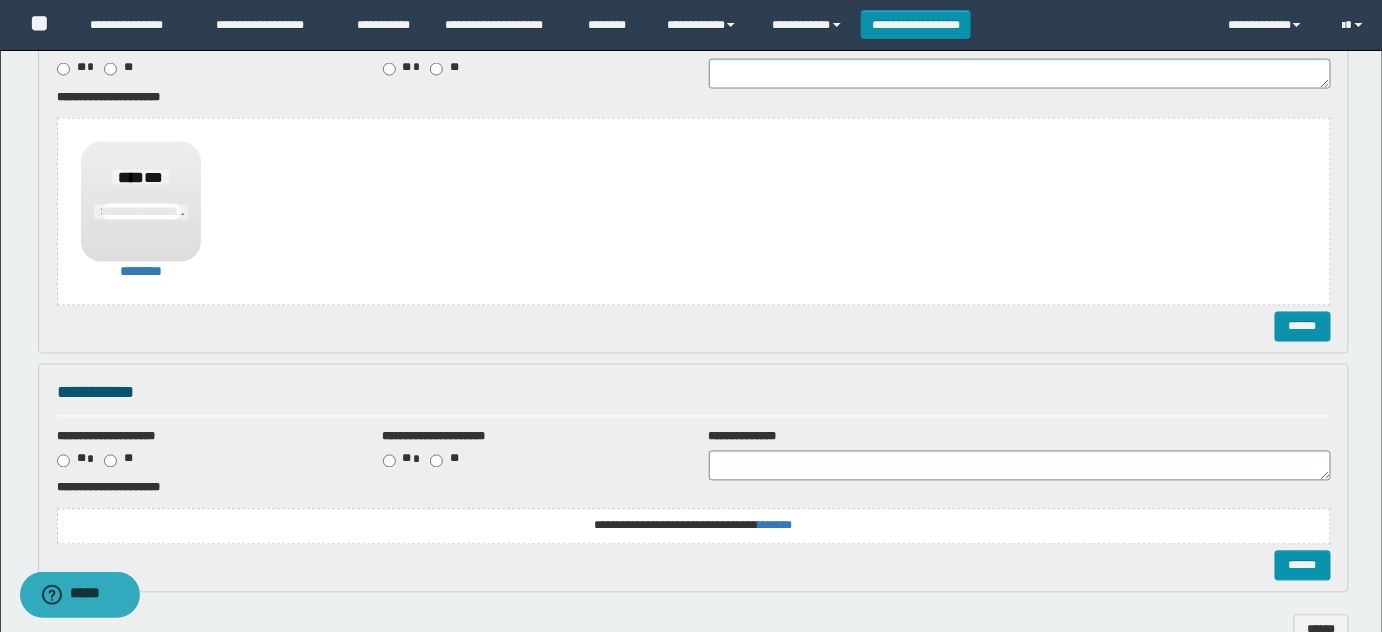 scroll, scrollTop: 1090, scrollLeft: 0, axis: vertical 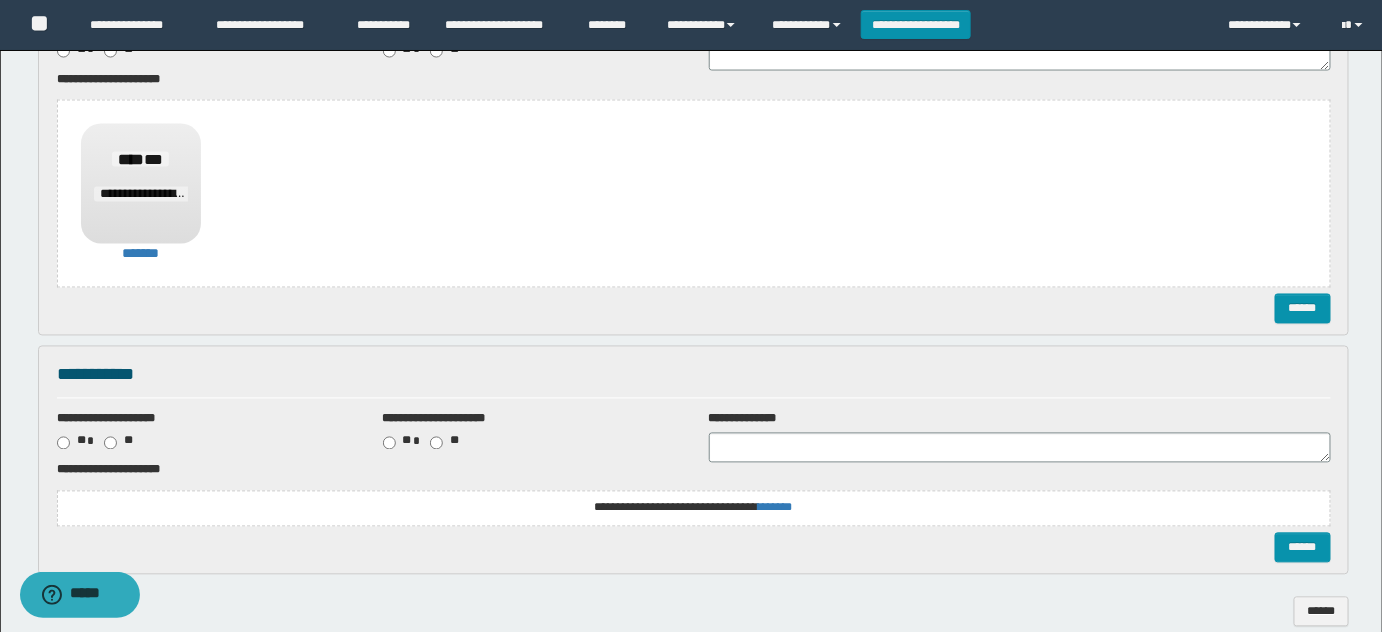 click on "**********" at bounding box center (694, 497) 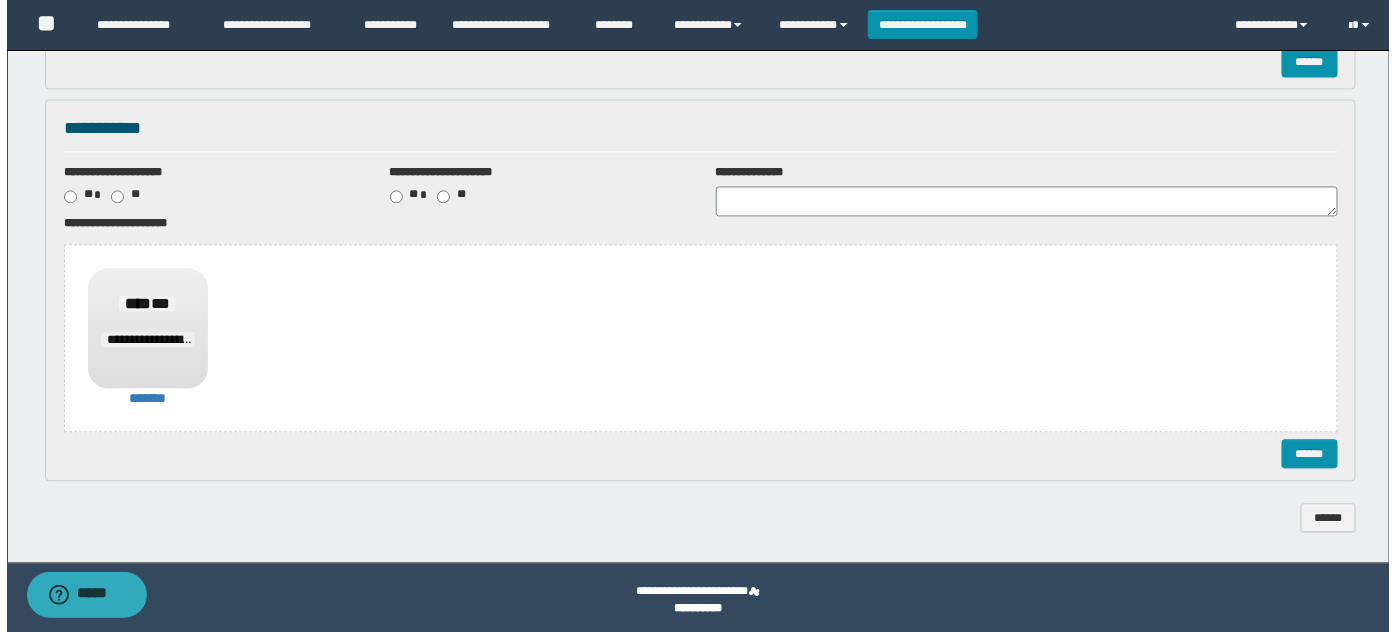 scroll, scrollTop: 1341, scrollLeft: 0, axis: vertical 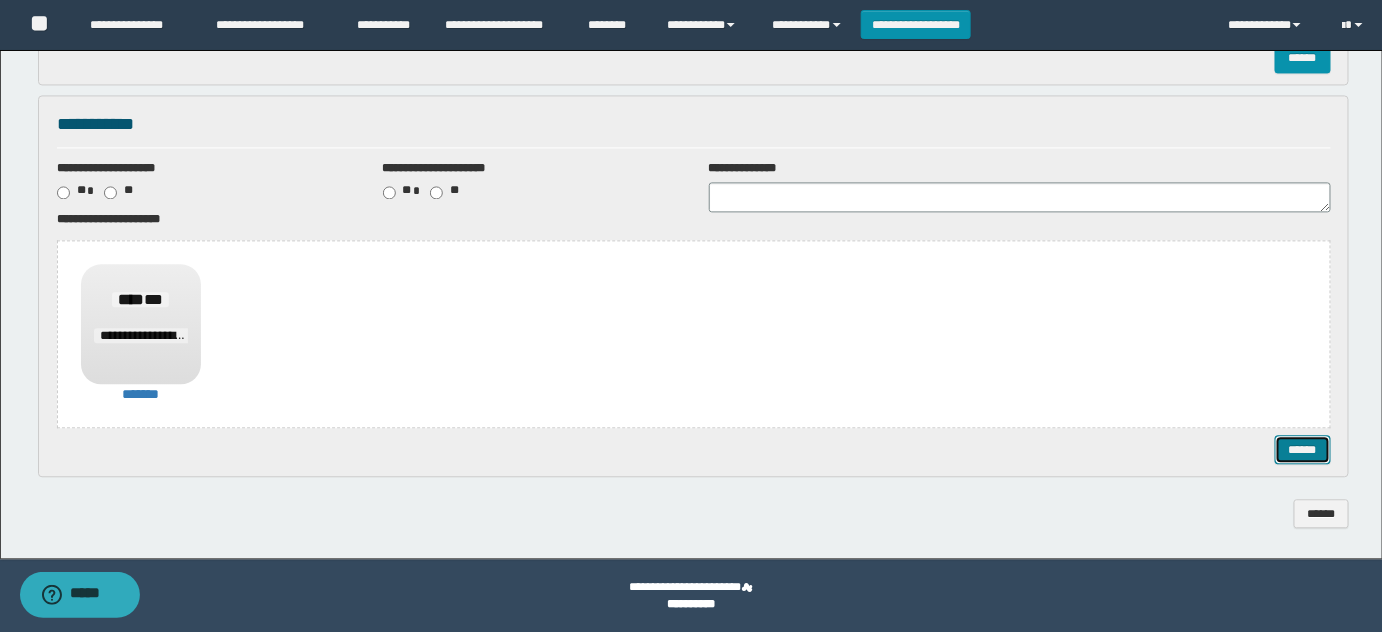 click on "******" at bounding box center (1302, 449) 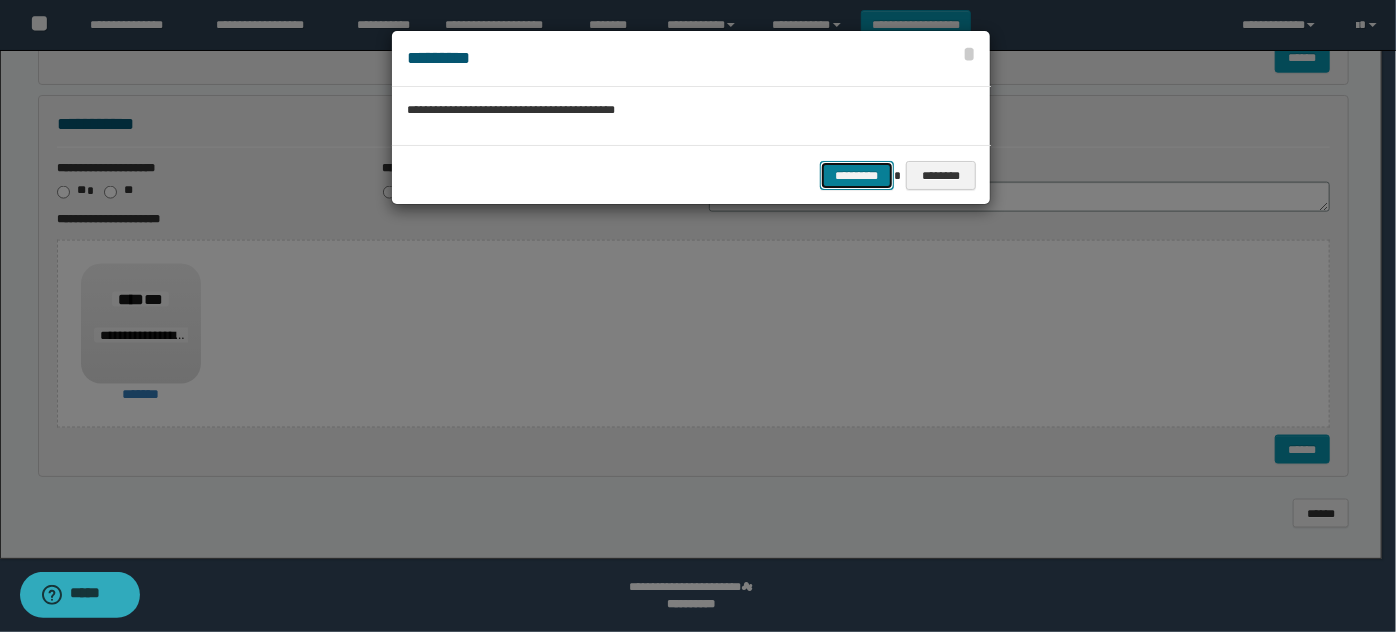 click on "*********" at bounding box center [857, 175] 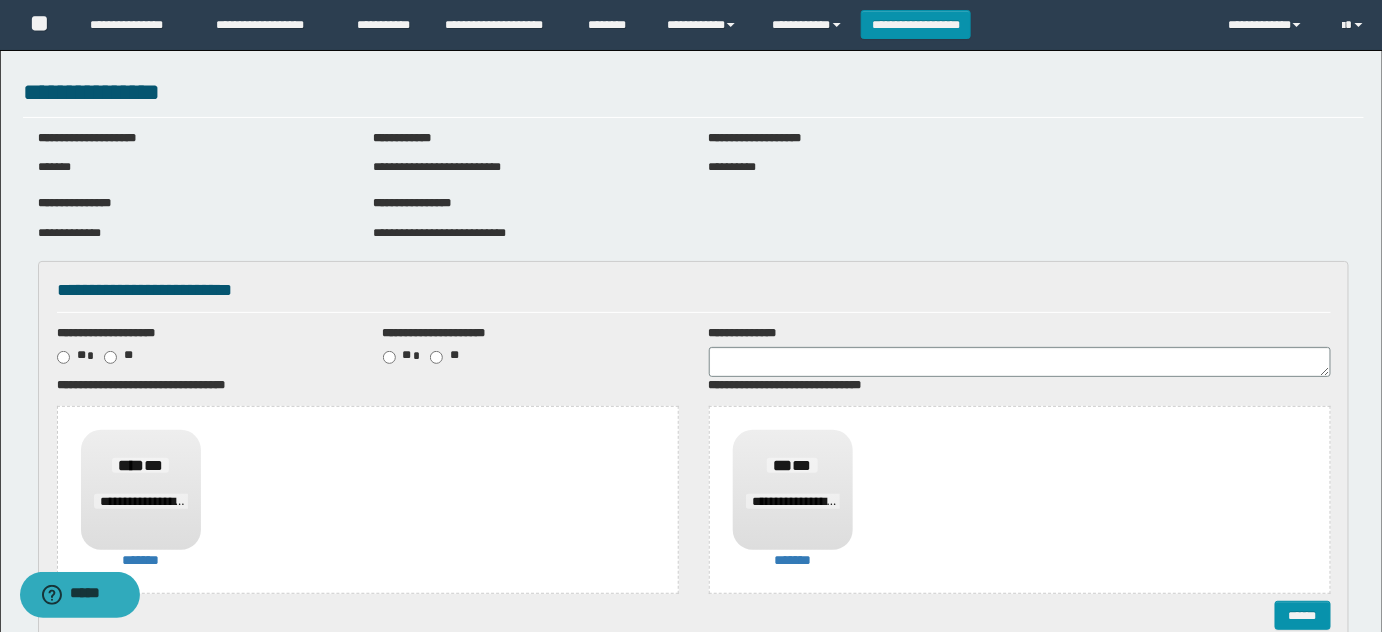 click on "******" at bounding box center (694, 615) 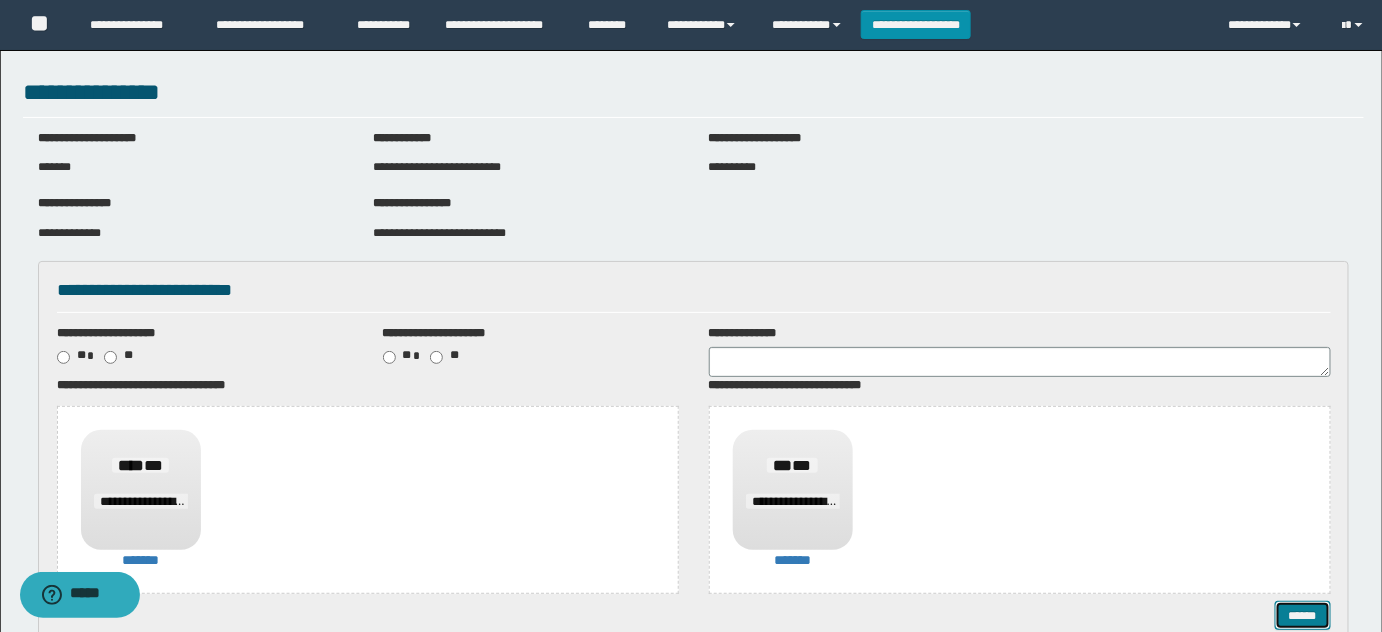 click on "******" at bounding box center [1302, 615] 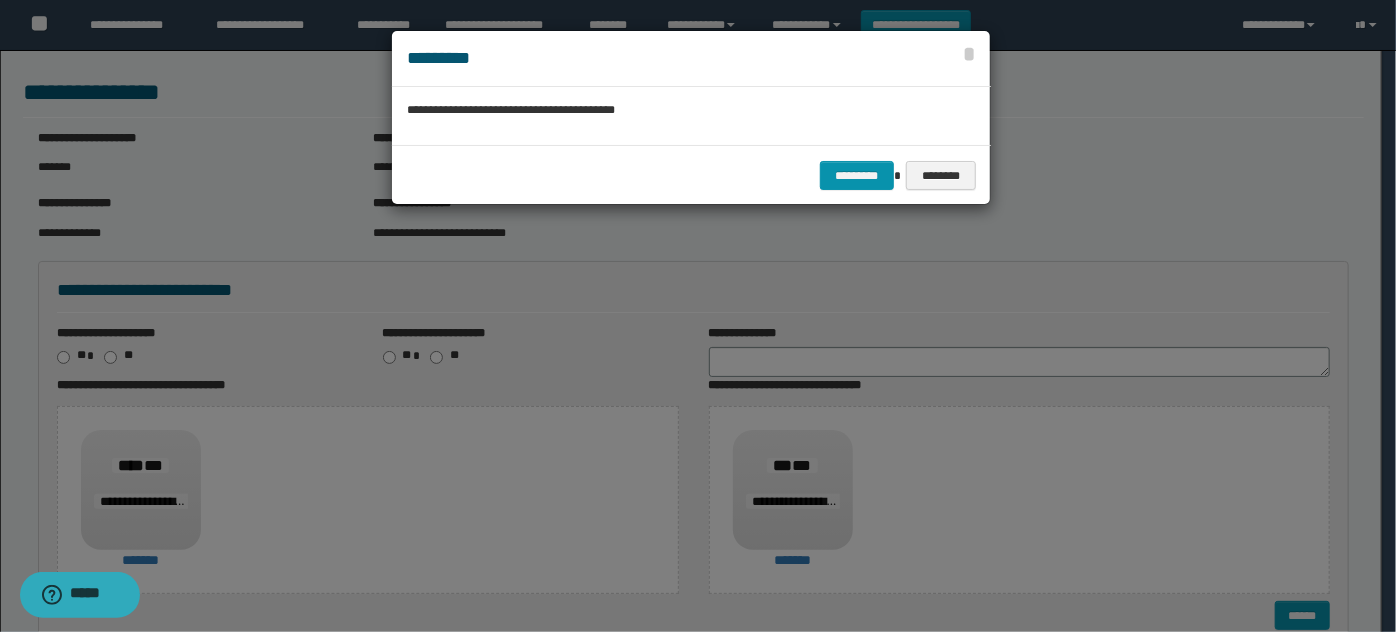click on "*********
********" at bounding box center [691, 175] 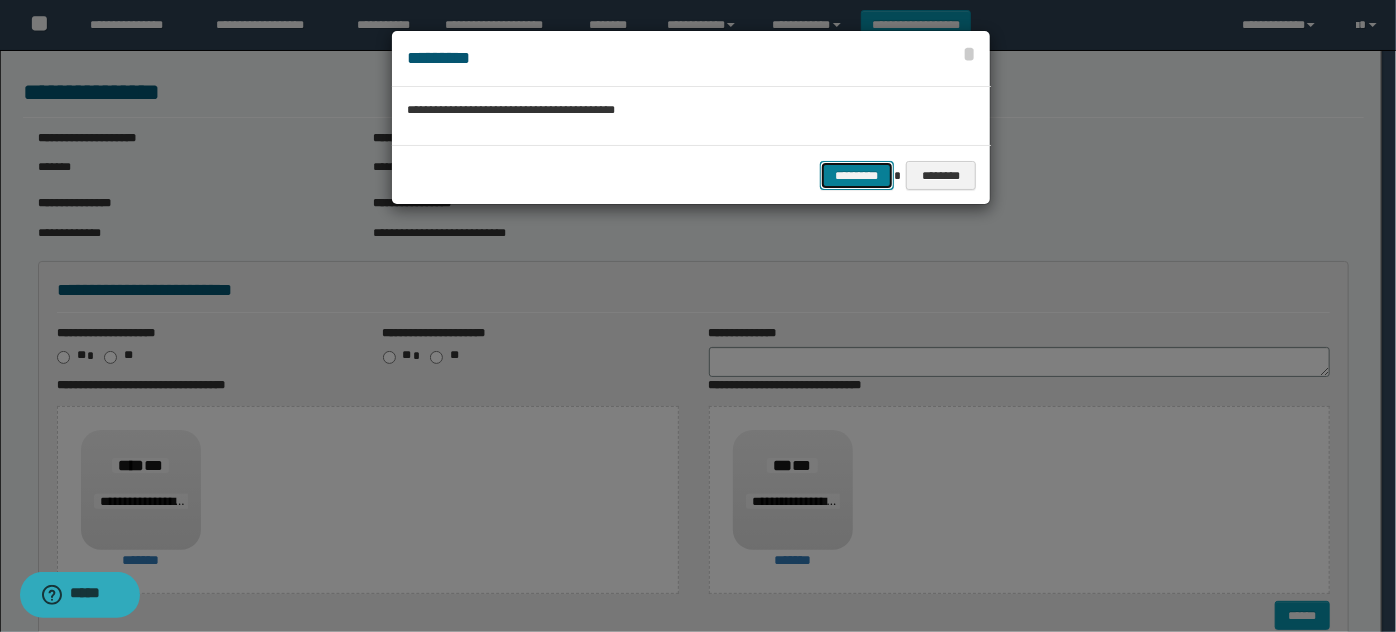 click on "*********" at bounding box center (857, 175) 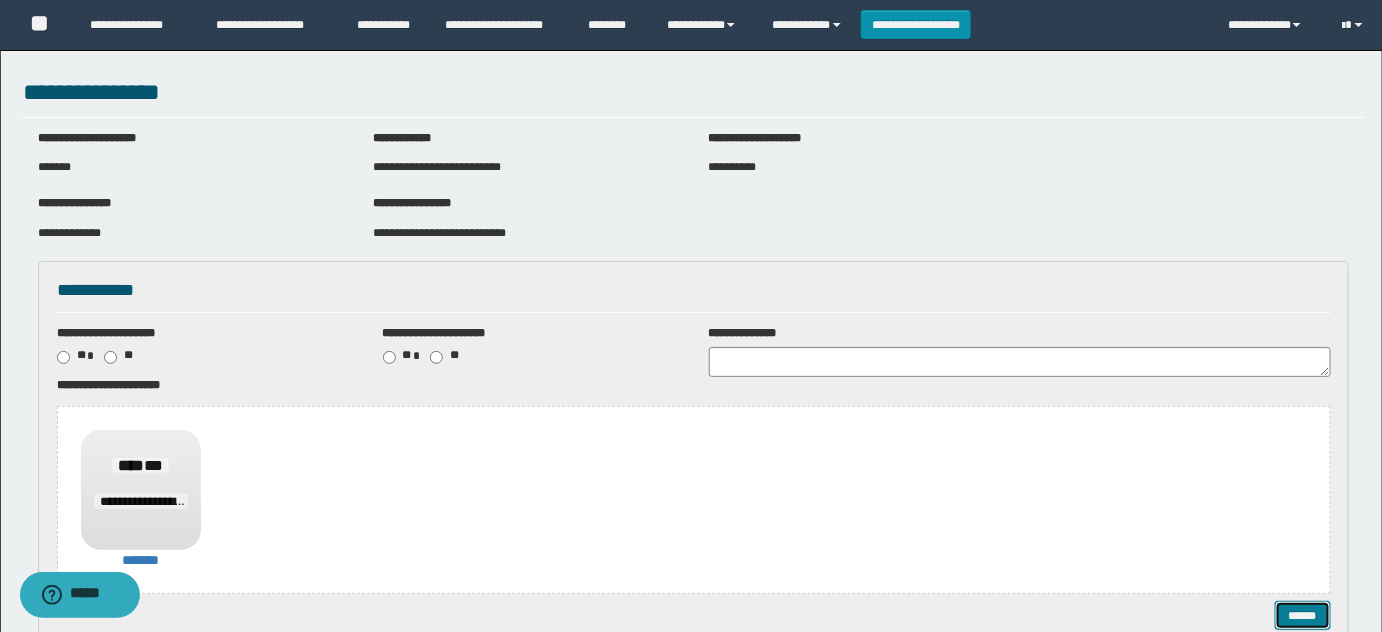 click on "******" at bounding box center (1302, 615) 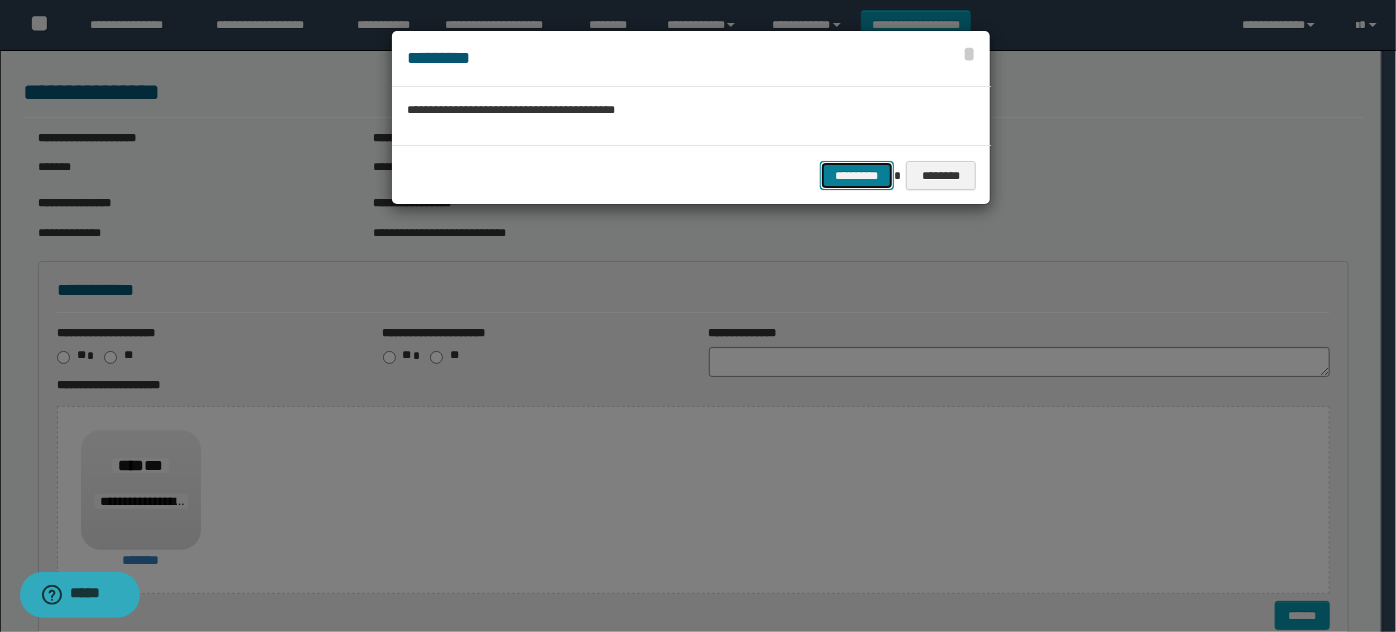 click on "*********" at bounding box center (857, 175) 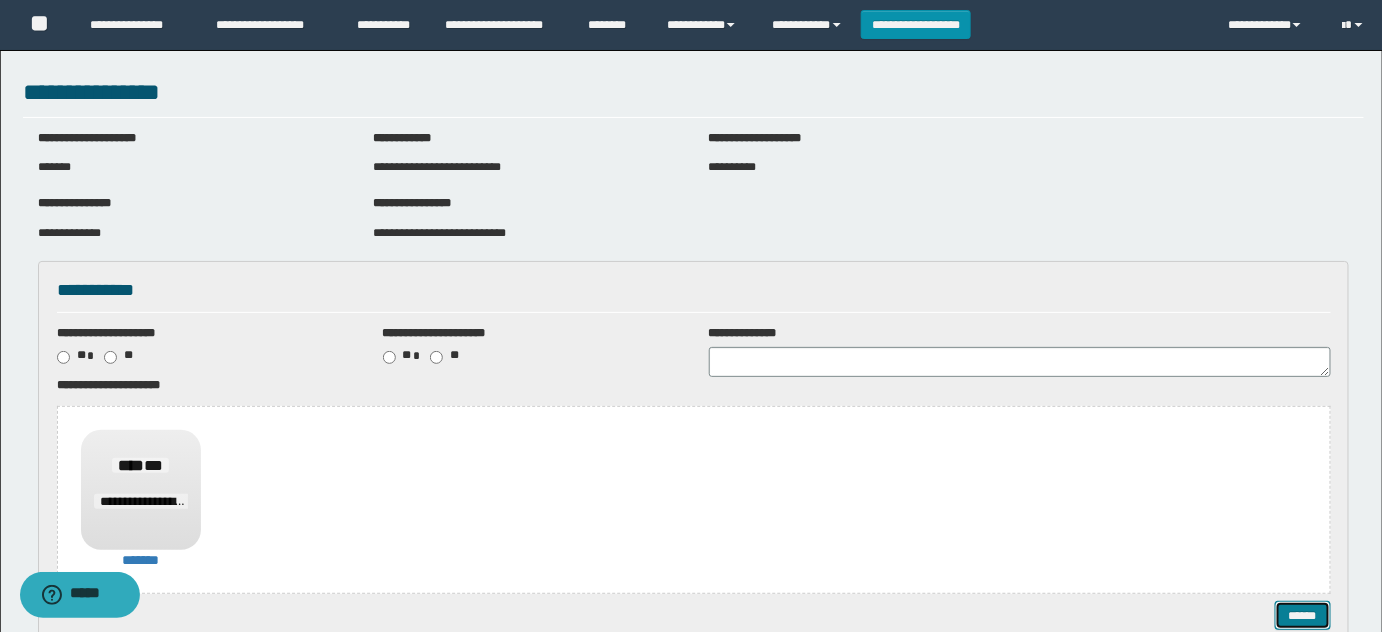 click on "******" at bounding box center (1302, 615) 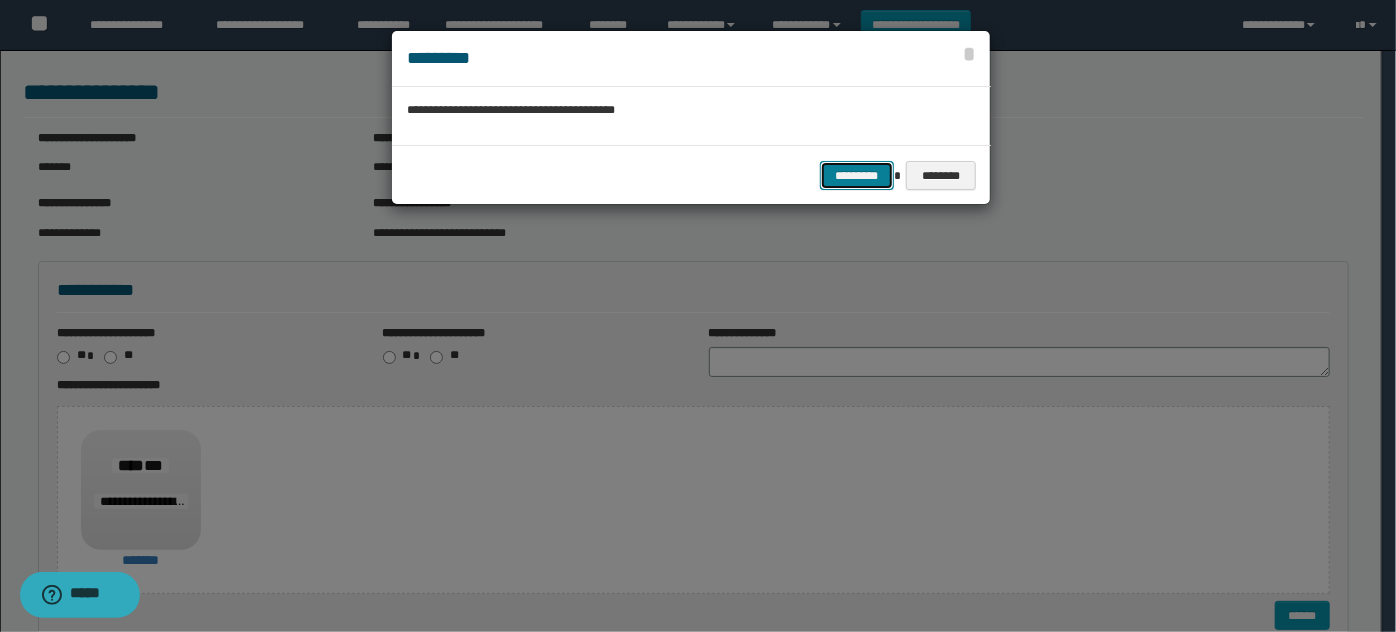 click on "*********" at bounding box center [857, 175] 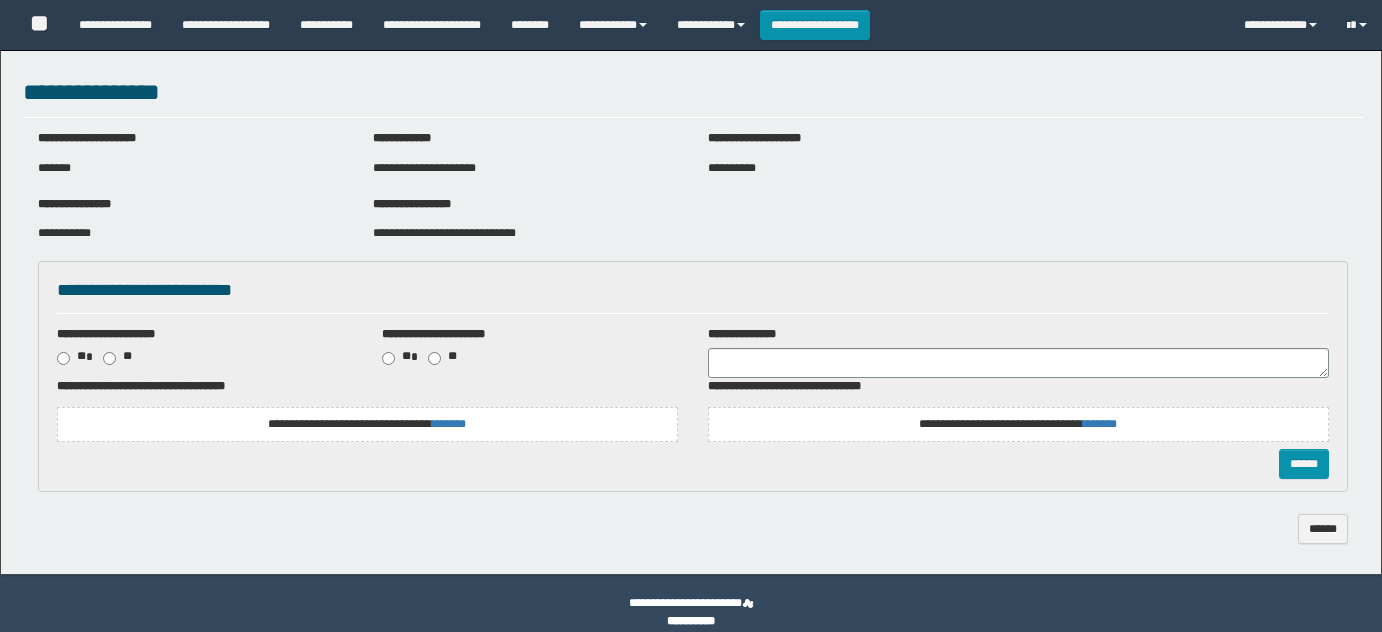 scroll, scrollTop: 0, scrollLeft: 0, axis: both 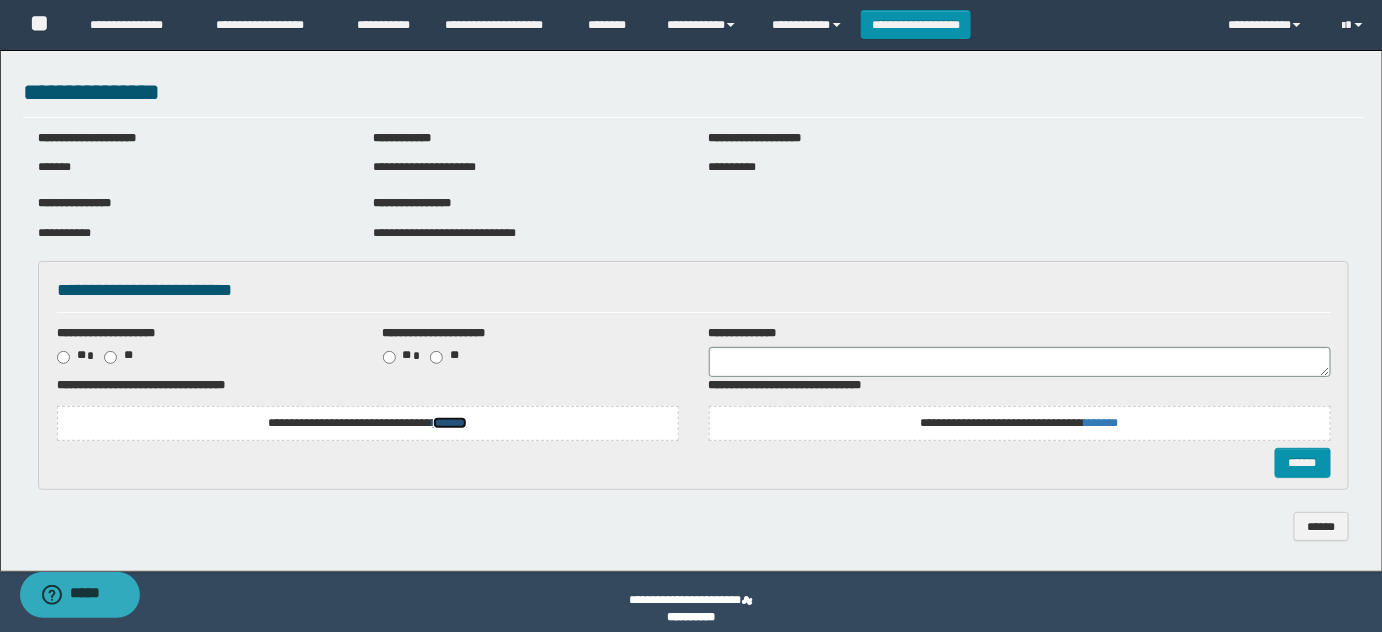 click on "*******" at bounding box center [450, 423] 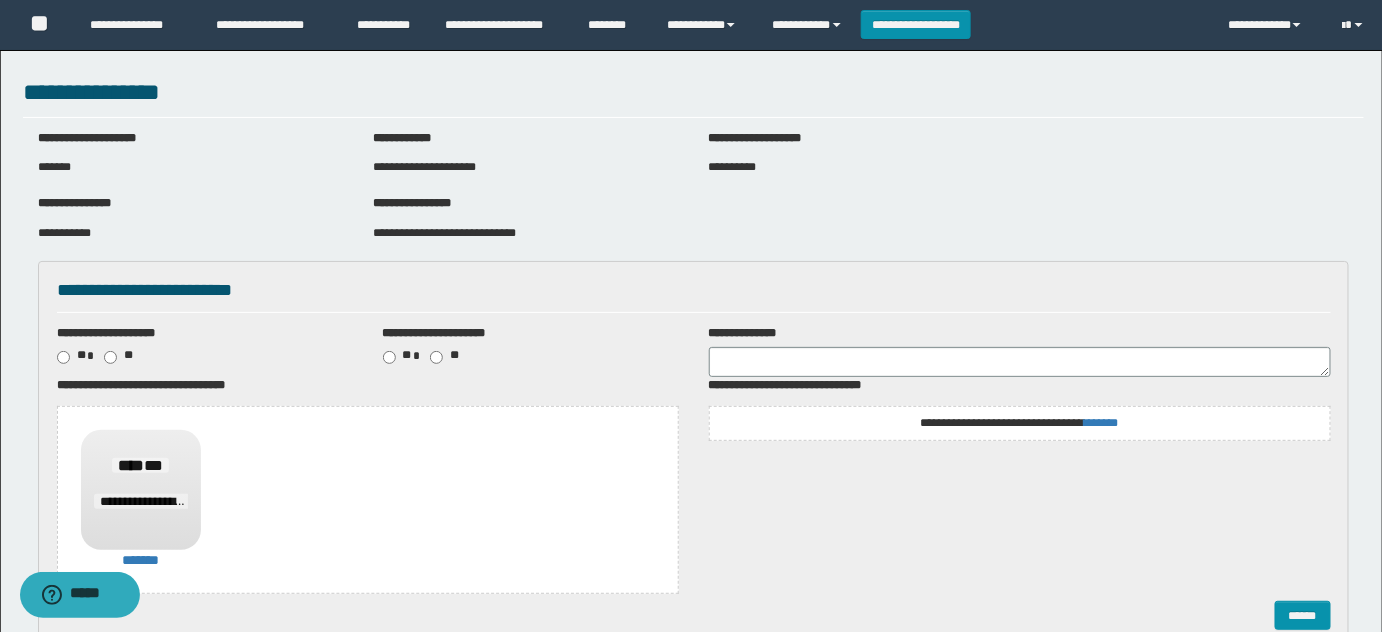 click on "**********" at bounding box center (1020, 423) 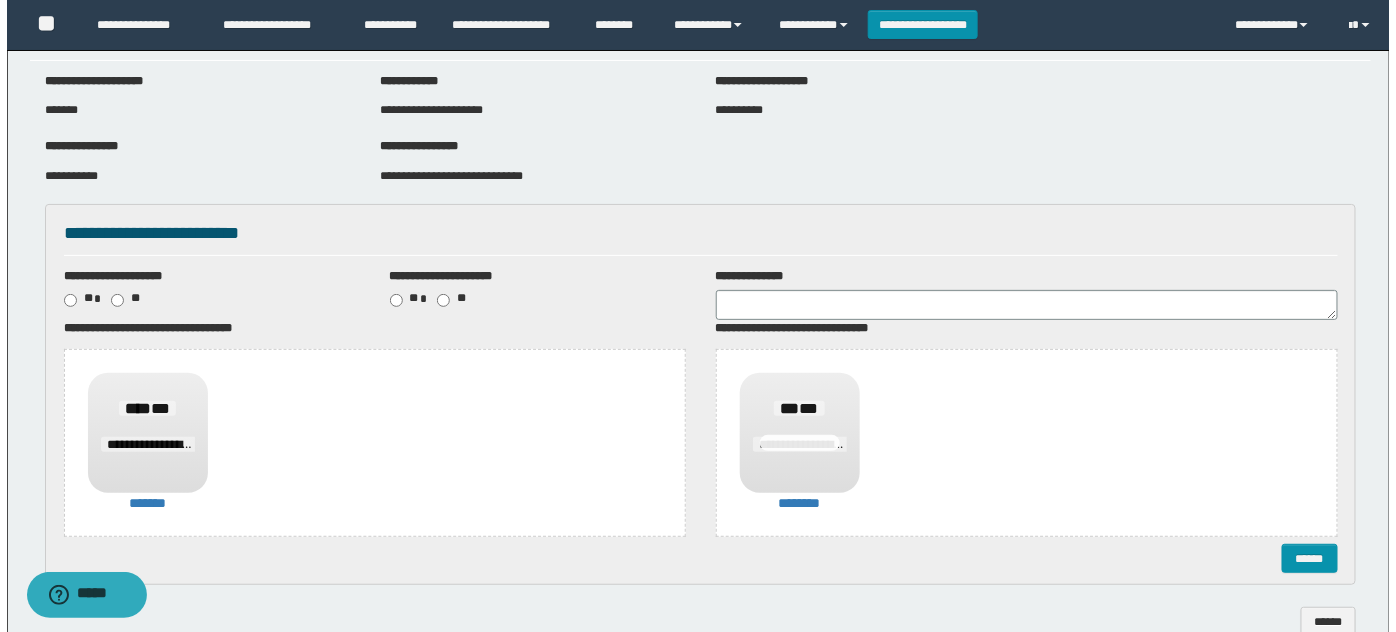 scroll, scrollTop: 166, scrollLeft: 0, axis: vertical 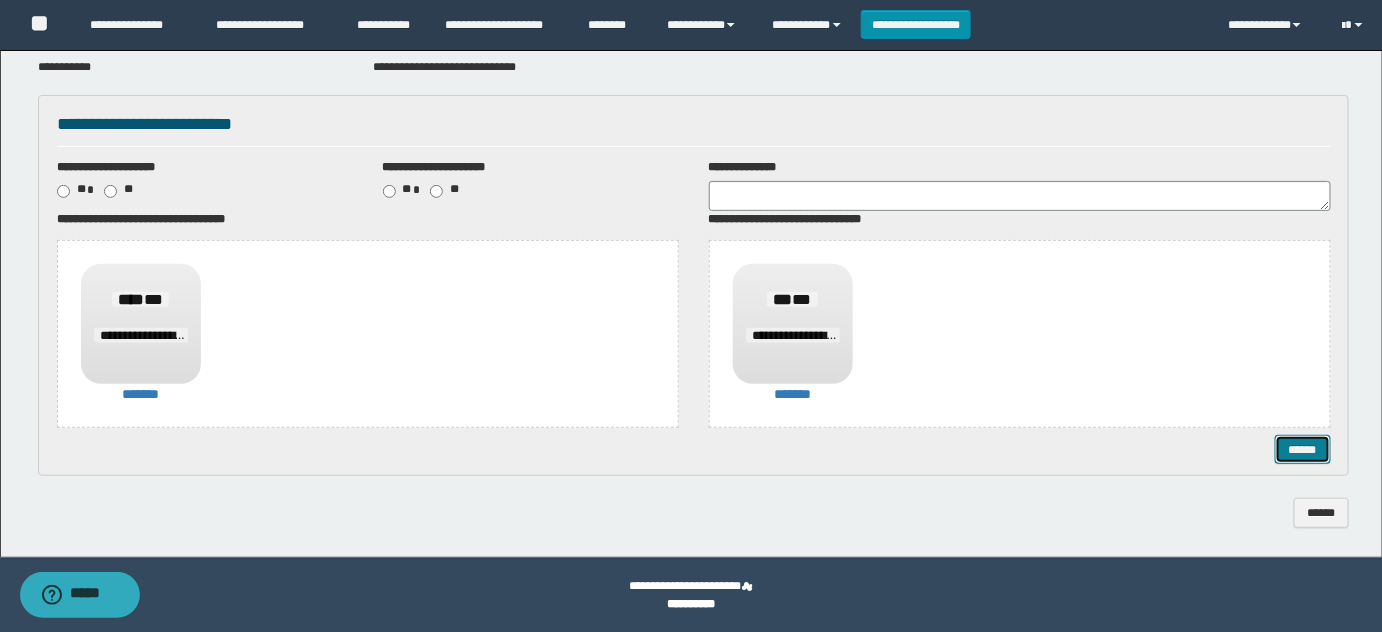 click on "******" at bounding box center [1302, 449] 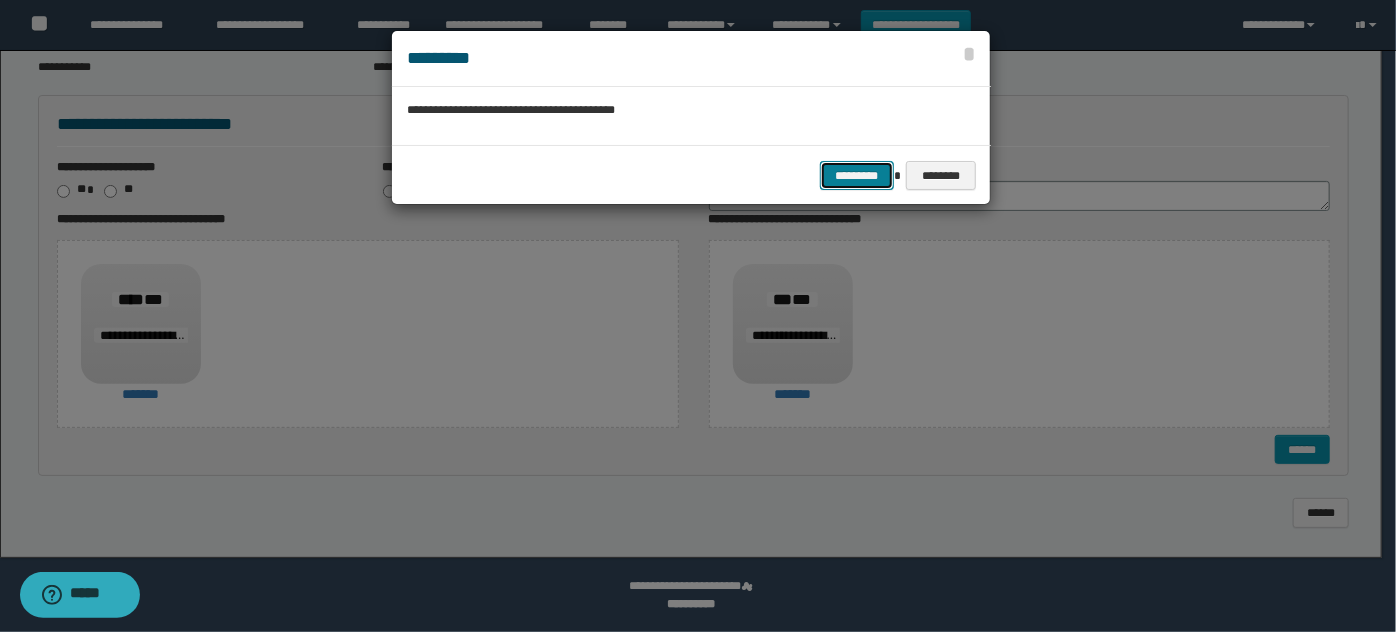 click on "*********" at bounding box center (857, 175) 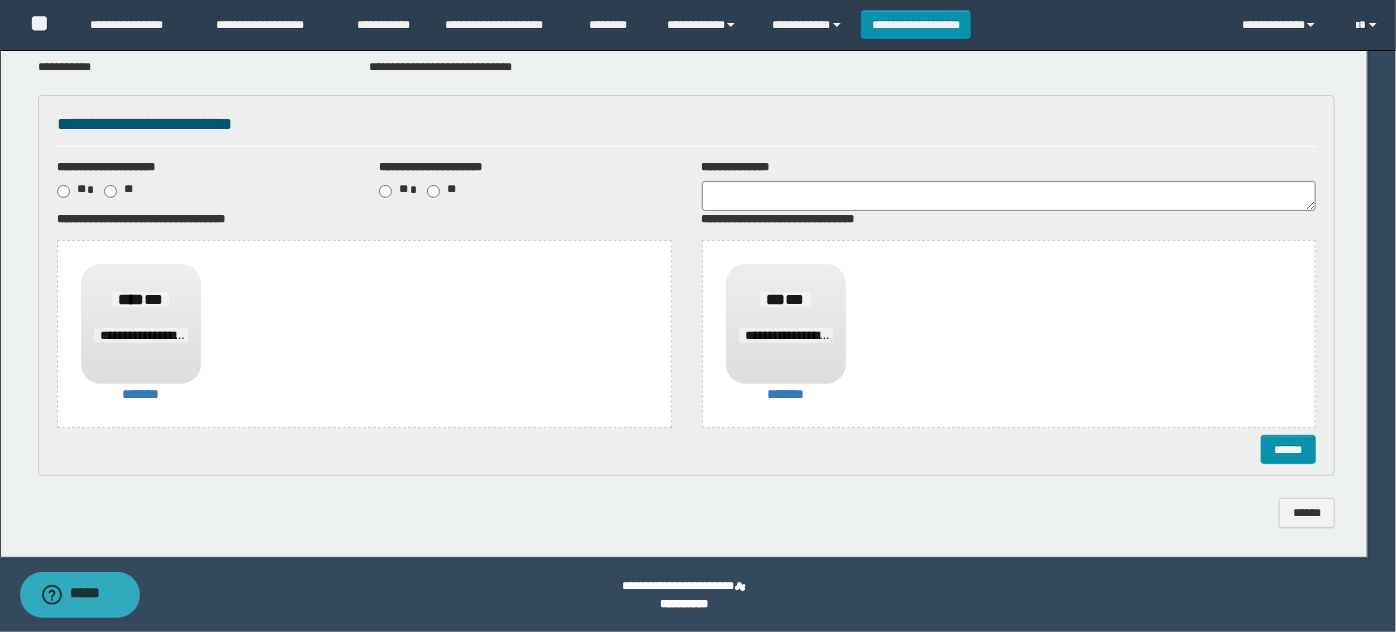 scroll, scrollTop: 0, scrollLeft: 0, axis: both 